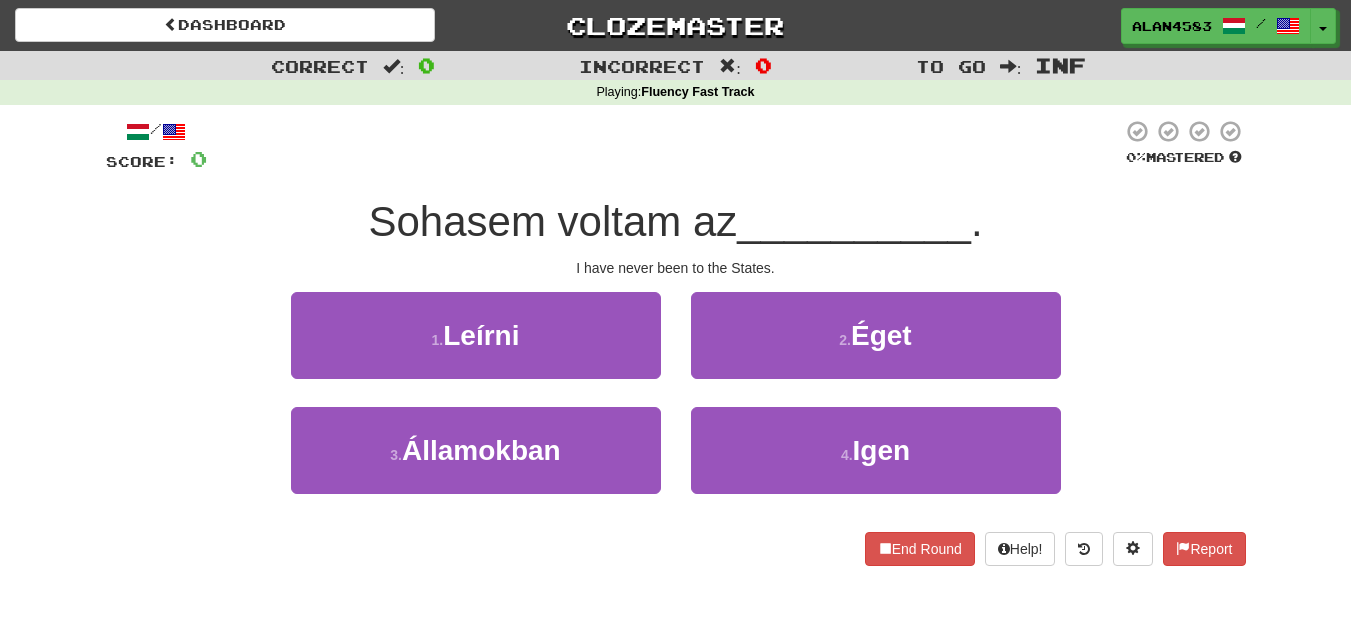 scroll, scrollTop: 0, scrollLeft: 0, axis: both 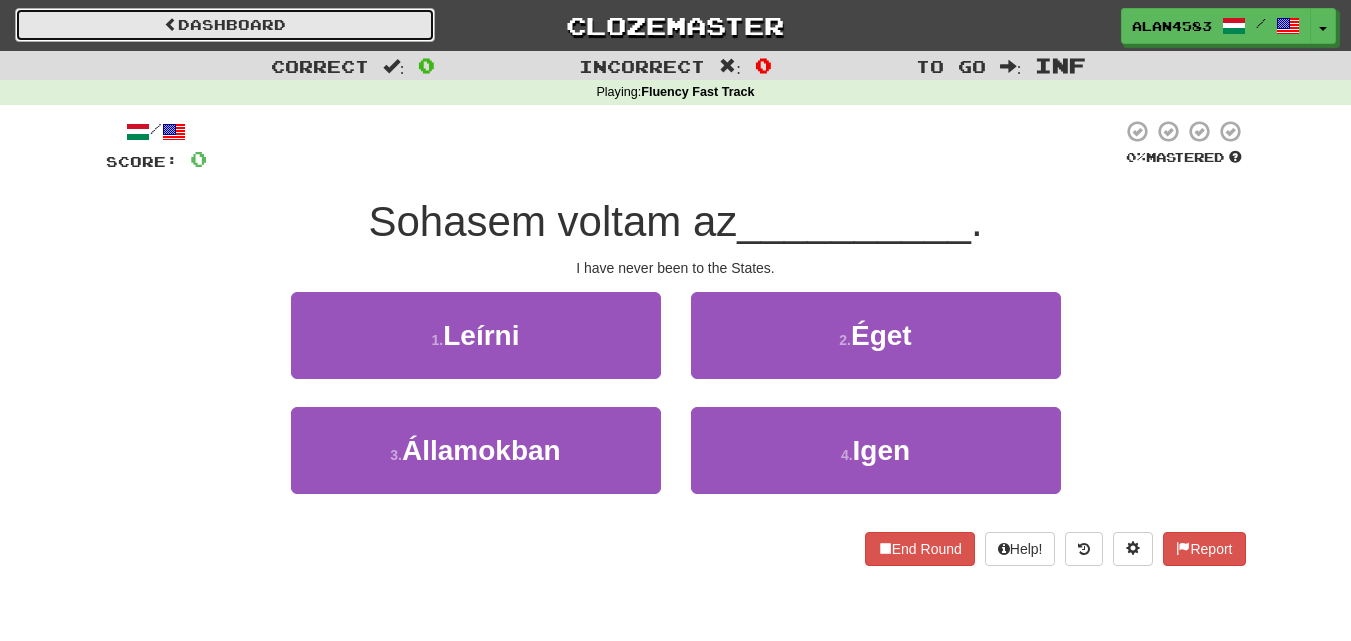 click on "Dashboard" at bounding box center [225, 25] 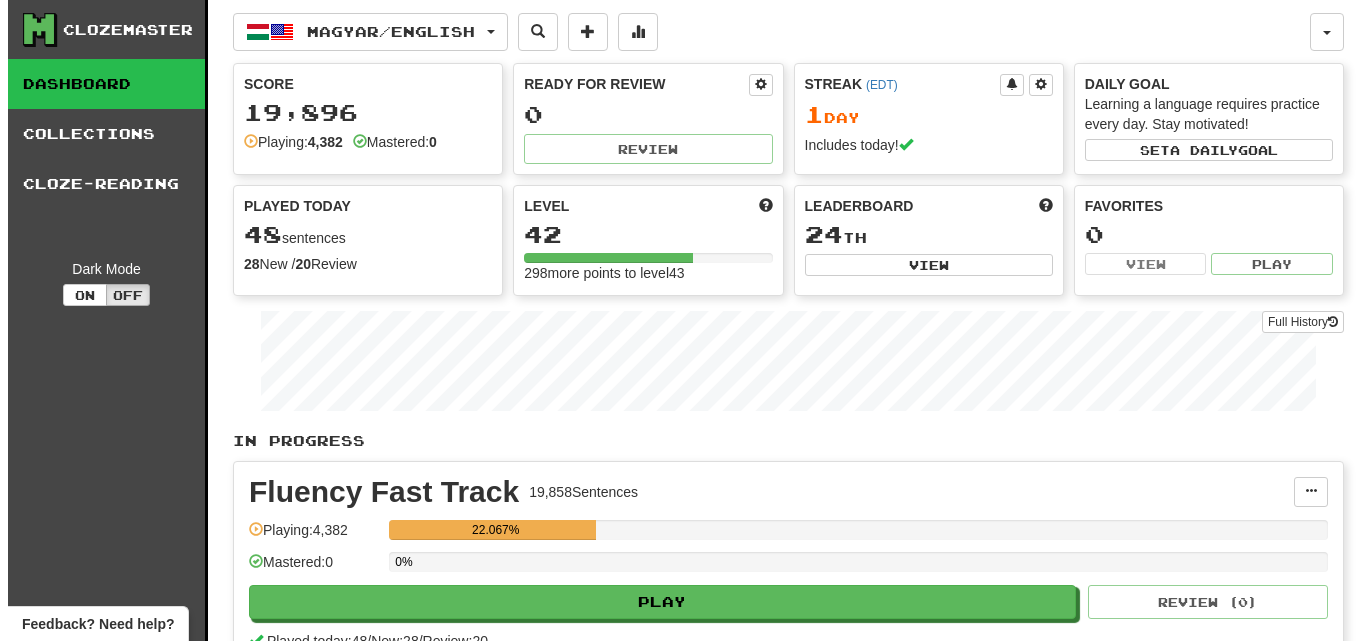 scroll, scrollTop: 0, scrollLeft: 0, axis: both 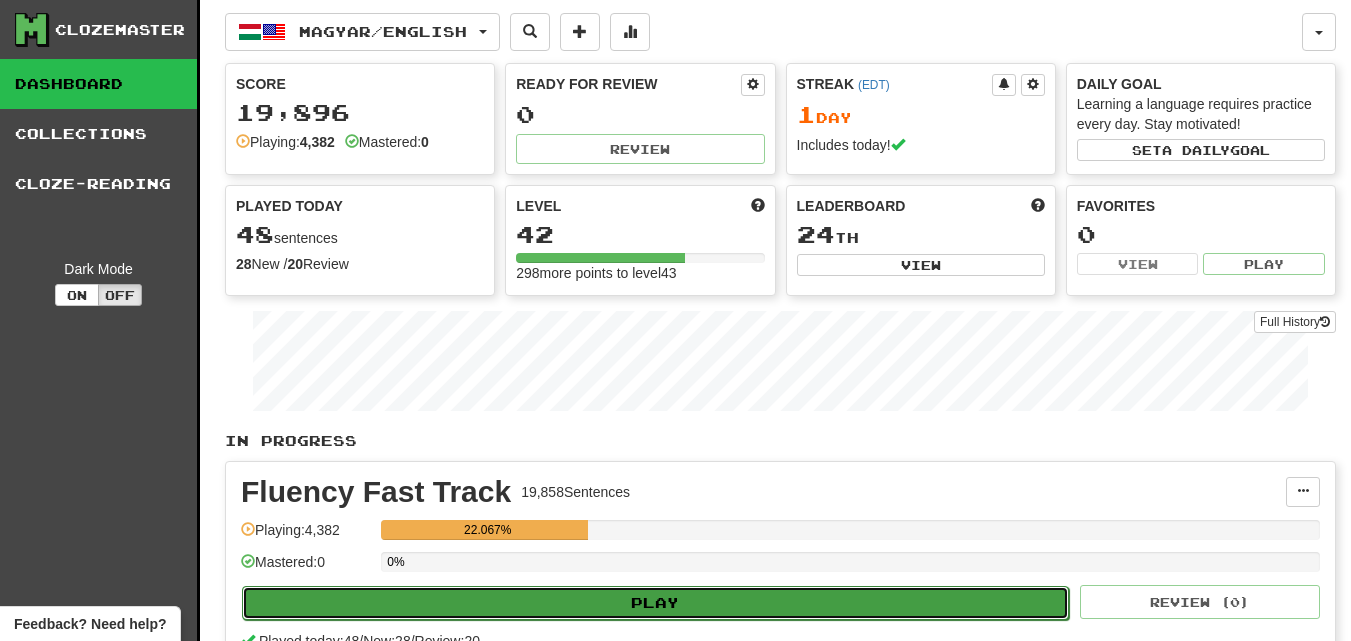 click on "Play" at bounding box center (655, 603) 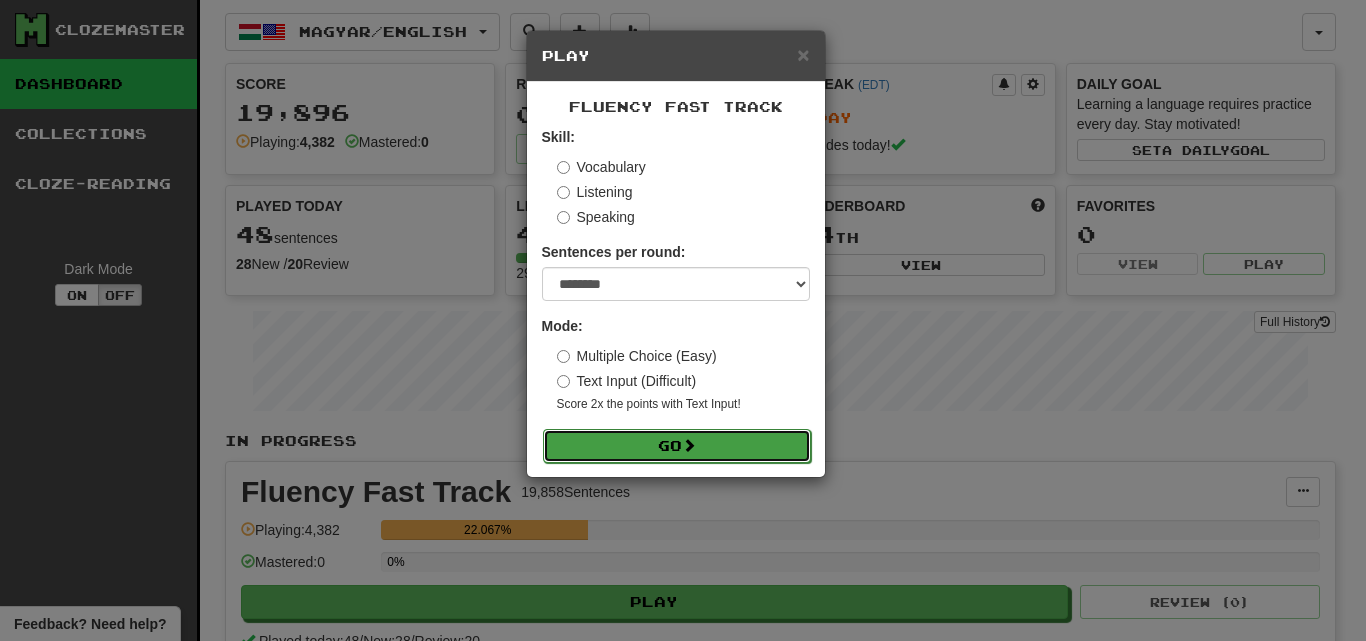 click on "Go" at bounding box center (677, 446) 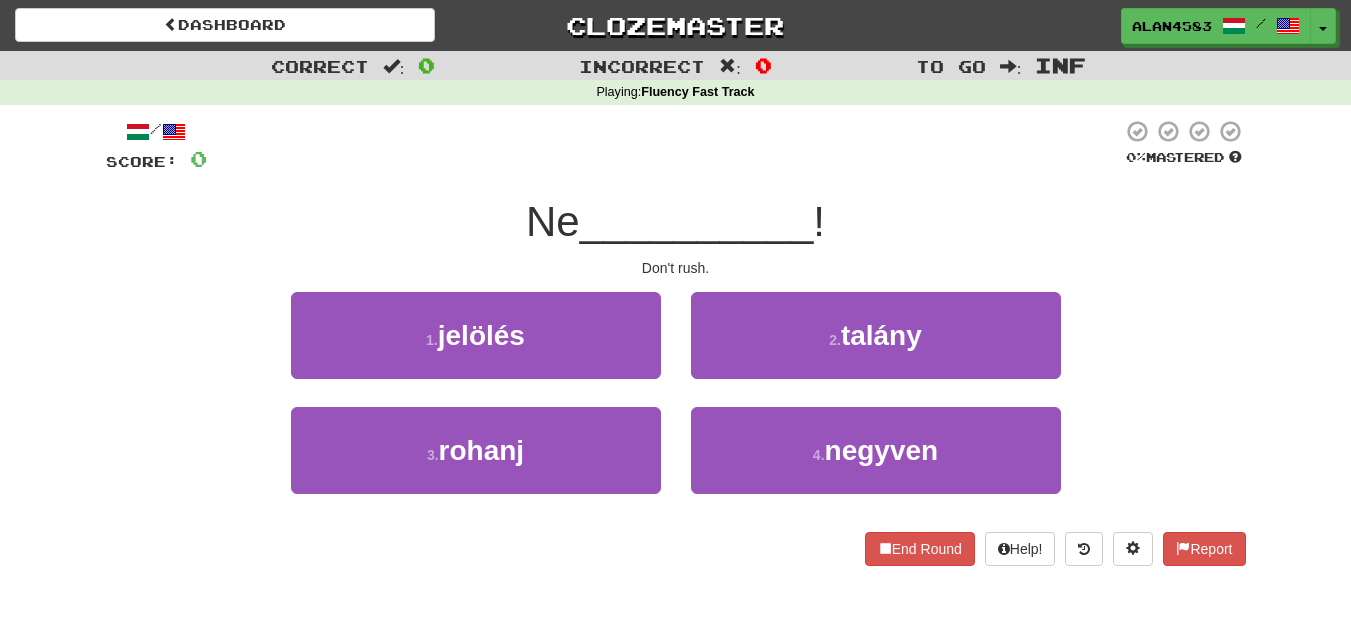 scroll, scrollTop: 0, scrollLeft: 0, axis: both 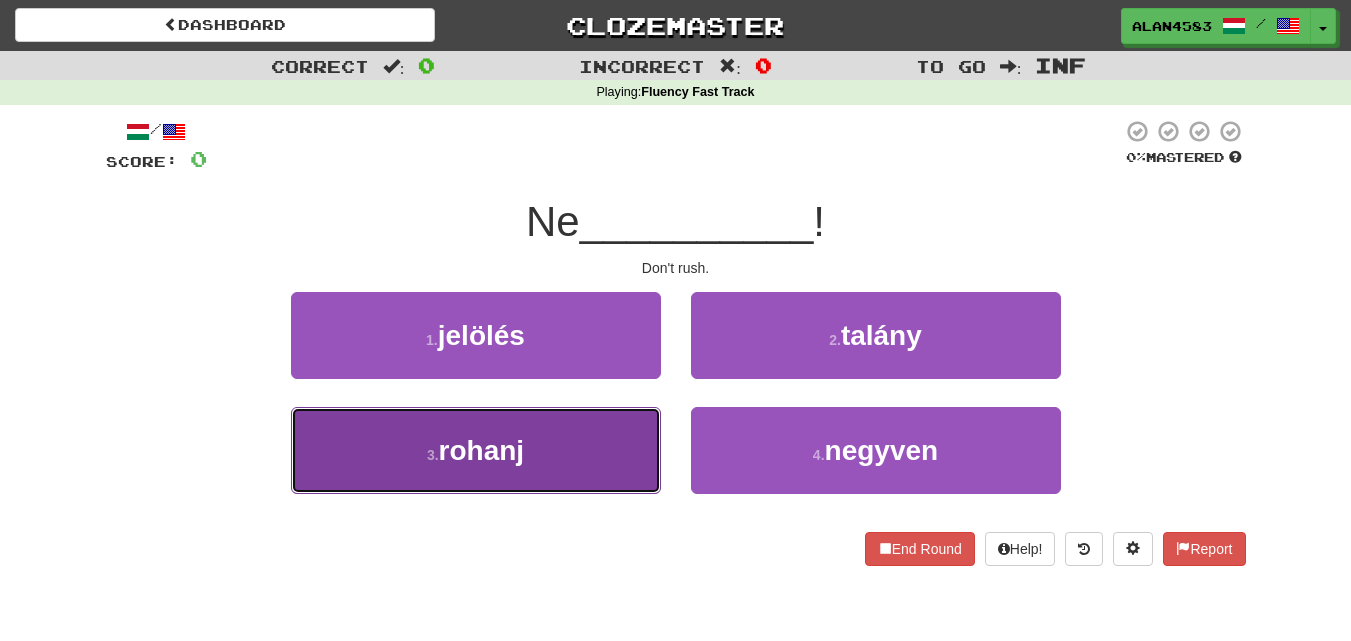 click on "3 .  rohanj" at bounding box center (476, 450) 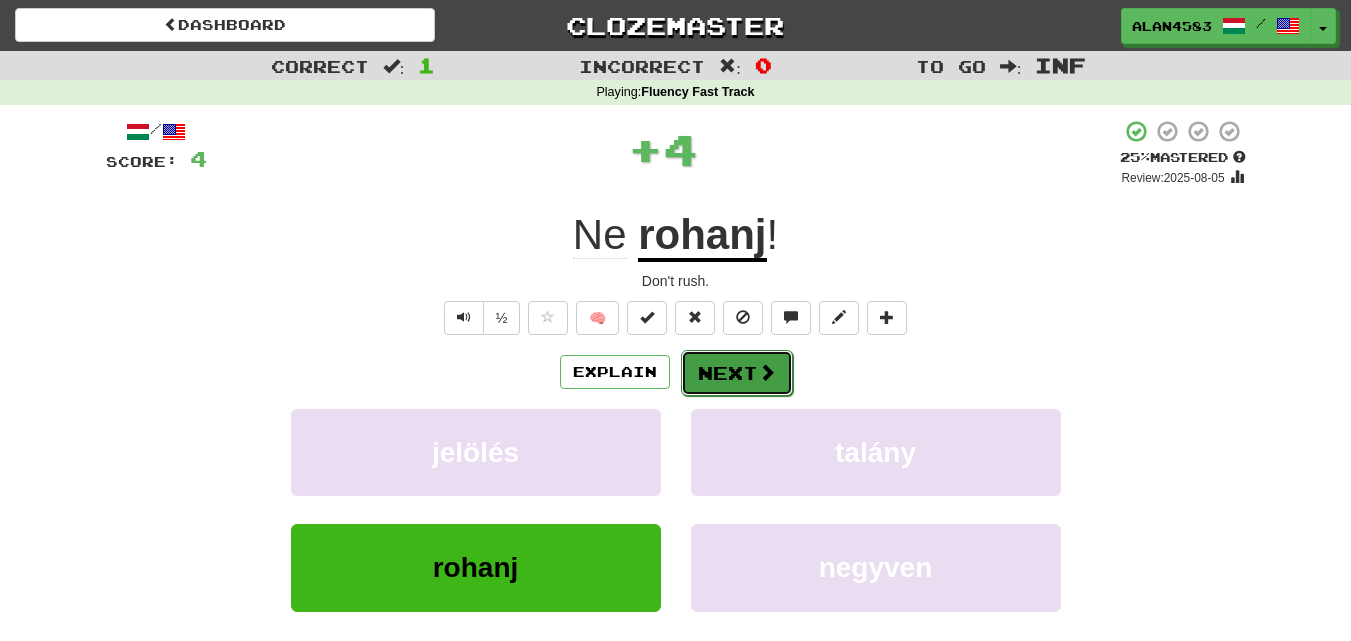 click on "Next" at bounding box center [737, 373] 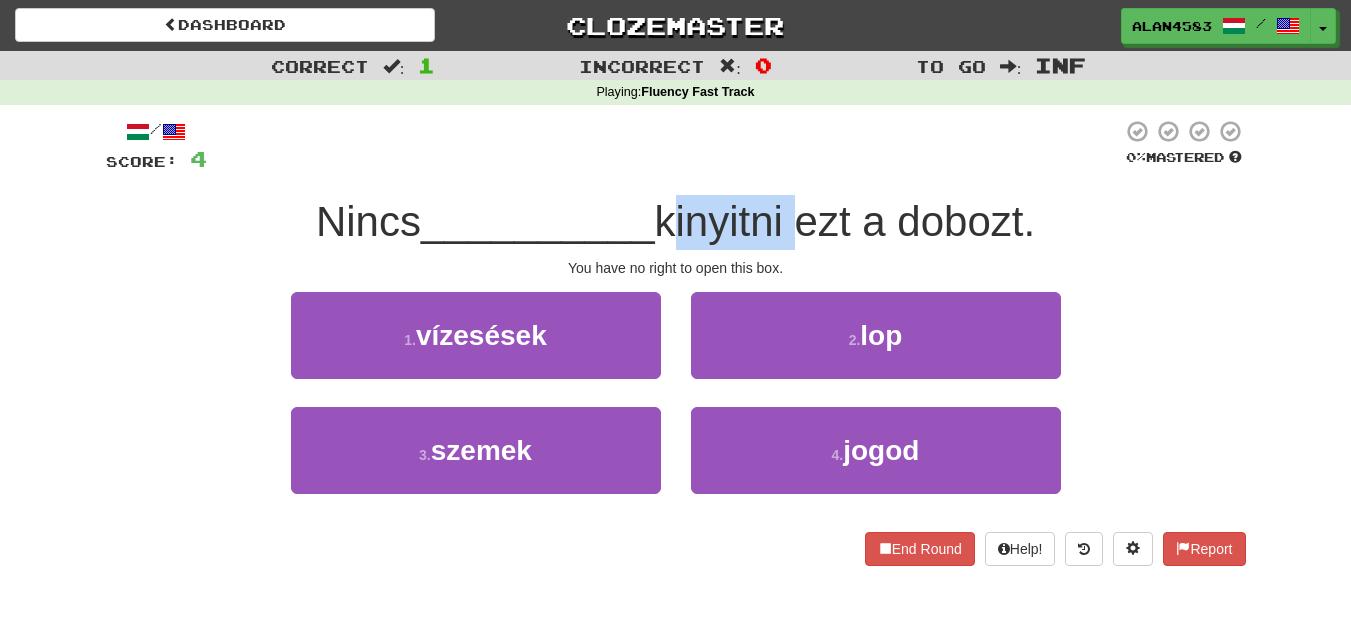 drag, startPoint x: 672, startPoint y: 216, endPoint x: 800, endPoint y: 204, distance: 128.56126 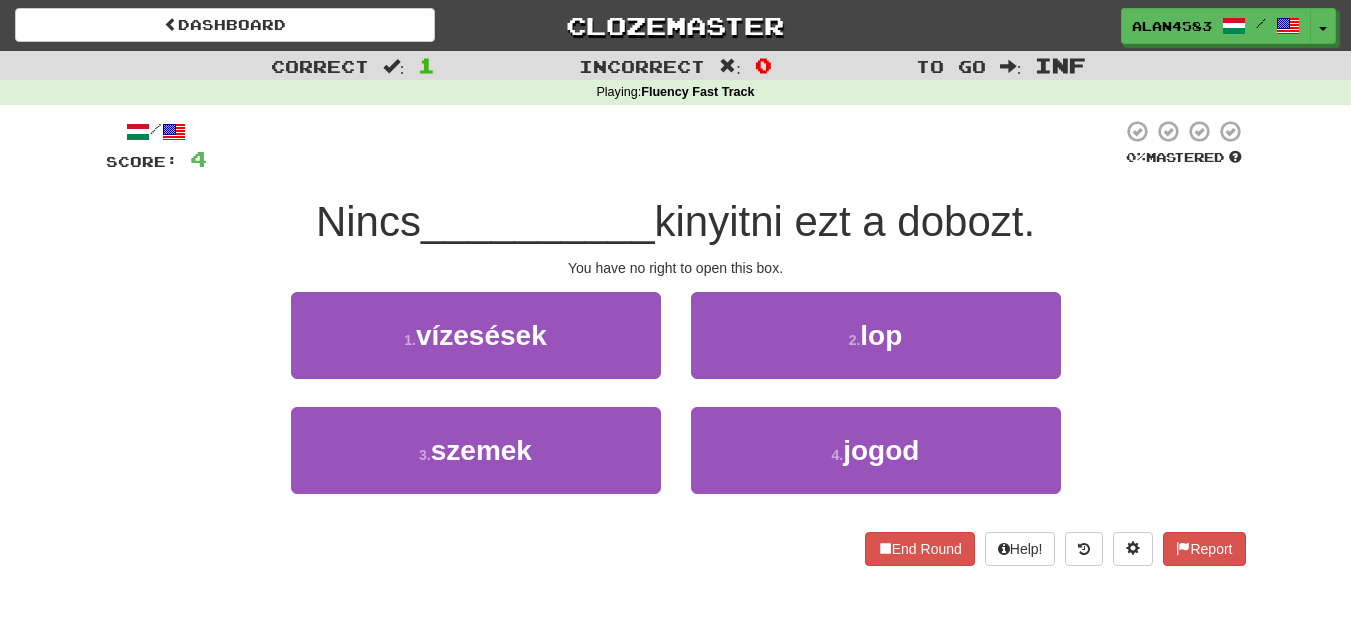 click at bounding box center (664, 146) 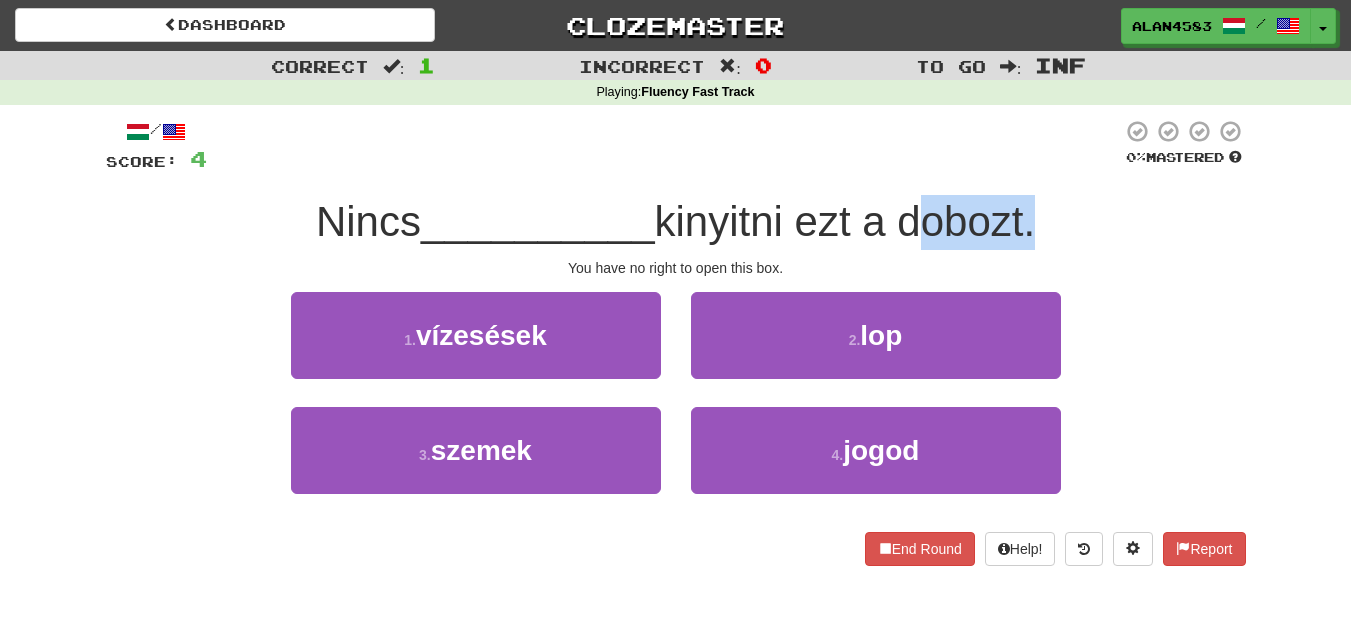 drag, startPoint x: 908, startPoint y: 221, endPoint x: 1038, endPoint y: 210, distance: 130.46455 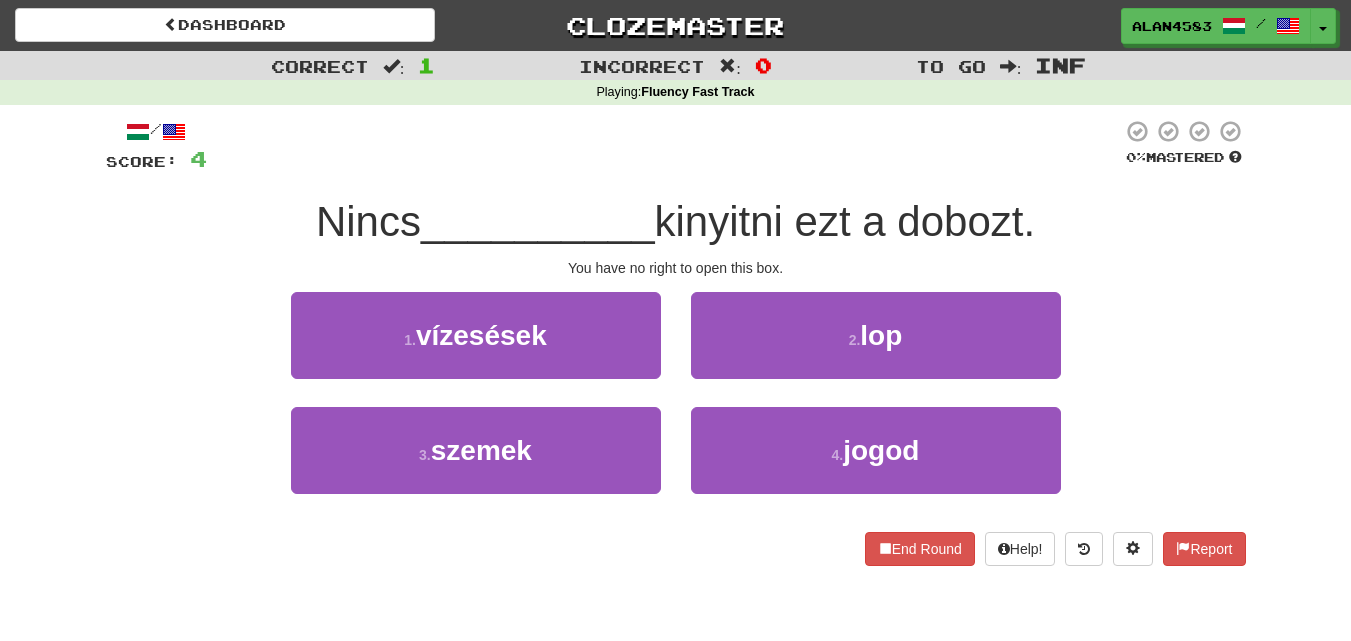 click at bounding box center (664, 146) 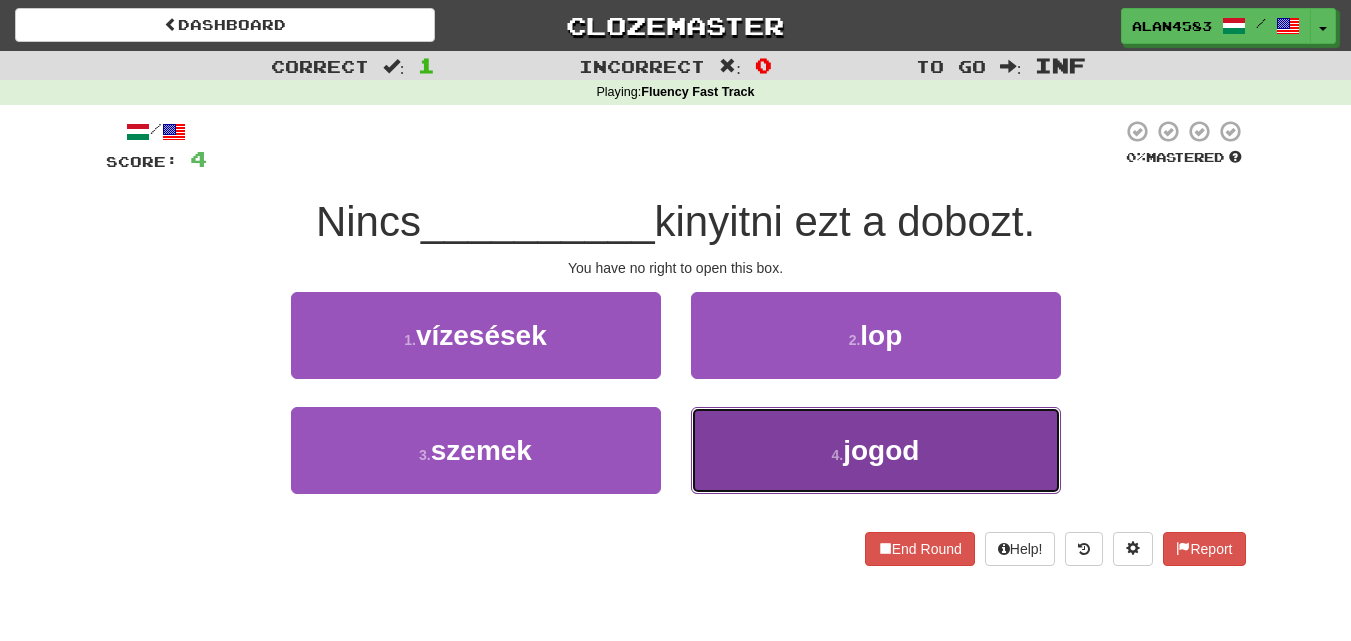 click on "4 .  jogod" at bounding box center [876, 450] 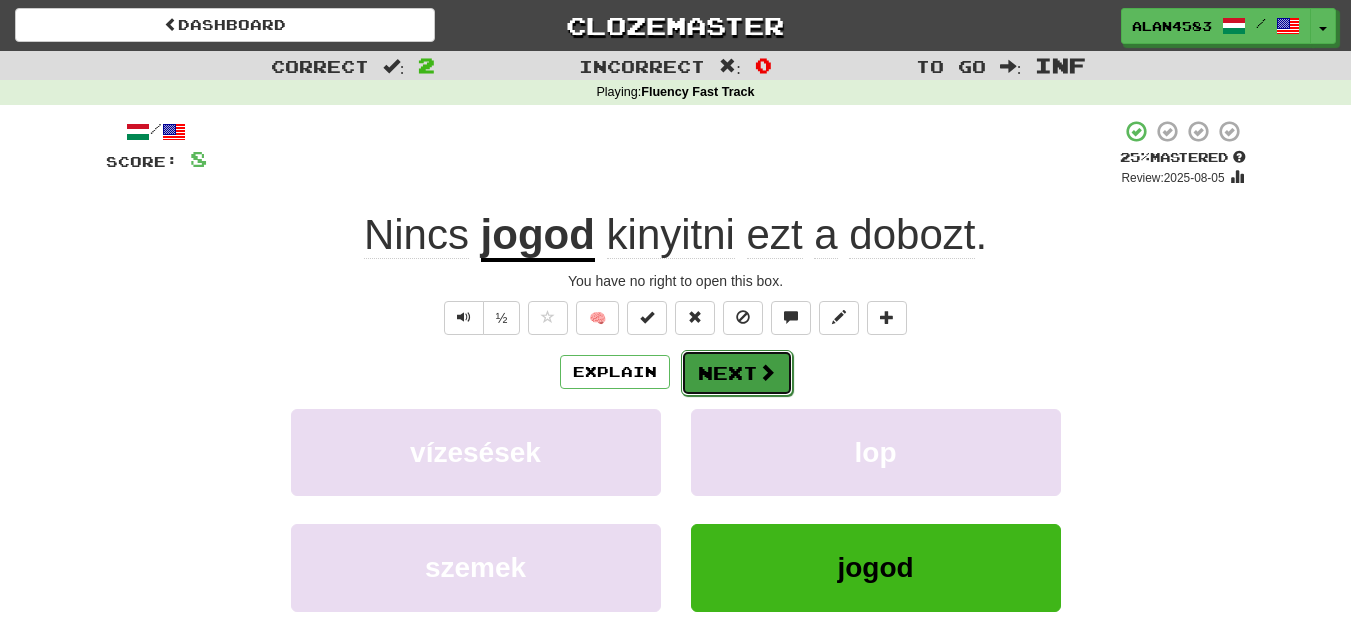 click on "Next" at bounding box center [737, 373] 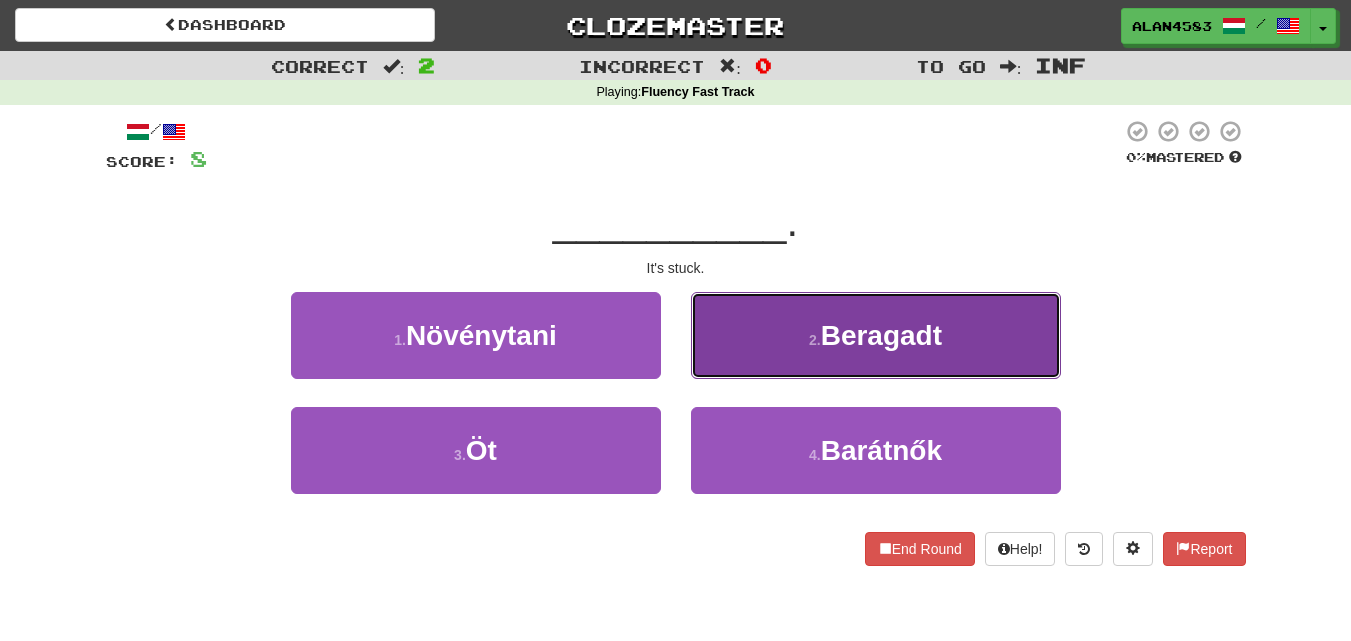 click on "2 .  Beragadt" at bounding box center [876, 335] 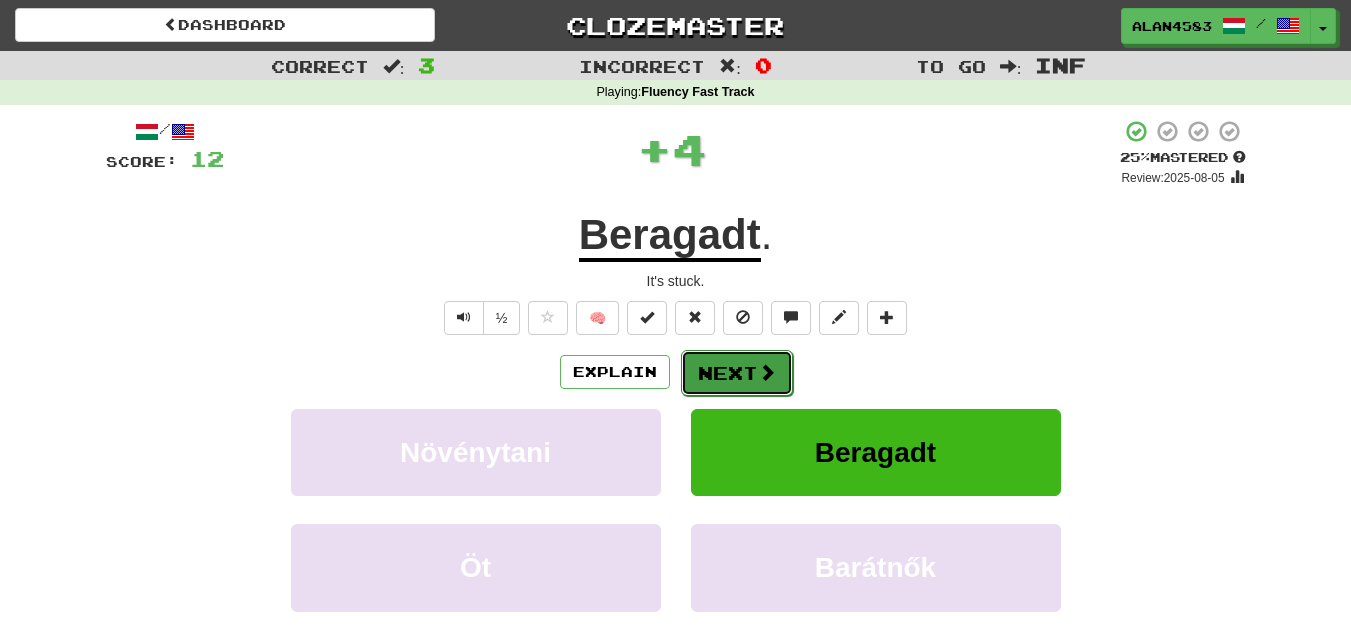 click on "Next" at bounding box center [737, 373] 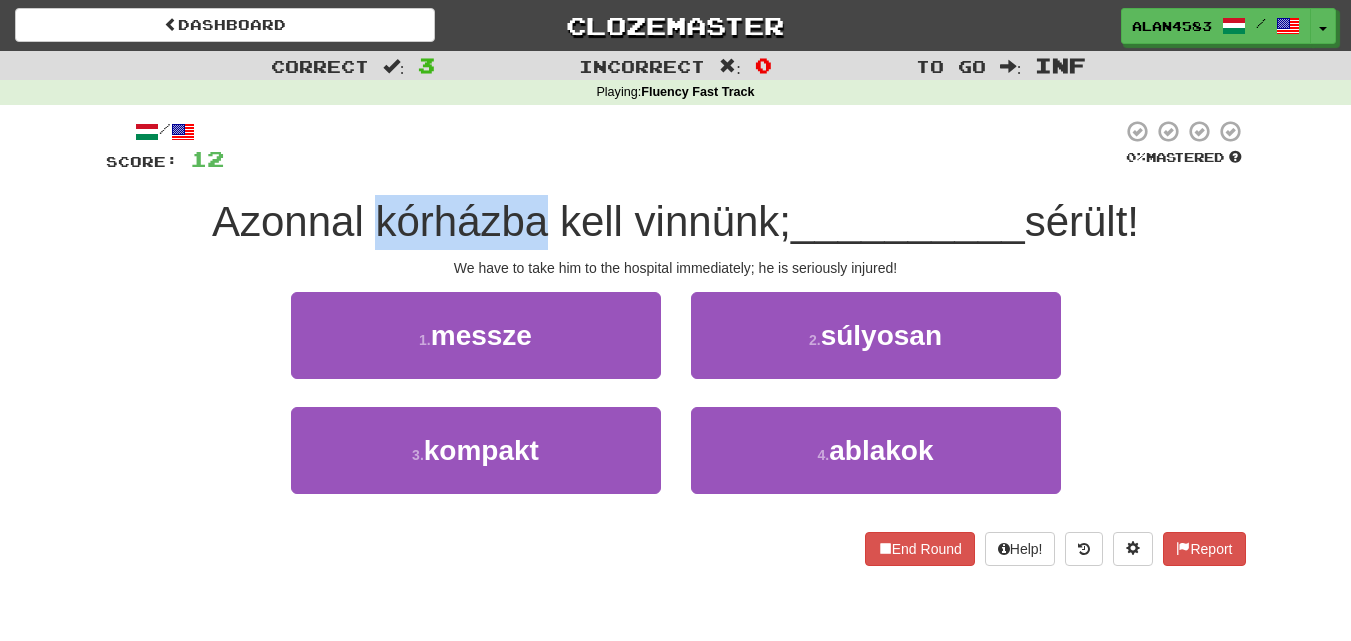 drag, startPoint x: 361, startPoint y: 222, endPoint x: 525, endPoint y: 218, distance: 164.04877 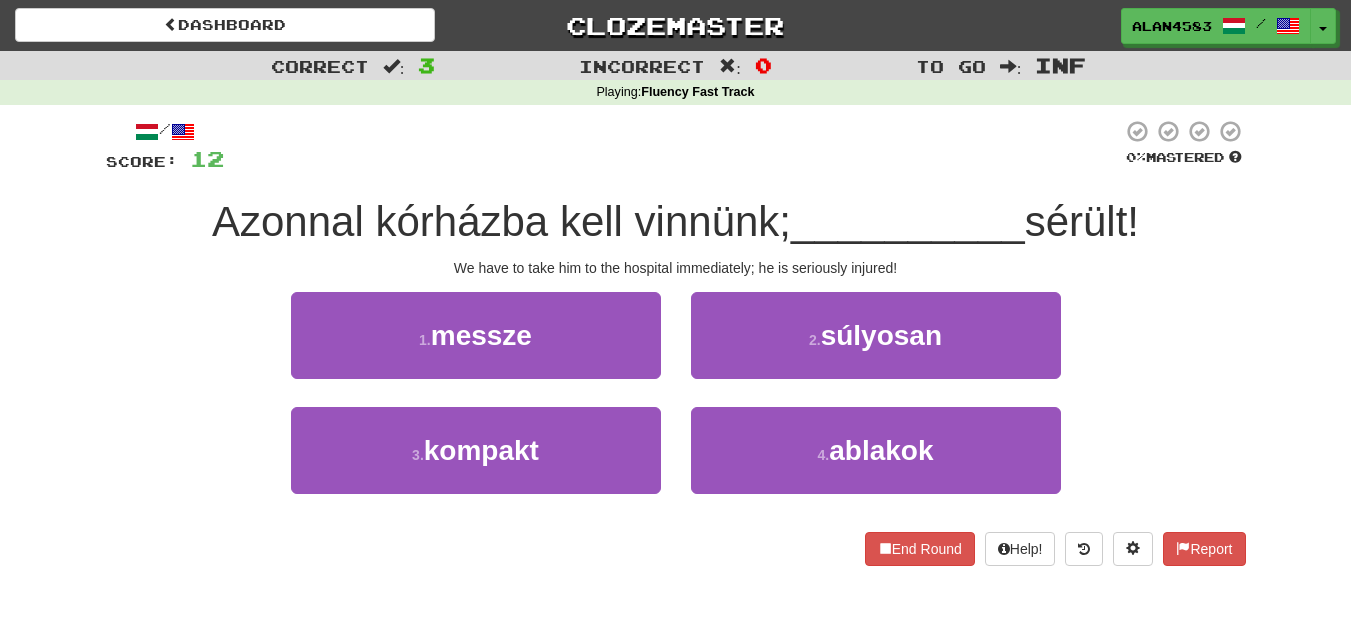 click at bounding box center (673, 146) 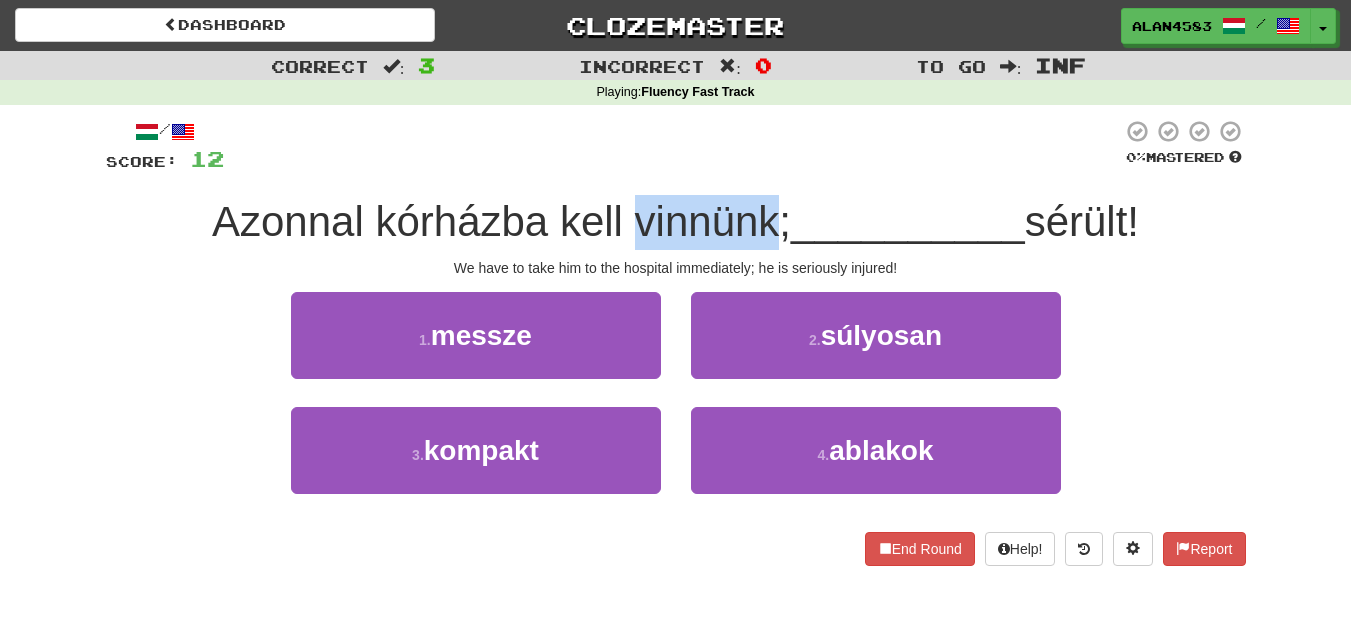 drag, startPoint x: 620, startPoint y: 208, endPoint x: 766, endPoint y: 208, distance: 146 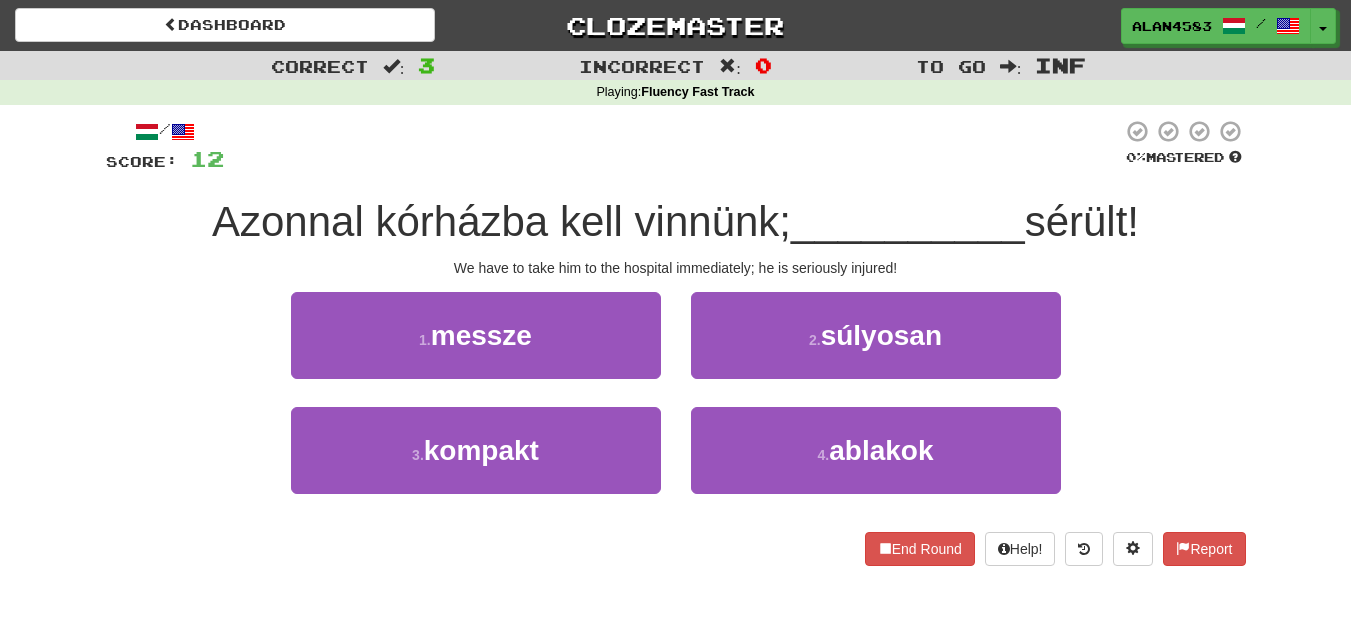 click at bounding box center (673, 146) 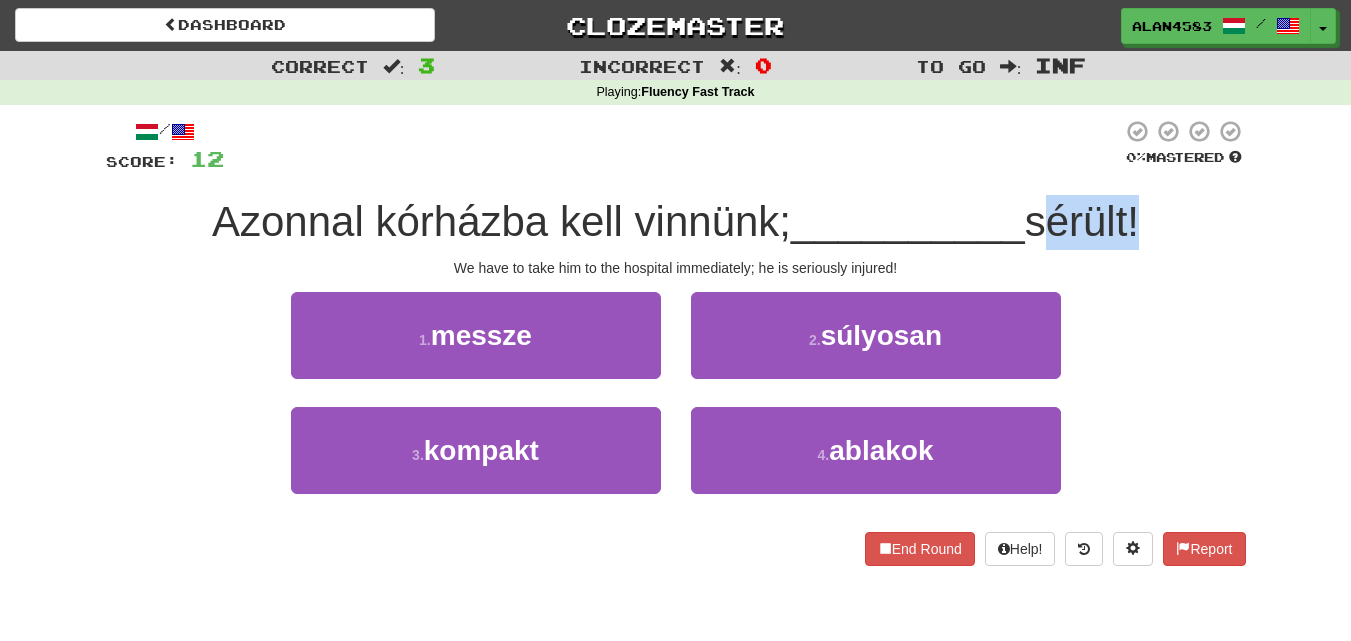 drag, startPoint x: 1035, startPoint y: 227, endPoint x: 1137, endPoint y: 223, distance: 102.0784 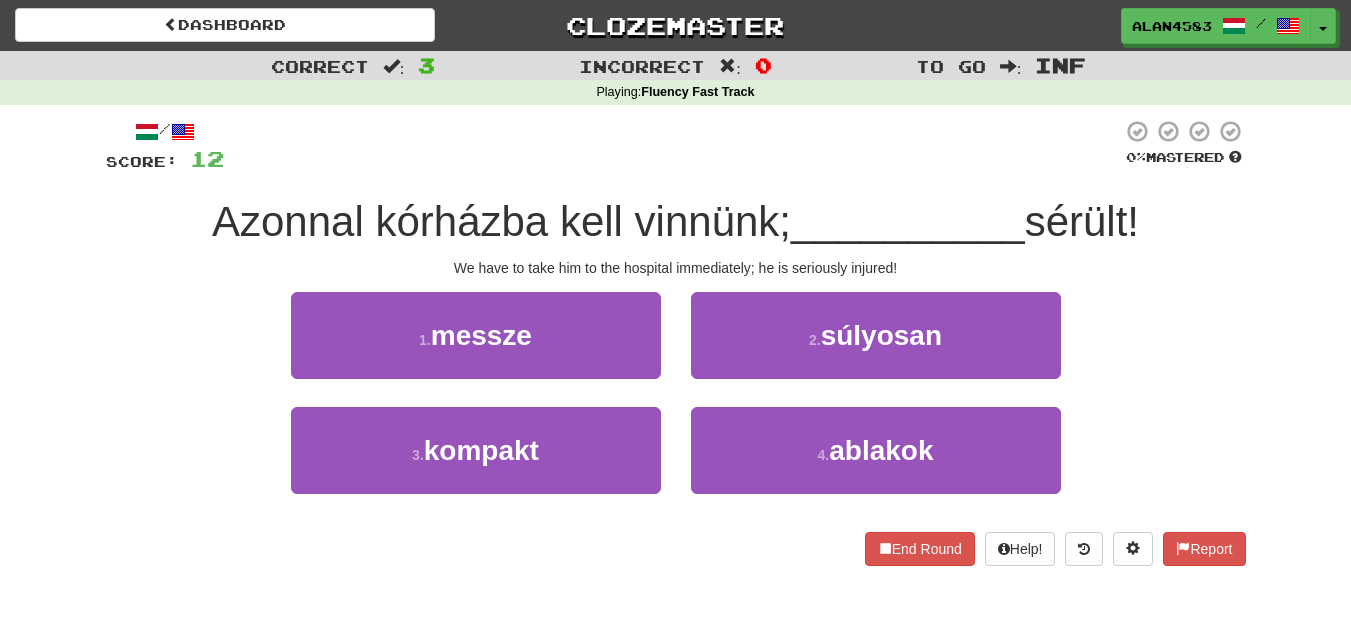 click on "/  Score:   12 0 %  Mastered Azonnal kórházba kell vinnünk;  __________  sérült! We have to take him to the hospital immediately; he is seriously injured! 1 .  messze 2 .  súlyosan 3 .  kompakt 4 .  ablakok  End Round  Help!  Report" at bounding box center (676, 342) 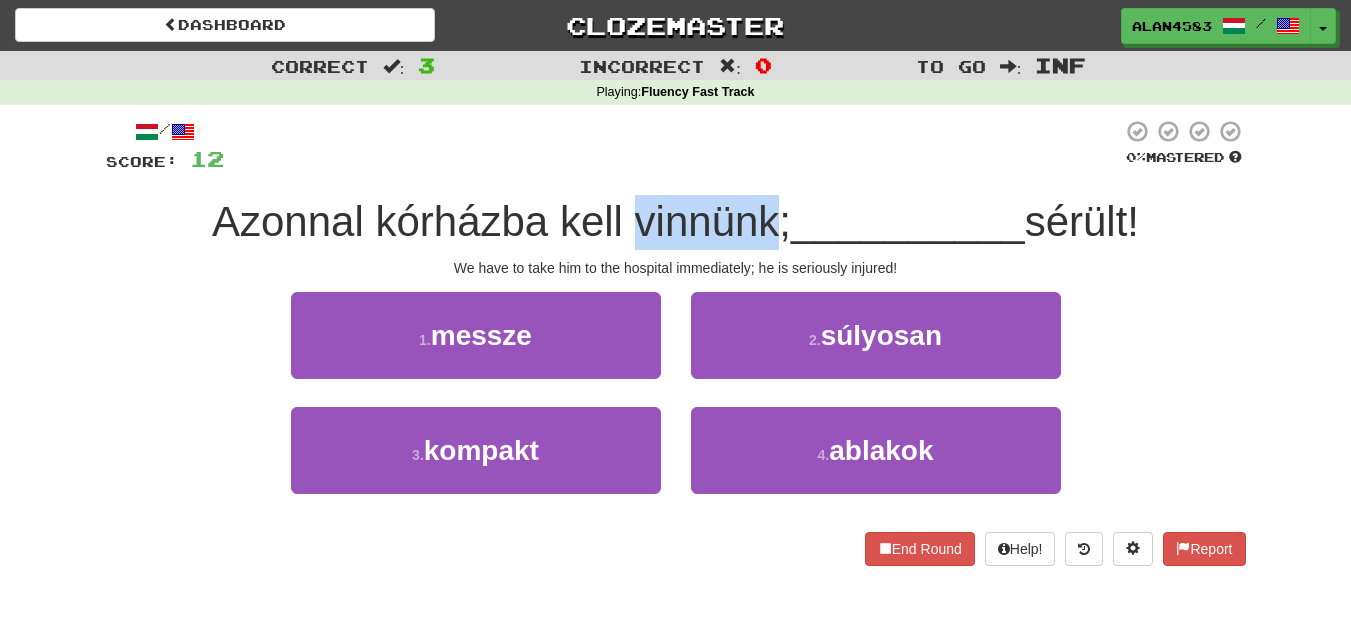 drag, startPoint x: 618, startPoint y: 220, endPoint x: 759, endPoint y: 212, distance: 141.22676 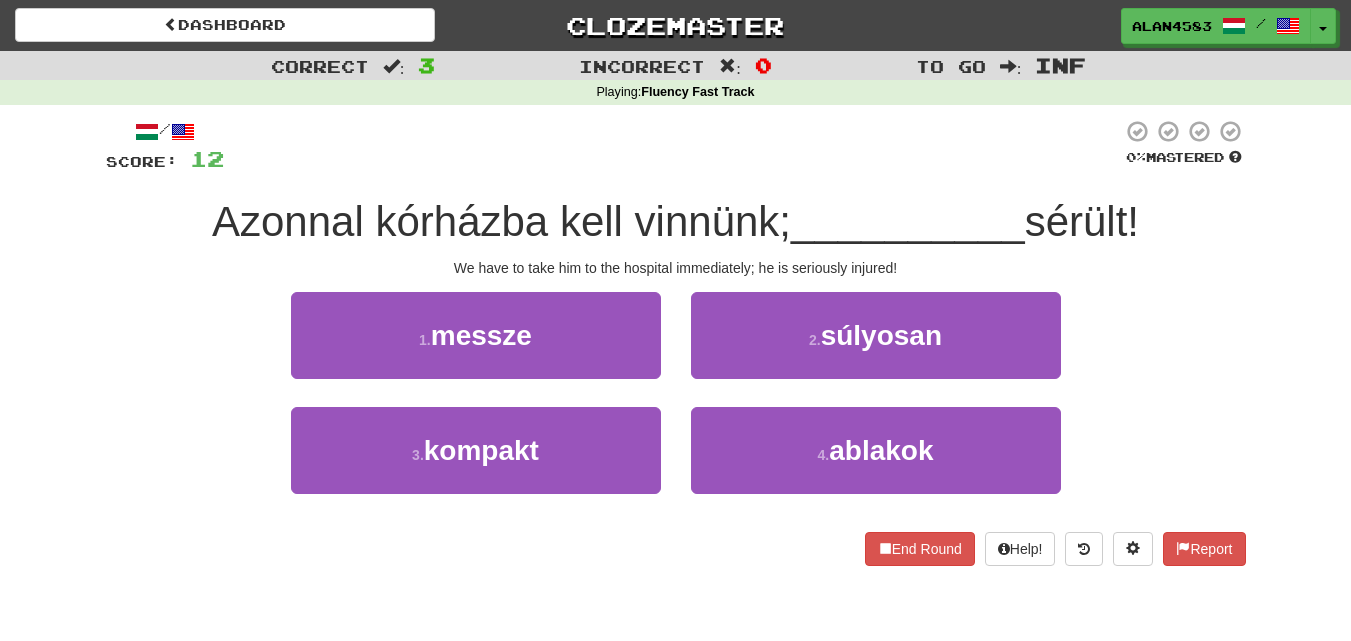 click at bounding box center [673, 146] 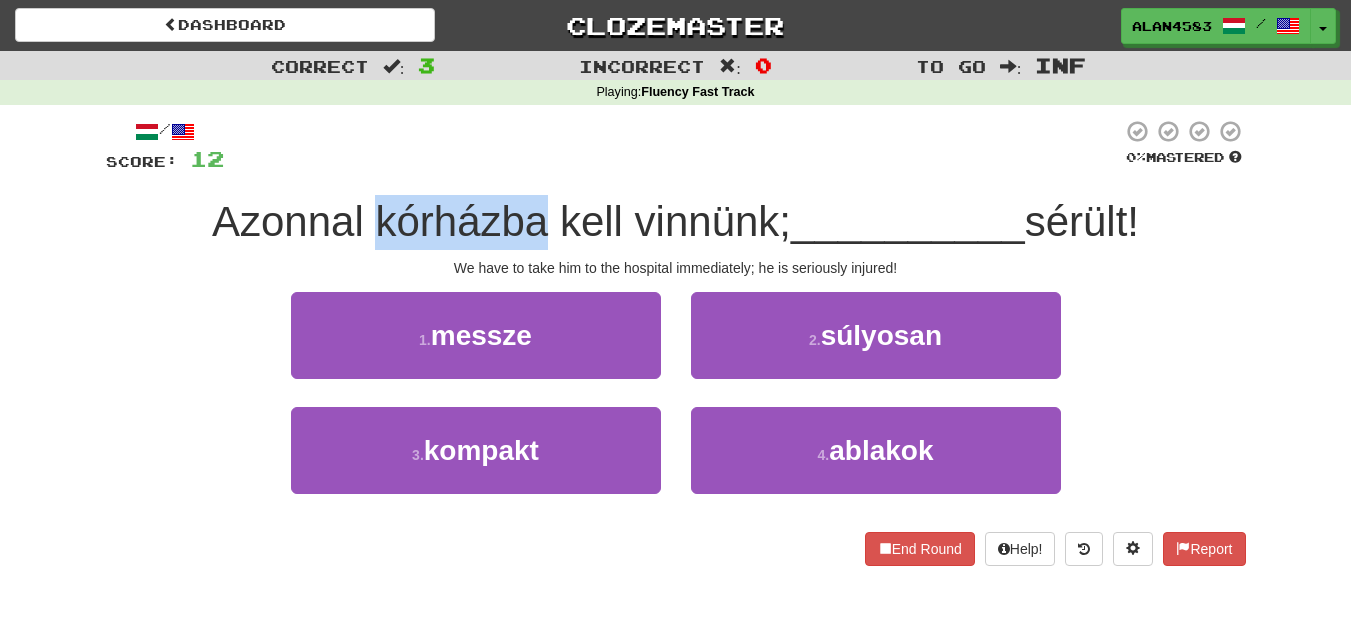 drag, startPoint x: 537, startPoint y: 232, endPoint x: 365, endPoint y: 222, distance: 172.29045 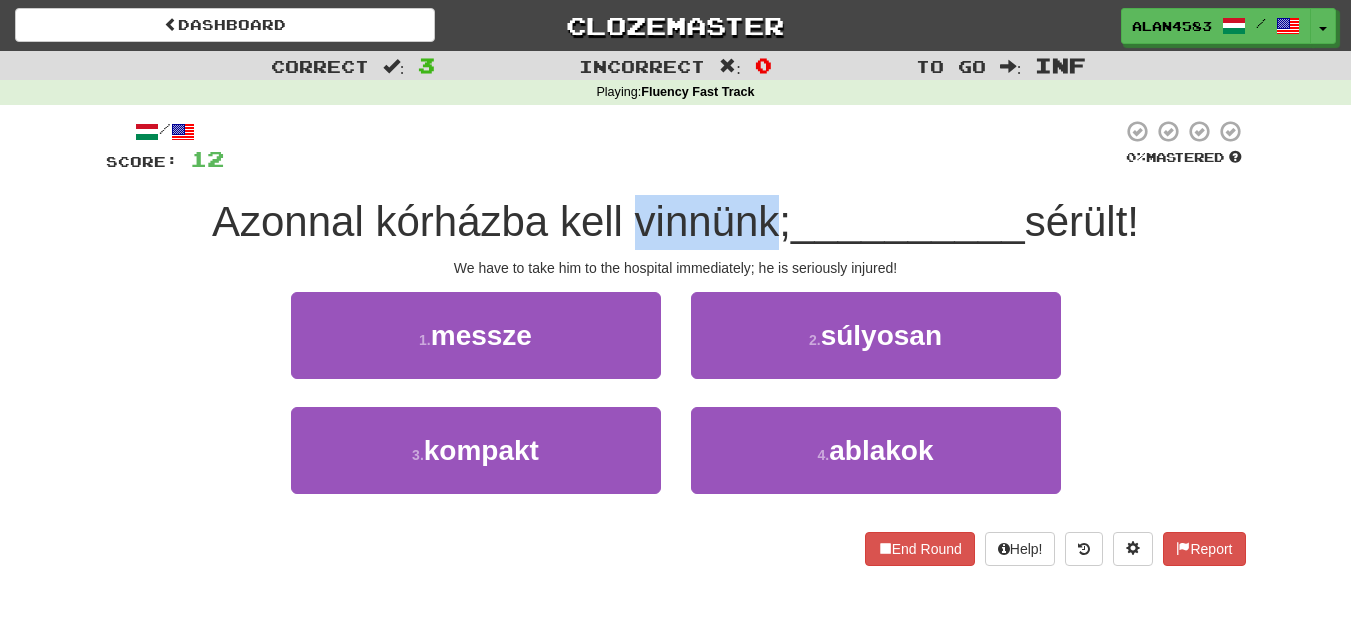 drag, startPoint x: 623, startPoint y: 222, endPoint x: 766, endPoint y: 216, distance: 143.12582 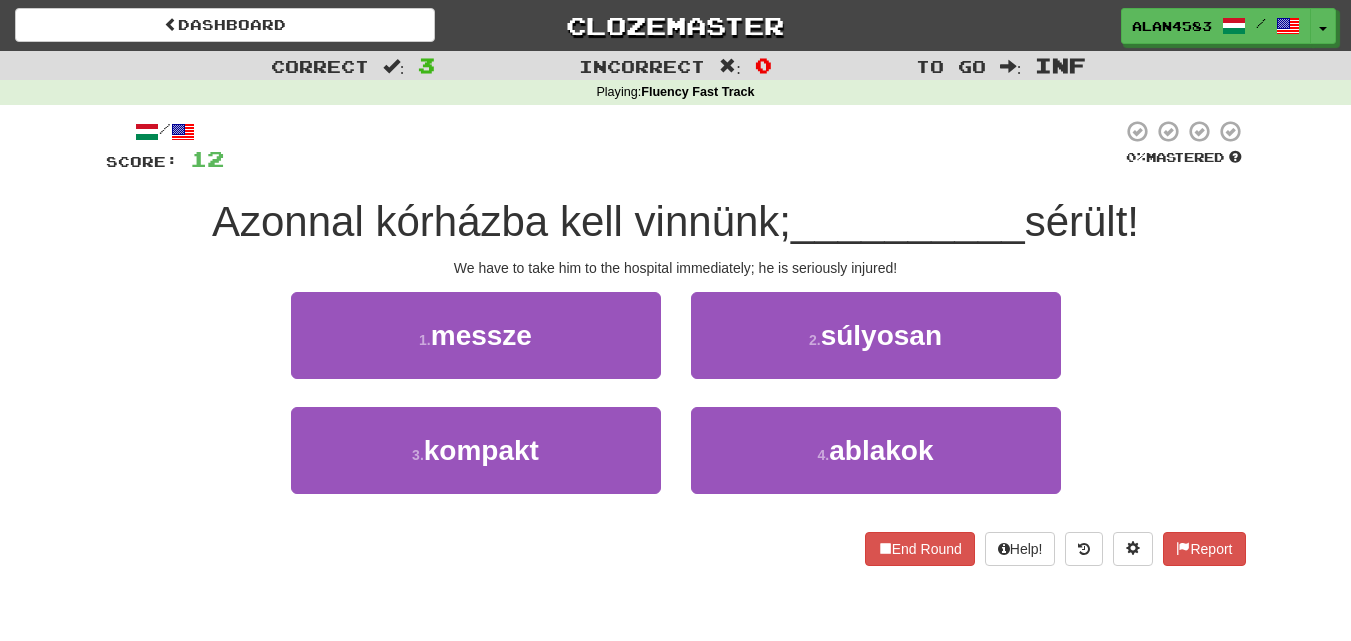 click at bounding box center (673, 146) 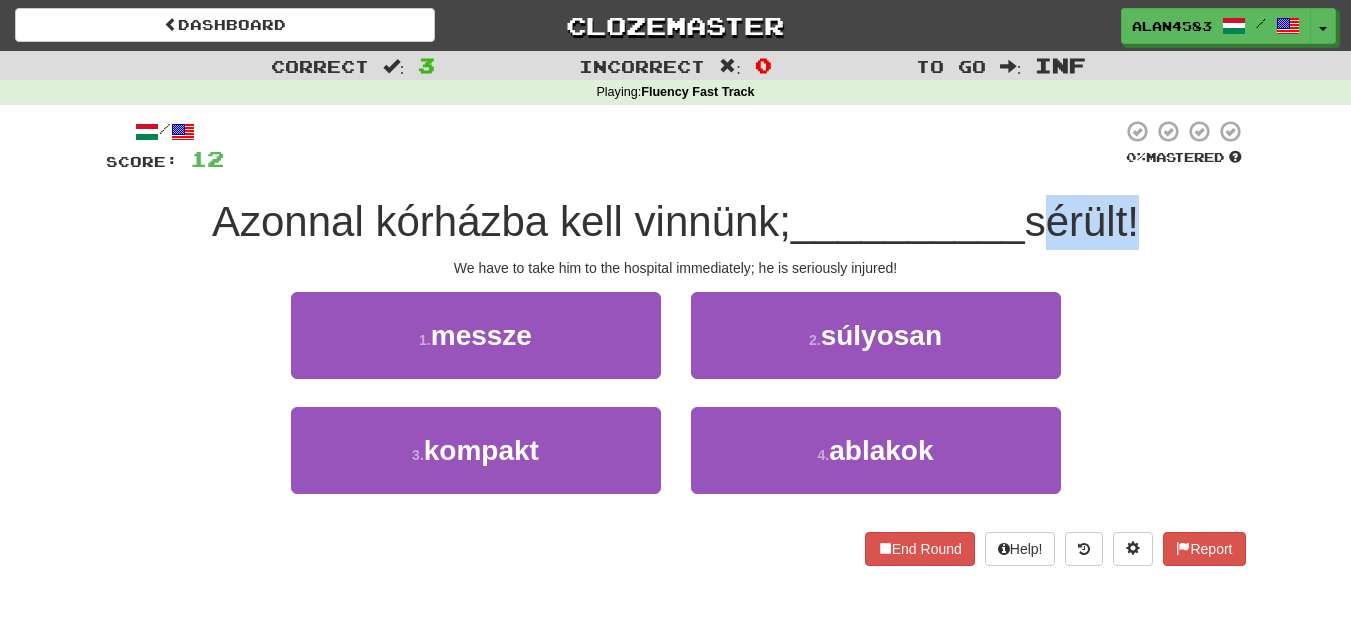drag, startPoint x: 1043, startPoint y: 229, endPoint x: 1139, endPoint y: 224, distance: 96.13012 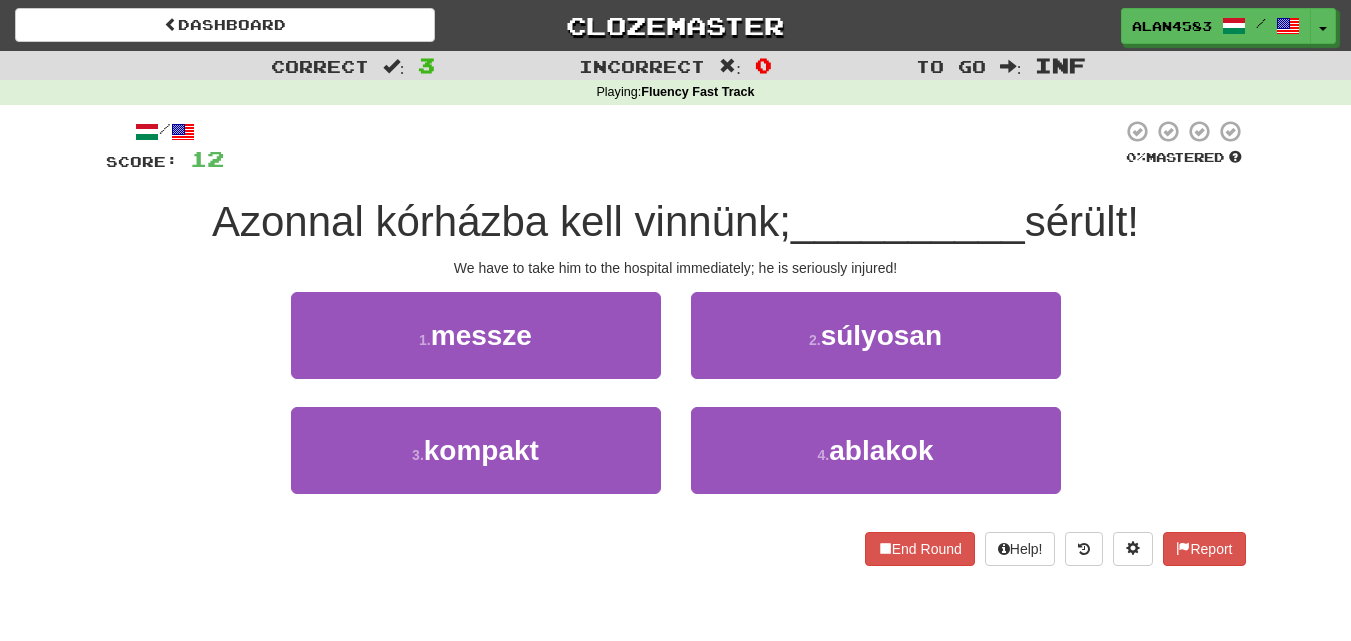 click on "/  Score:   12 0 %  Mastered Azonnal kórházba kell vinnünk;  __________  sérült! We have to take him to the hospital immediately; he is seriously injured! 1 .  messze 2 .  súlyosan 3 .  kompakt 4 .  ablakok  End Round  Help!  Report" at bounding box center (676, 342) 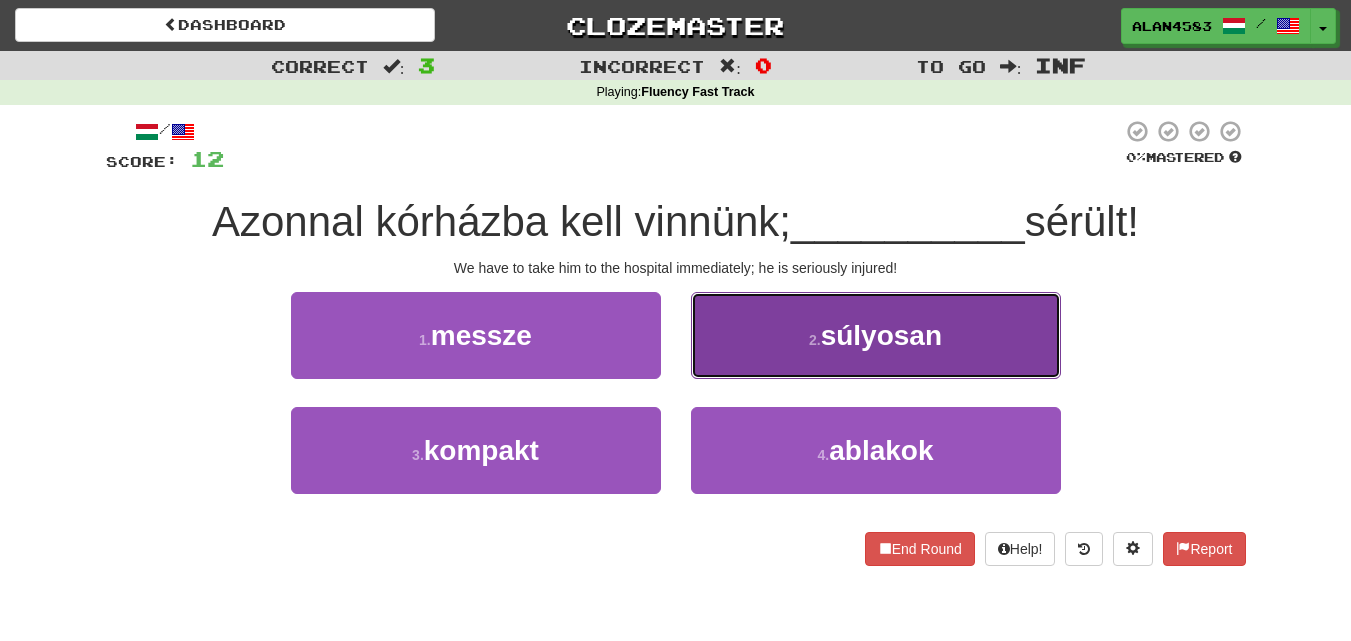 click on "2 .  súlyosan" at bounding box center (876, 335) 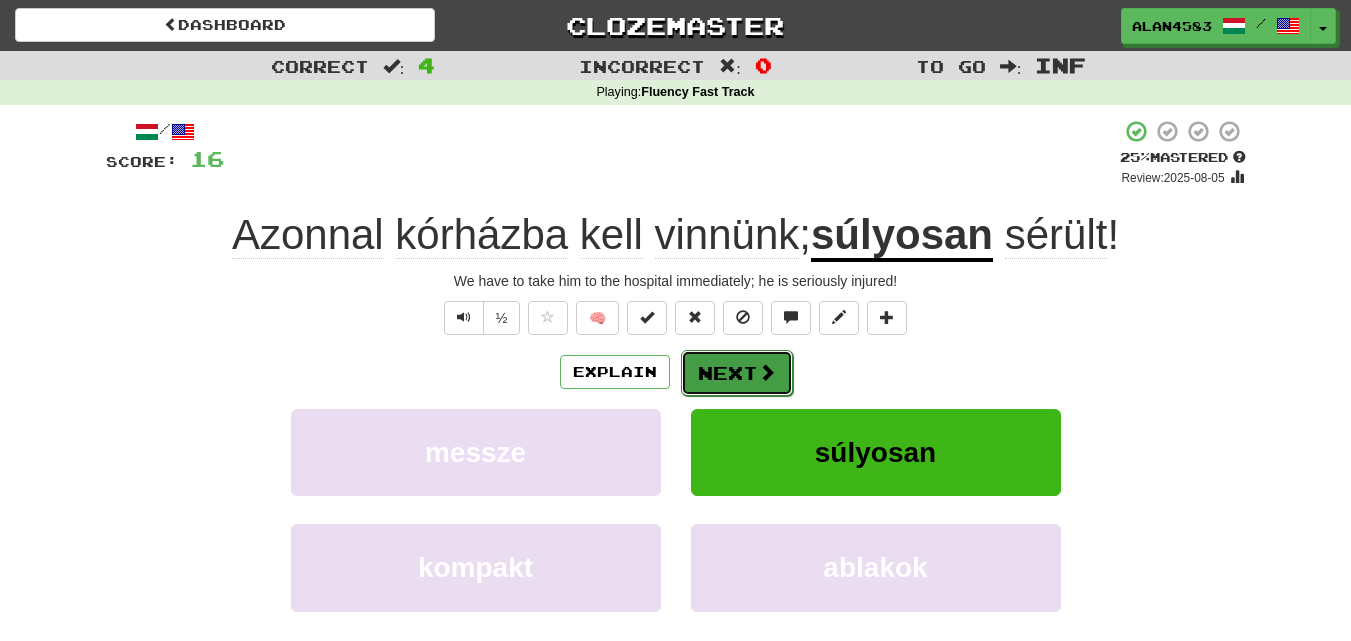 click on "Next" at bounding box center [737, 373] 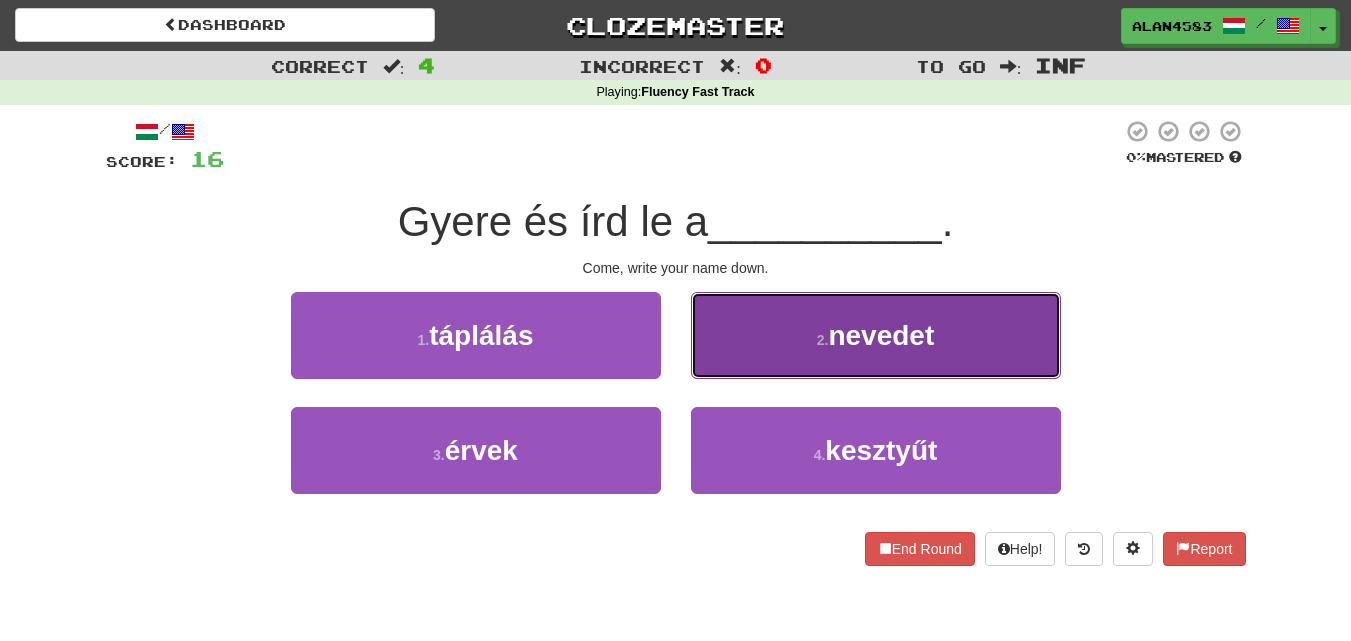 click on "2 .  nevedet" at bounding box center (876, 335) 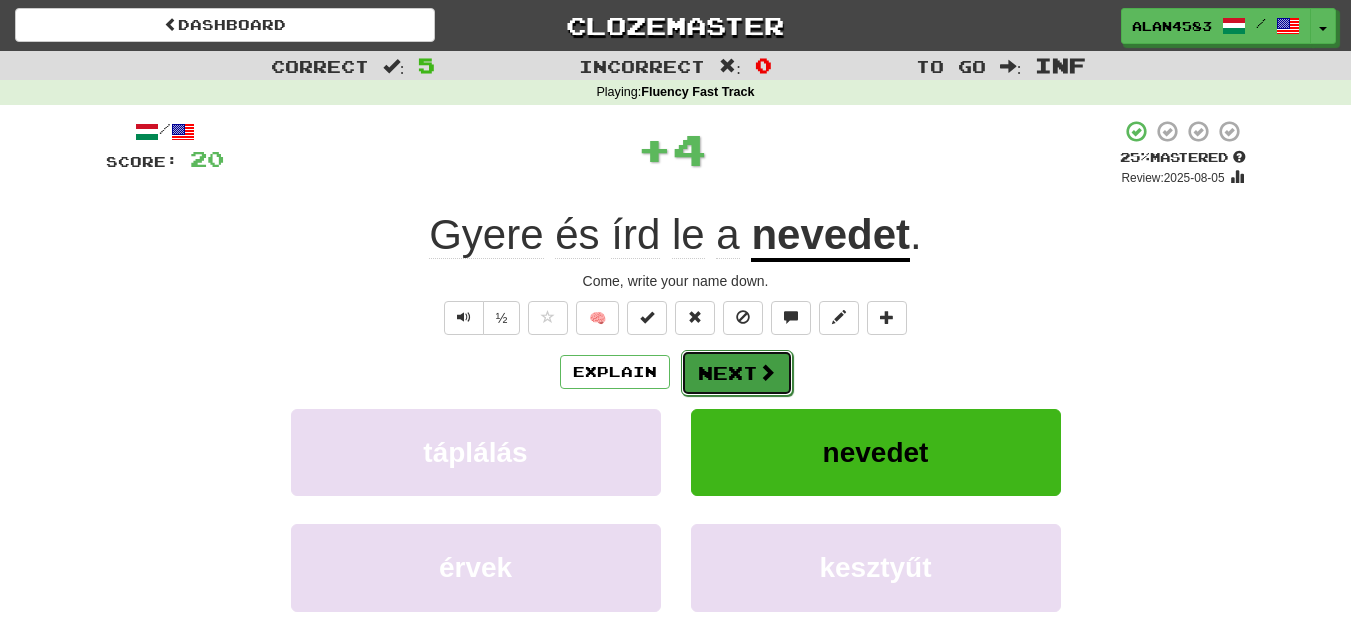 click on "Next" at bounding box center (737, 373) 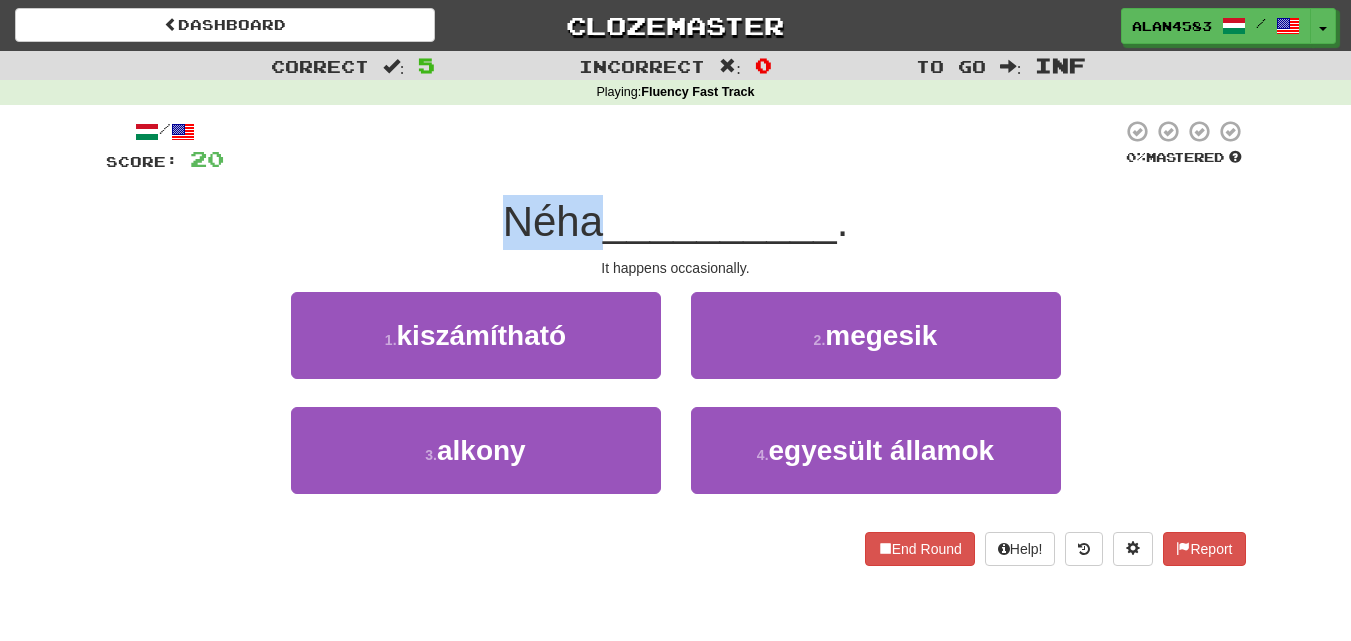 drag, startPoint x: 597, startPoint y: 215, endPoint x: 504, endPoint y: 214, distance: 93.00538 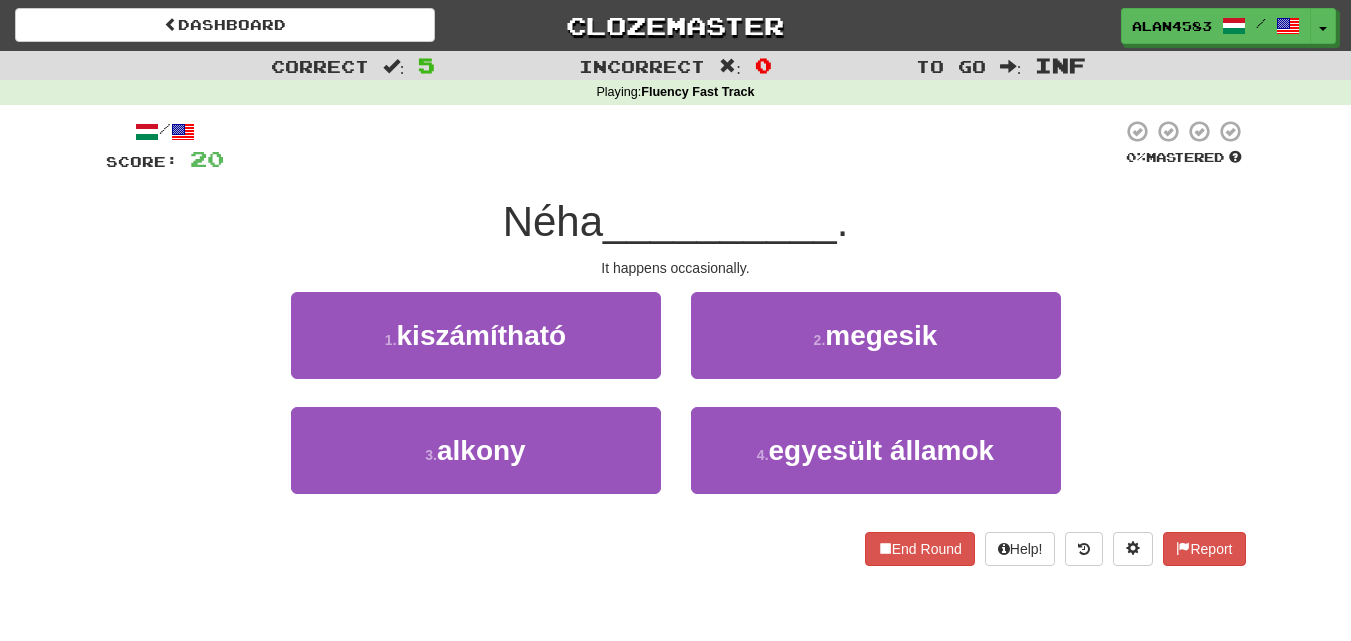 click at bounding box center (673, 146) 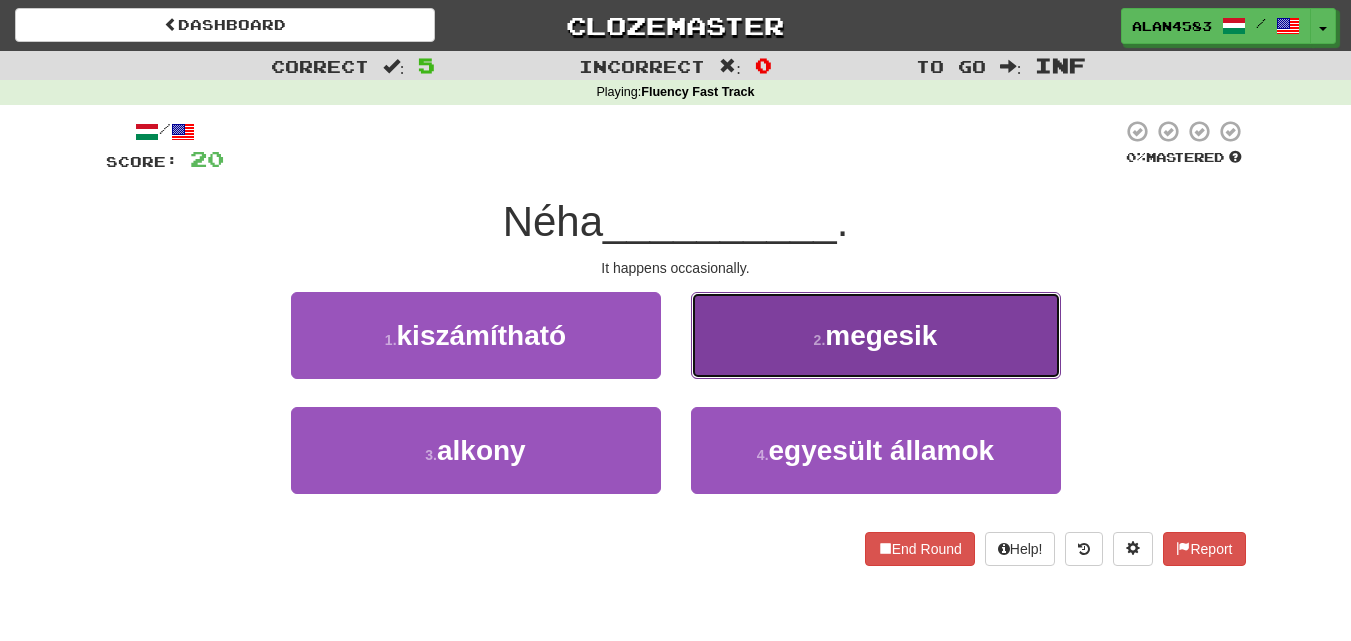 click on "2 .  megesik" at bounding box center (876, 335) 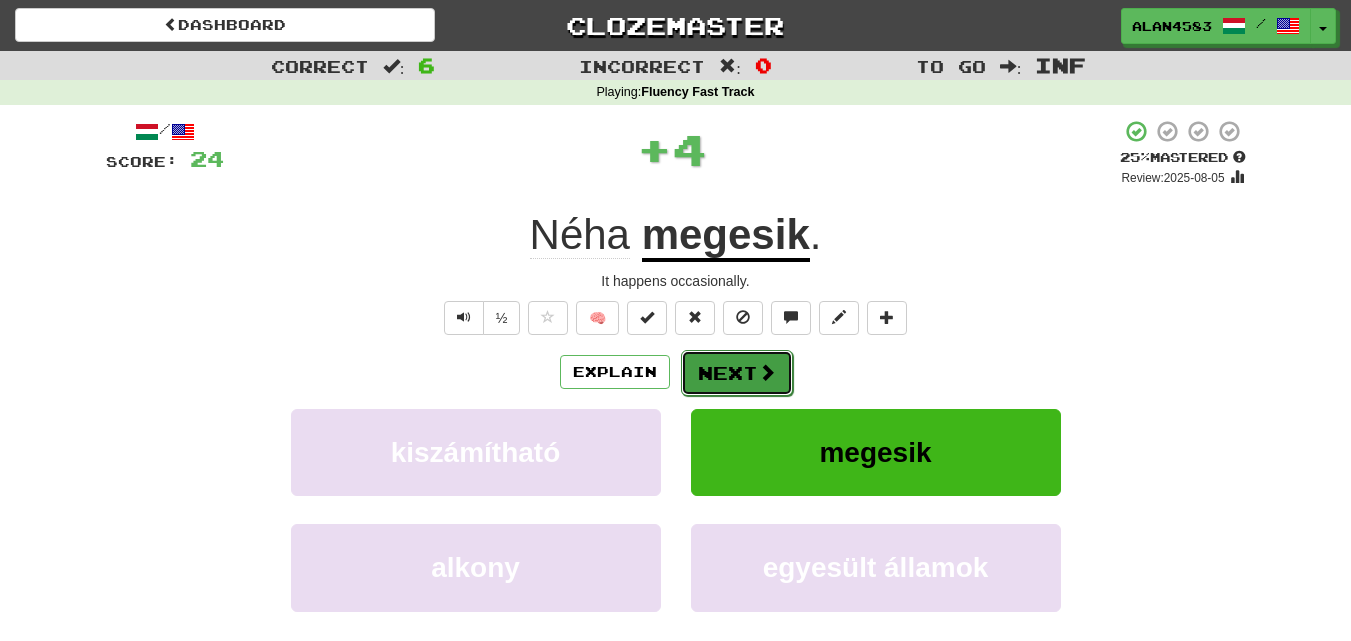 click on "Next" at bounding box center (737, 373) 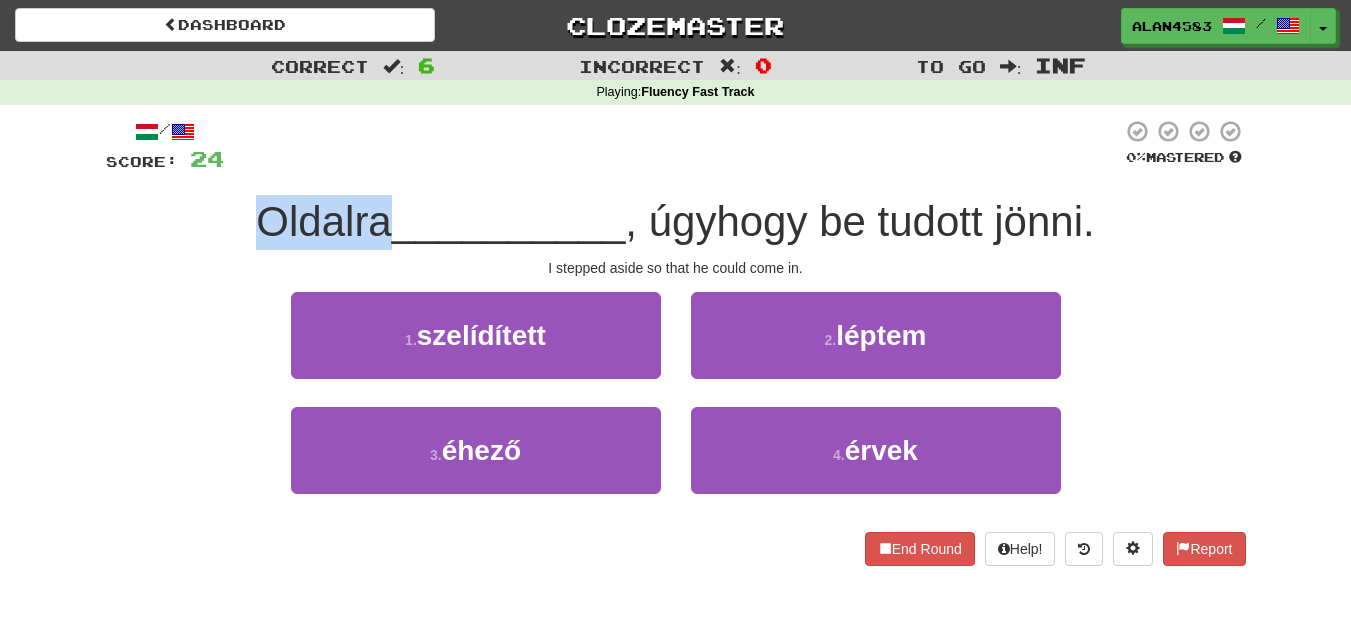 drag, startPoint x: 381, startPoint y: 224, endPoint x: 181, endPoint y: 221, distance: 200.02249 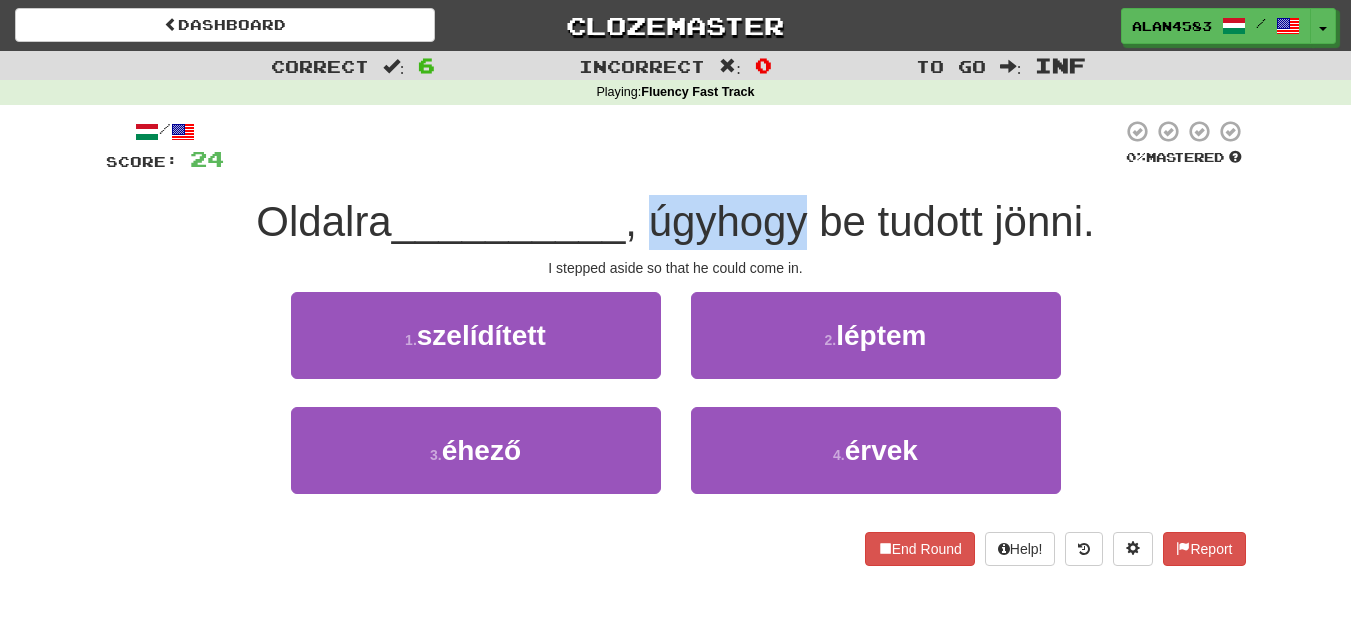 drag, startPoint x: 654, startPoint y: 215, endPoint x: 815, endPoint y: 213, distance: 161.01242 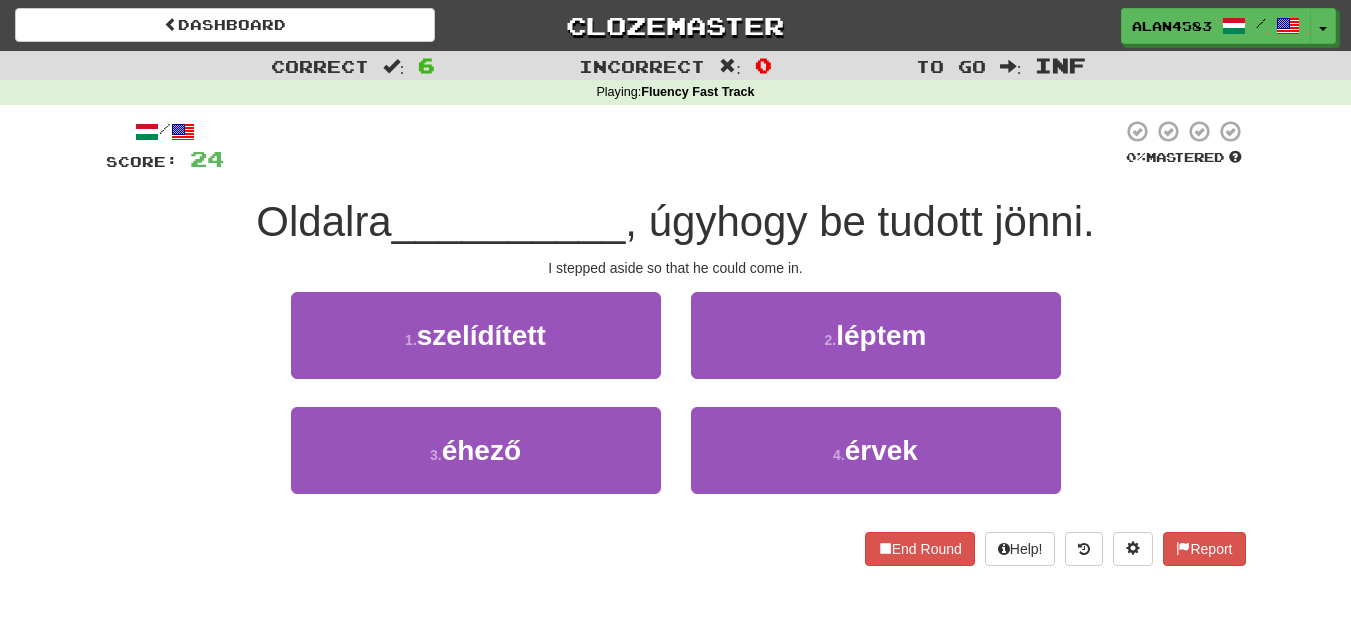 click at bounding box center [673, 146] 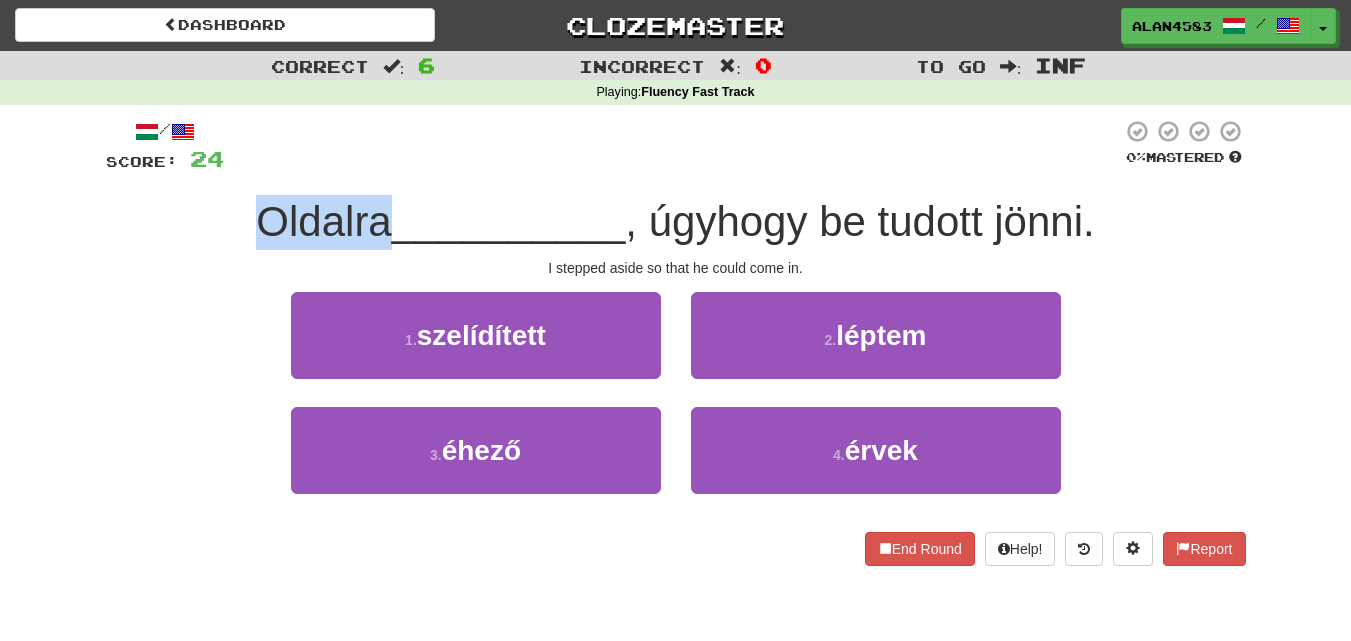 drag, startPoint x: 382, startPoint y: 220, endPoint x: 211, endPoint y: 209, distance: 171.35344 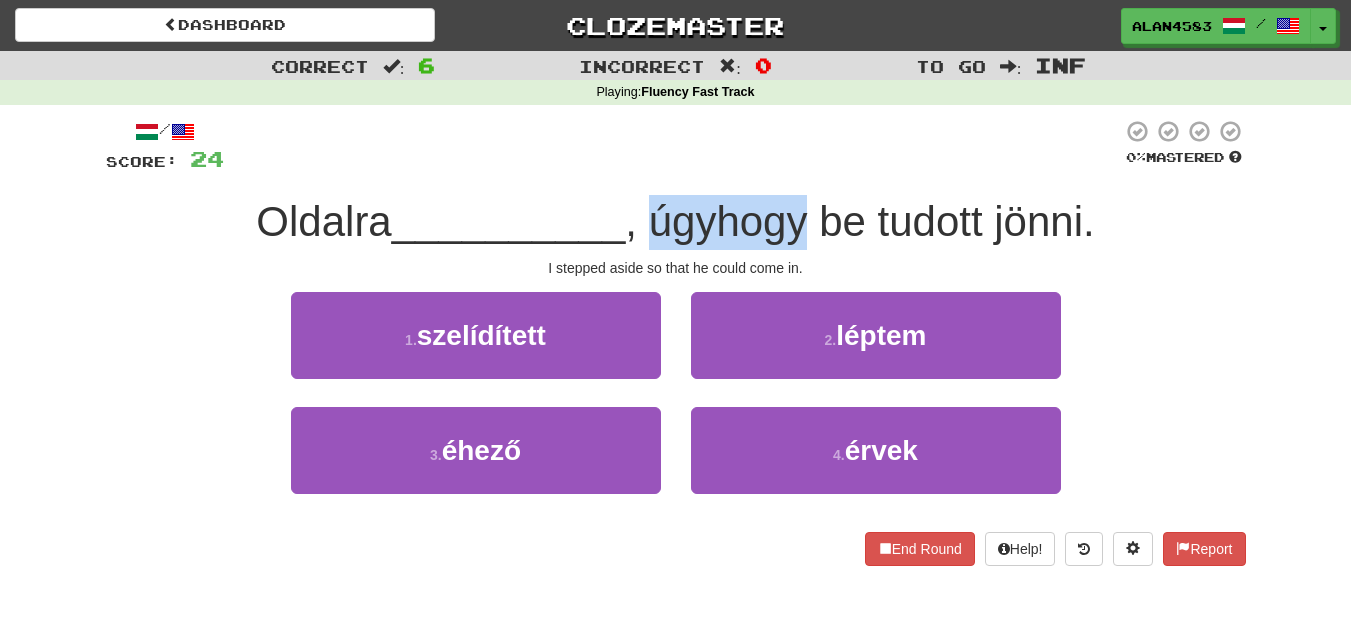 drag, startPoint x: 812, startPoint y: 216, endPoint x: 655, endPoint y: 218, distance: 157.01274 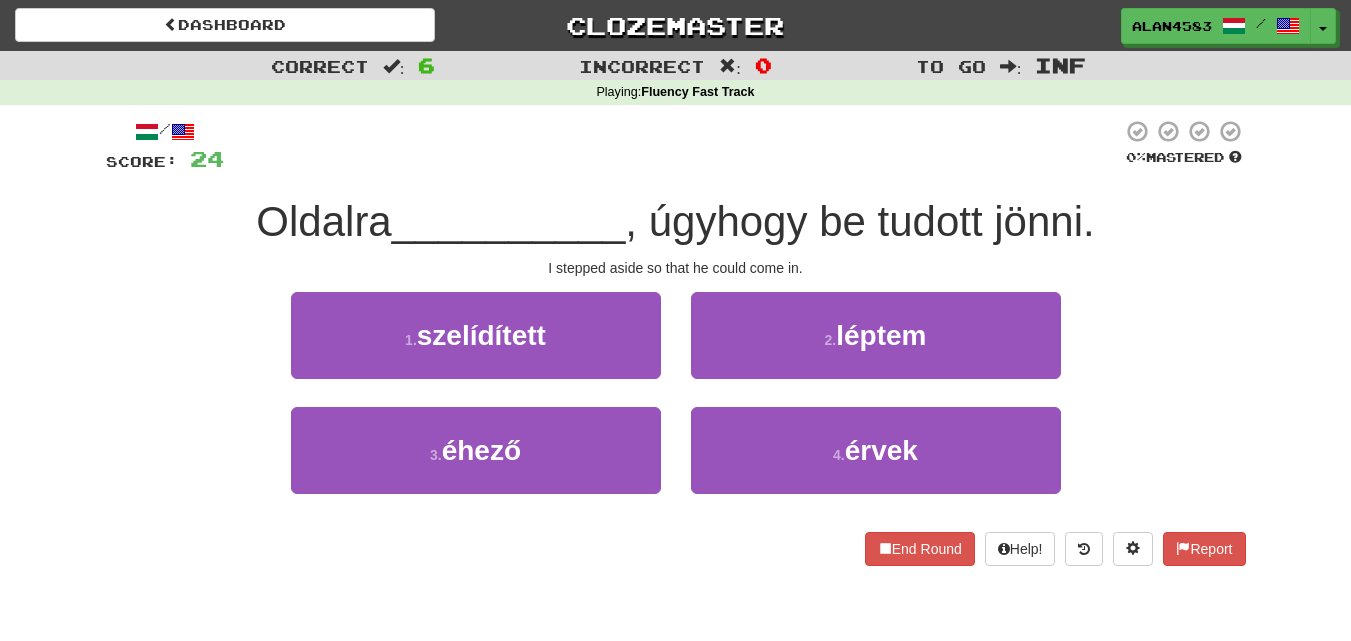 click on "/  Score:   24 0 %  Mastered Oldalra  [LAST] , úgyhogy be tudott jönni. I stepped aside so that he could come in. 1 .  szelídített 2 .  léptem 3 .  éhező 4 .  érvek  End Round  Help!  Report" at bounding box center [676, 342] 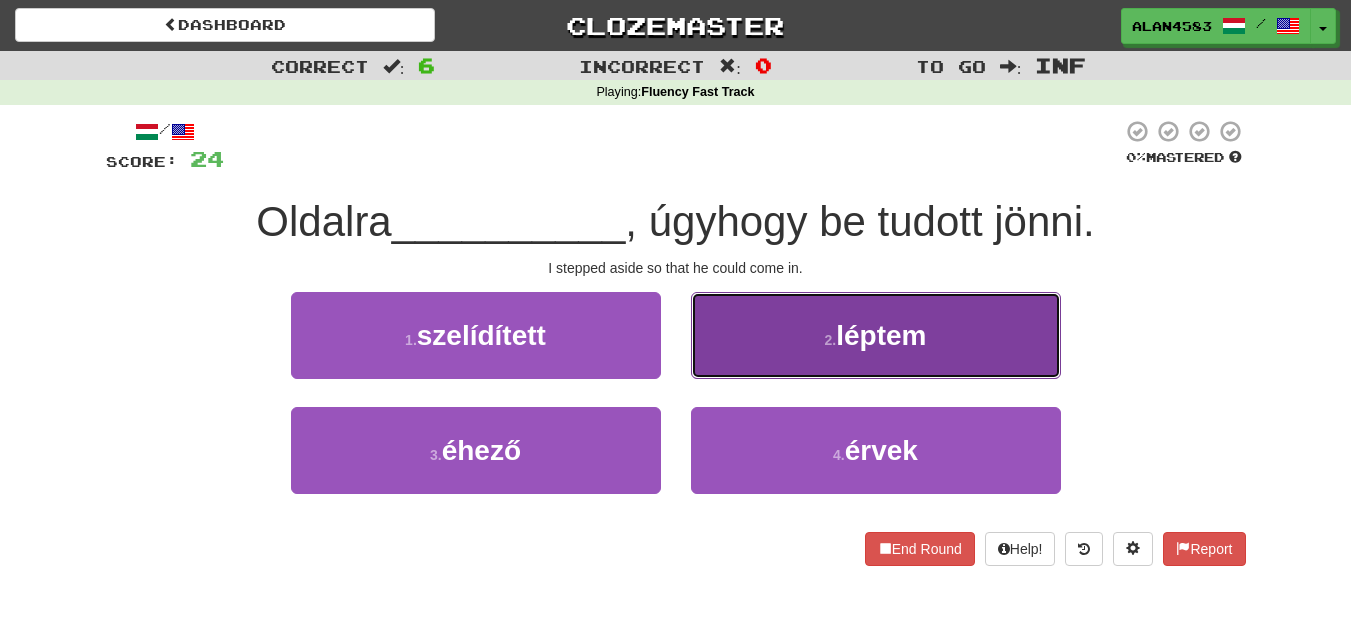 click on "2 .  léptem" at bounding box center (876, 335) 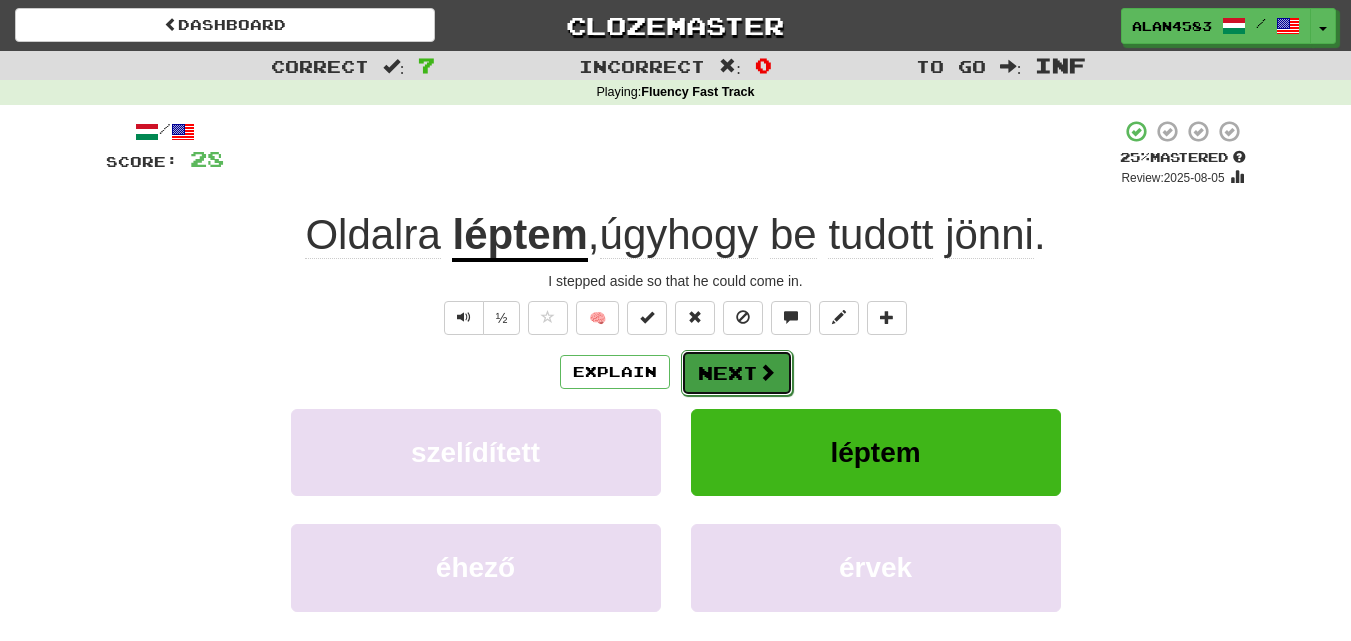 click on "Next" at bounding box center [737, 373] 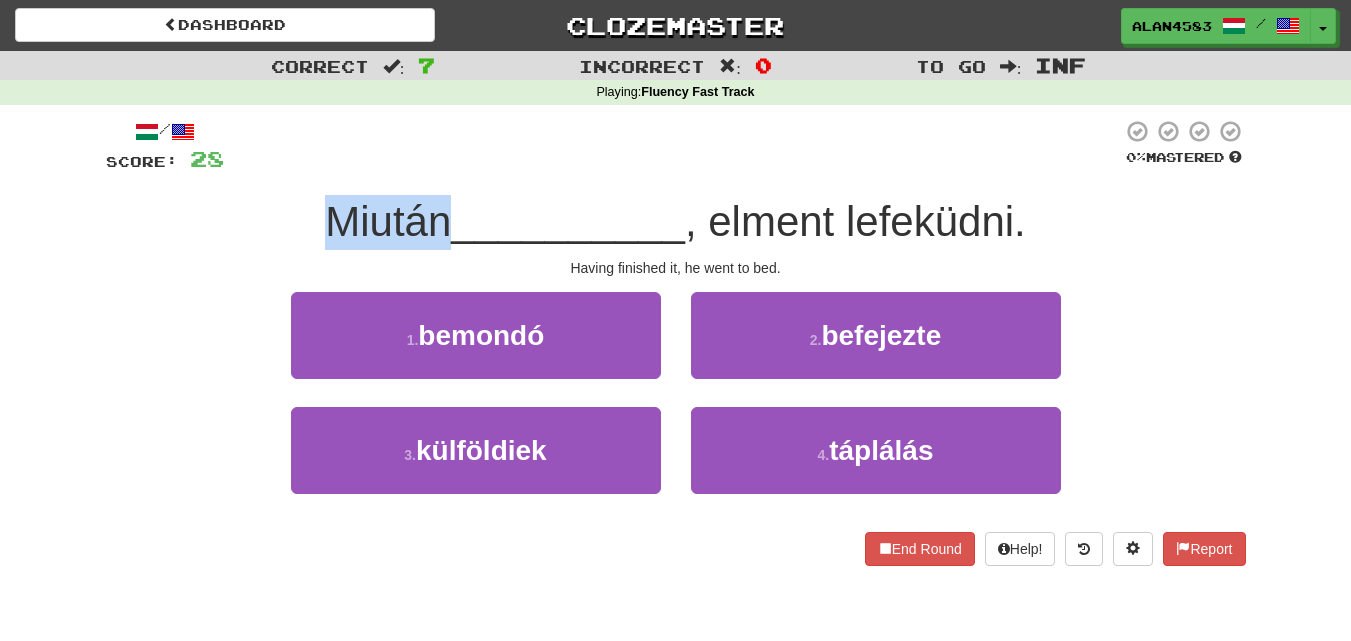 drag, startPoint x: 437, startPoint y: 210, endPoint x: 306, endPoint y: 210, distance: 131 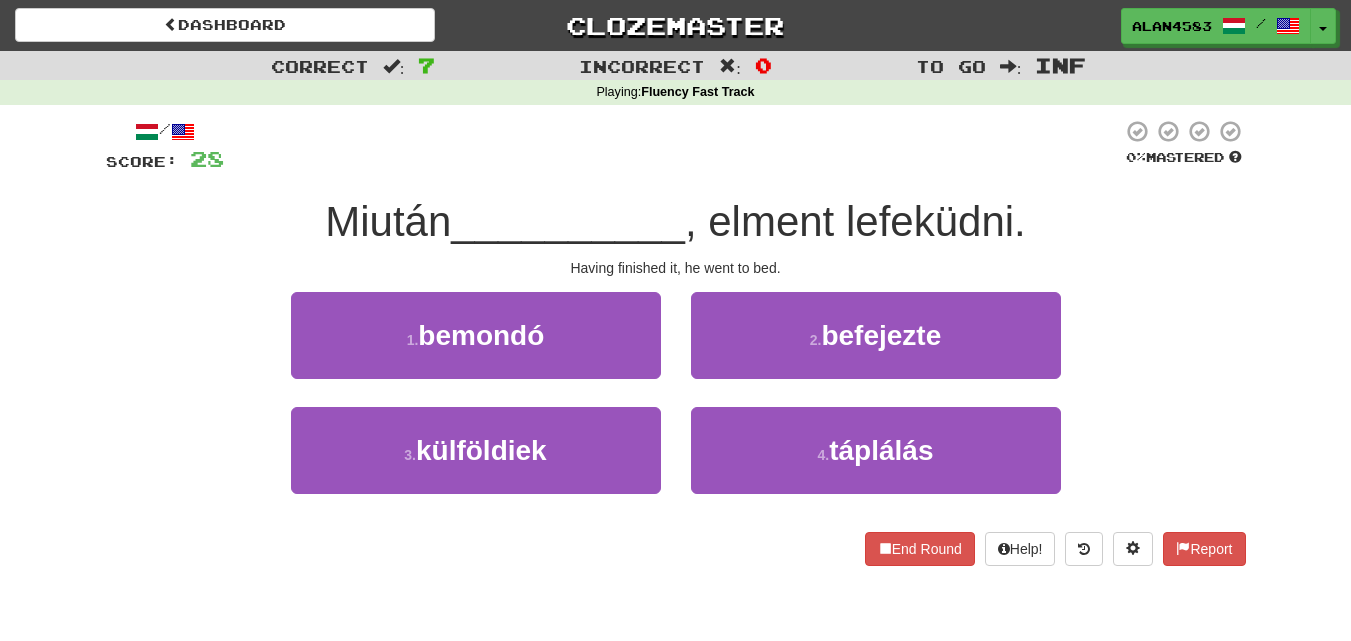 click at bounding box center [673, 146] 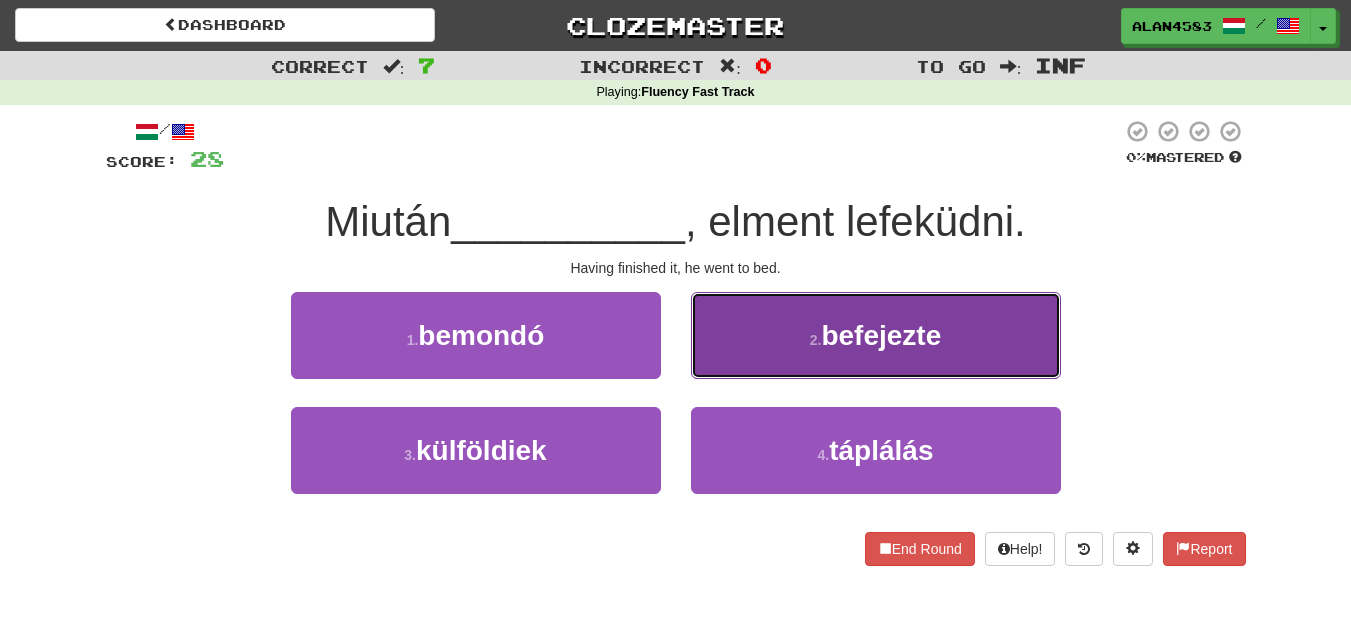 click on "befejezte" at bounding box center (881, 335) 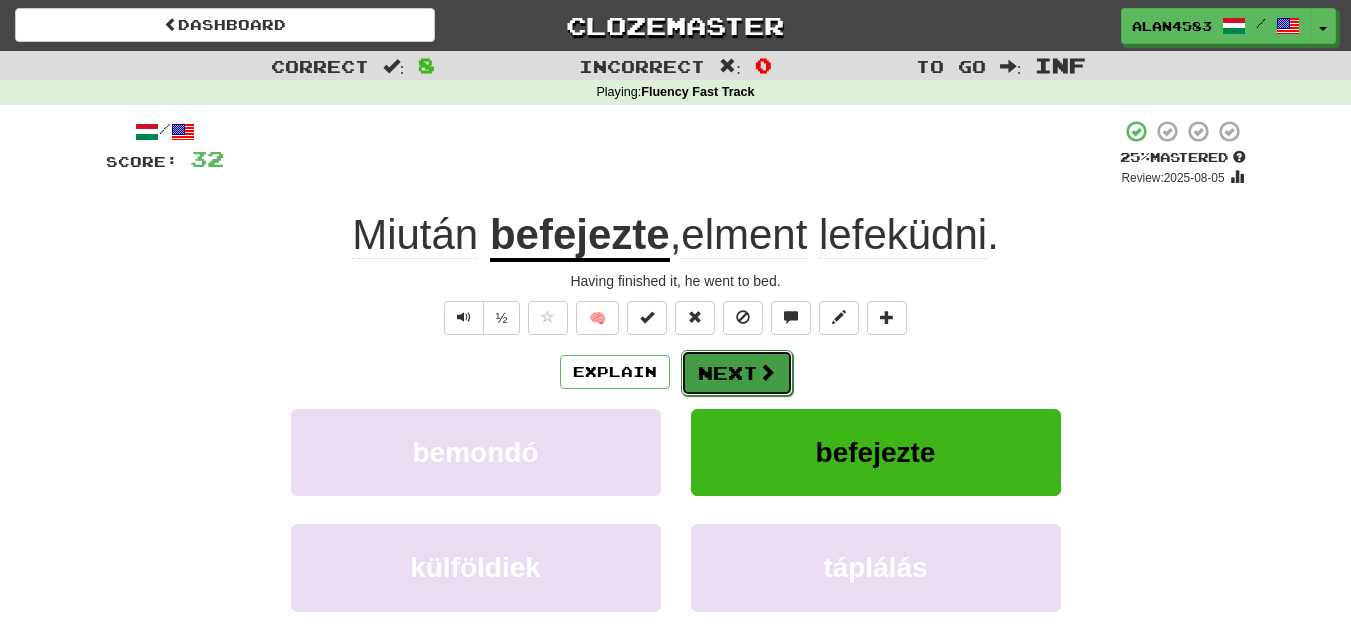 click on "Next" at bounding box center [737, 373] 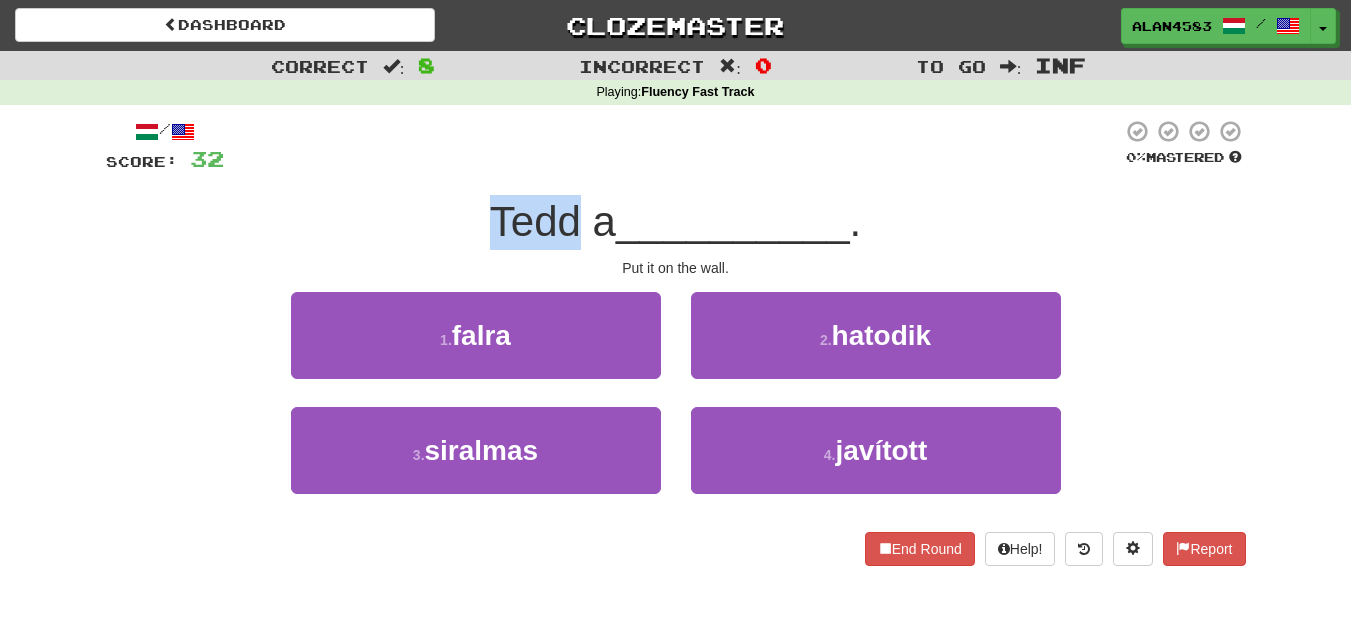 drag, startPoint x: 570, startPoint y: 220, endPoint x: 456, endPoint y: 206, distance: 114.85643 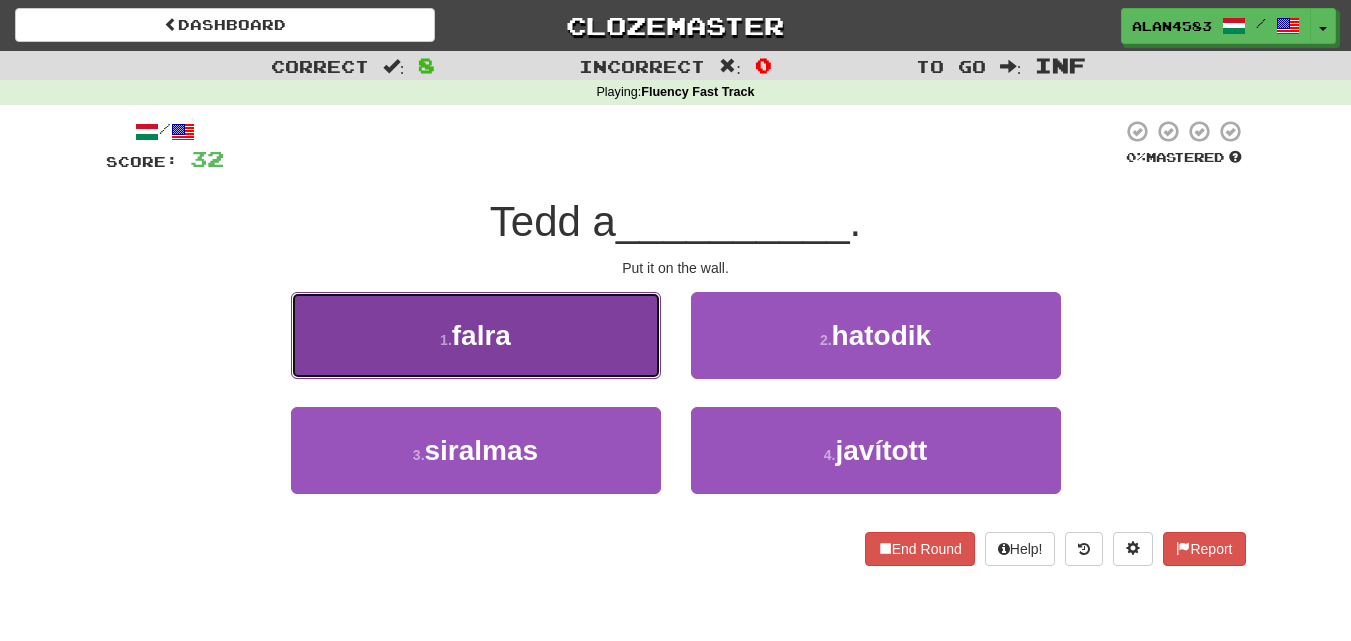 click on "1 .  falra" at bounding box center [476, 335] 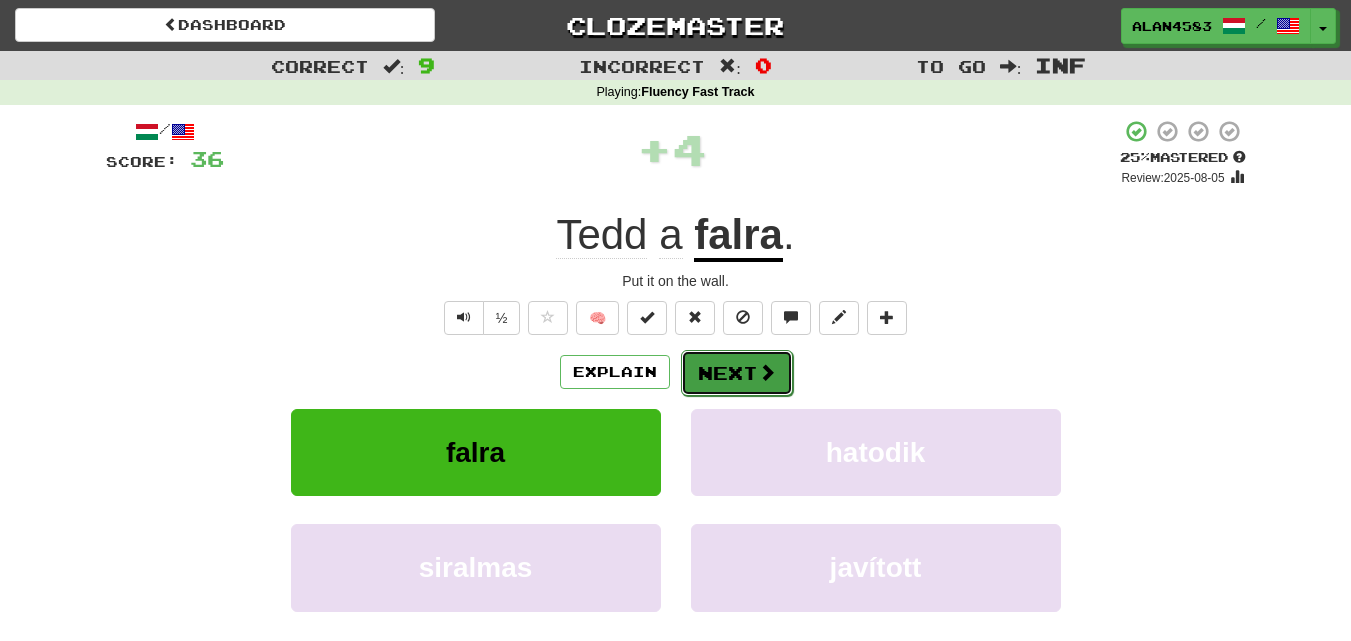 click on "Next" at bounding box center [737, 373] 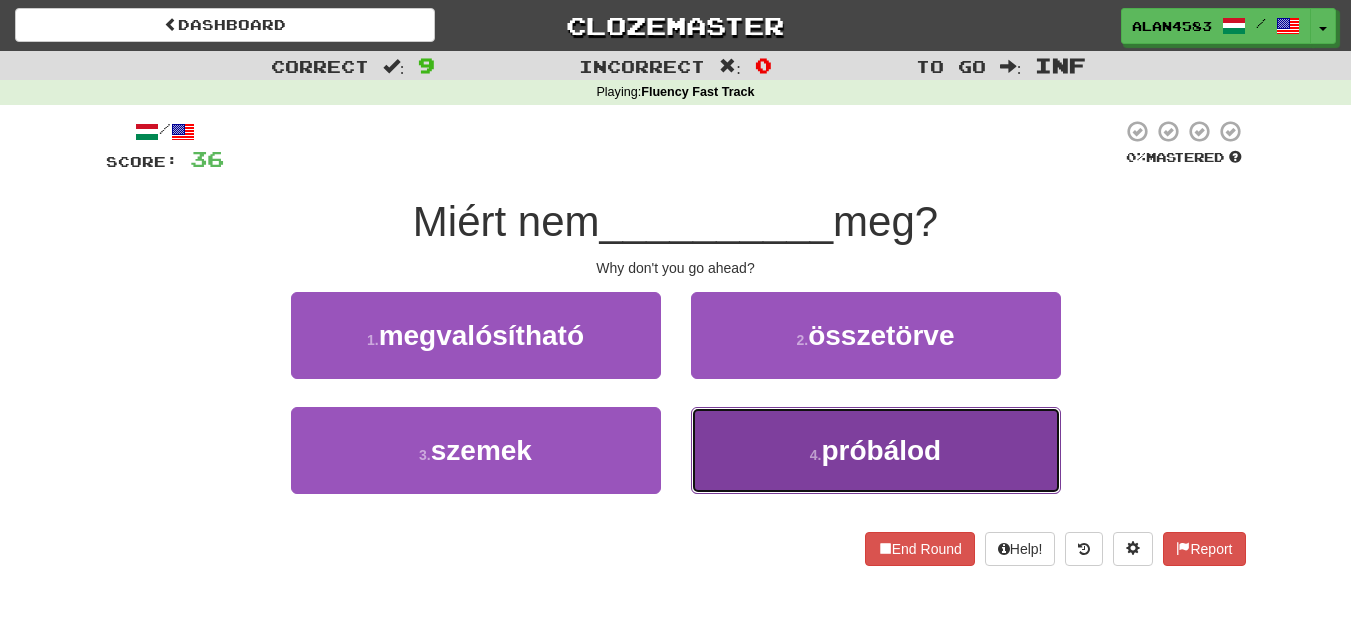 click on "4 .  próbálod" at bounding box center [876, 450] 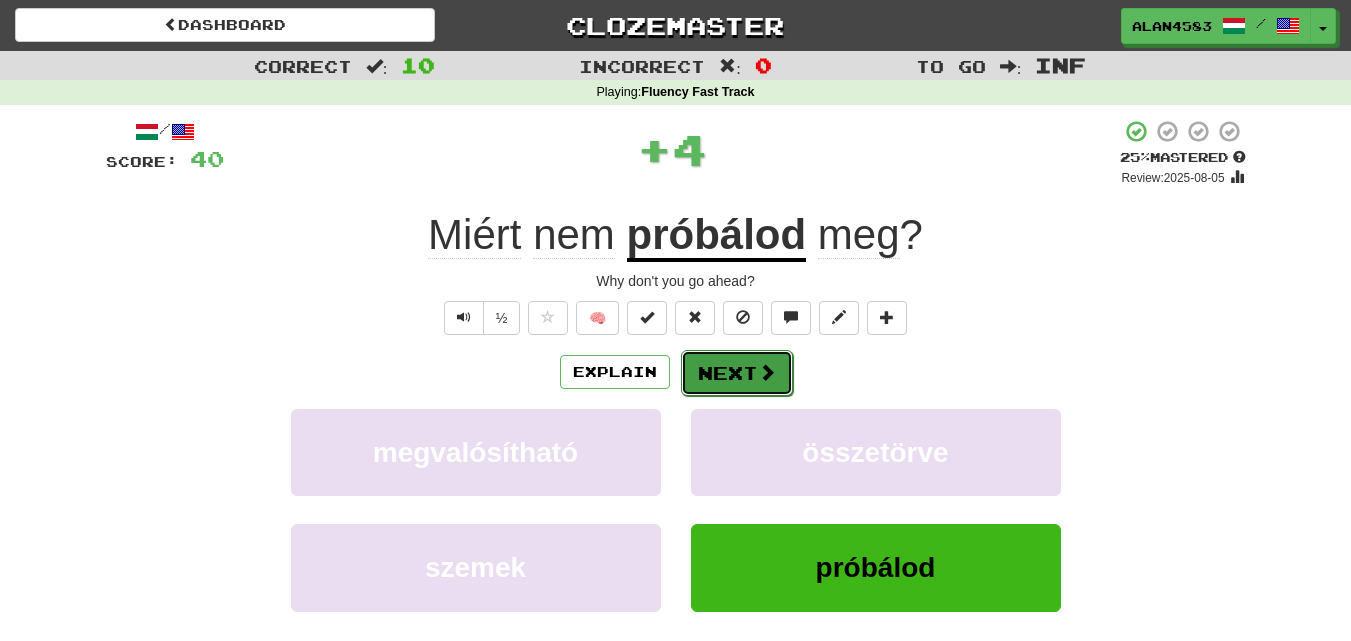 click on "Next" at bounding box center [737, 373] 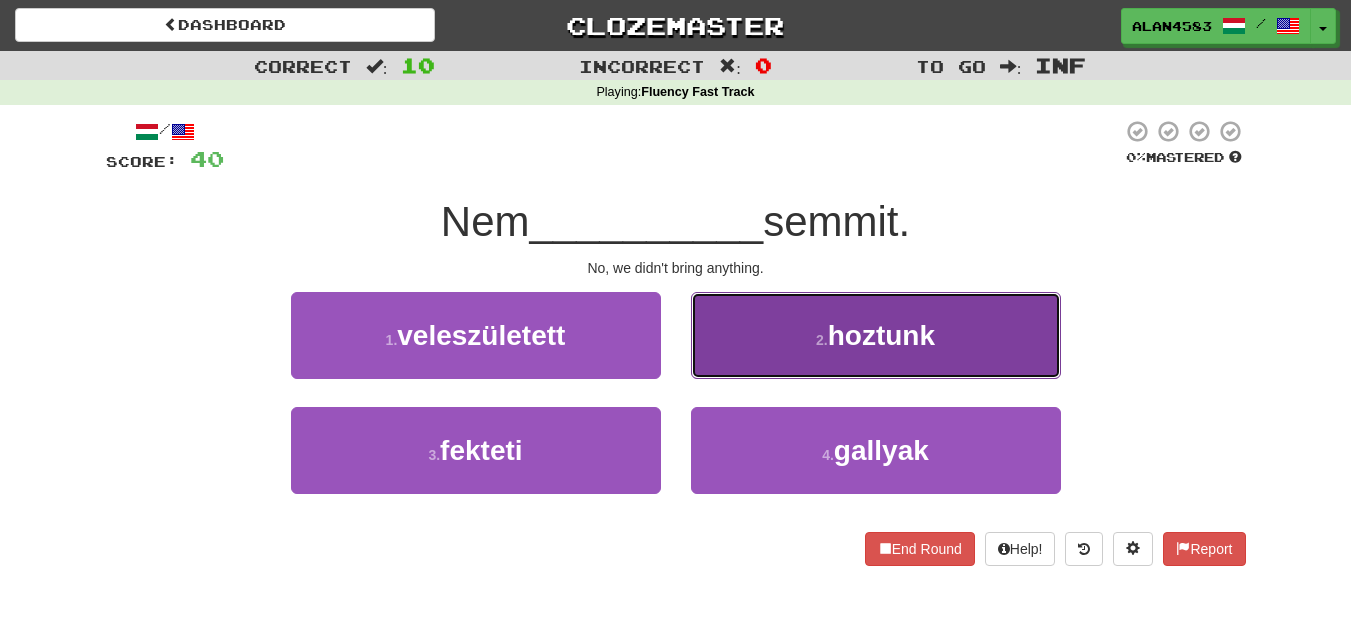 click on "2 ." at bounding box center [822, 340] 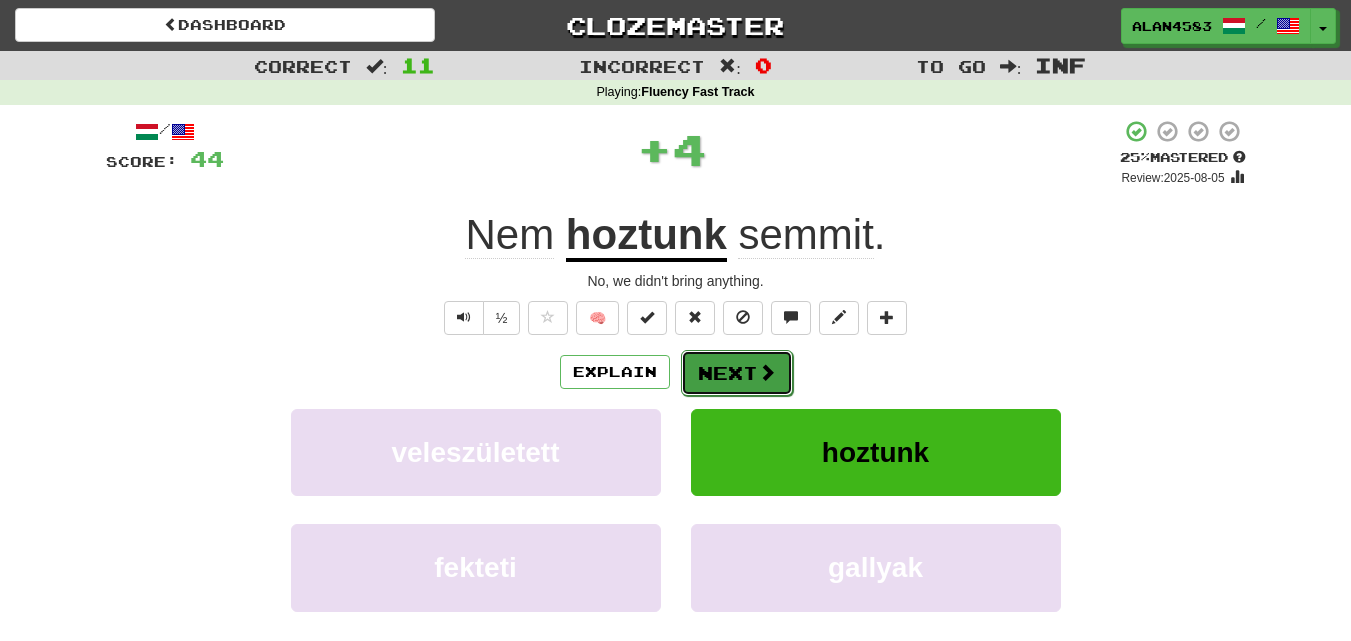 click on "Next" at bounding box center [737, 373] 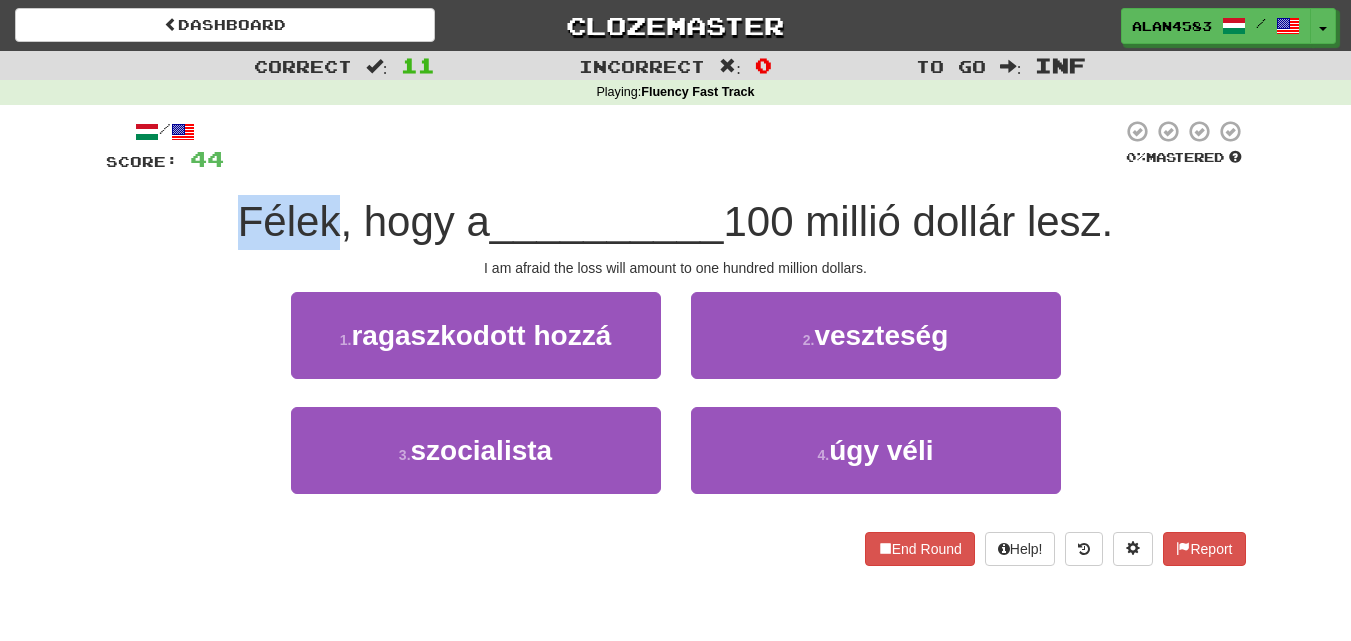 drag, startPoint x: 328, startPoint y: 206, endPoint x: 191, endPoint y: 191, distance: 137.81873 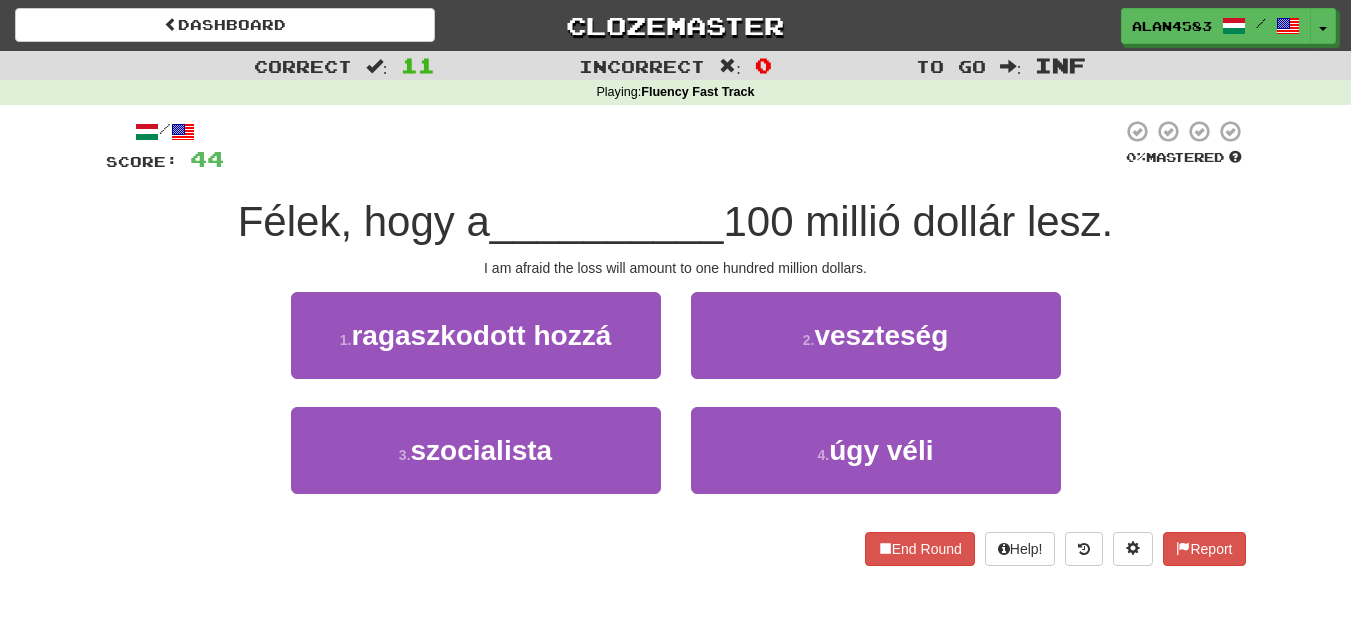 click at bounding box center (673, 146) 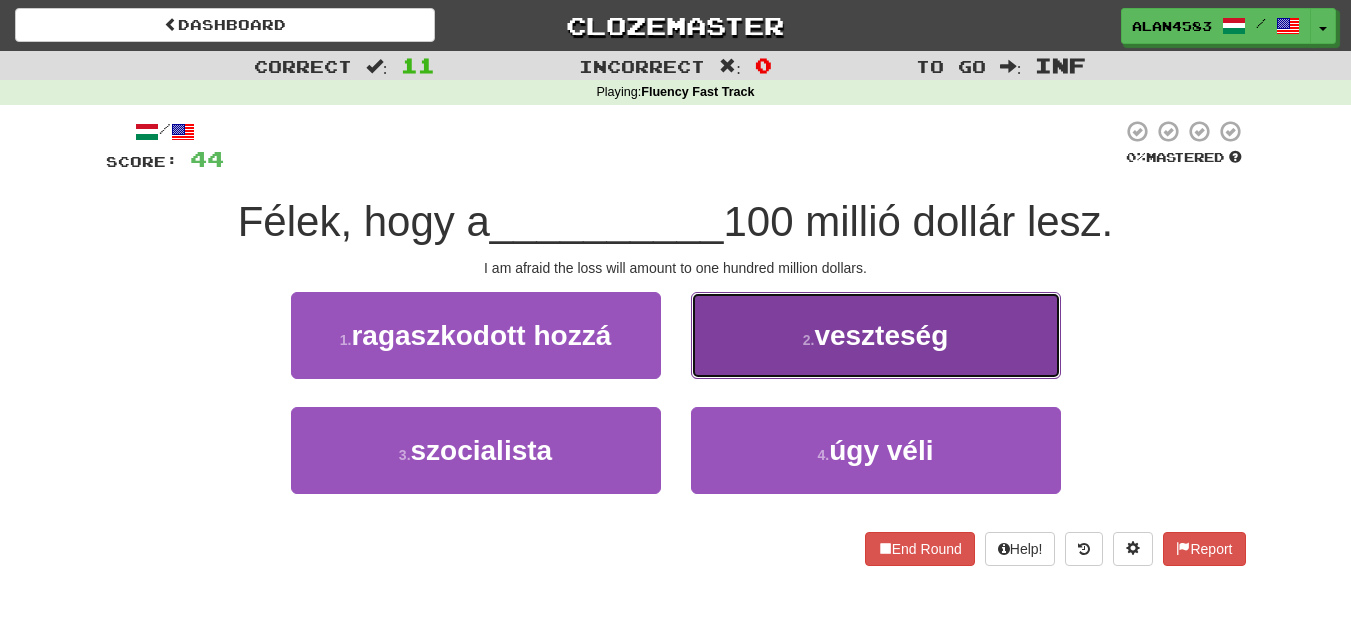 click on "2 .  veszteség" at bounding box center (876, 335) 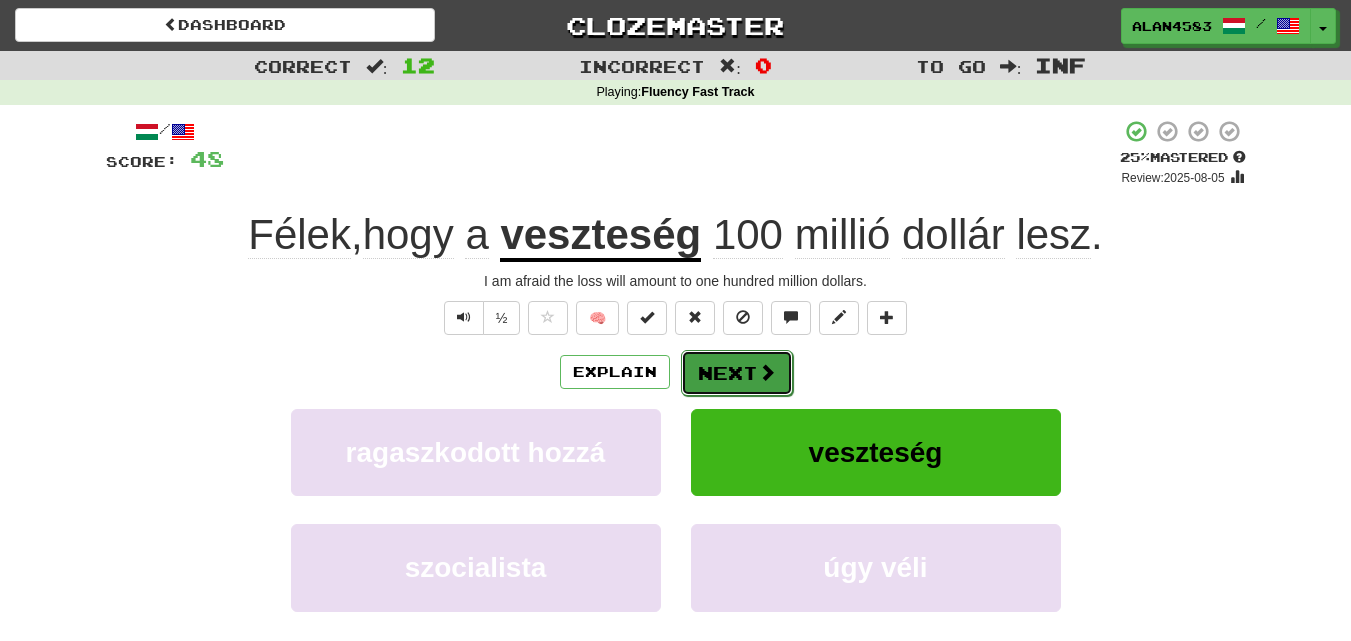 click on "Next" at bounding box center (737, 373) 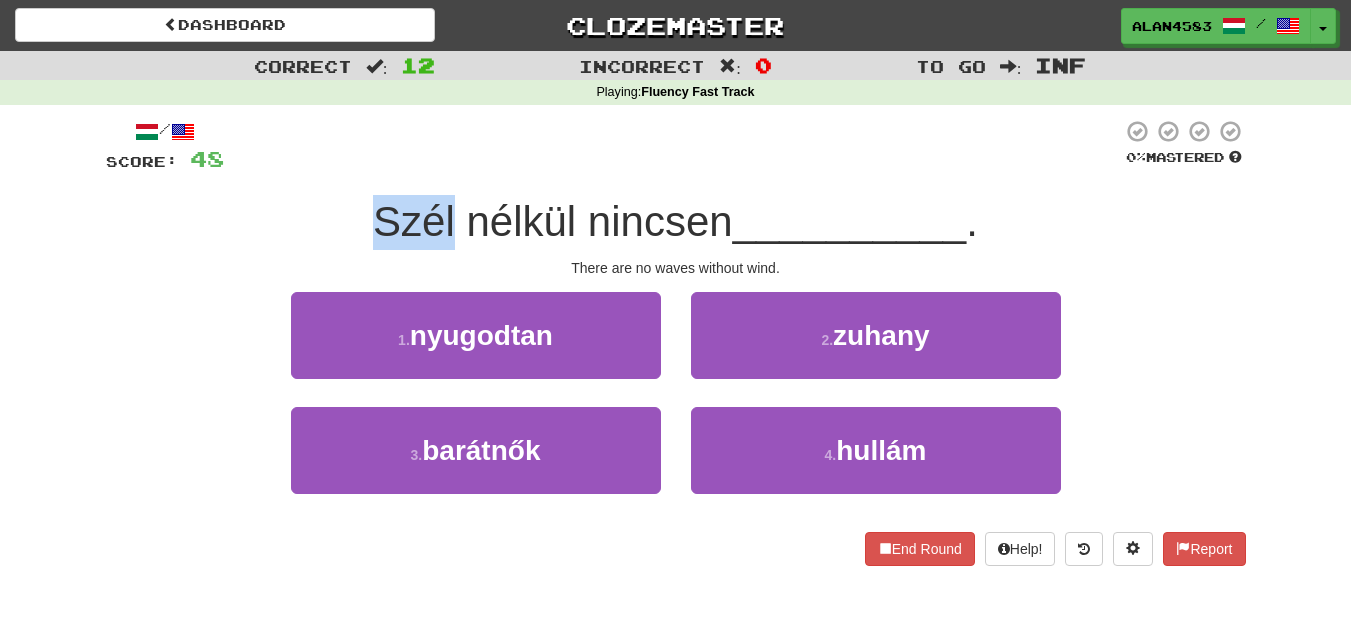 drag, startPoint x: 447, startPoint y: 216, endPoint x: 341, endPoint y: 216, distance: 106 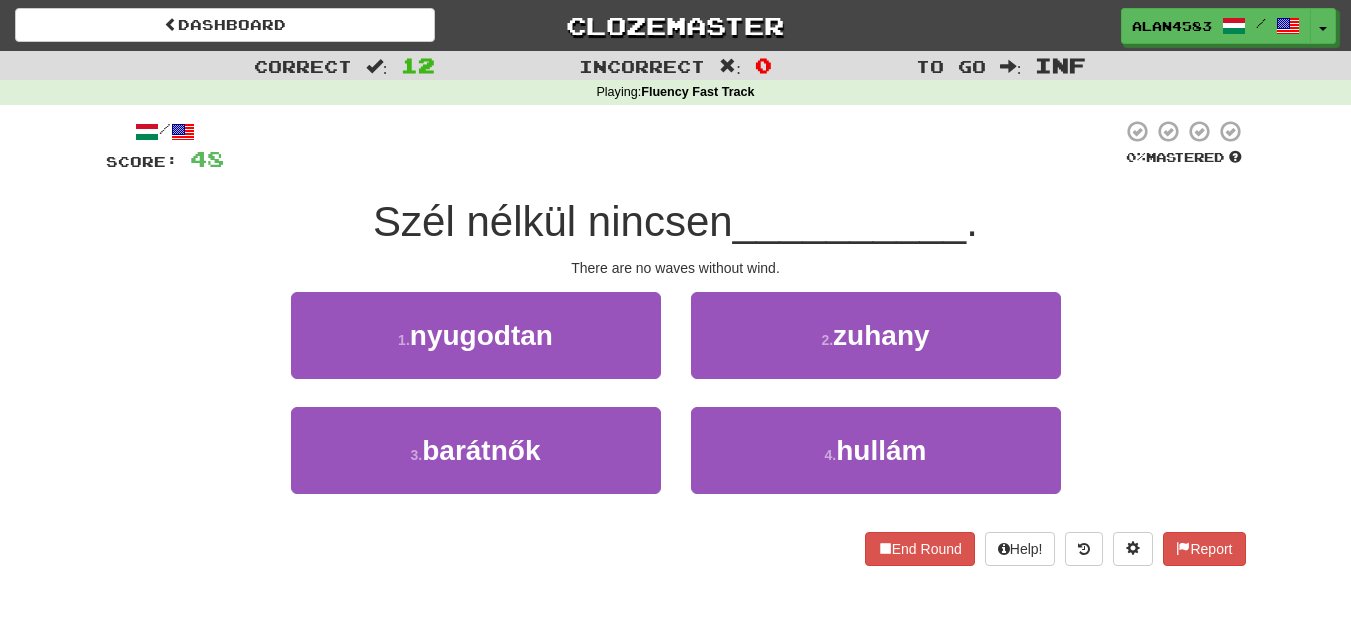 click at bounding box center [673, 146] 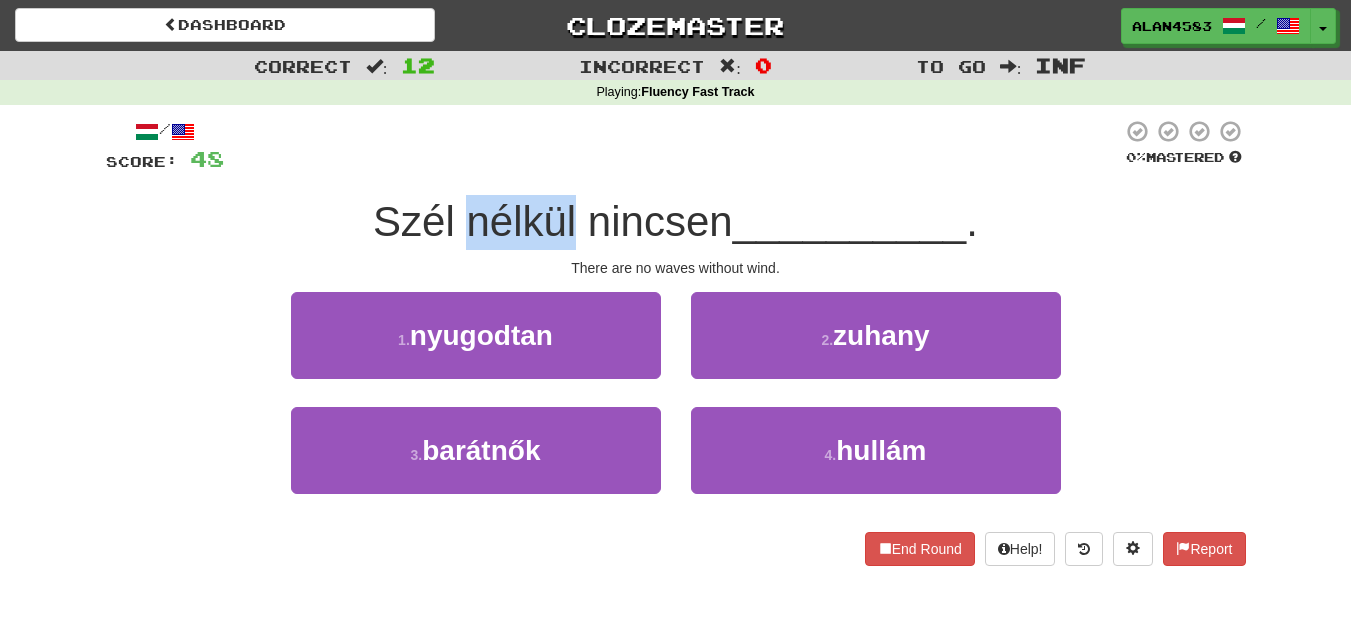 drag, startPoint x: 461, startPoint y: 210, endPoint x: 567, endPoint y: 200, distance: 106.47065 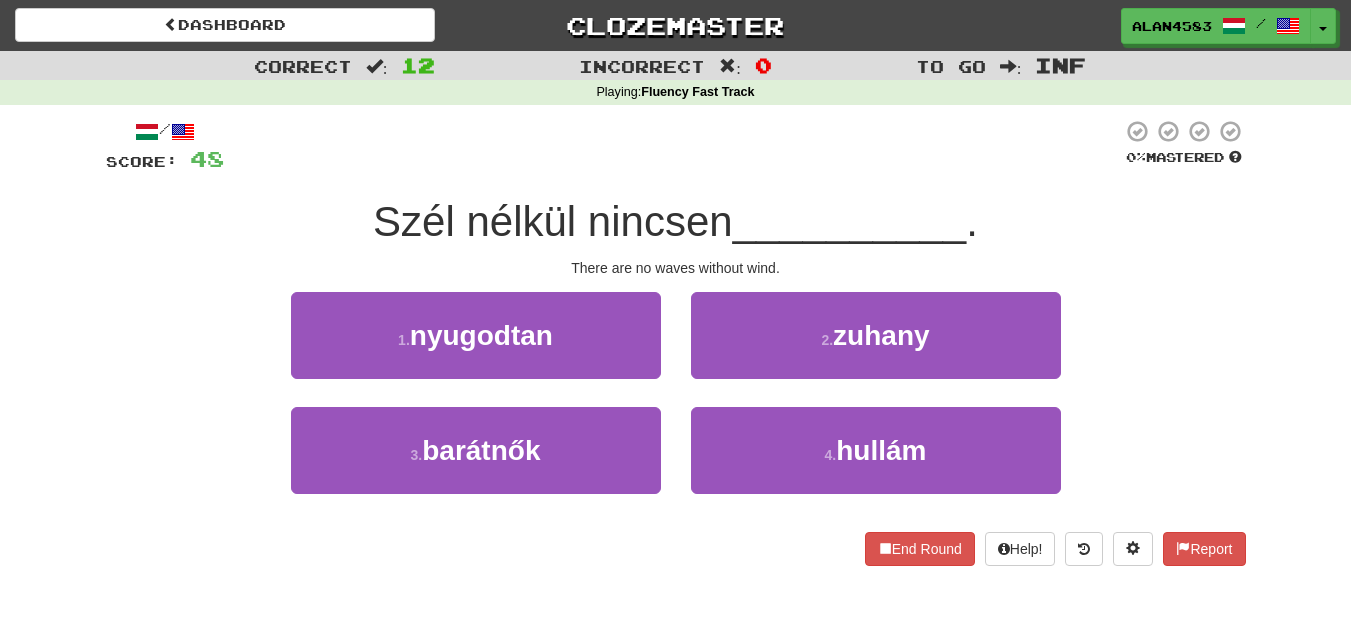 click at bounding box center (673, 146) 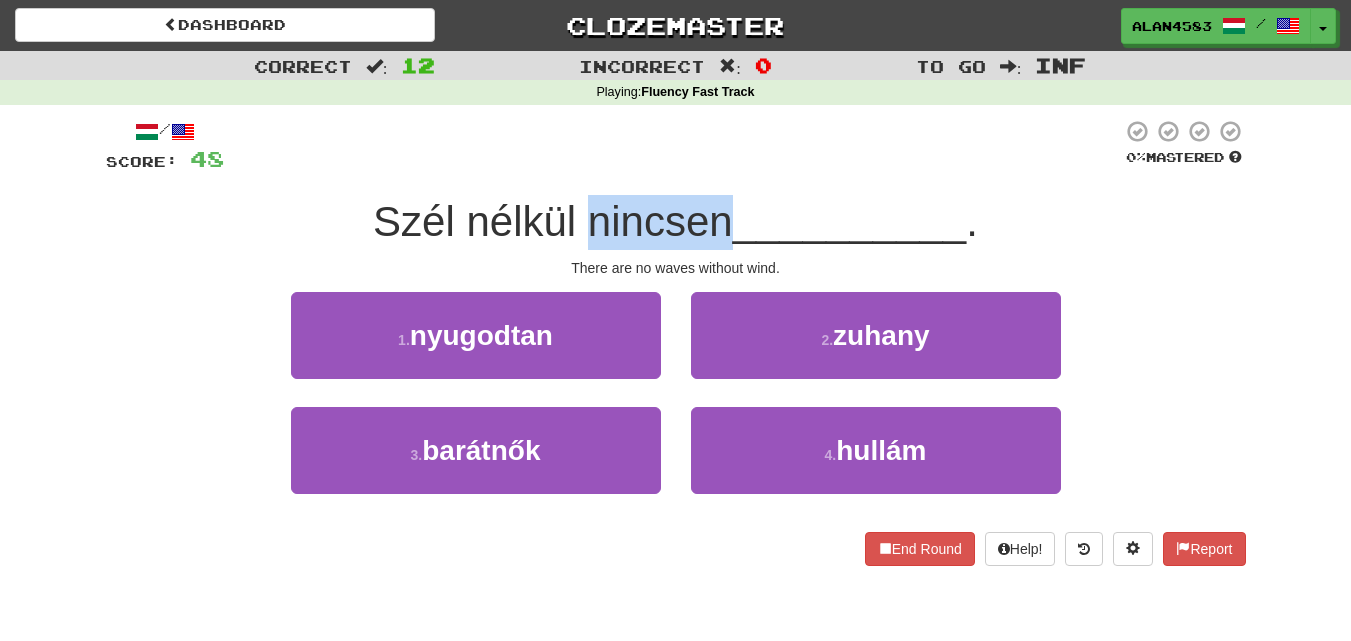 drag, startPoint x: 586, startPoint y: 208, endPoint x: 720, endPoint y: 209, distance: 134.00374 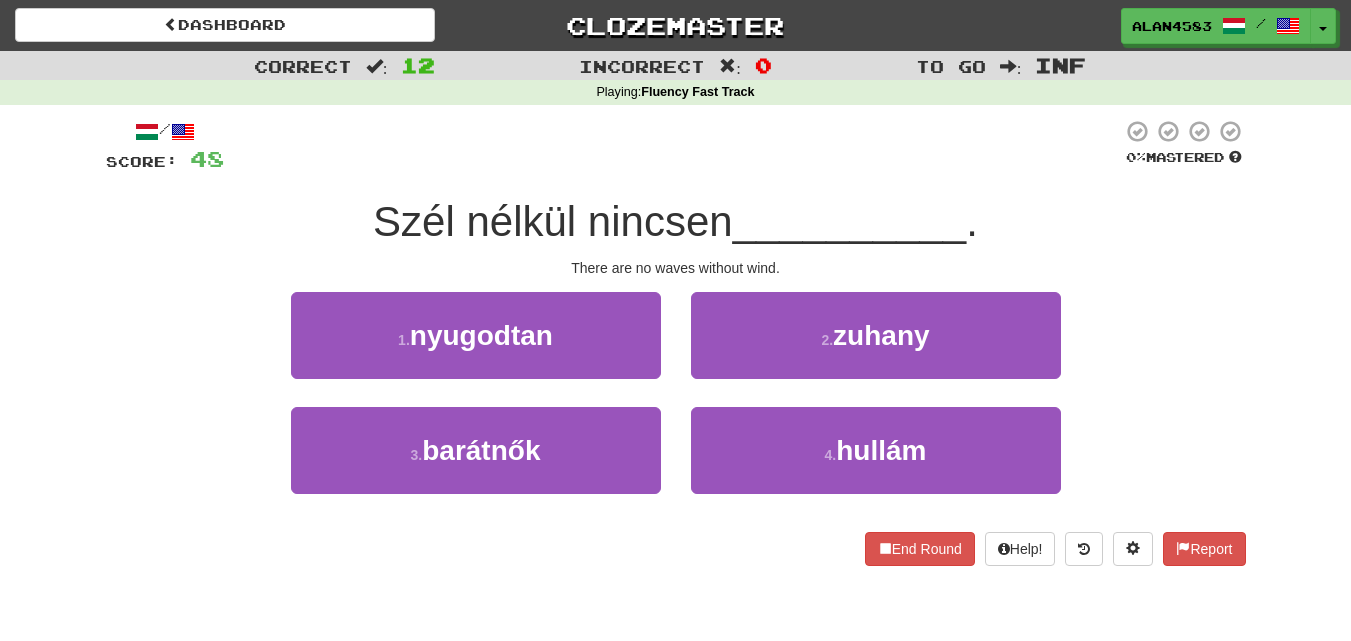 click at bounding box center (673, 146) 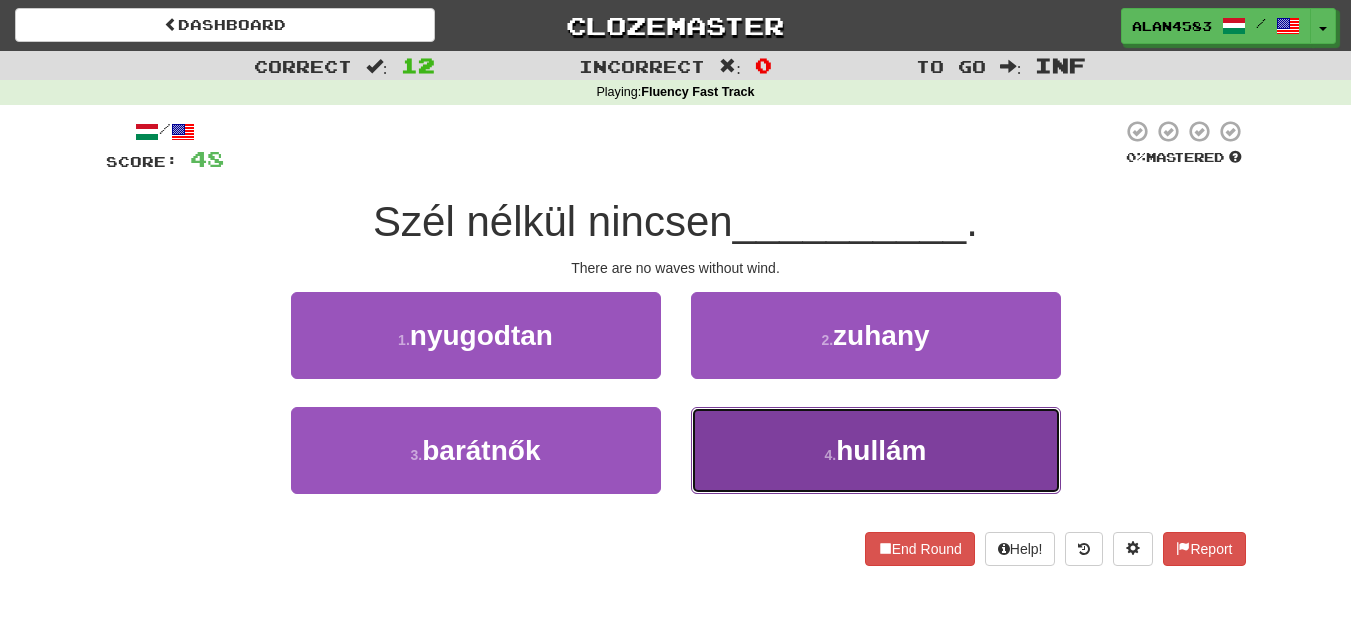 click on "4 .  hullám" at bounding box center (876, 450) 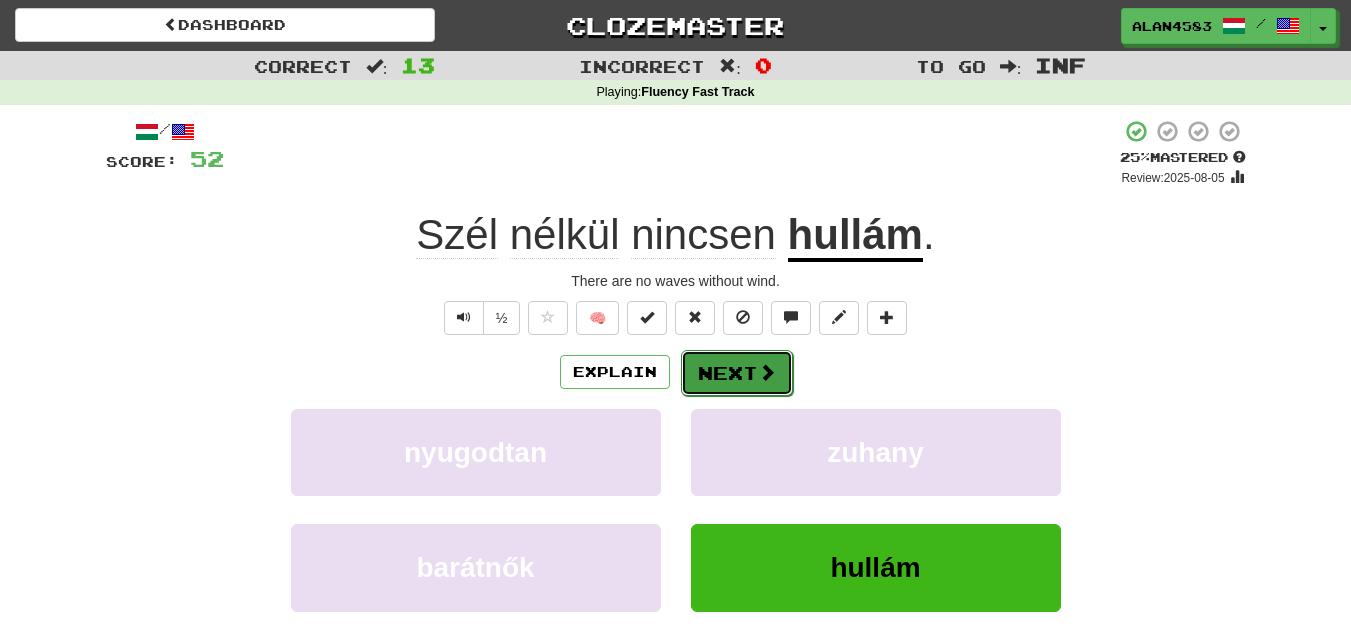 click on "Next" at bounding box center (737, 373) 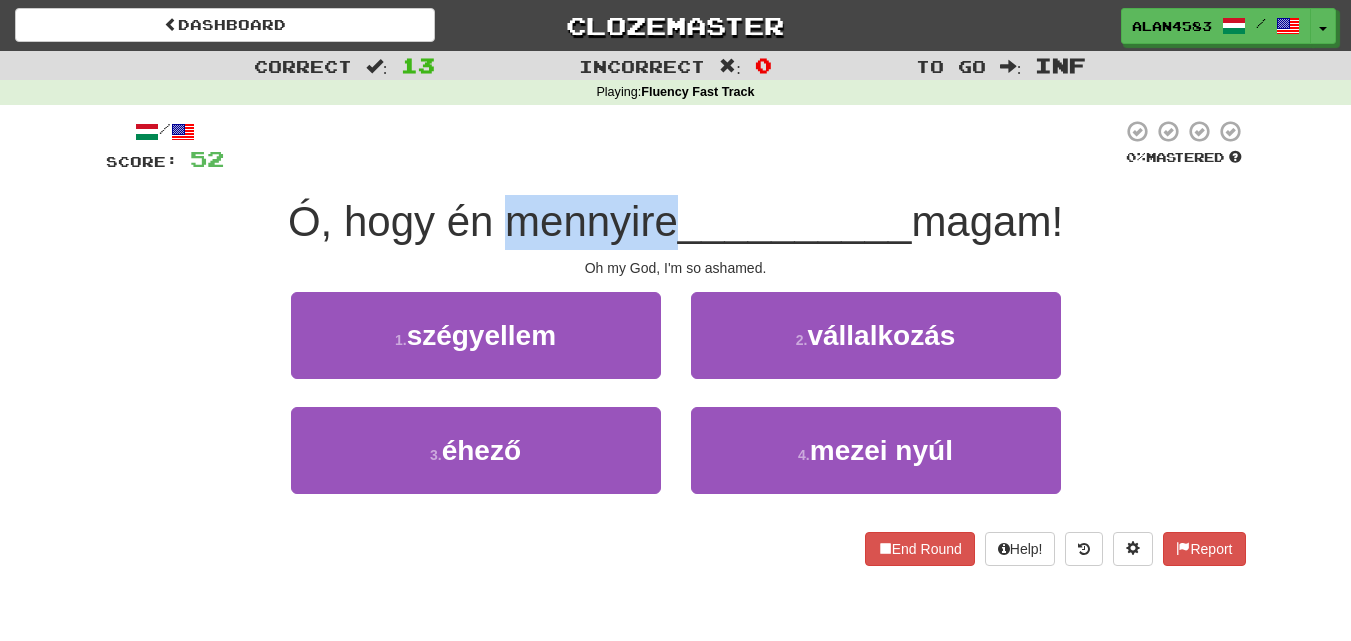 drag, startPoint x: 490, startPoint y: 219, endPoint x: 659, endPoint y: 222, distance: 169.02663 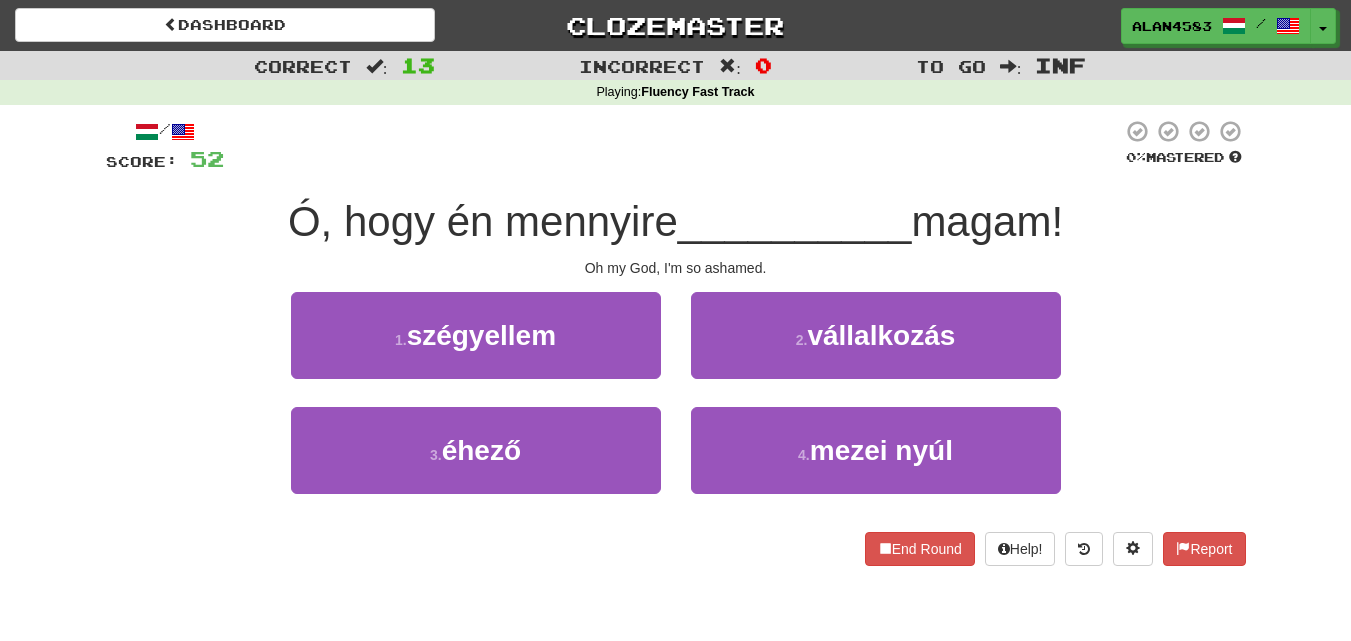 click at bounding box center (673, 146) 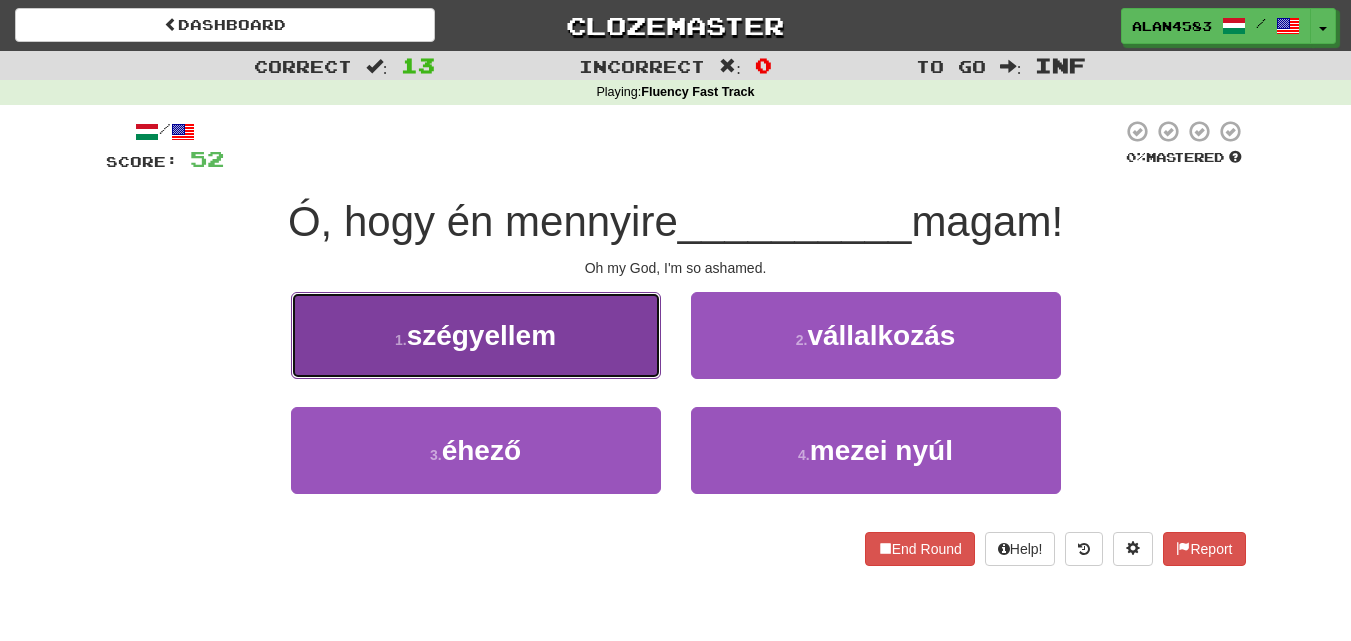 click on "1 .  szégyellem" at bounding box center (476, 335) 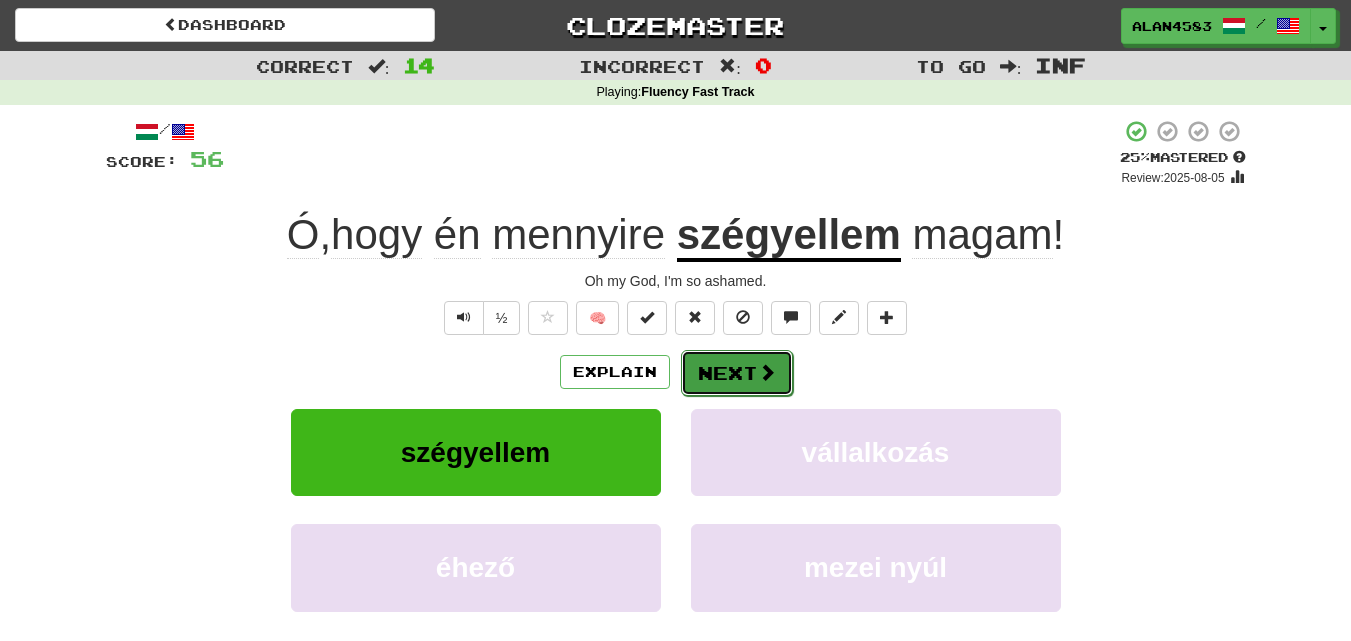 click on "Next" at bounding box center (737, 373) 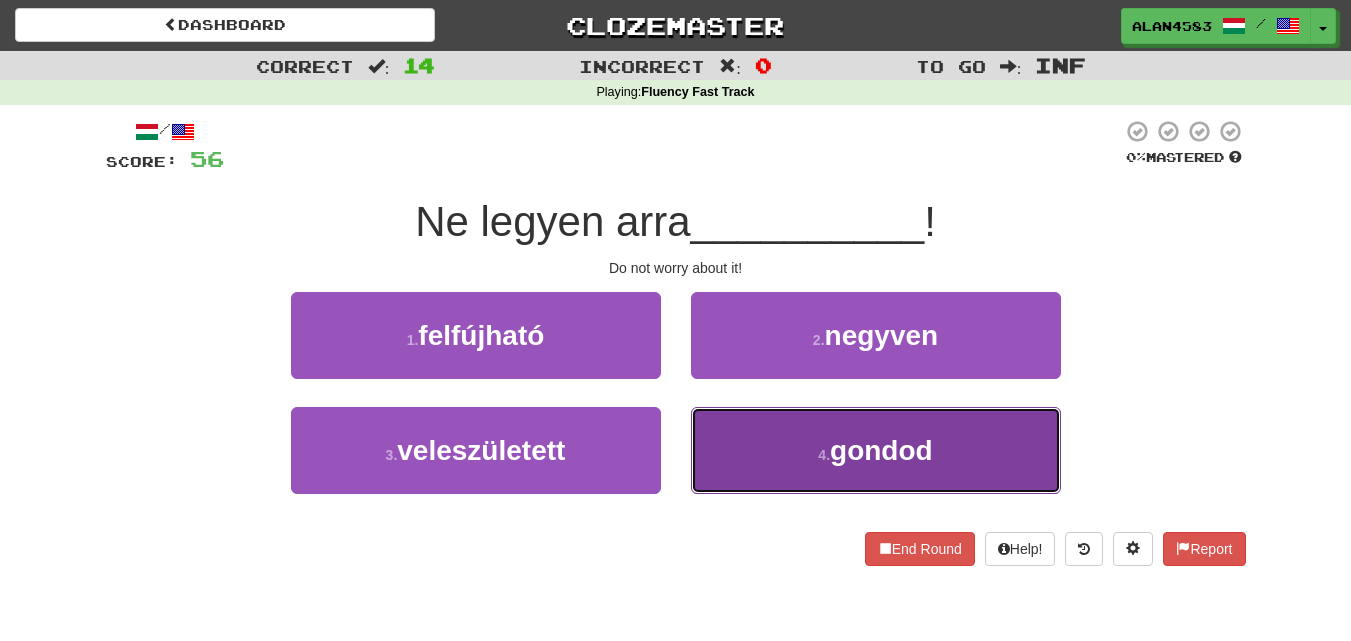 click on "4 .  gondod" at bounding box center [876, 450] 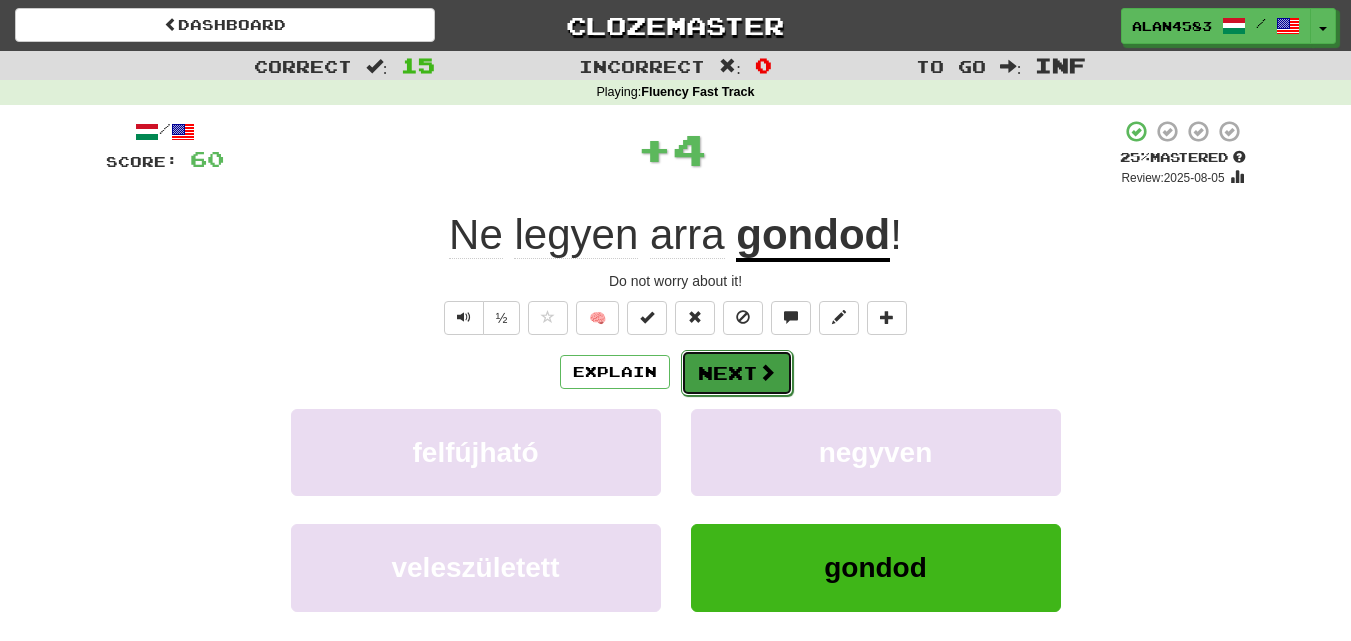 click on "Next" at bounding box center (737, 373) 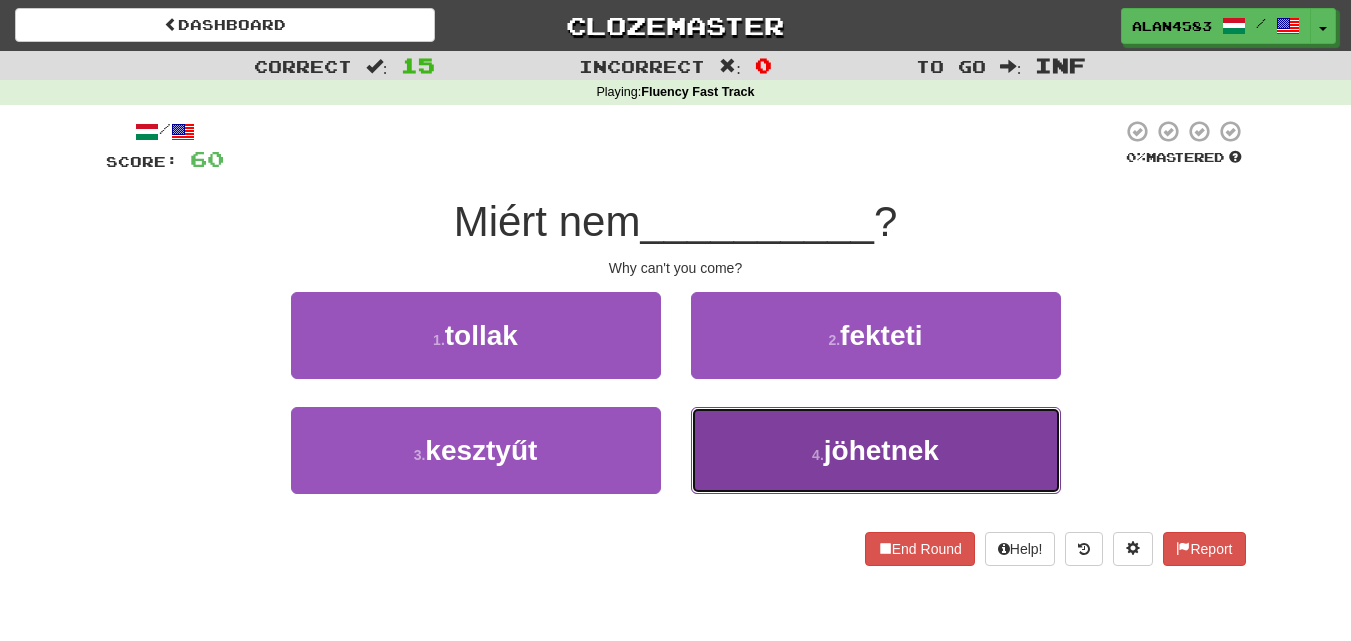 click on "4 .  jöhetnek" at bounding box center (876, 450) 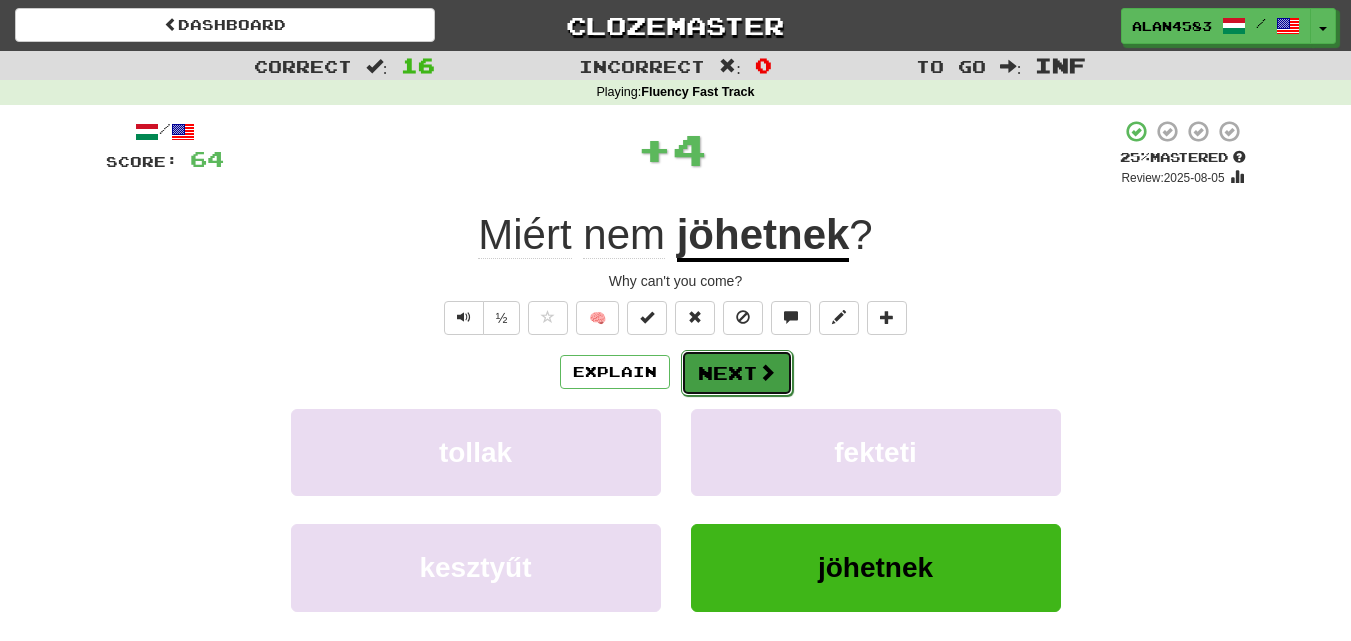 click at bounding box center (767, 372) 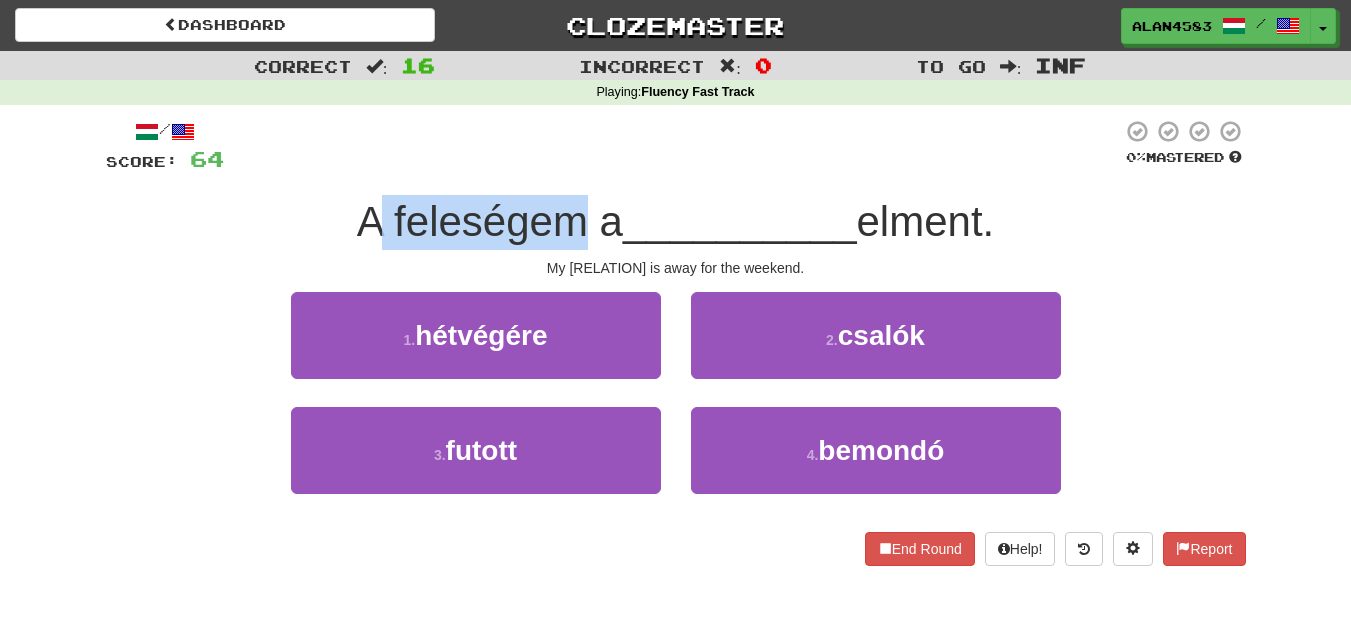 drag, startPoint x: 570, startPoint y: 221, endPoint x: 373, endPoint y: 222, distance: 197.00253 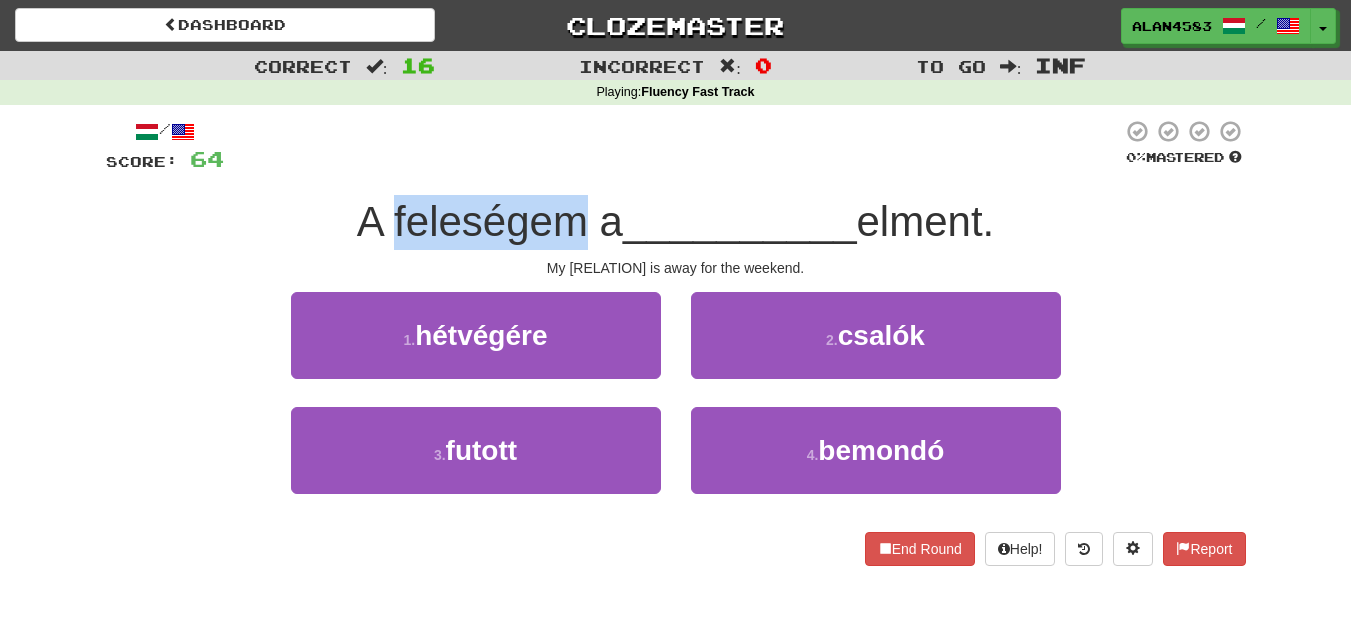 drag, startPoint x: 382, startPoint y: 231, endPoint x: 561, endPoint y: 234, distance: 179.02513 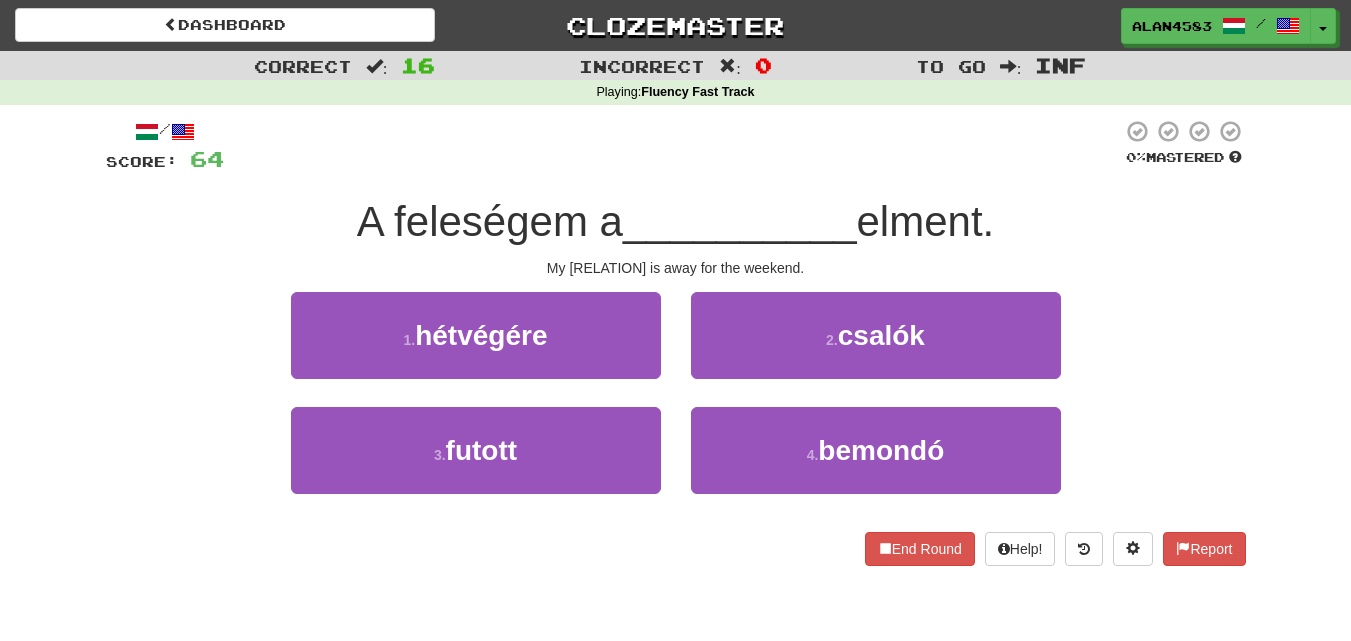 click at bounding box center [673, 146] 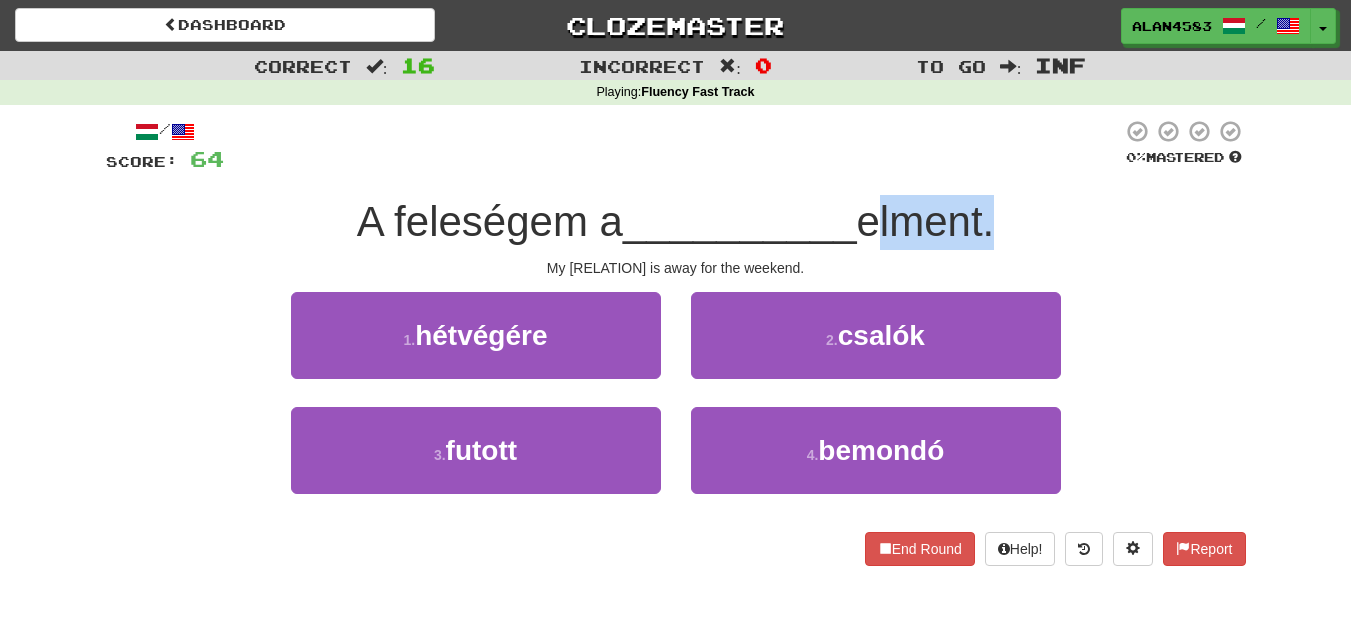 drag, startPoint x: 870, startPoint y: 219, endPoint x: 997, endPoint y: 215, distance: 127.06297 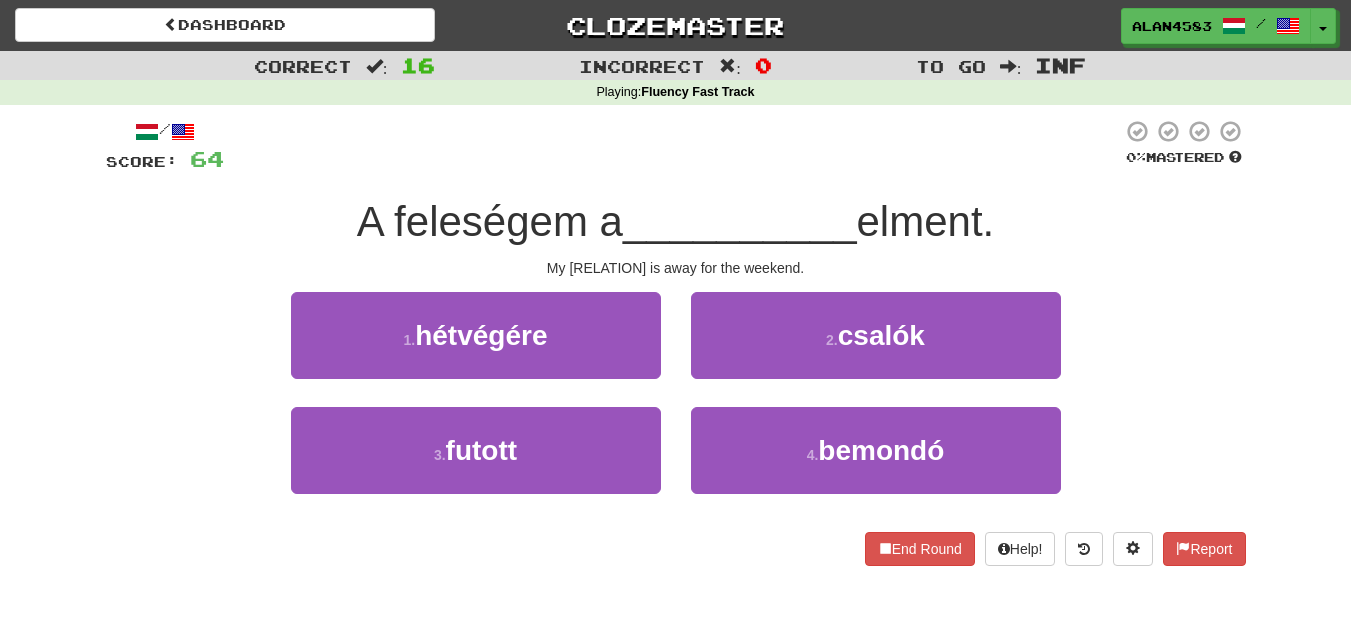 click at bounding box center (673, 146) 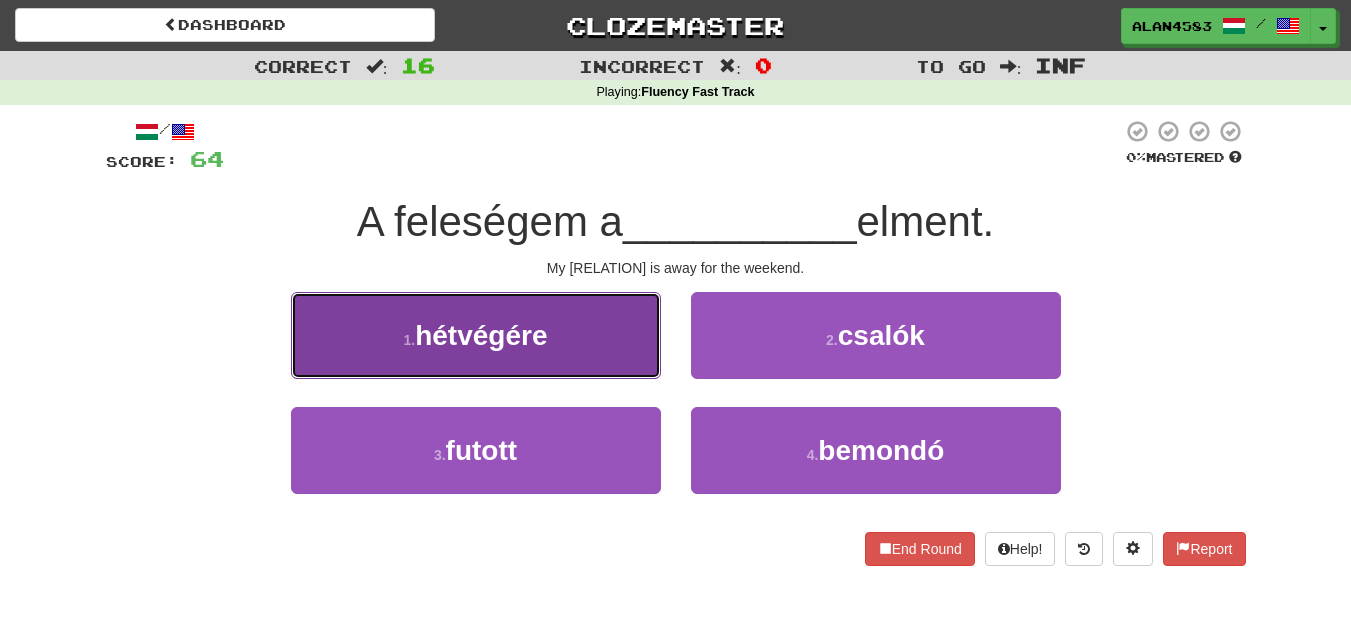 click on "hétvégére" at bounding box center [481, 335] 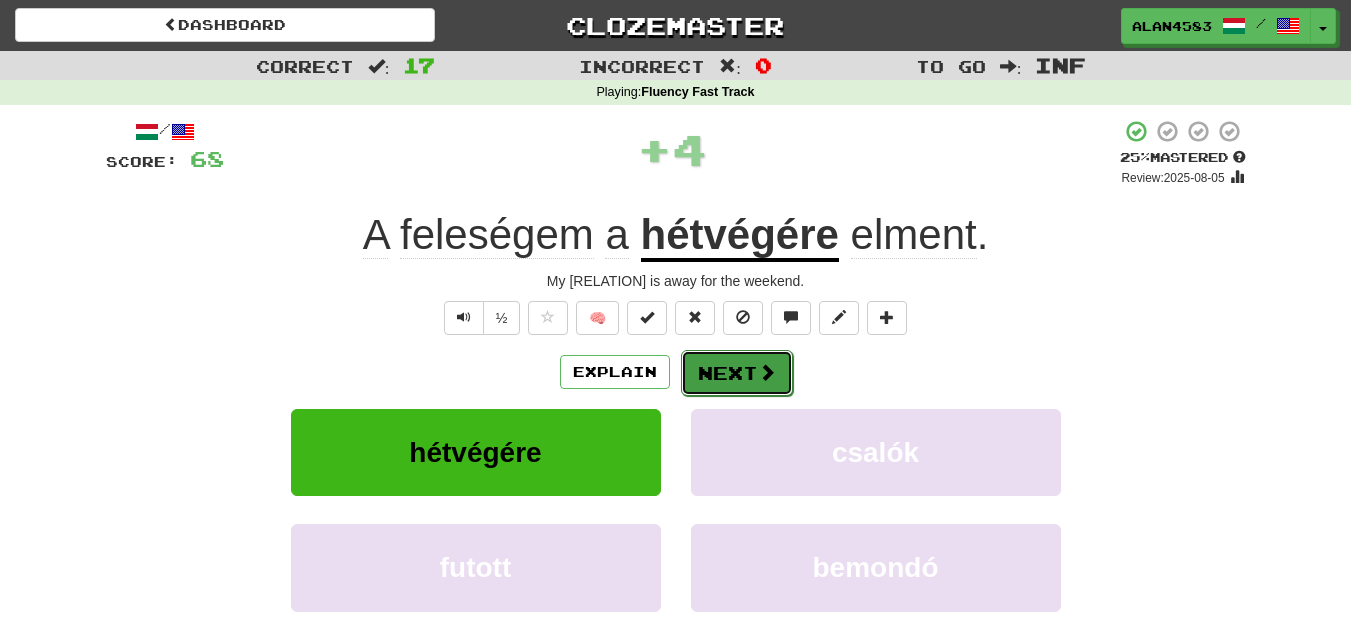click on "Next" at bounding box center (737, 373) 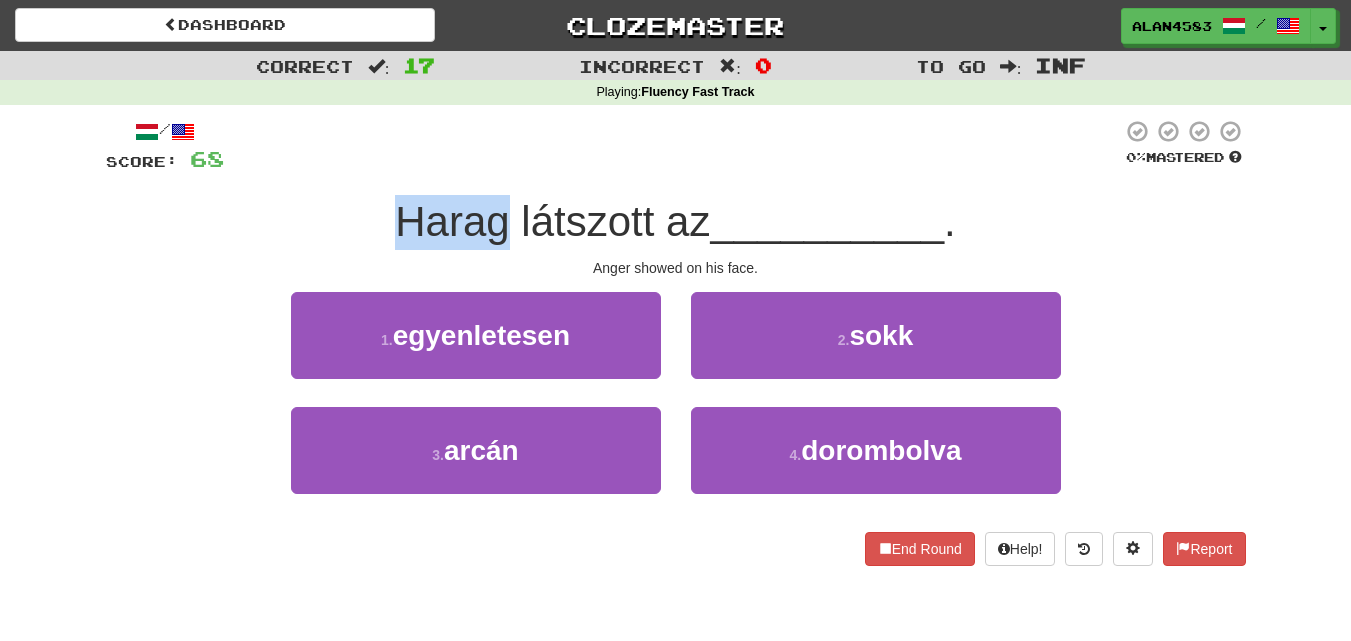 drag, startPoint x: 502, startPoint y: 215, endPoint x: 364, endPoint y: 214, distance: 138.00362 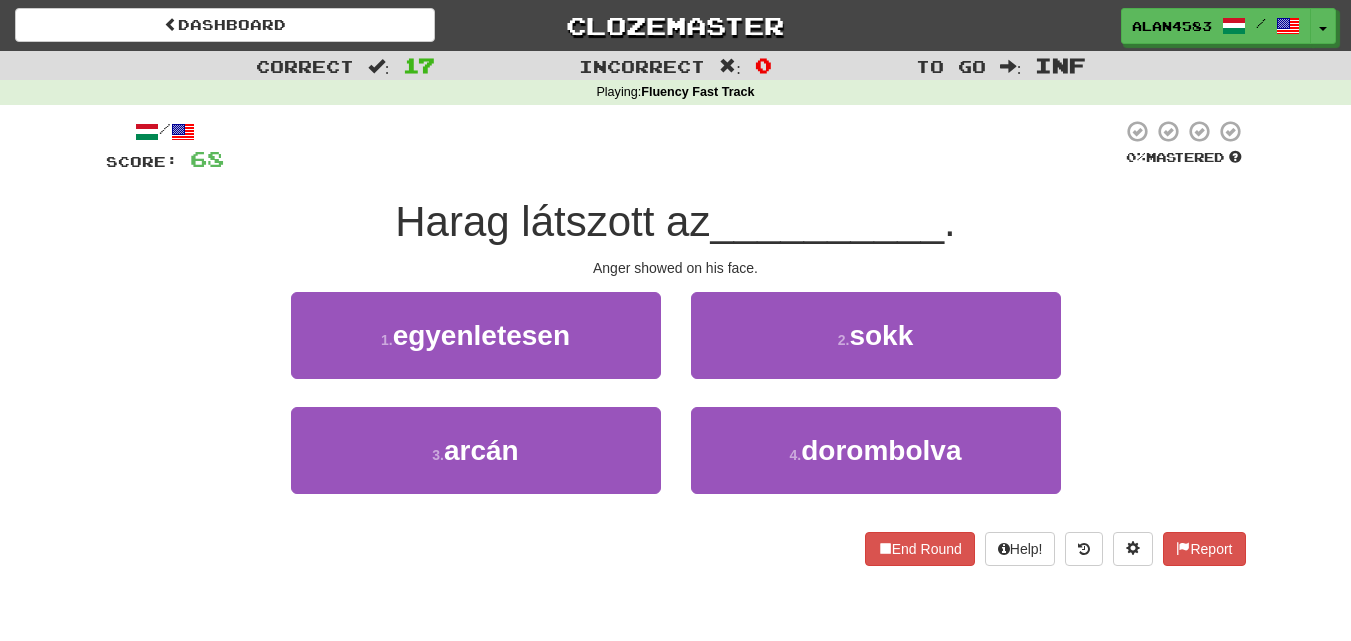 click at bounding box center [673, 146] 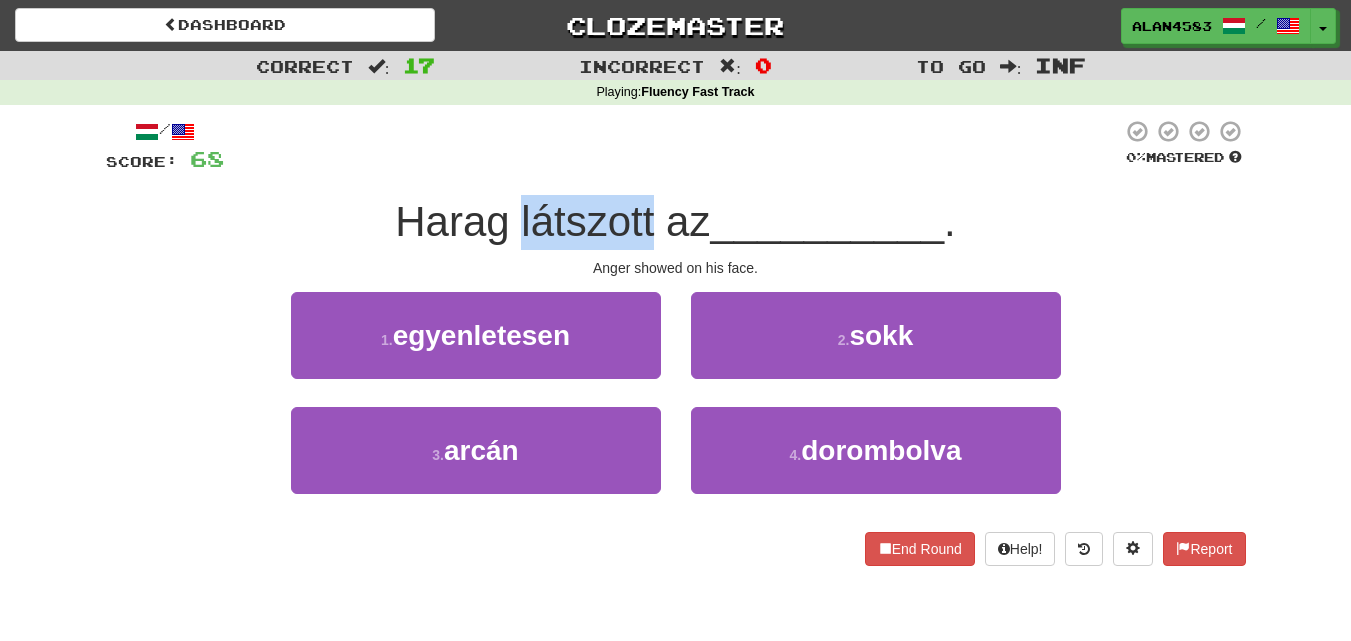 drag, startPoint x: 514, startPoint y: 219, endPoint x: 648, endPoint y: 216, distance: 134.03358 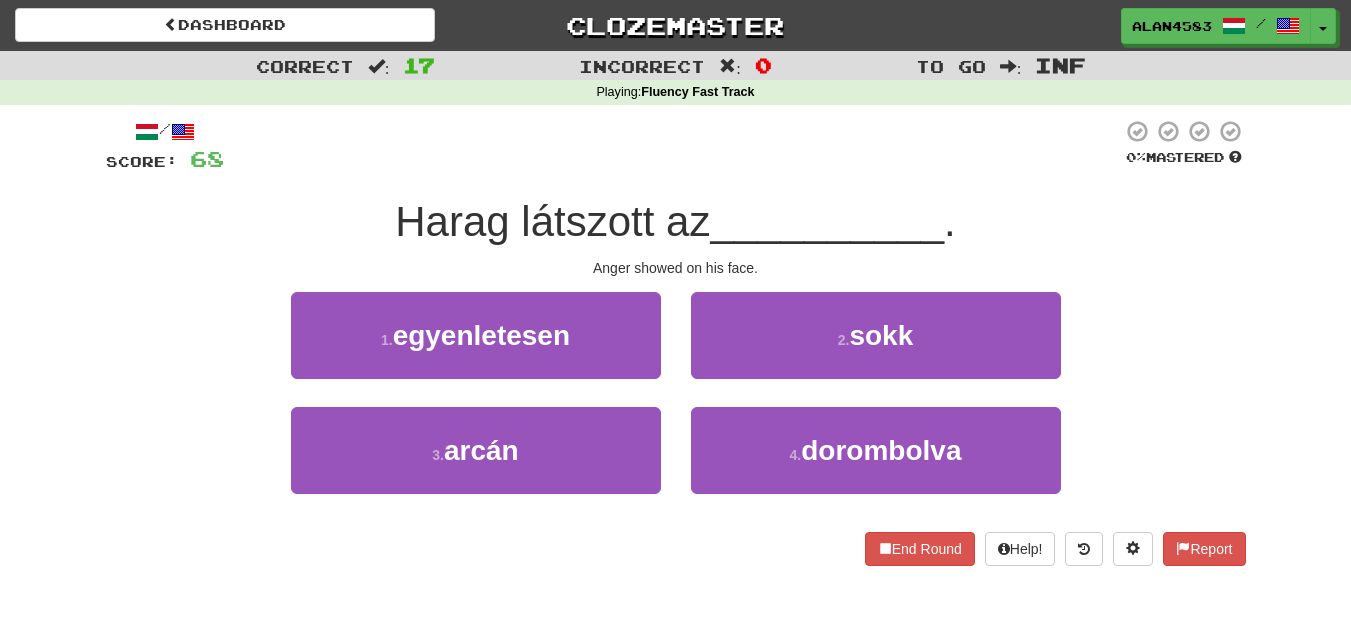 click at bounding box center (673, 146) 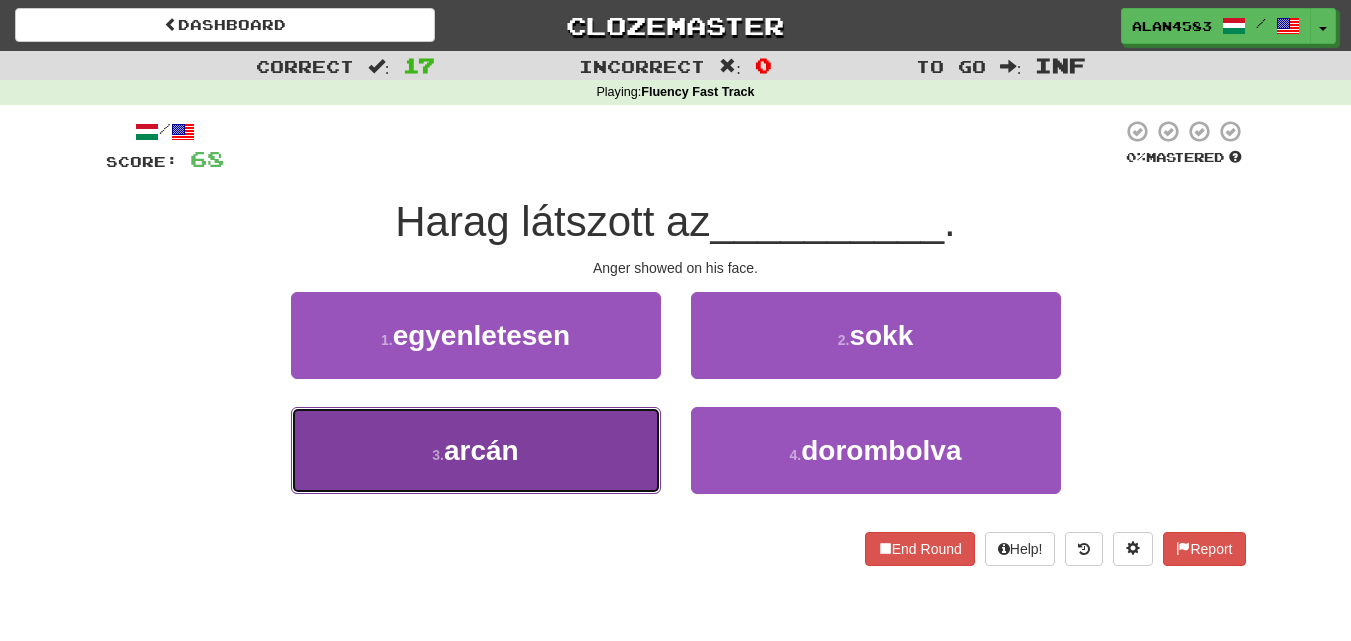 click on "3 .  arcán" at bounding box center (476, 450) 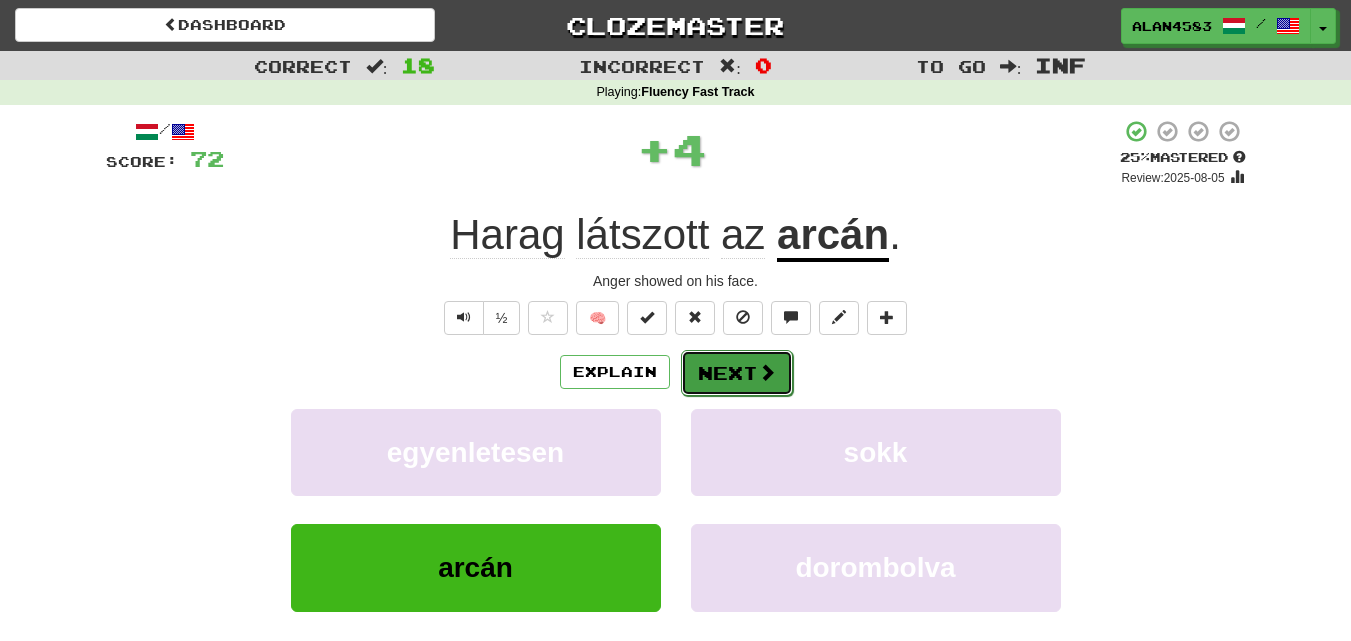 click on "Next" at bounding box center [737, 373] 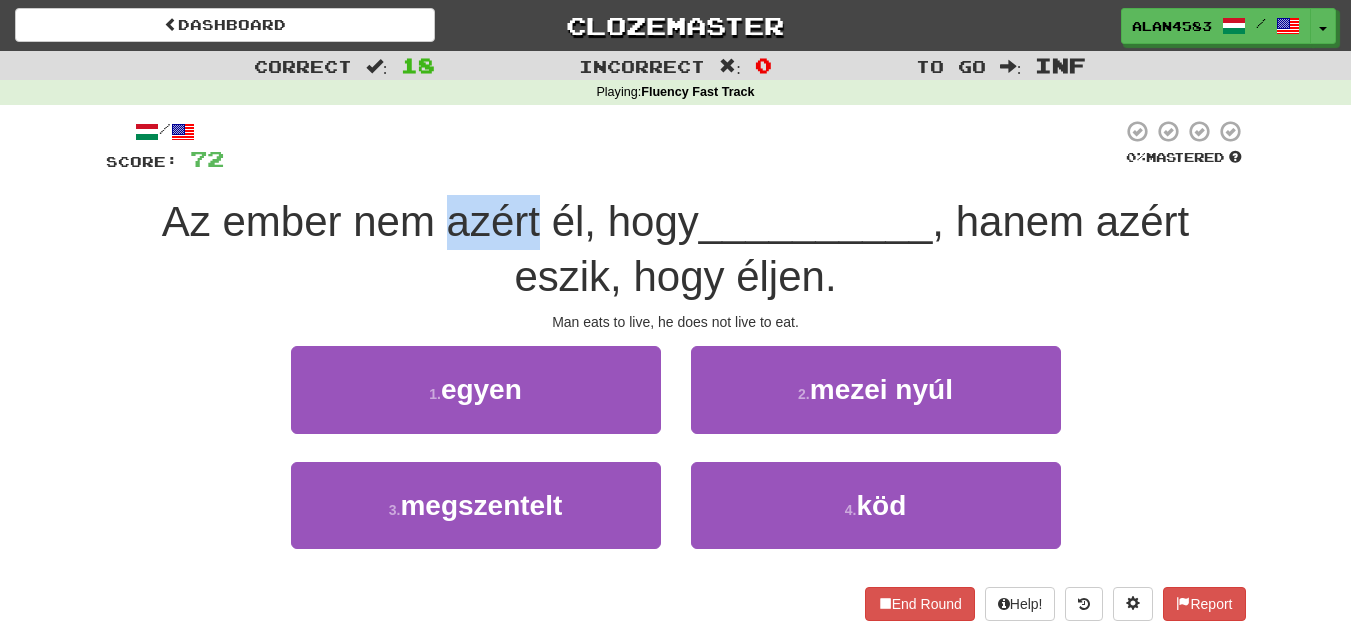 drag, startPoint x: 444, startPoint y: 222, endPoint x: 535, endPoint y: 214, distance: 91.350975 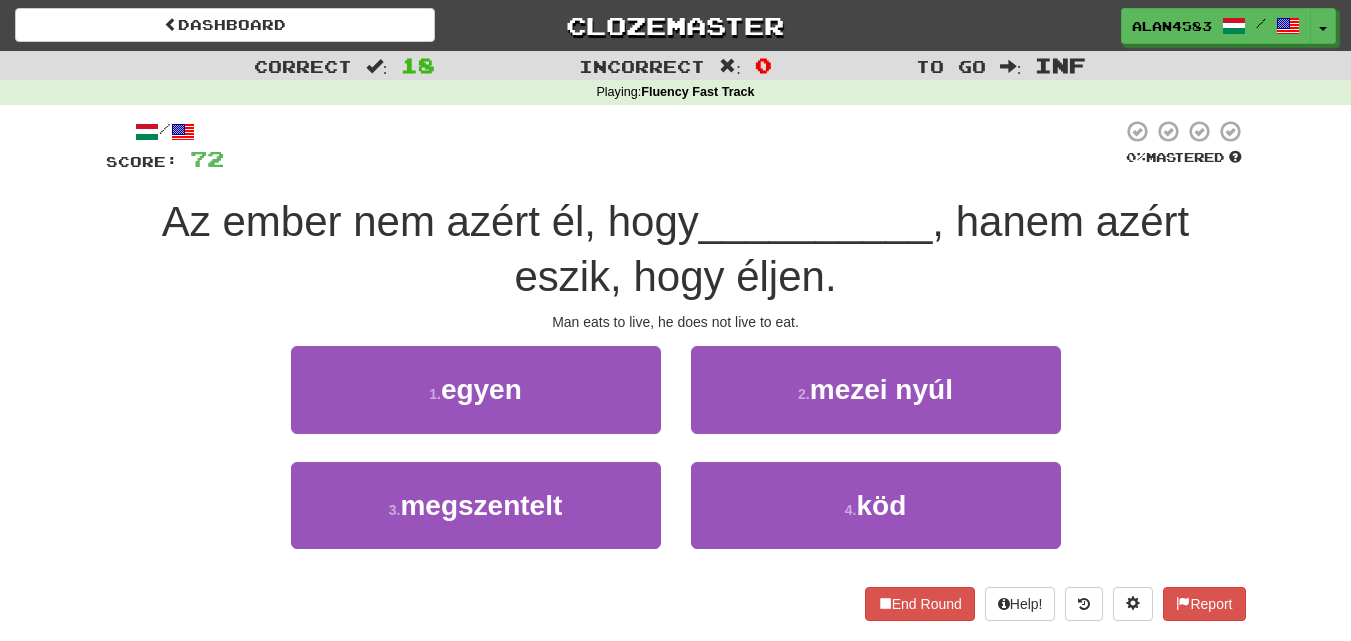click at bounding box center [673, 146] 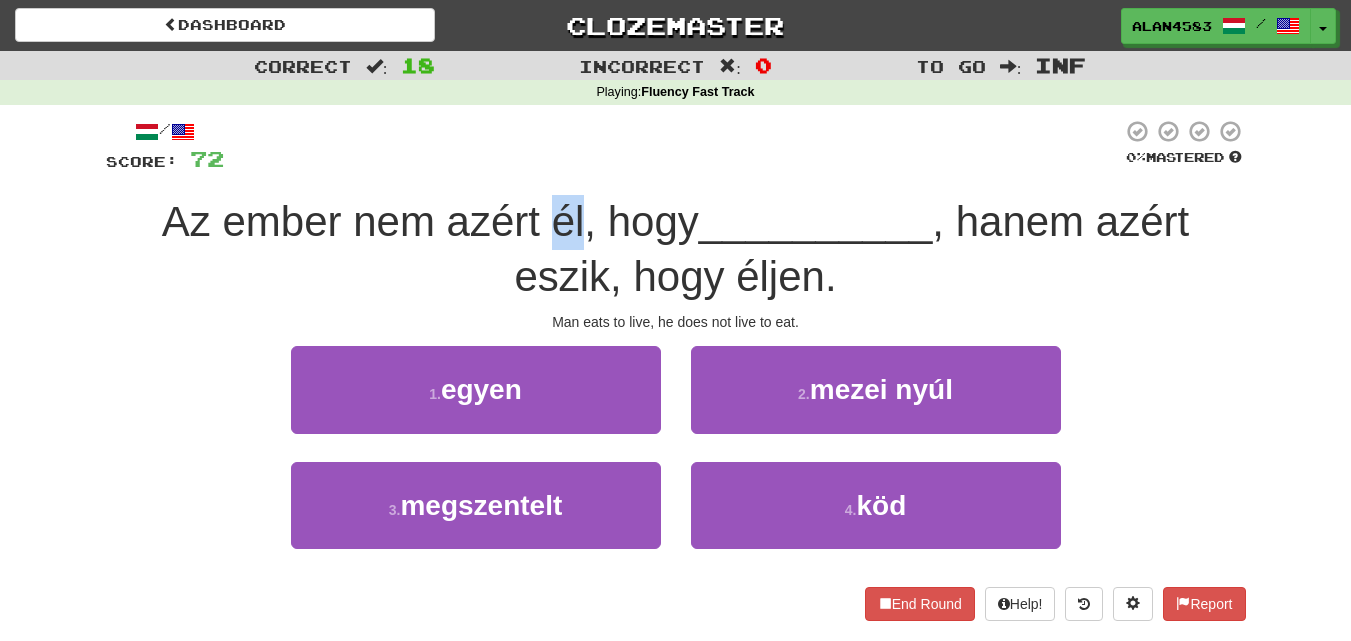 drag, startPoint x: 545, startPoint y: 224, endPoint x: 575, endPoint y: 220, distance: 30.265491 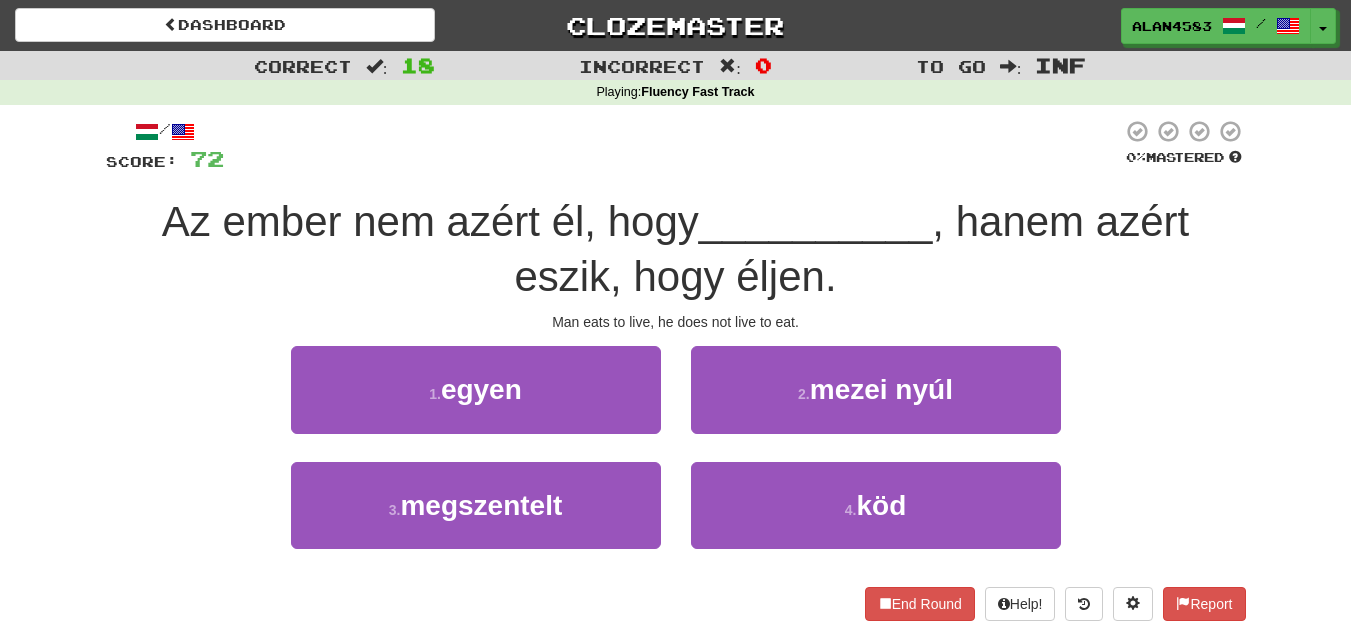 click at bounding box center [673, 146] 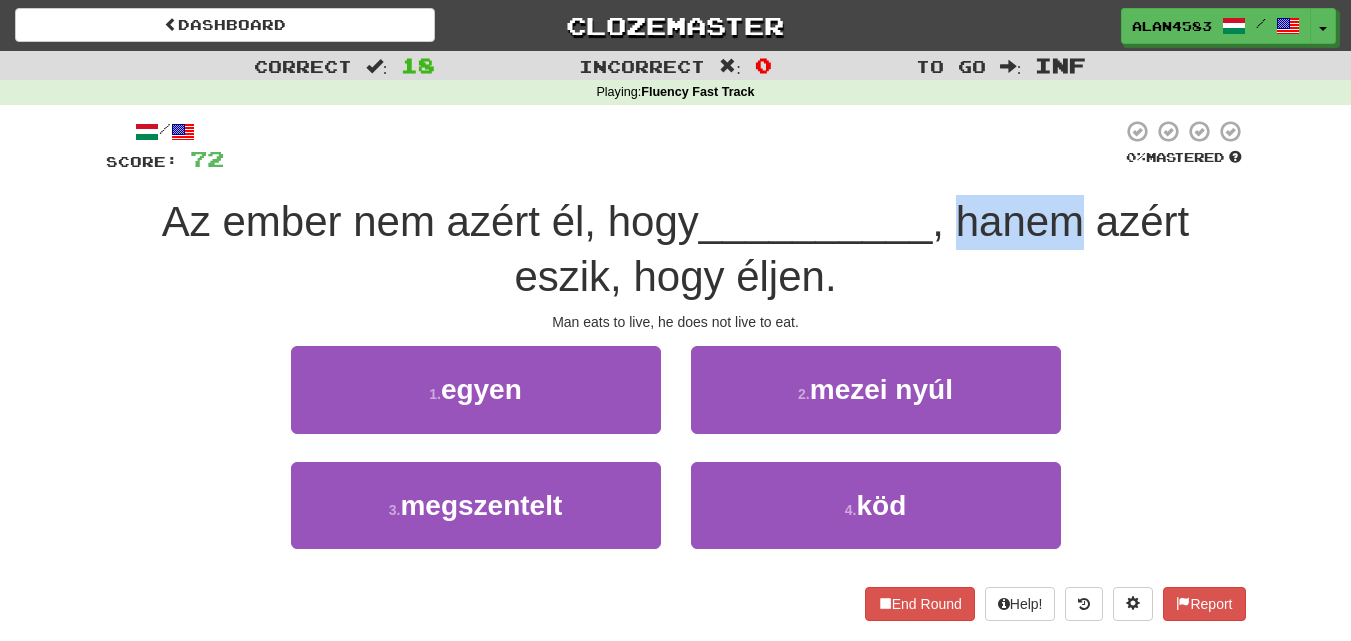 drag, startPoint x: 966, startPoint y: 228, endPoint x: 1085, endPoint y: 221, distance: 119.2057 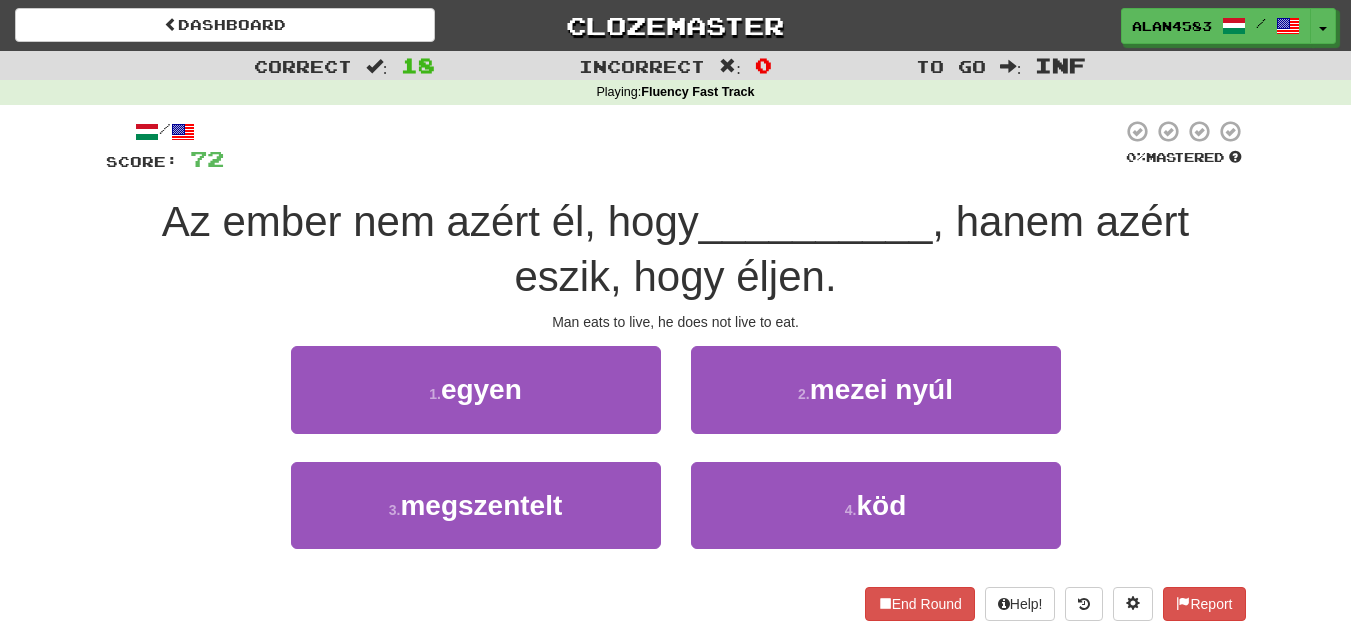 click on "__________" at bounding box center [816, 221] 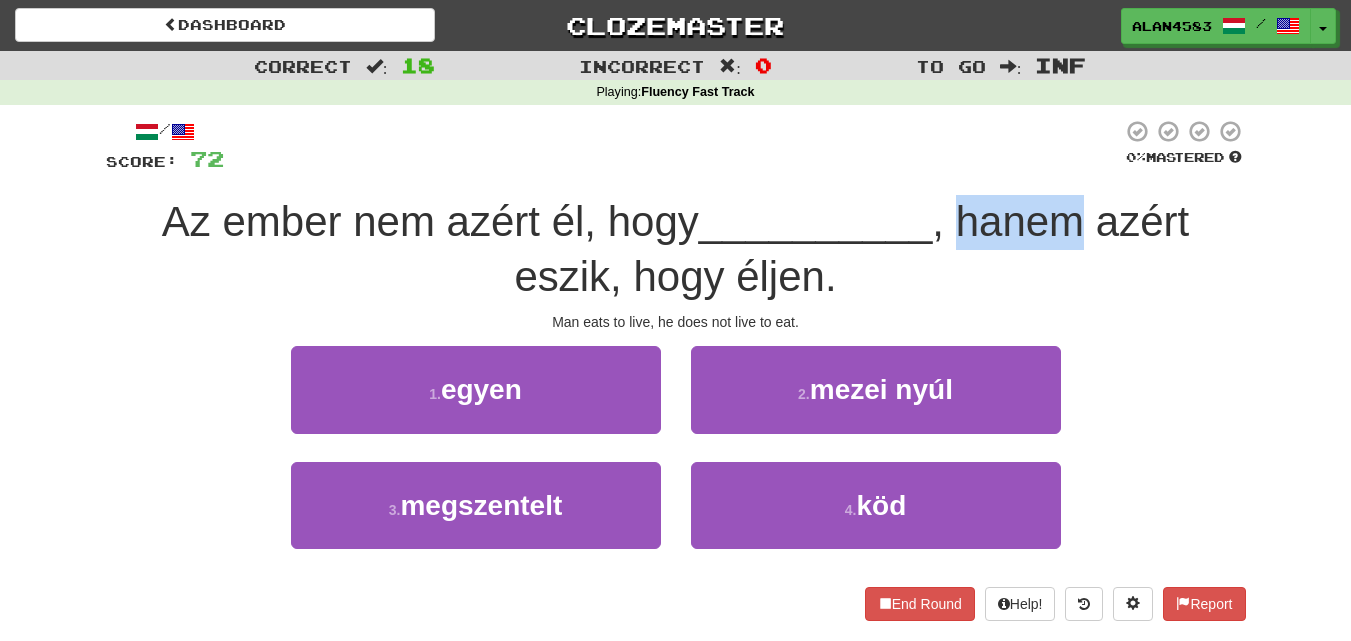 drag, startPoint x: 964, startPoint y: 218, endPoint x: 1094, endPoint y: 221, distance: 130.0346 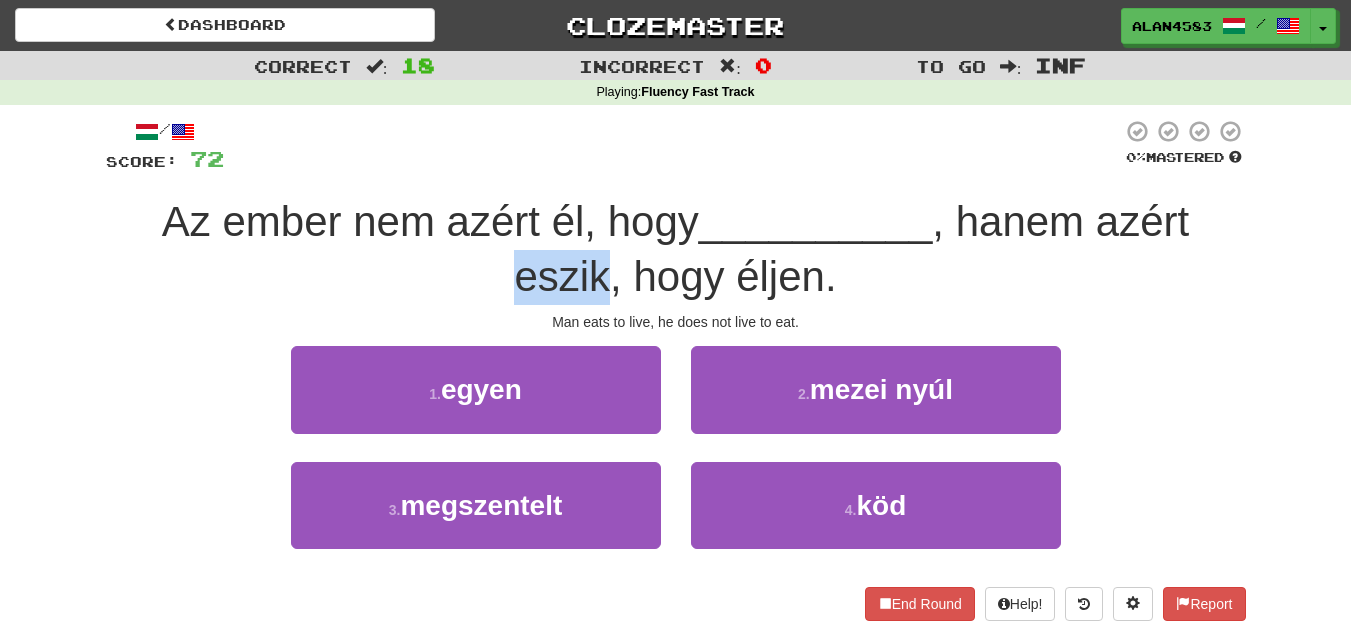 drag, startPoint x: 604, startPoint y: 275, endPoint x: 519, endPoint y: 278, distance: 85.052925 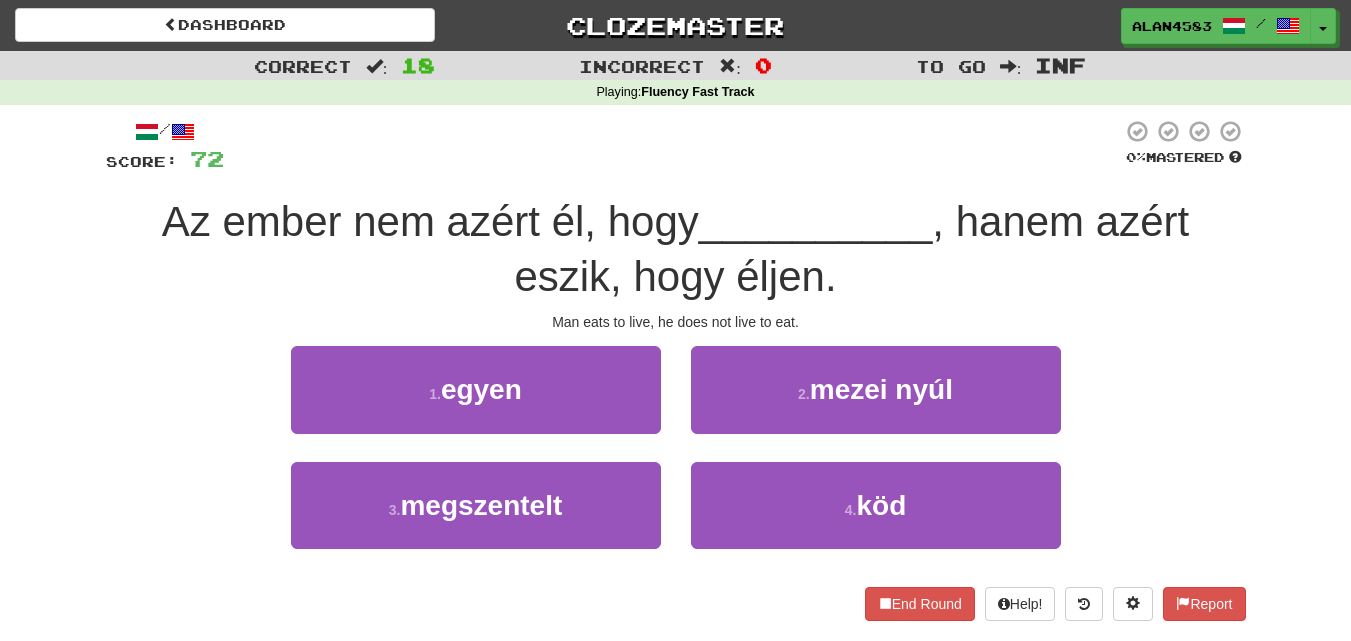 click at bounding box center [673, 146] 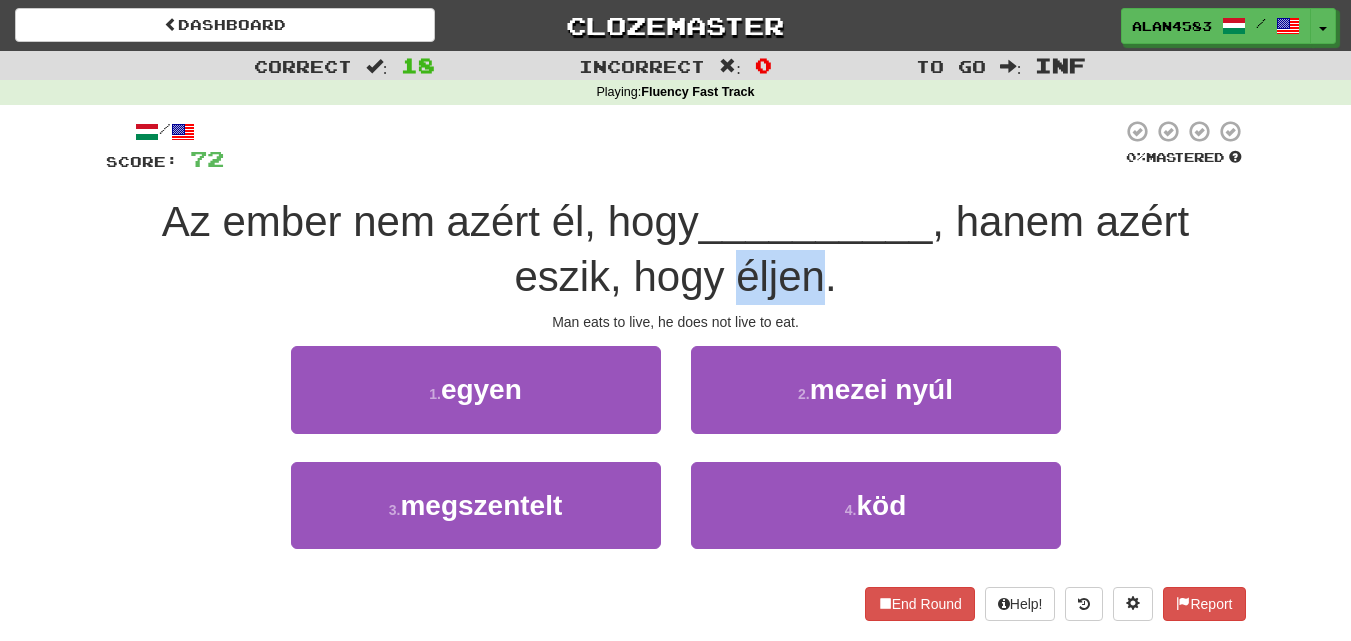 drag, startPoint x: 740, startPoint y: 279, endPoint x: 823, endPoint y: 276, distance: 83.0542 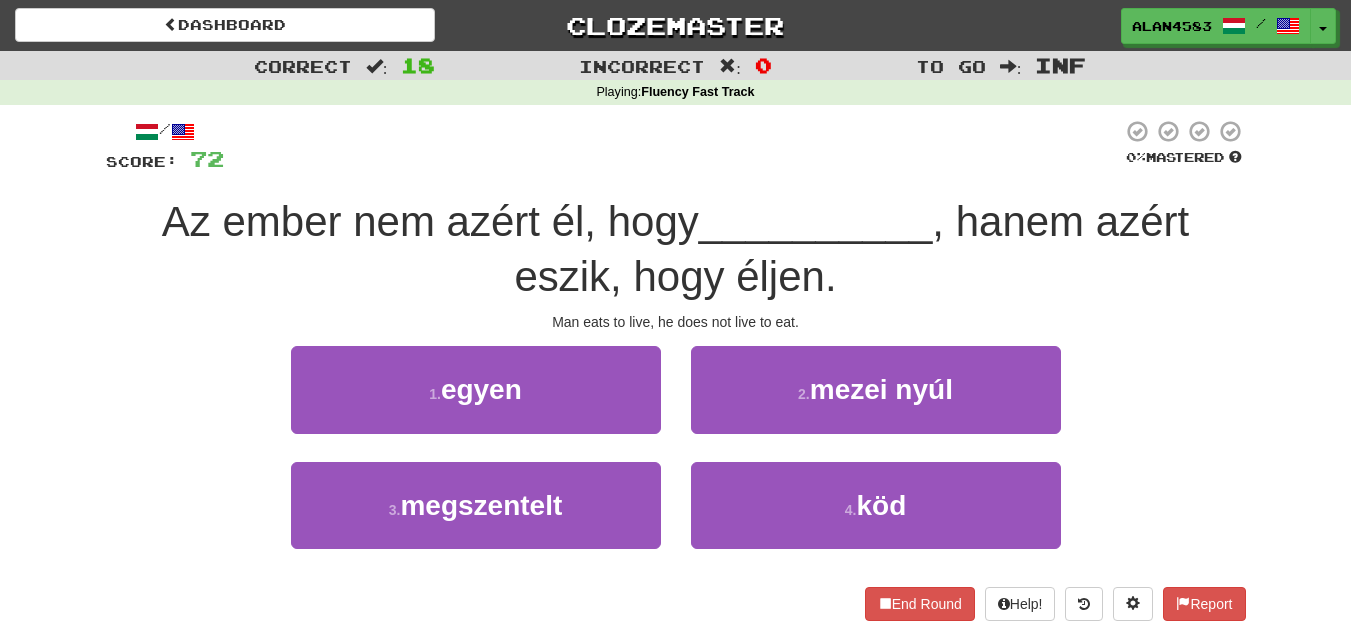 click at bounding box center (673, 146) 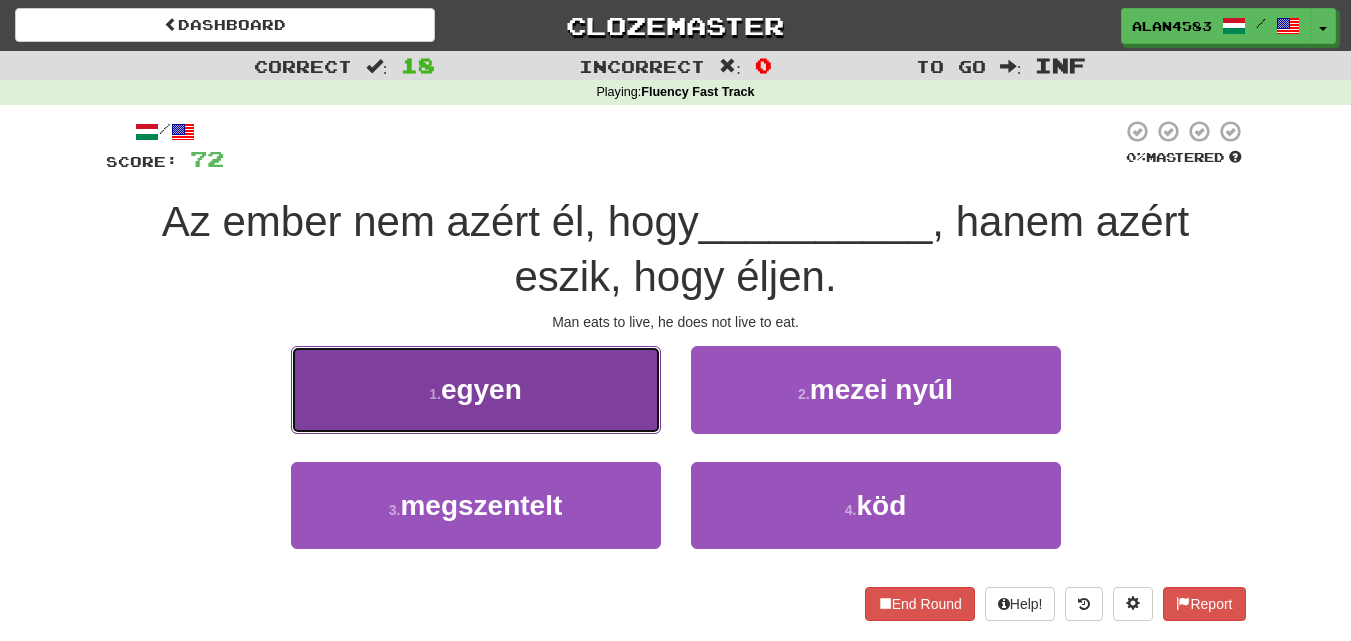 click on "1 .  egyen" at bounding box center (476, 389) 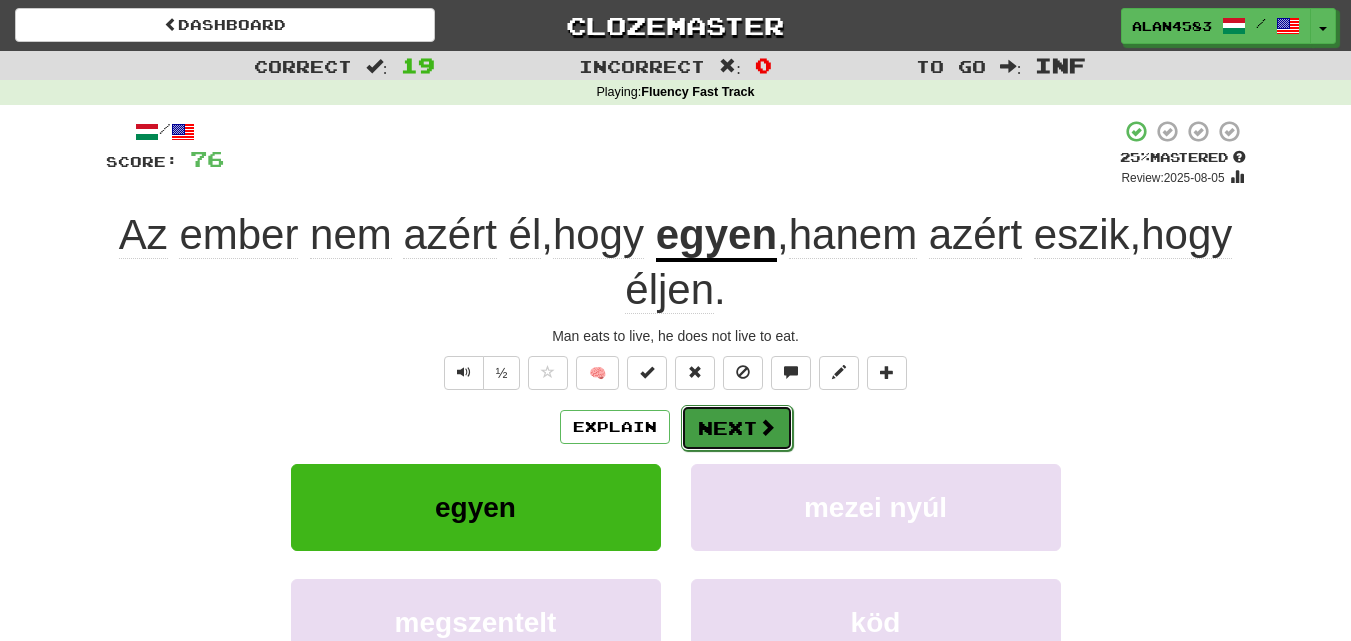 click on "Next" at bounding box center (737, 428) 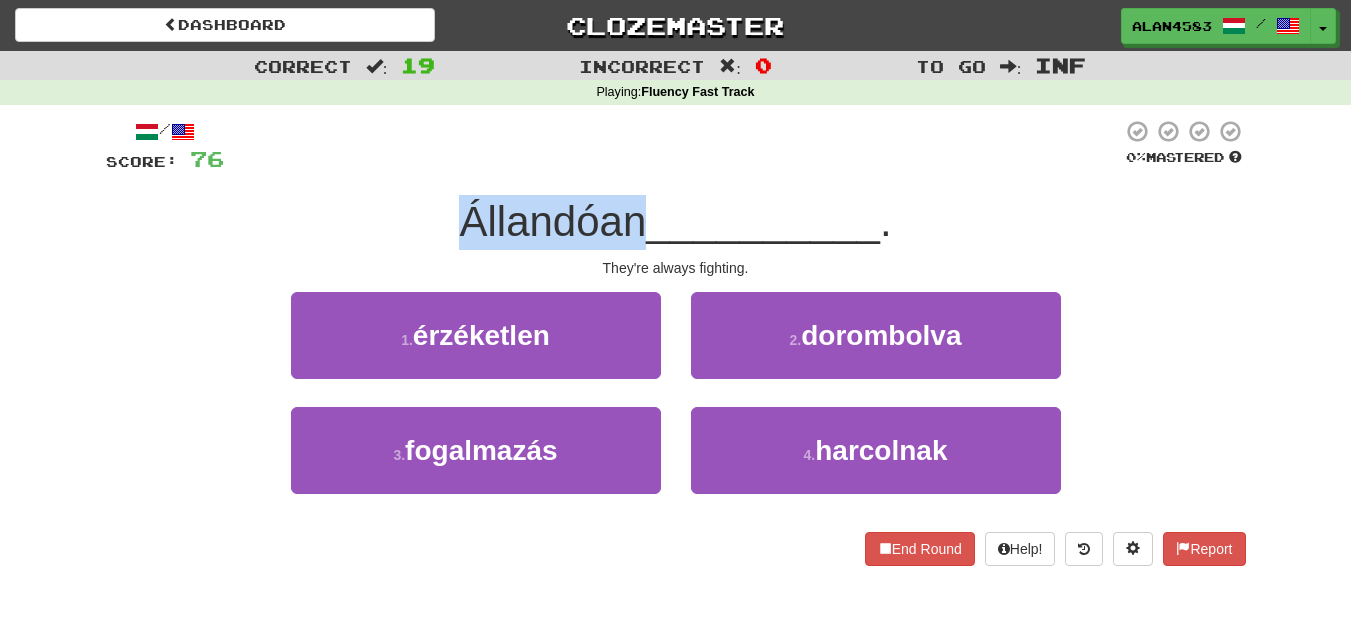 drag, startPoint x: 634, startPoint y: 209, endPoint x: 447, endPoint y: 204, distance: 187.06683 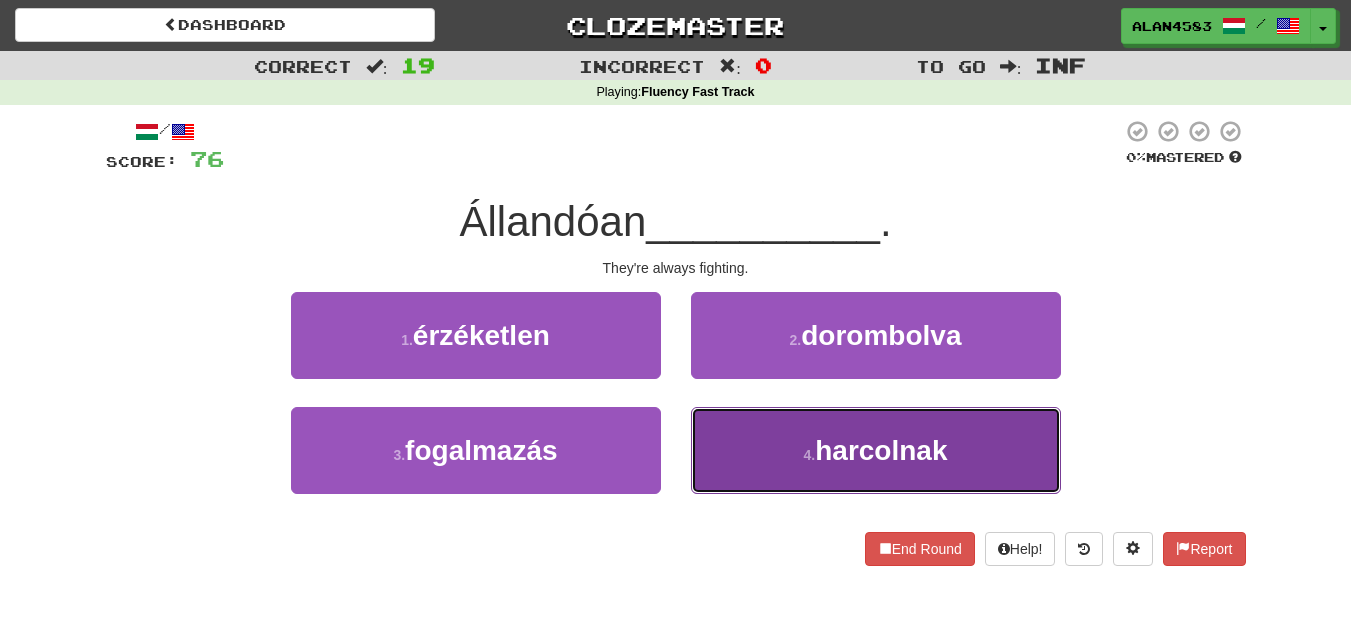 click on "harcolnak" at bounding box center (881, 450) 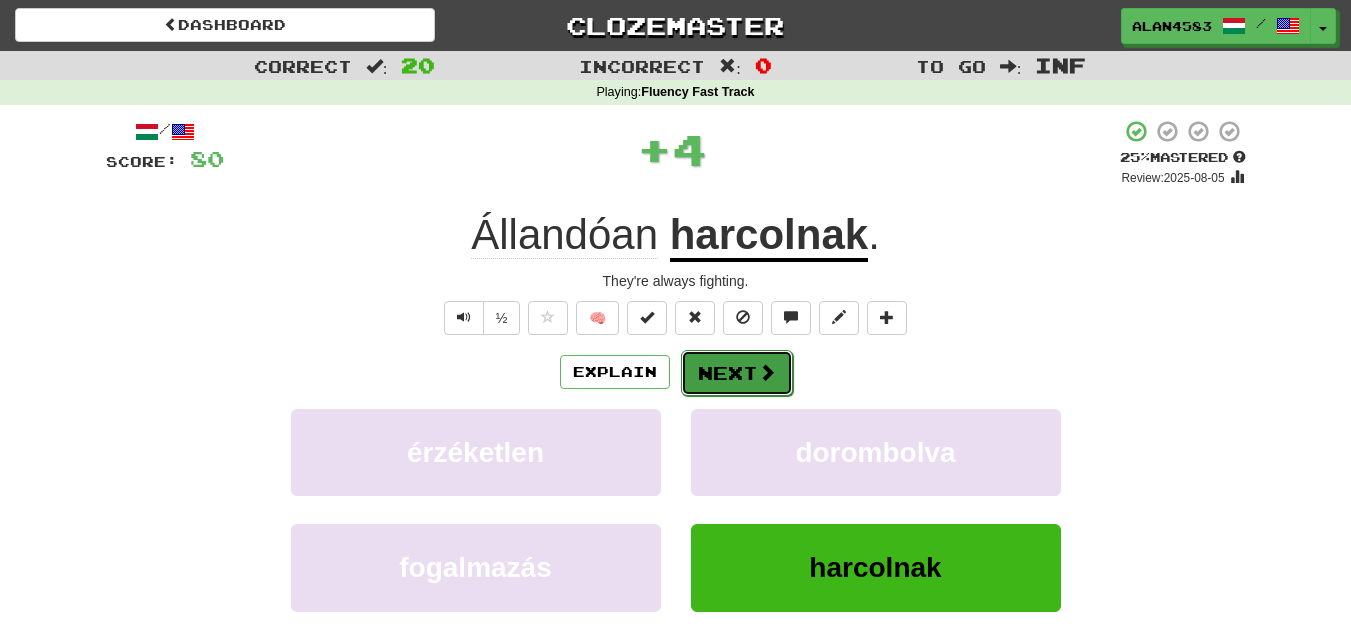 click at bounding box center (767, 372) 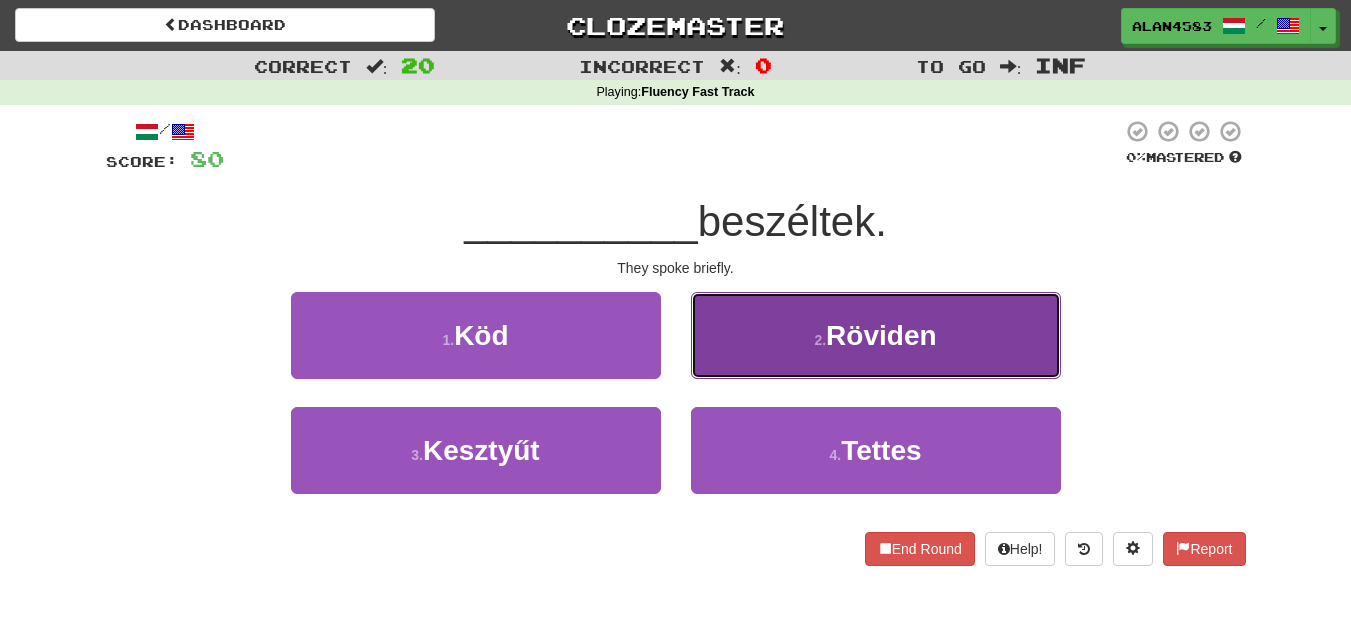 click on "Röviden" at bounding box center [881, 335] 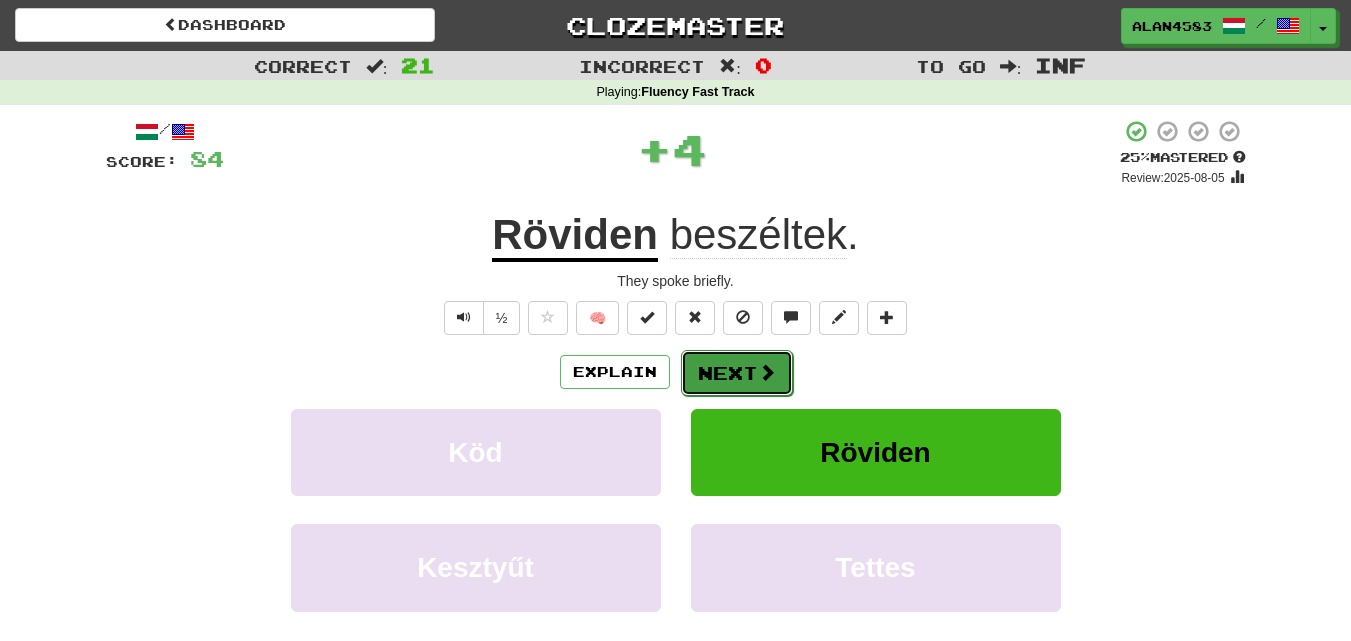 click at bounding box center (767, 372) 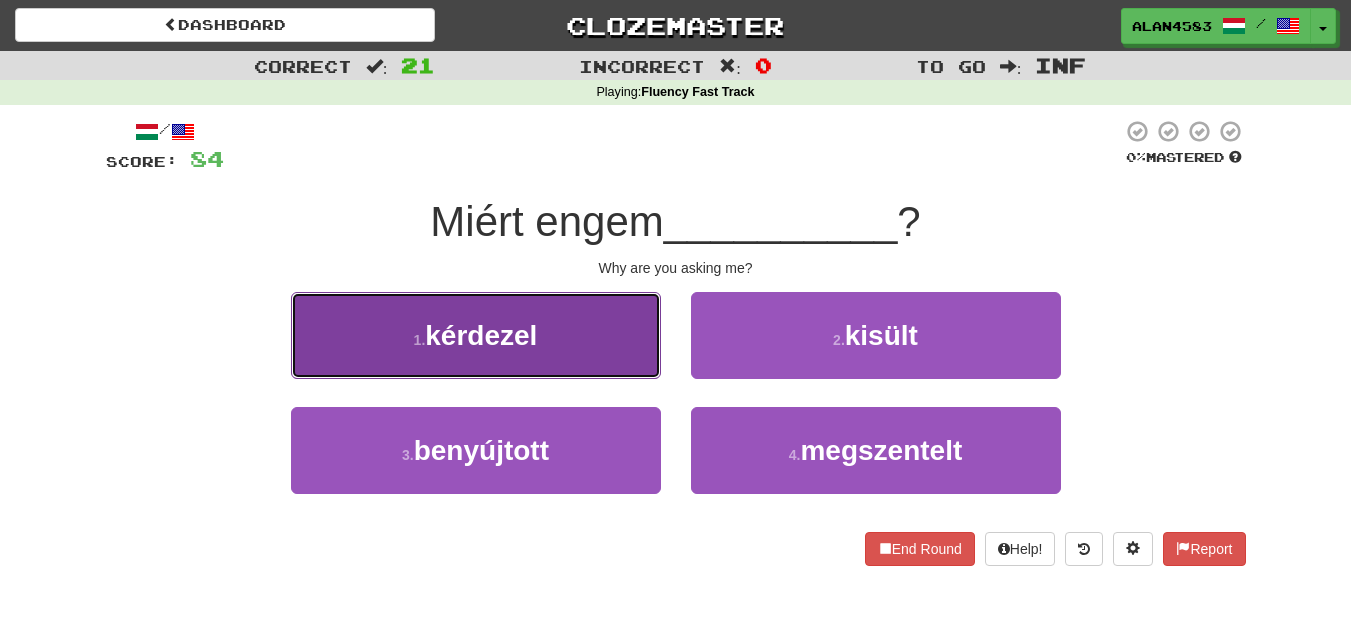 click on "kérdezel" at bounding box center [481, 335] 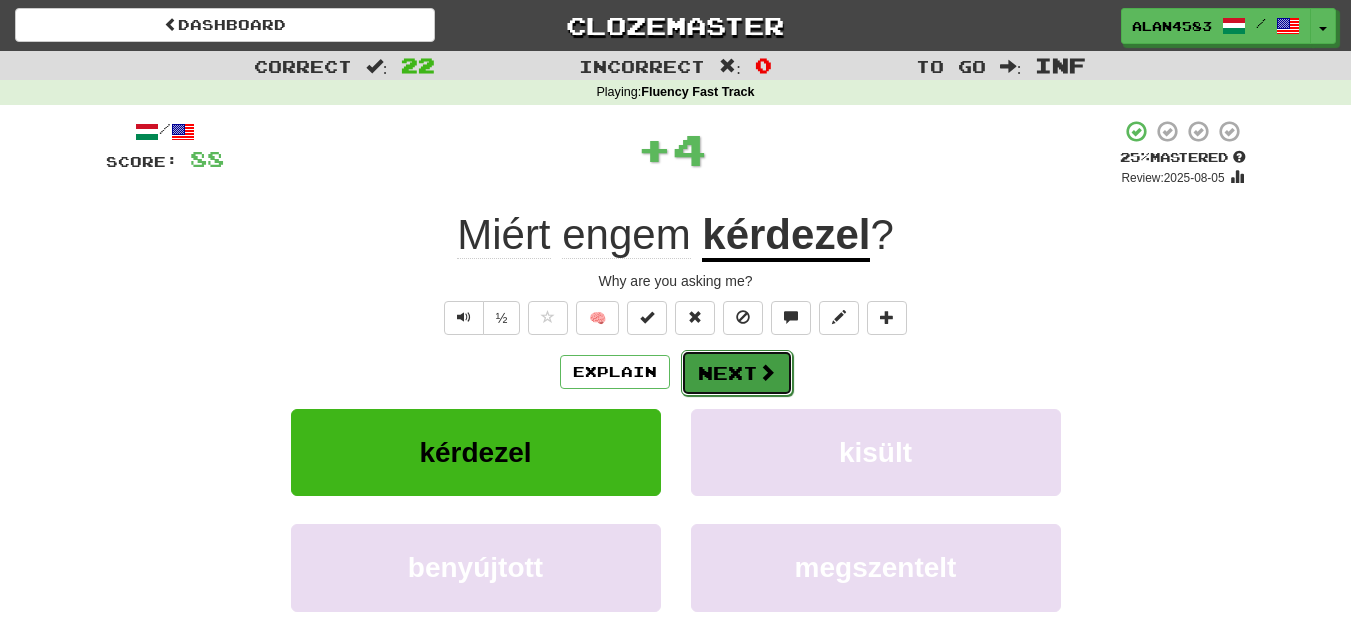click on "Next" at bounding box center (737, 373) 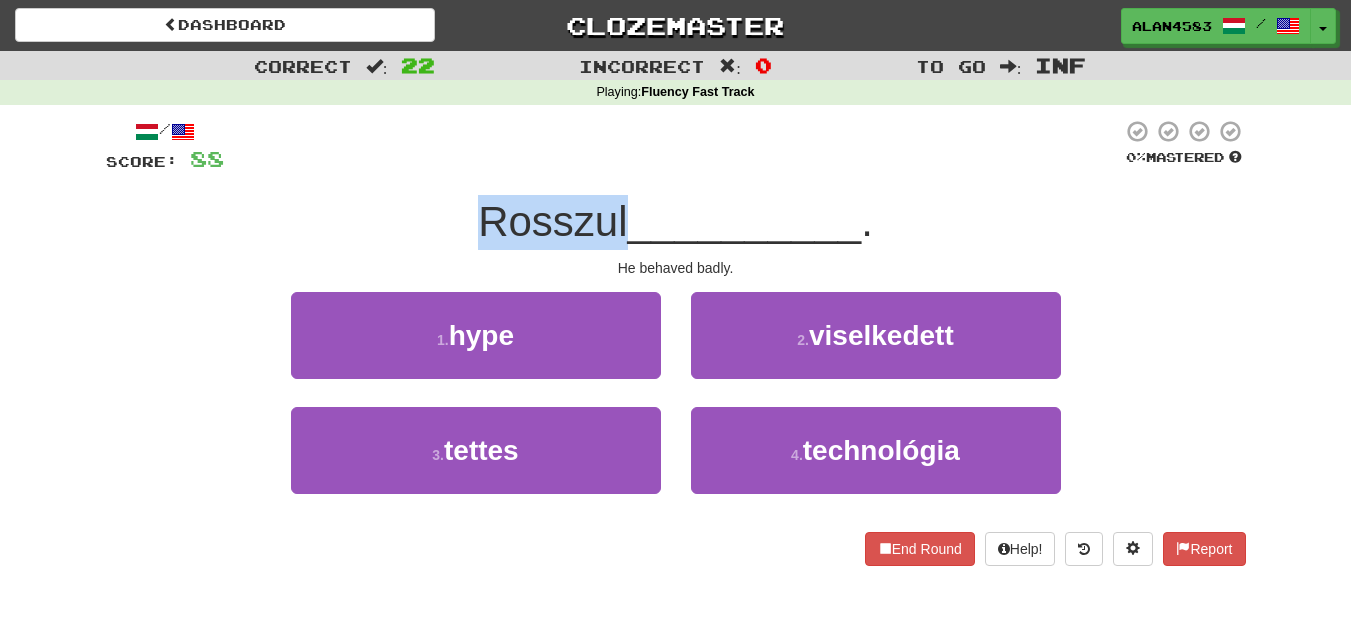 drag, startPoint x: 623, startPoint y: 225, endPoint x: 455, endPoint y: 203, distance: 169.43436 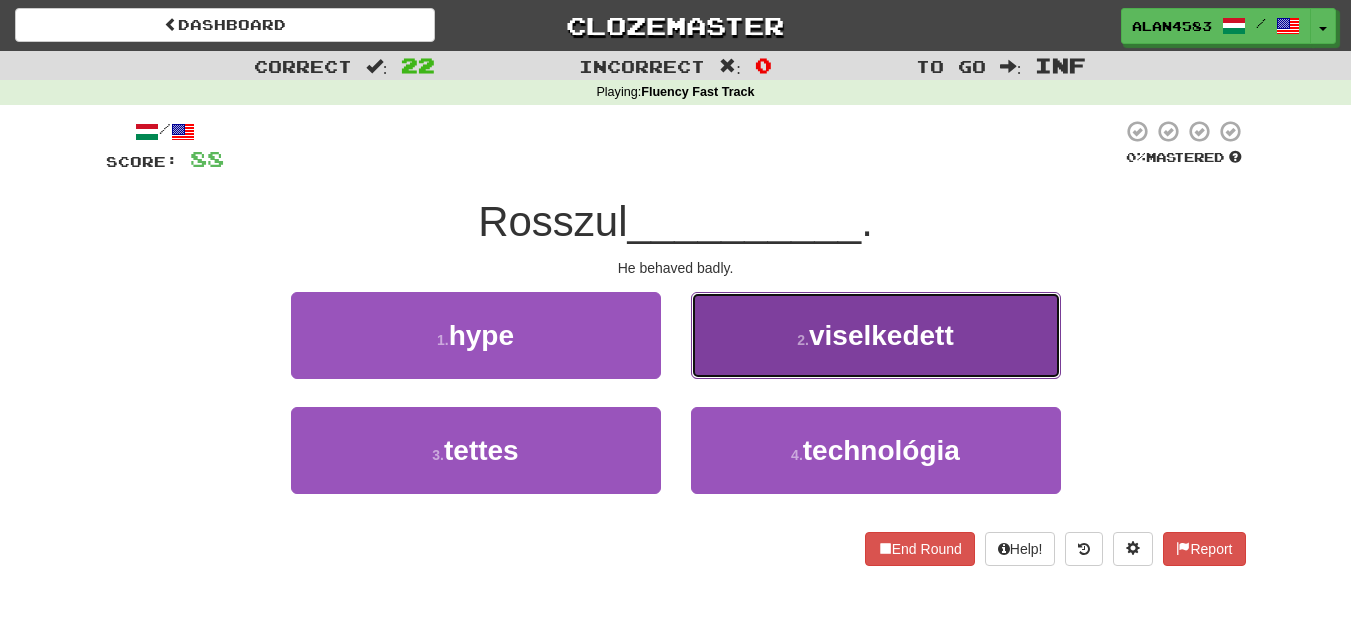 click on "viselkedett" at bounding box center (881, 335) 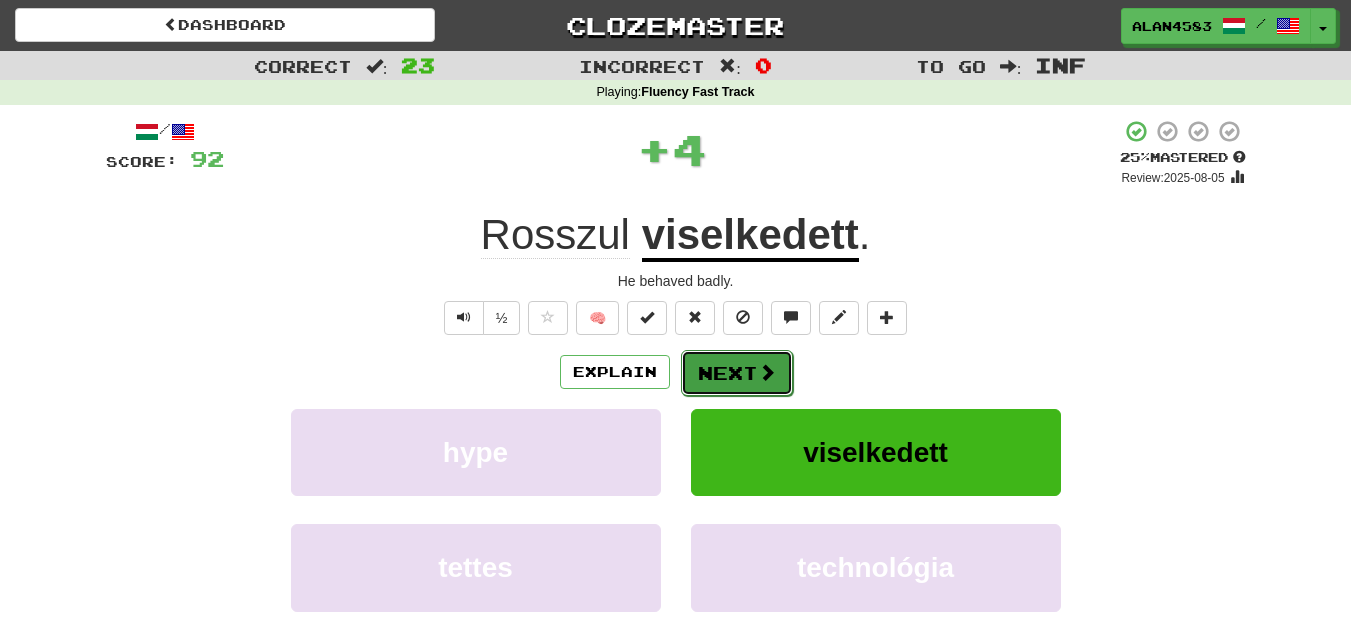 click on "Next" at bounding box center [737, 373] 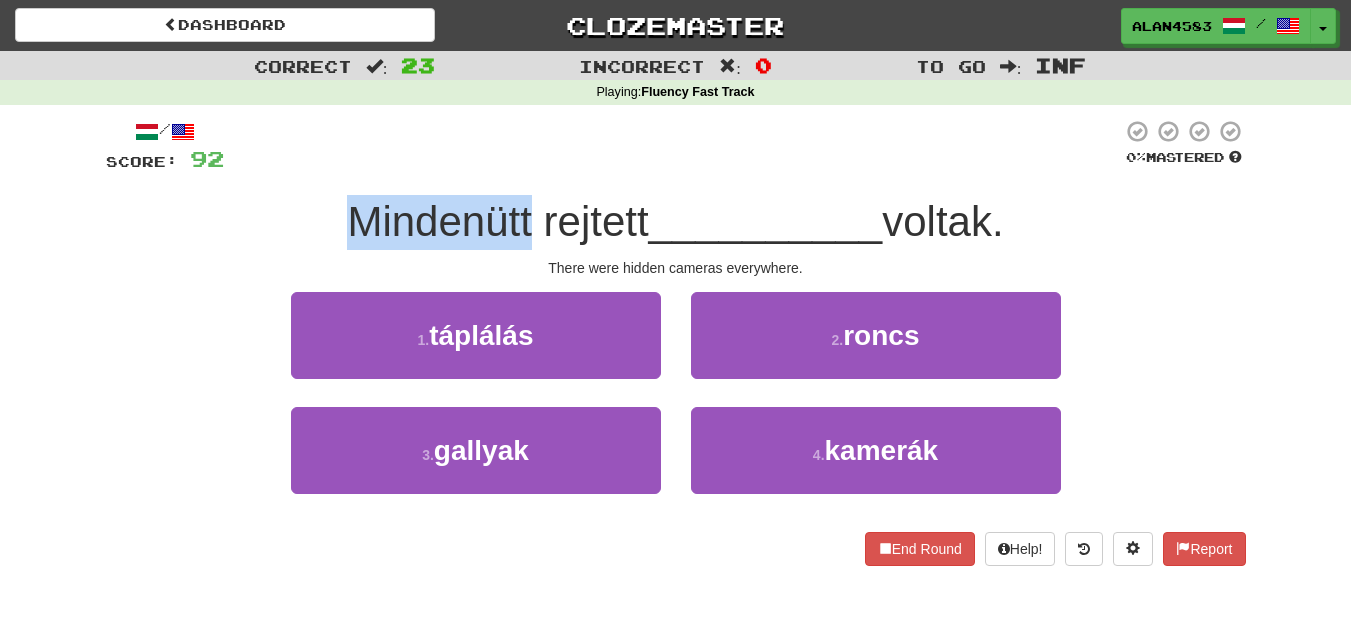 drag, startPoint x: 521, startPoint y: 213, endPoint x: 344, endPoint y: 198, distance: 177.63446 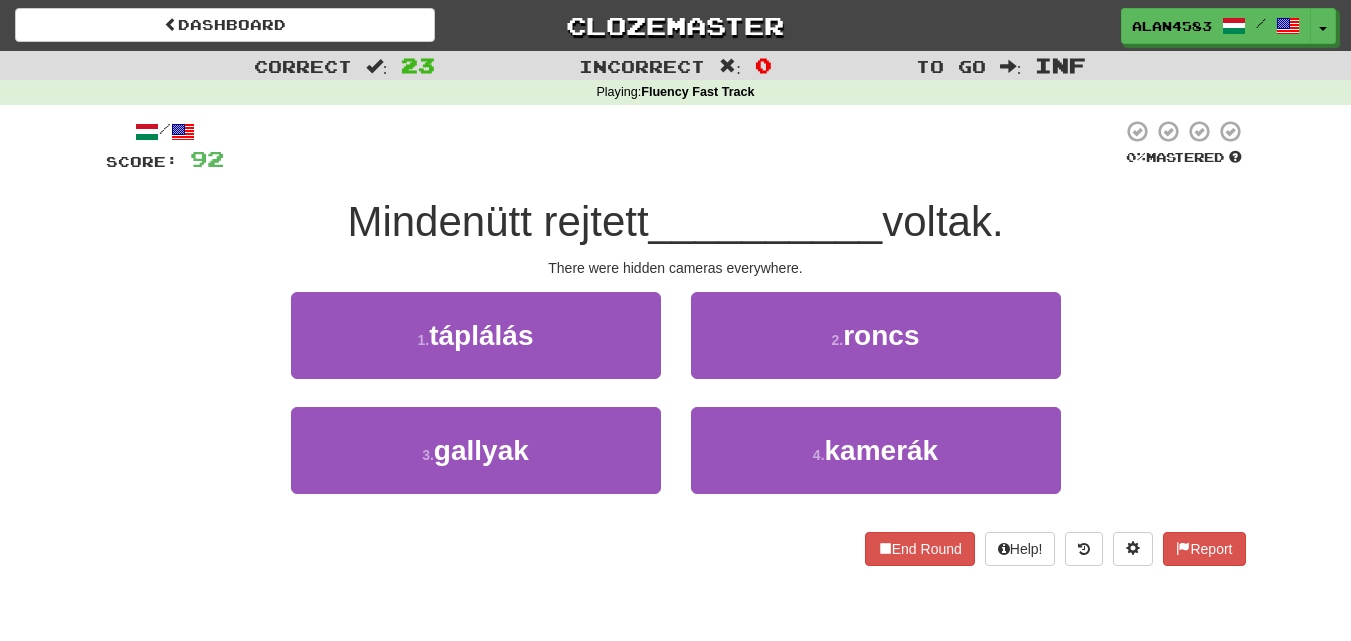 click at bounding box center [673, 146] 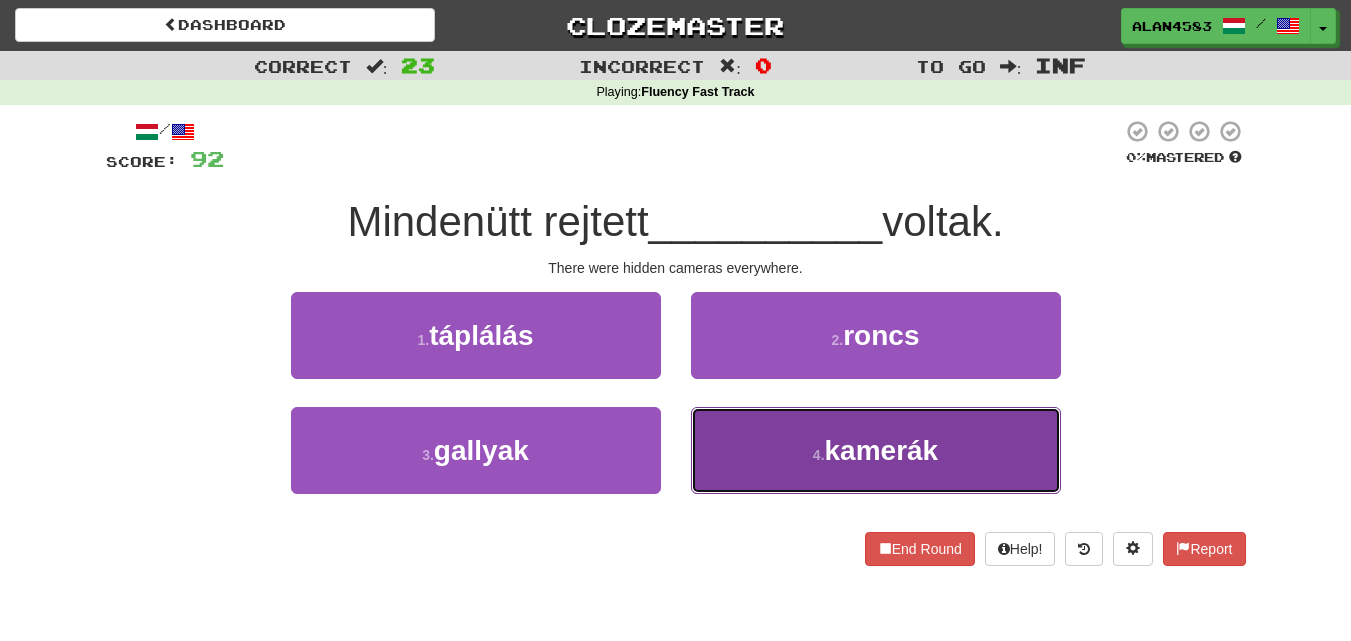 click on "4 .  kamerák" at bounding box center [876, 450] 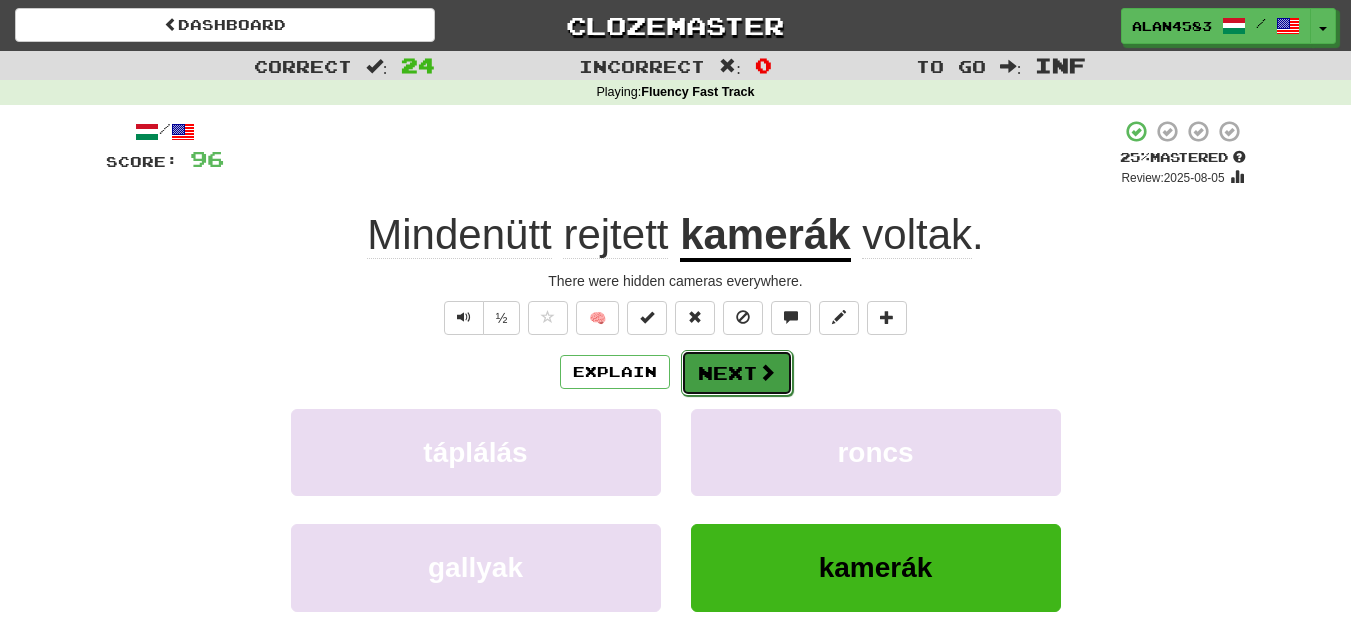 click on "Next" at bounding box center (737, 373) 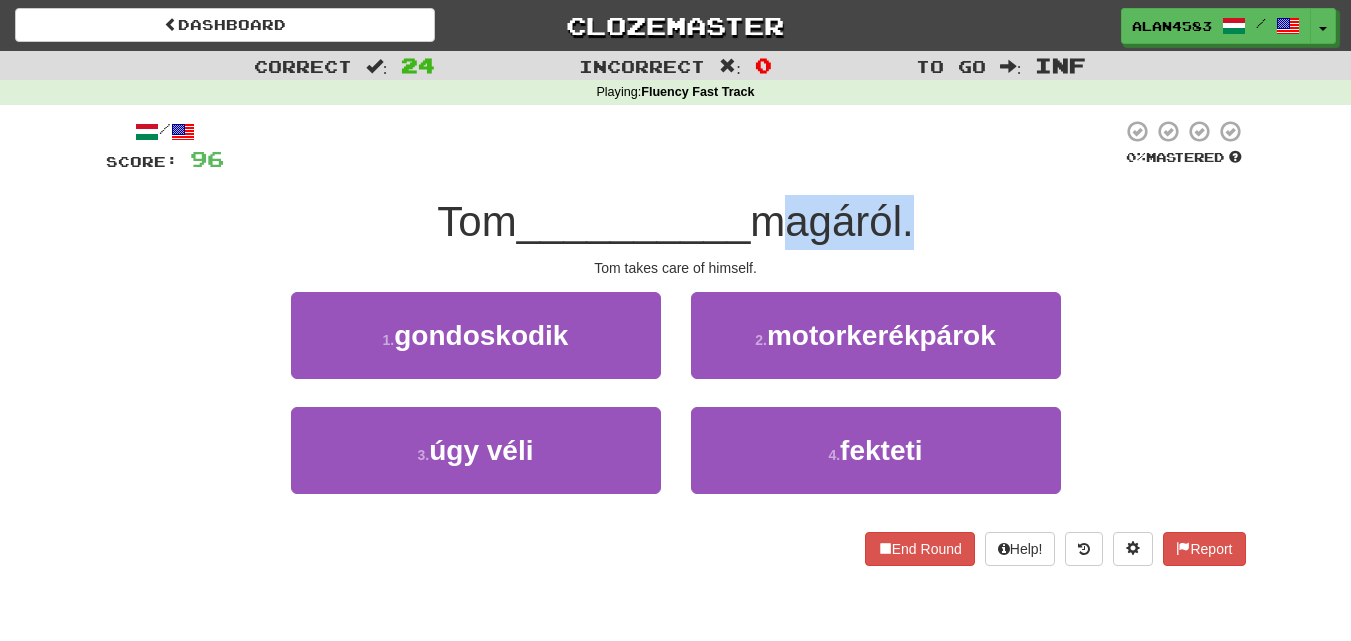 drag, startPoint x: 764, startPoint y: 237, endPoint x: 916, endPoint y: 233, distance: 152.05263 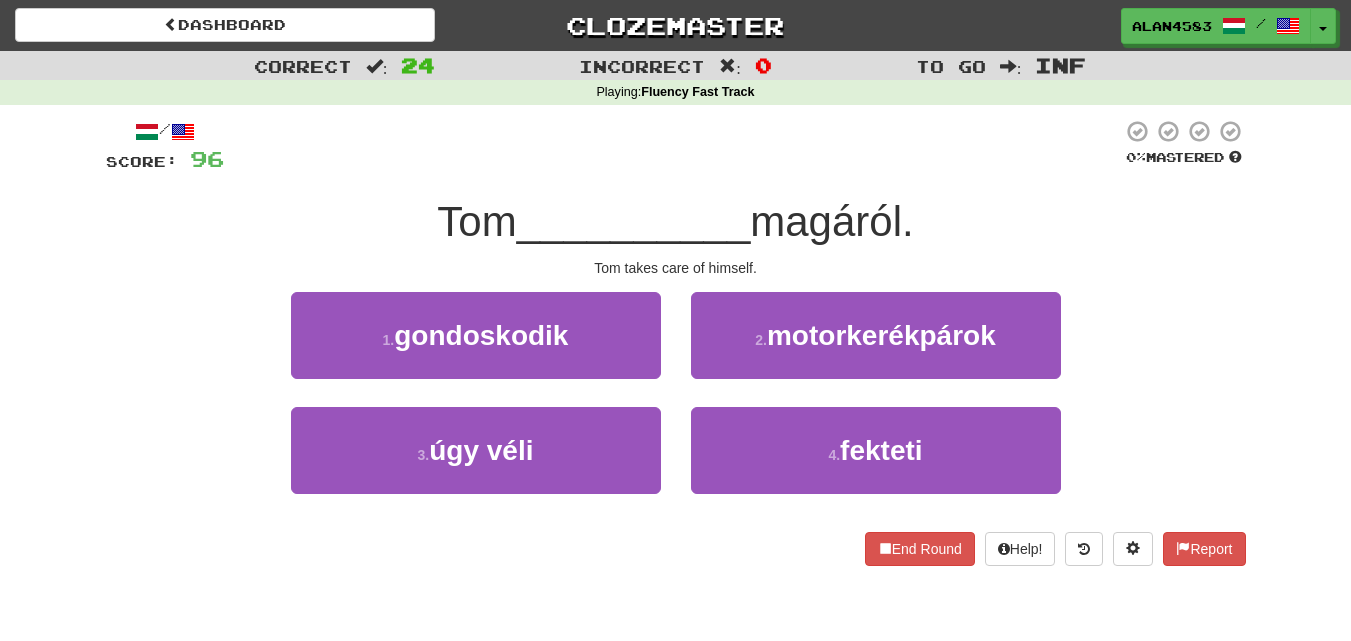 click at bounding box center (673, 146) 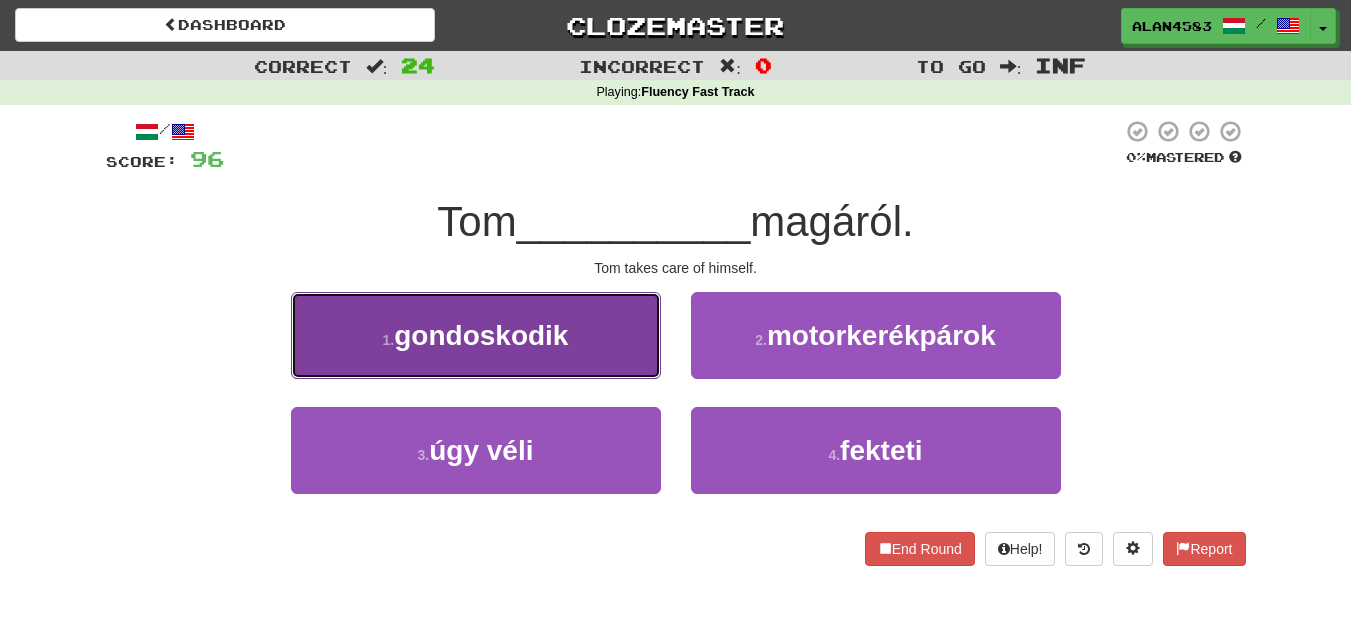 click on "gondoskodik" at bounding box center [481, 335] 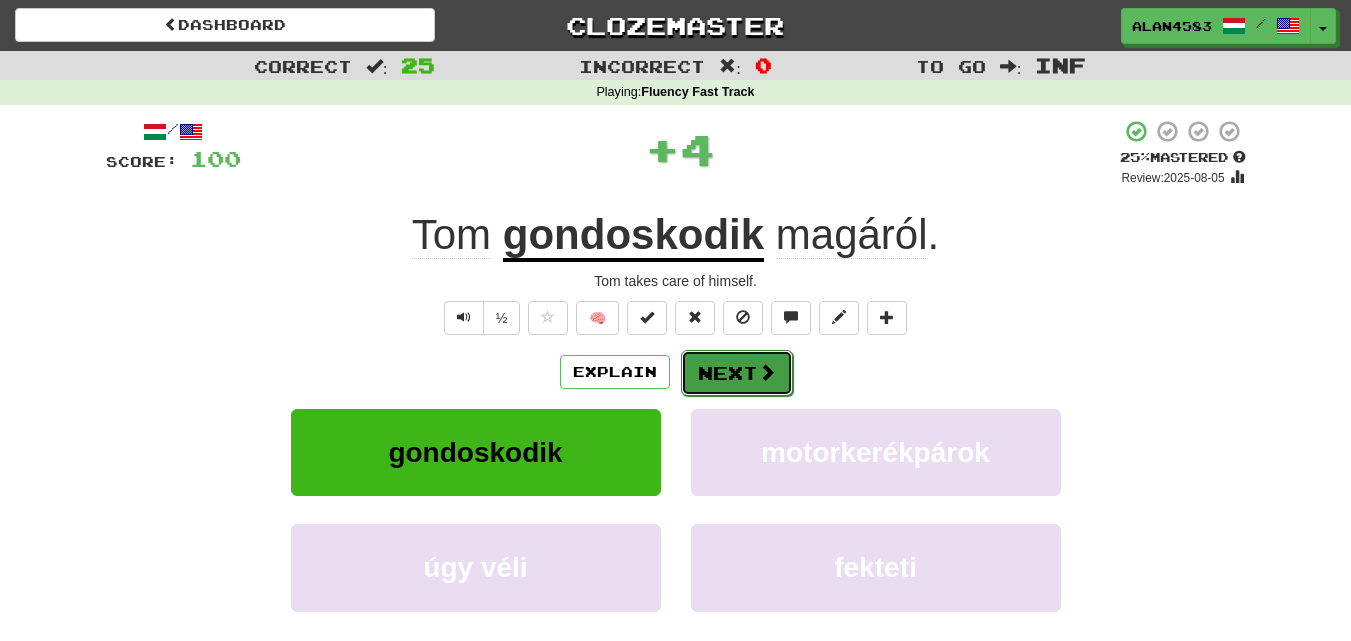 click on "Next" at bounding box center [737, 373] 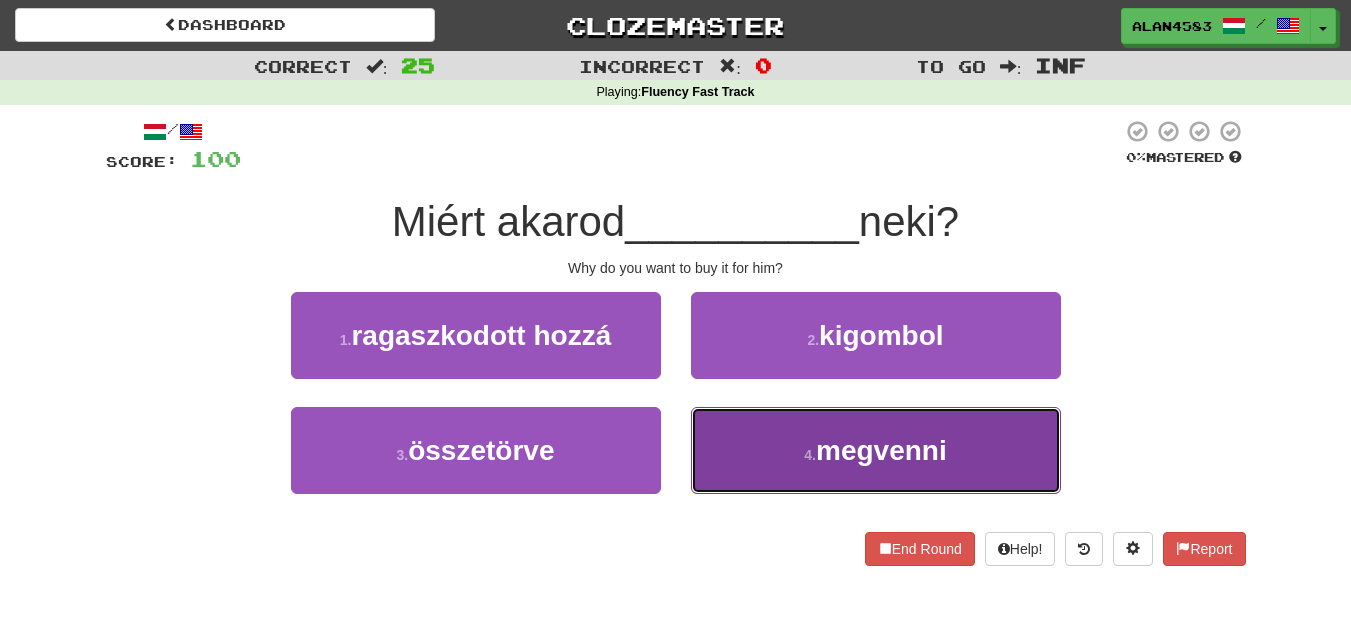 click on "4 .  megvenni" at bounding box center (876, 450) 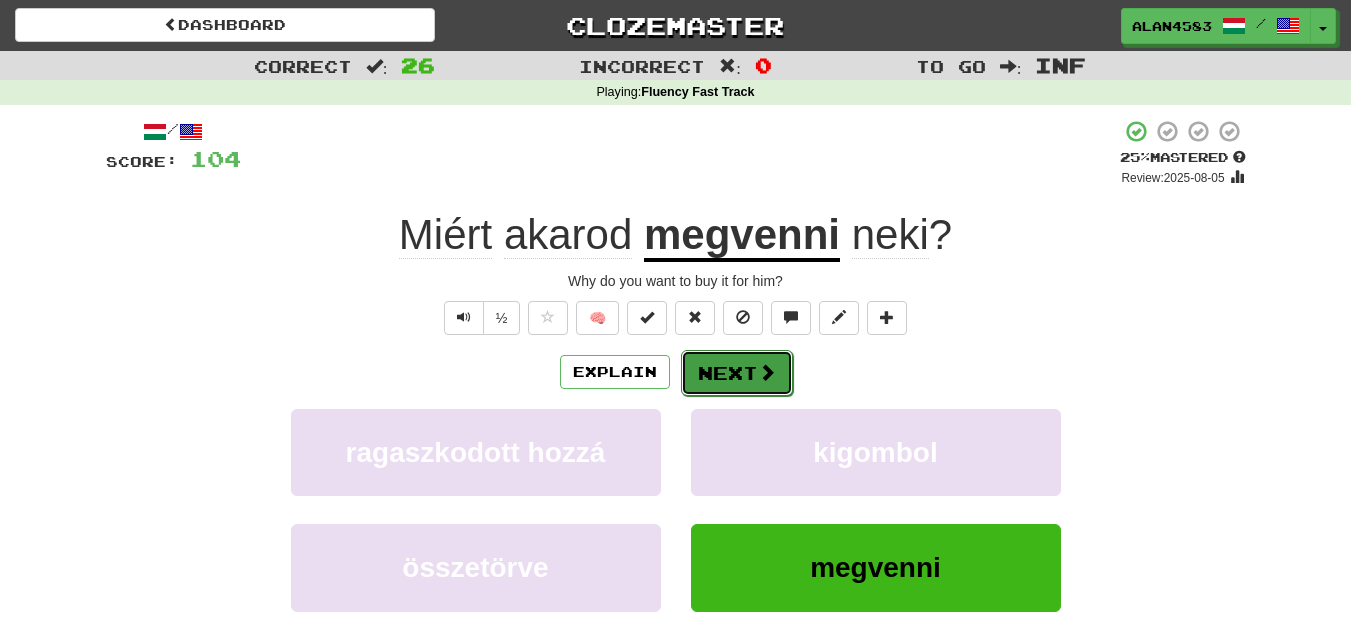 click on "Next" at bounding box center [737, 373] 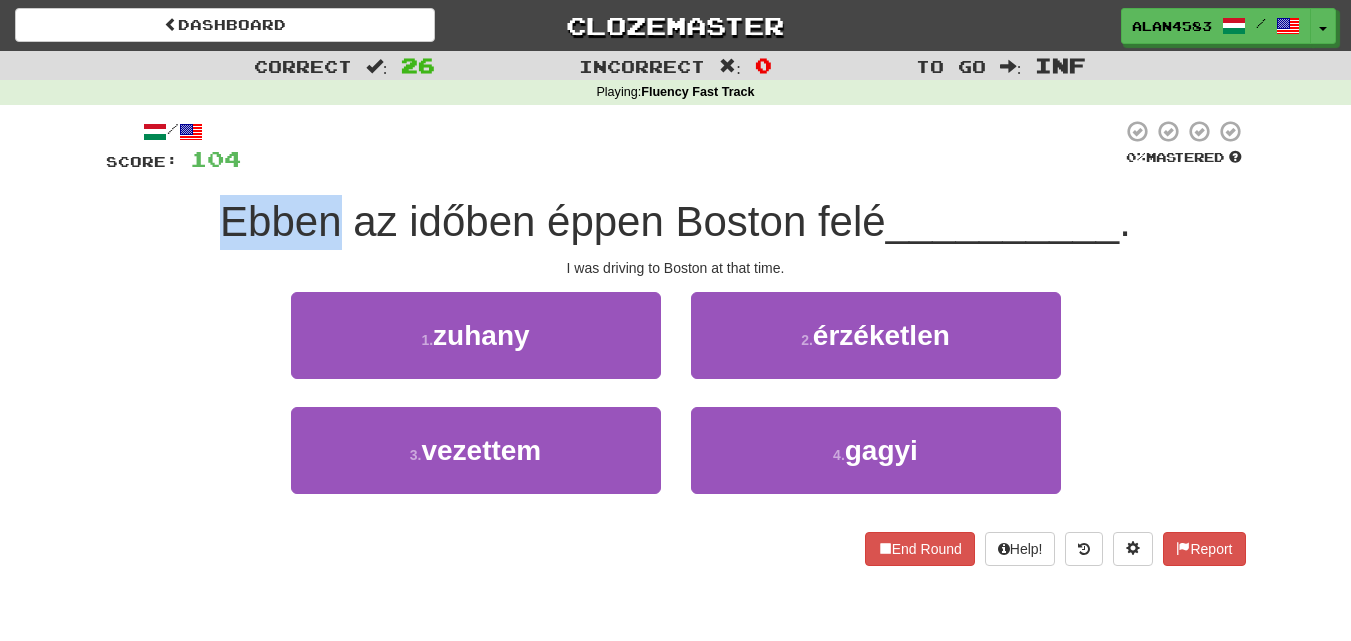 drag, startPoint x: 333, startPoint y: 212, endPoint x: 173, endPoint y: 209, distance: 160.02812 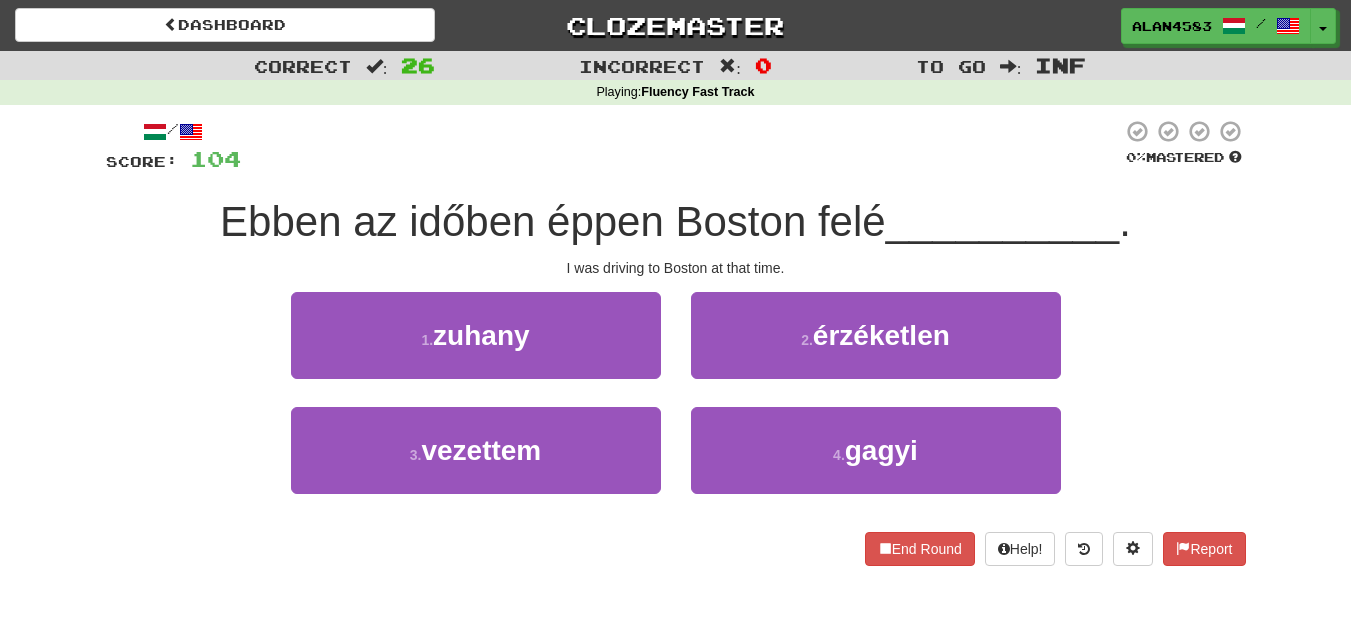 click at bounding box center (681, 146) 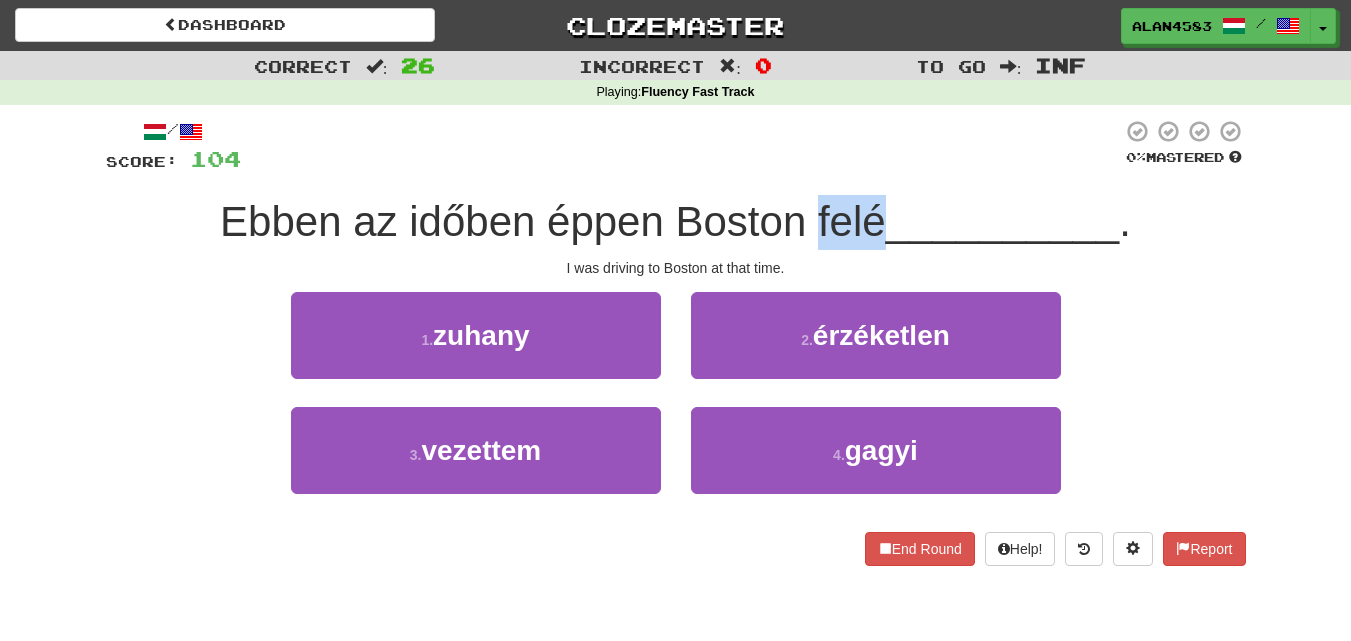 drag, startPoint x: 815, startPoint y: 217, endPoint x: 873, endPoint y: 212, distance: 58.21512 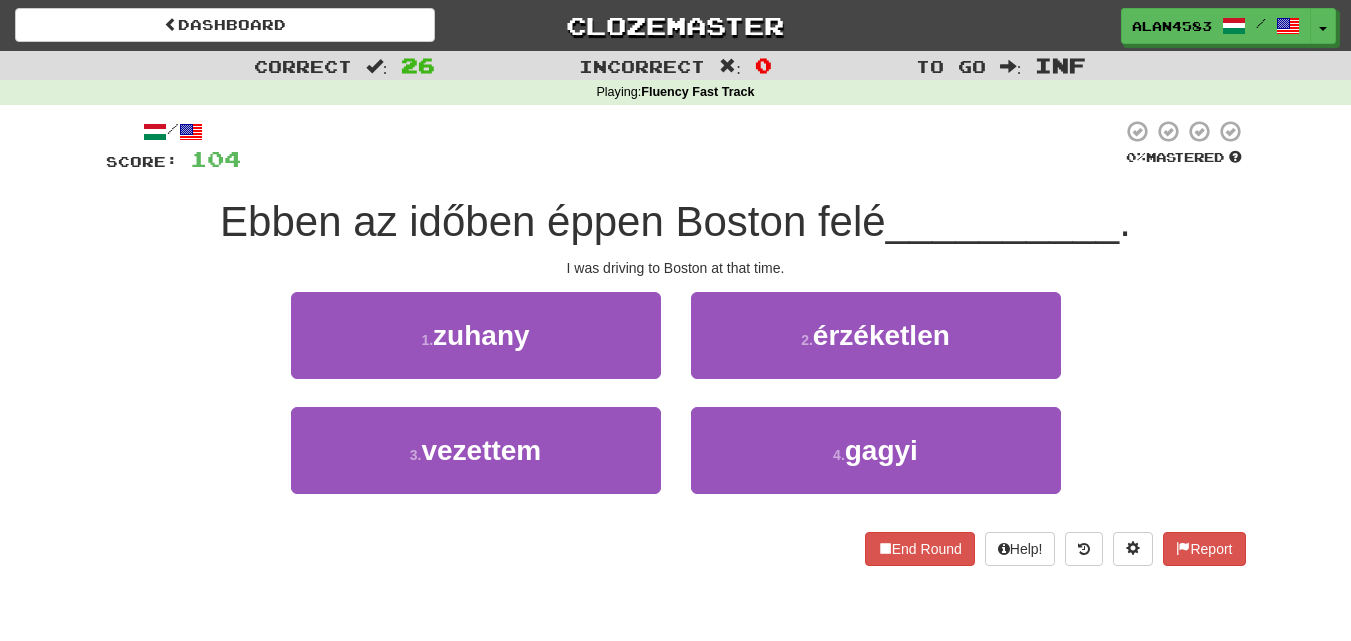 click on "Ebben az időben éppen Boston felé" at bounding box center (553, 221) 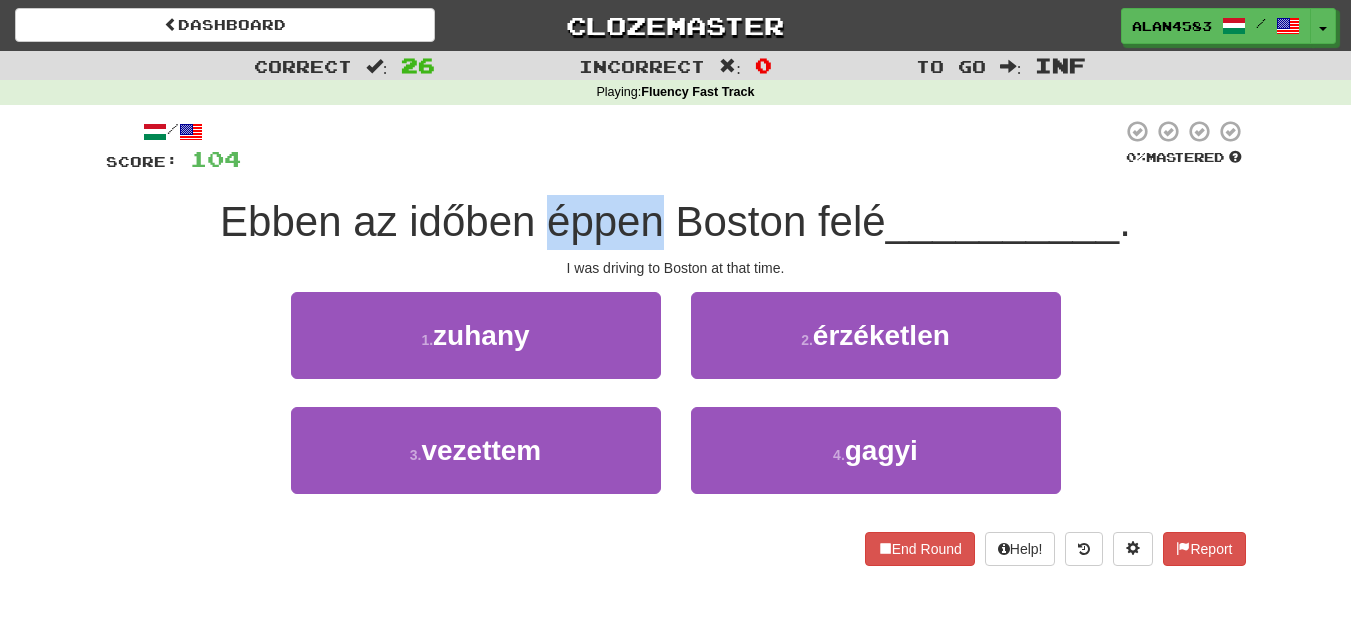 drag, startPoint x: 654, startPoint y: 224, endPoint x: 538, endPoint y: 232, distance: 116.275536 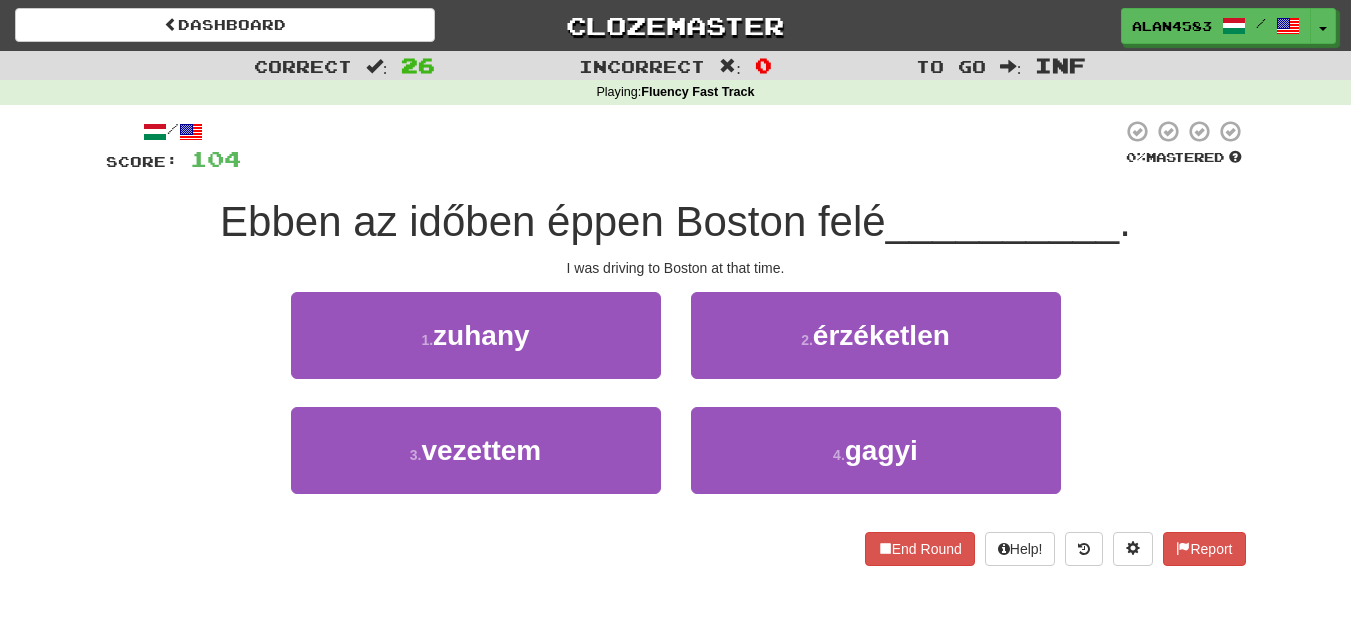 click at bounding box center [681, 146] 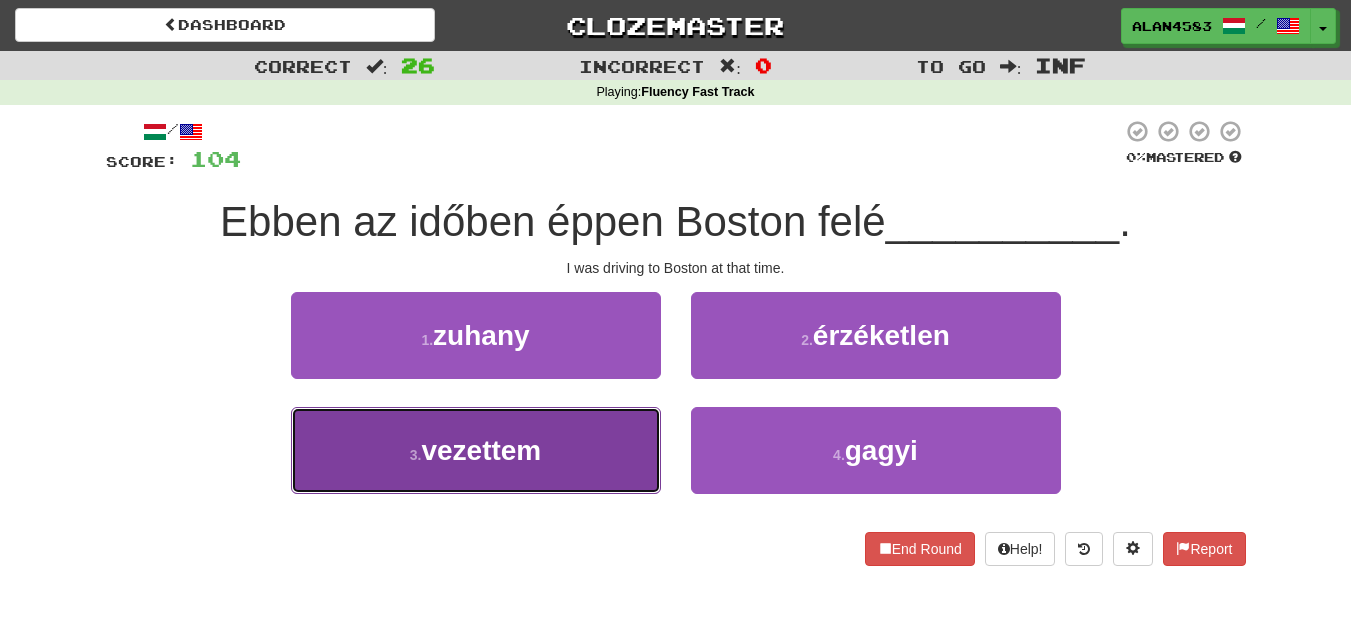 click on "3 .  vezettem" at bounding box center [476, 450] 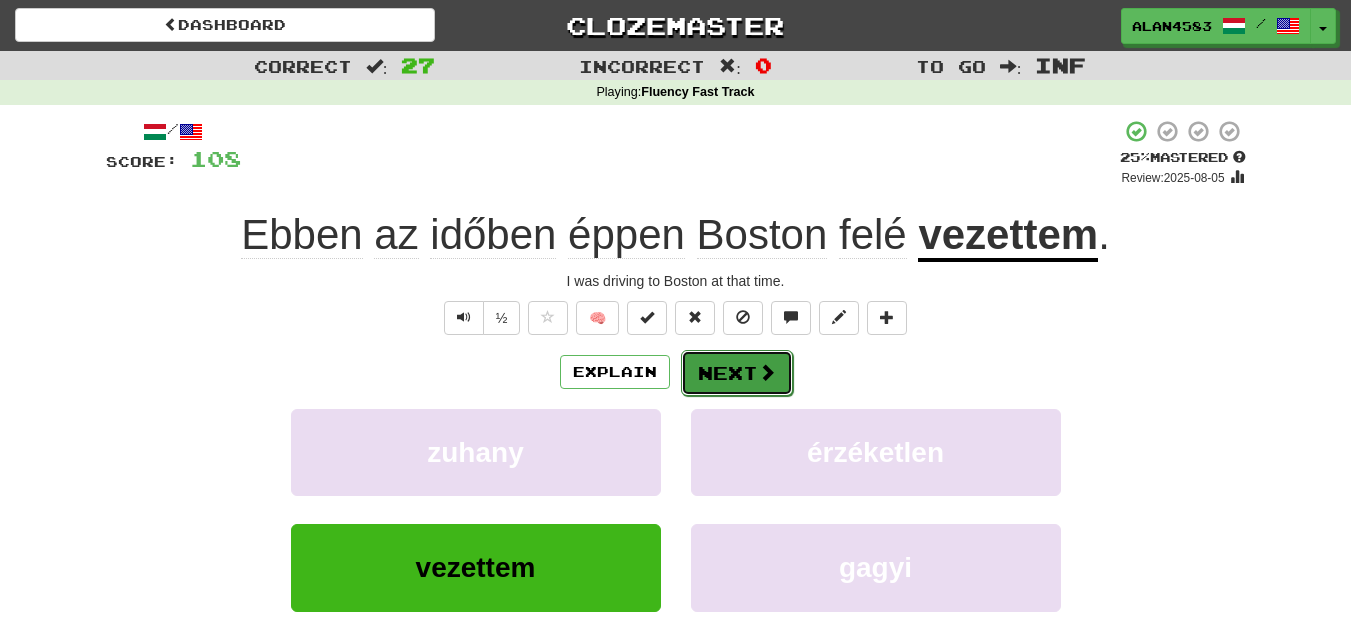 click on "Next" at bounding box center (737, 373) 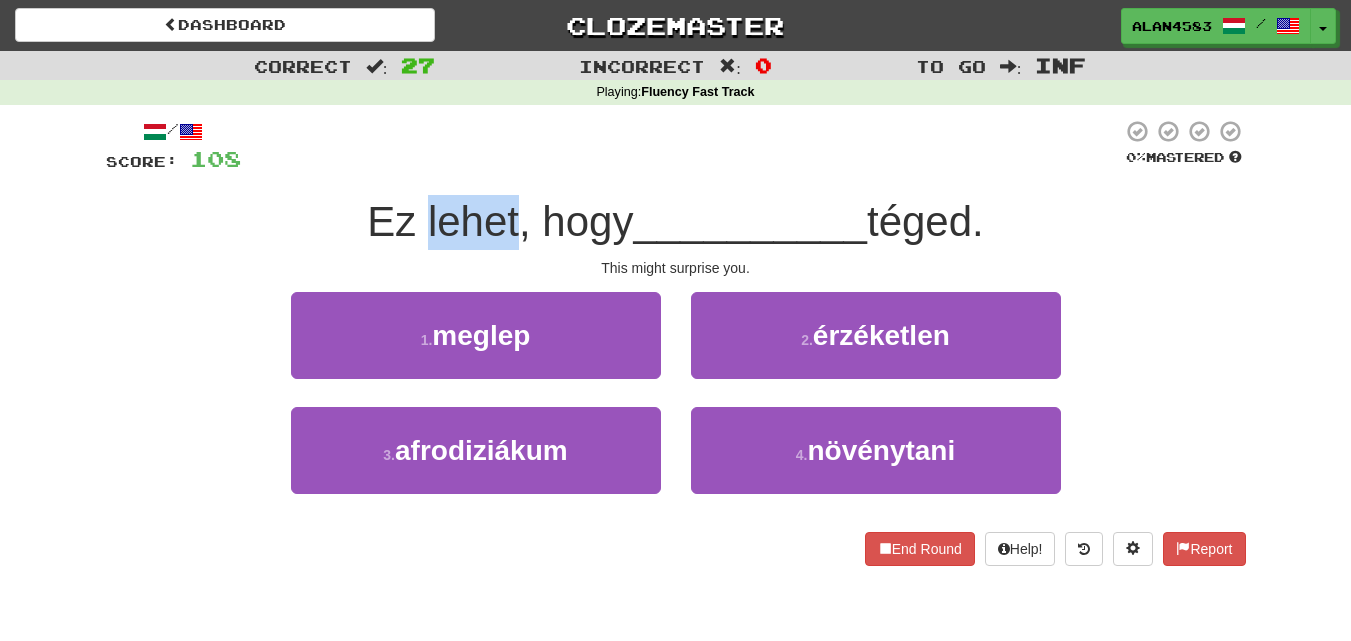 drag, startPoint x: 506, startPoint y: 210, endPoint x: 417, endPoint y: 210, distance: 89 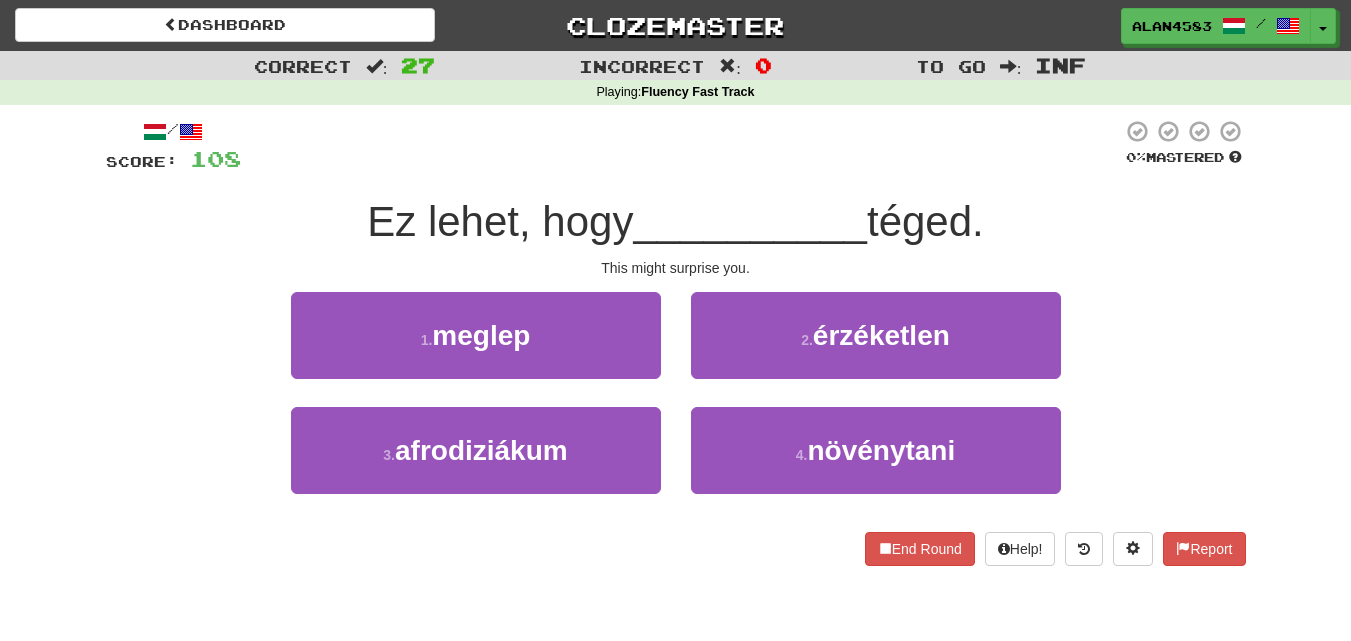 click at bounding box center [681, 146] 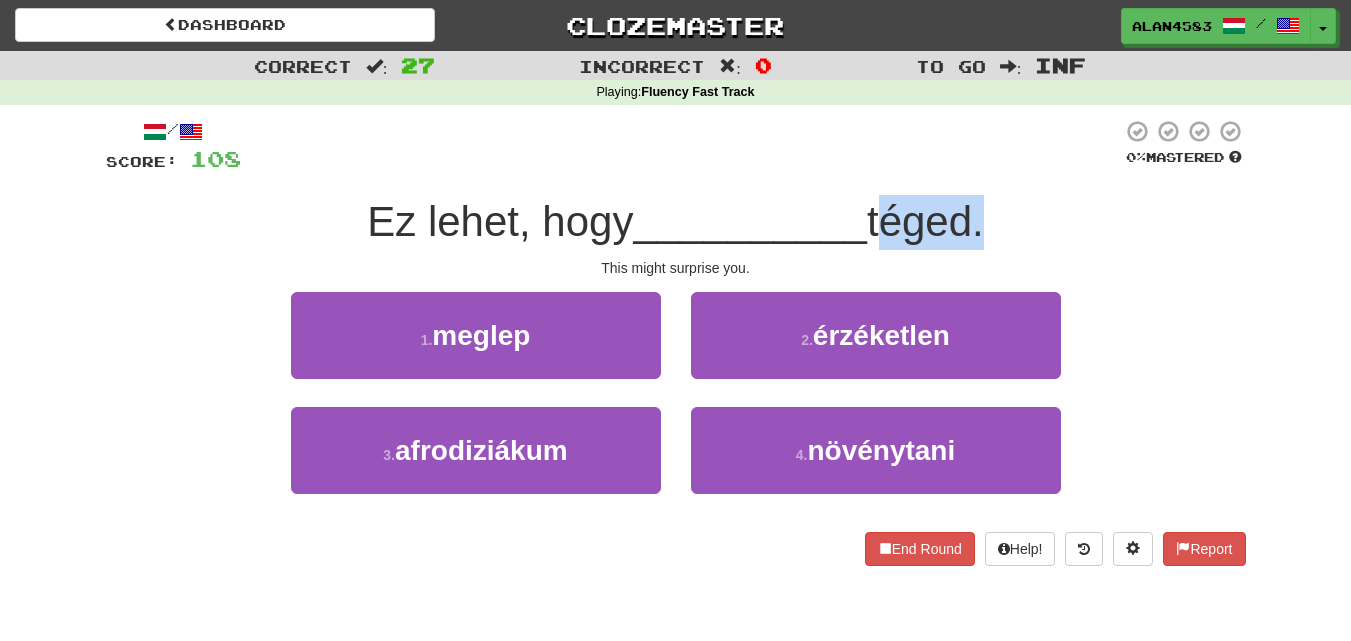 drag, startPoint x: 879, startPoint y: 226, endPoint x: 978, endPoint y: 218, distance: 99.32271 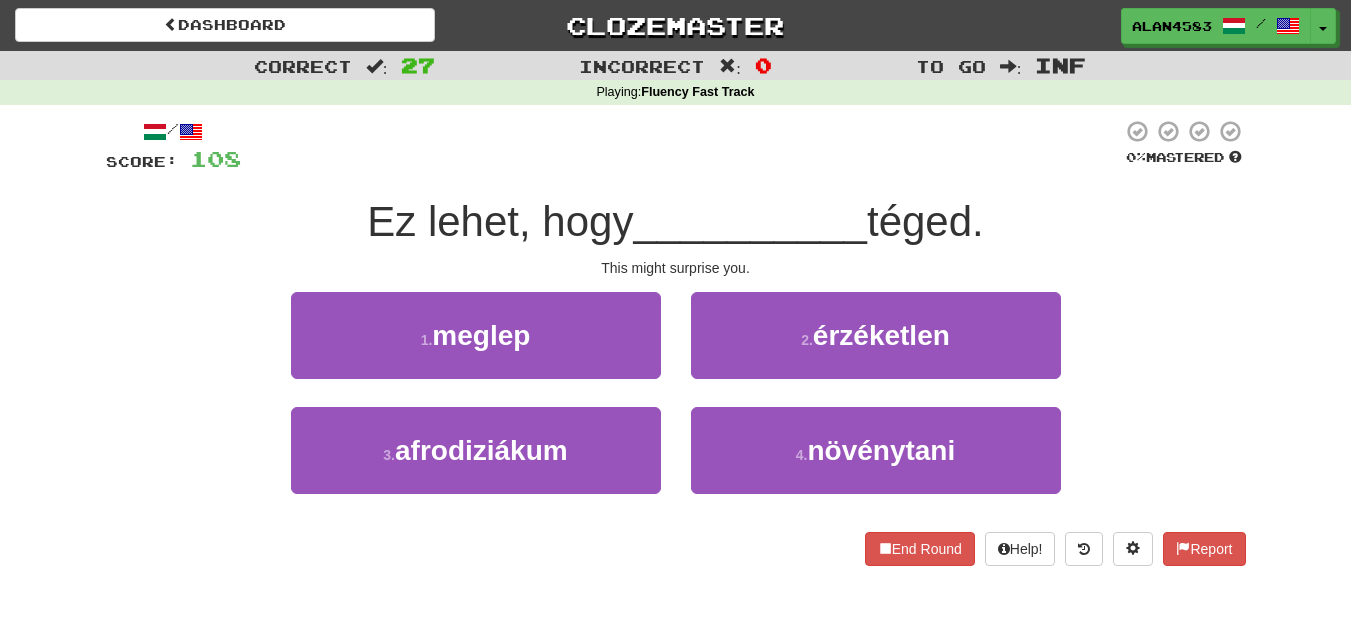 click at bounding box center (681, 146) 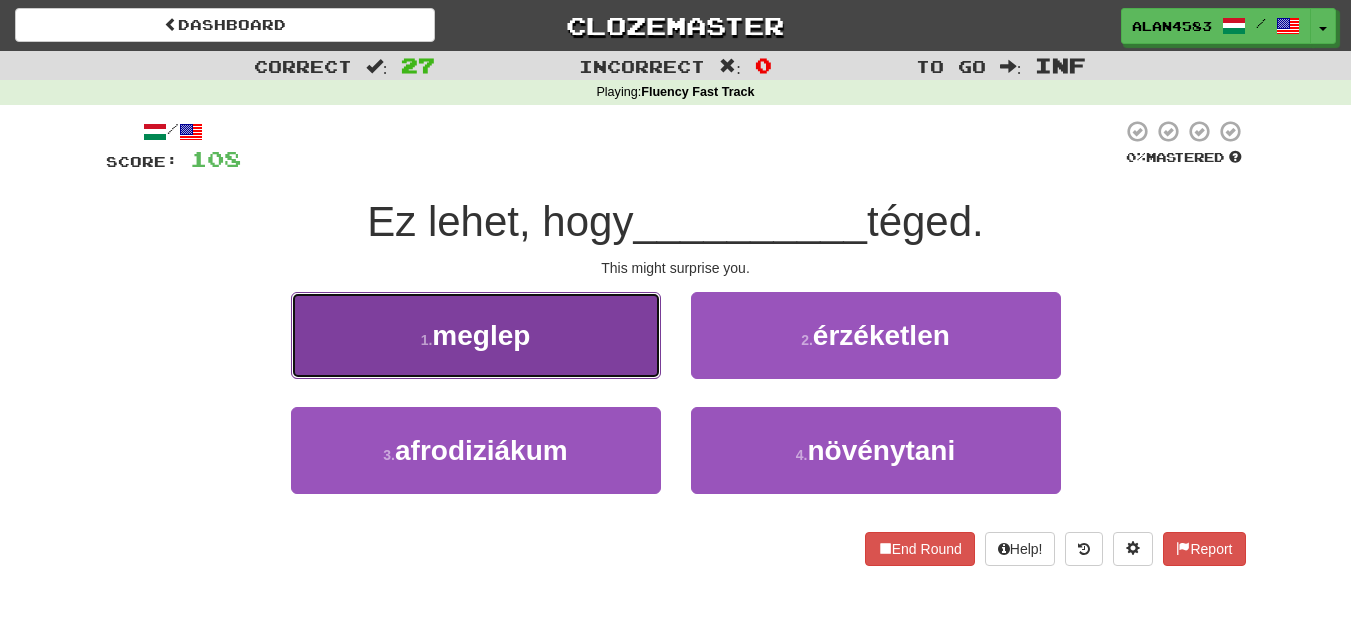 click on "1 .  meglep" at bounding box center (476, 335) 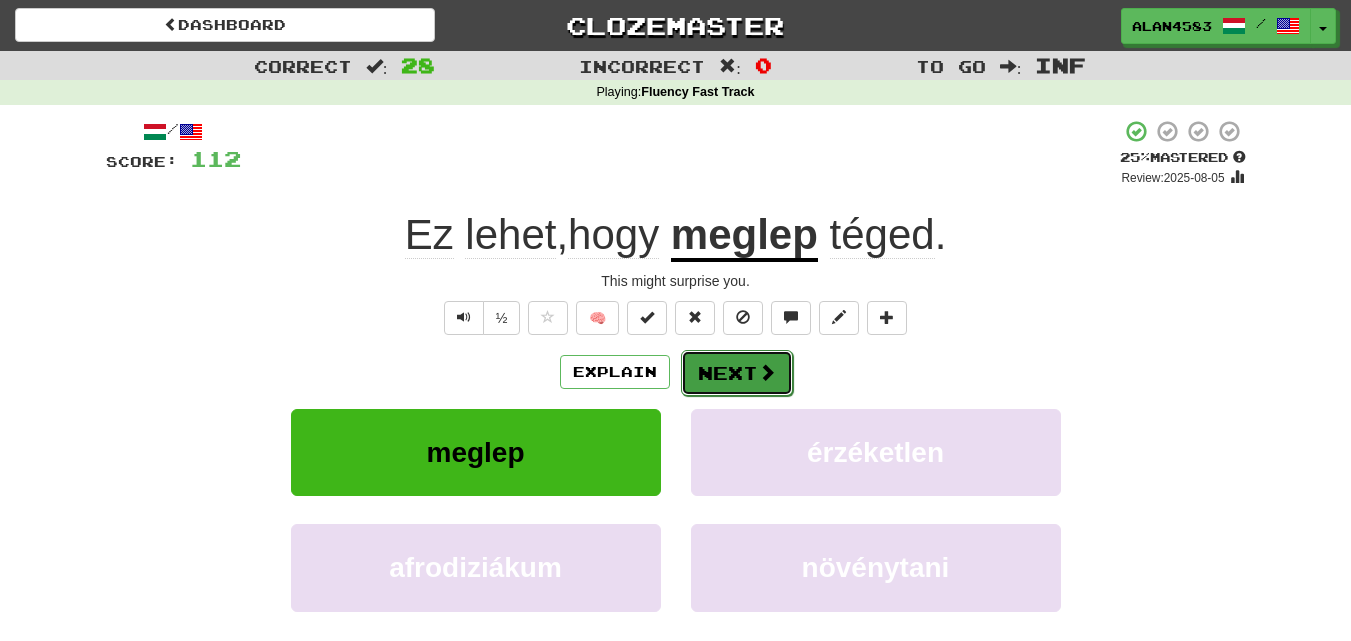 click on "Next" at bounding box center [737, 373] 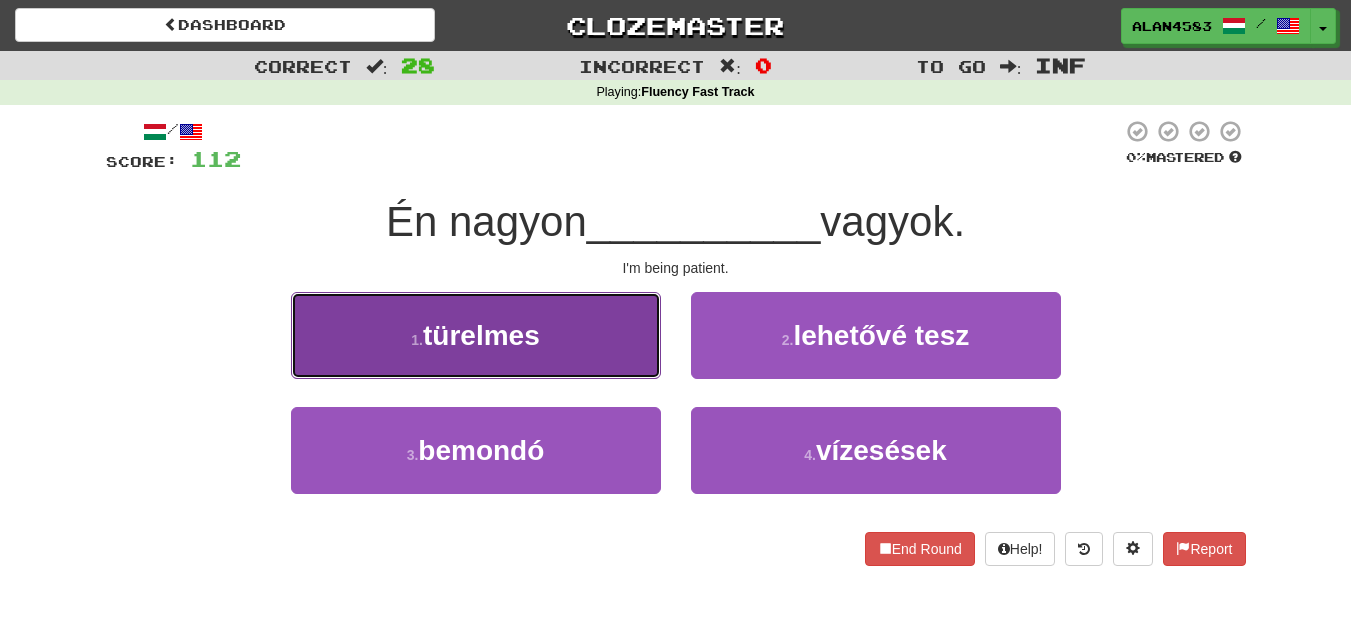 click on "1 .  türelmes" at bounding box center (476, 335) 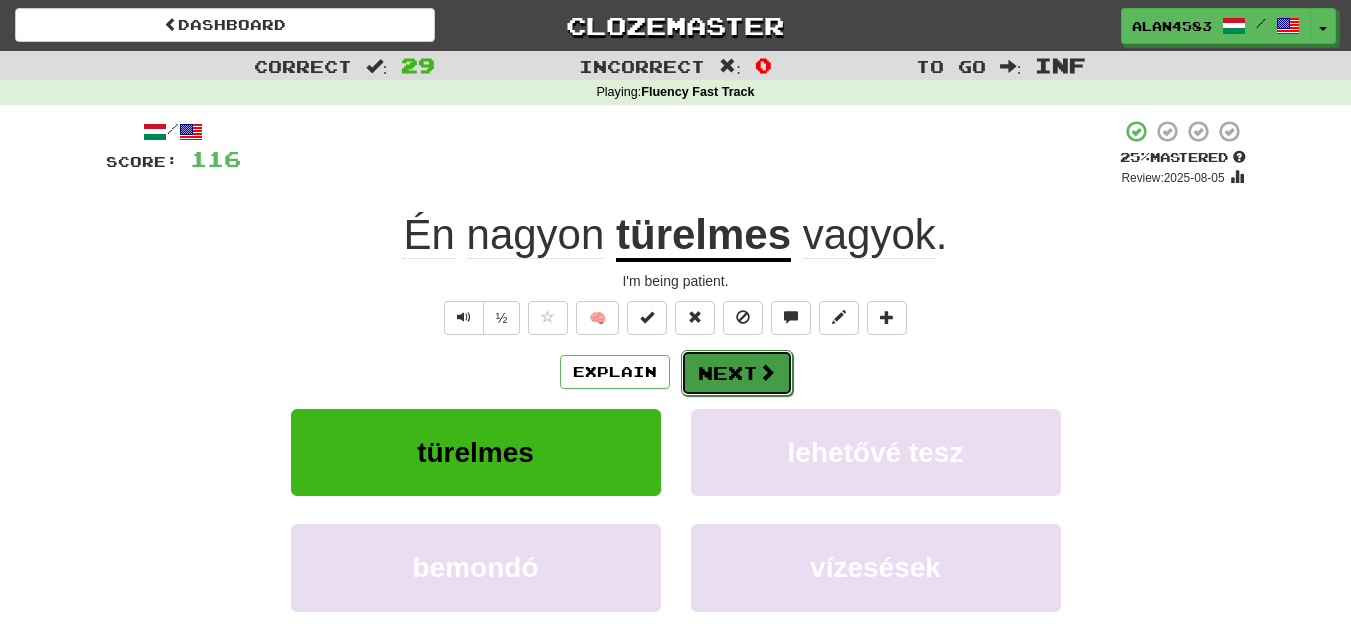 click on "Next" at bounding box center (737, 373) 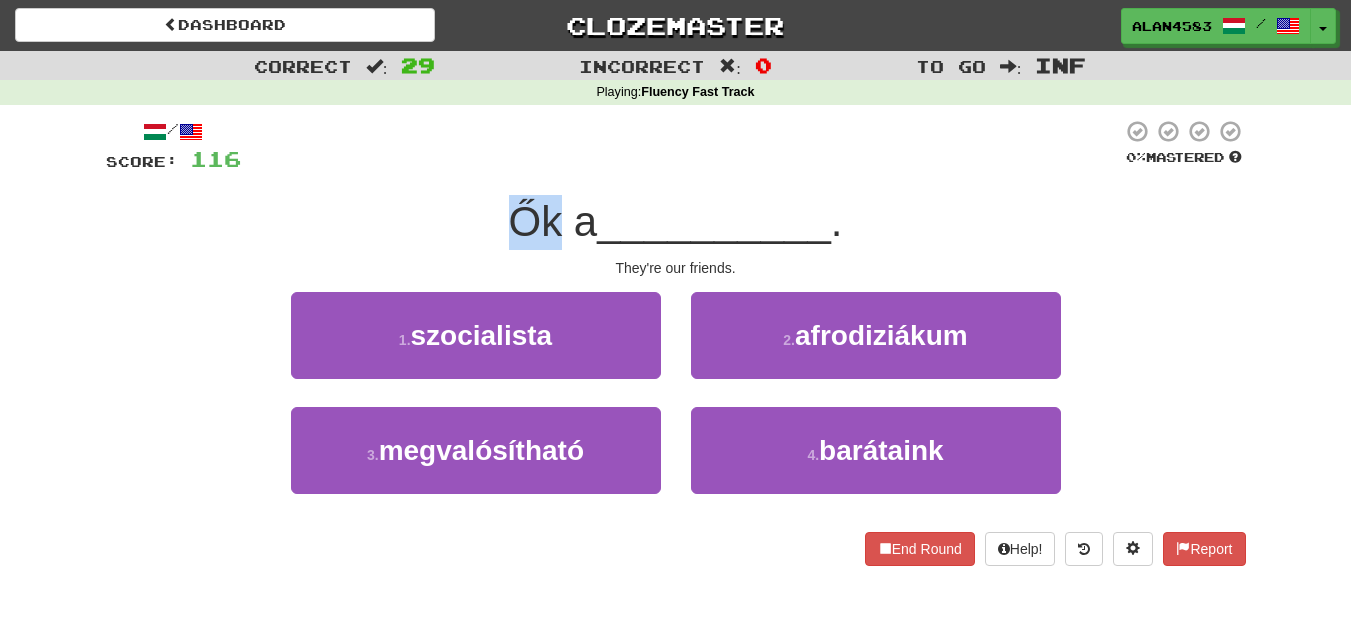drag, startPoint x: 510, startPoint y: 217, endPoint x: 555, endPoint y: 215, distance: 45.044422 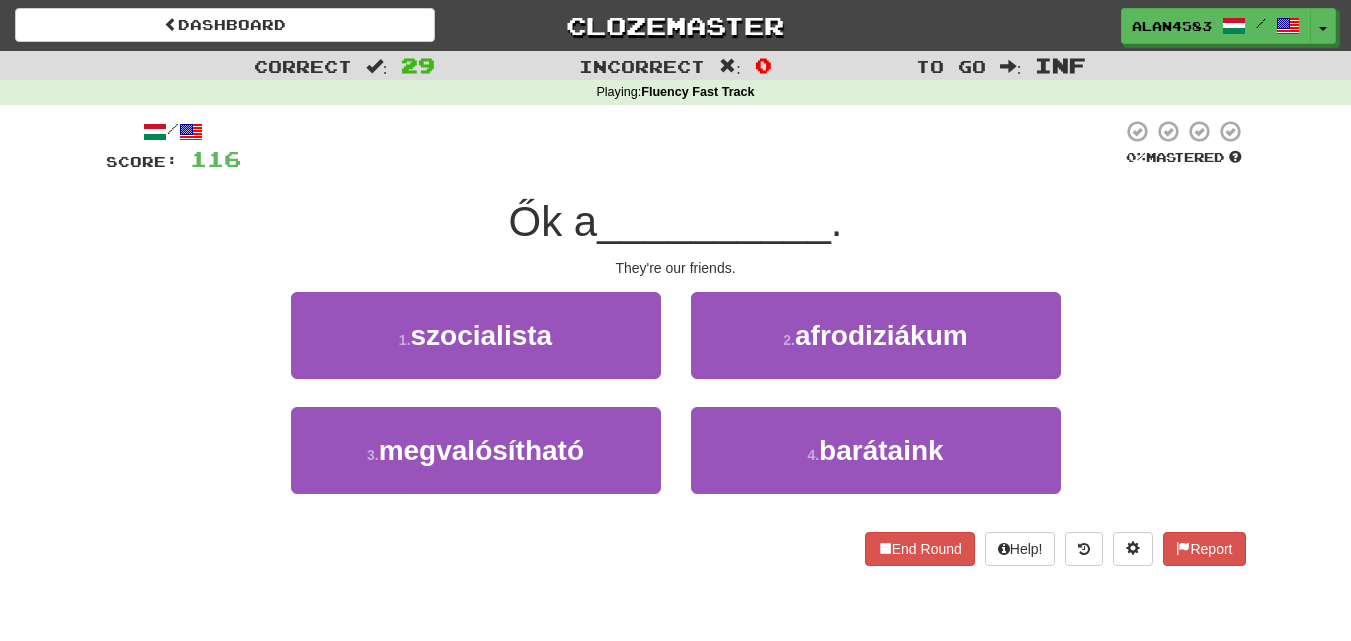 click on "/  Score:   116 0 %  Mastered Ők a  __________ . They're our friends. 1 .  szocialista 2 .  afrodiziákum 3 .  megvalósítható 4 .  barátaink  End Round  Help!  Report" at bounding box center (676, 342) 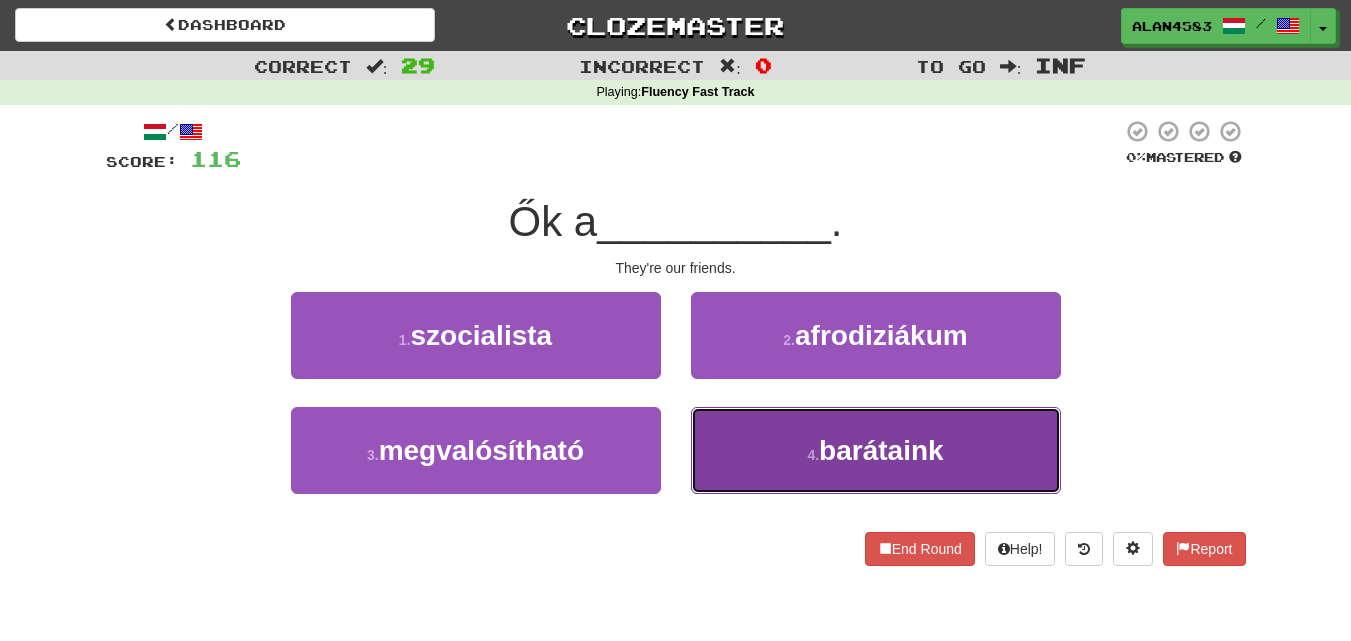 click on "4 .  barátaink" at bounding box center (876, 450) 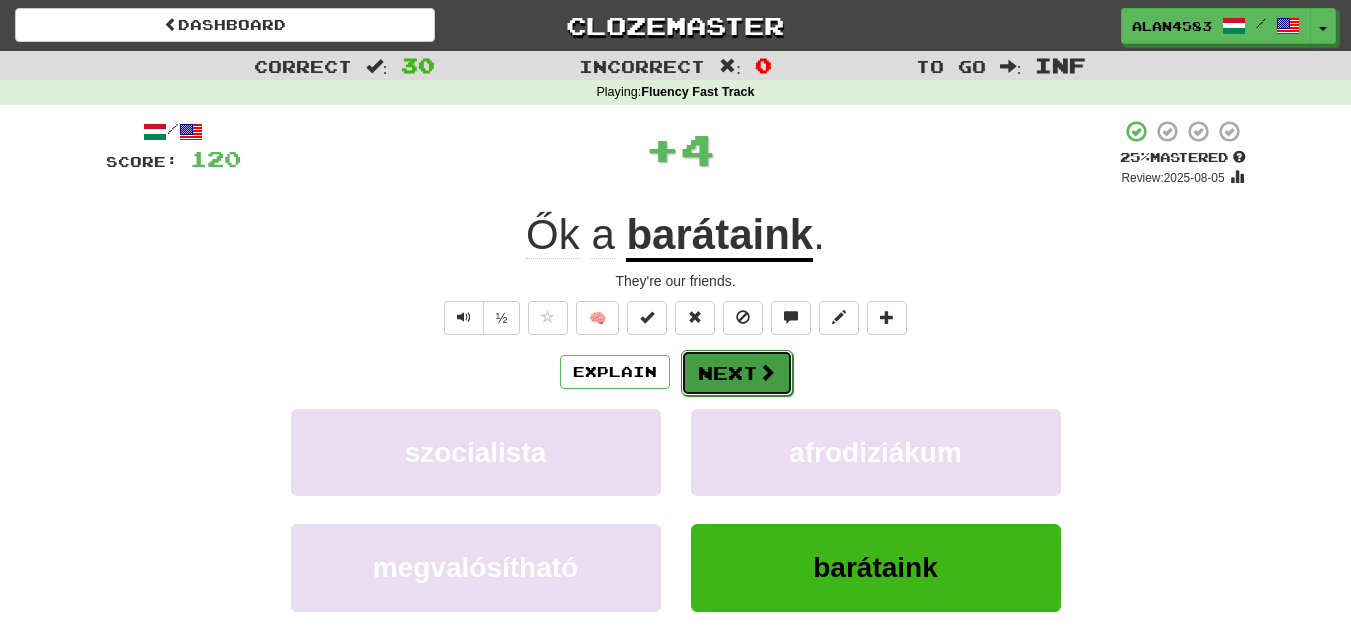 click on "Next" at bounding box center [737, 373] 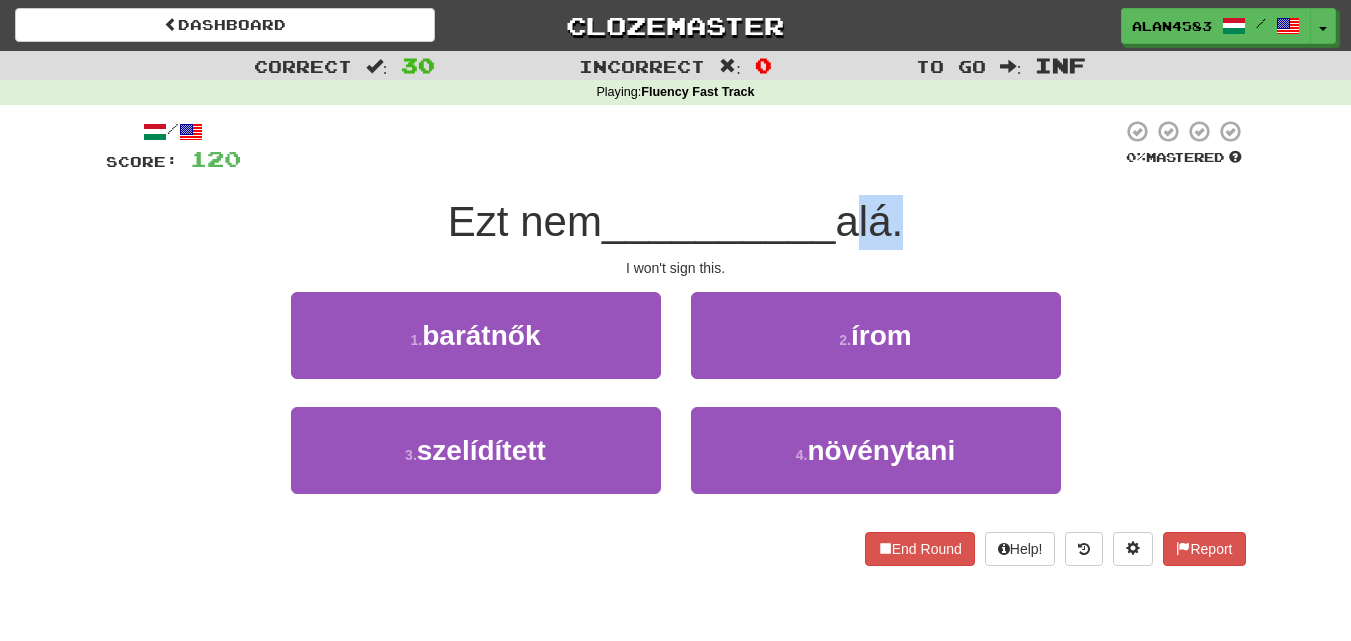 drag, startPoint x: 850, startPoint y: 216, endPoint x: 897, endPoint y: 210, distance: 47.38143 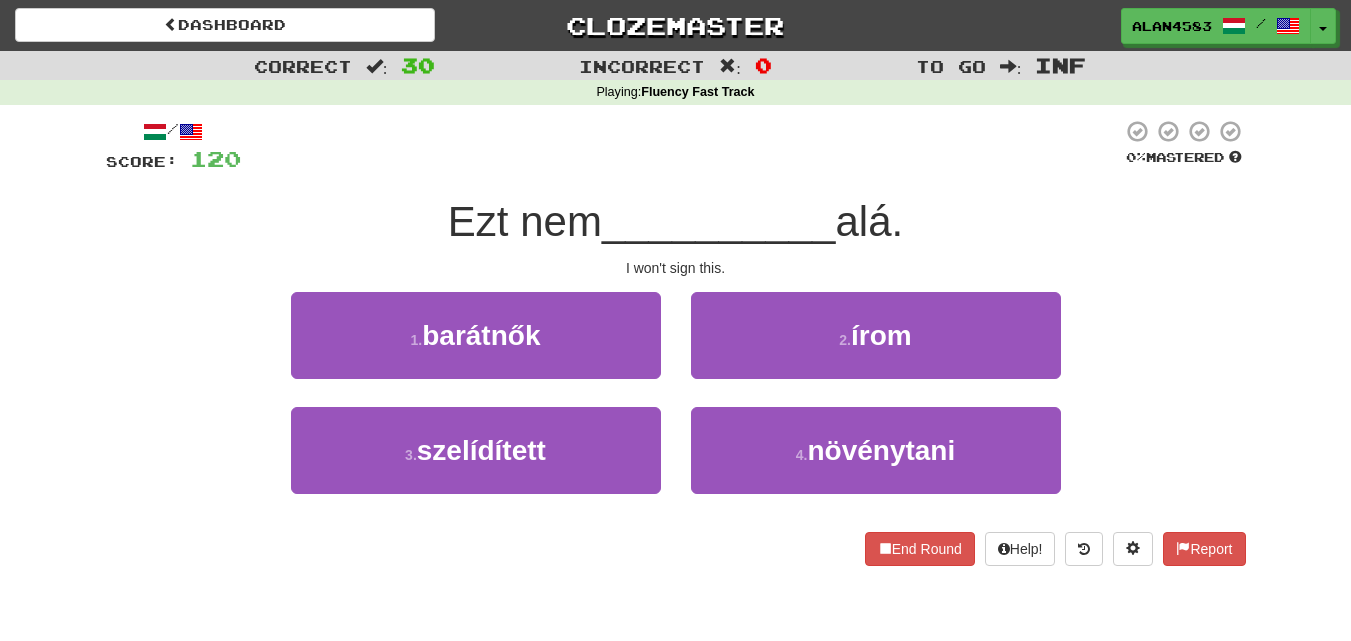 click on "__________" at bounding box center (719, 221) 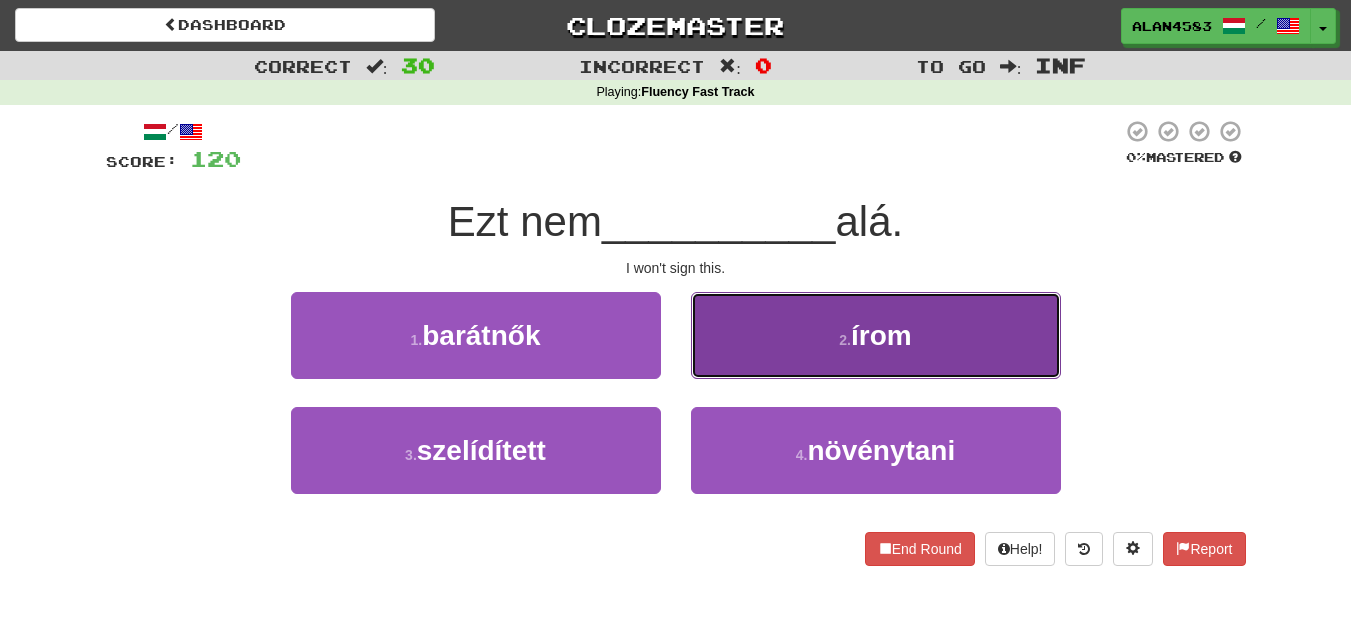 click on "2 .  írom" at bounding box center [876, 335] 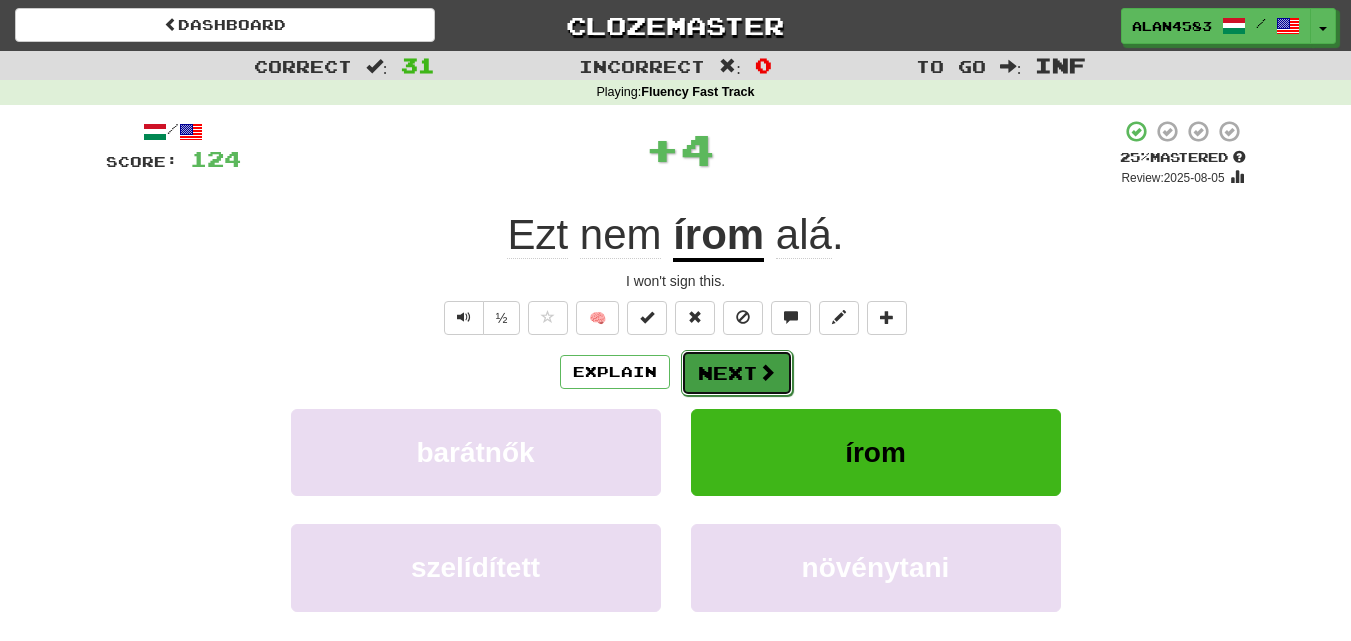 click on "Next" at bounding box center (737, 373) 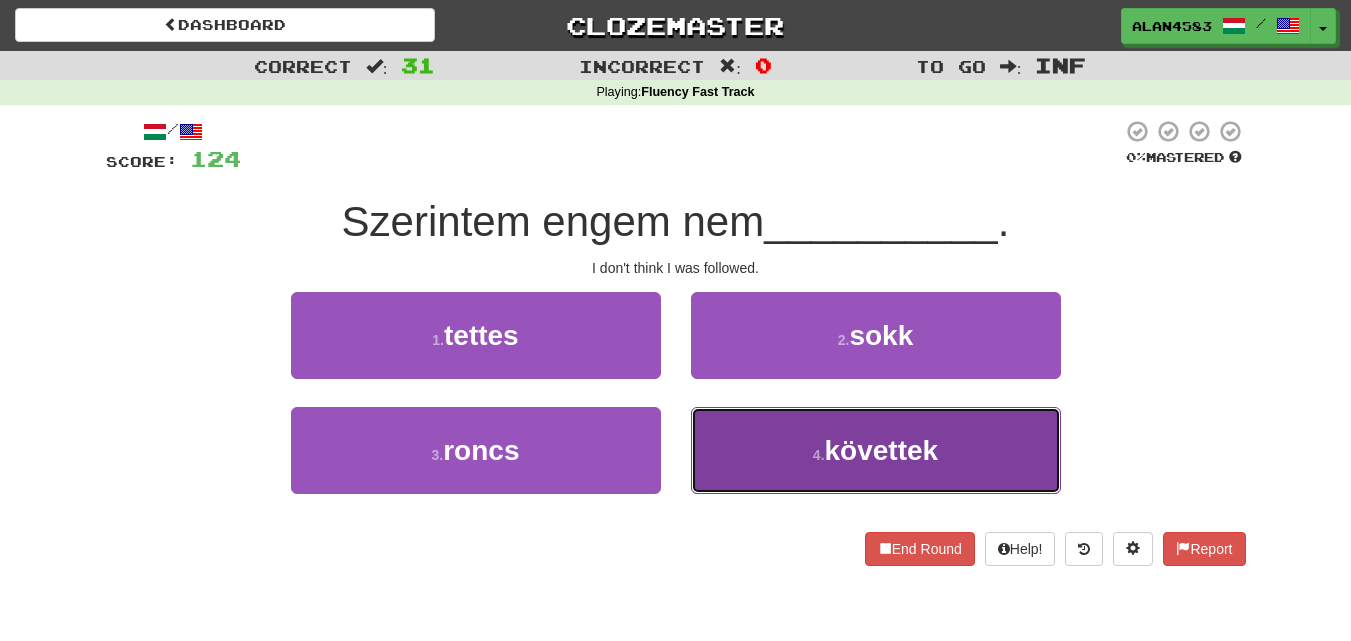 click on "követtek" at bounding box center (882, 450) 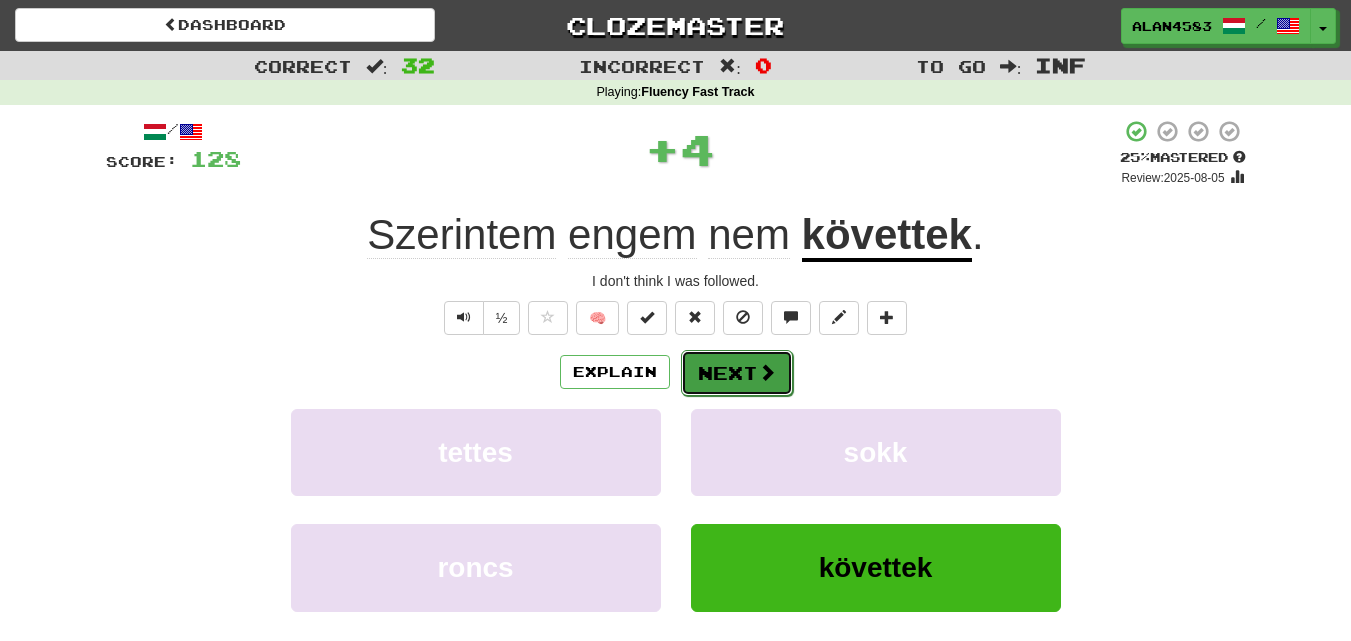 click on "Next" at bounding box center (737, 373) 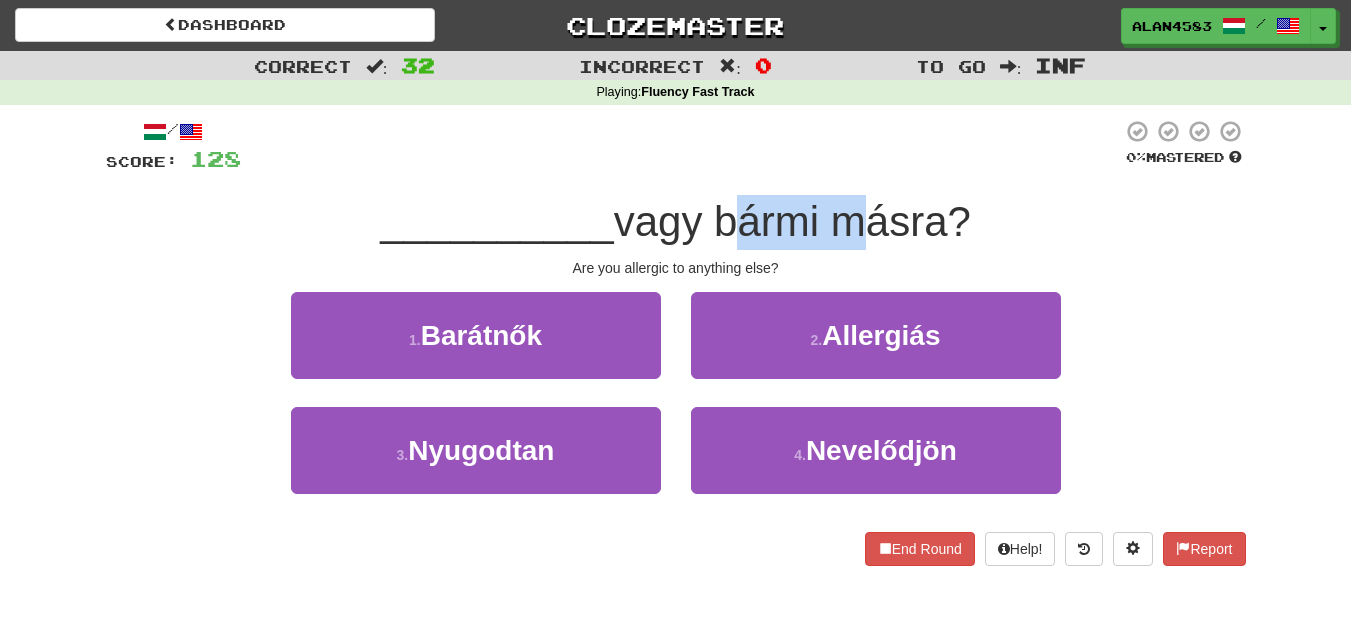 drag, startPoint x: 725, startPoint y: 229, endPoint x: 833, endPoint y: 222, distance: 108.226616 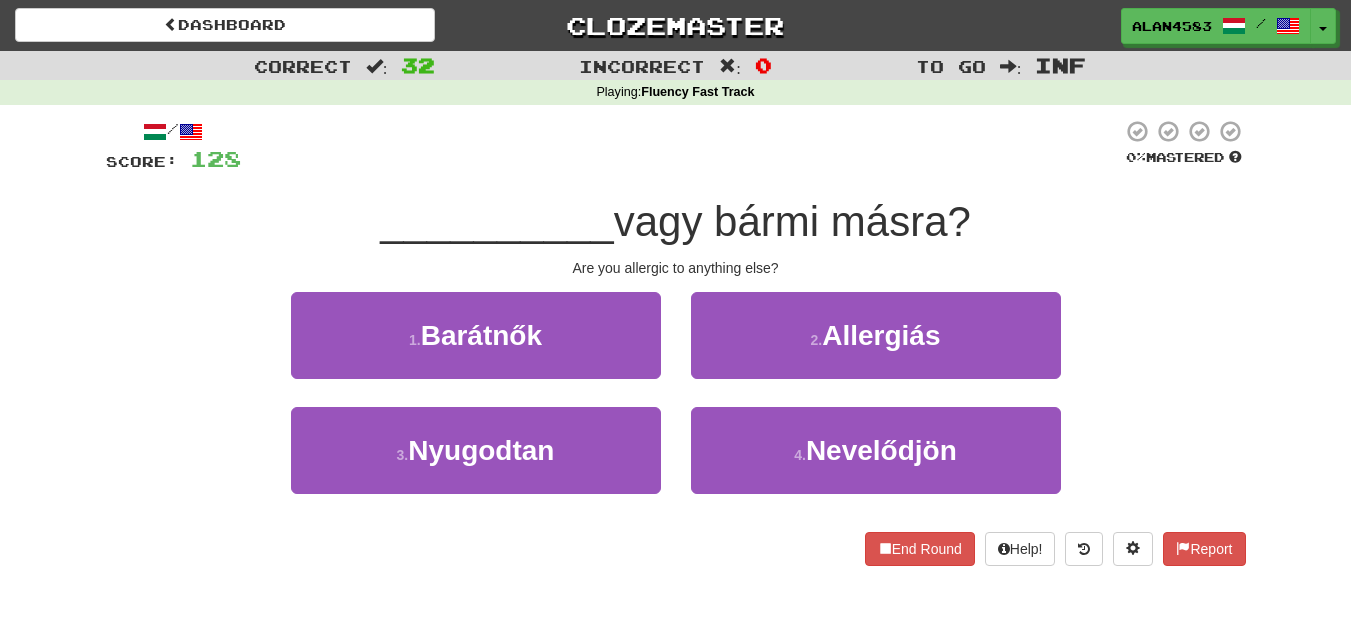 click at bounding box center [681, 146] 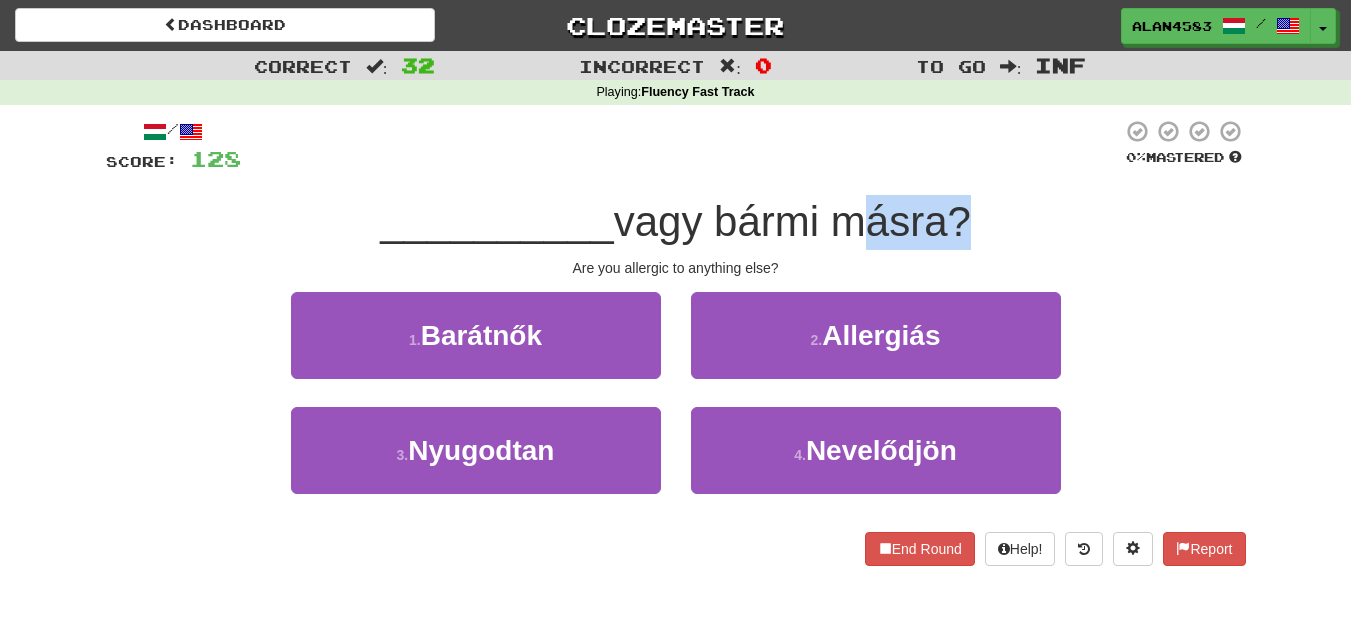 drag, startPoint x: 843, startPoint y: 223, endPoint x: 952, endPoint y: 216, distance: 109.22454 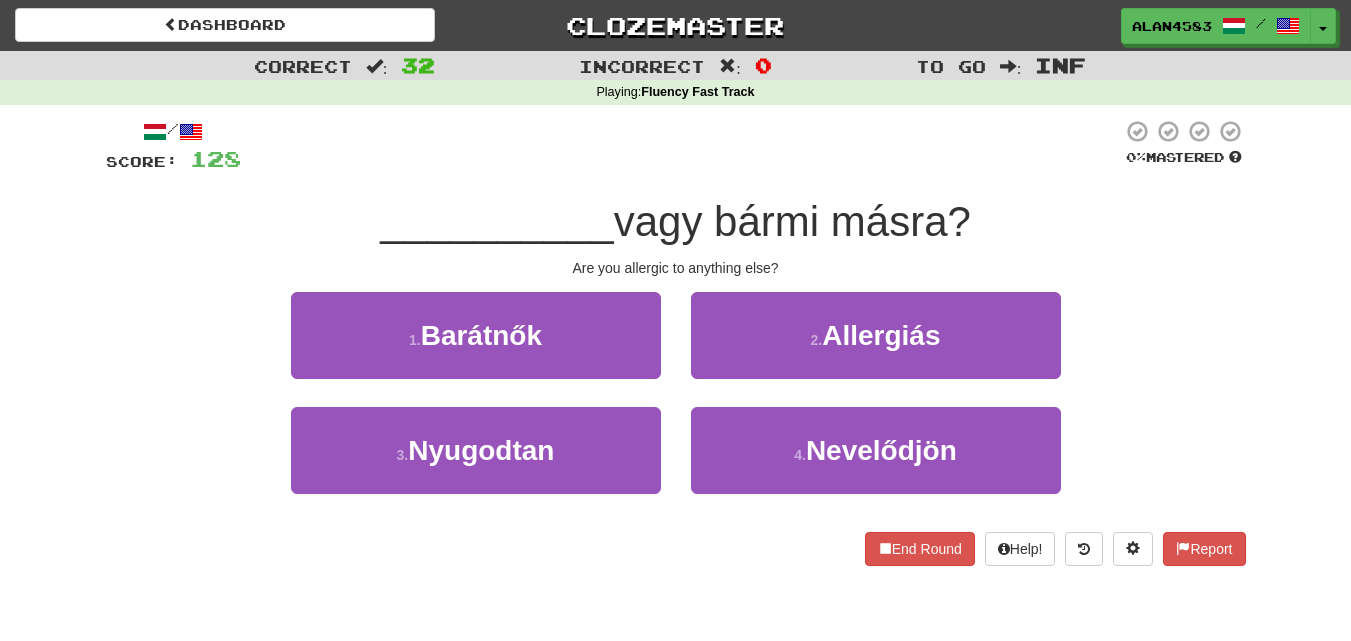 click at bounding box center (681, 146) 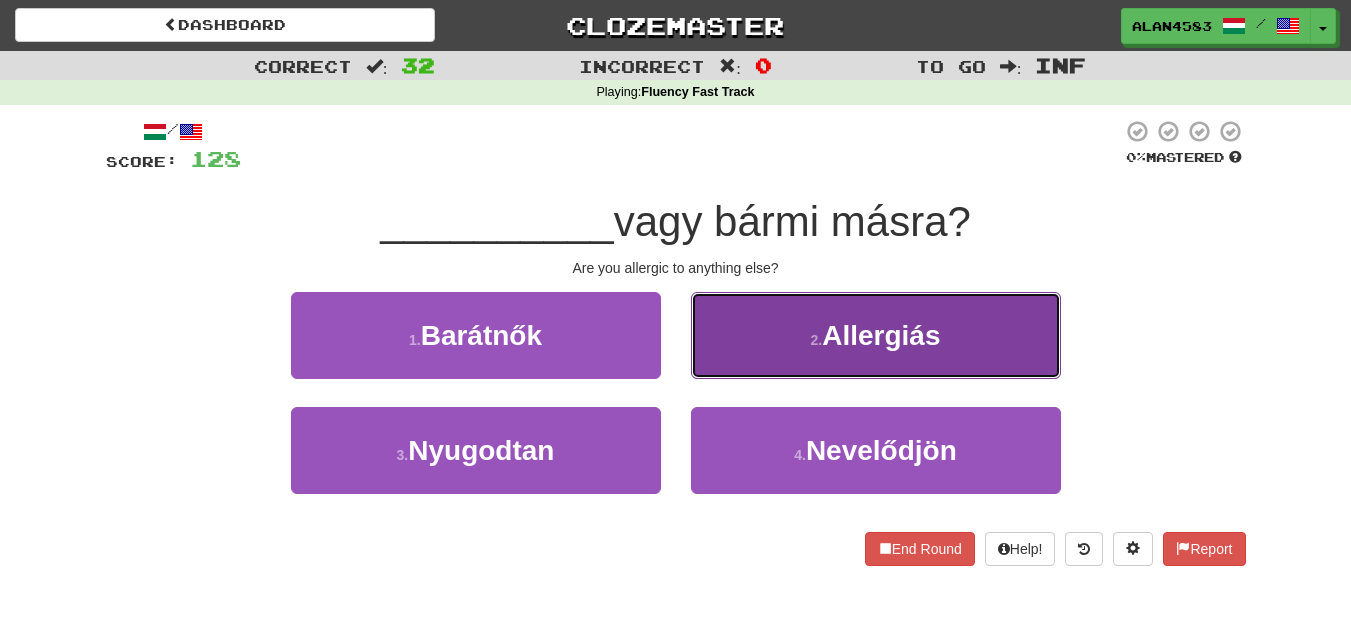 click on "2 ." at bounding box center [817, 340] 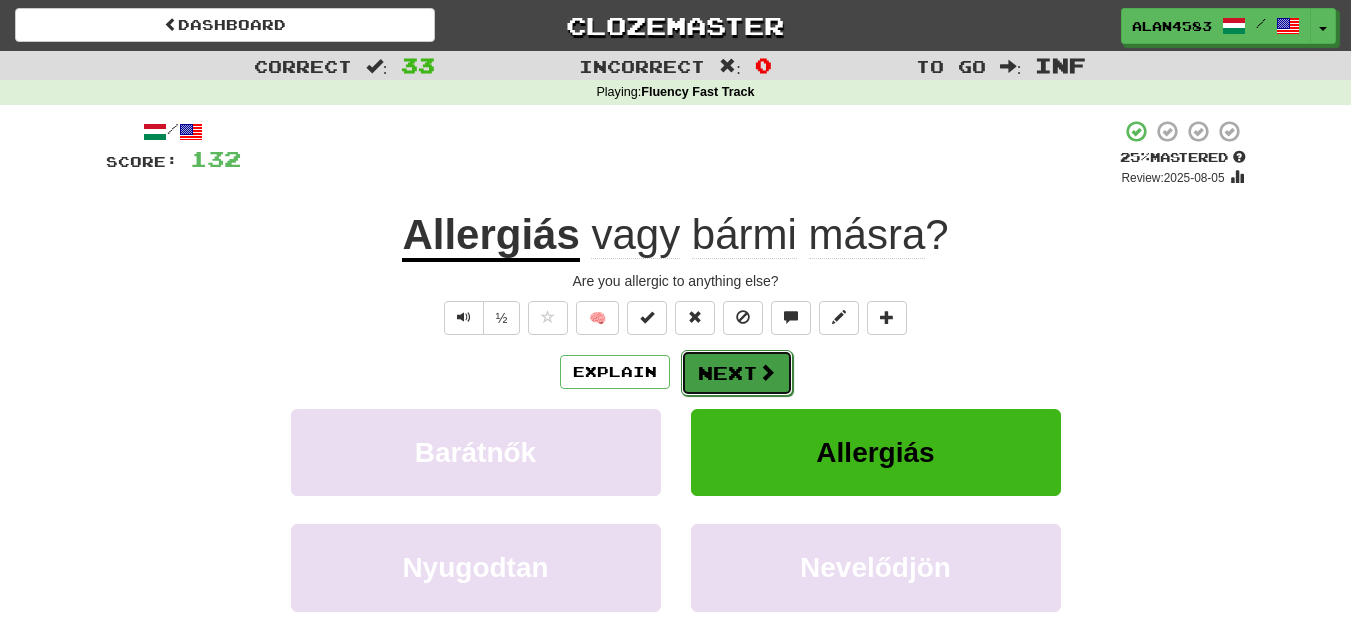 click on "Next" at bounding box center [737, 373] 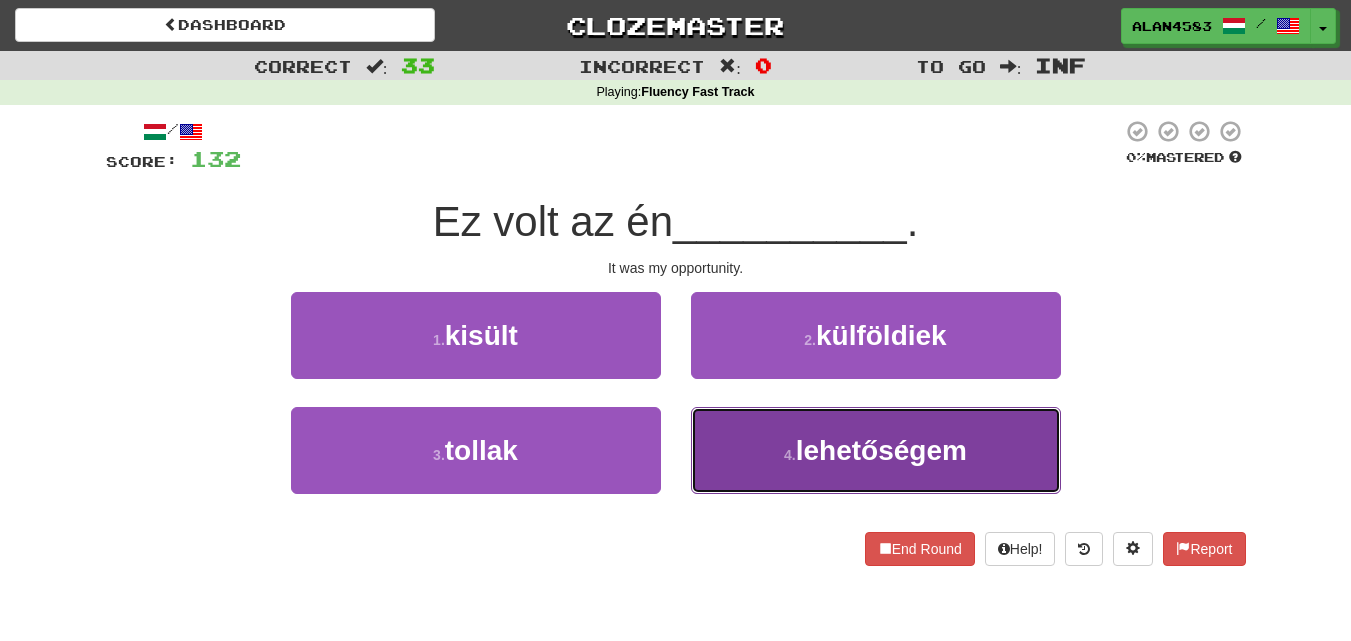click on "lehetőségem" at bounding box center [881, 450] 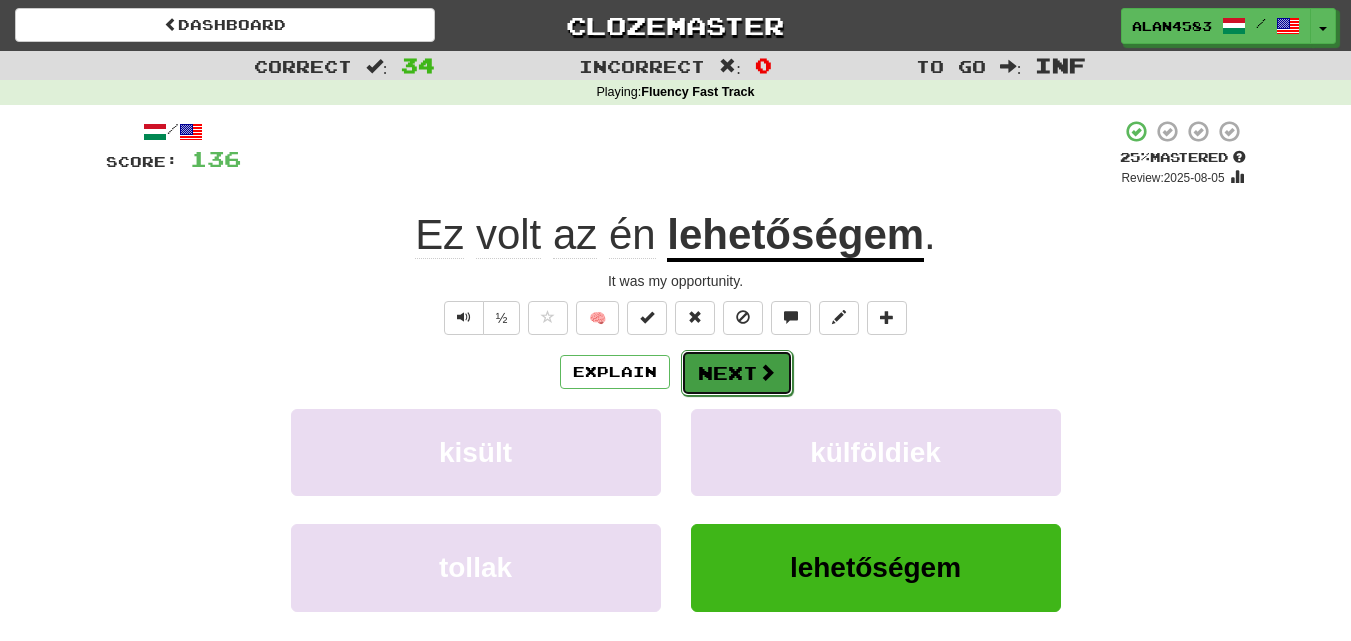 click on "Next" at bounding box center (737, 373) 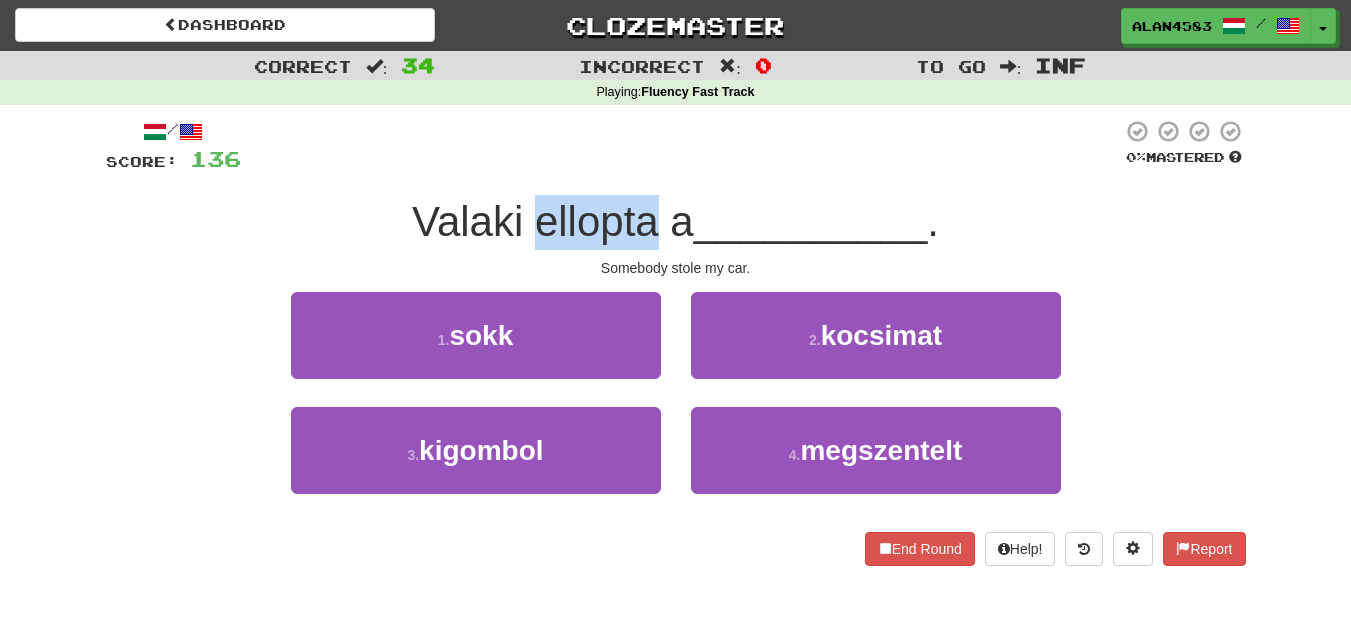 drag, startPoint x: 529, startPoint y: 216, endPoint x: 646, endPoint y: 211, distance: 117.10679 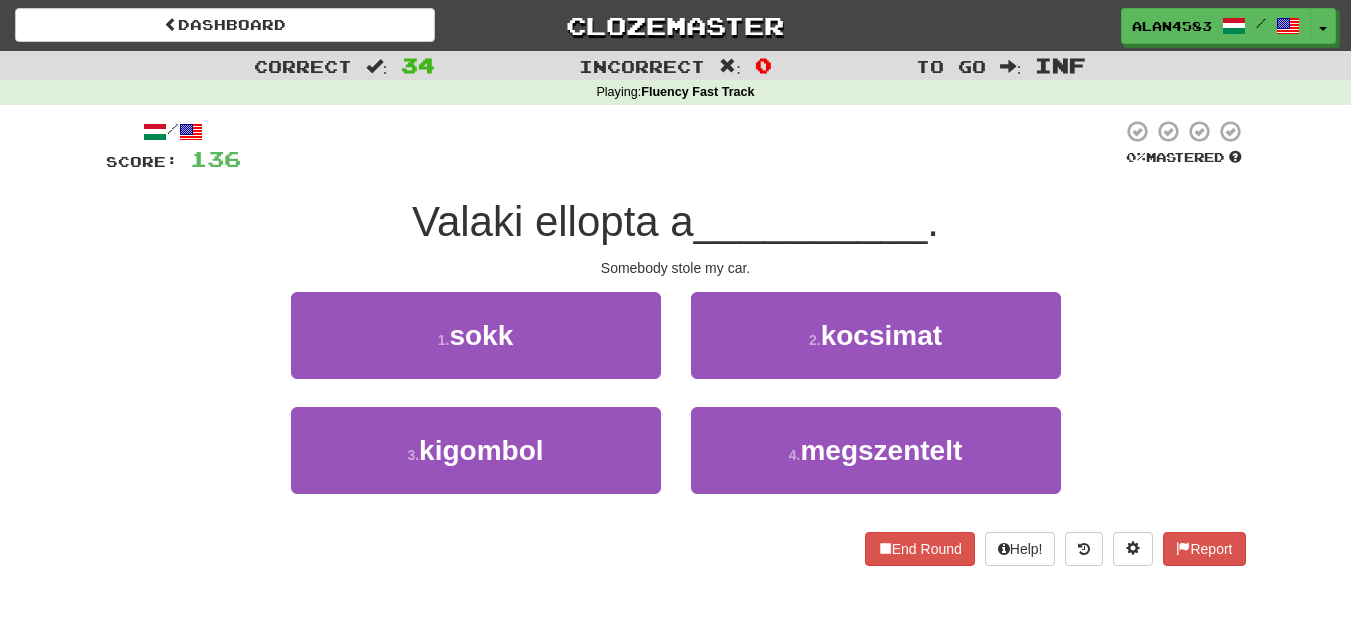 click at bounding box center [681, 146] 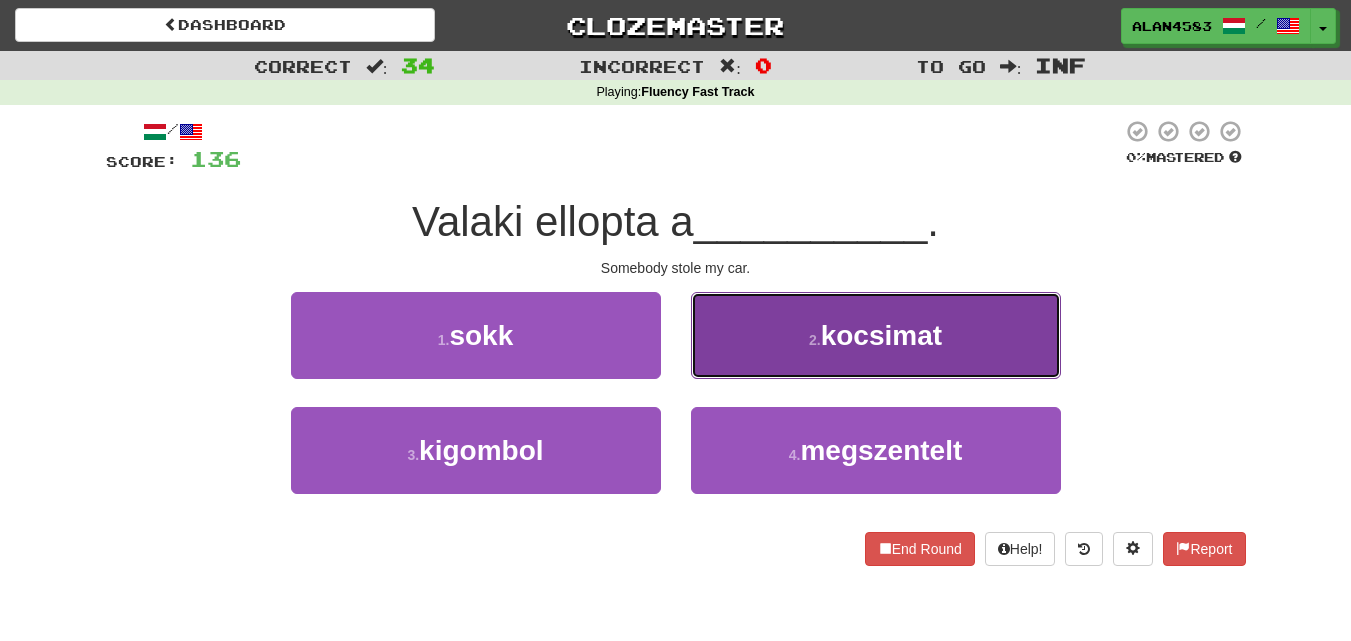 click on "2 .  kocsimat" at bounding box center [876, 335] 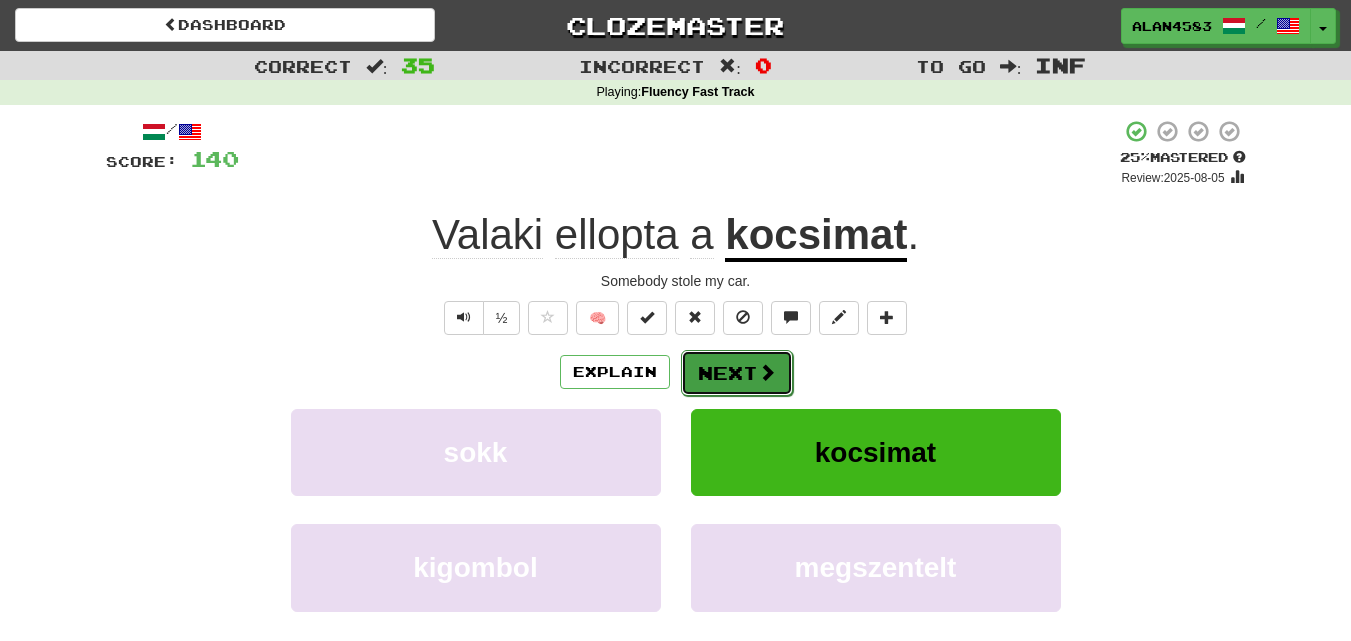 click on "Next" at bounding box center [737, 373] 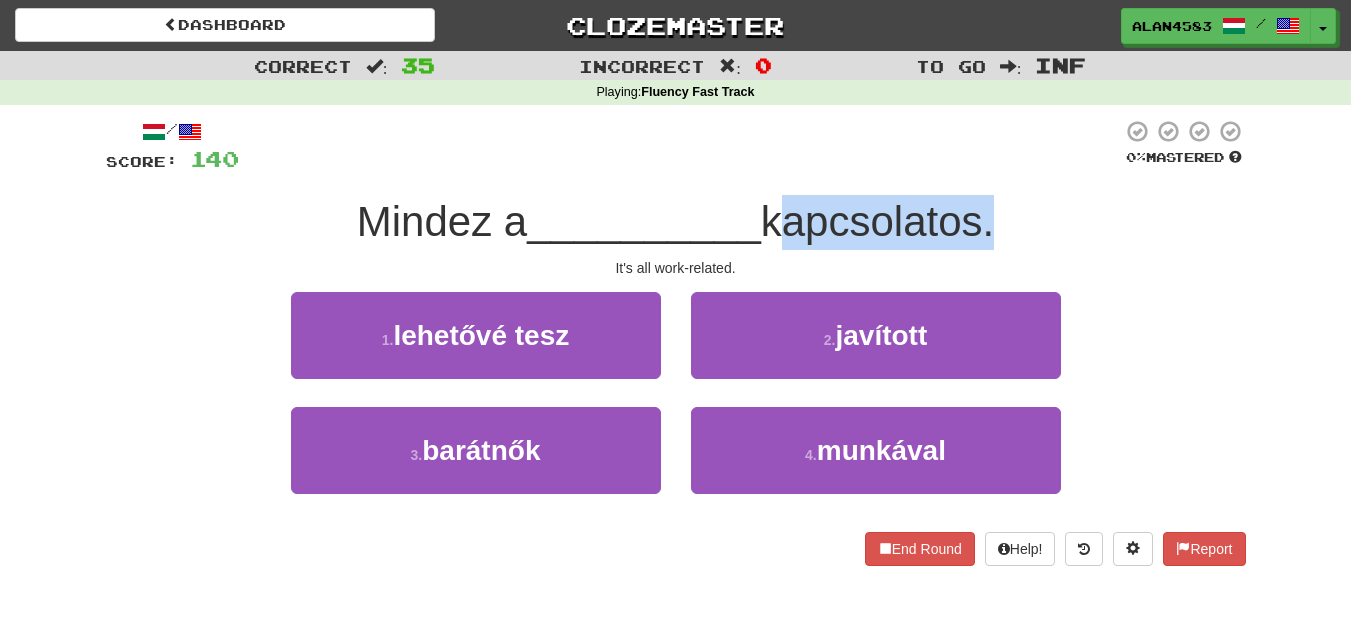 drag, startPoint x: 775, startPoint y: 226, endPoint x: 986, endPoint y: 226, distance: 211 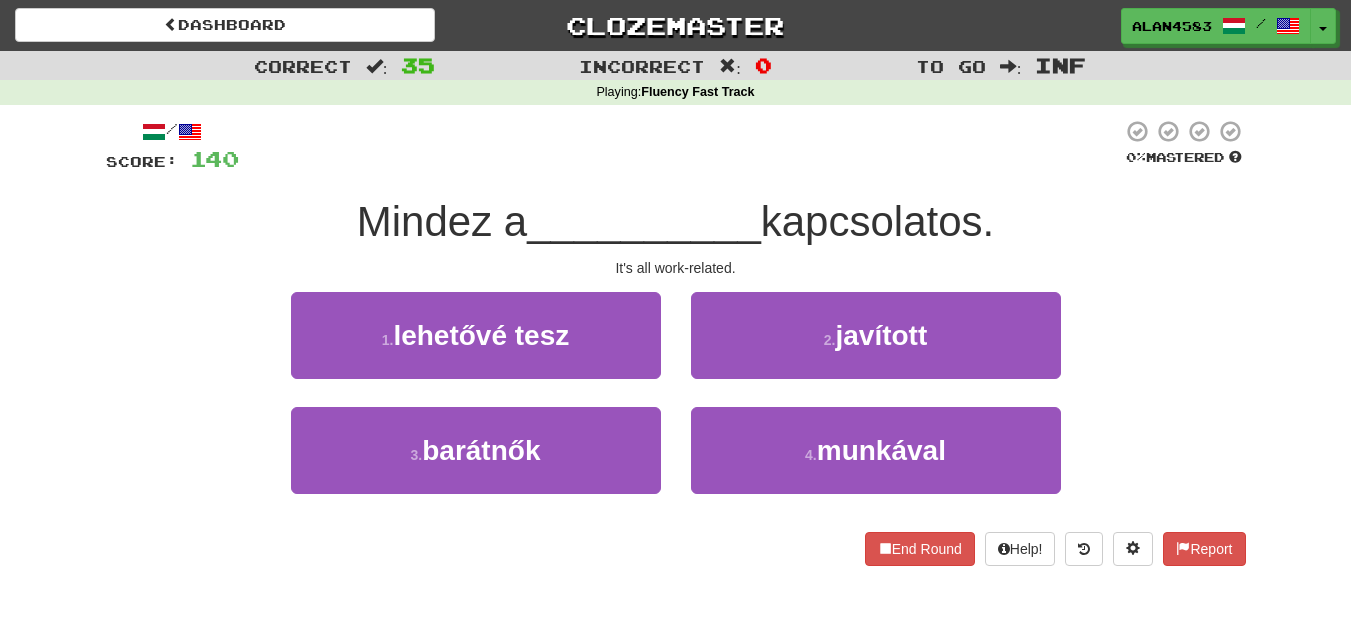 click on "/  Score:   140 0 %  Mastered Mindez a  __________  kapcsolatos. It's all work-related. 1 .  lehetővé tesz 2 .  javított 3 .  barátnők 4 .  munkával  End Round  Help!  Report" at bounding box center [676, 342] 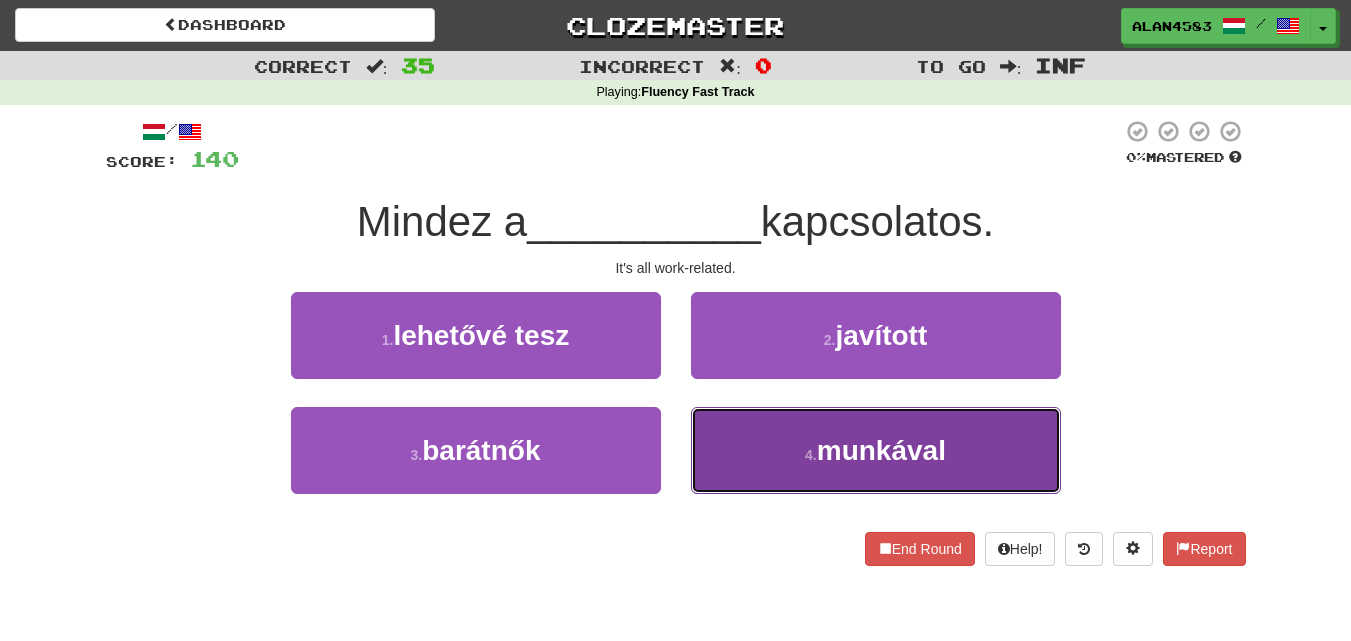 click on "4 ." at bounding box center [811, 455] 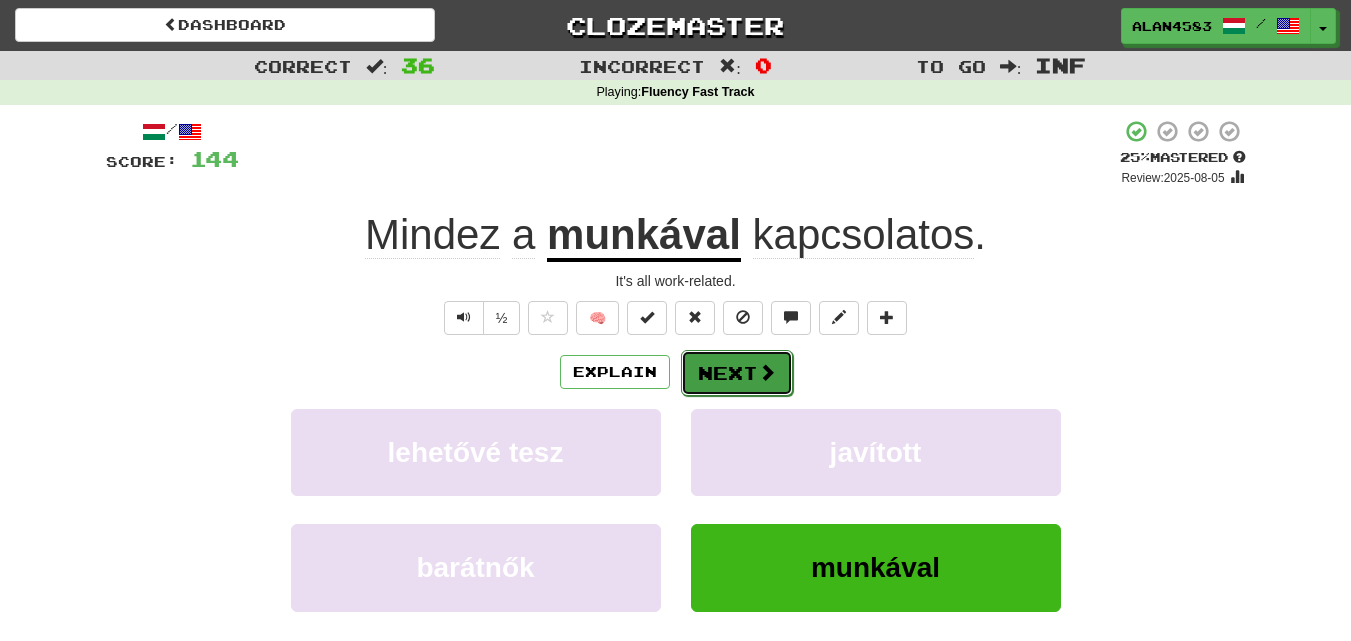 click on "Next" at bounding box center [737, 373] 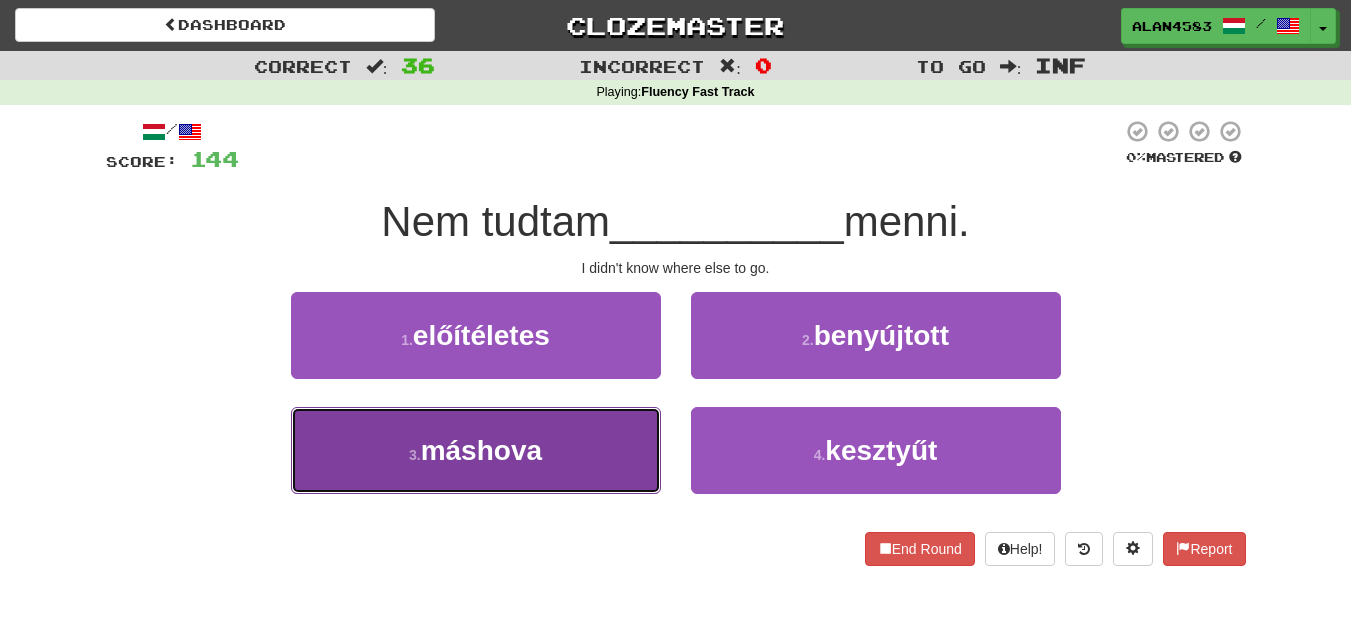 click on "3 .  máshova" at bounding box center (476, 450) 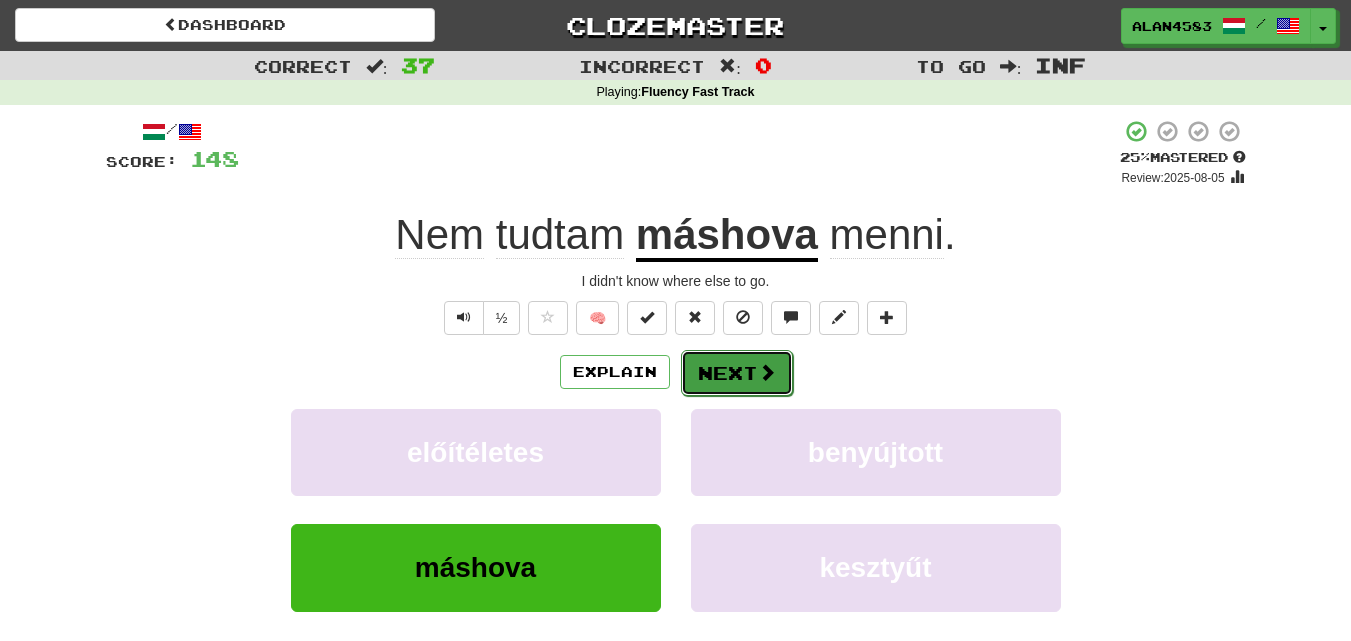 click on "Next" at bounding box center (737, 373) 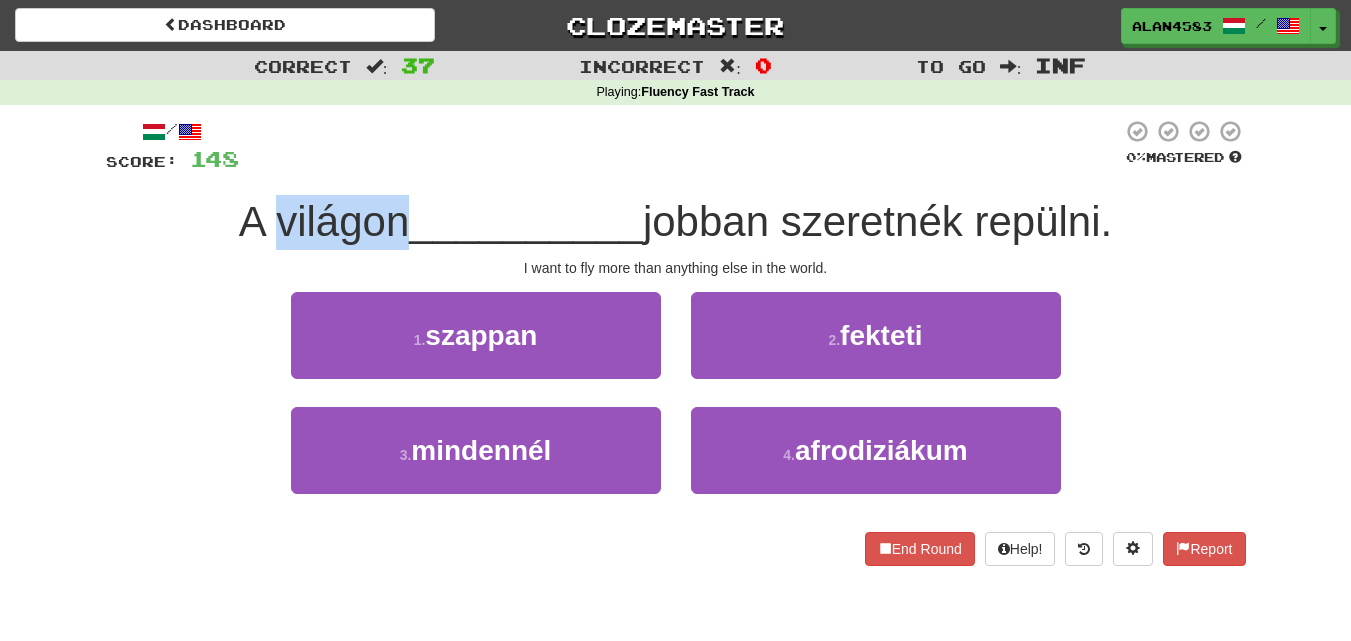 drag, startPoint x: 394, startPoint y: 220, endPoint x: 261, endPoint y: 221, distance: 133.00375 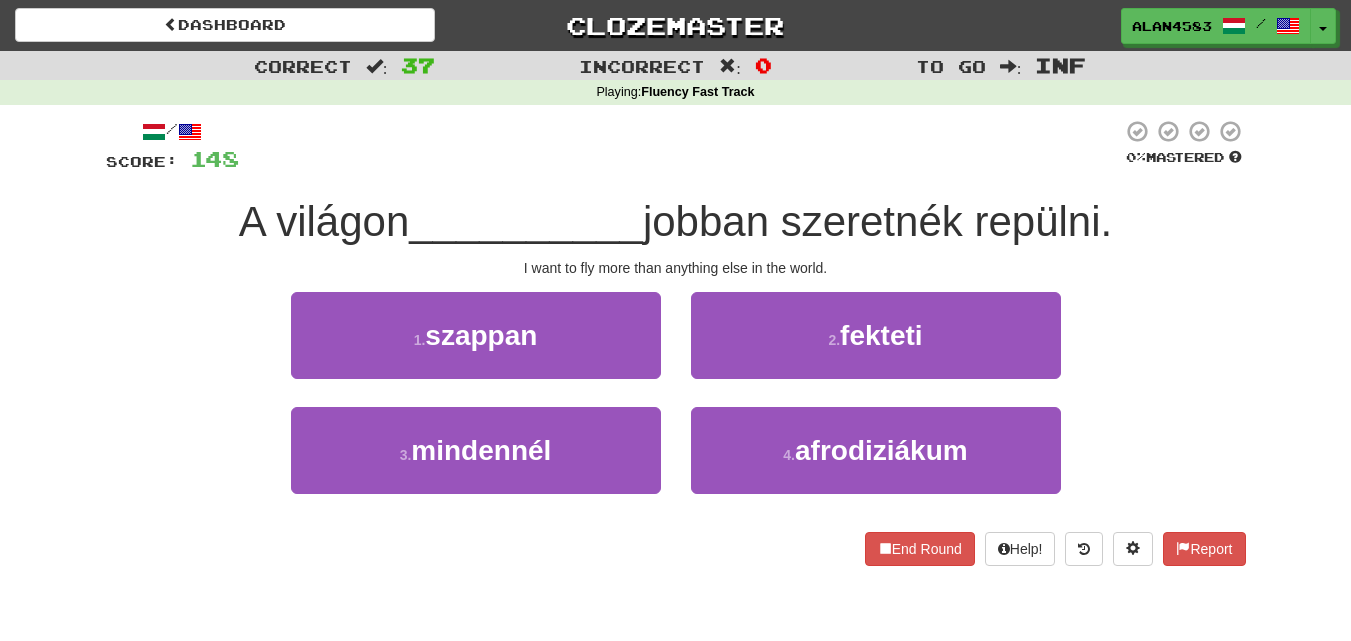 click at bounding box center (680, 146) 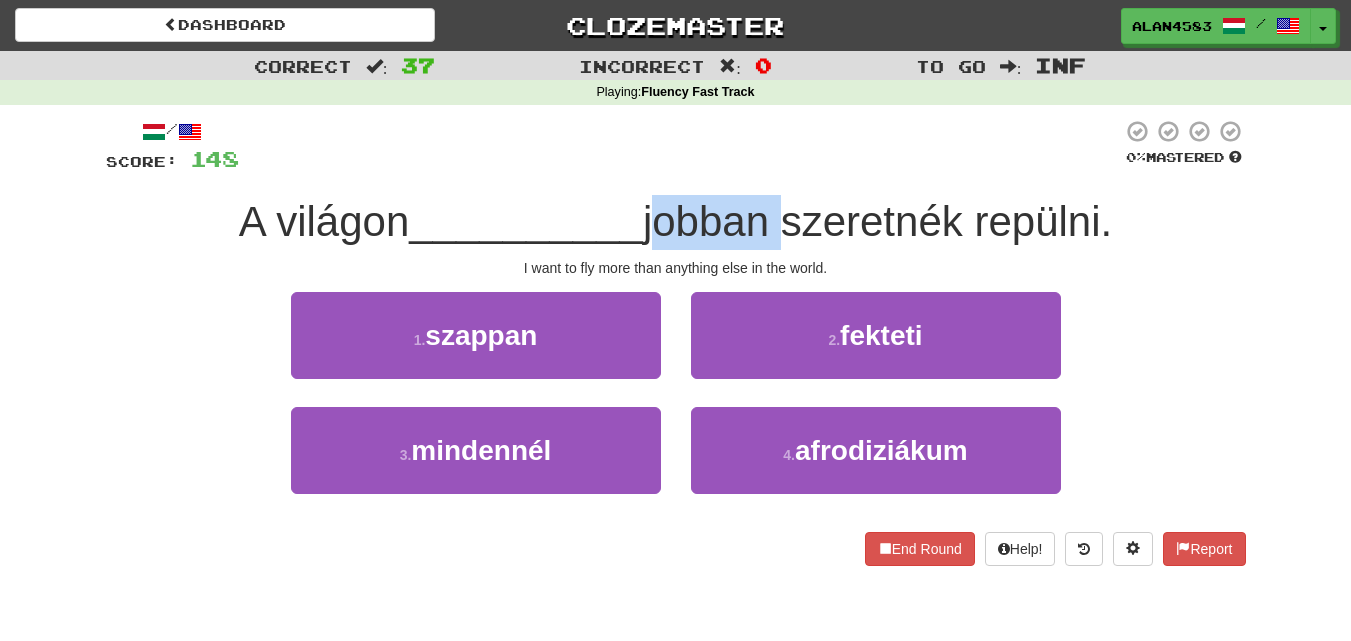 drag, startPoint x: 655, startPoint y: 215, endPoint x: 777, endPoint y: 206, distance: 122.33152 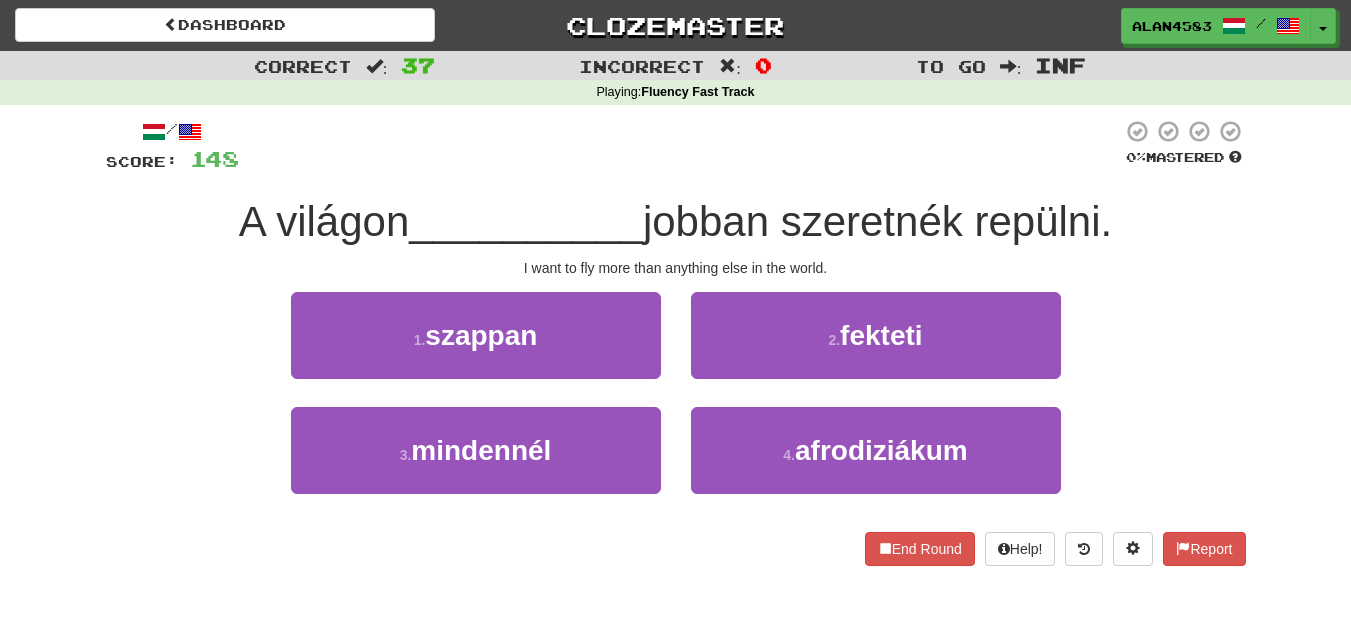 click at bounding box center (680, 146) 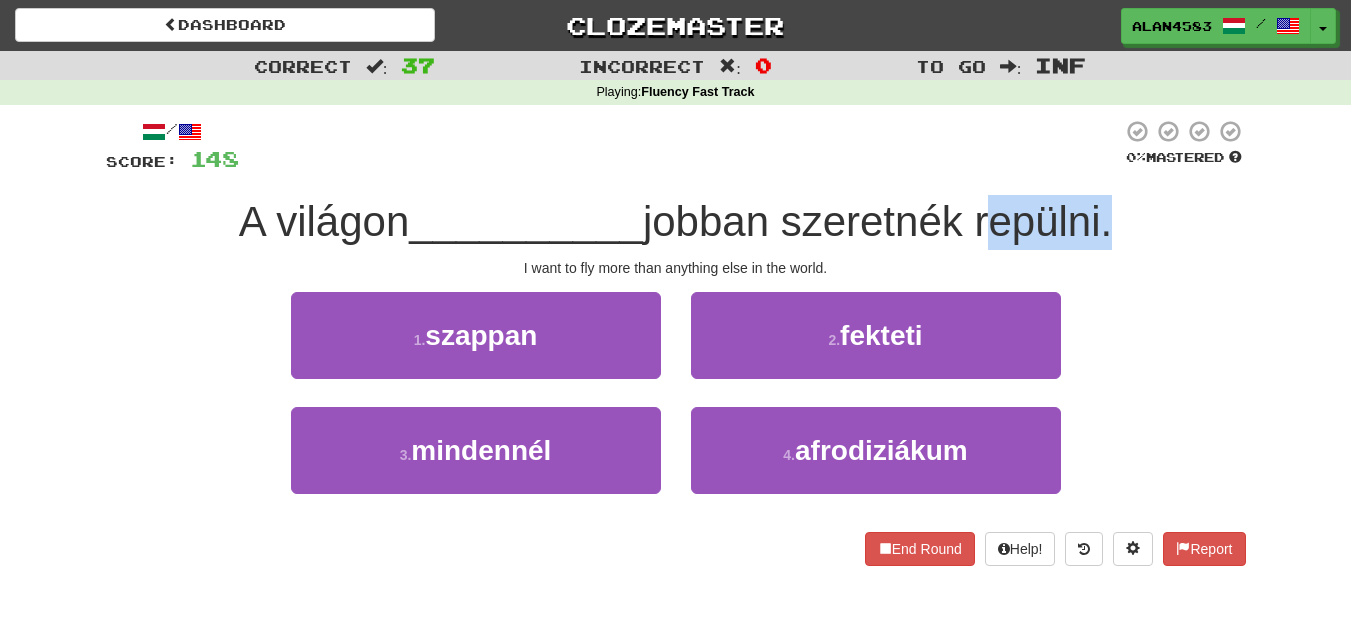 drag, startPoint x: 986, startPoint y: 209, endPoint x: 1108, endPoint y: 208, distance: 122.0041 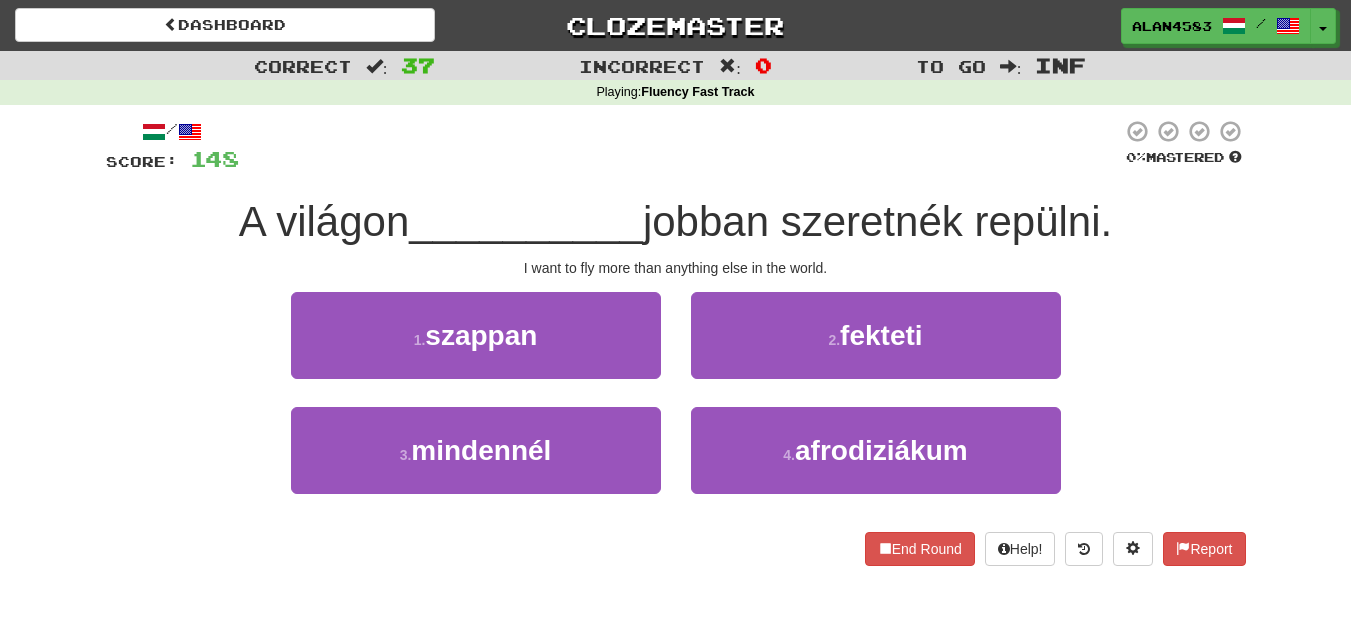 click at bounding box center (680, 146) 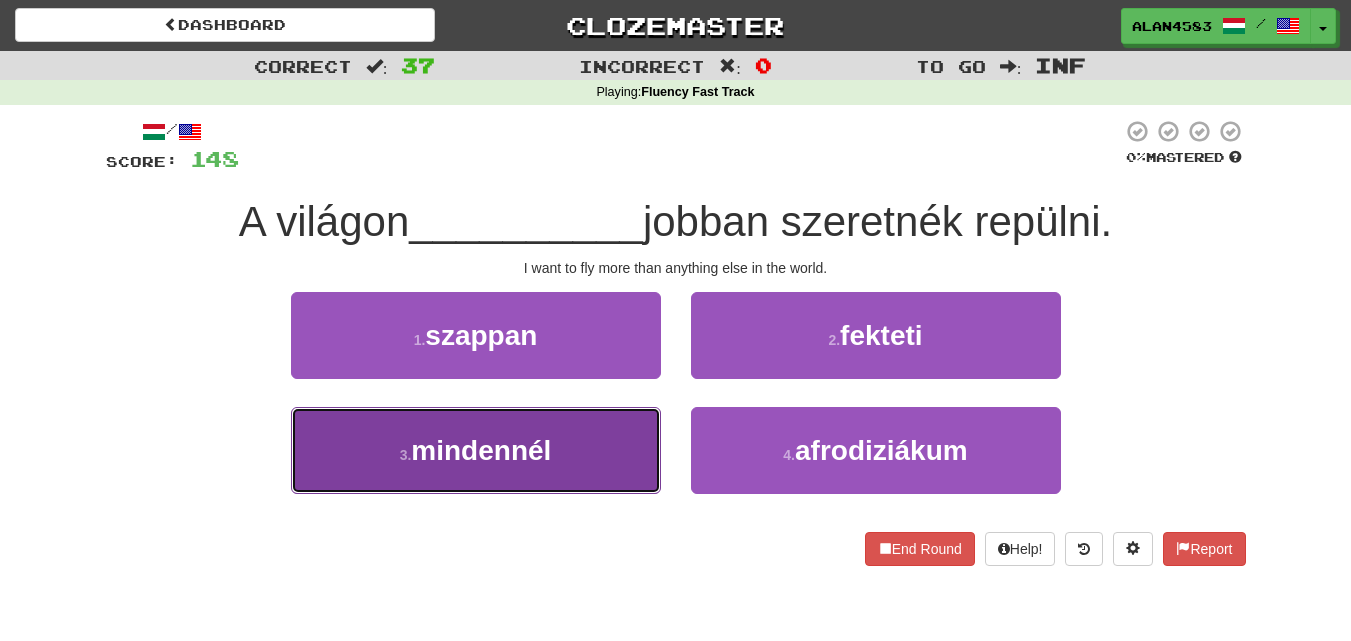 click on "3 ." at bounding box center (406, 455) 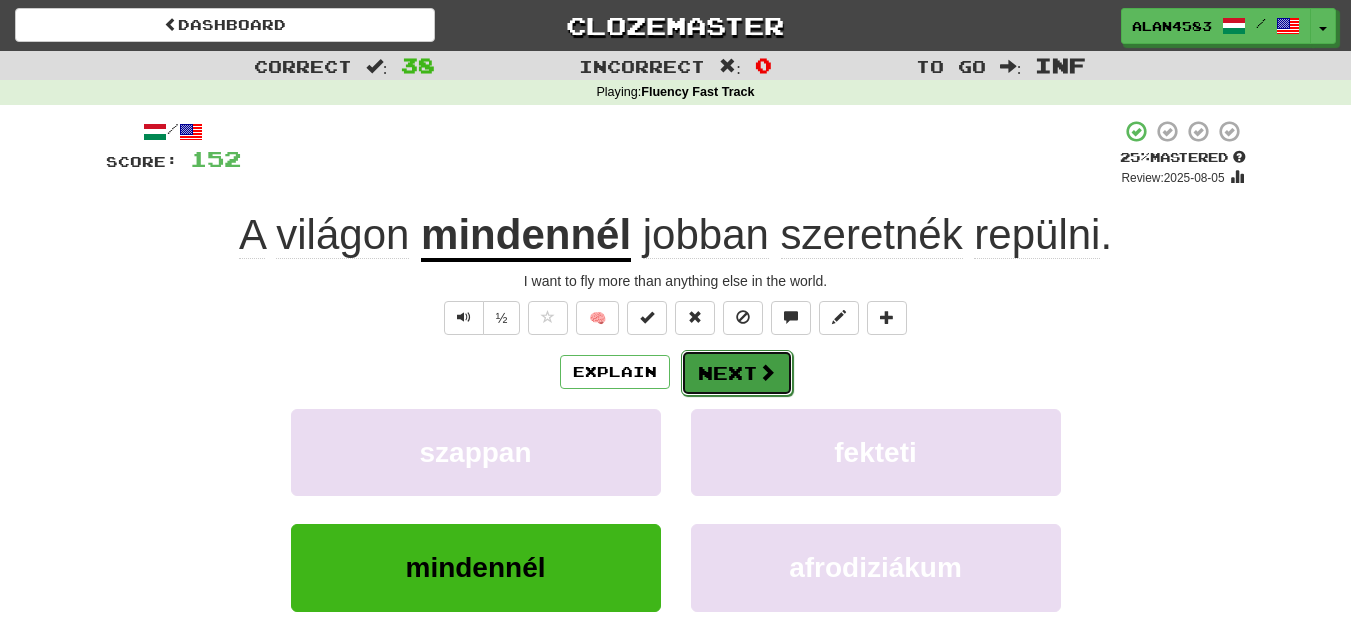 click on "Next" at bounding box center (737, 373) 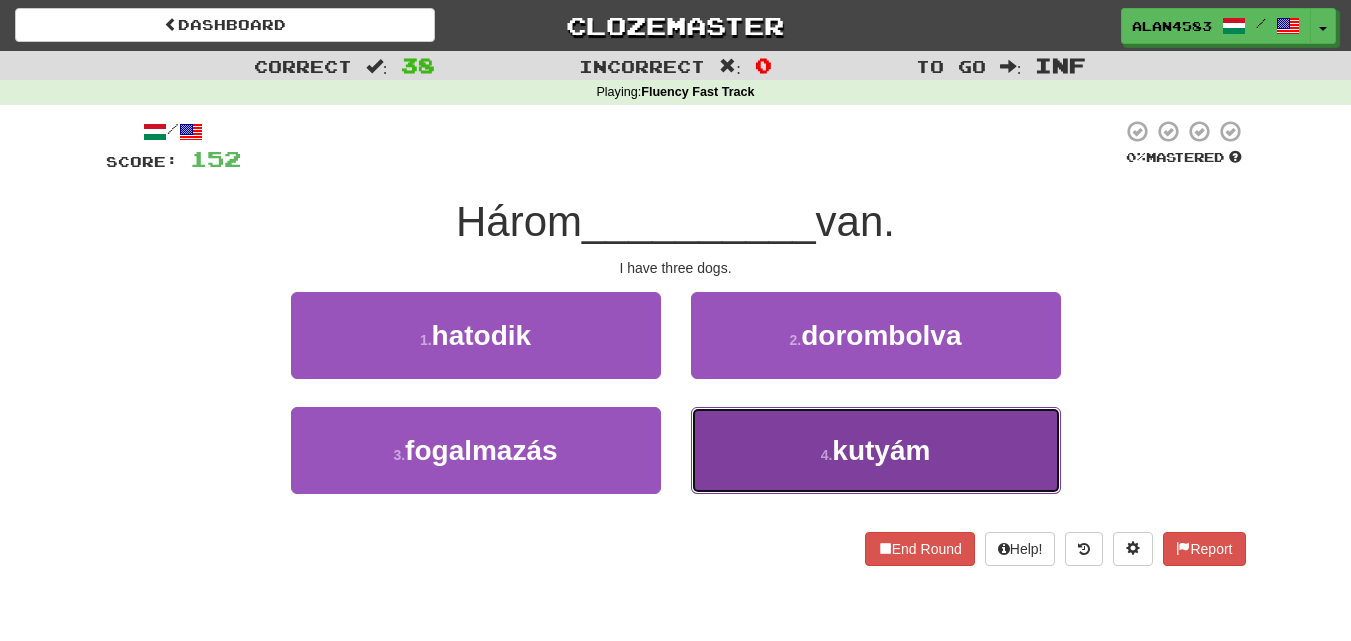 click on "4 .  kutyám" at bounding box center [876, 450] 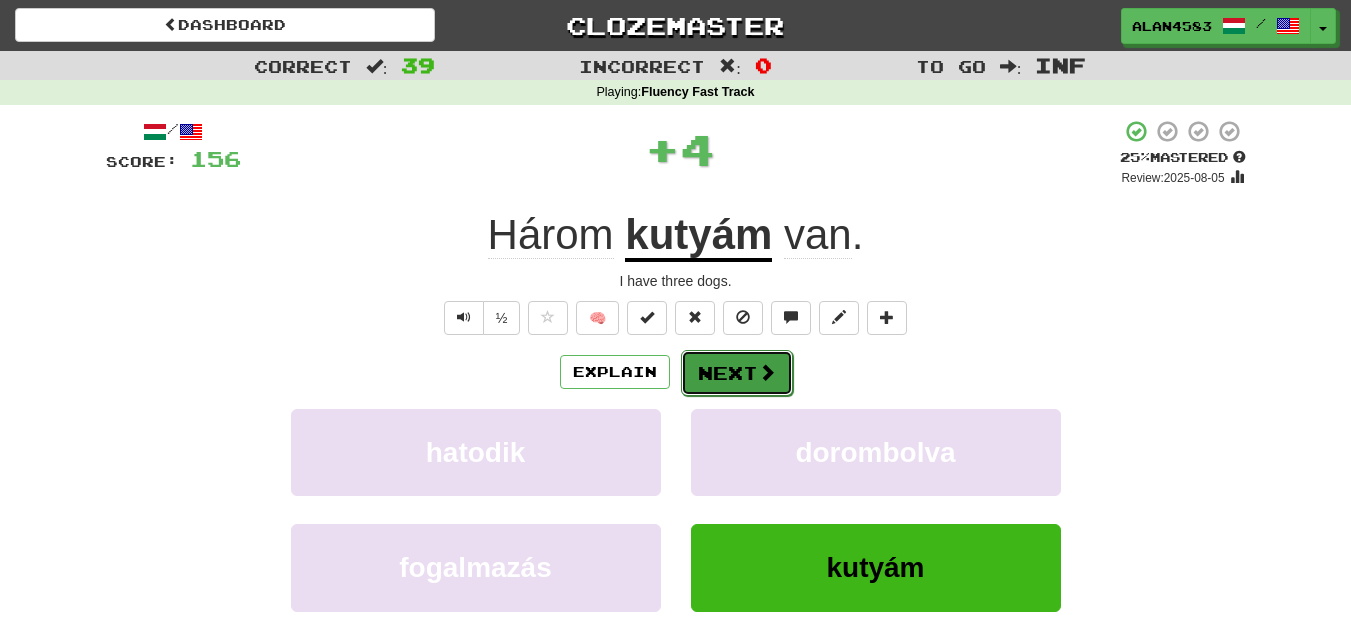 click on "Next" at bounding box center (737, 373) 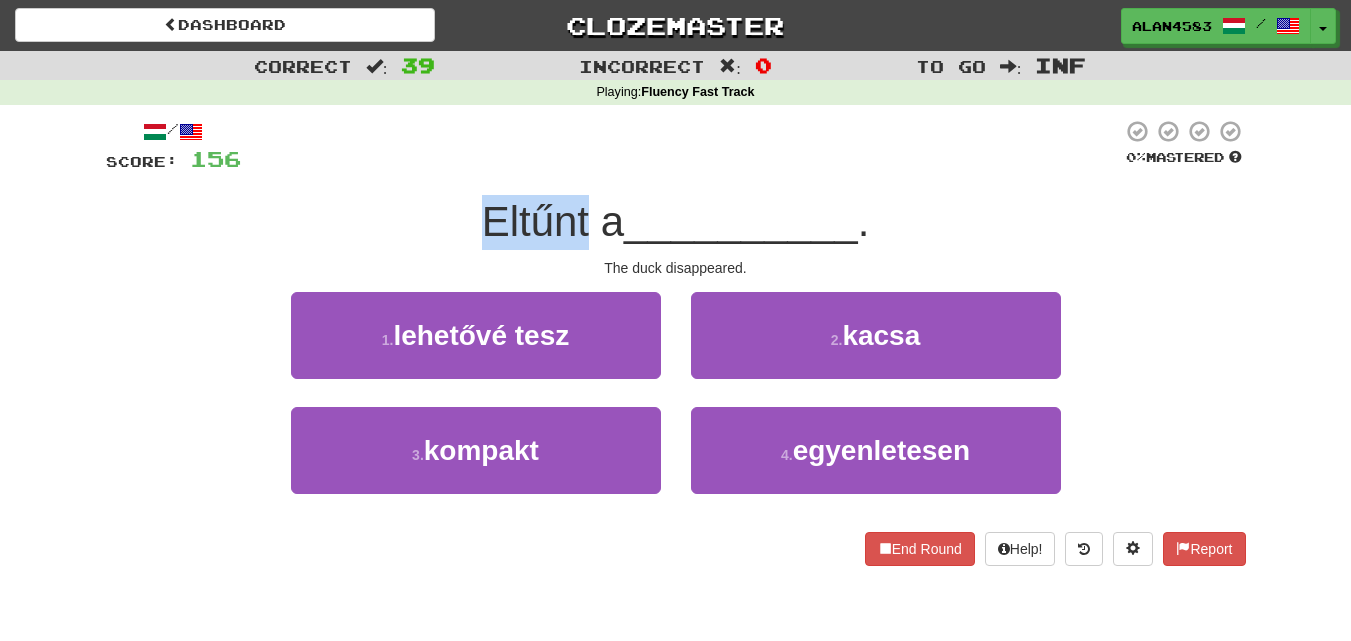 drag, startPoint x: 582, startPoint y: 206, endPoint x: 455, endPoint y: 205, distance: 127.00394 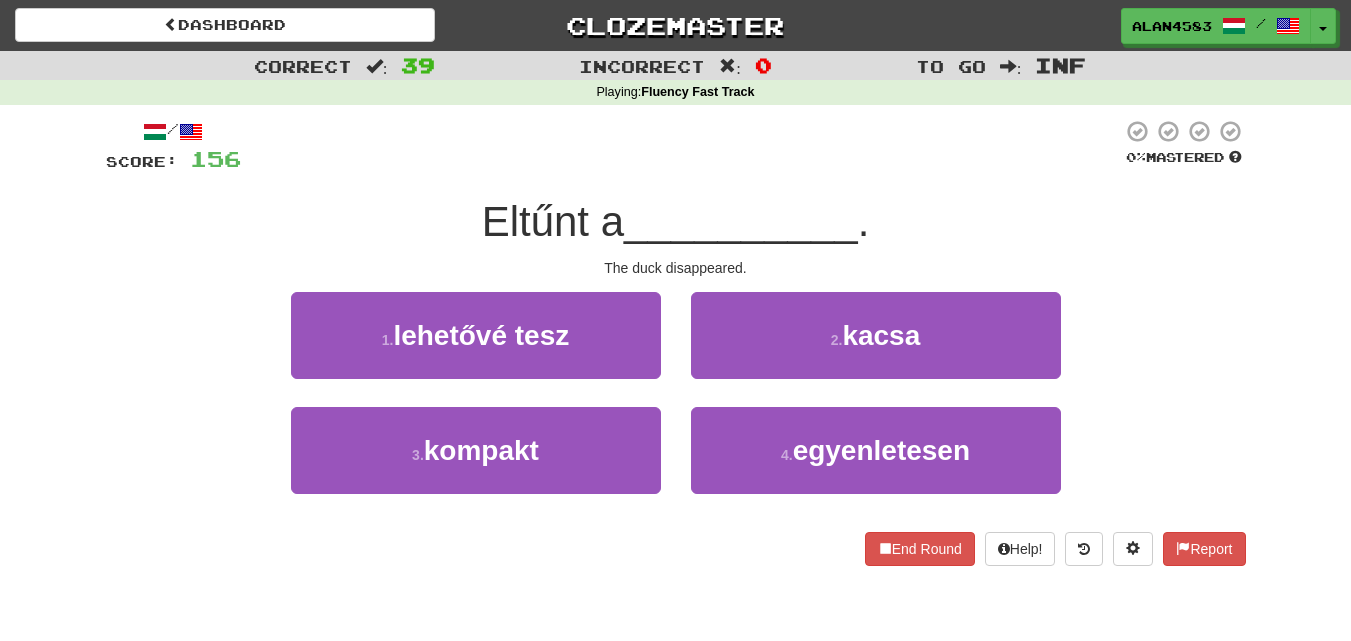 click at bounding box center [681, 146] 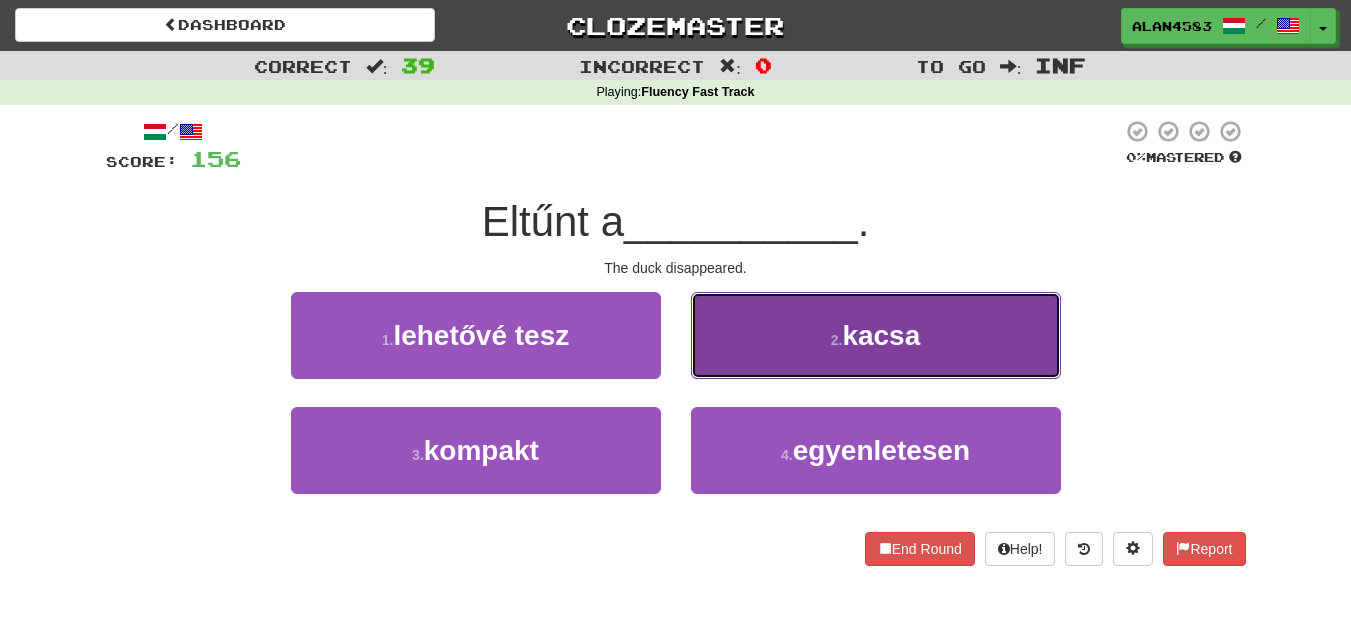 click on "2 .  kacsa" at bounding box center (876, 335) 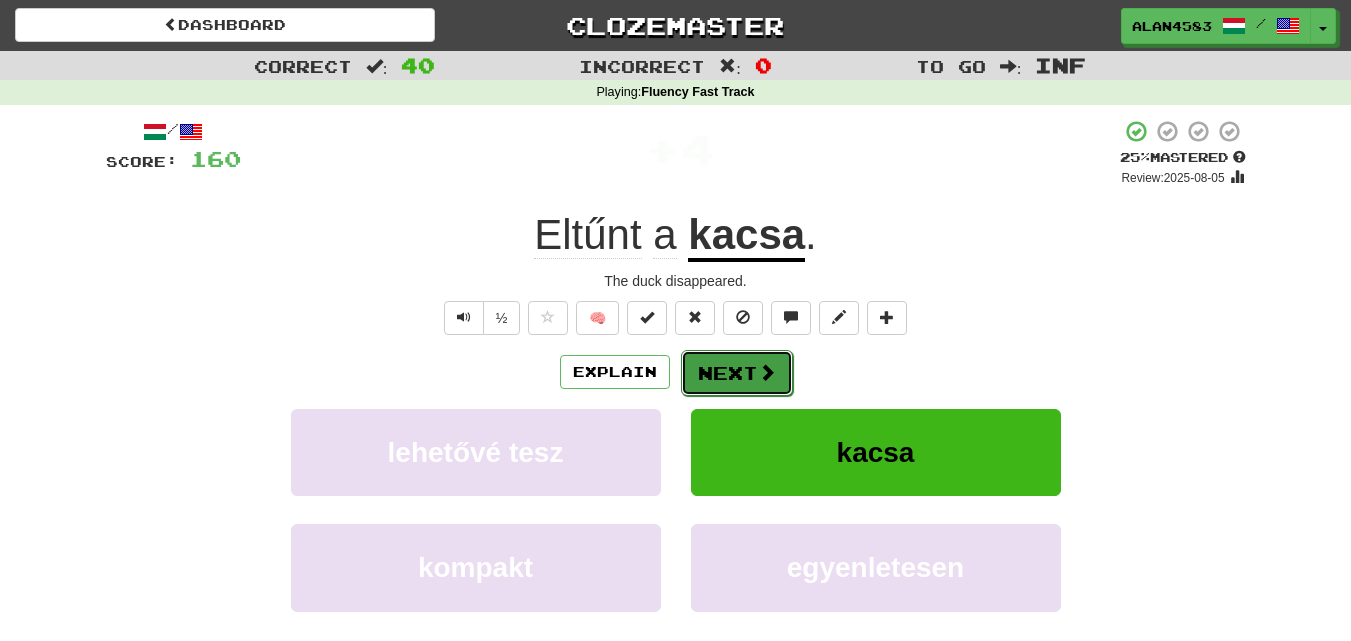 click on "Next" at bounding box center [737, 373] 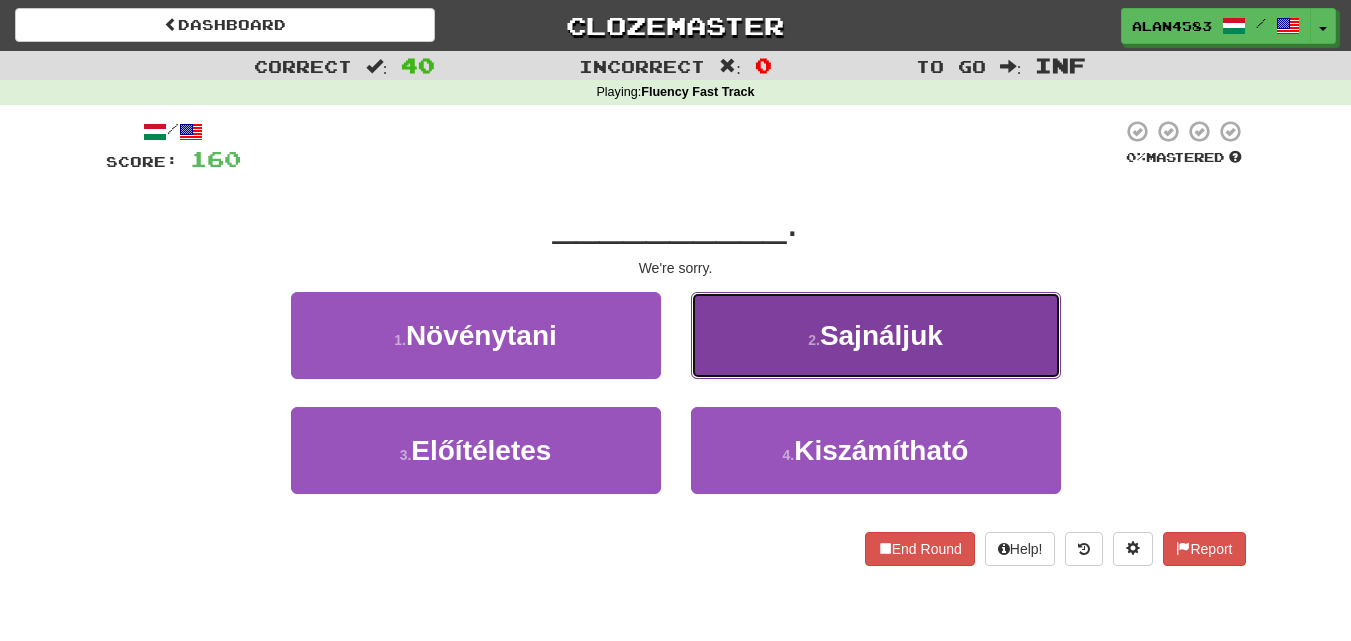 click on "2 .  Sajnáljuk" at bounding box center [876, 335] 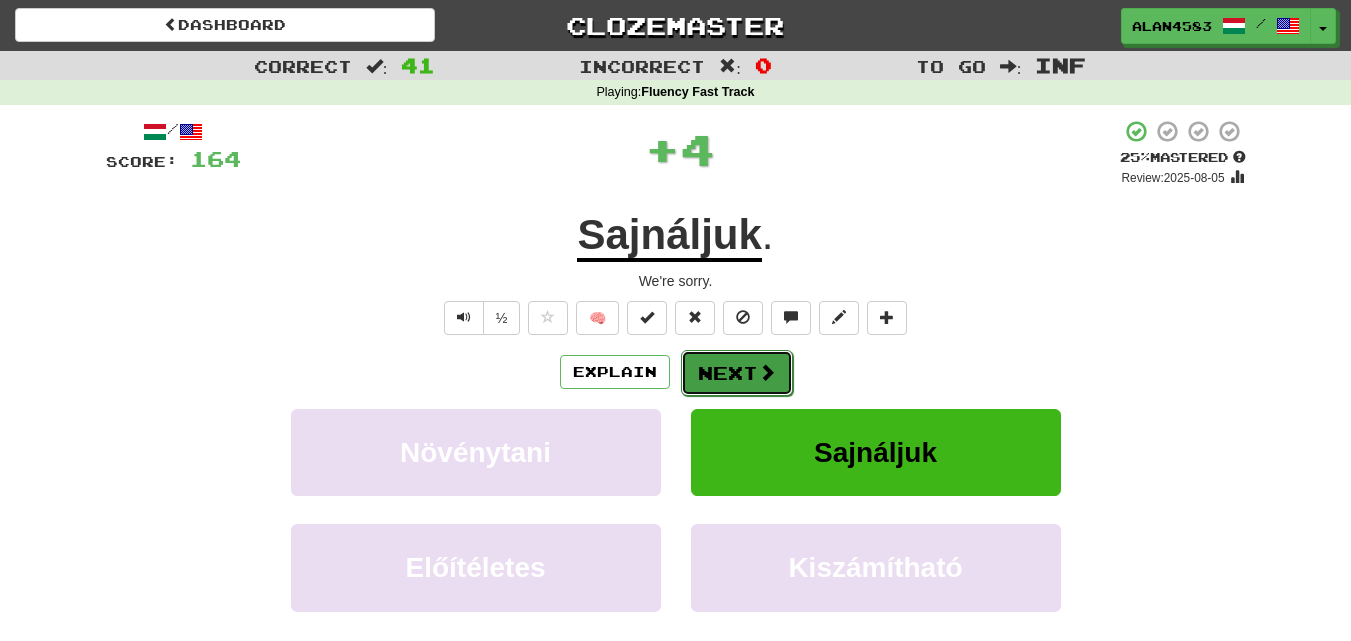 click on "Next" at bounding box center [737, 373] 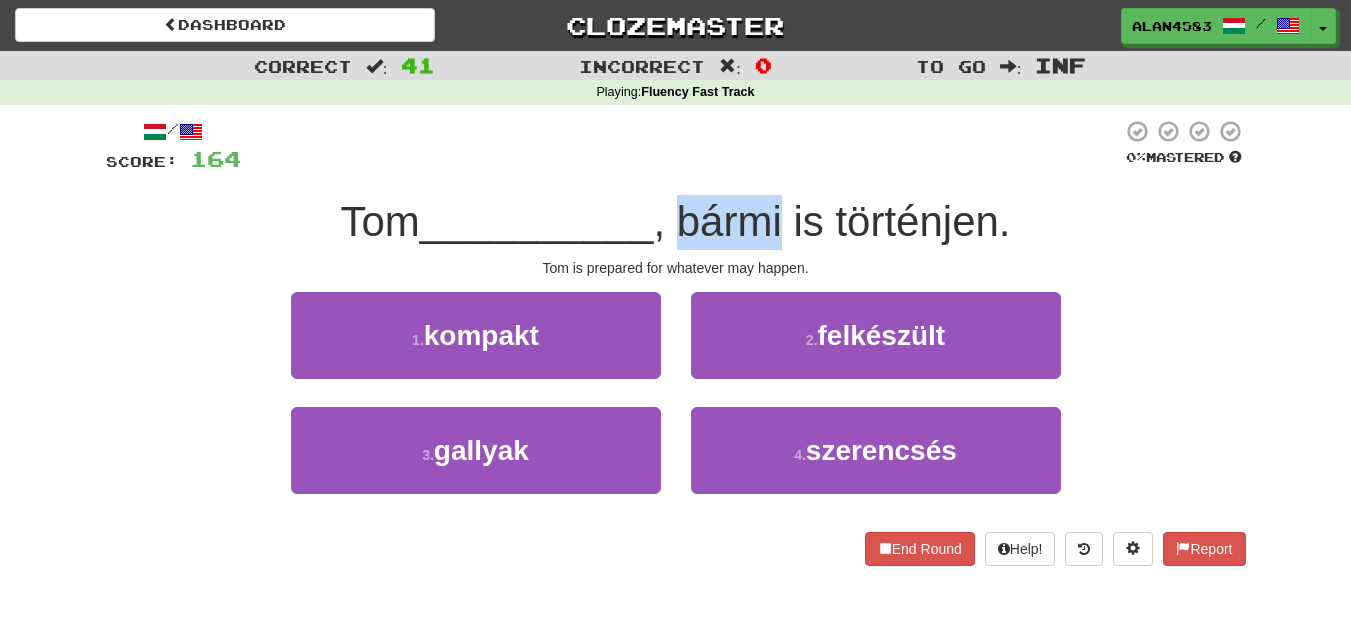 drag, startPoint x: 686, startPoint y: 213, endPoint x: 788, endPoint y: 210, distance: 102.044106 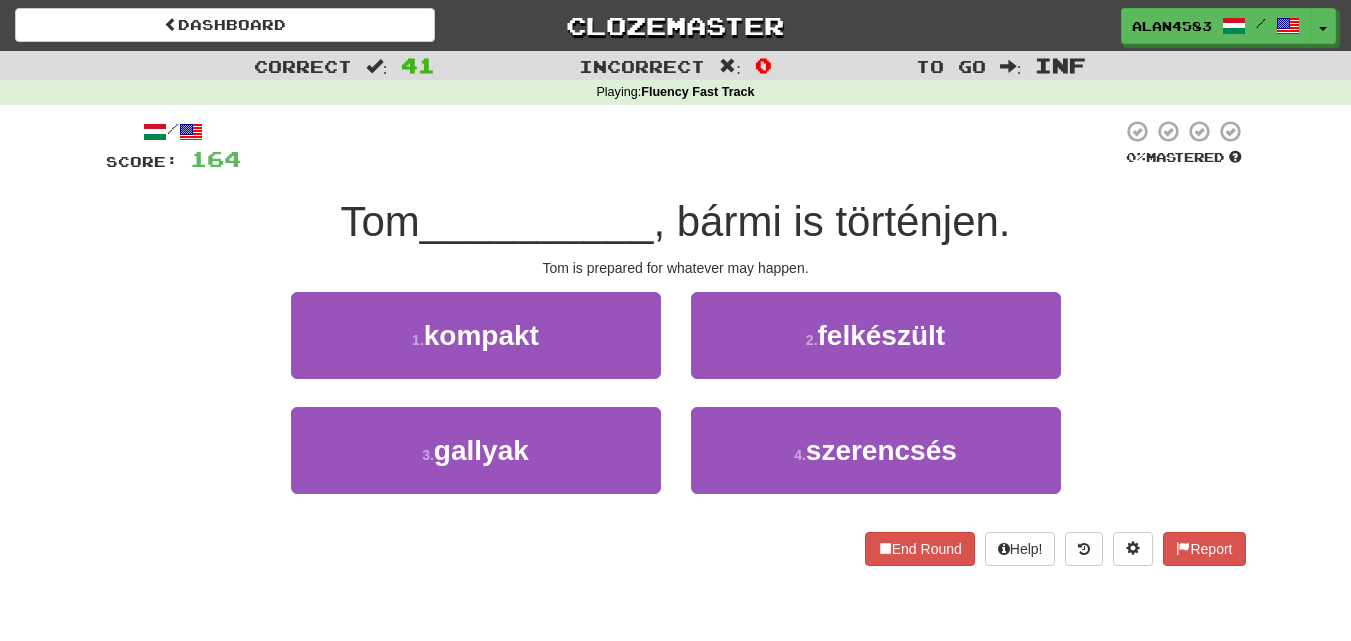 click at bounding box center [681, 146] 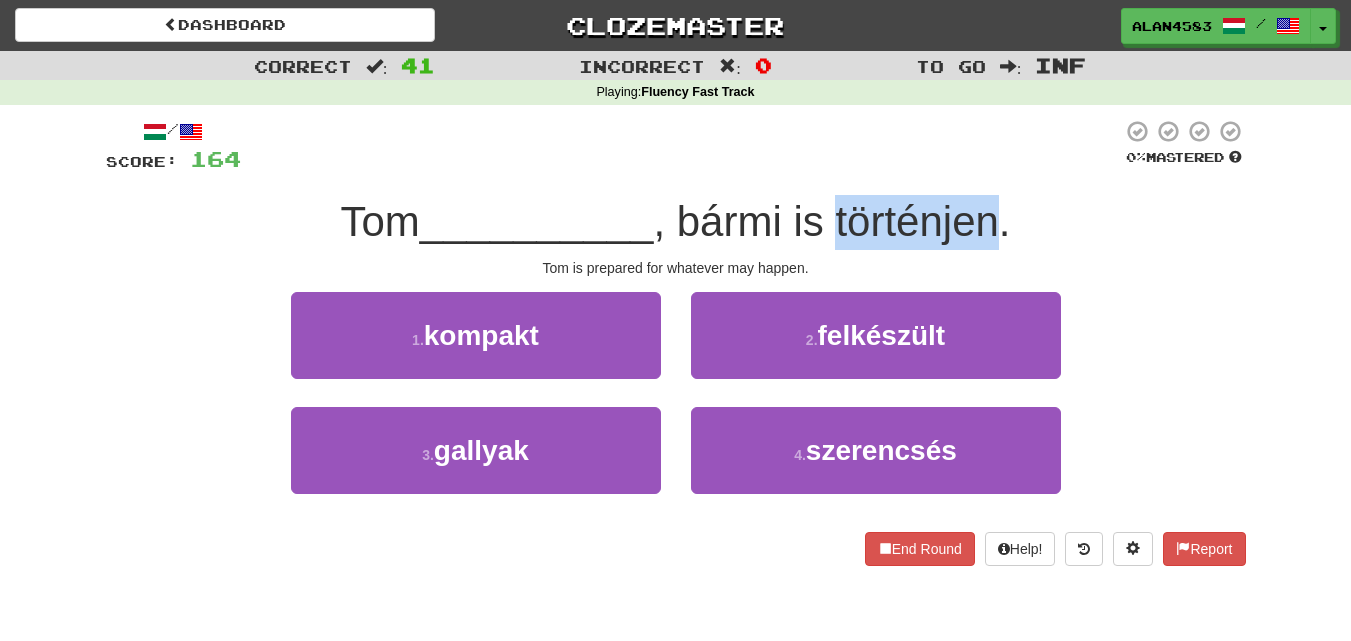 drag, startPoint x: 842, startPoint y: 215, endPoint x: 996, endPoint y: 207, distance: 154.20766 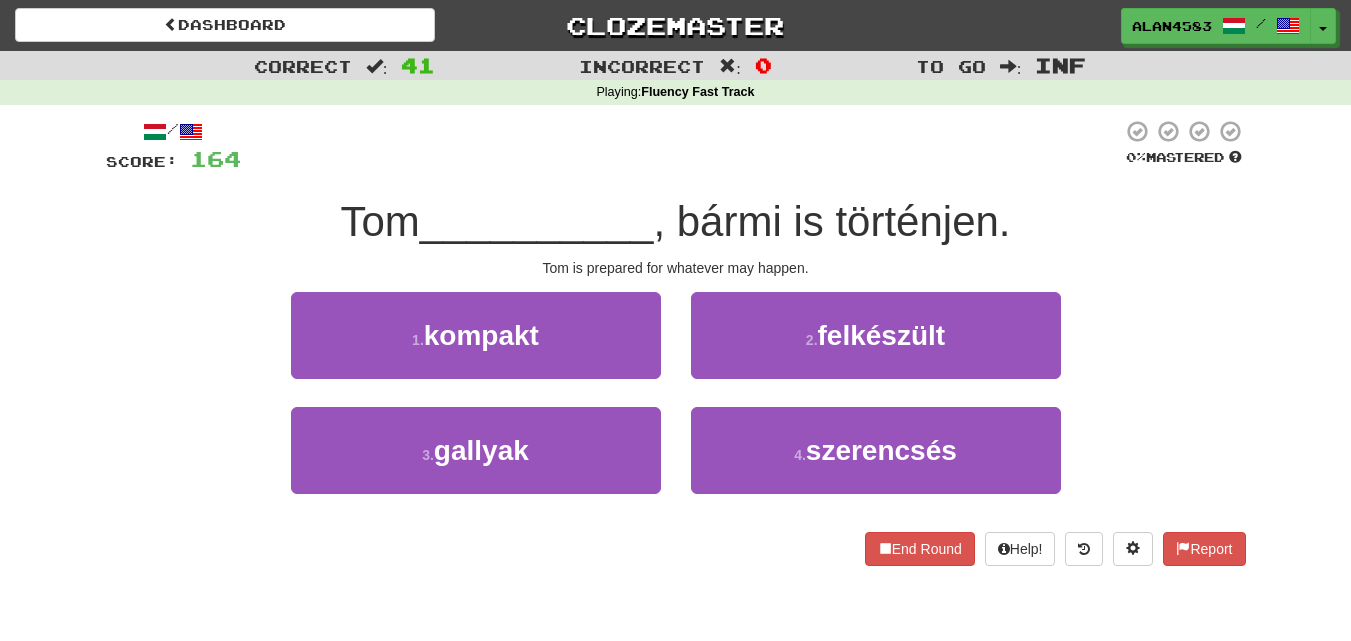 click at bounding box center [681, 146] 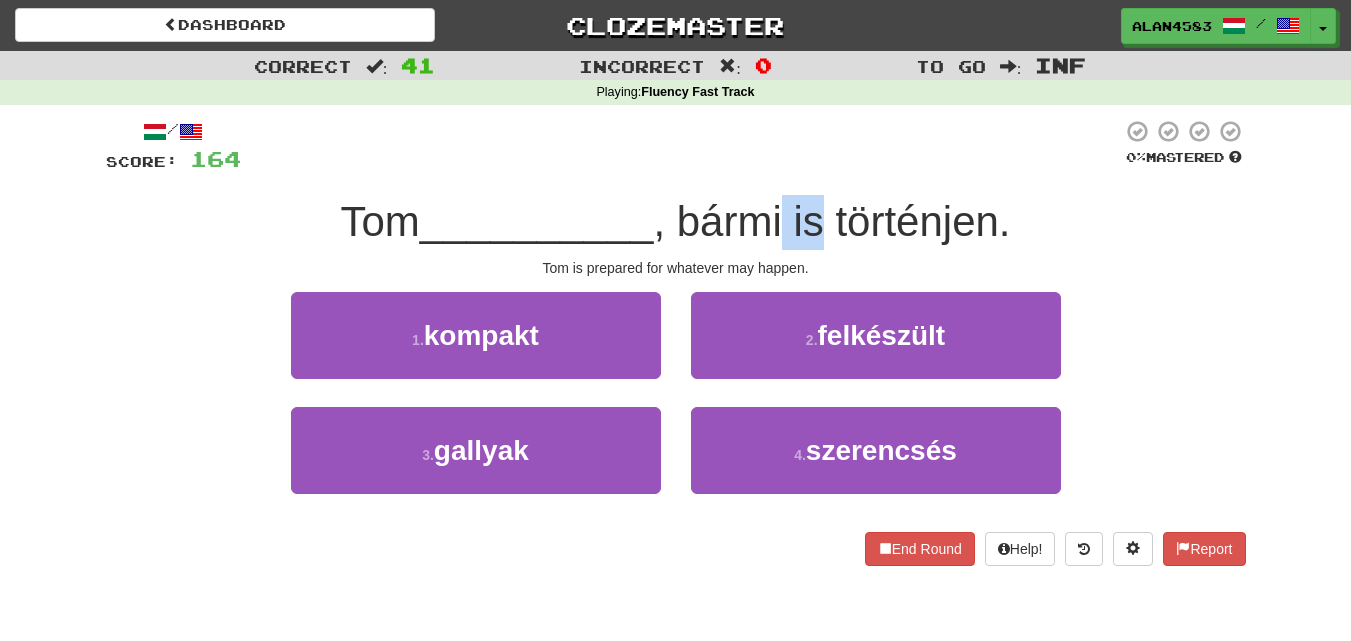 drag, startPoint x: 826, startPoint y: 227, endPoint x: 793, endPoint y: 227, distance: 33 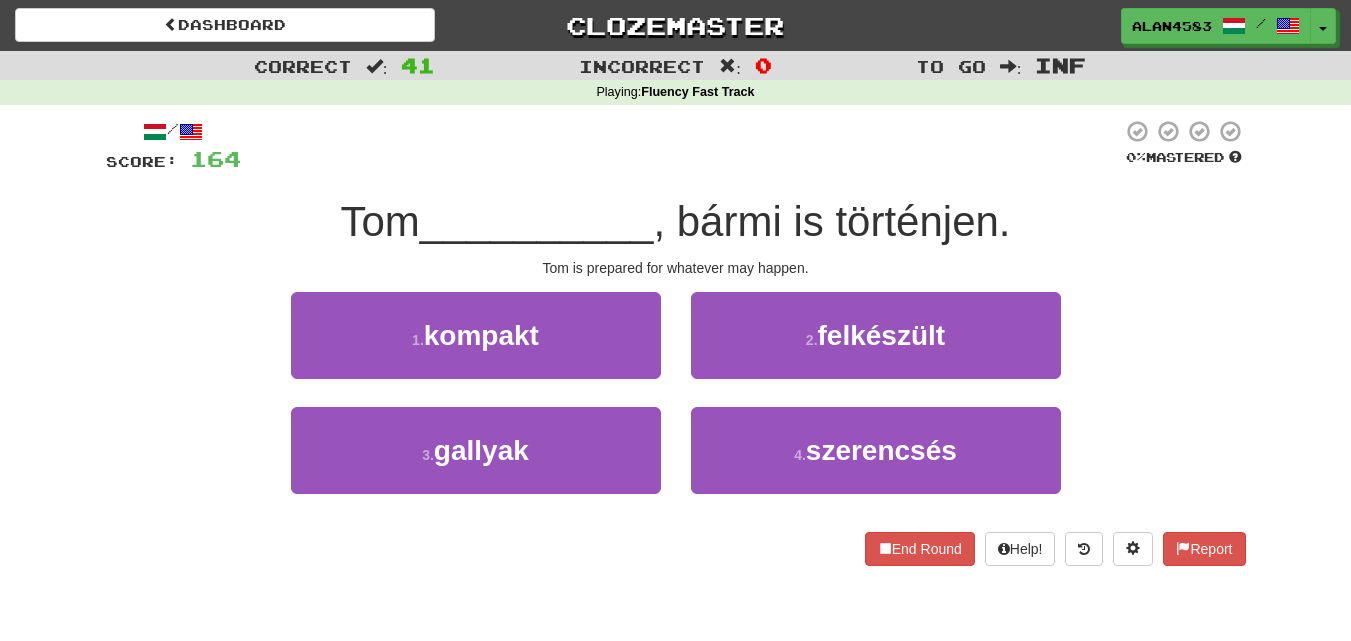 click at bounding box center [681, 146] 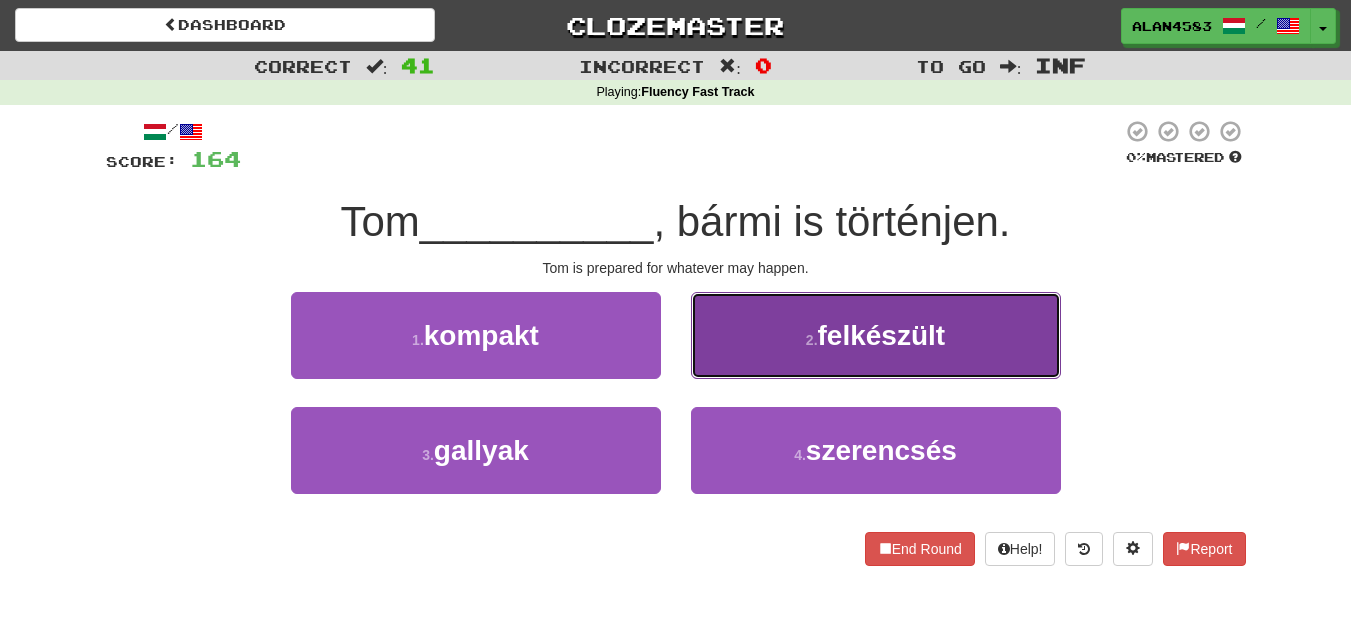 click on "2 .  felkészült" at bounding box center (876, 335) 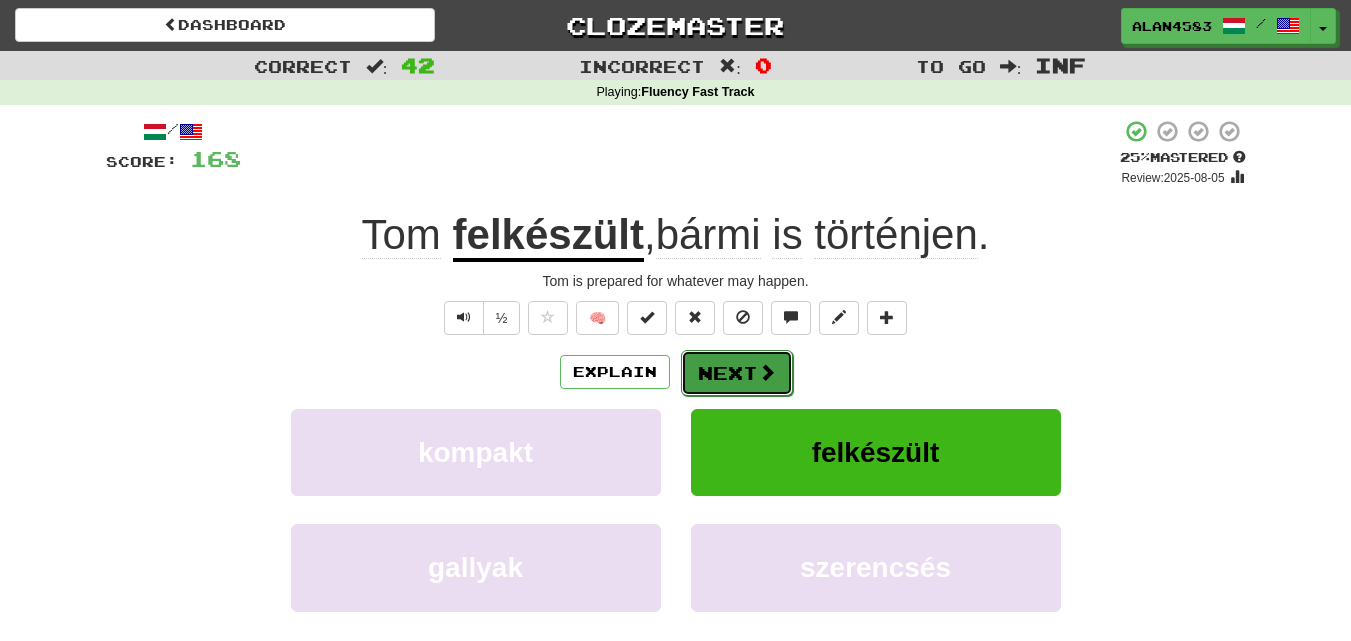 click on "Next" at bounding box center (737, 373) 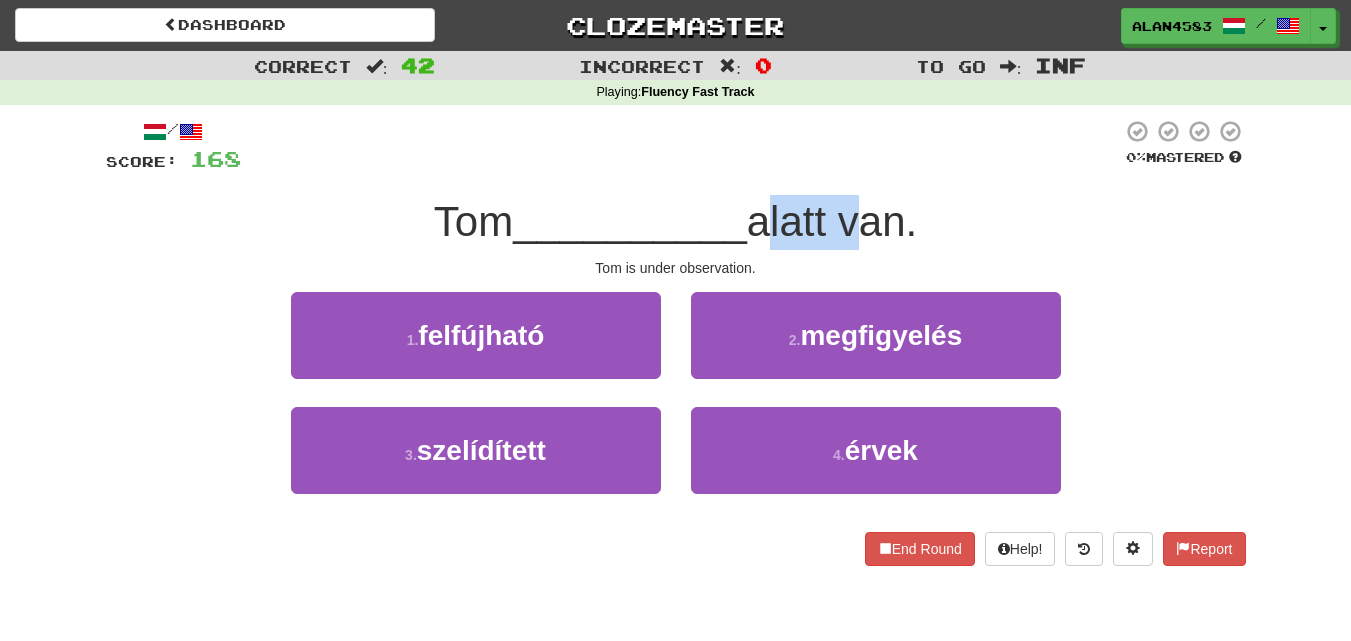 drag, startPoint x: 758, startPoint y: 212, endPoint x: 851, endPoint y: 204, distance: 93.34345 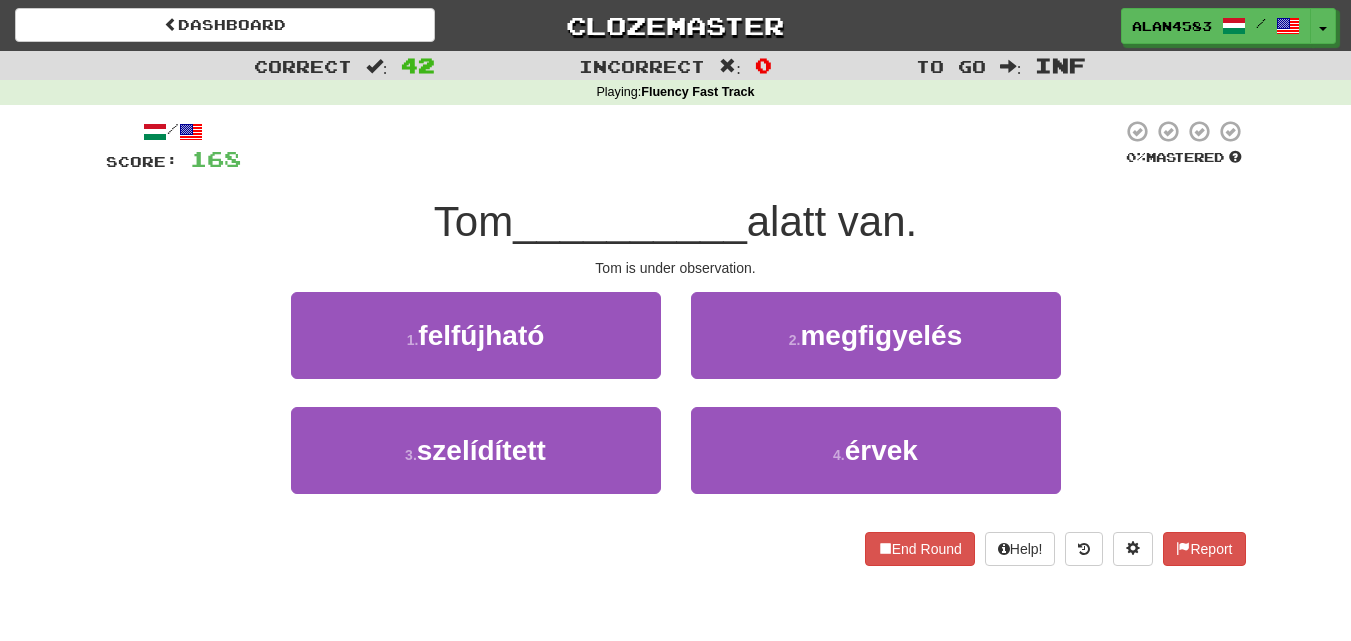 click on "/  Score:   168 0 %  Mastered Tom  __________  alatt van. Tom is under observation. 1 .  felfújható 2 .  megfigyelés 3 .  szelídített 4 .  érvek  End Round  Help!  Report" at bounding box center (676, 342) 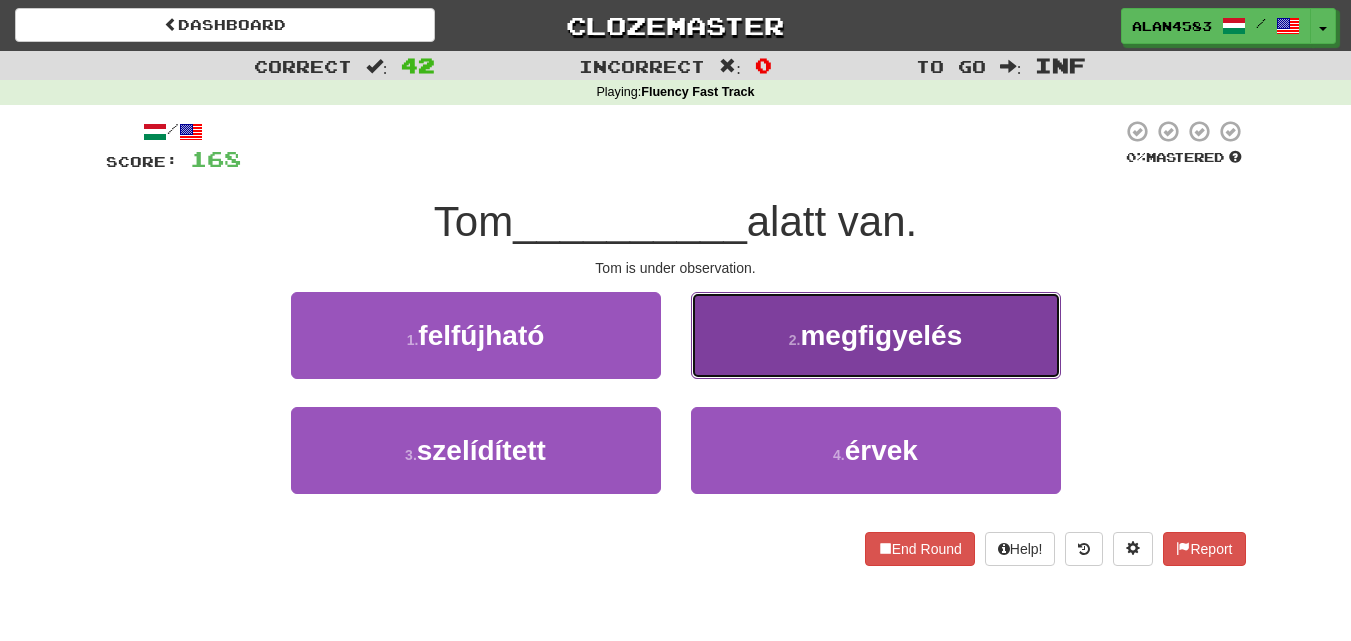 click on "2 .  megfigyelés" at bounding box center [876, 335] 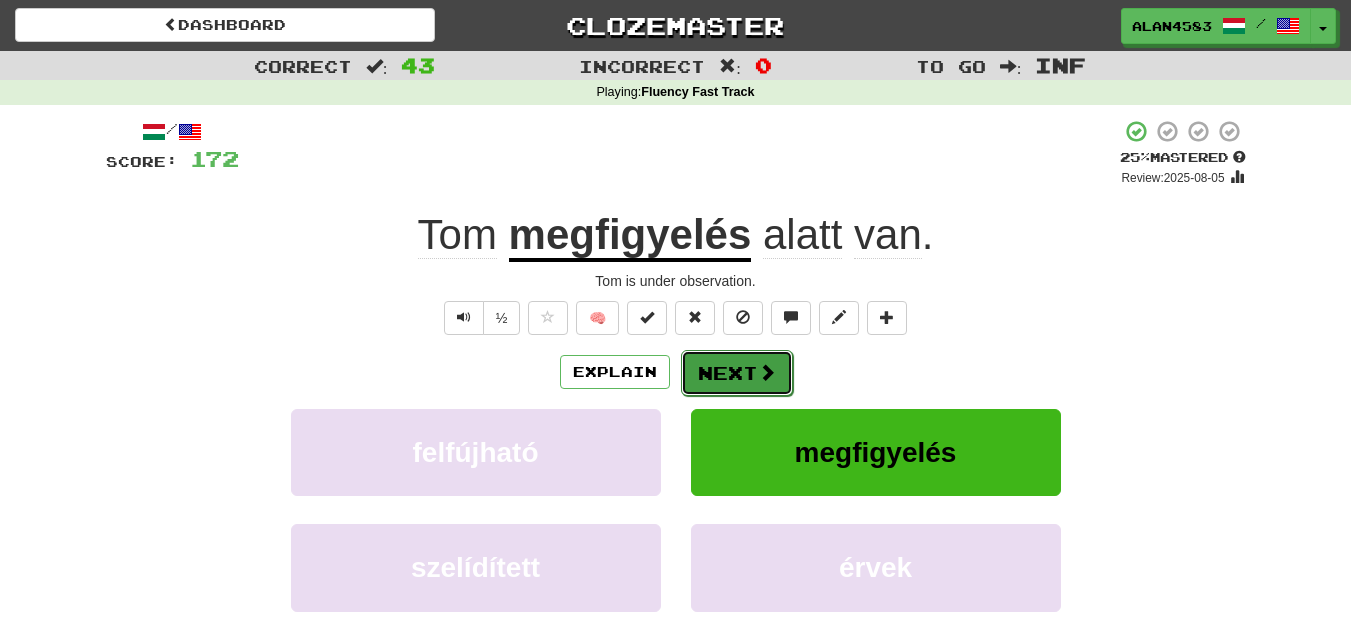 click on "Next" at bounding box center [737, 373] 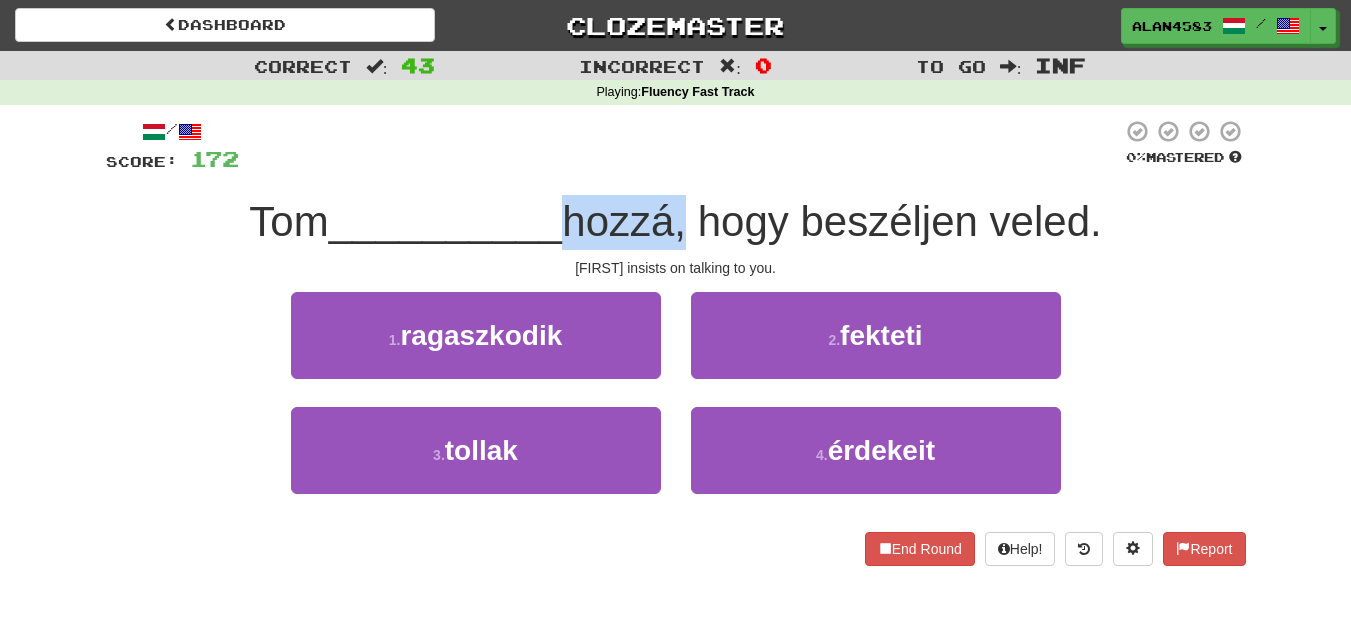 drag, startPoint x: 686, startPoint y: 222, endPoint x: 567, endPoint y: 223, distance: 119.0042 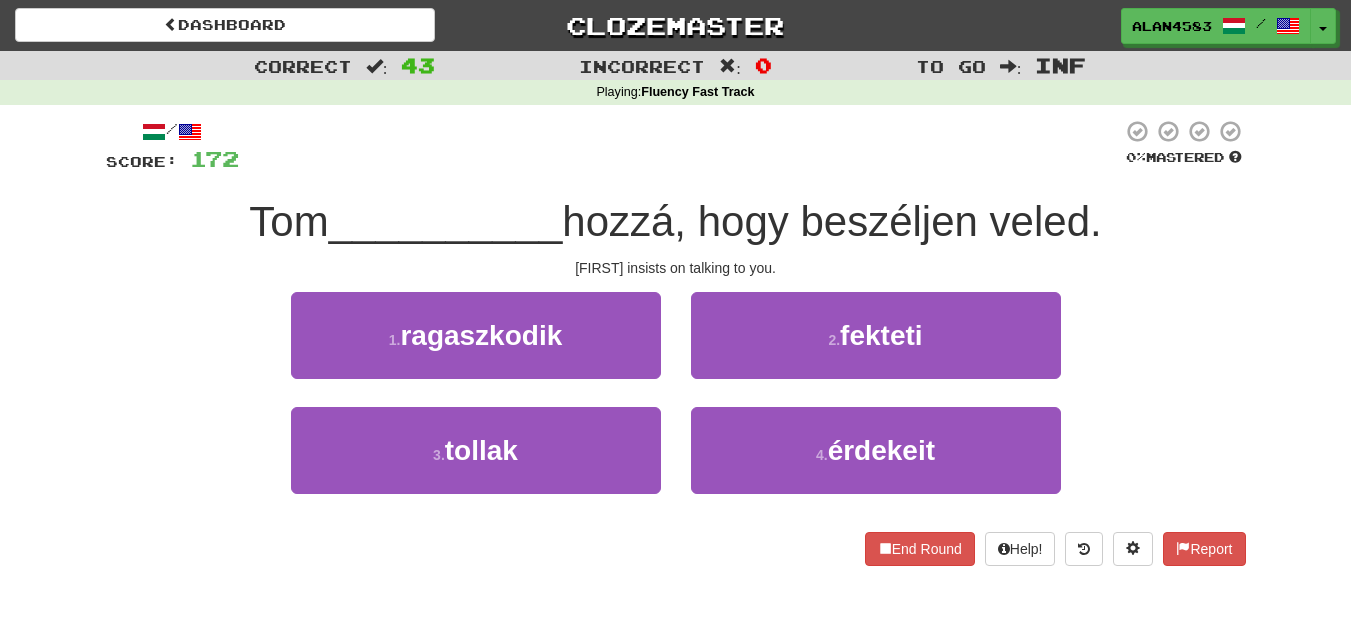 click on "[FIRST] [LAST] hozzá, hogy beszéljen veled." at bounding box center (676, 222) 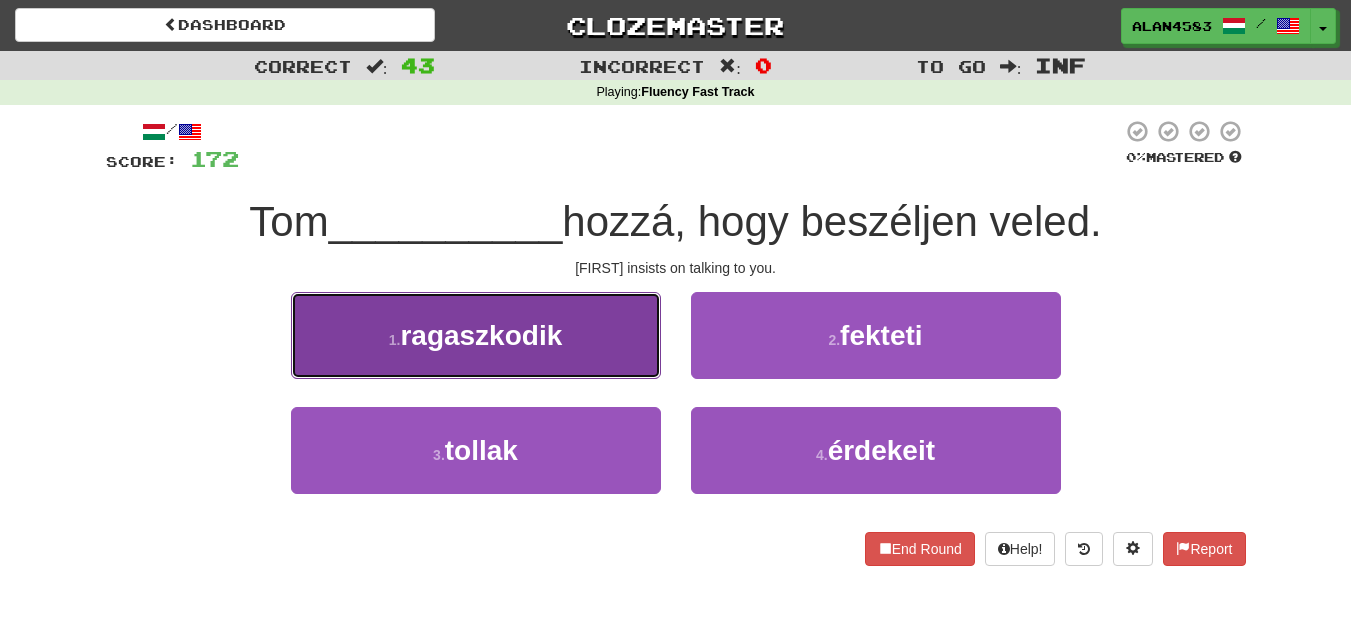 click on "ragaszkodik" at bounding box center (481, 335) 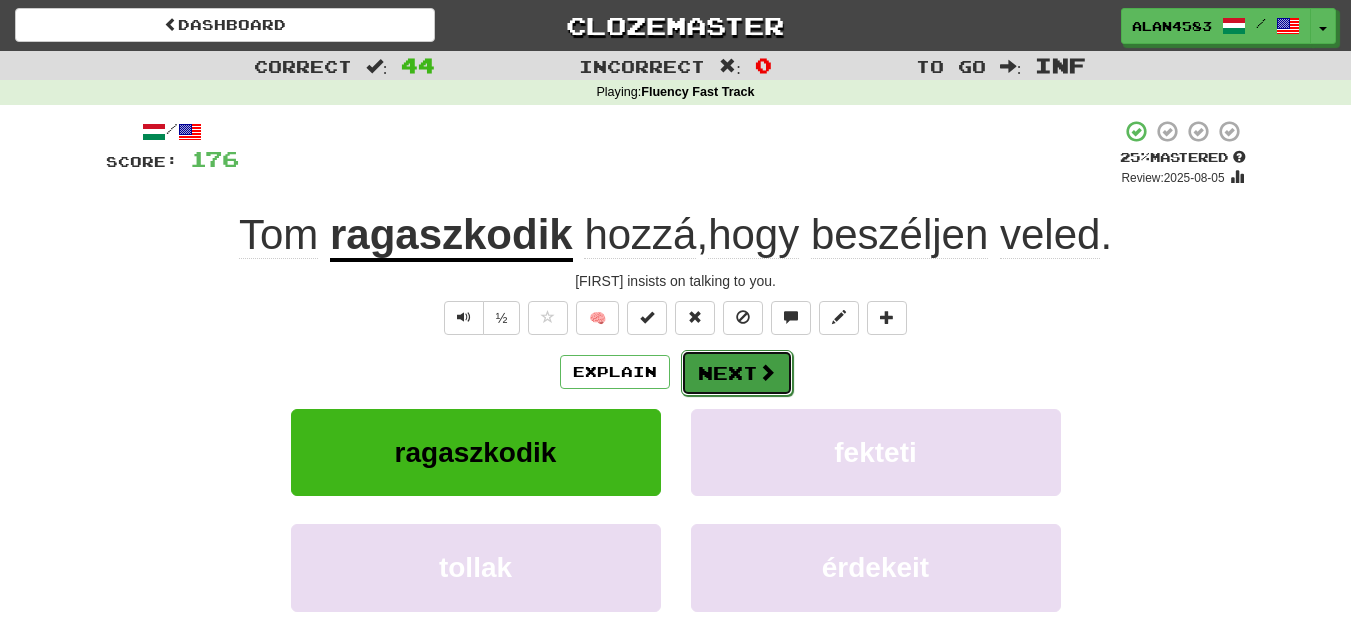 click on "Next" at bounding box center [737, 373] 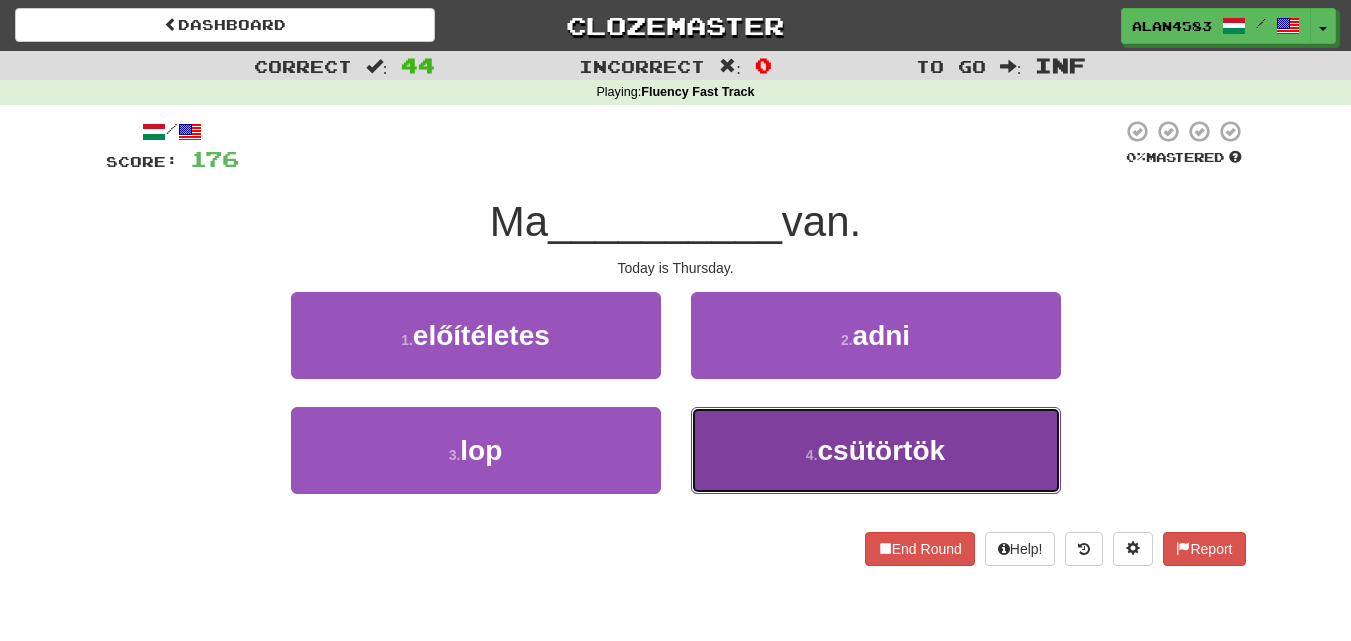 click on "4 .  csütörtök" at bounding box center [876, 450] 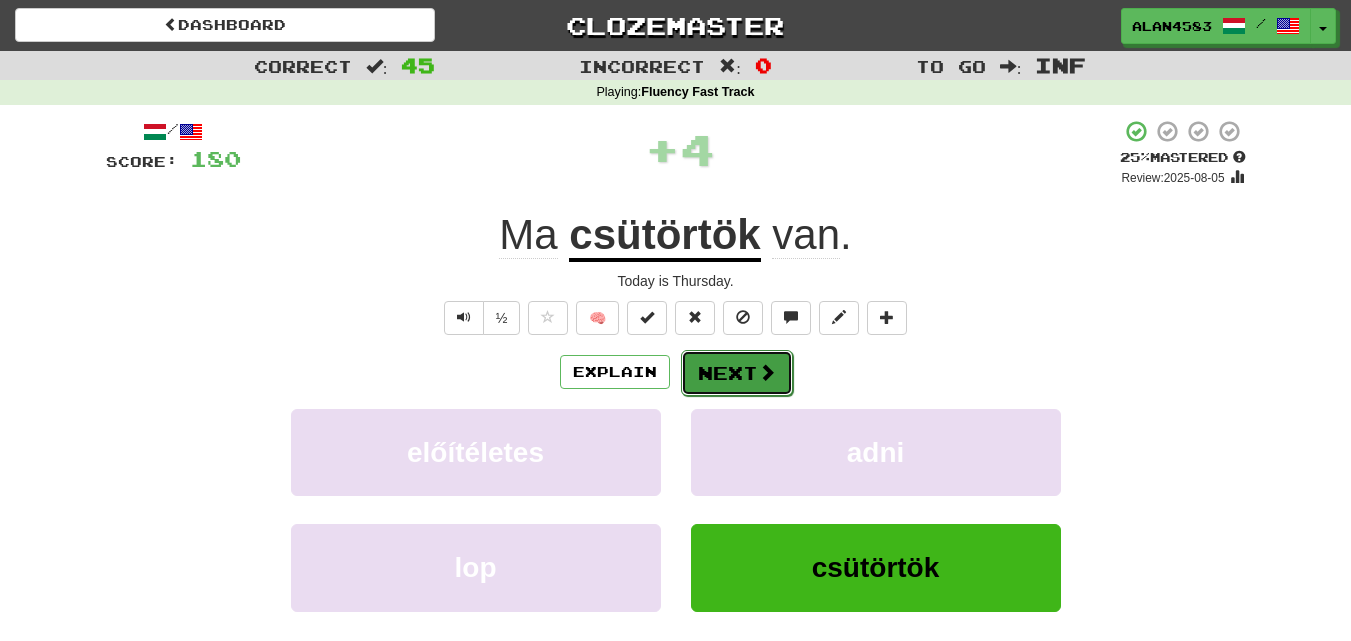 click on "Next" at bounding box center [737, 373] 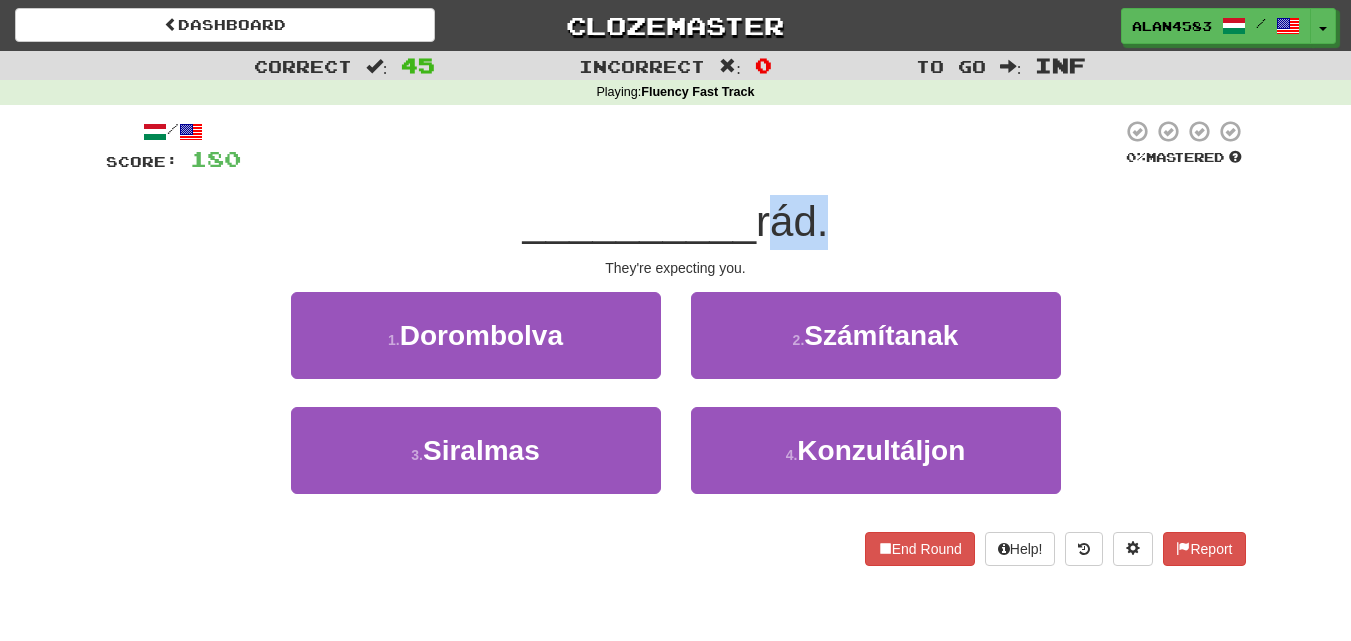 drag, startPoint x: 762, startPoint y: 225, endPoint x: 816, endPoint y: 216, distance: 54.74486 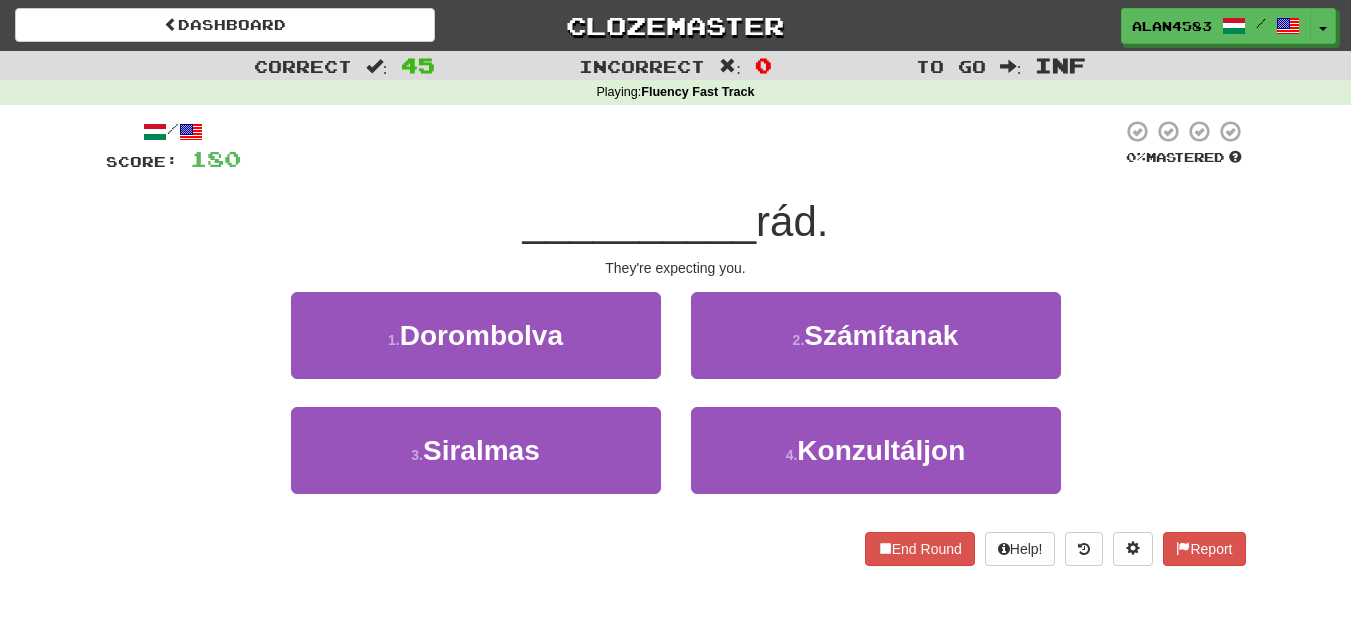 click at bounding box center (681, 146) 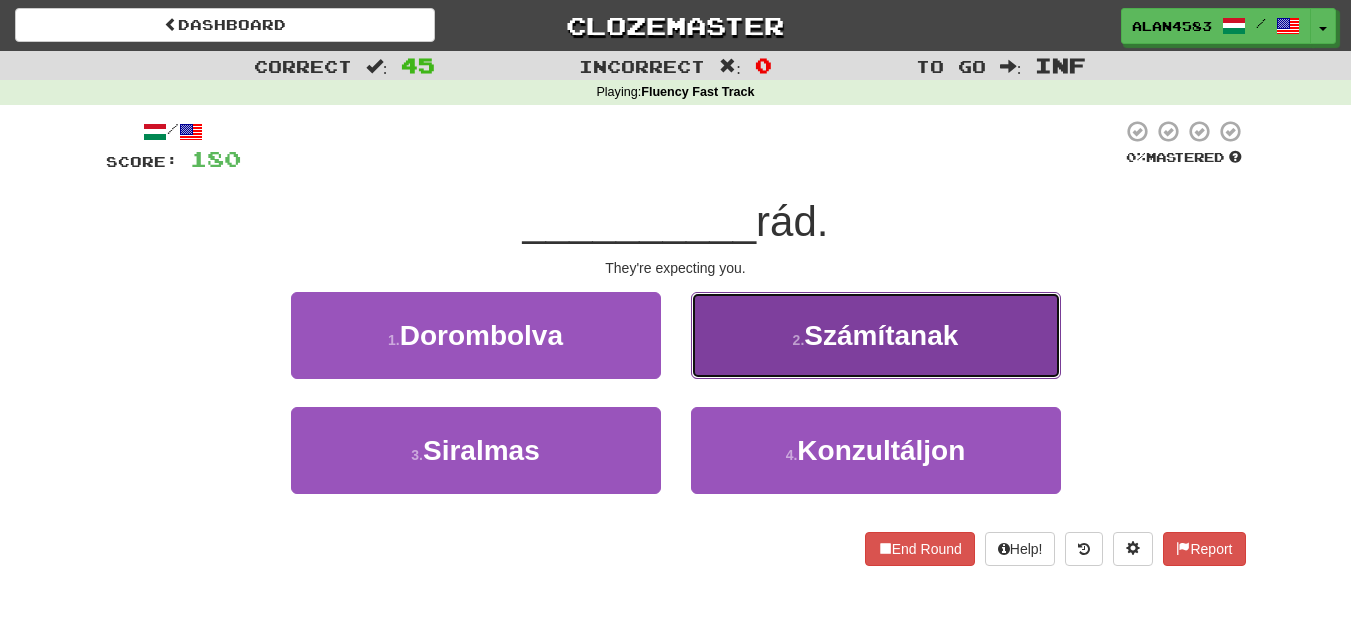 click on "Számítanak" at bounding box center [881, 335] 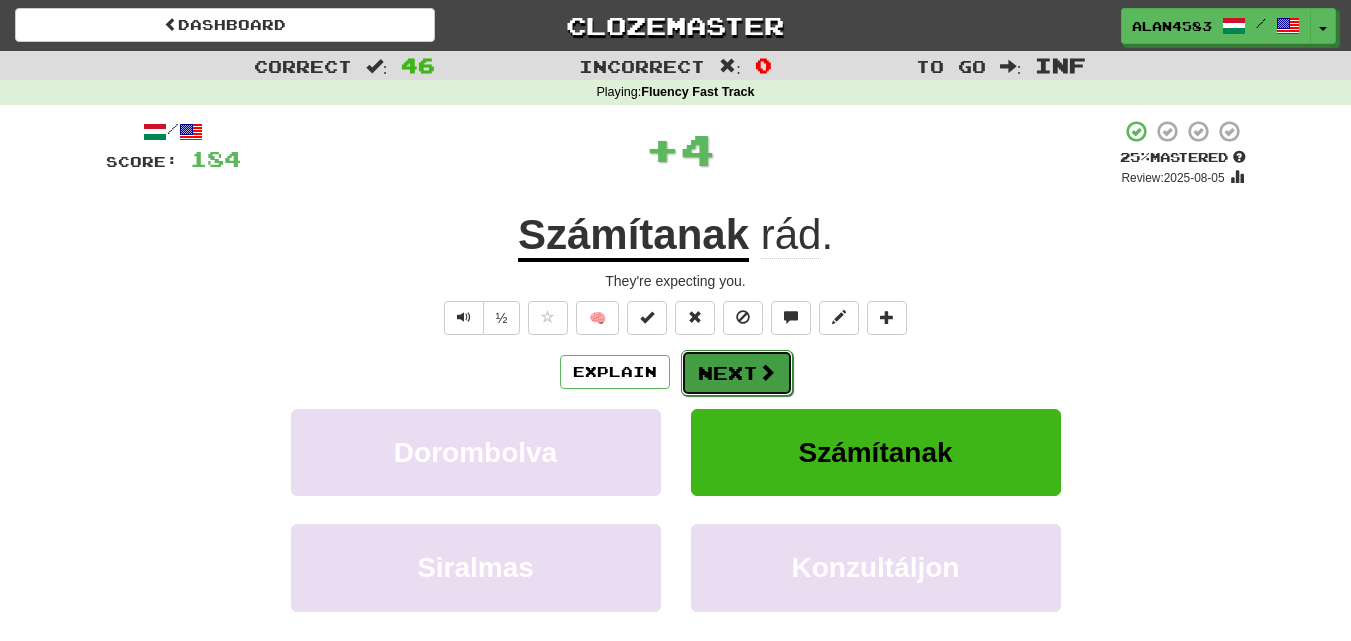 click at bounding box center [767, 372] 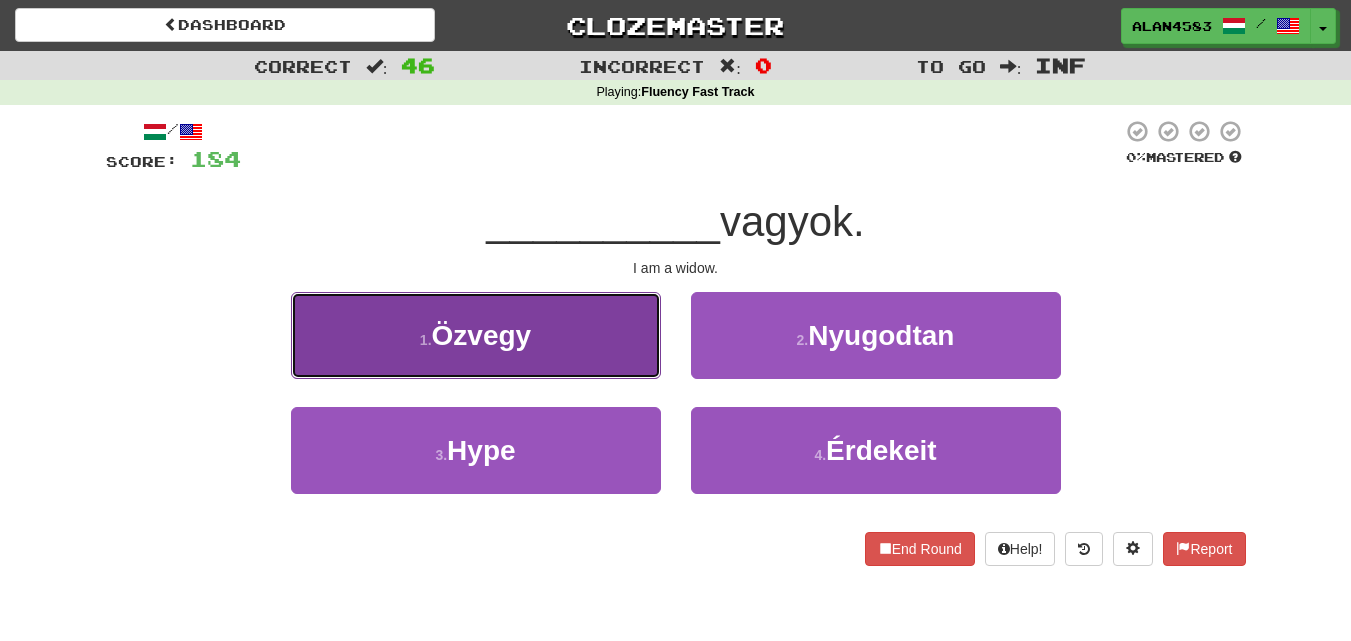 click on "1 .  Özvegy" at bounding box center [476, 335] 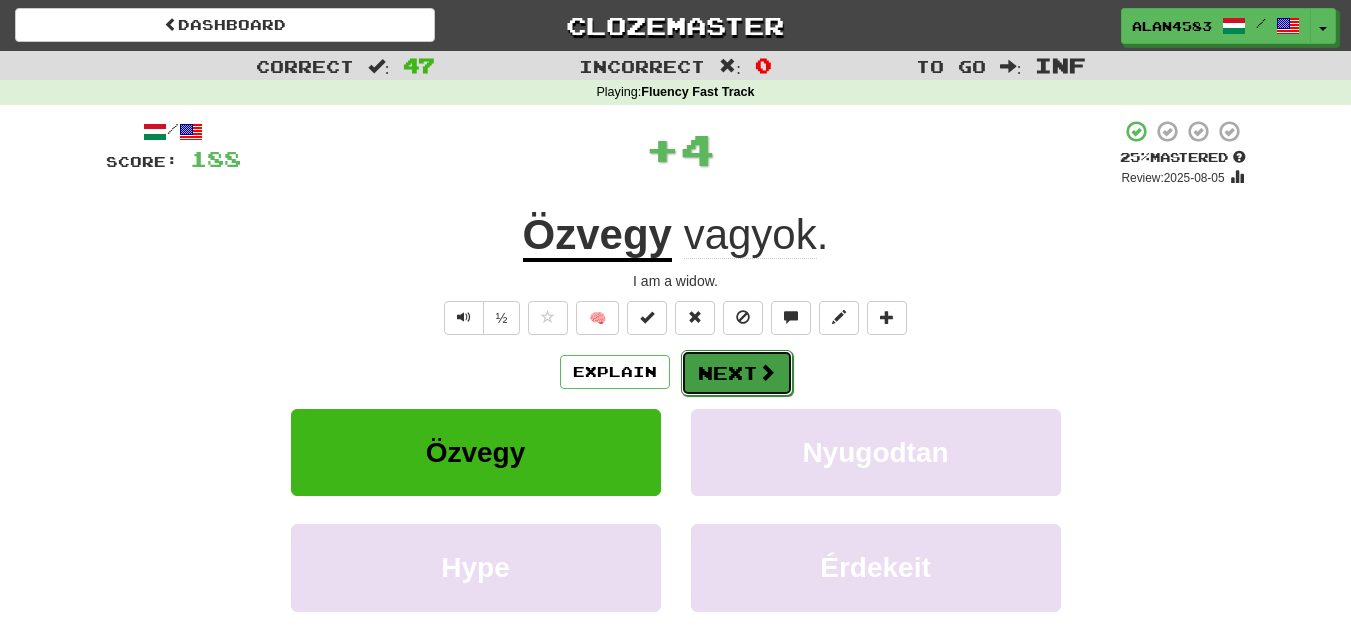 click on "Next" at bounding box center [737, 373] 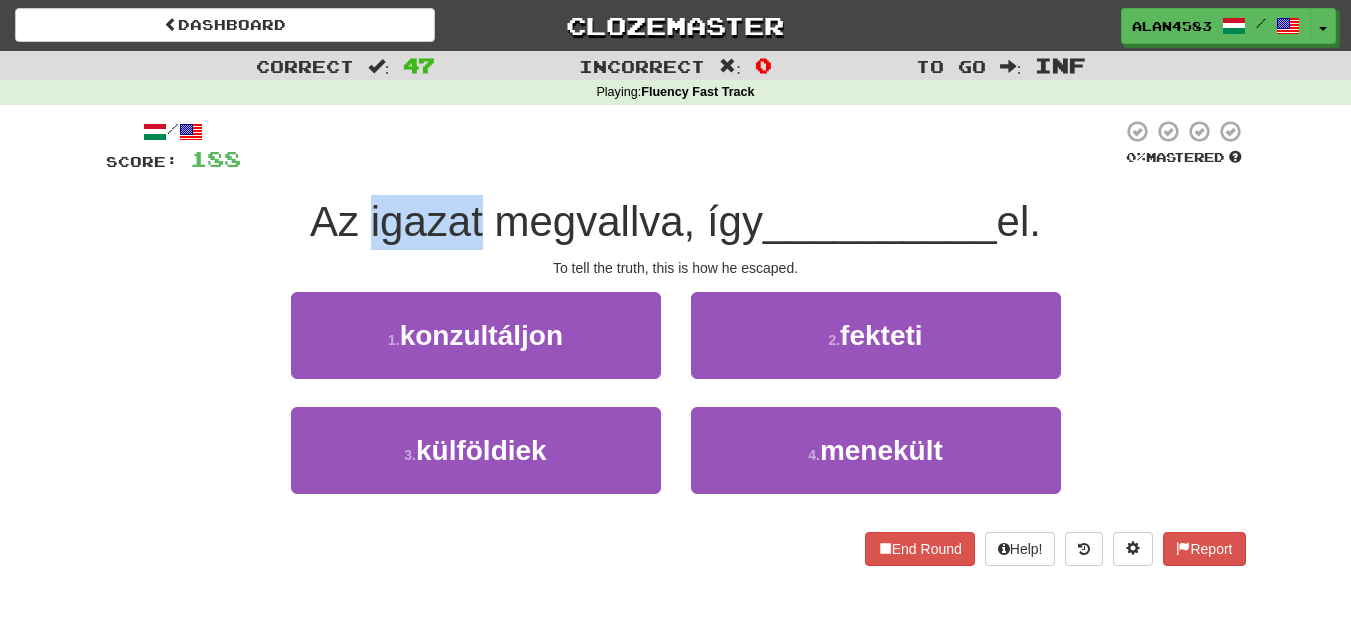 drag, startPoint x: 475, startPoint y: 218, endPoint x: 355, endPoint y: 223, distance: 120.10412 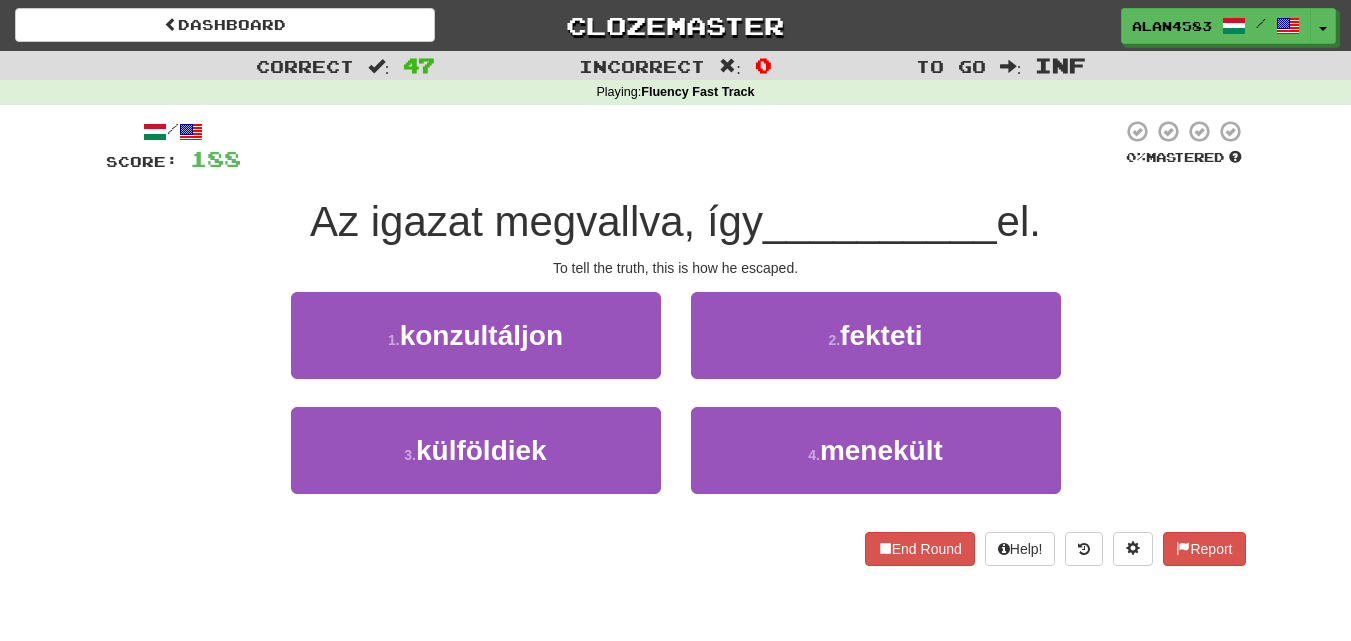 click at bounding box center [681, 146] 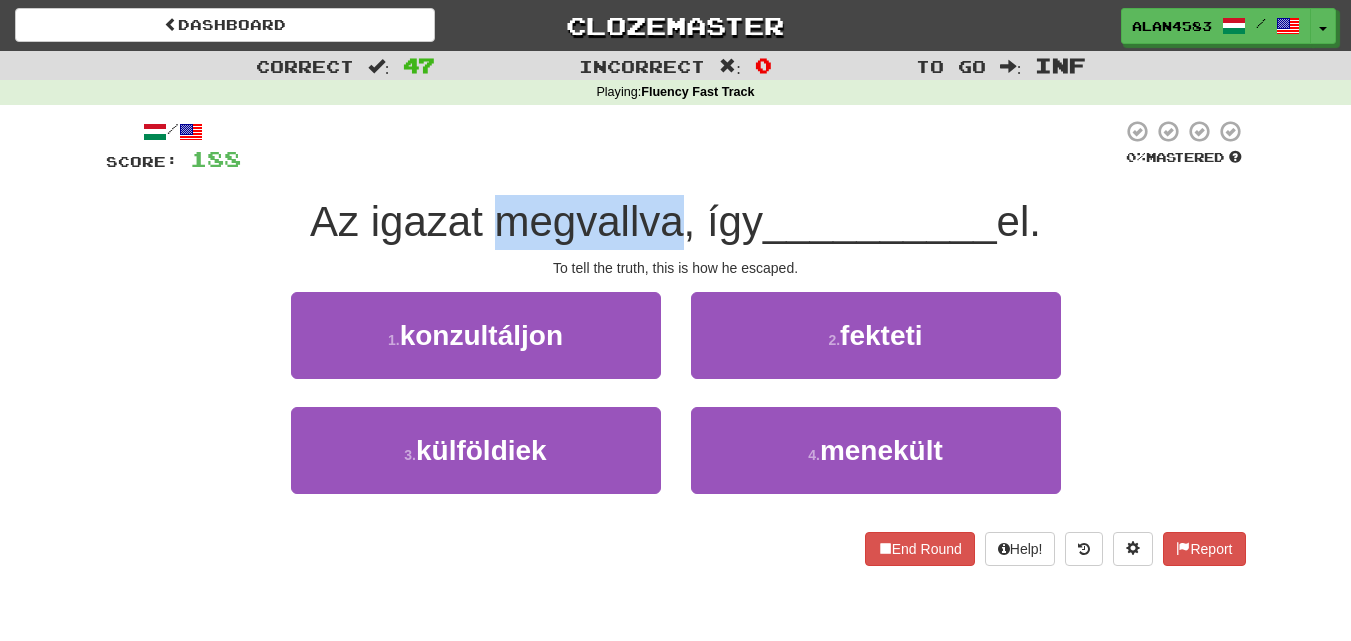 drag, startPoint x: 485, startPoint y: 220, endPoint x: 663, endPoint y: 210, distance: 178.28067 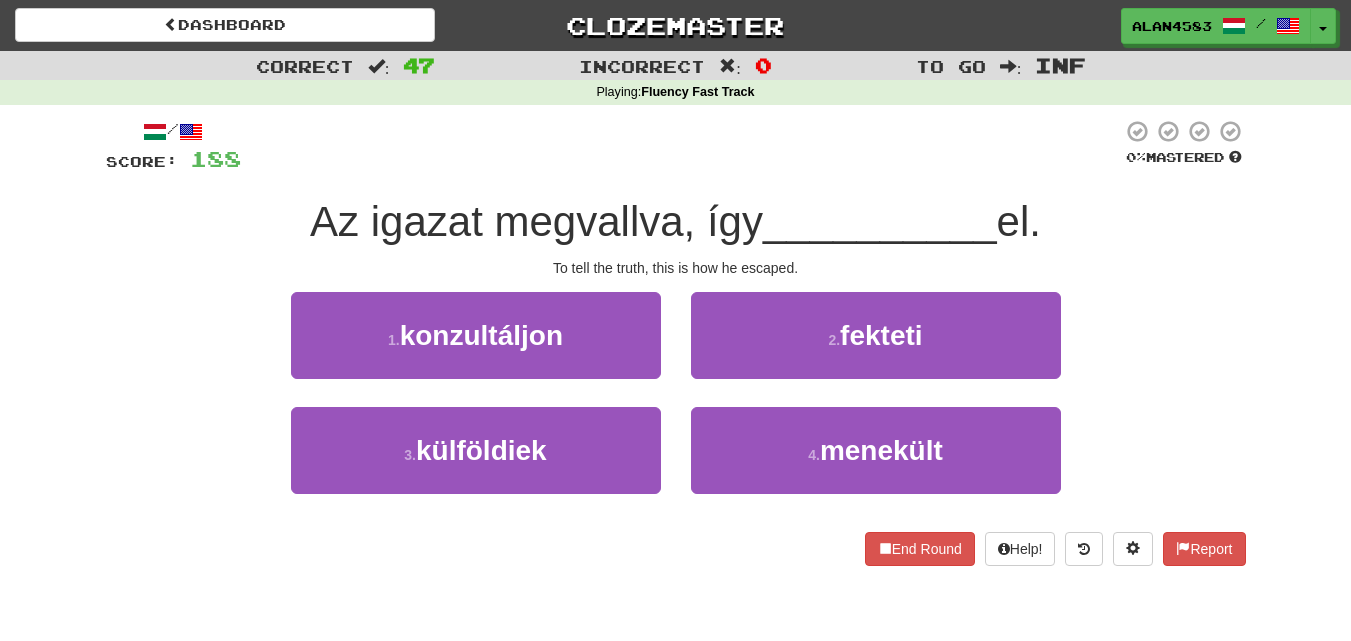 click at bounding box center (681, 146) 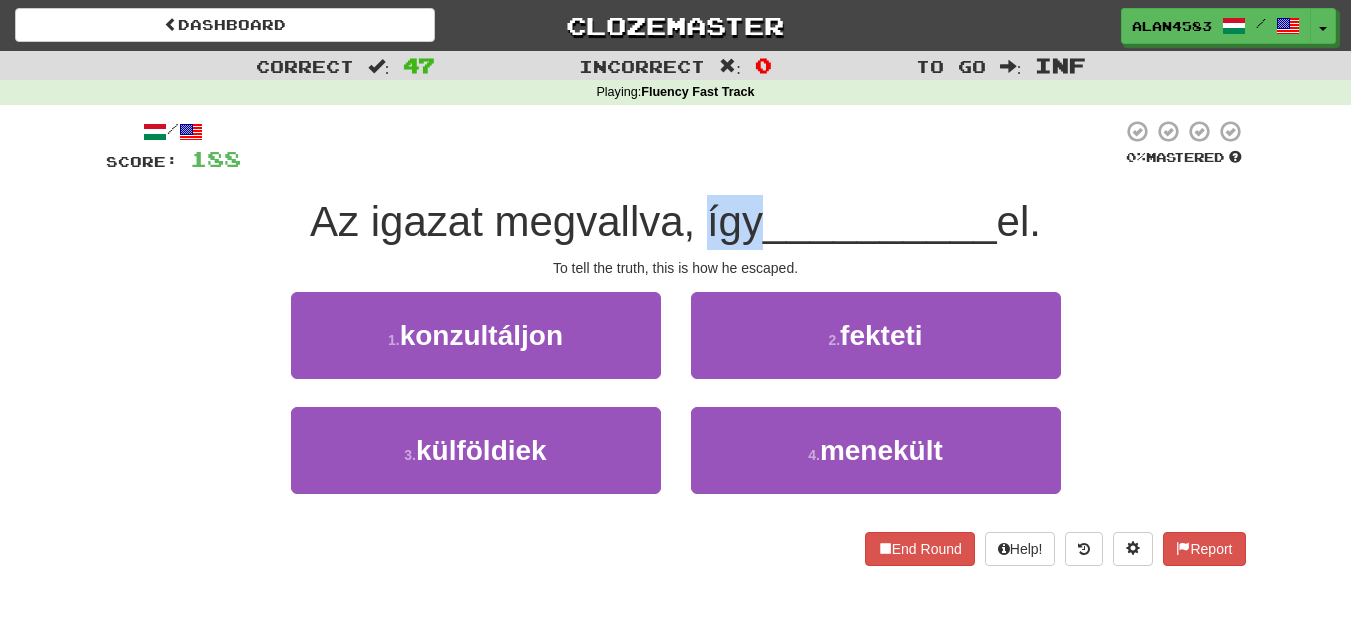 drag, startPoint x: 694, startPoint y: 222, endPoint x: 743, endPoint y: 216, distance: 49.365982 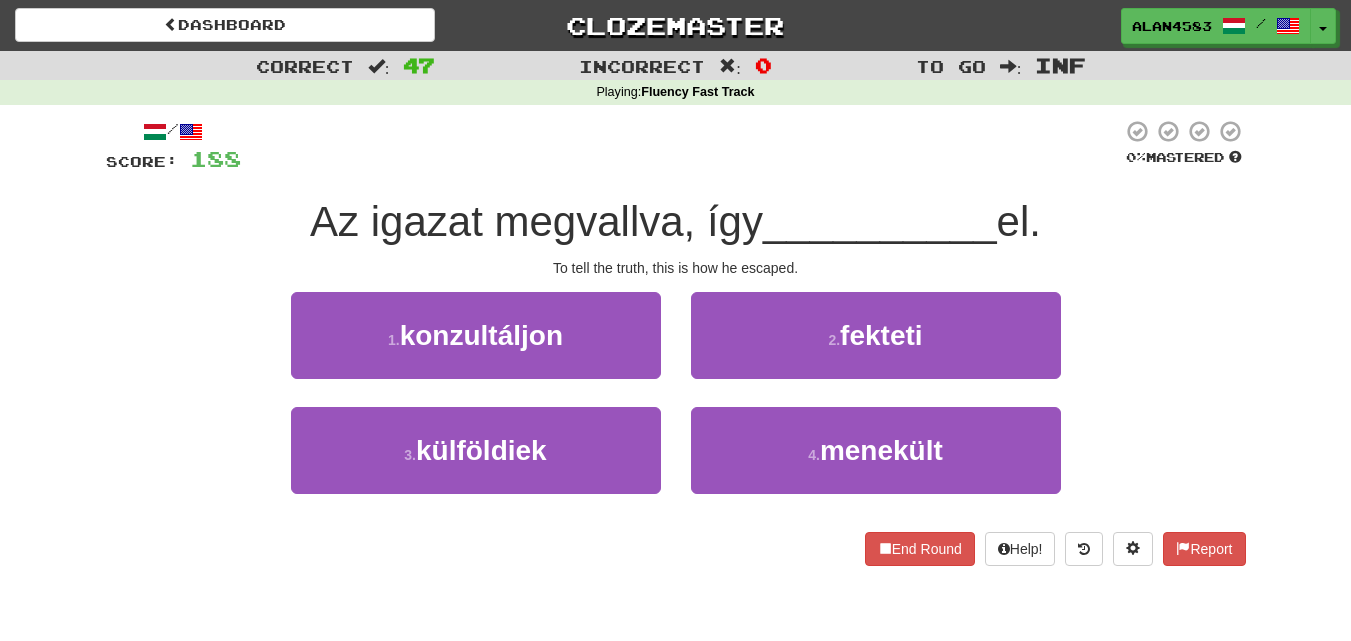 click at bounding box center (681, 146) 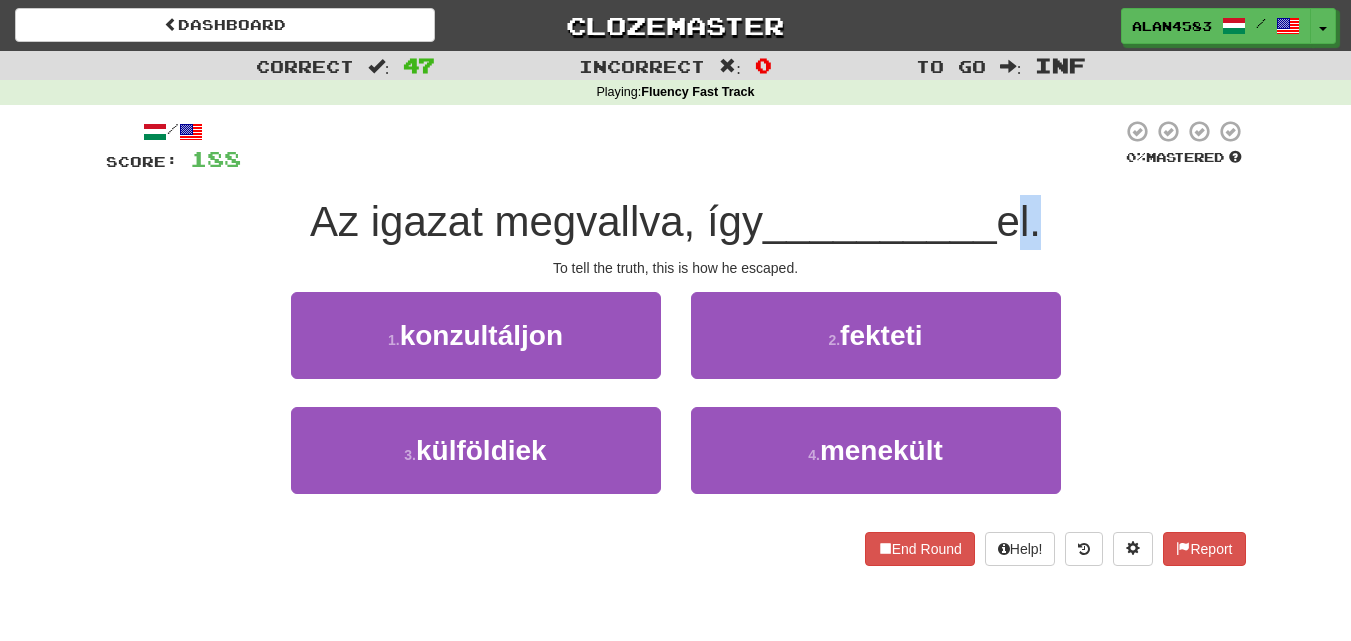 drag, startPoint x: 1009, startPoint y: 227, endPoint x: 1042, endPoint y: 223, distance: 33.24154 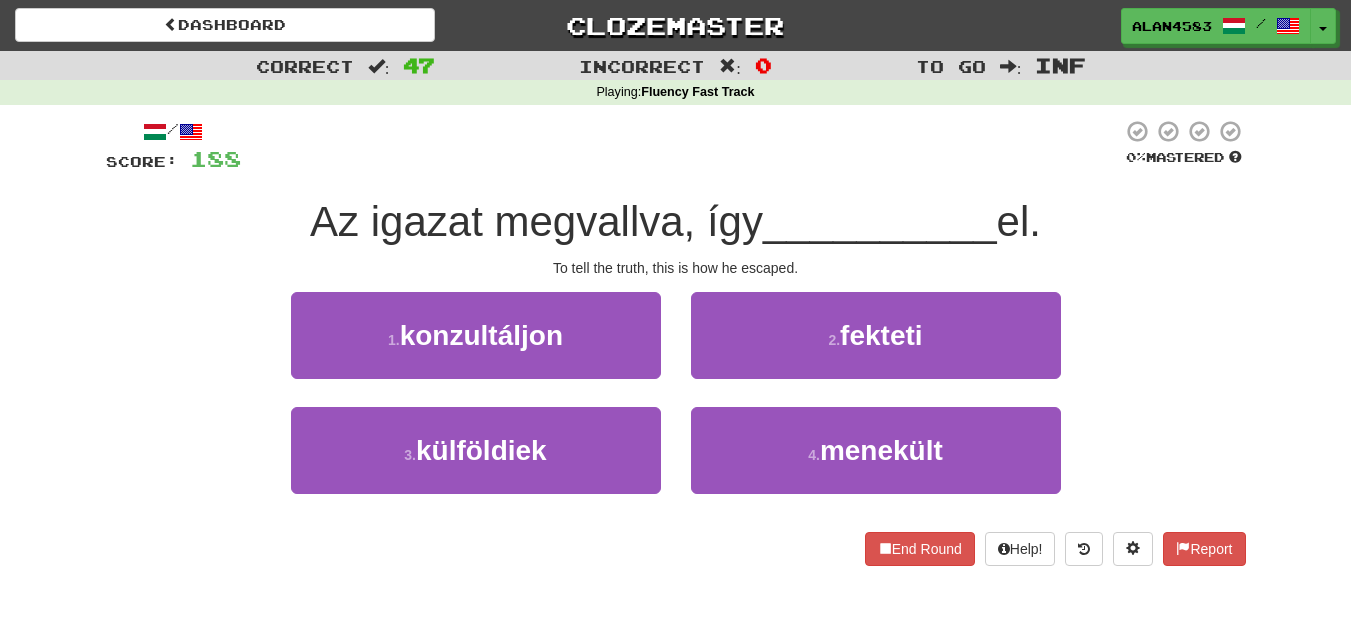 click on "Az igazat megvallva, így  [LAST]  el." at bounding box center (676, 222) 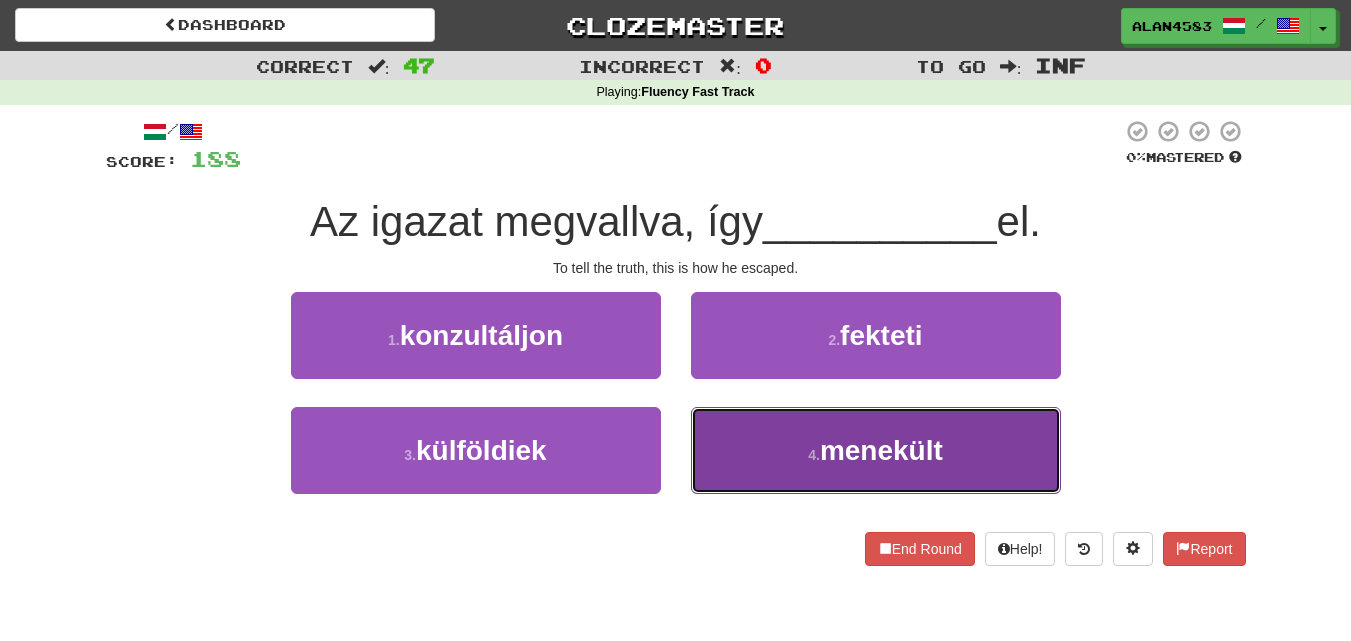 click on "4 .  menekült" at bounding box center (876, 450) 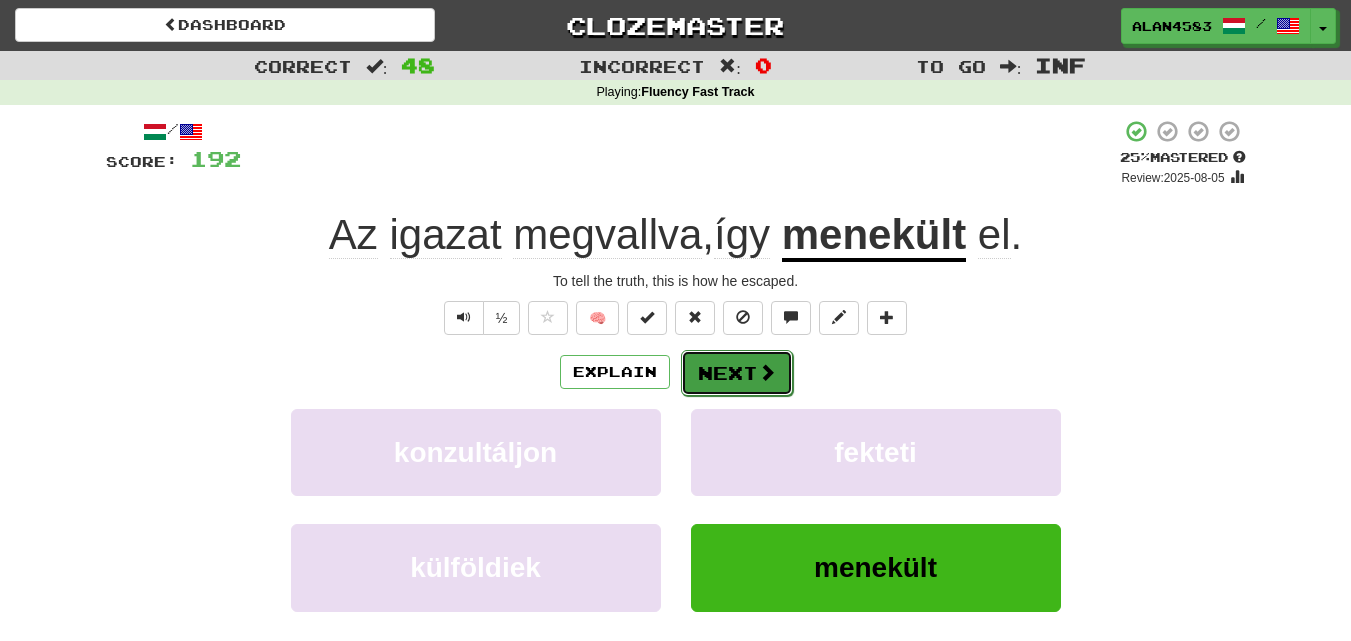 click at bounding box center [767, 372] 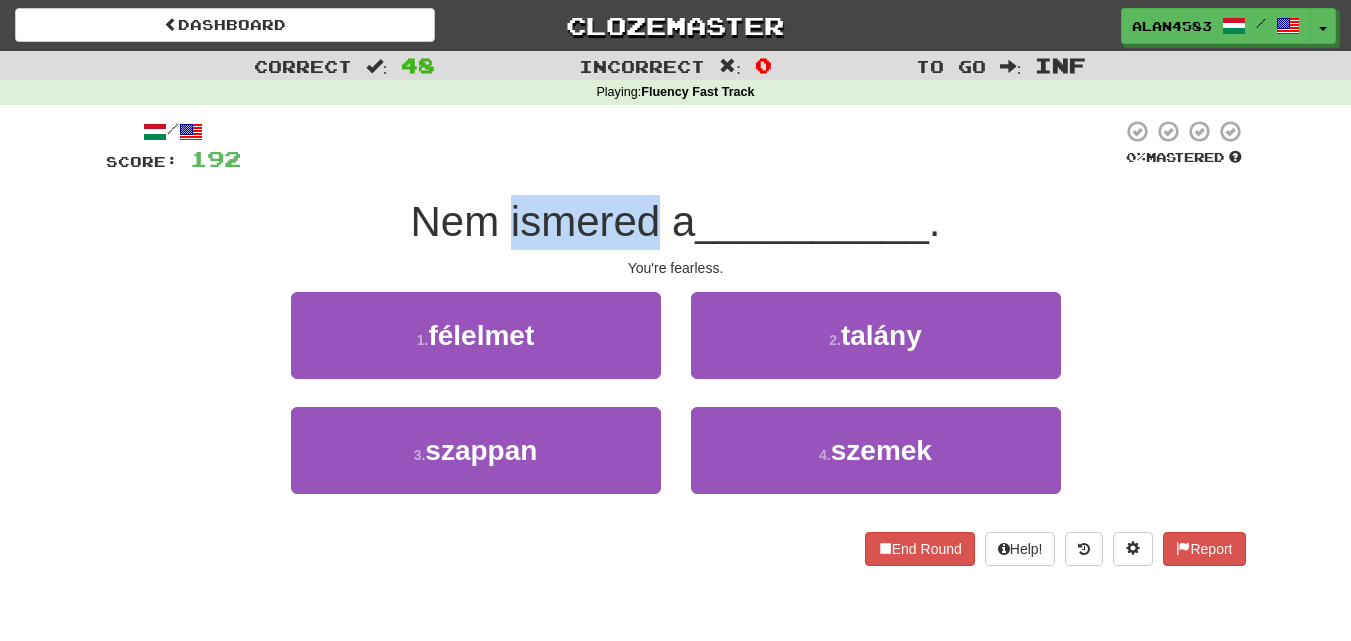 drag, startPoint x: 652, startPoint y: 223, endPoint x: 505, endPoint y: 223, distance: 147 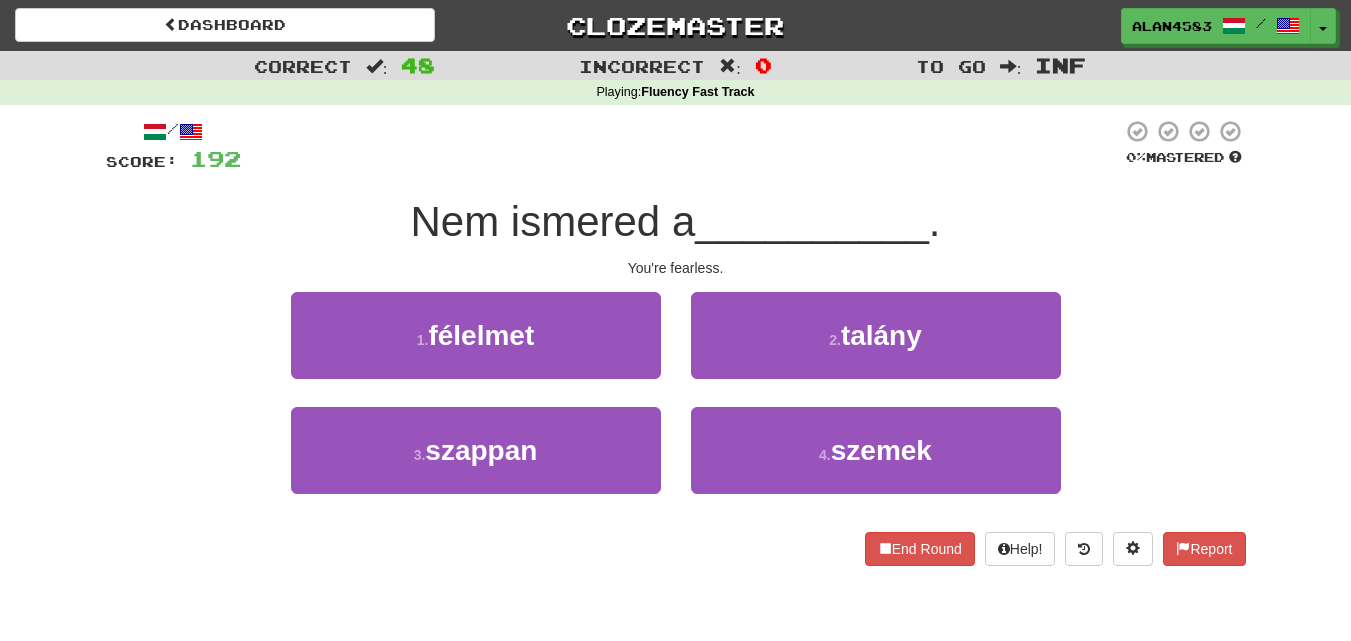 click on "__________" at bounding box center [812, 221] 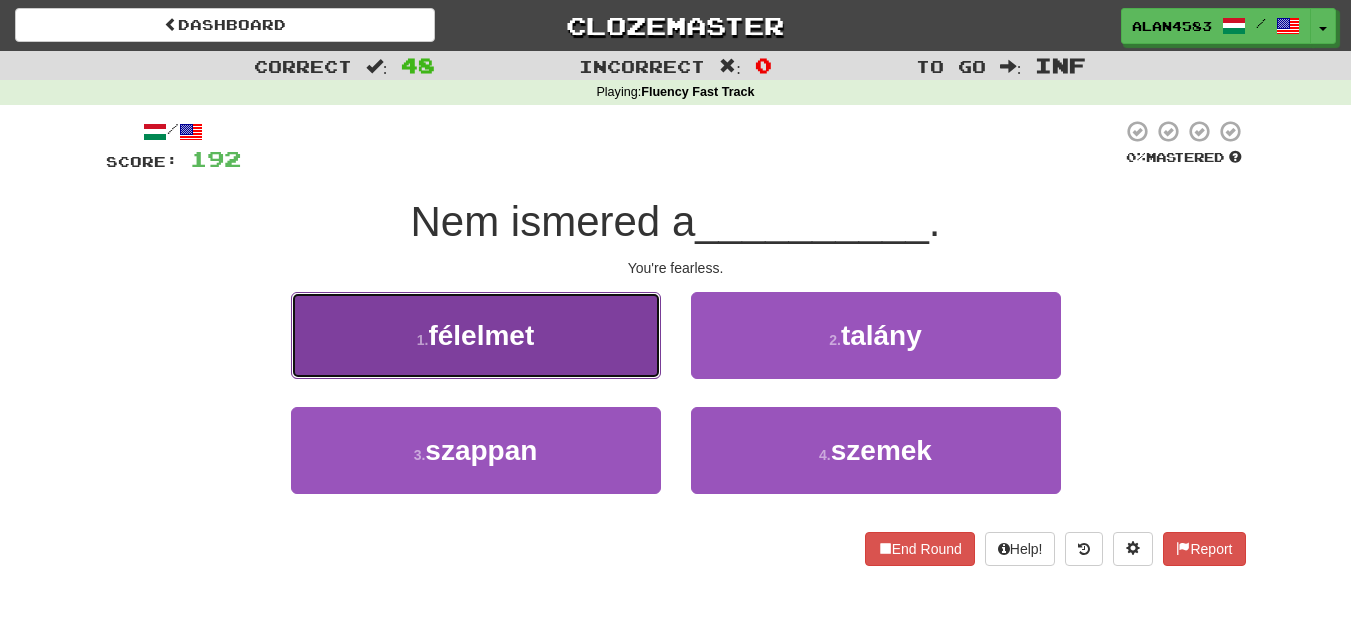click on "1 ." at bounding box center (423, 340) 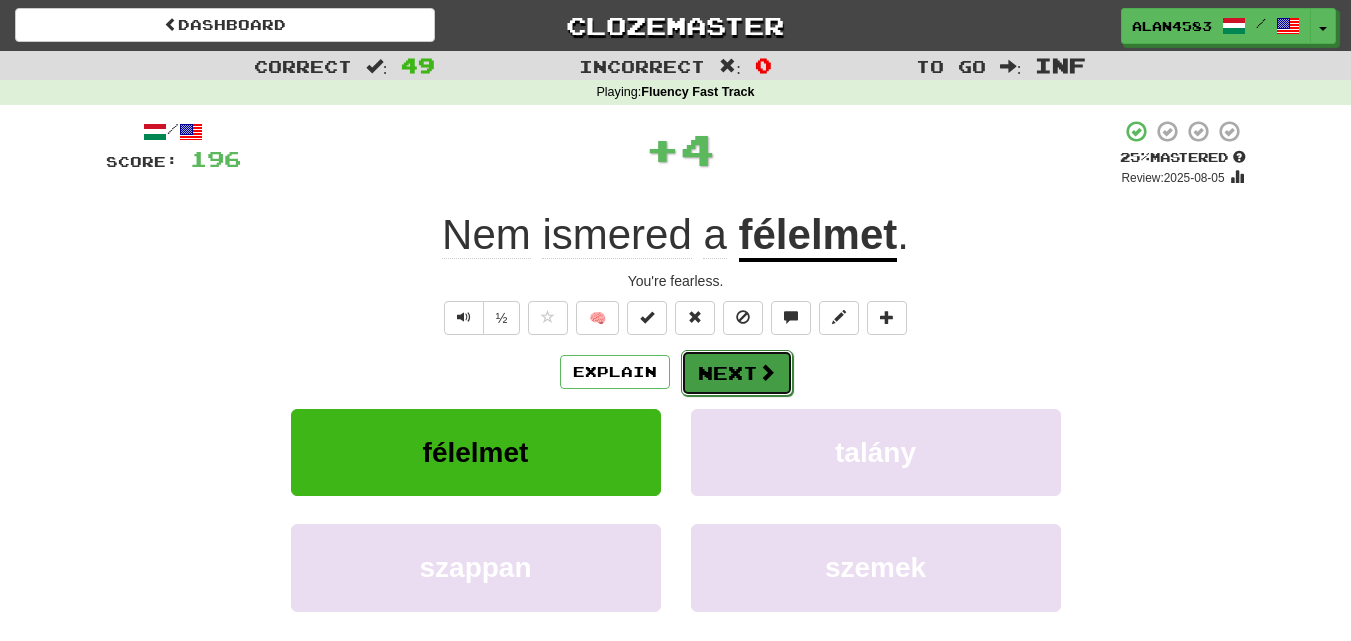 click on "Next" at bounding box center [737, 373] 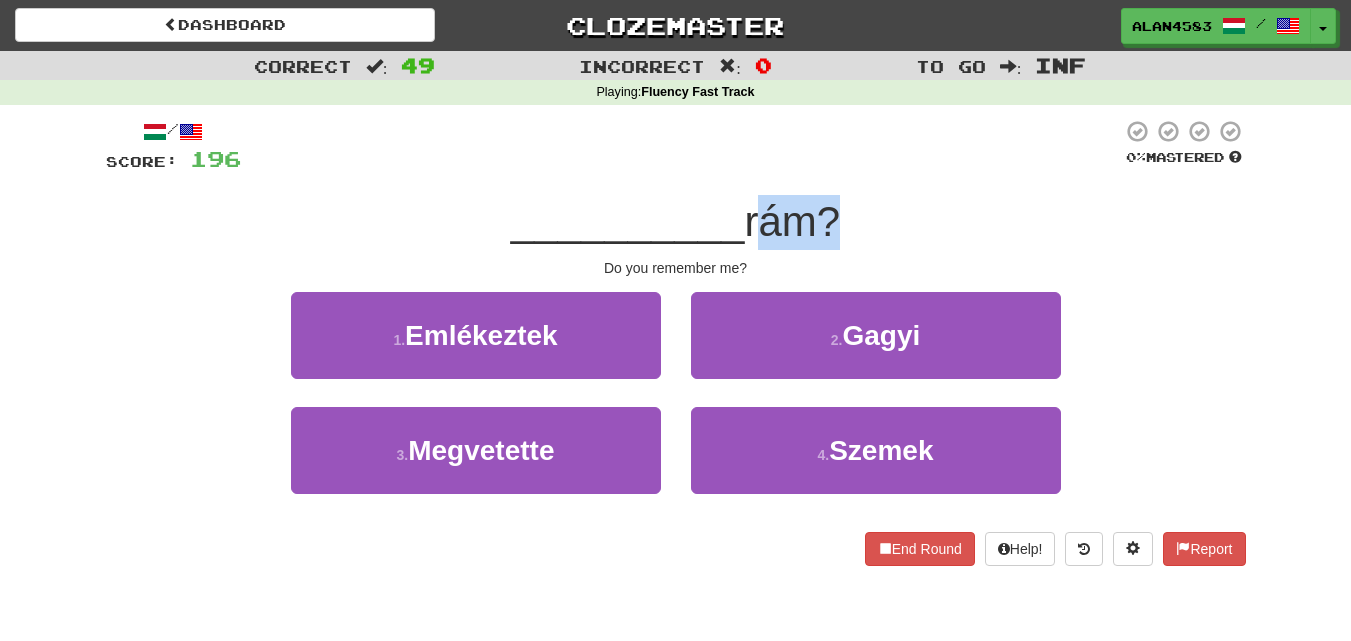 drag, startPoint x: 753, startPoint y: 225, endPoint x: 814, endPoint y: 216, distance: 61.66036 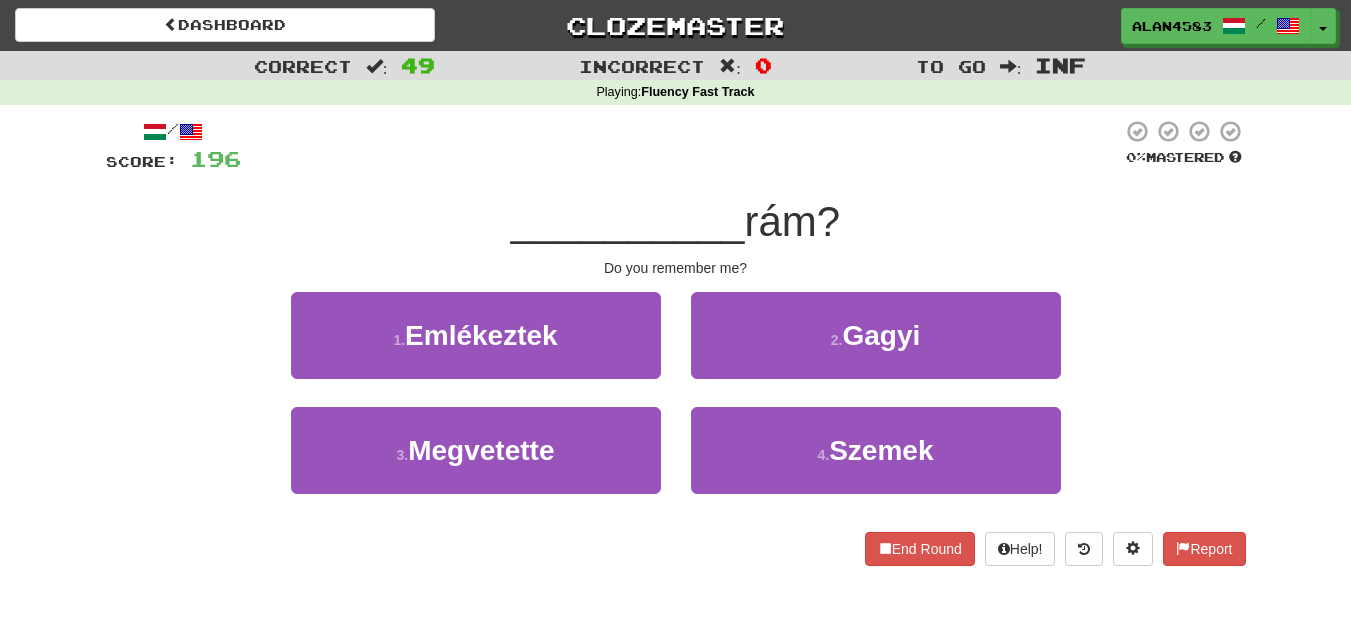 click at bounding box center [681, 146] 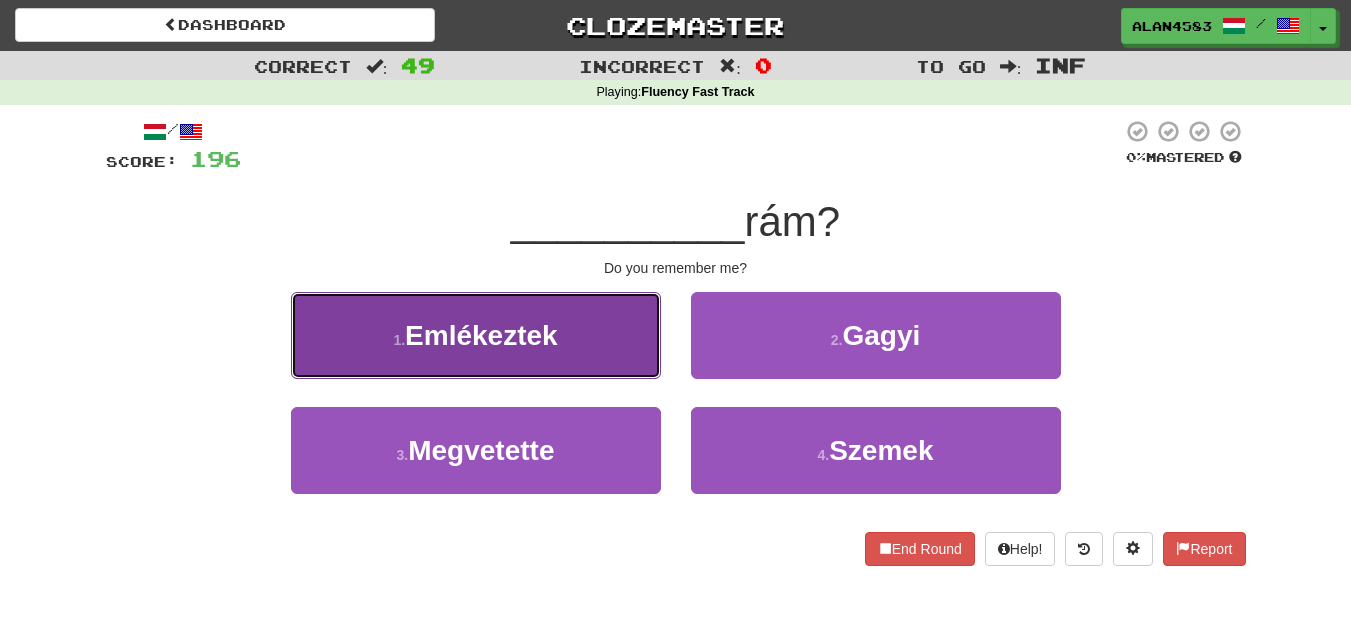 click on "1 .  Emlékeztek" at bounding box center (476, 335) 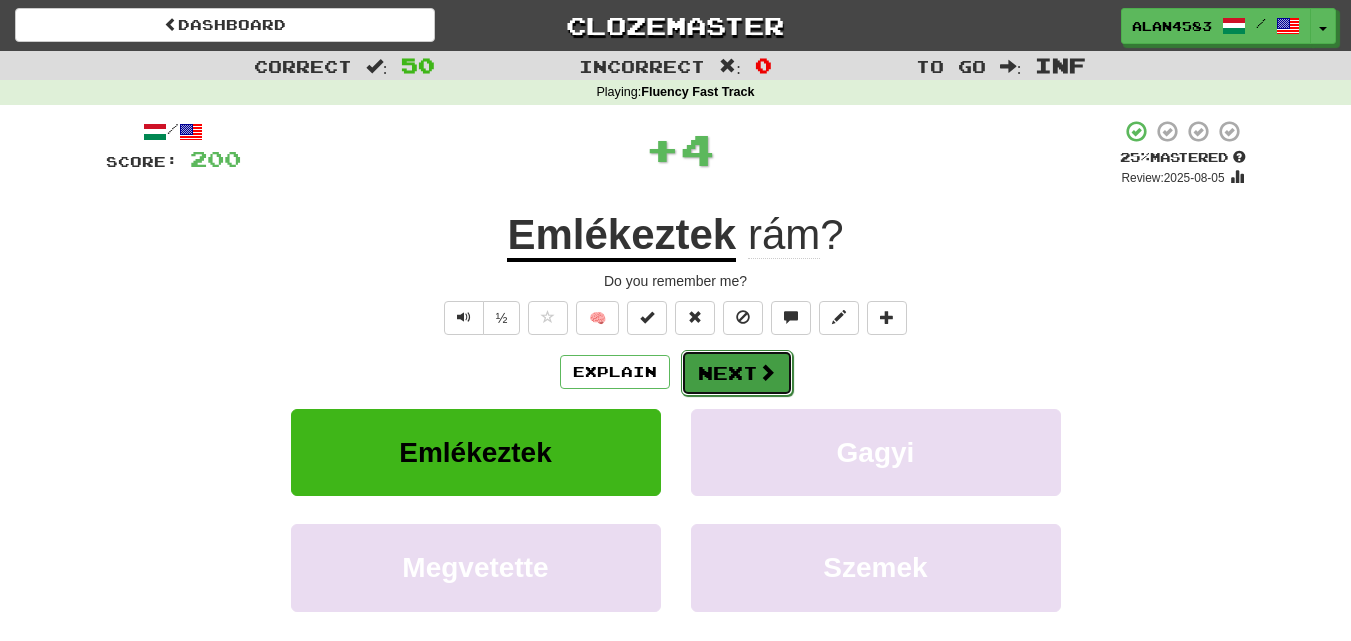 click on "Next" at bounding box center (737, 373) 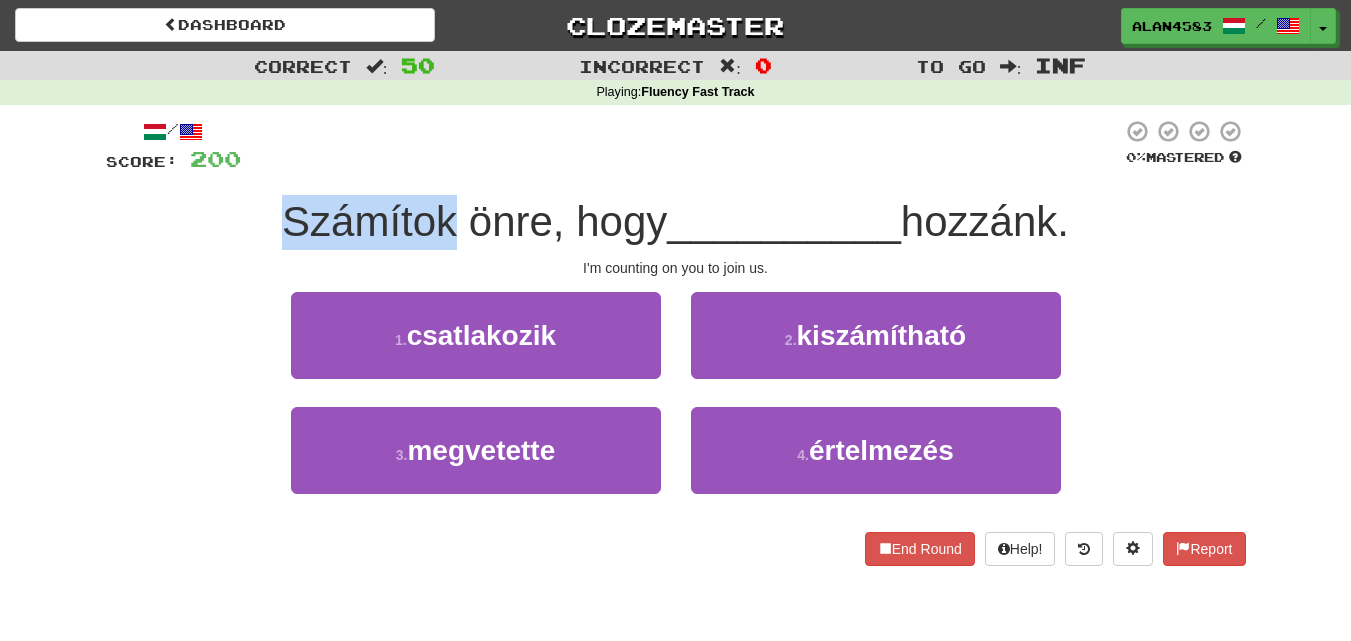 drag, startPoint x: 442, startPoint y: 214, endPoint x: 284, endPoint y: 211, distance: 158.02847 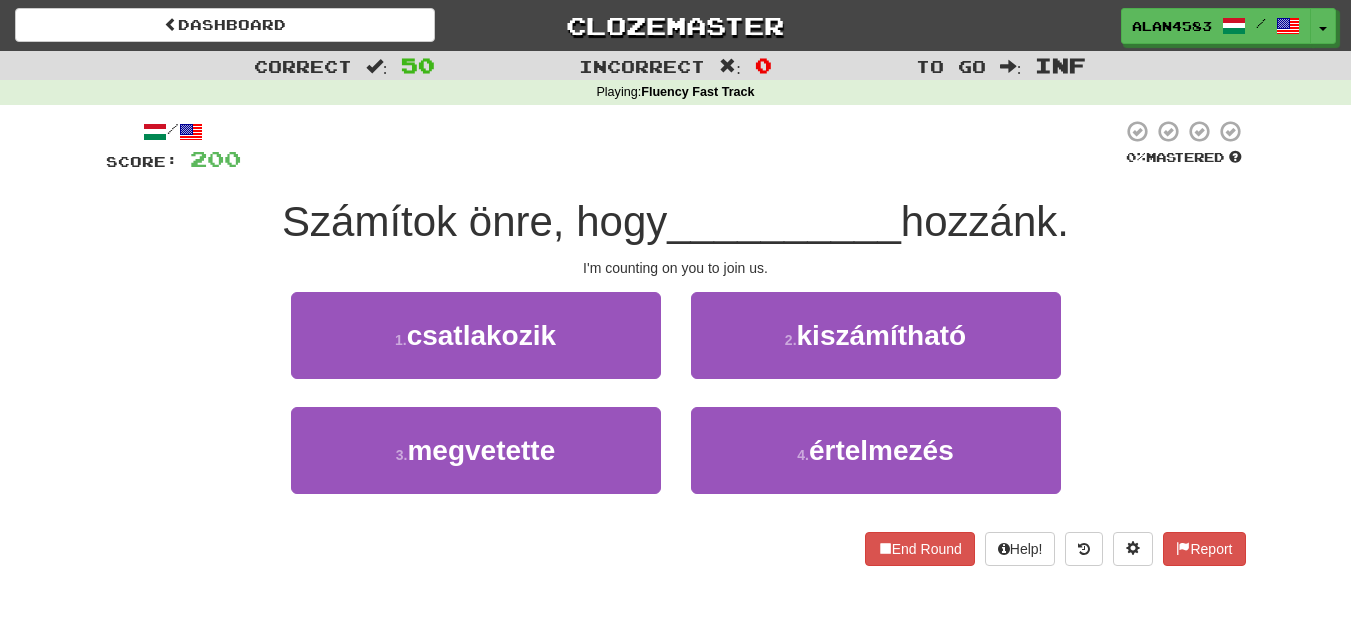 click at bounding box center [681, 146] 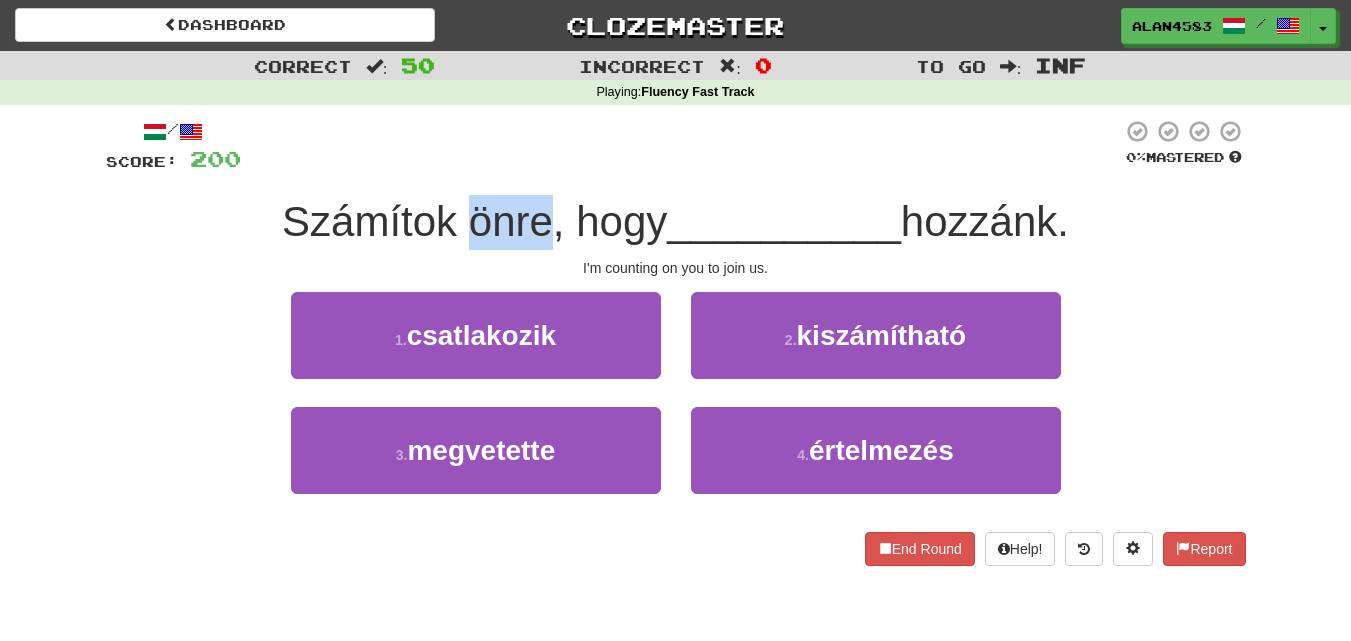 drag, startPoint x: 461, startPoint y: 221, endPoint x: 533, endPoint y: 216, distance: 72.1734 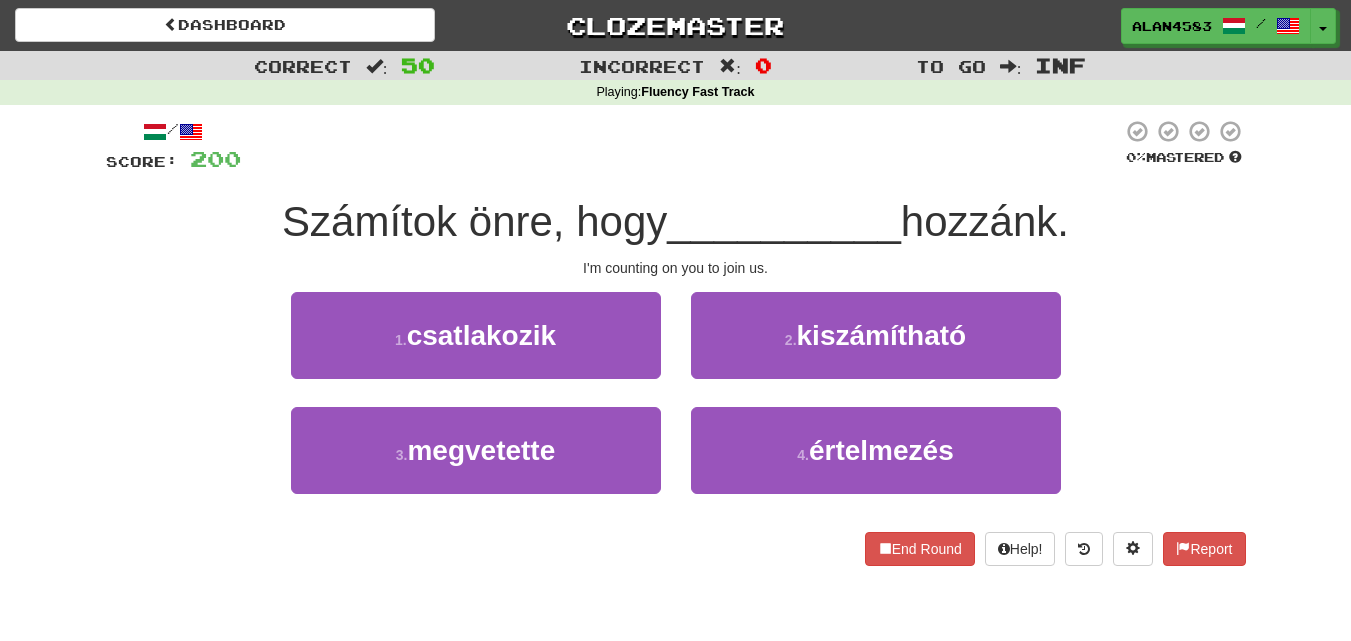 click at bounding box center (681, 146) 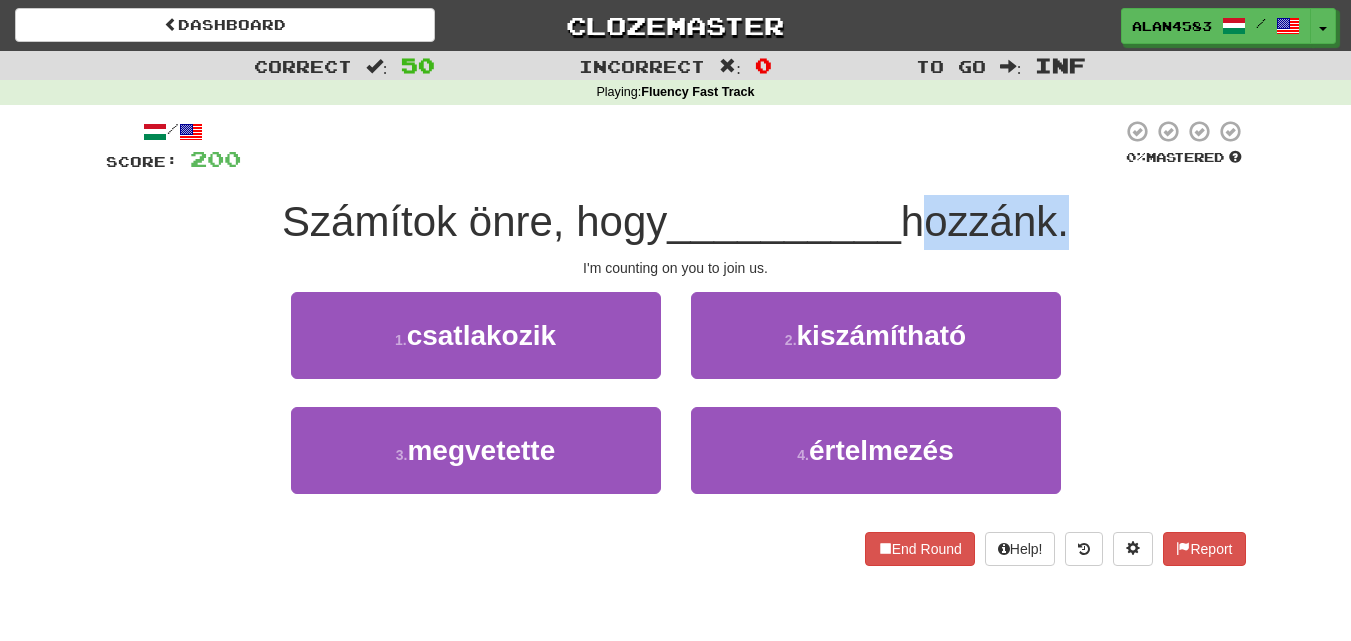 drag, startPoint x: 912, startPoint y: 215, endPoint x: 1073, endPoint y: 213, distance: 161.01242 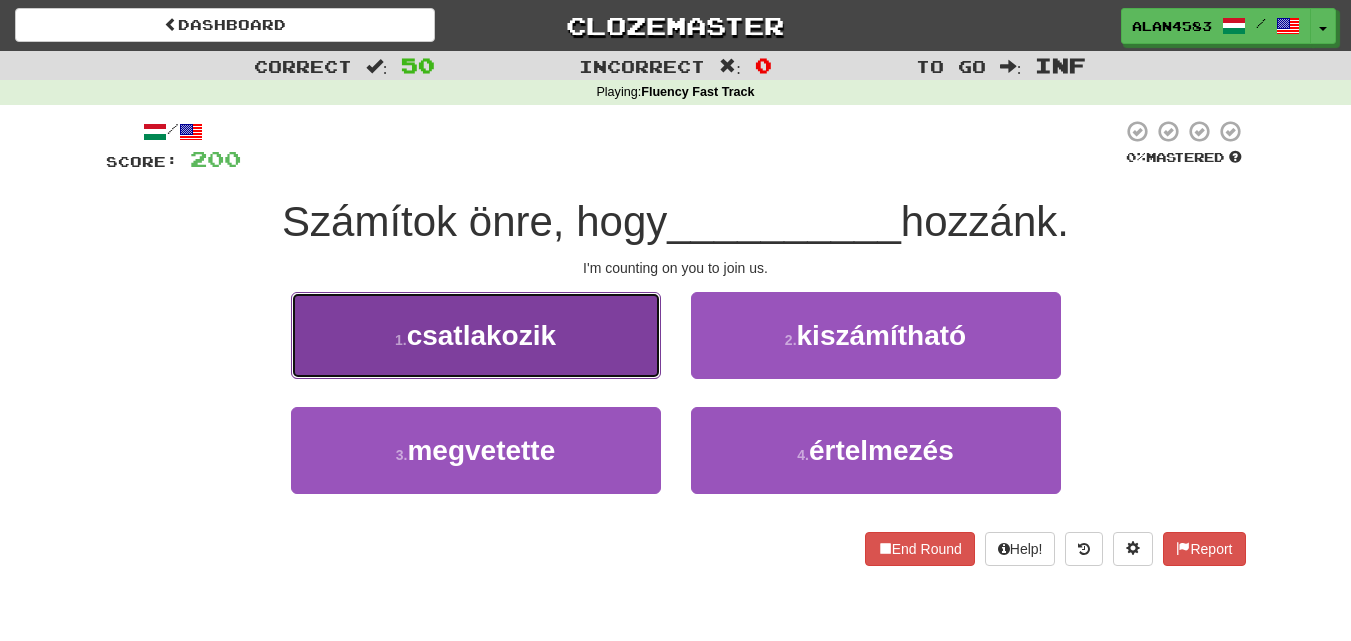 click on "1 .  csatlakozik" at bounding box center (476, 335) 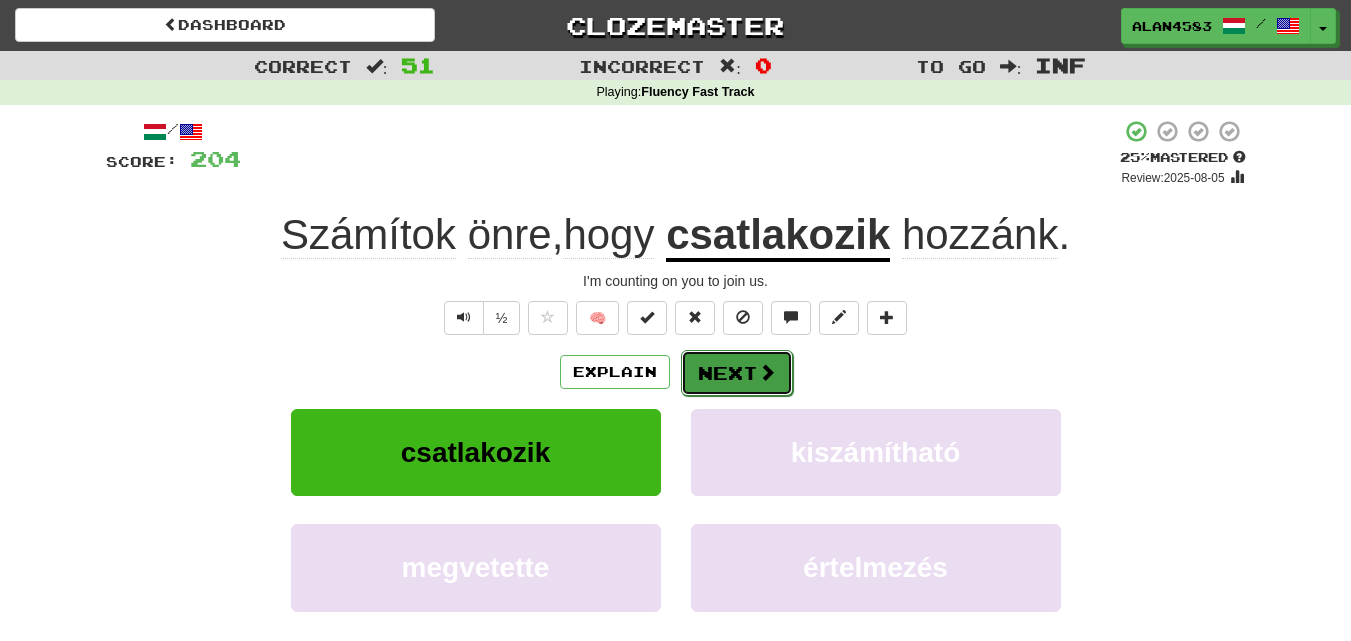 click on "Next" at bounding box center [737, 373] 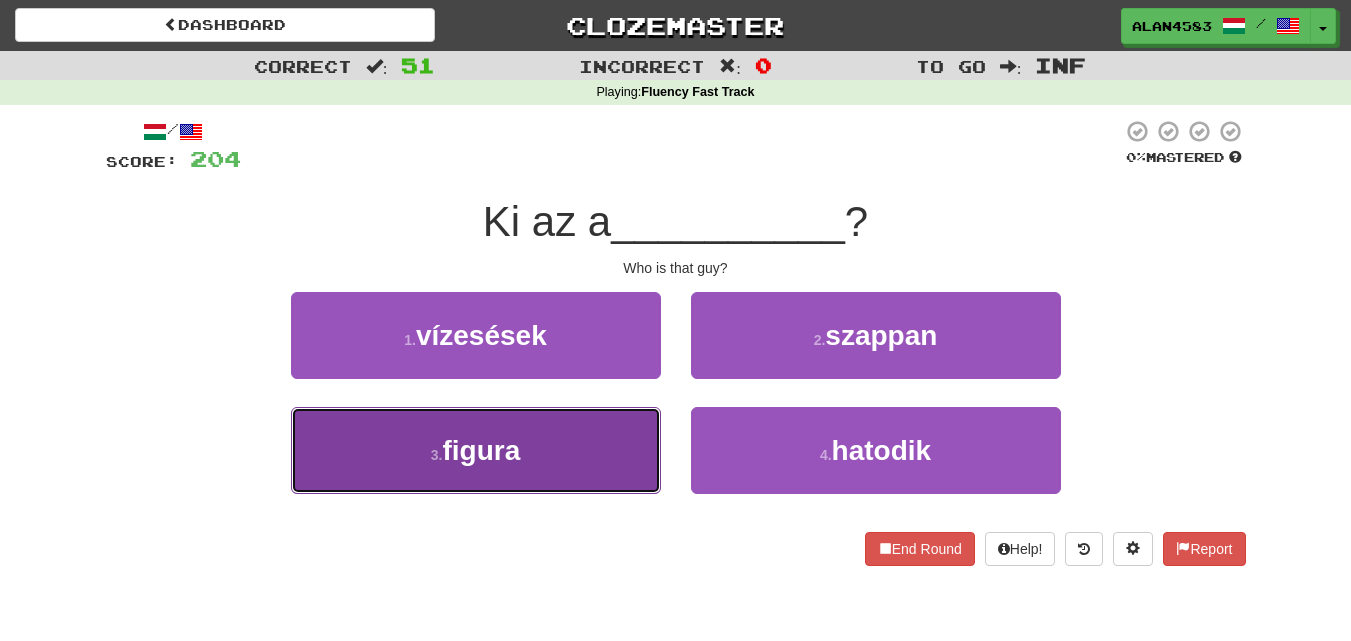 click on "3 .  figura" at bounding box center (476, 450) 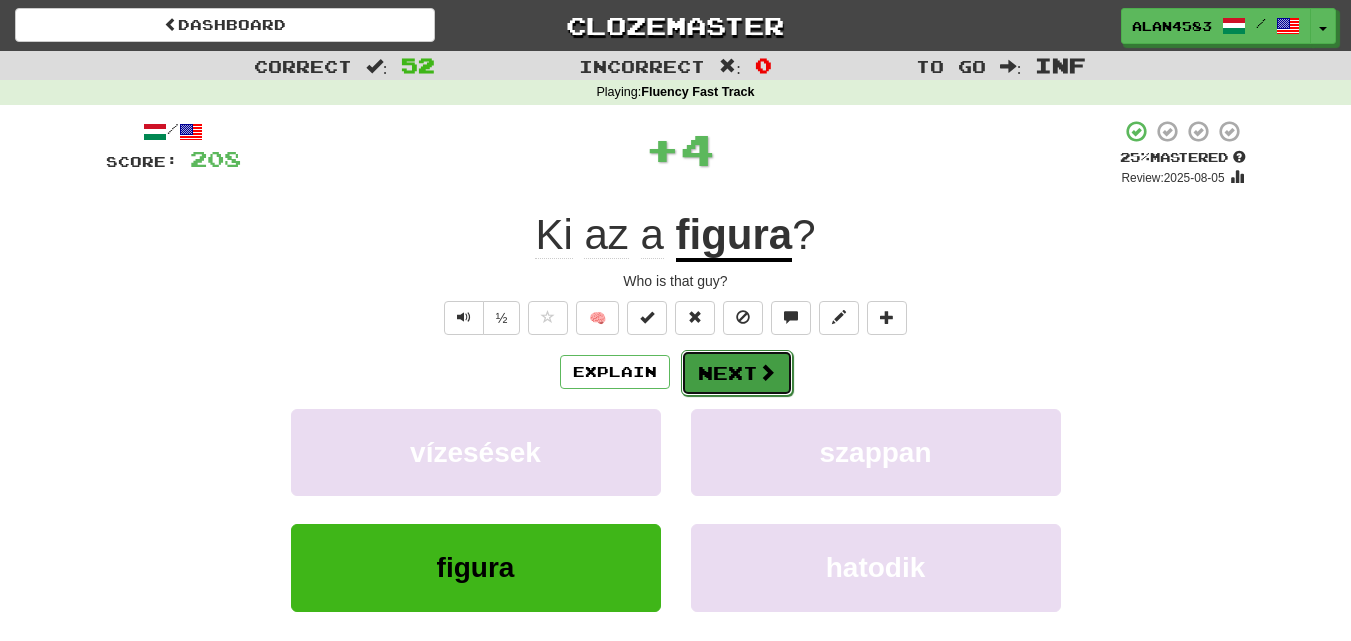 click on "Next" at bounding box center (737, 373) 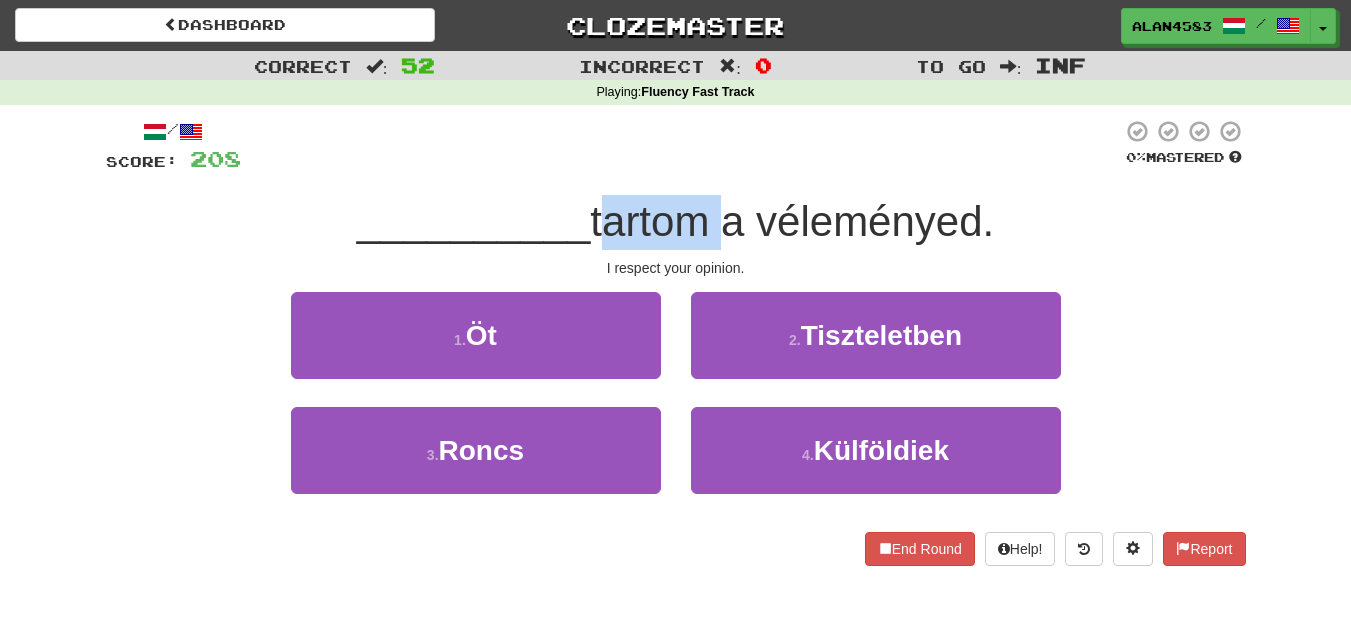 drag, startPoint x: 717, startPoint y: 223, endPoint x: 599, endPoint y: 230, distance: 118.20744 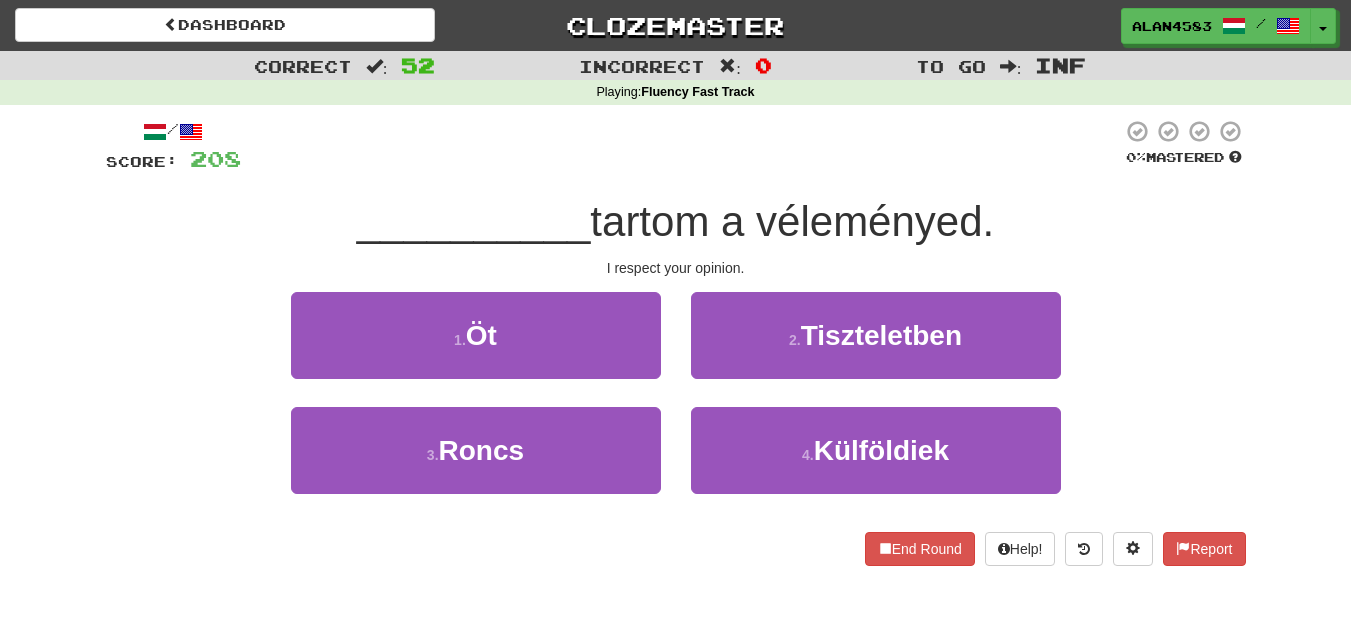 click at bounding box center (681, 146) 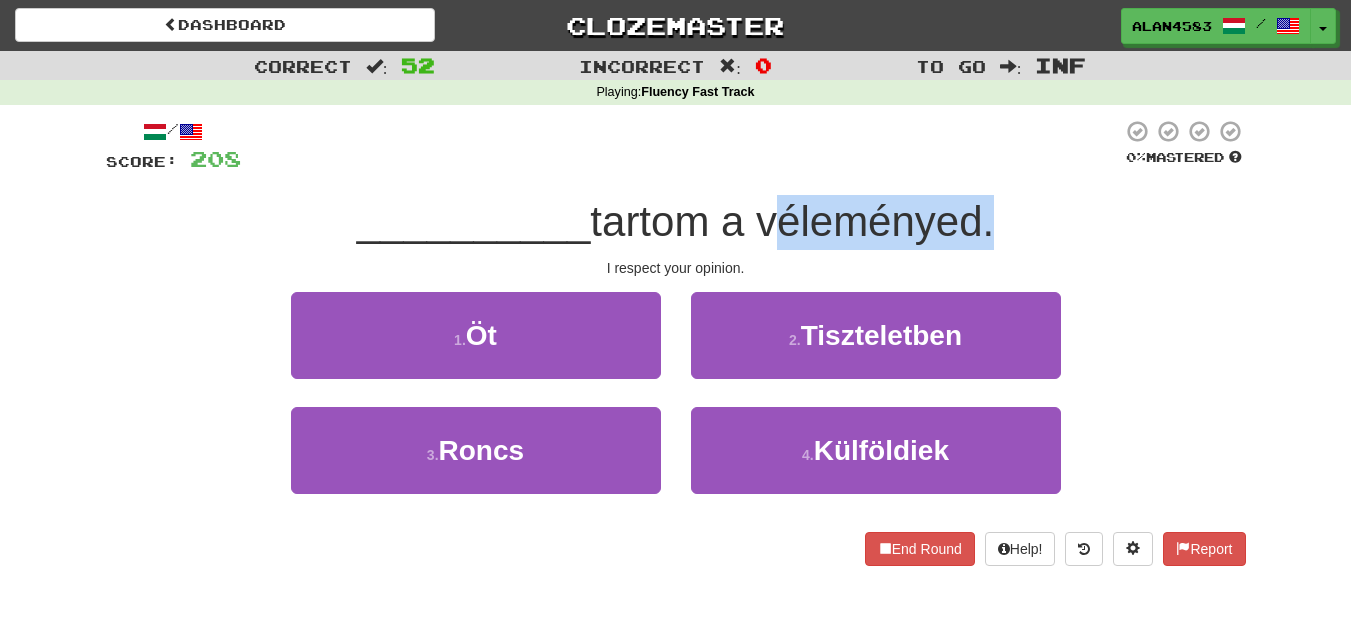 drag, startPoint x: 770, startPoint y: 212, endPoint x: 984, endPoint y: 201, distance: 214.28252 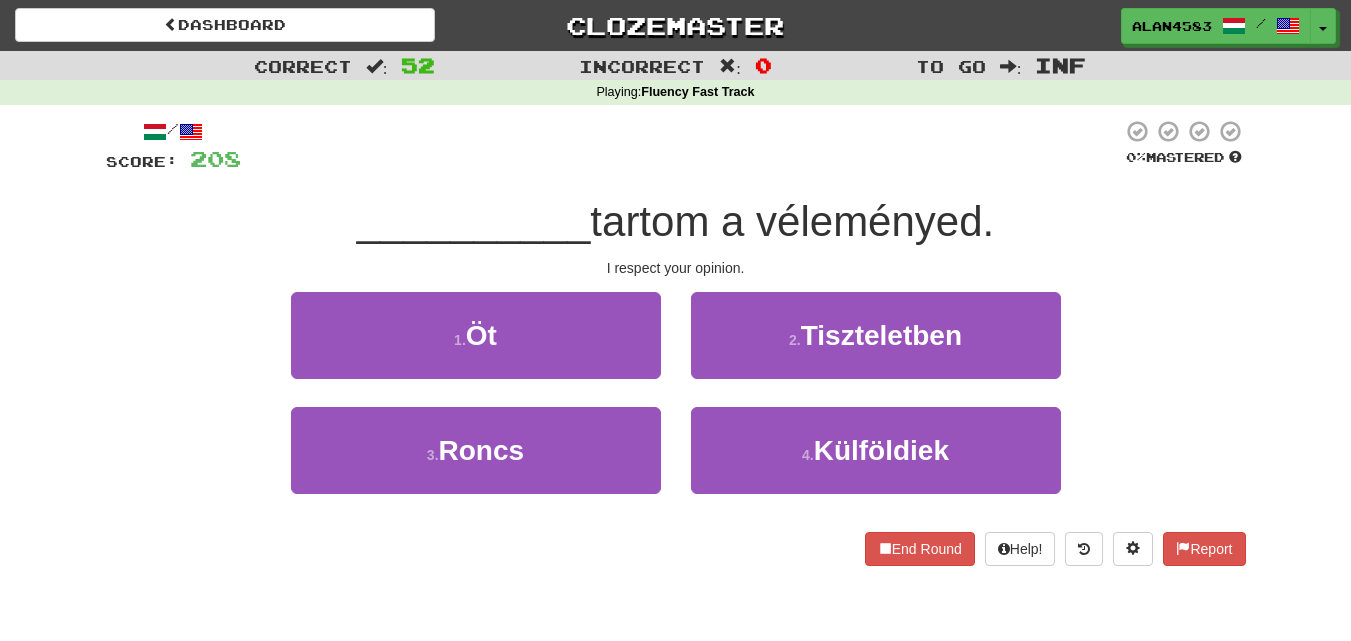 click at bounding box center (681, 146) 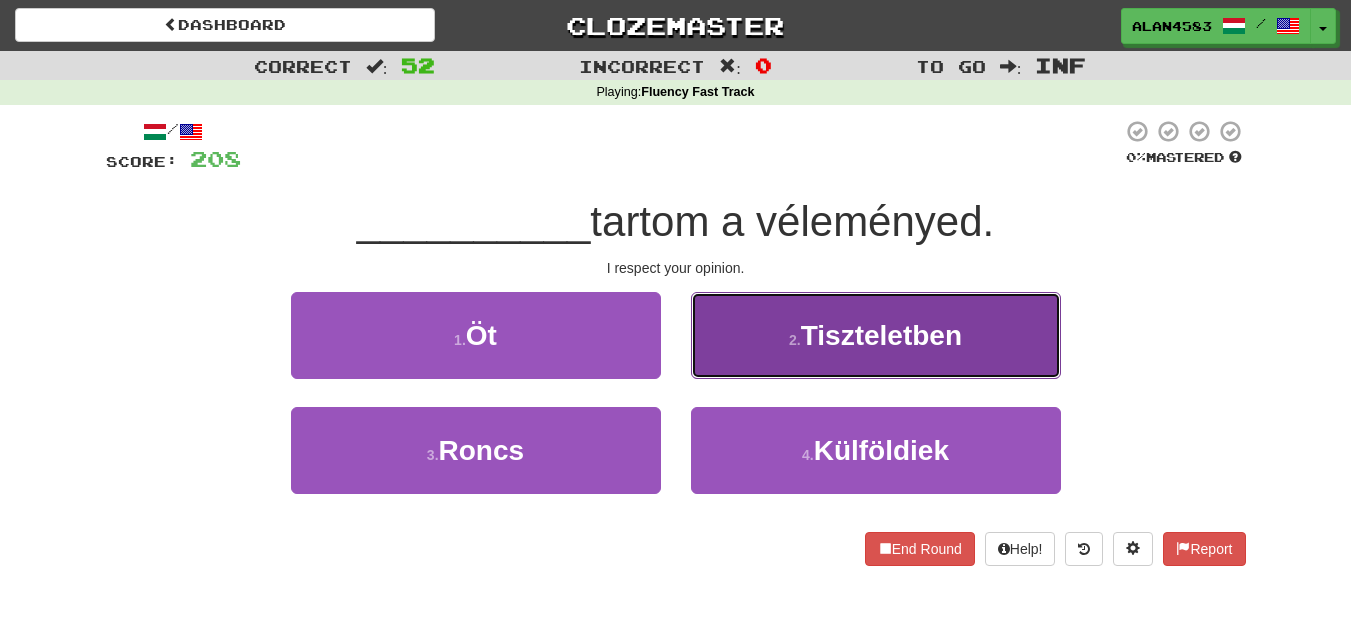 click on "Tiszteletben" at bounding box center [881, 335] 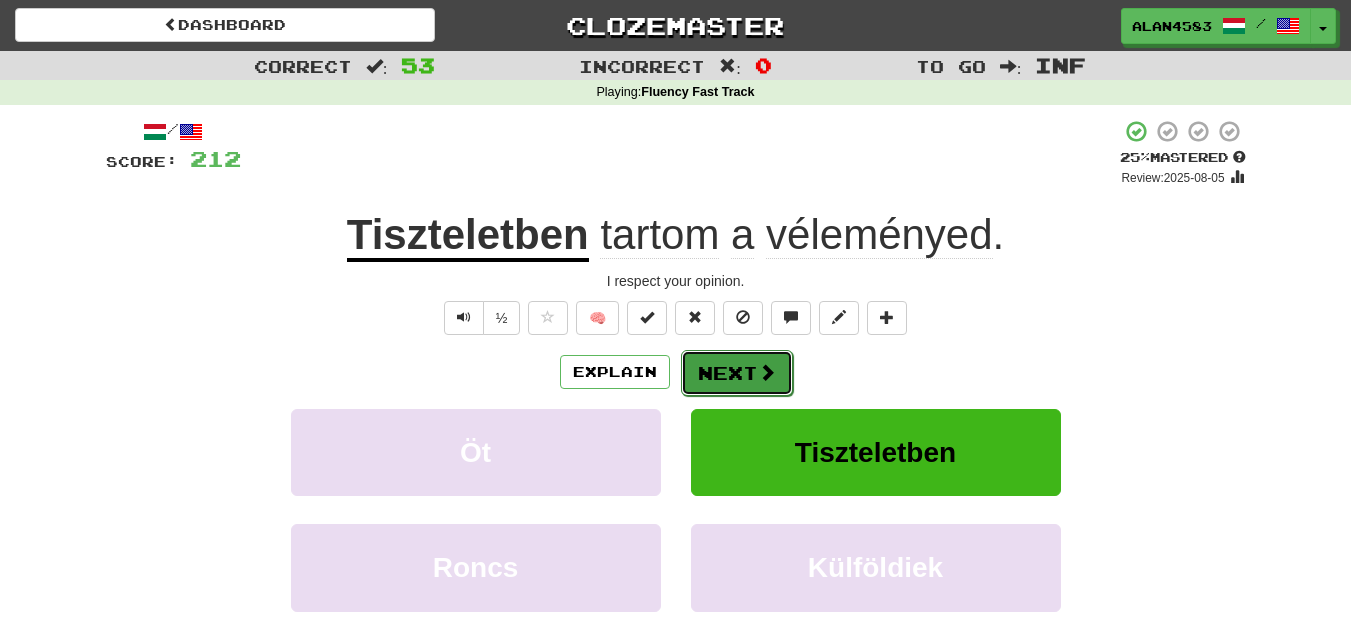 click on "Next" at bounding box center [737, 373] 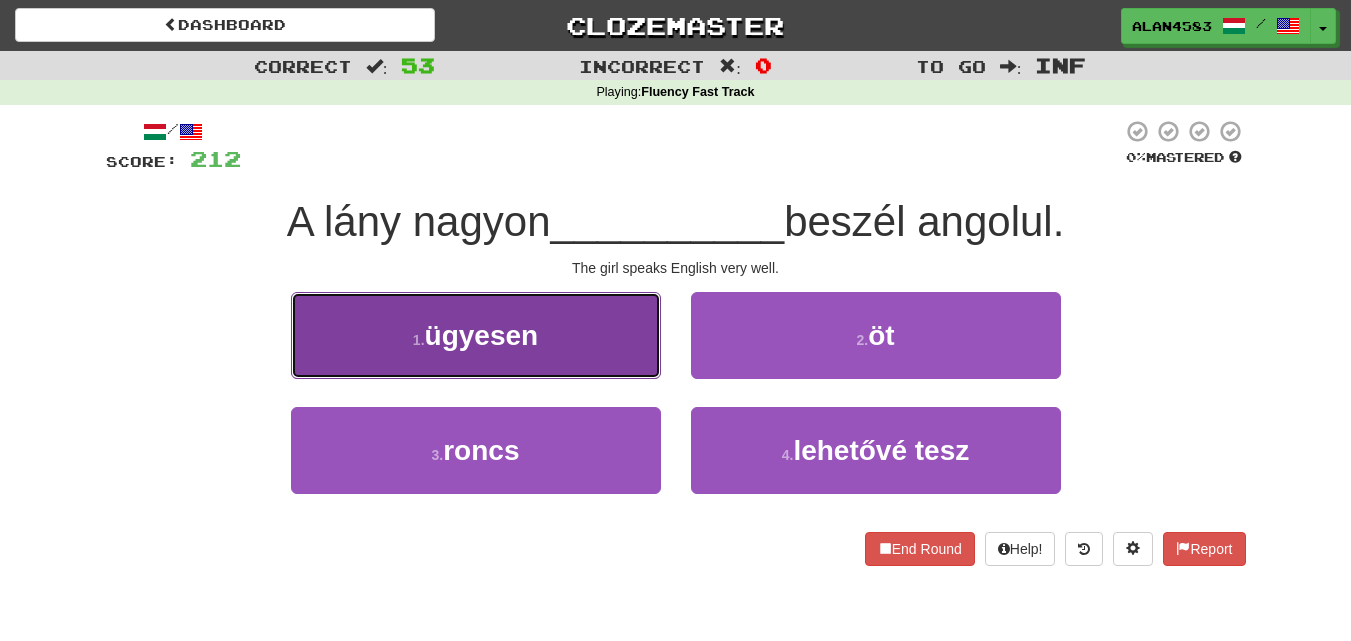click on "ügyesen" at bounding box center [482, 335] 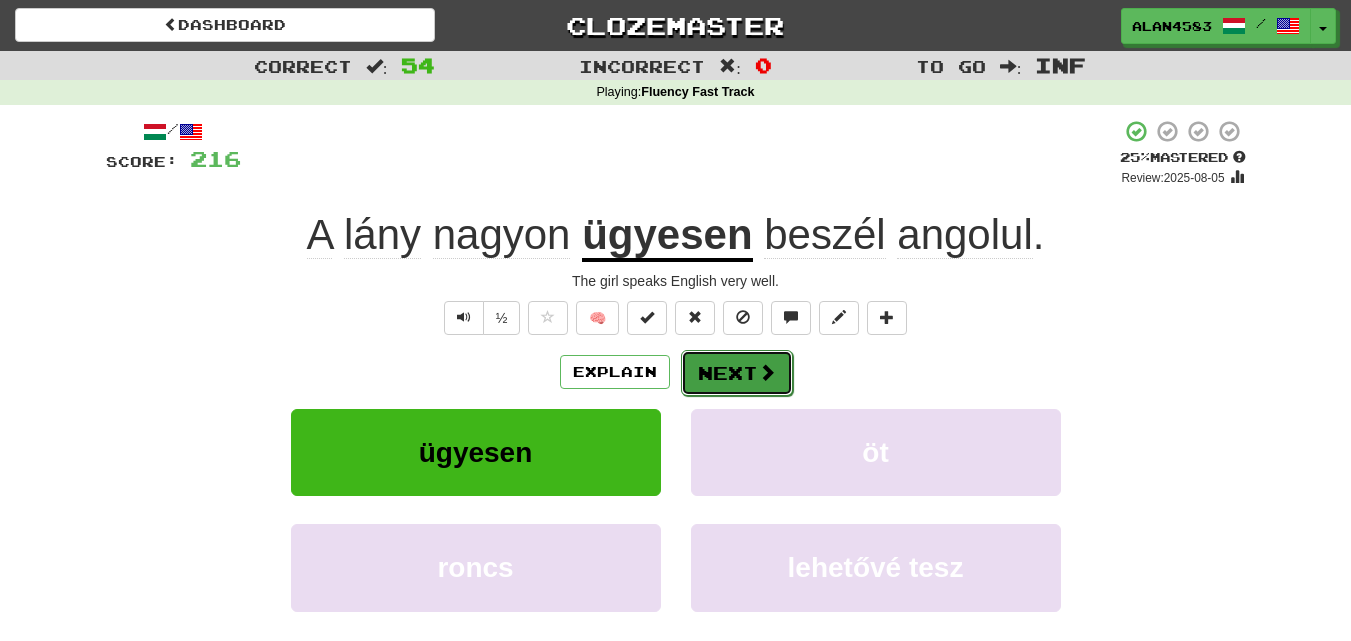 click on "Next" at bounding box center (737, 373) 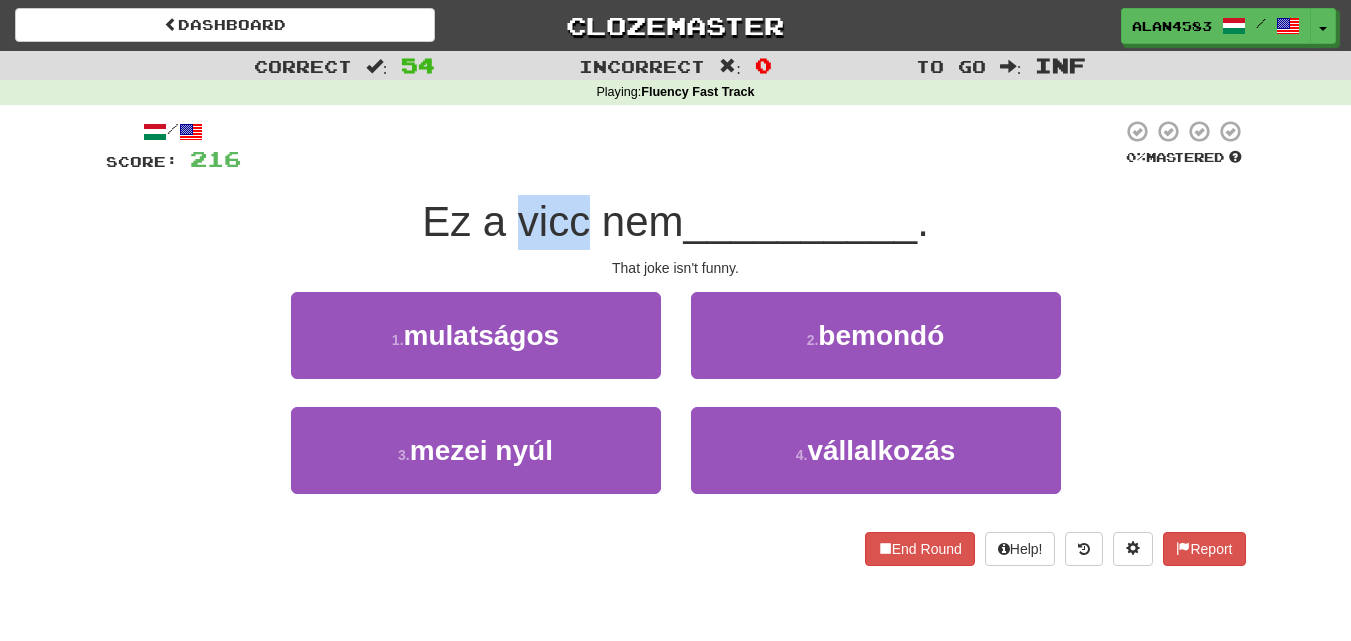 drag, startPoint x: 581, startPoint y: 227, endPoint x: 518, endPoint y: 227, distance: 63 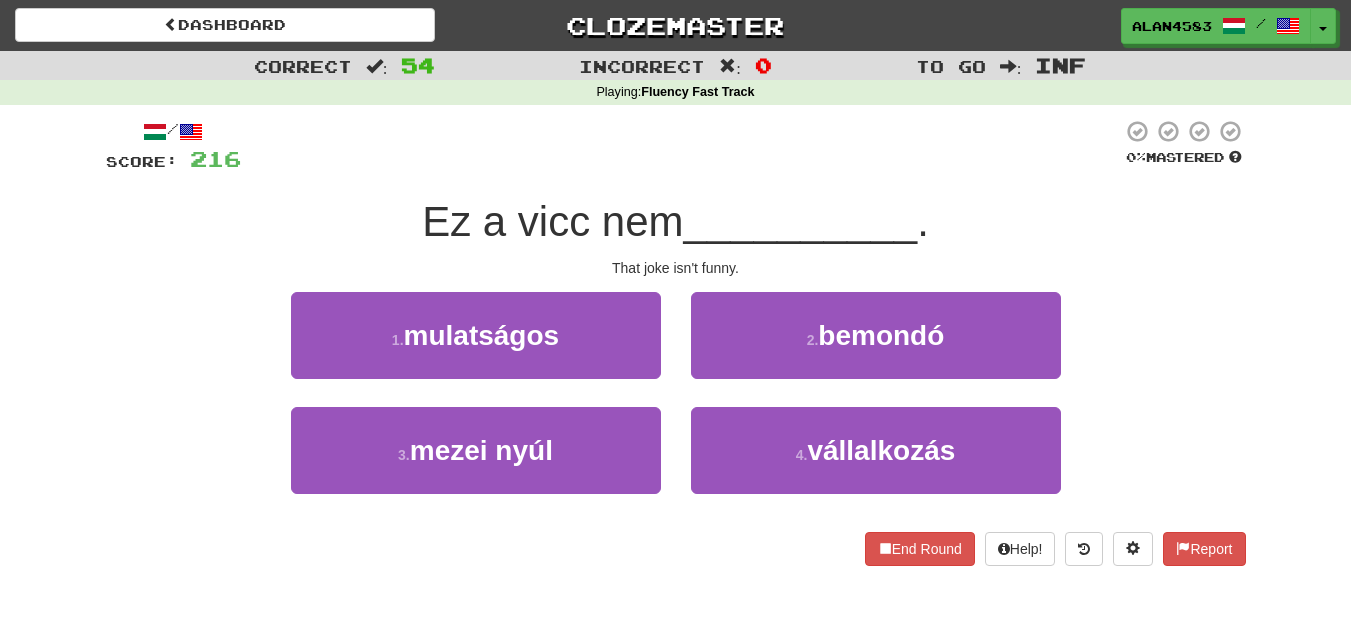 click on "/  Score:   216 0 %  Mastered Ez a vicc nem  __________ . That joke isn't funny. 1 .  mulatságos 2 .  bemondó 3 .  mezei nyúl 4 .  vállalkozás  End Round  Help!  Report" at bounding box center (676, 349) 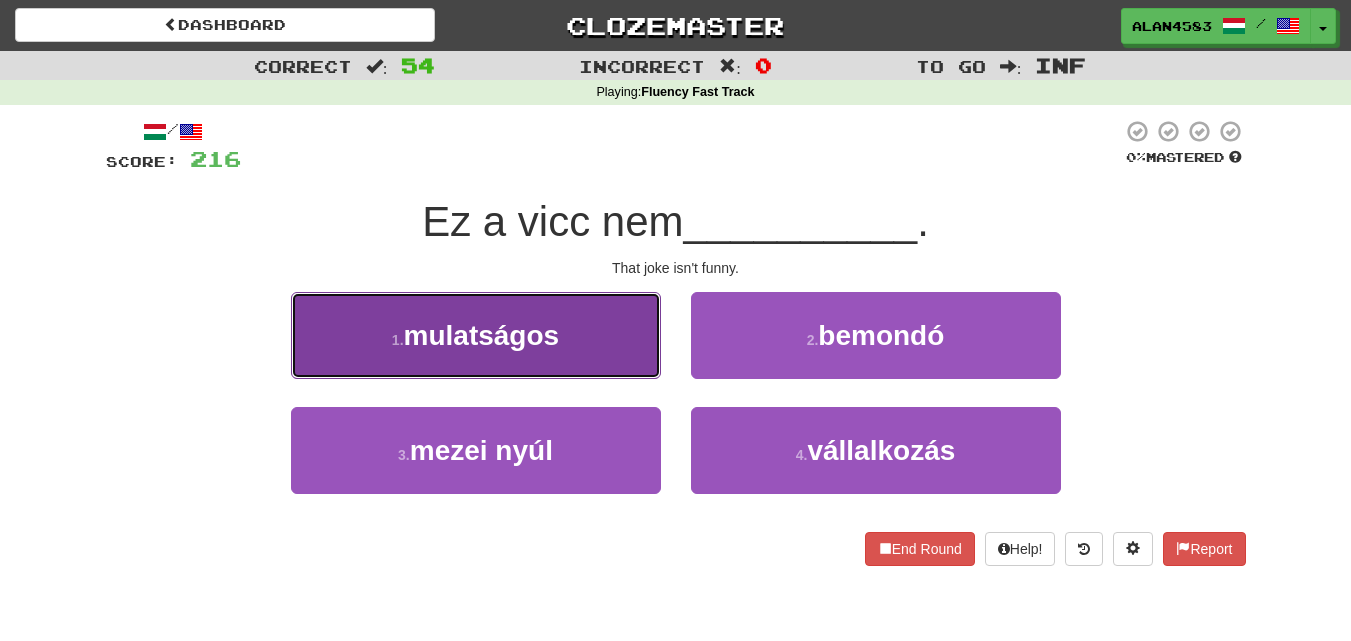 click on "1 .  mulatságos" at bounding box center (476, 335) 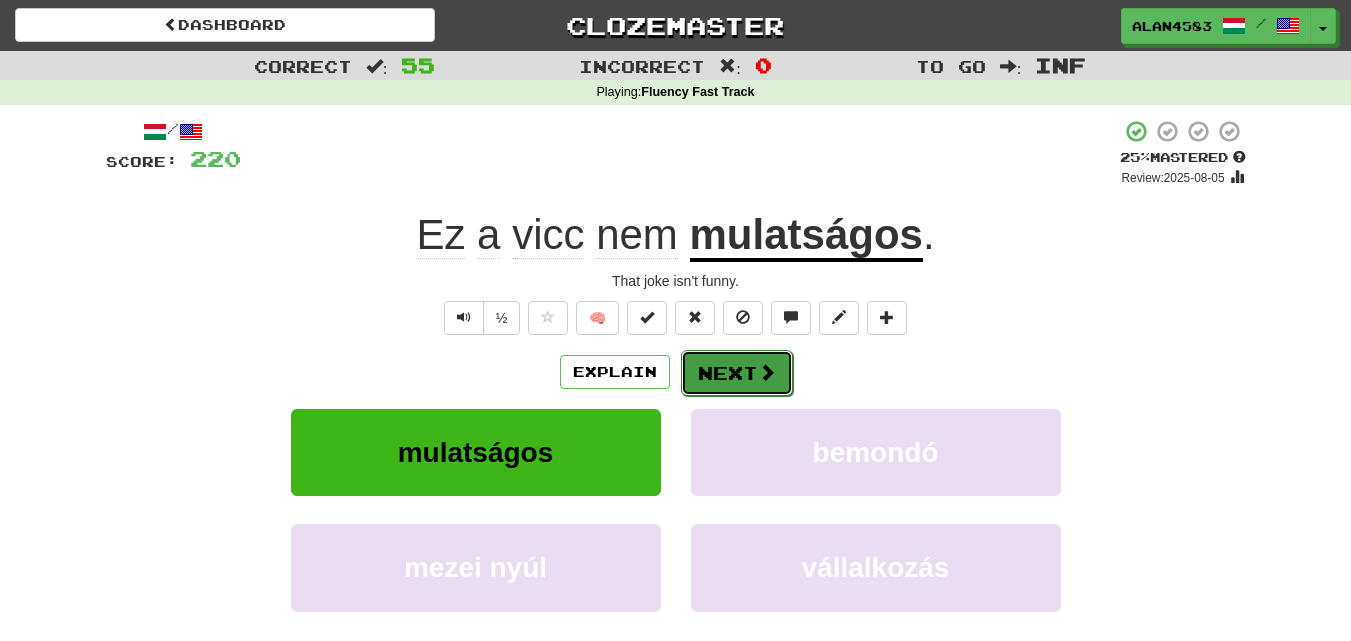 click on "Next" at bounding box center (737, 373) 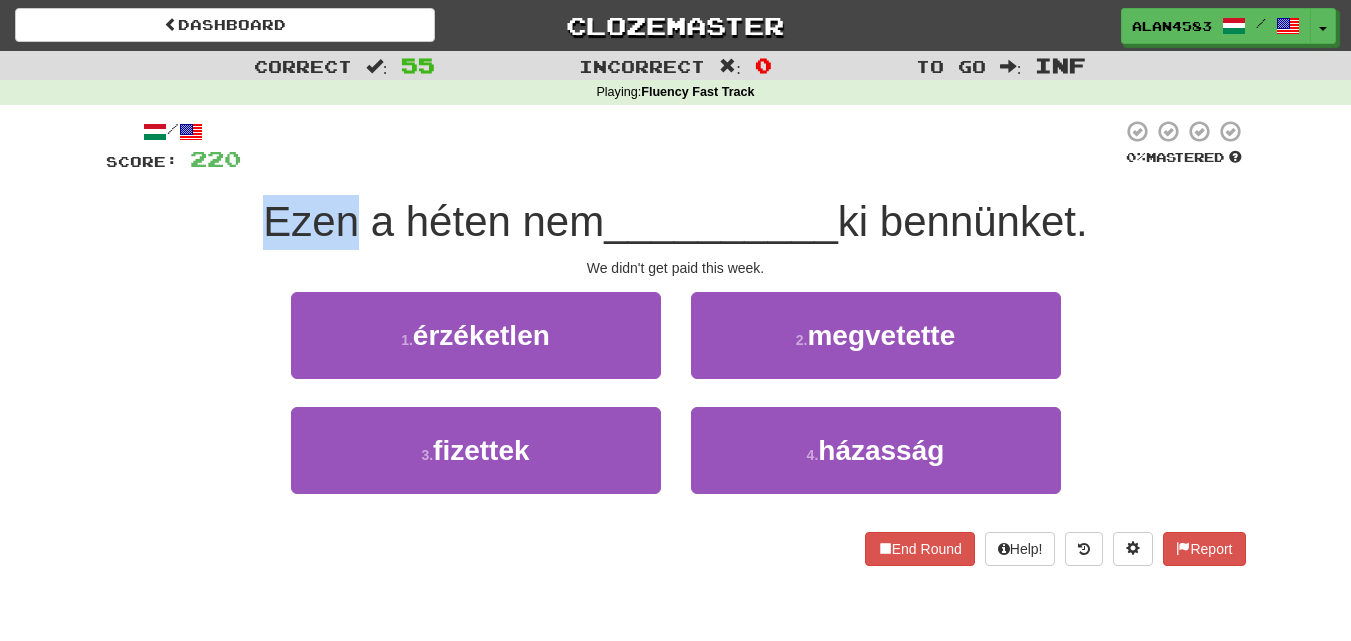 drag, startPoint x: 352, startPoint y: 215, endPoint x: 217, endPoint y: 218, distance: 135.03333 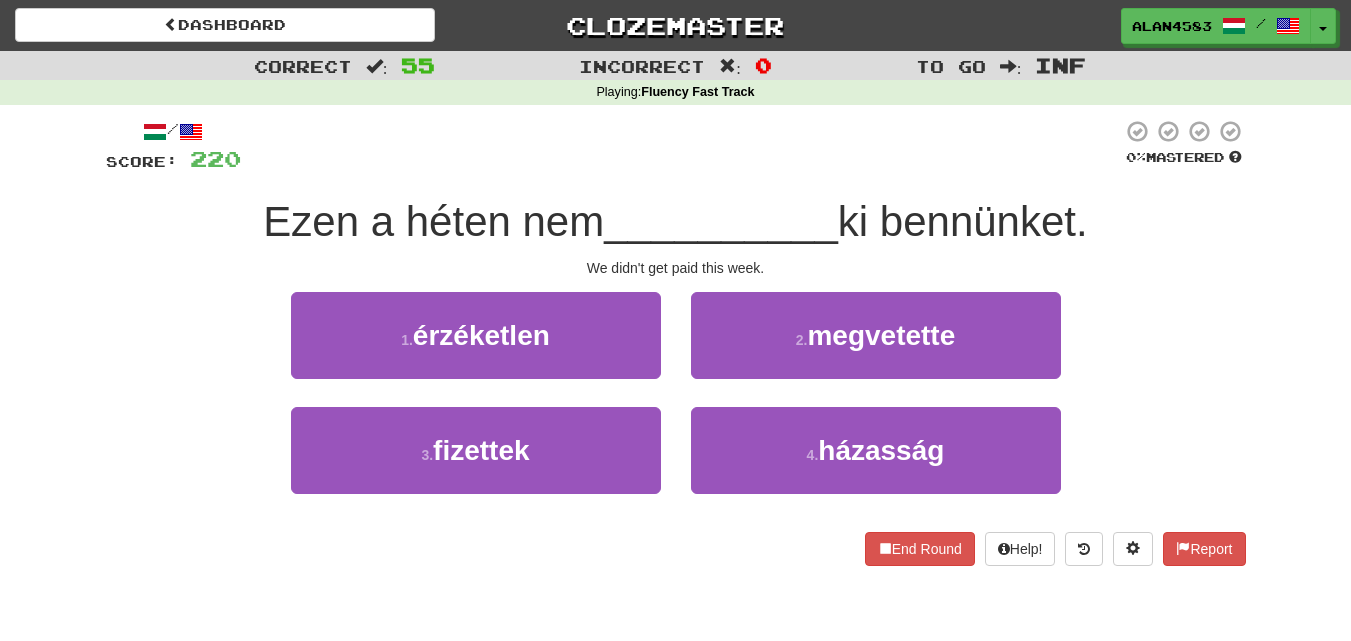 click at bounding box center [681, 146] 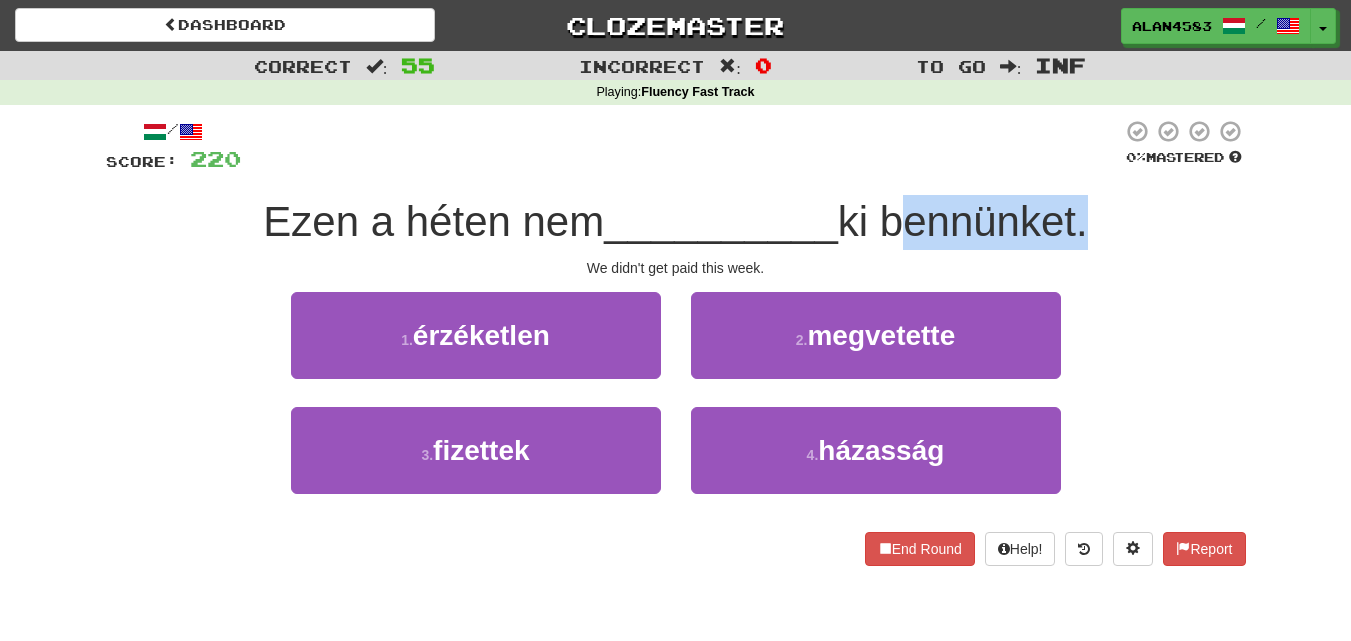 drag, startPoint x: 890, startPoint y: 215, endPoint x: 1085, endPoint y: 215, distance: 195 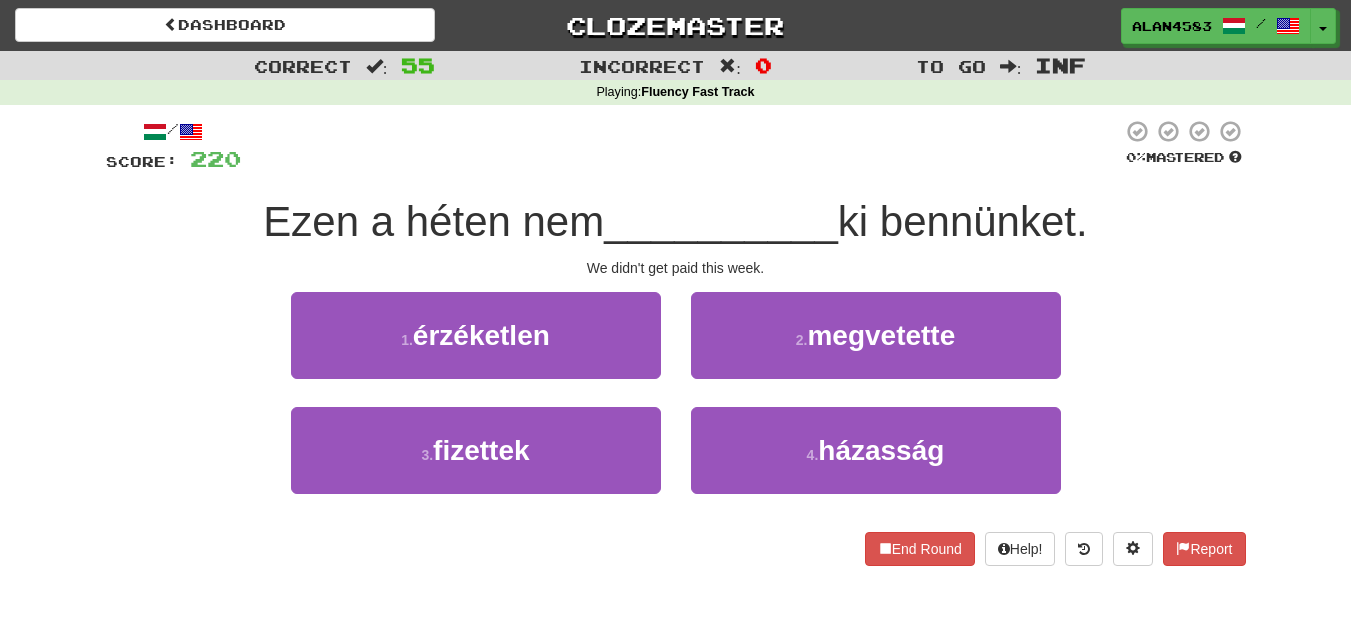 click at bounding box center (681, 146) 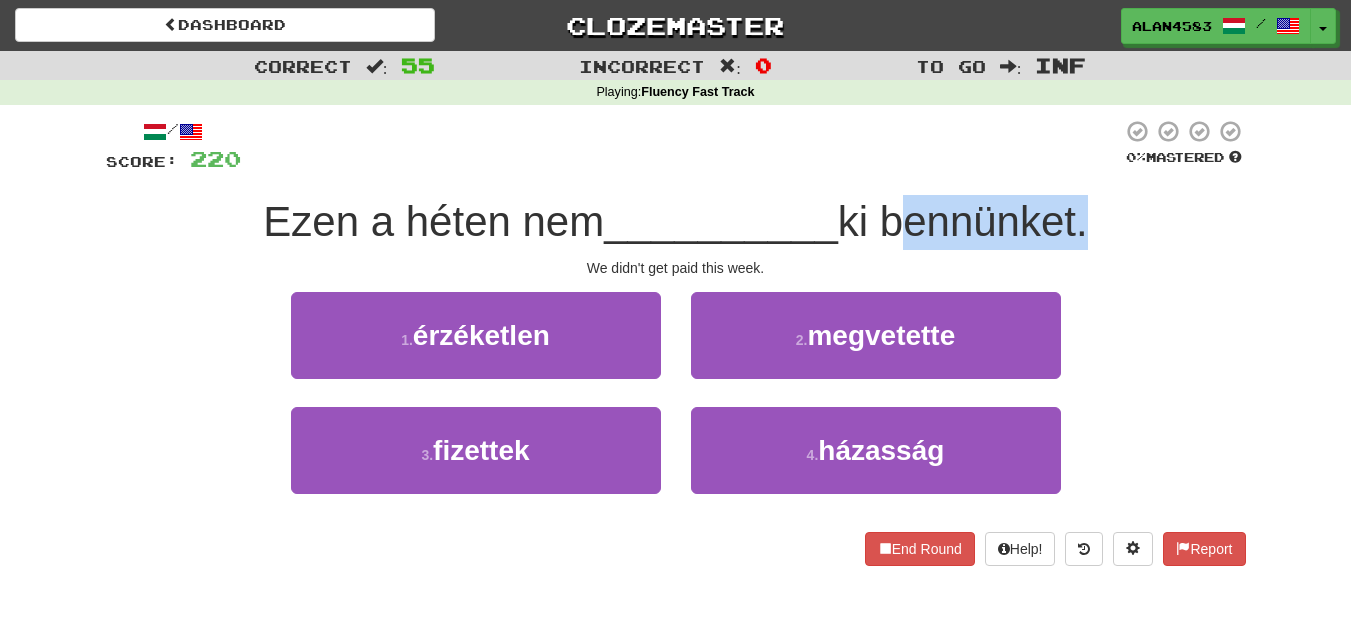 drag, startPoint x: 895, startPoint y: 211, endPoint x: 1085, endPoint y: 199, distance: 190.37857 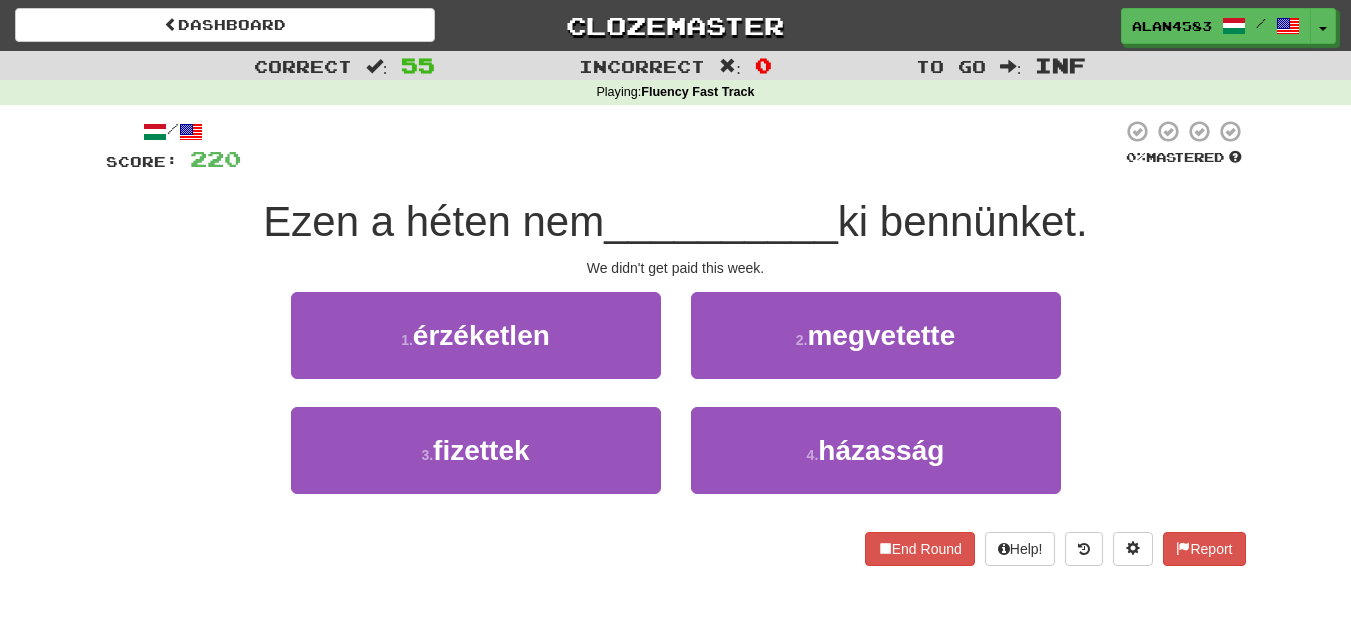 click at bounding box center [681, 146] 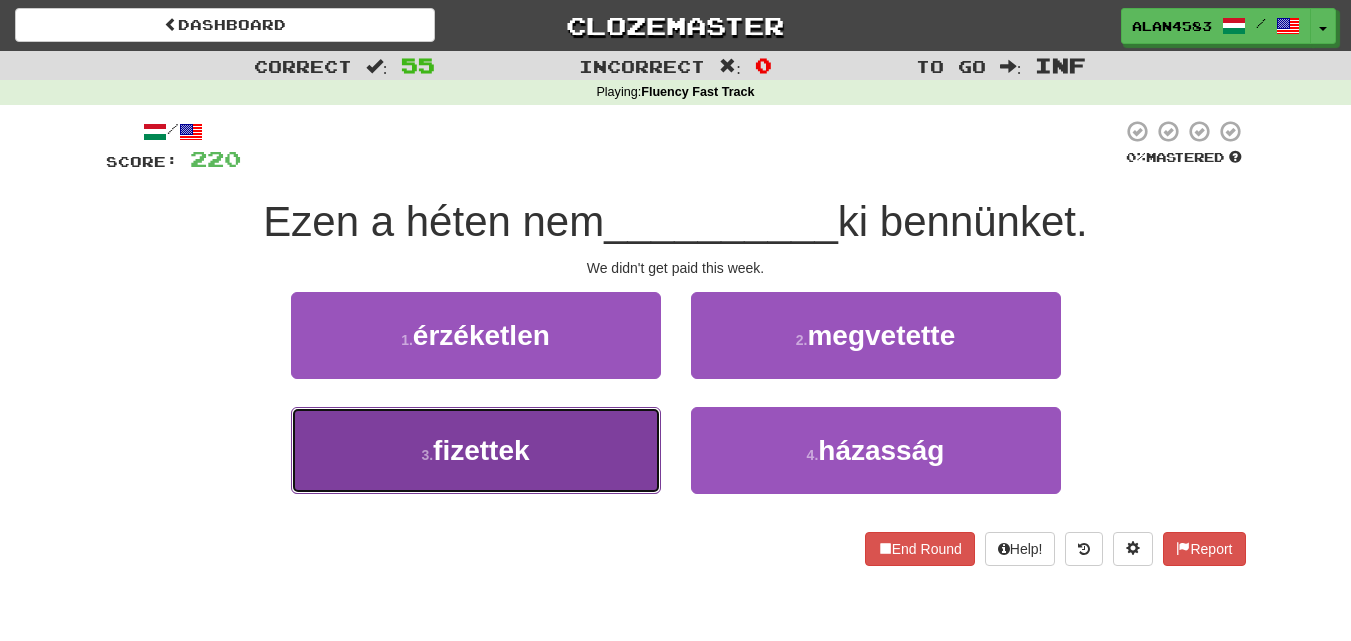 click on "3 ." at bounding box center [427, 455] 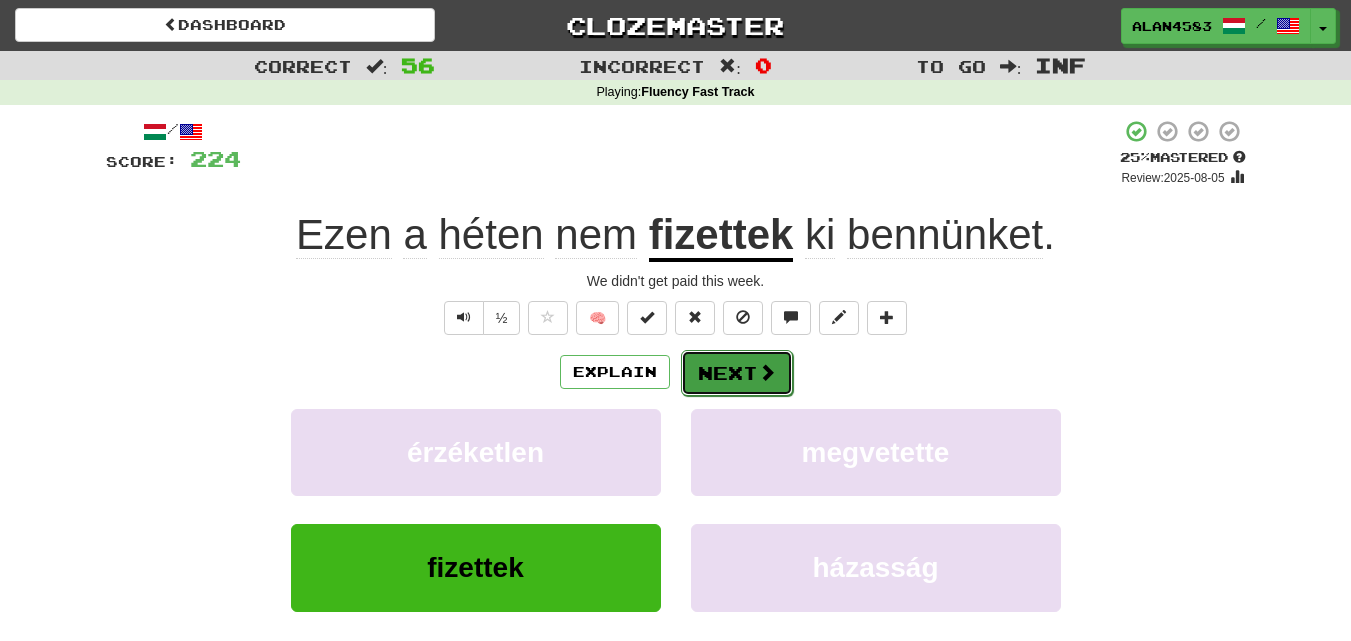 click on "Next" at bounding box center [737, 373] 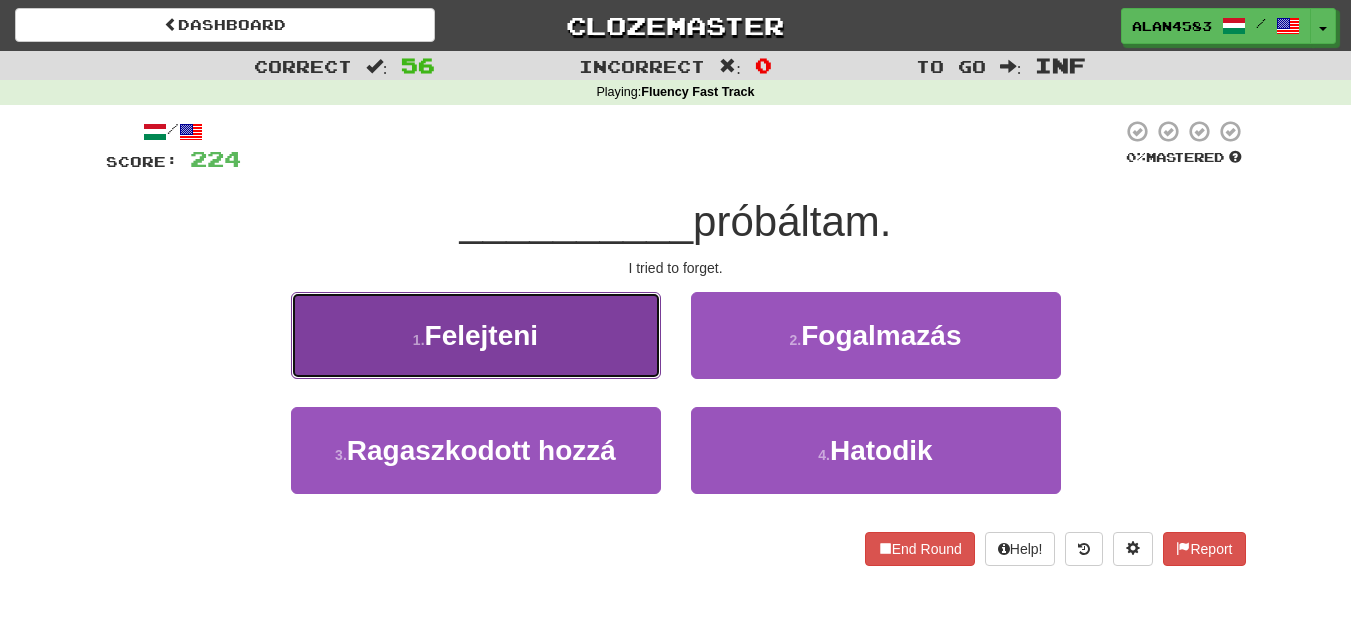 click on "1 .  Felejteni" at bounding box center [476, 335] 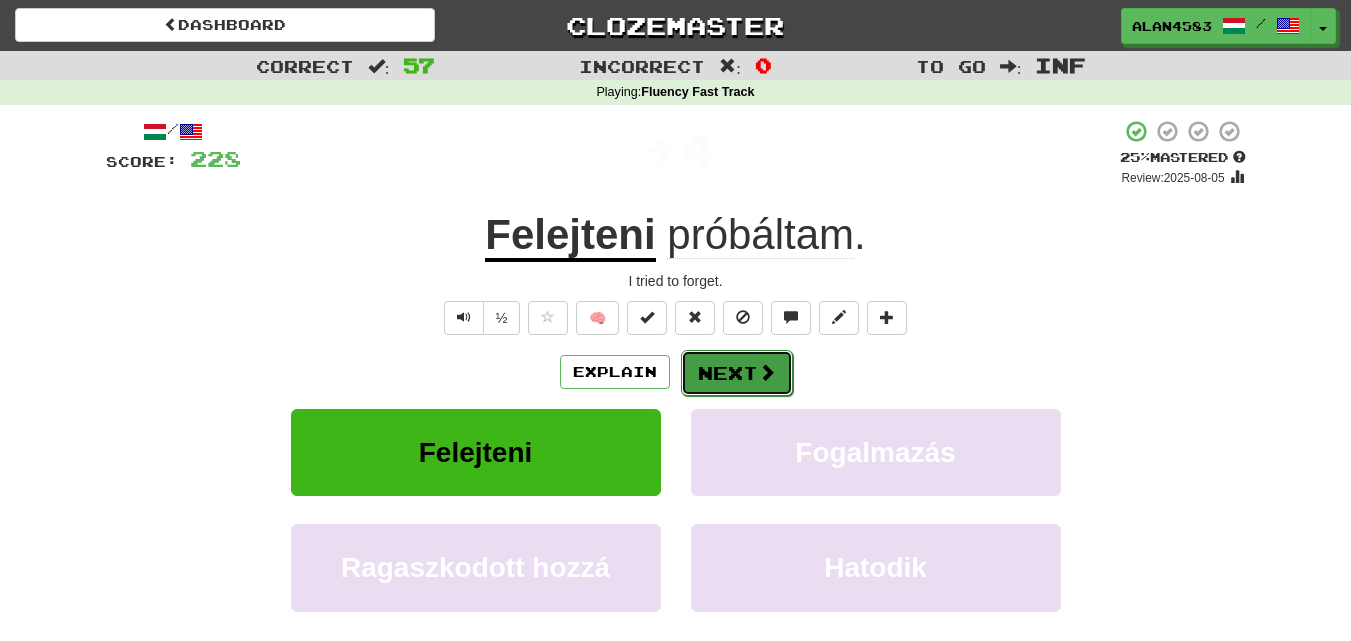 click on "Next" at bounding box center (737, 373) 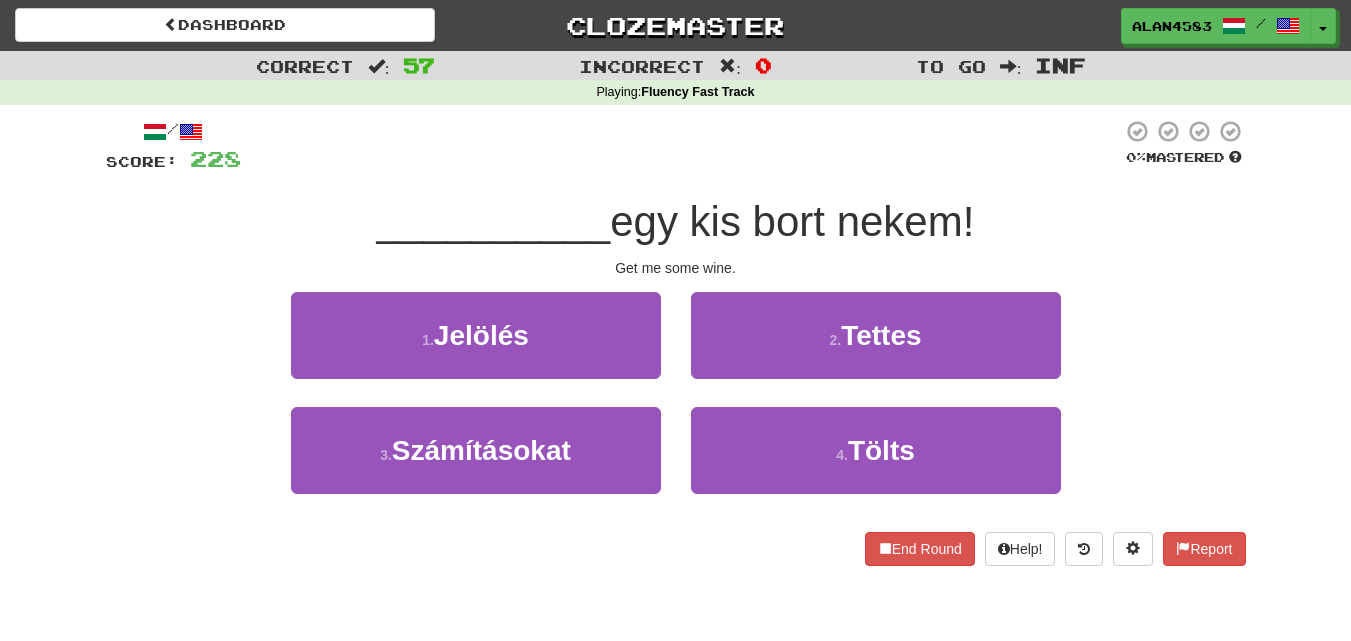 click on "egy kis bort nekem!" at bounding box center (792, 221) 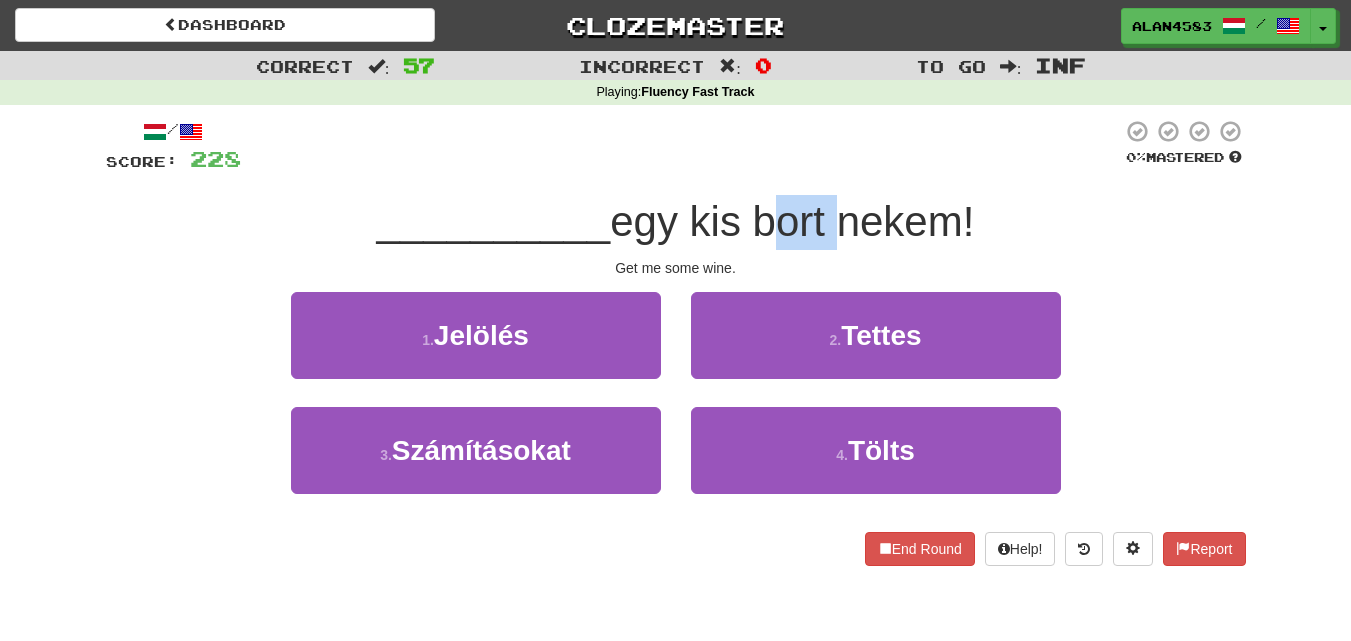 drag, startPoint x: 756, startPoint y: 230, endPoint x: 832, endPoint y: 221, distance: 76.53104 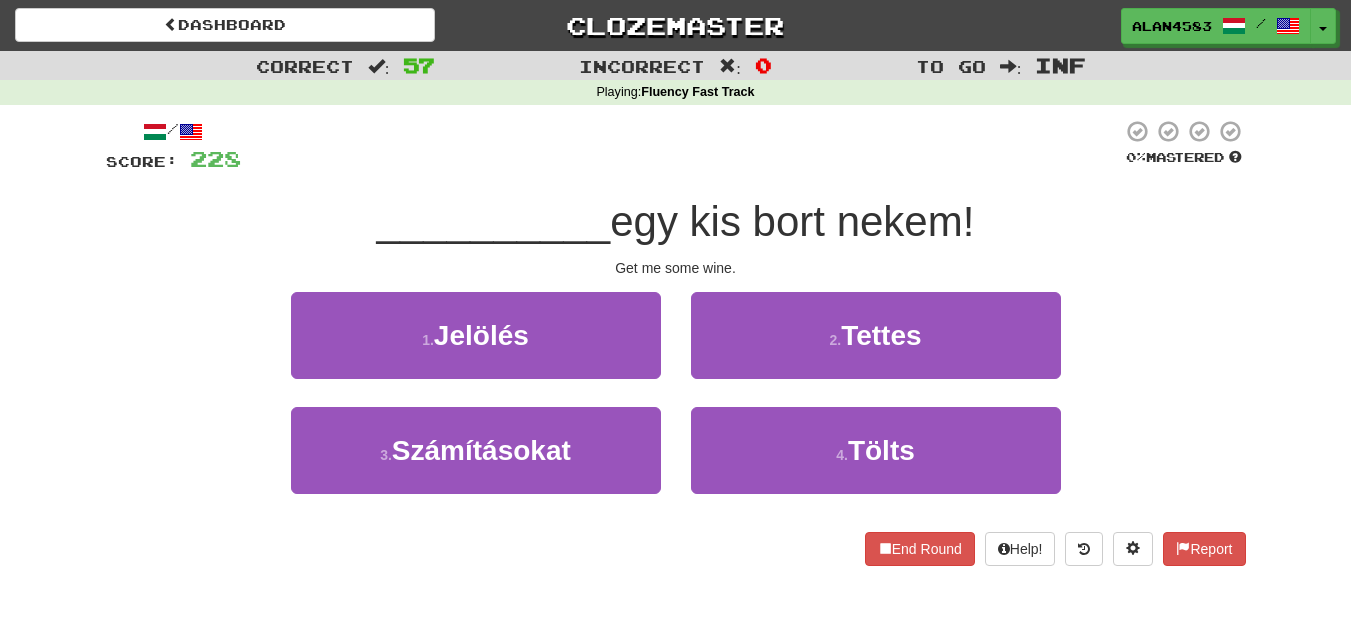 click at bounding box center [681, 146] 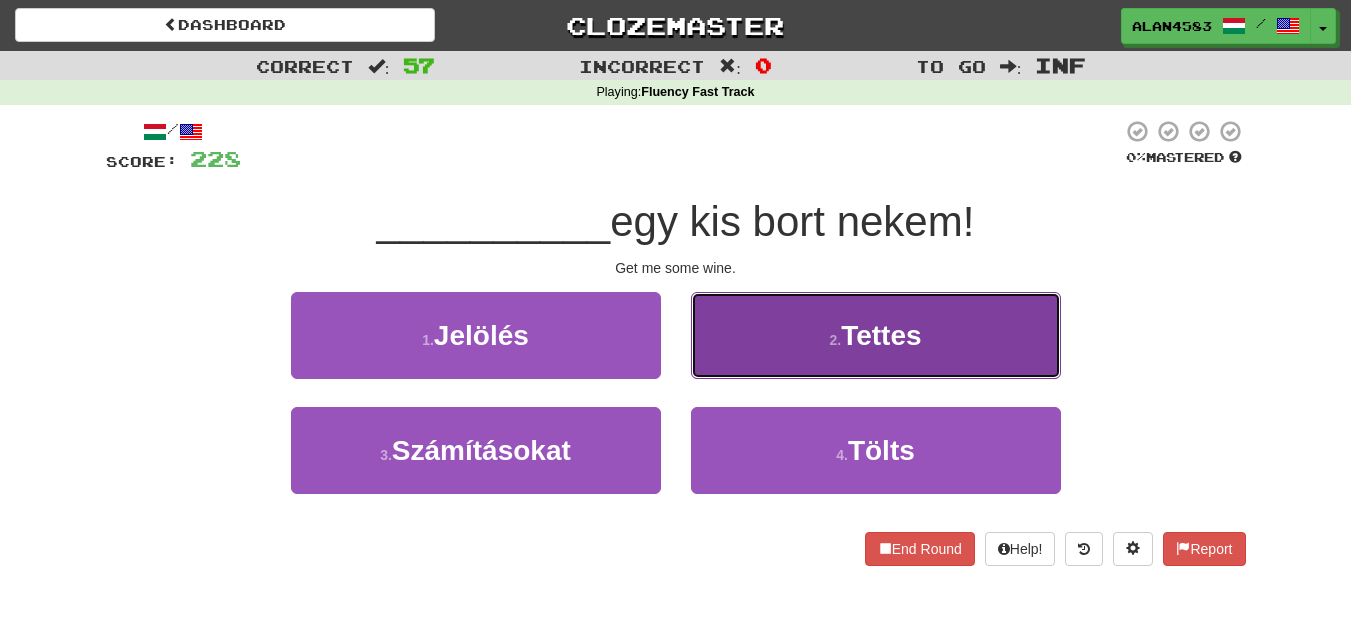 click on "2 .  Tettes" at bounding box center (876, 335) 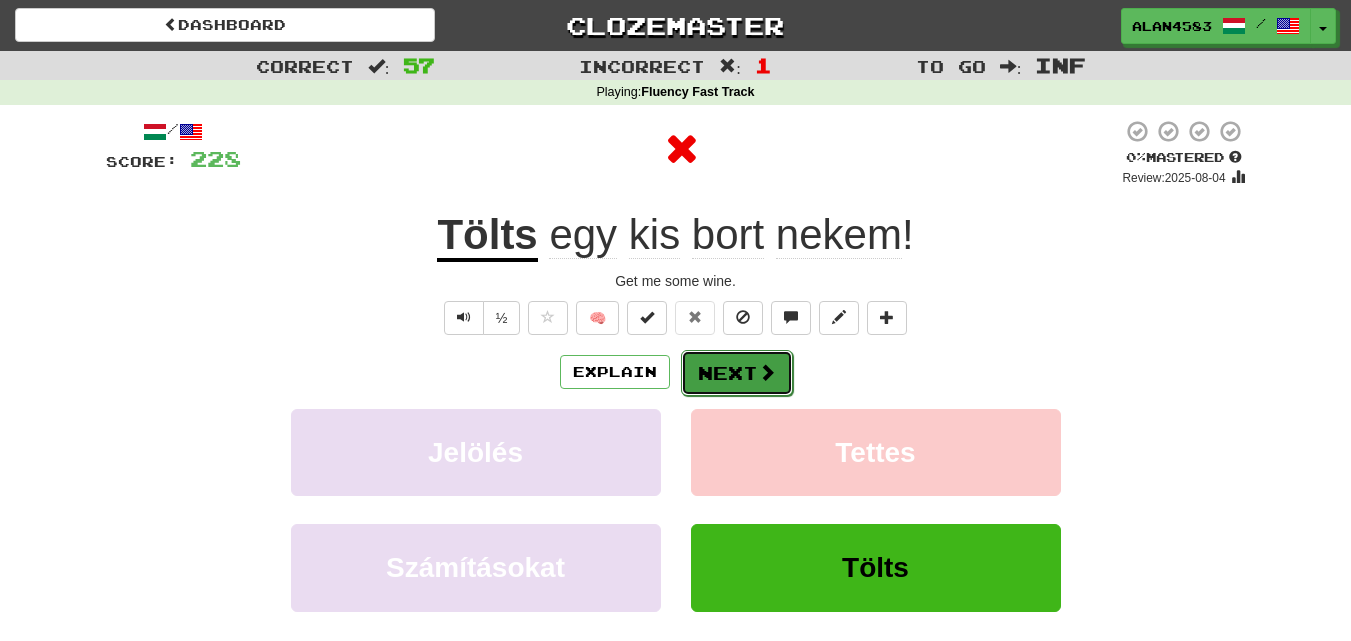 click on "Next" at bounding box center (737, 373) 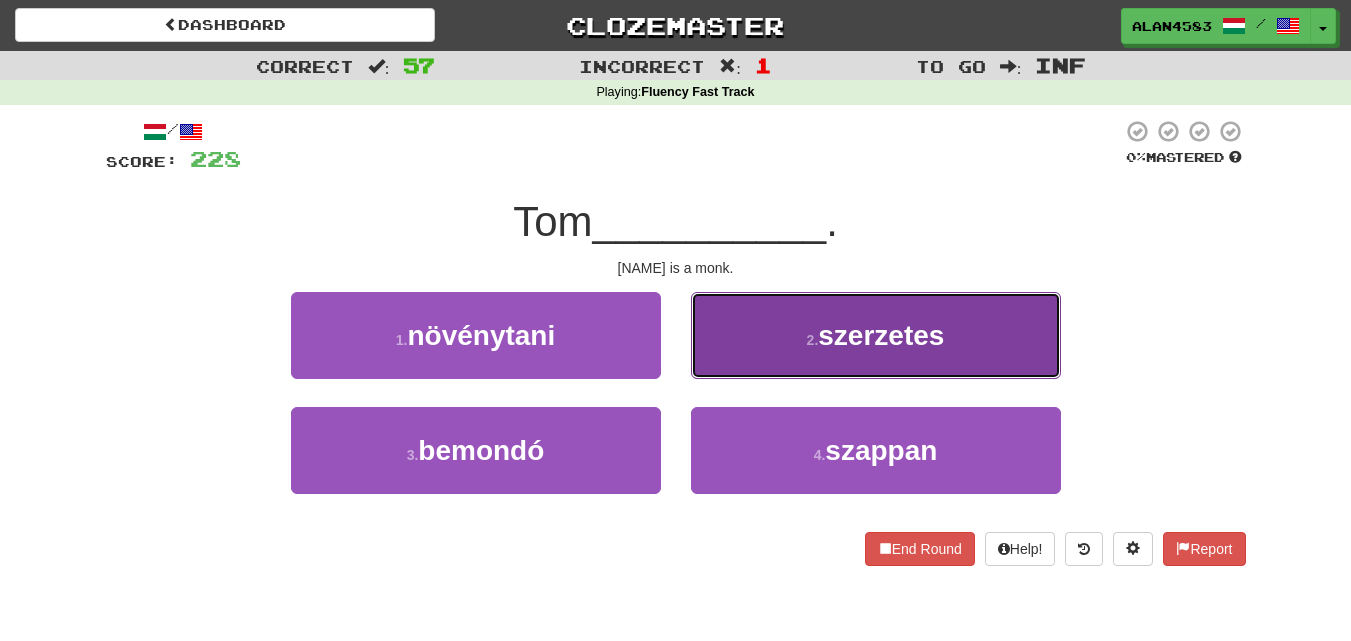 click on "2 .  szerzetes" at bounding box center [876, 335] 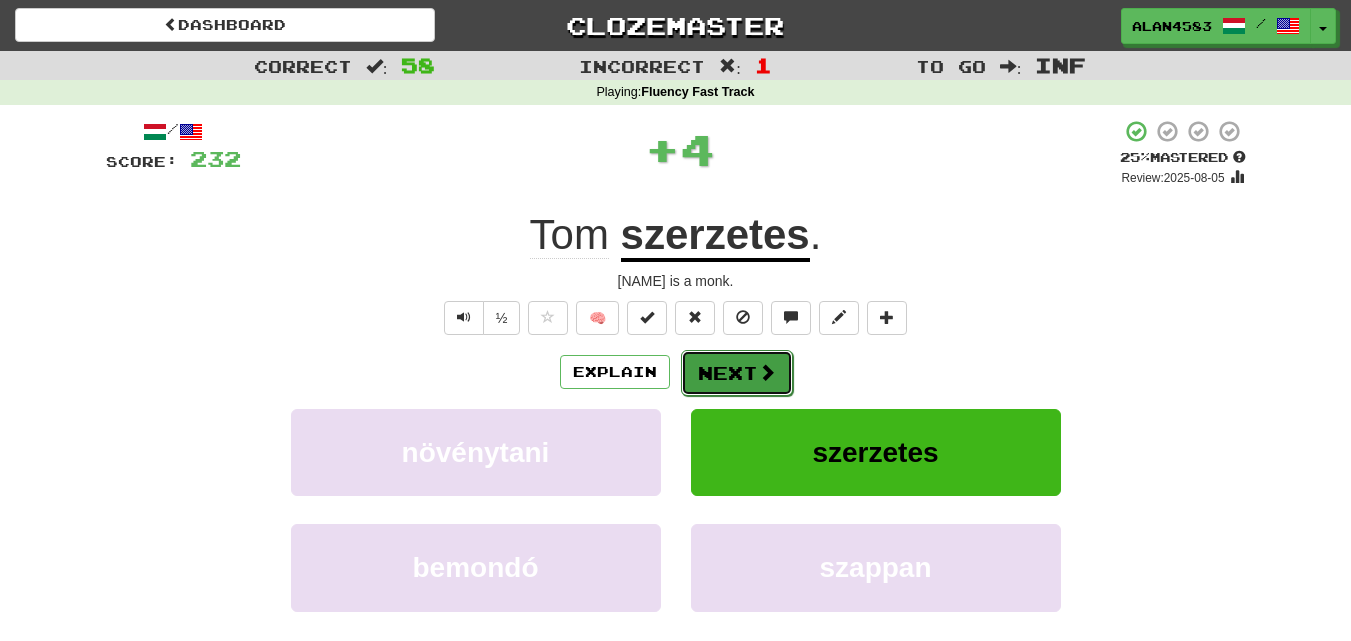 click on "Next" at bounding box center [737, 373] 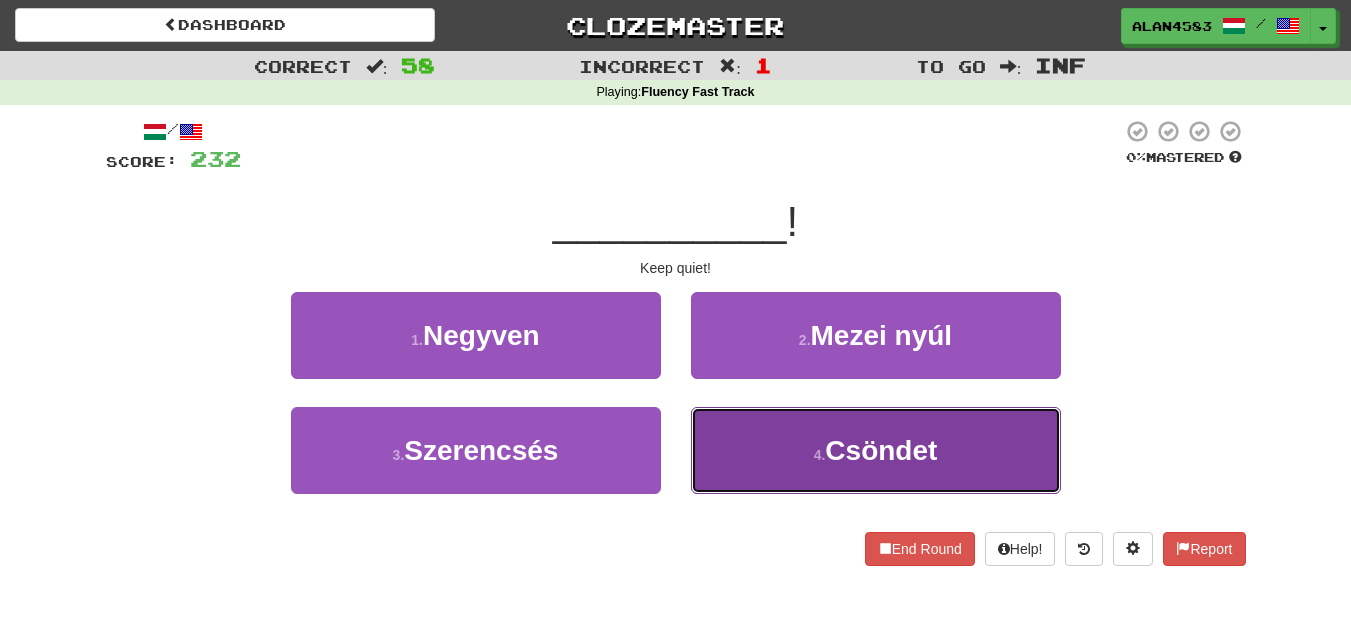 click on "4 .  Csöndet" at bounding box center [876, 450] 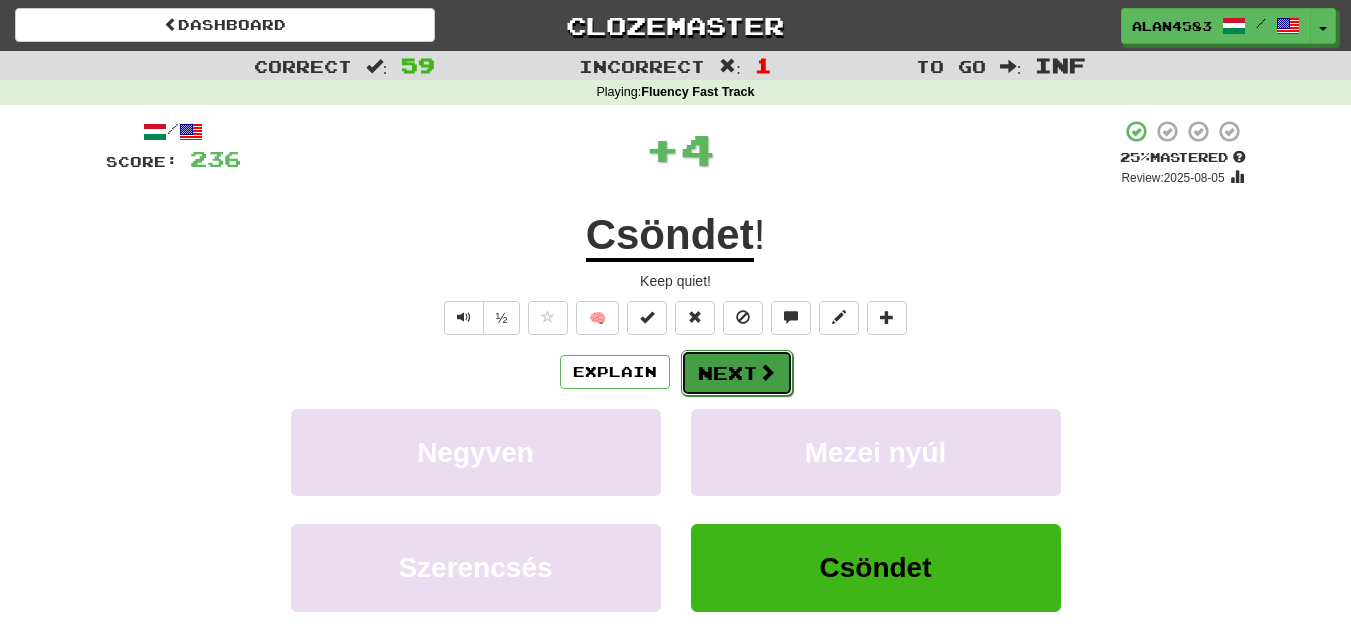 click on "Next" at bounding box center [737, 373] 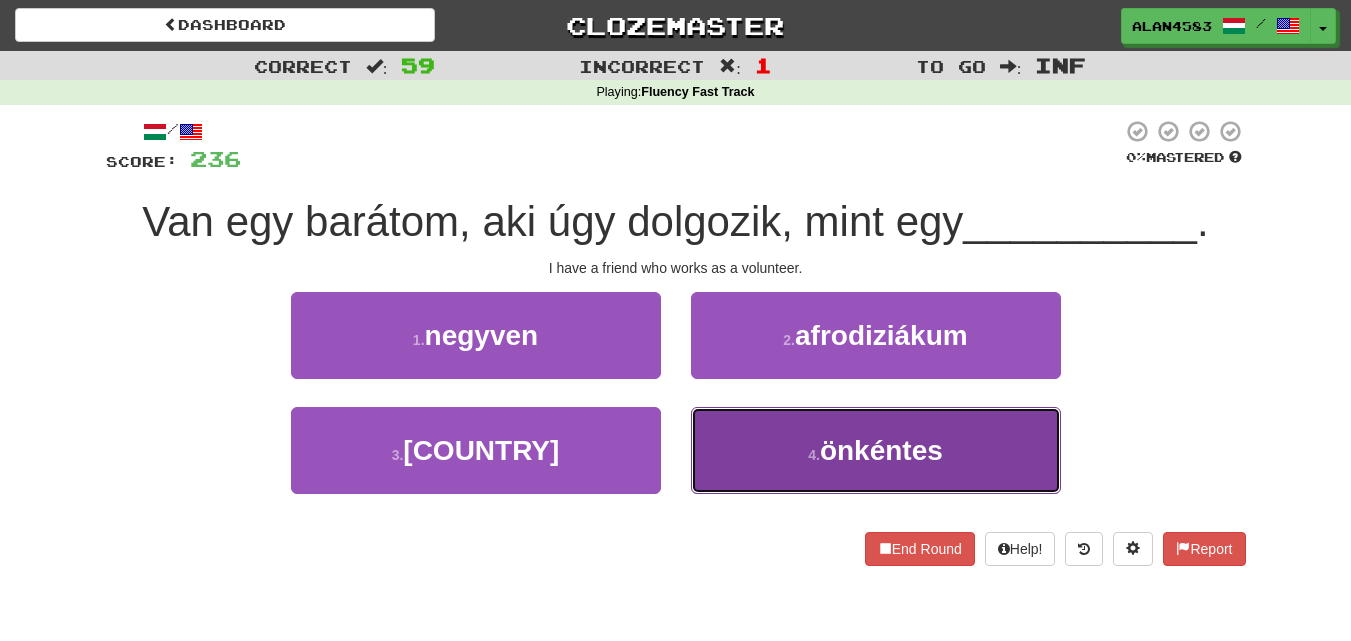 click on "4 .  önkéntes" at bounding box center [876, 450] 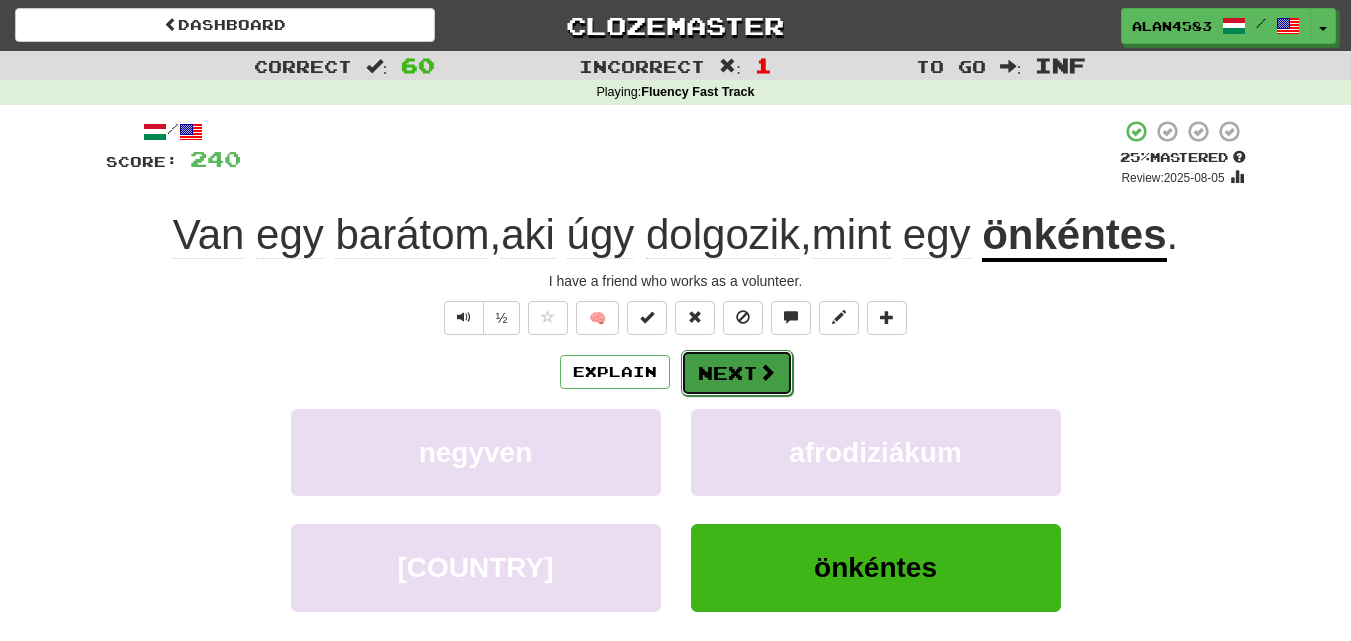 click on "Next" at bounding box center (737, 373) 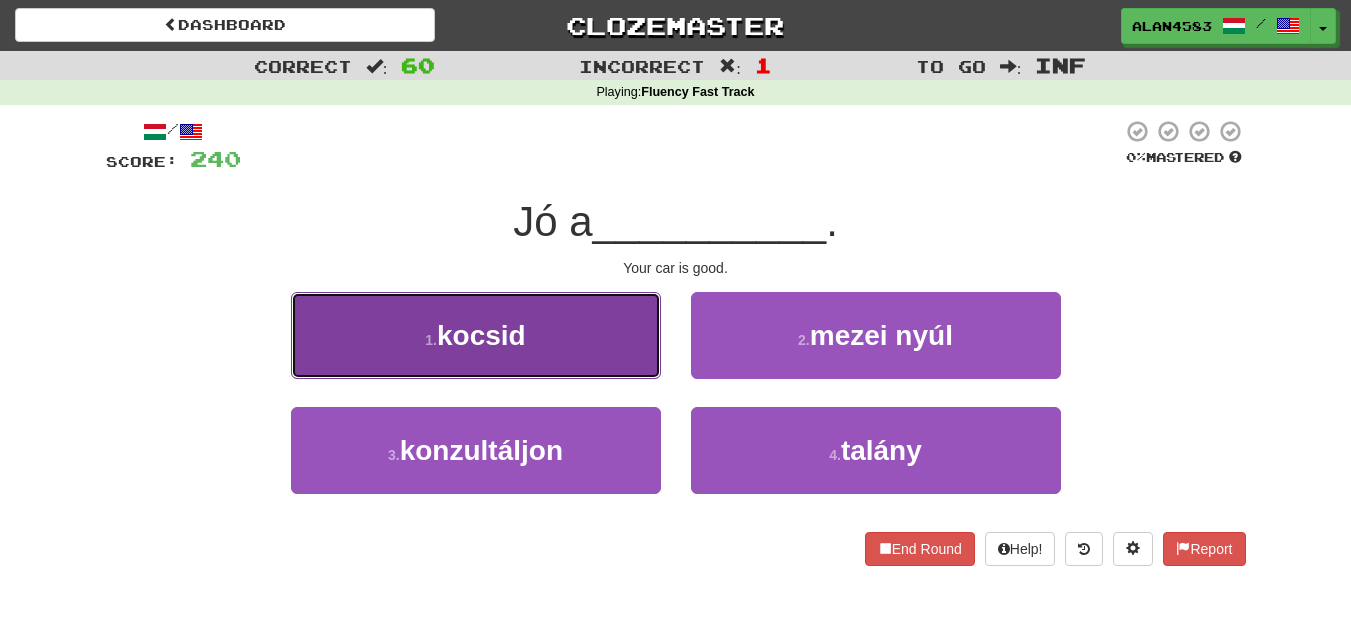 click on "1 .  kocsid" at bounding box center [476, 335] 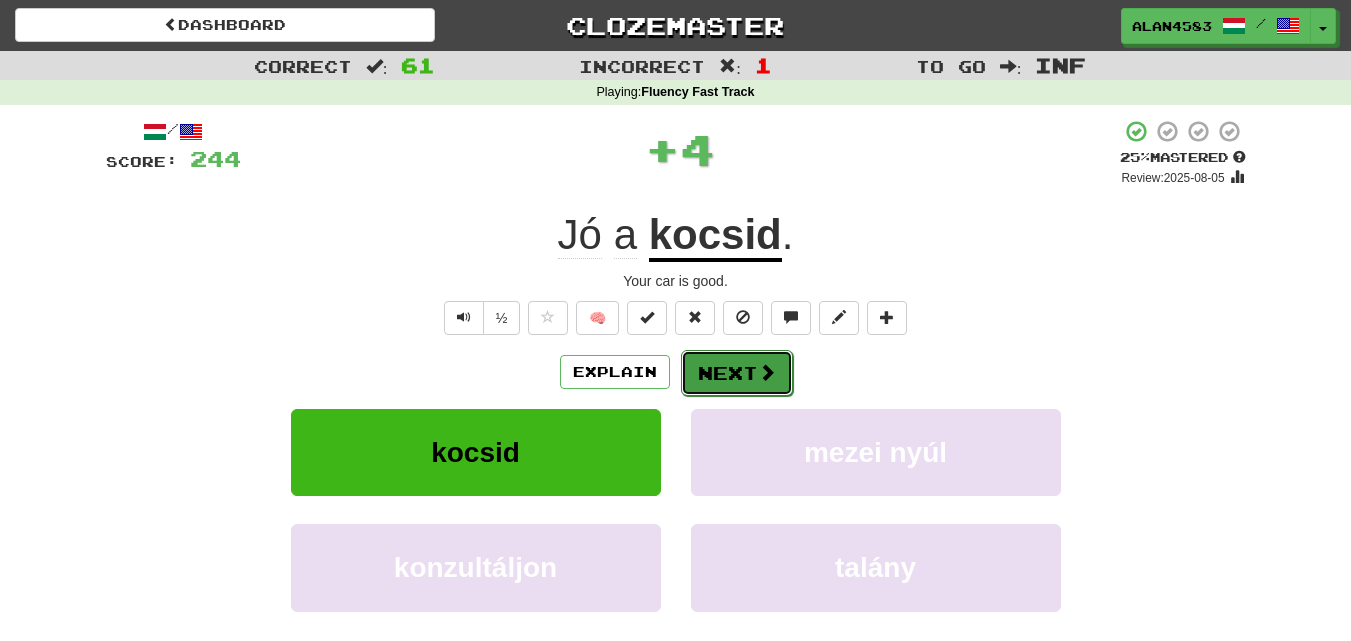 click on "Next" at bounding box center [737, 373] 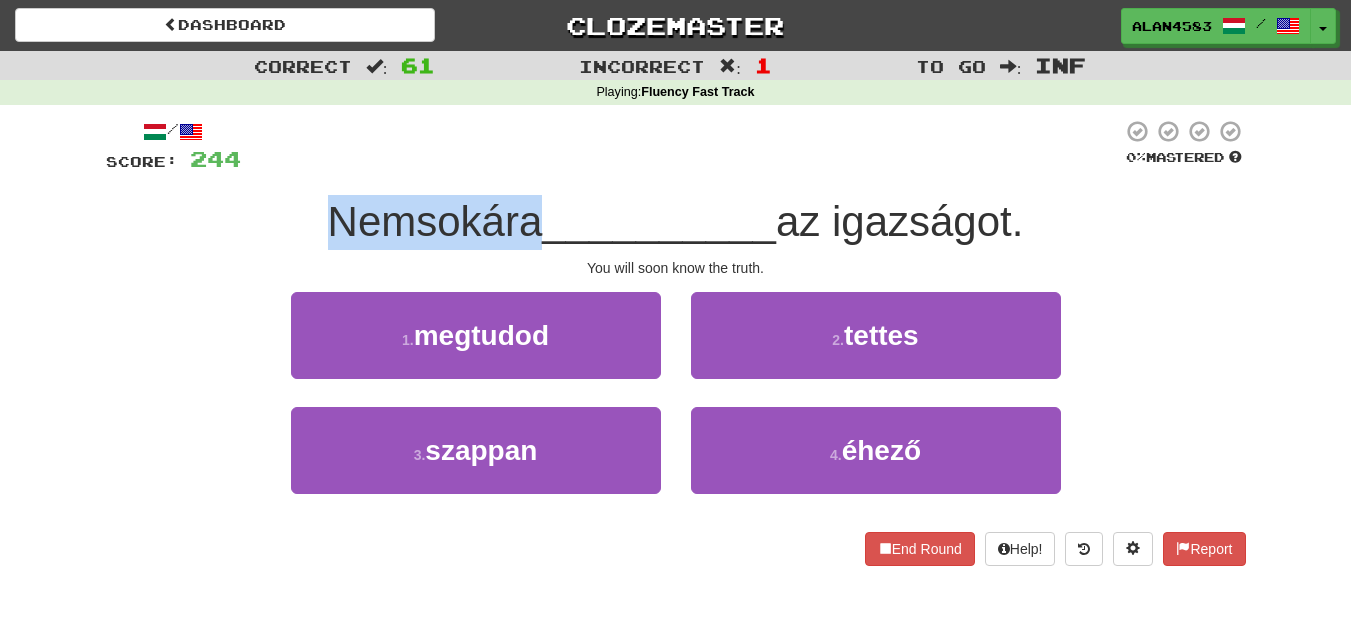 drag, startPoint x: 527, startPoint y: 211, endPoint x: 251, endPoint y: 203, distance: 276.1159 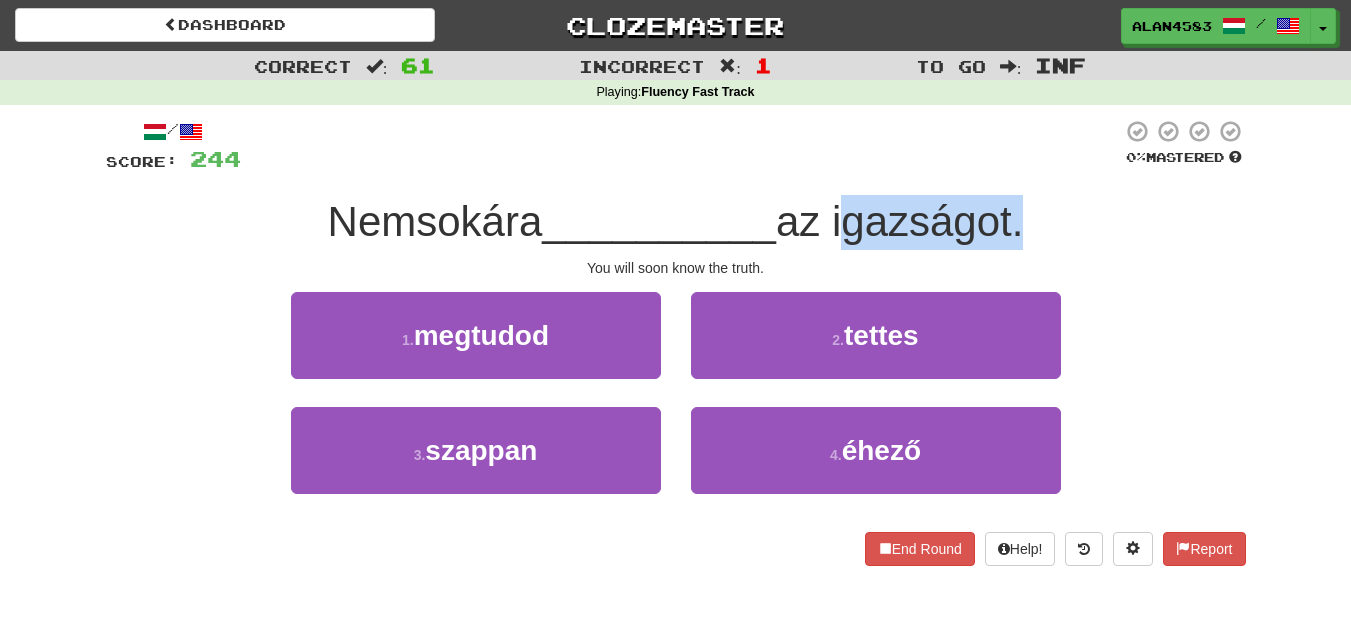 drag, startPoint x: 841, startPoint y: 223, endPoint x: 1023, endPoint y: 219, distance: 182.04395 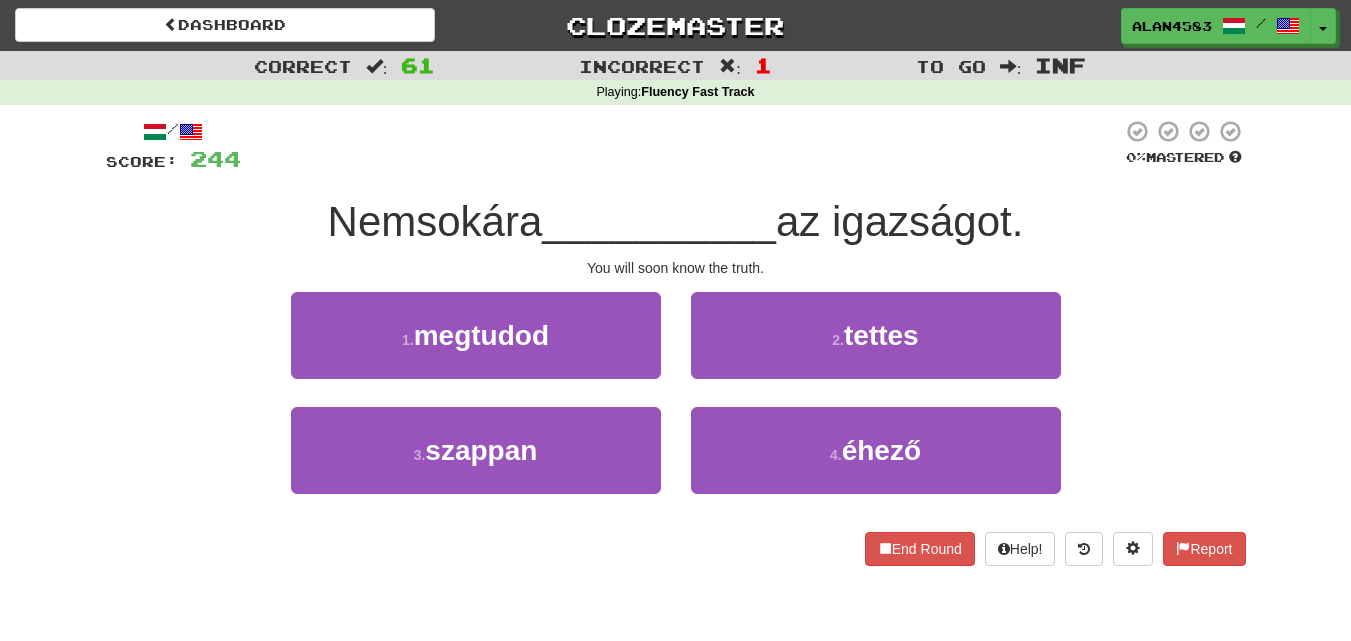 click at bounding box center [681, 146] 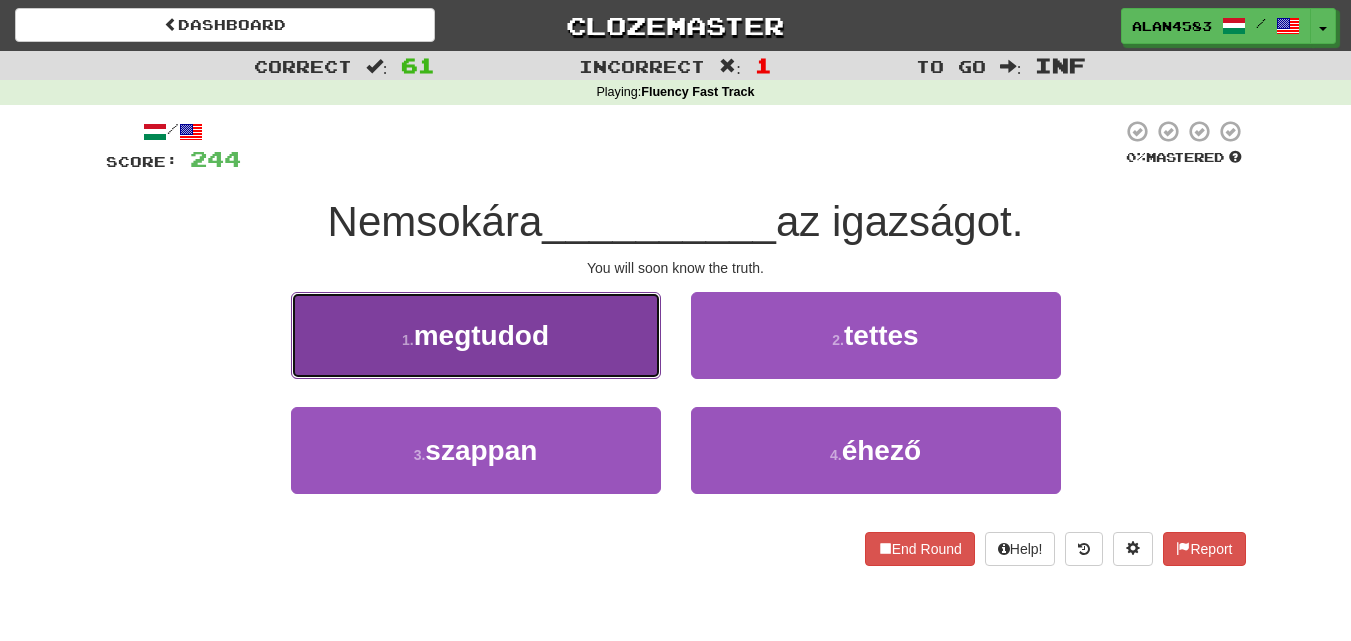 click on "1 .  megtudod" at bounding box center [476, 335] 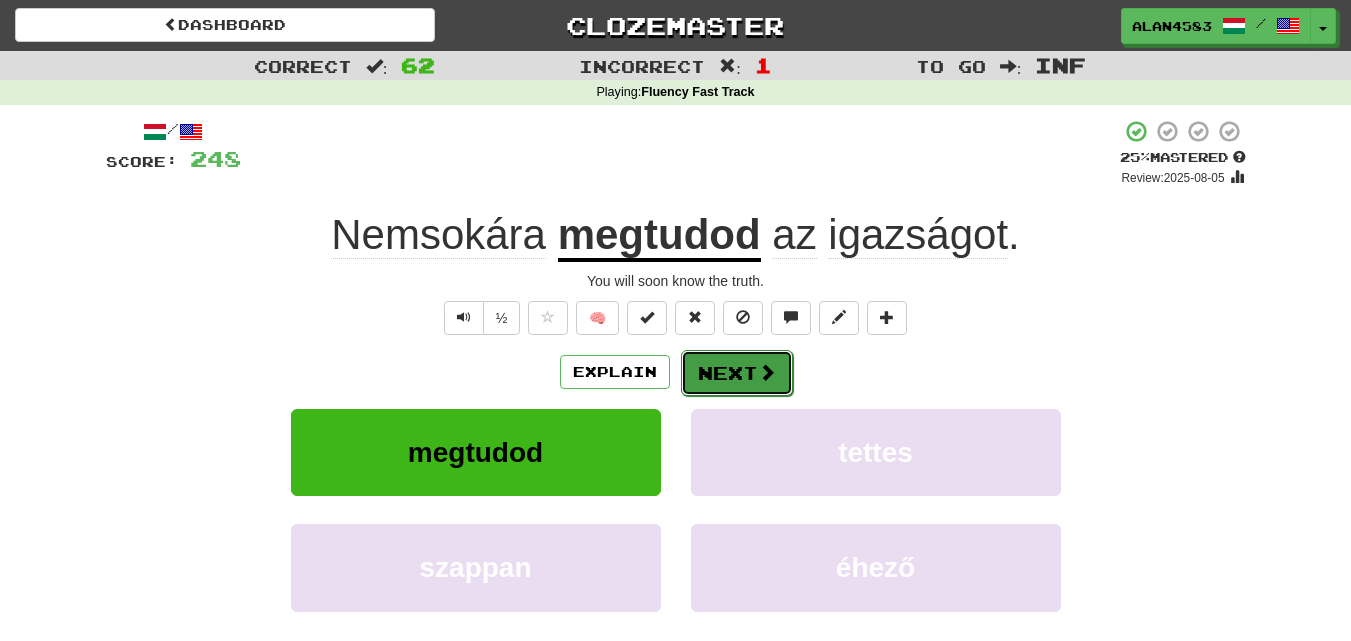 click on "Next" at bounding box center [737, 373] 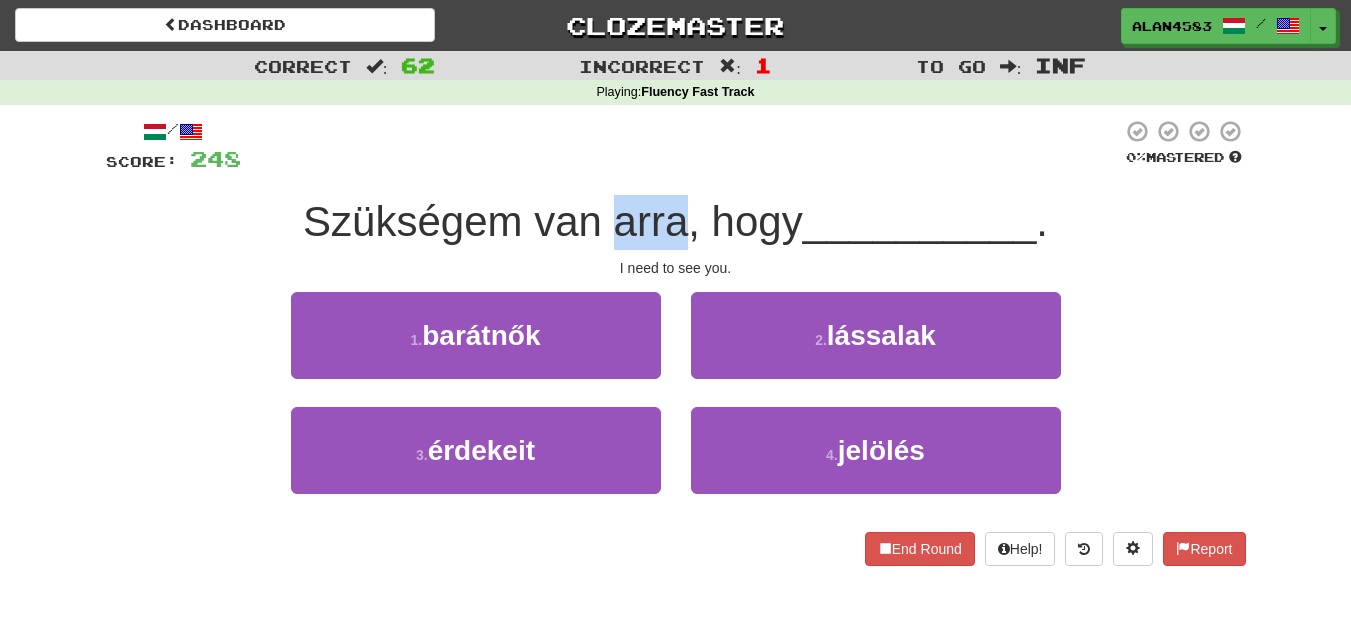 drag, startPoint x: 610, startPoint y: 217, endPoint x: 675, endPoint y: 214, distance: 65.06919 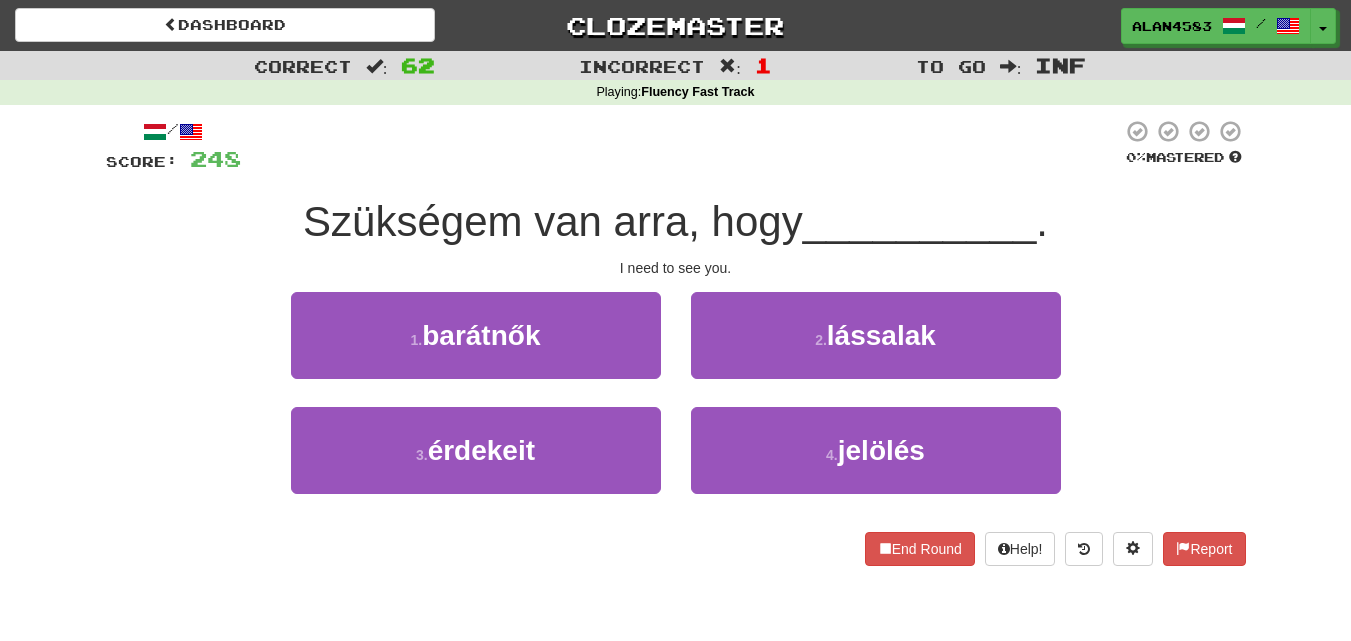 click on "/  Score:   248 0 %  Mastered Szükségem van arra, hogy  __________ . I need to see you. 1 .  barátnők 2 .  lássalak 3 .  érdekeit 4 .  jelölés  End Round  Help!  Report" at bounding box center (676, 342) 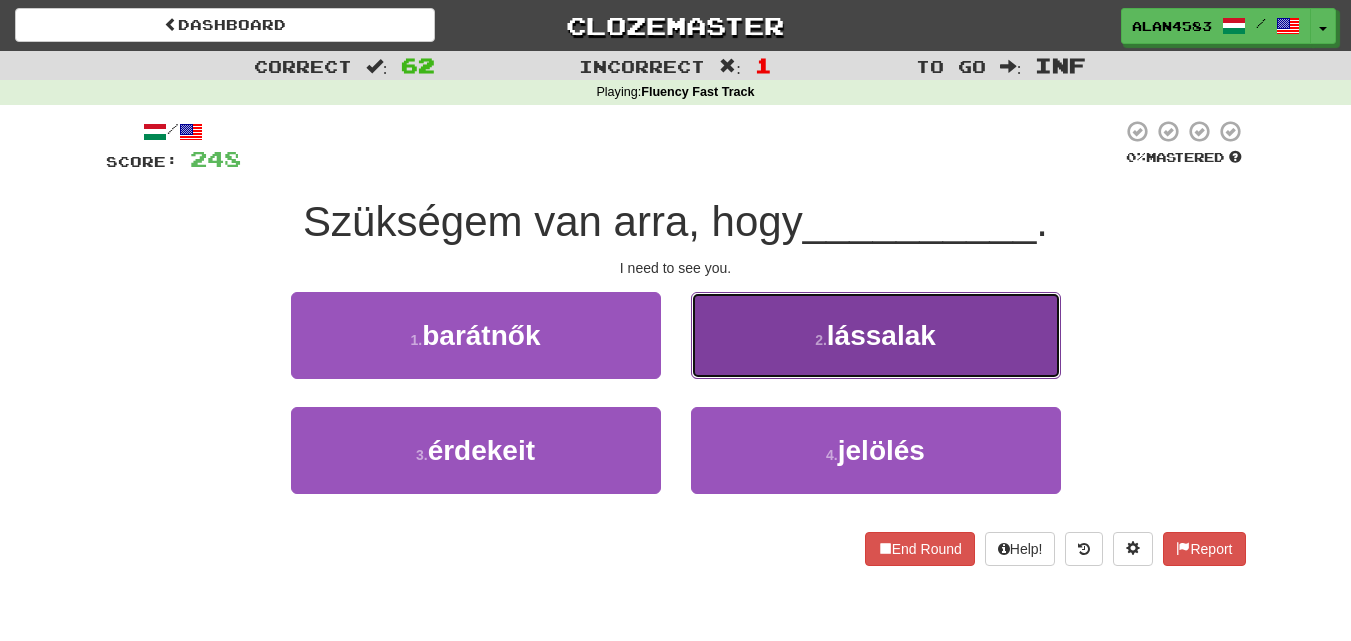 click on "2 .  lássalak" at bounding box center (876, 335) 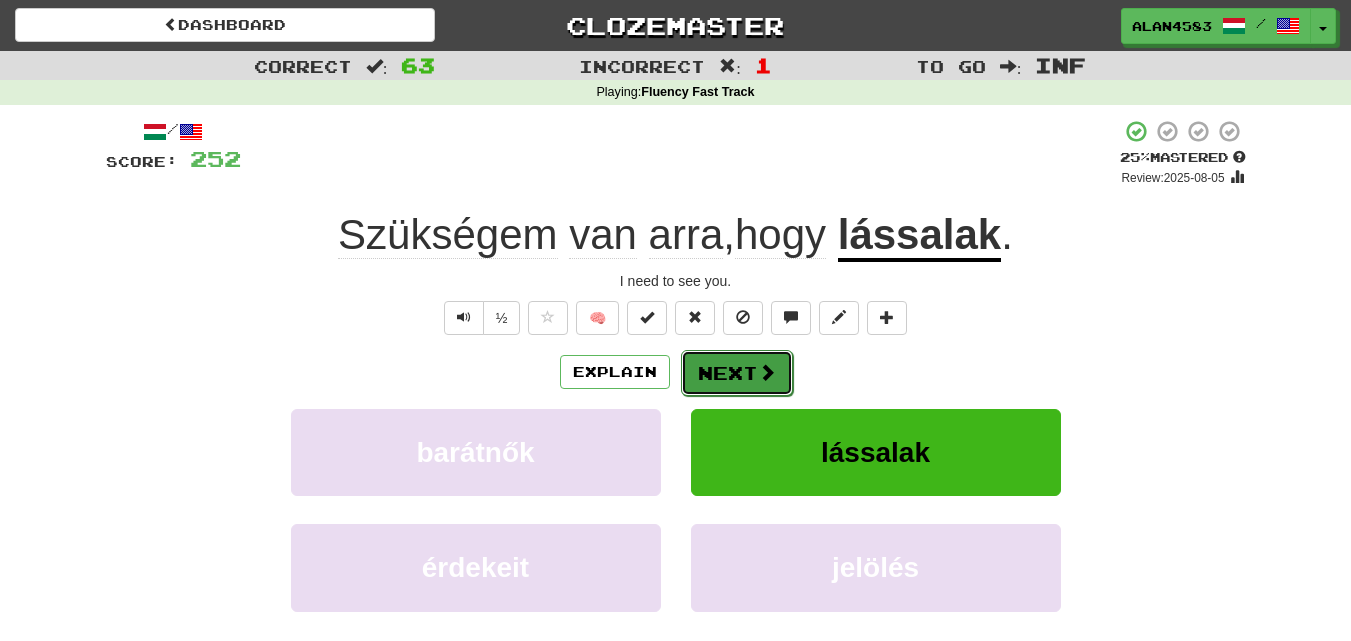 click on "Next" at bounding box center [737, 373] 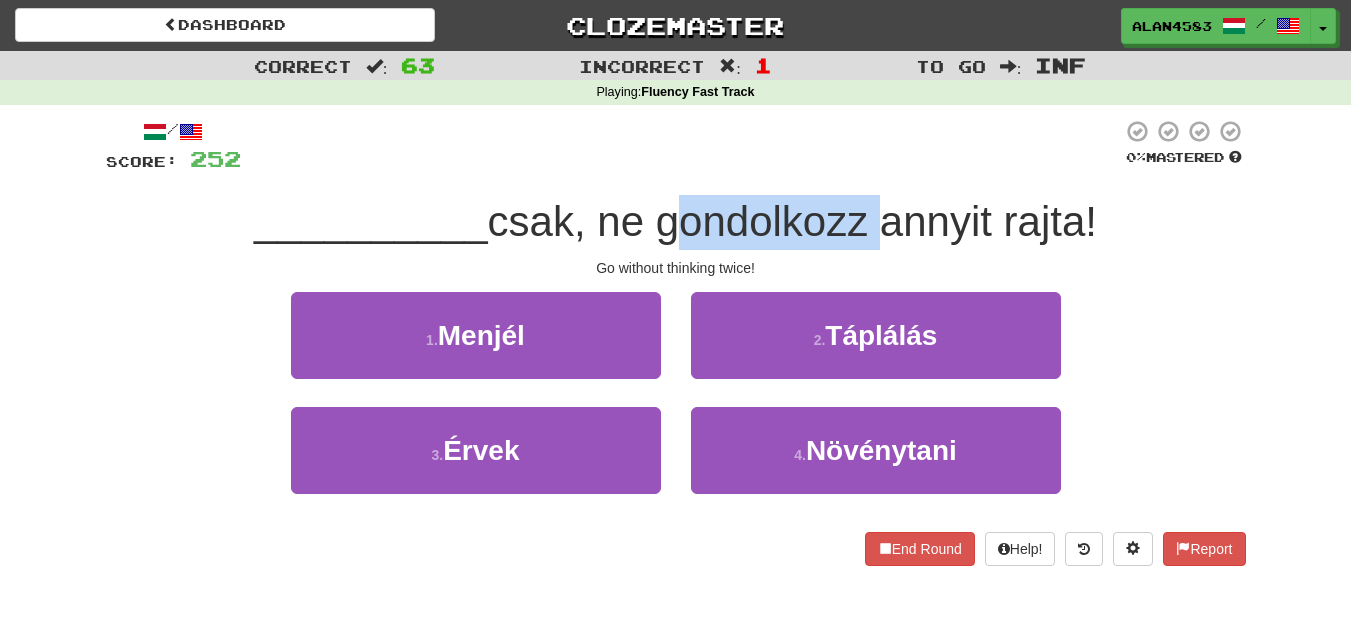 drag, startPoint x: 658, startPoint y: 227, endPoint x: 864, endPoint y: 221, distance: 206.08736 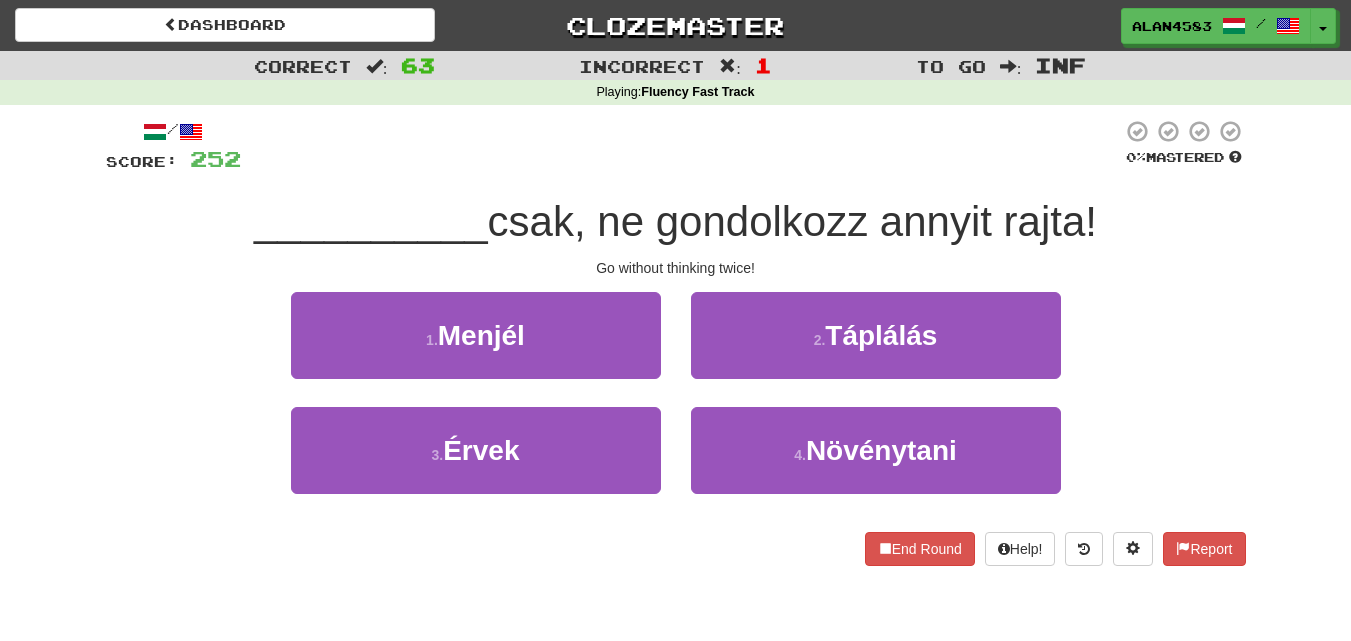 click on "csak, ne gondolkozz annyit rajta!" at bounding box center [792, 221] 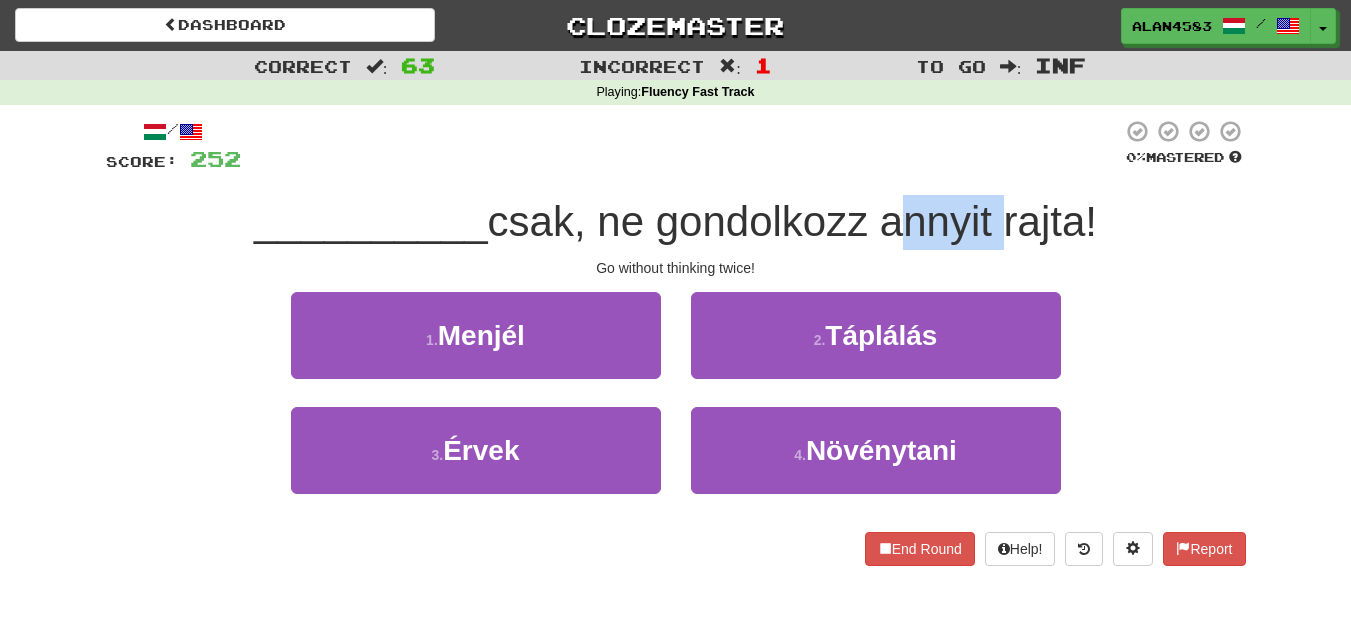 drag, startPoint x: 890, startPoint y: 225, endPoint x: 1003, endPoint y: 221, distance: 113.07078 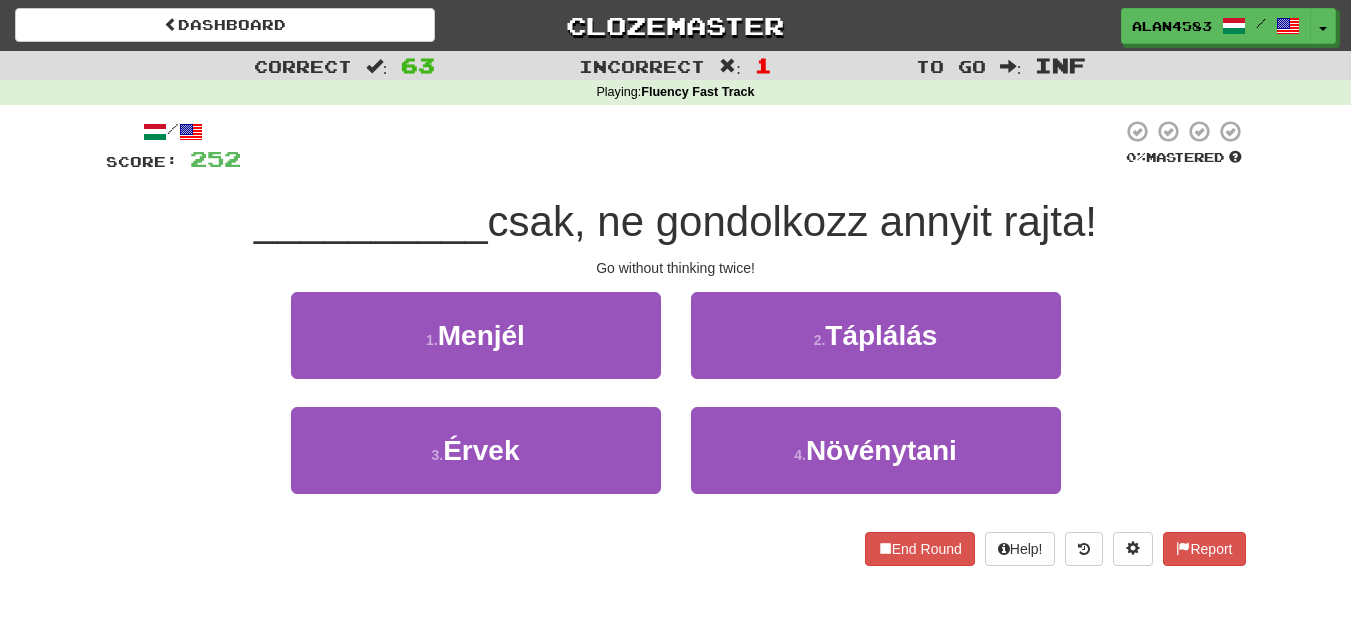 click at bounding box center [681, 146] 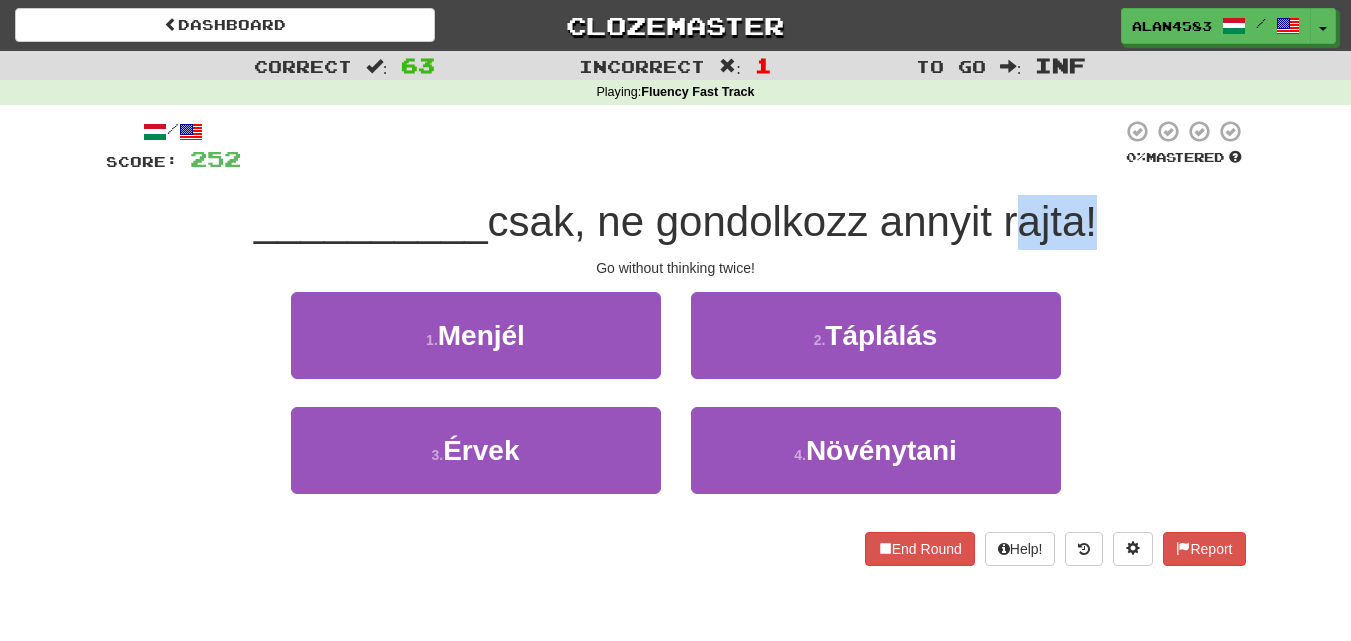 drag, startPoint x: 1014, startPoint y: 212, endPoint x: 1080, endPoint y: 212, distance: 66 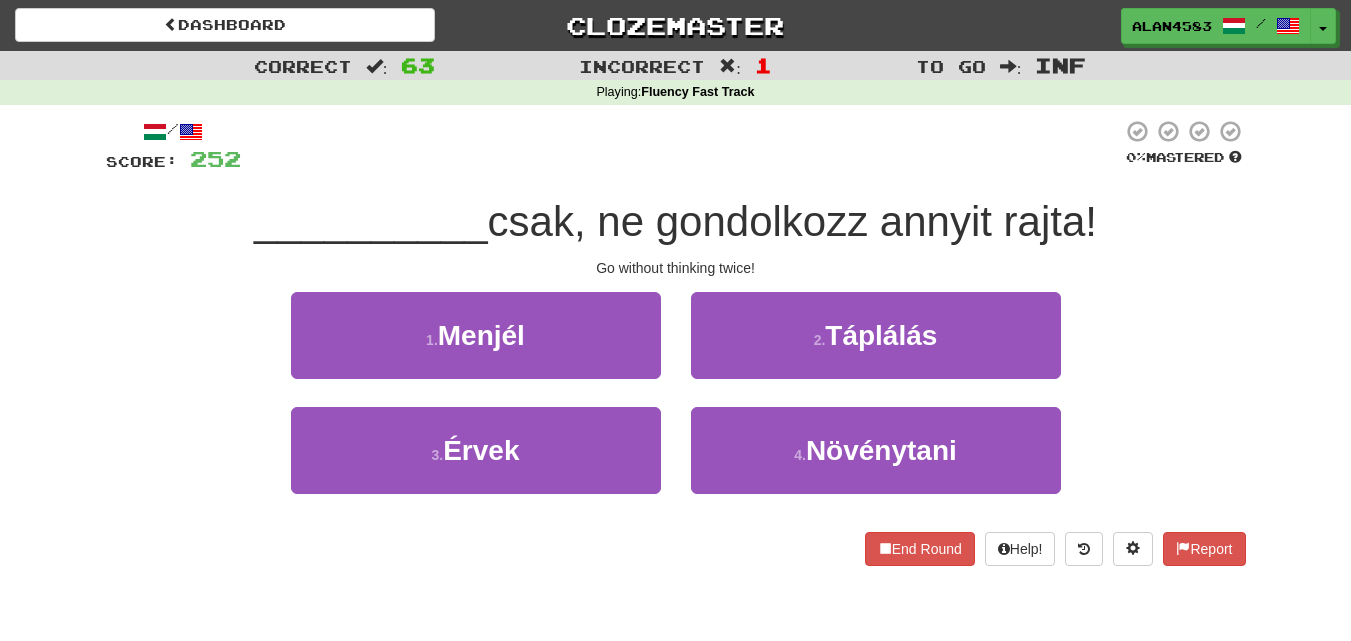 click at bounding box center (681, 146) 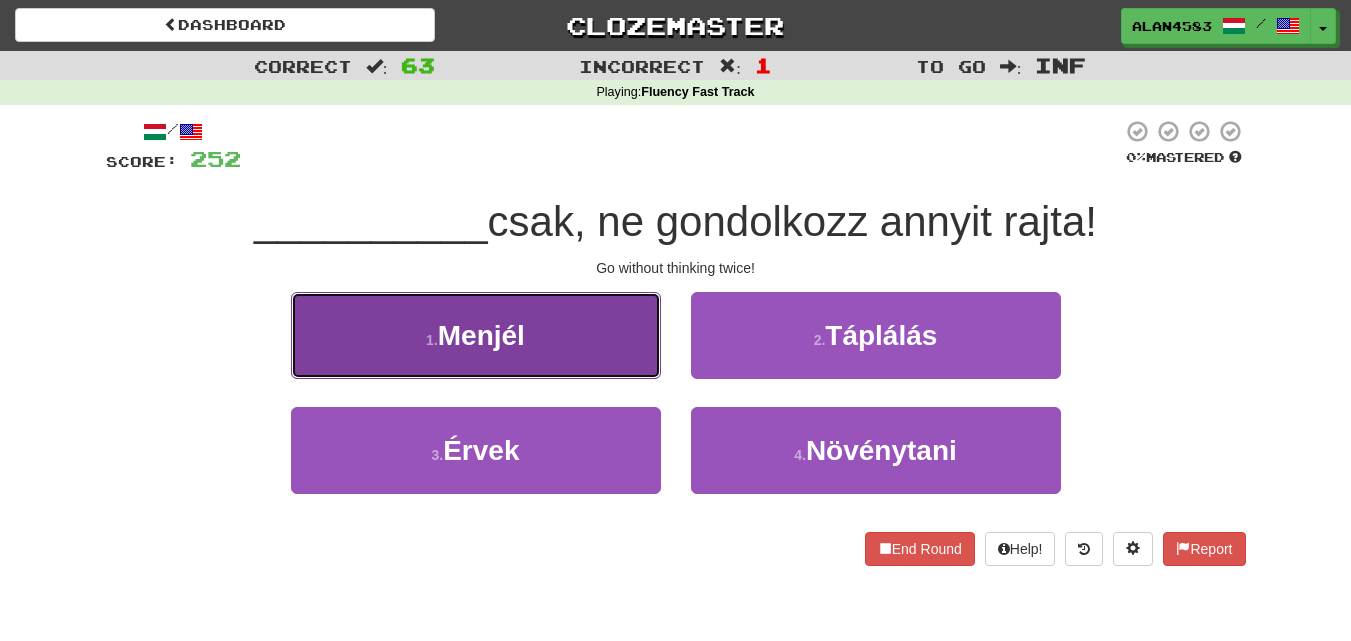 click on "1 .  Menjél" at bounding box center [476, 335] 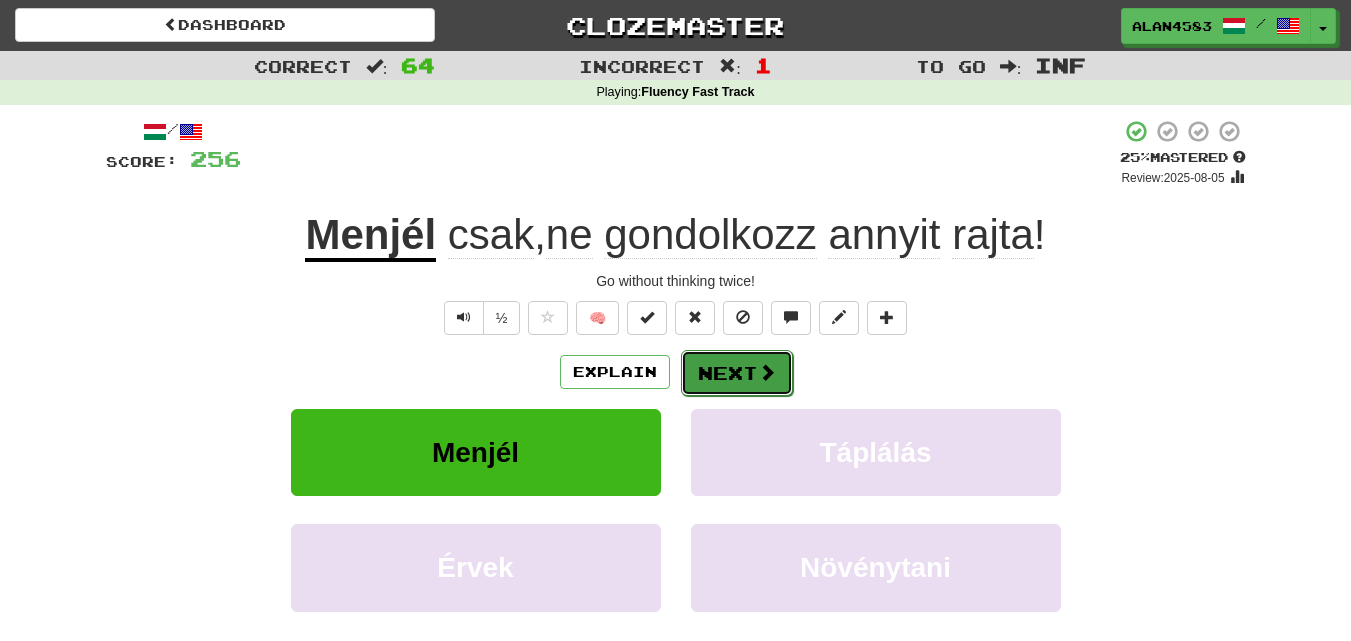 click on "Next" at bounding box center (737, 373) 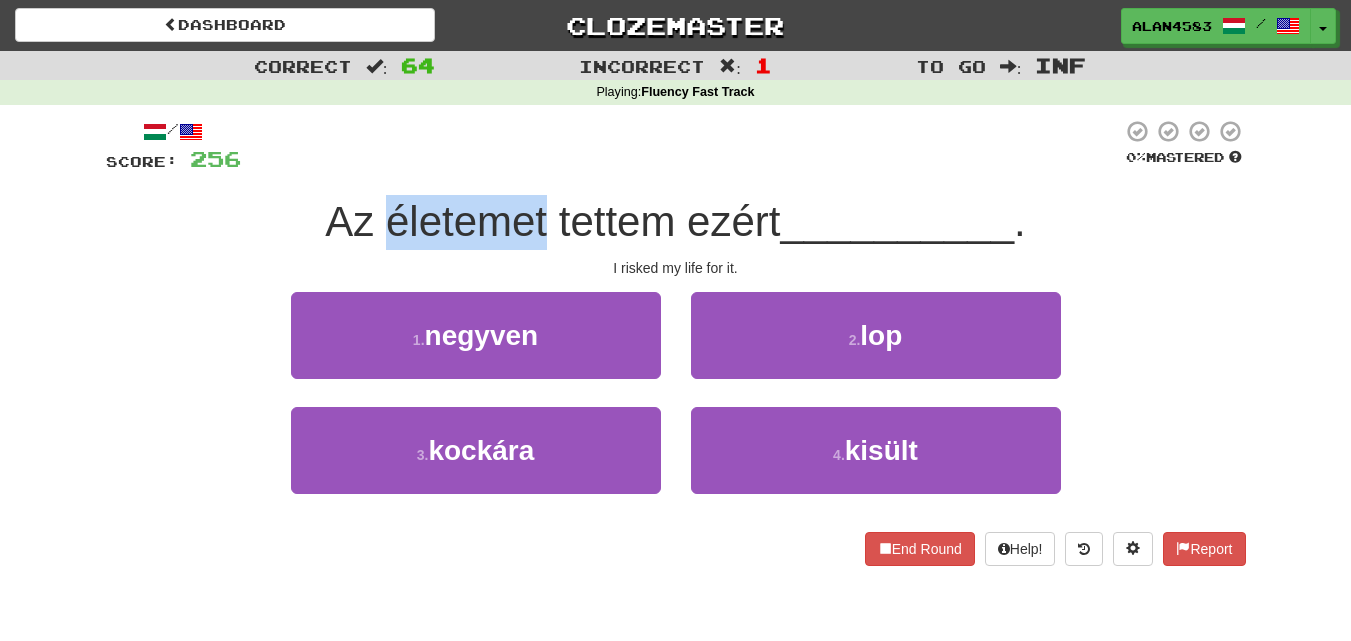 drag, startPoint x: 383, startPoint y: 210, endPoint x: 543, endPoint y: 215, distance: 160.07811 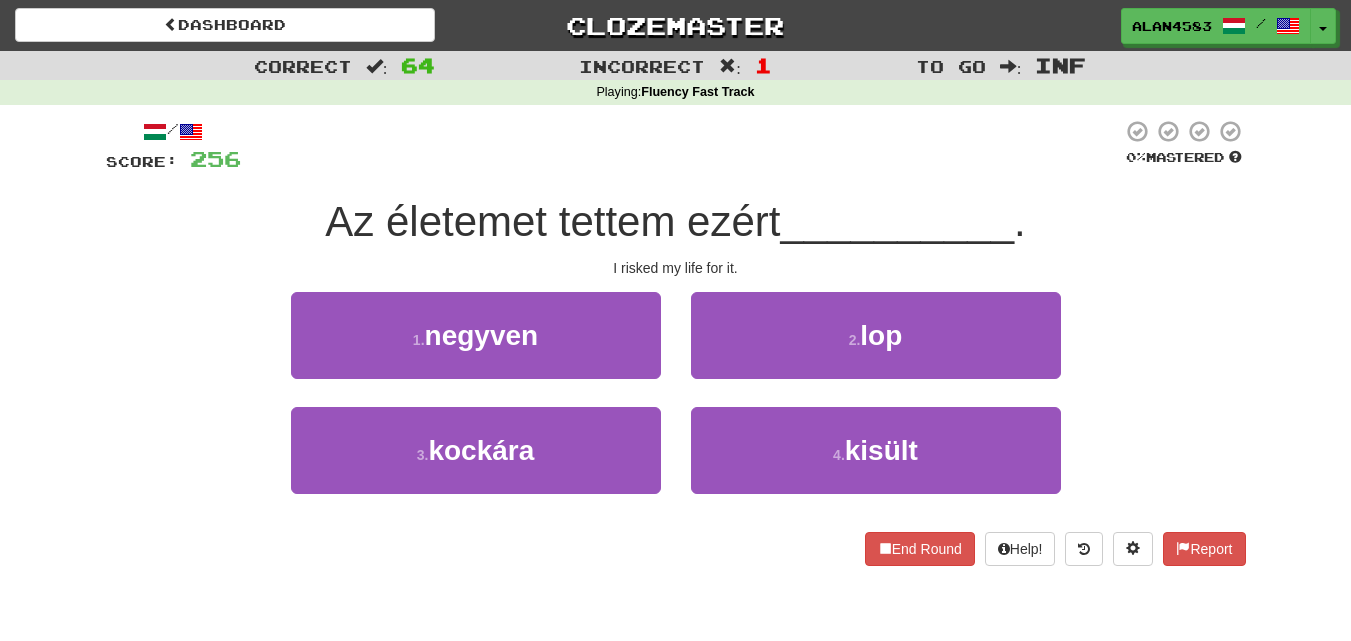 click at bounding box center (681, 146) 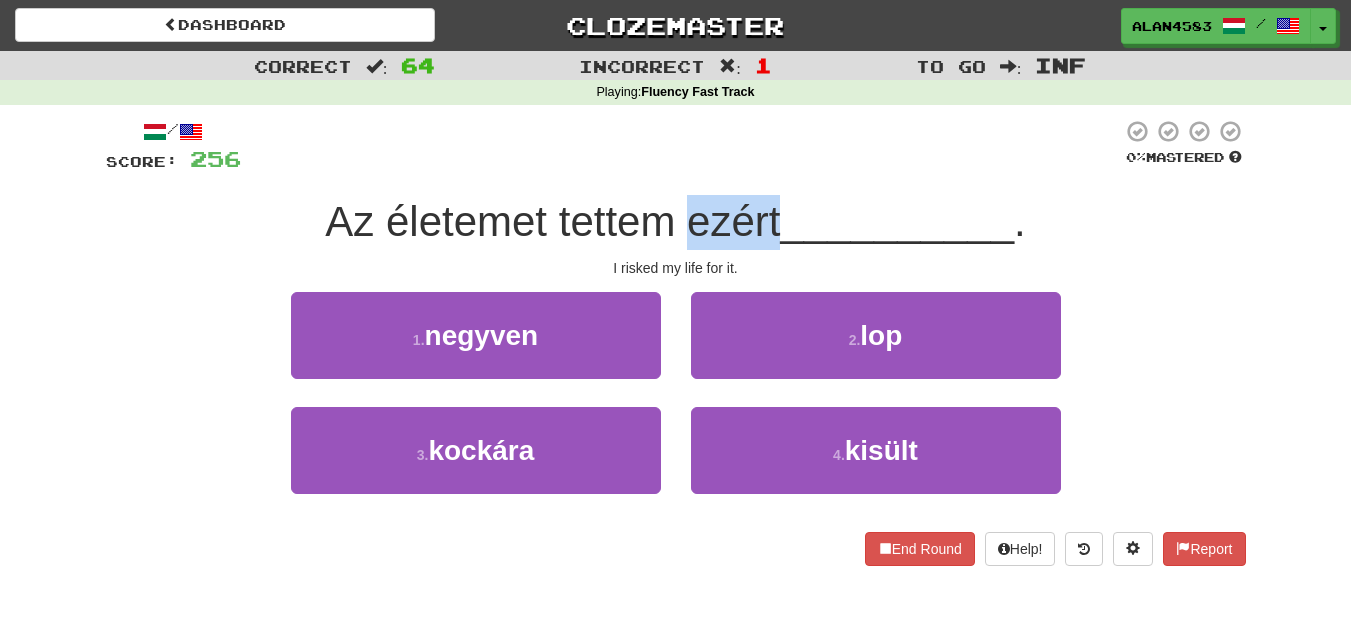 drag, startPoint x: 772, startPoint y: 214, endPoint x: 691, endPoint y: 217, distance: 81.055534 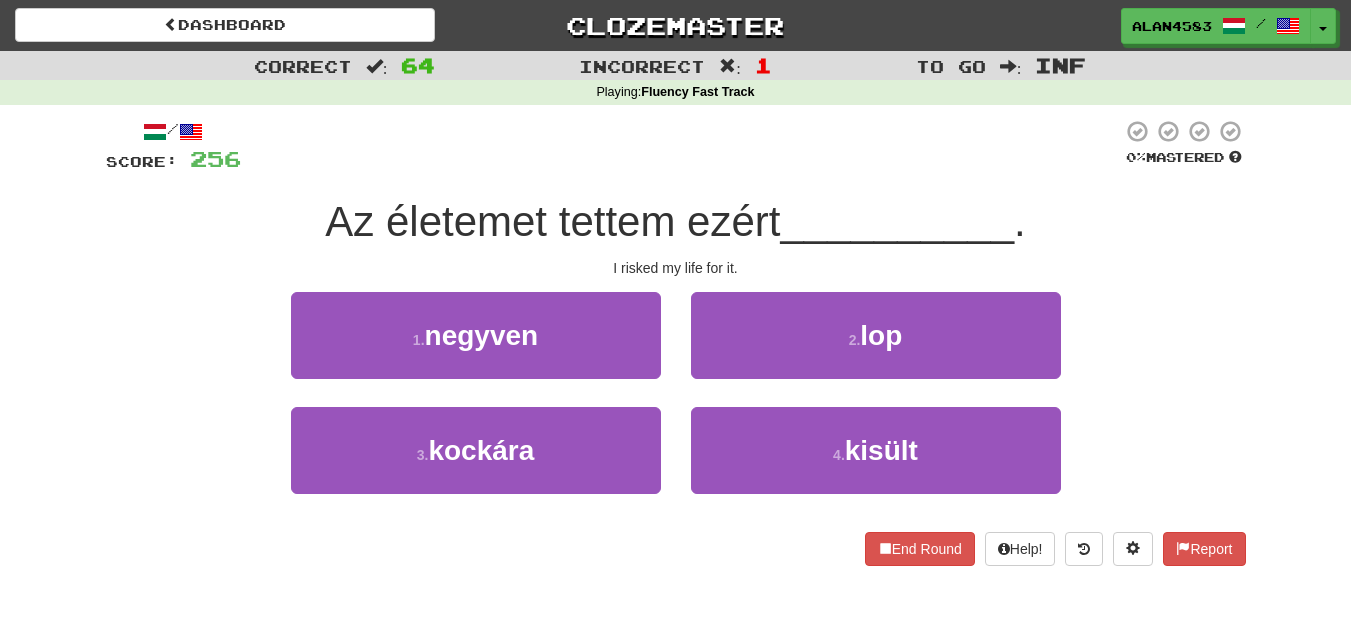 click at bounding box center (681, 146) 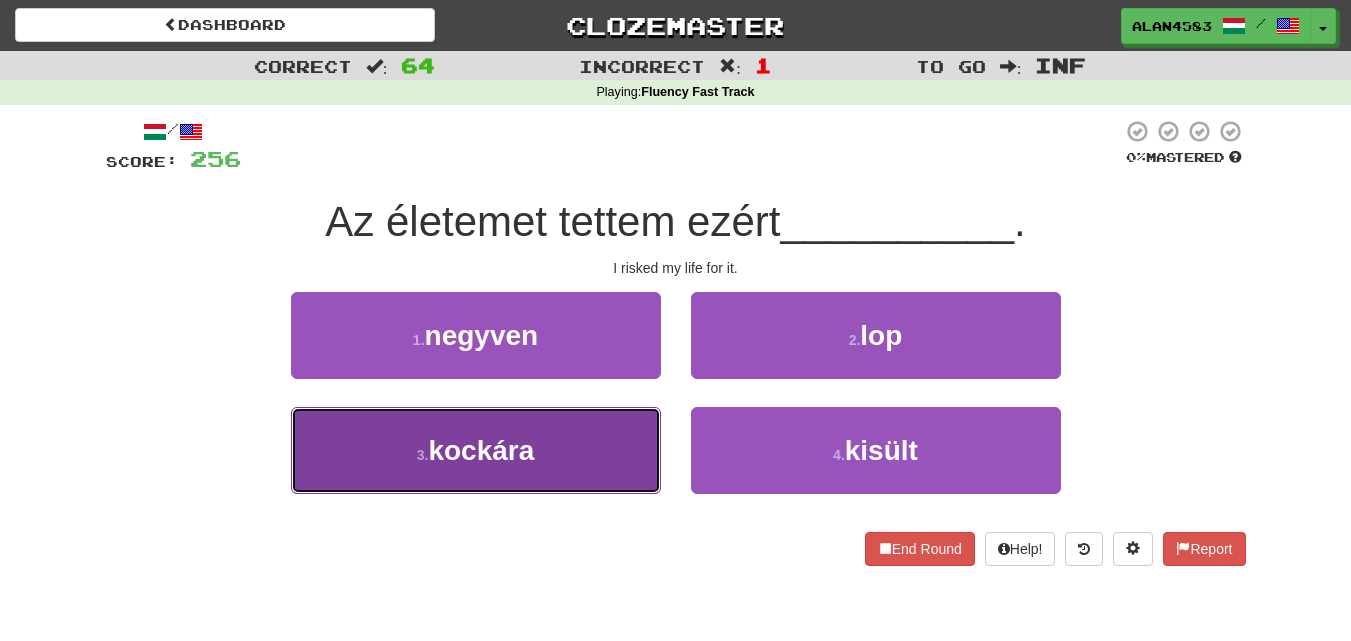 click on "3 .  kockára" at bounding box center [476, 450] 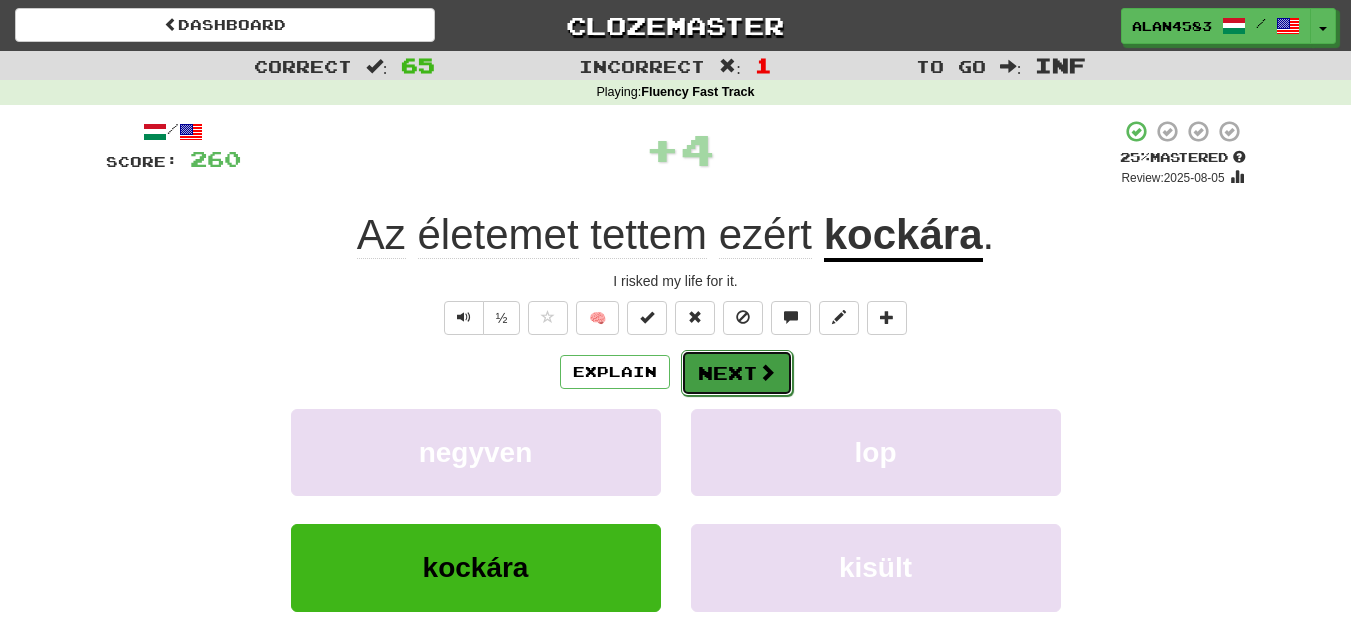 click on "Next" at bounding box center [737, 373] 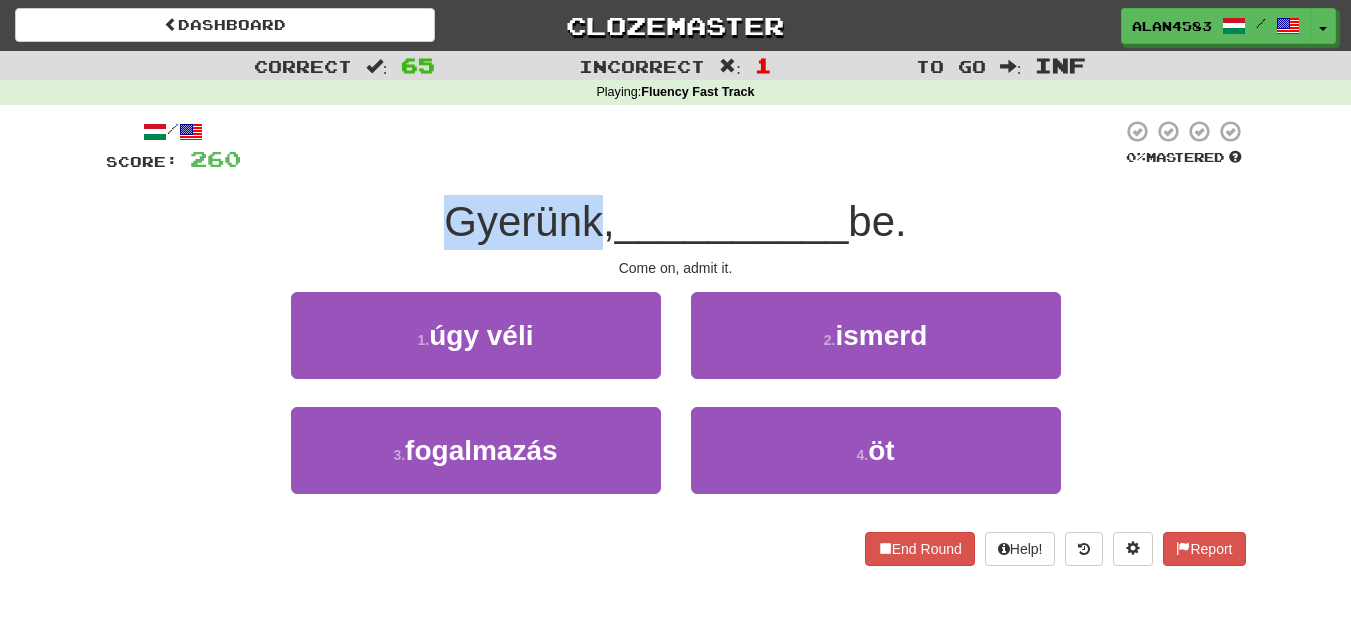 drag, startPoint x: 590, startPoint y: 220, endPoint x: 414, endPoint y: 220, distance: 176 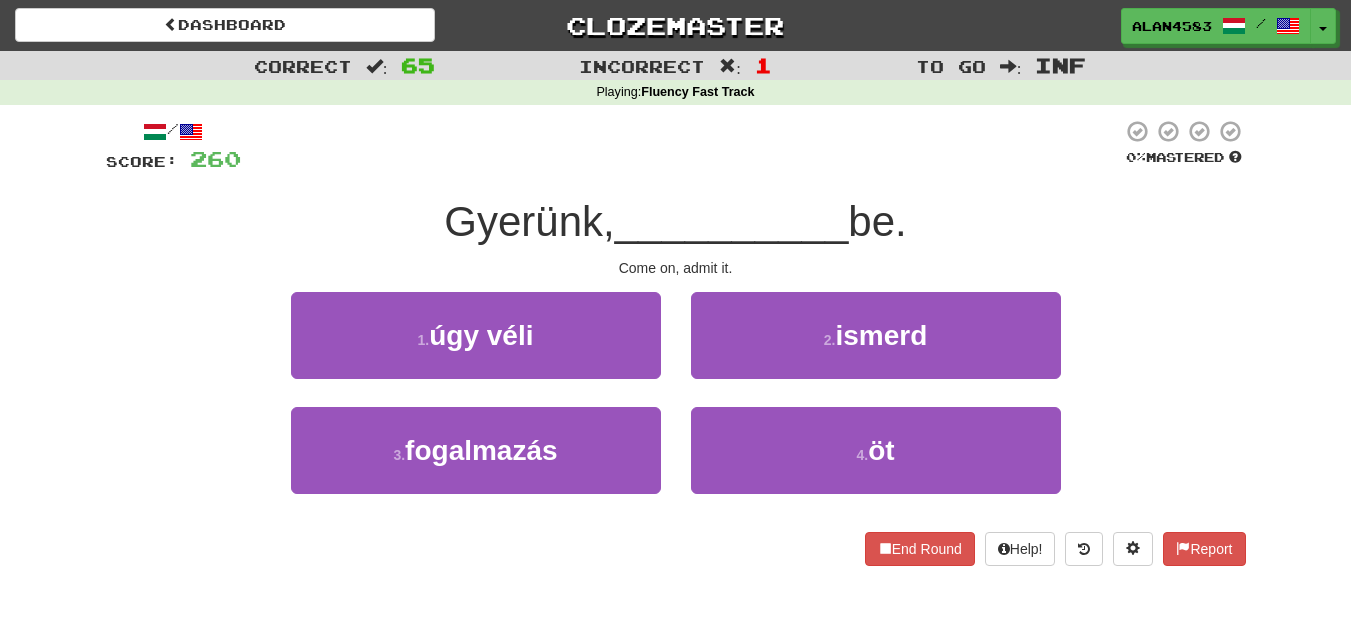 click at bounding box center [681, 146] 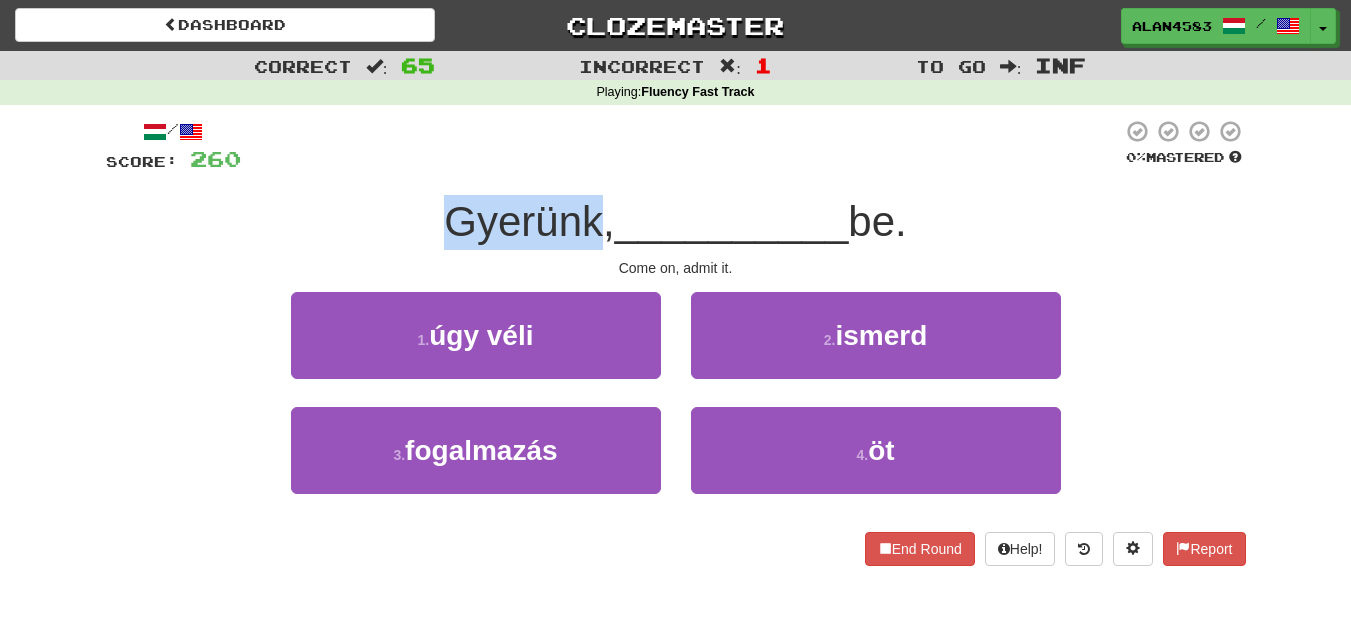 drag, startPoint x: 442, startPoint y: 231, endPoint x: 589, endPoint y: 230, distance: 147.0034 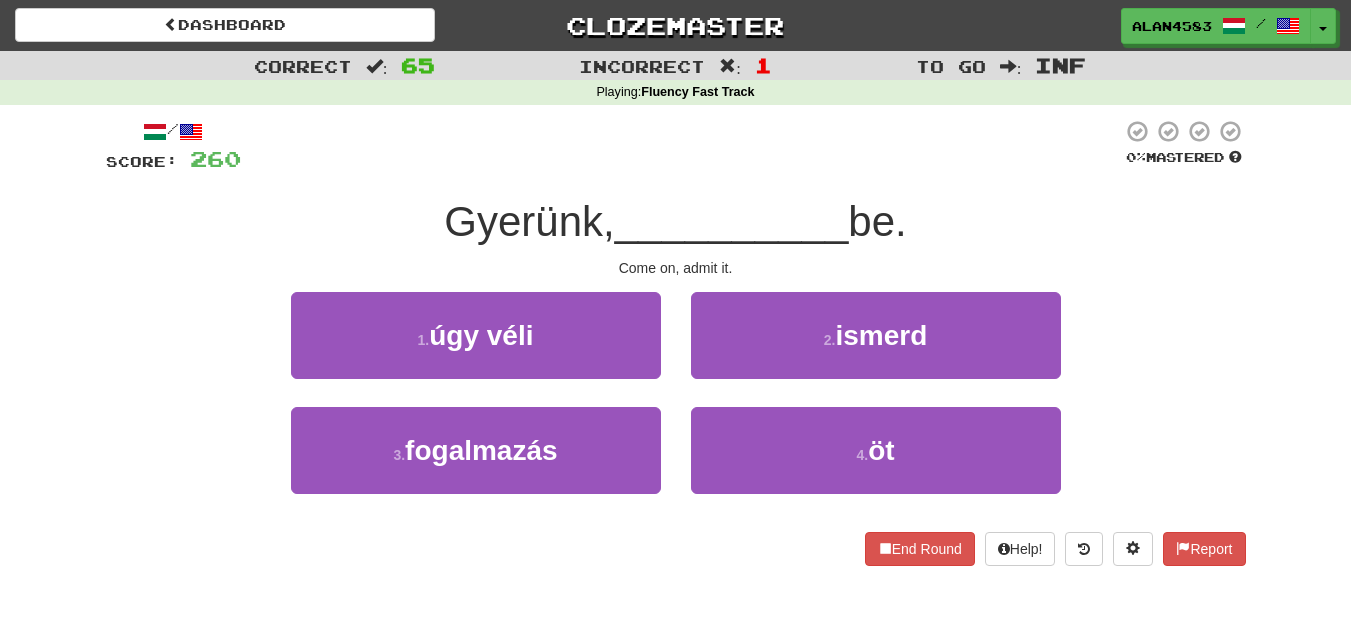 click on "/  Score:   260 0 %  Mastered Gyerünk,  __________  be. Come on, admit it. 1 .  úgy véli 2 .  ismerd 3 .  fogalmazás 4 .  öt  End Round  Help!  Report" at bounding box center [676, 349] 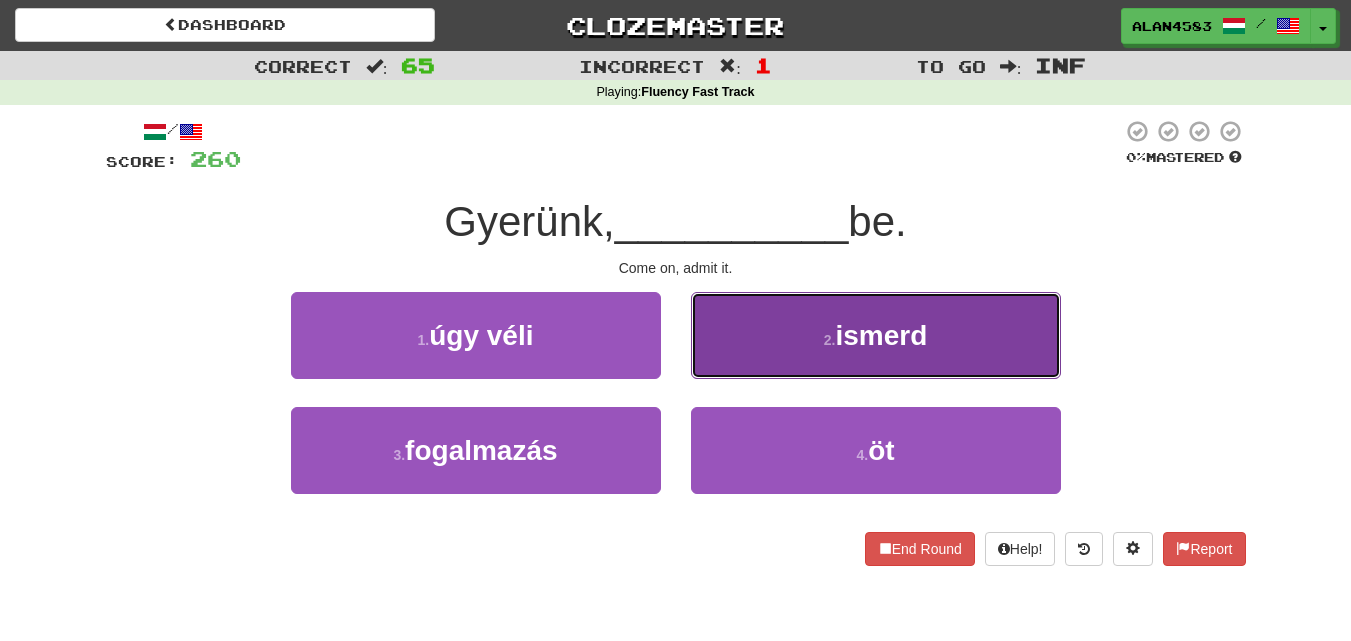 click on "2 .  ismerd" at bounding box center (876, 335) 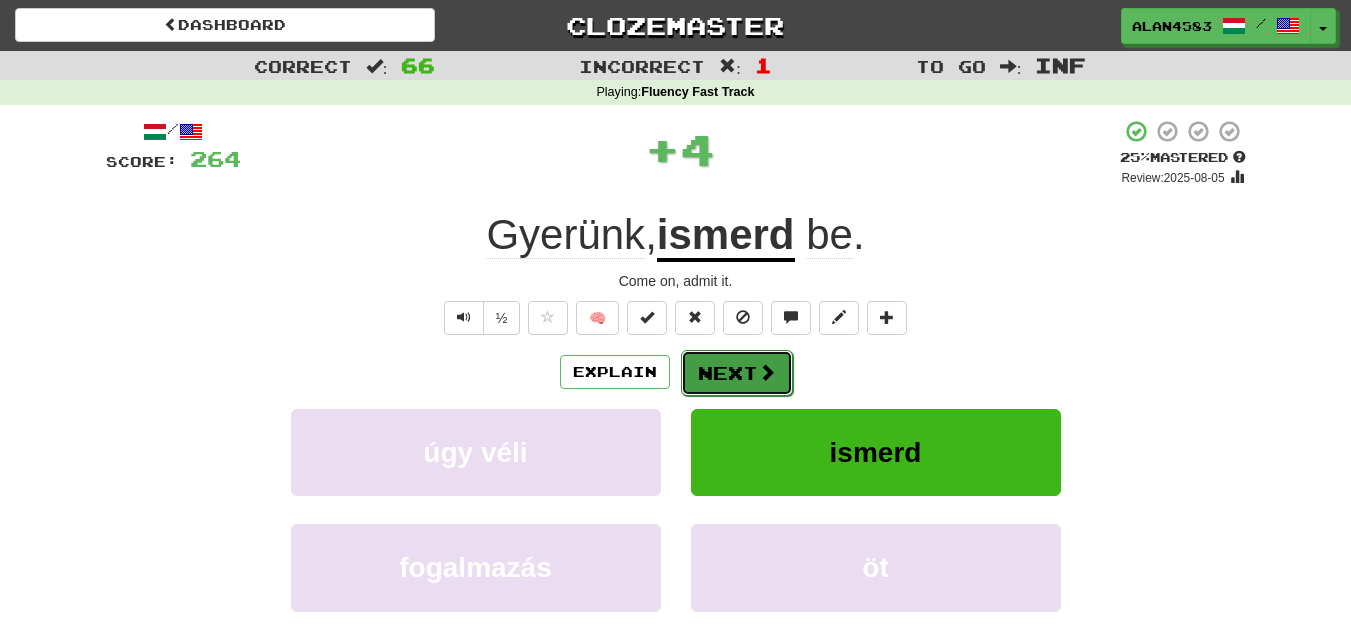 click on "Next" at bounding box center (737, 373) 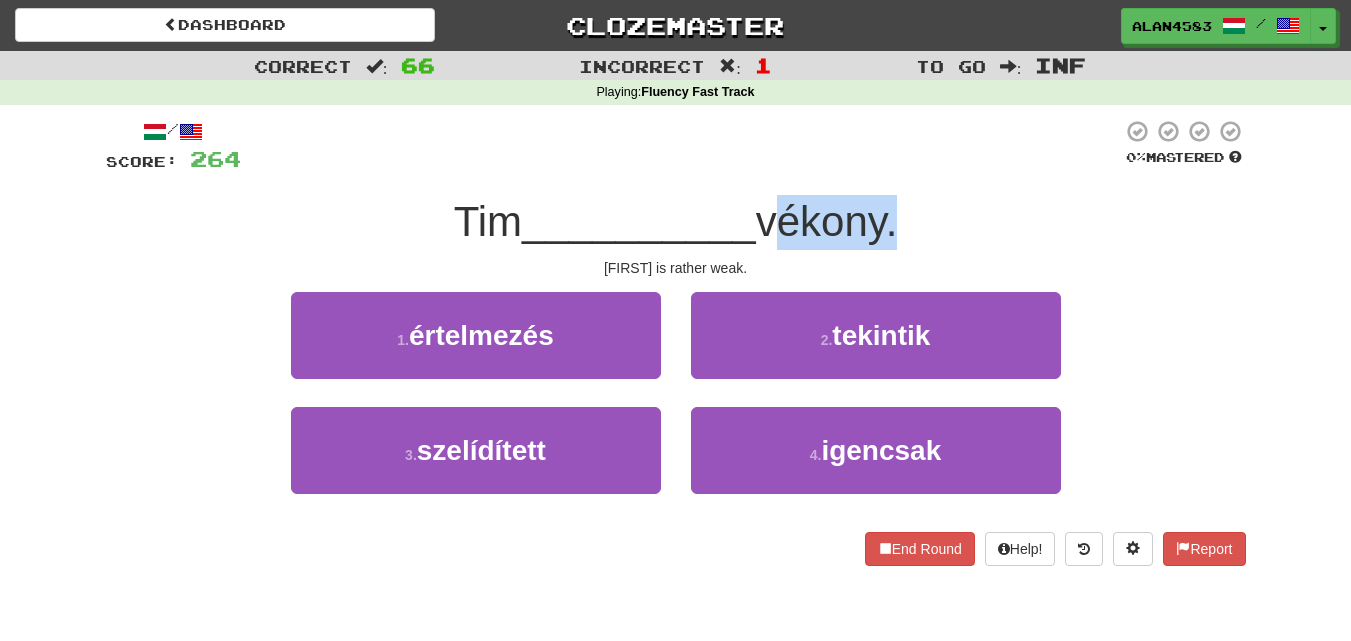 drag, startPoint x: 764, startPoint y: 215, endPoint x: 896, endPoint y: 211, distance: 132.0606 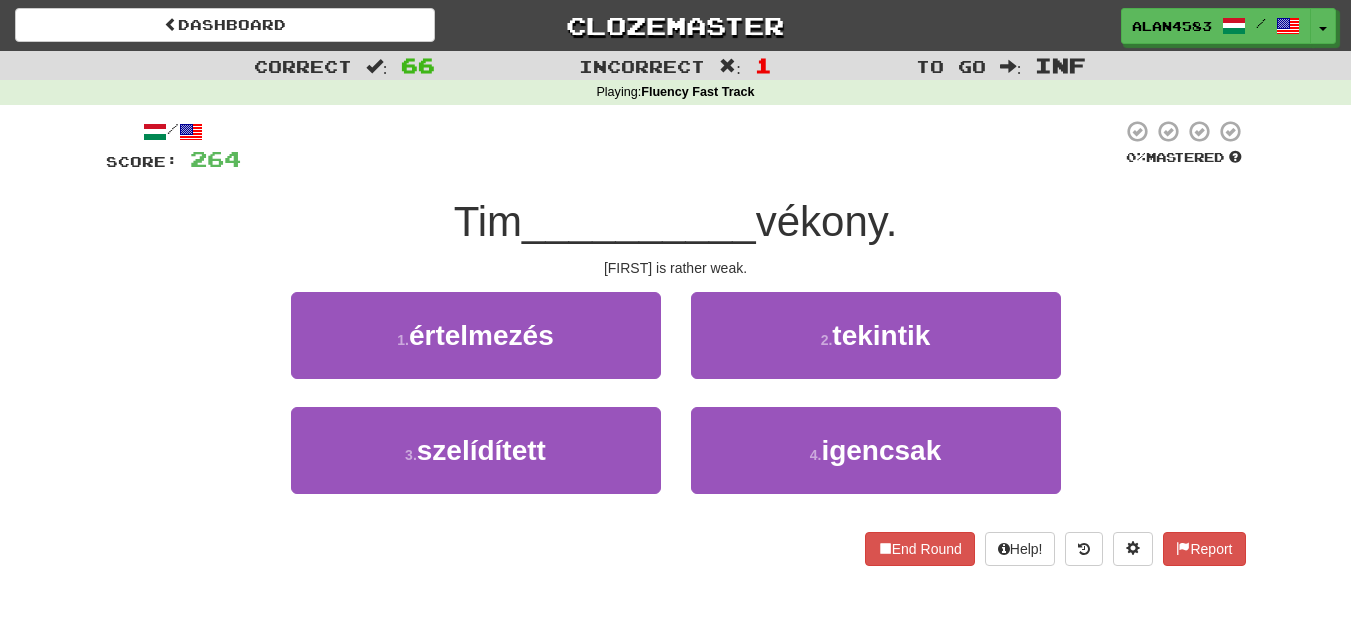 click at bounding box center (681, 146) 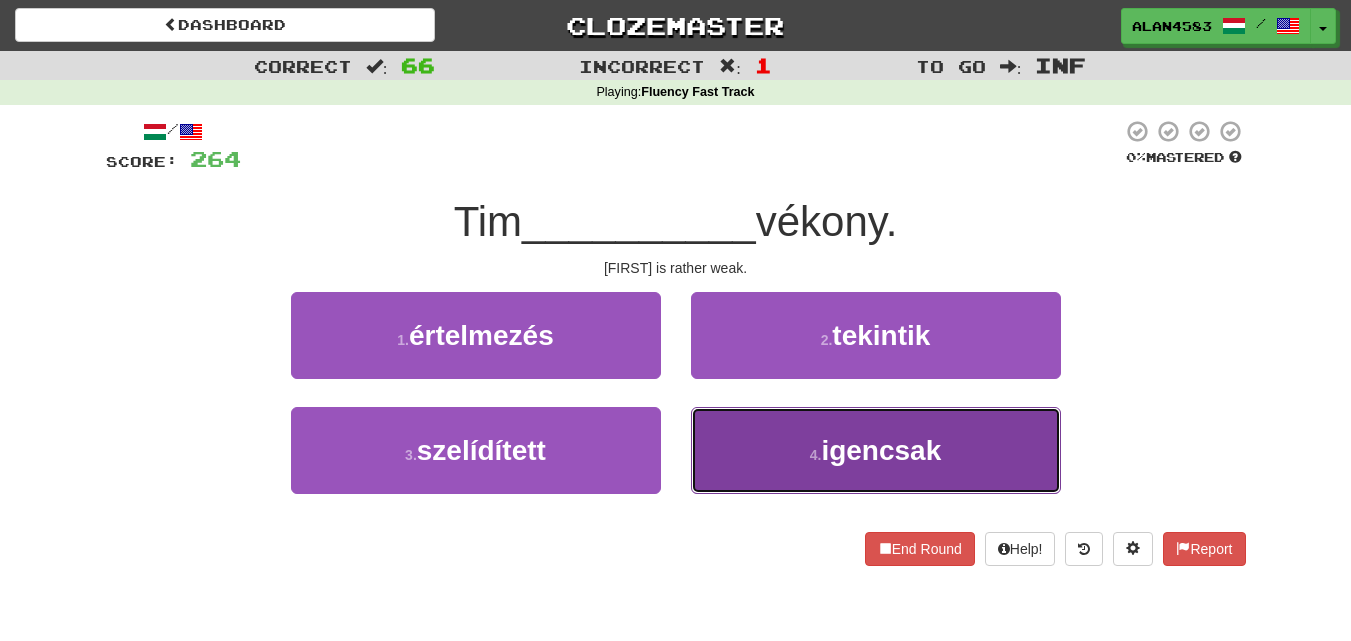 click on "4 .  igencsak" at bounding box center (876, 450) 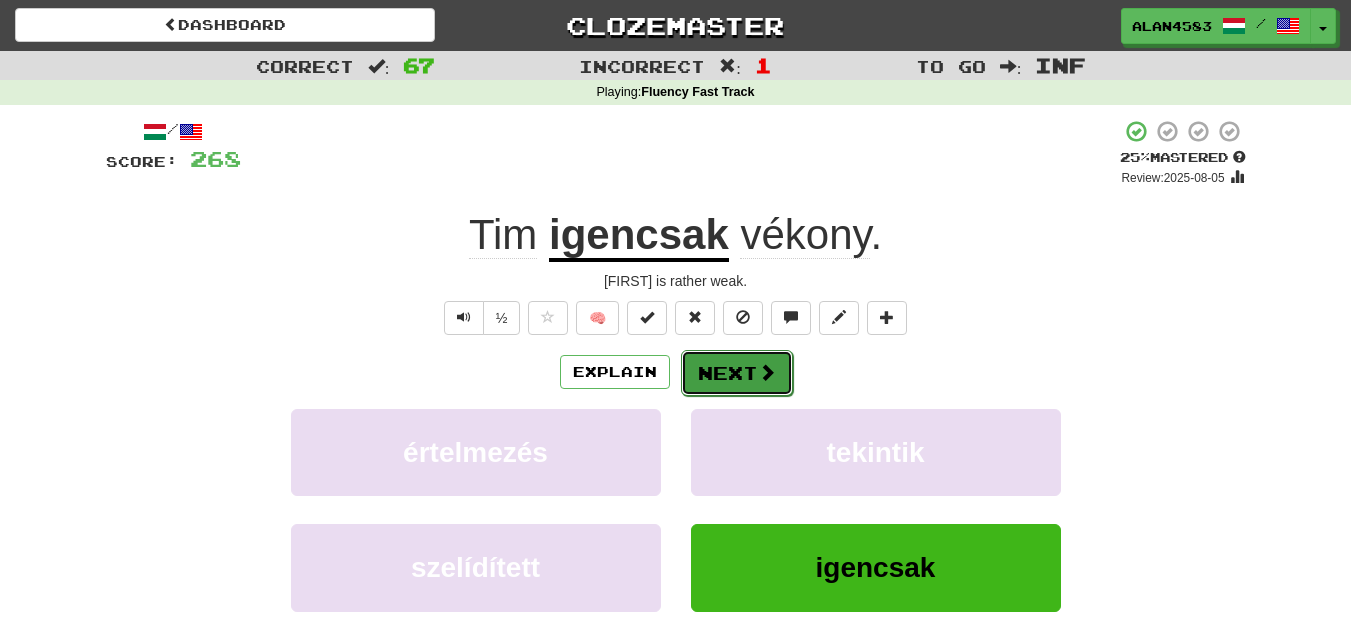 click on "Next" at bounding box center [737, 373] 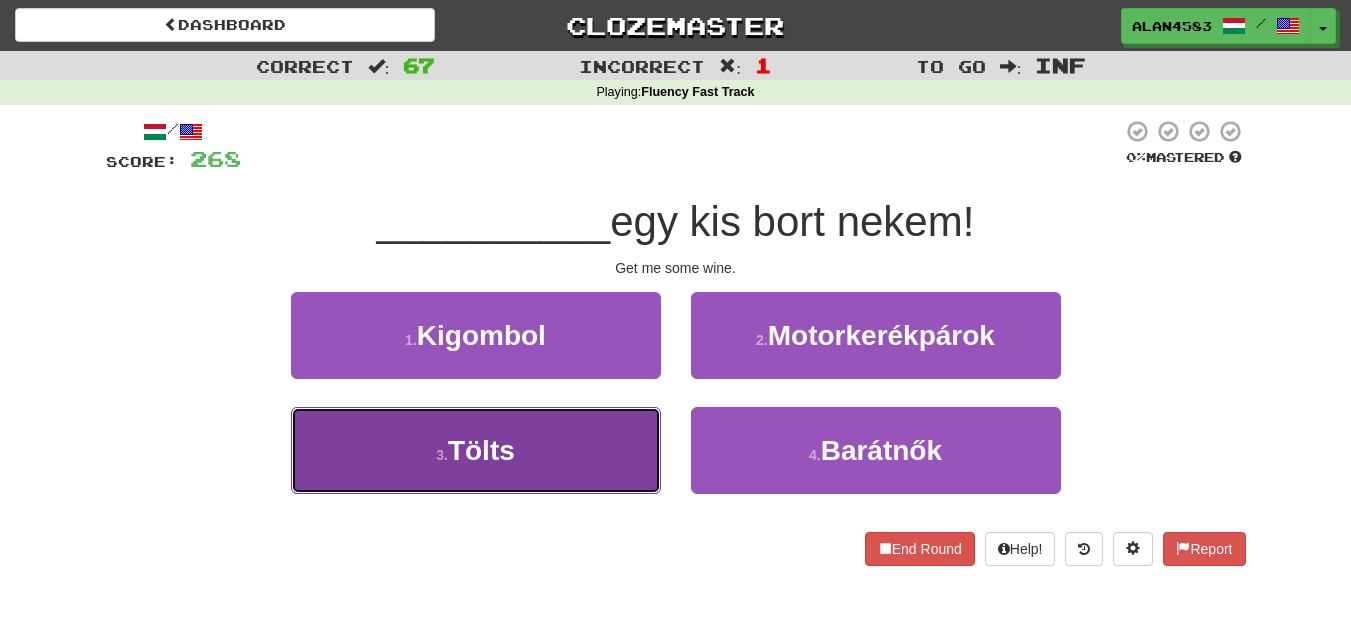 click on "3 .  Tölts" at bounding box center (476, 450) 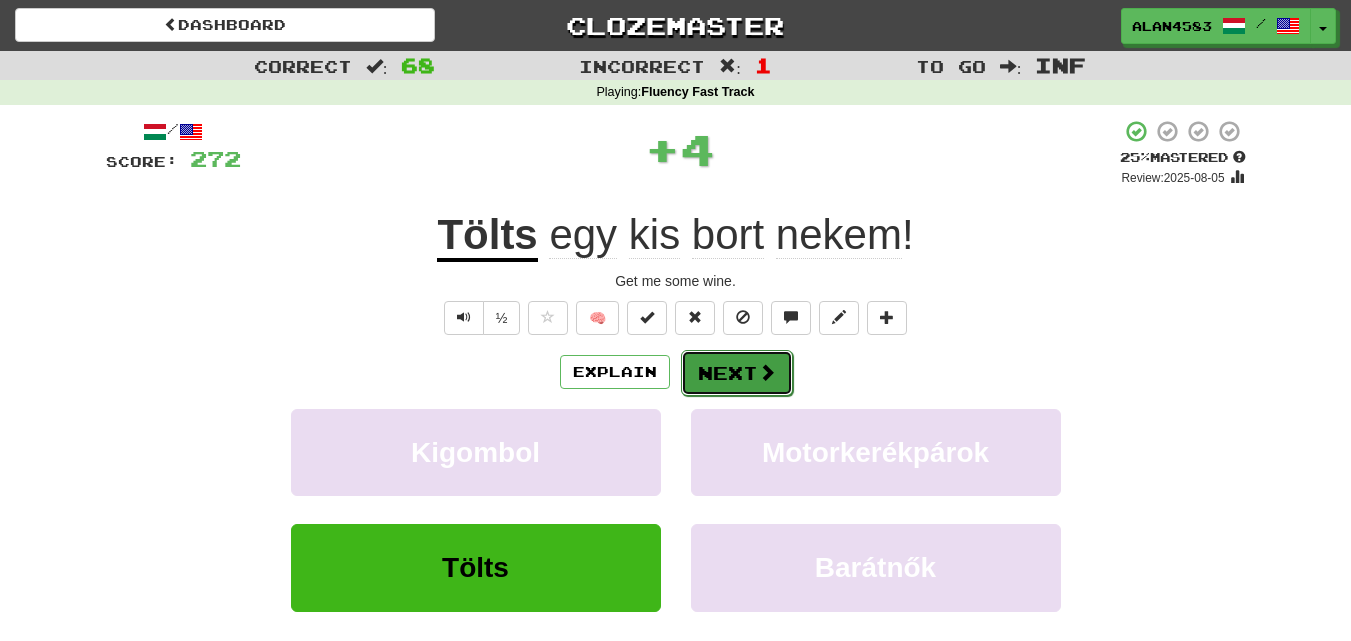 click at bounding box center (767, 372) 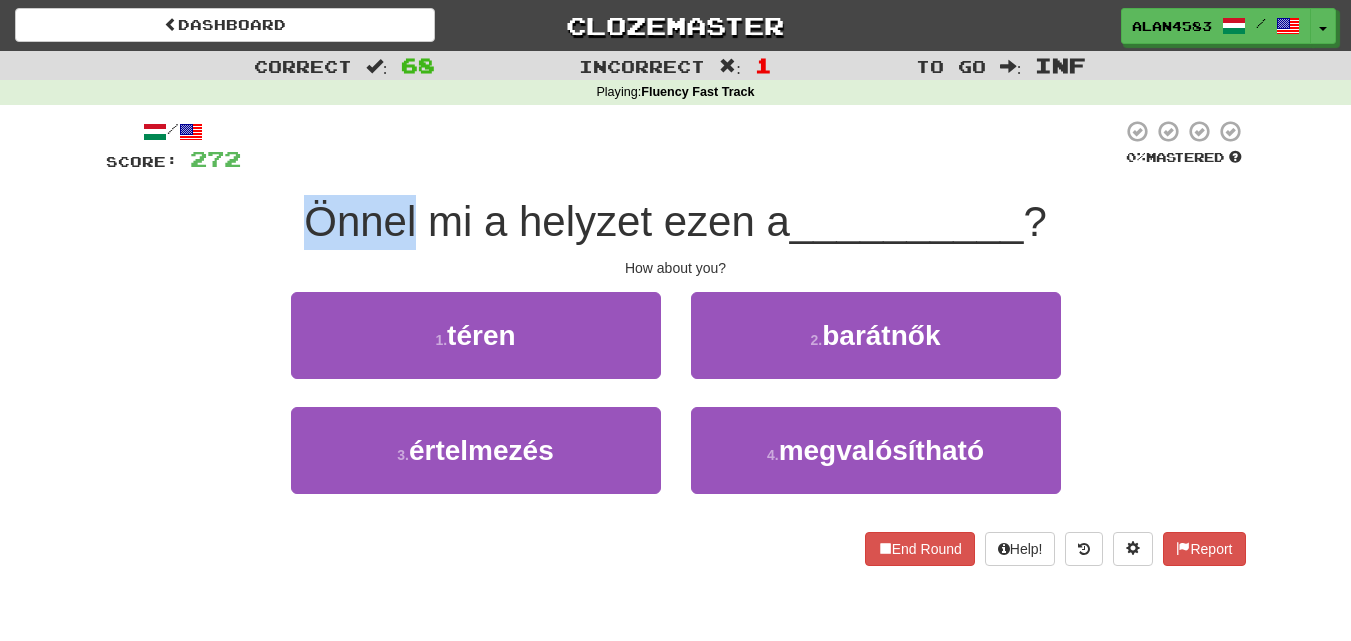 drag, startPoint x: 411, startPoint y: 224, endPoint x: 276, endPoint y: 227, distance: 135.03333 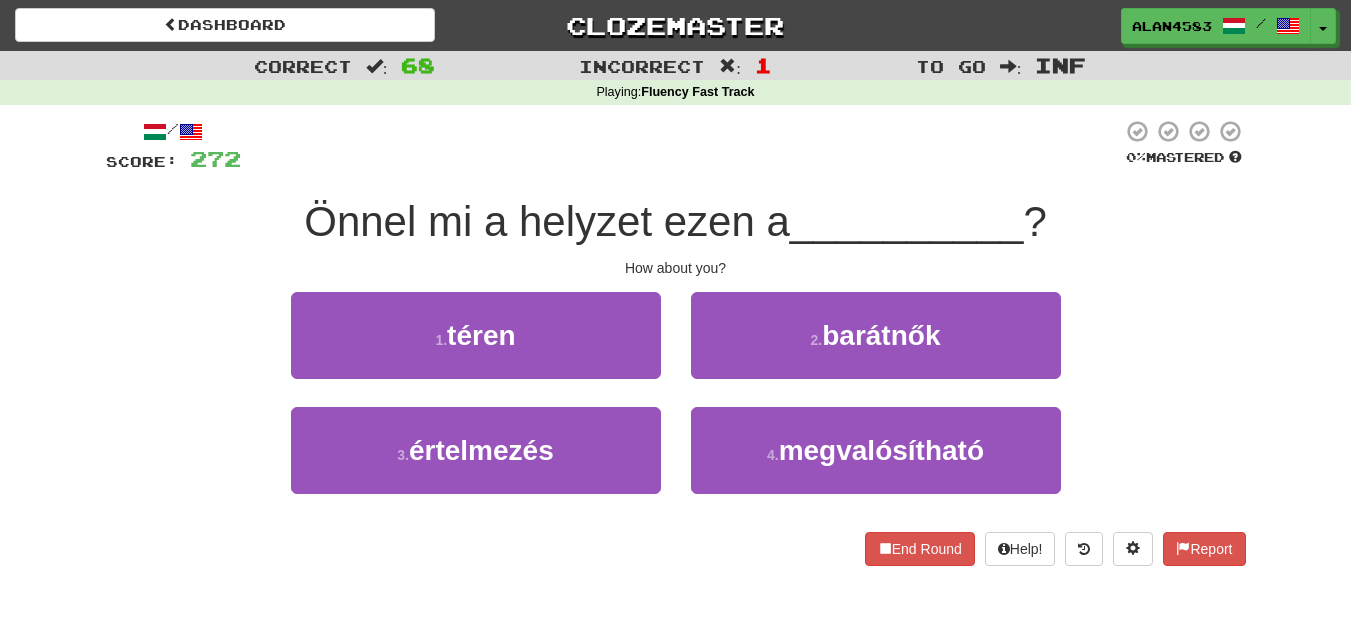 click at bounding box center [681, 146] 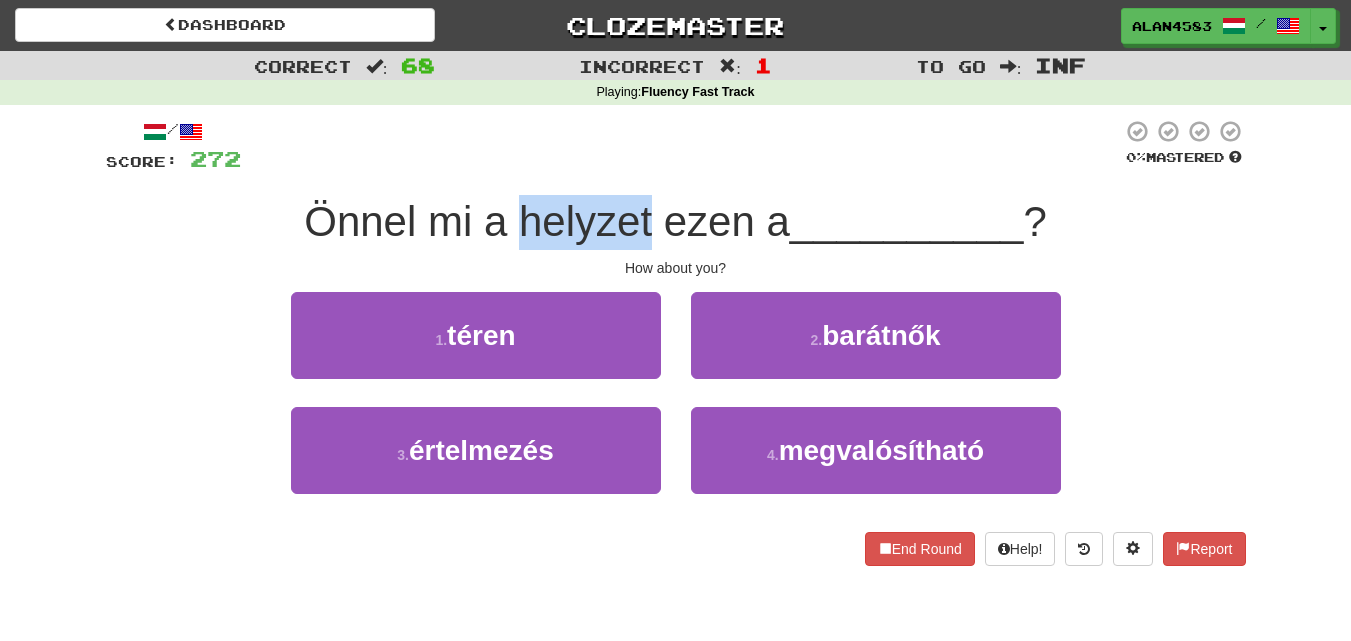 drag, startPoint x: 516, startPoint y: 217, endPoint x: 644, endPoint y: 210, distance: 128.19127 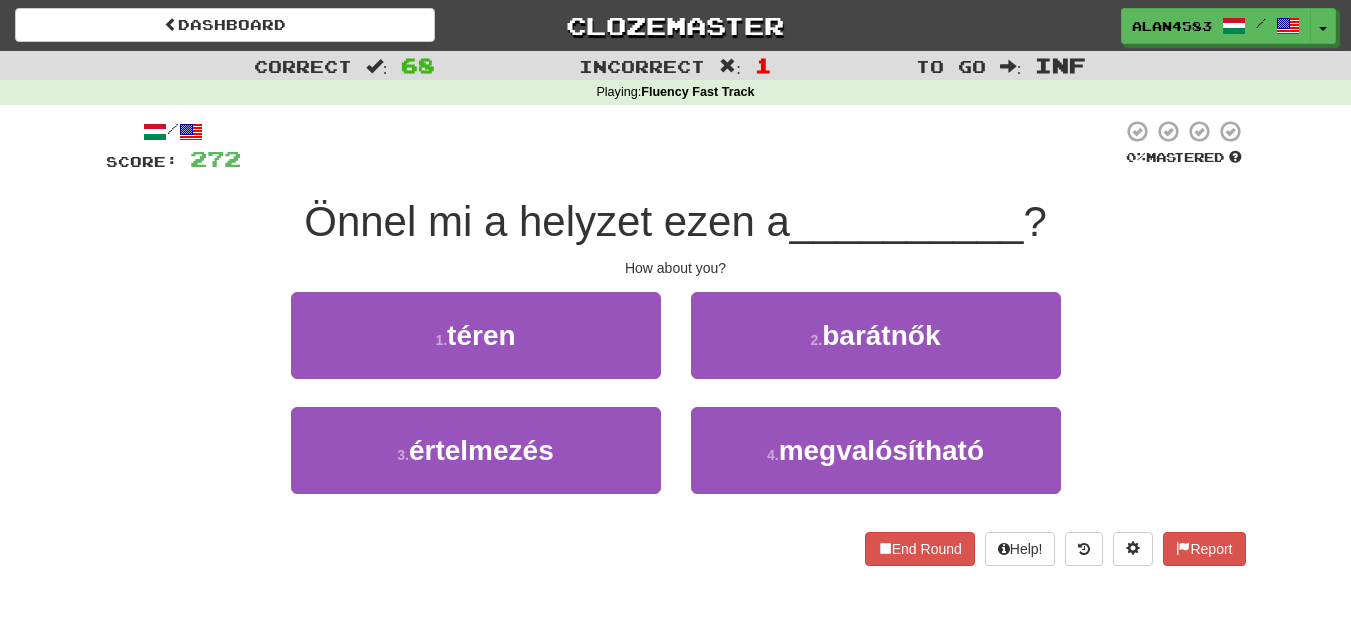 click at bounding box center [681, 146] 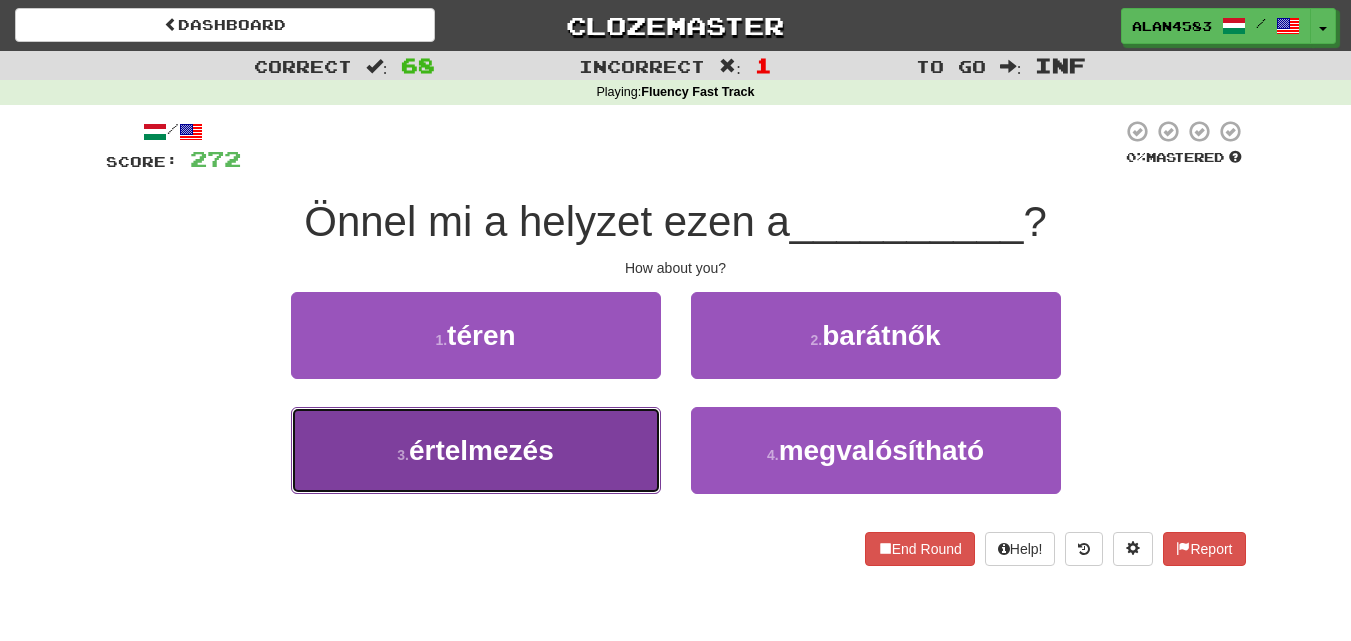 click on "értelmezés" at bounding box center [481, 450] 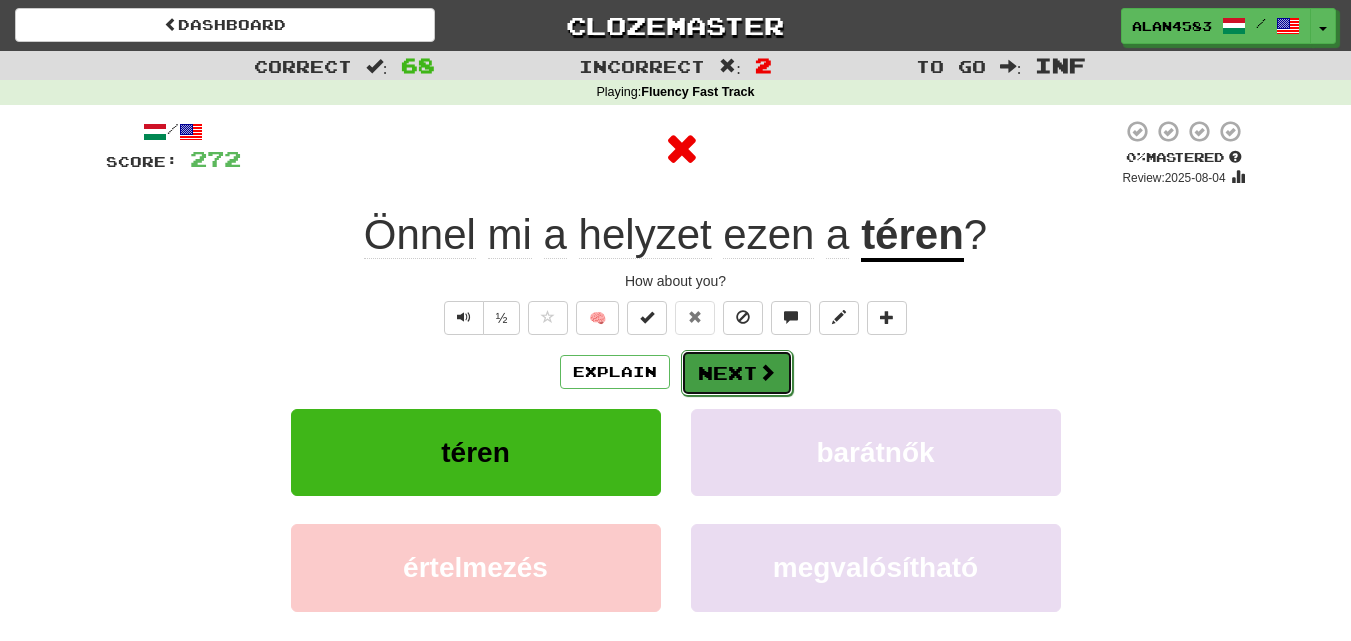 click on "Next" at bounding box center [737, 373] 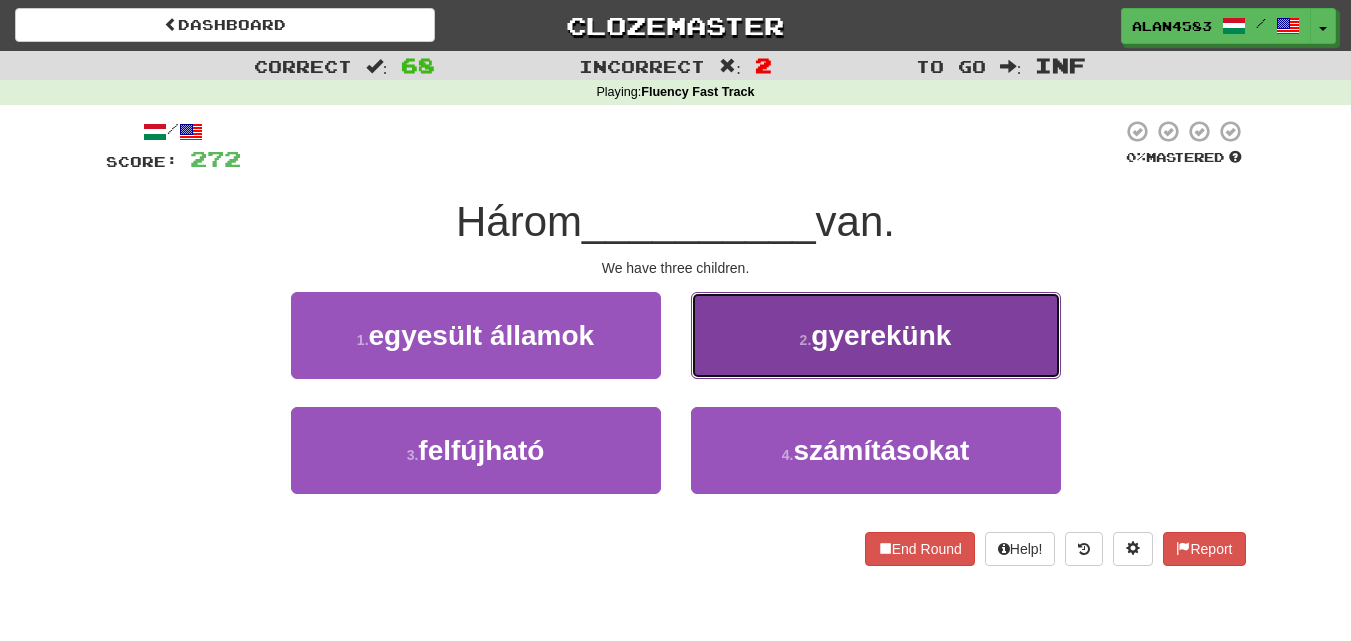 click on "gyerekünk" at bounding box center [881, 335] 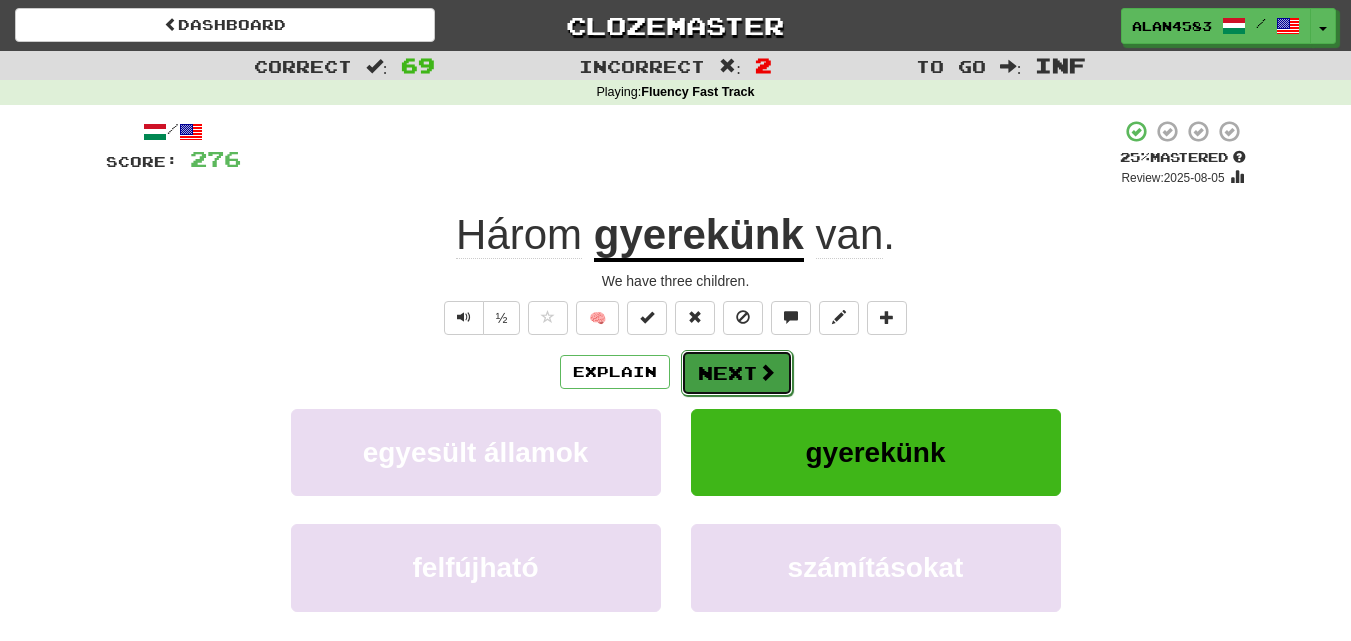 click on "Next" at bounding box center (737, 373) 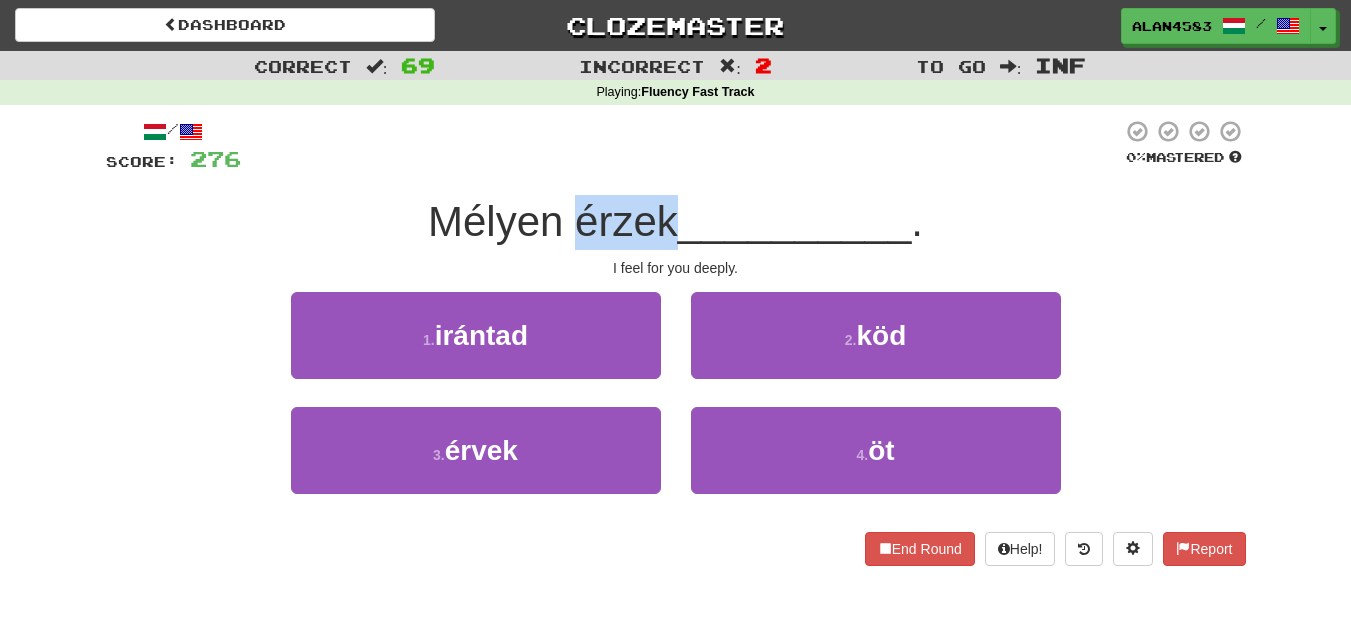 drag, startPoint x: 568, startPoint y: 212, endPoint x: 676, endPoint y: 208, distance: 108.07405 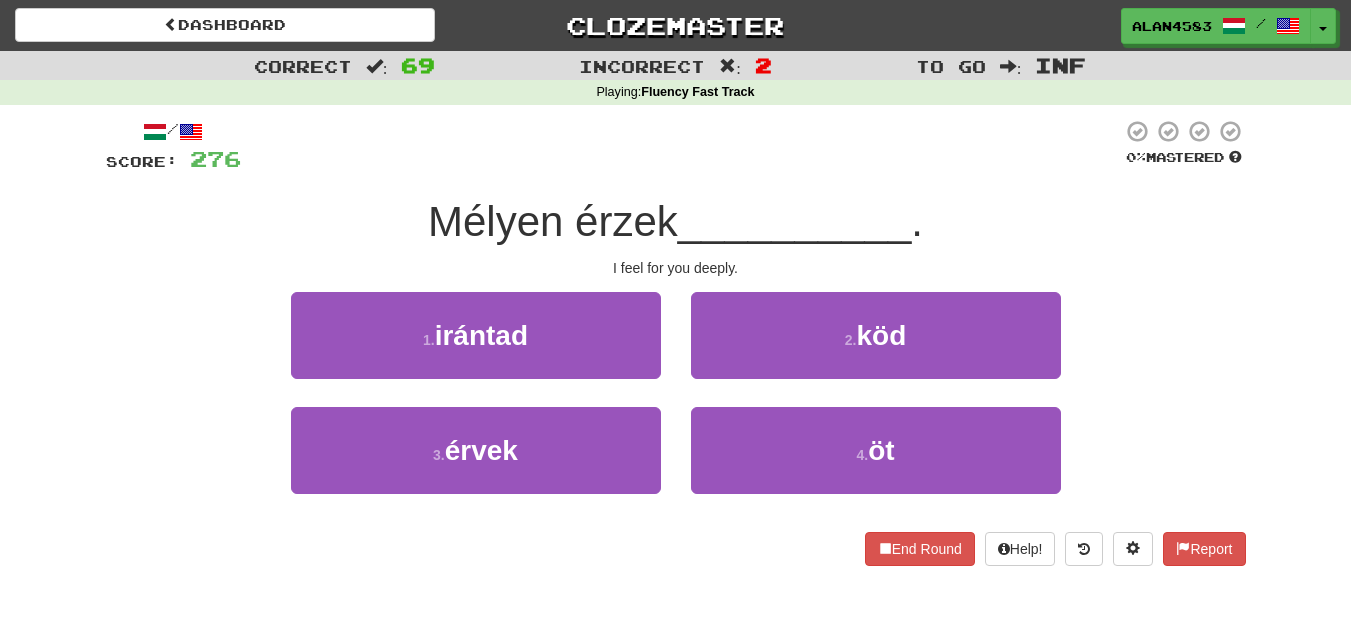 click at bounding box center (681, 146) 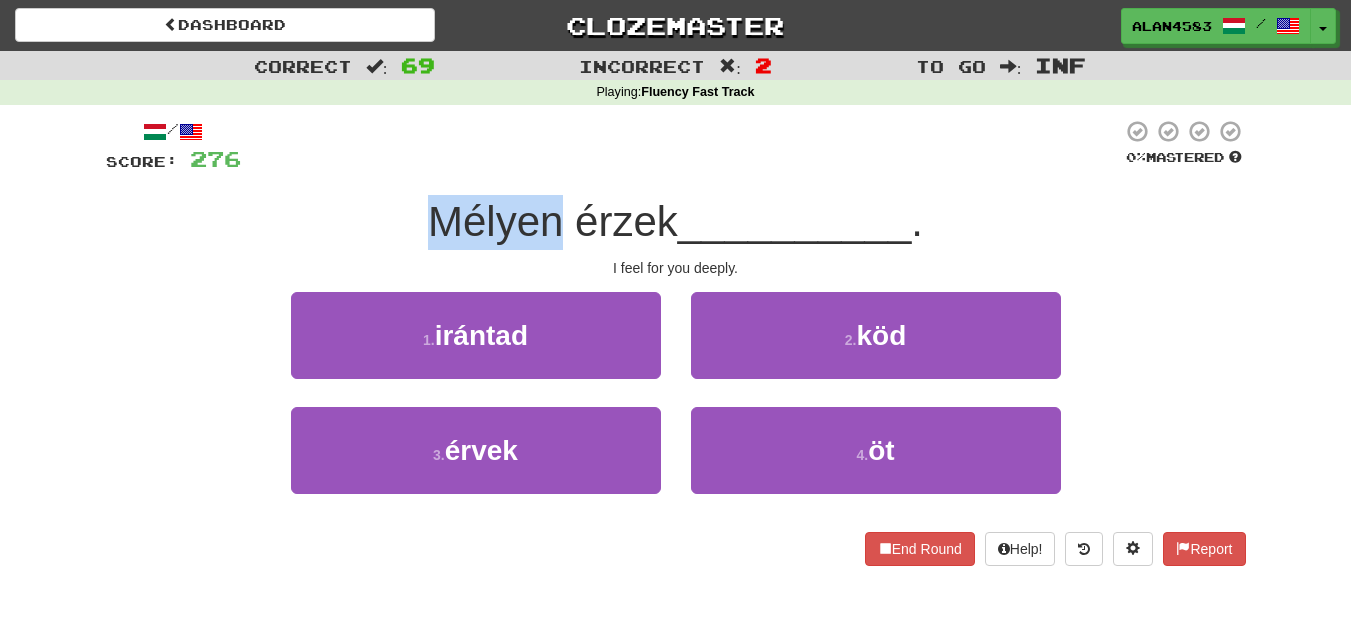 drag, startPoint x: 559, startPoint y: 215, endPoint x: 362, endPoint y: 208, distance: 197.12433 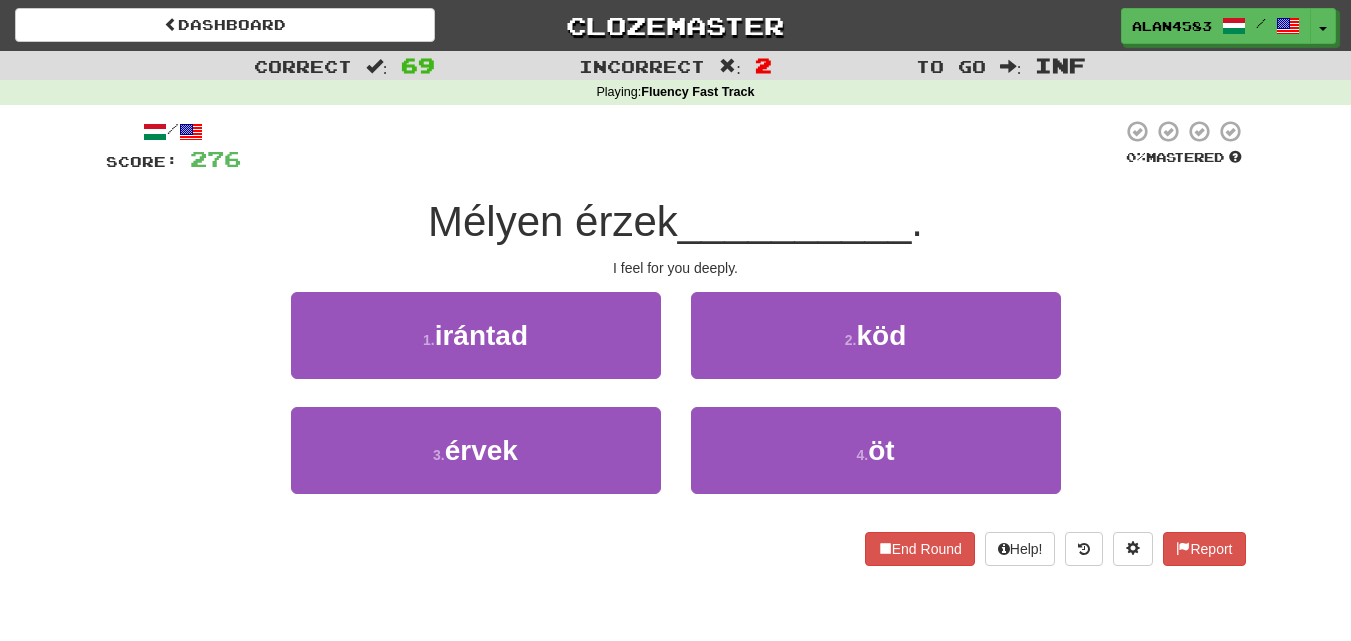 click at bounding box center (681, 146) 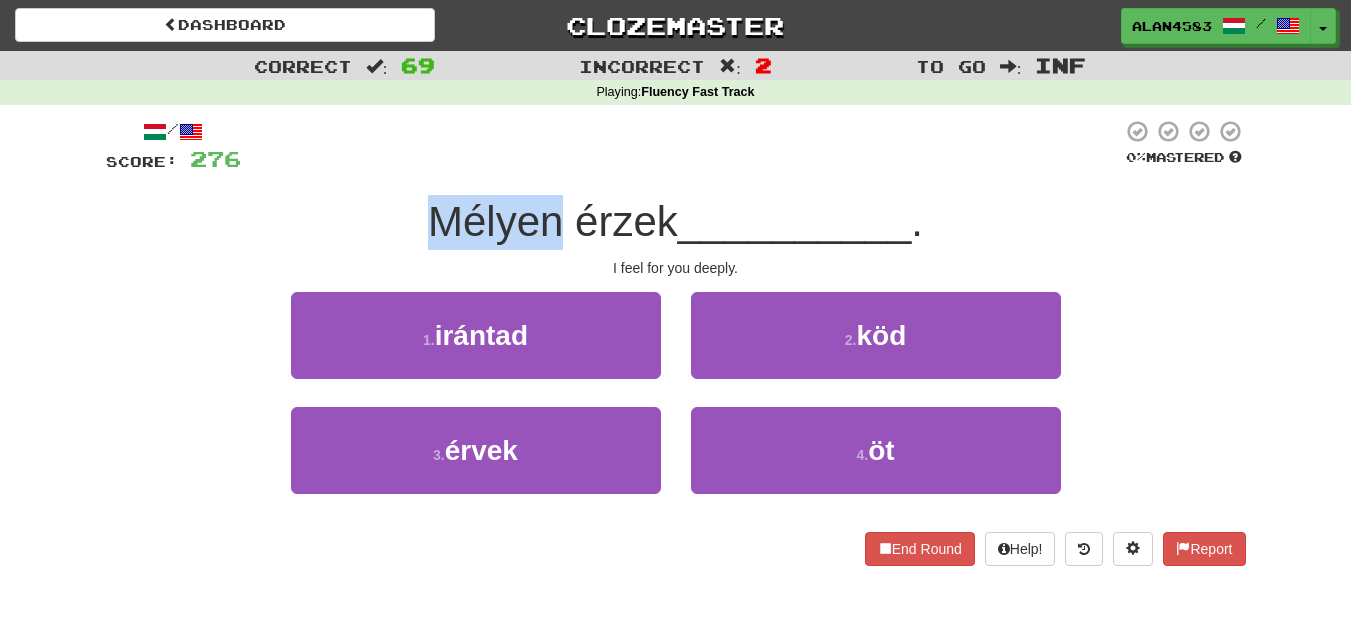 drag, startPoint x: 430, startPoint y: 212, endPoint x: 557, endPoint y: 219, distance: 127.192764 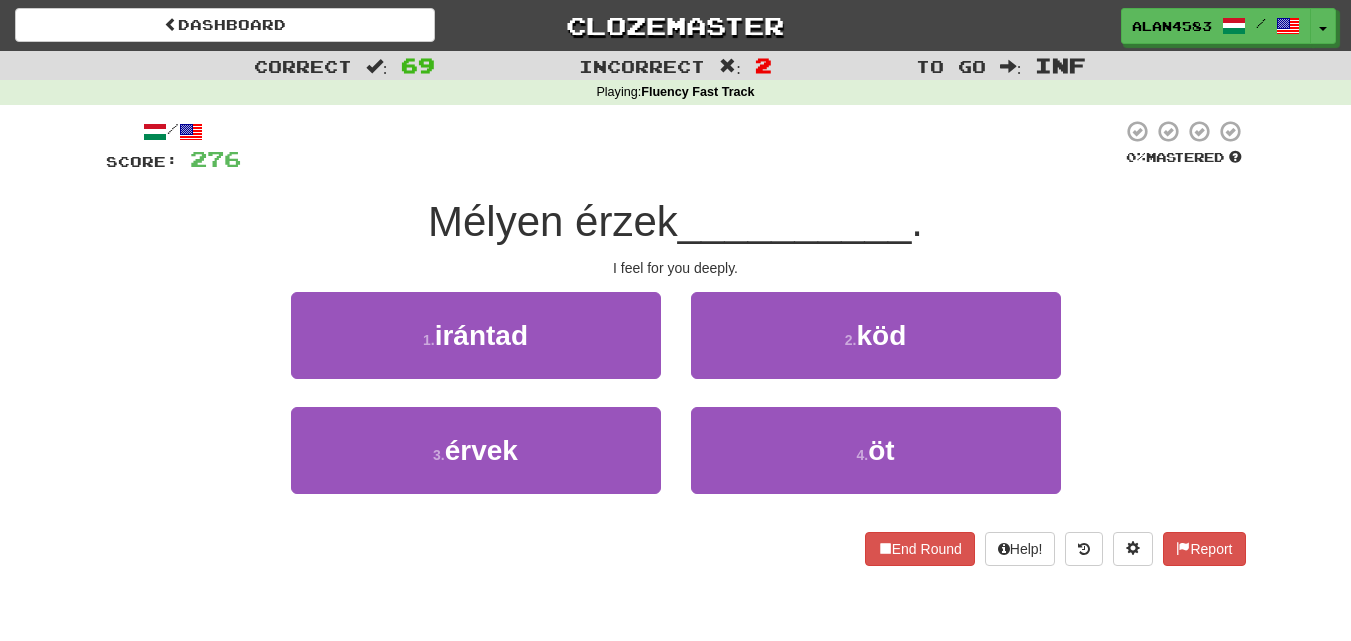 click at bounding box center [681, 146] 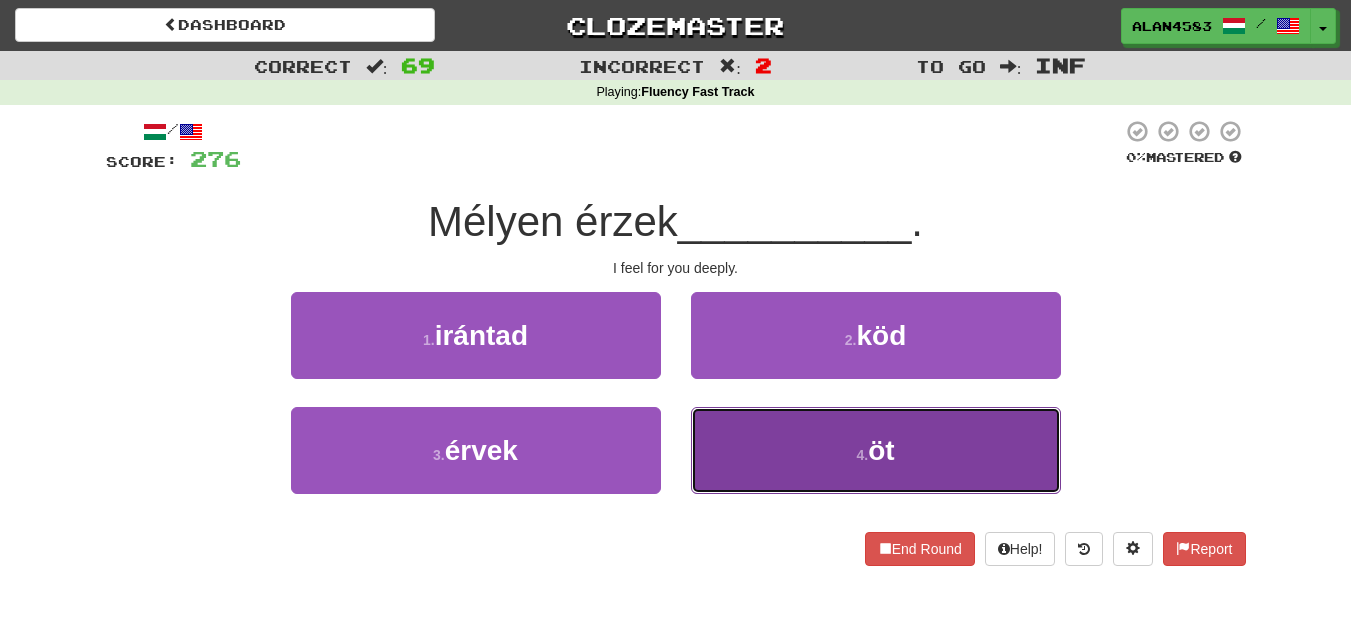 click on "4 .  öt" at bounding box center [876, 450] 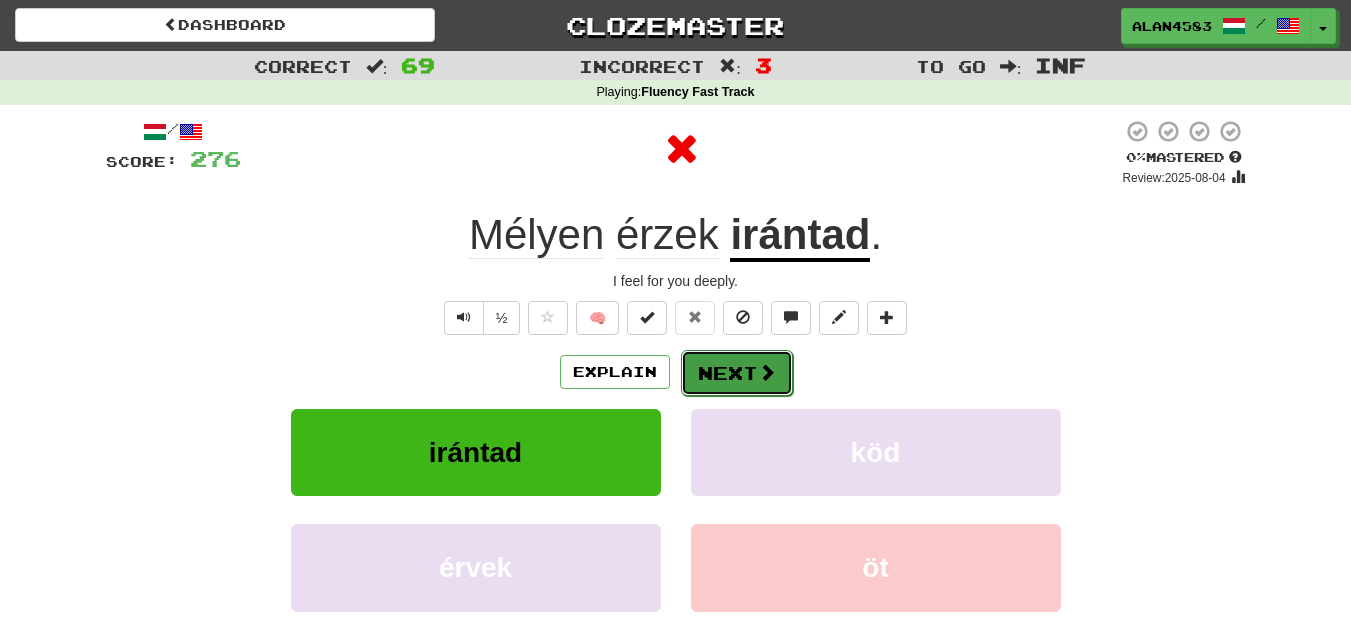 click on "Next" at bounding box center (737, 373) 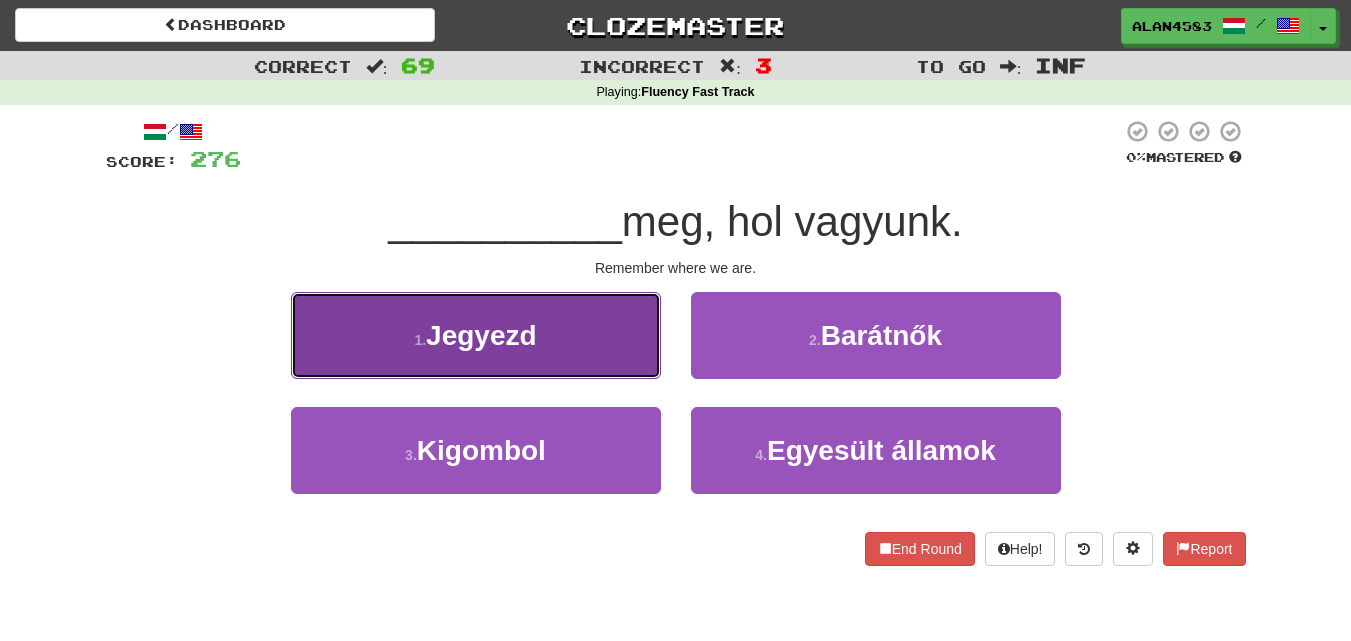 click on "1 .  Jegyezd" at bounding box center [476, 335] 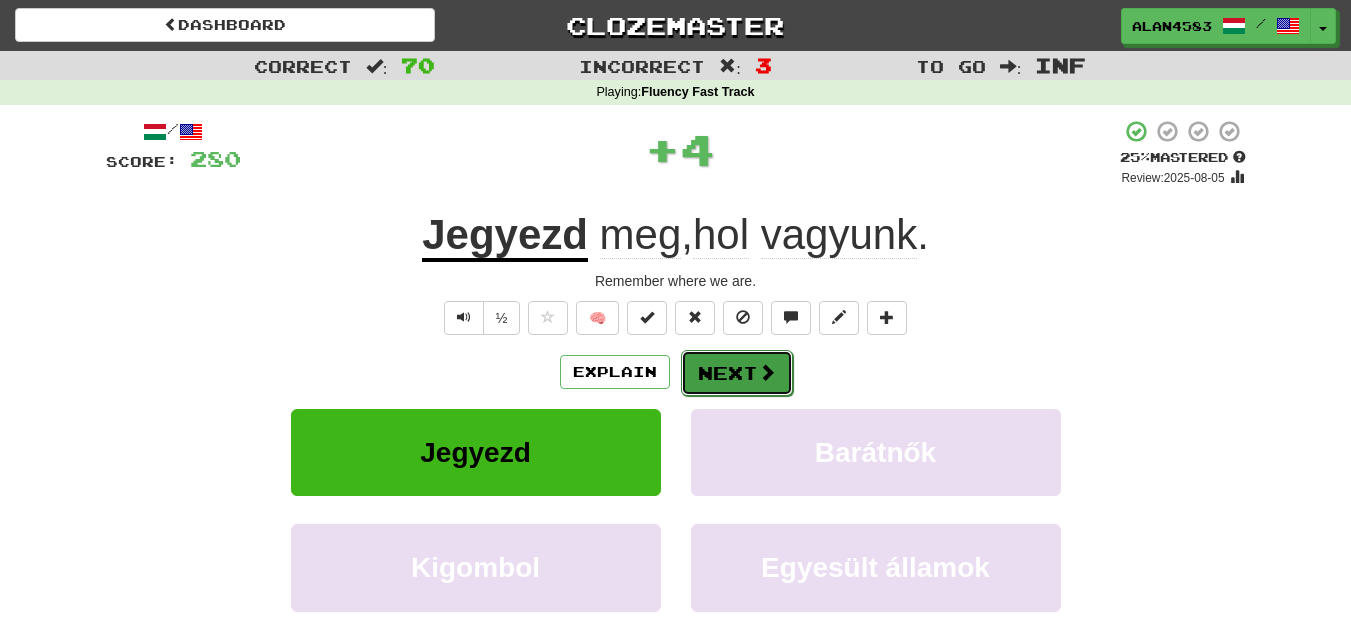 click at bounding box center (767, 372) 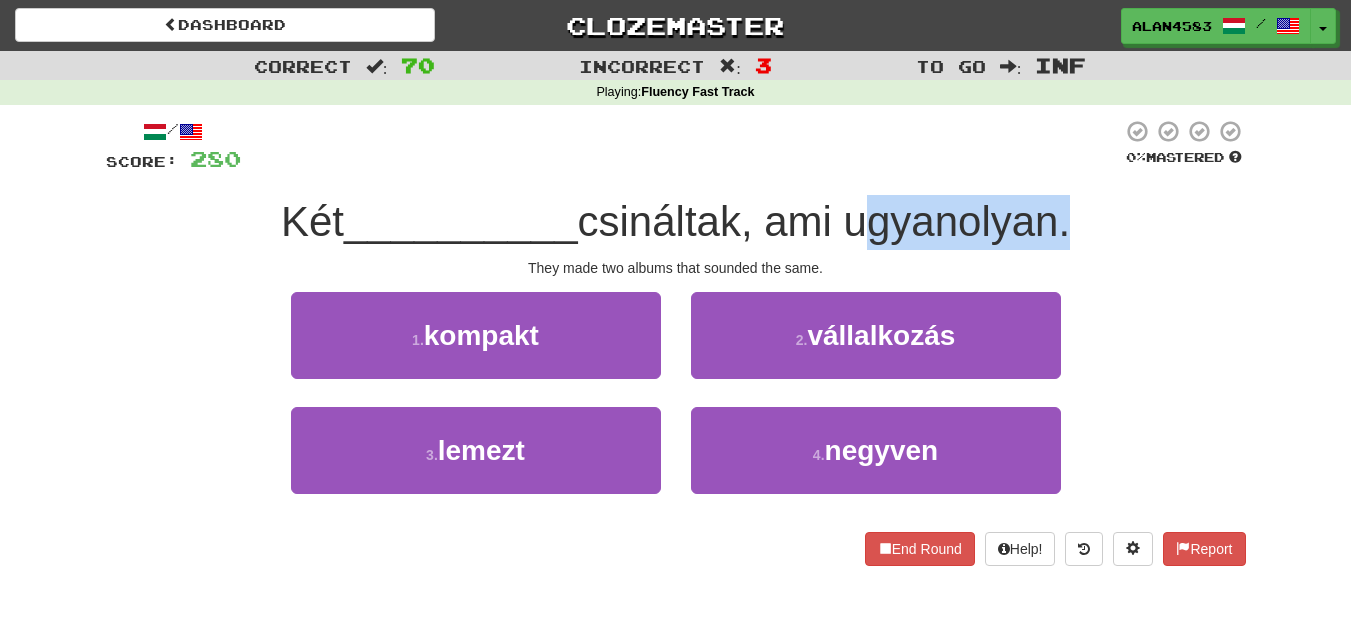 drag, startPoint x: 857, startPoint y: 219, endPoint x: 1072, endPoint y: 214, distance: 215.05814 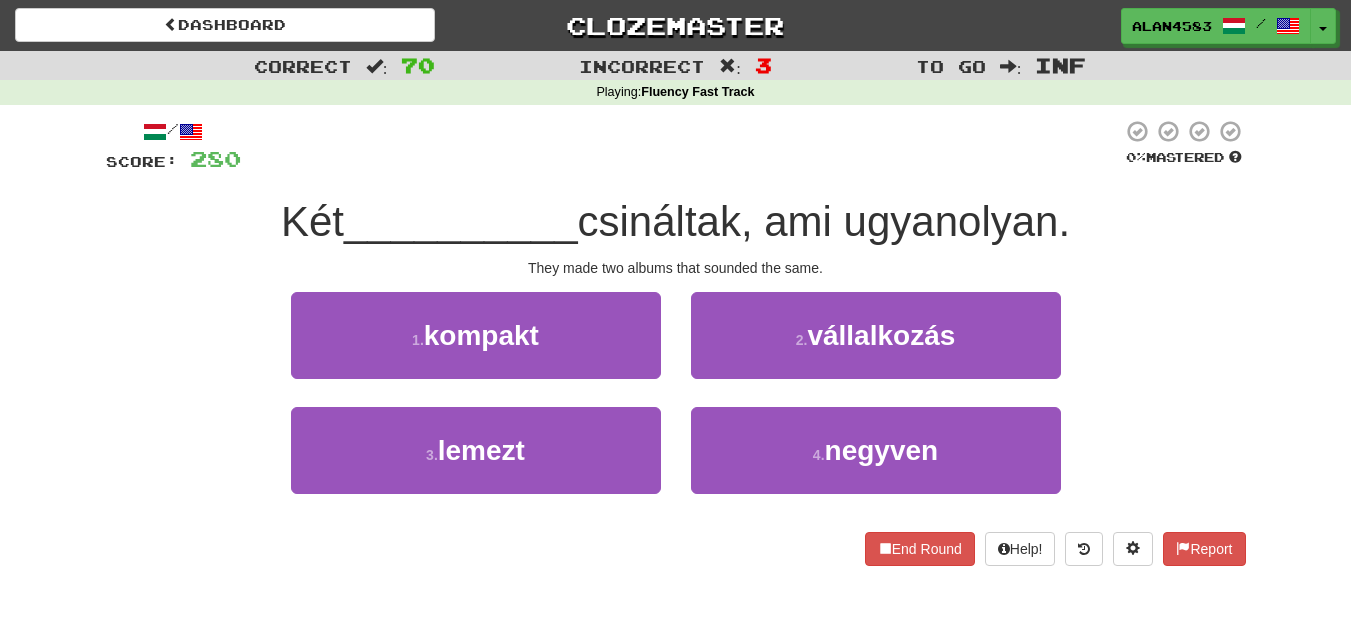 click at bounding box center (681, 146) 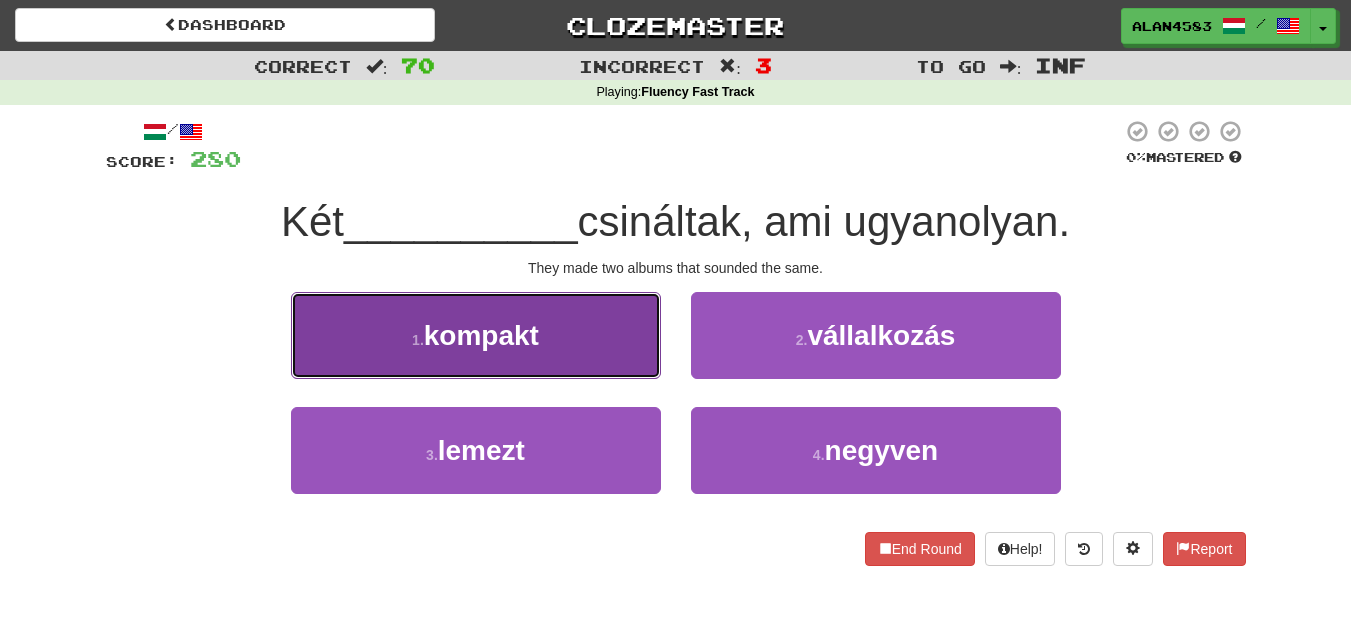 click on "1 .  kompakt" at bounding box center [476, 335] 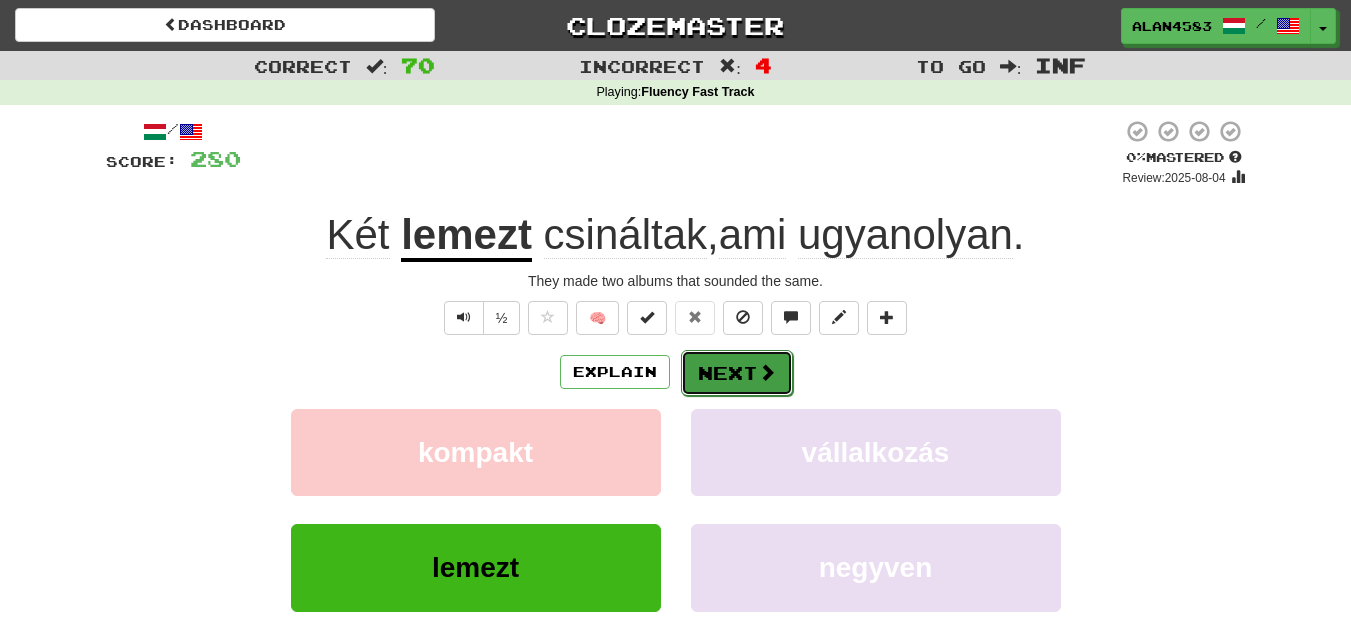 click at bounding box center [767, 372] 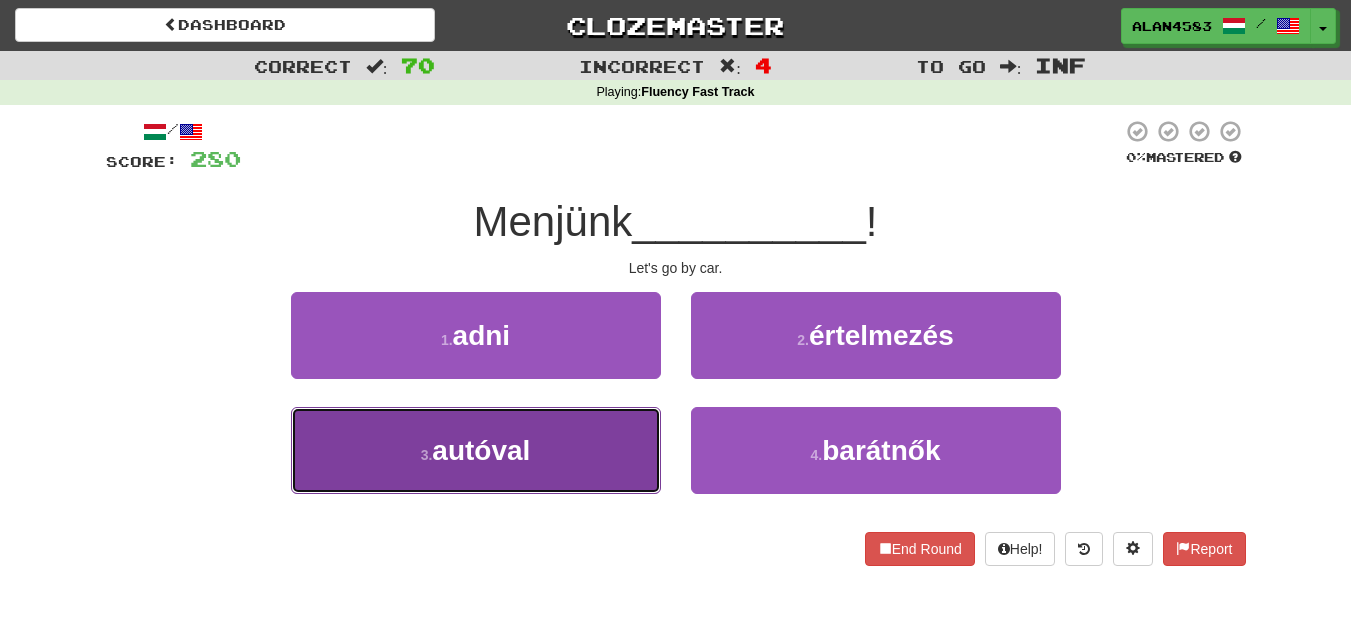 click on "3 .  autóval" at bounding box center [476, 450] 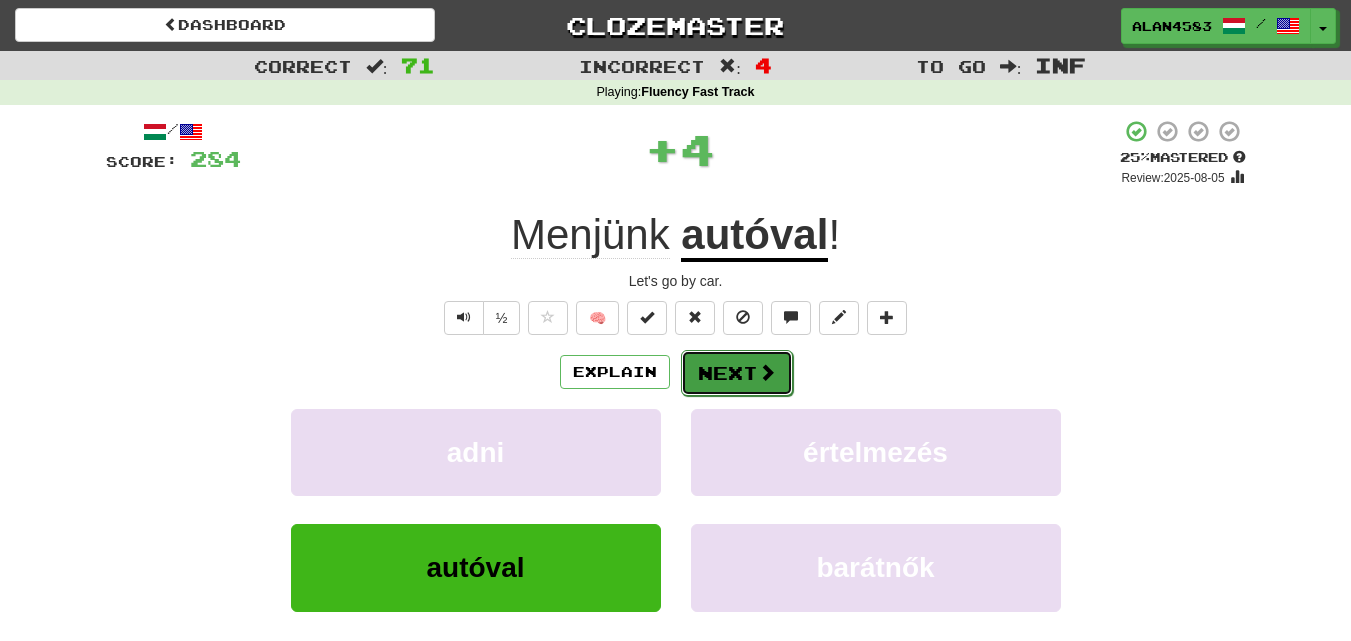 click on "Next" at bounding box center [737, 373] 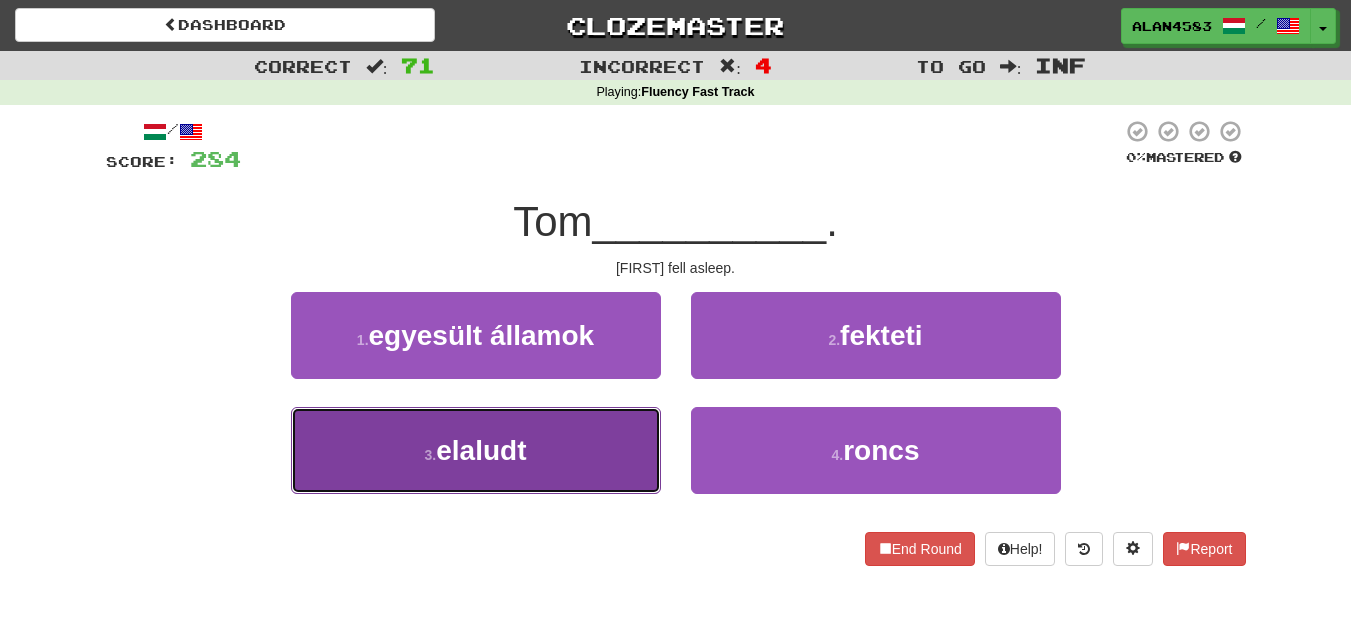 click on "3 .  elaludt" at bounding box center (476, 450) 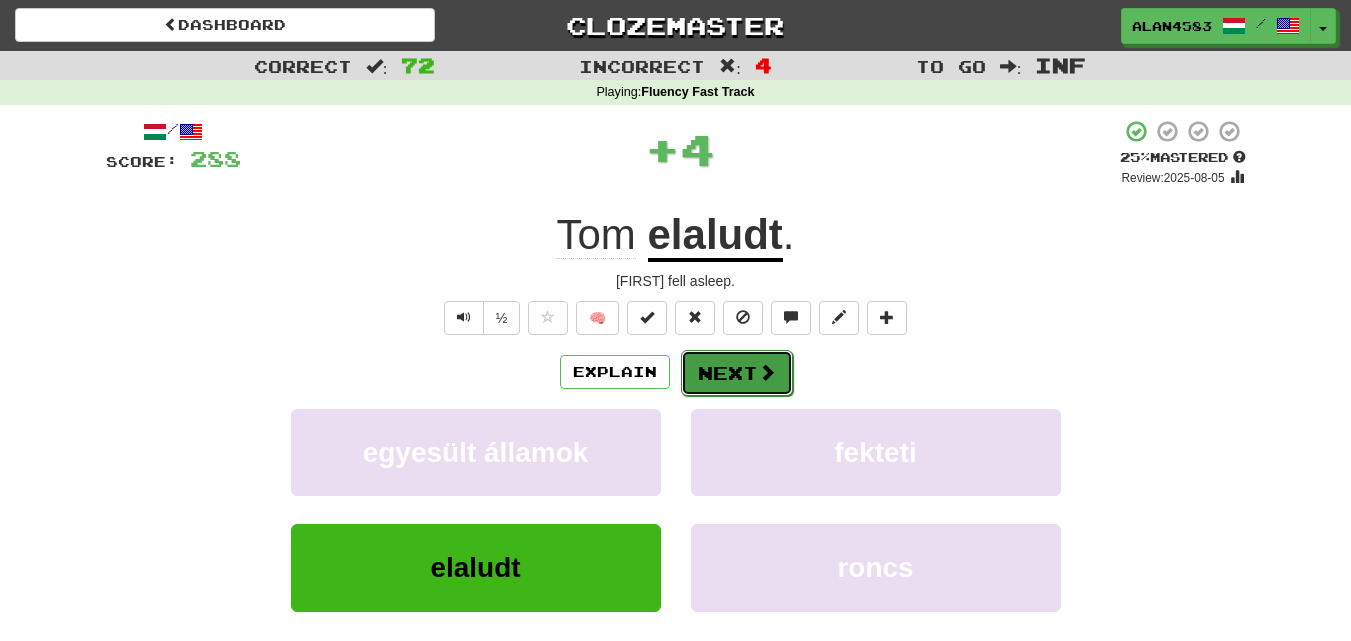 click on "Next" at bounding box center [737, 373] 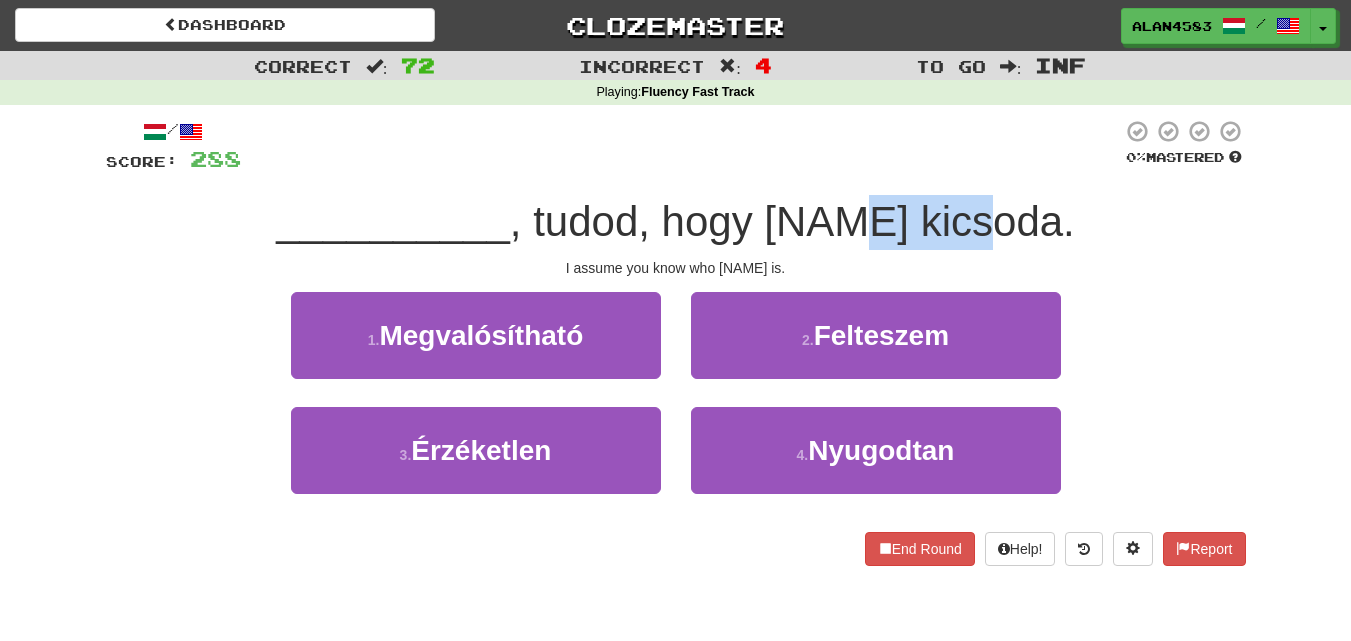 drag, startPoint x: 892, startPoint y: 224, endPoint x: 1032, endPoint y: 219, distance: 140.08926 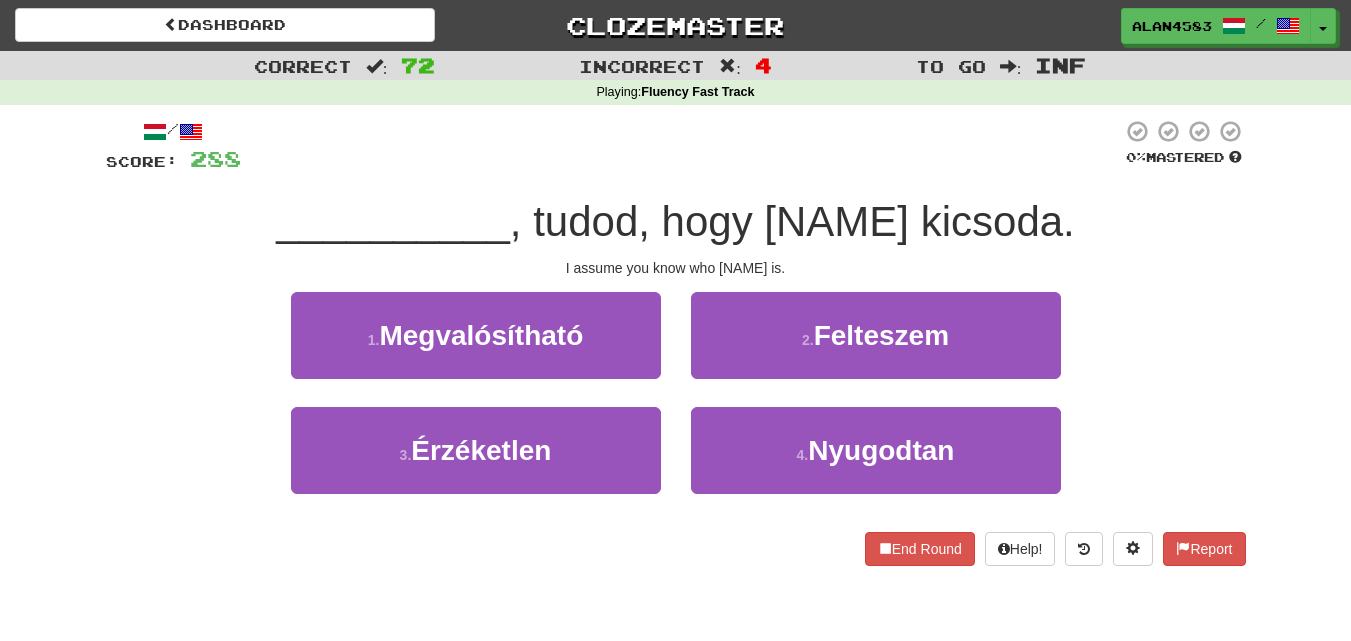 click at bounding box center [681, 146] 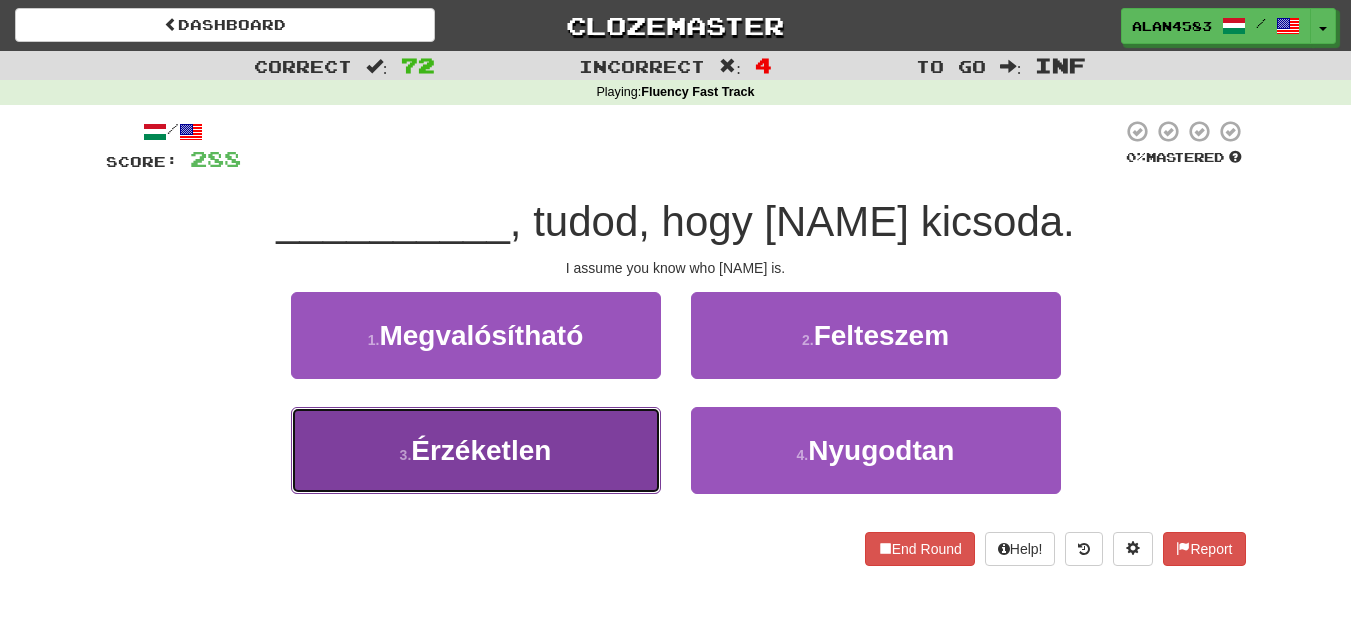 click on "3 .  Érzéketlen" at bounding box center (476, 450) 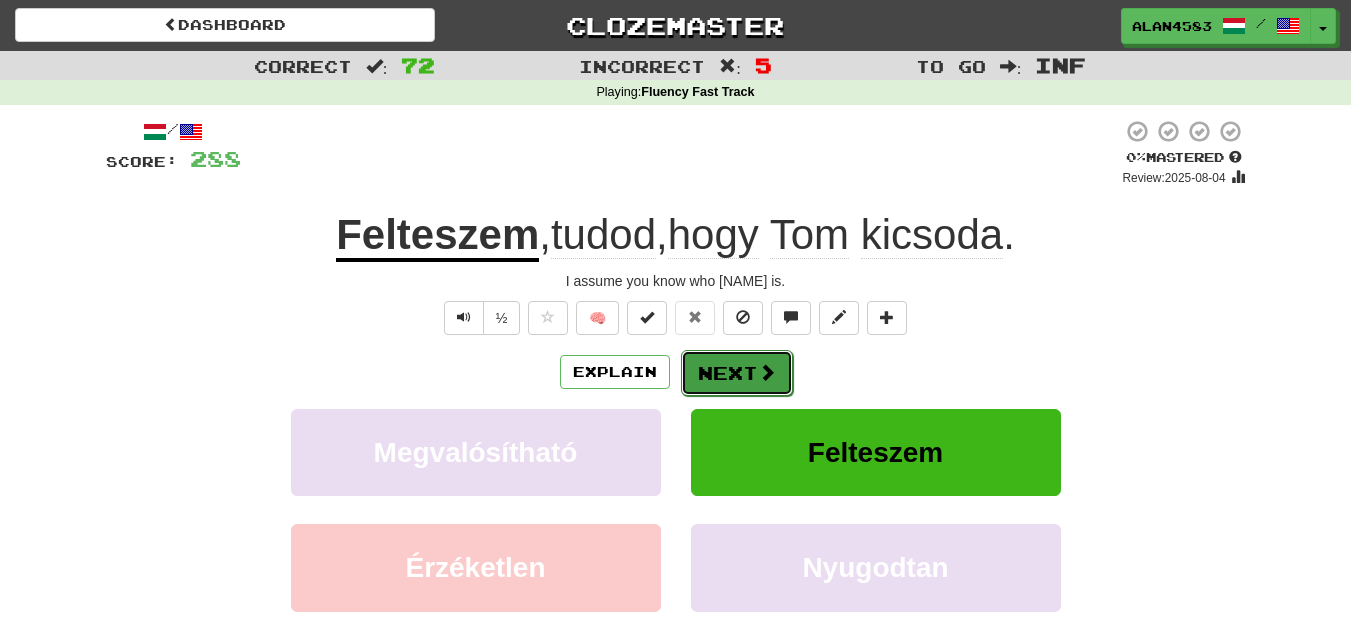 click on "Next" at bounding box center [737, 373] 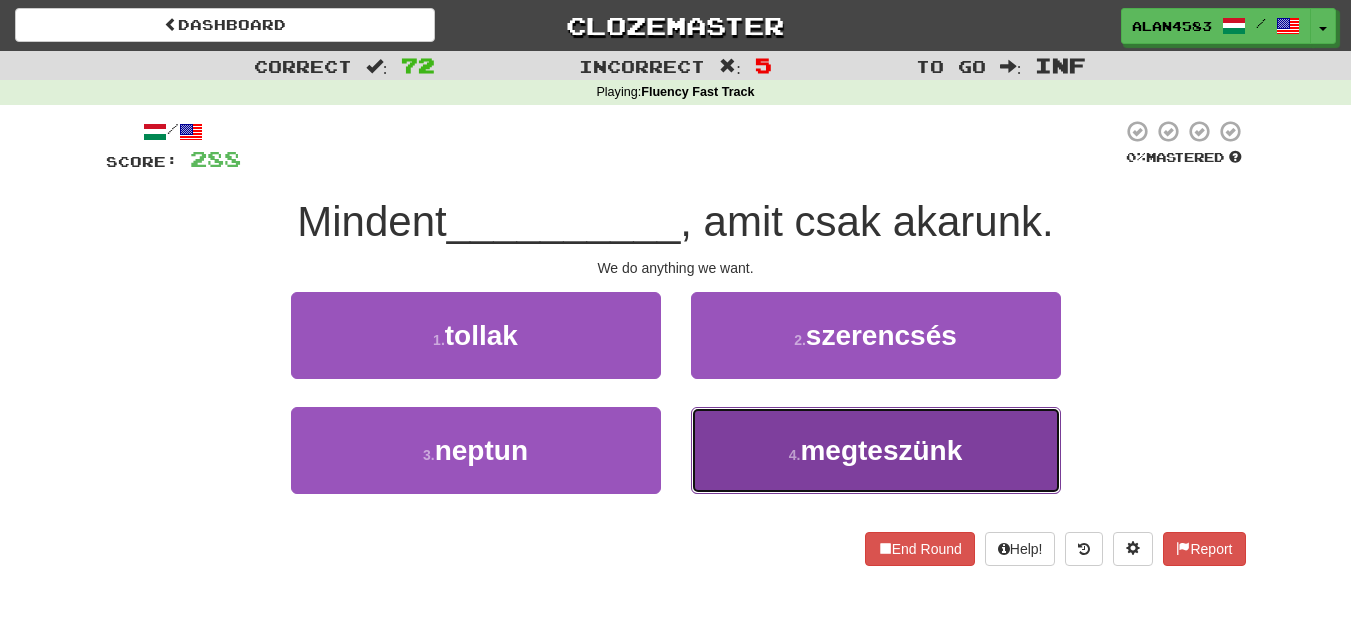 click on "4 .  megteszünk" at bounding box center [876, 450] 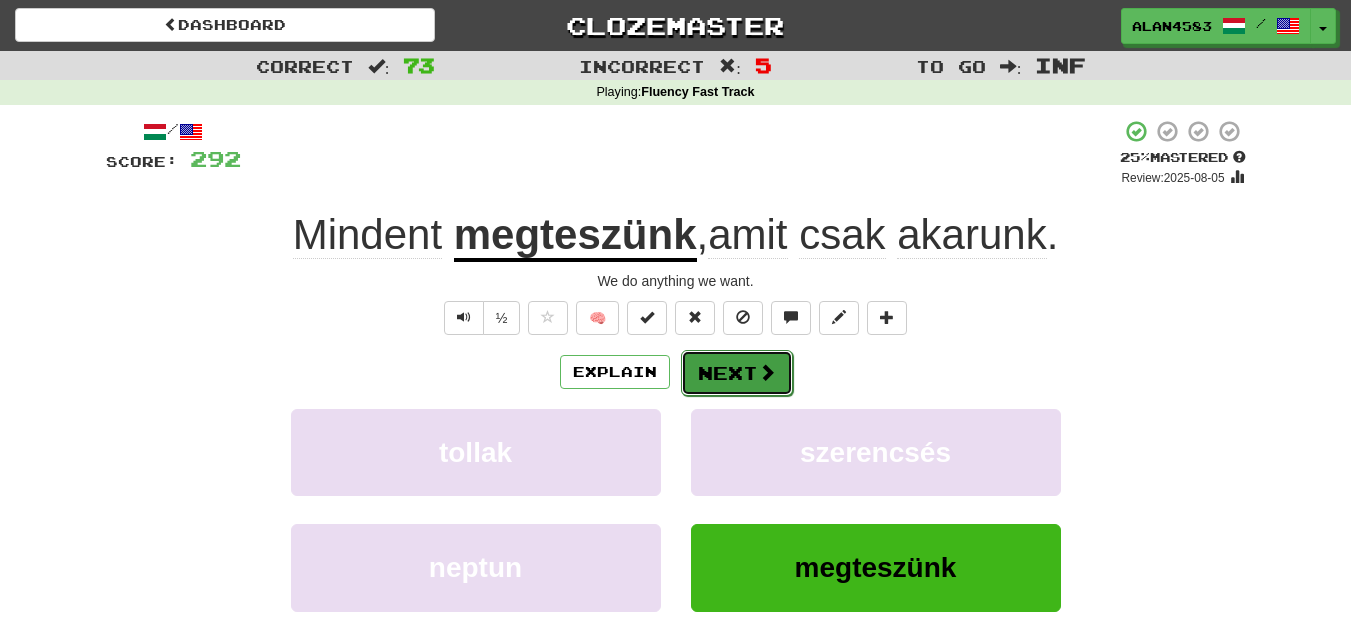 click on "Next" at bounding box center [737, 373] 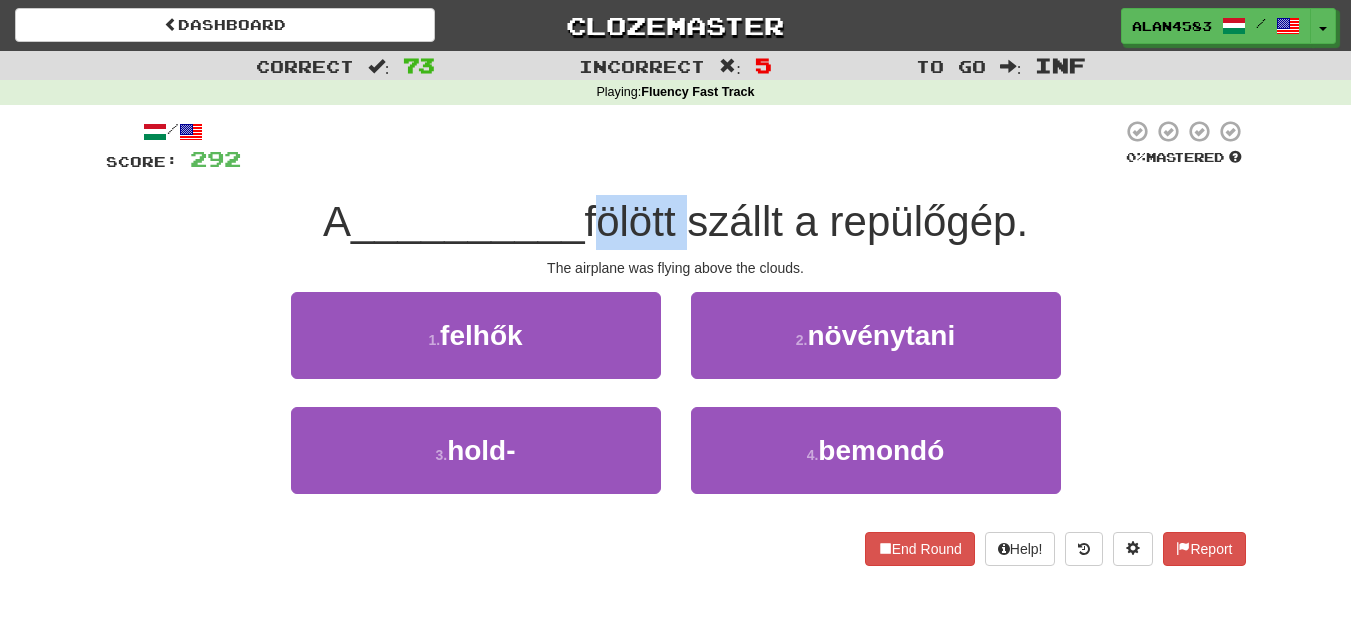 drag, startPoint x: 594, startPoint y: 214, endPoint x: 687, endPoint y: 212, distance: 93.0215 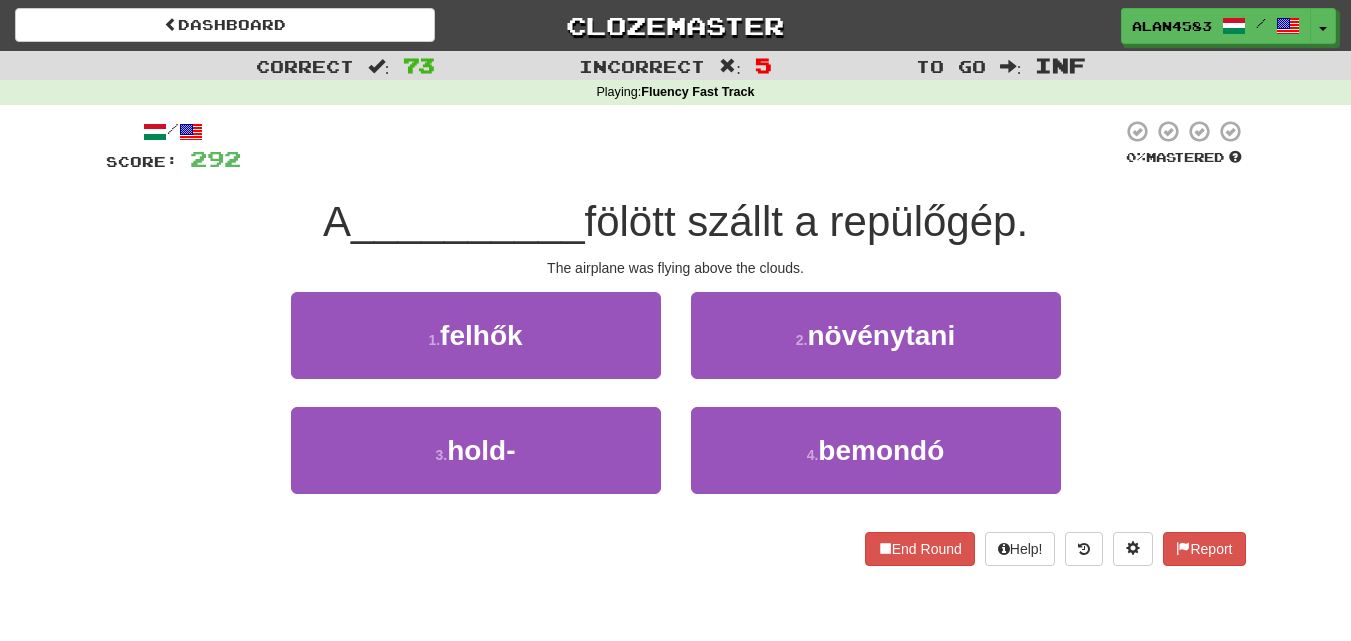 click at bounding box center [681, 146] 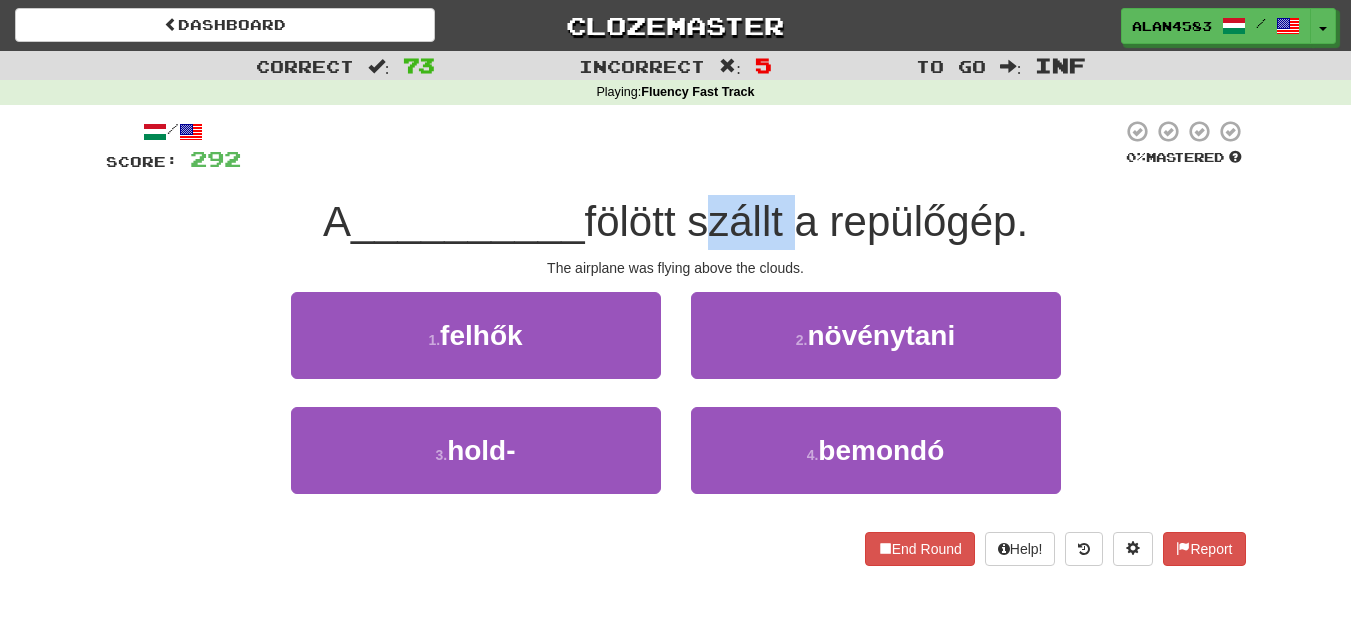 drag, startPoint x: 703, startPoint y: 222, endPoint x: 793, endPoint y: 217, distance: 90.13878 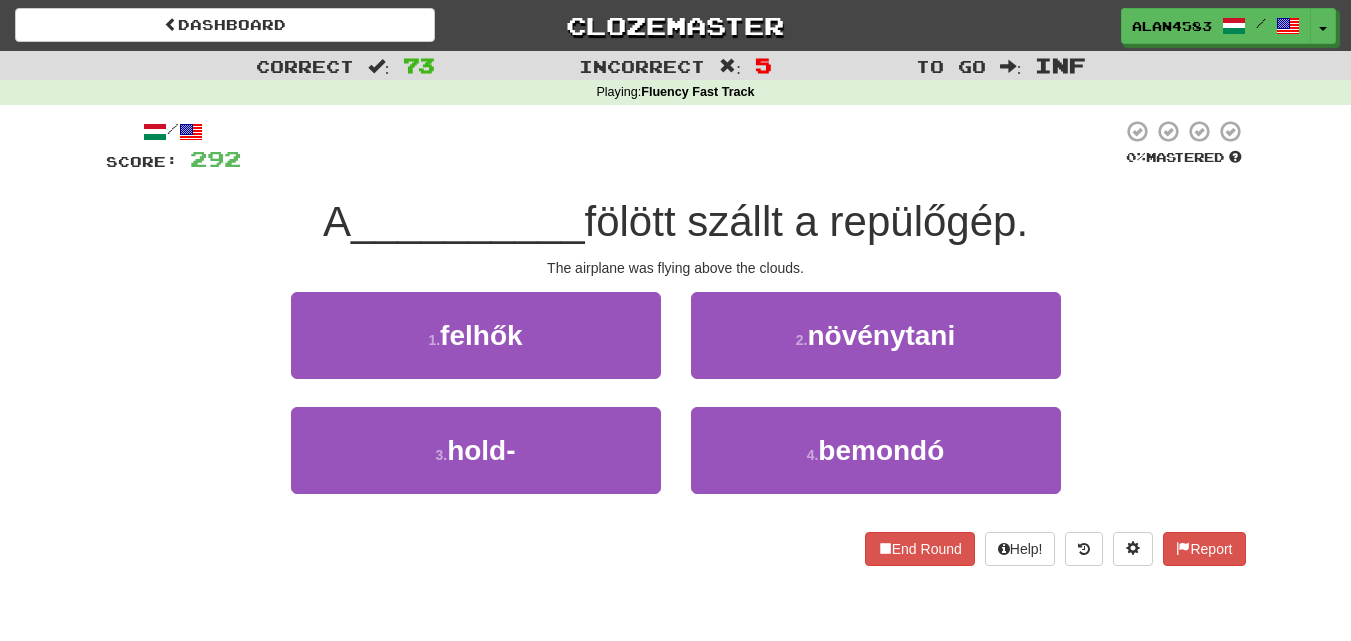click at bounding box center (681, 146) 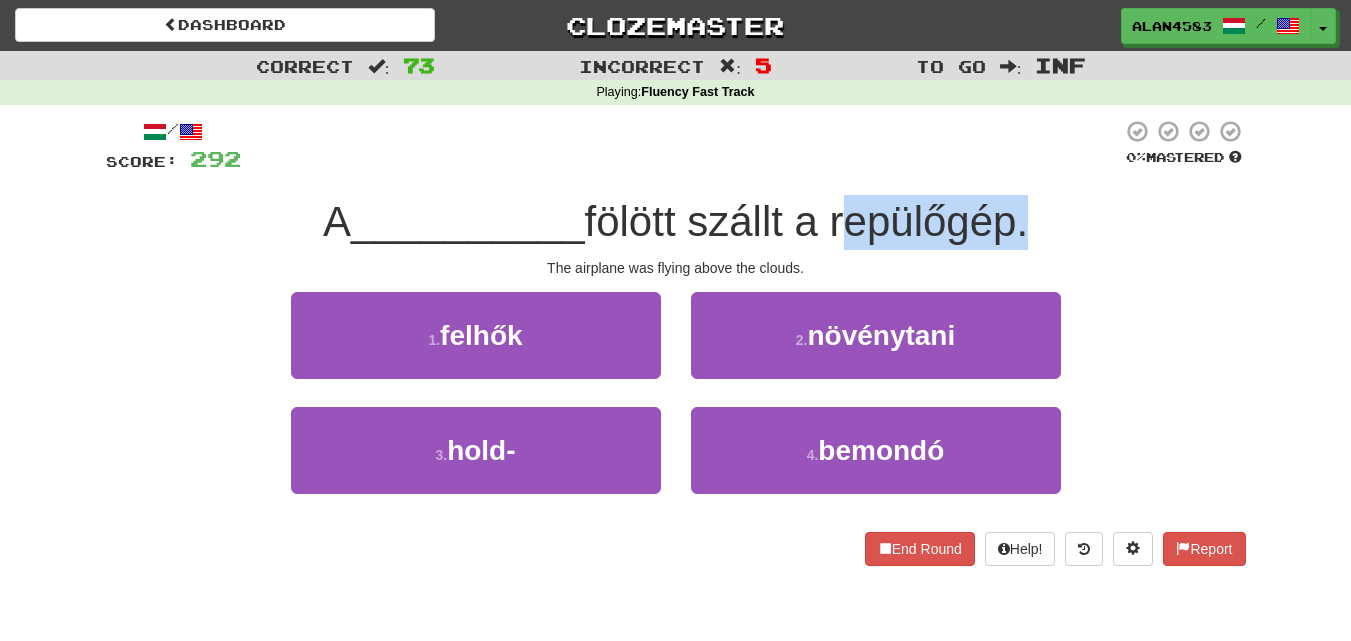drag, startPoint x: 839, startPoint y: 222, endPoint x: 1016, endPoint y: 209, distance: 177.47676 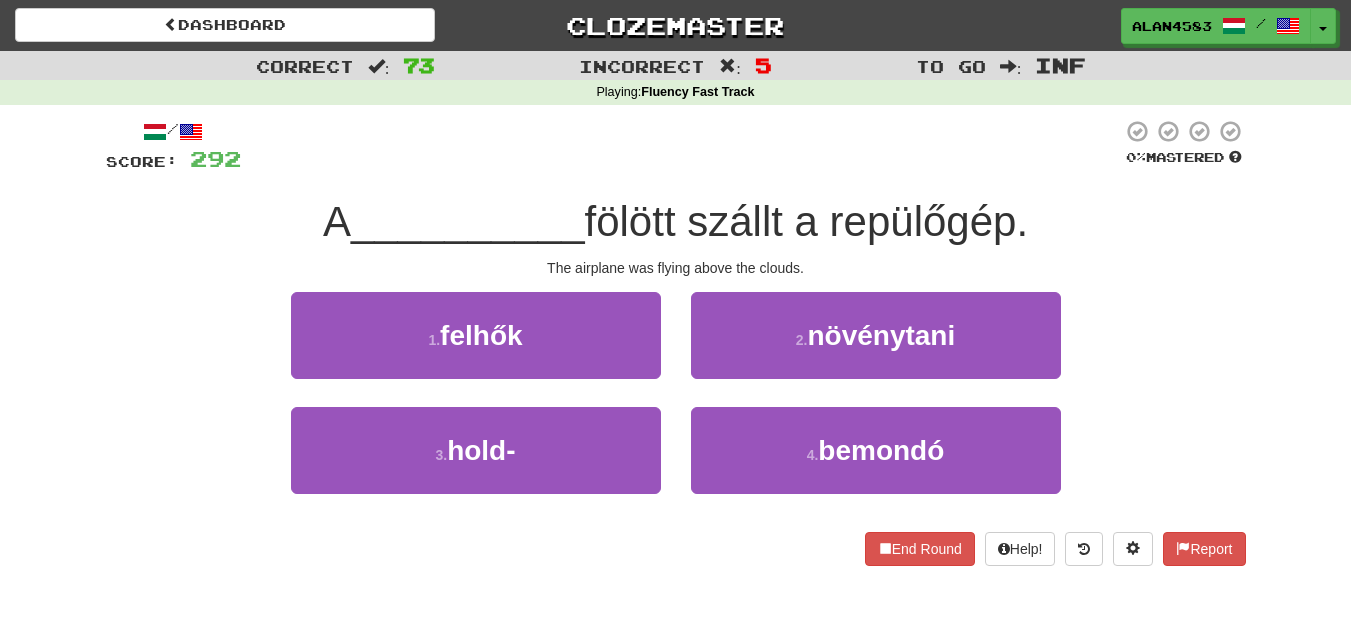 click at bounding box center [681, 146] 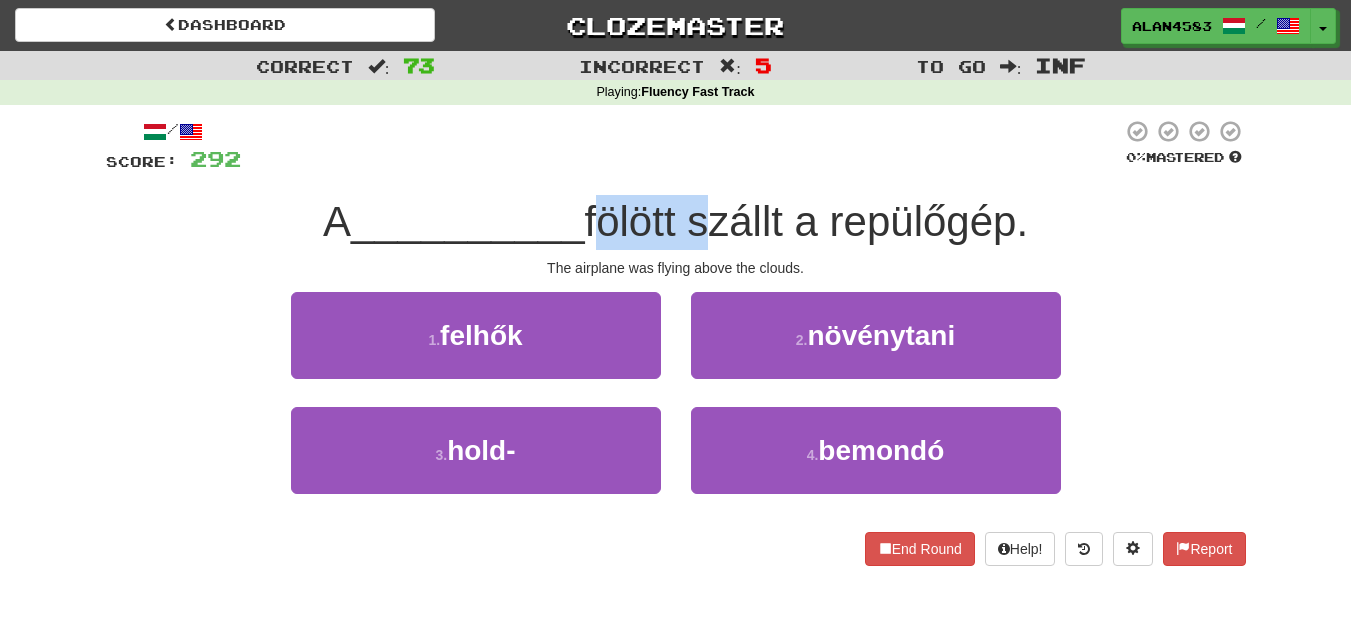 drag, startPoint x: 590, startPoint y: 213, endPoint x: 696, endPoint y: 213, distance: 106 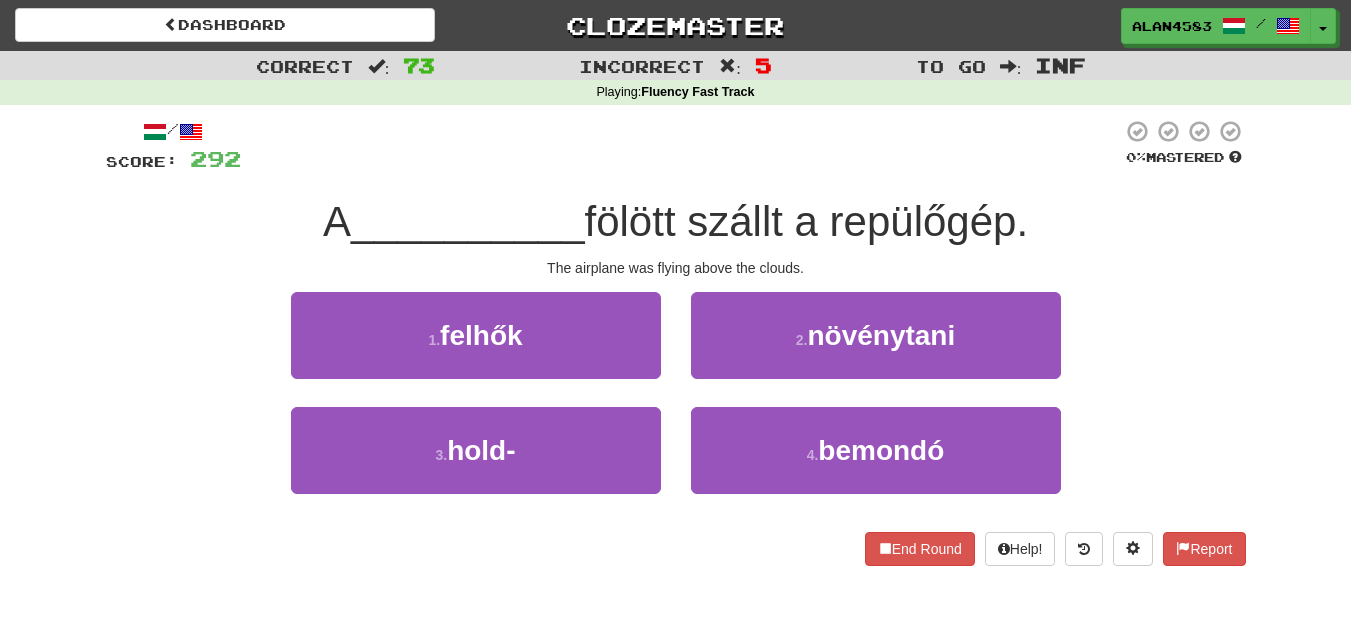 click at bounding box center (681, 146) 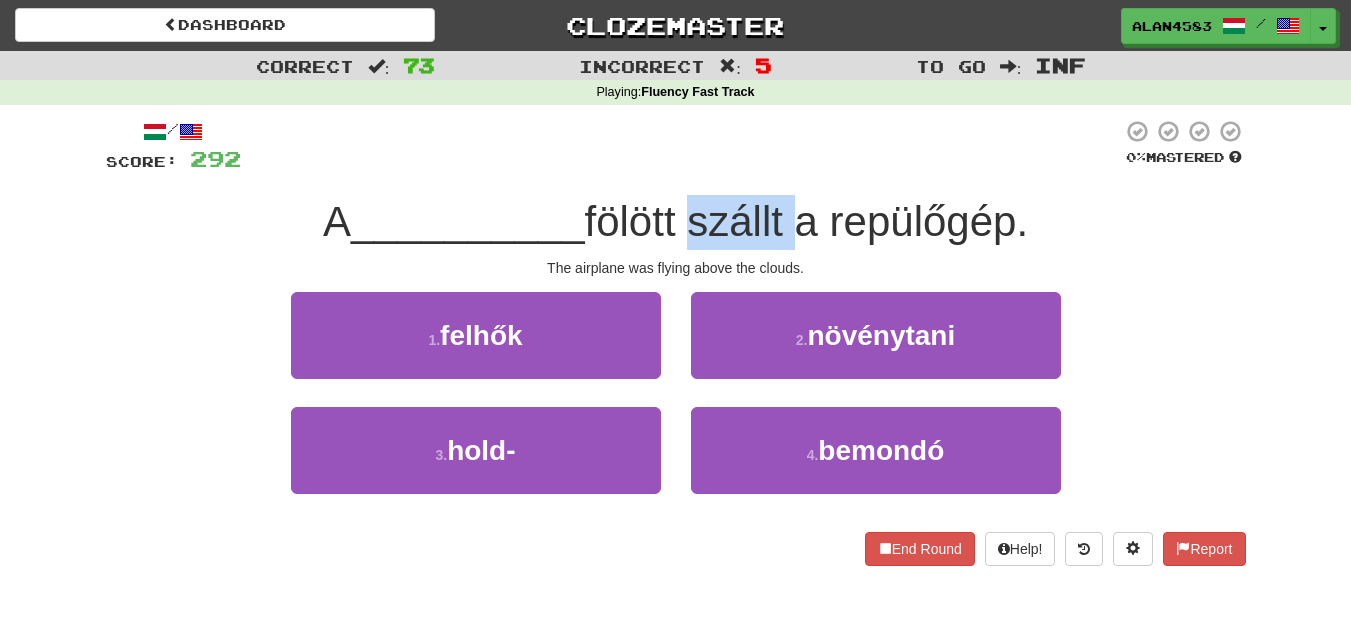 drag, startPoint x: 792, startPoint y: 212, endPoint x: 691, endPoint y: 215, distance: 101.04455 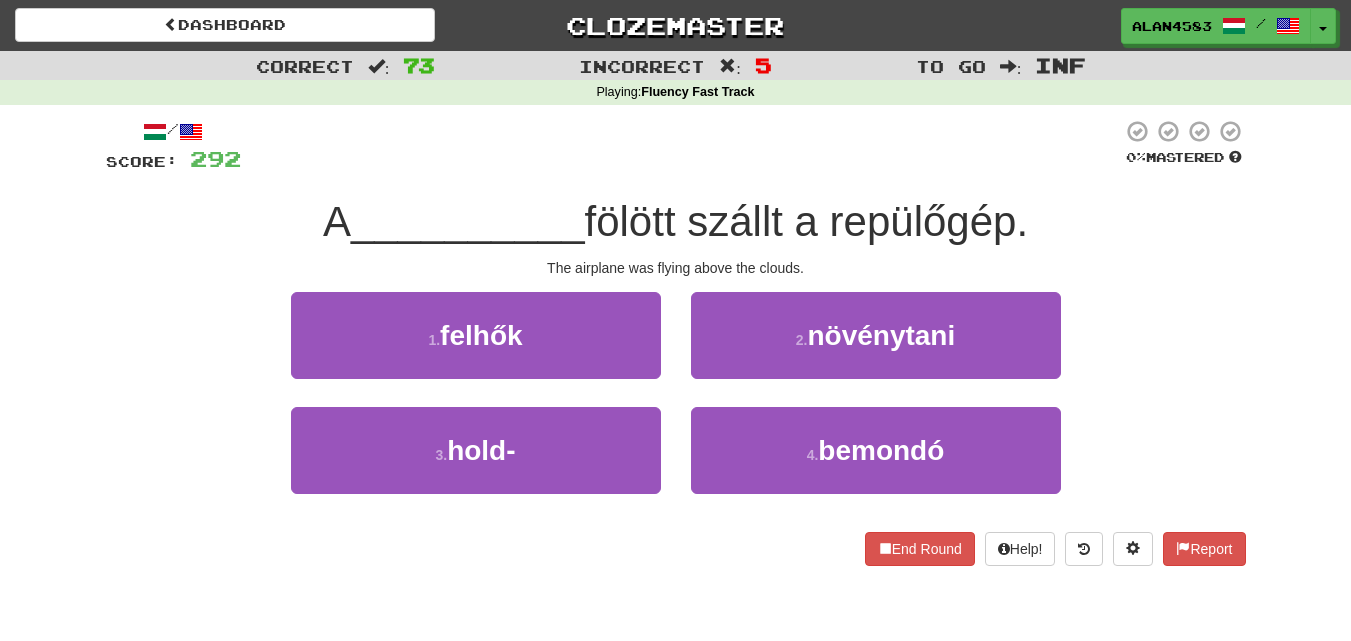 click on "/  Score:   292 0 %  Mastered A  [NOUN]  fölött szállt a repülőgép. The airplane was flying above the clouds. 1 .  felhők 2 .  növénytani 3 .  hold- 4 .  bemondó  End Round  Help!  Report" at bounding box center (676, 342) 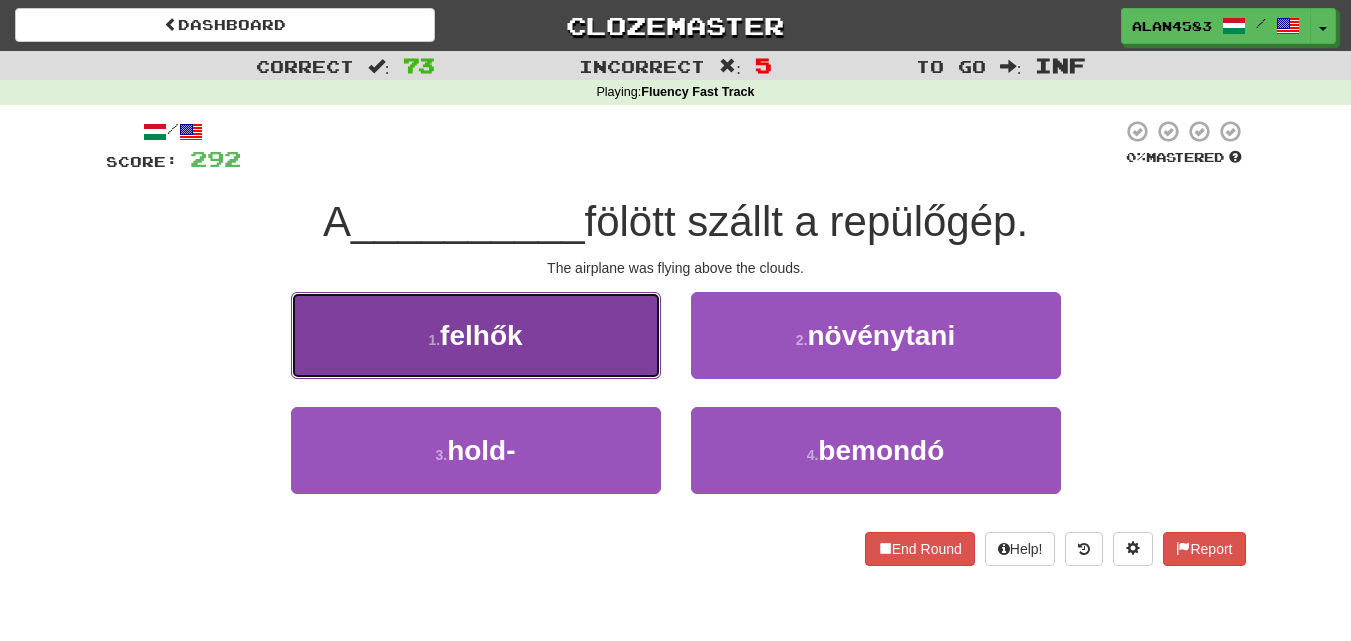 click on "1 .  felhők" at bounding box center (476, 335) 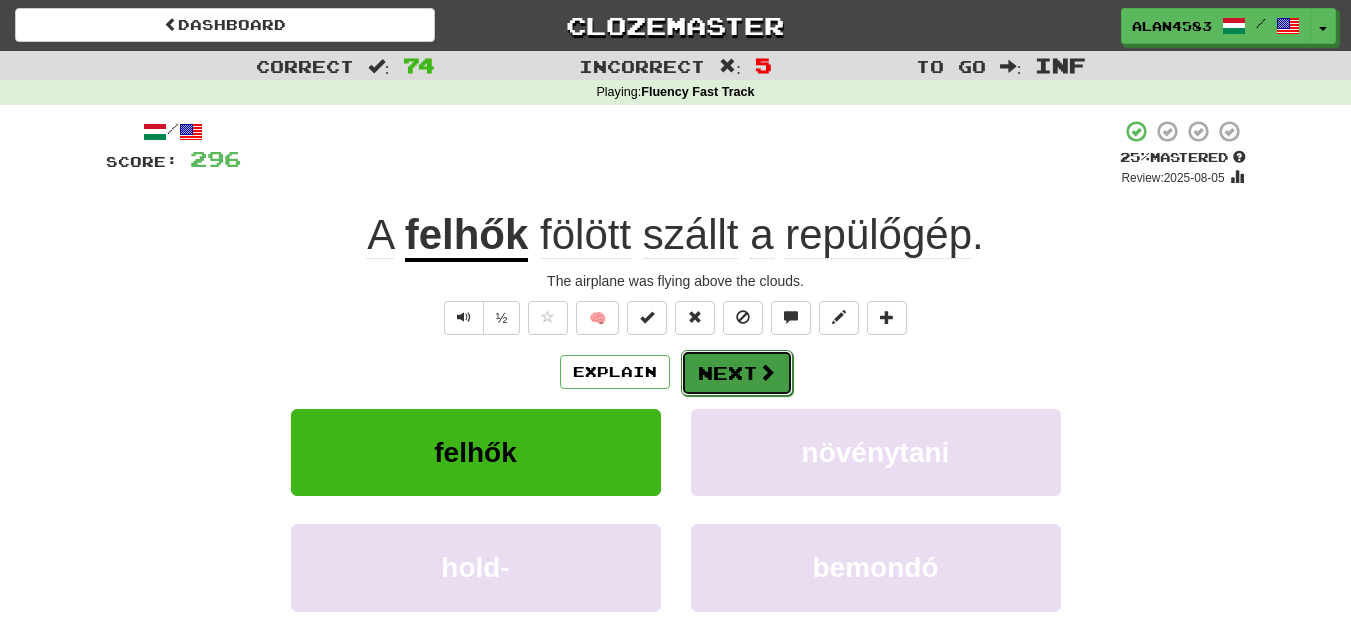 click on "Next" at bounding box center [737, 373] 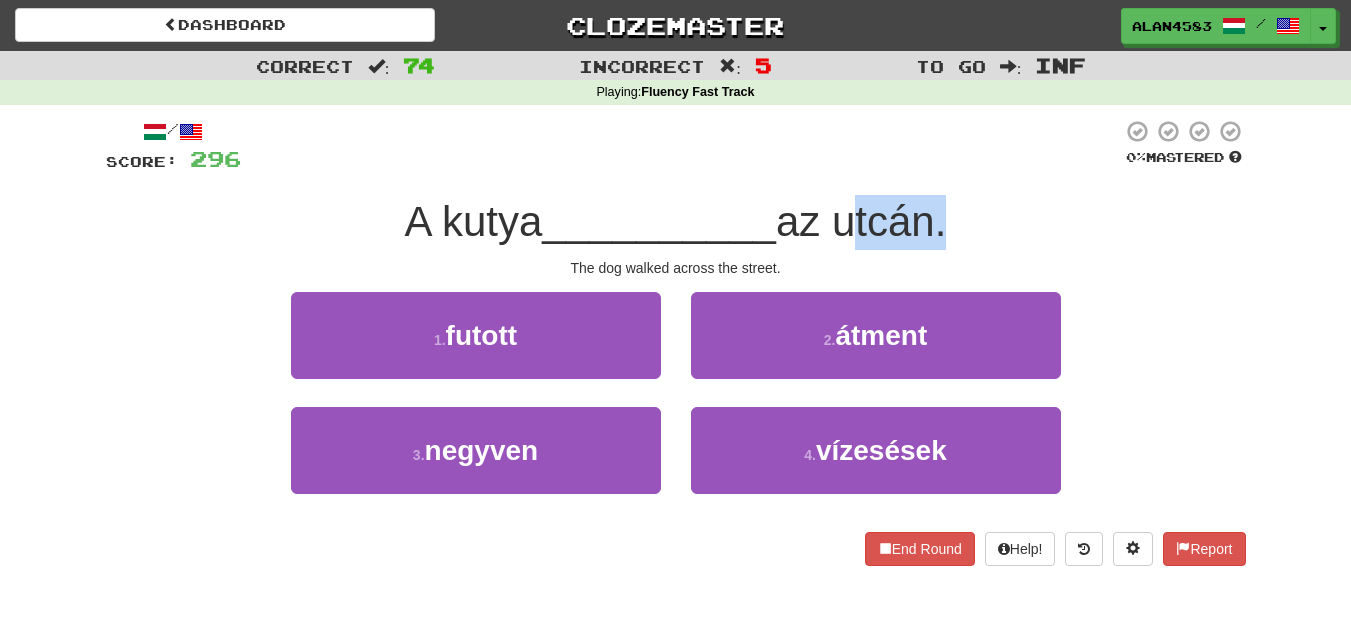 drag, startPoint x: 848, startPoint y: 213, endPoint x: 951, endPoint y: 207, distance: 103.17461 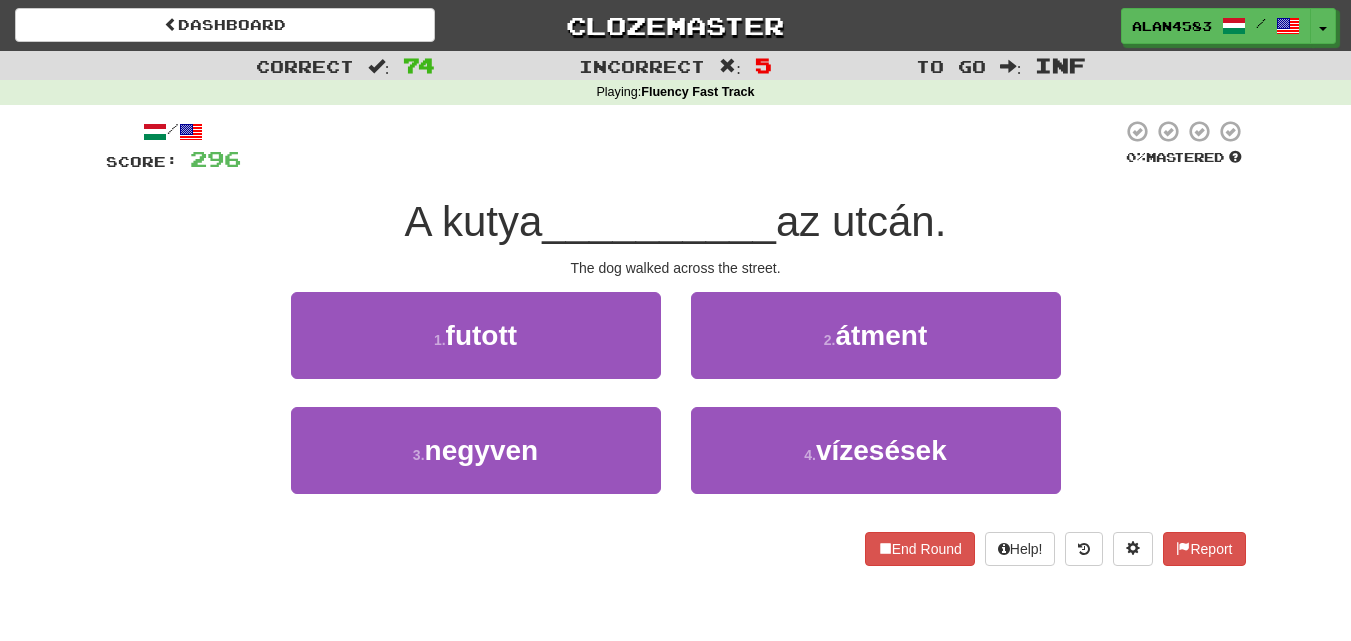 click at bounding box center (681, 146) 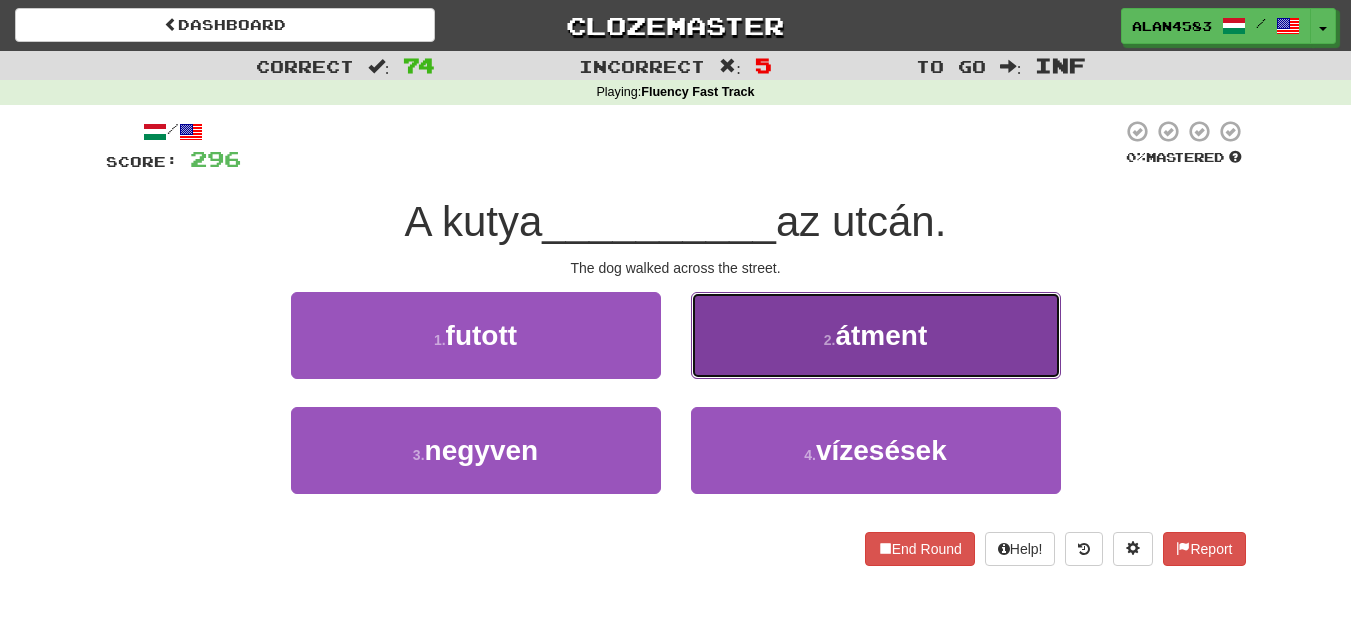 click on "2 .  átment" at bounding box center [876, 335] 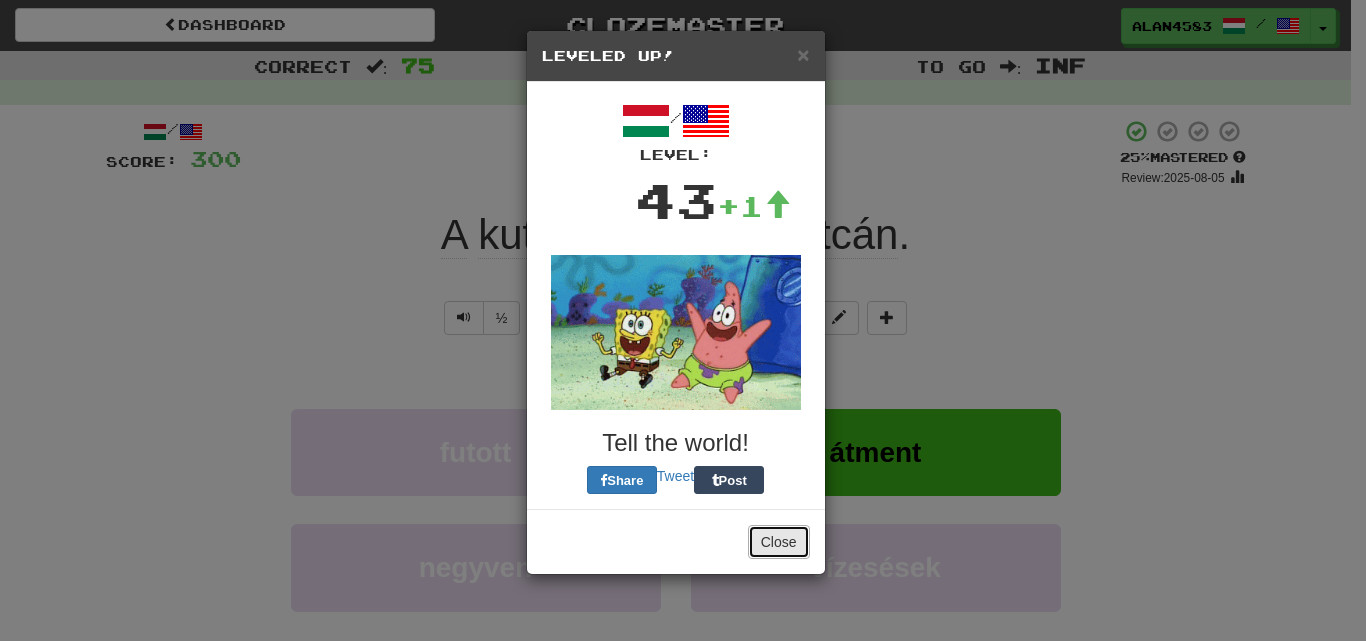 click on "Close" at bounding box center (779, 542) 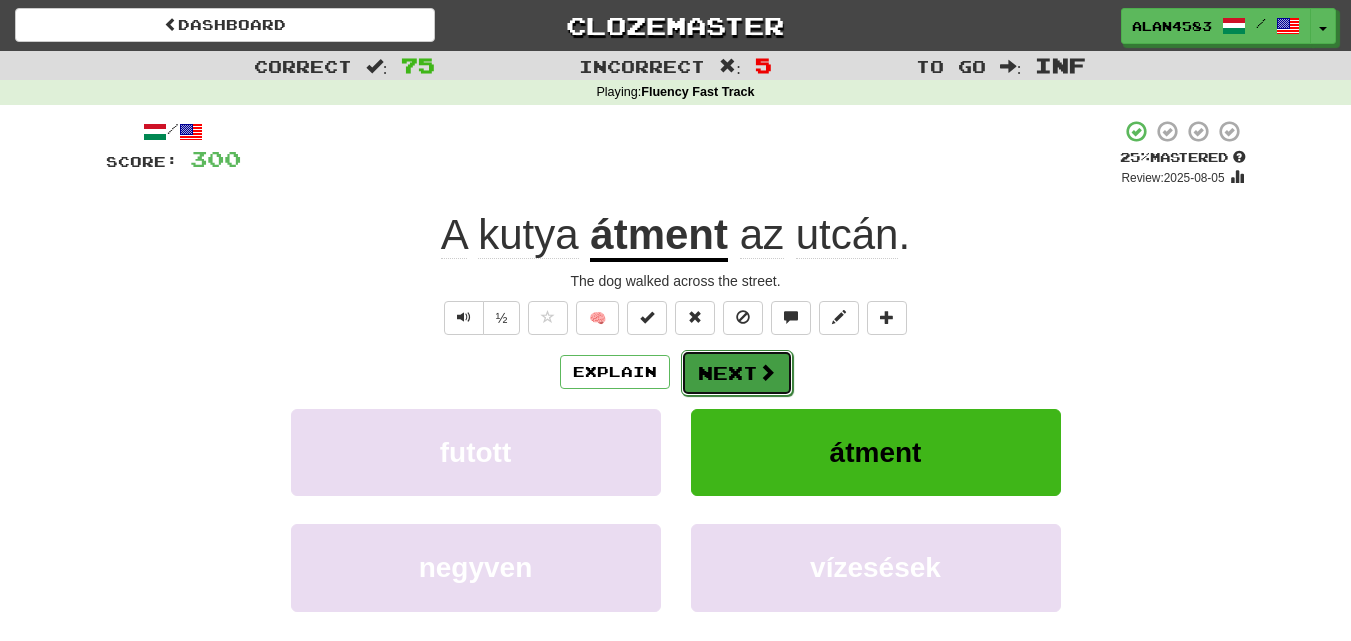 click at bounding box center [767, 372] 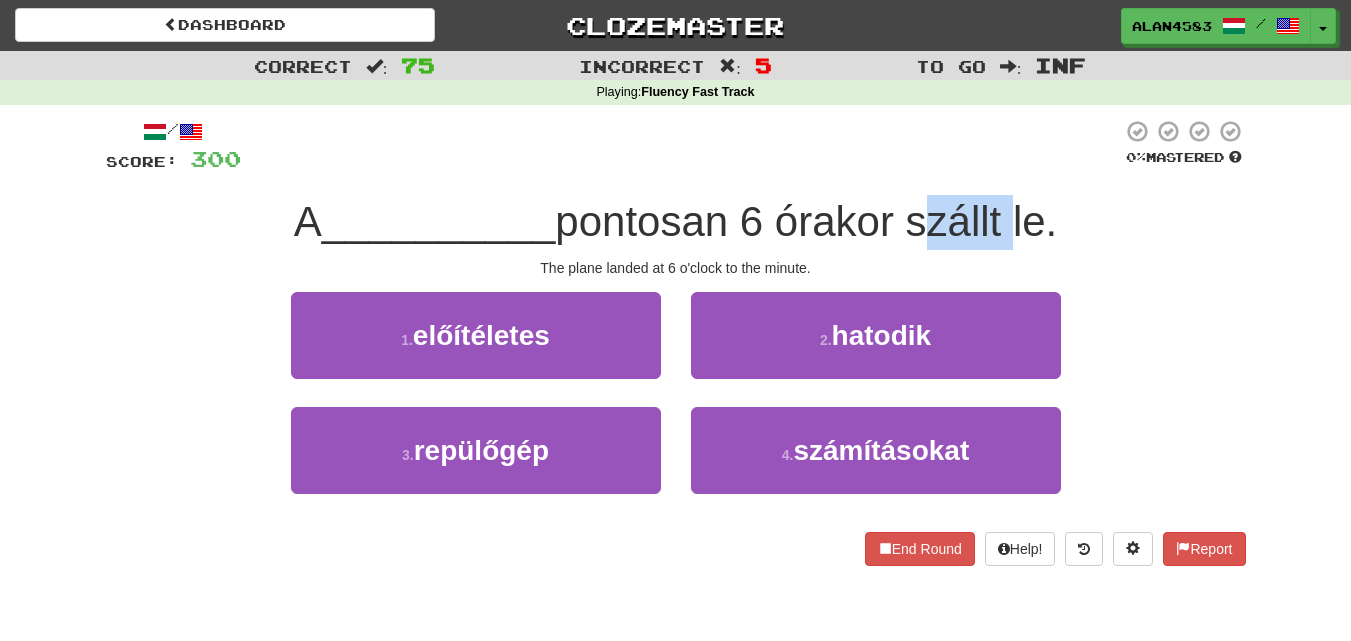 drag, startPoint x: 918, startPoint y: 222, endPoint x: 1007, endPoint y: 215, distance: 89.27486 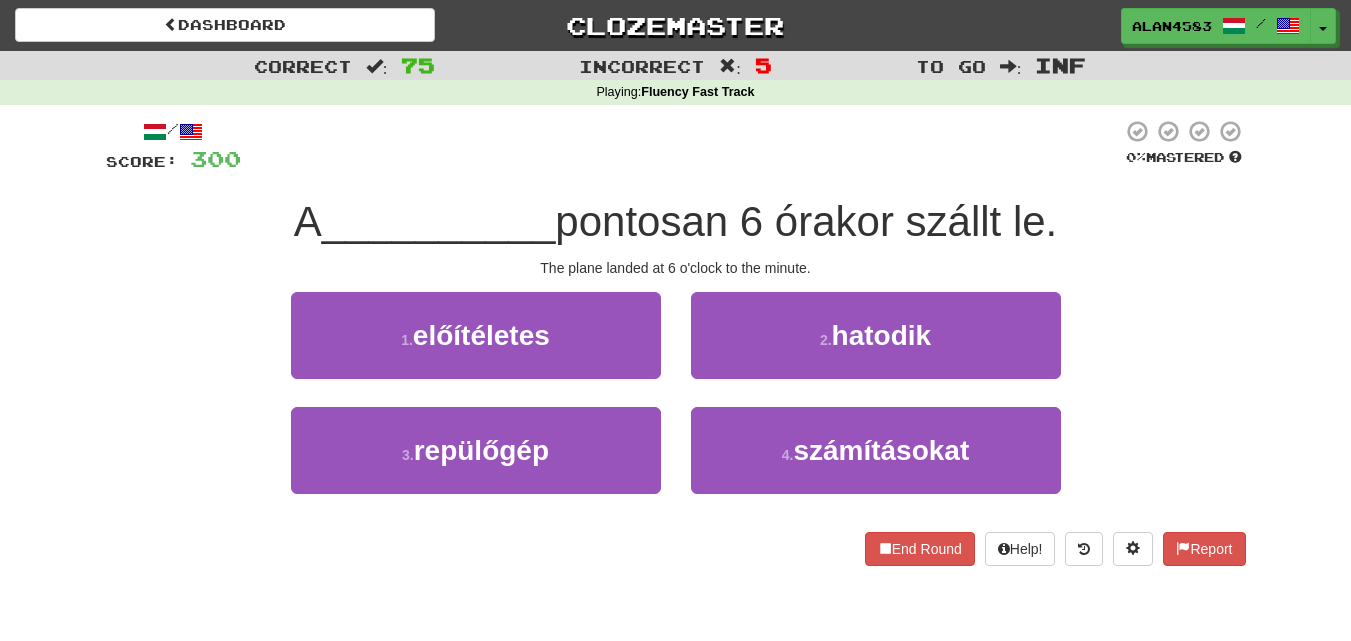 click at bounding box center (681, 146) 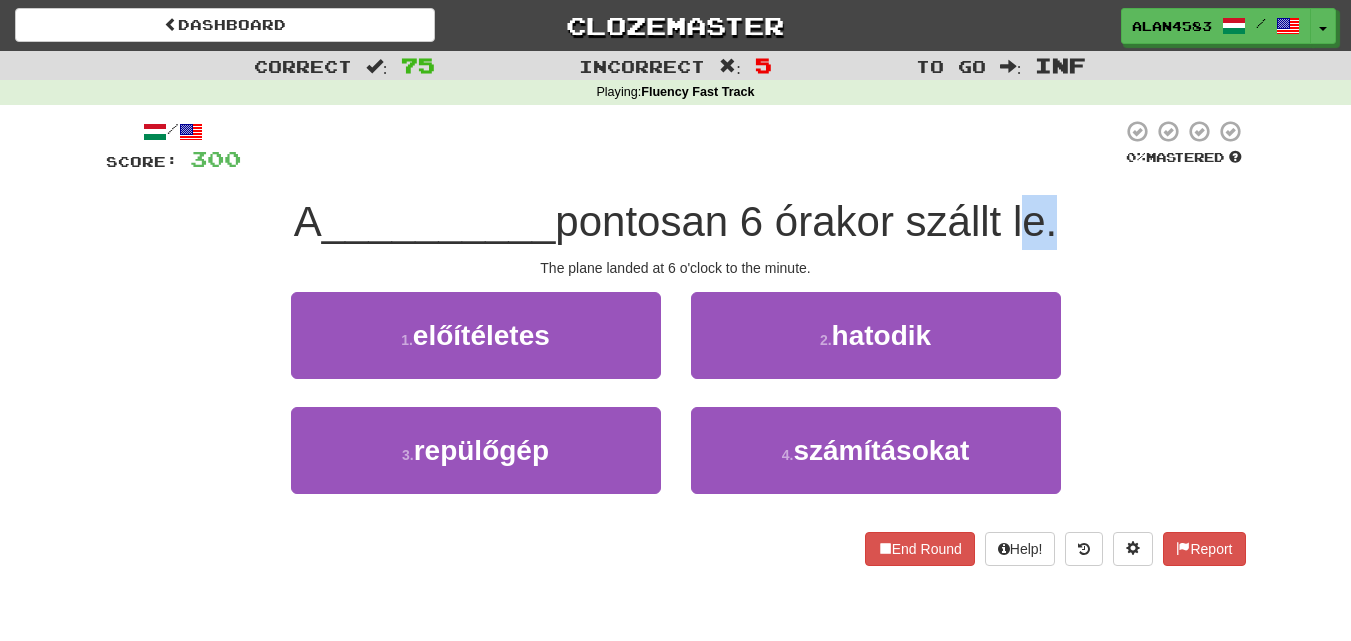 drag, startPoint x: 1021, startPoint y: 212, endPoint x: 1049, endPoint y: 212, distance: 28 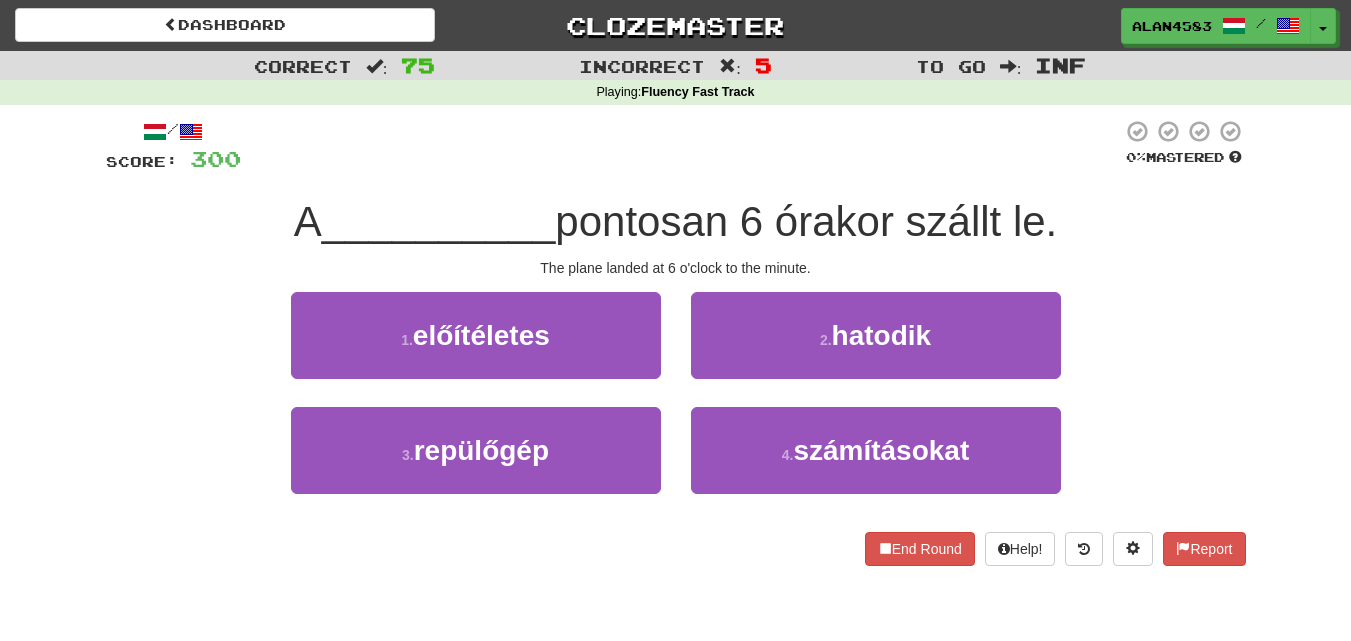click at bounding box center (681, 146) 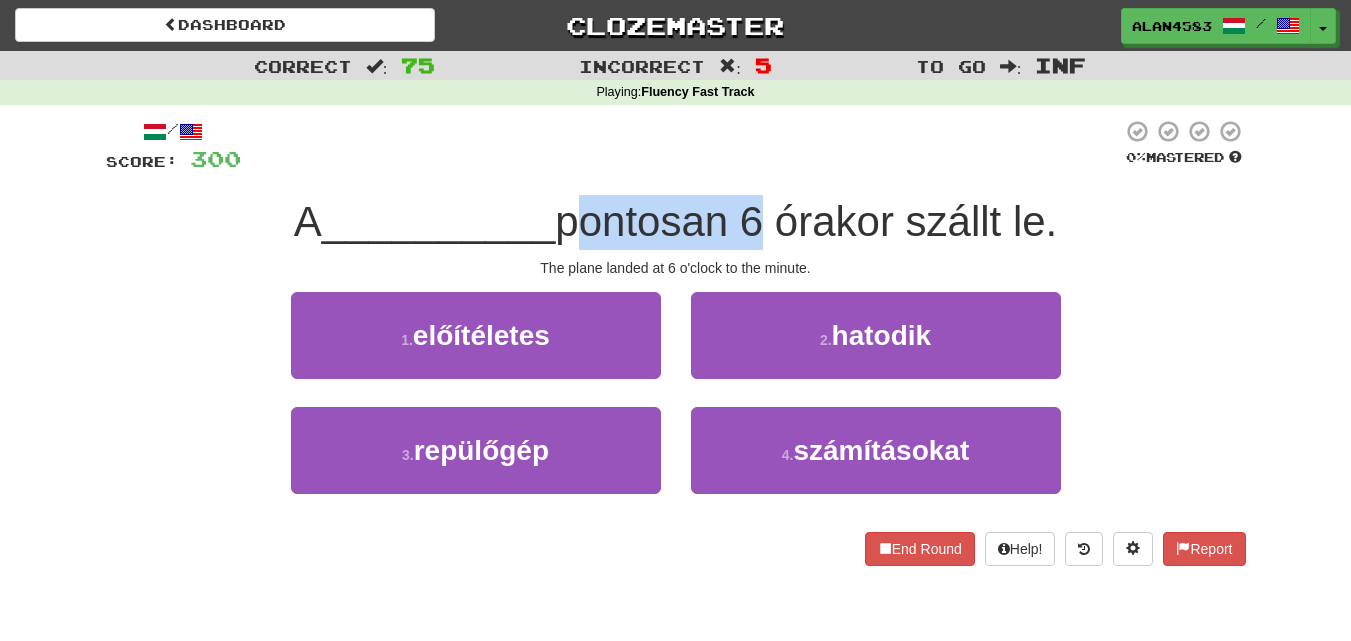 drag, startPoint x: 571, startPoint y: 229, endPoint x: 745, endPoint y: 216, distance: 174.48495 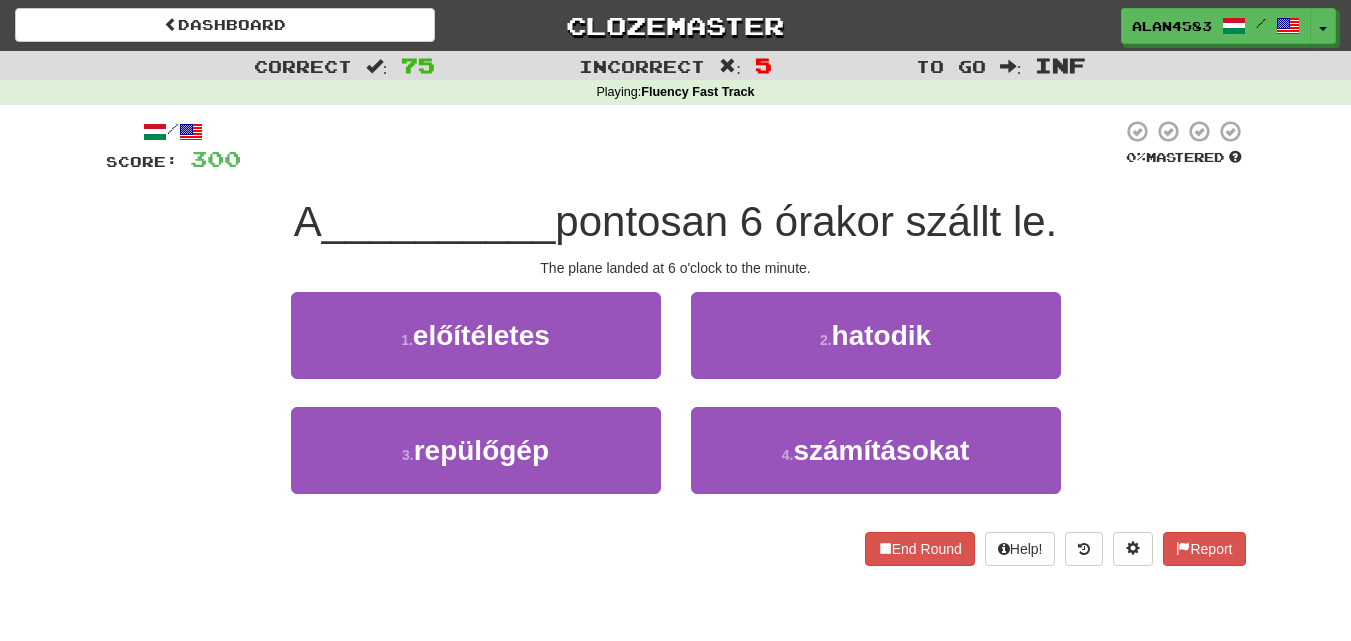click at bounding box center (681, 146) 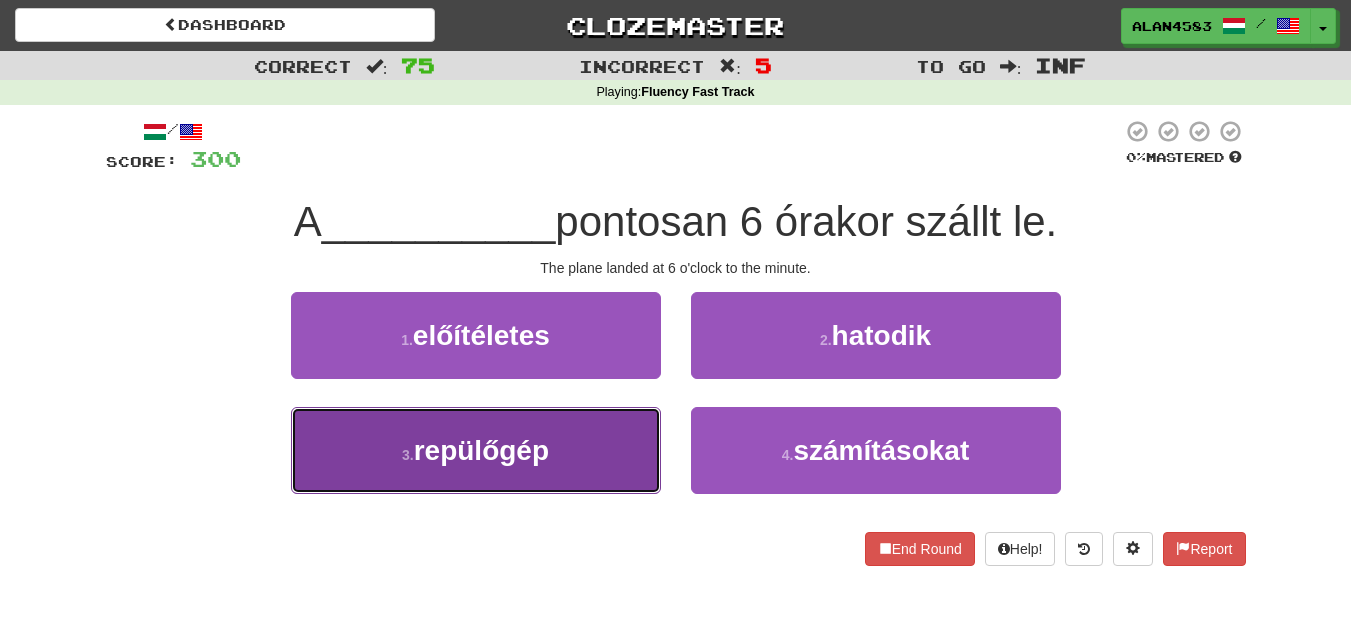 click on "repülőgép" at bounding box center (481, 450) 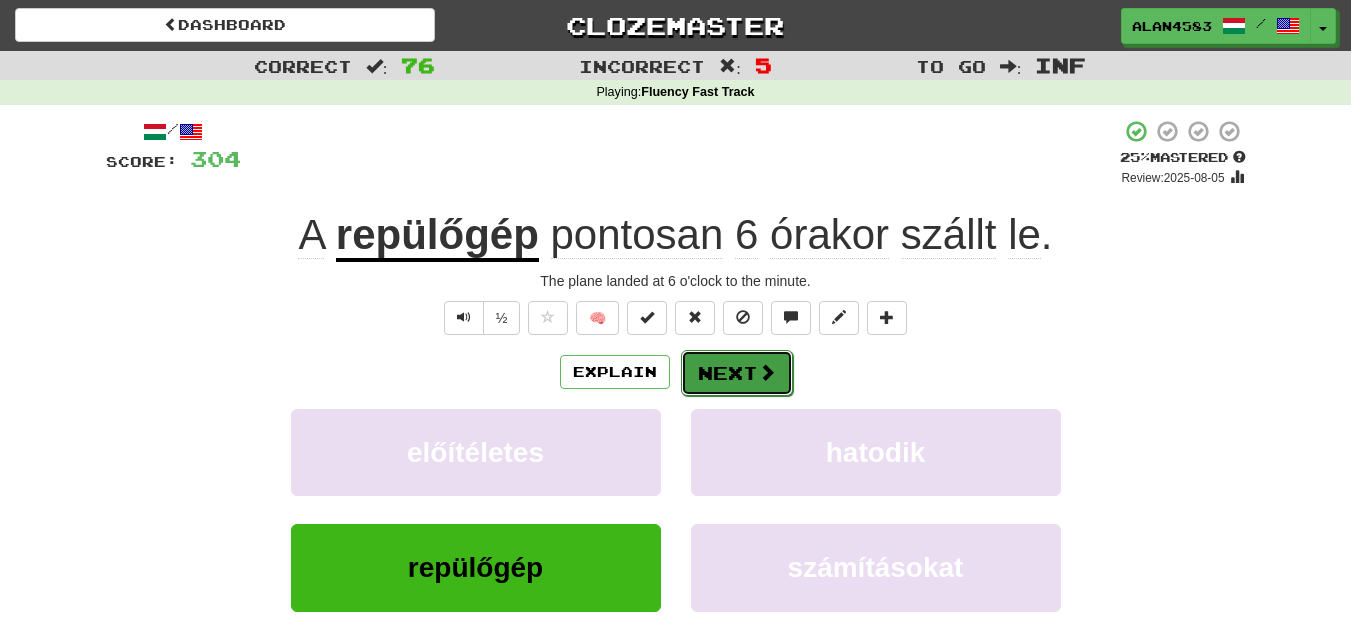 click at bounding box center (767, 372) 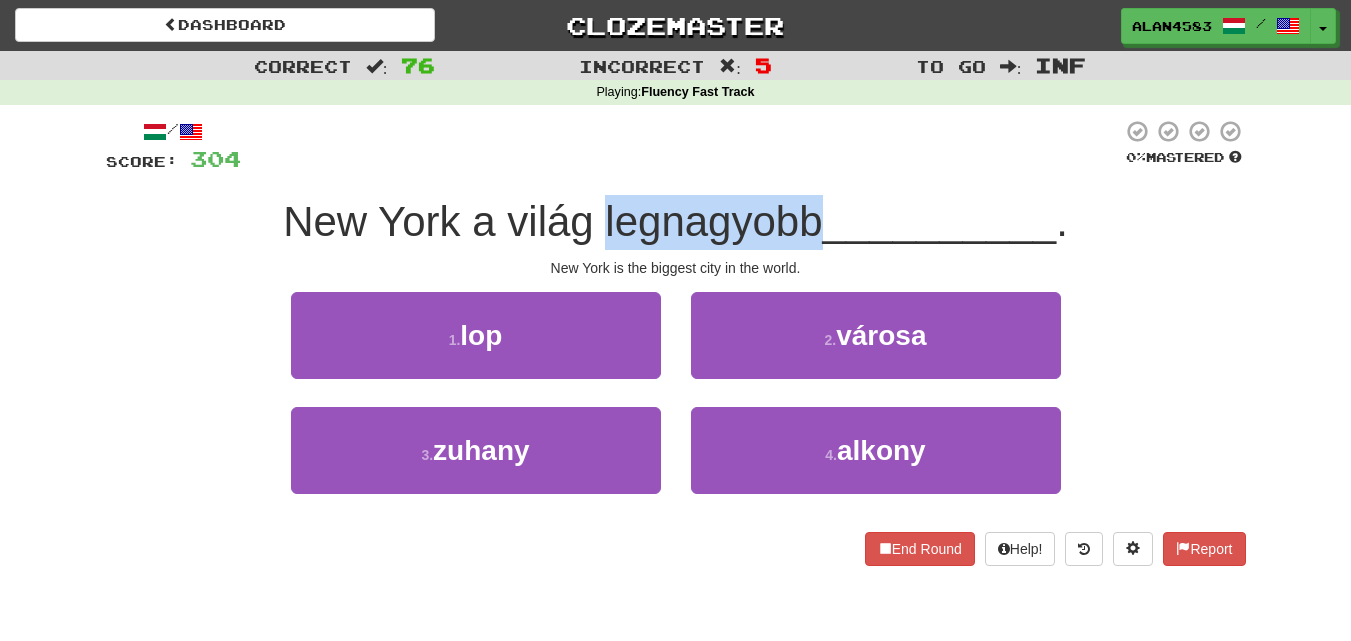 drag, startPoint x: 602, startPoint y: 221, endPoint x: 818, endPoint y: 219, distance: 216.00926 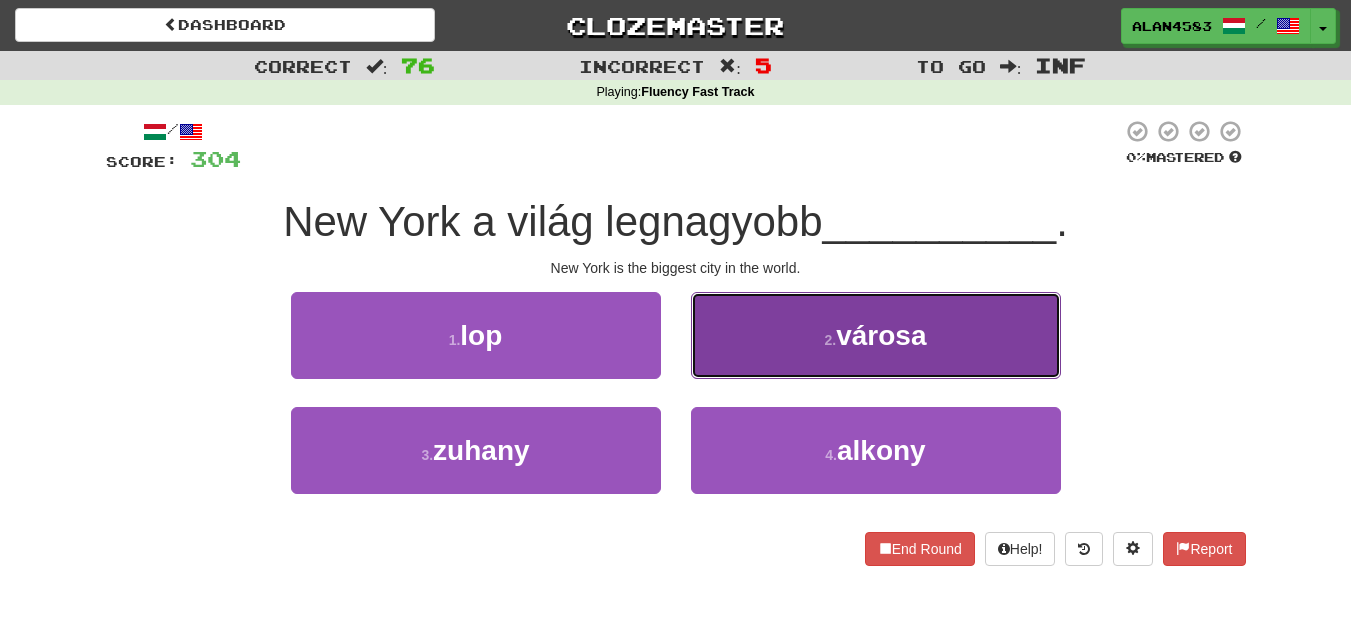 click on "2 .  városa" at bounding box center (876, 335) 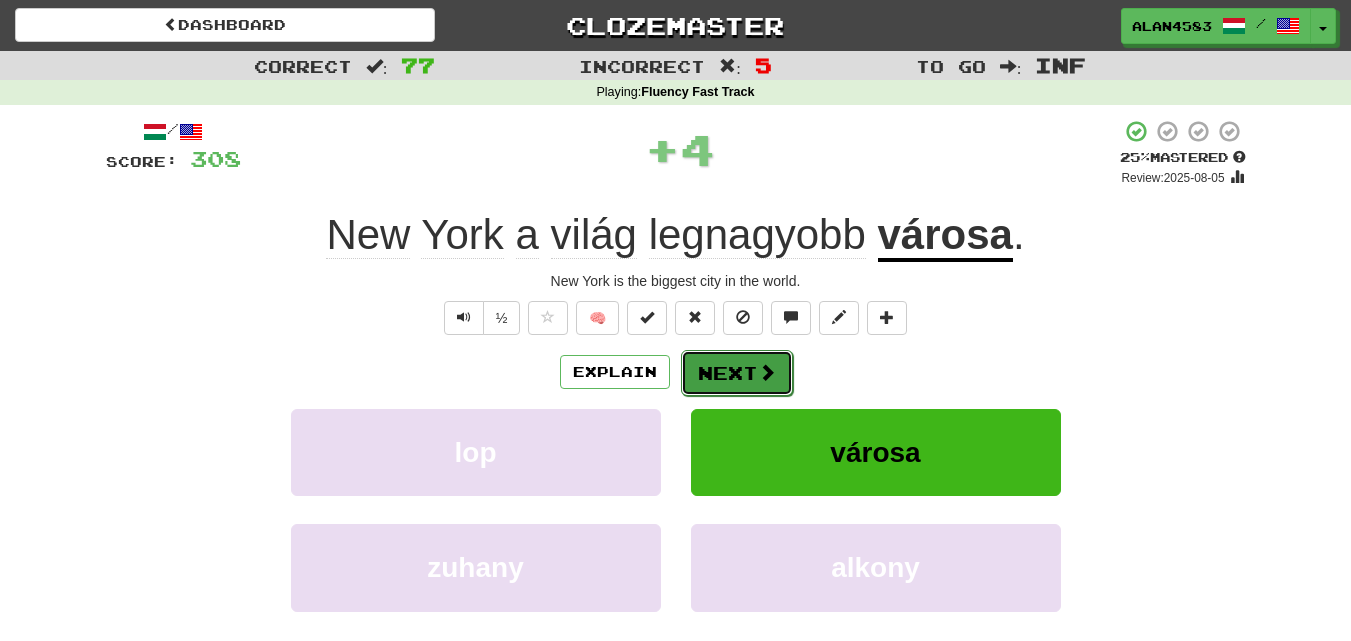 click on "Next" at bounding box center [737, 373] 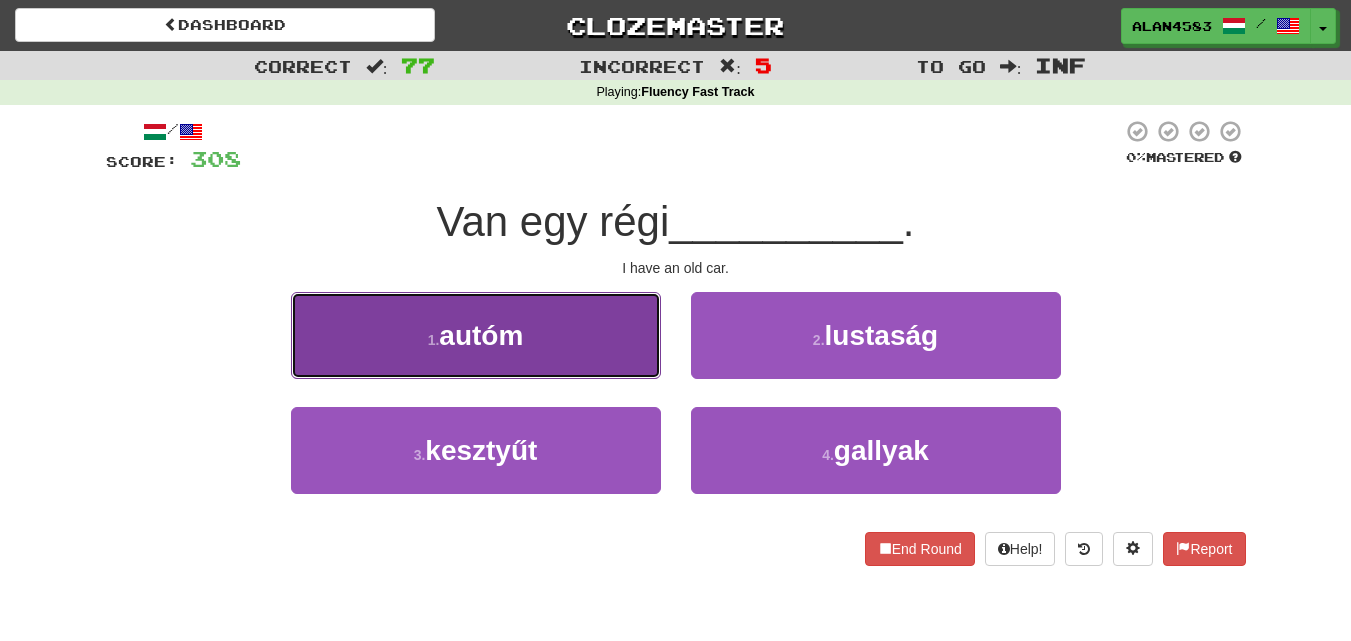 click on "1 .  autóm" at bounding box center (476, 335) 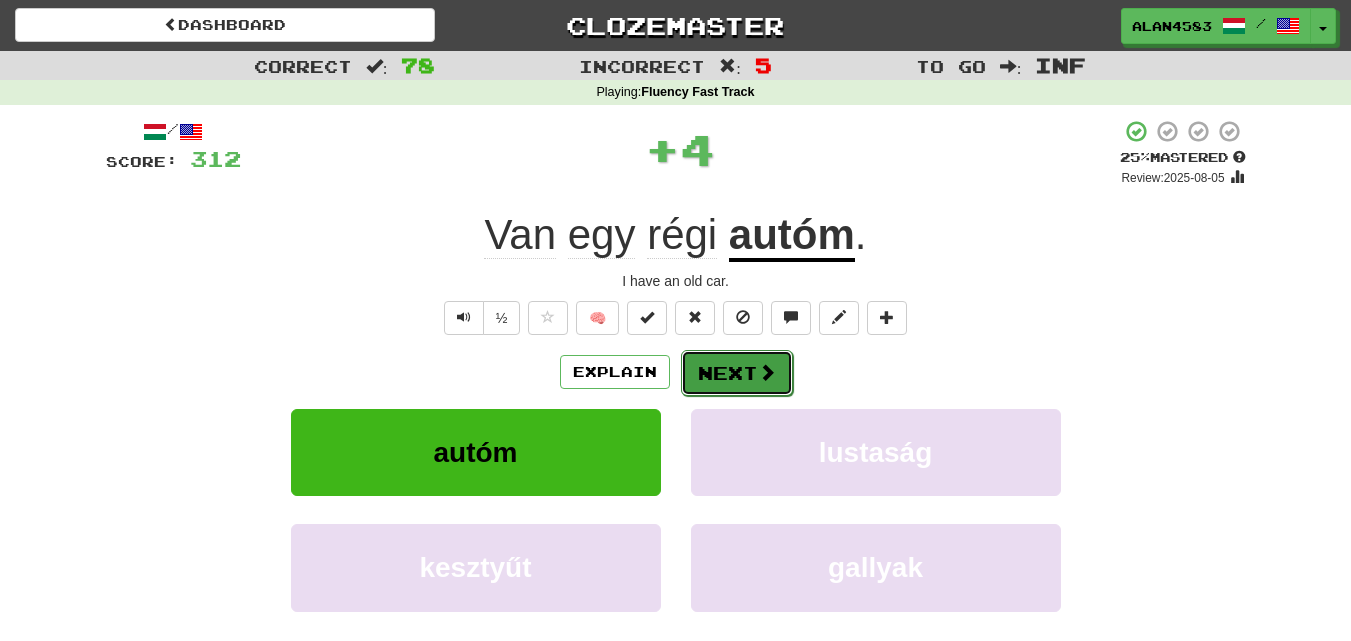 click on "Next" at bounding box center [737, 373] 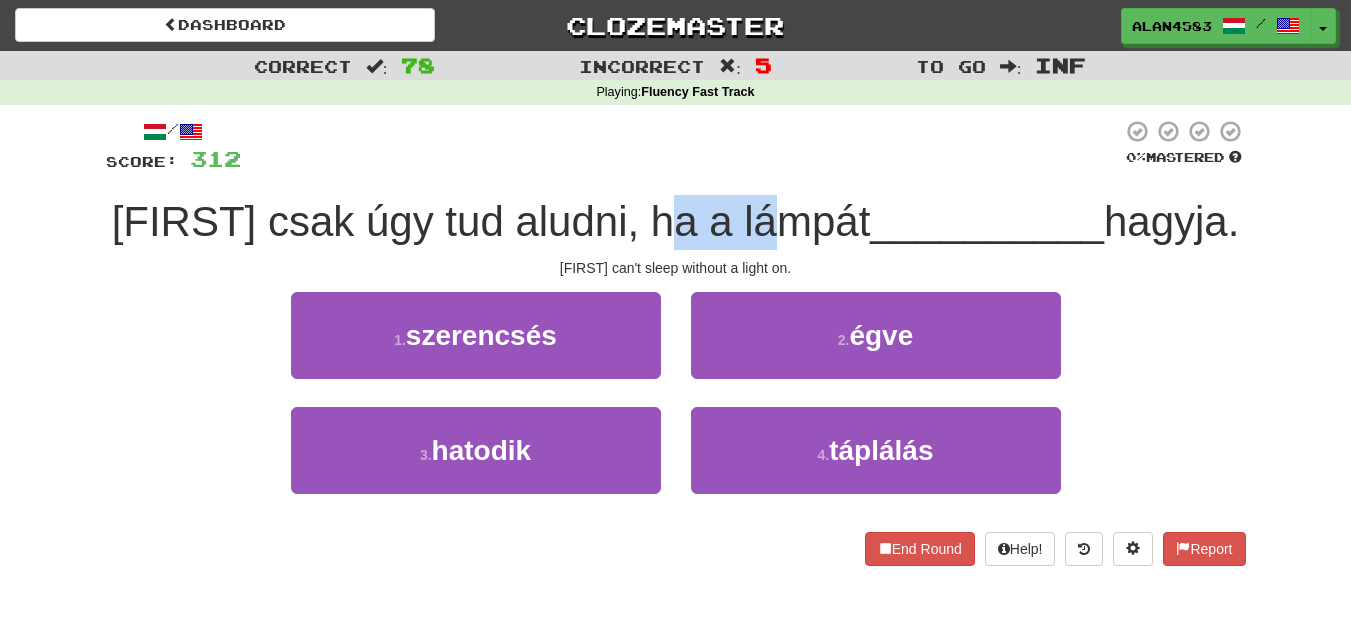 drag, startPoint x: 701, startPoint y: 211, endPoint x: 826, endPoint y: 207, distance: 125.06398 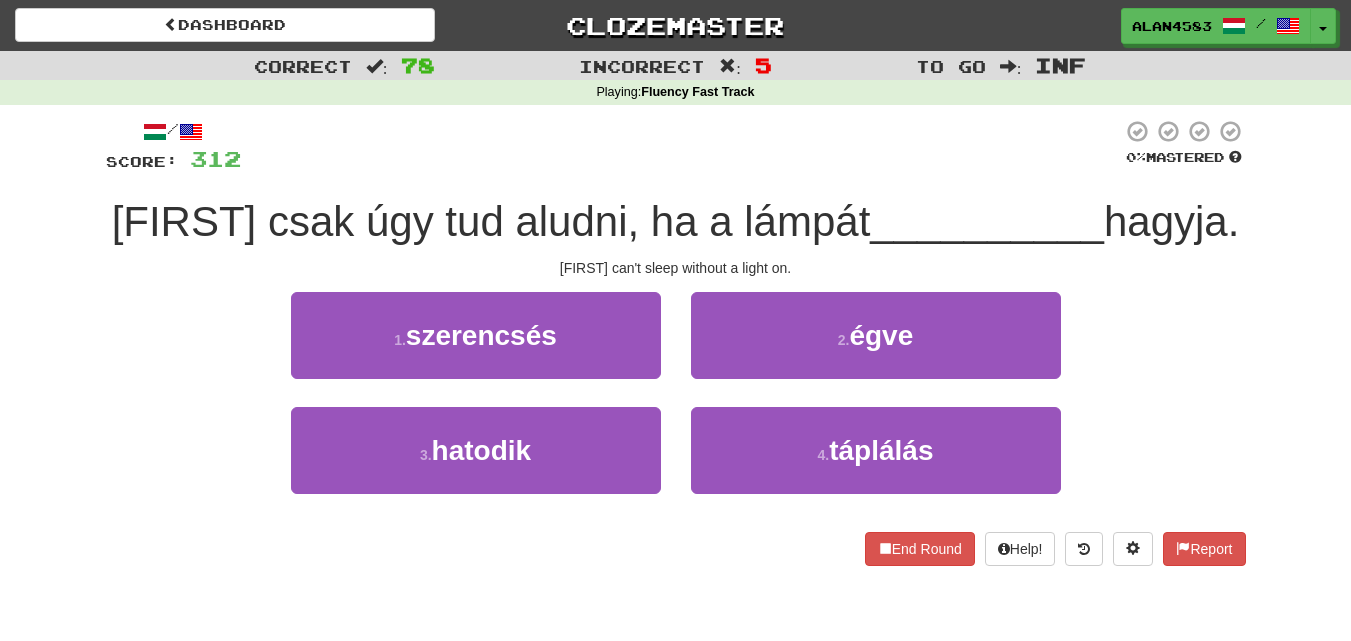 click on "[FIRST] csak úgy tud aludni, ha a lámpát [LAST] hagyja. Tom can't sleep without a light on." at bounding box center (676, 342) 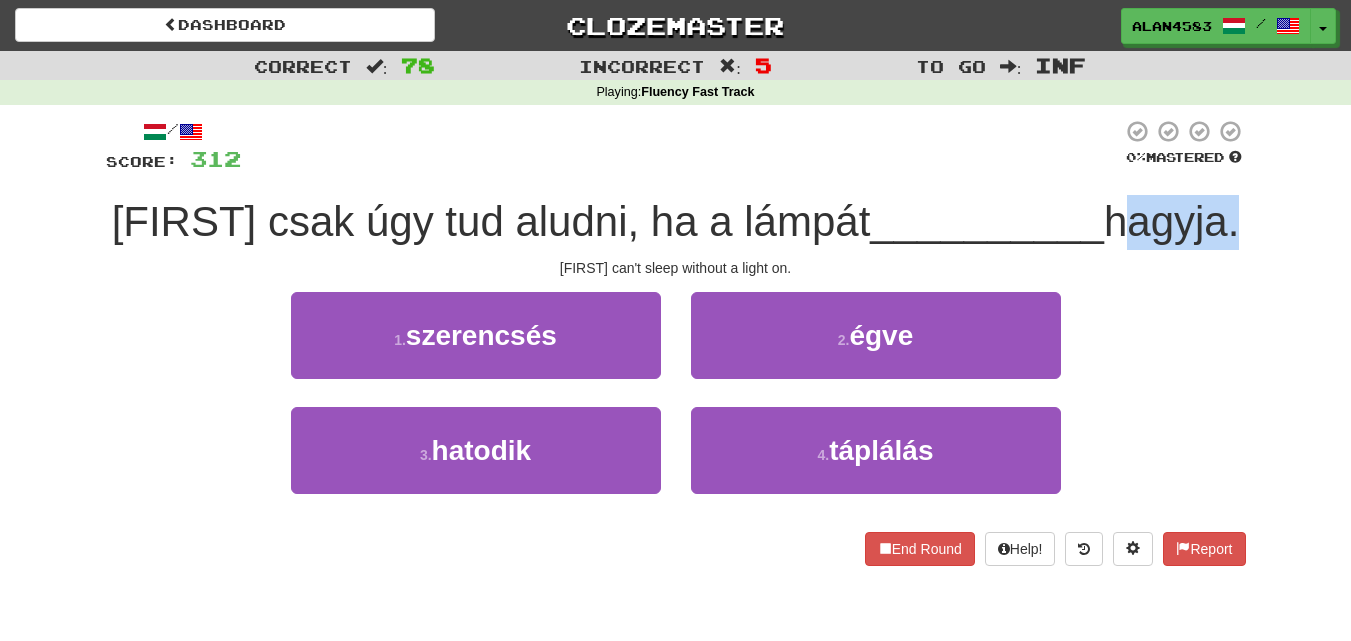 drag, startPoint x: 1083, startPoint y: 215, endPoint x: 1197, endPoint y: 208, distance: 114.21471 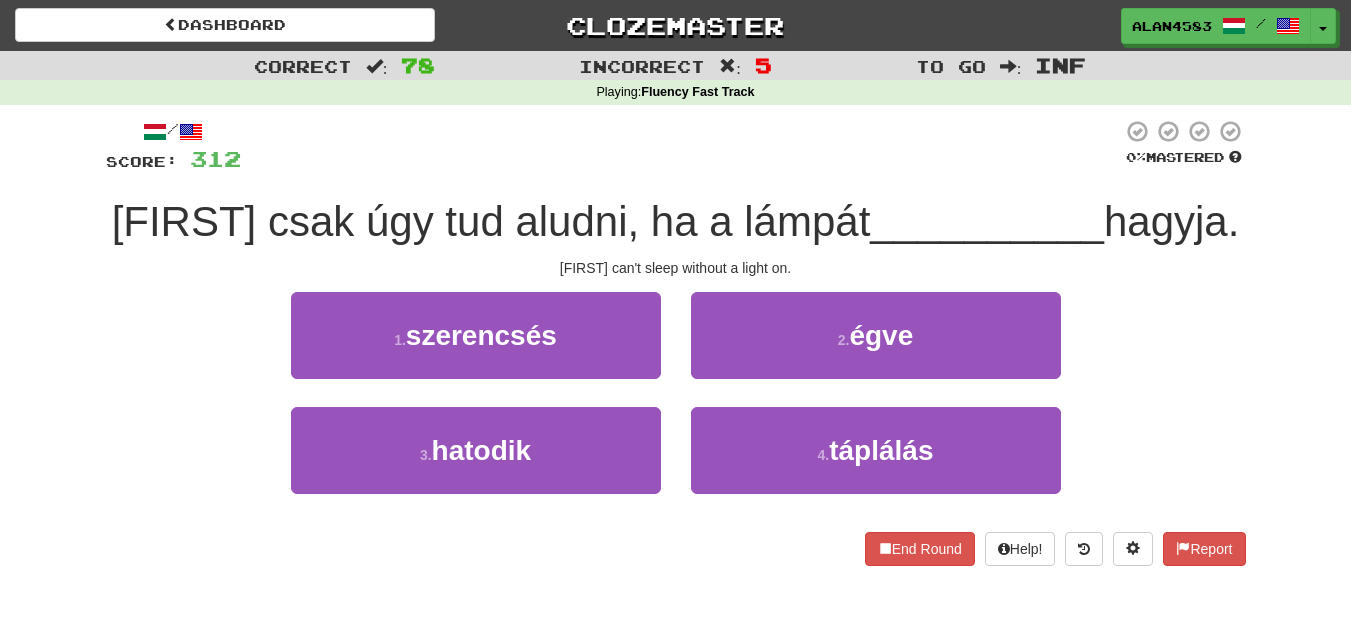 click at bounding box center (681, 146) 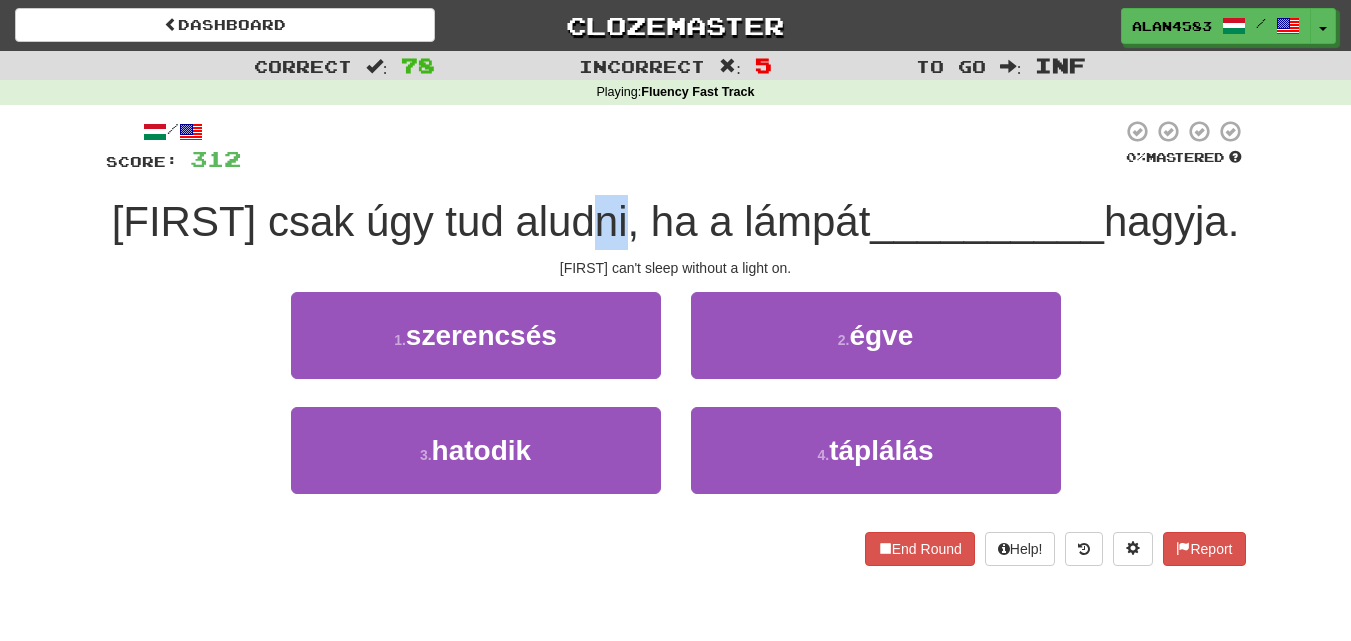 drag, startPoint x: 606, startPoint y: 232, endPoint x: 652, endPoint y: 227, distance: 46.270943 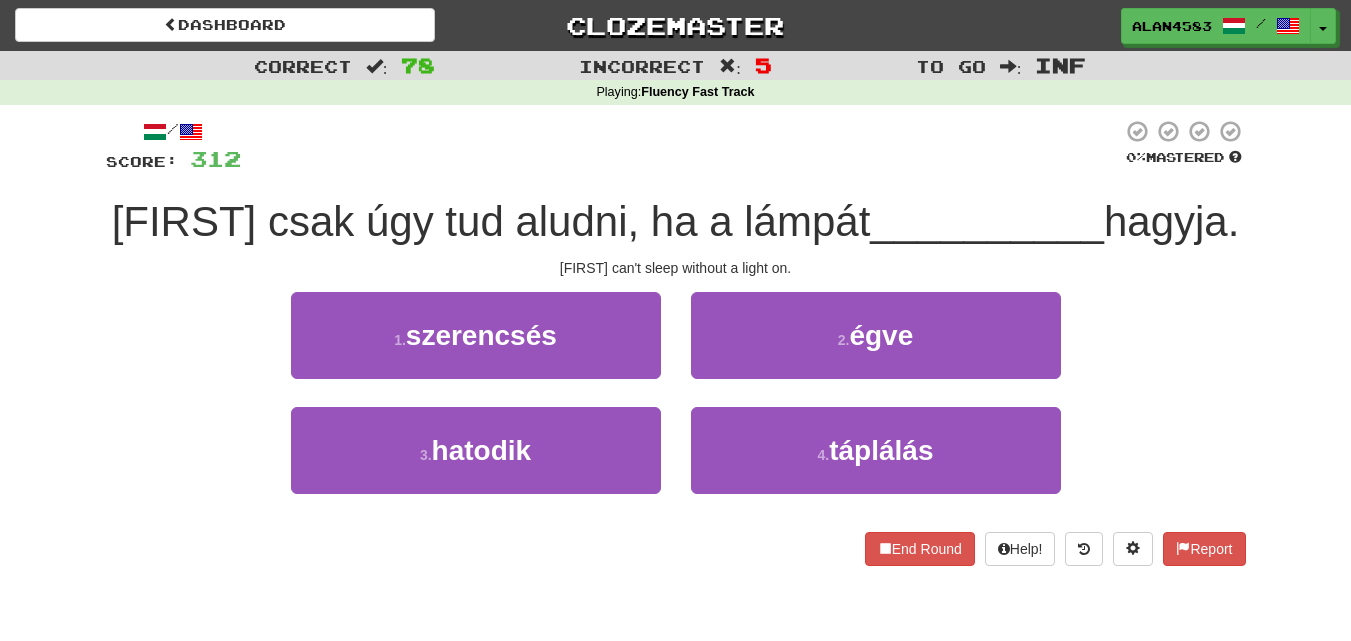 click at bounding box center (681, 146) 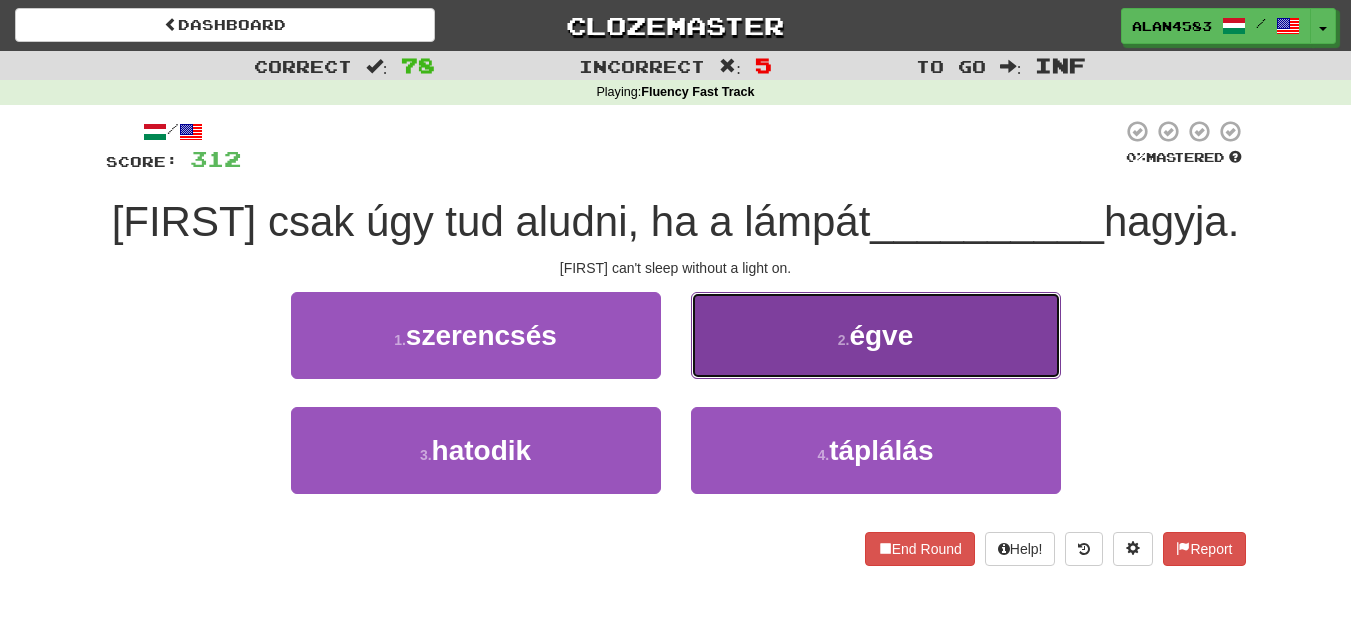 click on "2 .  égve" at bounding box center (876, 335) 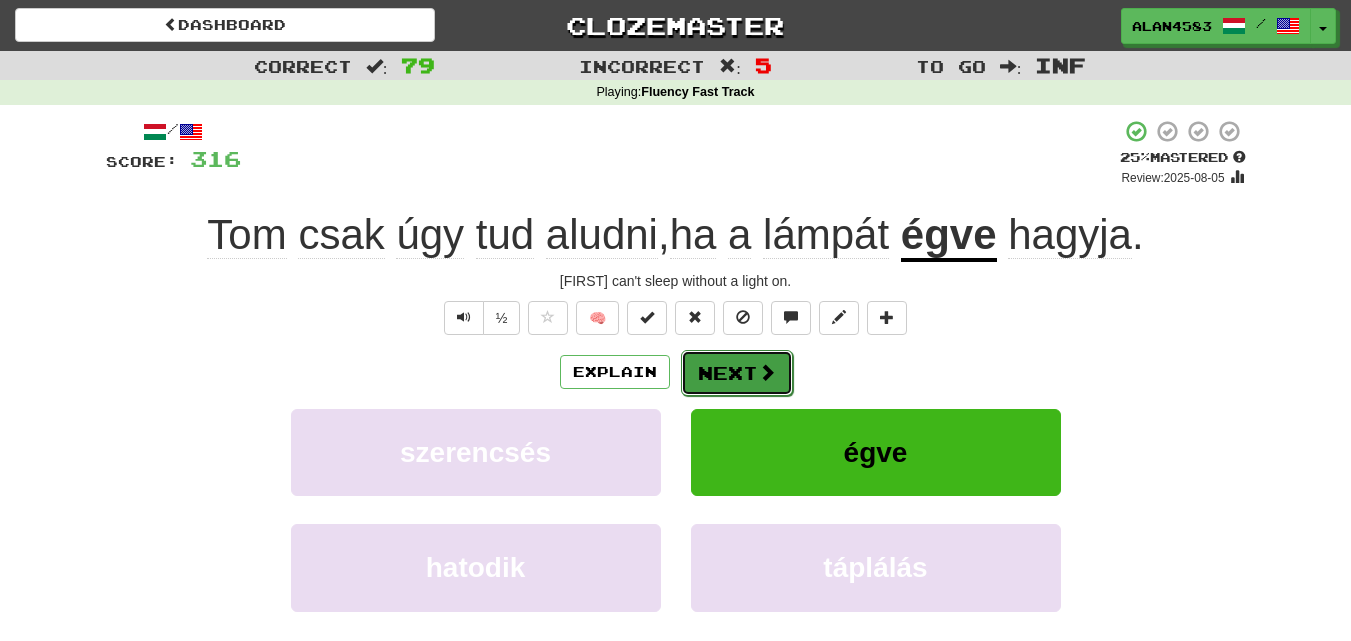 click at bounding box center [767, 372] 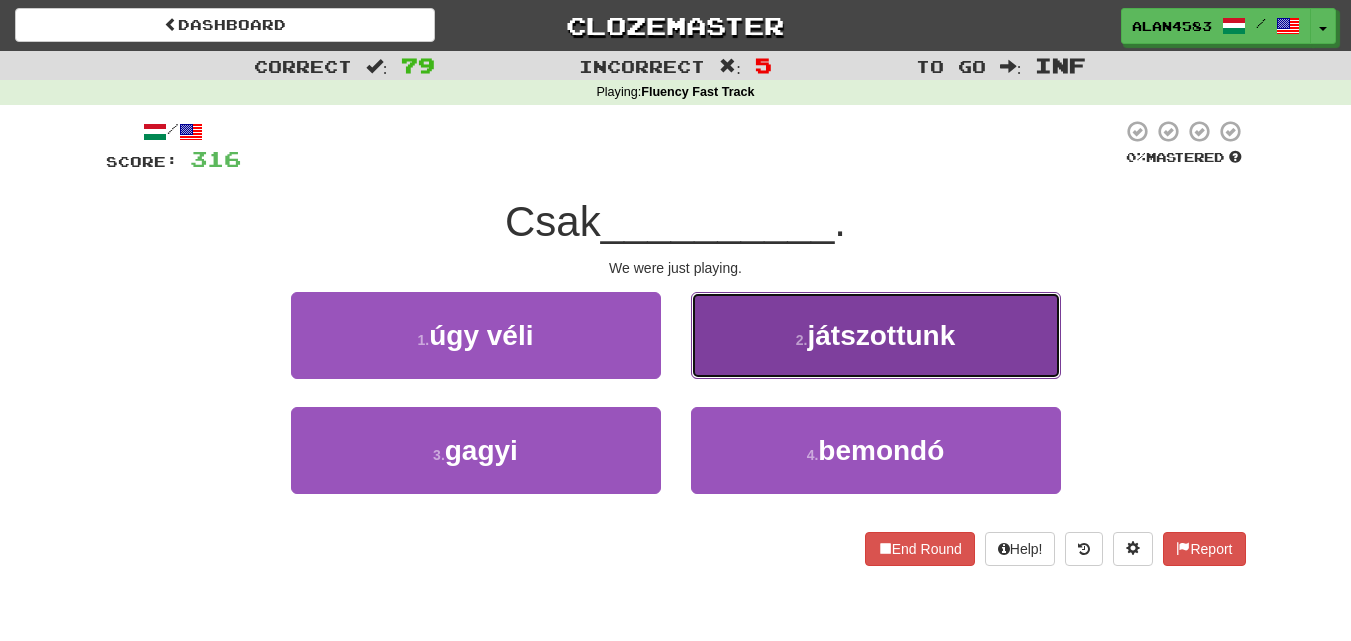 click on "2 .  játszottunk" at bounding box center (876, 335) 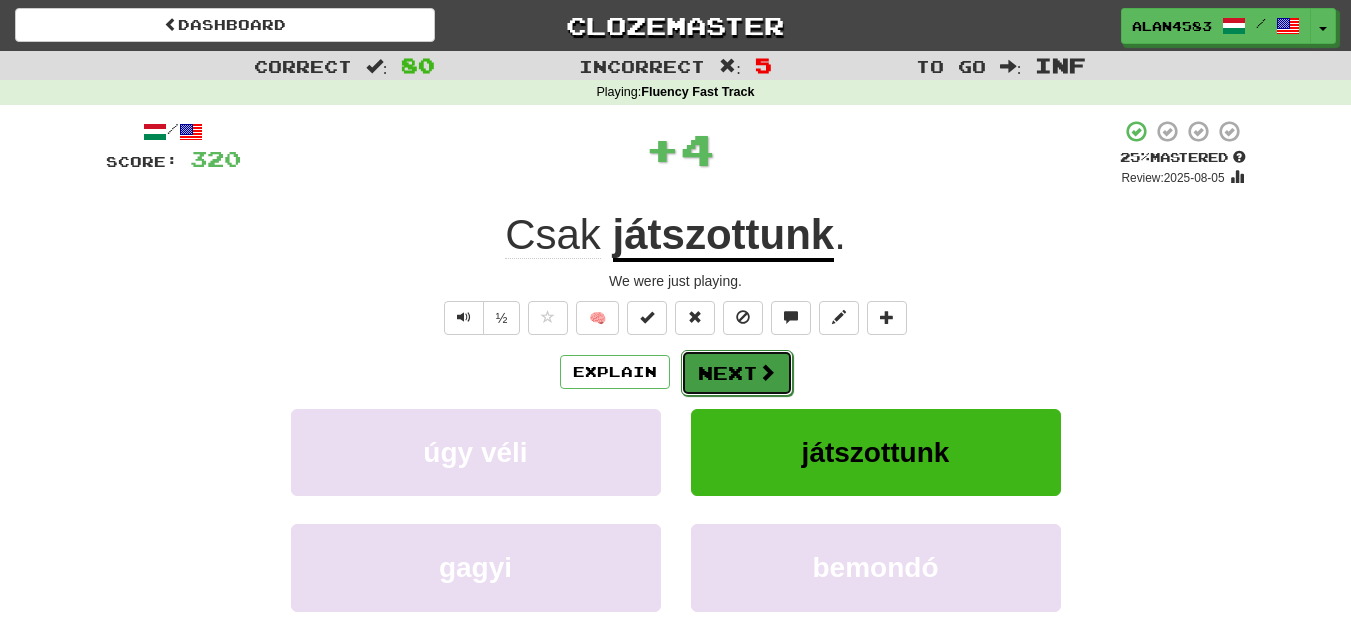 click on "Next" at bounding box center (737, 373) 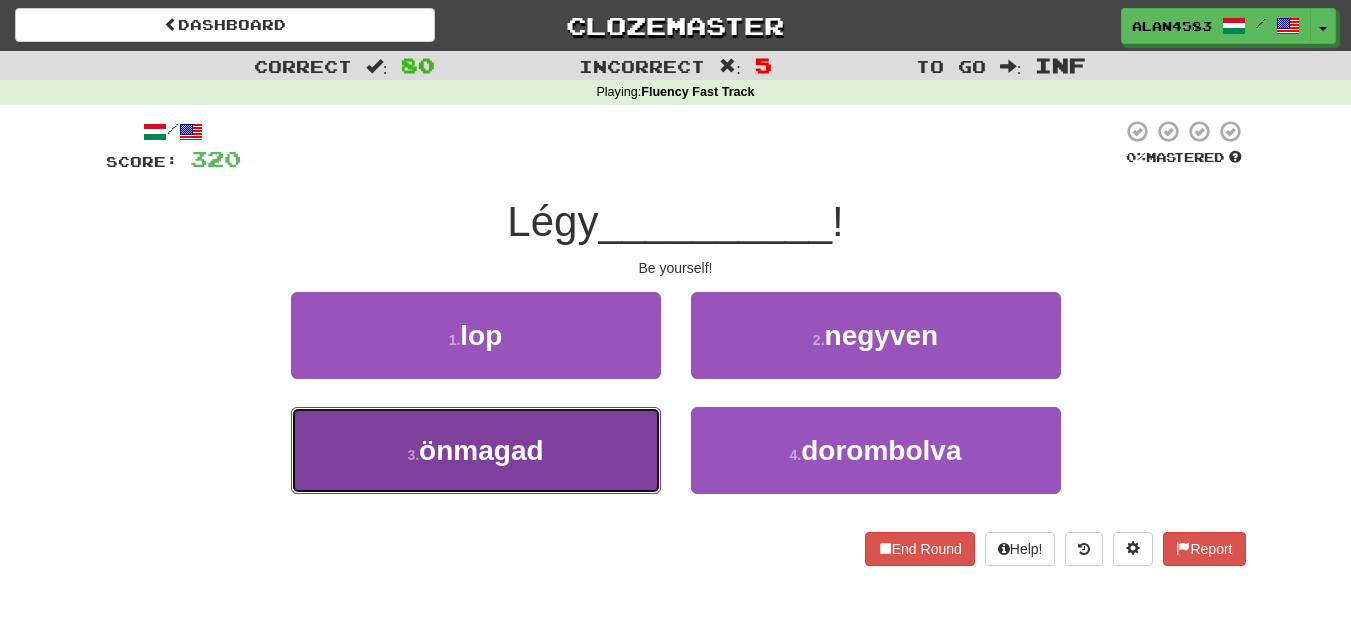 click on "önmagad" at bounding box center [481, 450] 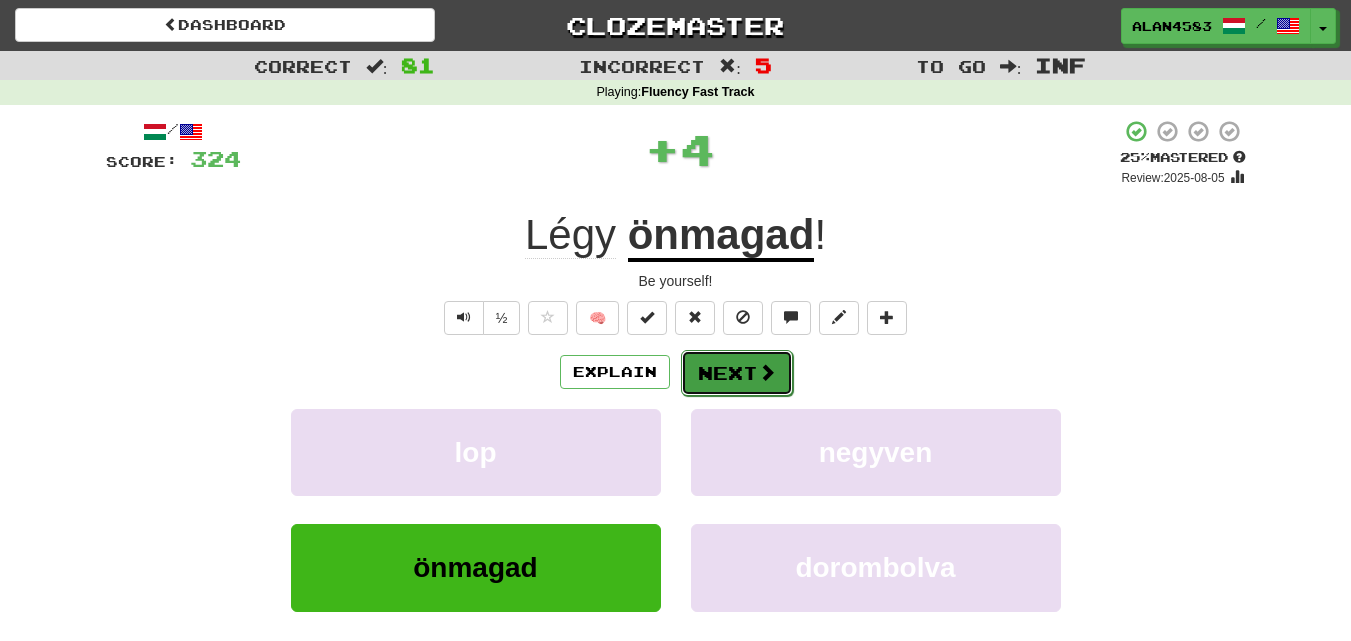 click on "Next" at bounding box center [737, 373] 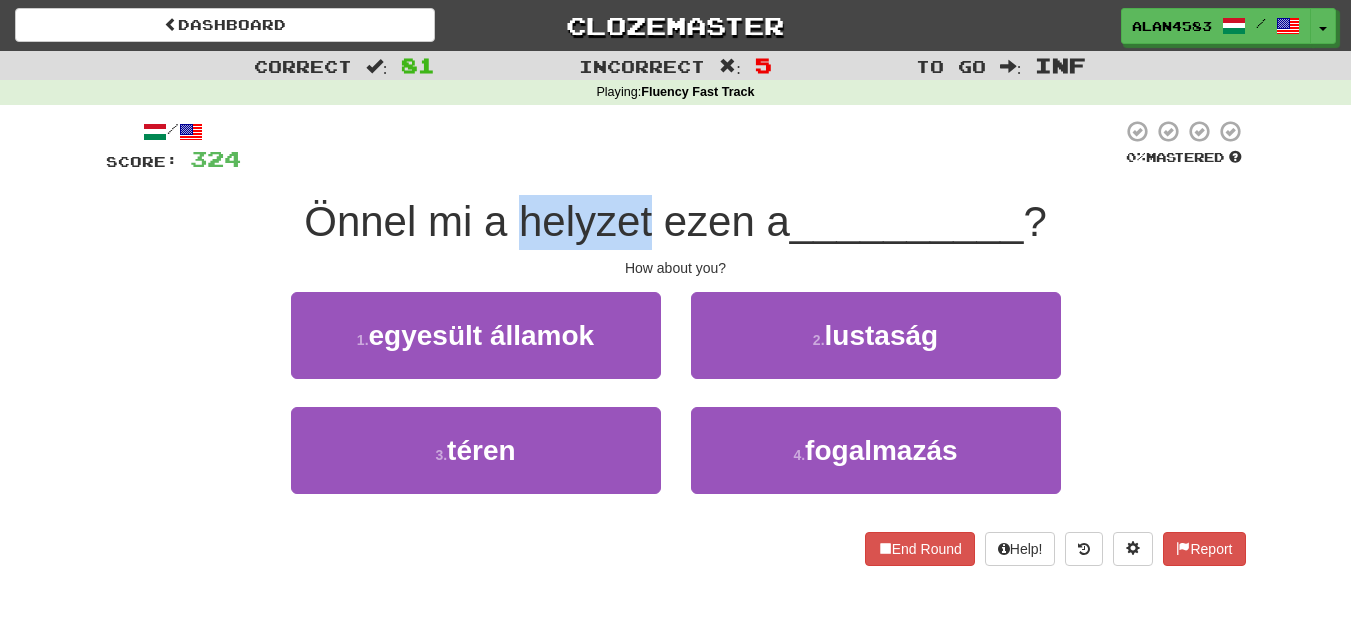 drag, startPoint x: 518, startPoint y: 232, endPoint x: 647, endPoint y: 230, distance: 129.0155 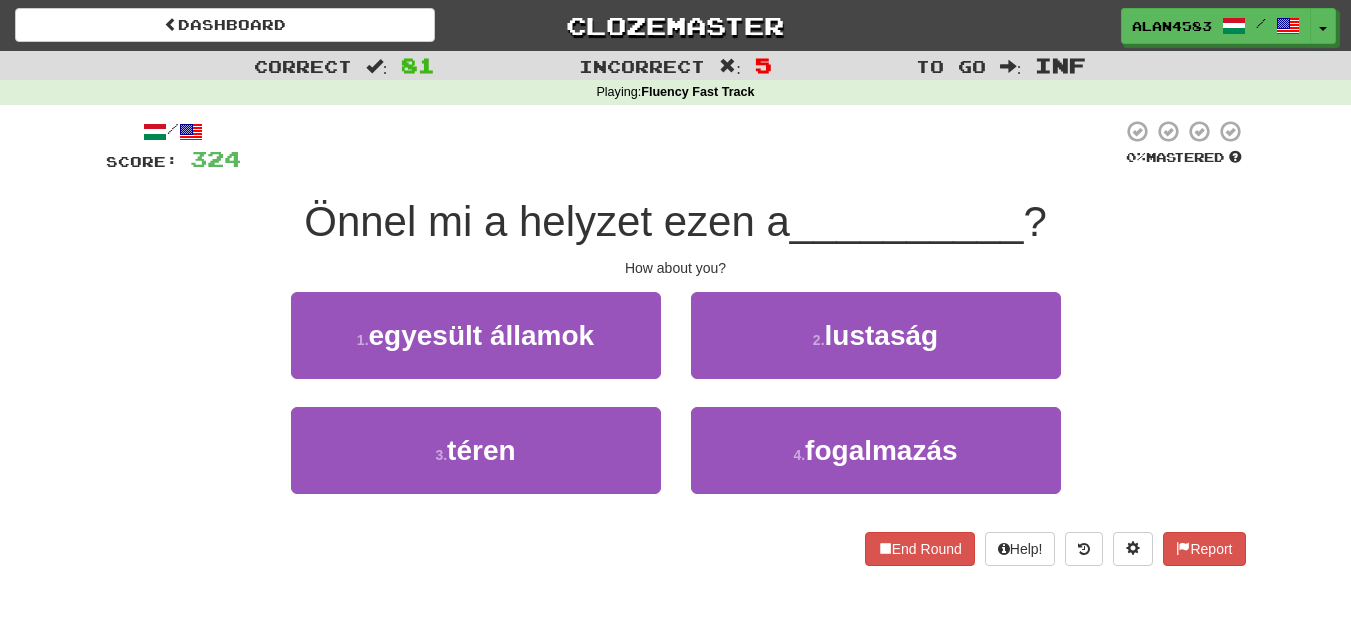 click at bounding box center (681, 146) 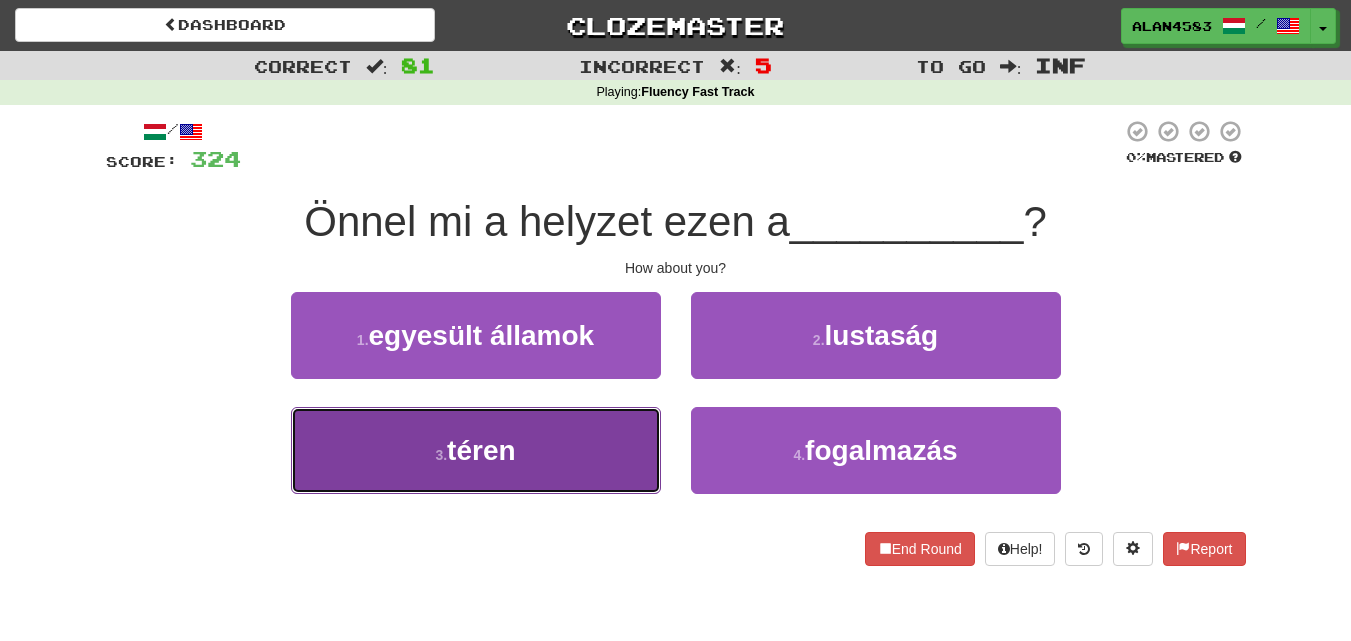 click on "3 .  téren" at bounding box center (476, 450) 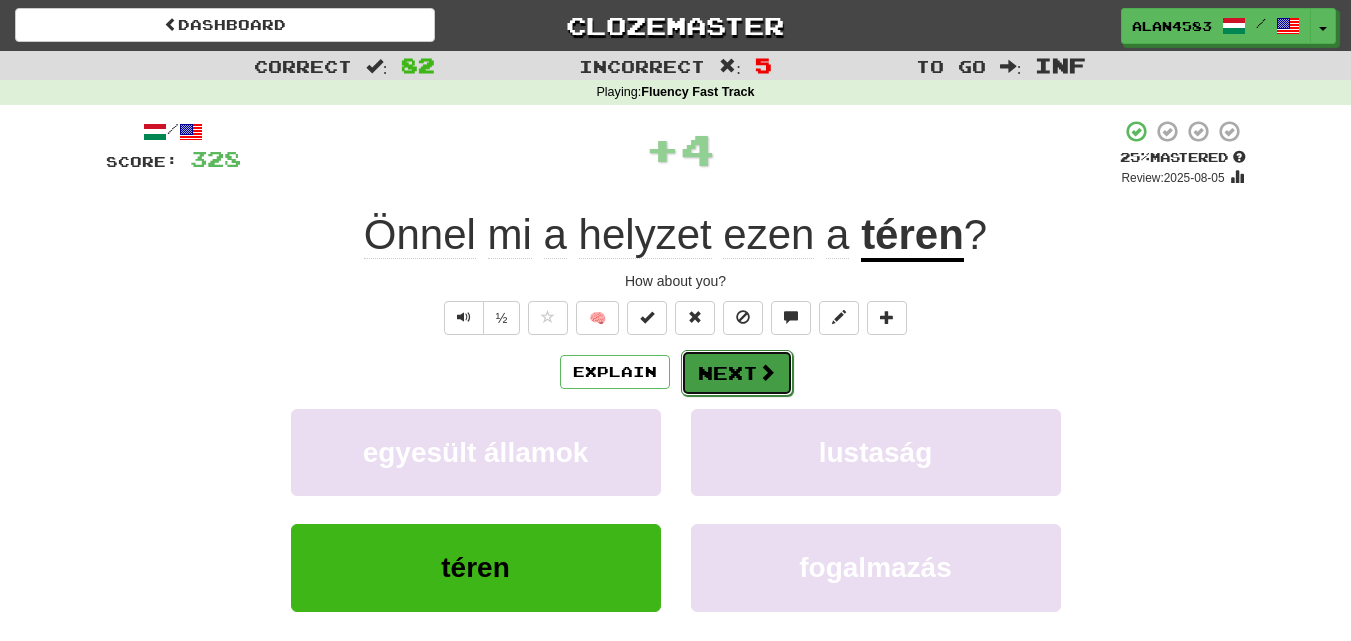click on "Next" at bounding box center (737, 373) 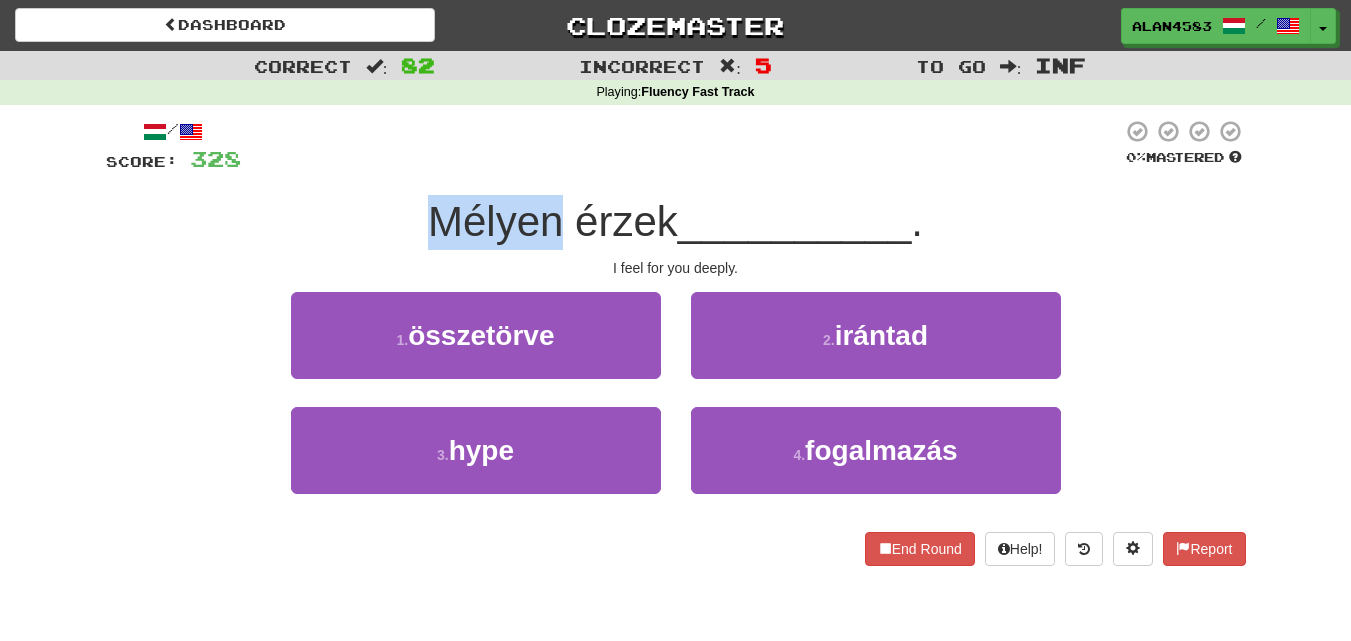 drag, startPoint x: 552, startPoint y: 220, endPoint x: 405, endPoint y: 220, distance: 147 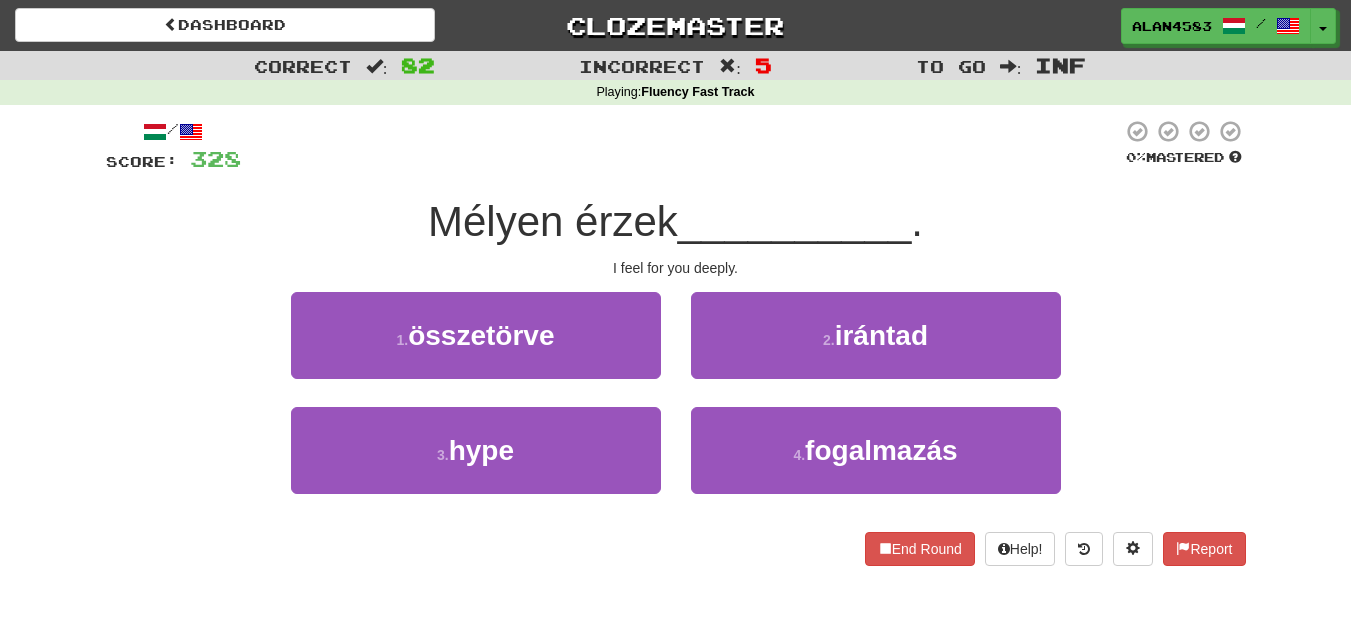 drag, startPoint x: 573, startPoint y: 228, endPoint x: 679, endPoint y: 221, distance: 106.23088 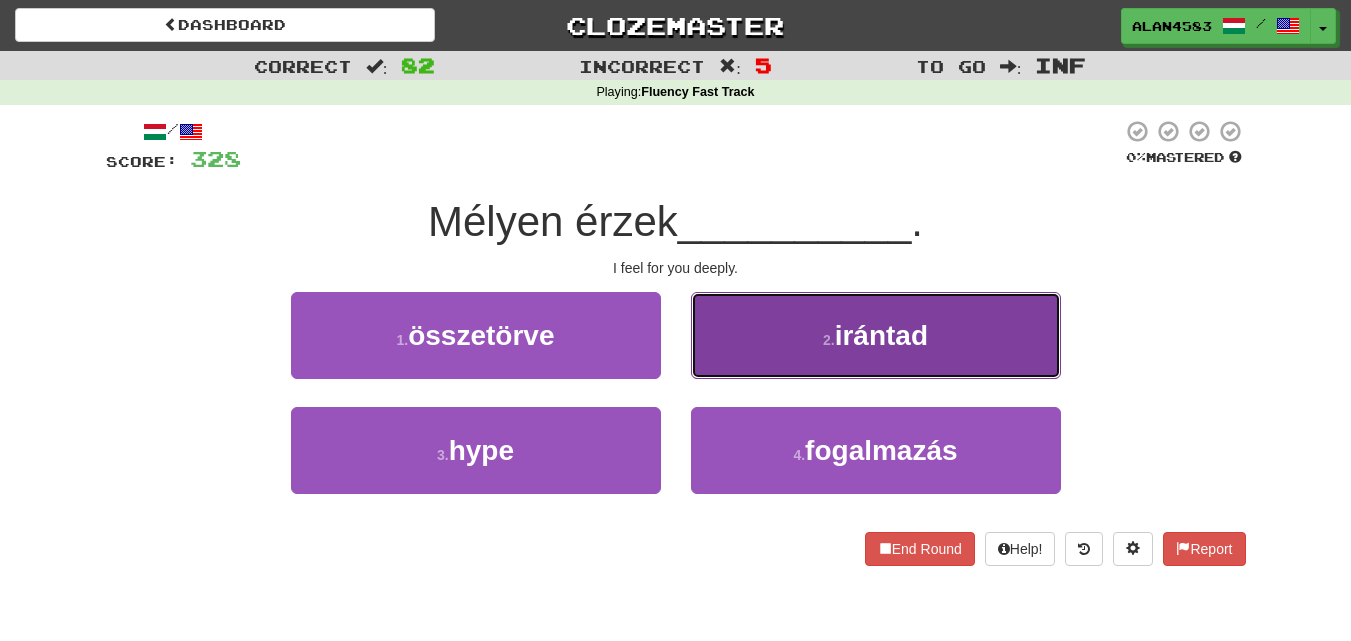 click on "2 .  irántad" at bounding box center (876, 335) 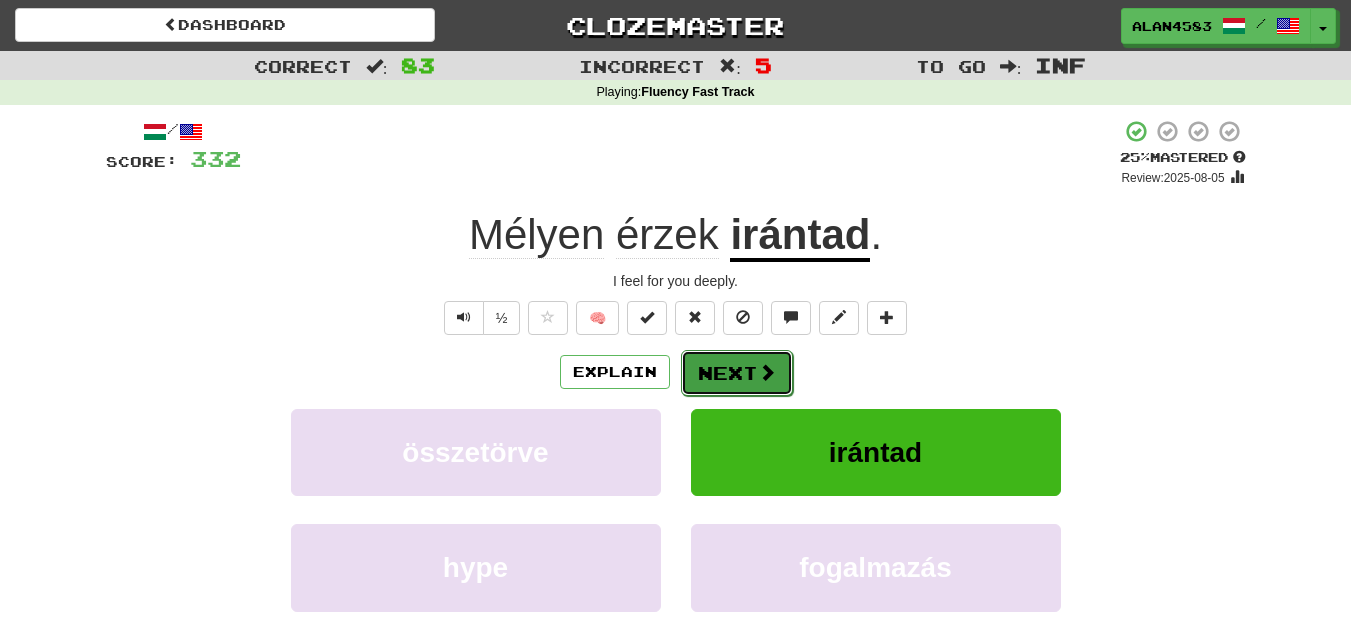 click on "Next" at bounding box center (737, 373) 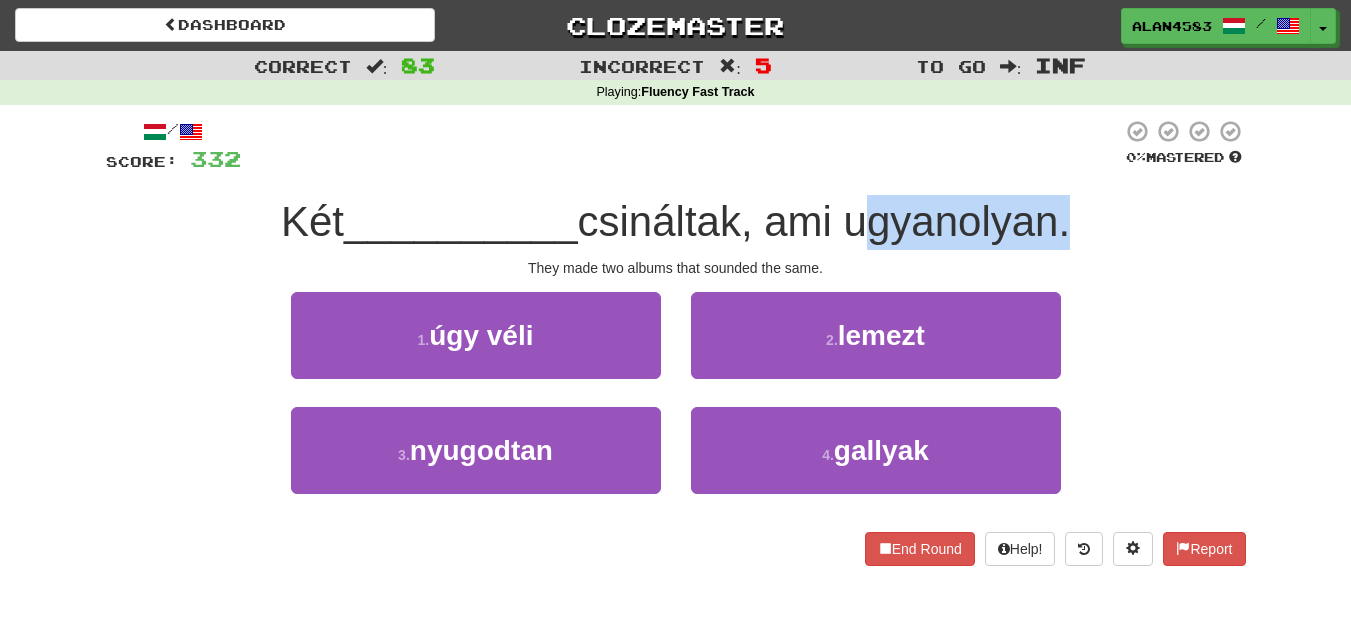 drag, startPoint x: 855, startPoint y: 216, endPoint x: 1063, endPoint y: 209, distance: 208.11775 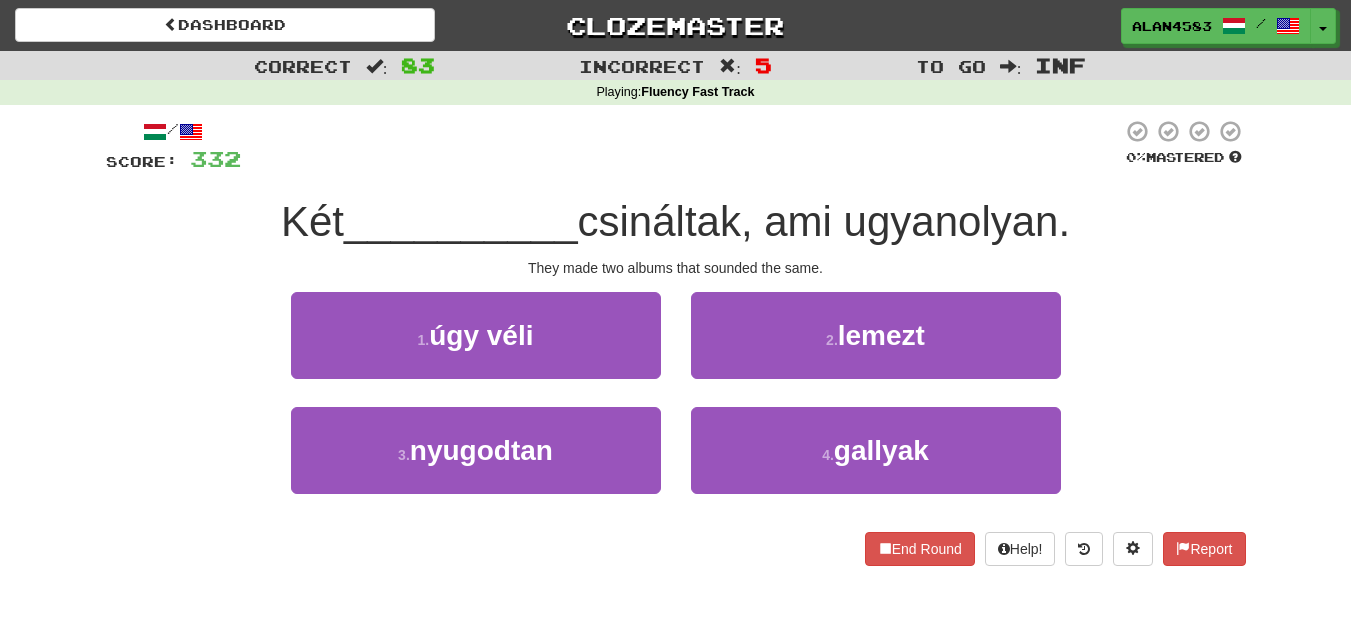 click at bounding box center [681, 146] 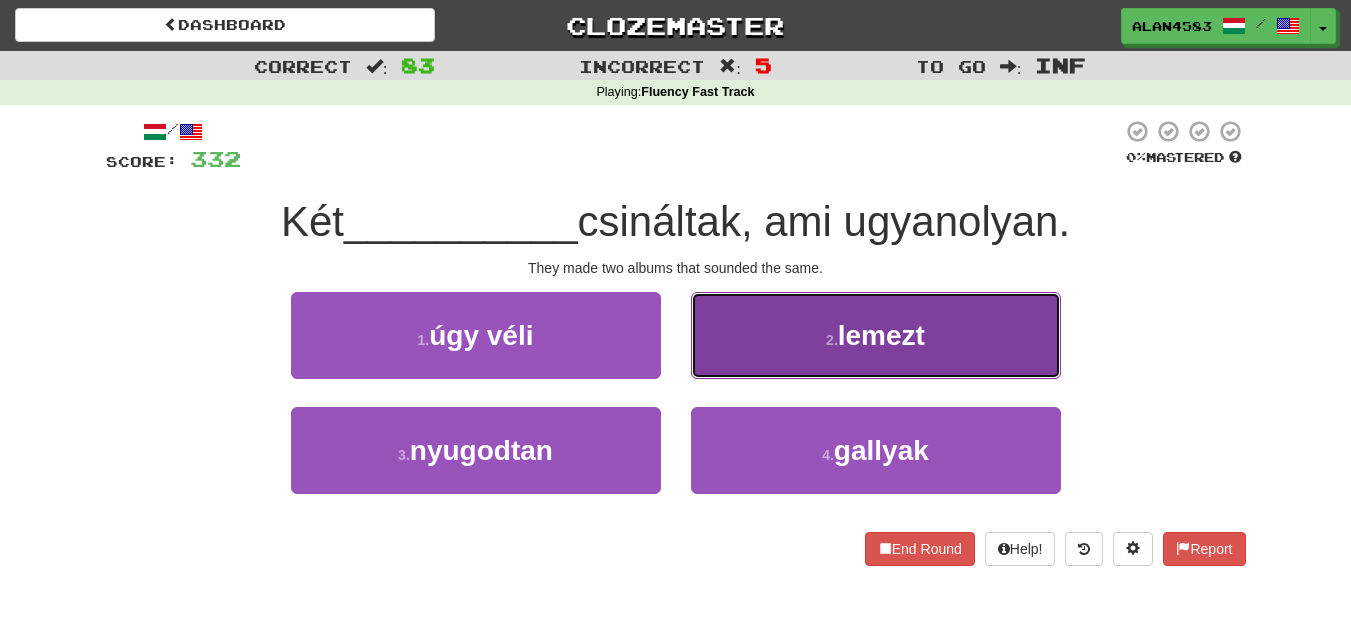 click on "2 .  lemezt" at bounding box center (876, 335) 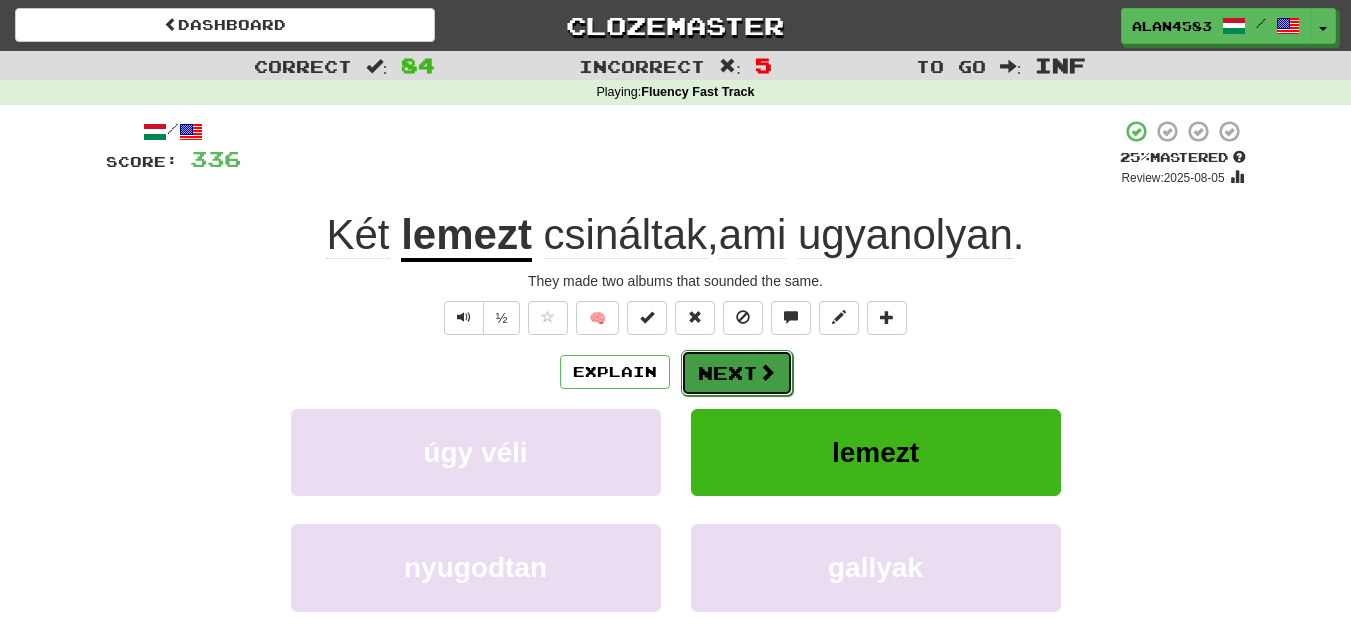click on "Next" at bounding box center [737, 373] 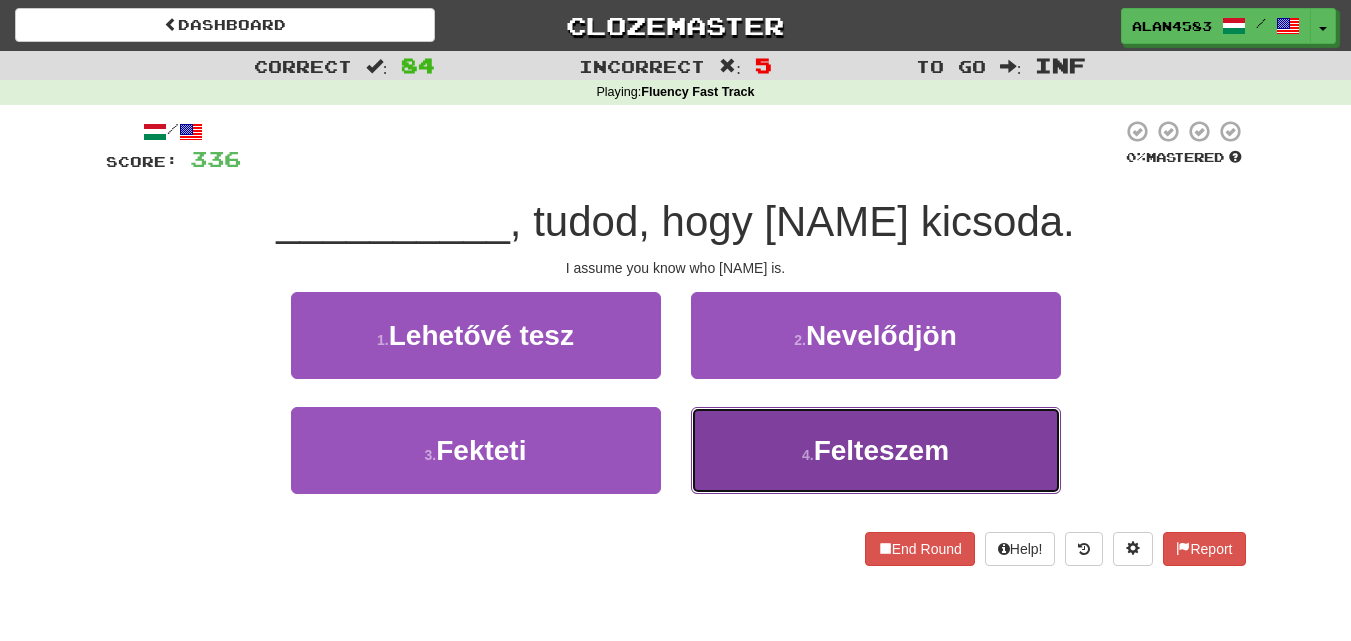 click on "Felteszem" at bounding box center (881, 450) 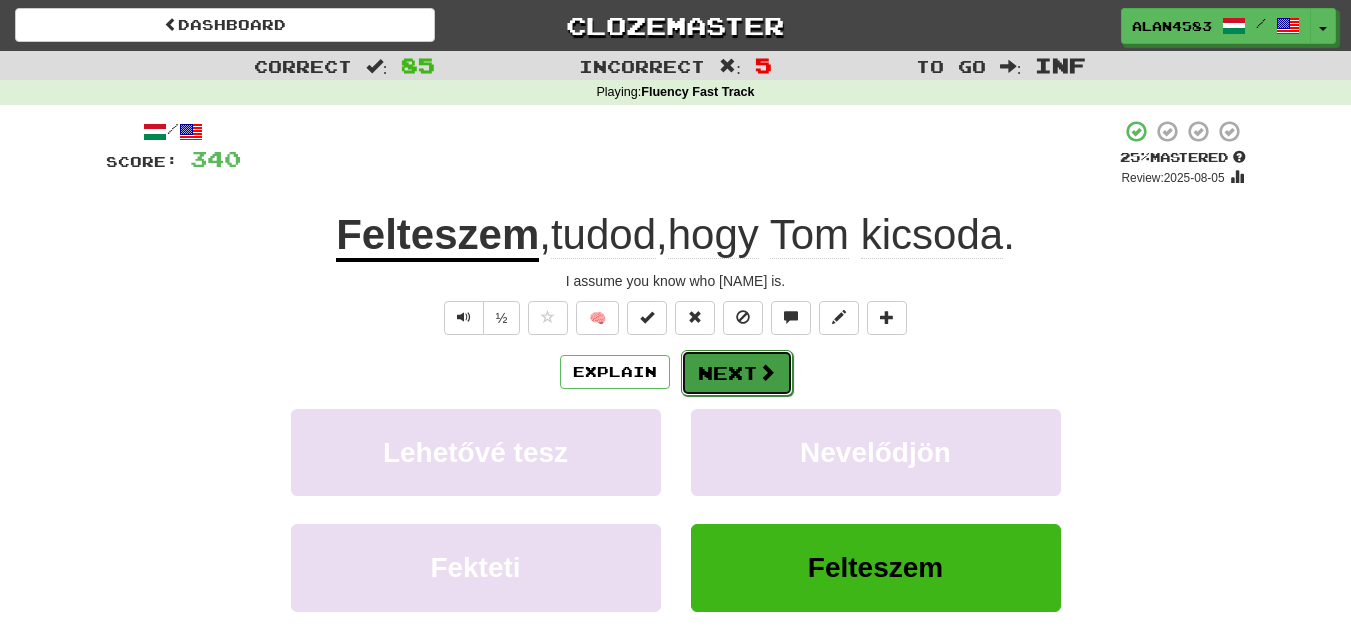 click at bounding box center [767, 372] 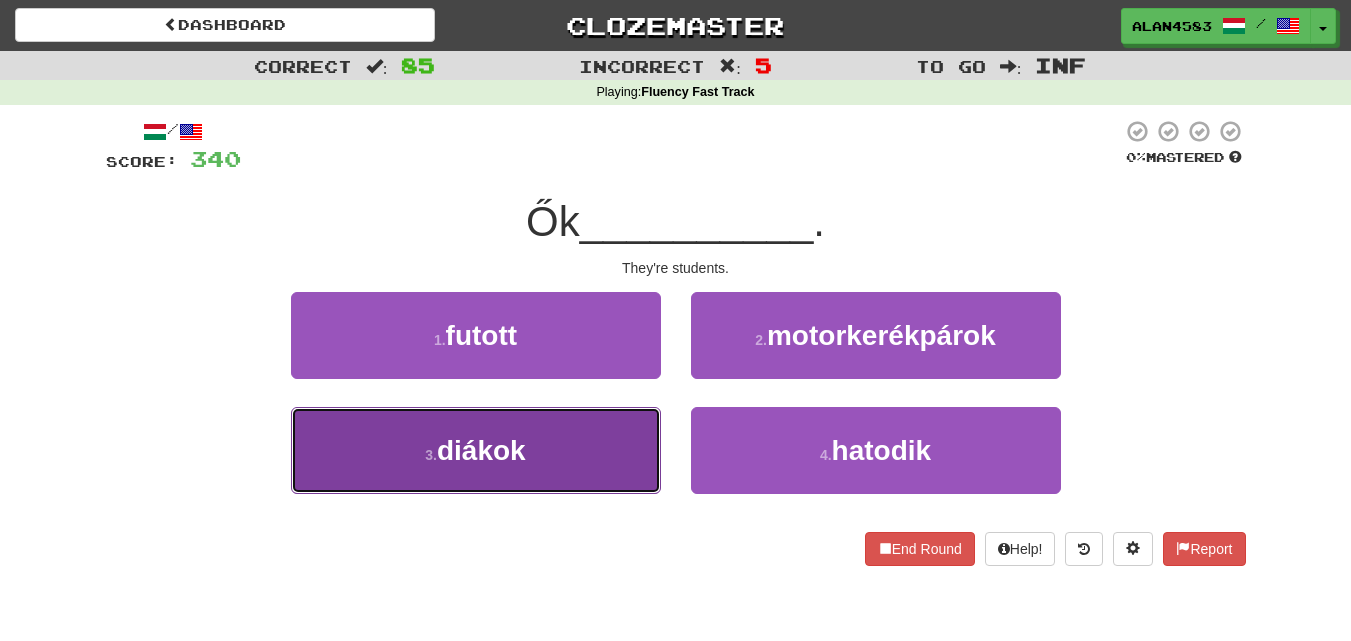 click on "diákok" at bounding box center (481, 450) 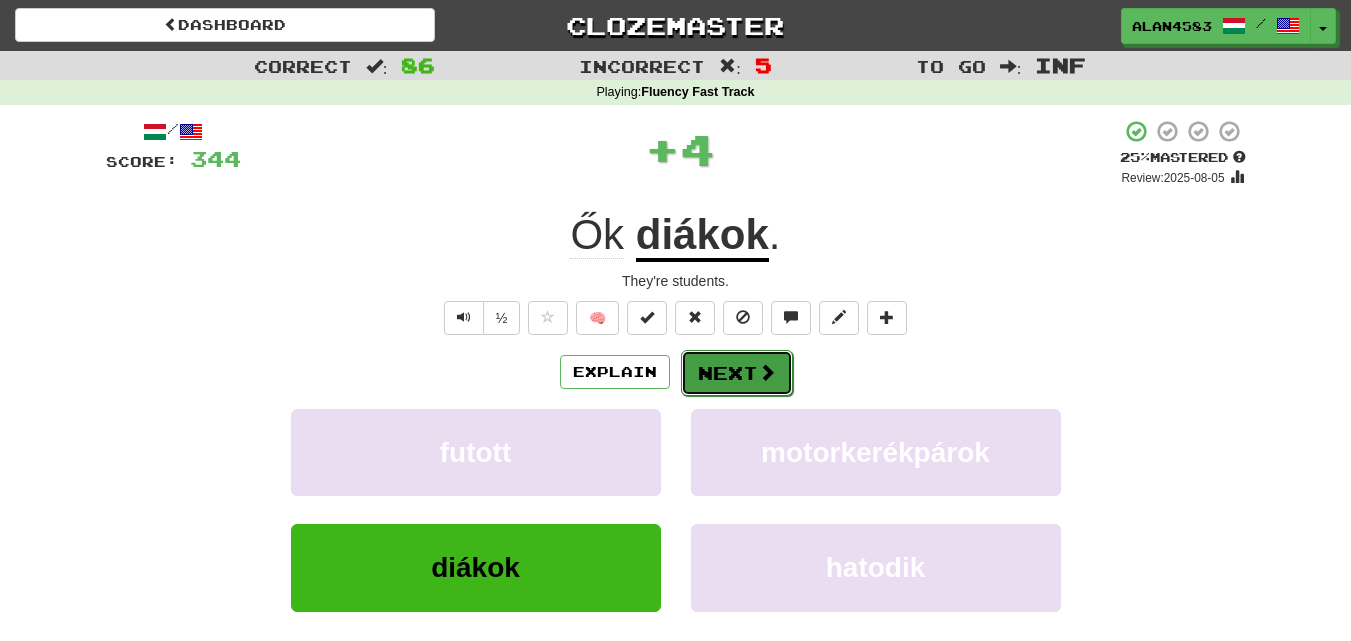 click on "Next" at bounding box center [737, 373] 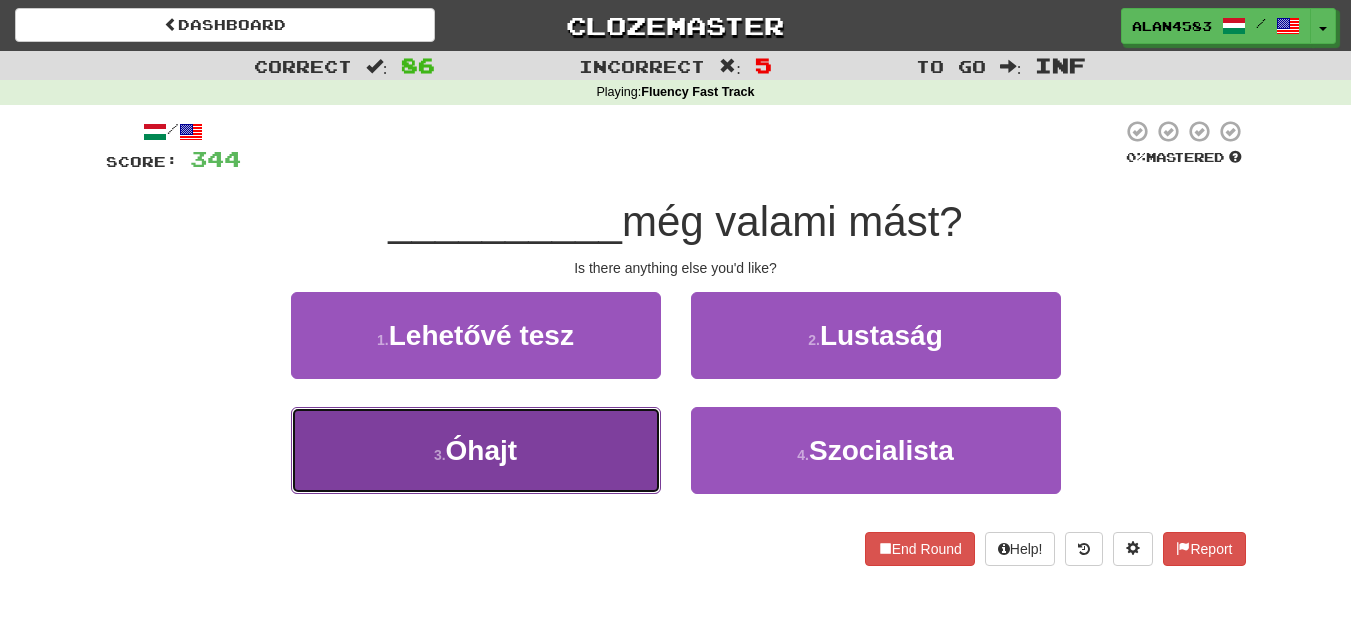 click on "3 .  Óhajt" at bounding box center [476, 450] 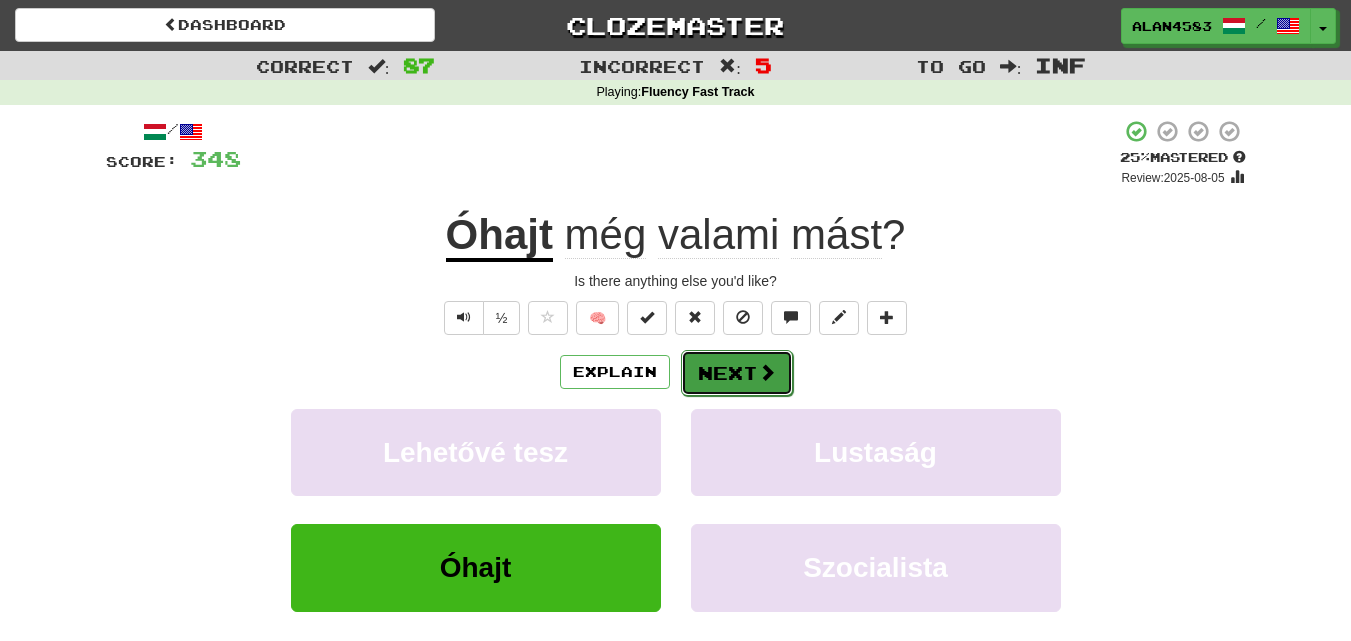 click on "Next" at bounding box center [737, 373] 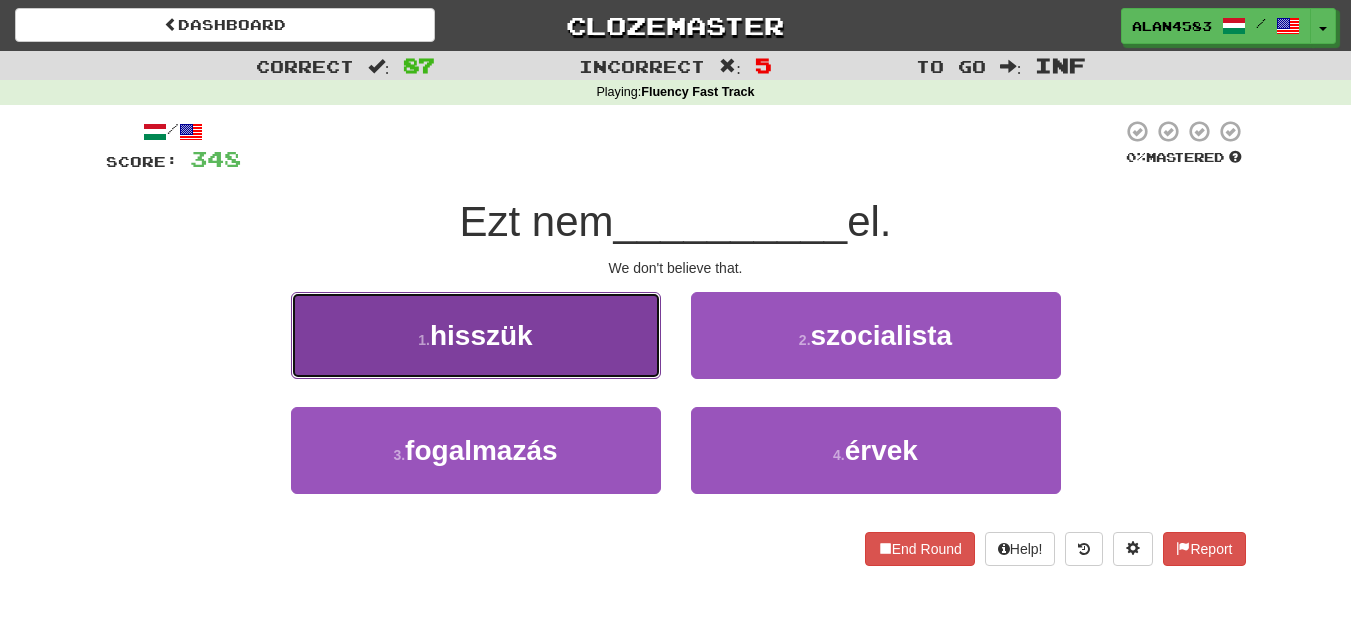 click on "1 .  hisszük" at bounding box center (476, 335) 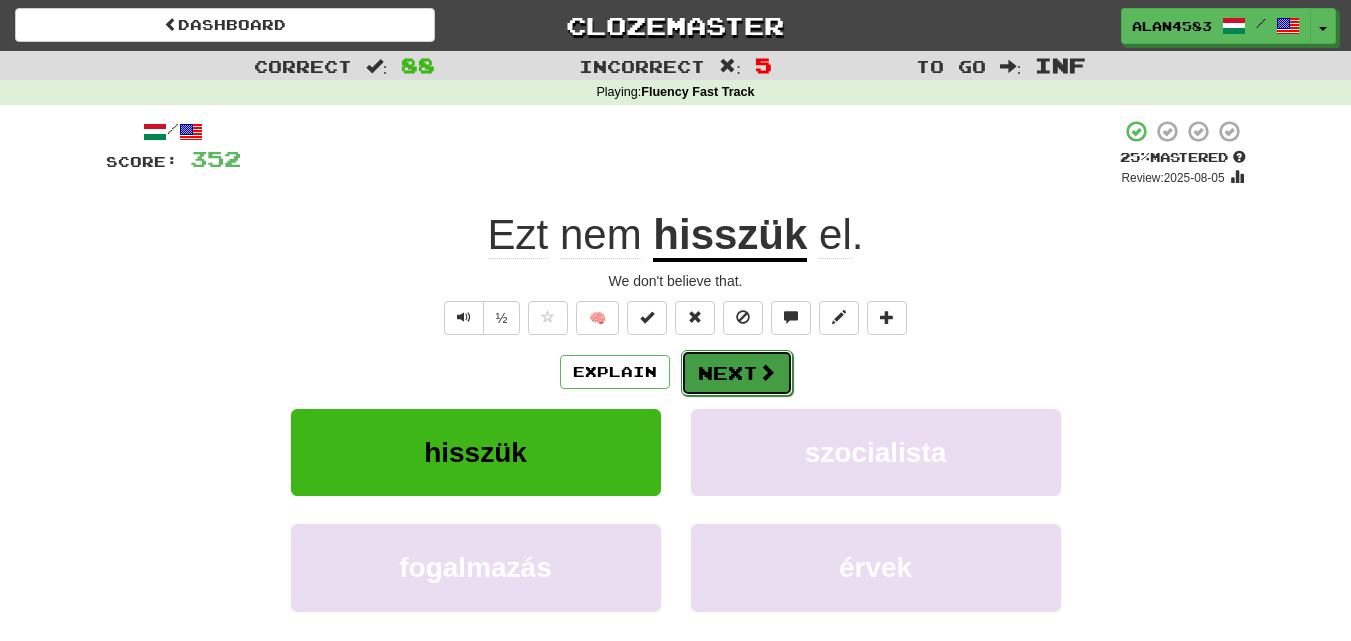 click on "Next" at bounding box center [737, 373] 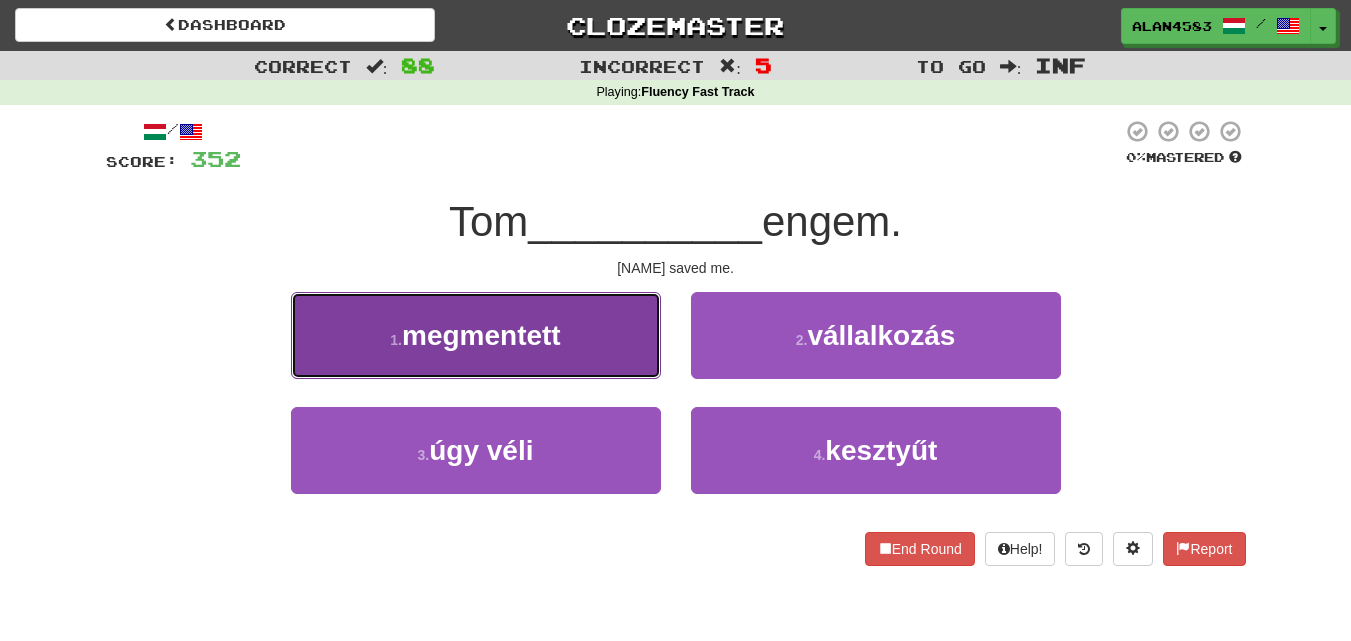 click on "1 .  megmentett" at bounding box center (476, 335) 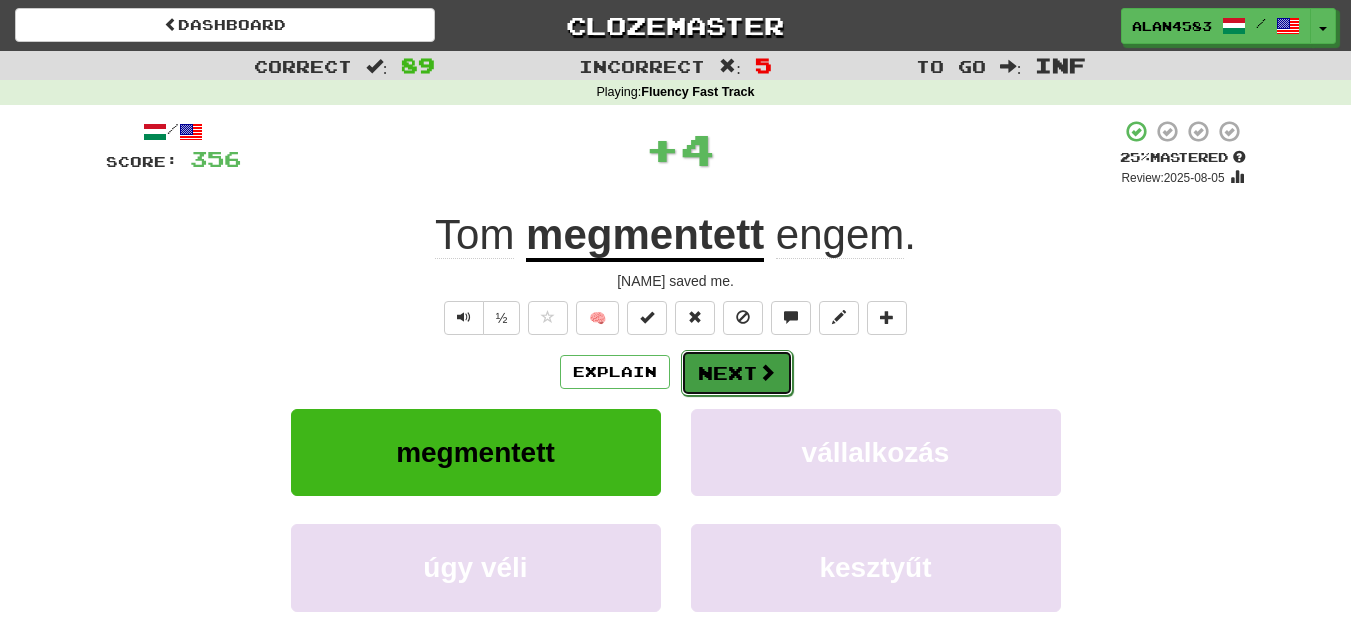 click on "Next" at bounding box center [737, 373] 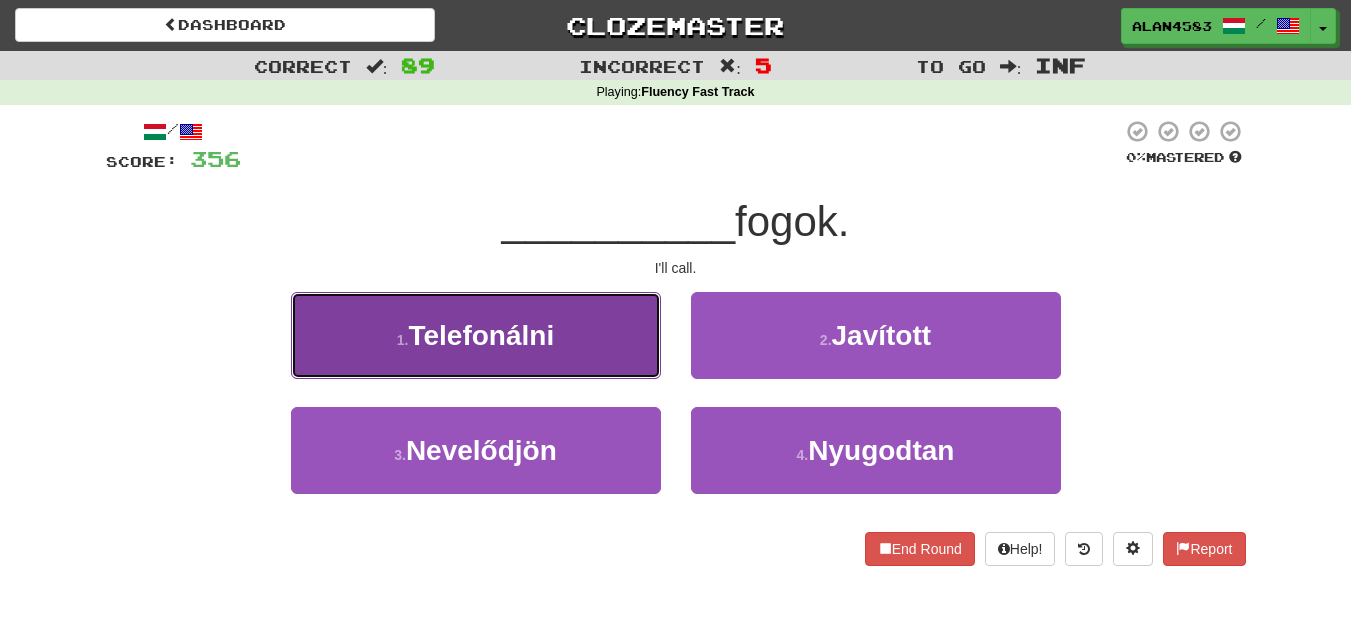 click on "1 .  Telefonálni" at bounding box center [476, 335] 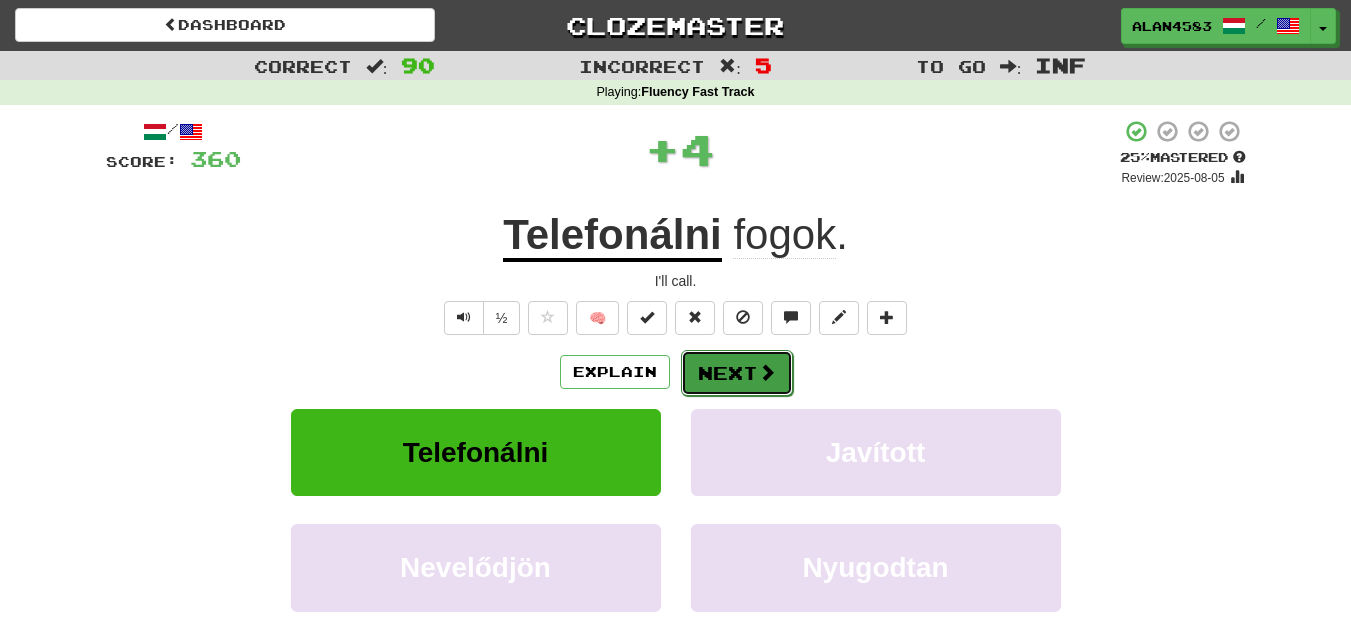 click on "Next" at bounding box center [737, 373] 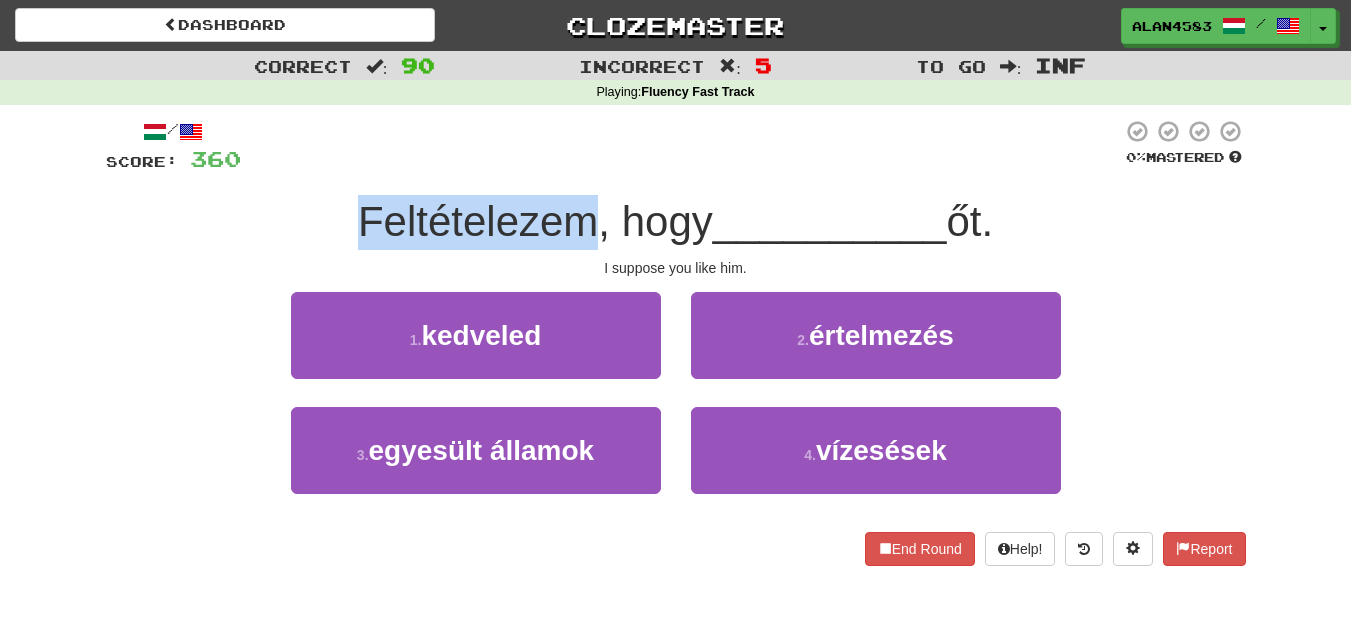drag, startPoint x: 578, startPoint y: 217, endPoint x: 323, endPoint y: 203, distance: 255.38402 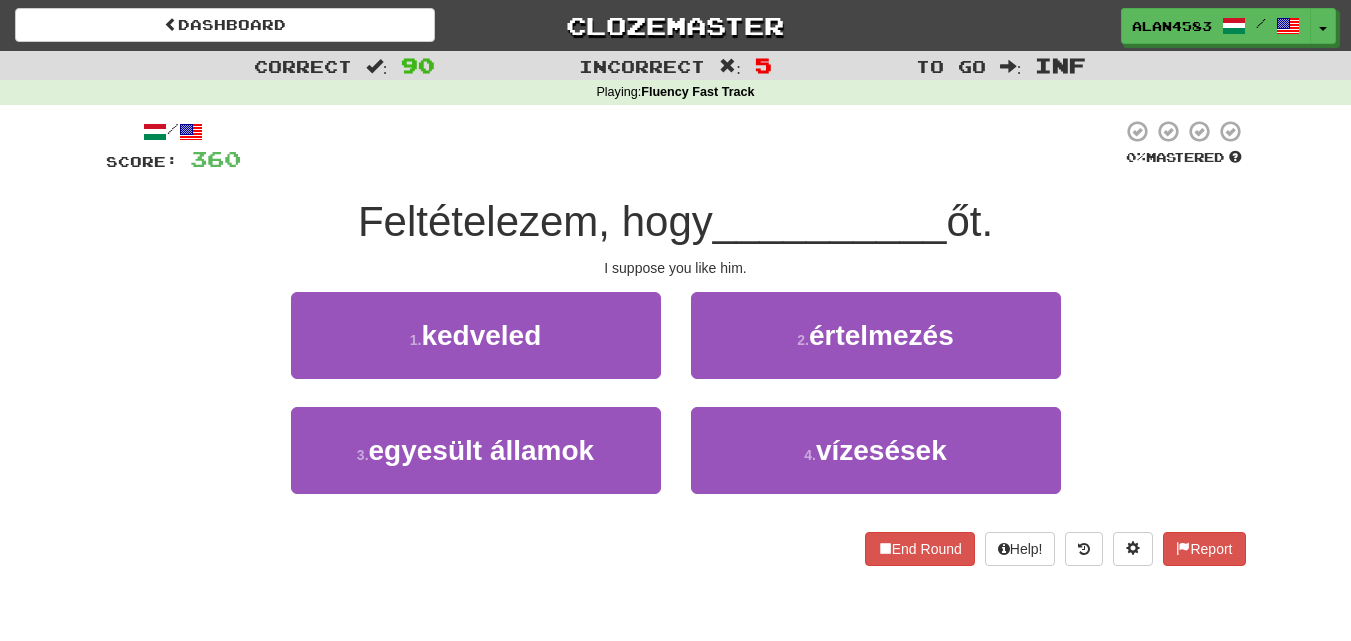 click at bounding box center (681, 146) 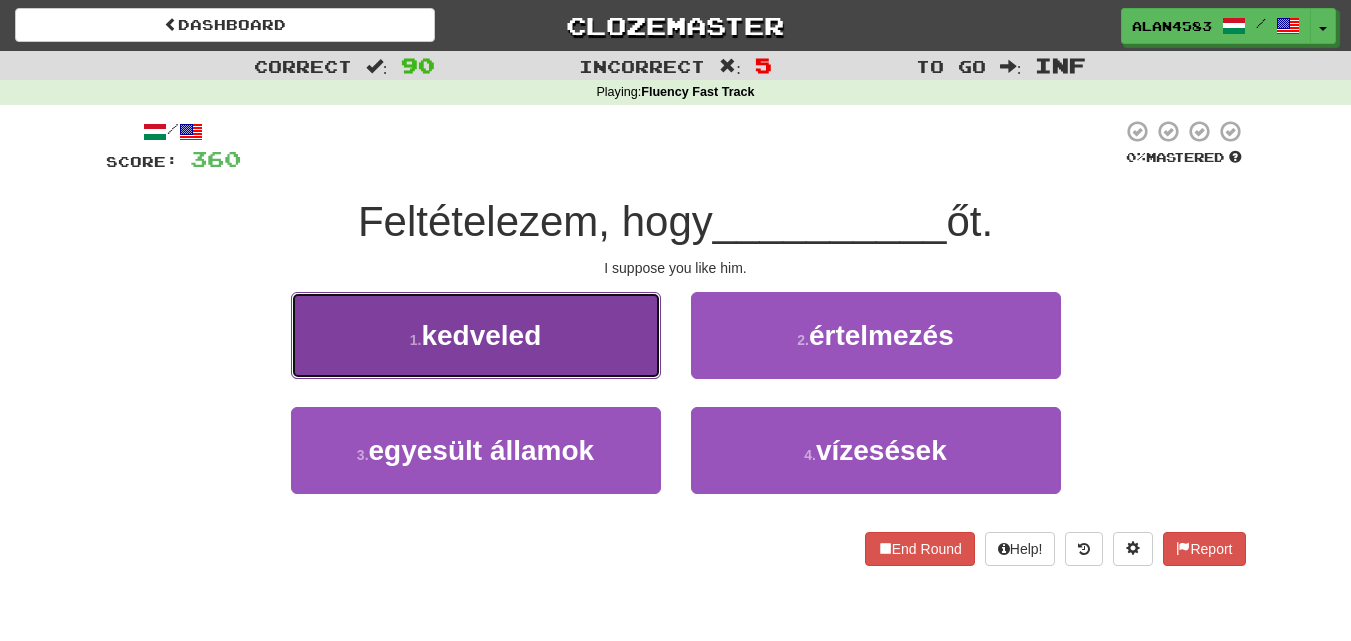 click on "1 .  kedveled" at bounding box center [476, 335] 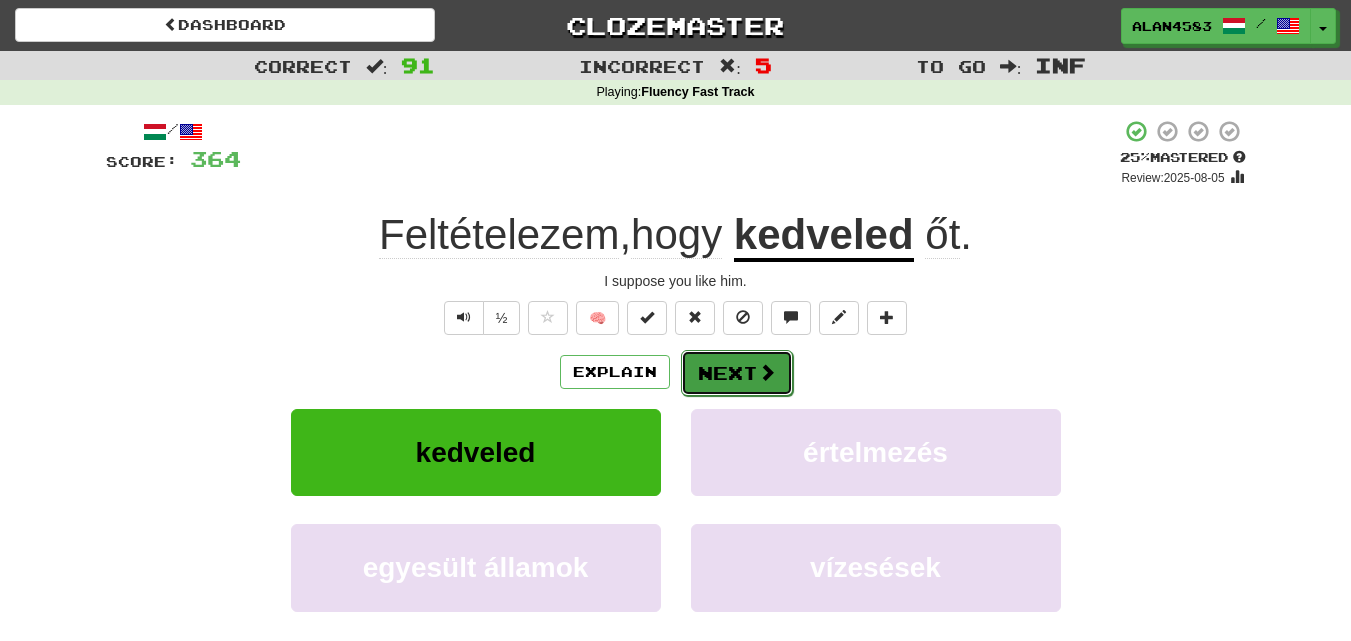 click on "Next" at bounding box center (737, 373) 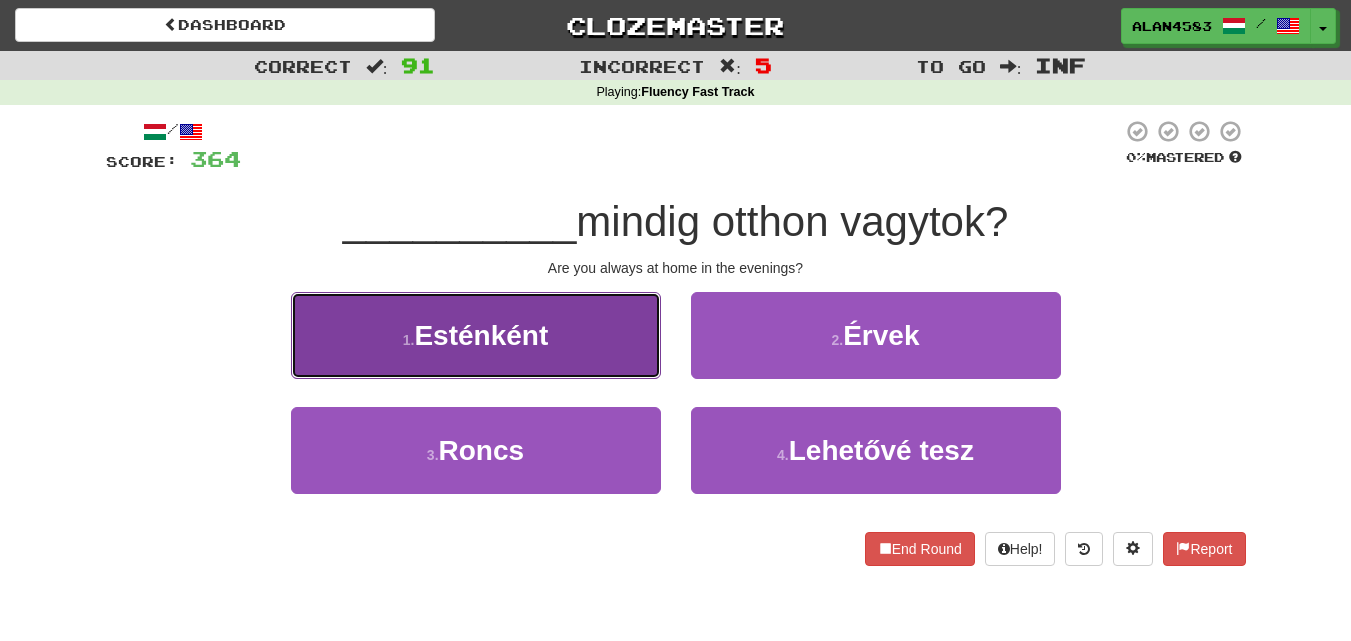 click on "1 .  Esténként" at bounding box center [476, 335] 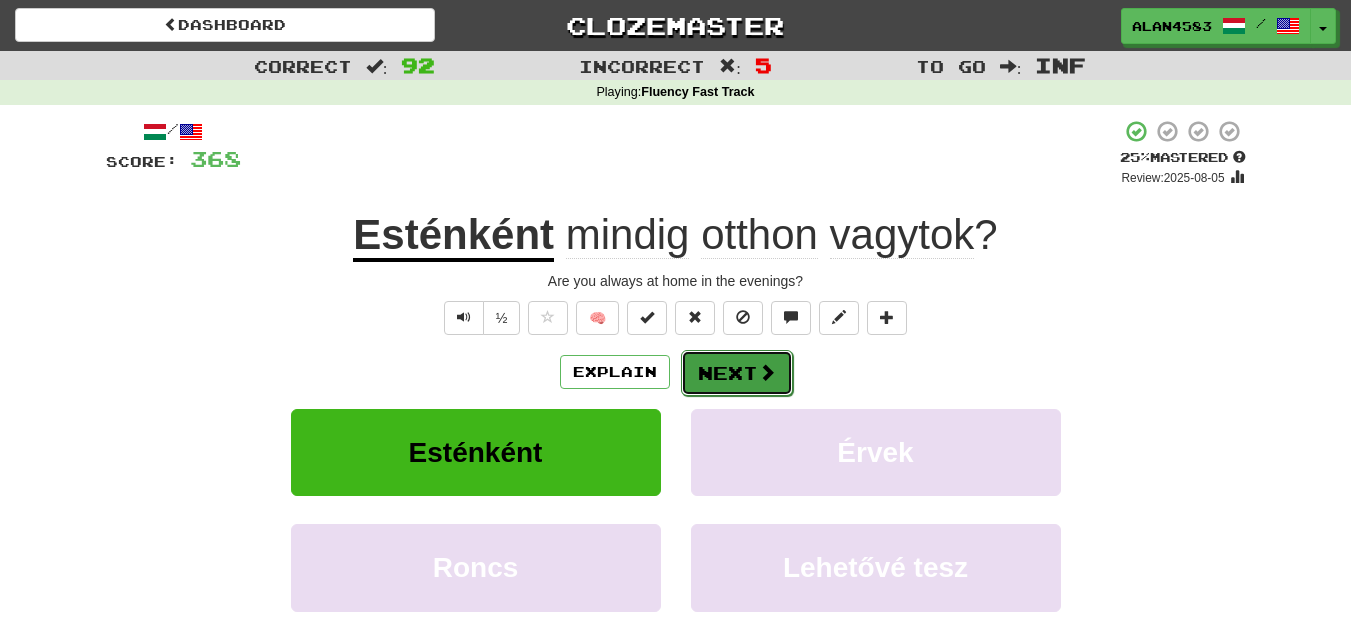 click on "Next" at bounding box center (737, 373) 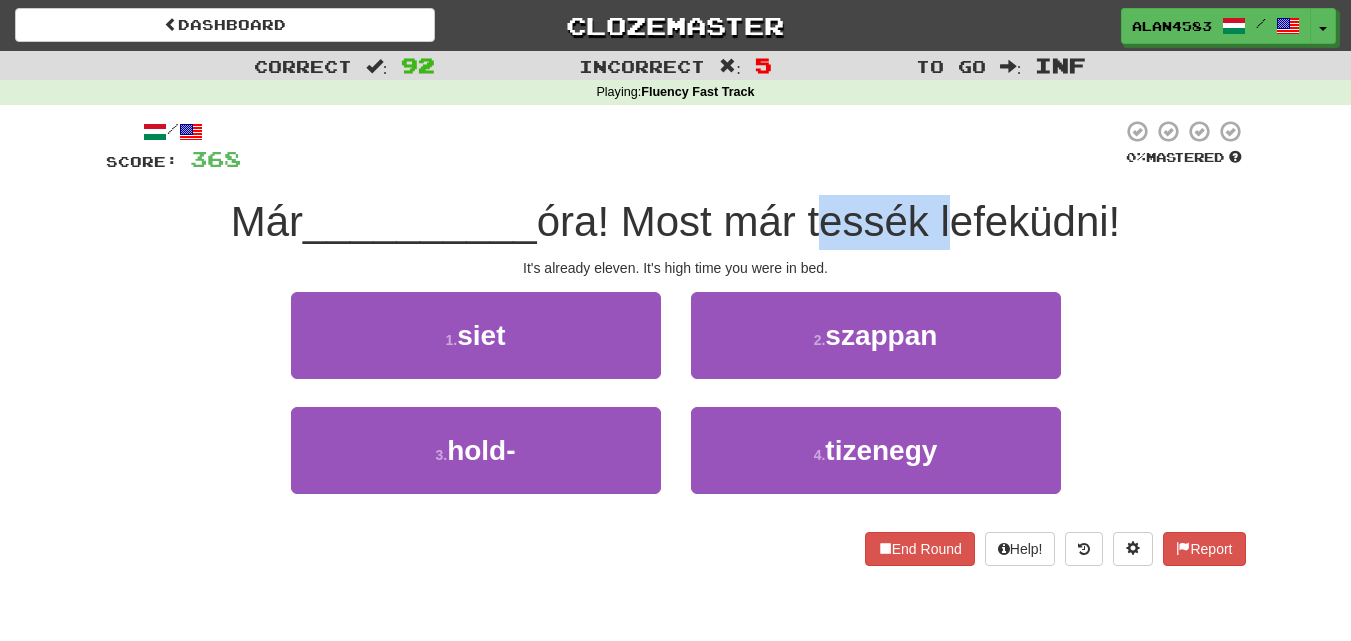 drag, startPoint x: 819, startPoint y: 220, endPoint x: 947, endPoint y: 210, distance: 128.39003 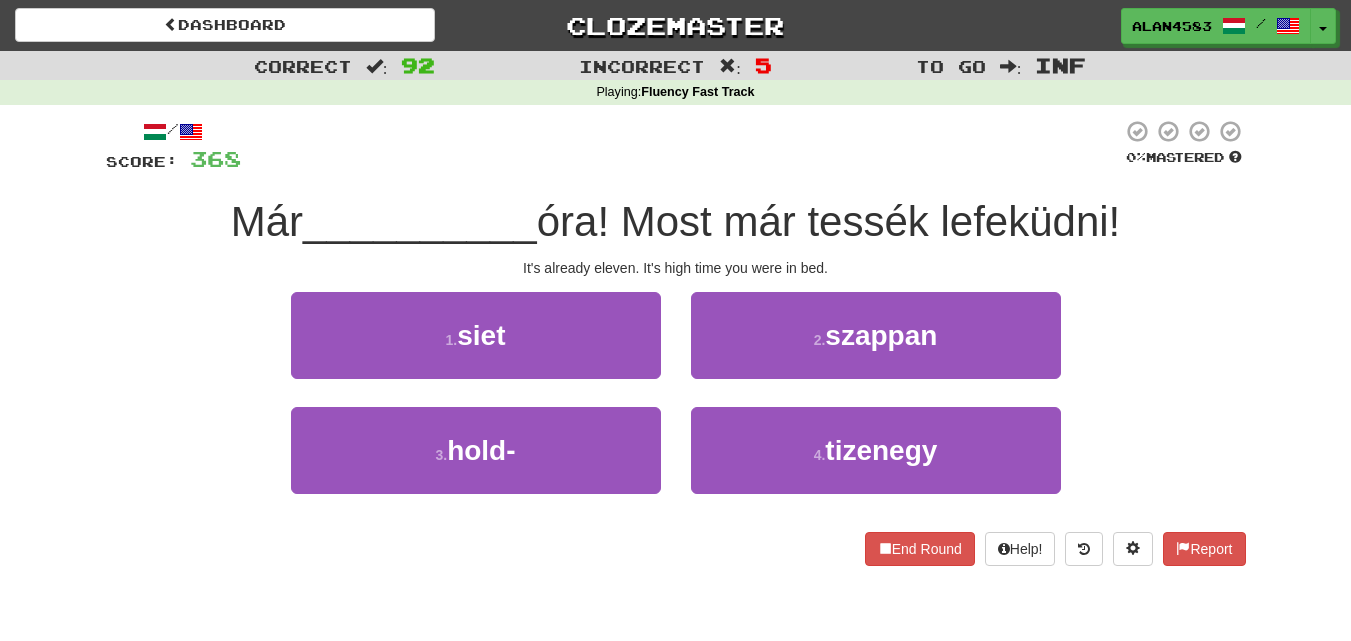 click at bounding box center [681, 146] 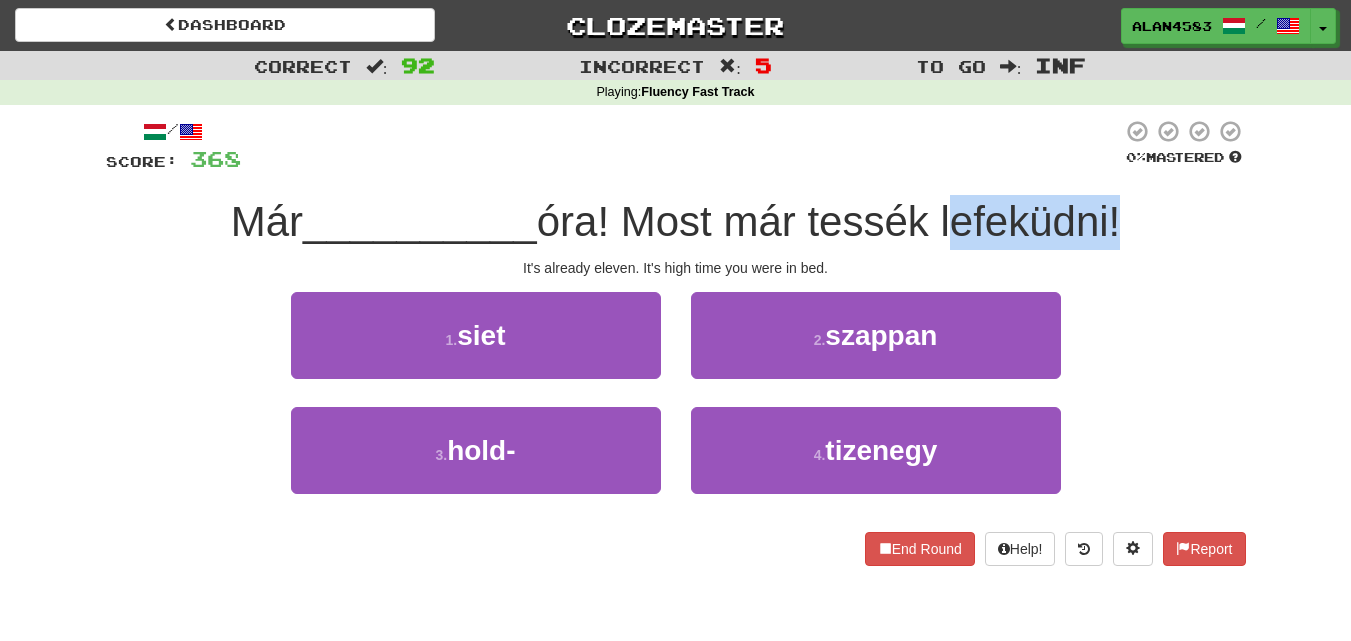 drag, startPoint x: 950, startPoint y: 210, endPoint x: 1120, endPoint y: 194, distance: 170.75128 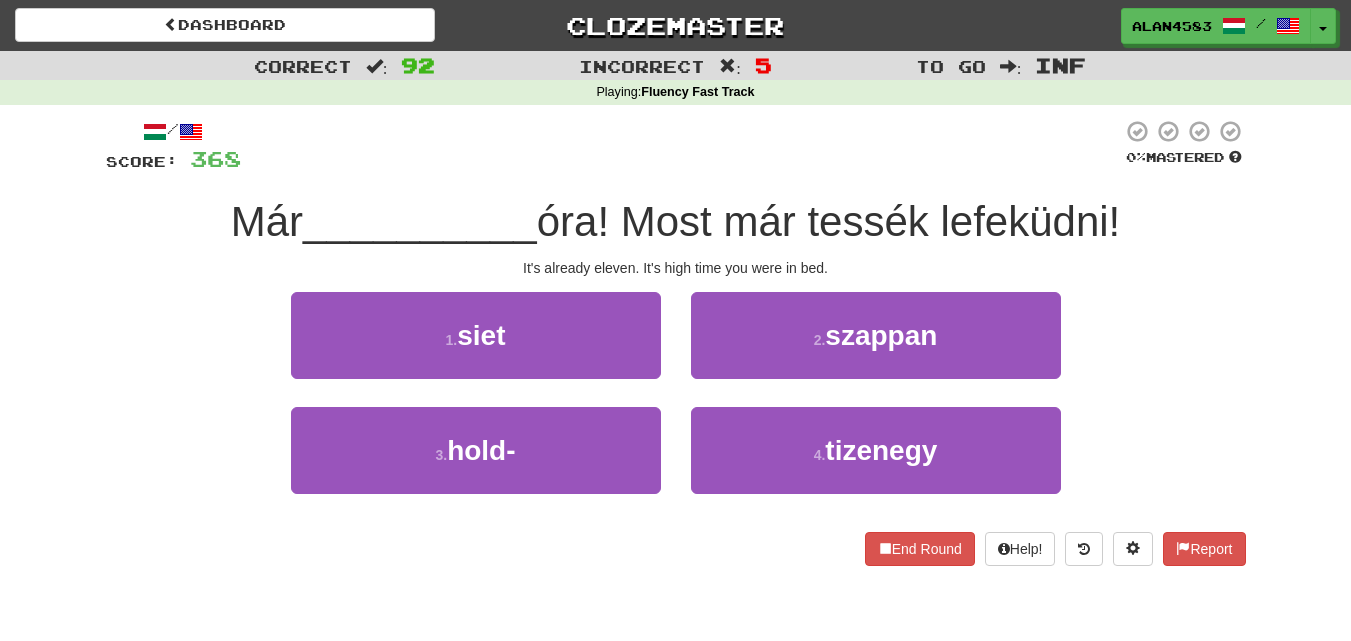 click at bounding box center [681, 146] 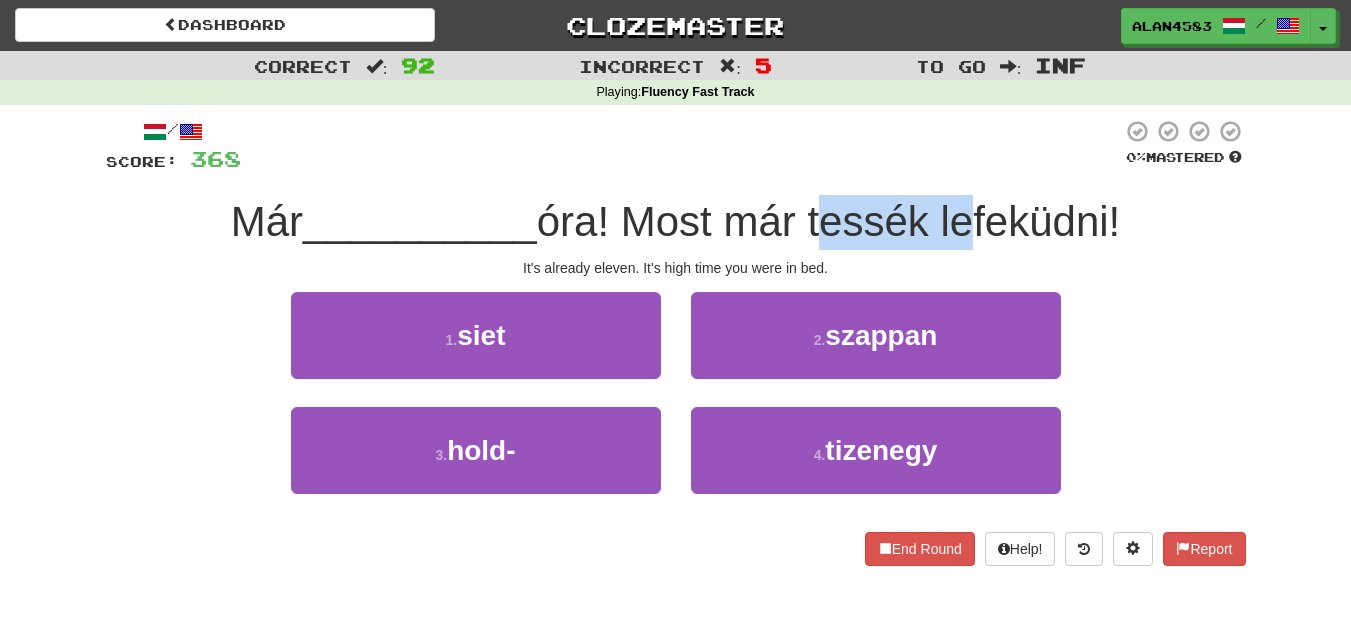 drag, startPoint x: 814, startPoint y: 226, endPoint x: 957, endPoint y: 221, distance: 143.08739 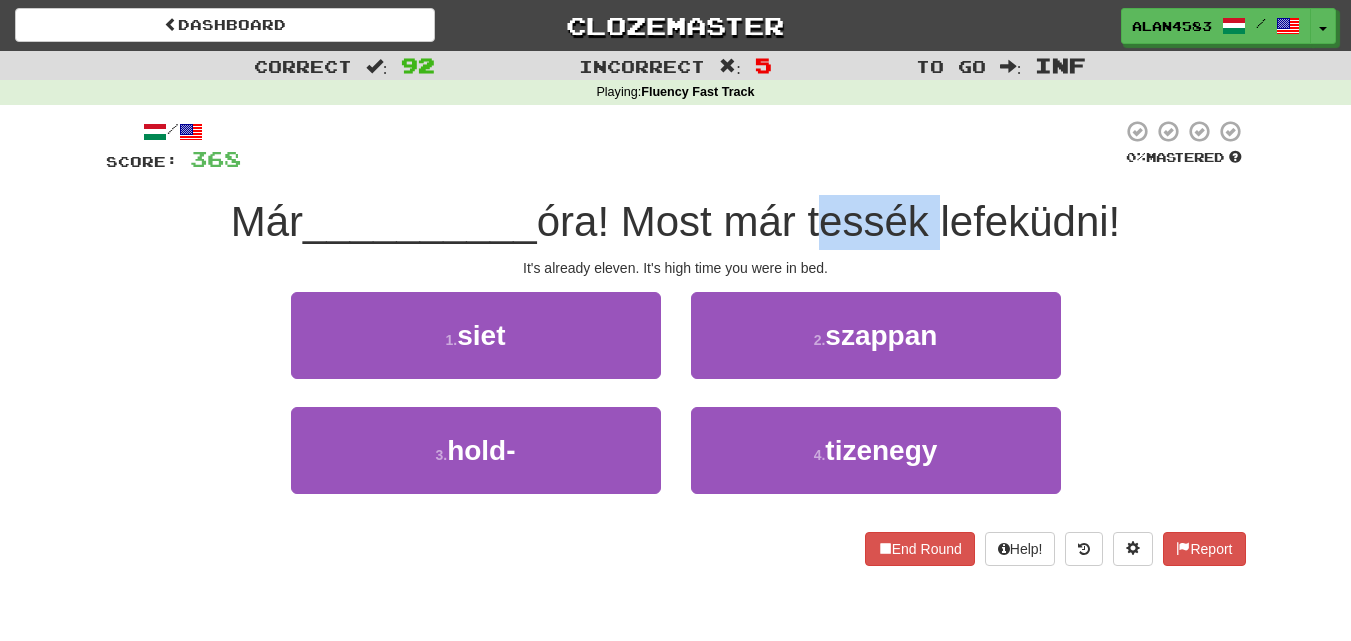 drag, startPoint x: 935, startPoint y: 226, endPoint x: 817, endPoint y: 234, distance: 118.270874 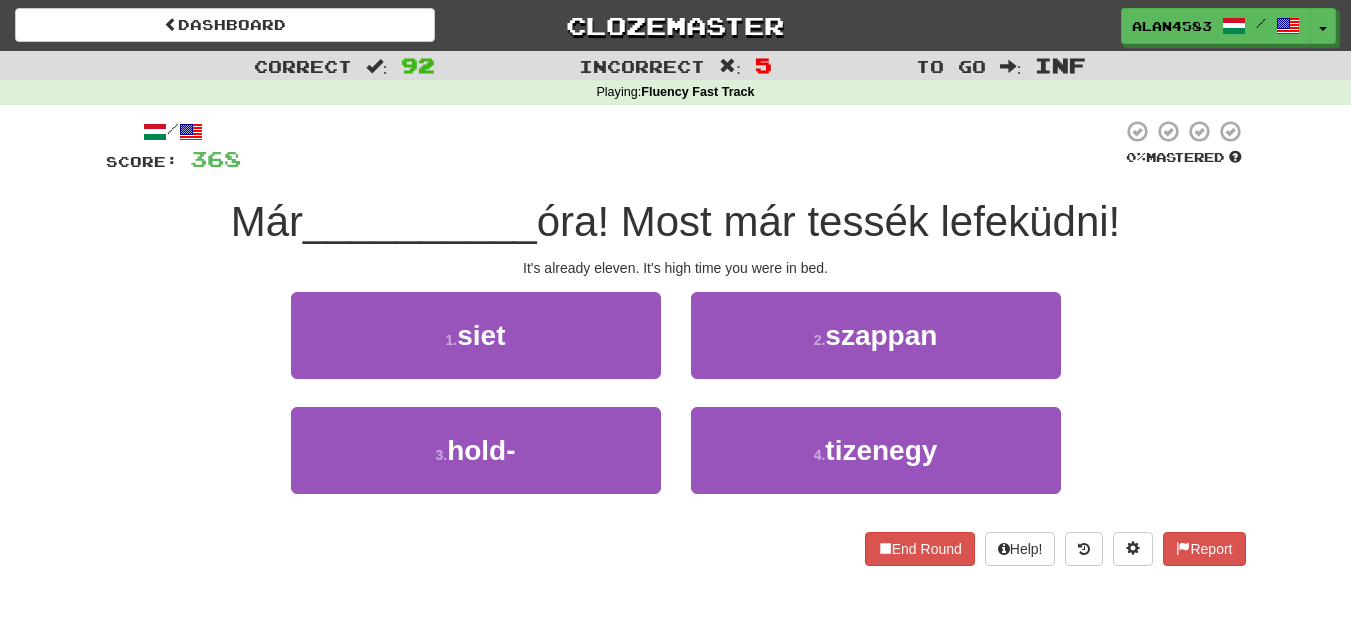 click on "Playing :  Fluency Fast Track" at bounding box center [675, 93] 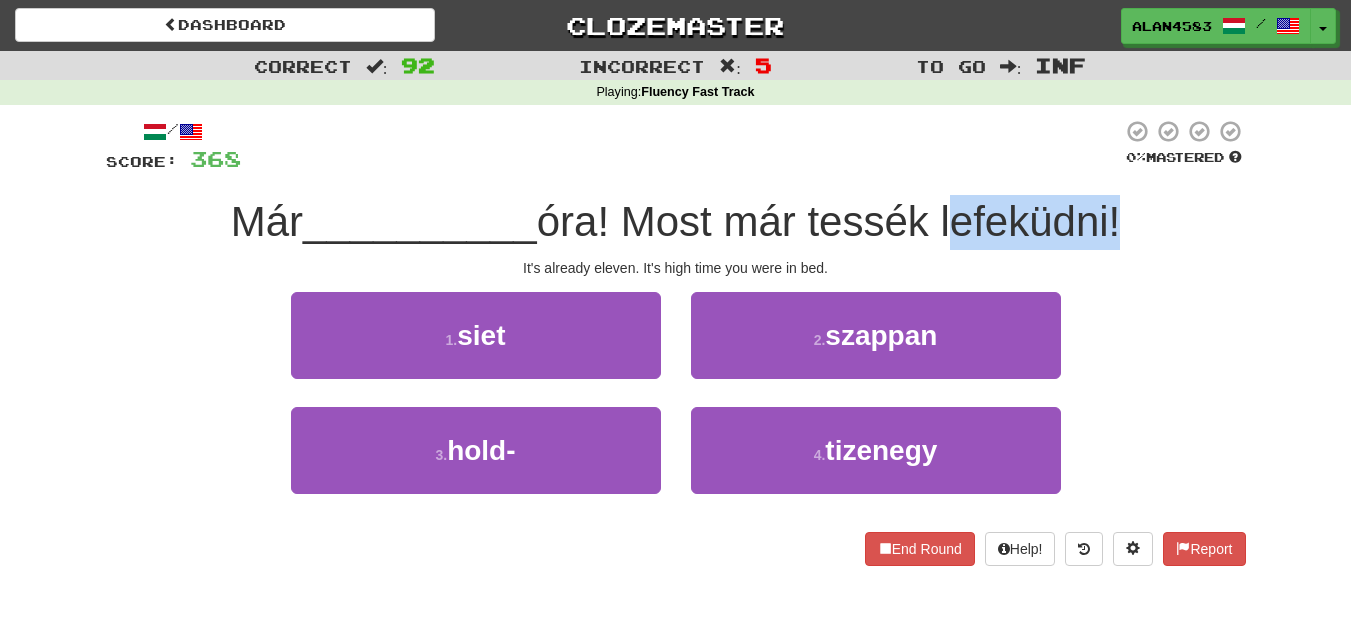 drag, startPoint x: 952, startPoint y: 203, endPoint x: 1120, endPoint y: 202, distance: 168.00298 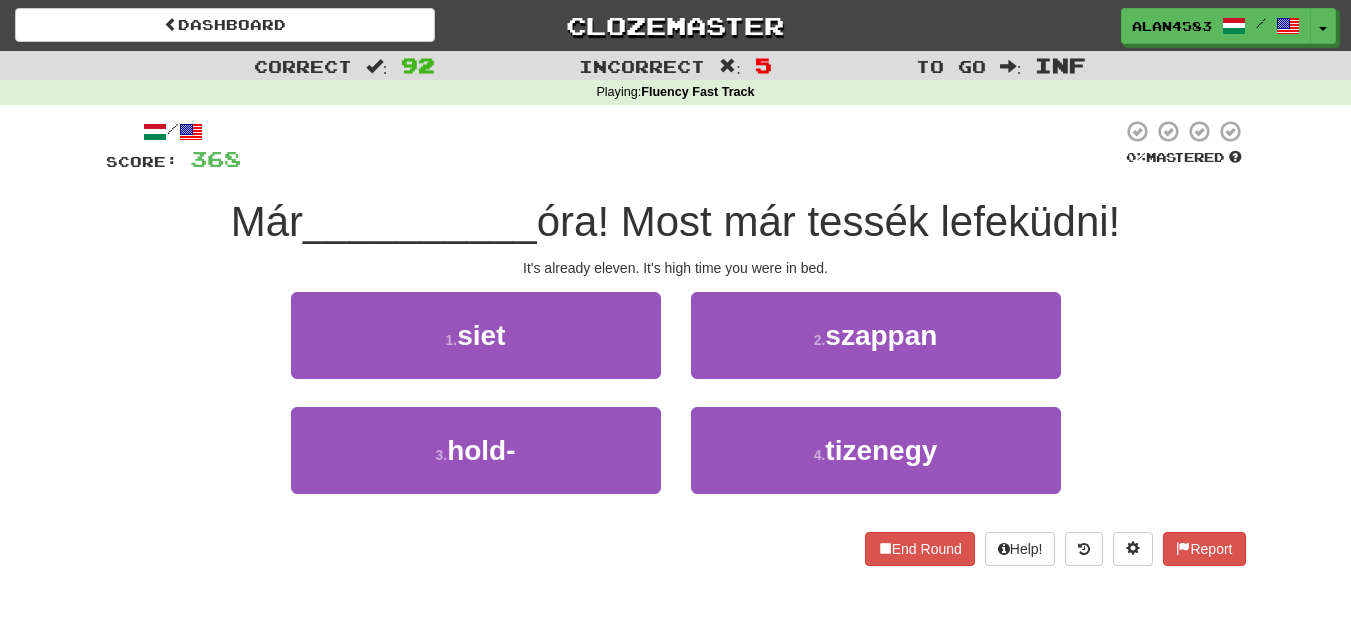 click at bounding box center [681, 146] 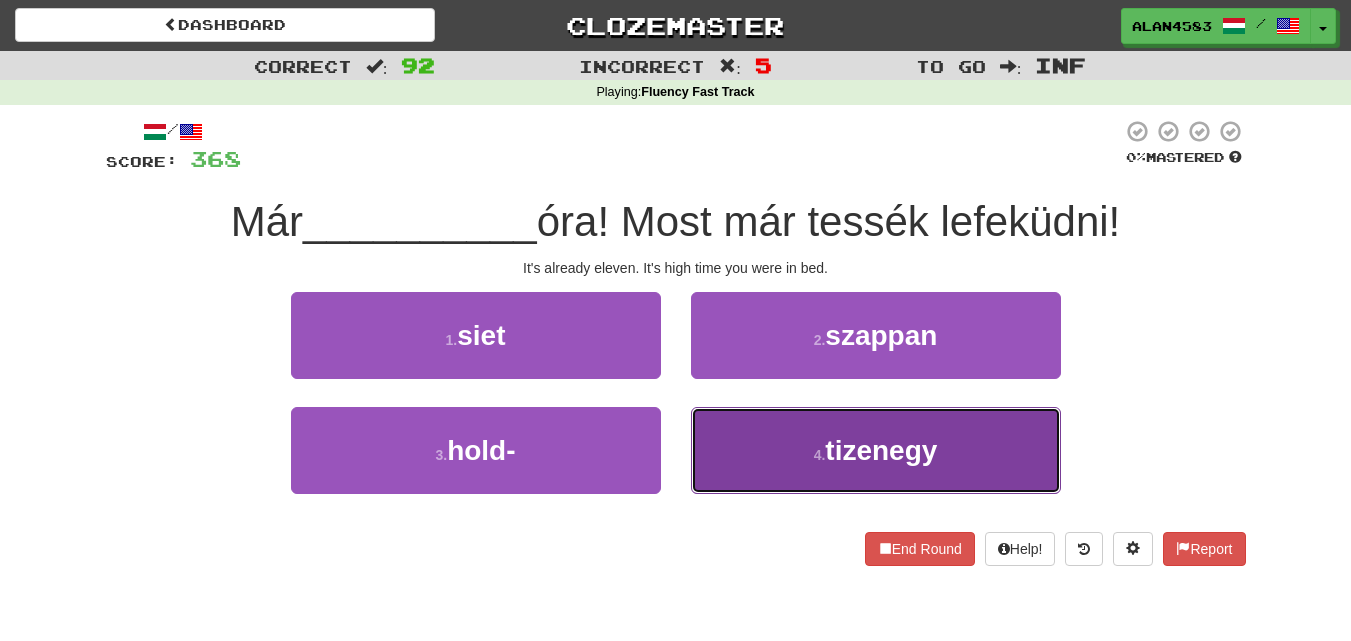 click on "4 .  tizenegy" at bounding box center (876, 450) 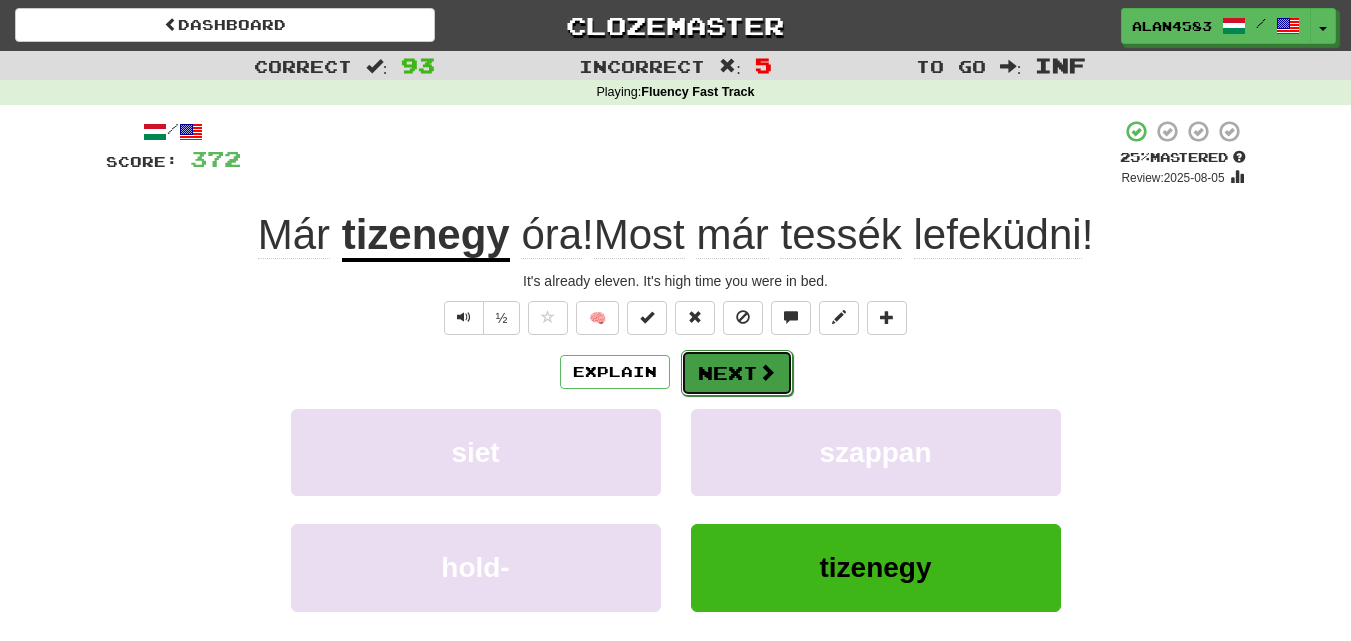 click at bounding box center (767, 372) 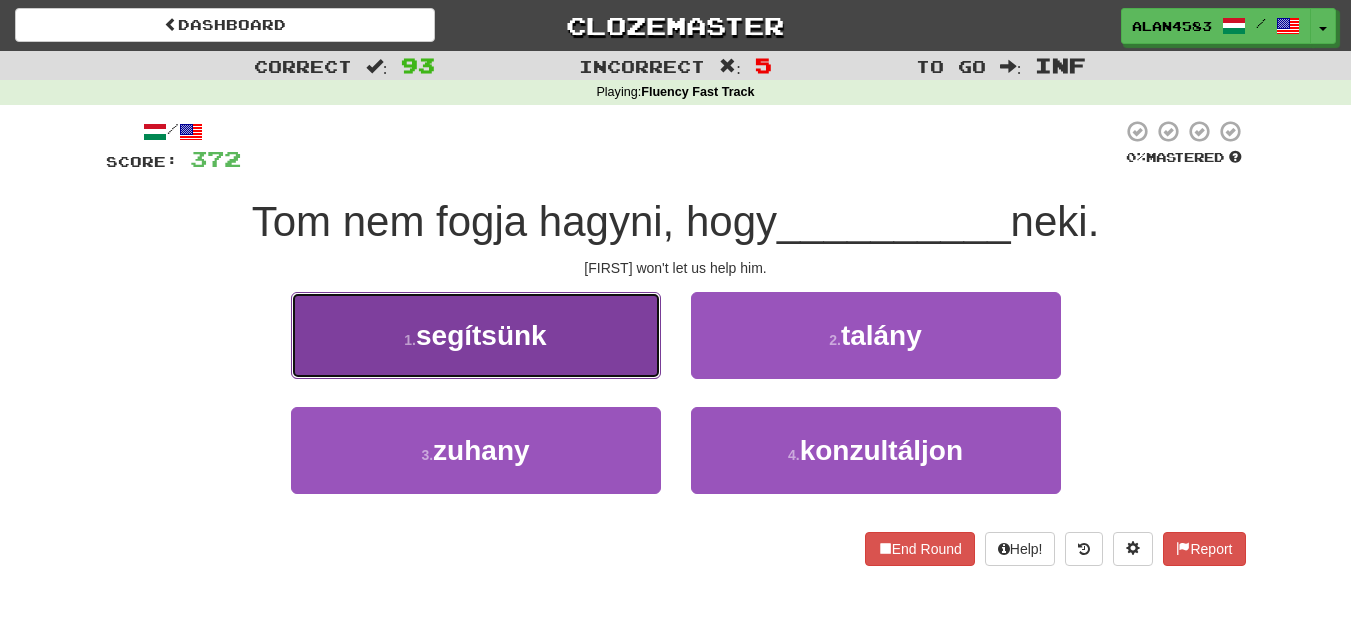 click on "segítsünk" at bounding box center [481, 335] 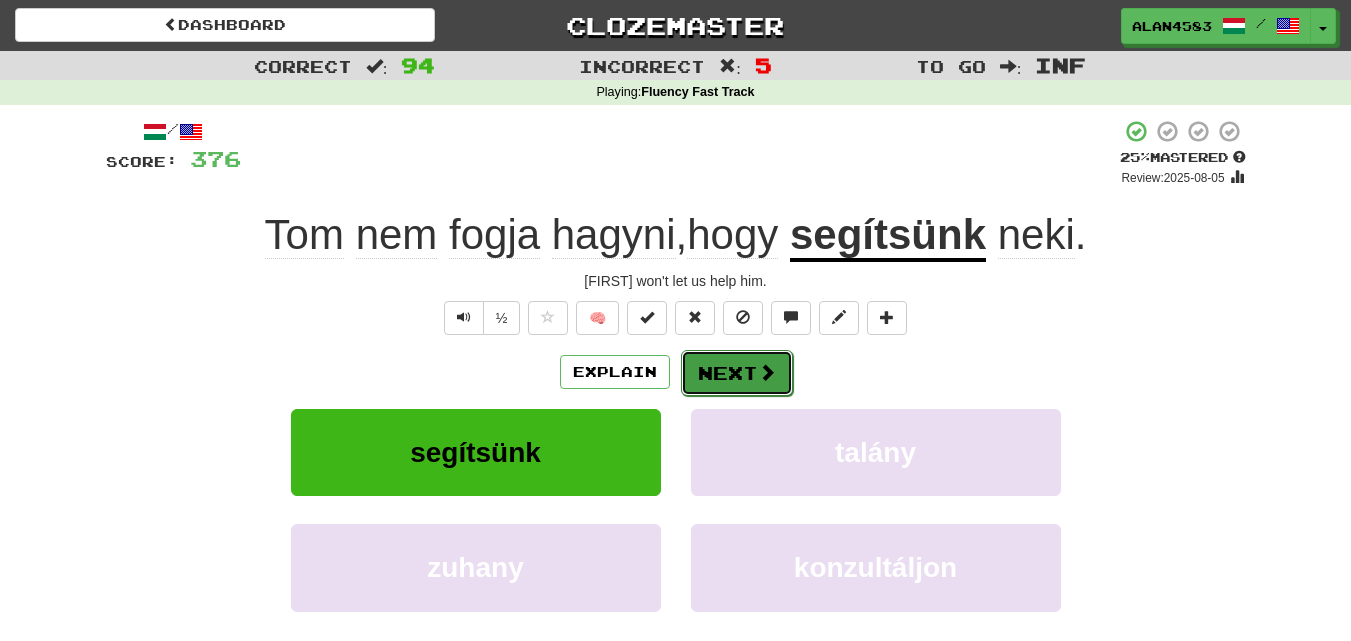 click on "Next" at bounding box center [737, 373] 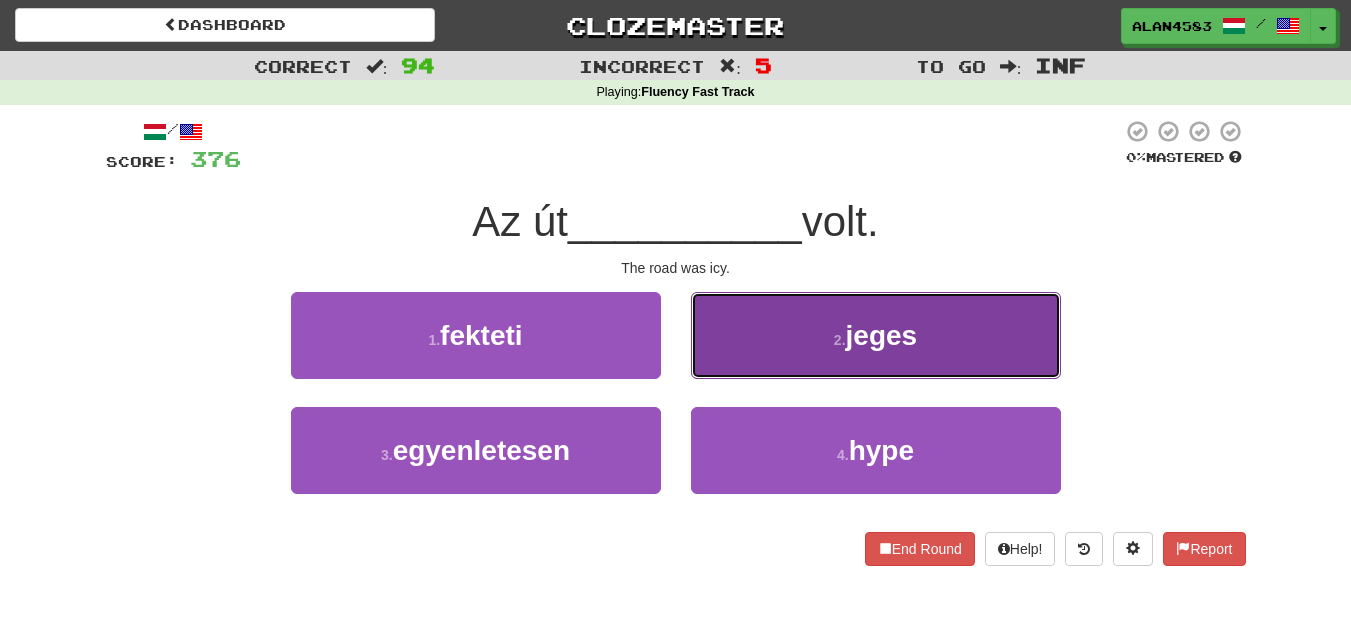 click on "2 .  jeges" at bounding box center [876, 335] 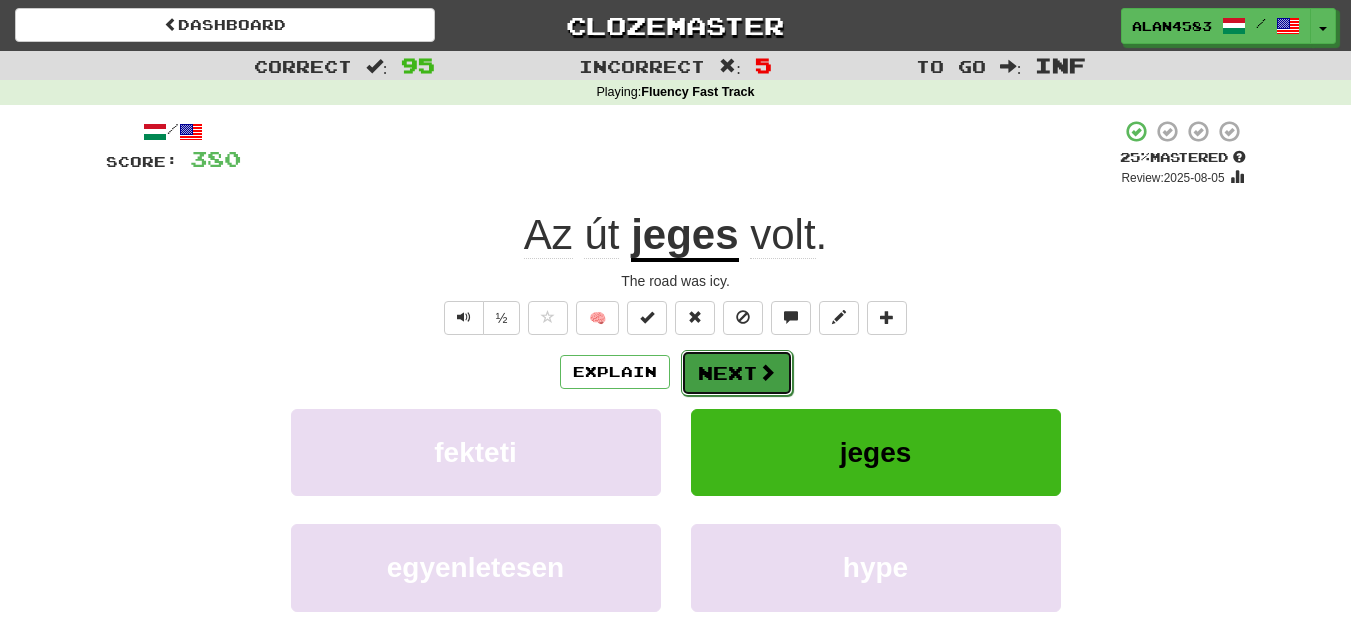 click on "Next" at bounding box center (737, 373) 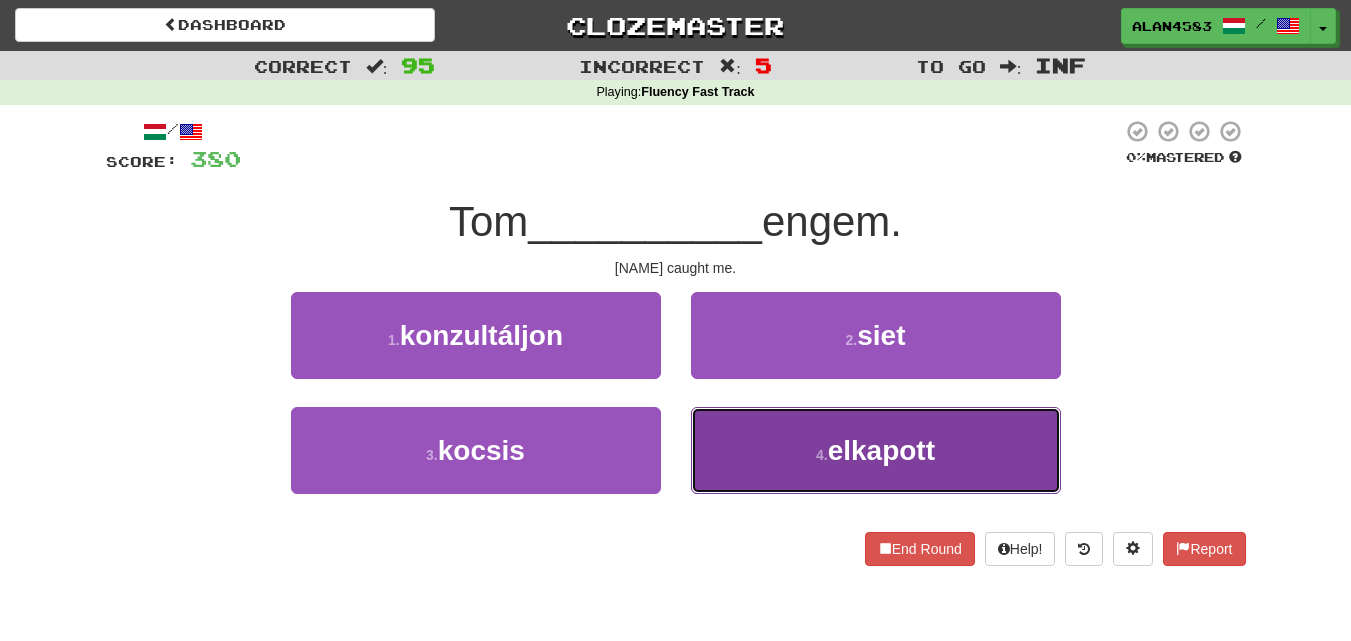 click on "4 .  elkapott" at bounding box center [876, 450] 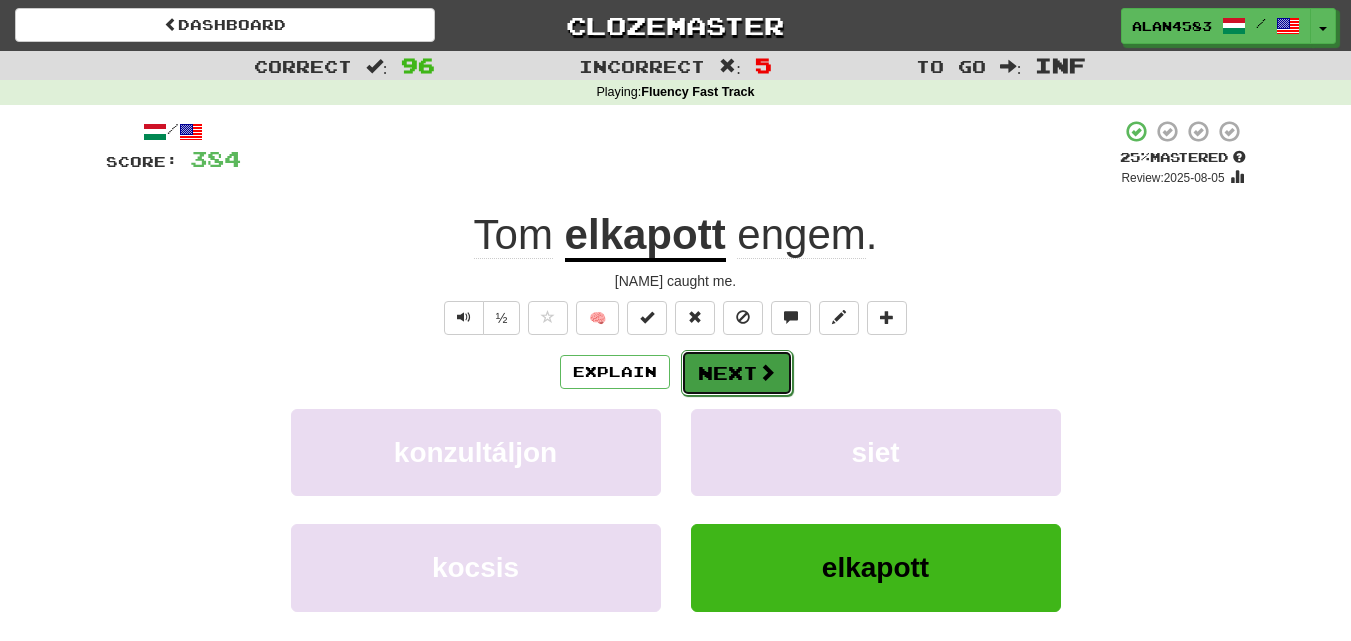 click on "Next" at bounding box center [737, 373] 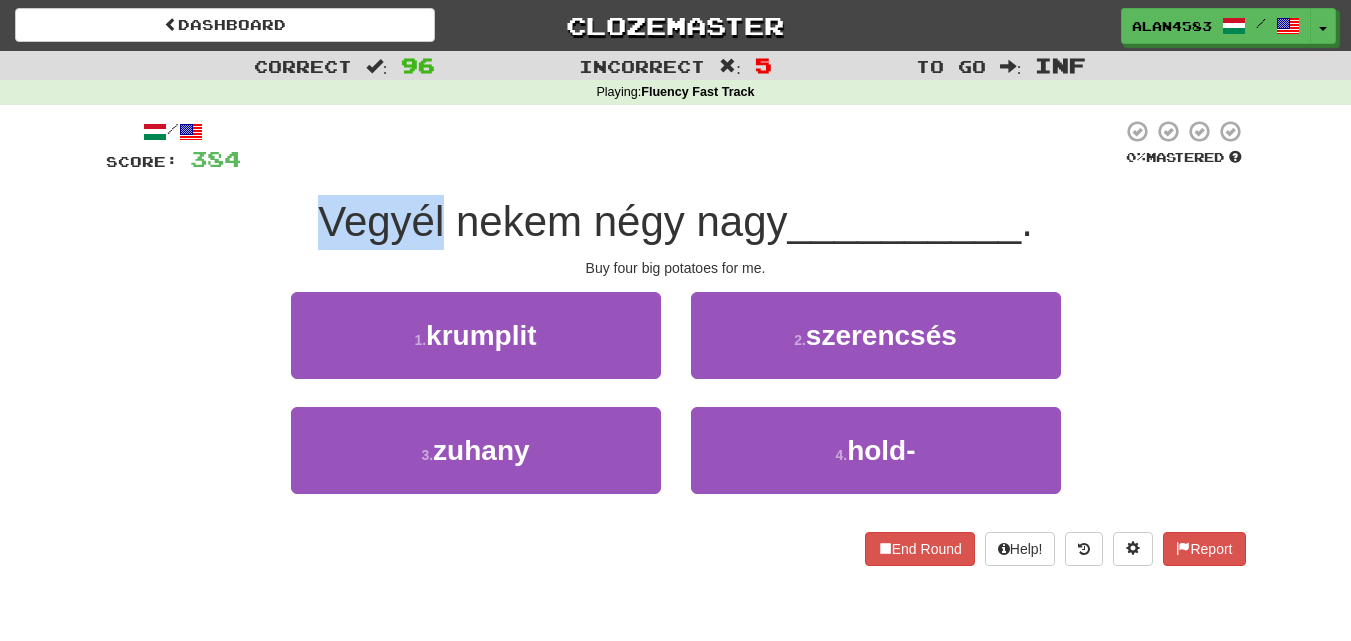 drag, startPoint x: 441, startPoint y: 218, endPoint x: 236, endPoint y: 210, distance: 205.15604 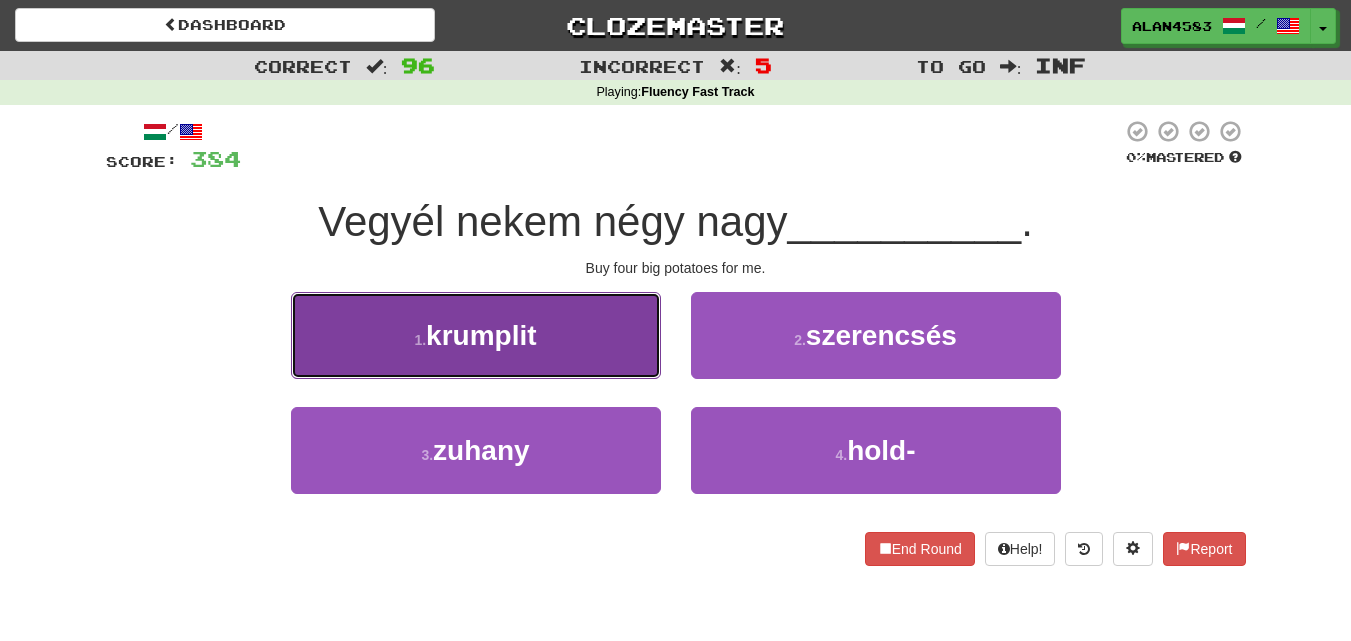 click on "1 .  krumplit" at bounding box center [476, 335] 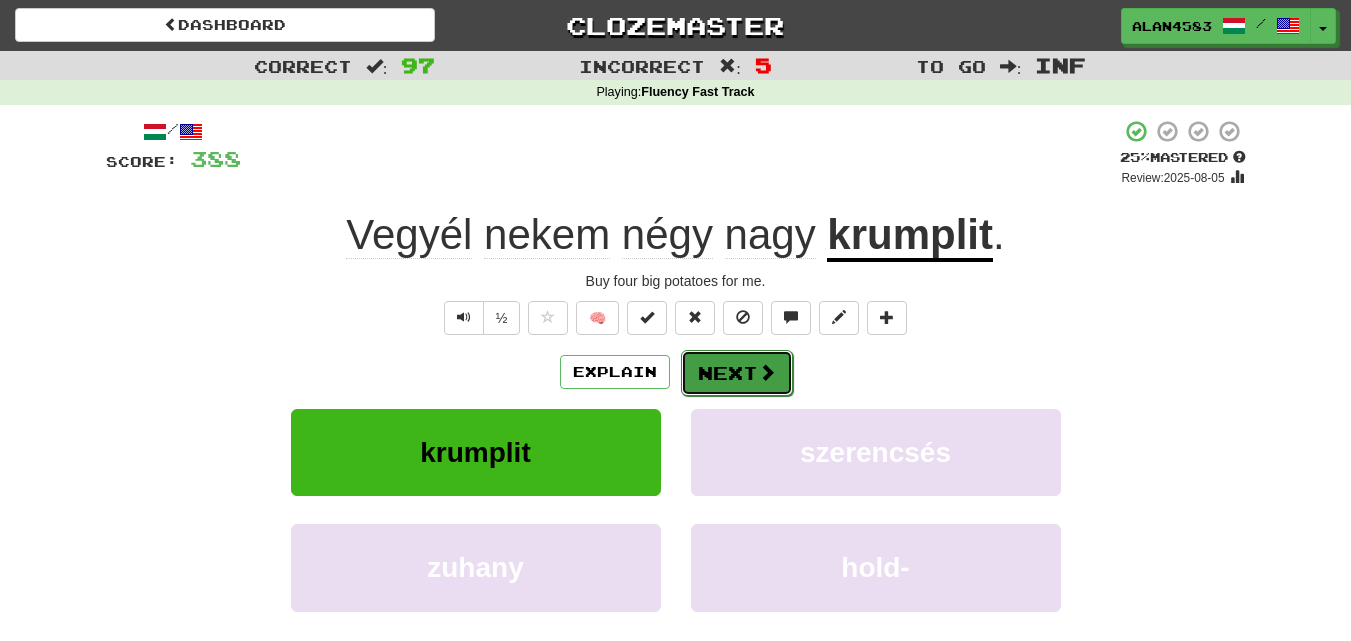 click on "Next" at bounding box center [737, 373] 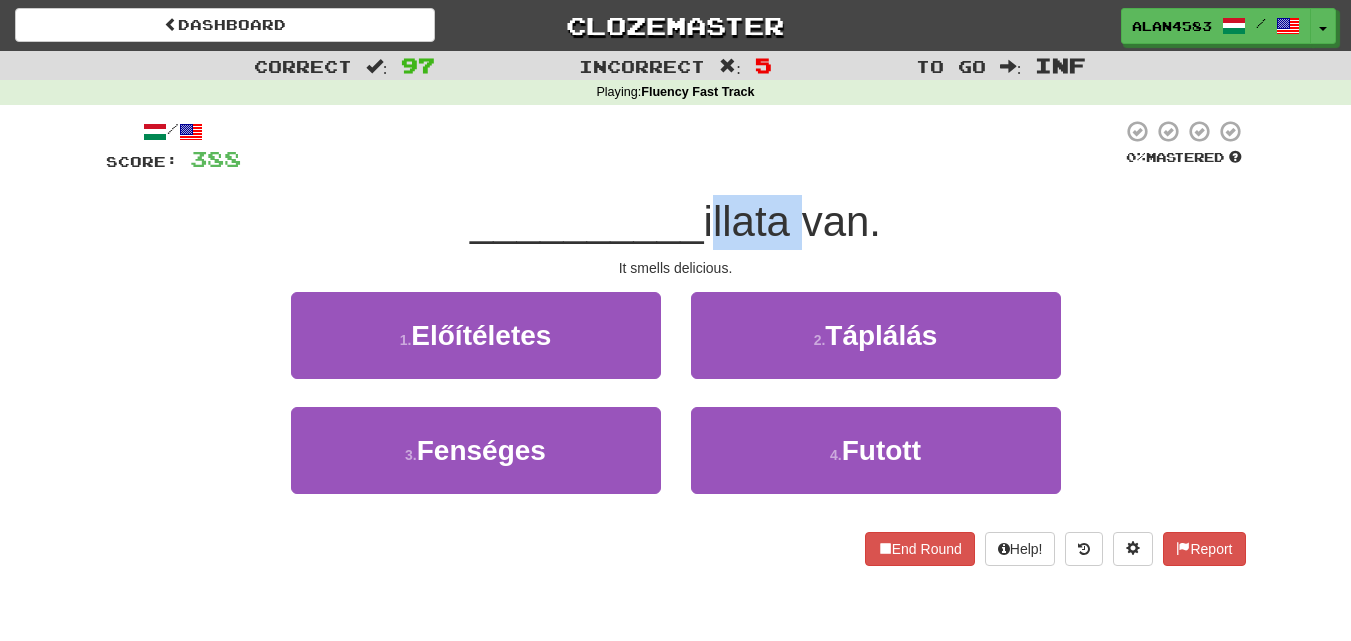 drag, startPoint x: 711, startPoint y: 225, endPoint x: 798, endPoint y: 218, distance: 87.28116 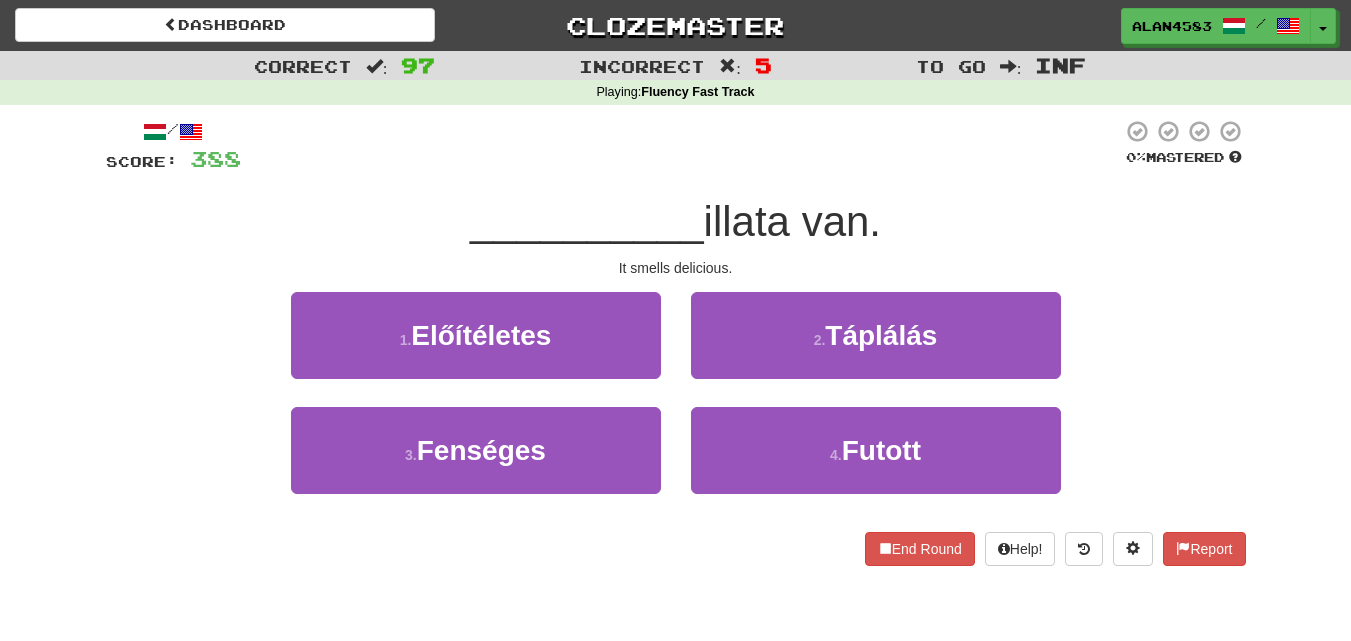 click on "/  Score:   388 0 %  Mastered [LAST]  illata van. It smells delicious. 1 .  Előítéletes 2 .  Táplálás 3 .  Fenséges 4 .  Futott  End Round  Help!  Report" at bounding box center (676, 342) 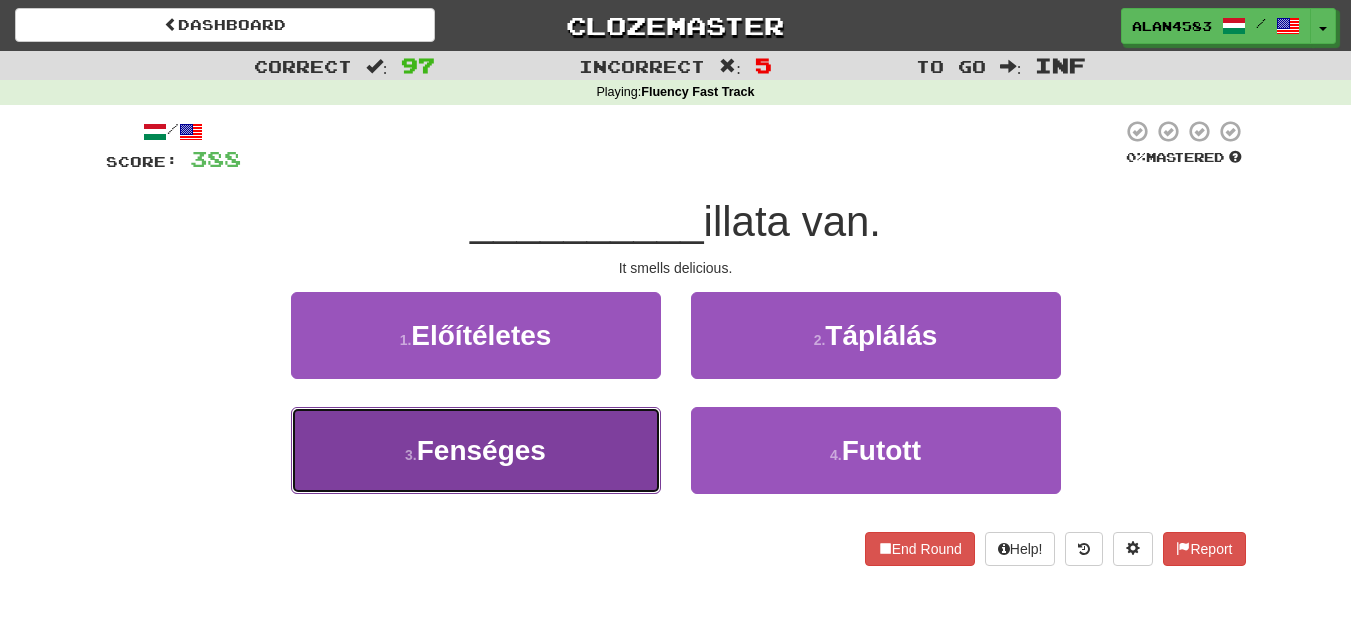 click on "3 .  Fenséges" at bounding box center (476, 450) 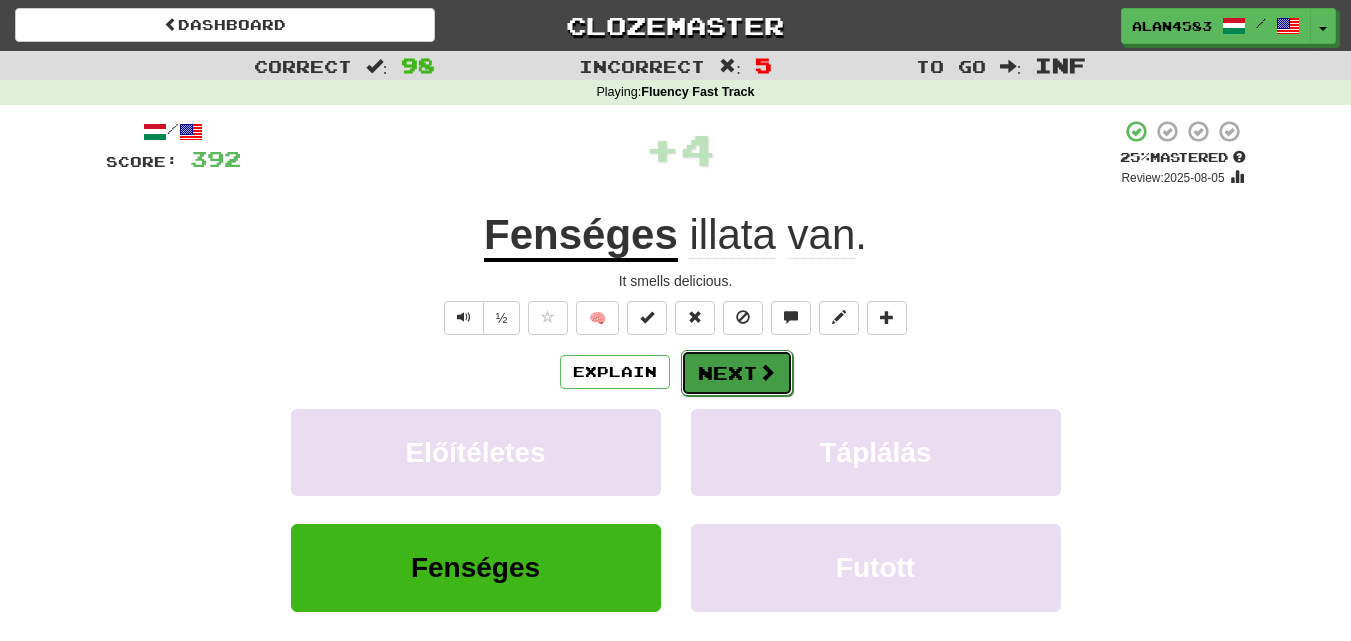 click on "Next" at bounding box center [737, 373] 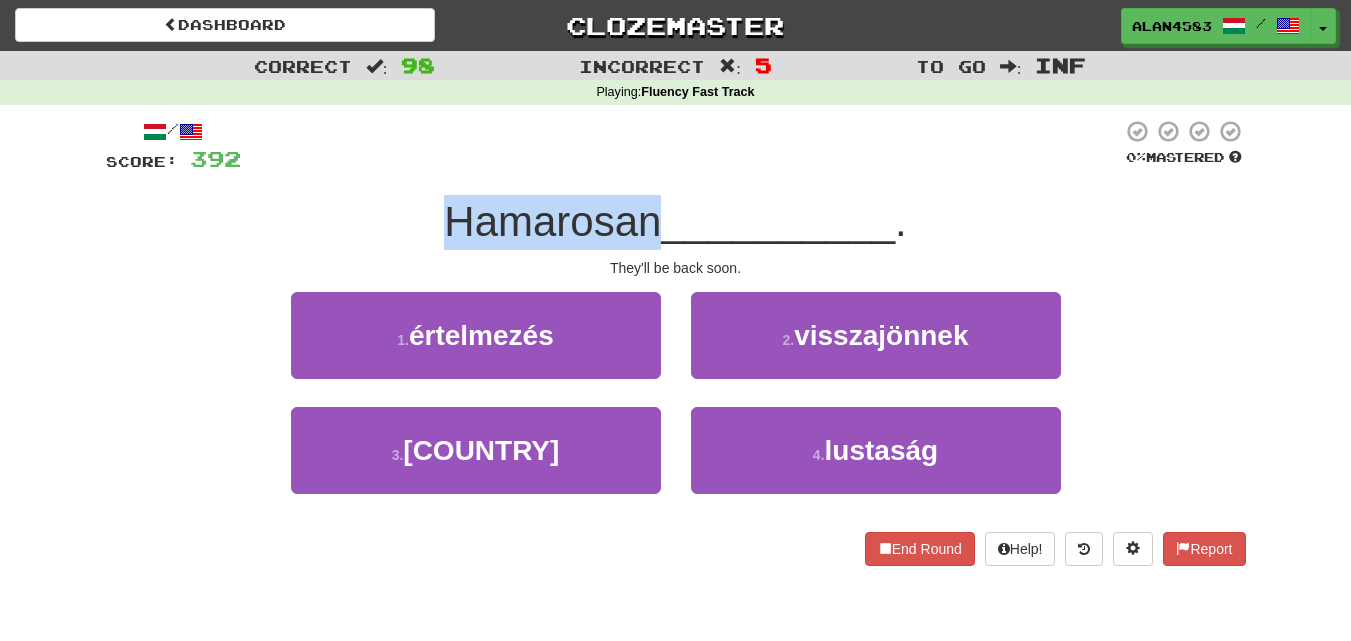 drag, startPoint x: 651, startPoint y: 233, endPoint x: 411, endPoint y: 215, distance: 240.67406 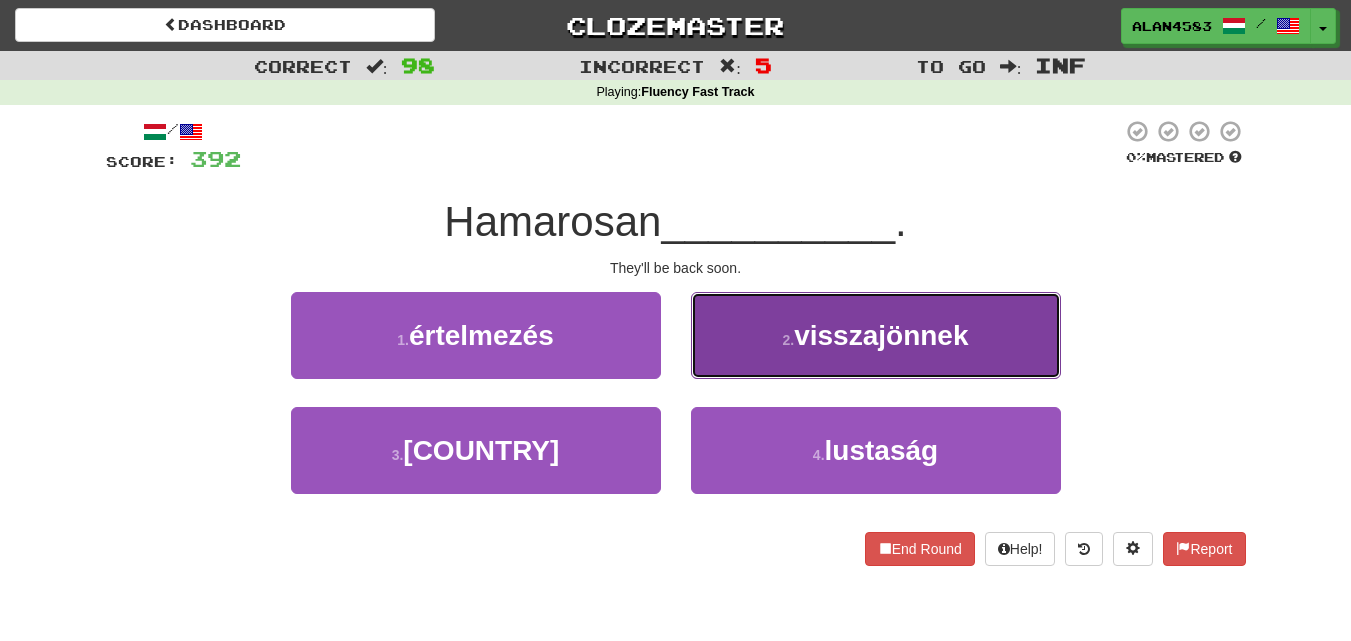click on "2 .  visszajönnek" at bounding box center (876, 335) 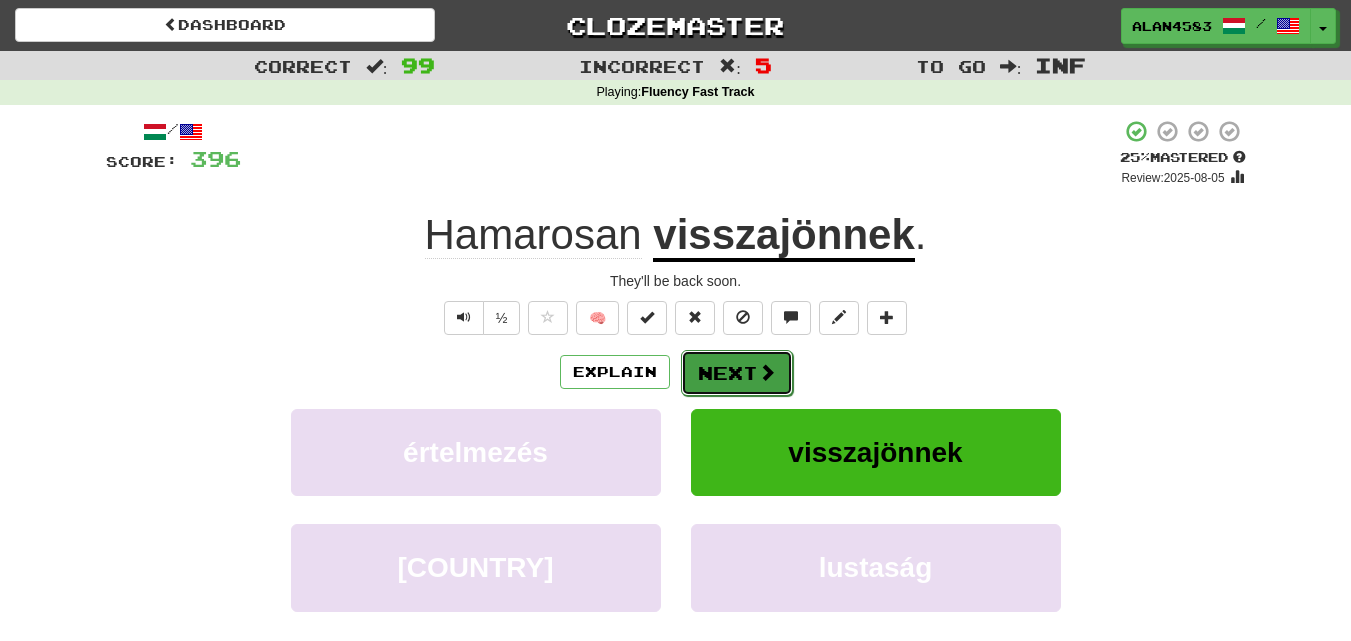click on "Next" at bounding box center (737, 373) 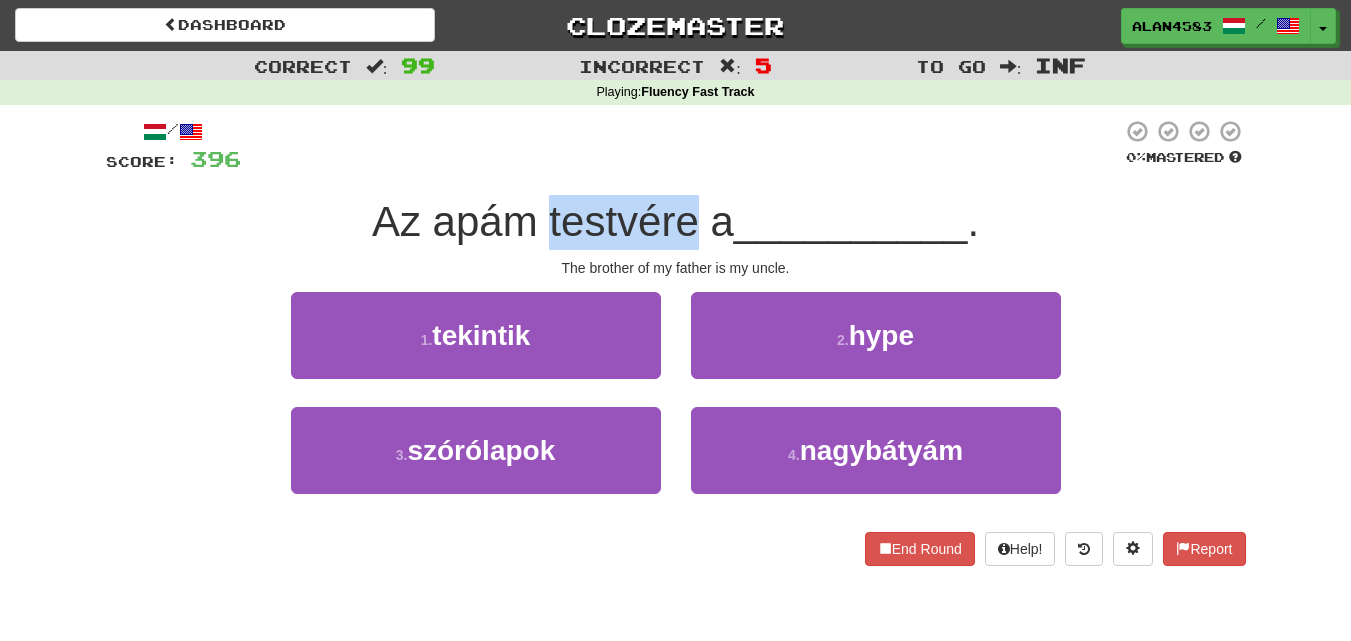 drag, startPoint x: 545, startPoint y: 225, endPoint x: 688, endPoint y: 224, distance: 143.0035 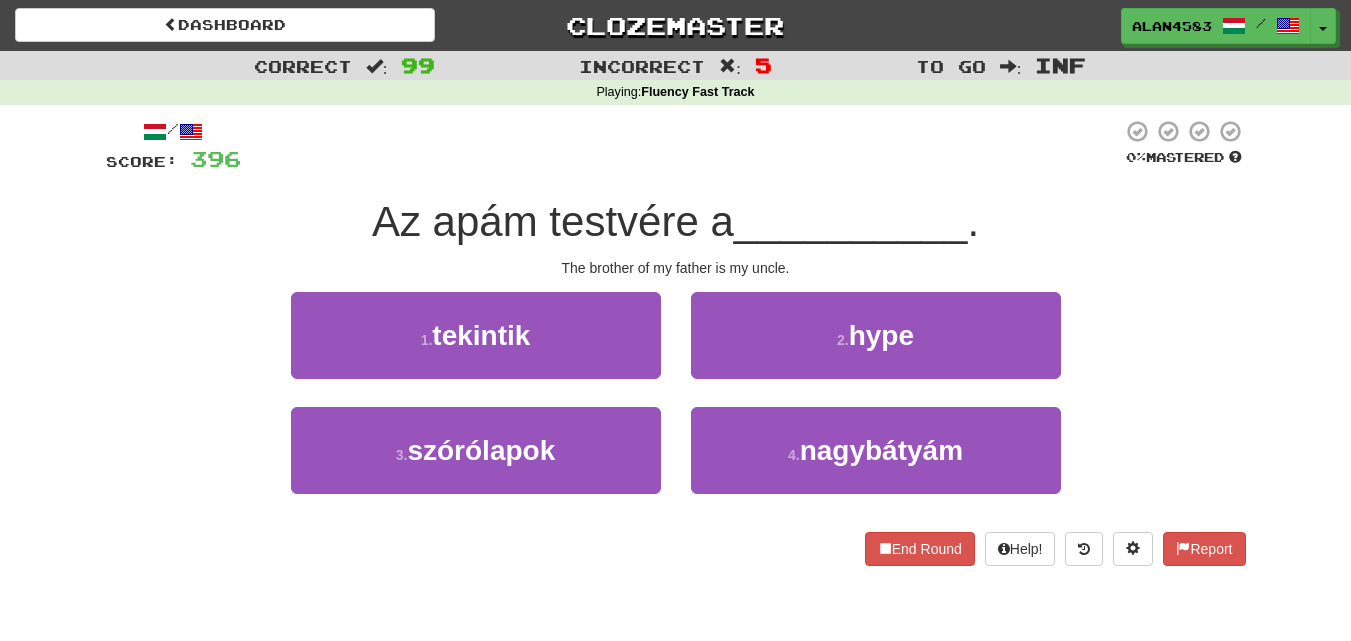 click at bounding box center [681, 146] 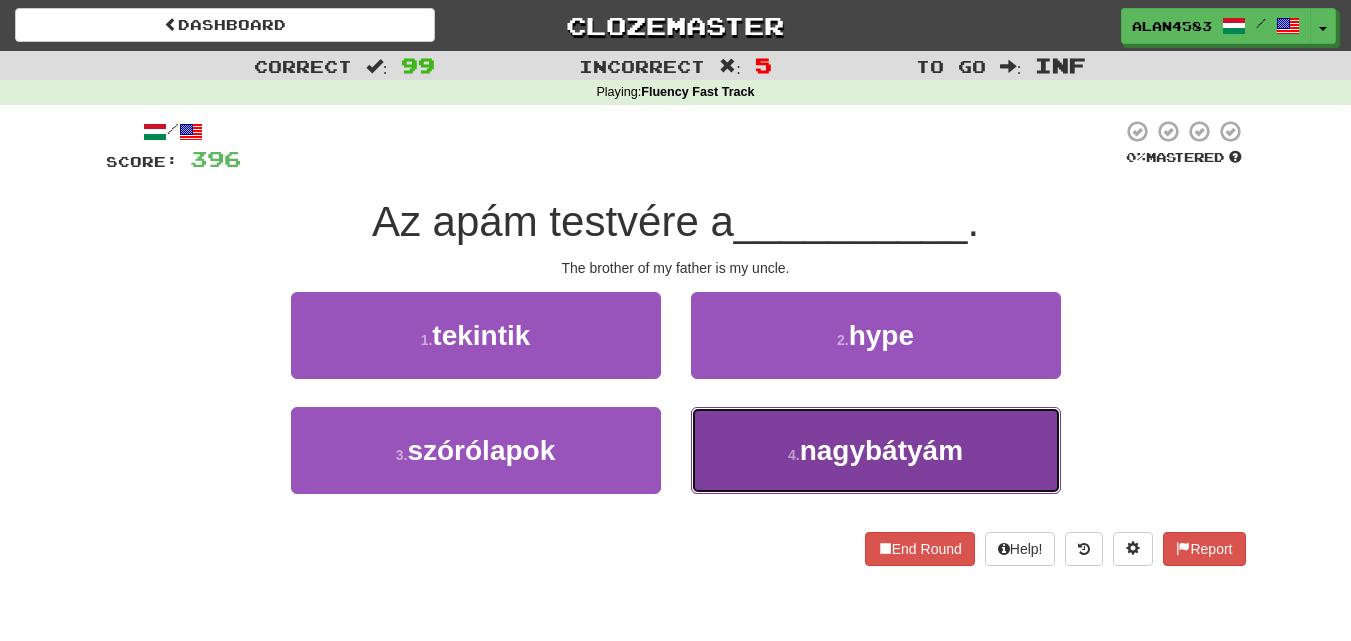 click on "nagybátyám" at bounding box center (881, 450) 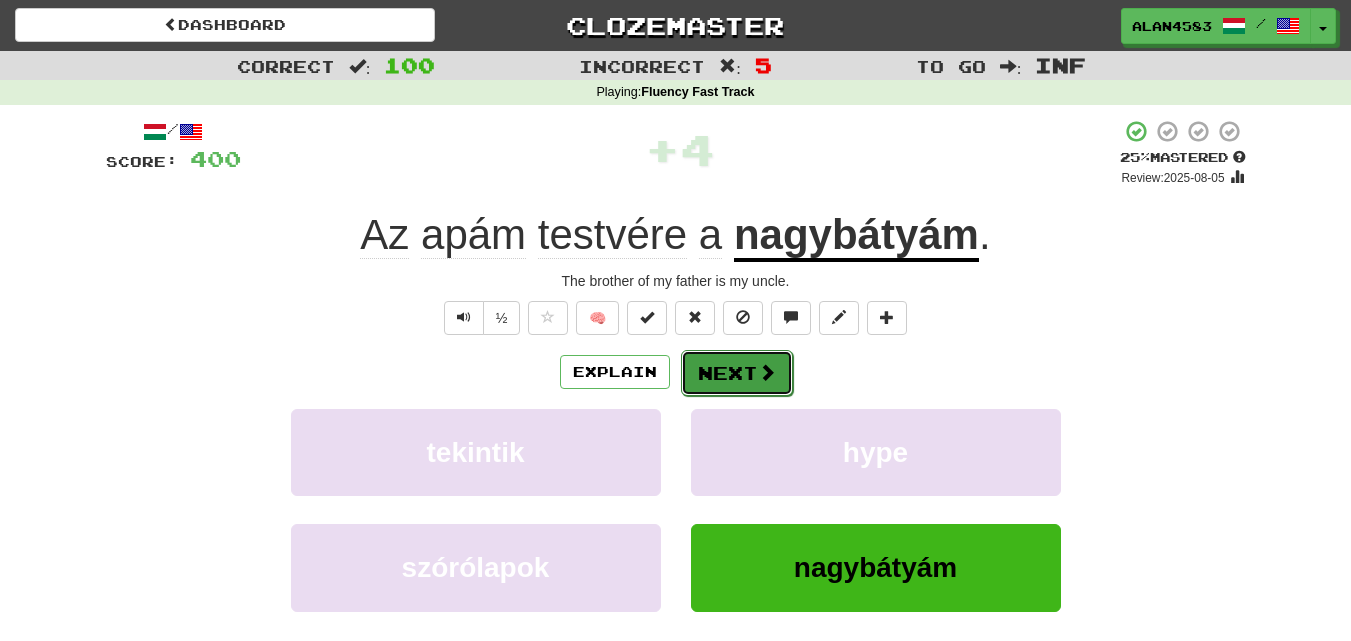 click at bounding box center (767, 372) 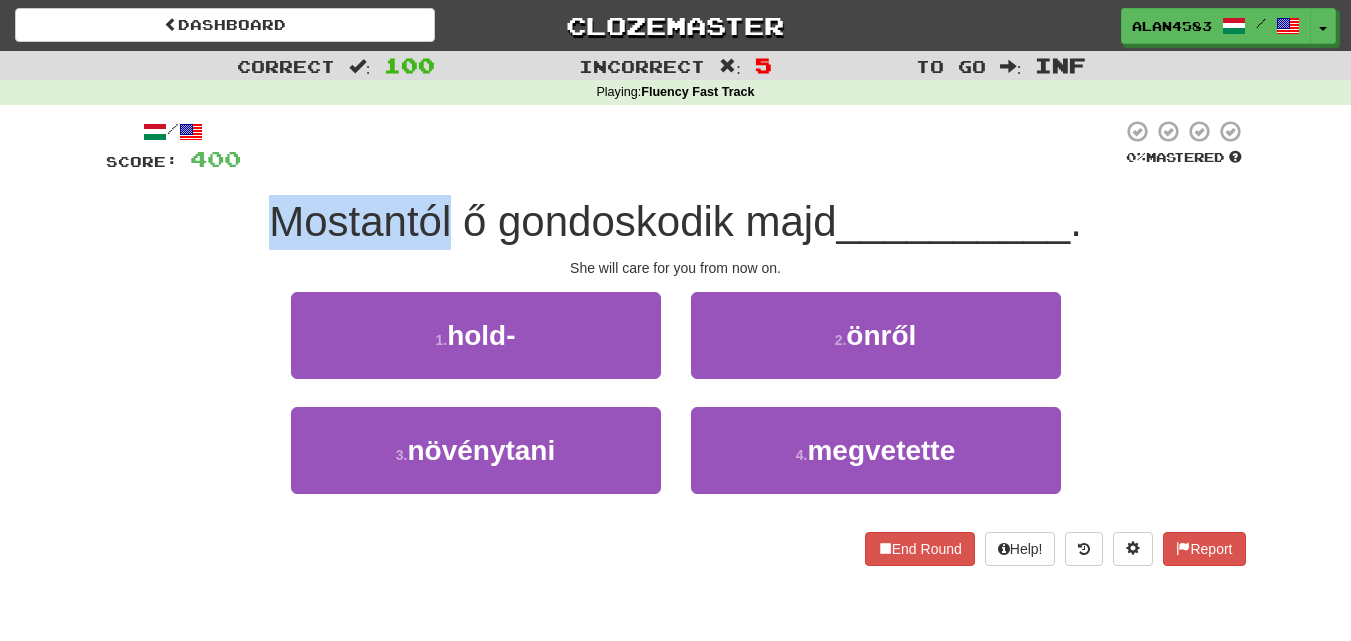drag, startPoint x: 443, startPoint y: 228, endPoint x: 237, endPoint y: 221, distance: 206.1189 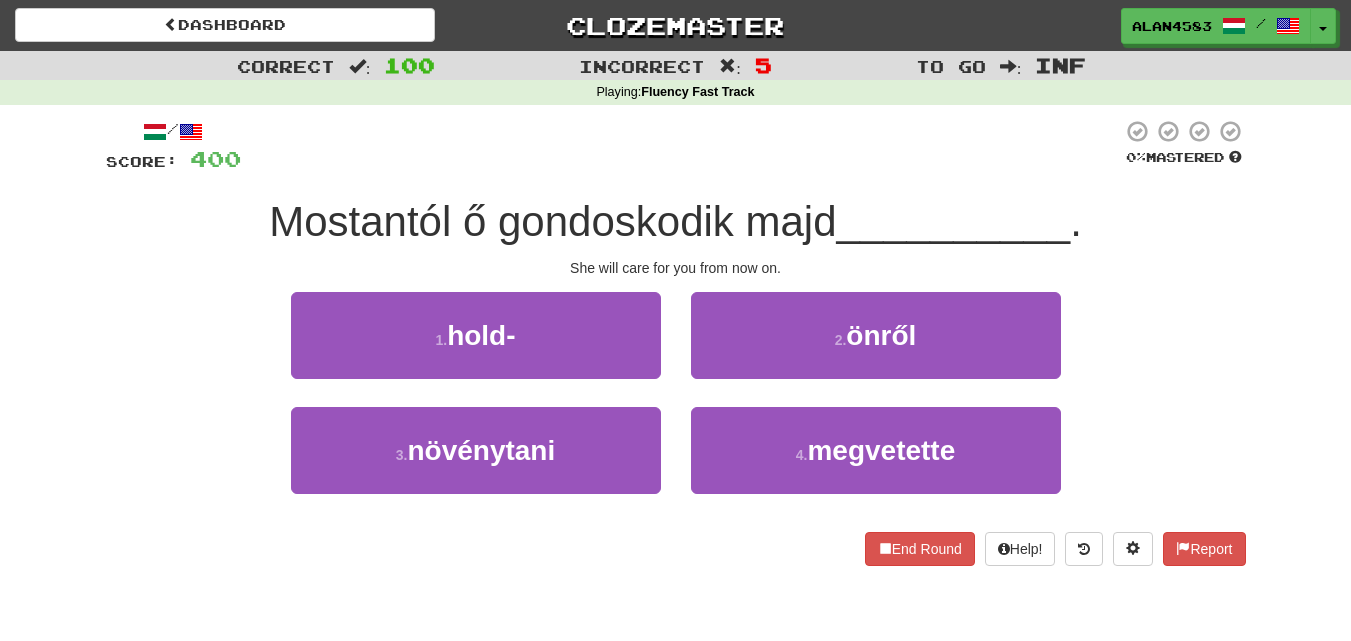 click at bounding box center [681, 146] 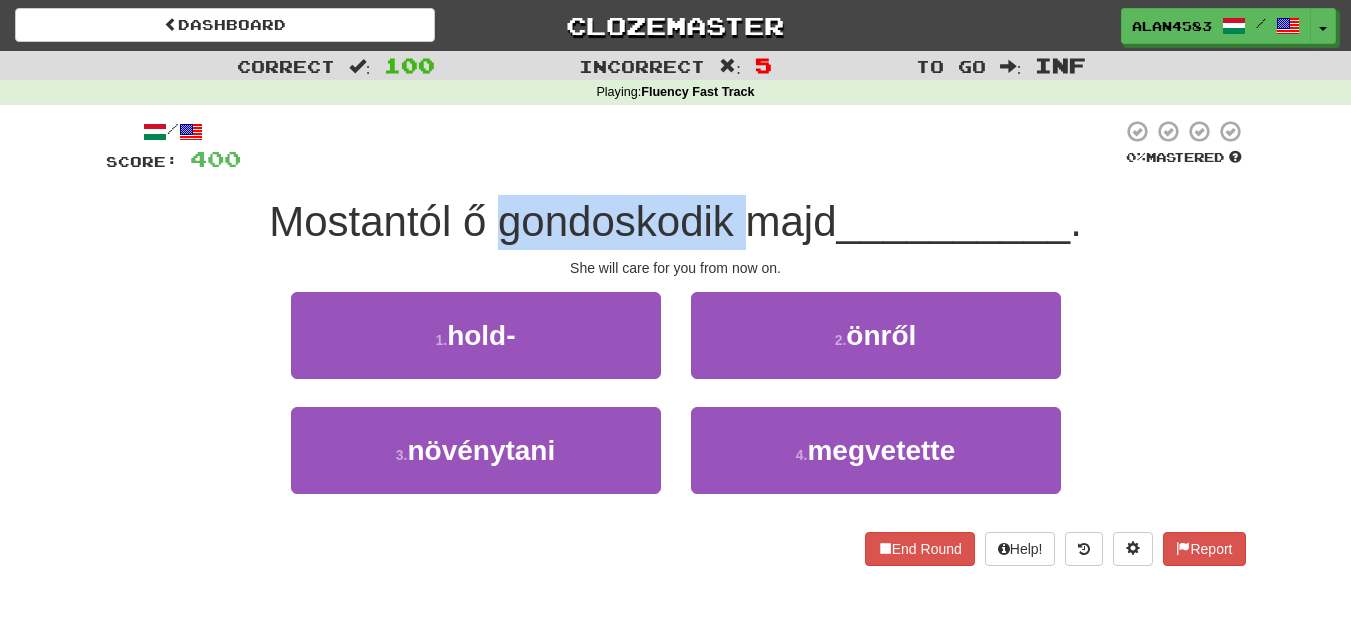 drag, startPoint x: 492, startPoint y: 221, endPoint x: 735, endPoint y: 195, distance: 244.387 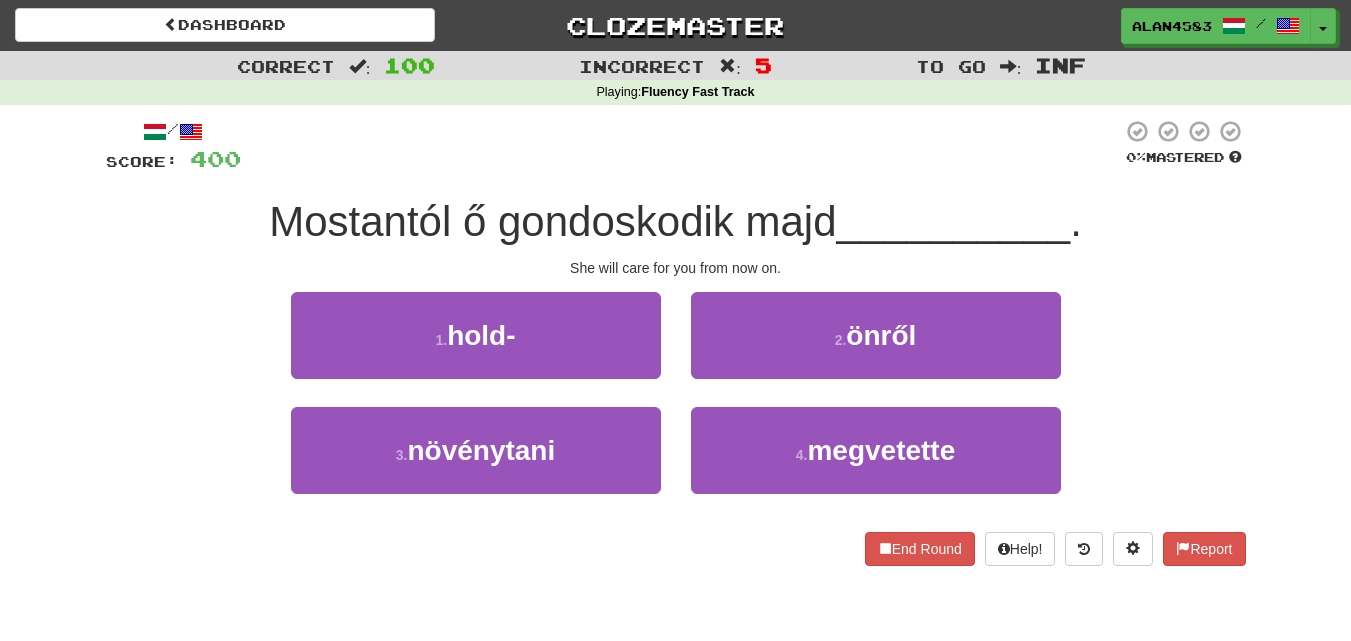 click at bounding box center (681, 146) 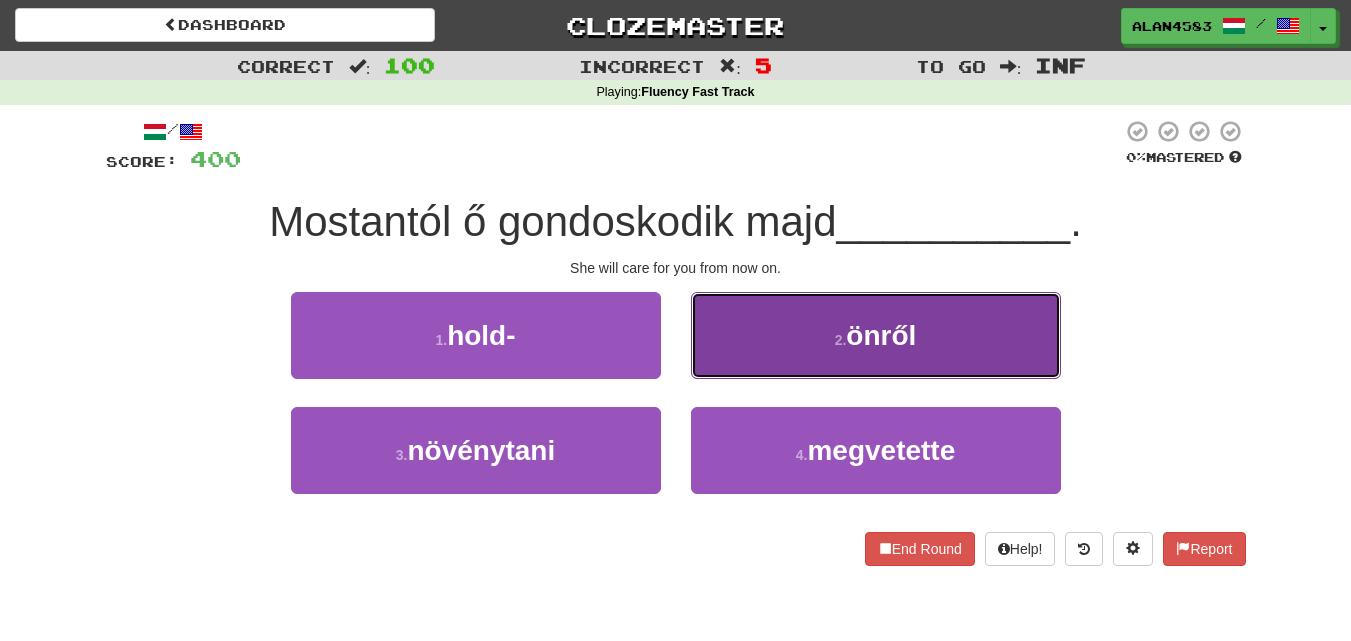 click on "2 .  önről" at bounding box center [876, 335] 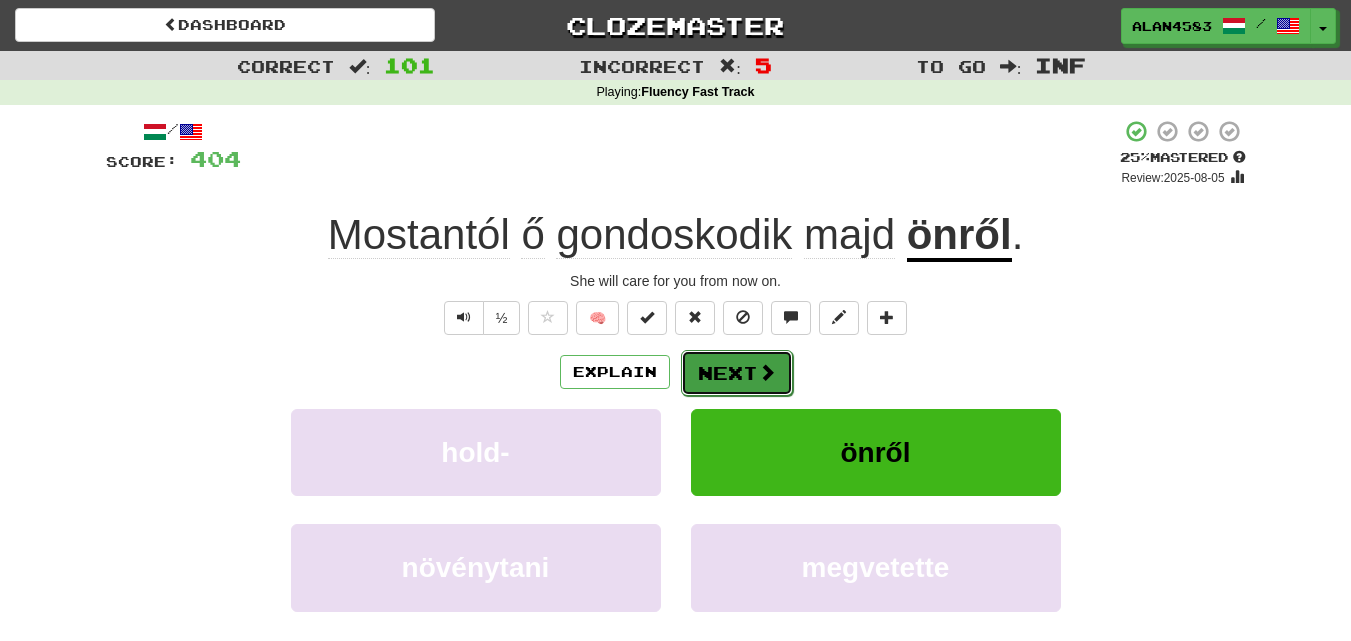 click on "Next" at bounding box center [737, 373] 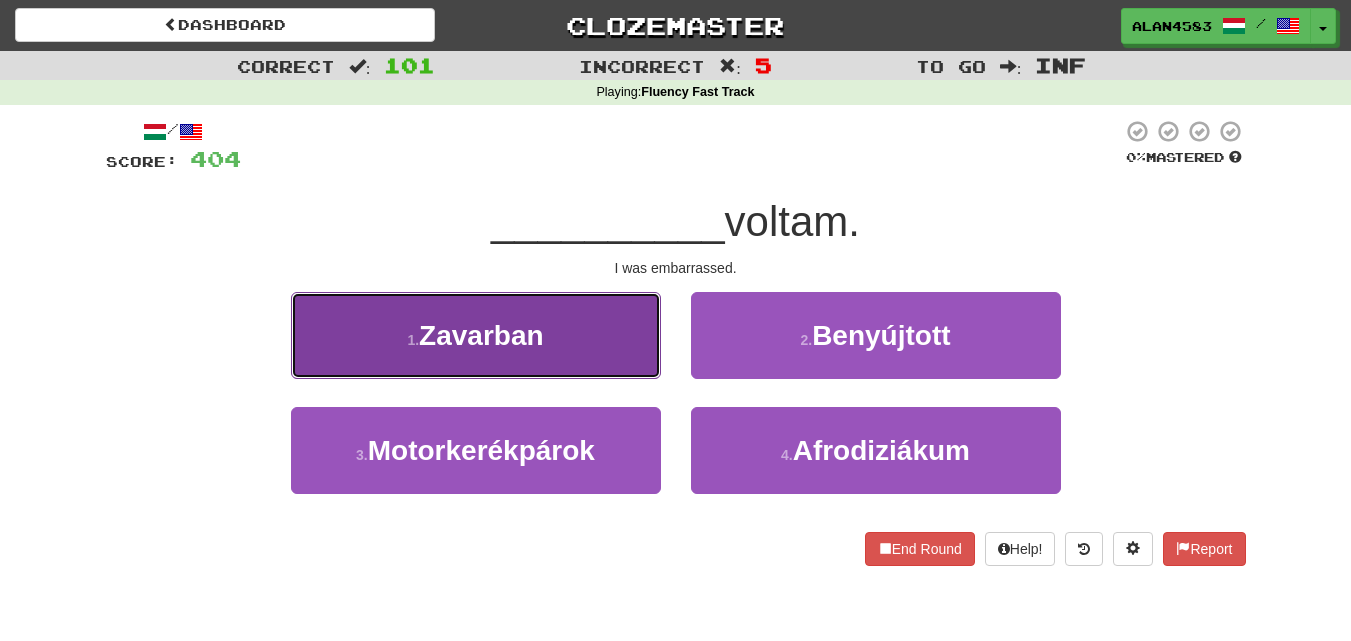 click on "1 .  Zavarban" at bounding box center (476, 335) 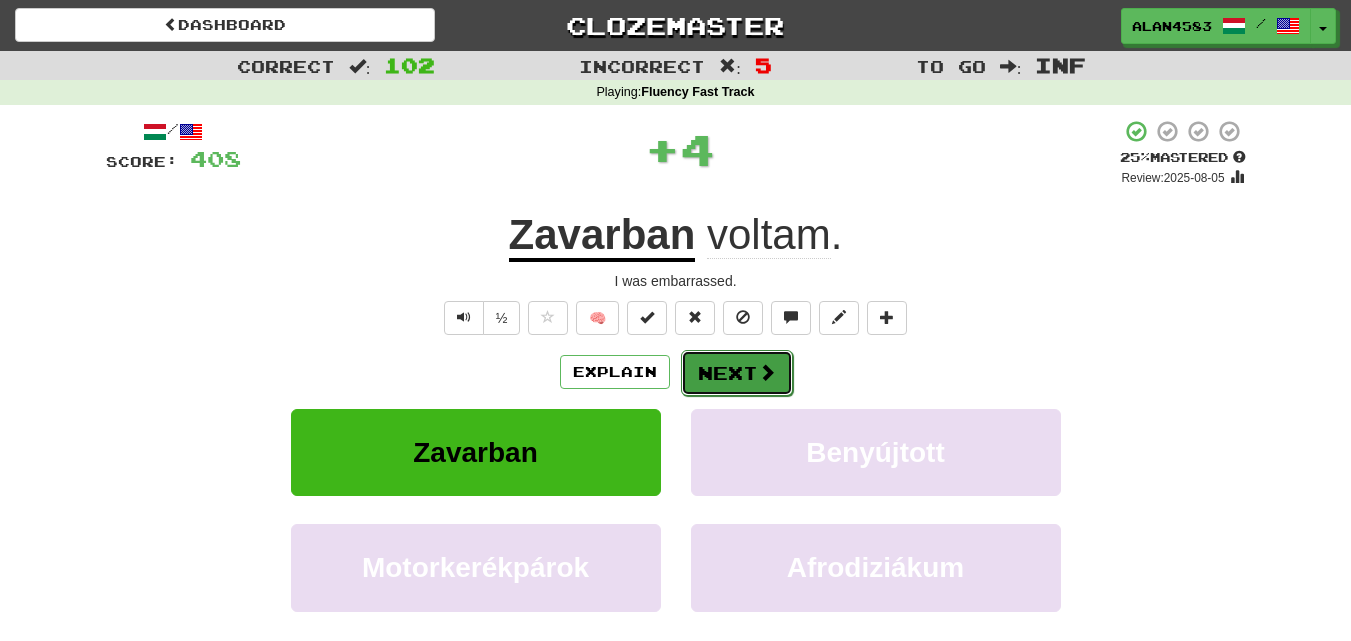 click on "Next" at bounding box center [737, 373] 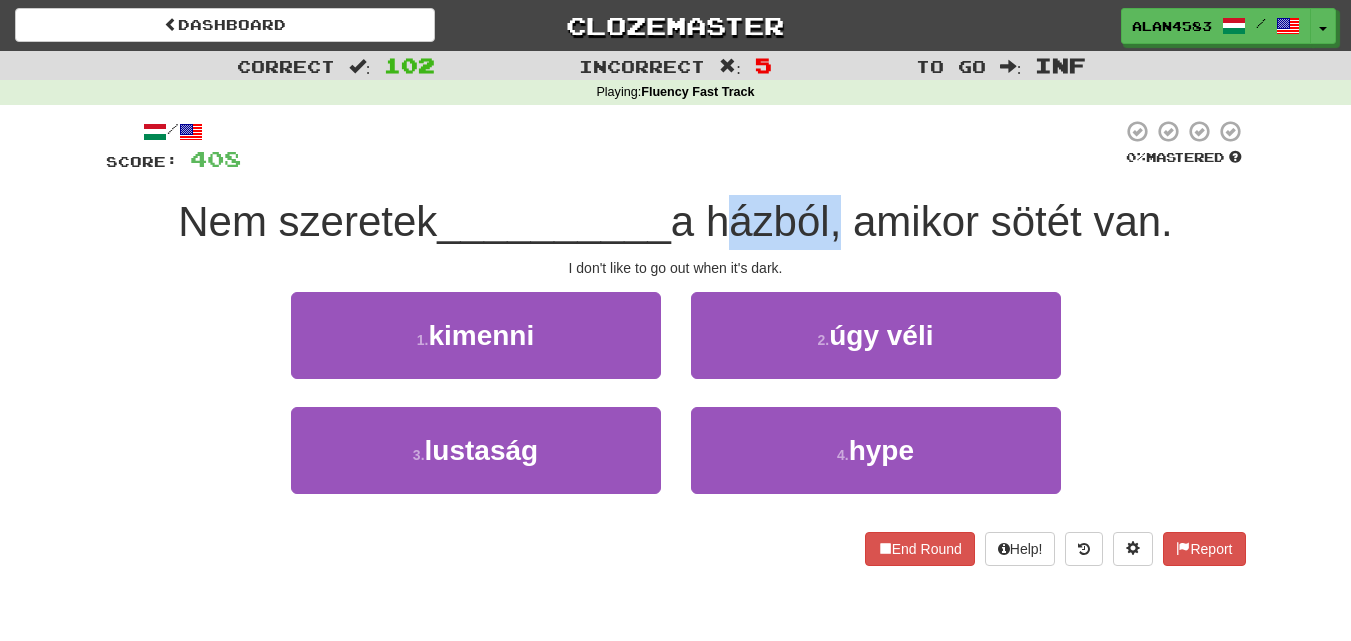 drag, startPoint x: 721, startPoint y: 216, endPoint x: 839, endPoint y: 194, distance: 120.033325 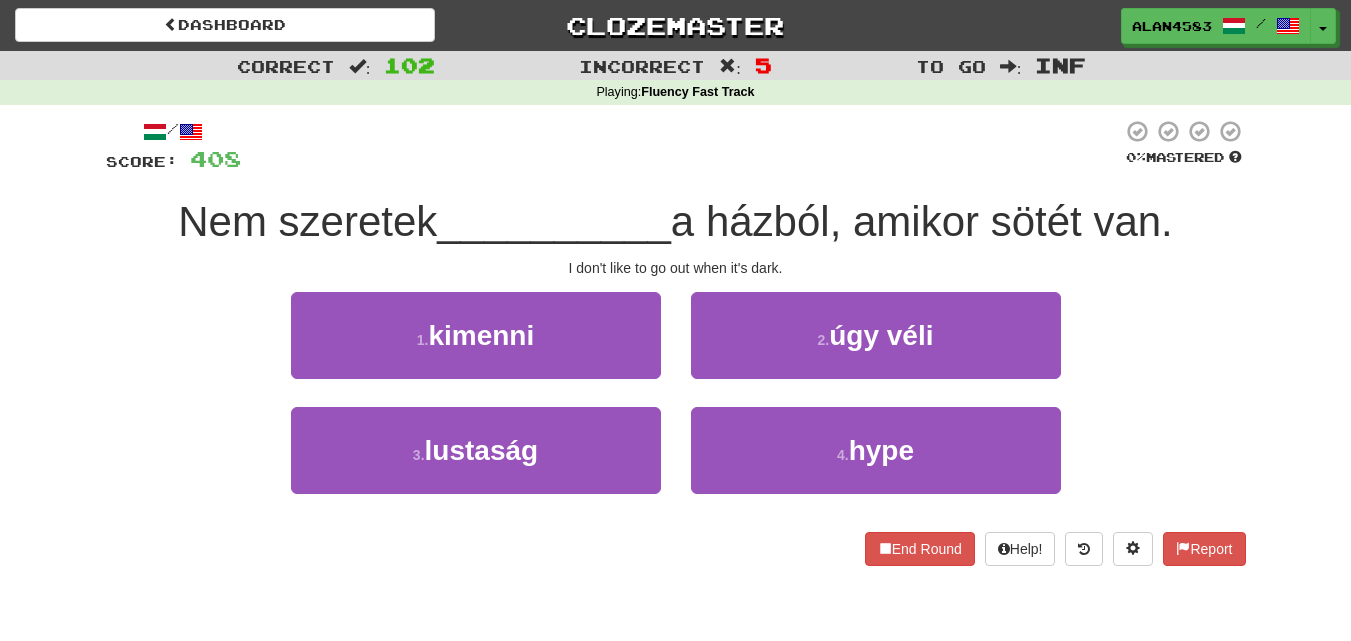 click at bounding box center (681, 146) 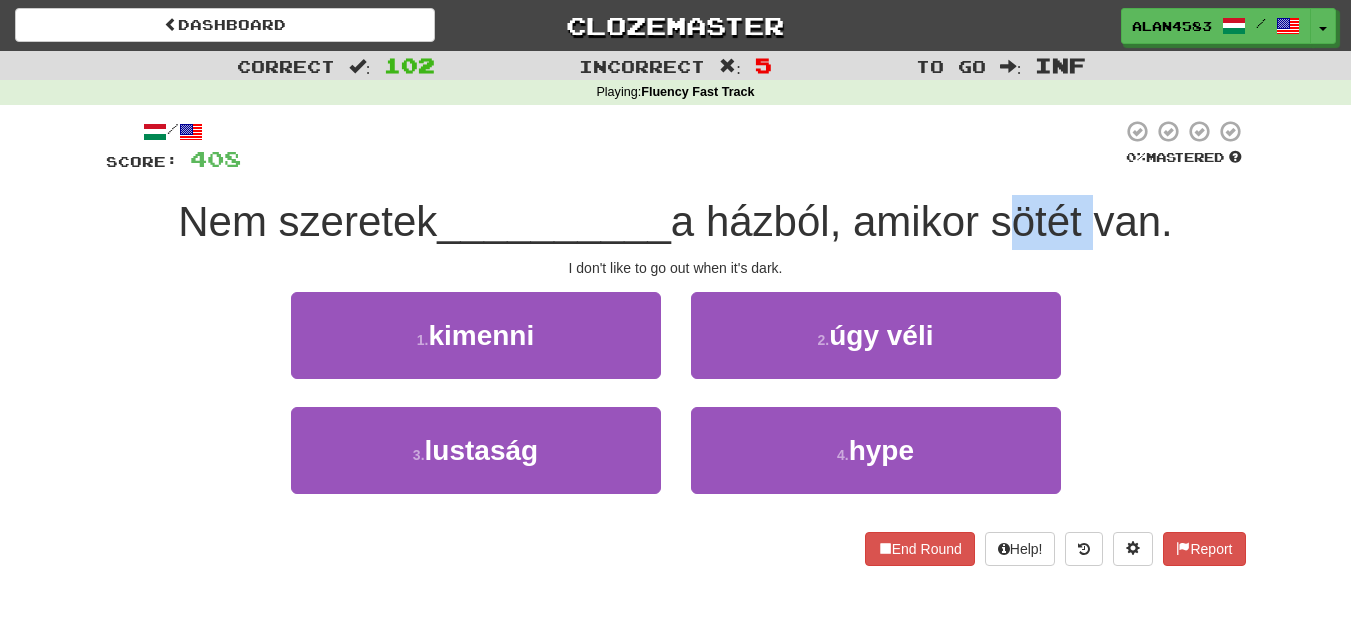 drag, startPoint x: 1003, startPoint y: 233, endPoint x: 1089, endPoint y: 220, distance: 86.977005 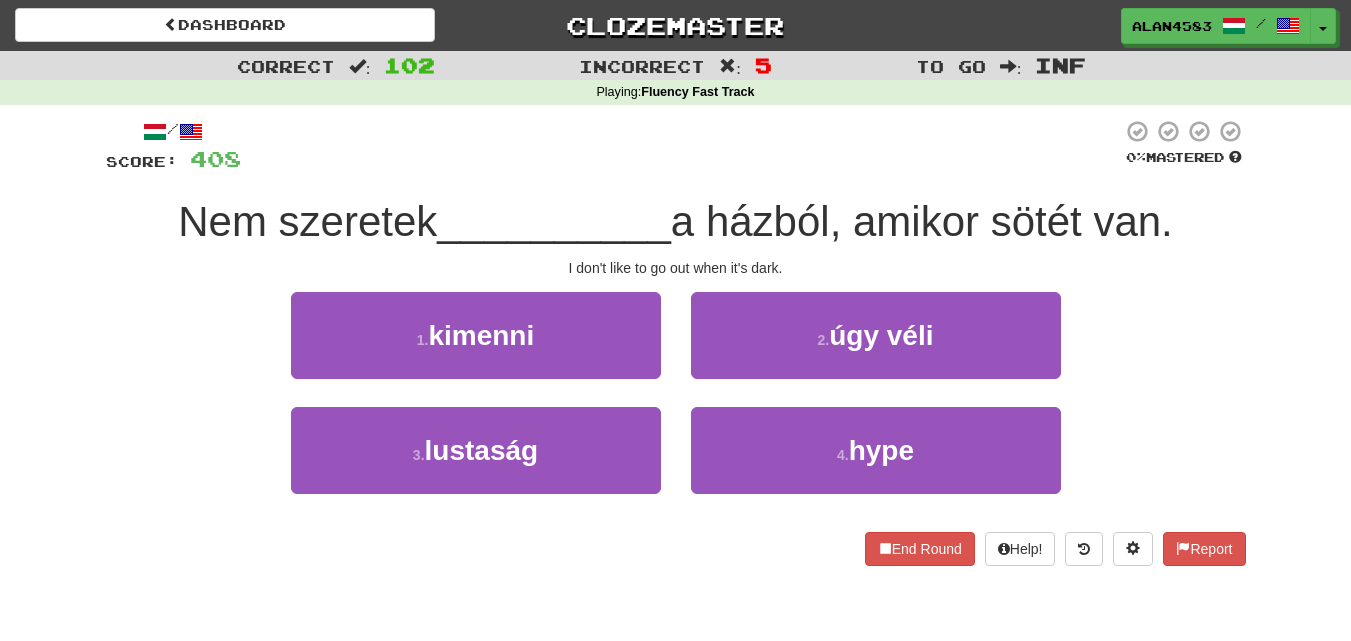 click at bounding box center [681, 146] 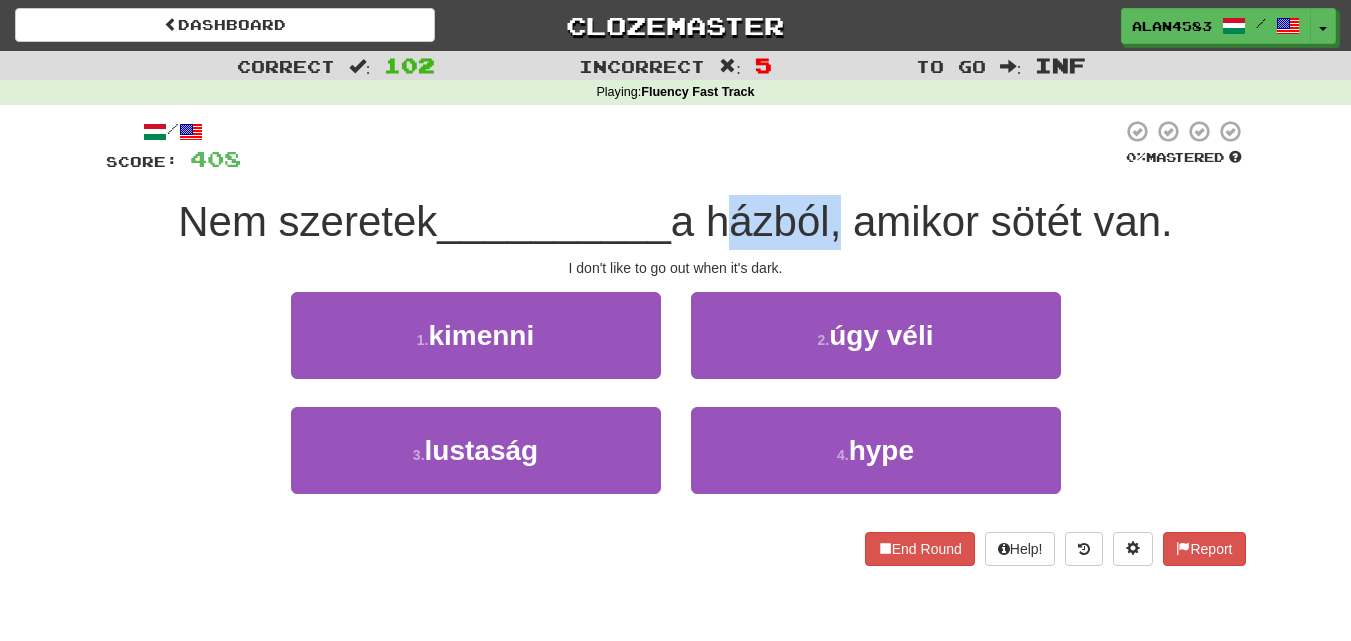 drag, startPoint x: 718, startPoint y: 216, endPoint x: 839, endPoint y: 214, distance: 121.016525 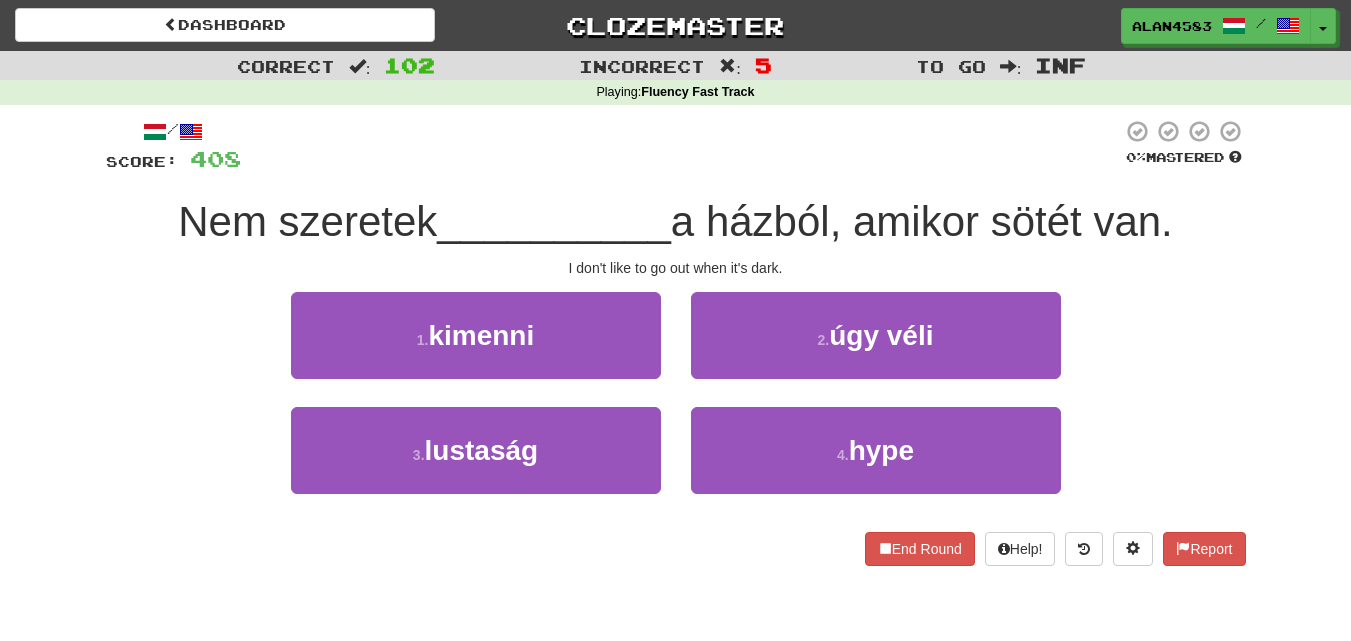 click at bounding box center [681, 146] 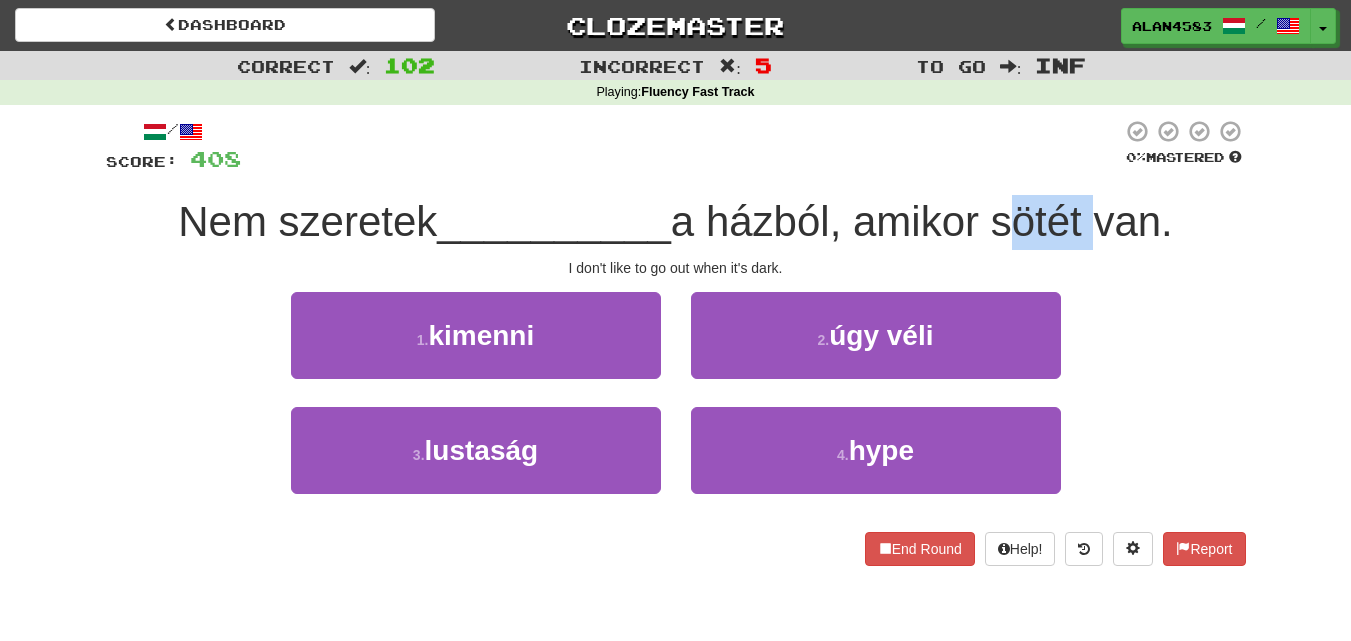 drag, startPoint x: 1009, startPoint y: 224, endPoint x: 1089, endPoint y: 212, distance: 80.895 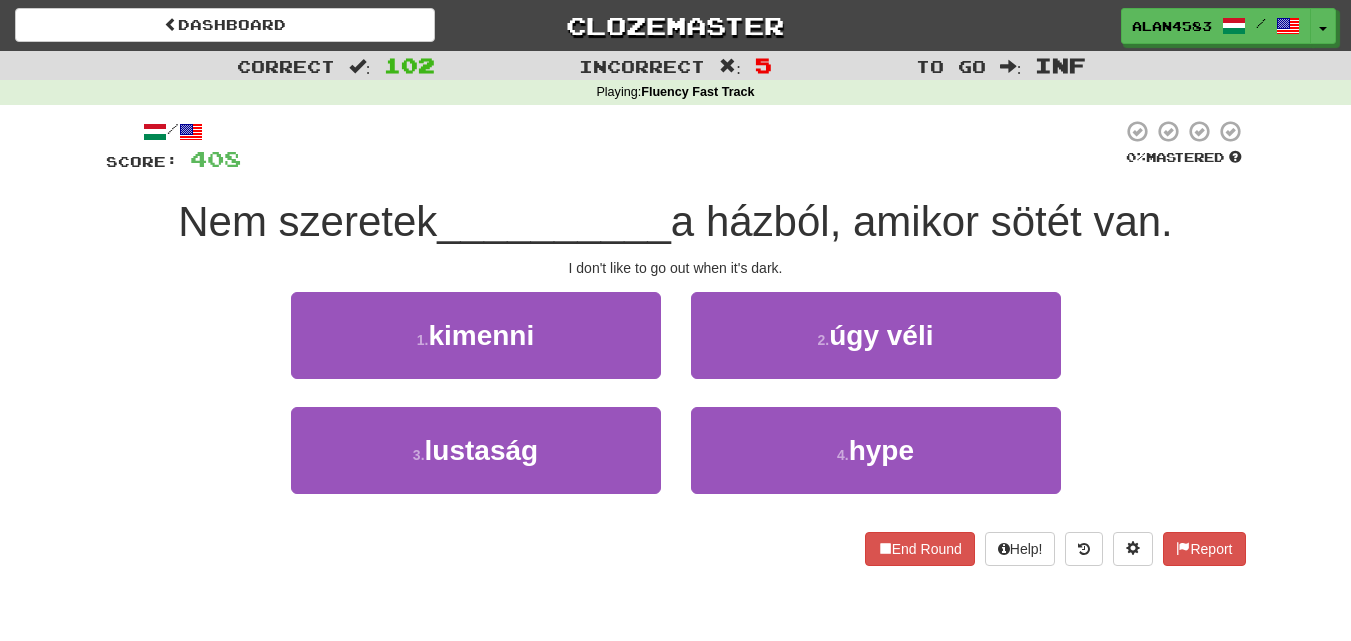 click at bounding box center (681, 146) 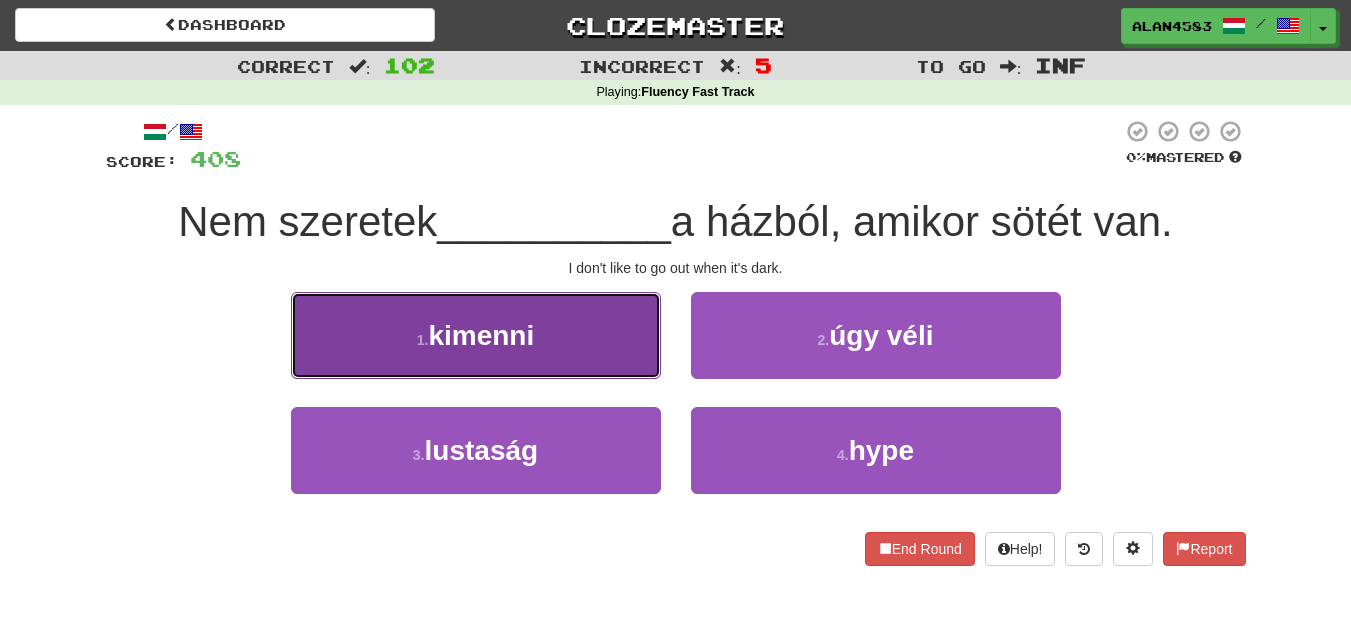 click on "1 .  kimenni" at bounding box center [476, 335] 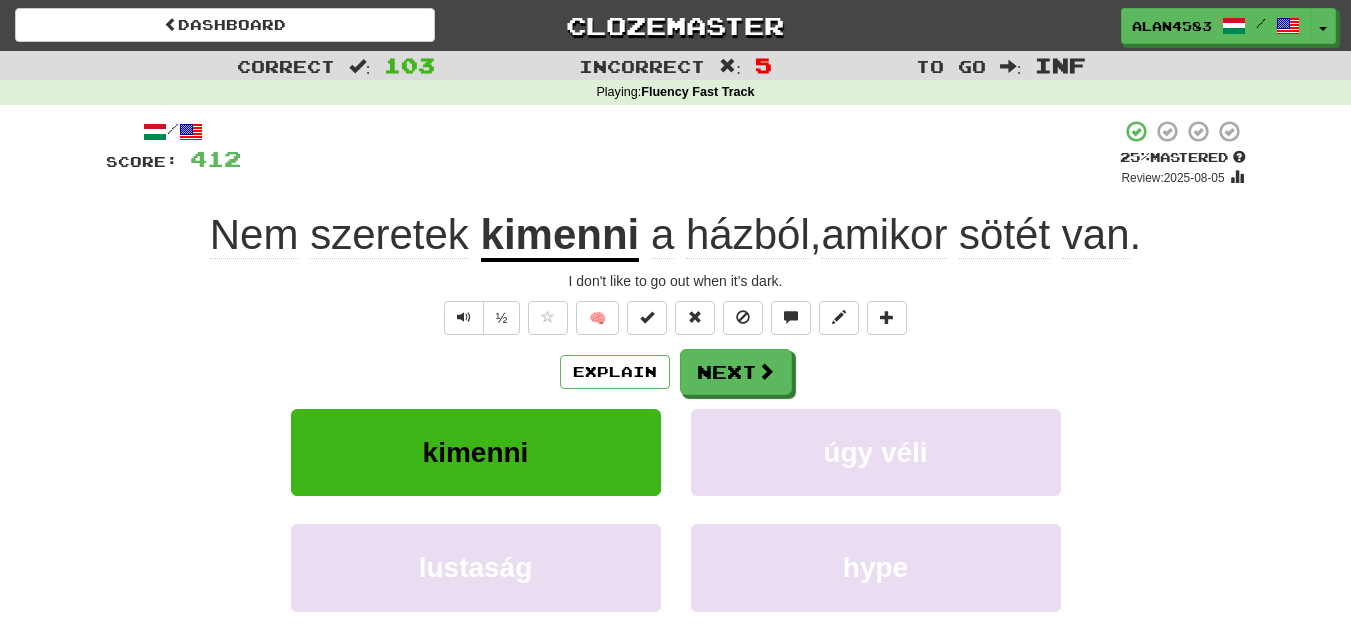 click on "/  Score:   412 + 4 25 %  Mastered Review:  2025-08-05 Nem   szeretek   kimenni   a   házból ,  amikor   sötét   van . I don't like to go out when it's dark. ½ 🧠 Explain Next kimenni úgy véli lustaság hype Learn more: kimenni úgy véli lustaság hype  End Round  Help!  Report Sentence Source" at bounding box center [676, 432] 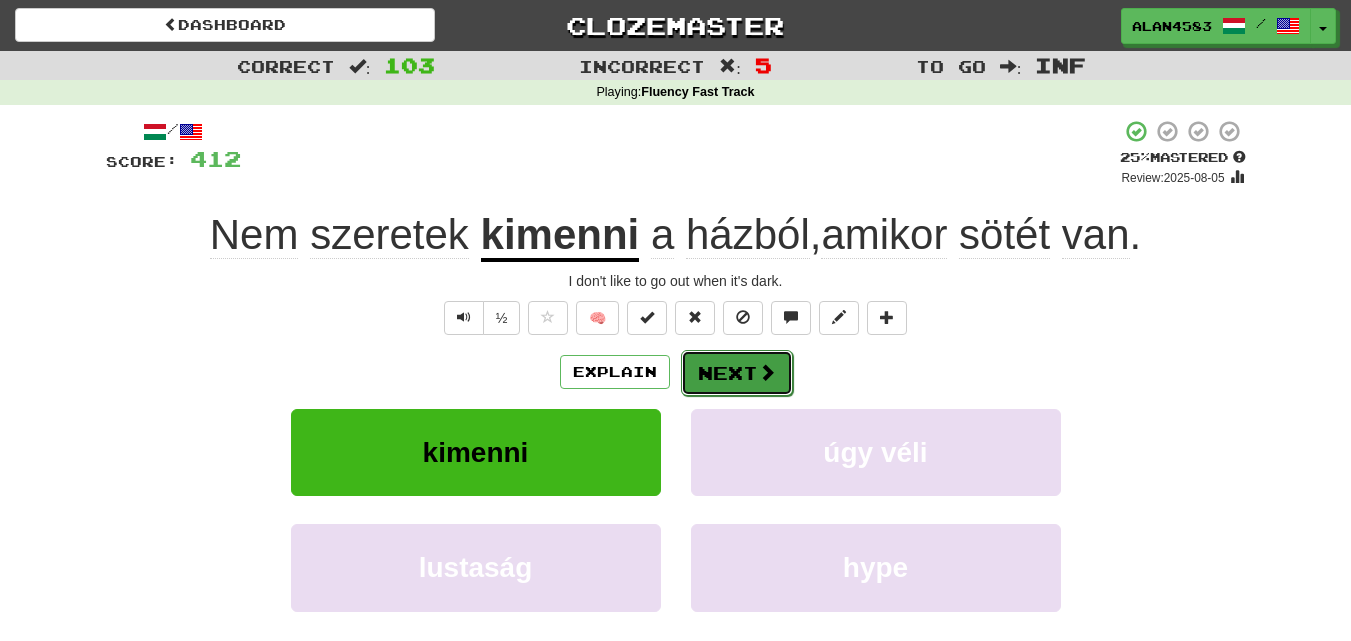 click on "Next" at bounding box center [737, 373] 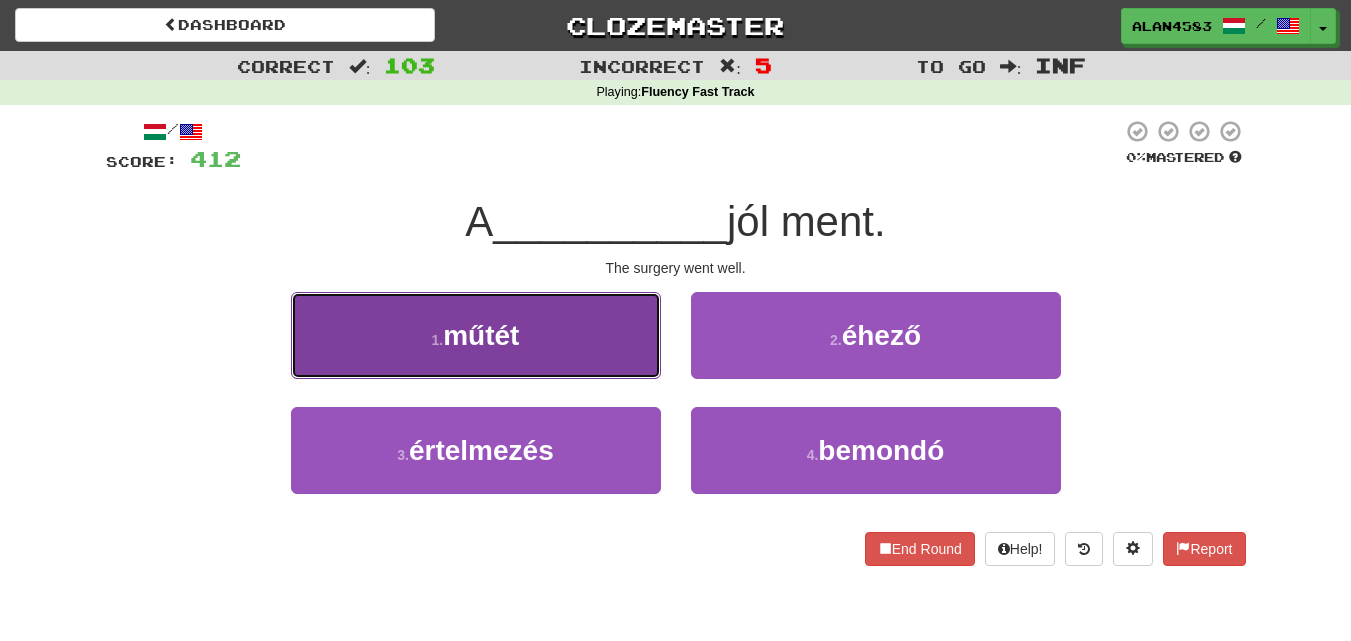 click on "1 .  műtét" at bounding box center [476, 335] 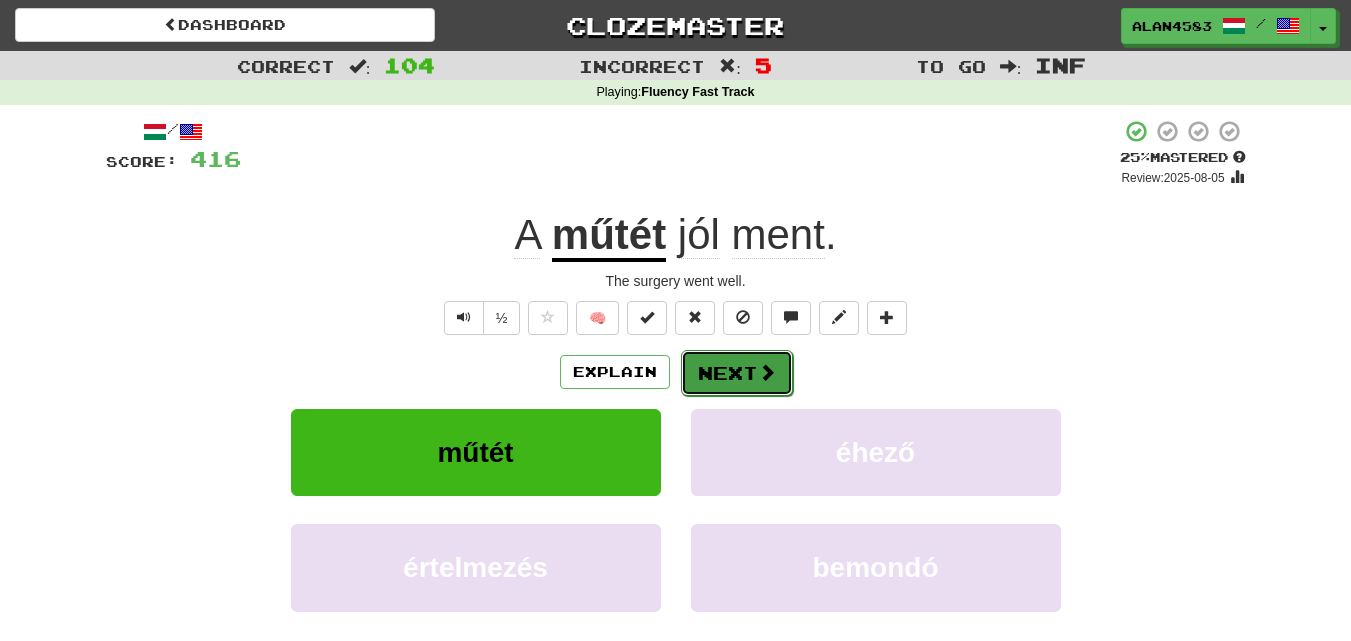 click on "Next" at bounding box center [737, 373] 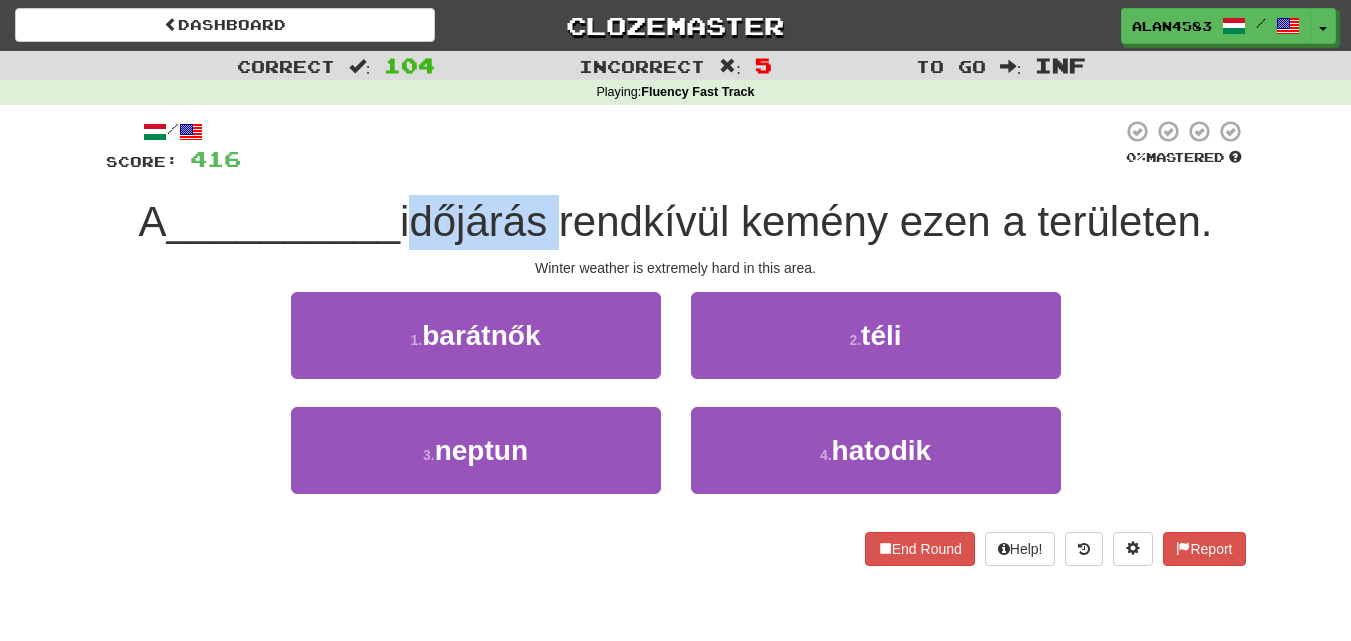 drag, startPoint x: 560, startPoint y: 220, endPoint x: 407, endPoint y: 219, distance: 153.00327 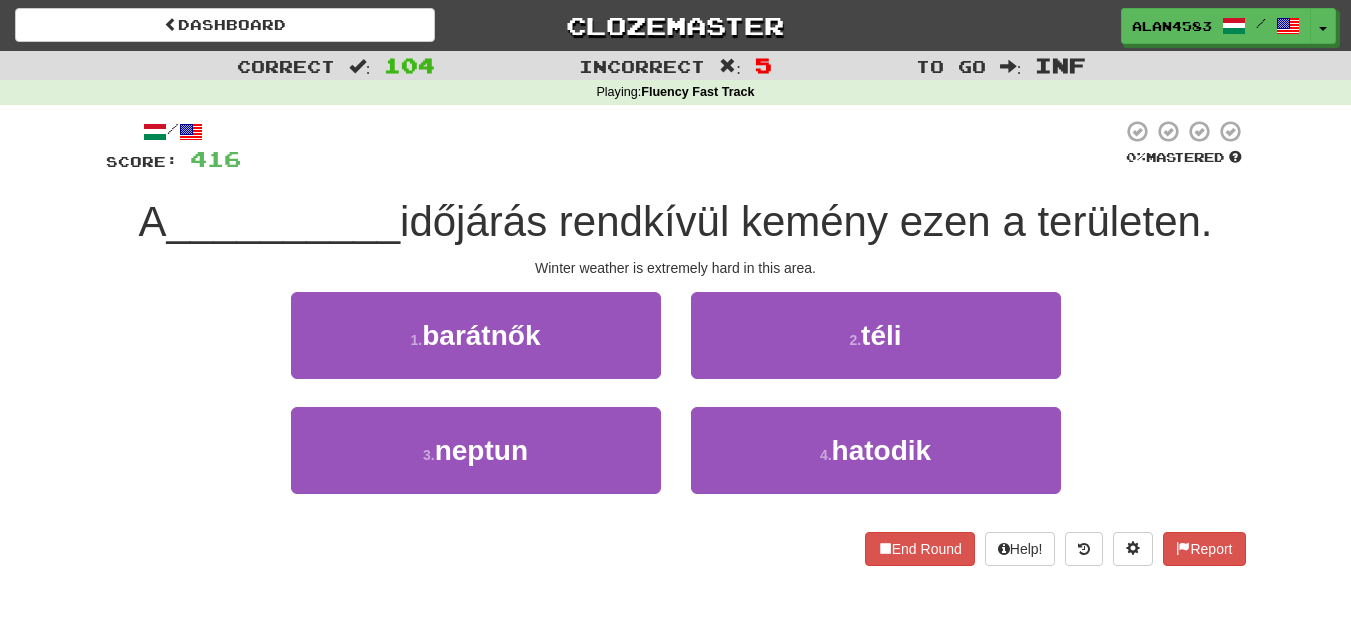 click at bounding box center [681, 146] 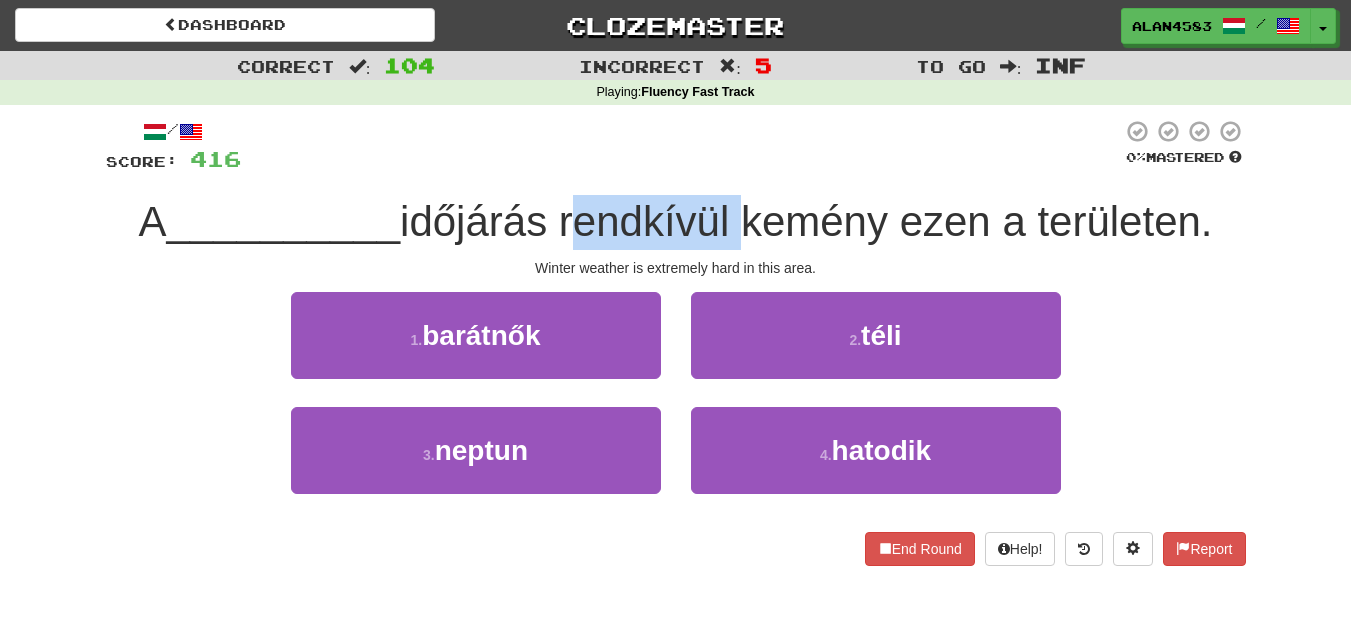 drag, startPoint x: 570, startPoint y: 229, endPoint x: 742, endPoint y: 224, distance: 172.07266 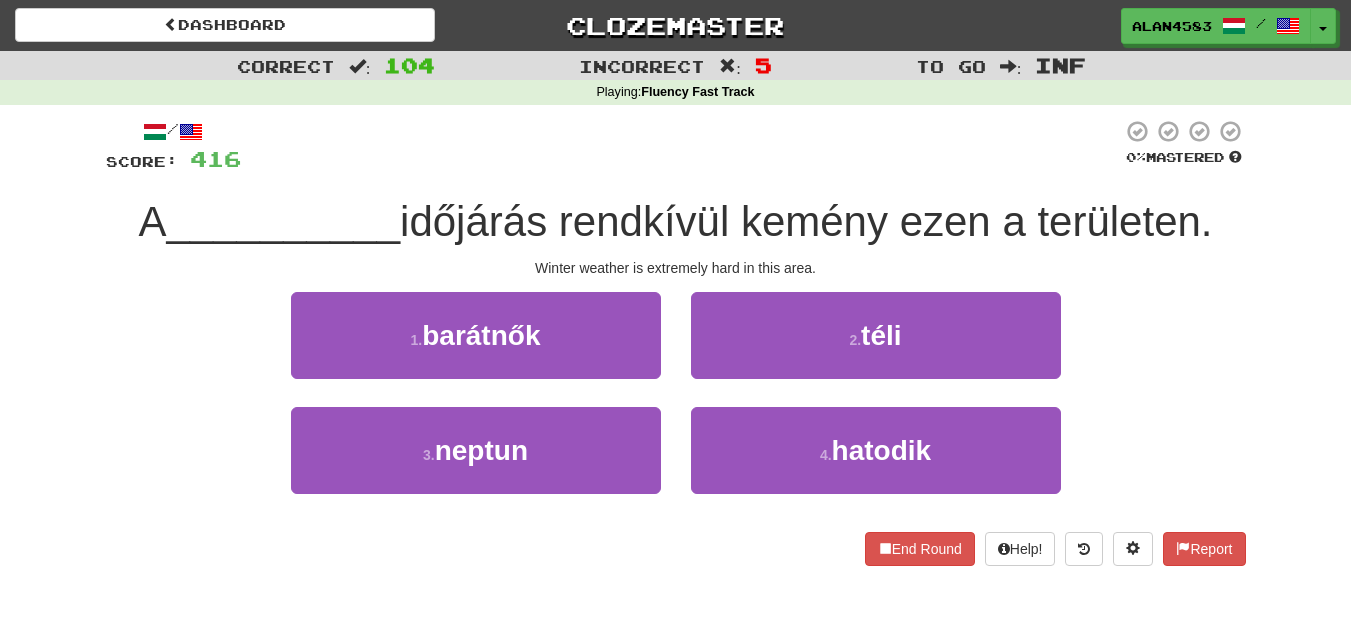 click at bounding box center (681, 146) 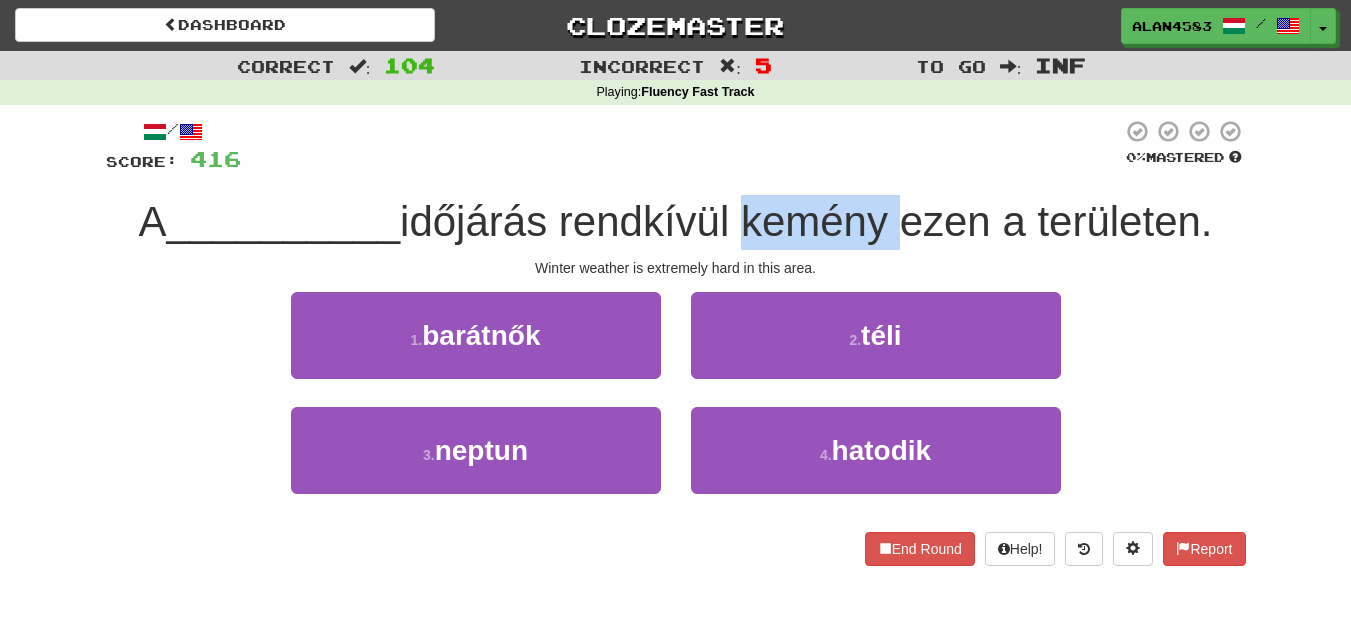 drag, startPoint x: 745, startPoint y: 215, endPoint x: 896, endPoint y: 214, distance: 151.00331 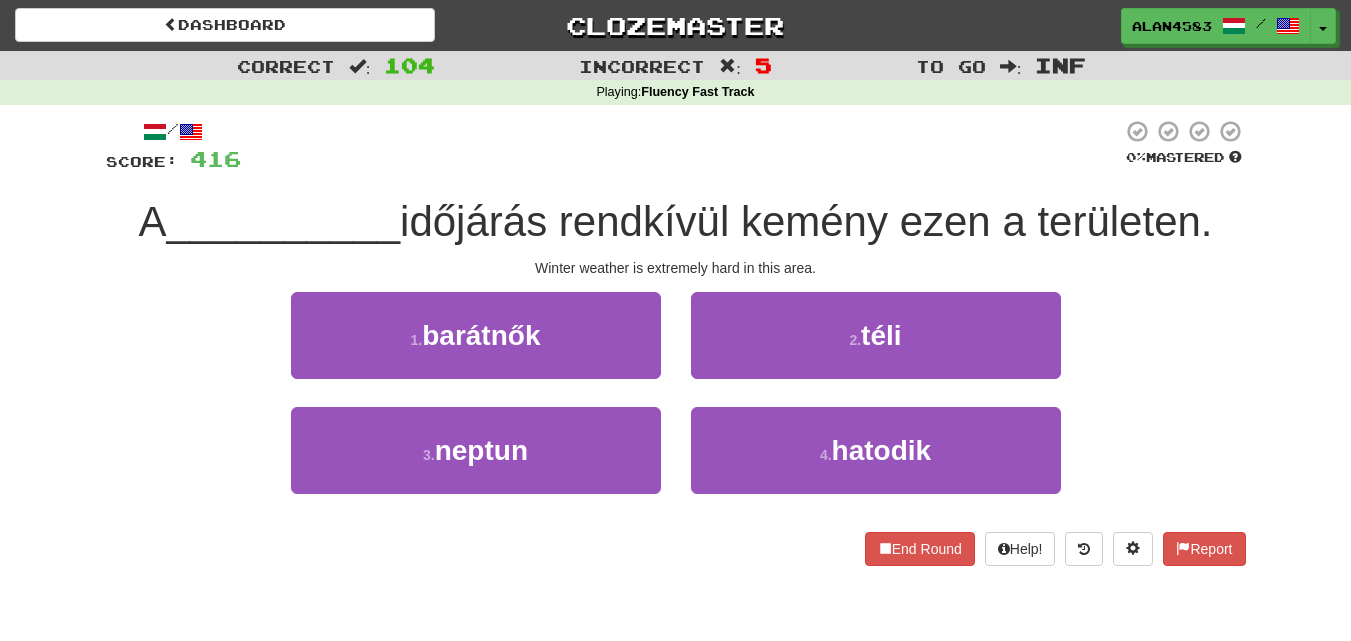 click at bounding box center (681, 146) 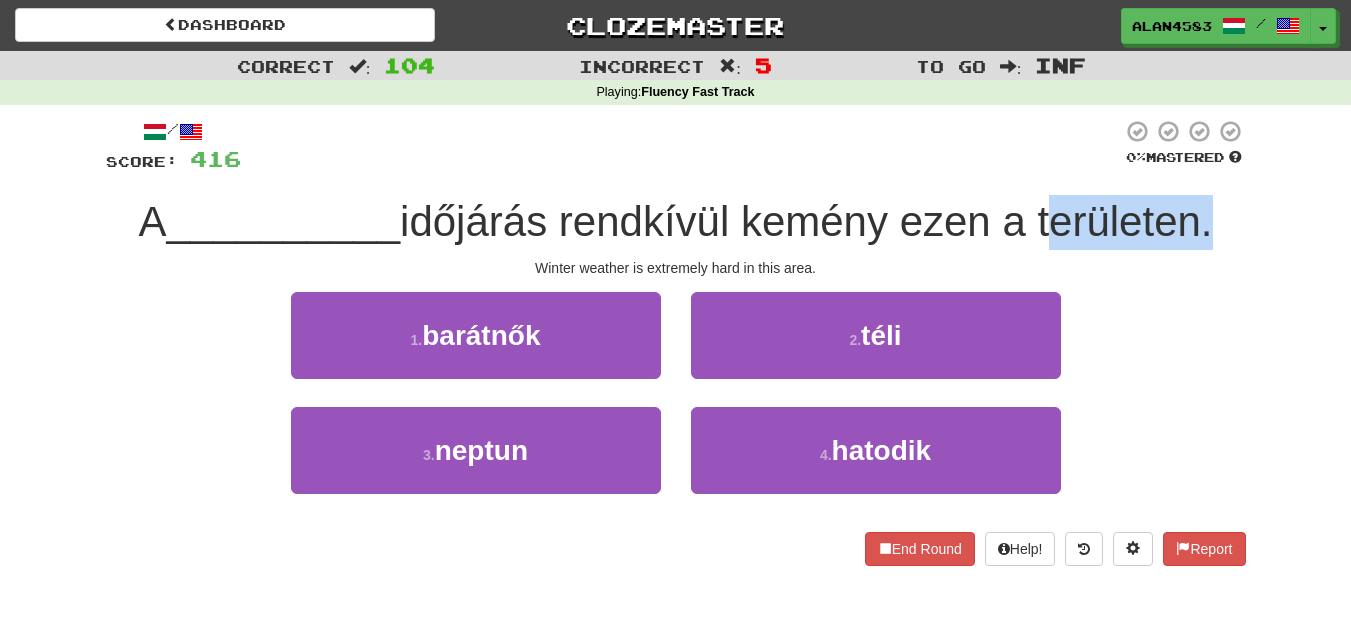 drag, startPoint x: 1049, startPoint y: 208, endPoint x: 1207, endPoint y: 202, distance: 158.11388 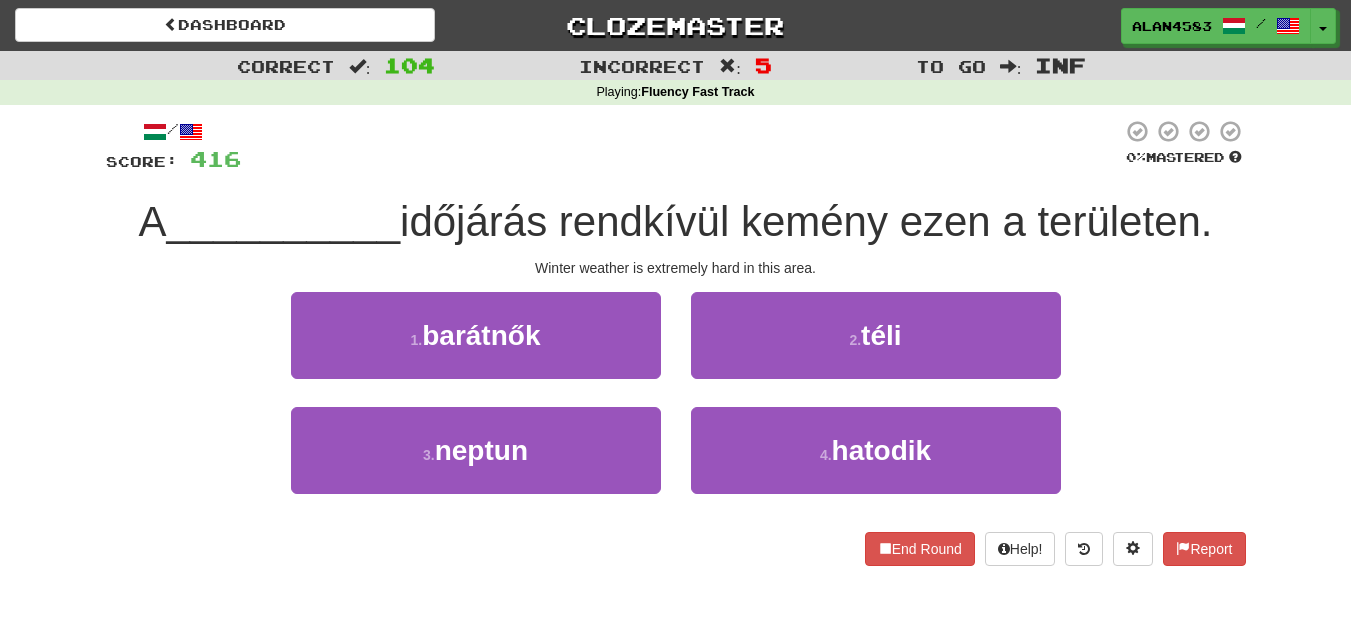 click at bounding box center (681, 146) 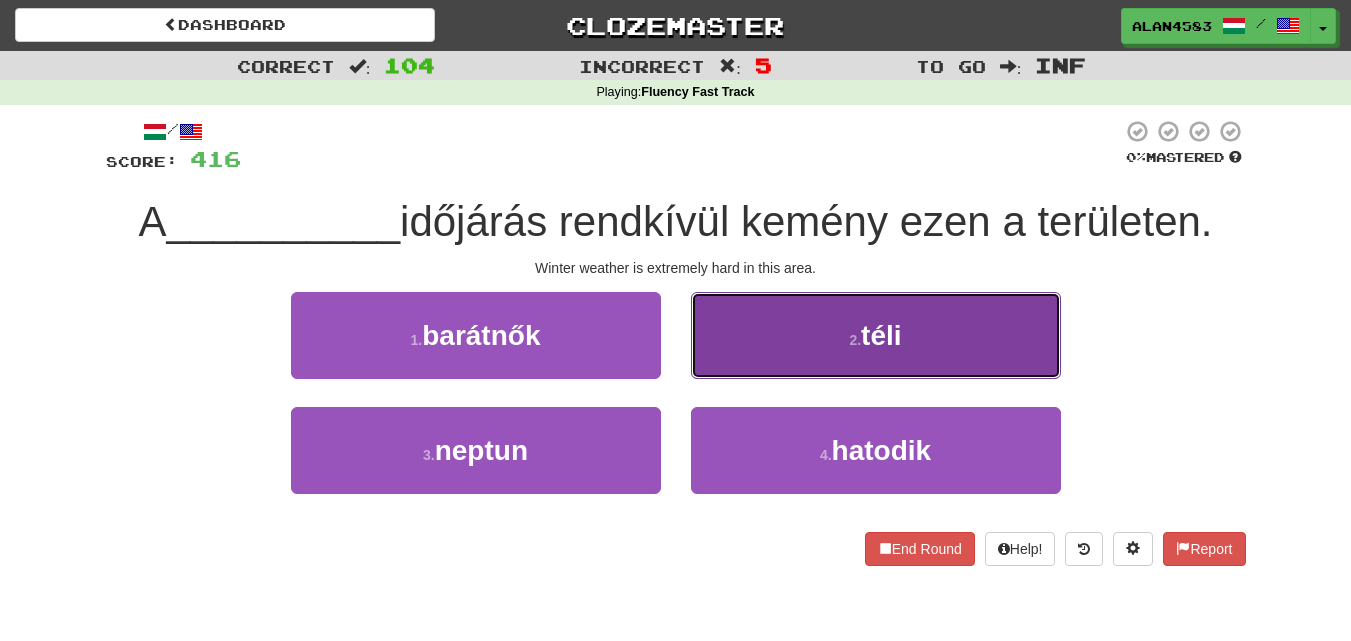 click on "2 .  téli" at bounding box center (876, 335) 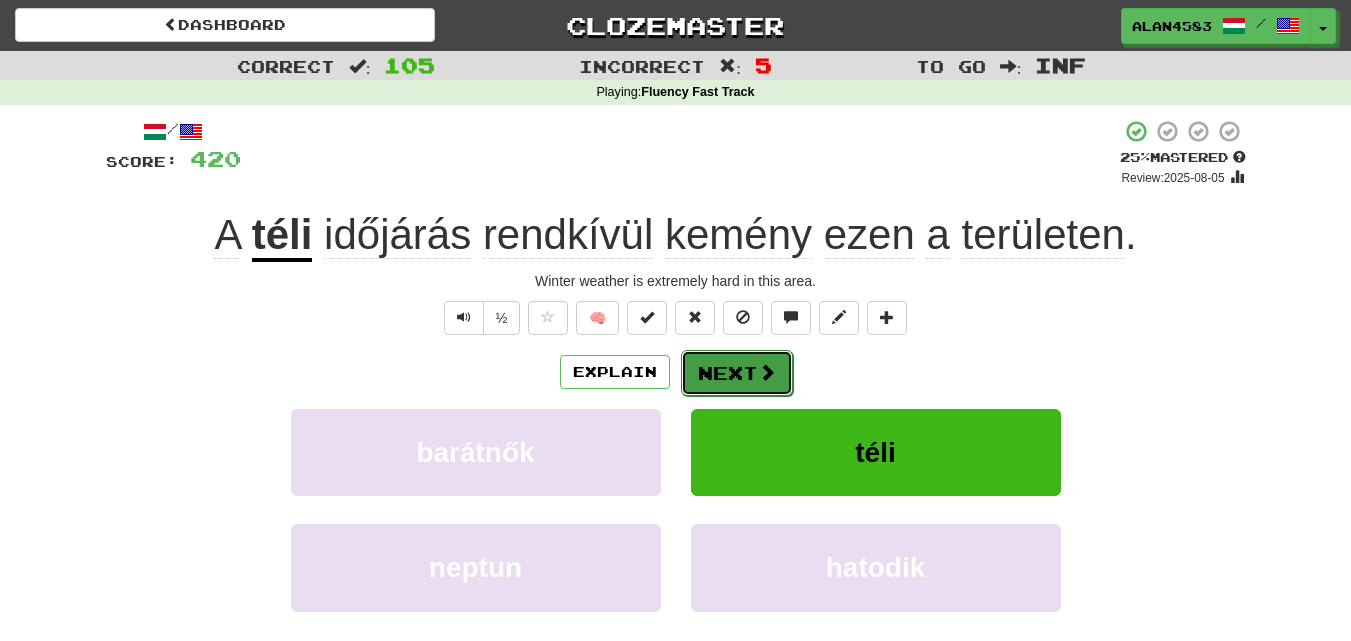 click on "Next" at bounding box center [737, 373] 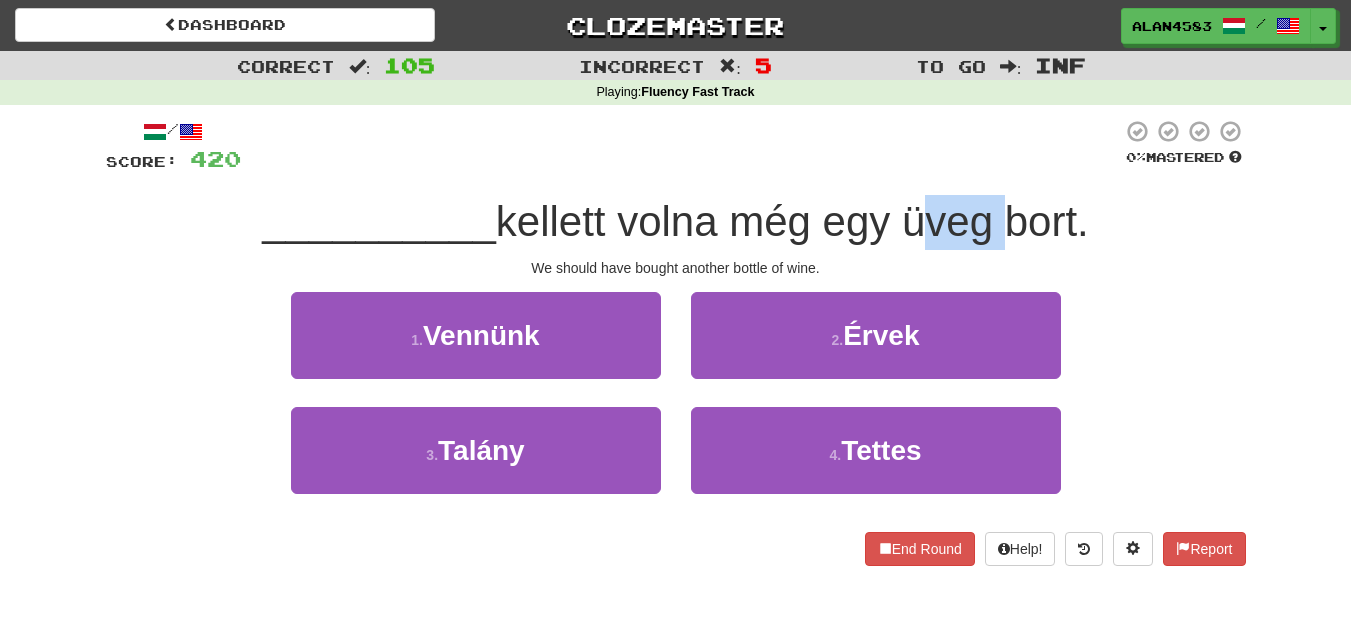 drag, startPoint x: 912, startPoint y: 219, endPoint x: 1002, endPoint y: 218, distance: 90.005554 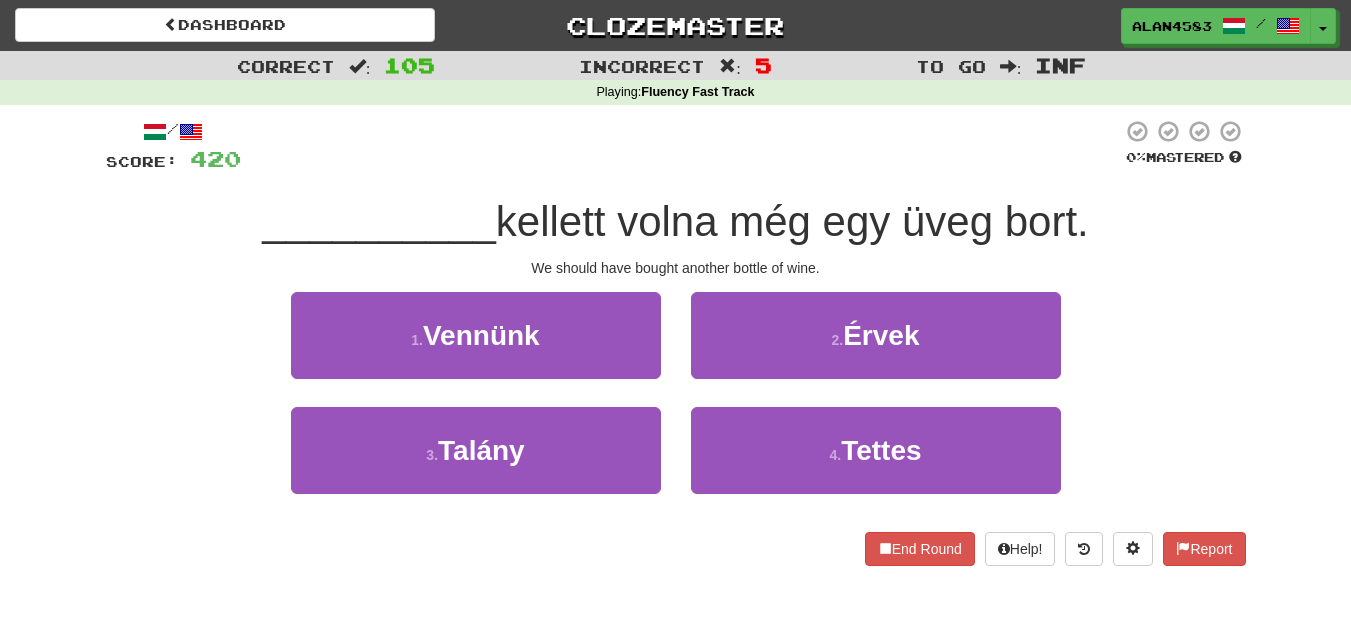 click on "/  Score:   420 0 %  Mastered __________  kellett volna még egy üveg bort. We should have bought another bottle of wine. 1 .  Vennünk 2 .  Érvek 3 .  Talány 4 .  Tettes  End Round  Help!  Report" at bounding box center [676, 342] 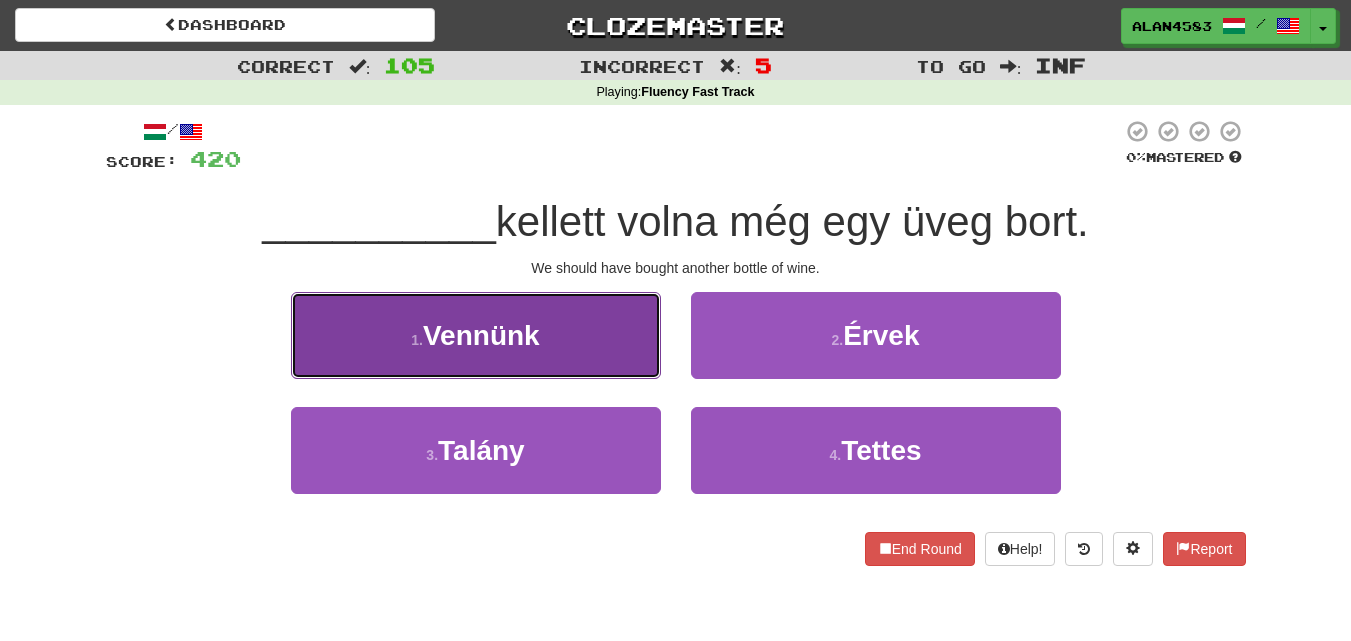 click on "Vennünk" at bounding box center (481, 335) 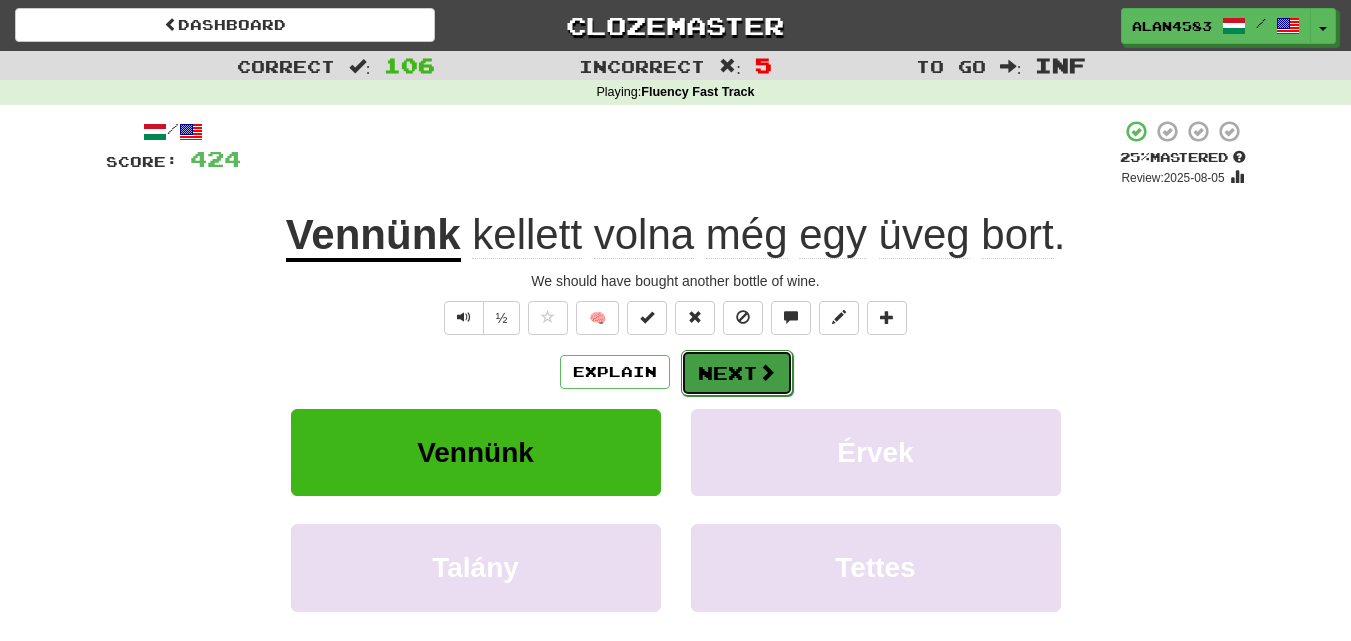 click on "Next" at bounding box center (737, 373) 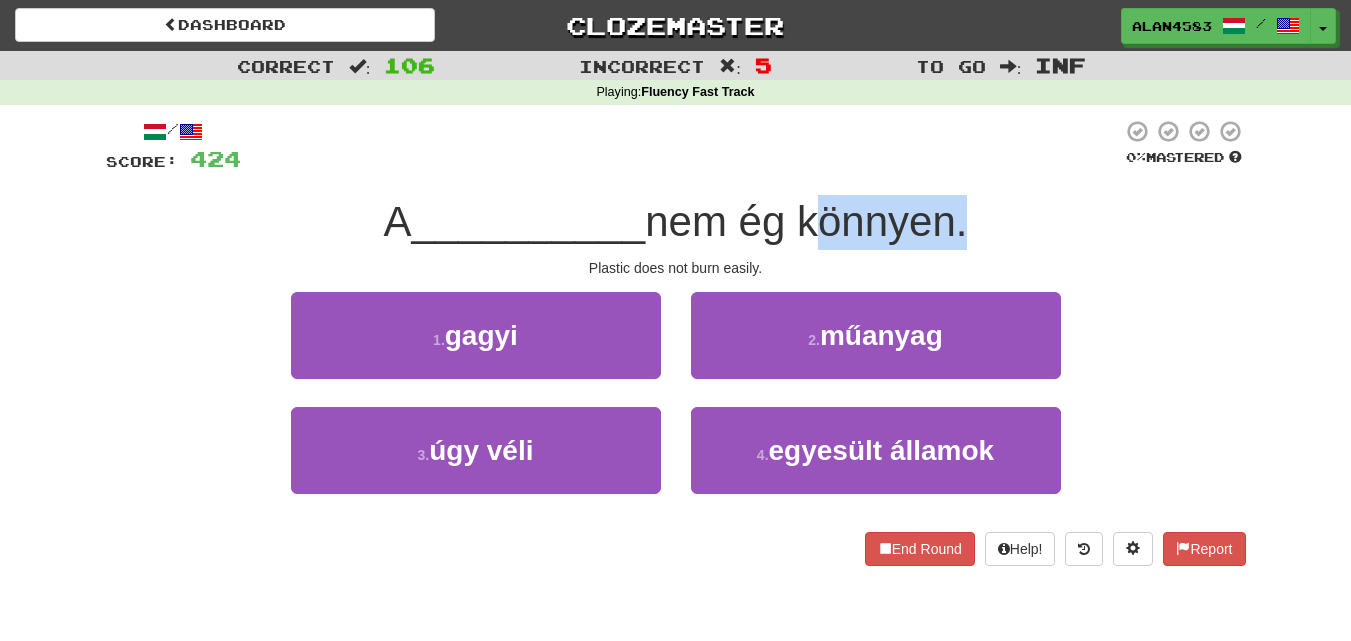 drag, startPoint x: 807, startPoint y: 218, endPoint x: 957, endPoint y: 214, distance: 150.05333 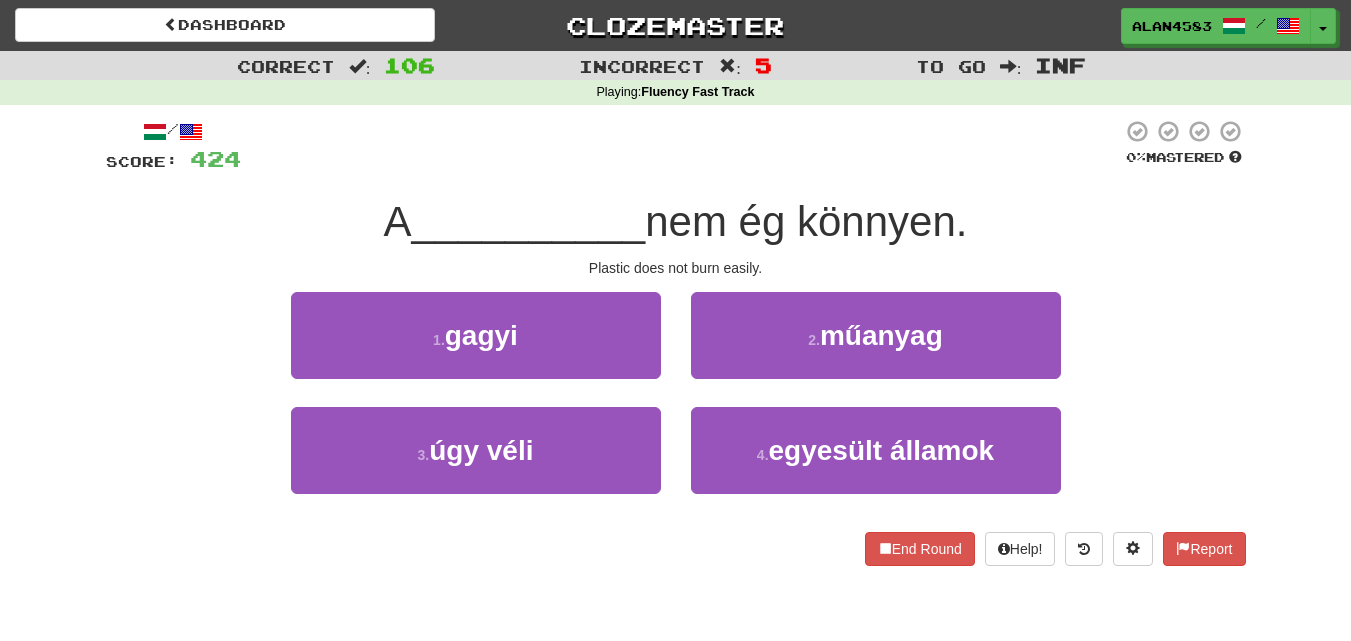 click at bounding box center [681, 146] 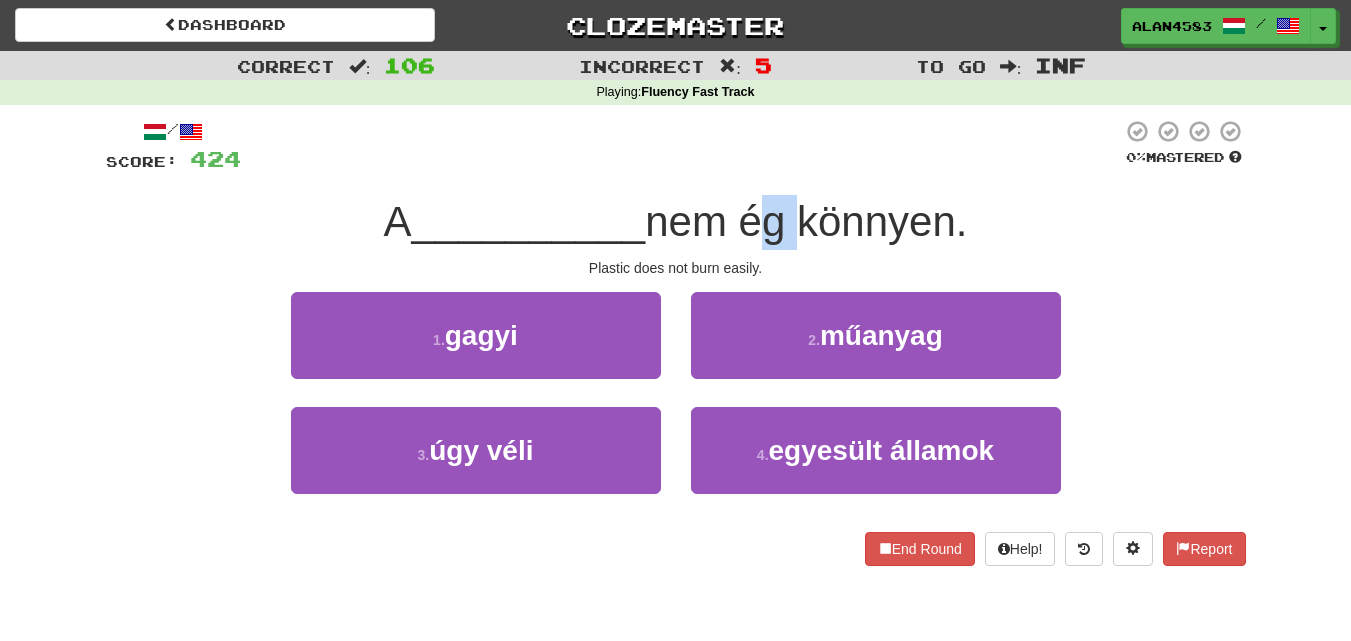 drag, startPoint x: 791, startPoint y: 222, endPoint x: 746, endPoint y: 222, distance: 45 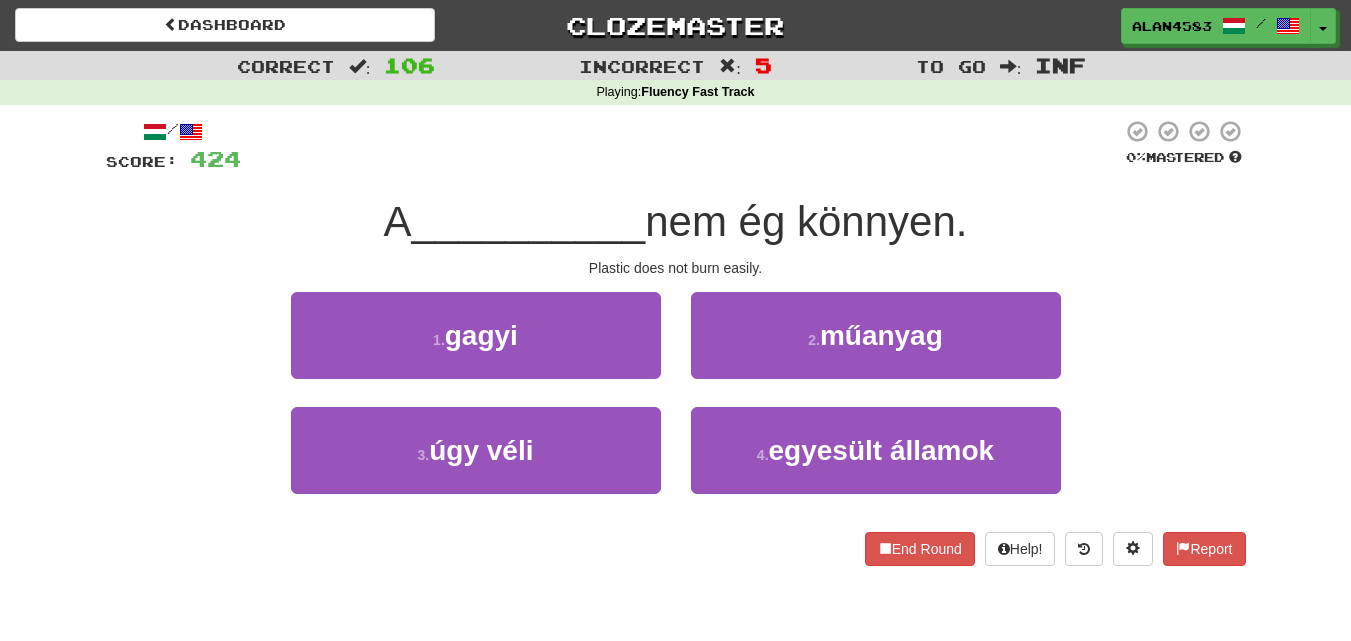 click at bounding box center [681, 146] 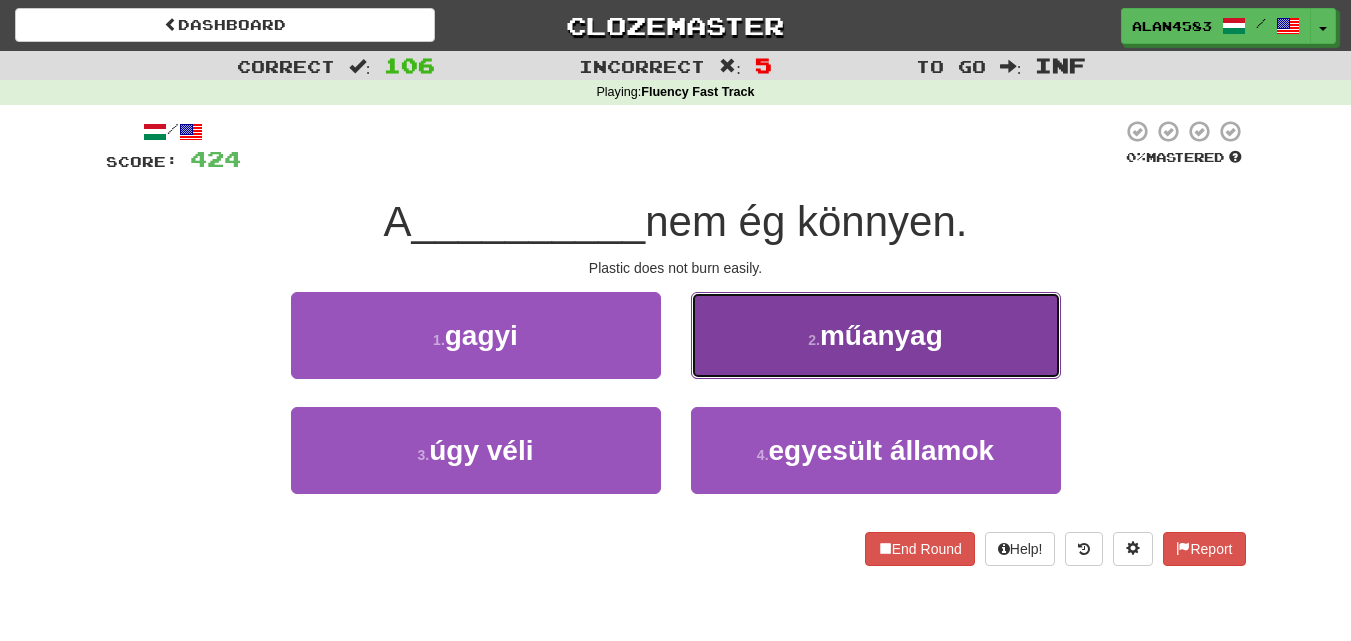 click on "2 .  műanyag" at bounding box center (876, 335) 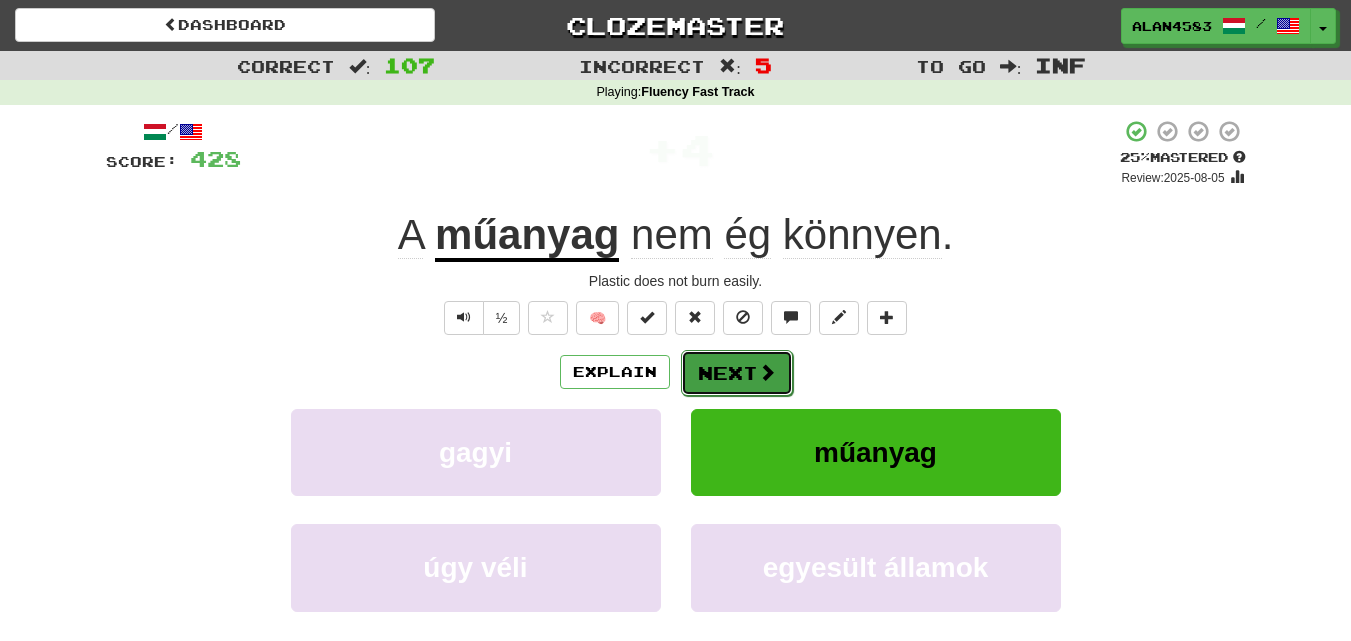 click at bounding box center [767, 372] 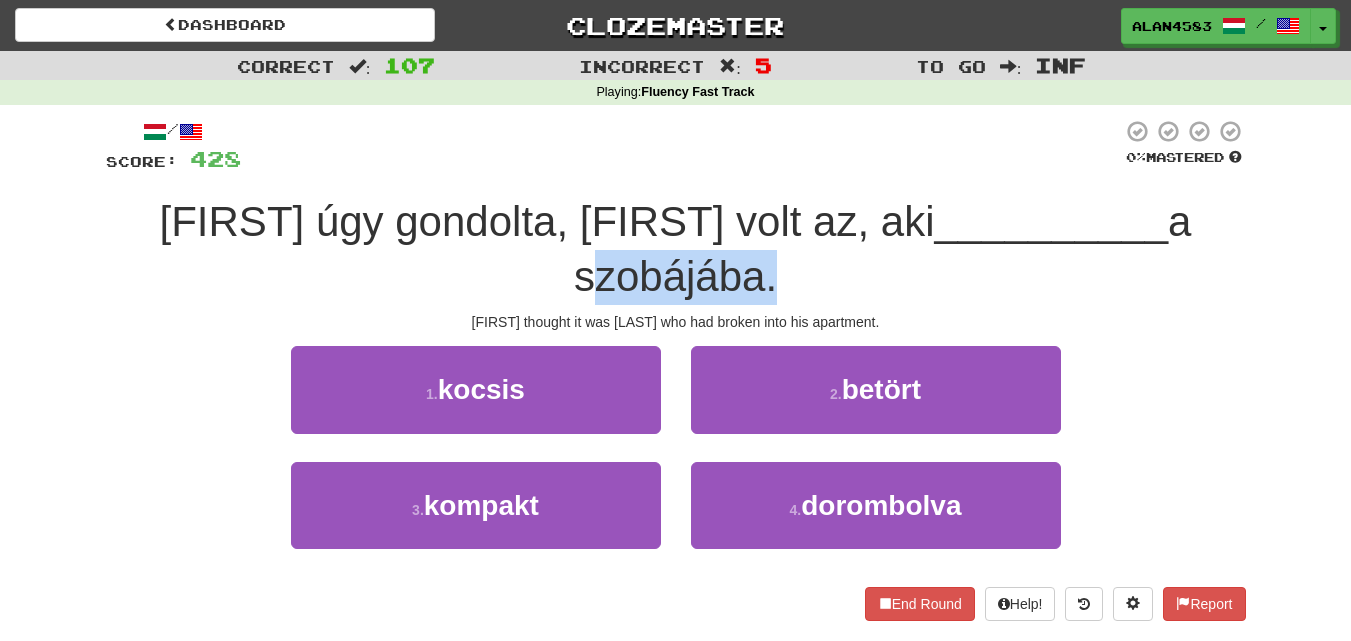 drag, startPoint x: 578, startPoint y: 274, endPoint x: 755, endPoint y: 265, distance: 177.22867 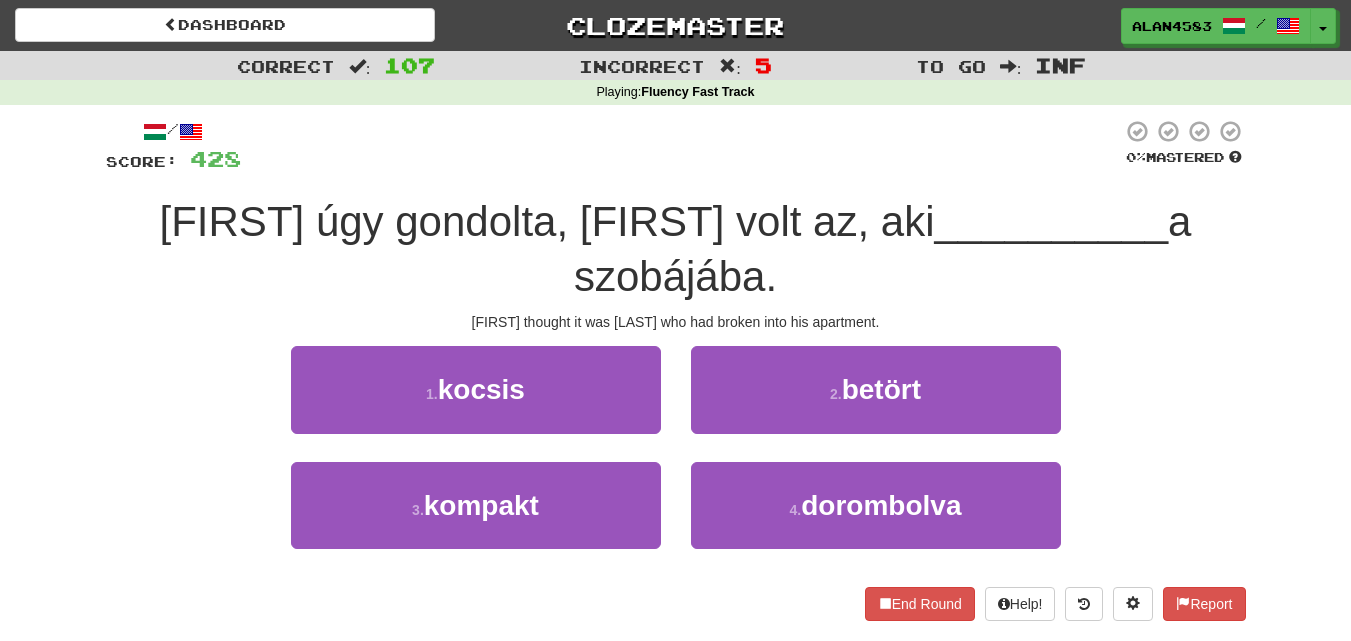 click on "[FIRST] úgy gondolta, [FIRST] volt az, aki" at bounding box center (547, 221) 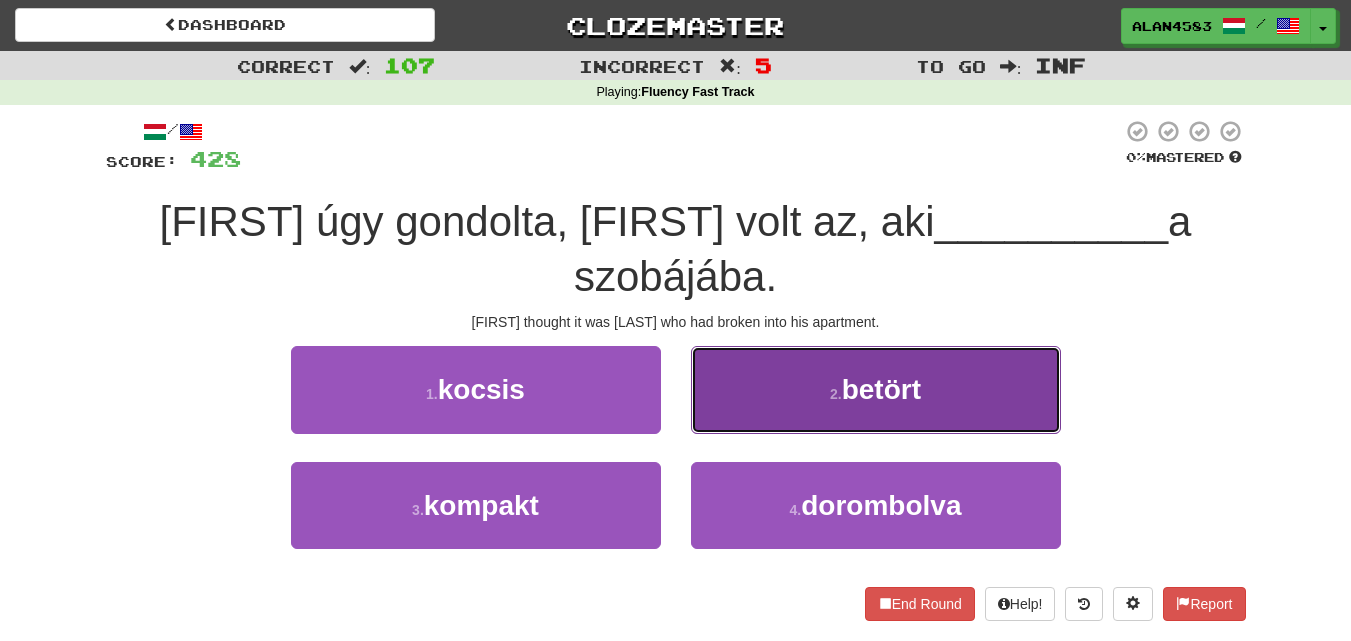 click on "2 .  betört" at bounding box center [876, 389] 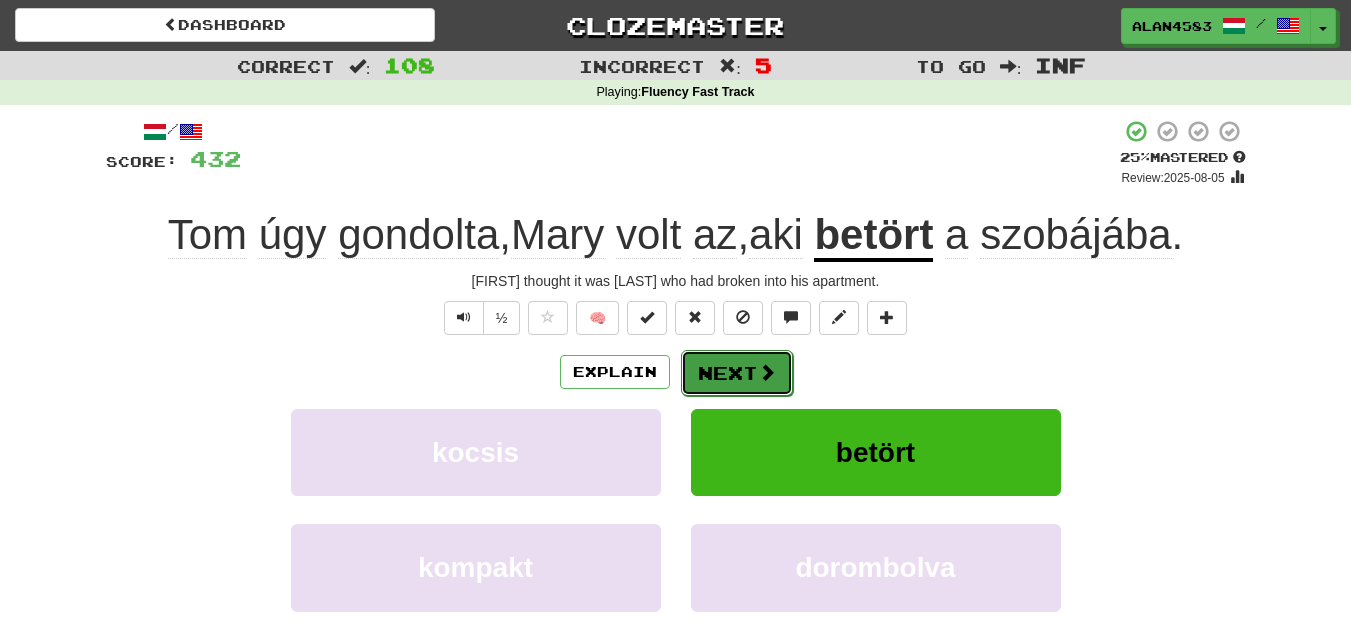 click on "Next" at bounding box center (737, 373) 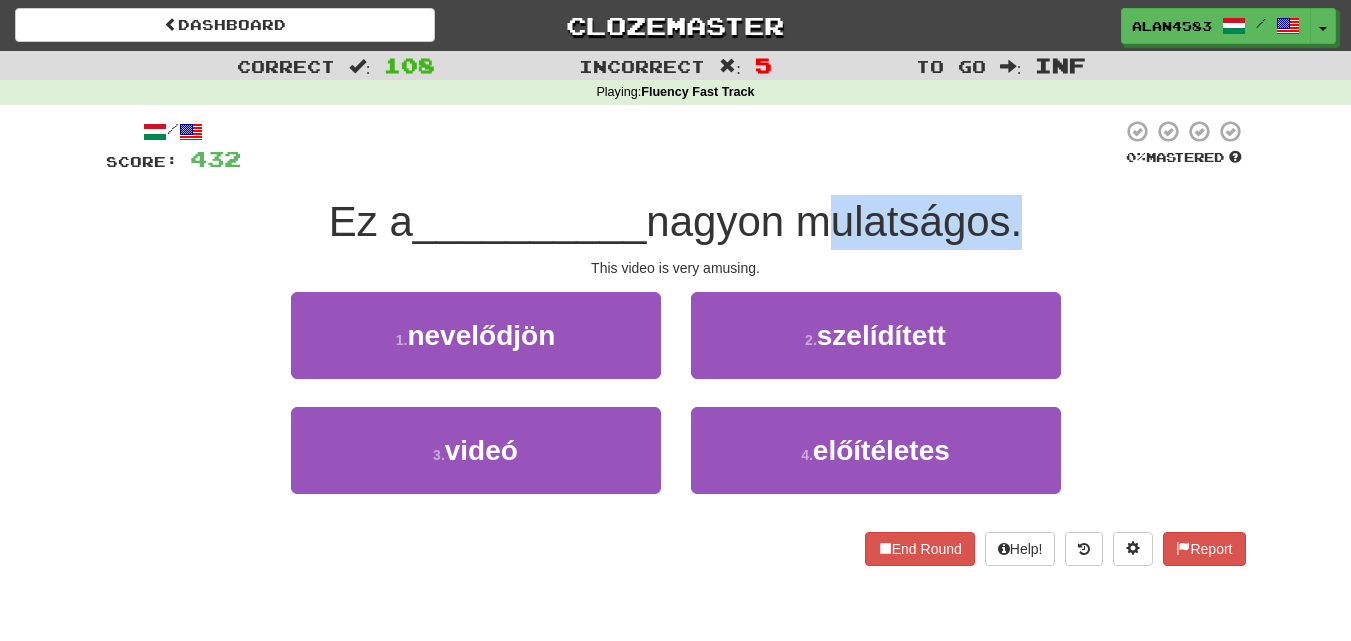 drag, startPoint x: 811, startPoint y: 230, endPoint x: 1017, endPoint y: 226, distance: 206.03883 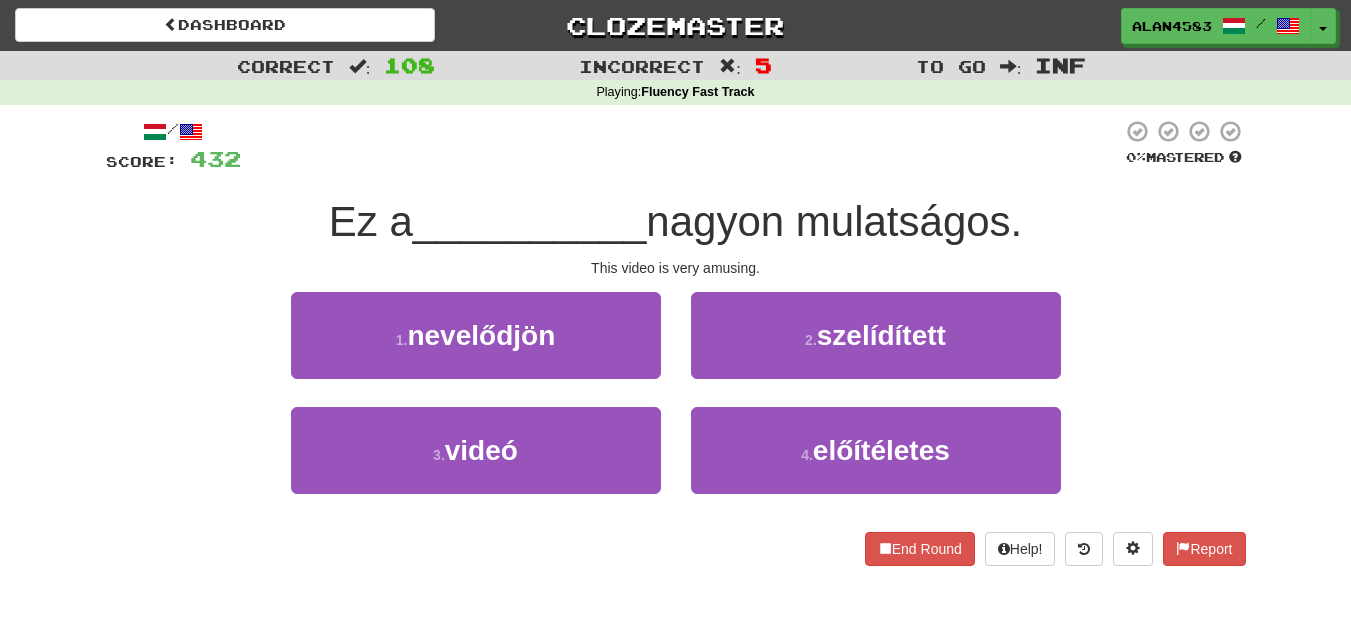 click on "/  Score:   432 0 %  Mastered Ez a  [MEDIA_TYPE]  nagyon mulatságos. This video is very amusing. 1 .  nevelődjön 2 .  szelídített 3 .  videó 4 .  előítéletes  End Round  Help!  Report" at bounding box center (676, 342) 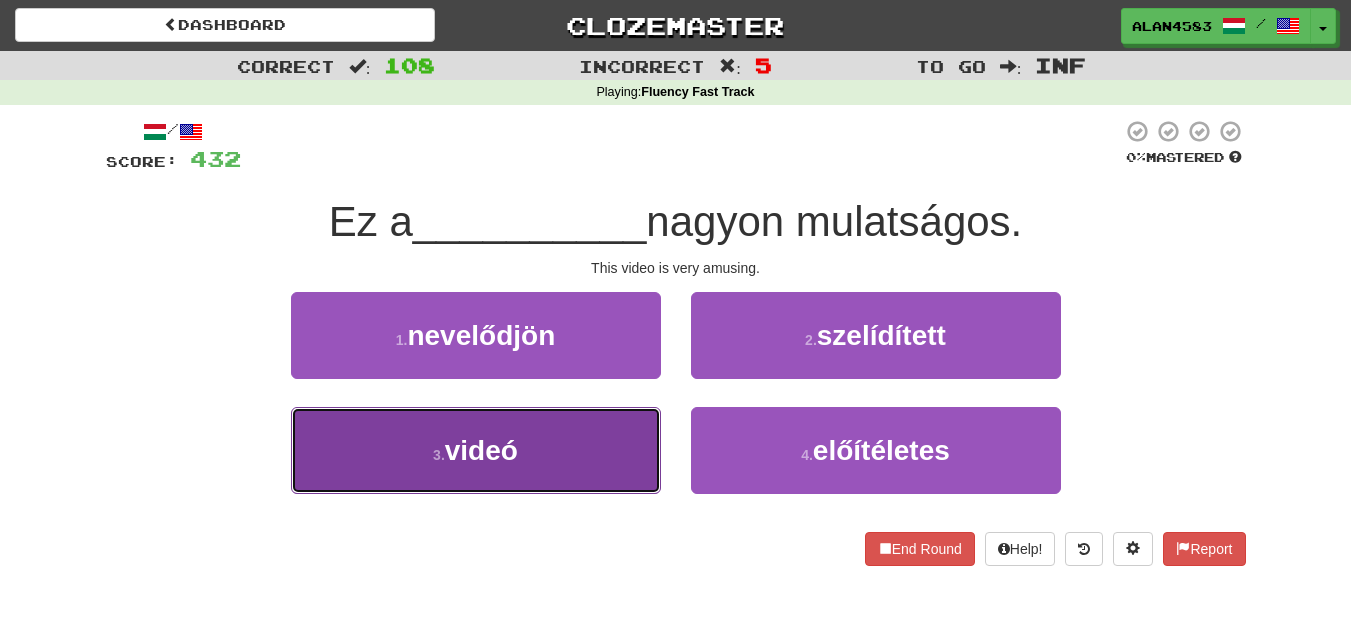 click on "3 .  videó" at bounding box center (476, 450) 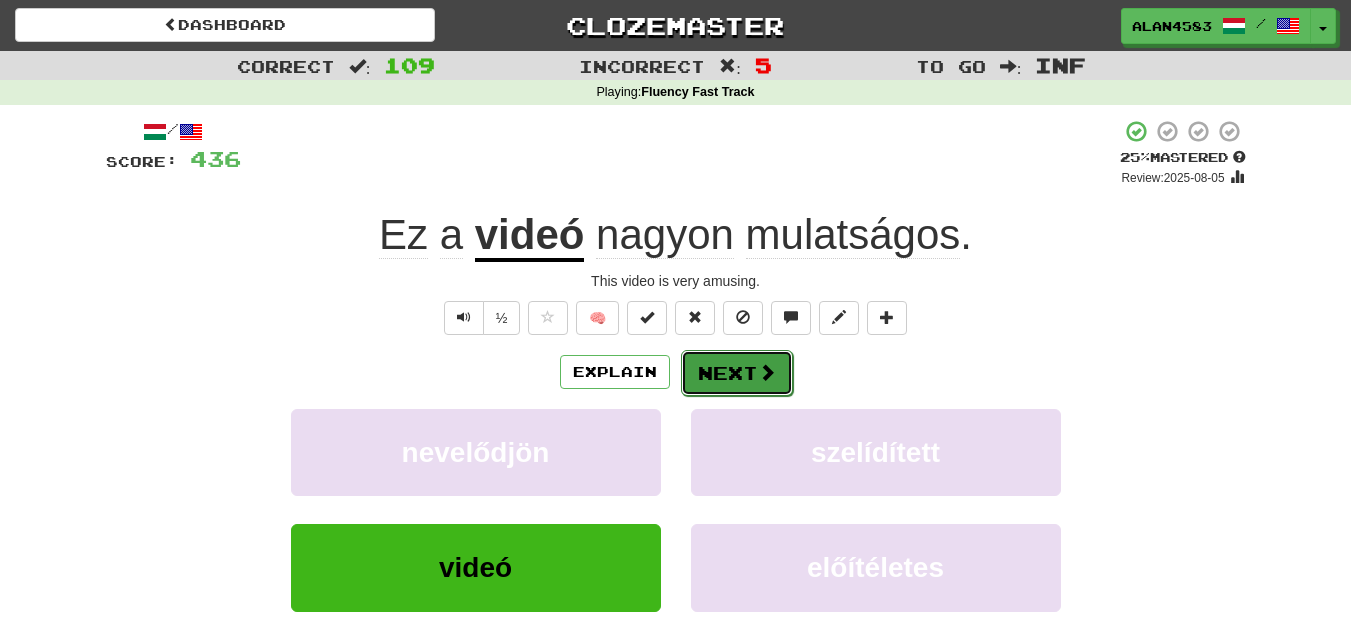 click on "Next" at bounding box center [737, 373] 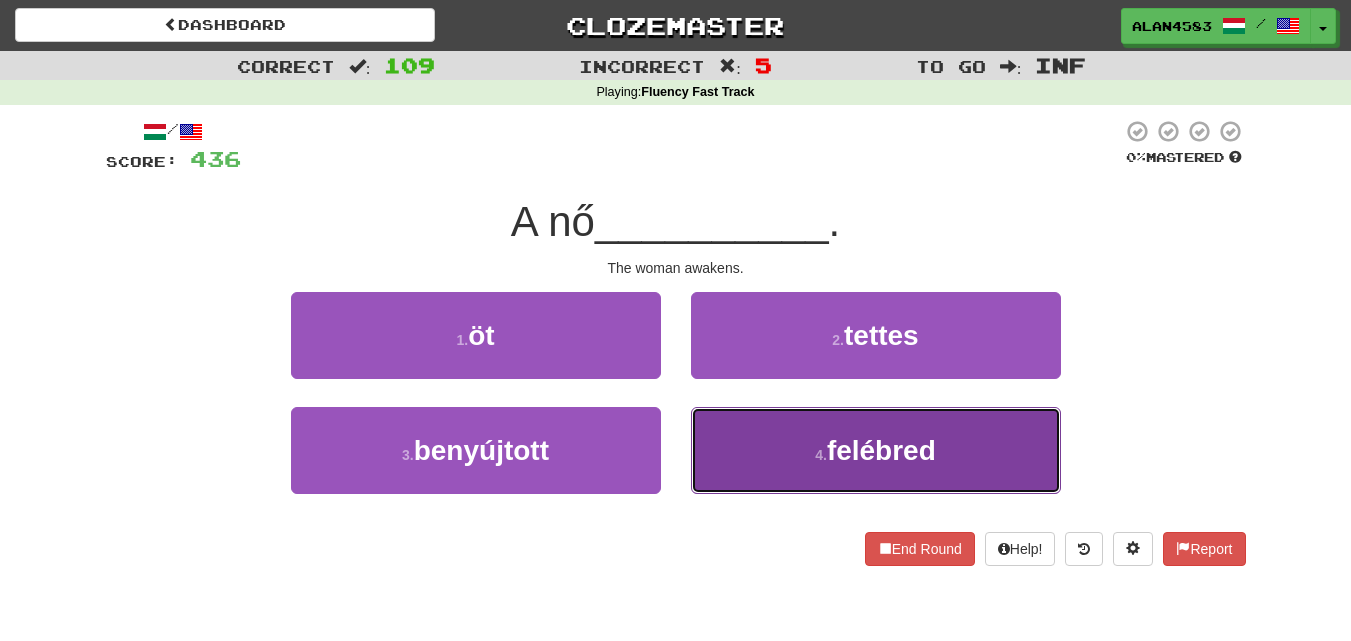 click on "4 .  felébred" at bounding box center (876, 450) 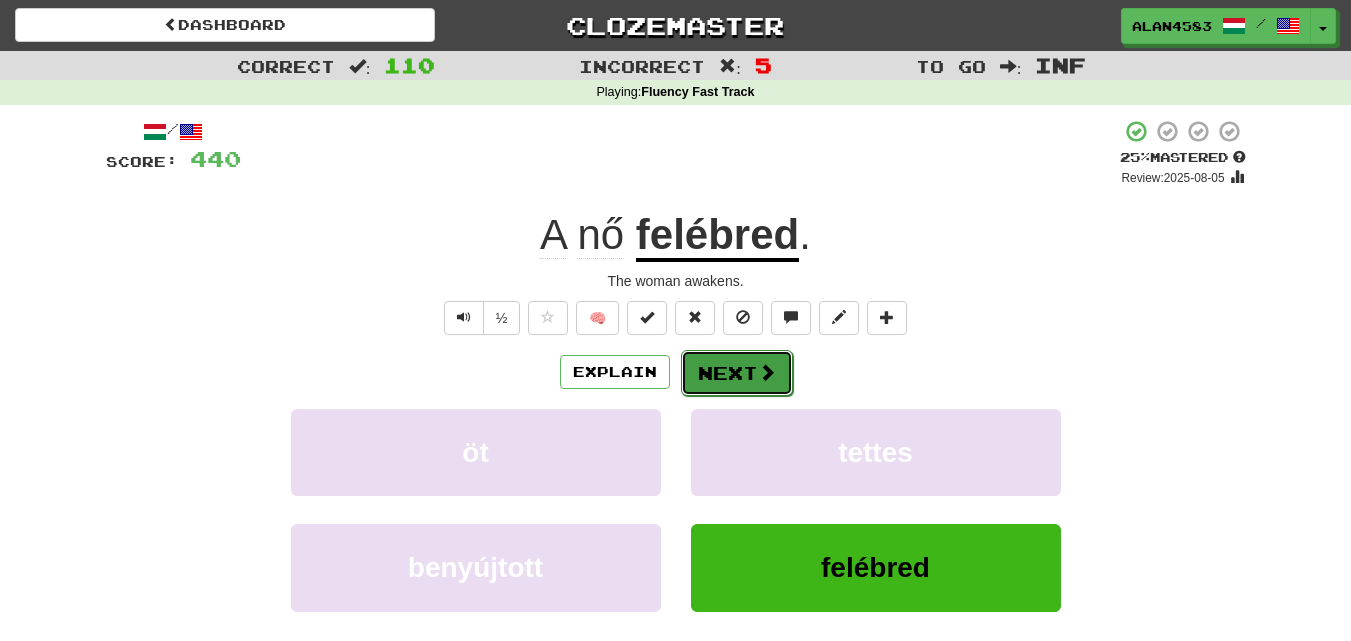 click on "Next" at bounding box center (737, 373) 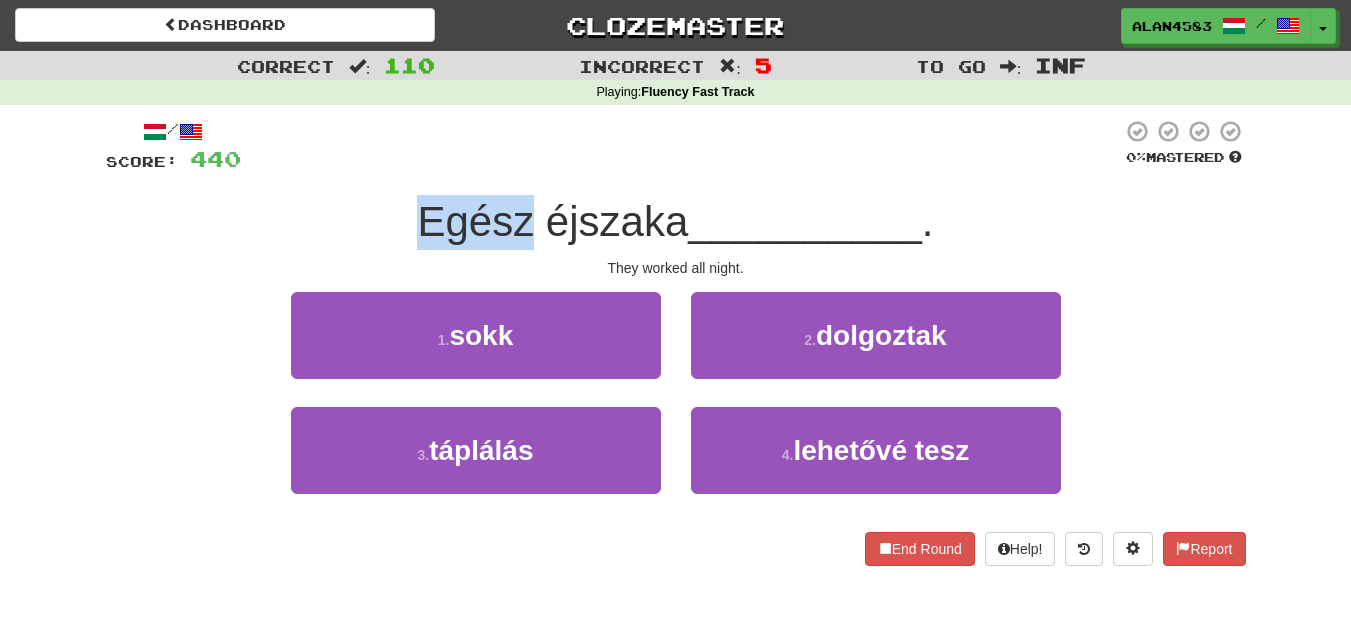 drag, startPoint x: 524, startPoint y: 215, endPoint x: 368, endPoint y: 215, distance: 156 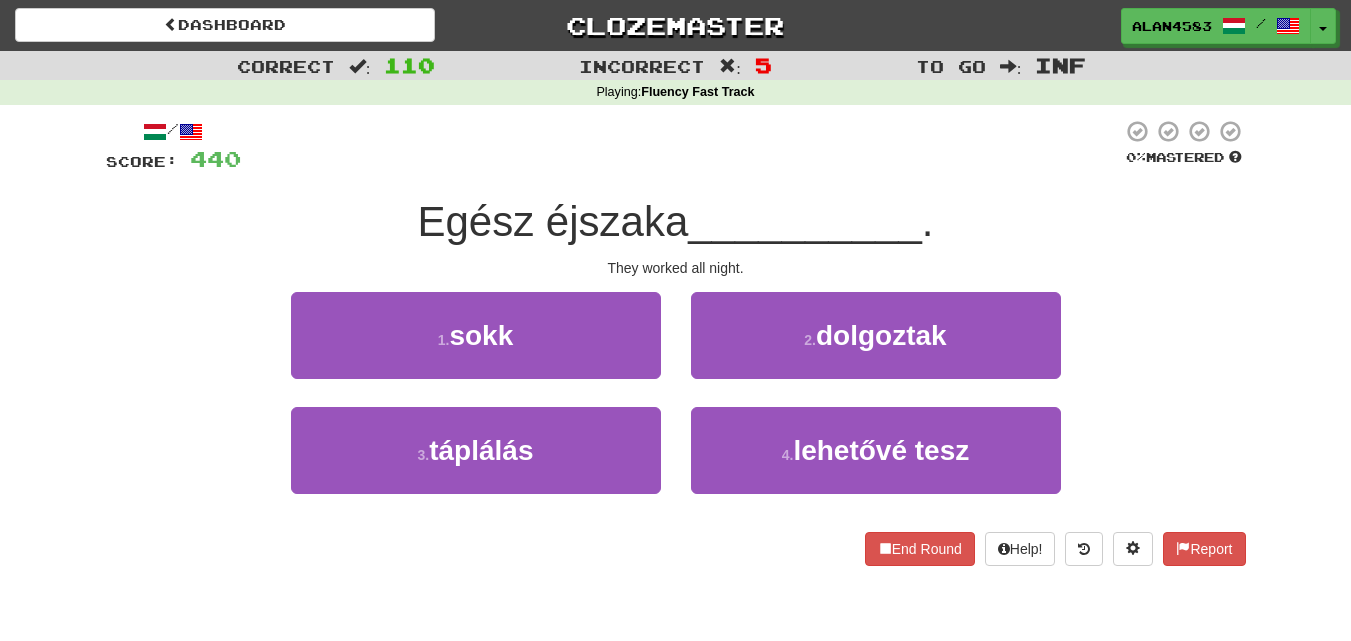 click at bounding box center (681, 146) 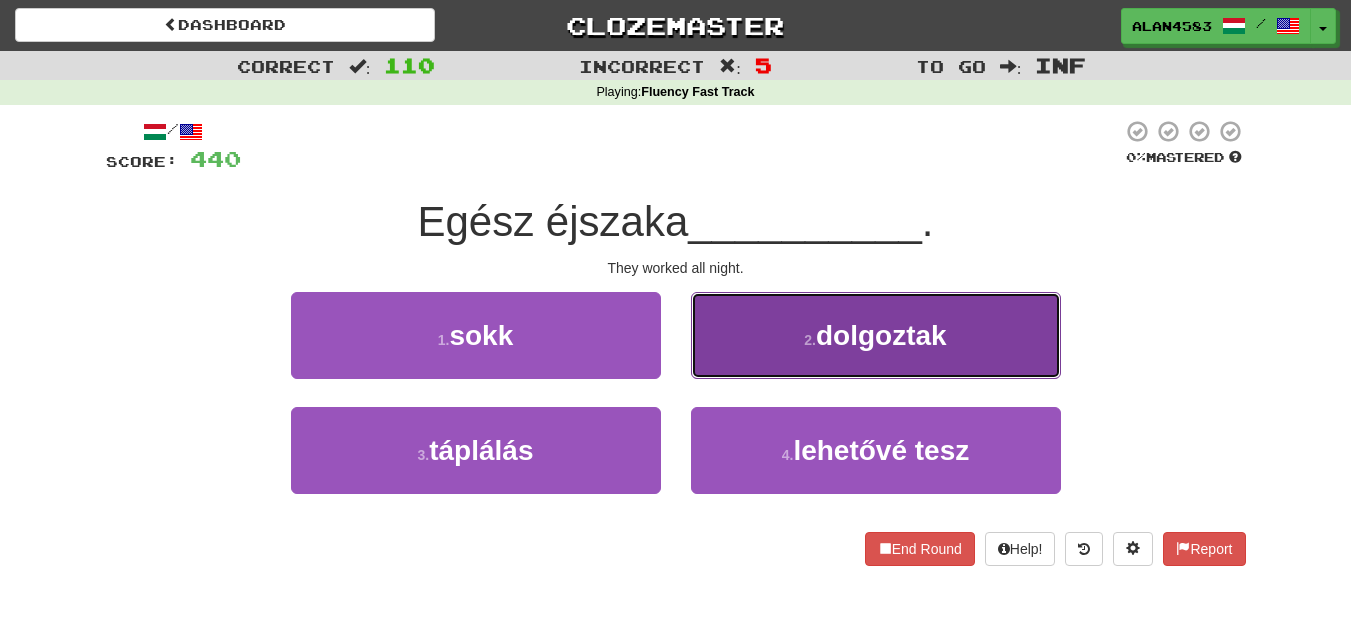 click on "2 .  dolgoztak" at bounding box center (876, 335) 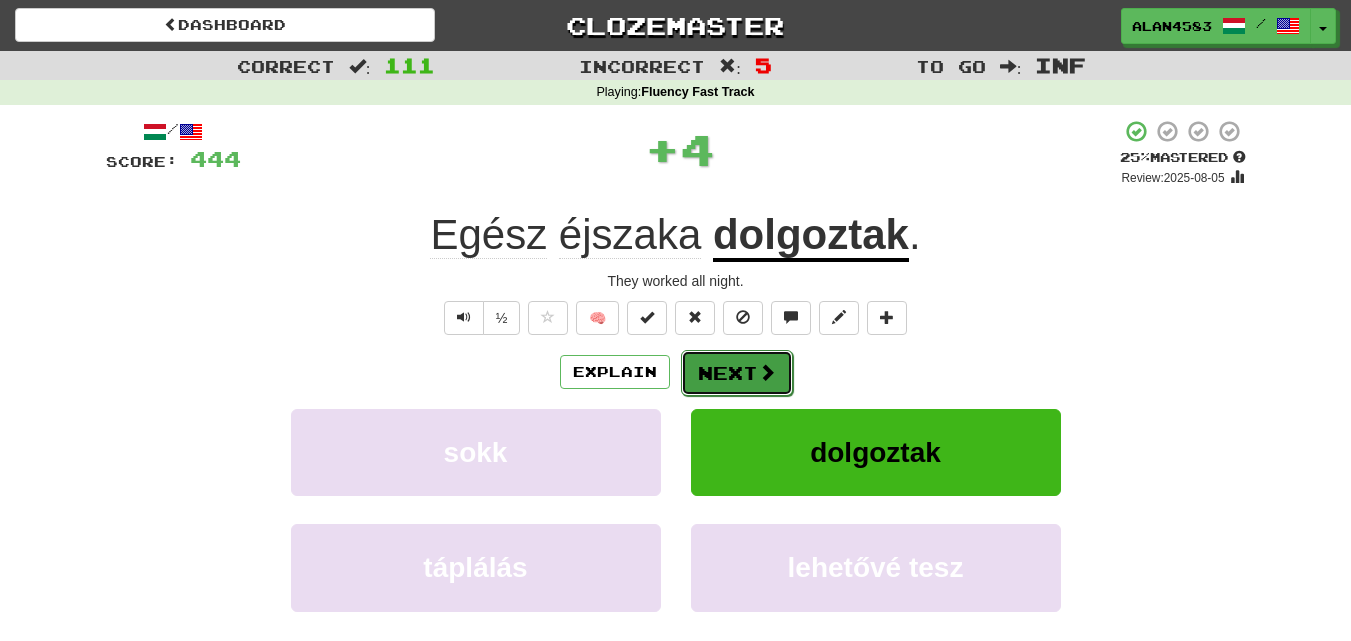 click on "Next" at bounding box center (737, 373) 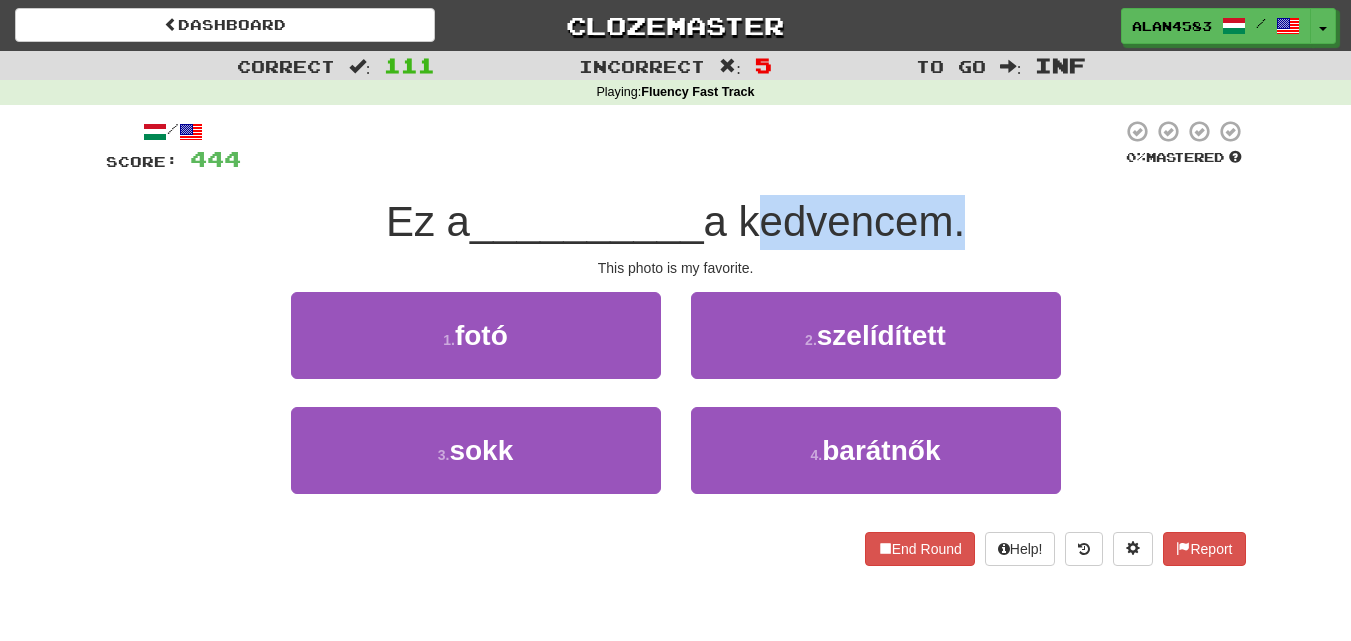 drag, startPoint x: 750, startPoint y: 229, endPoint x: 950, endPoint y: 237, distance: 200.15994 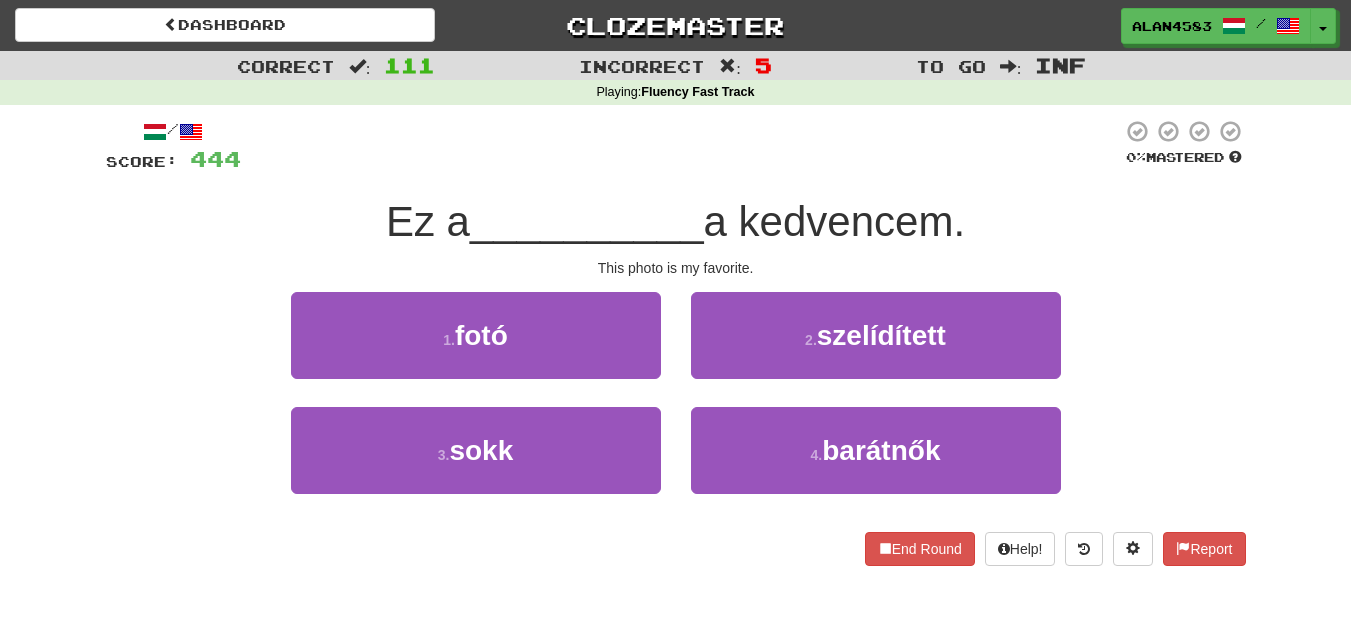 click at bounding box center [681, 146] 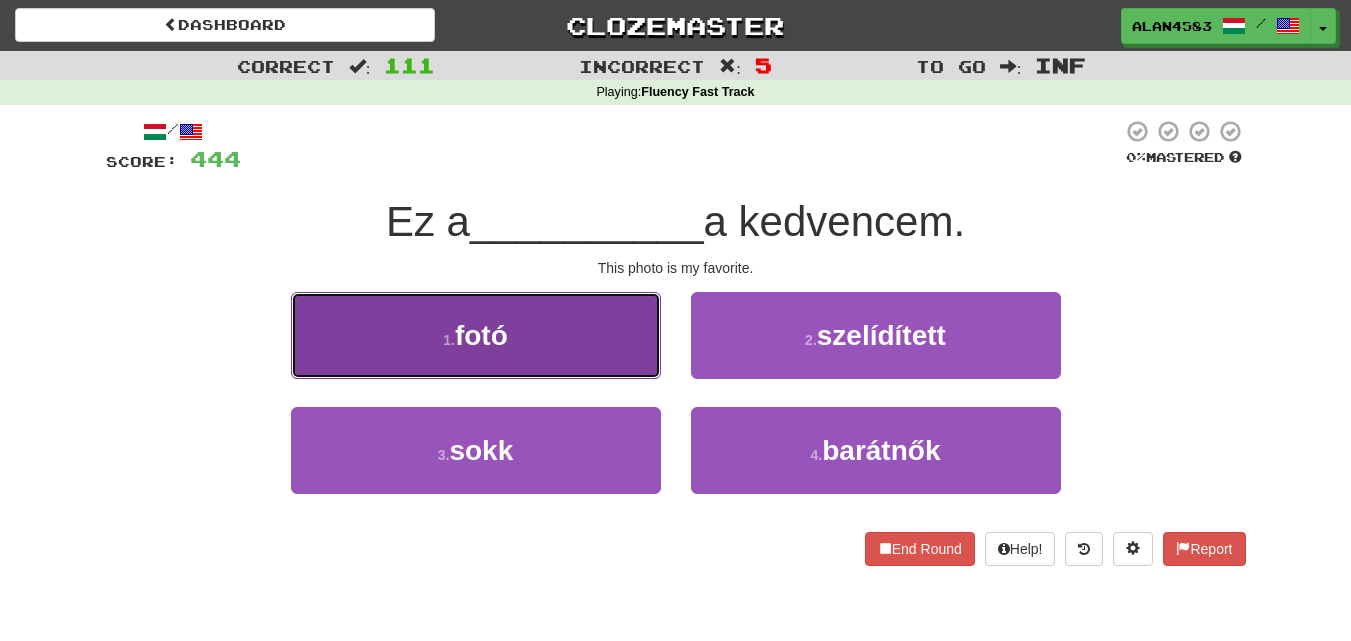 click on "1 .  fotó" at bounding box center (476, 335) 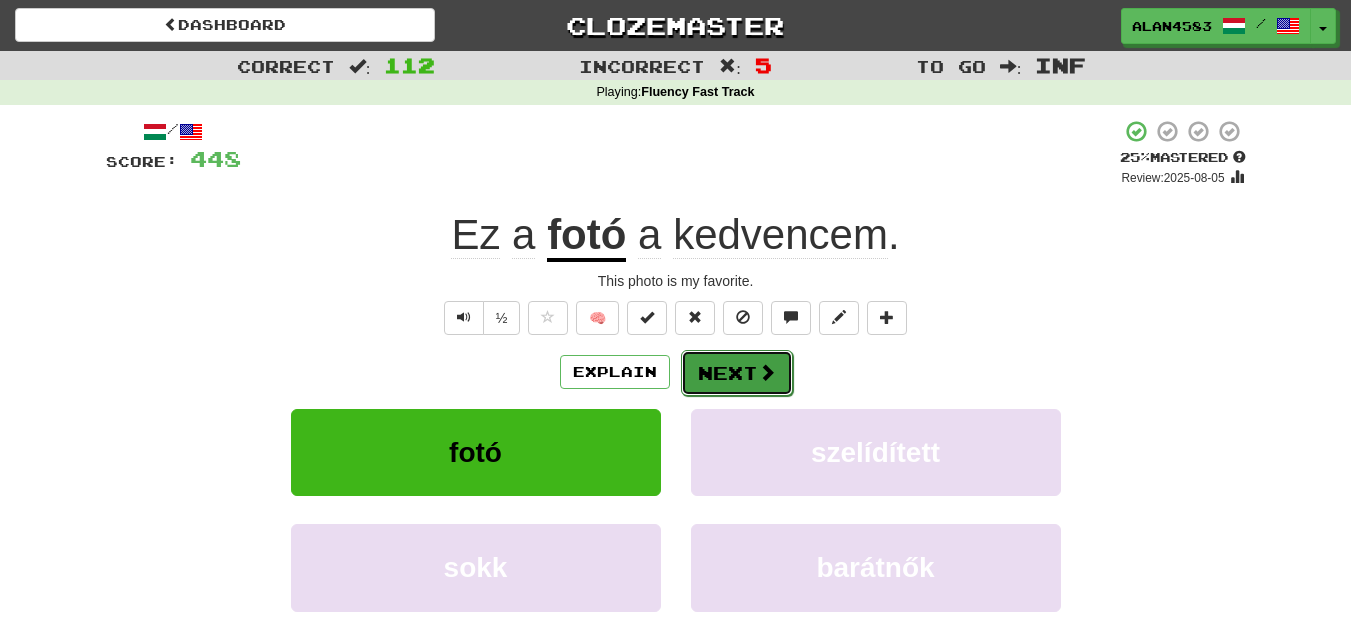 click on "Next" at bounding box center [737, 373] 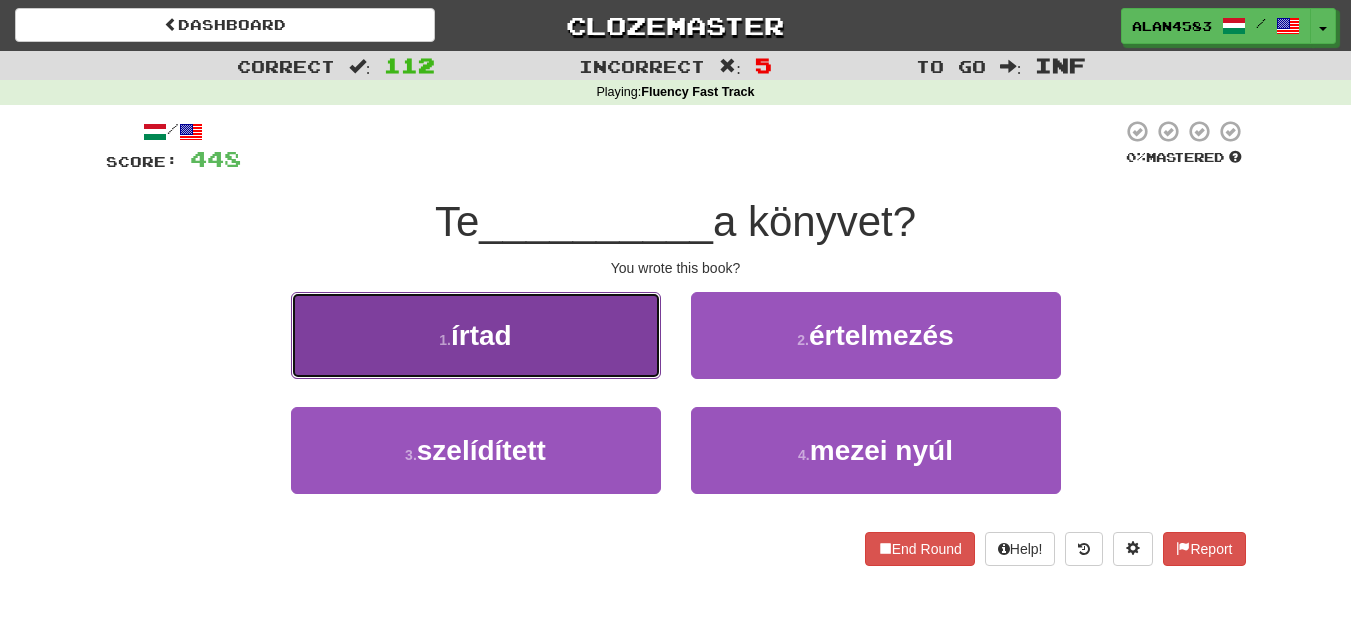 click on "1 .  írtad" at bounding box center (476, 335) 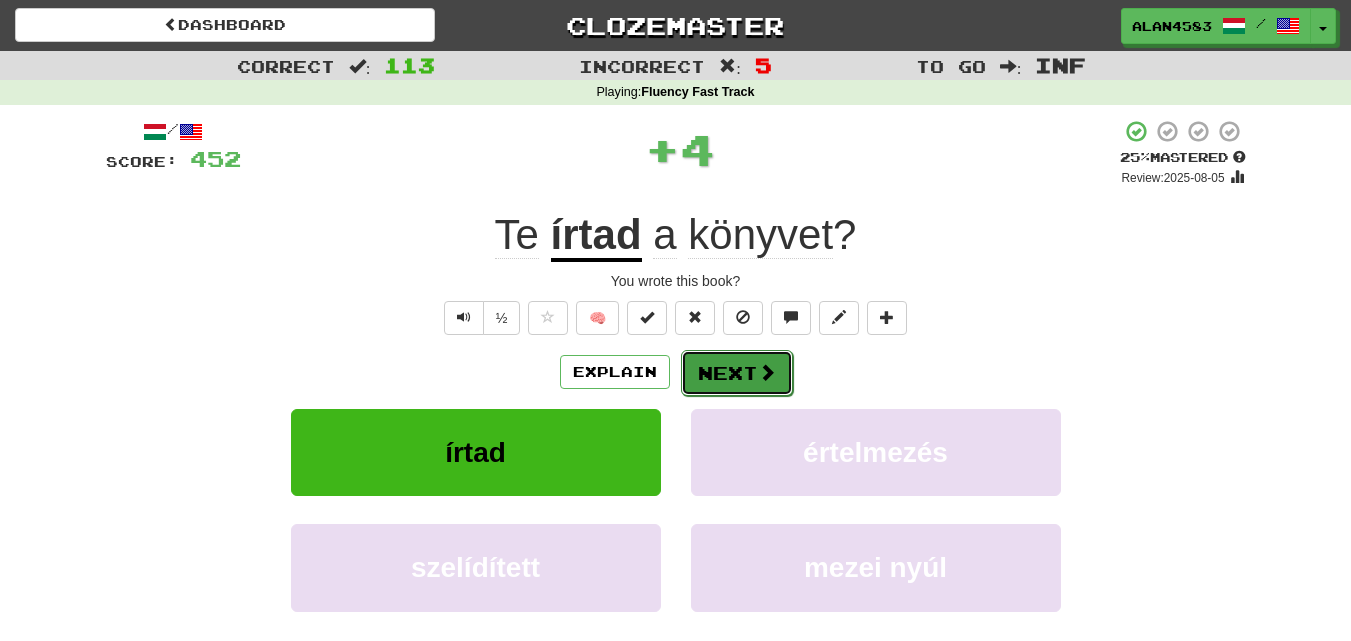 click on "Next" at bounding box center (737, 373) 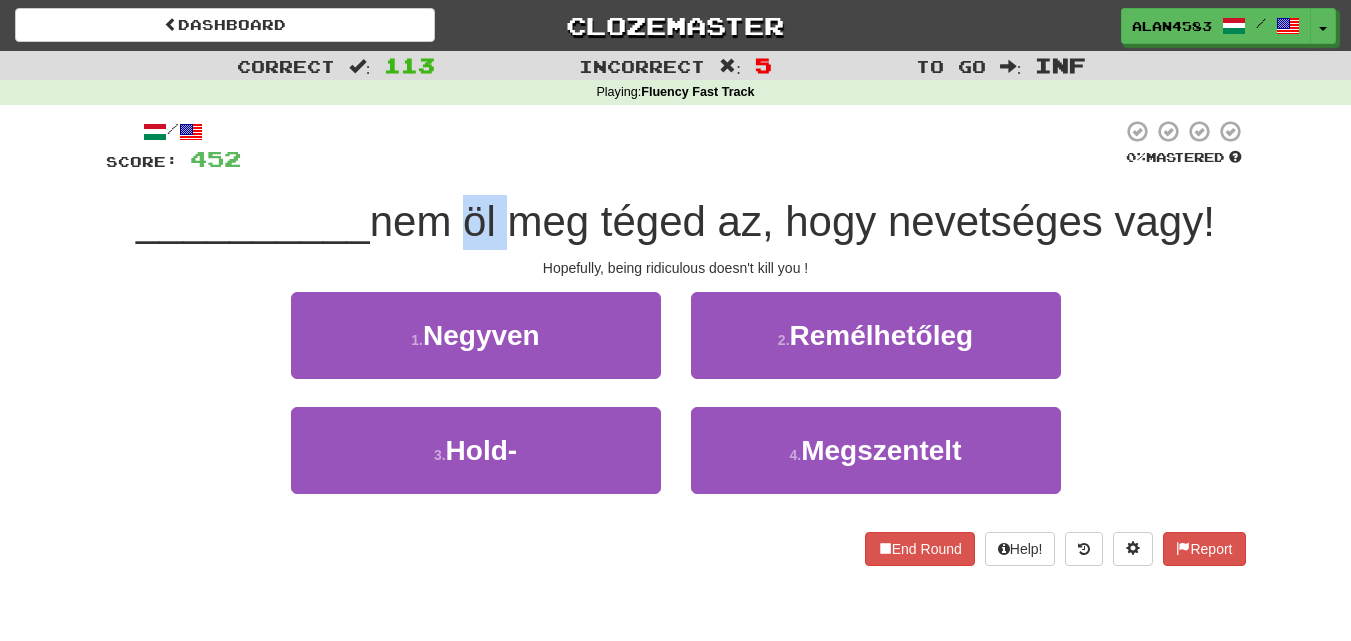 drag, startPoint x: 501, startPoint y: 214, endPoint x: 460, endPoint y: 214, distance: 41 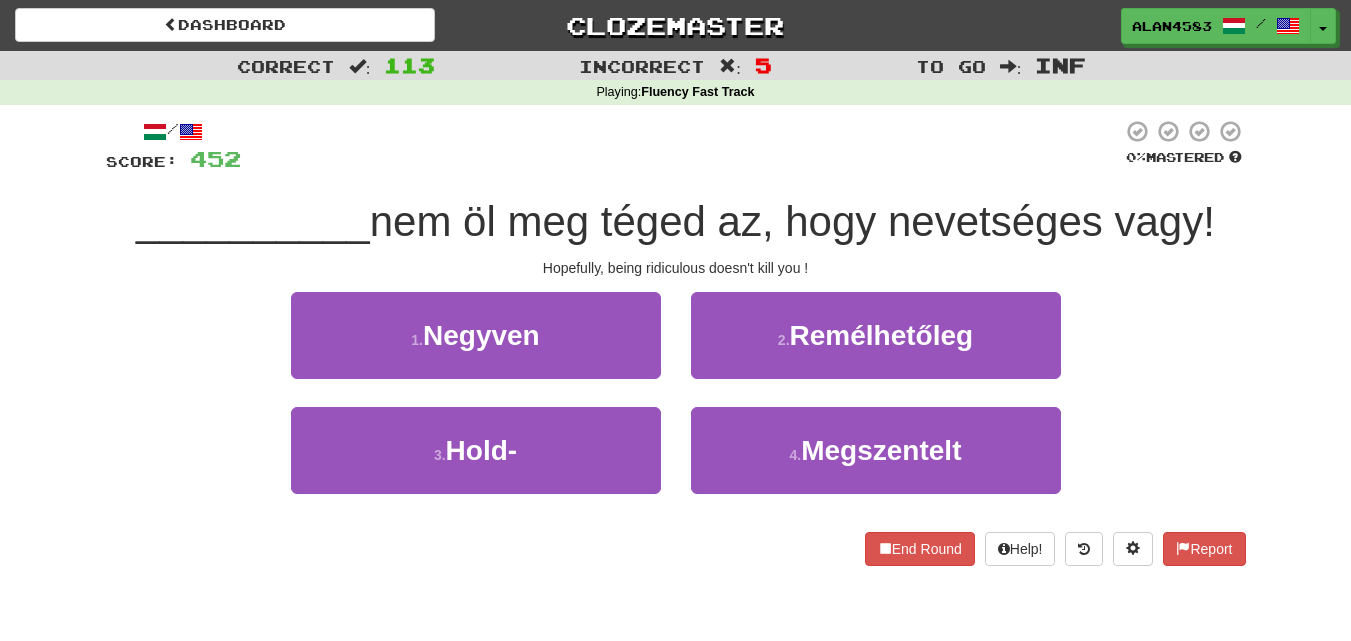 click on "nem öl meg téged az, hogy nevetséges vagy!" at bounding box center (792, 221) 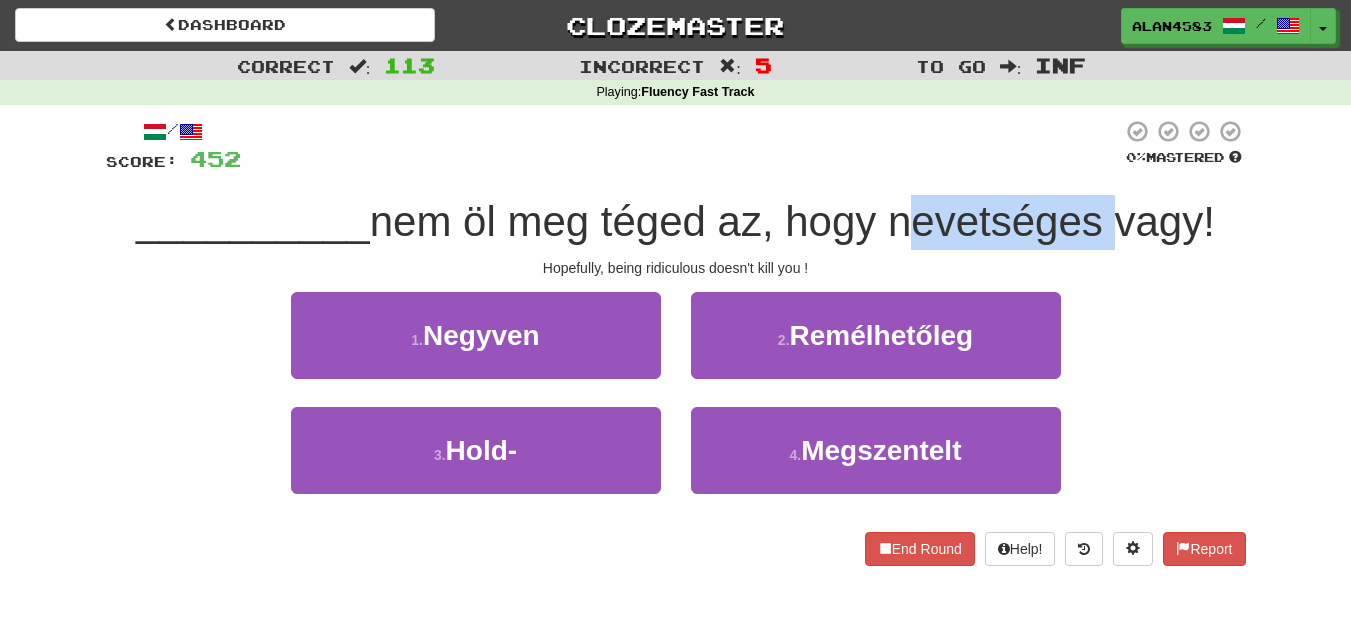drag, startPoint x: 897, startPoint y: 227, endPoint x: 1105, endPoint y: 231, distance: 208.03845 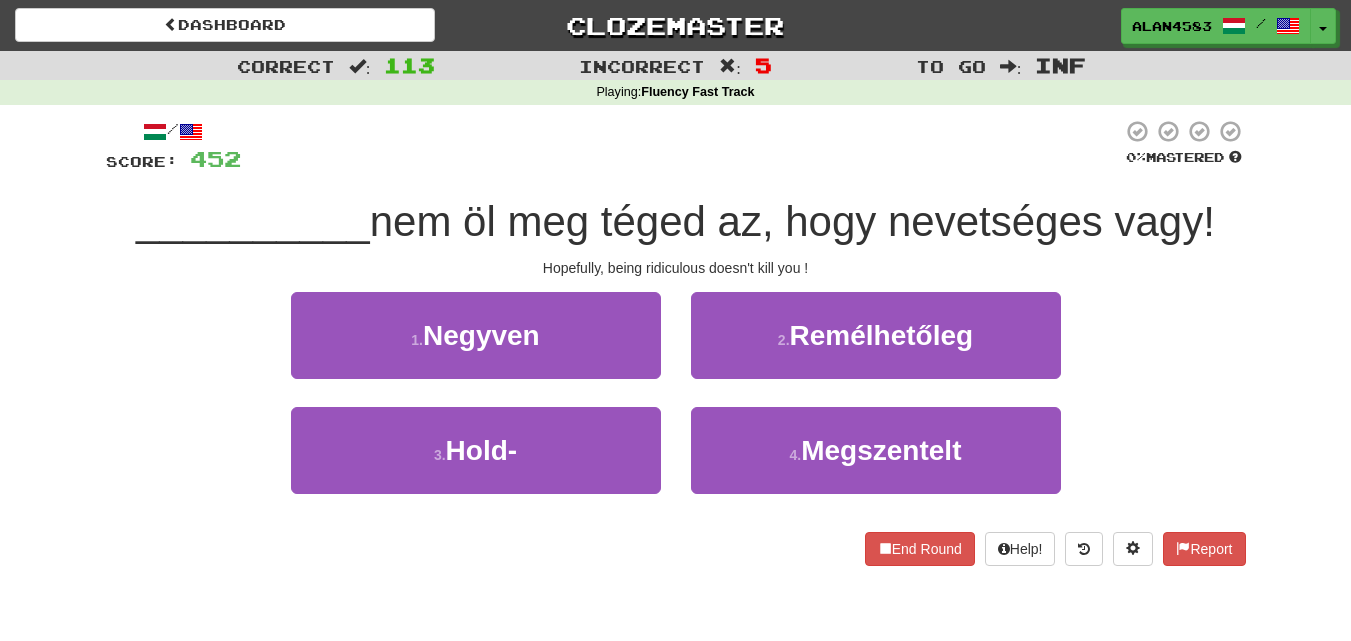 click at bounding box center (681, 146) 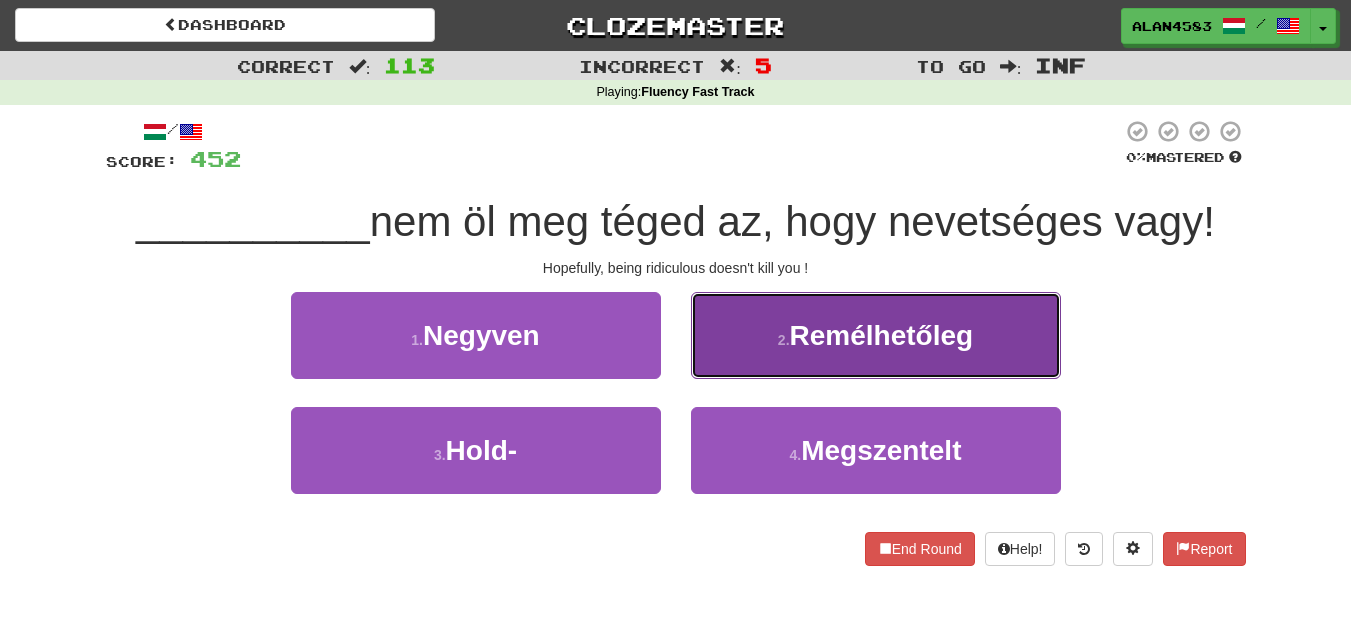 click on "2 .  Remélhetőleg" at bounding box center [876, 335] 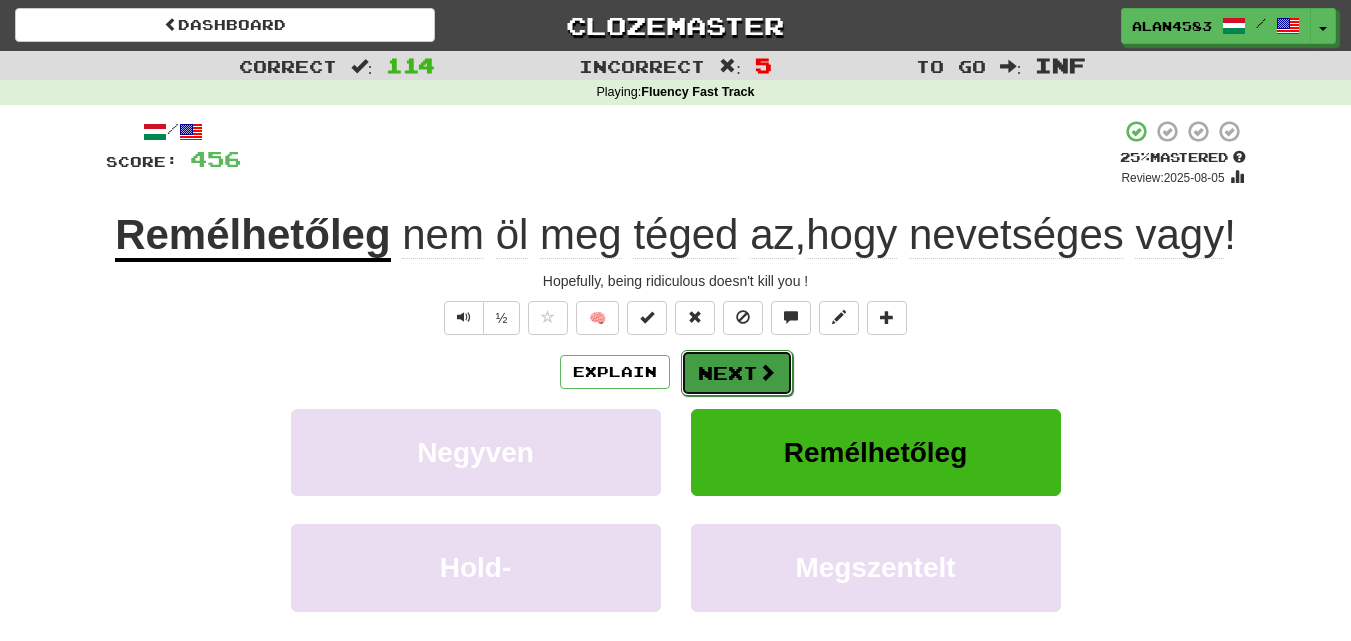 click on "Next" at bounding box center [737, 373] 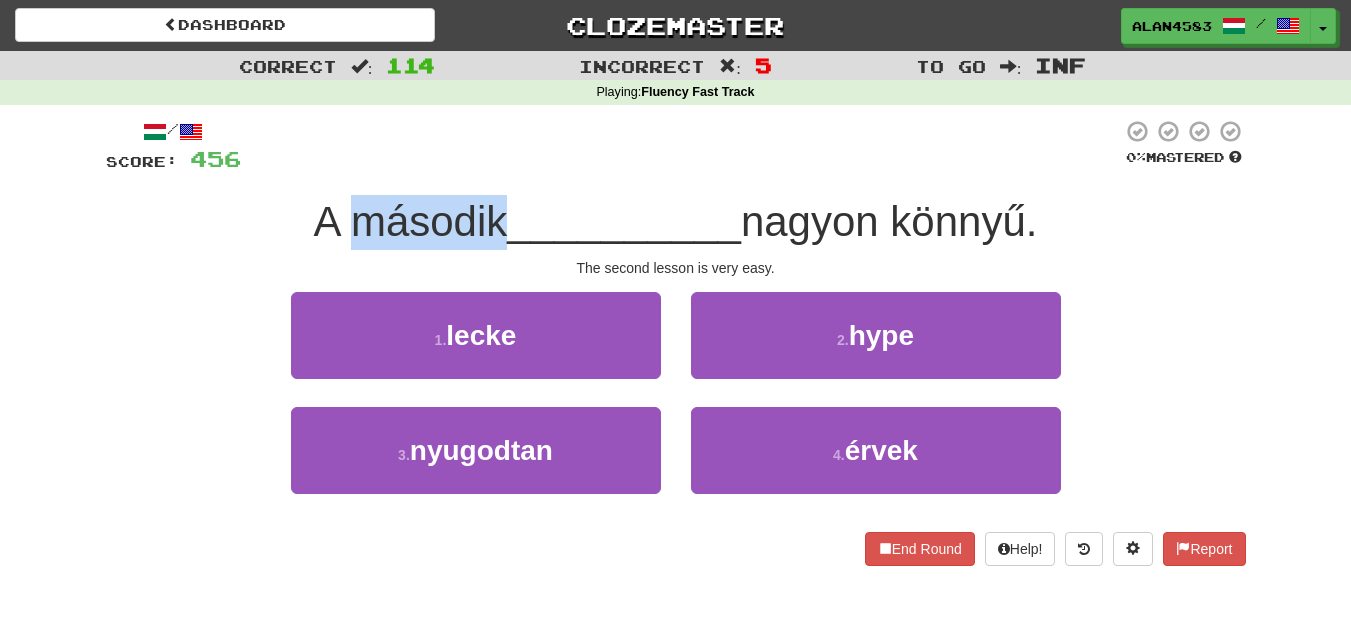 drag, startPoint x: 498, startPoint y: 213, endPoint x: 345, endPoint y: 224, distance: 153.39491 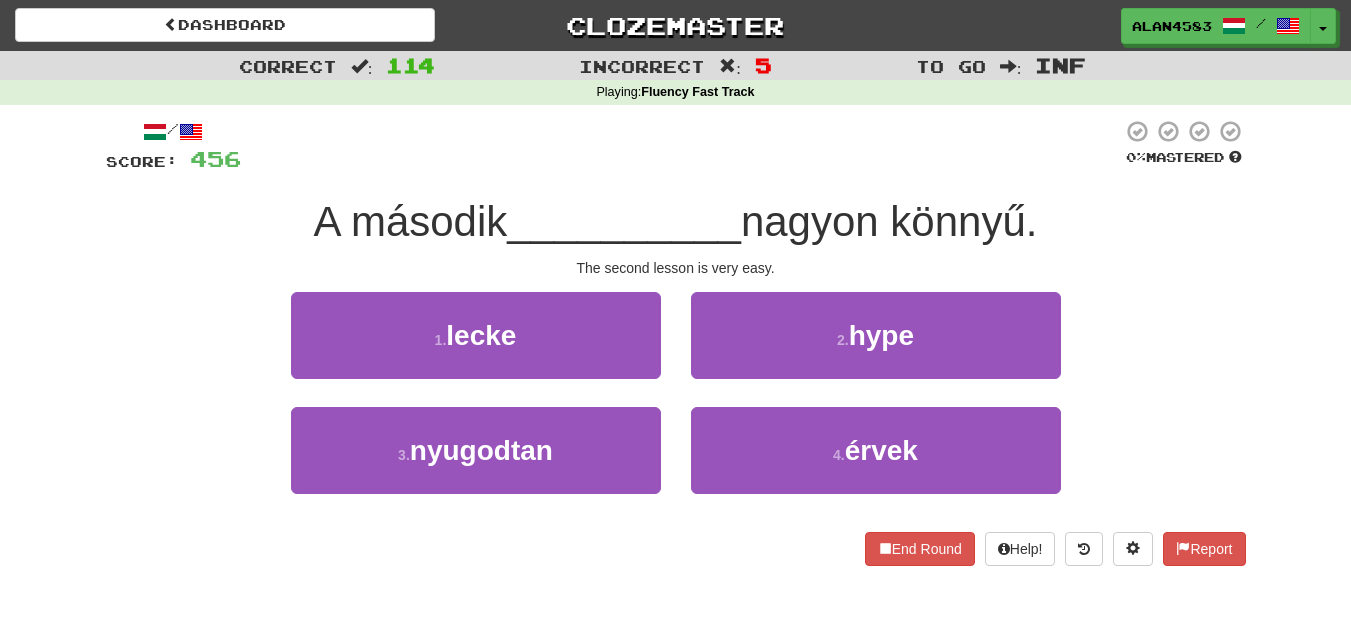 click on "/  Score:   456 0 %  Mastered A második  __________  nagyon könnyű. The second lesson is very easy. 1 .  lecke 2 .  hype 3 .  nyugodtan 4 .  érvek  End Round  Help!  Report" at bounding box center (676, 342) 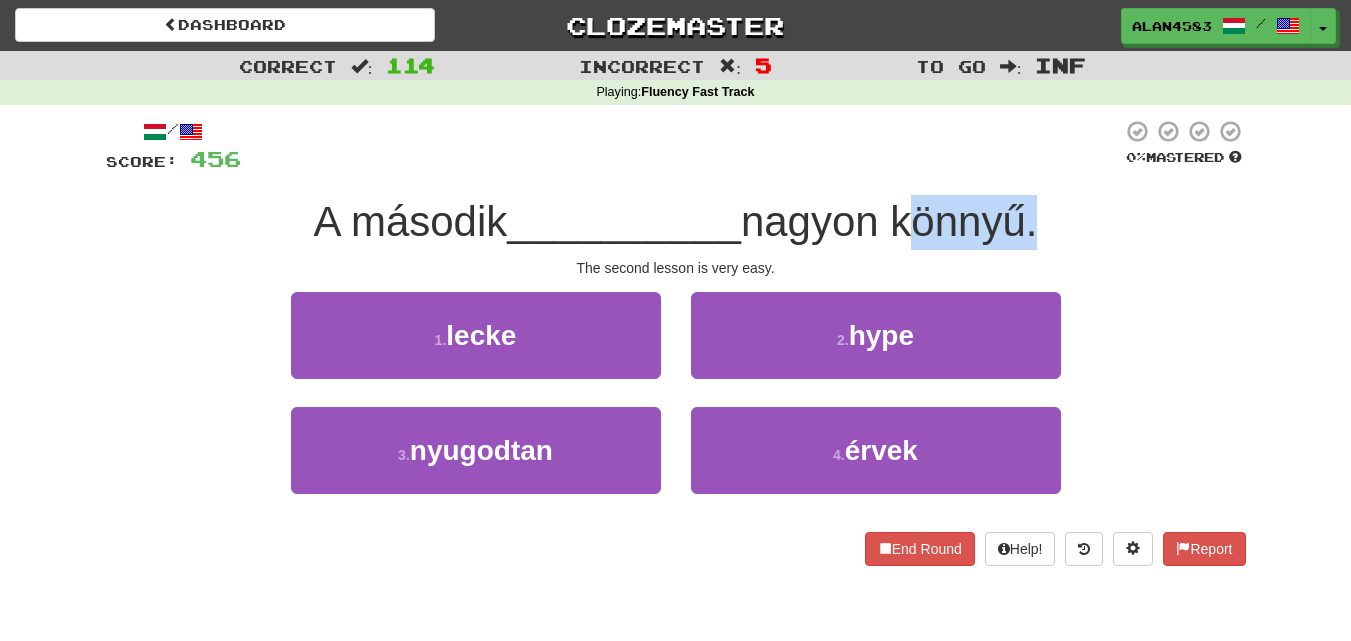 drag, startPoint x: 898, startPoint y: 227, endPoint x: 1031, endPoint y: 220, distance: 133.18408 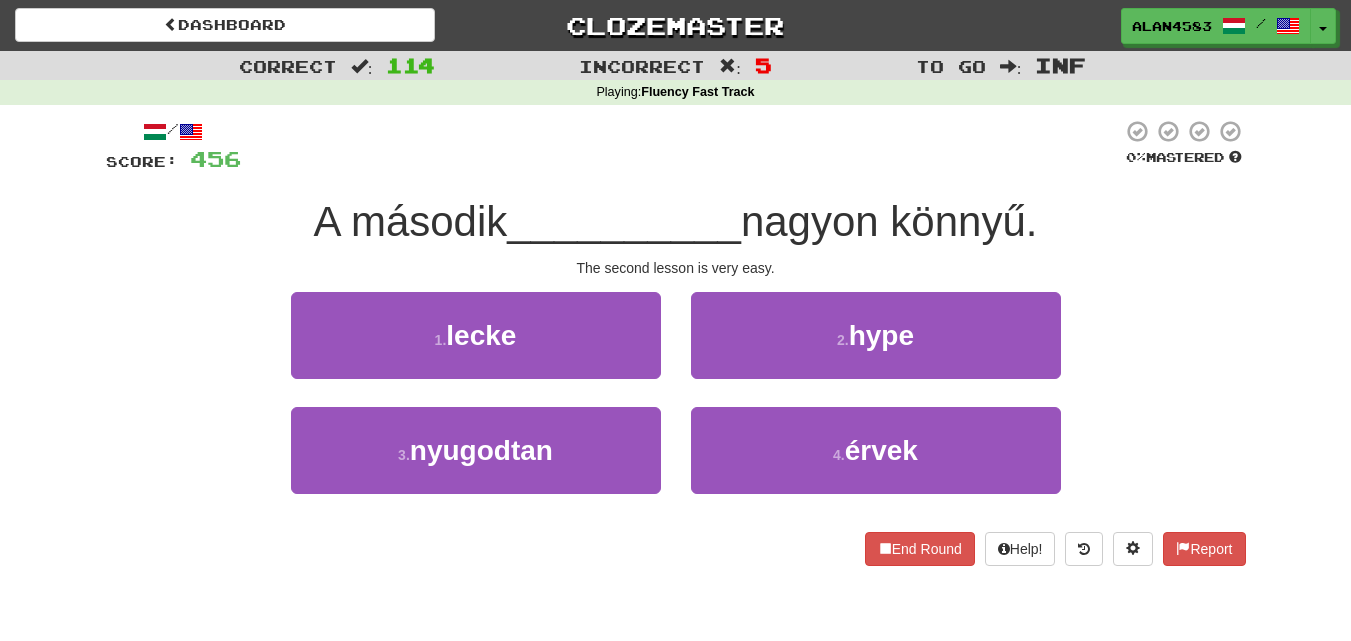 click at bounding box center [681, 146] 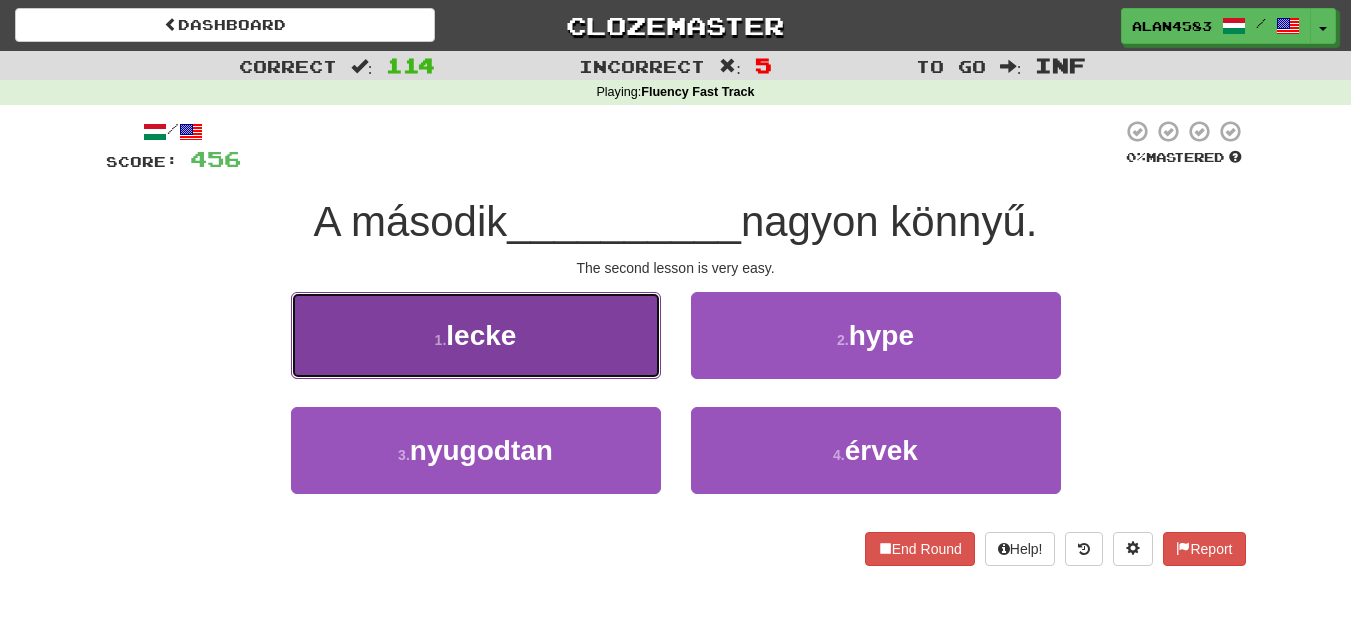 click on "1 .  lecke" at bounding box center (476, 335) 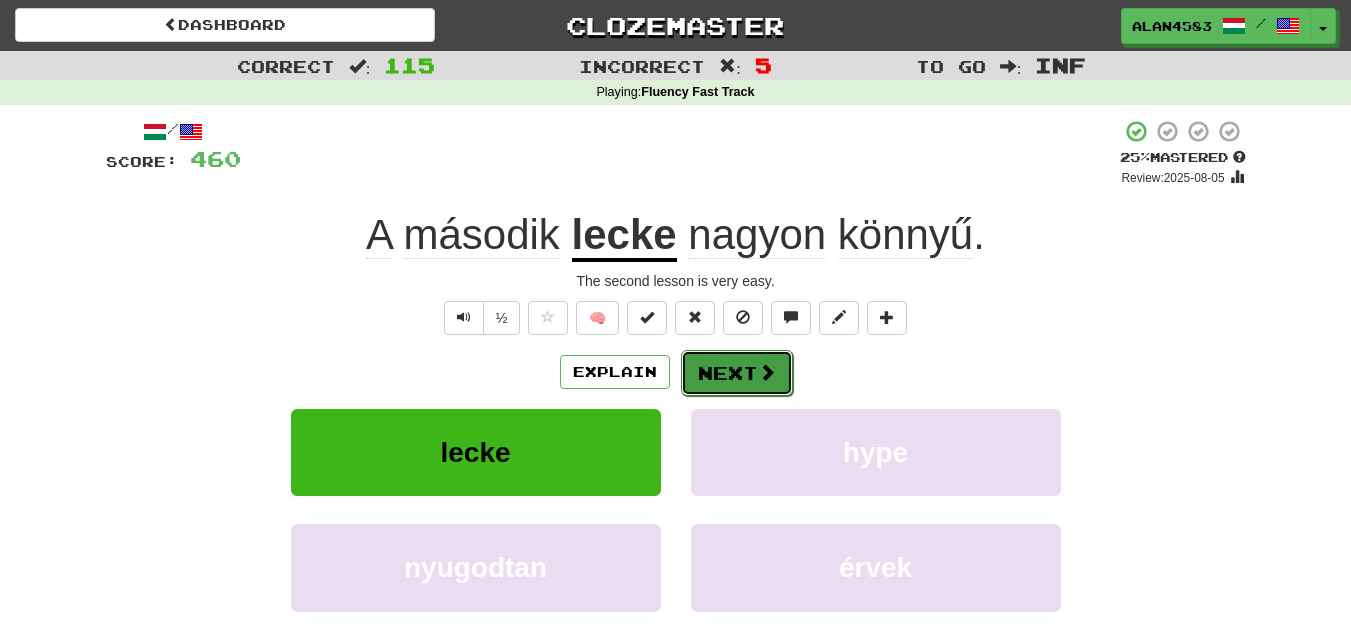 click on "Next" at bounding box center [737, 373] 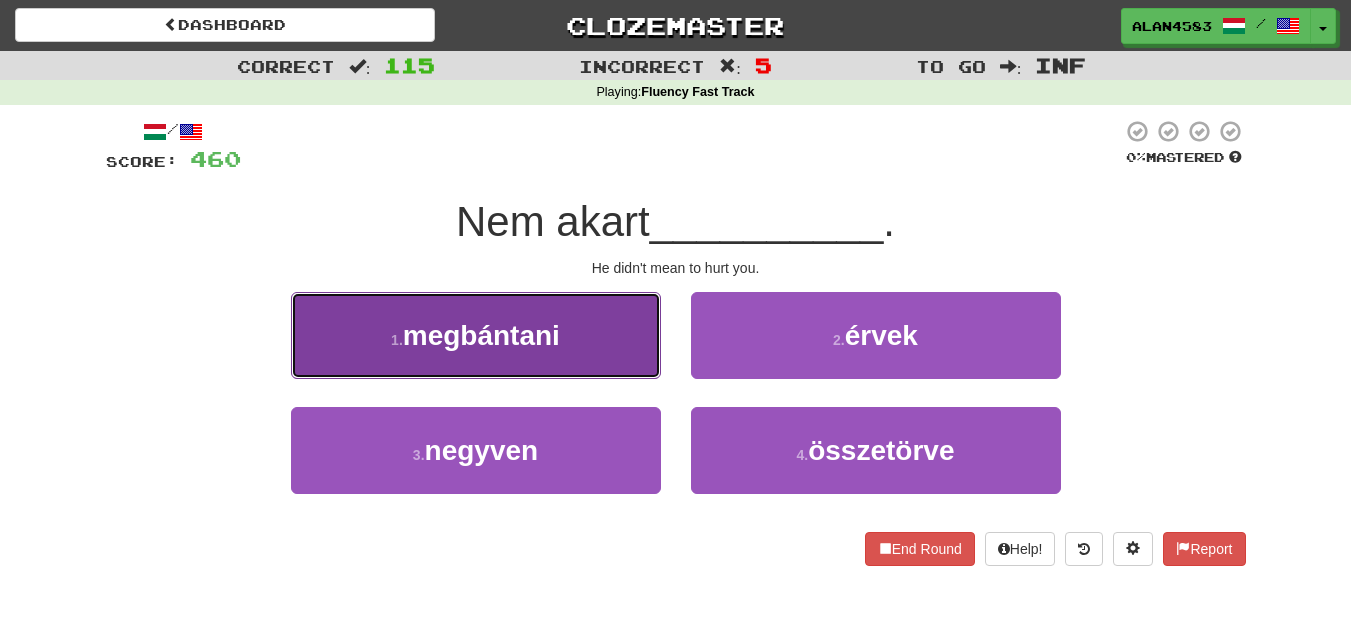 click on "1 .  megbántani" at bounding box center (476, 335) 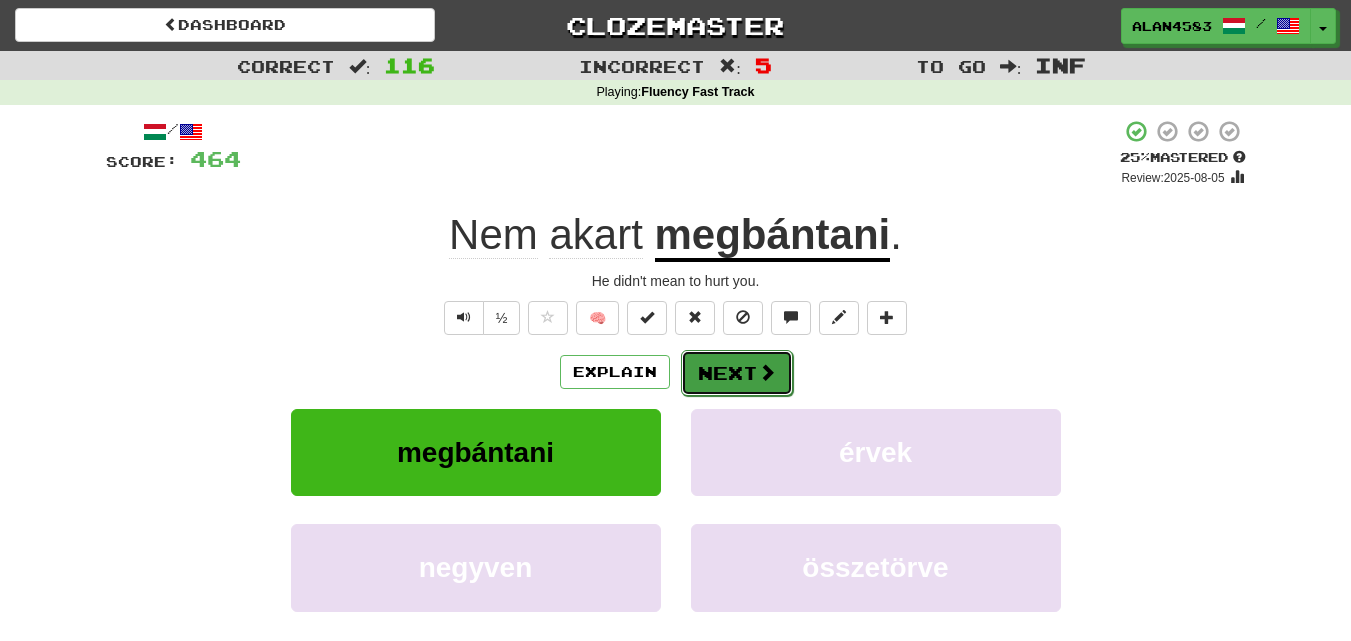 click on "Next" at bounding box center (737, 373) 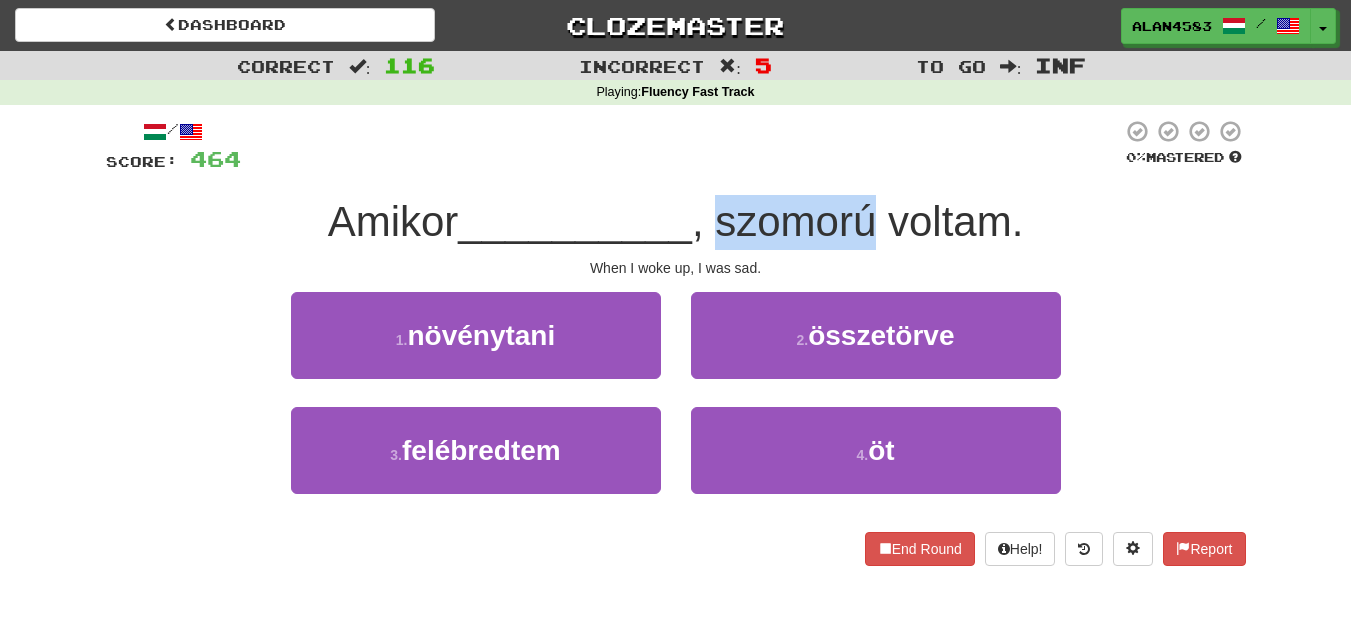 drag, startPoint x: 722, startPoint y: 217, endPoint x: 880, endPoint y: 212, distance: 158.0791 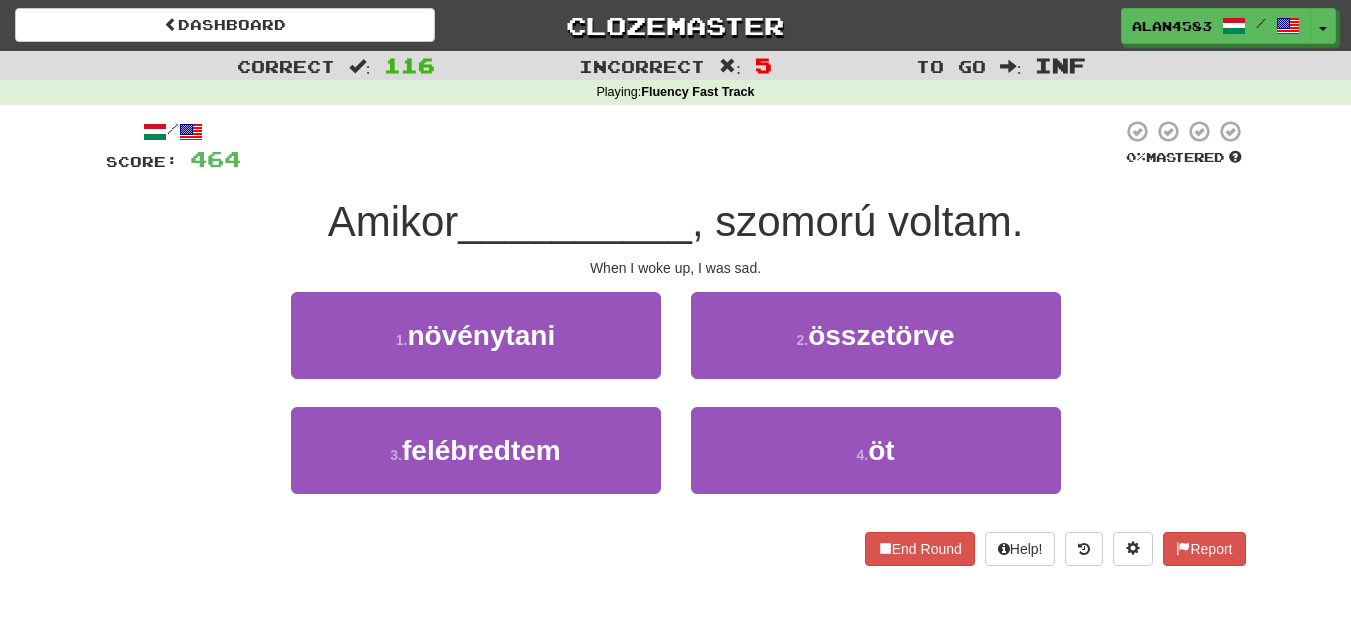 click at bounding box center [681, 146] 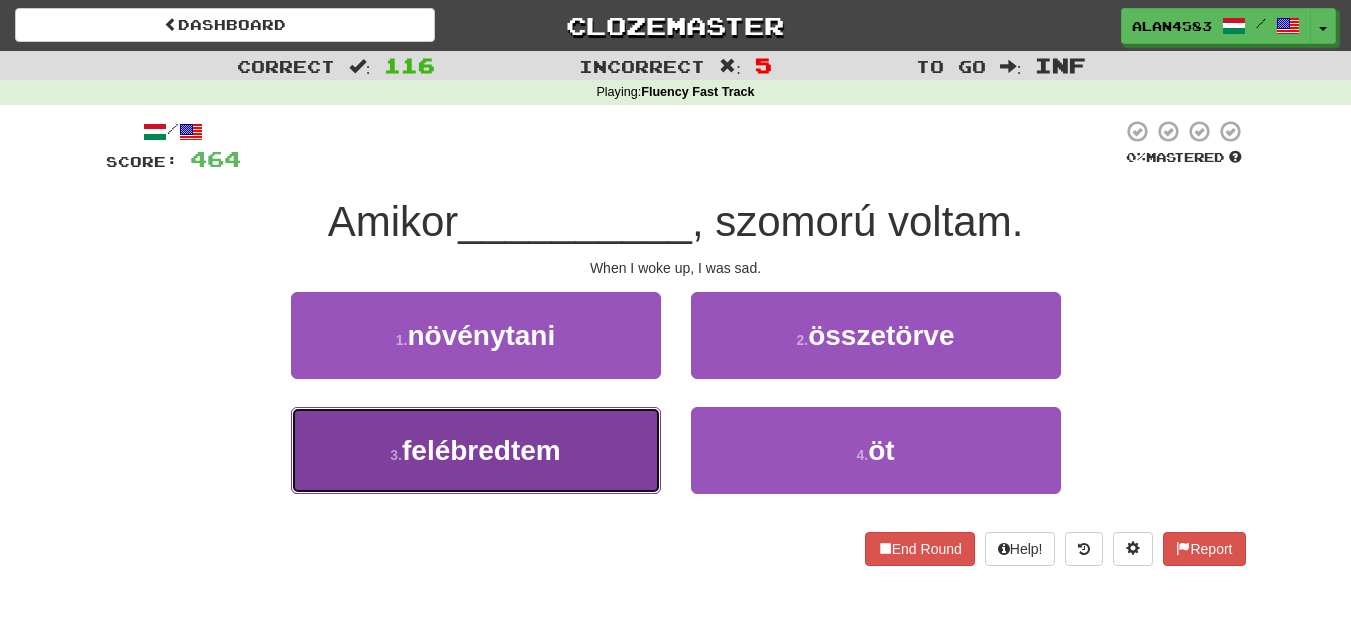 click on "3 .  felébredtem" at bounding box center [476, 450] 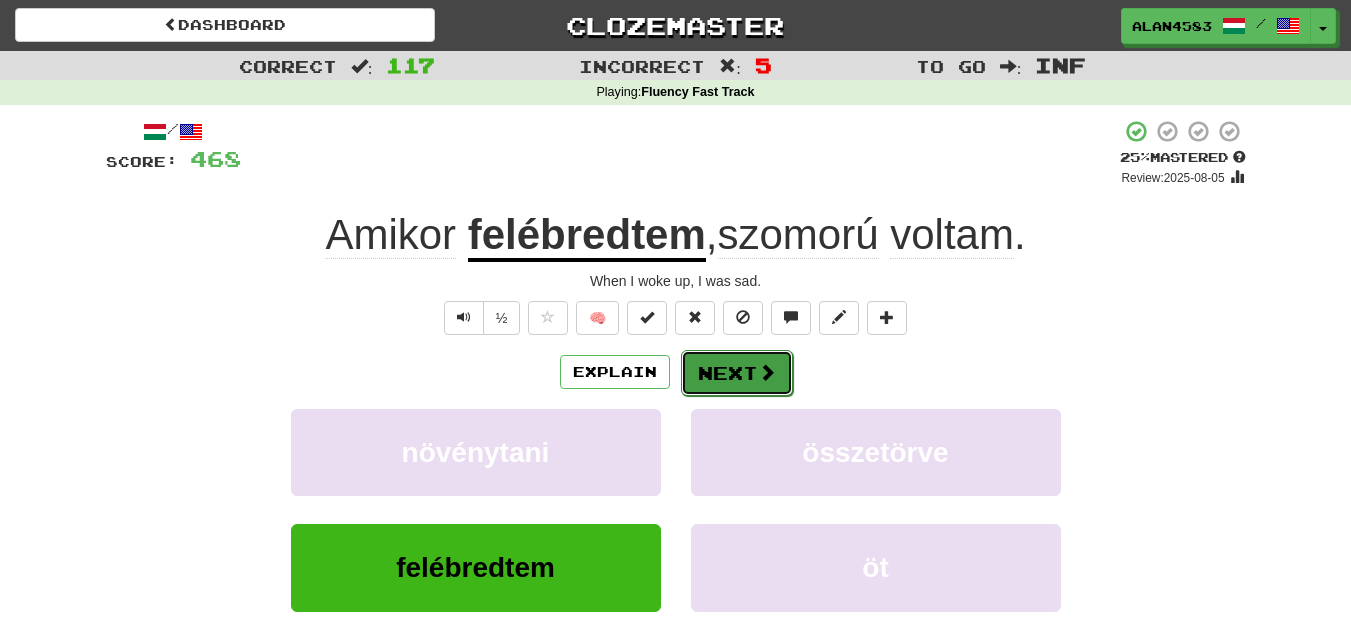 click on "Next" at bounding box center (737, 373) 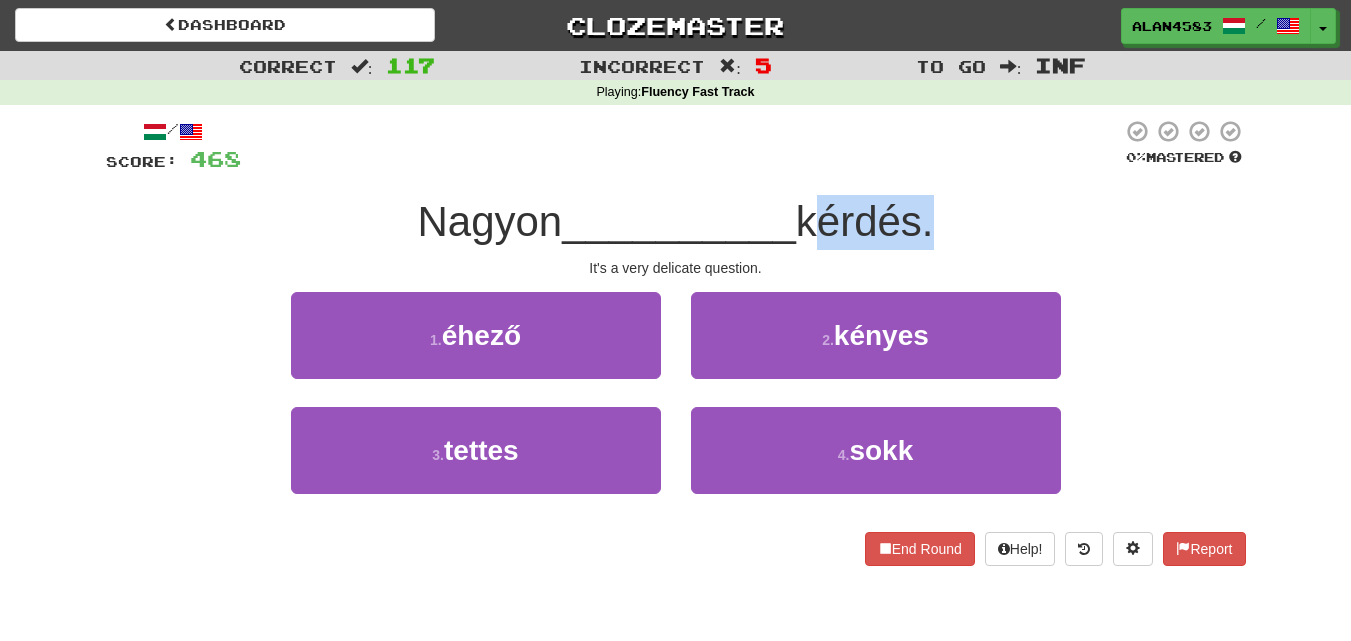 drag, startPoint x: 814, startPoint y: 220, endPoint x: 926, endPoint y: 213, distance: 112.21854 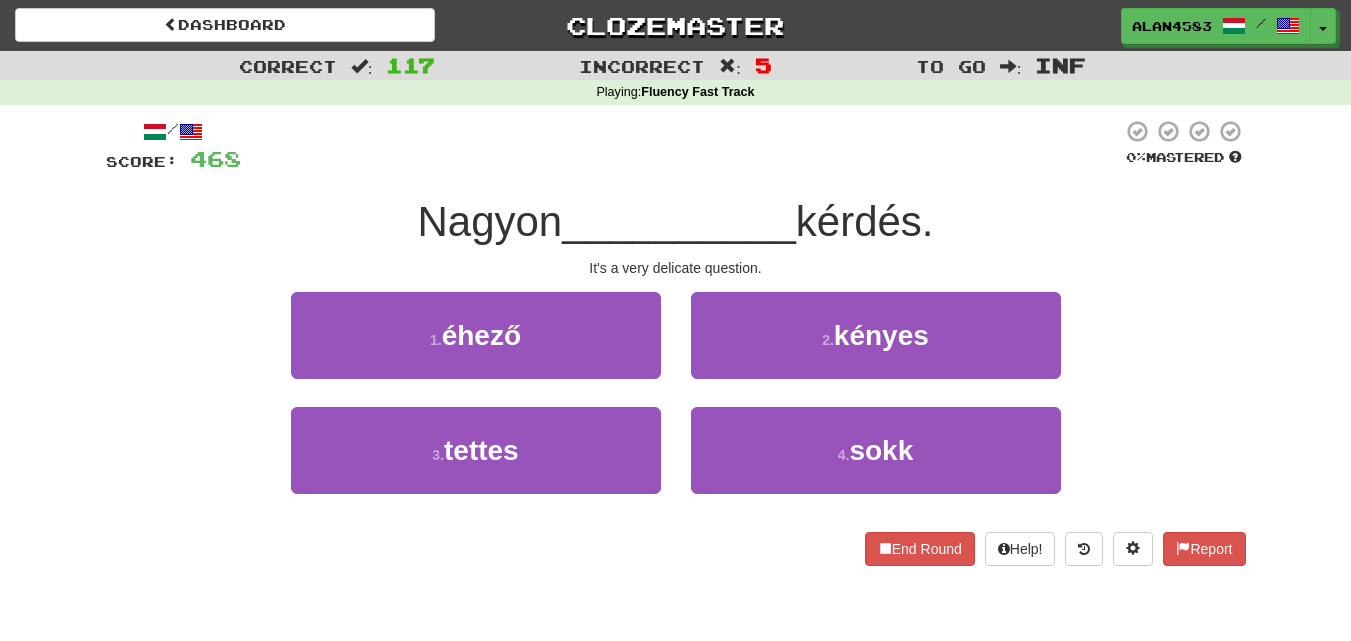 click at bounding box center (681, 146) 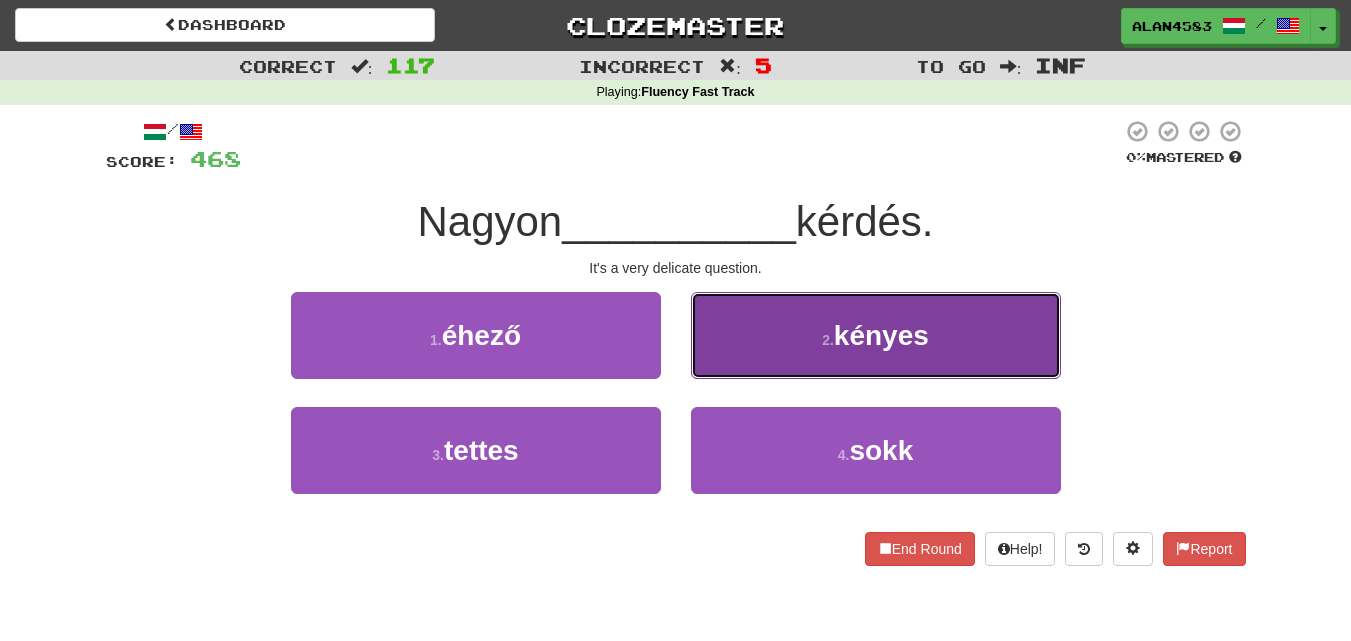 click on "2 .  kényes" at bounding box center (876, 335) 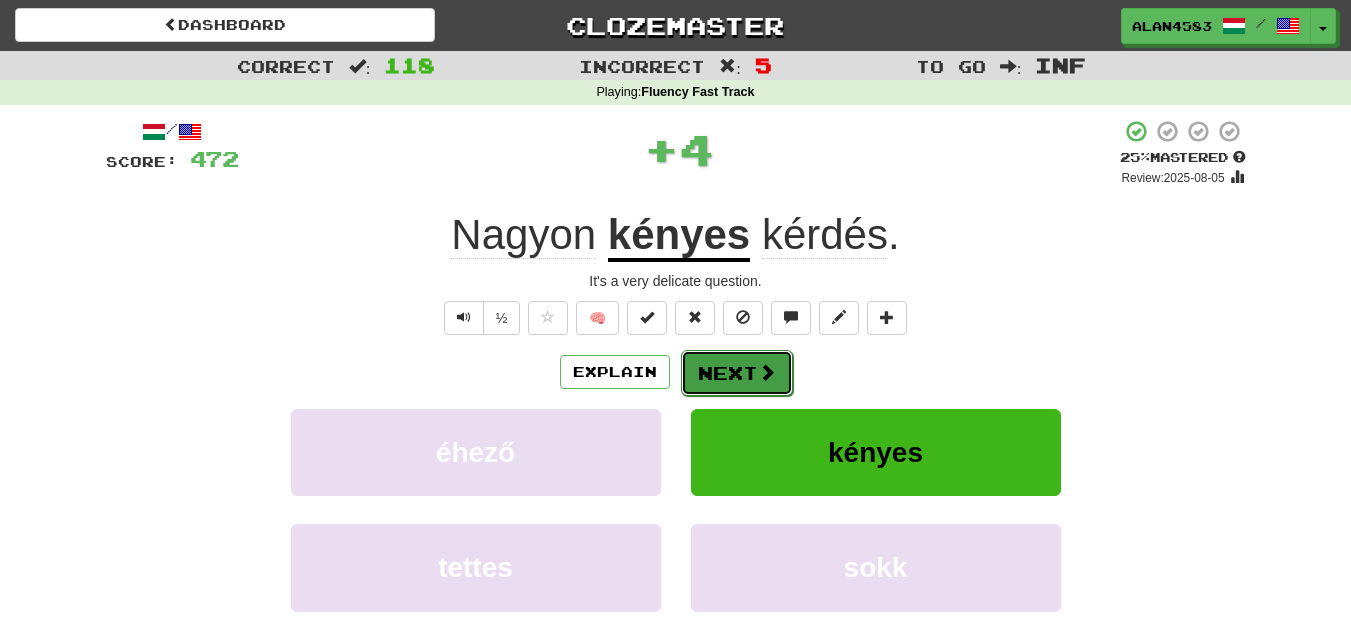 click on "Next" at bounding box center (737, 373) 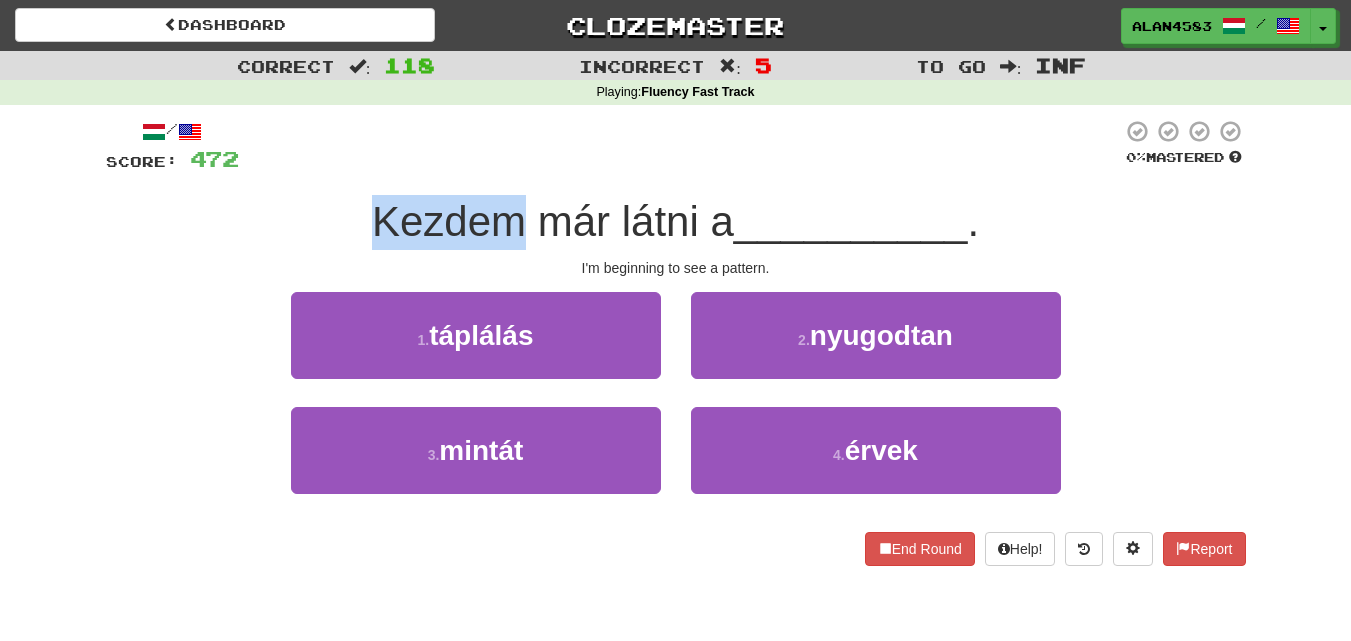 drag, startPoint x: 521, startPoint y: 223, endPoint x: 333, endPoint y: 197, distance: 189.78935 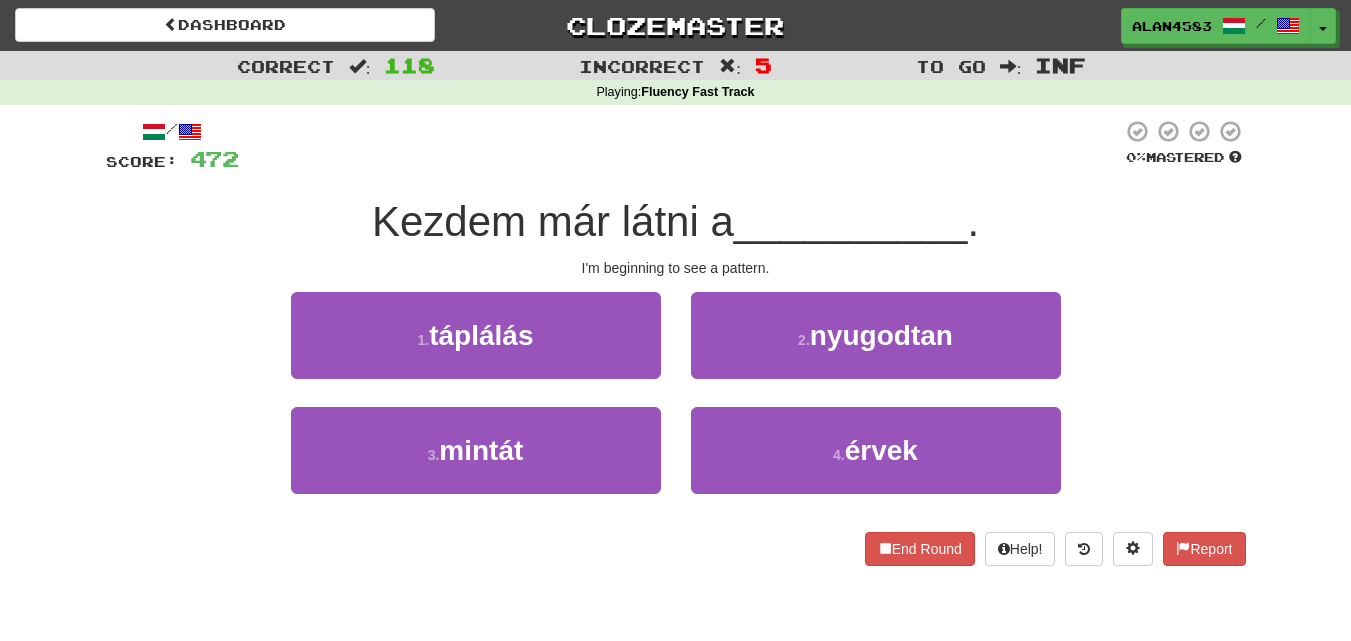 click on "/  Score:   472 0 %  Mastered Kezdem már látni a  __________ . I'm beginning to see a pattern. 1 .  táplálás 2 .  nyugodtan 3 .  mintát 4 .  érvek  End Round  Help!  Report" at bounding box center [676, 342] 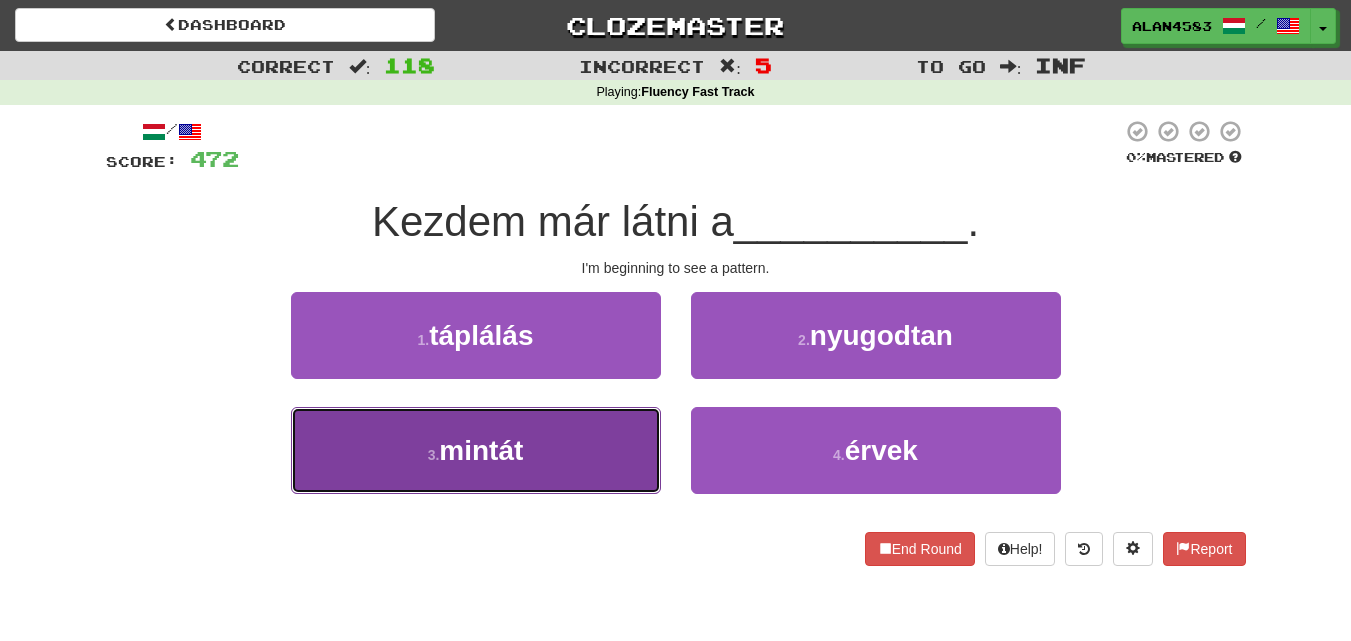 click on "3 .  mintát" at bounding box center [476, 450] 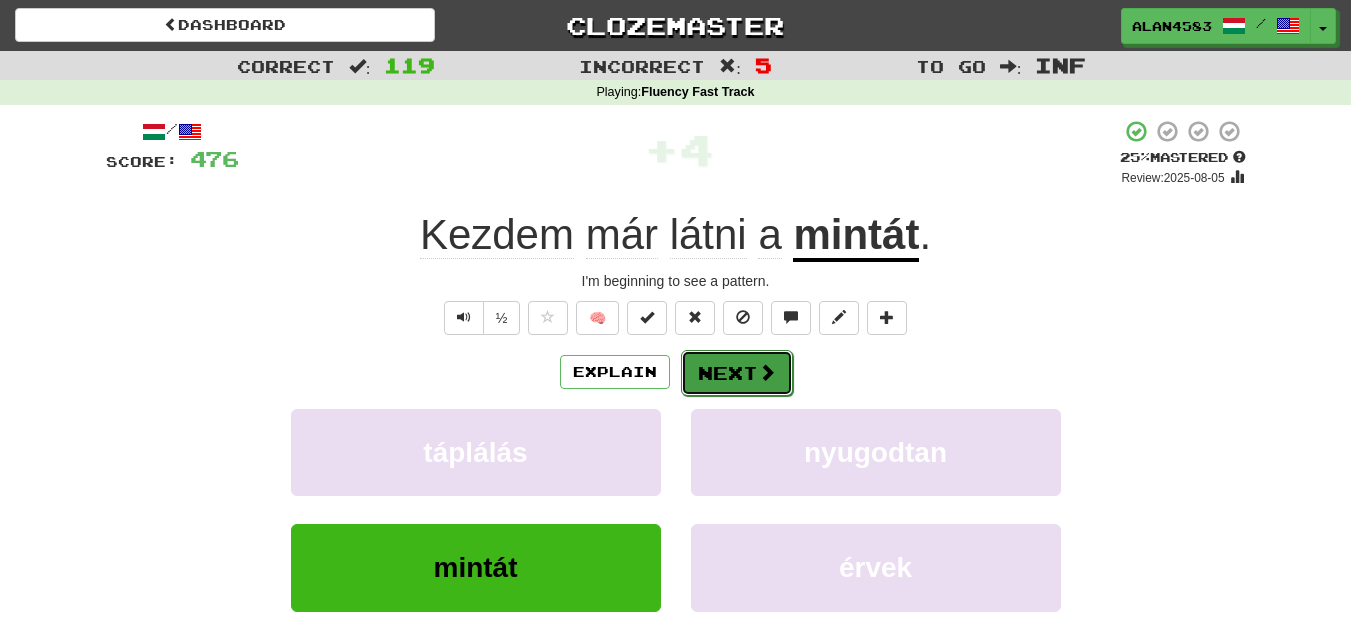 click on "Next" at bounding box center (737, 373) 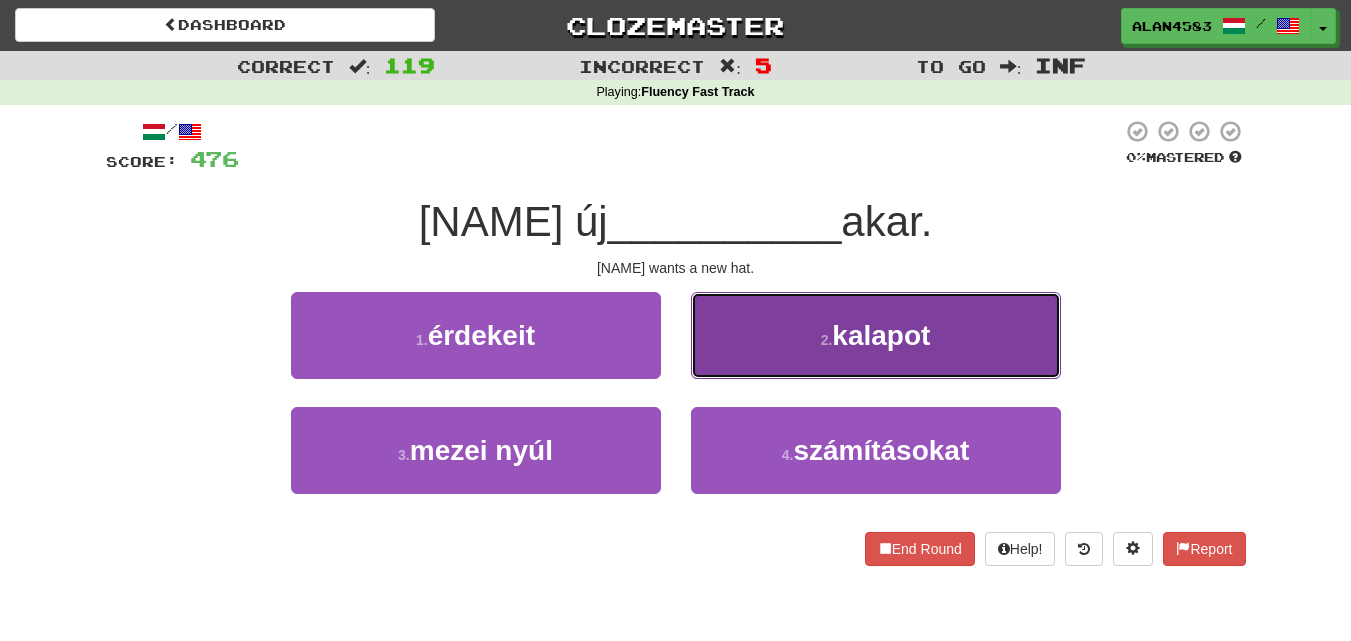 click on "2 .  kalapot" at bounding box center (876, 335) 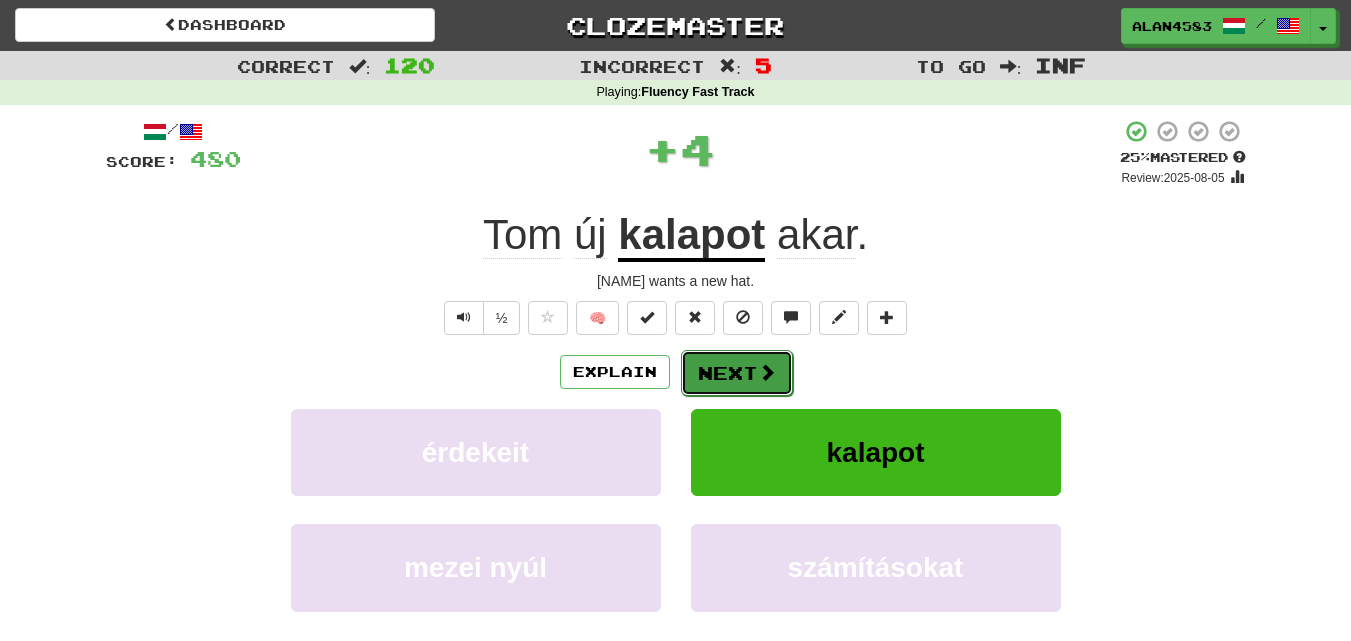 click on "Next" at bounding box center (737, 373) 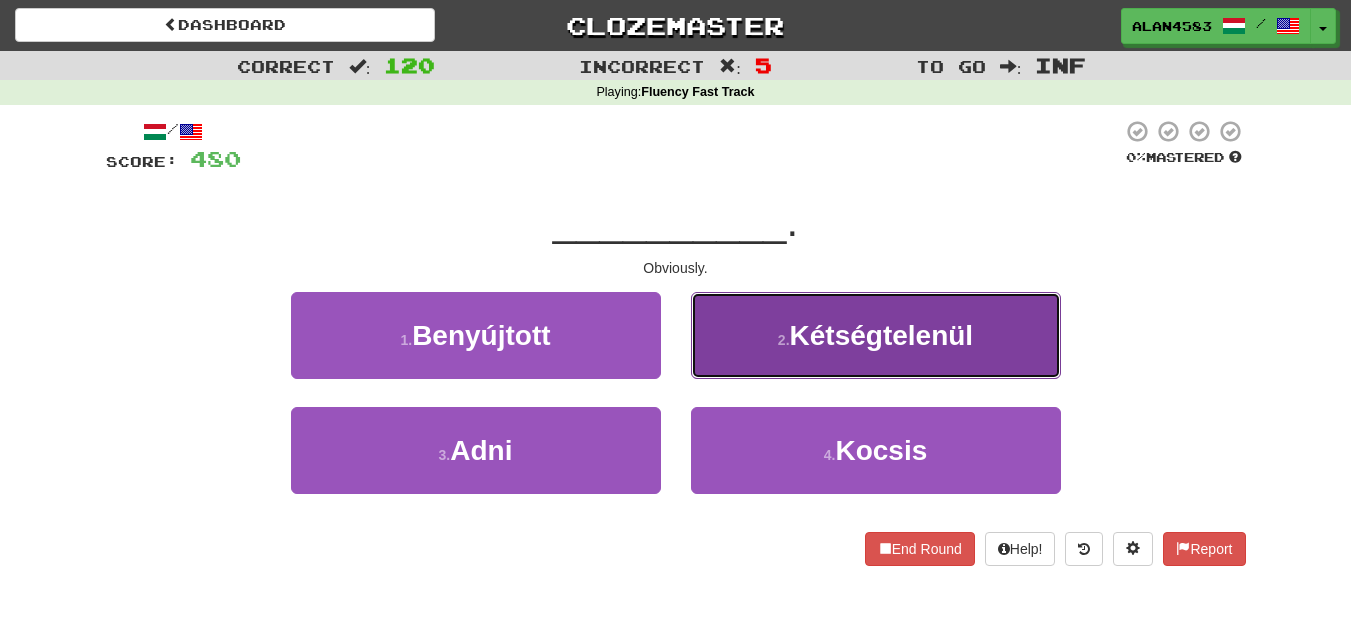 click on "2 .  Kétségtelenül" at bounding box center [876, 335] 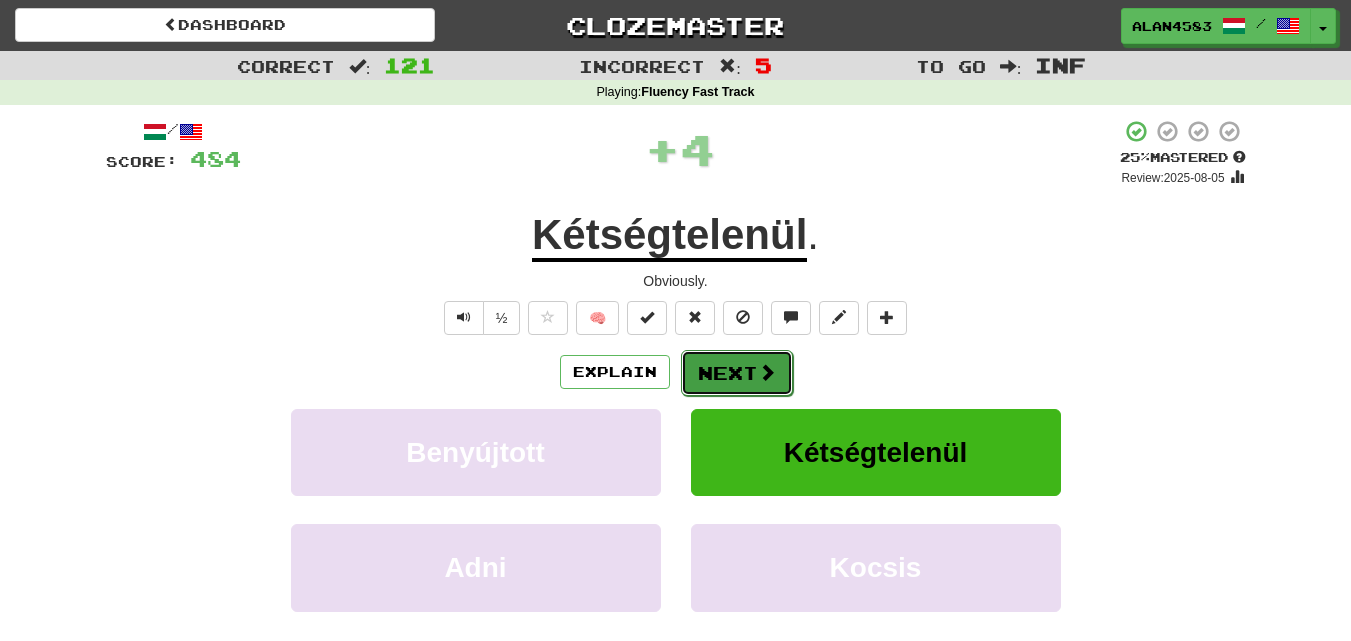 click on "Next" at bounding box center [737, 373] 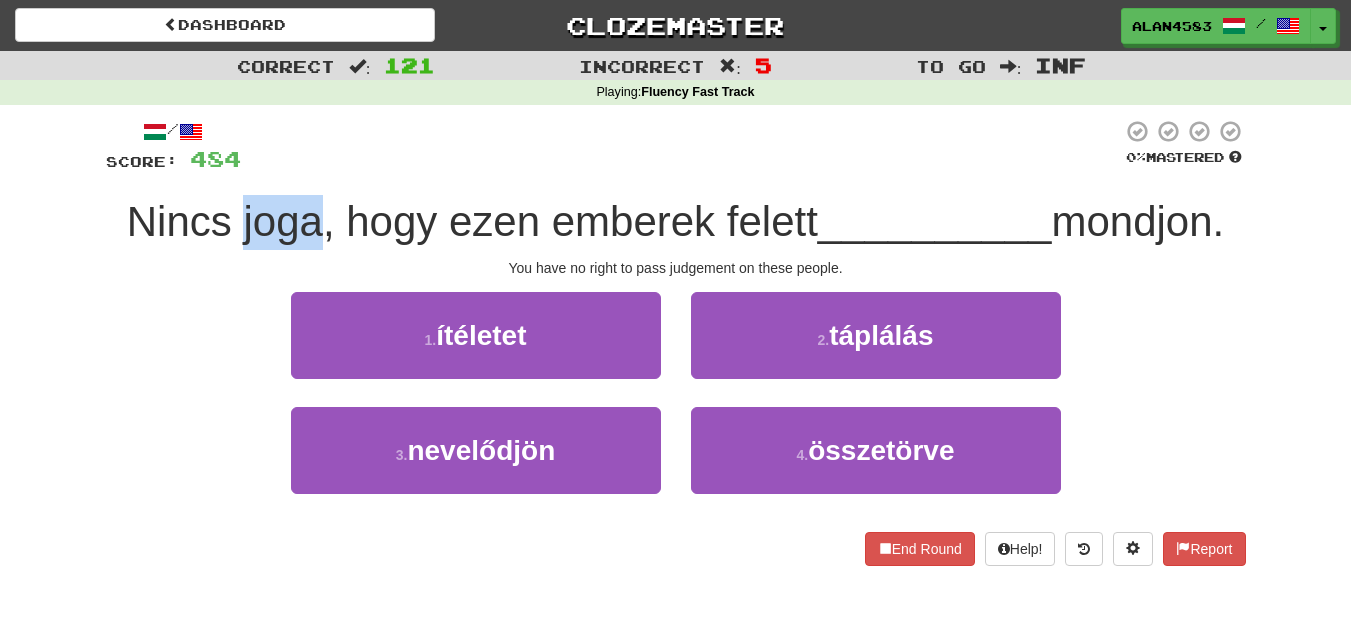 drag, startPoint x: 304, startPoint y: 219, endPoint x: 235, endPoint y: 219, distance: 69 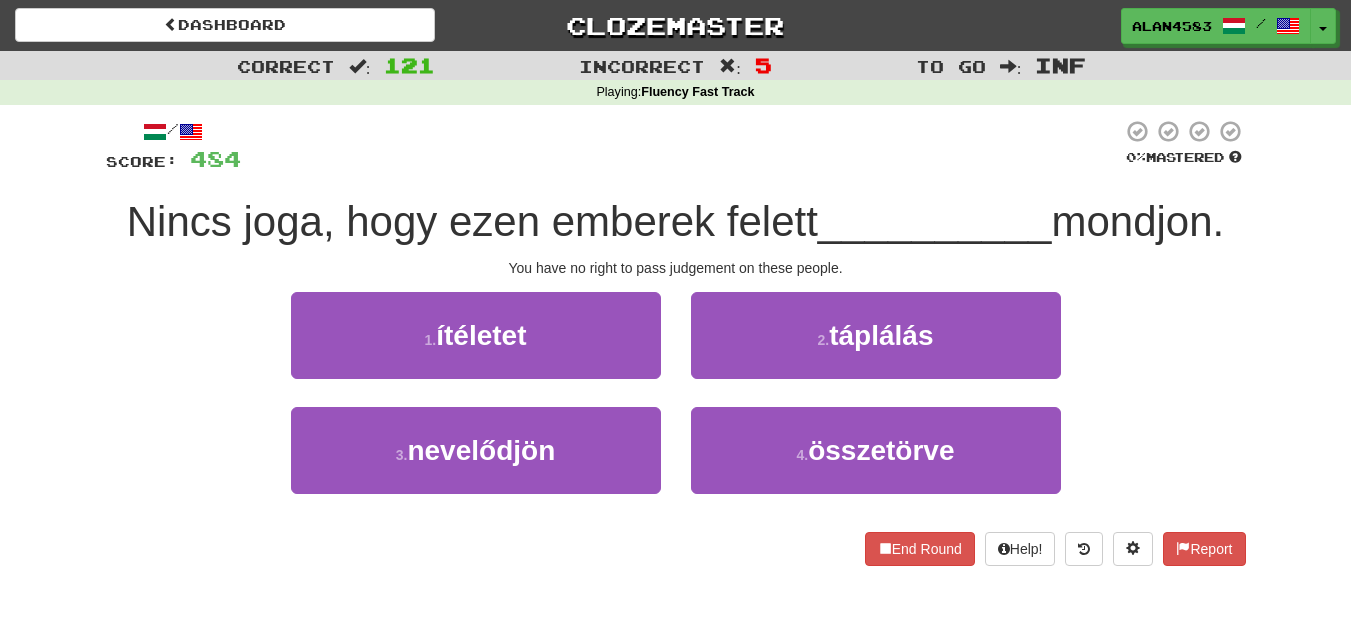 click on "/  Score:   484 0 %  Mastered Nincs joga, hogy ezen emberek felett  __________  mondjon. You have no right to pass judgement on these people. 1 .  ítéletet 2 .  táplálás 3 .  nevelődjön 4 .  összetörve  End Round  Help!  Report" at bounding box center [676, 342] 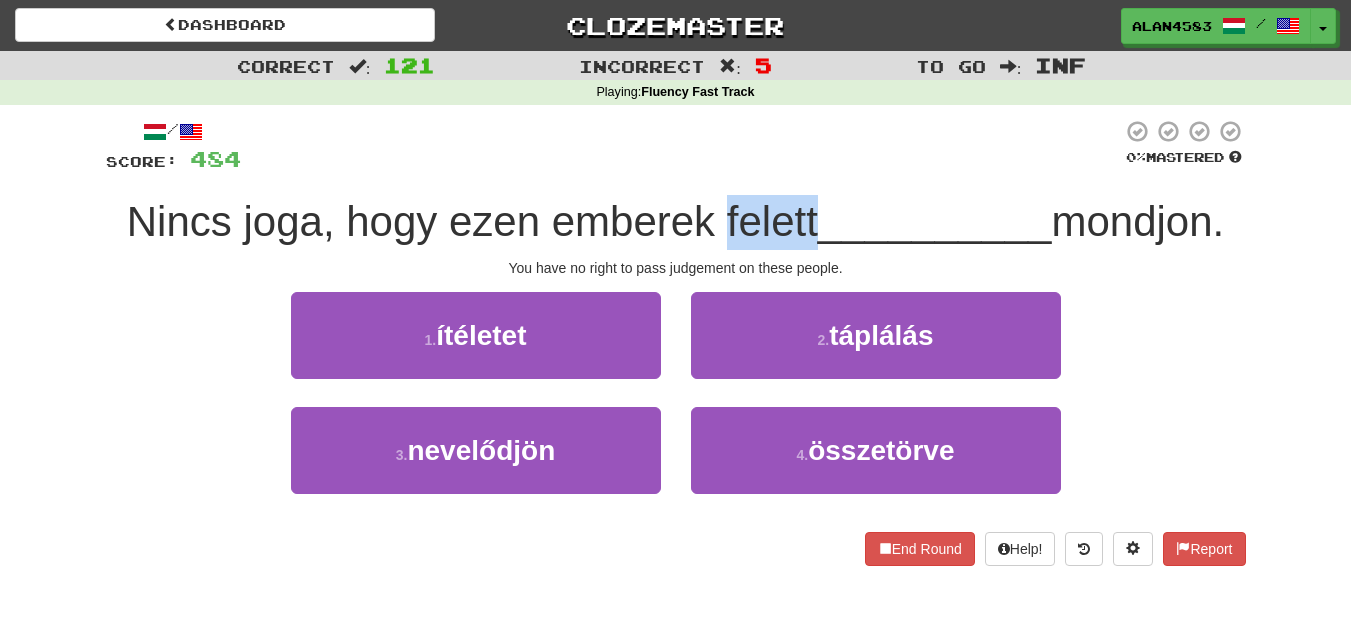 drag, startPoint x: 805, startPoint y: 214, endPoint x: 712, endPoint y: 223, distance: 93.43447 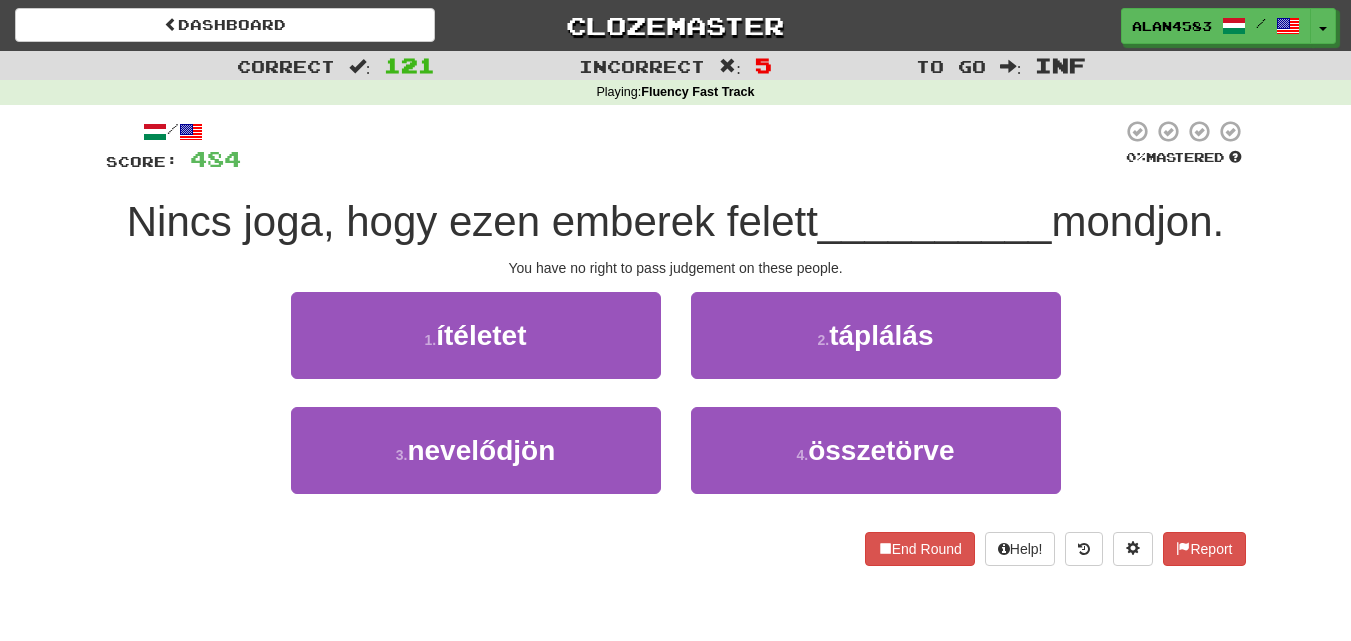 click on "/  Score:   484 0 %  Mastered Nincs joga, hogy ezen emberek felett  __________  mondjon. You have no right to pass judgement on these people. 1 .  ítéletet 2 .  táplálás 3 .  nevelődjön 4 .  összetörve  End Round  Help!  Report" at bounding box center [676, 342] 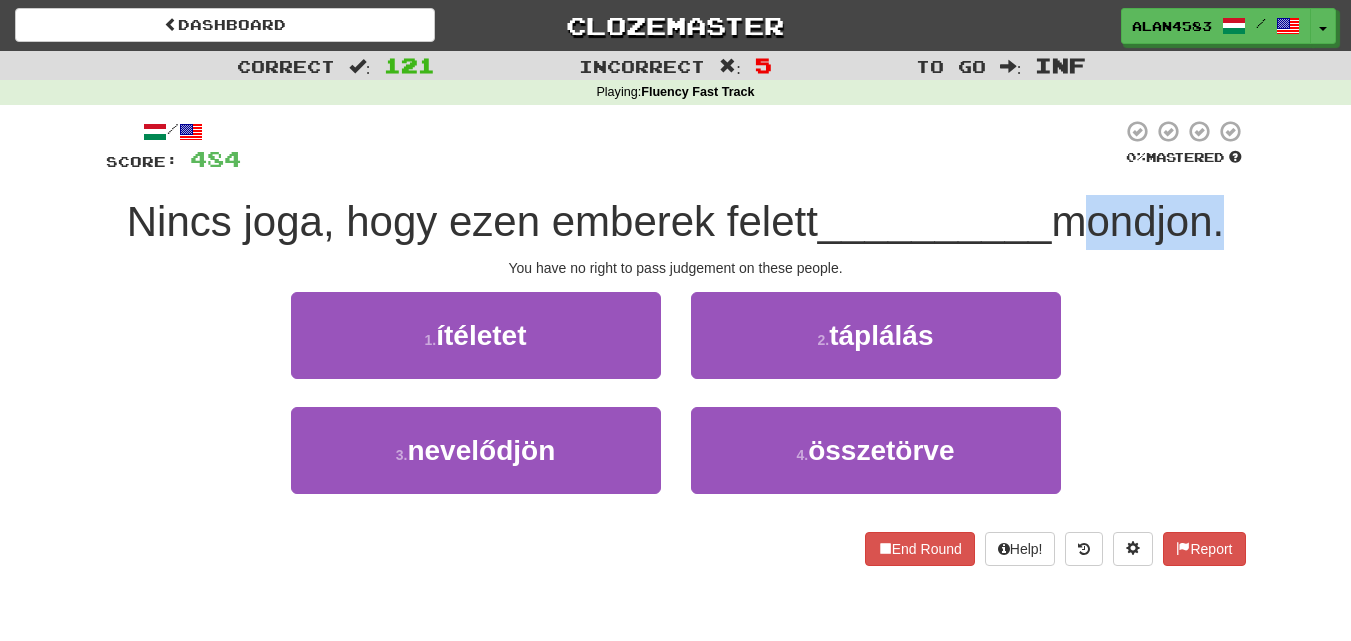 drag, startPoint x: 1066, startPoint y: 218, endPoint x: 1223, endPoint y: 216, distance: 157.01274 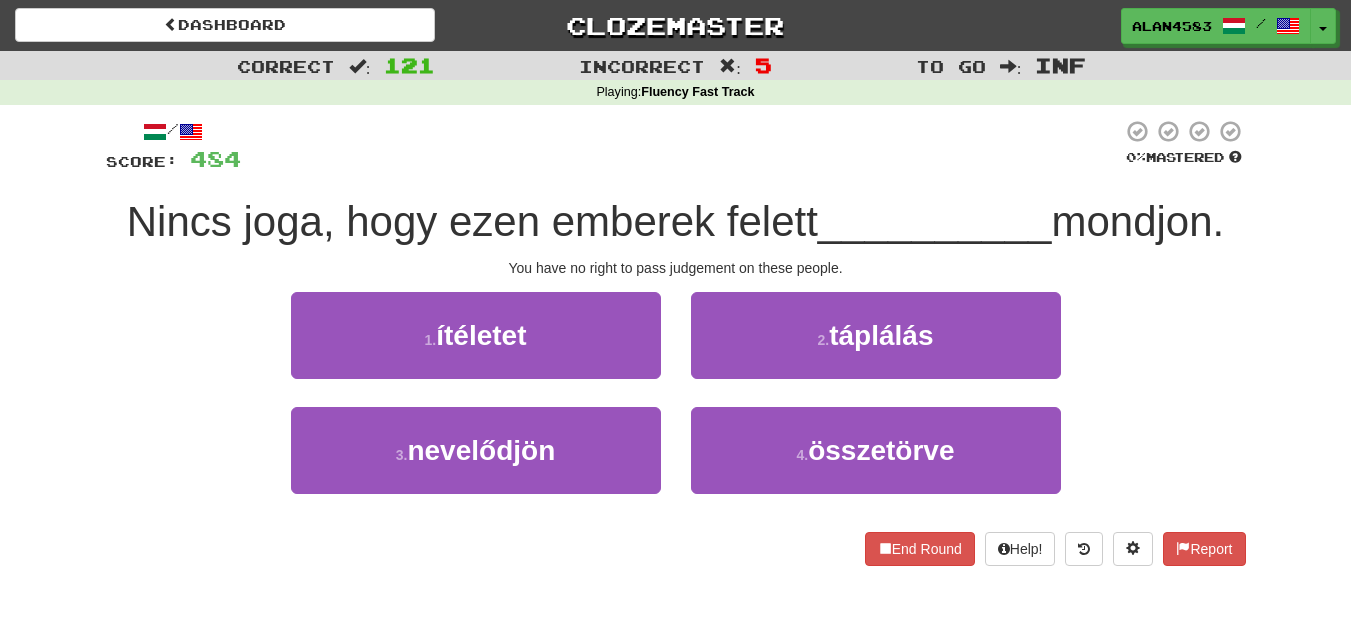 click at bounding box center (681, 146) 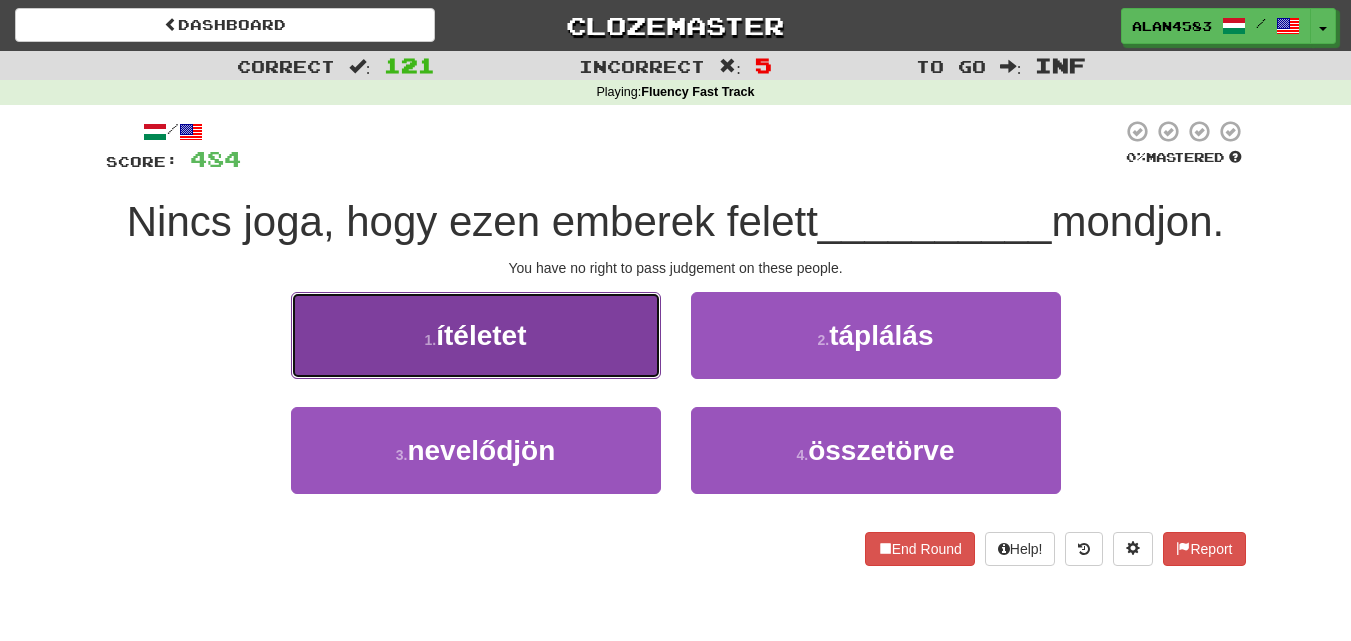 click on "1 .  ítéletet" at bounding box center (476, 335) 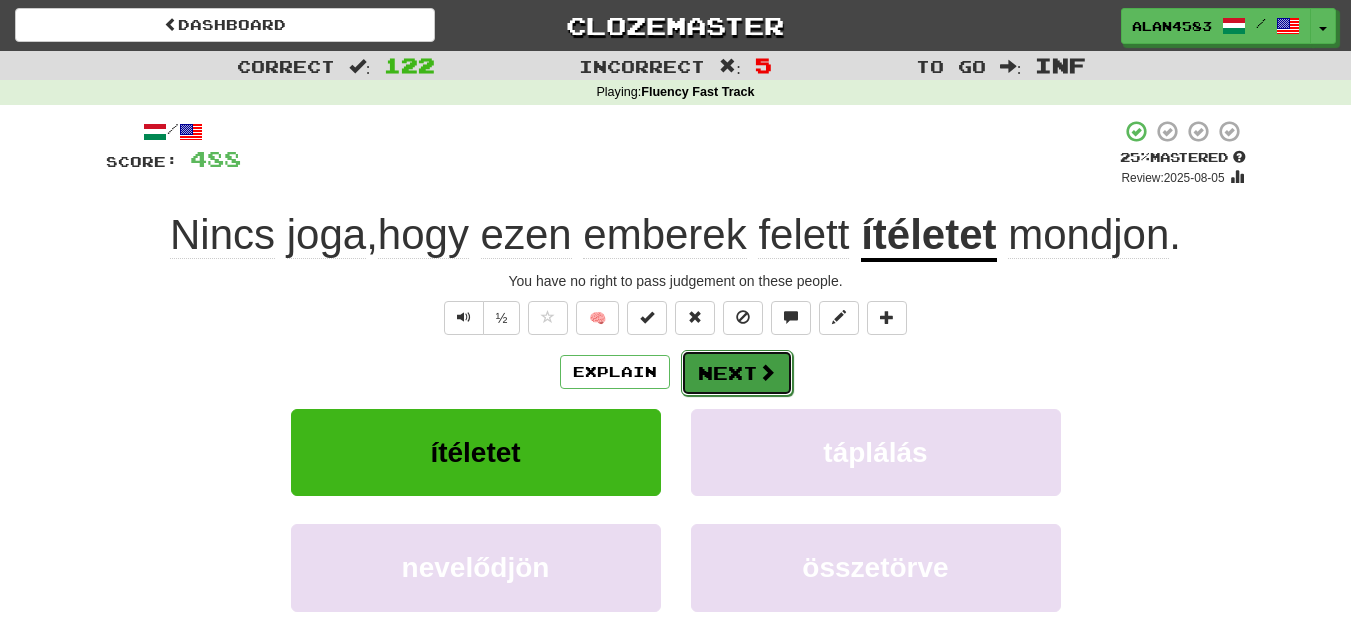 click on "Next" at bounding box center (737, 373) 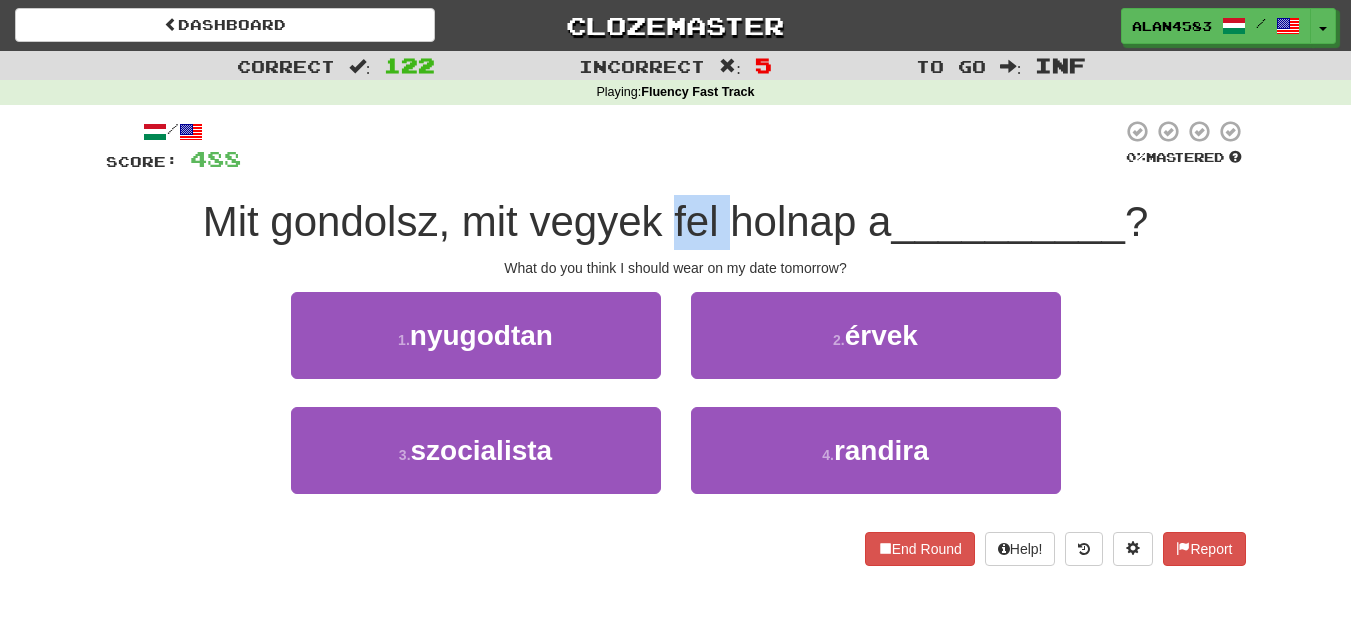 drag, startPoint x: 671, startPoint y: 222, endPoint x: 720, endPoint y: 221, distance: 49.010204 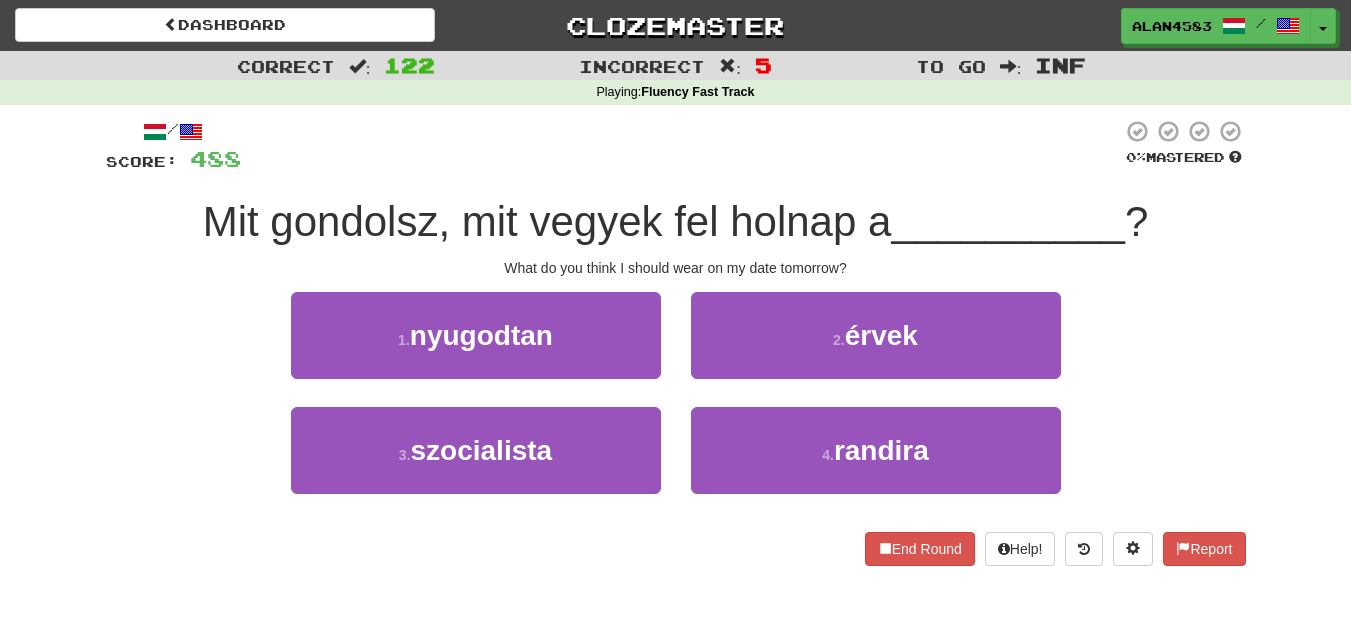 click on "Mit gondolsz, mit vegyek fel holnap a  __________ ?" at bounding box center [676, 222] 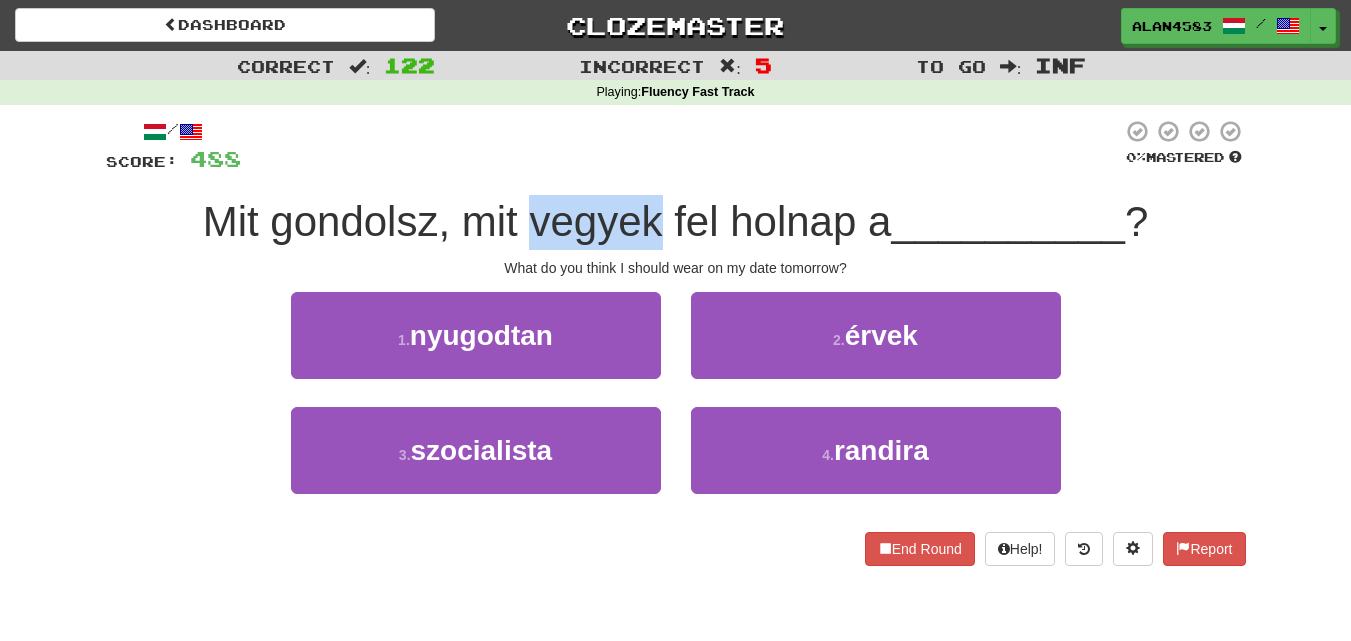 drag, startPoint x: 525, startPoint y: 228, endPoint x: 657, endPoint y: 228, distance: 132 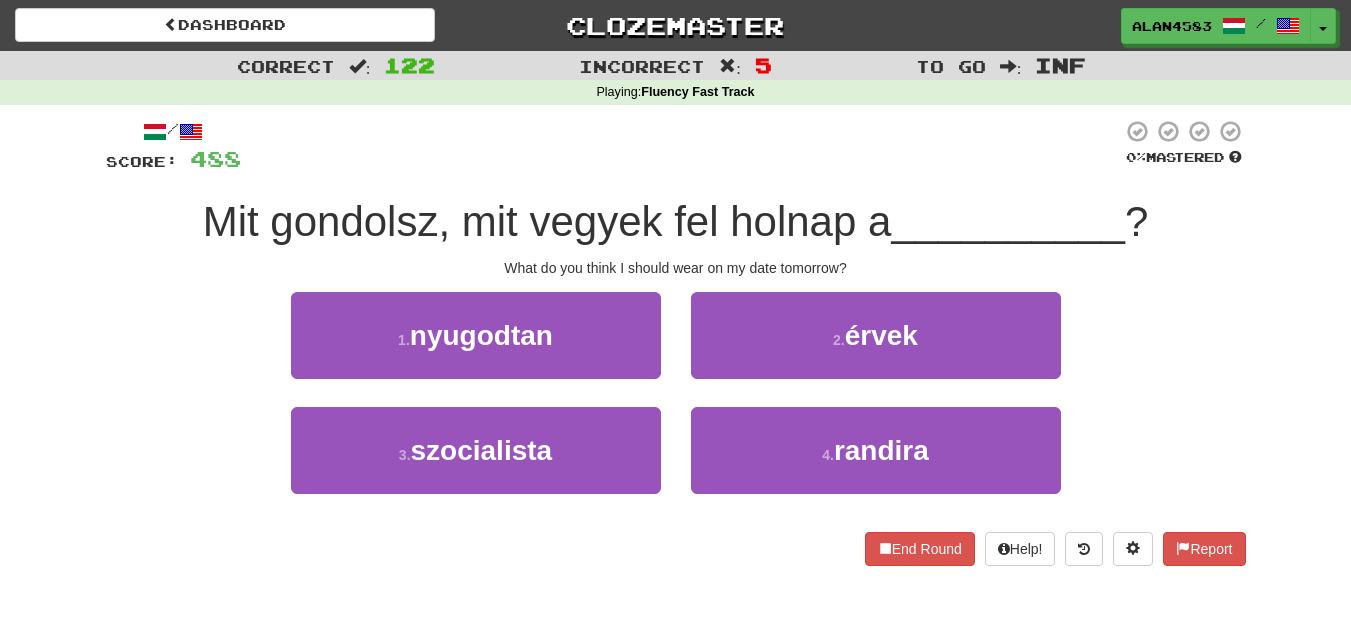 click at bounding box center [681, 146] 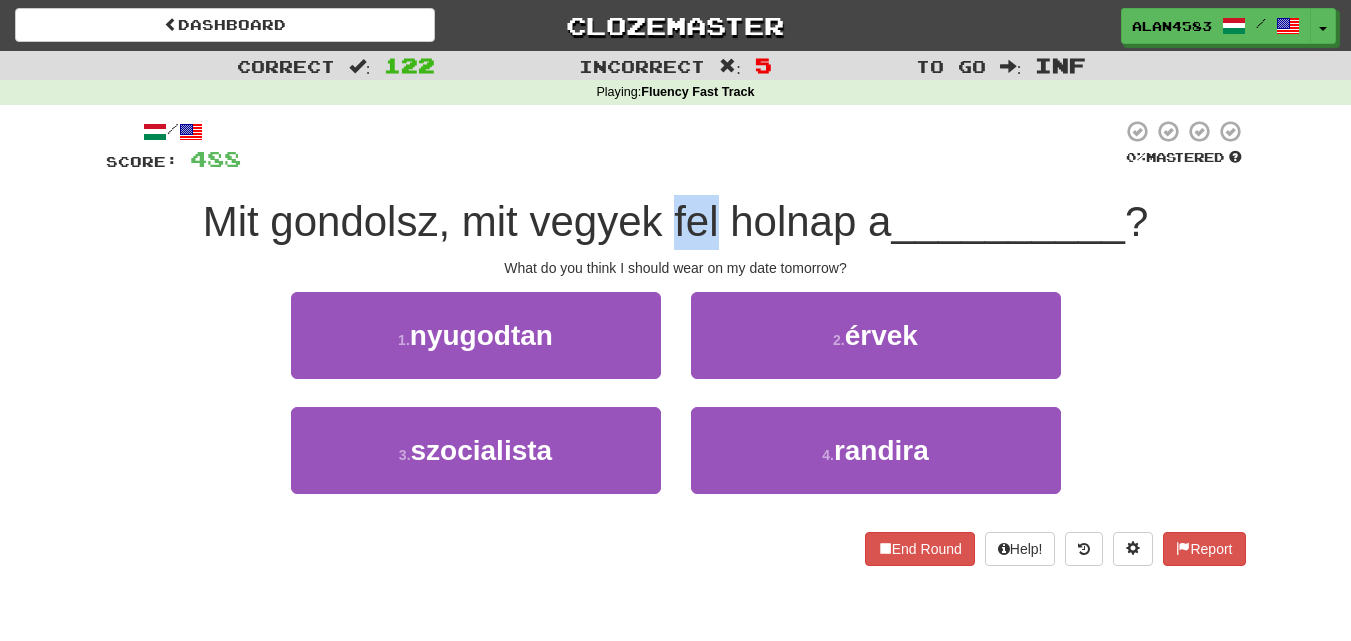 drag, startPoint x: 668, startPoint y: 214, endPoint x: 715, endPoint y: 214, distance: 47 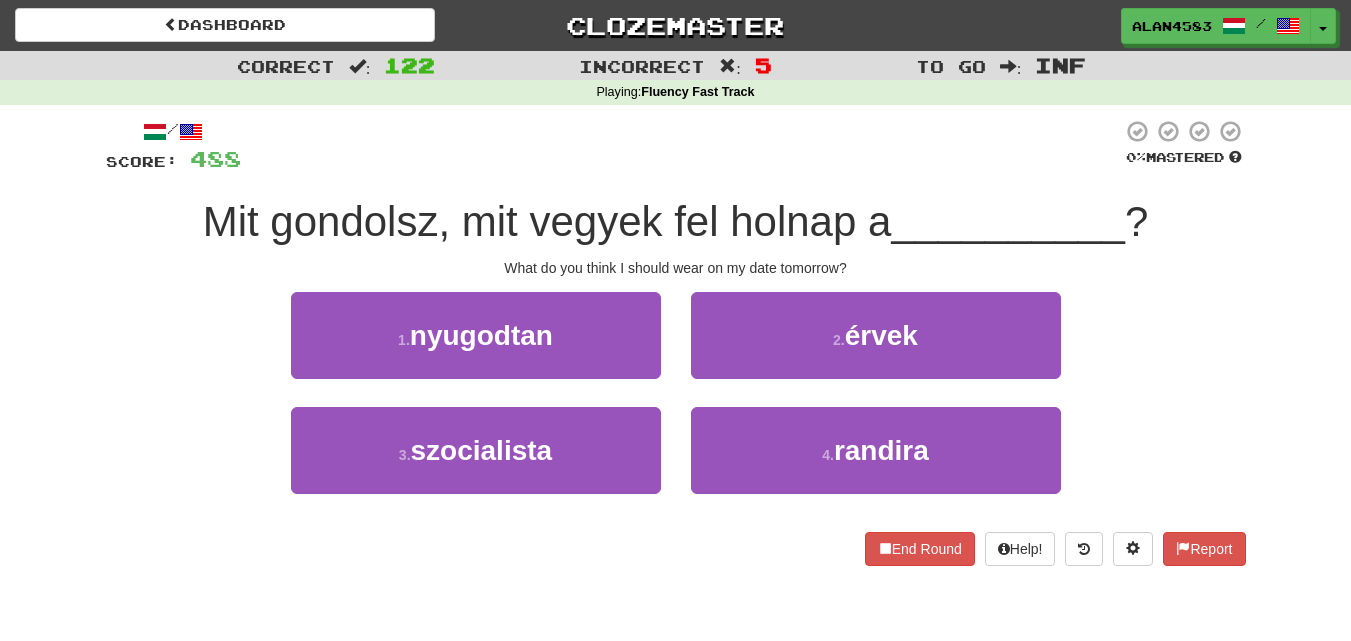 click at bounding box center (681, 146) 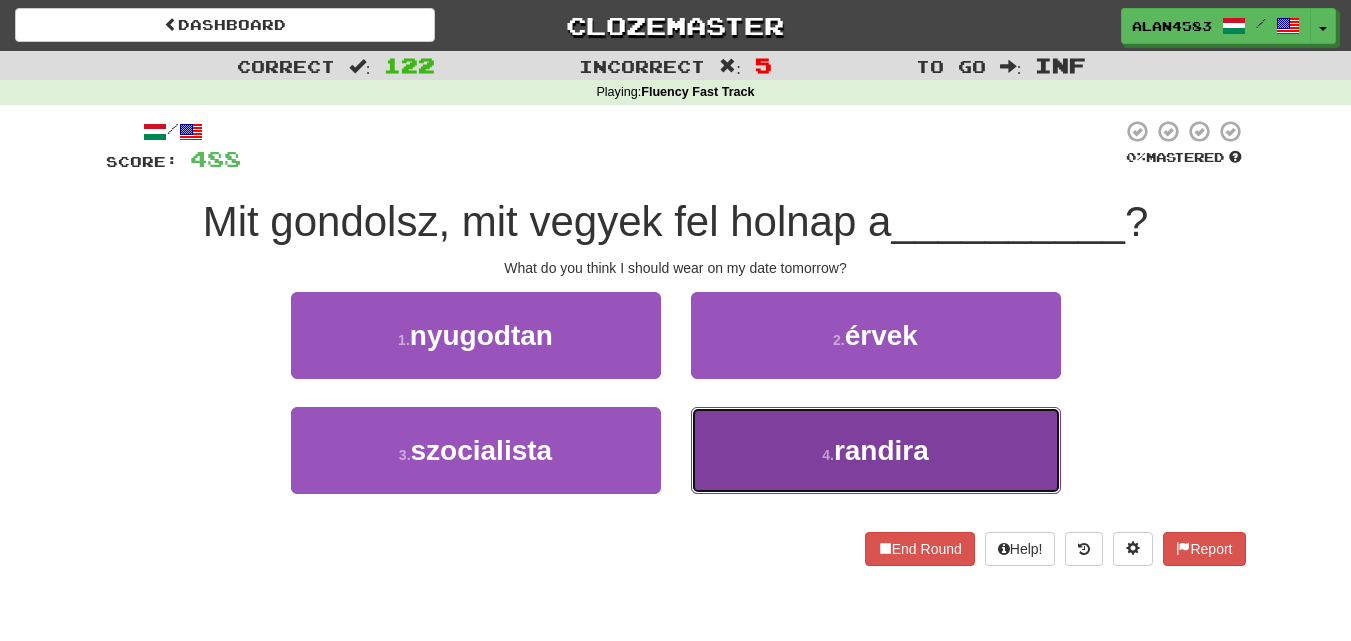 click on "4 .  randira" at bounding box center [876, 450] 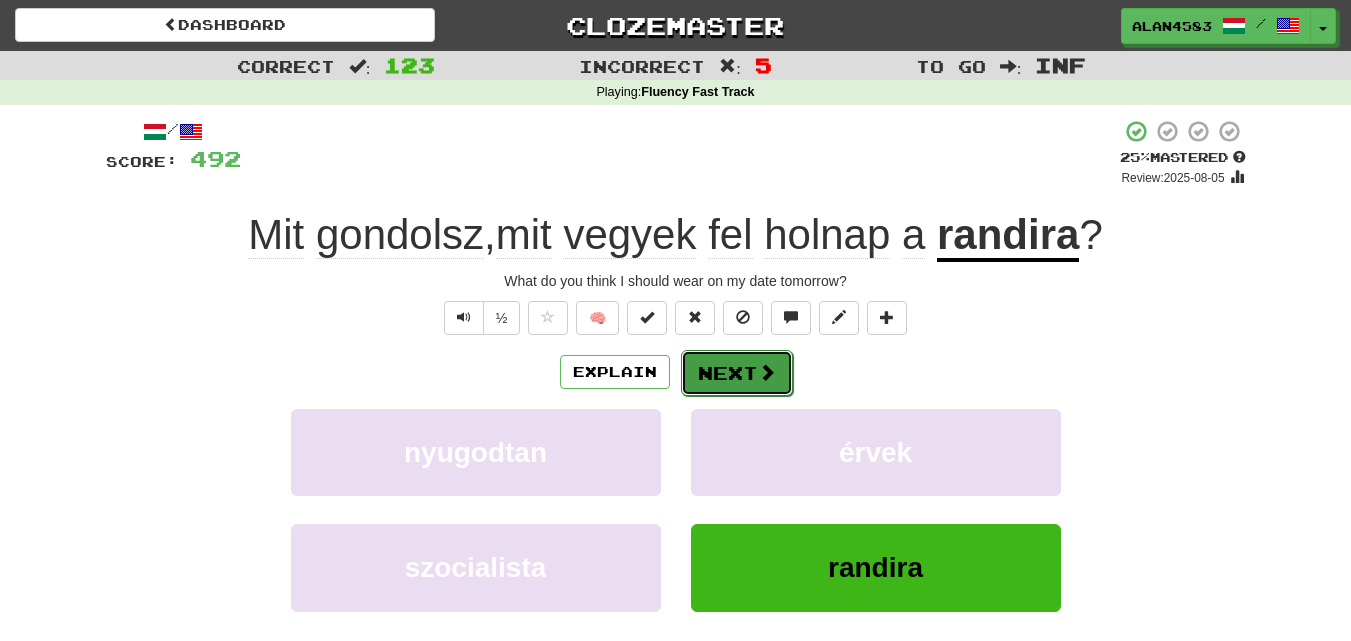 click on "Next" at bounding box center [737, 373] 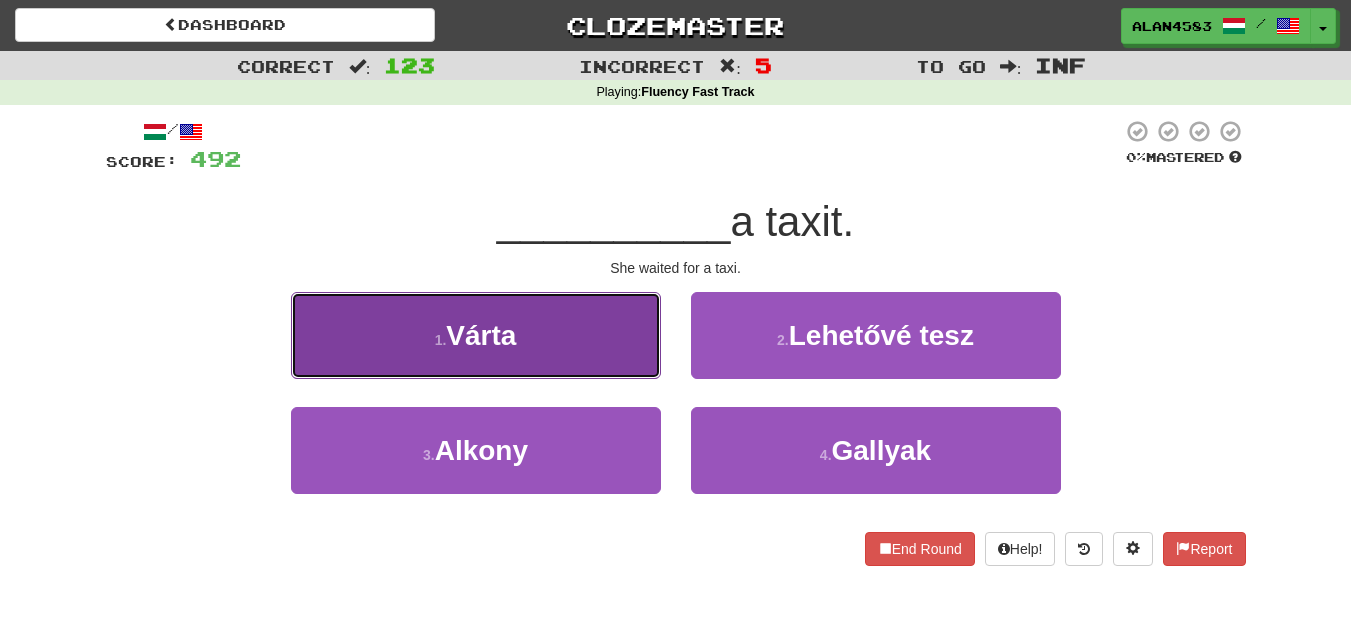 click on "1 .  Várta" at bounding box center [476, 335] 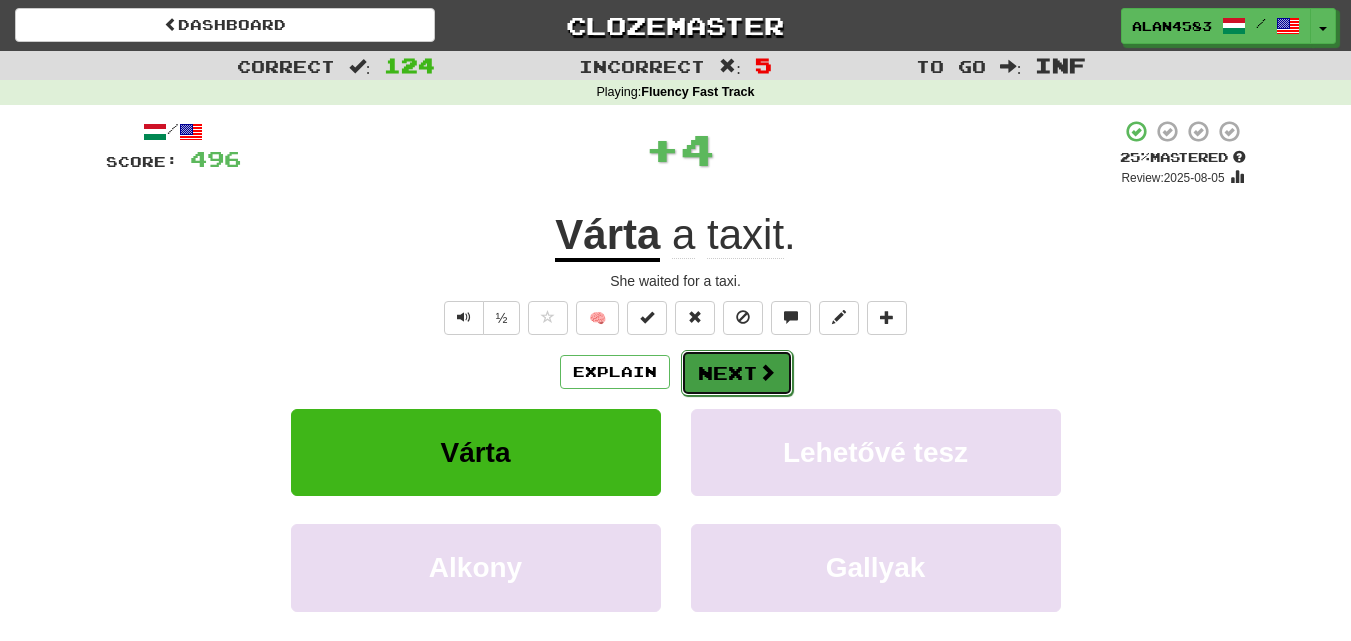 click on "Next" at bounding box center [737, 373] 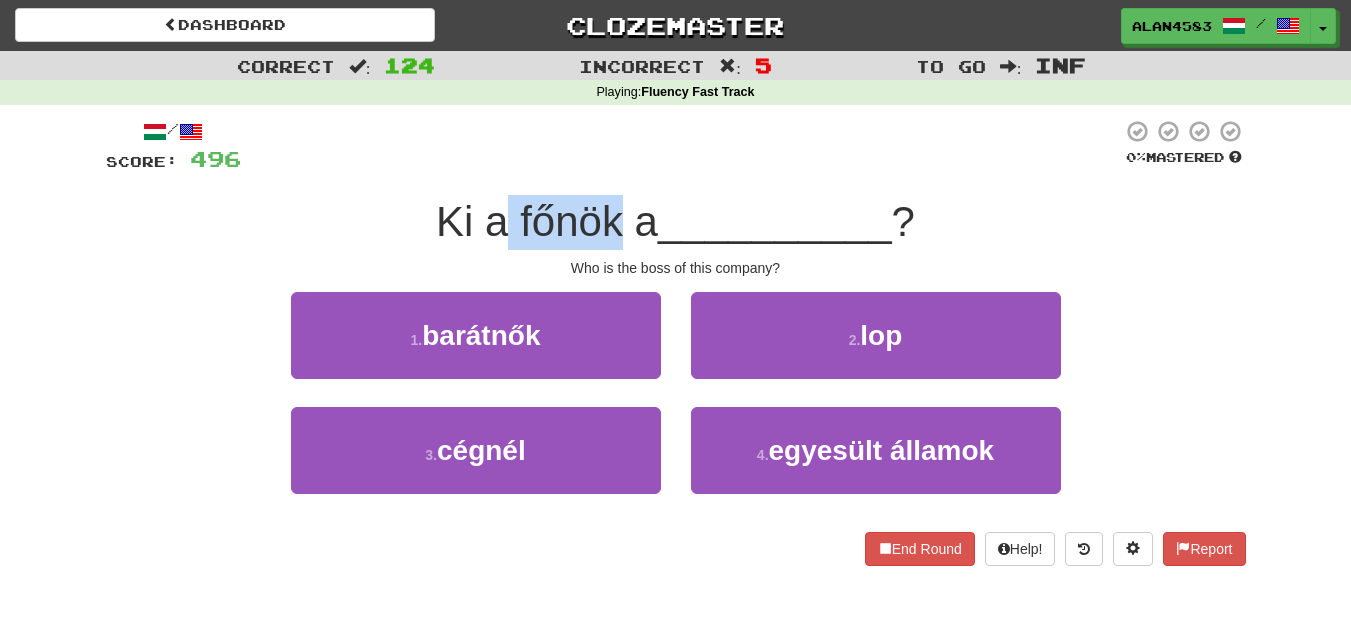 drag, startPoint x: 619, startPoint y: 213, endPoint x: 508, endPoint y: 215, distance: 111.01801 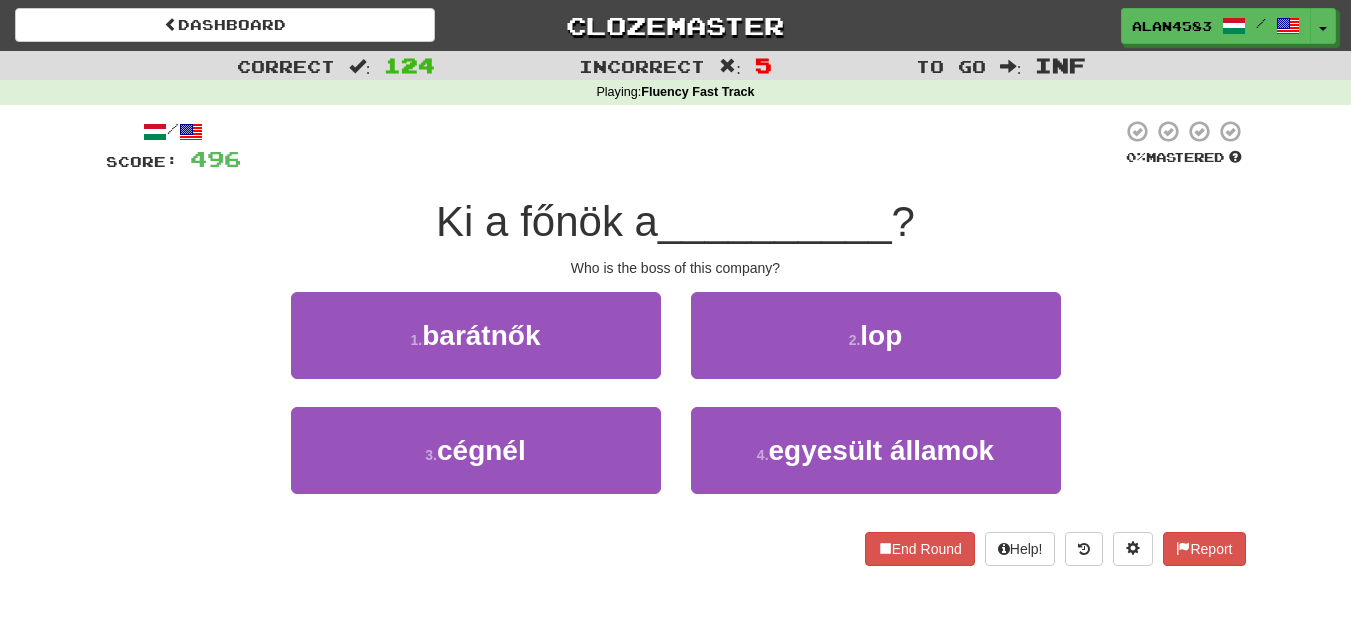 click on "Ki a főnök a  __________ ?" at bounding box center (676, 222) 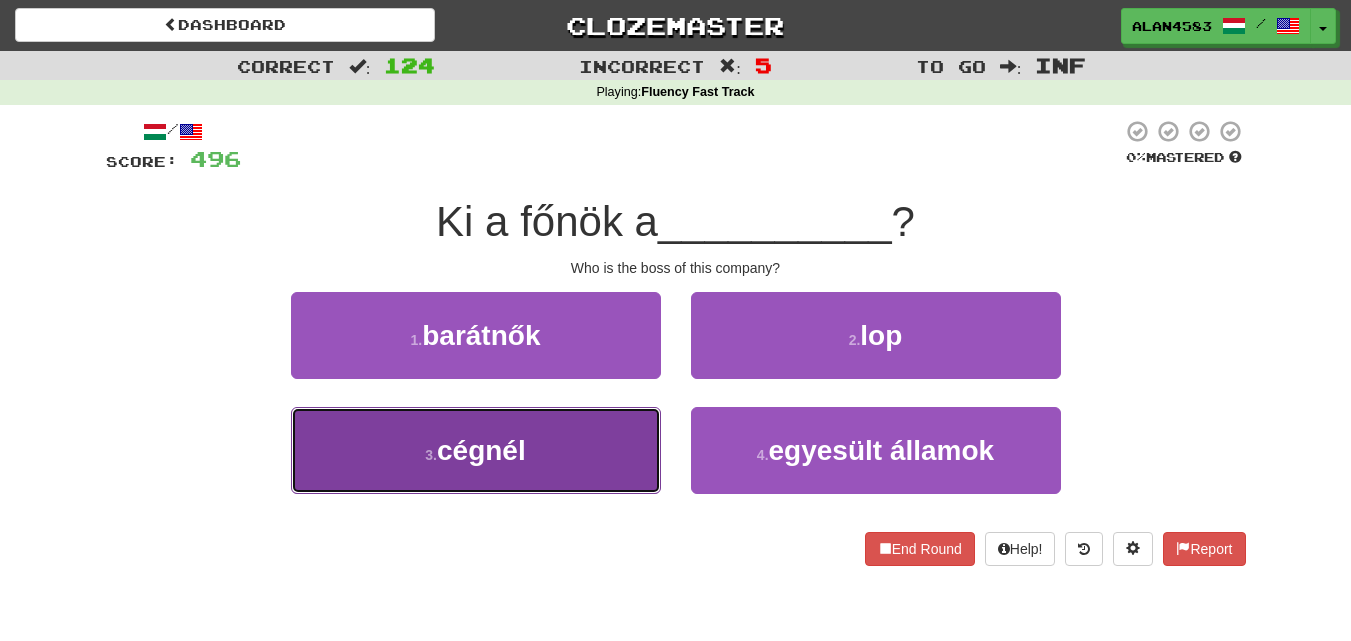 click on "3 .  cégnél" at bounding box center (476, 450) 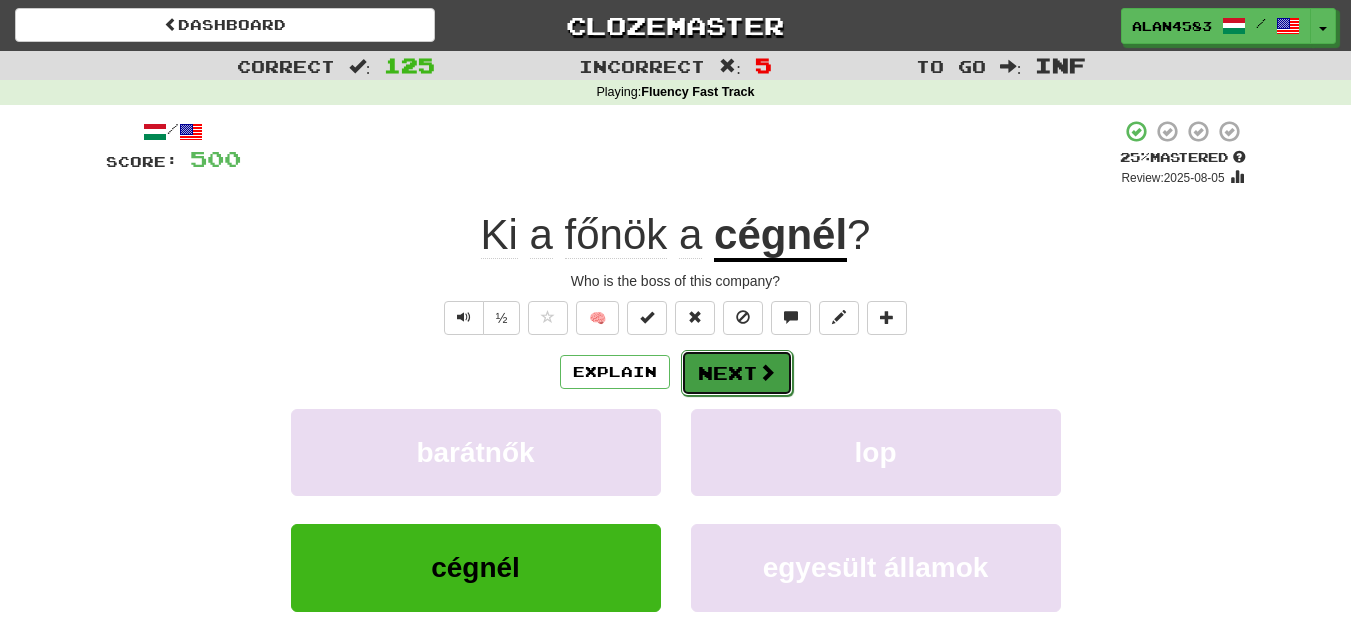 click on "Next" at bounding box center (737, 373) 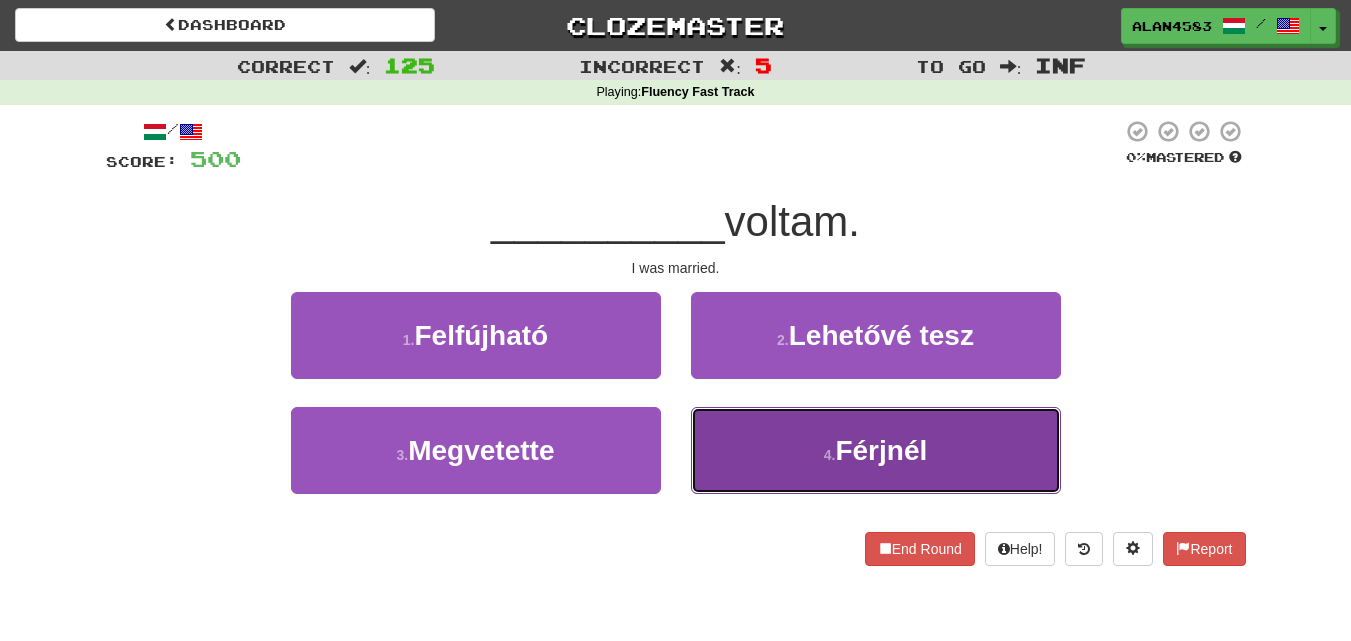 click on "4 .  Férjnél" at bounding box center (876, 450) 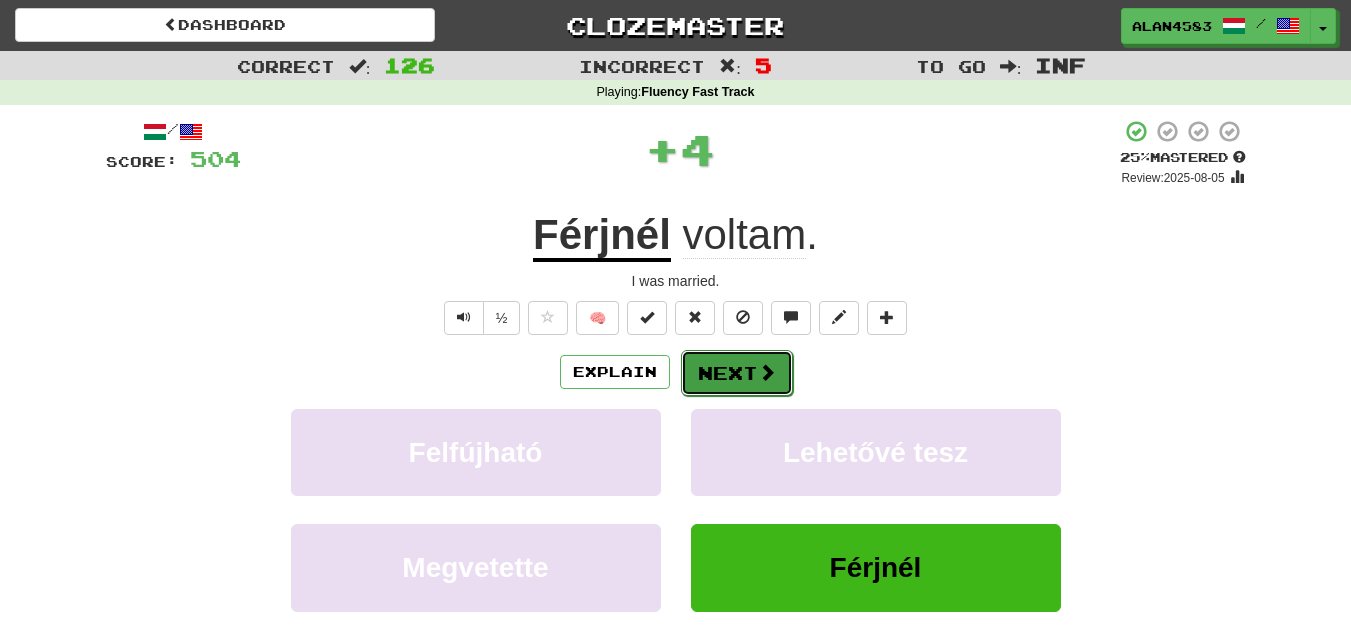 click on "Next" at bounding box center [737, 373] 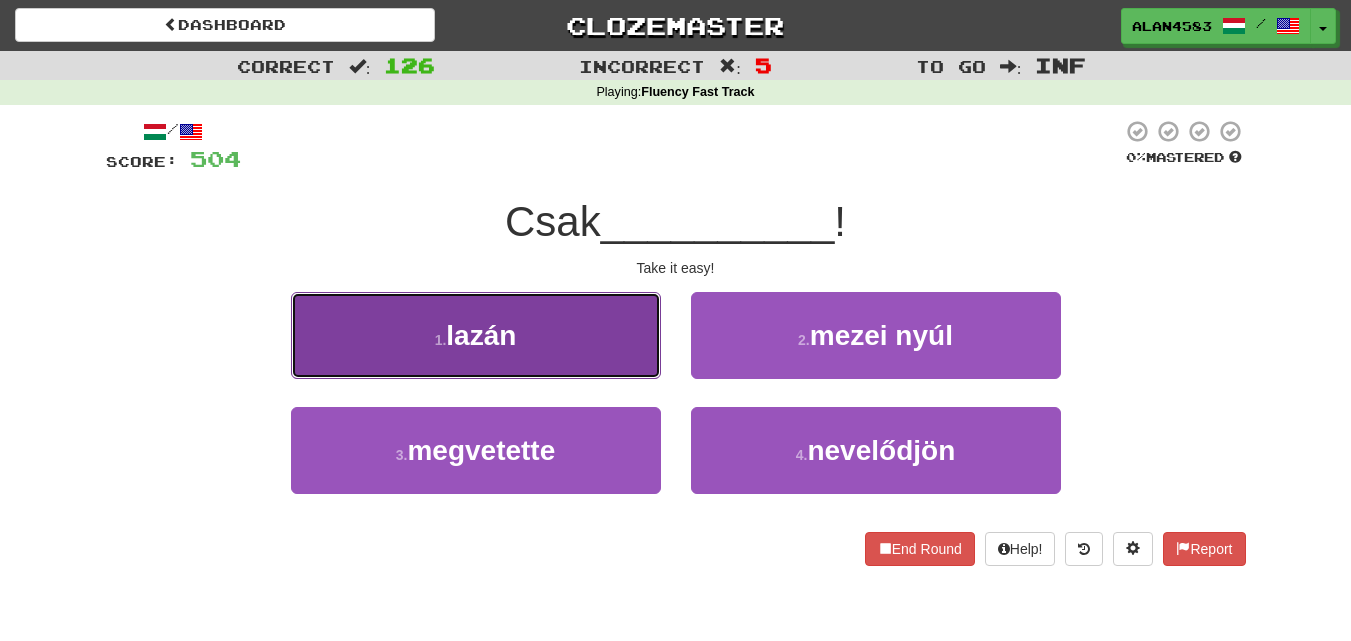click on "1 .  lazán" at bounding box center (476, 335) 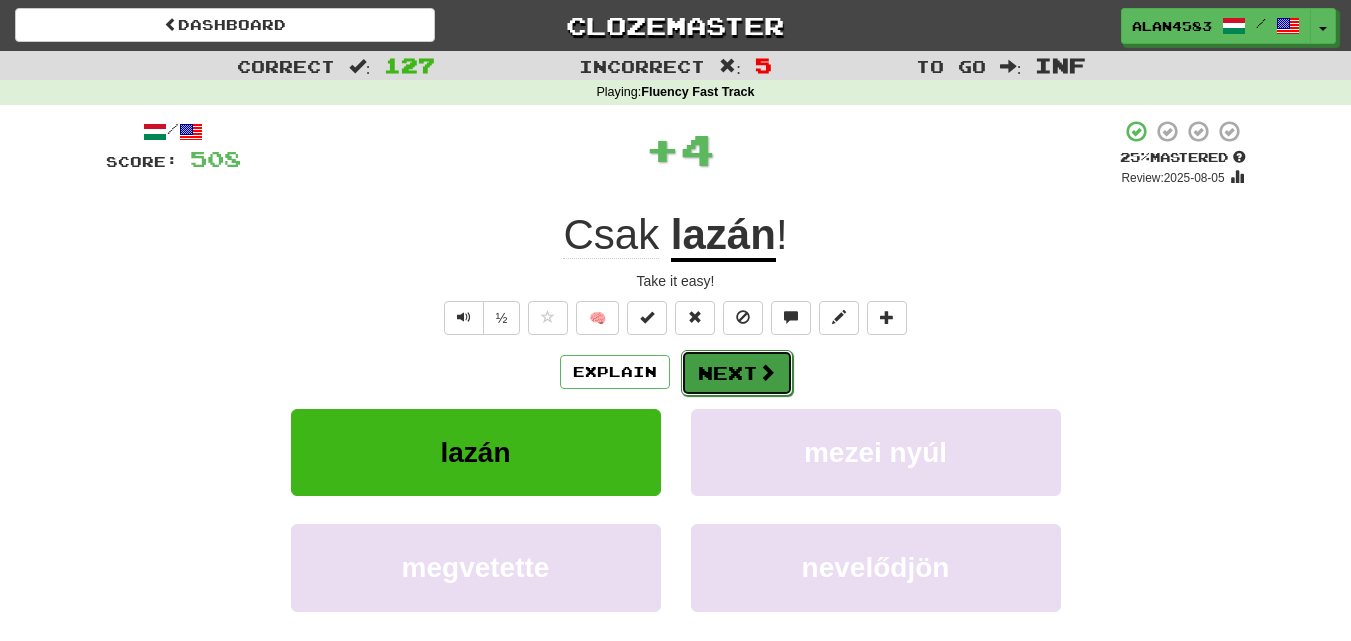 click on "Next" at bounding box center [737, 373] 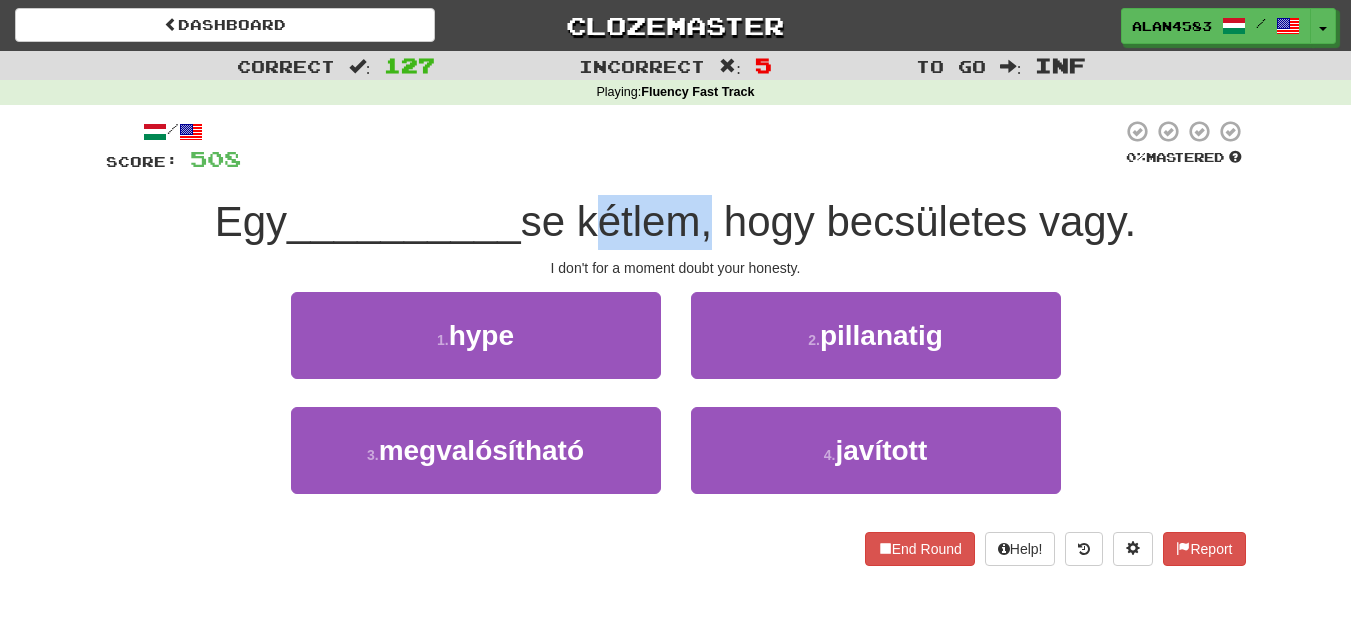 drag, startPoint x: 588, startPoint y: 224, endPoint x: 707, endPoint y: 218, distance: 119.15116 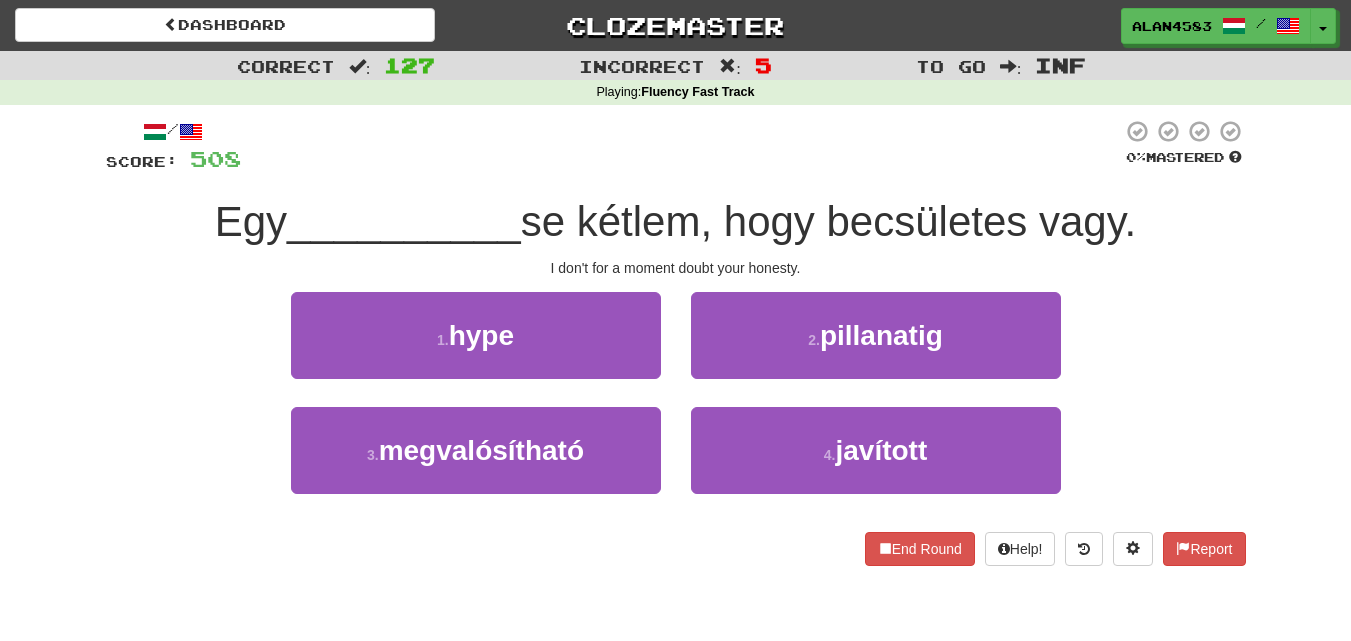 click at bounding box center (681, 146) 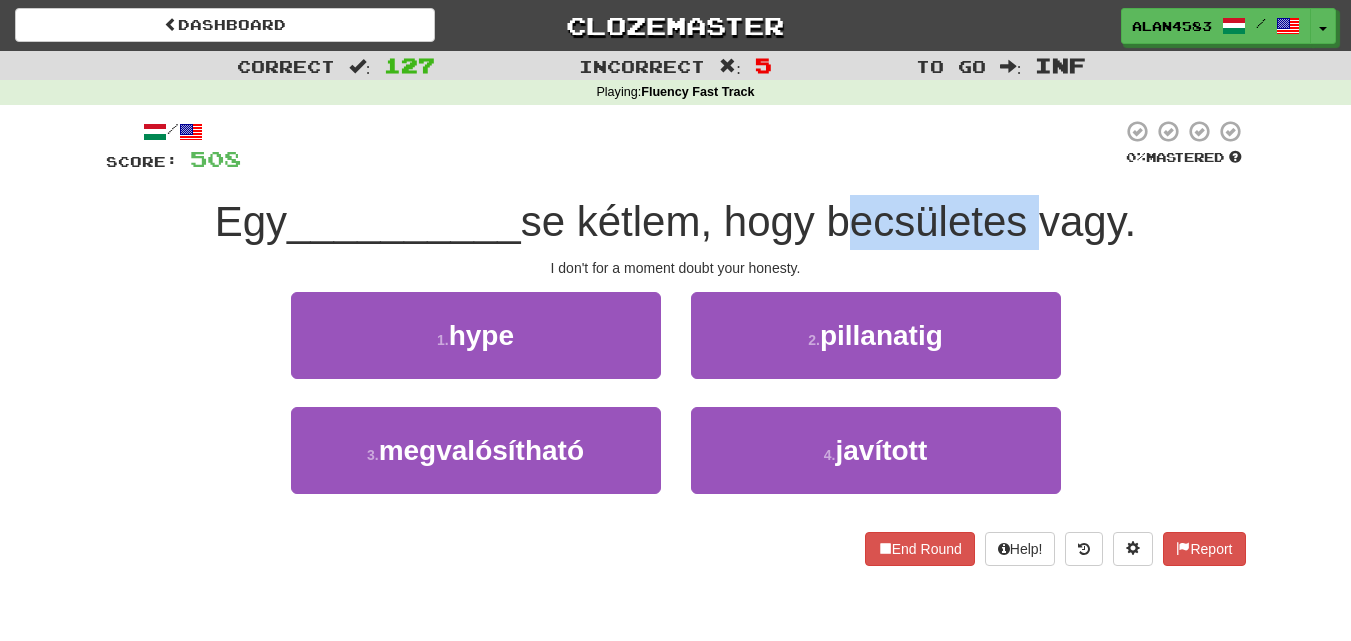 drag, startPoint x: 842, startPoint y: 227, endPoint x: 1034, endPoint y: 226, distance: 192.00261 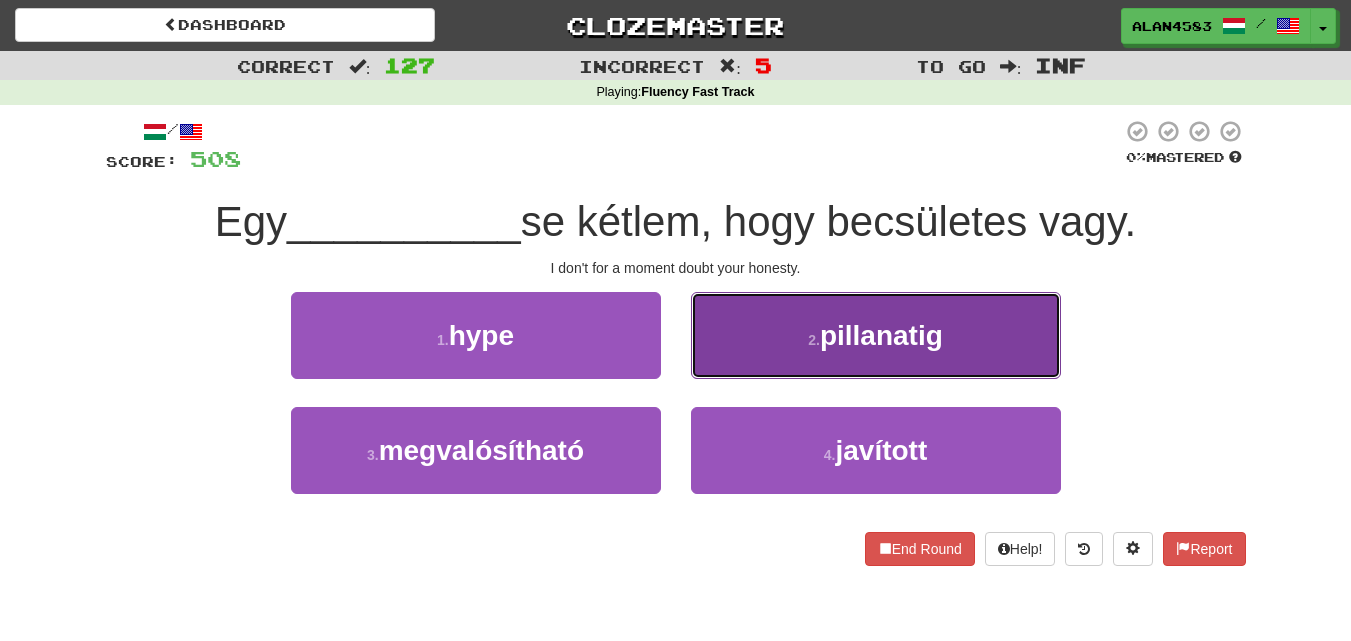 click on "pillanatig" at bounding box center [881, 335] 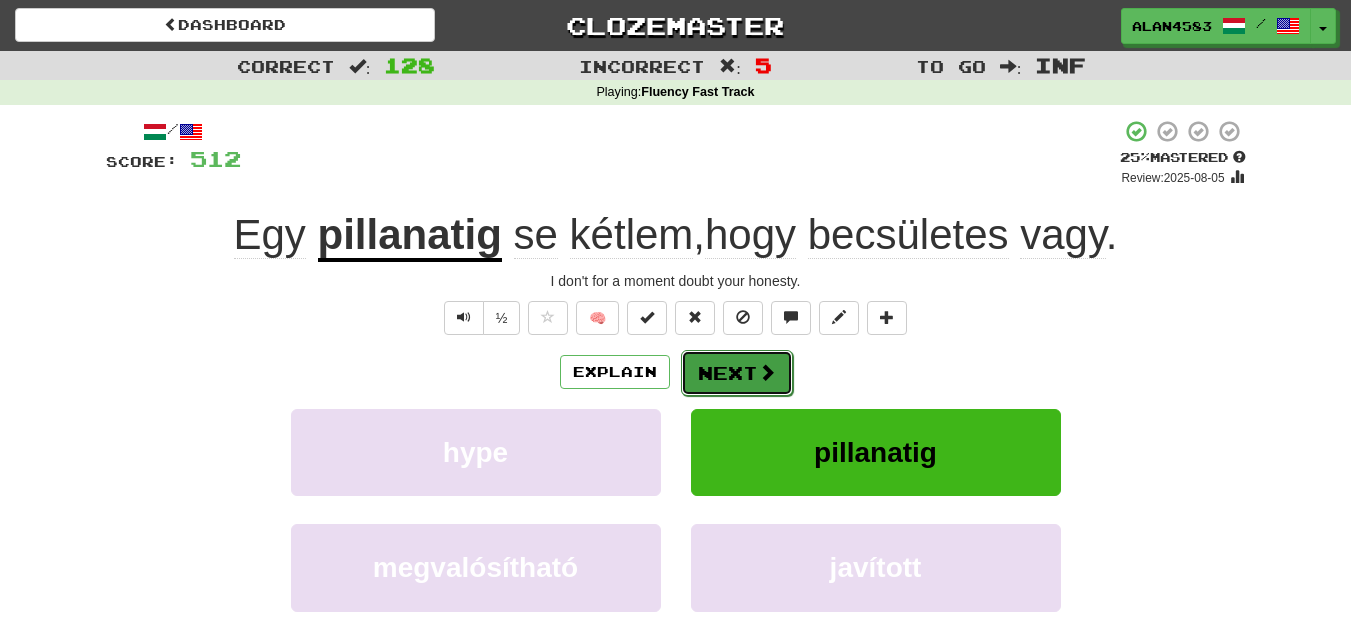click on "Next" at bounding box center [737, 373] 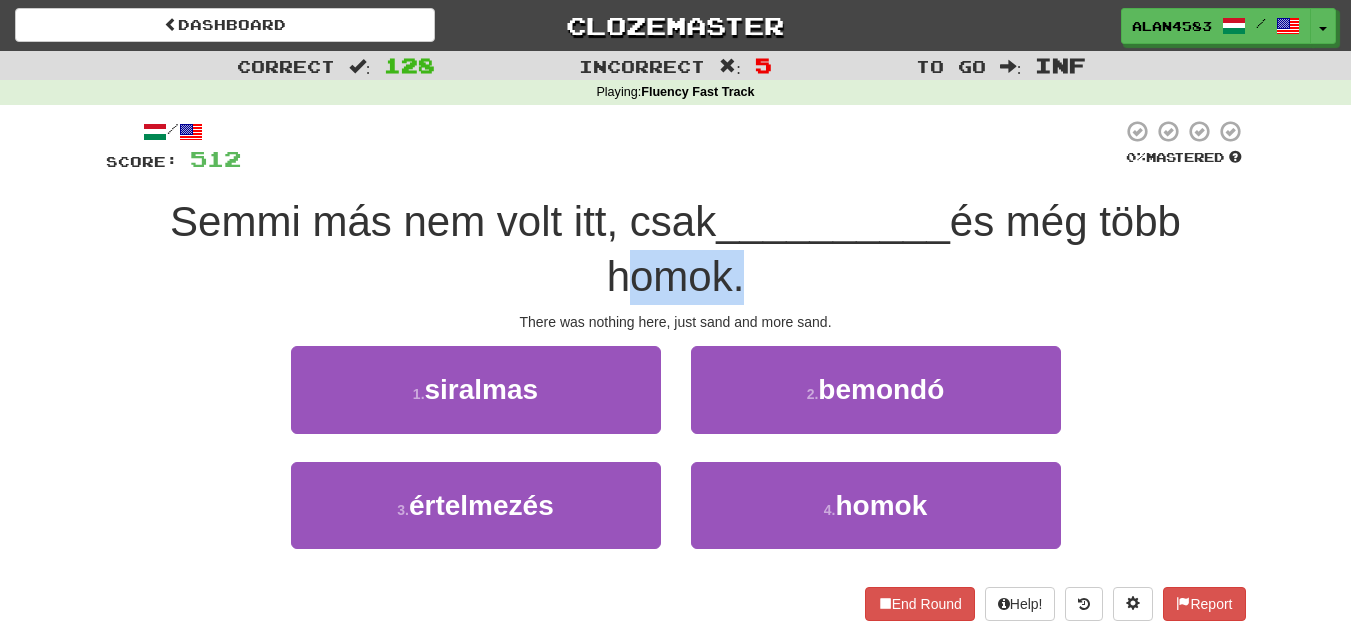 drag, startPoint x: 732, startPoint y: 274, endPoint x: 606, endPoint y: 272, distance: 126.01587 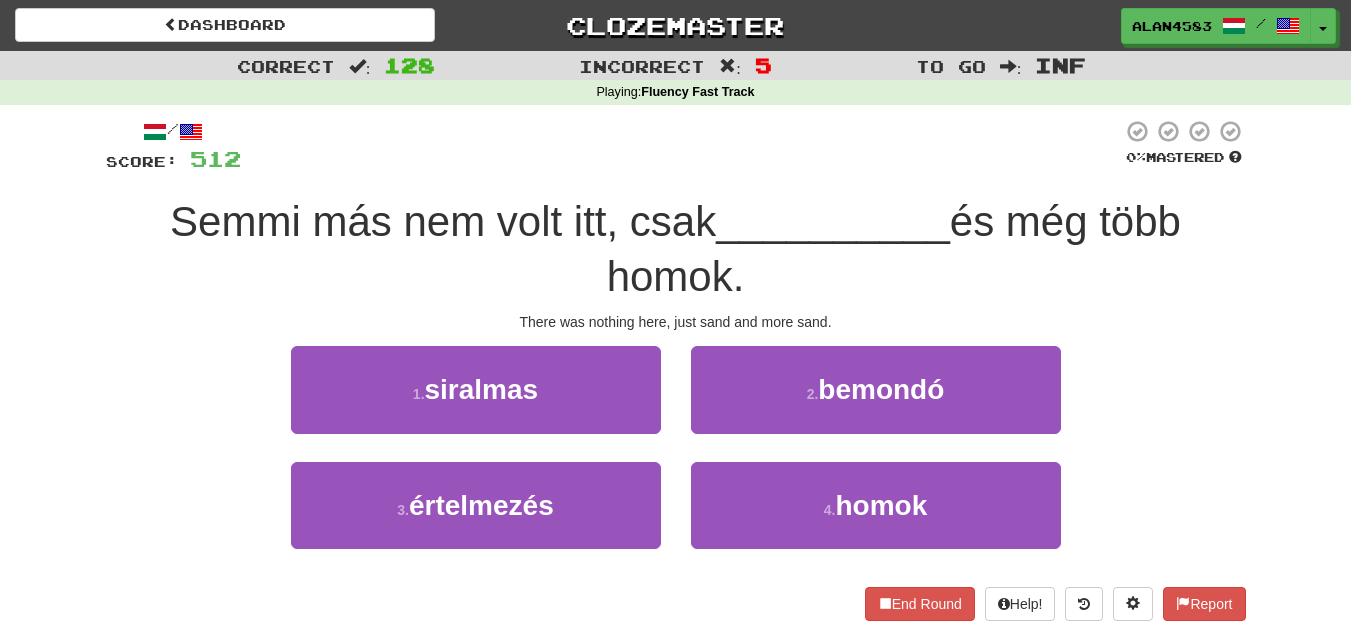 click on "Semmi más nem volt itt, csak  __________  és még több homok." at bounding box center (676, 249) 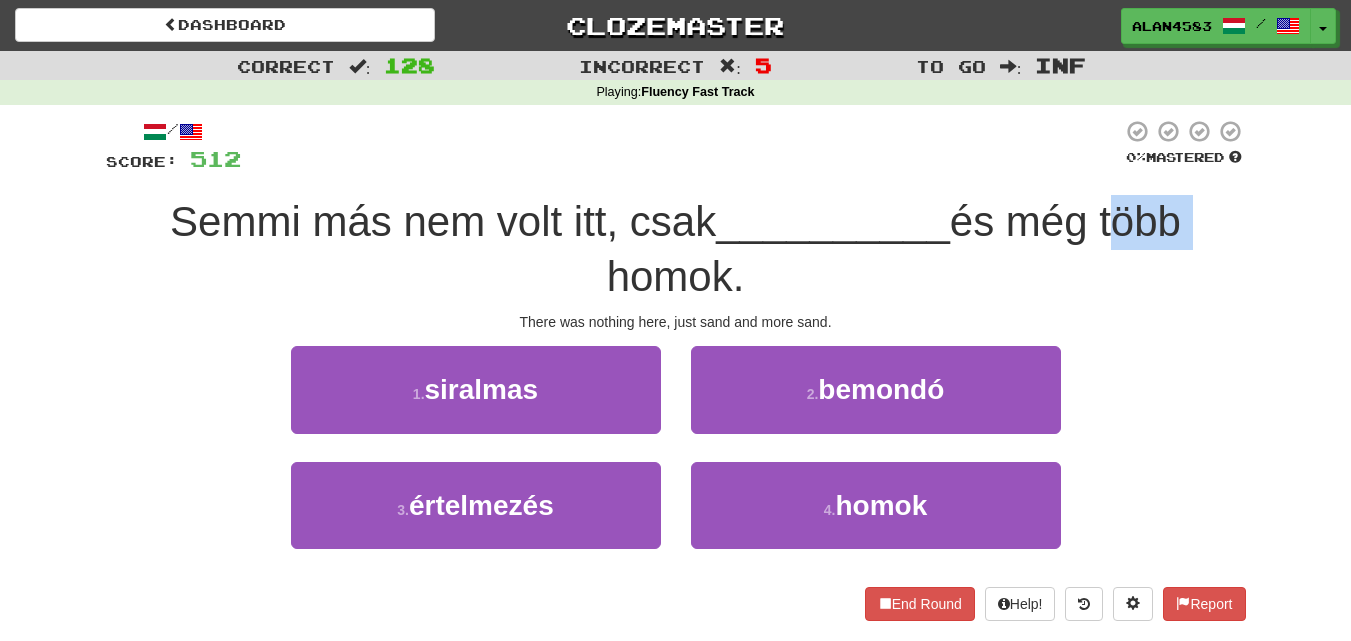 drag, startPoint x: 1112, startPoint y: 225, endPoint x: 1214, endPoint y: 219, distance: 102.176315 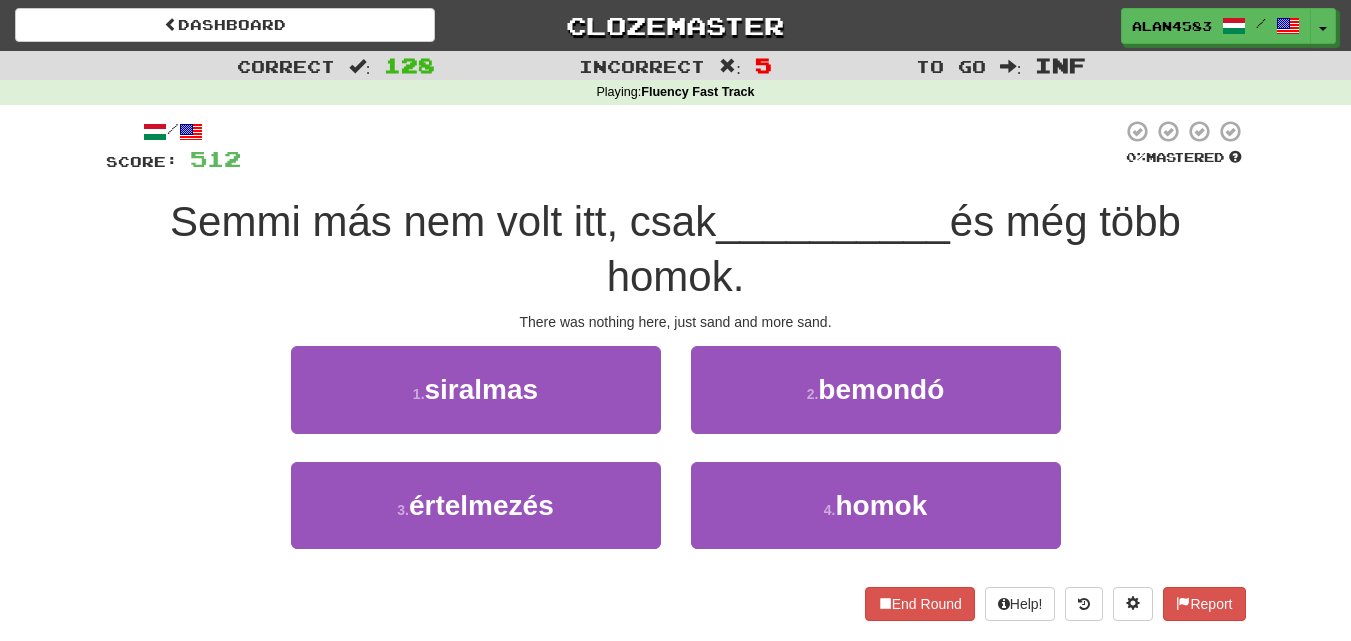 click at bounding box center [681, 146] 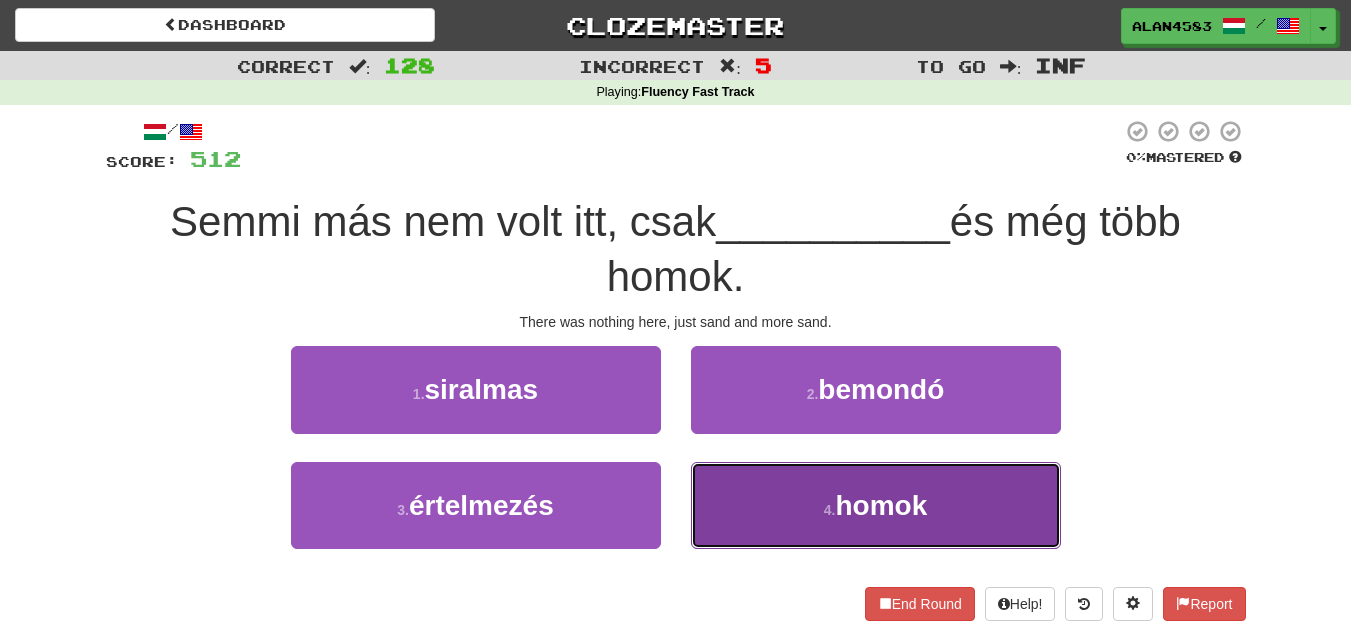 click on "4 .  homok" at bounding box center (876, 505) 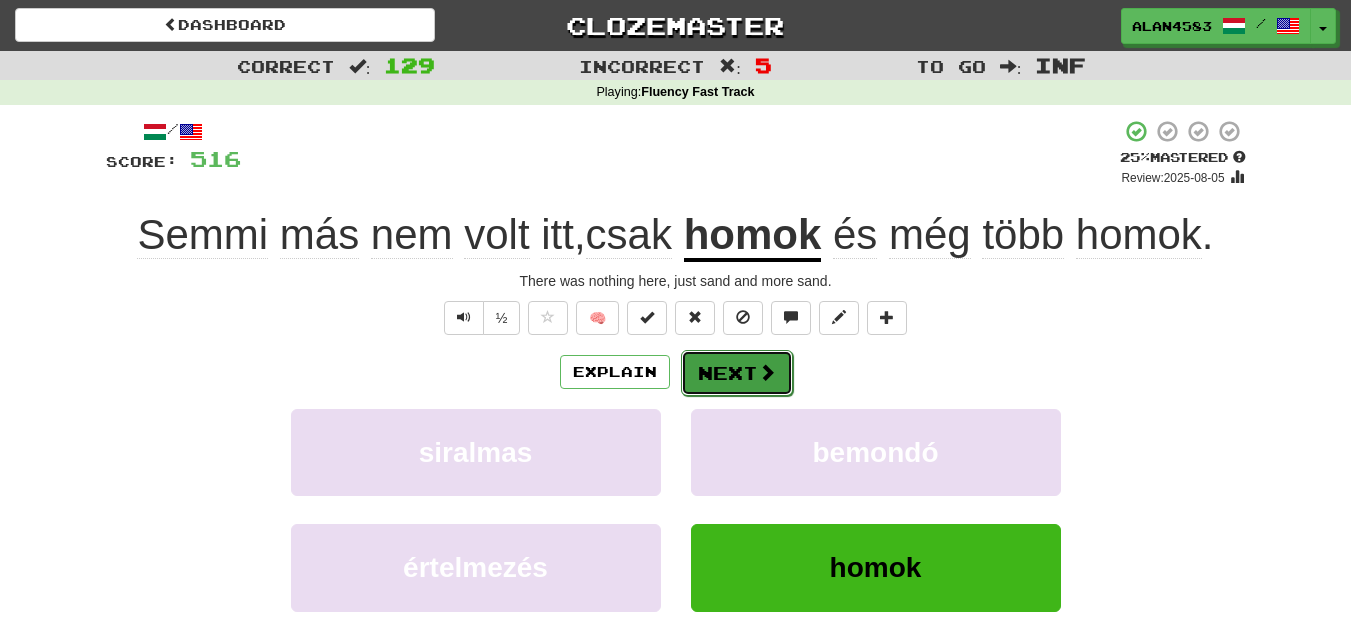click on "Next" at bounding box center [737, 373] 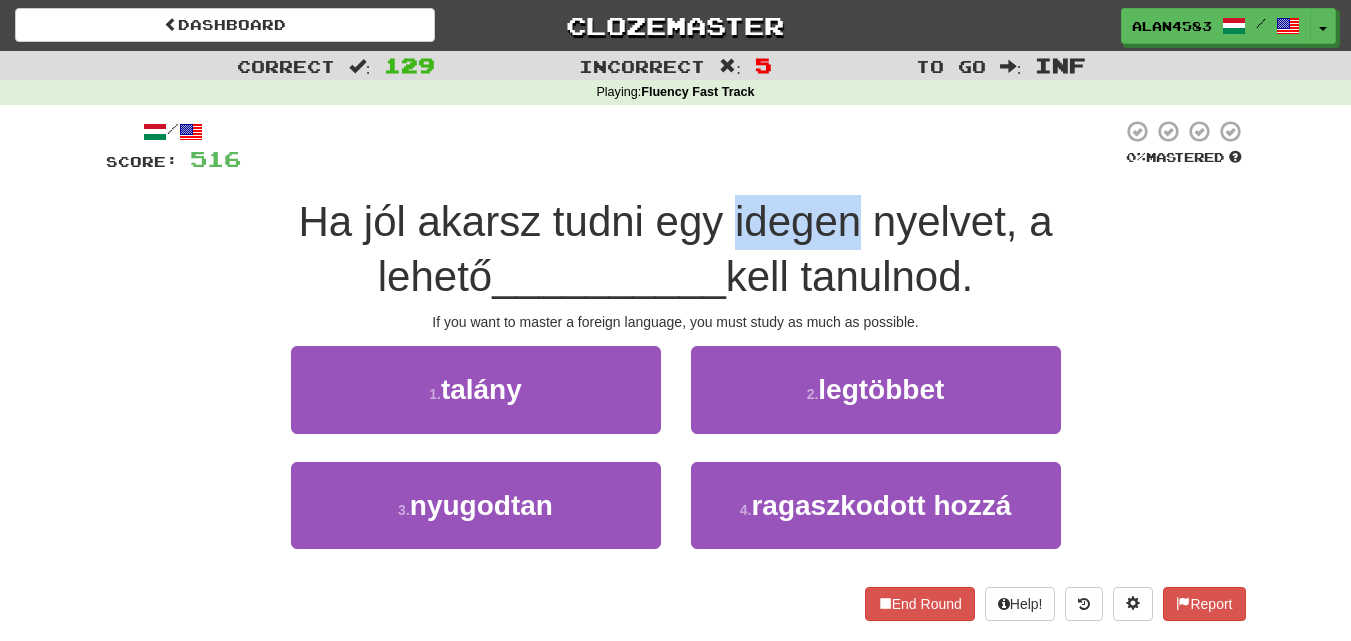 drag, startPoint x: 545, startPoint y: 219, endPoint x: 664, endPoint y: 205, distance: 119.8207 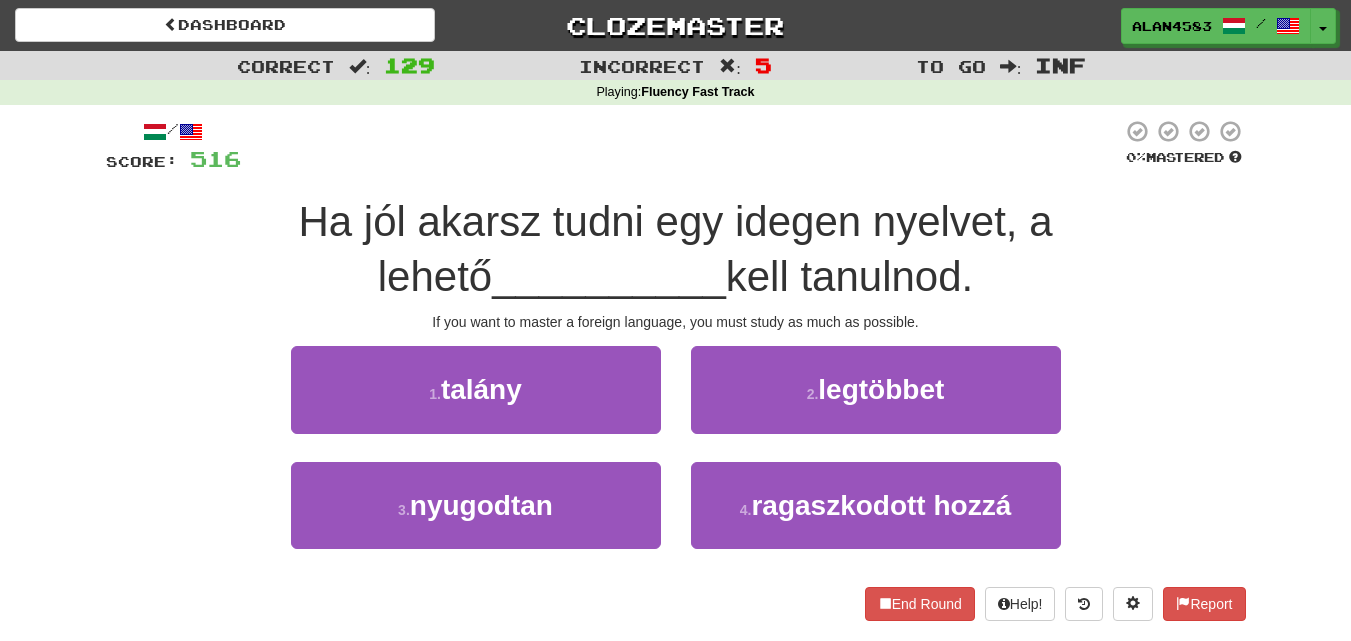click at bounding box center (681, 146) 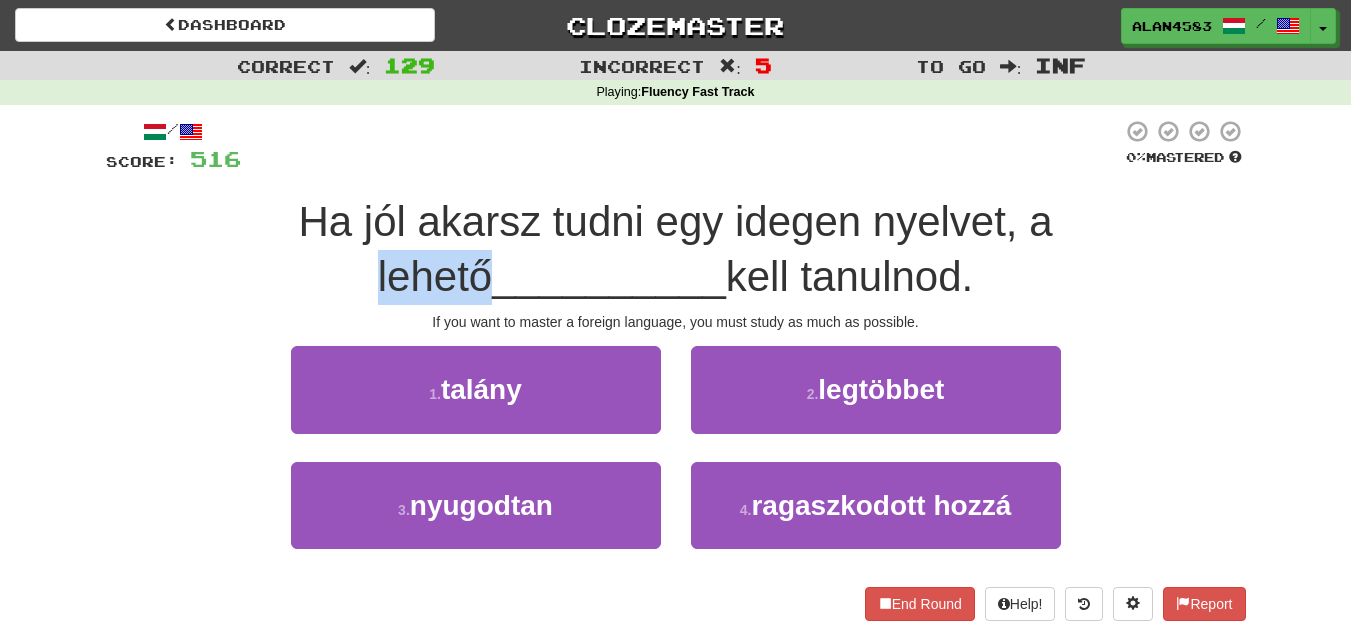 drag, startPoint x: 875, startPoint y: 217, endPoint x: 987, endPoint y: 214, distance: 112.04017 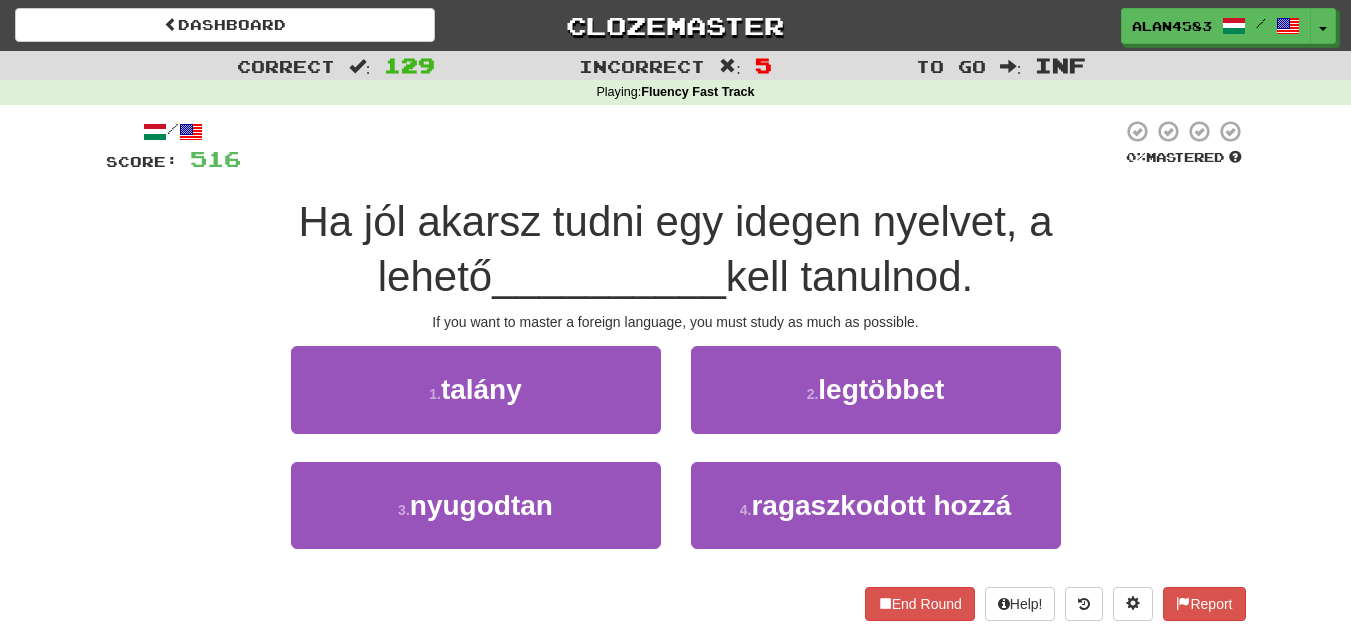 click at bounding box center [681, 146] 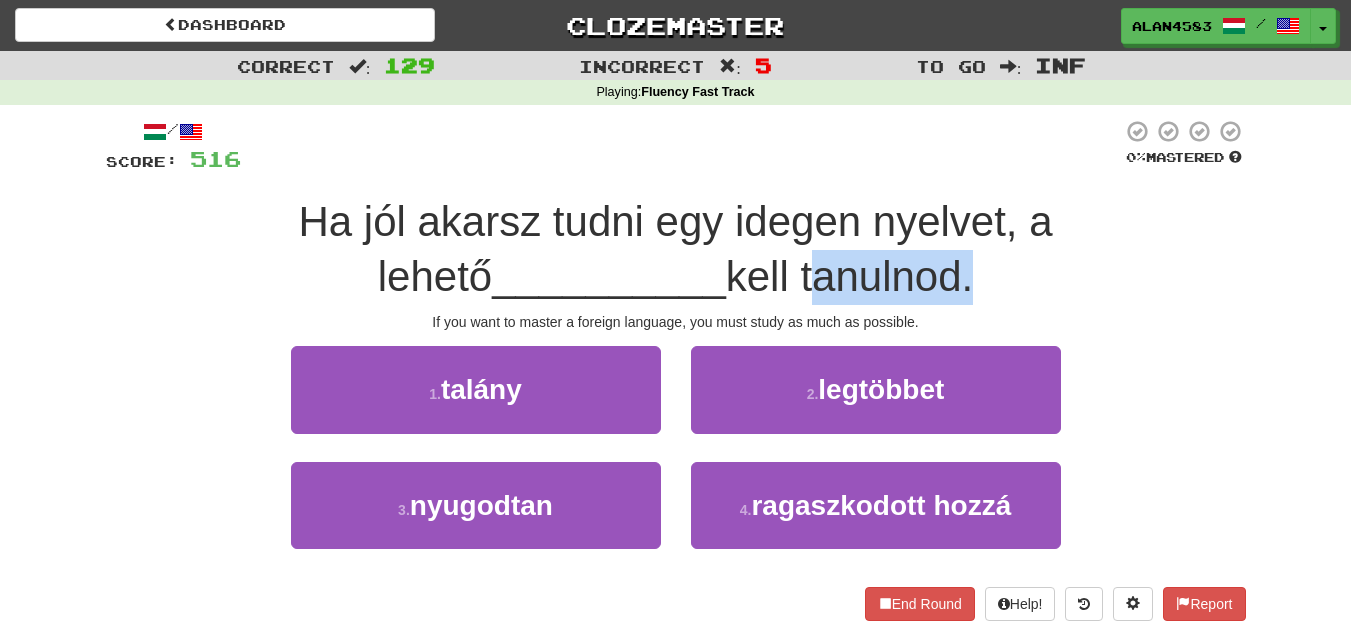 drag, startPoint x: 625, startPoint y: 277, endPoint x: 786, endPoint y: 274, distance: 161.02795 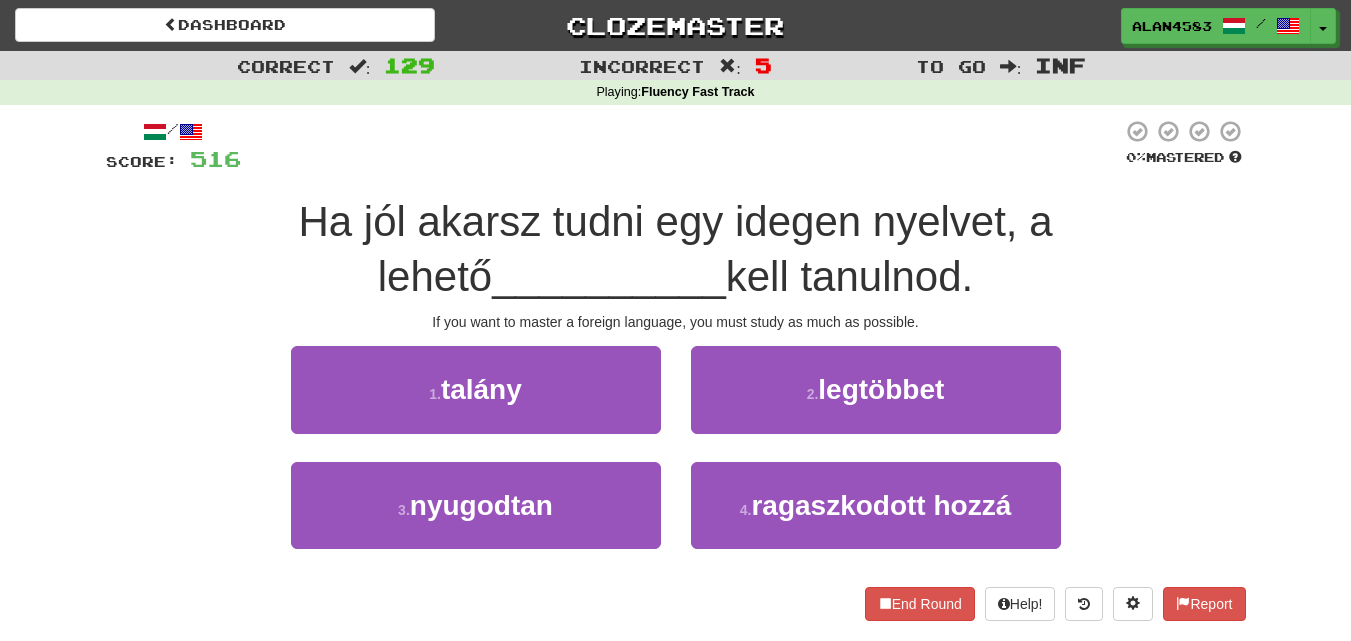 click on "Ha jól akarsz tudni egy idegen nyelvet, a lehető [LAST] kell tanulnod." at bounding box center (676, 249) 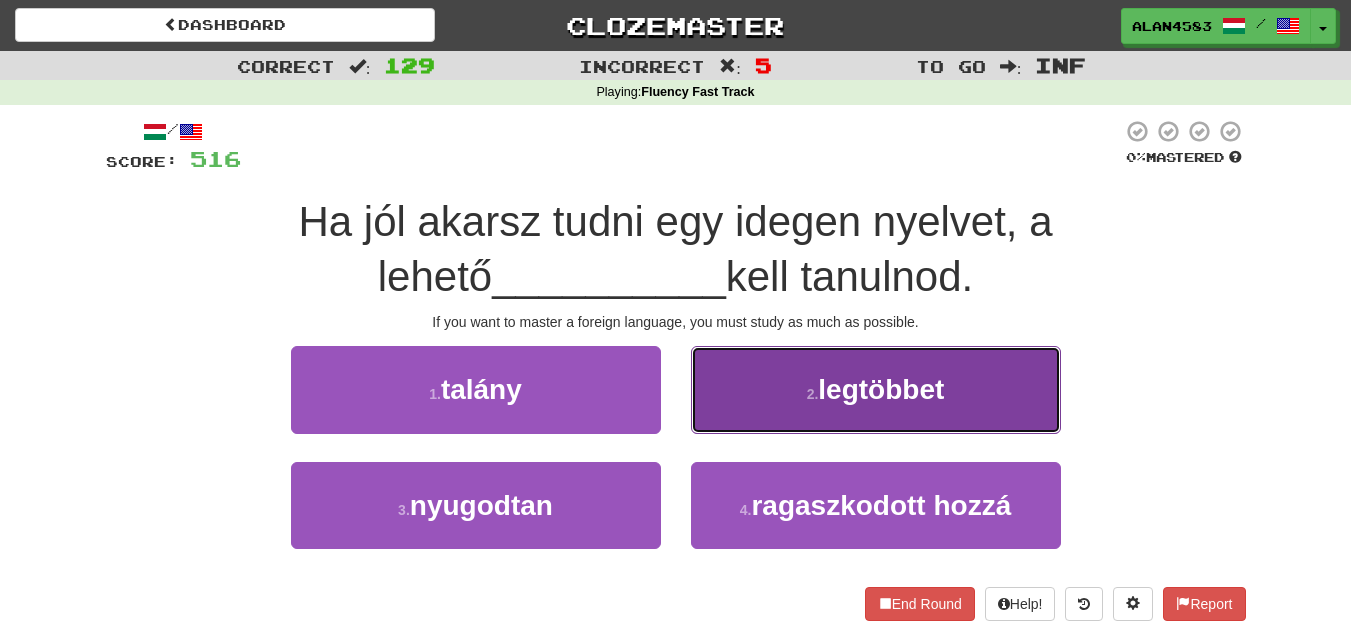 click on "2 .  legtöbbet" at bounding box center (876, 389) 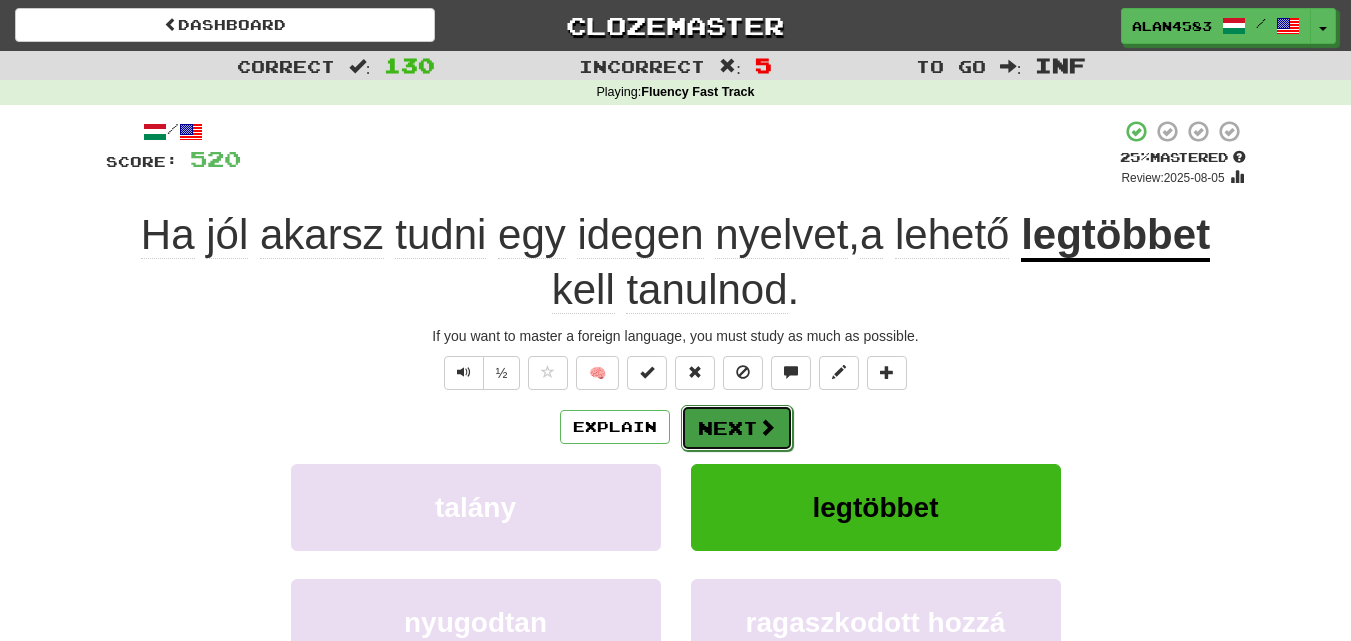 click on "Next" at bounding box center [737, 428] 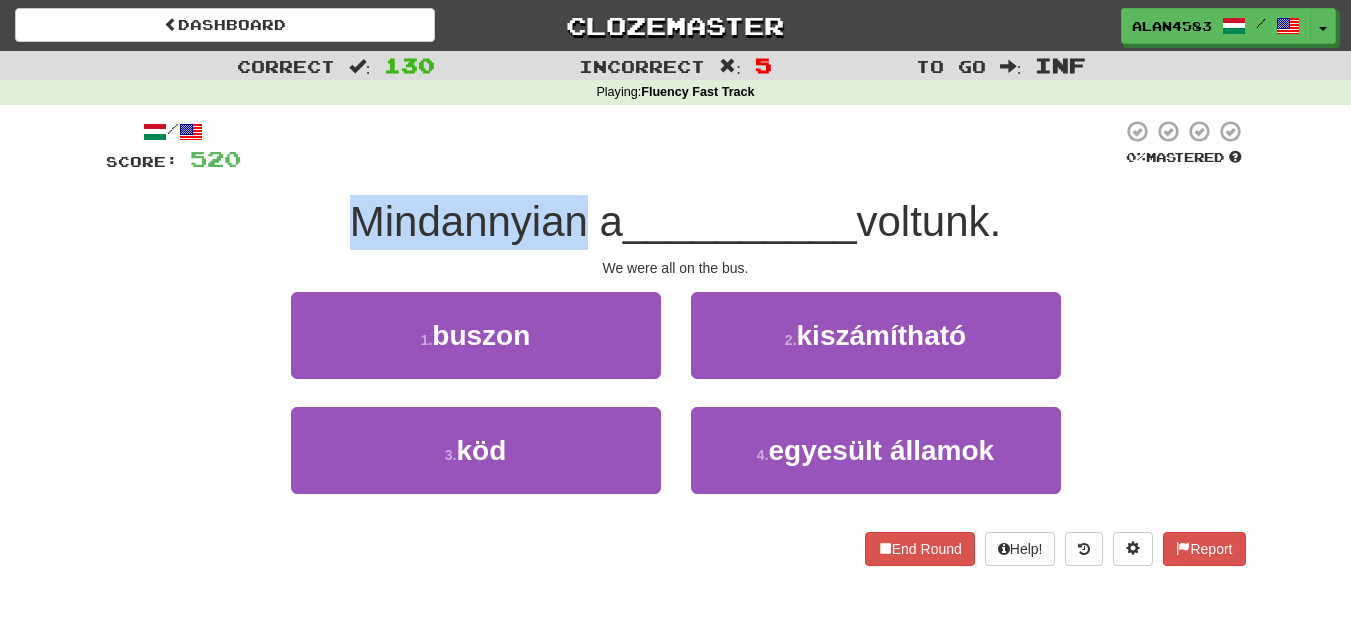 drag, startPoint x: 567, startPoint y: 220, endPoint x: 242, endPoint y: 216, distance: 325.02463 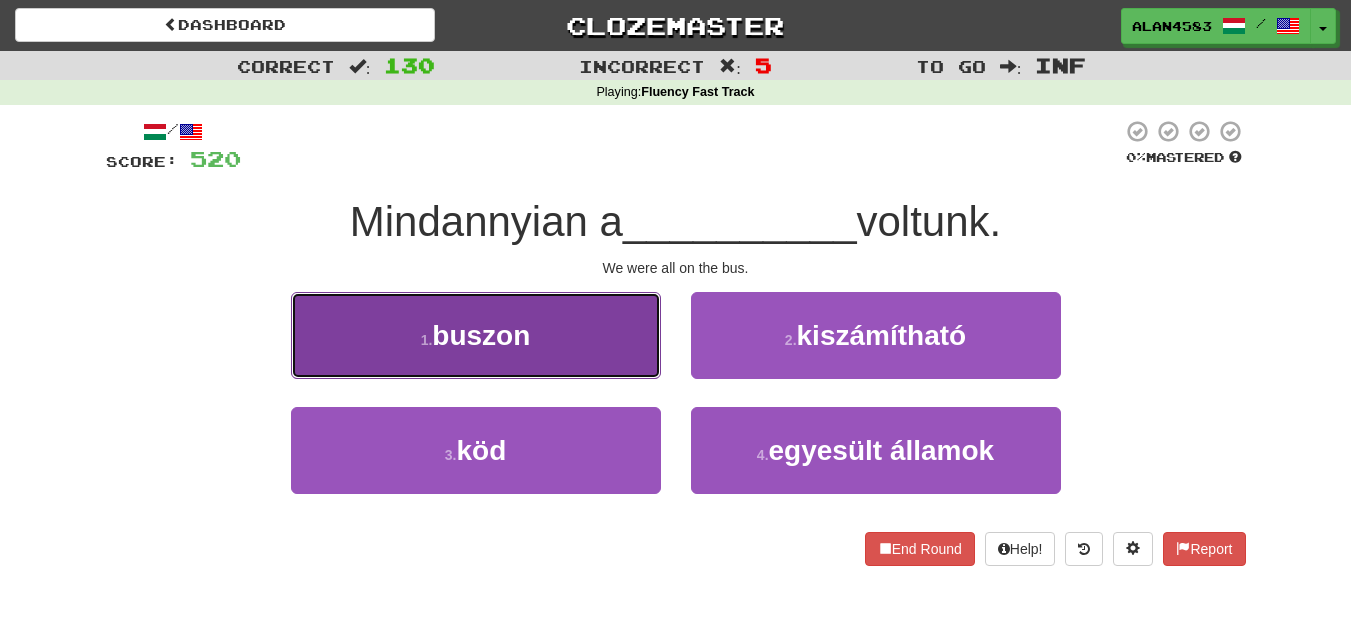 click on "1 .  buszon" at bounding box center [476, 335] 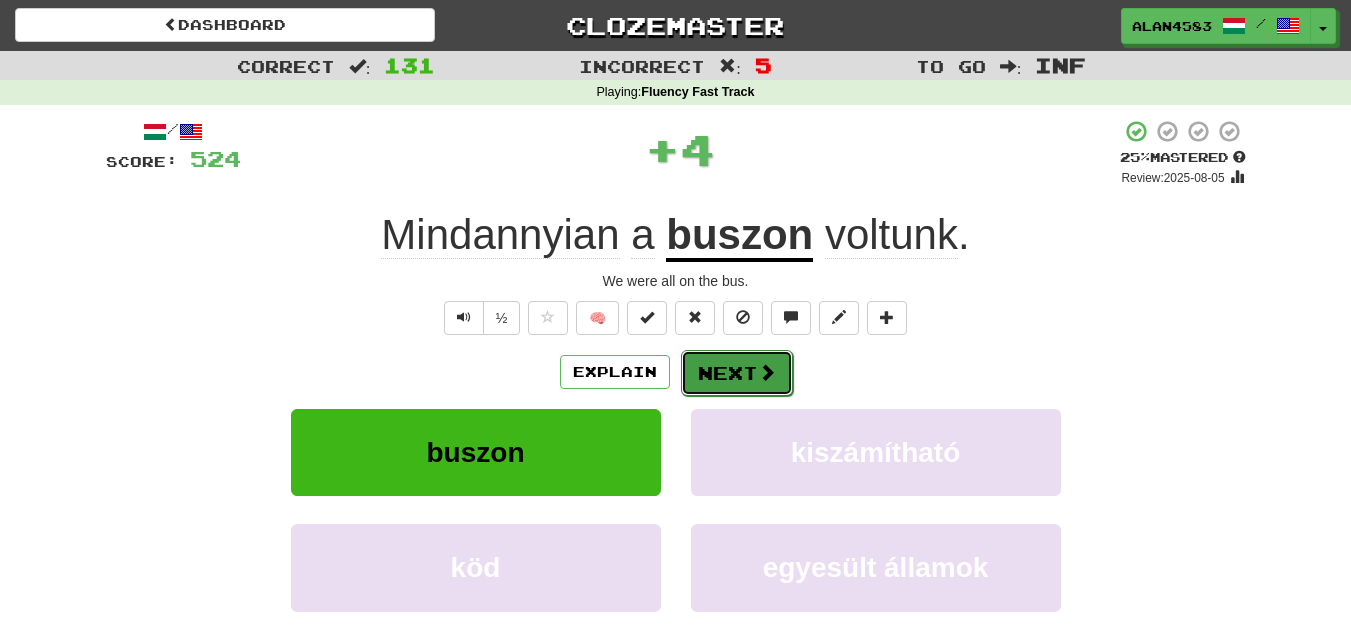 click on "Next" at bounding box center [737, 373] 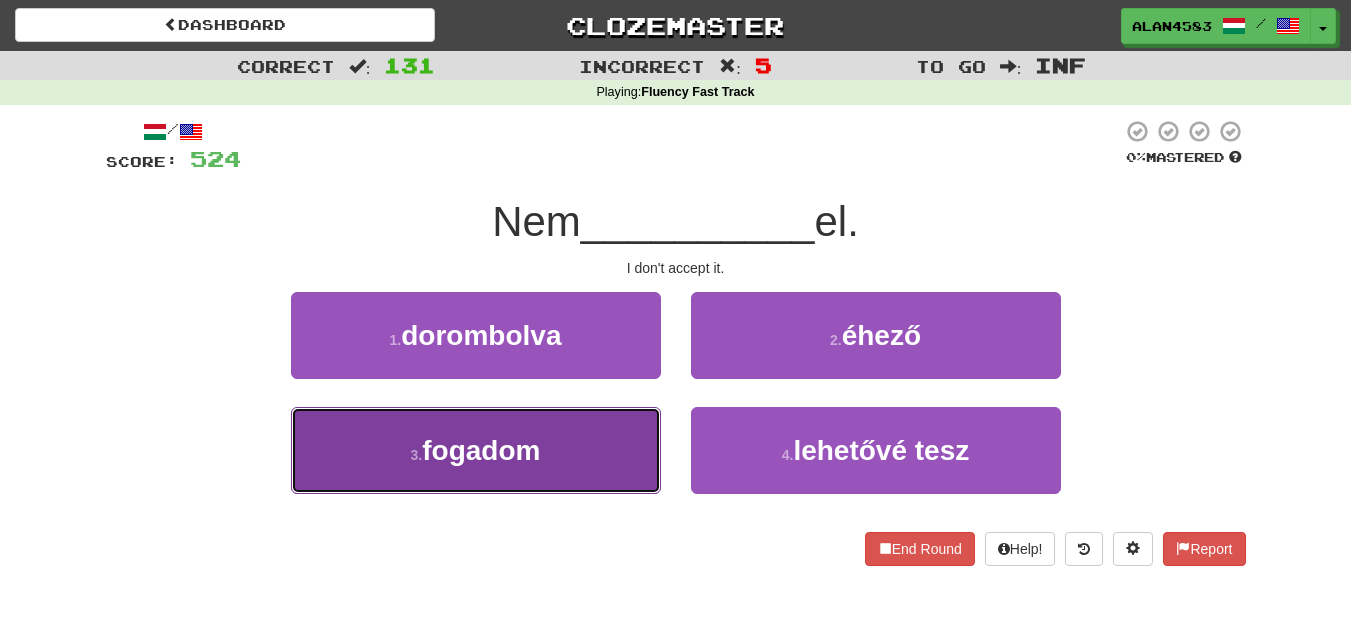click on "3 .  fogadom" at bounding box center (476, 450) 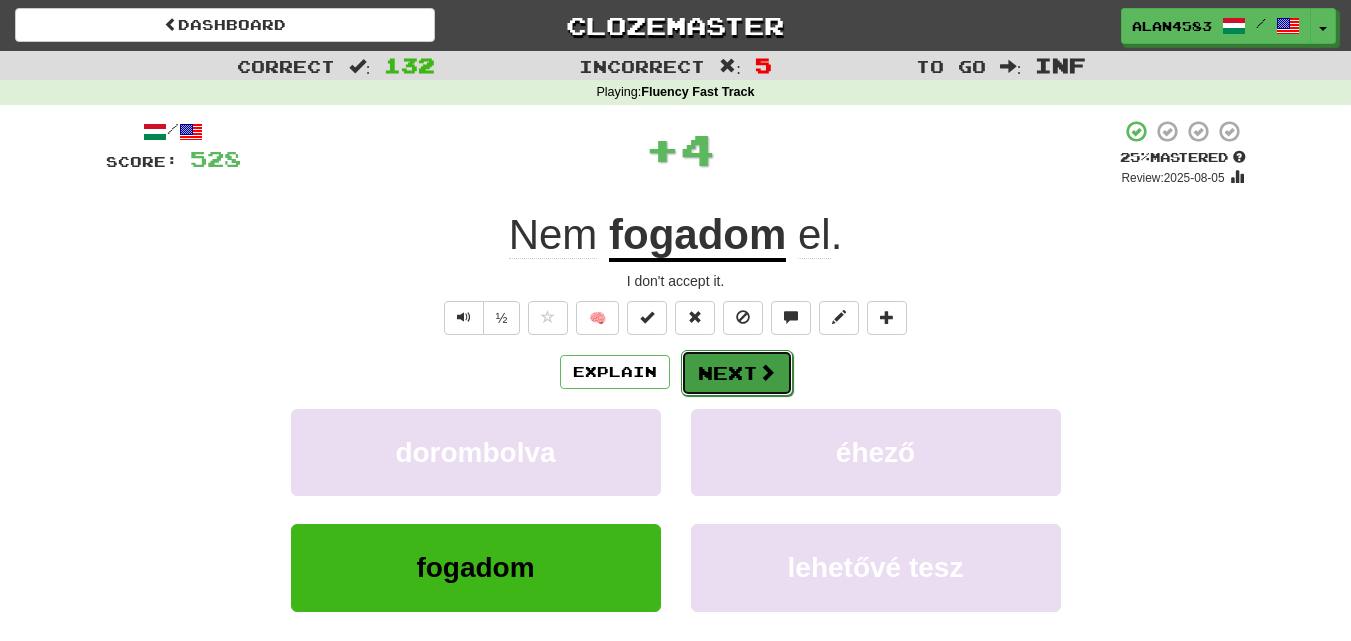 click on "Next" at bounding box center [737, 373] 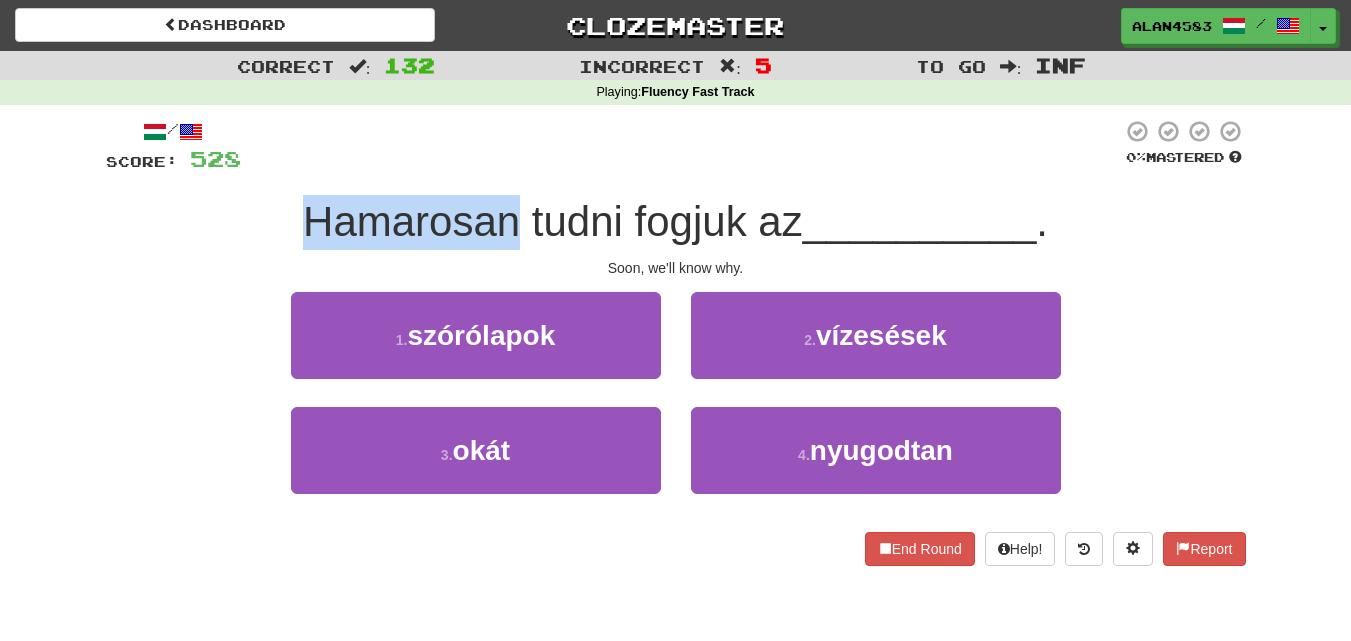 drag, startPoint x: 505, startPoint y: 214, endPoint x: 288, endPoint y: 208, distance: 217.08293 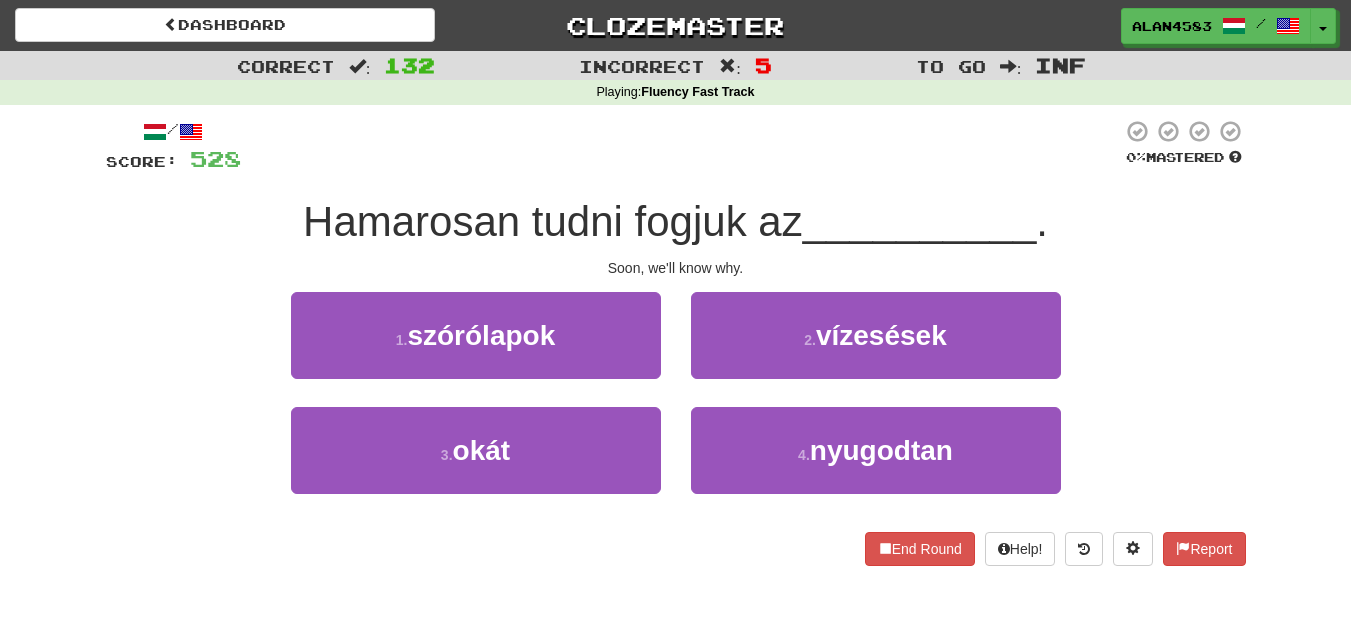 click on "/  Score:   528 0 %  Mastered Hamarosan tudni fogjuk az  __________ . Soon, we'll know why. 1 .  szórólapok 2 .  vízesések 3 .  okát 4 .  nyugodtan  End Round  Help!  Report" at bounding box center [676, 342] 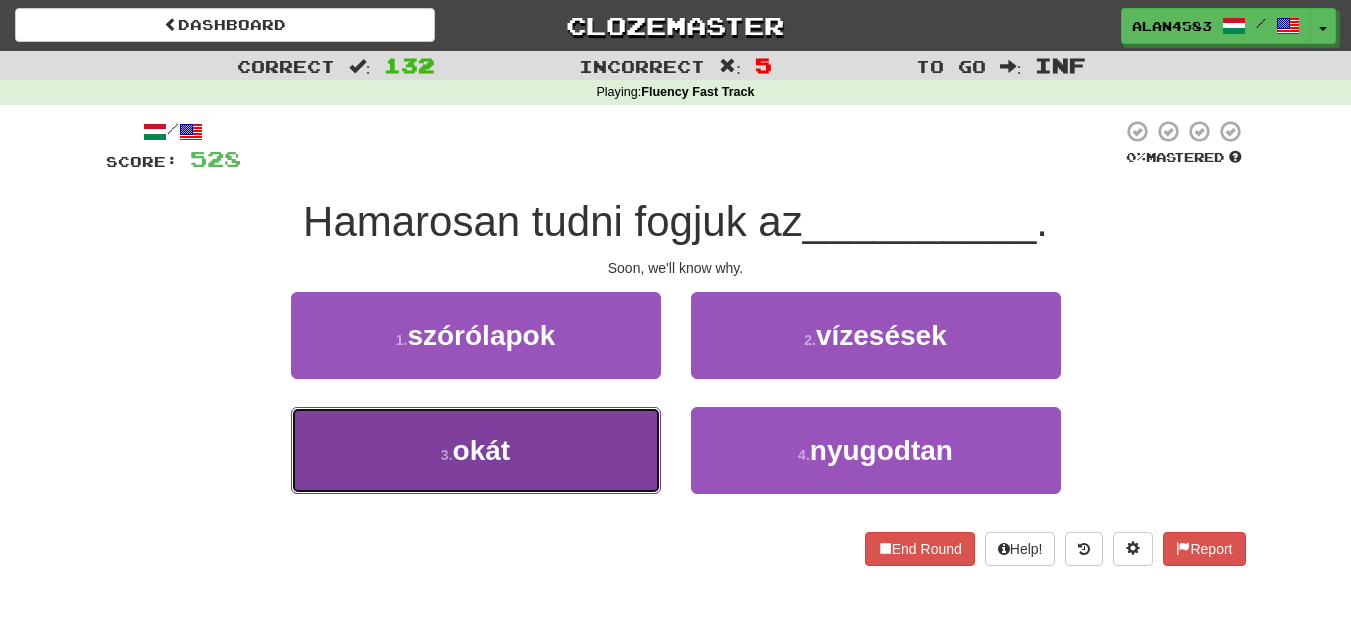 click on "3 .  okát" at bounding box center (476, 450) 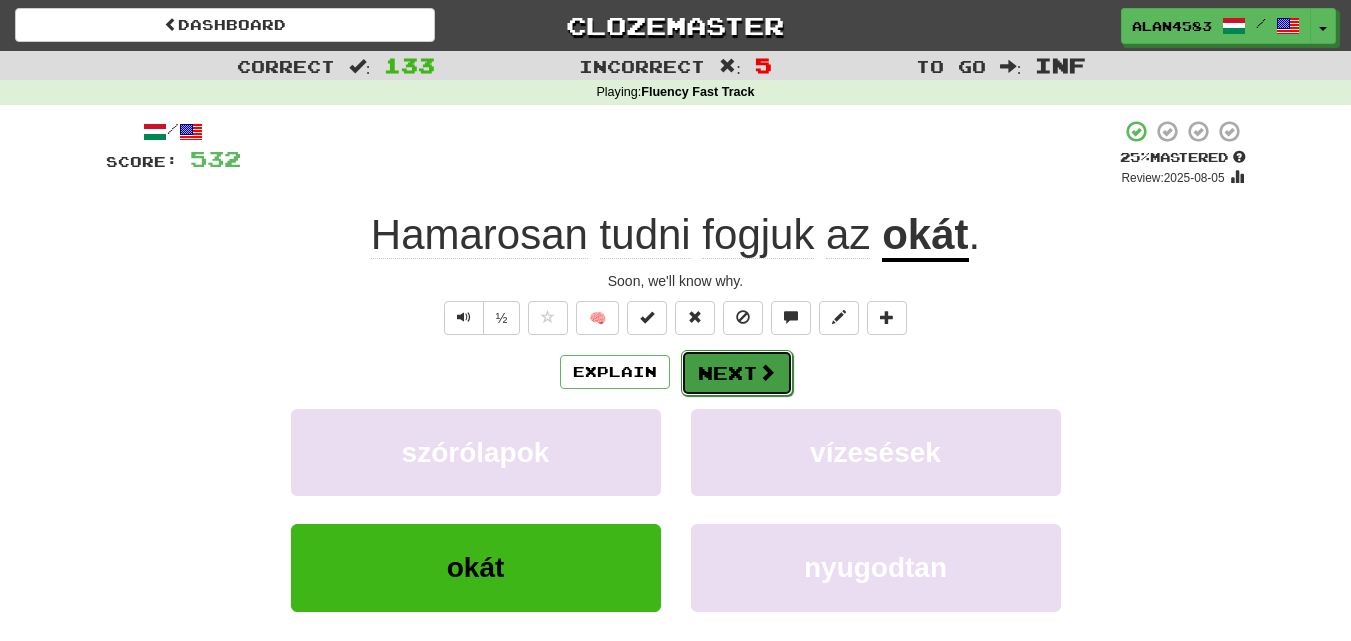 click on "Next" at bounding box center [737, 373] 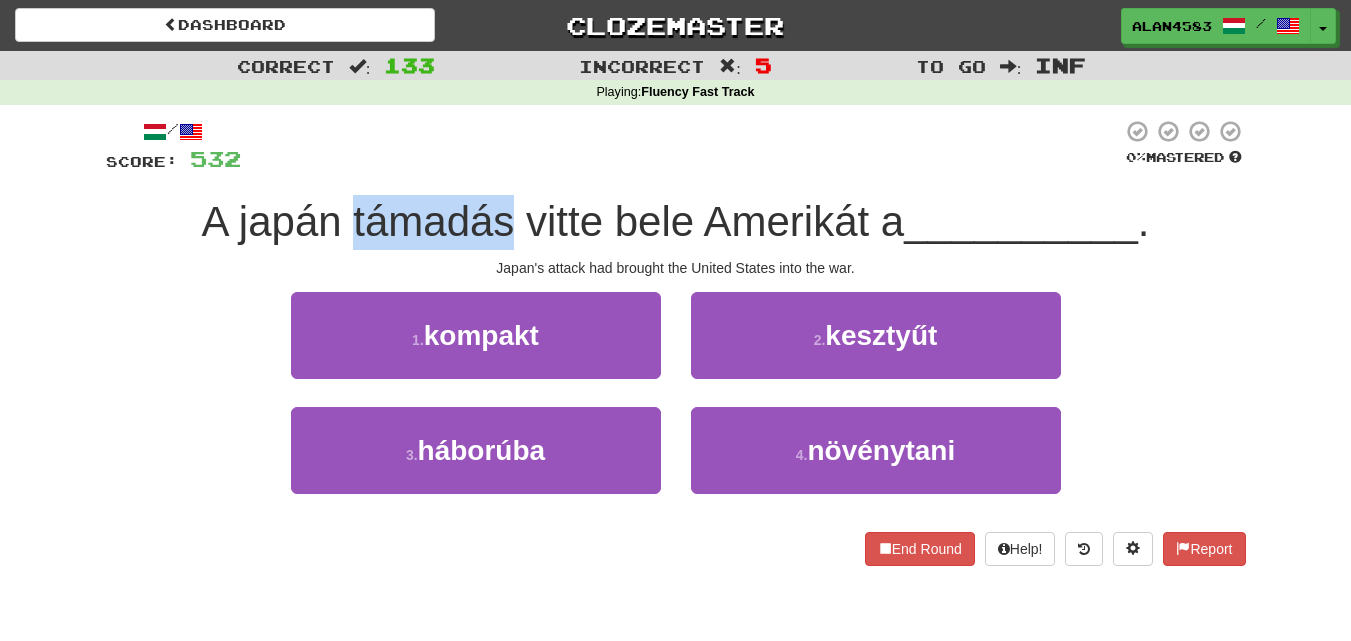 drag, startPoint x: 508, startPoint y: 216, endPoint x: 342, endPoint y: 199, distance: 166.86821 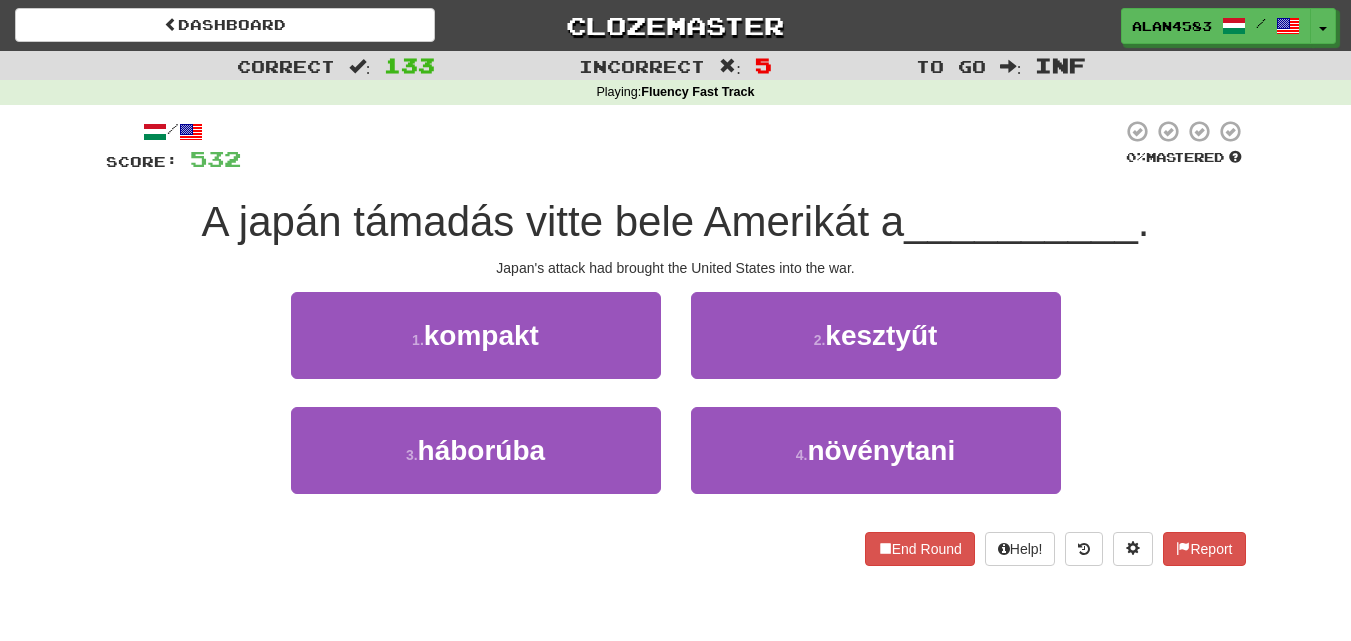 click on "Japan's attack had brought the United States into the war." at bounding box center (676, 268) 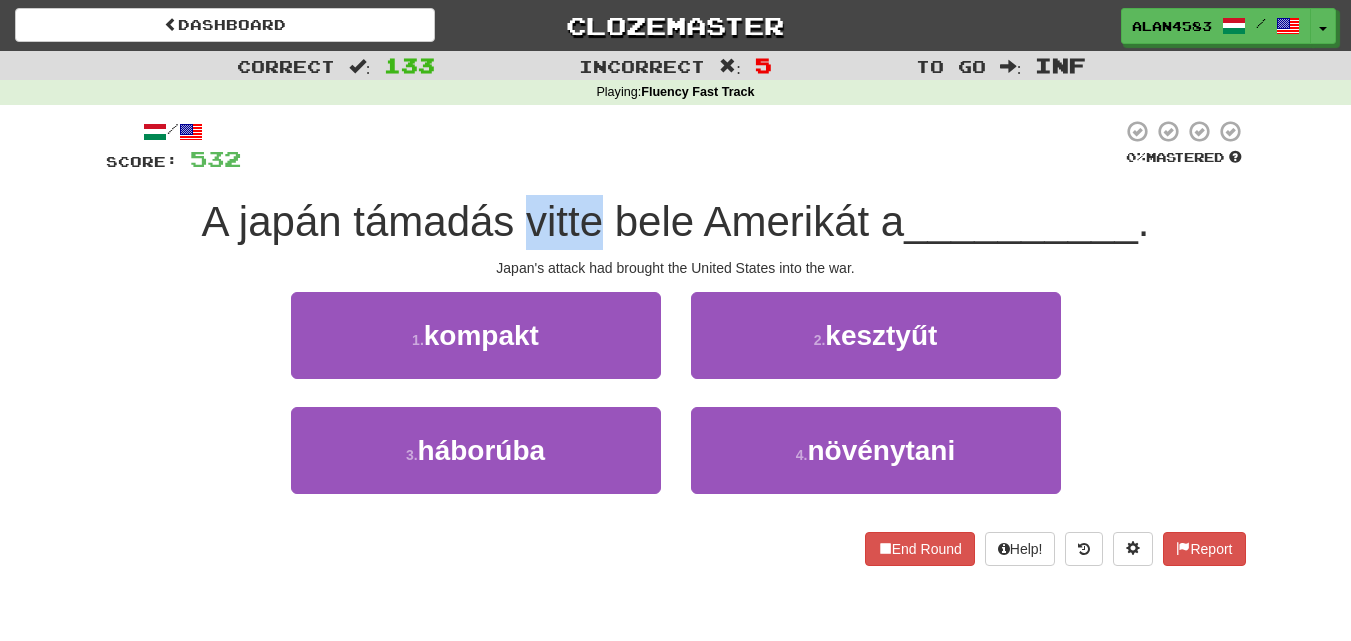 drag, startPoint x: 522, startPoint y: 222, endPoint x: 589, endPoint y: 218, distance: 67.11929 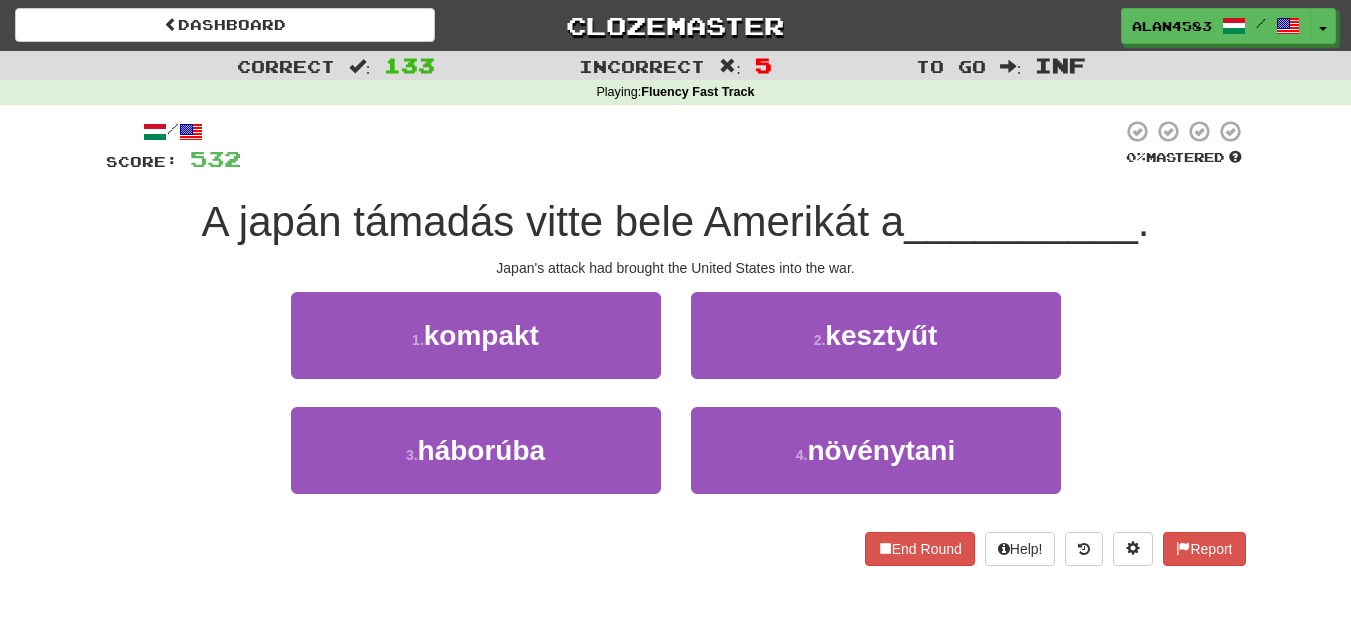 click at bounding box center [681, 146] 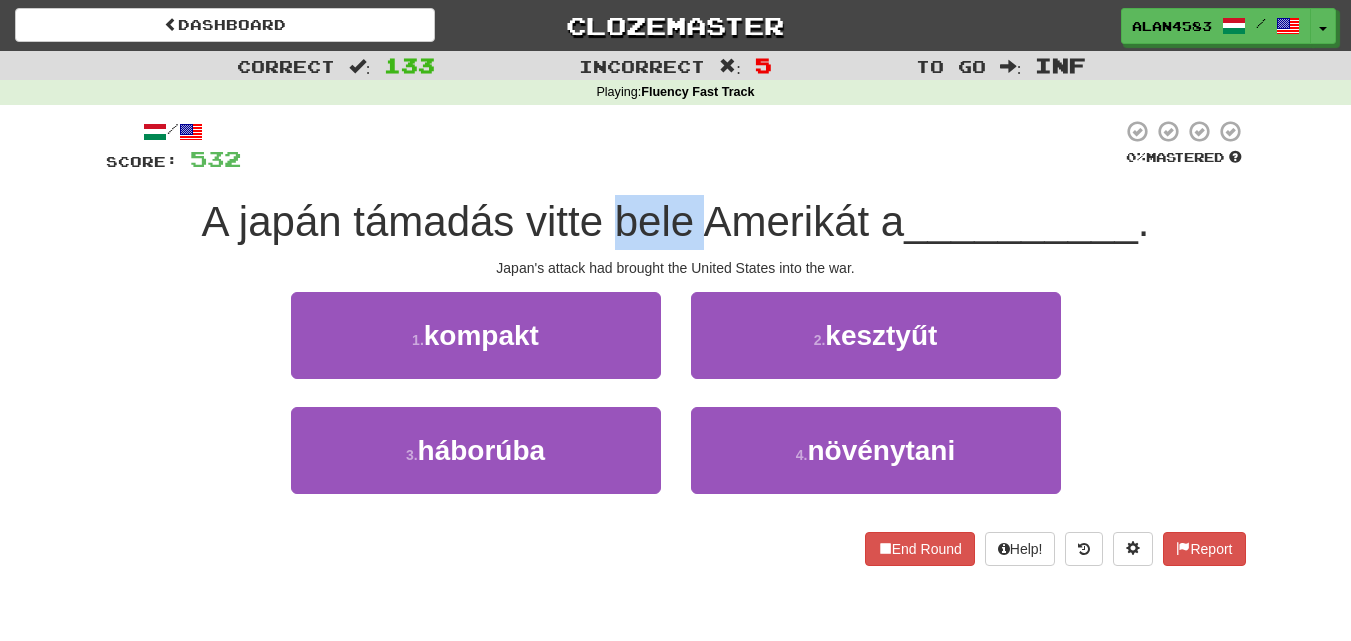 drag, startPoint x: 608, startPoint y: 223, endPoint x: 695, endPoint y: 219, distance: 87.0919 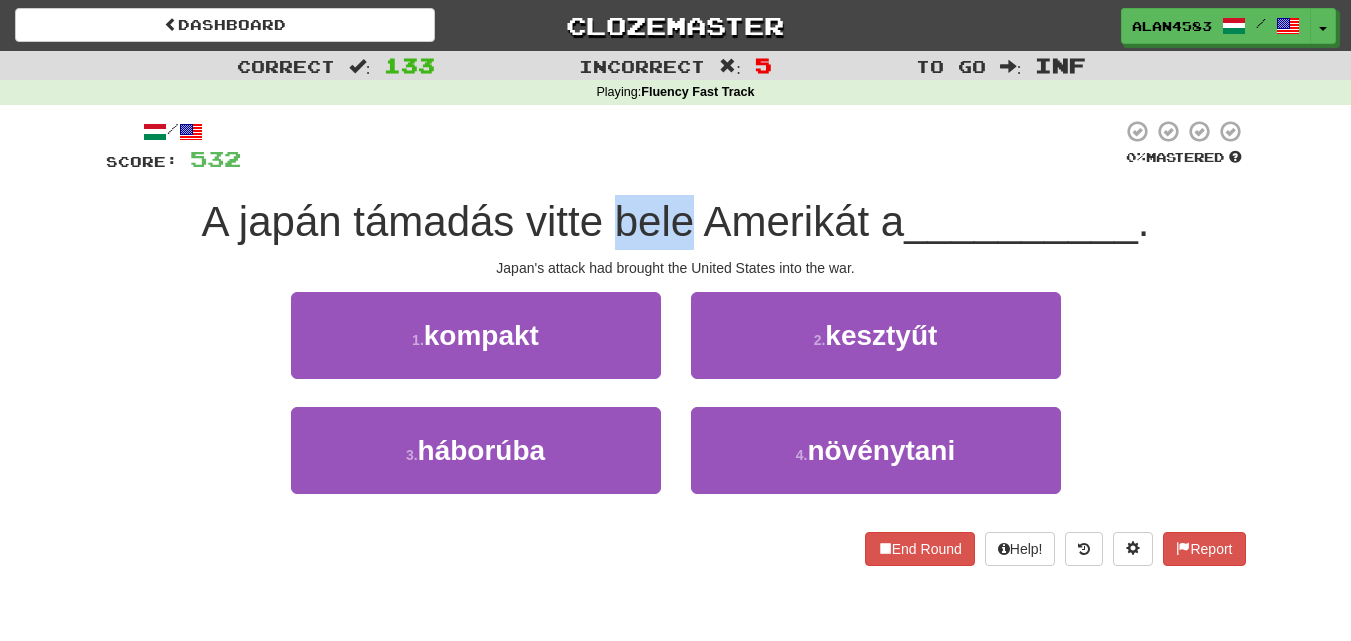 drag, startPoint x: 605, startPoint y: 230, endPoint x: 685, endPoint y: 243, distance: 81.04937 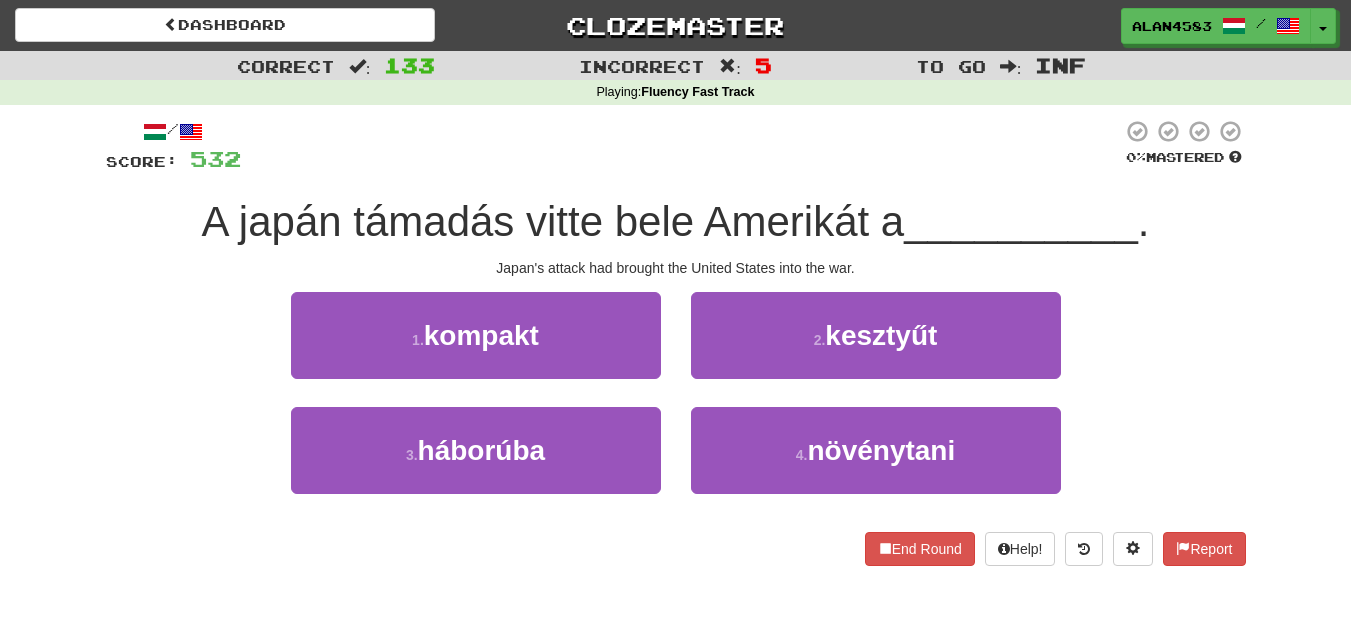 click at bounding box center (681, 146) 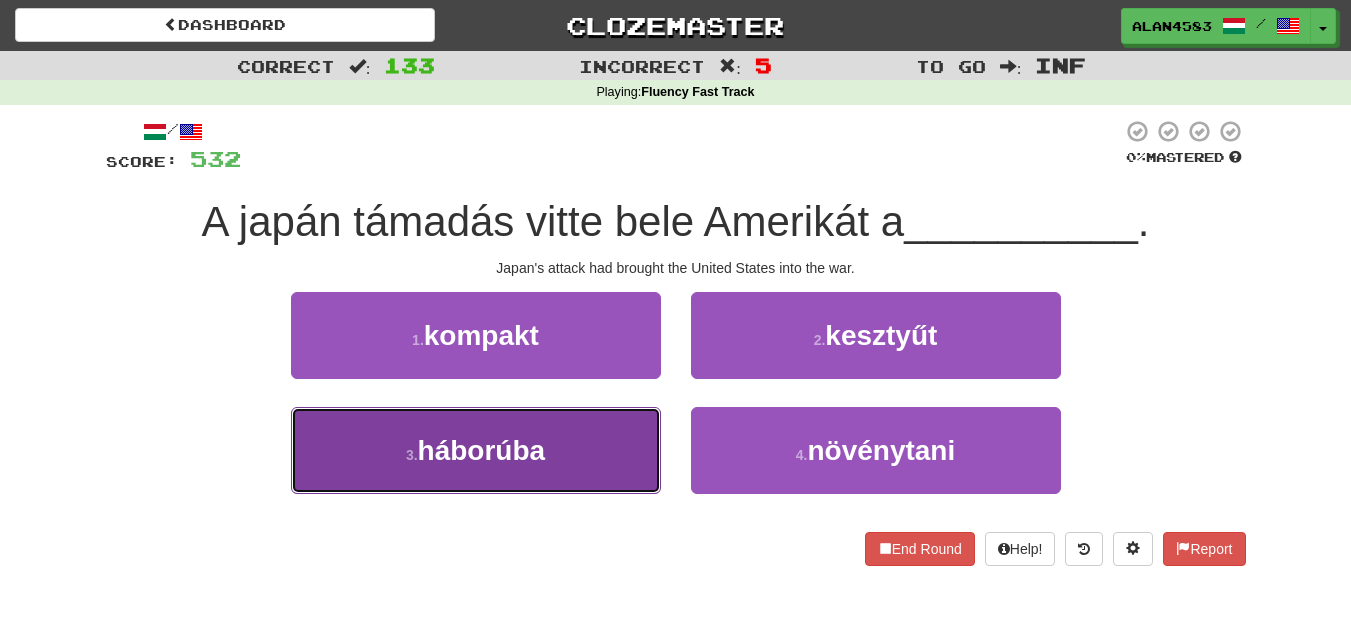 click on "3 .  háborúba" at bounding box center [476, 450] 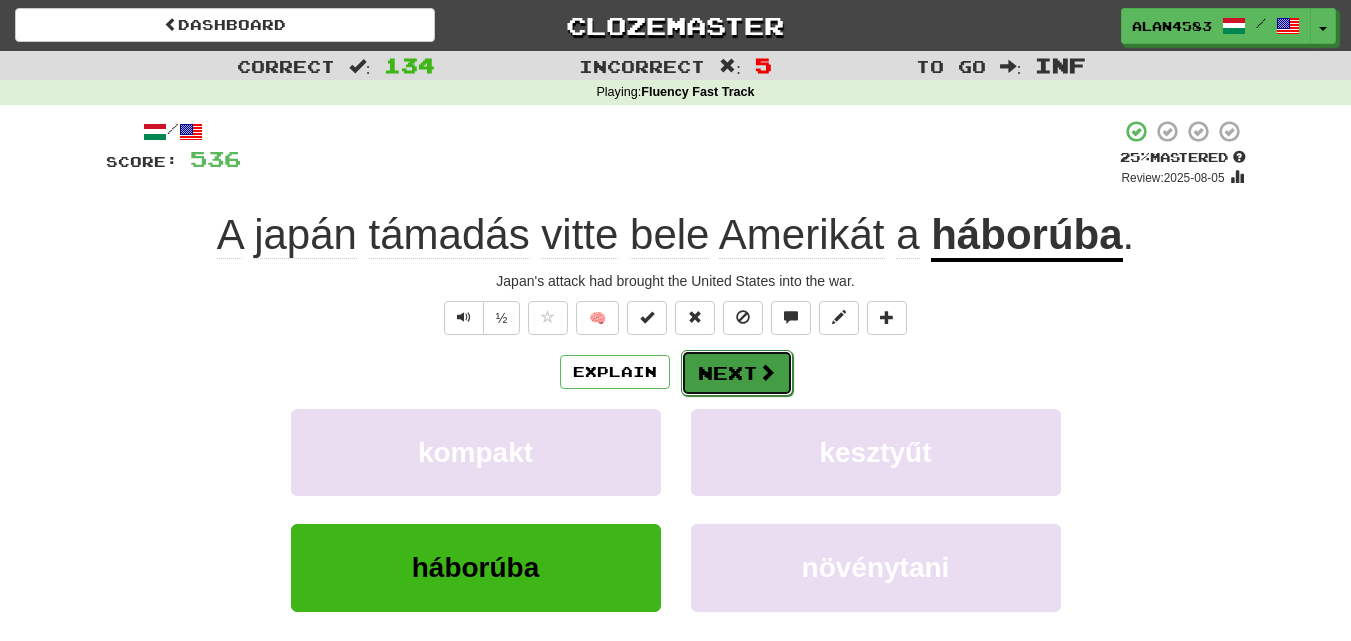 click on "Next" at bounding box center [737, 373] 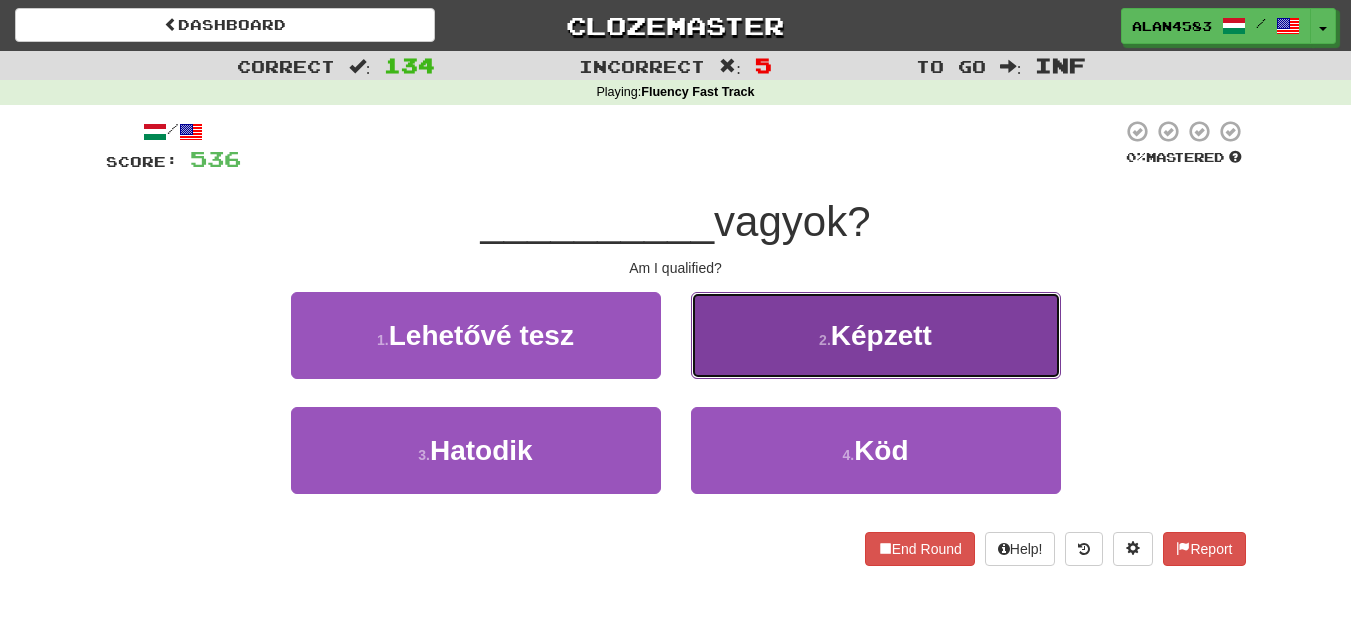 click on "2 .  Képzett" at bounding box center [876, 335] 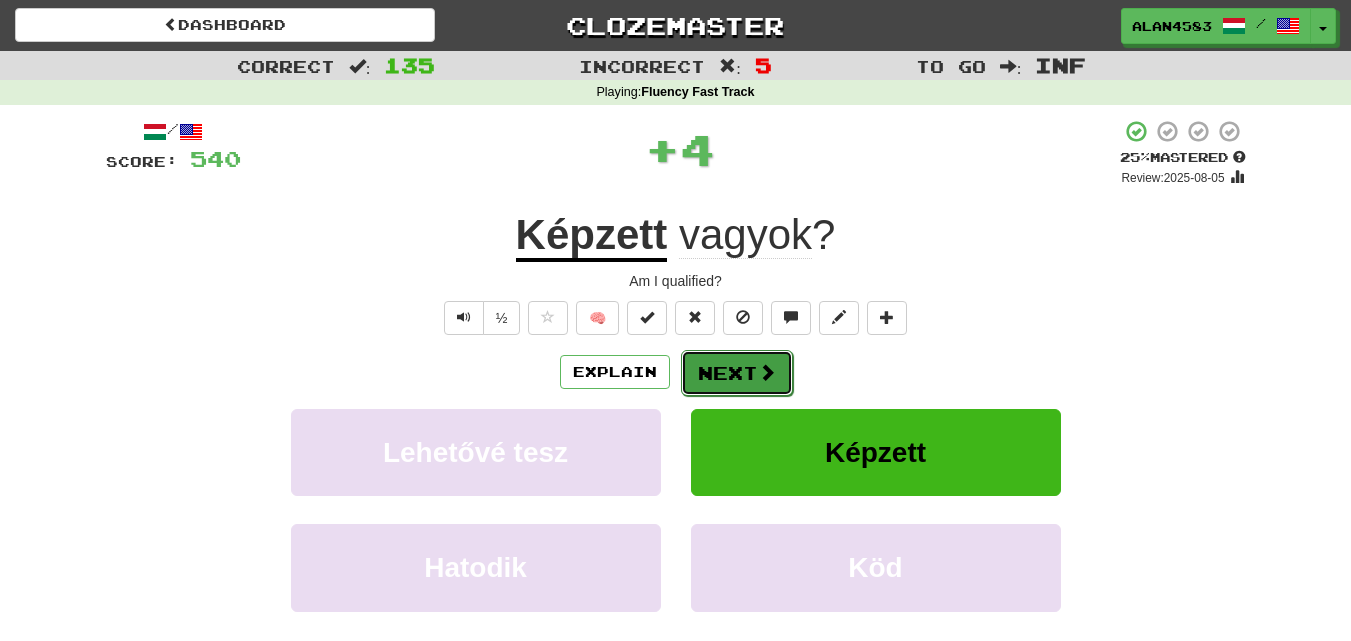 click on "Next" at bounding box center (737, 373) 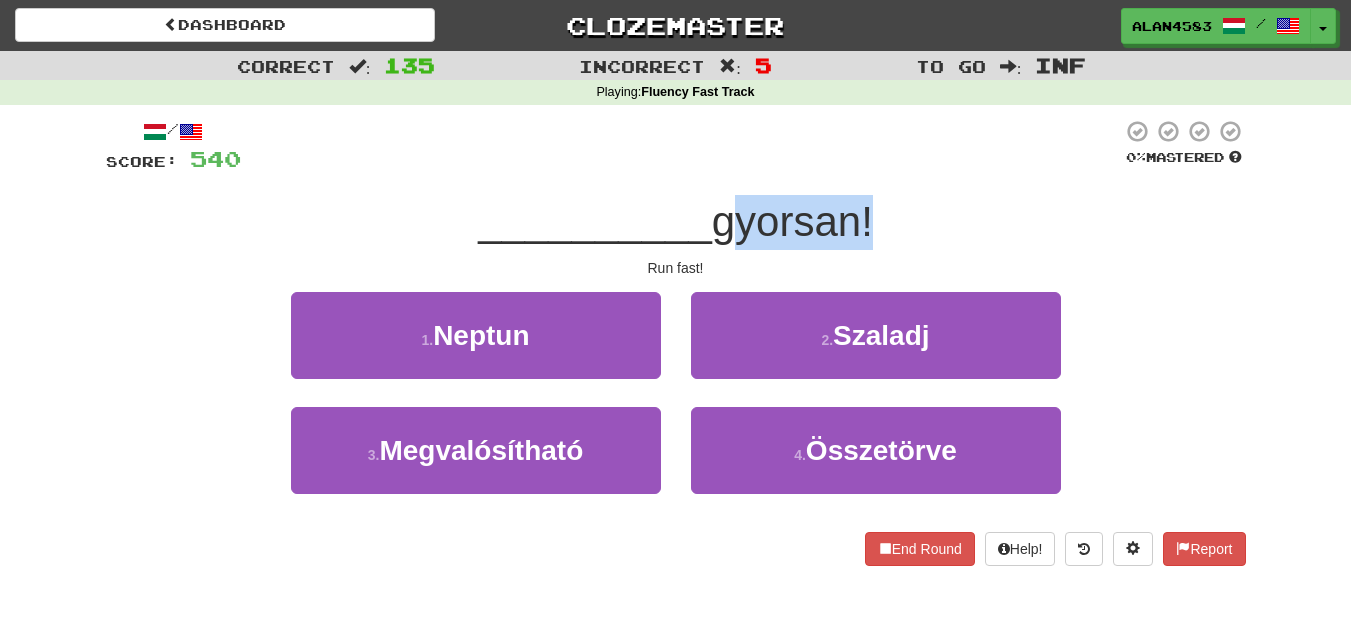 drag, startPoint x: 720, startPoint y: 234, endPoint x: 863, endPoint y: 233, distance: 143.0035 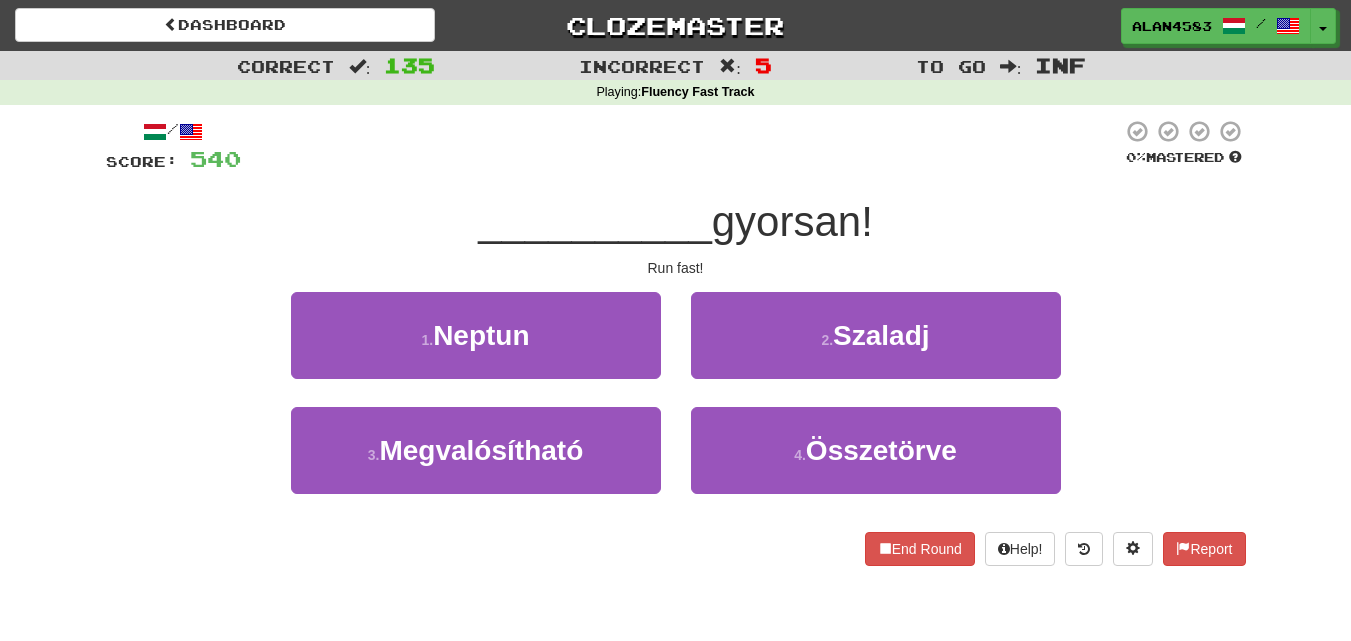 click at bounding box center (681, 146) 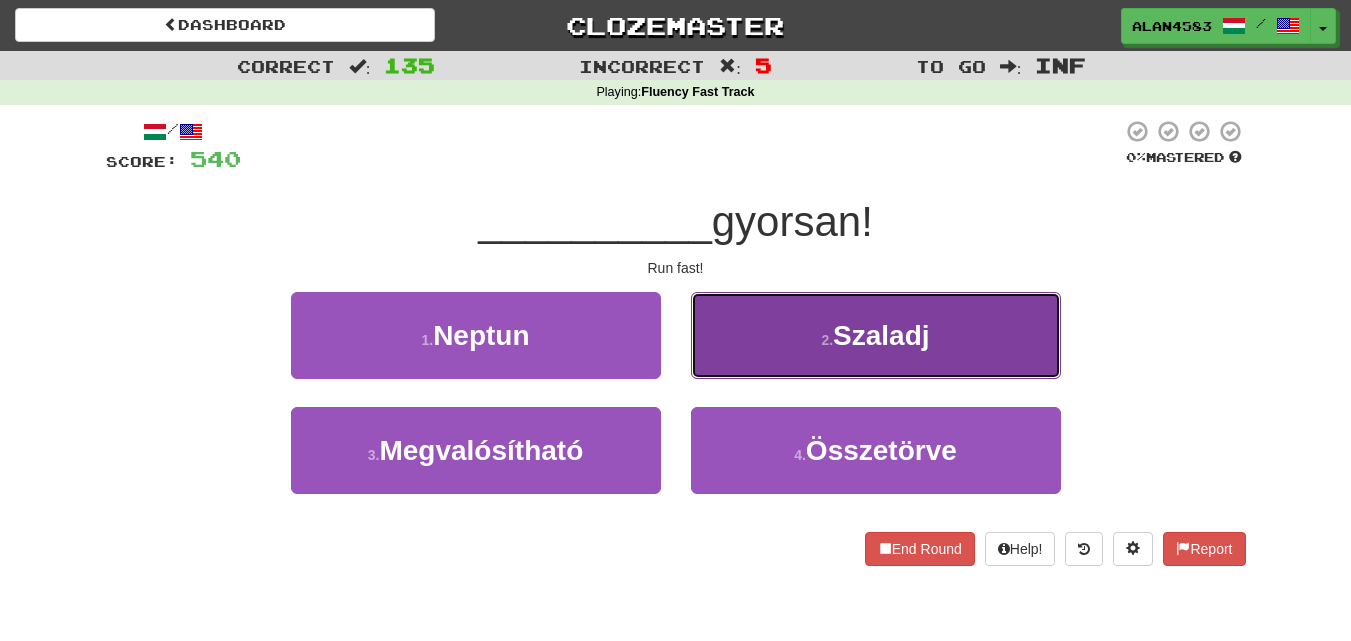 click on "2 .  Szaladj" at bounding box center [876, 335] 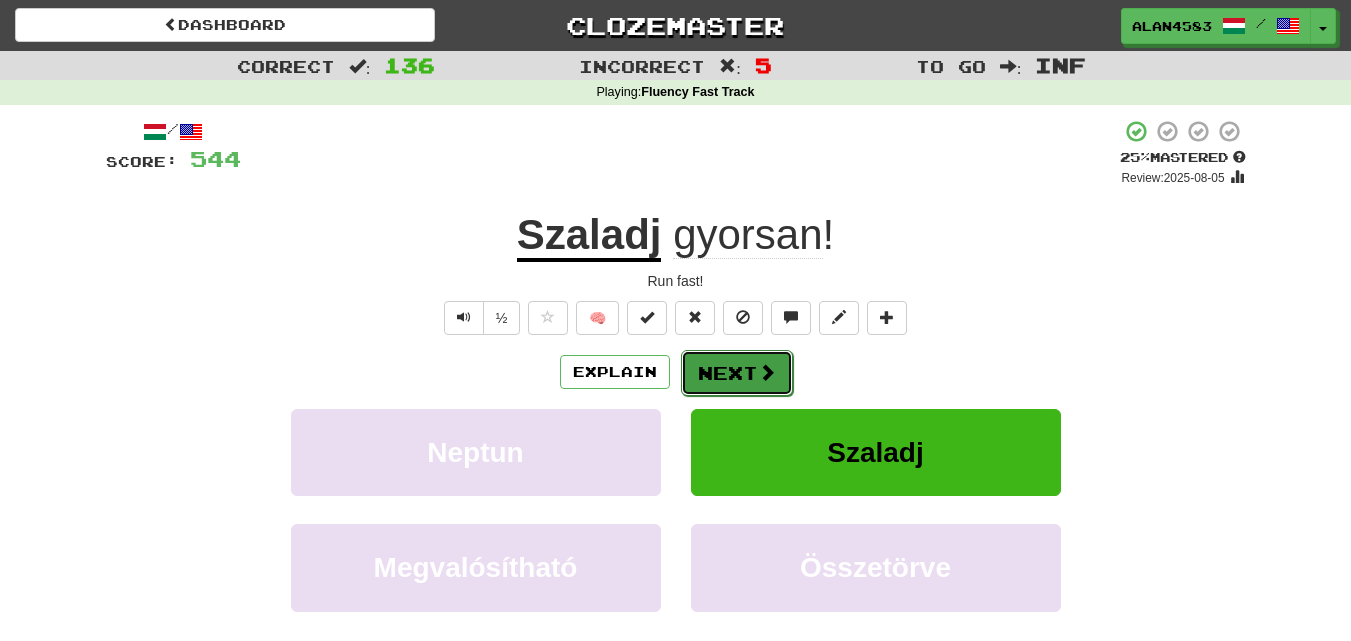 click on "Next" at bounding box center (737, 373) 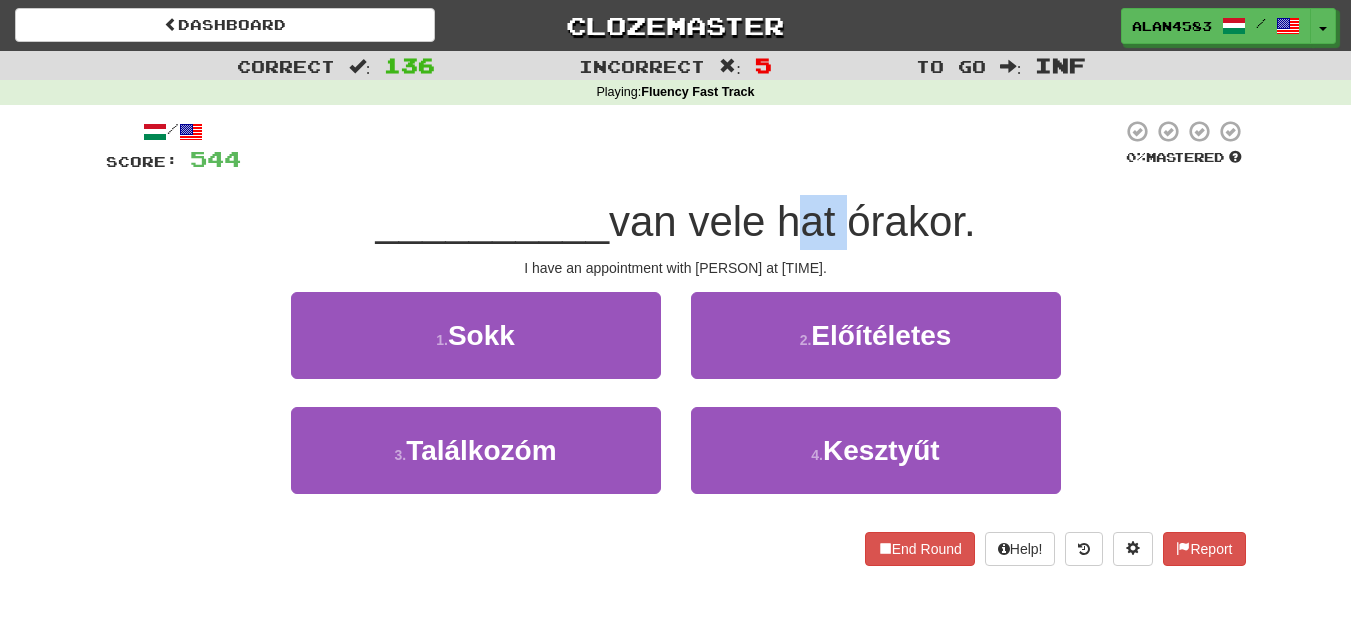 drag, startPoint x: 785, startPoint y: 215, endPoint x: 841, endPoint y: 215, distance: 56 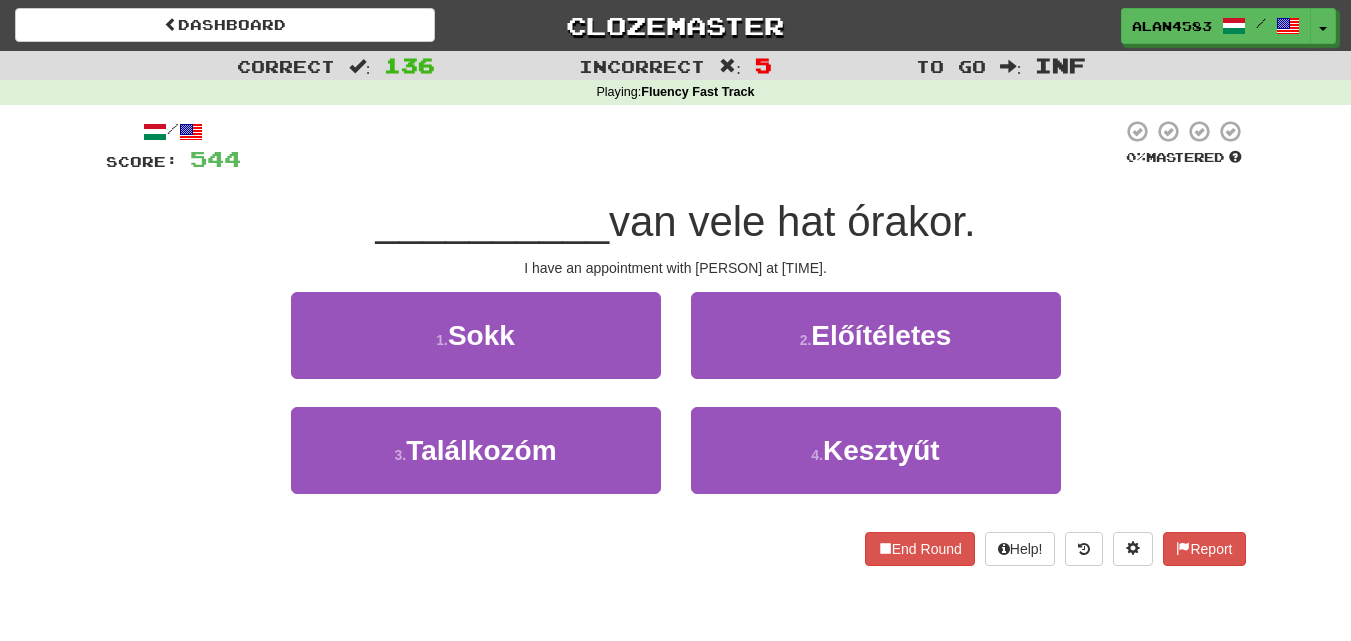 click at bounding box center (681, 146) 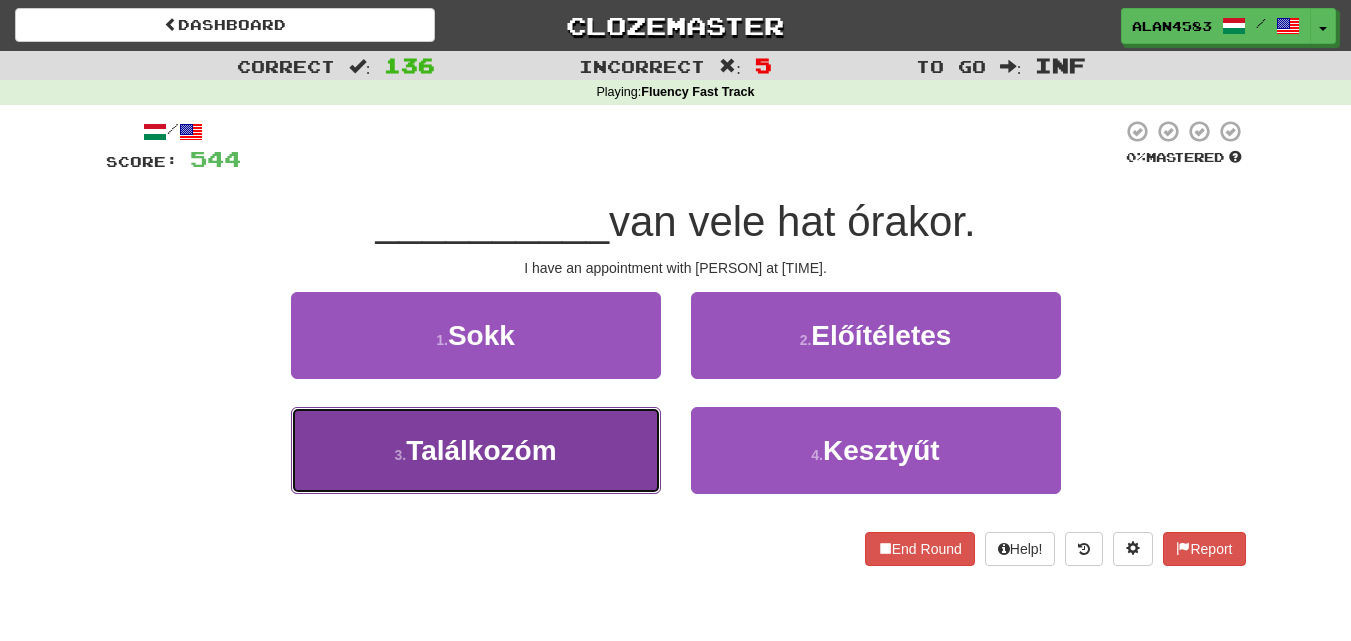 click on "3 .  Találkozóm" at bounding box center (476, 450) 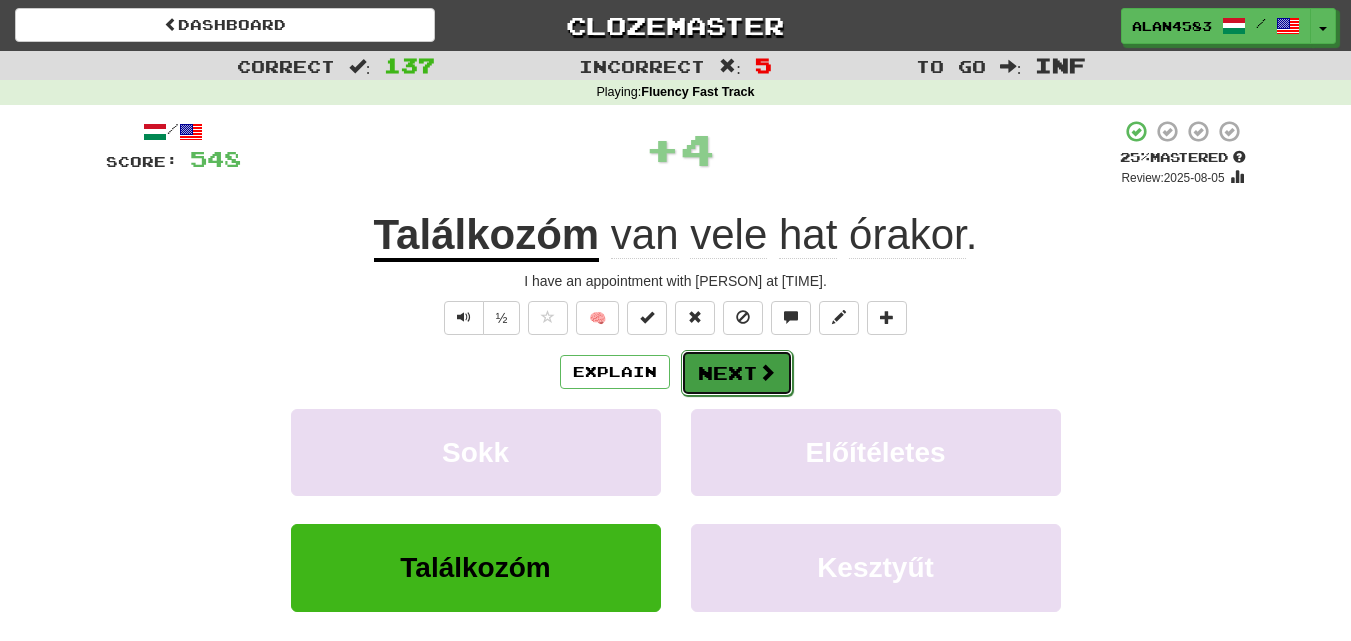 click on "Next" at bounding box center [737, 373] 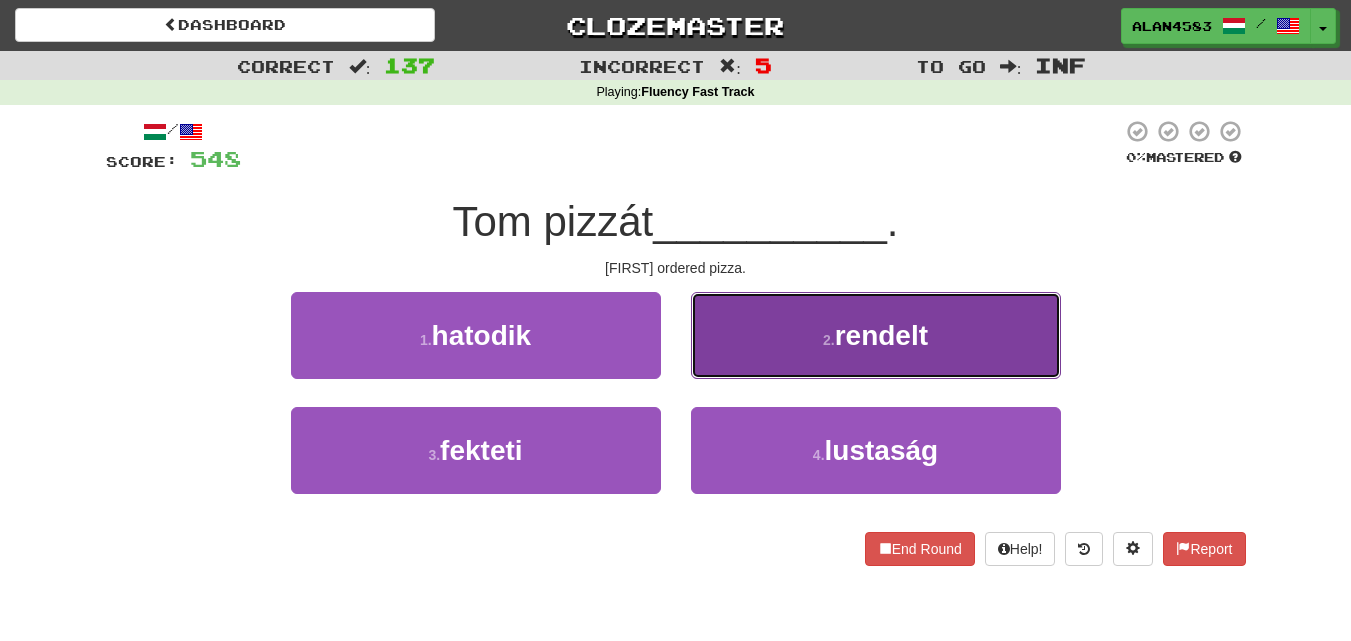 click on "2 .  rendelt" at bounding box center (876, 335) 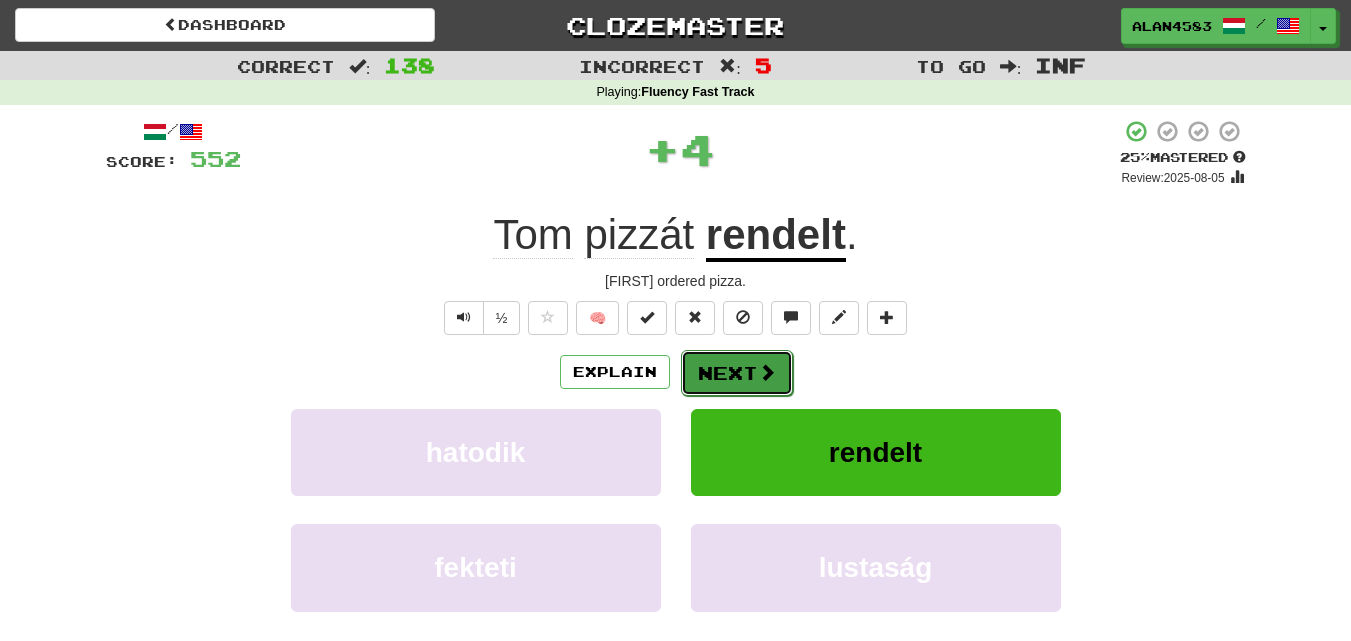click on "Next" at bounding box center [737, 373] 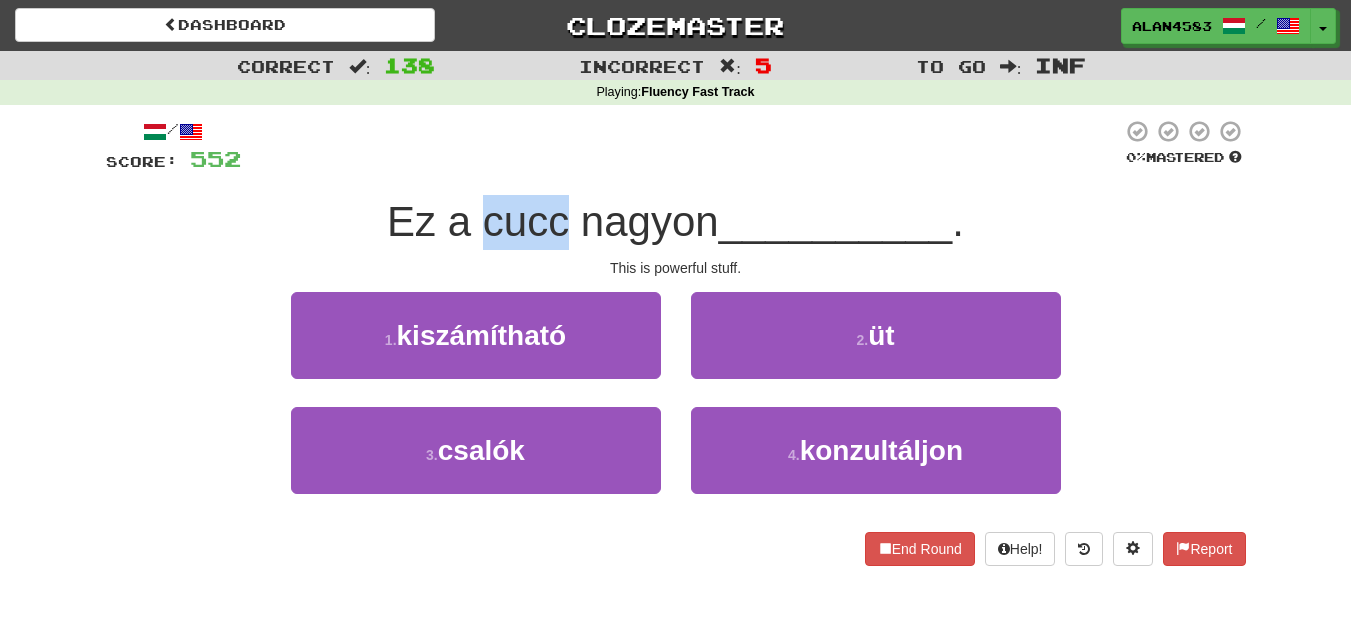 drag, startPoint x: 562, startPoint y: 216, endPoint x: 482, endPoint y: 215, distance: 80.00625 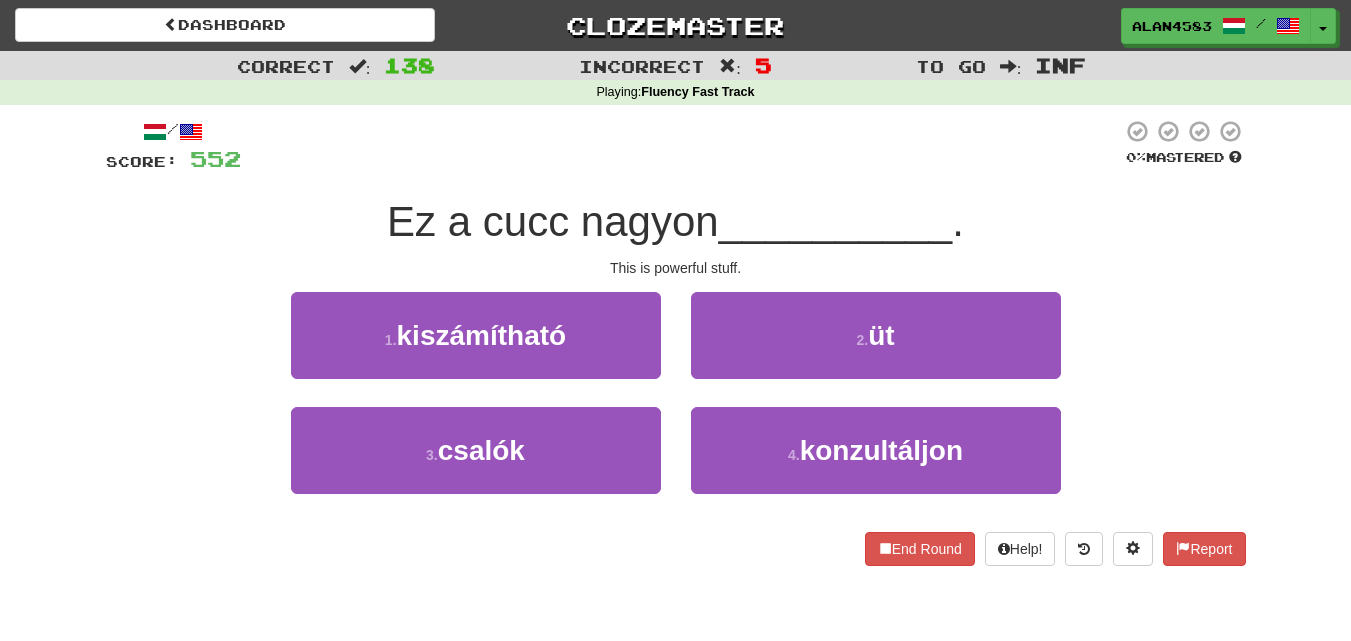 click on "/  Score:   552 0 %  Mastered Ez a cucc nagyon  __________ . This is powerful stuff. 1 .  kiszámítható 2 .  üt 3 .  csalók 4 .  konzultáljon  End Round  Help!  Report" at bounding box center (676, 342) 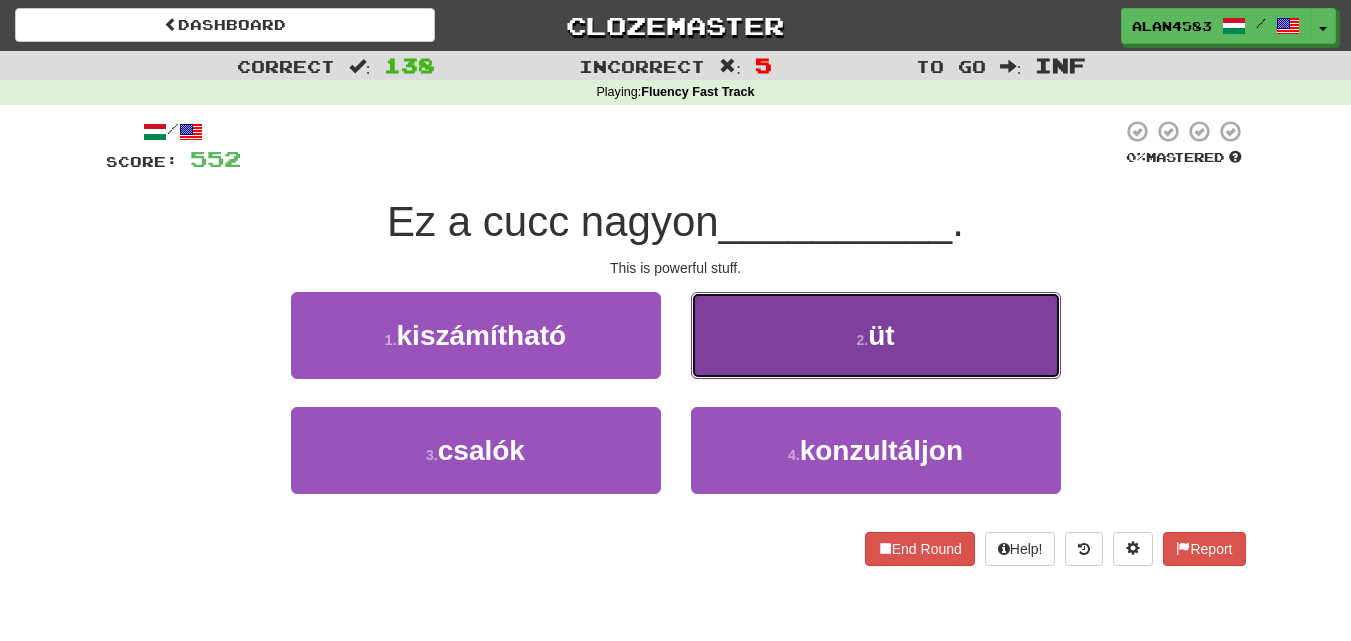 click on "2 .  üt" at bounding box center (876, 335) 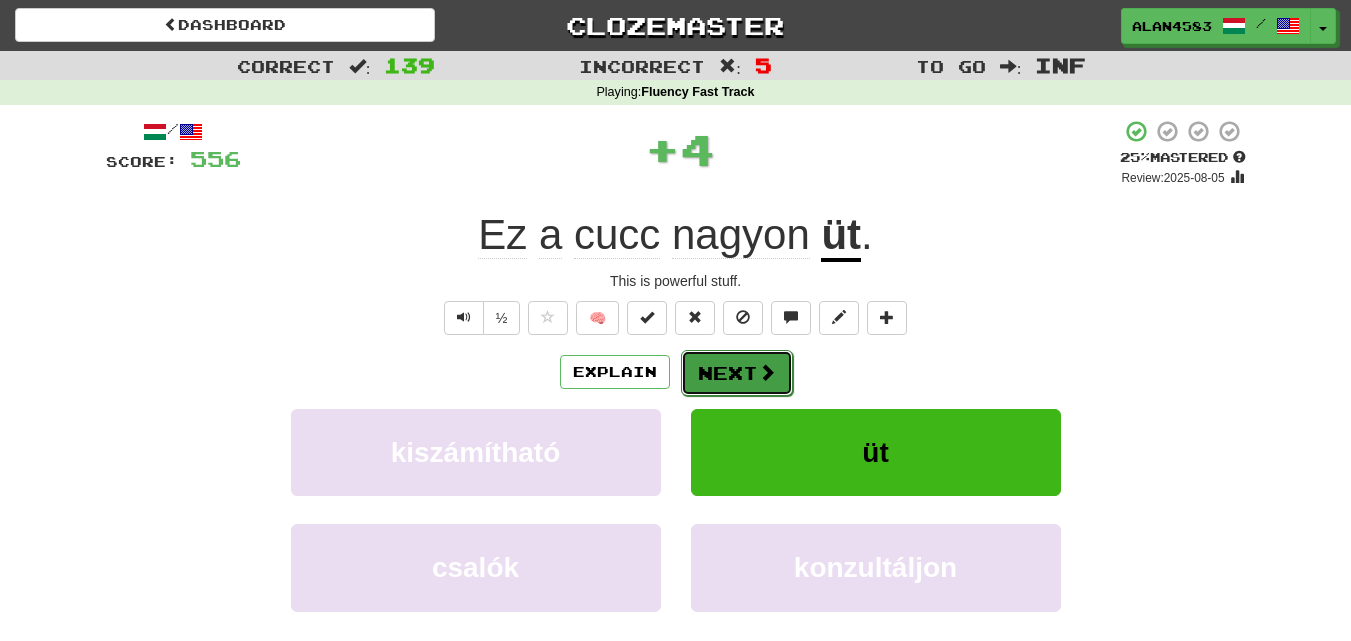 click on "Next" at bounding box center (737, 373) 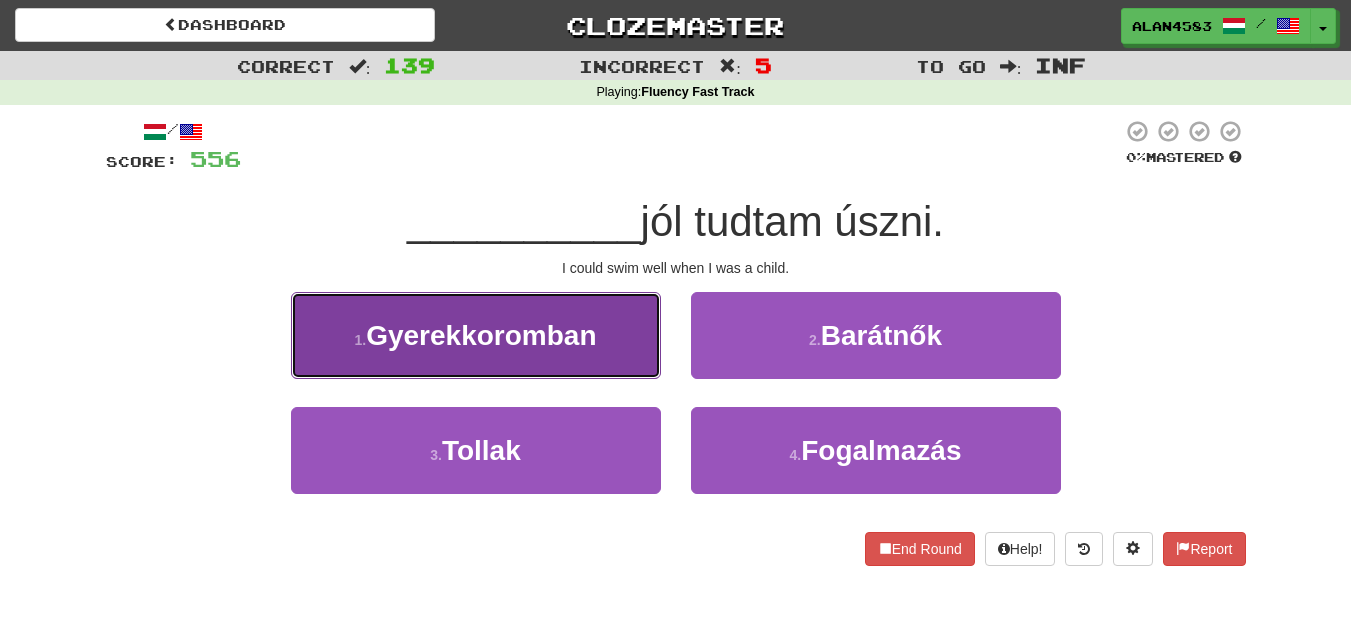 click on "1 .  Gyerekkoromban" at bounding box center (476, 335) 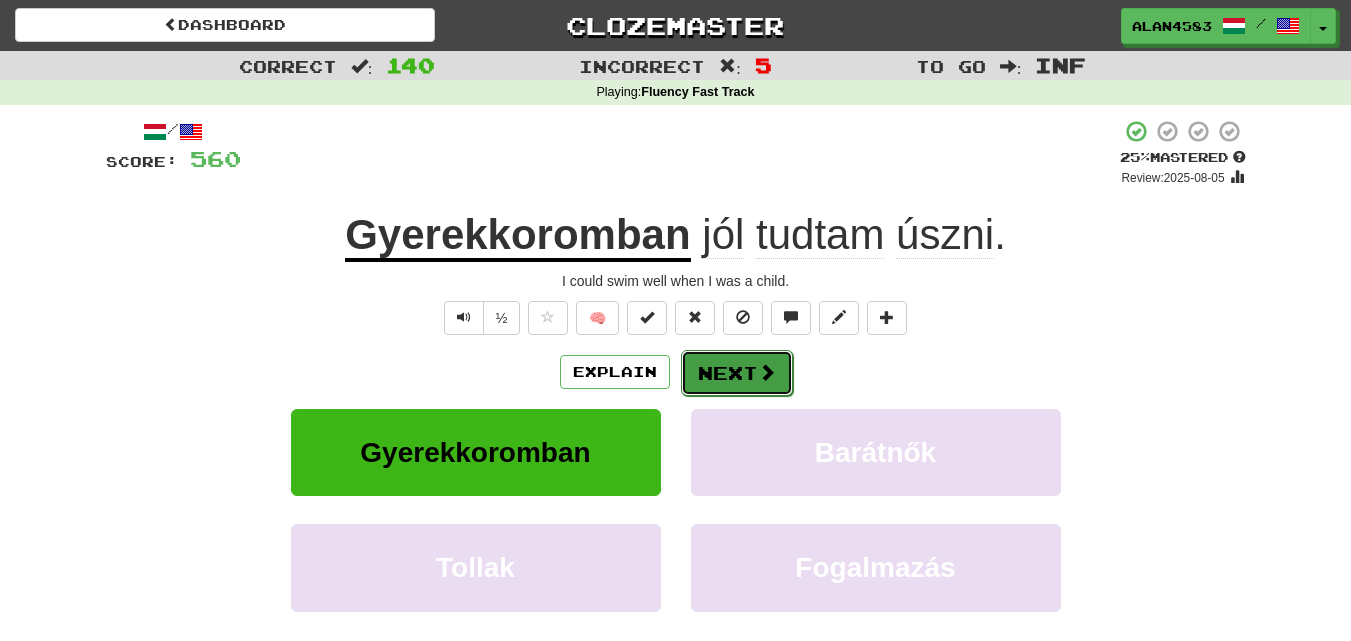 click on "Next" at bounding box center (737, 373) 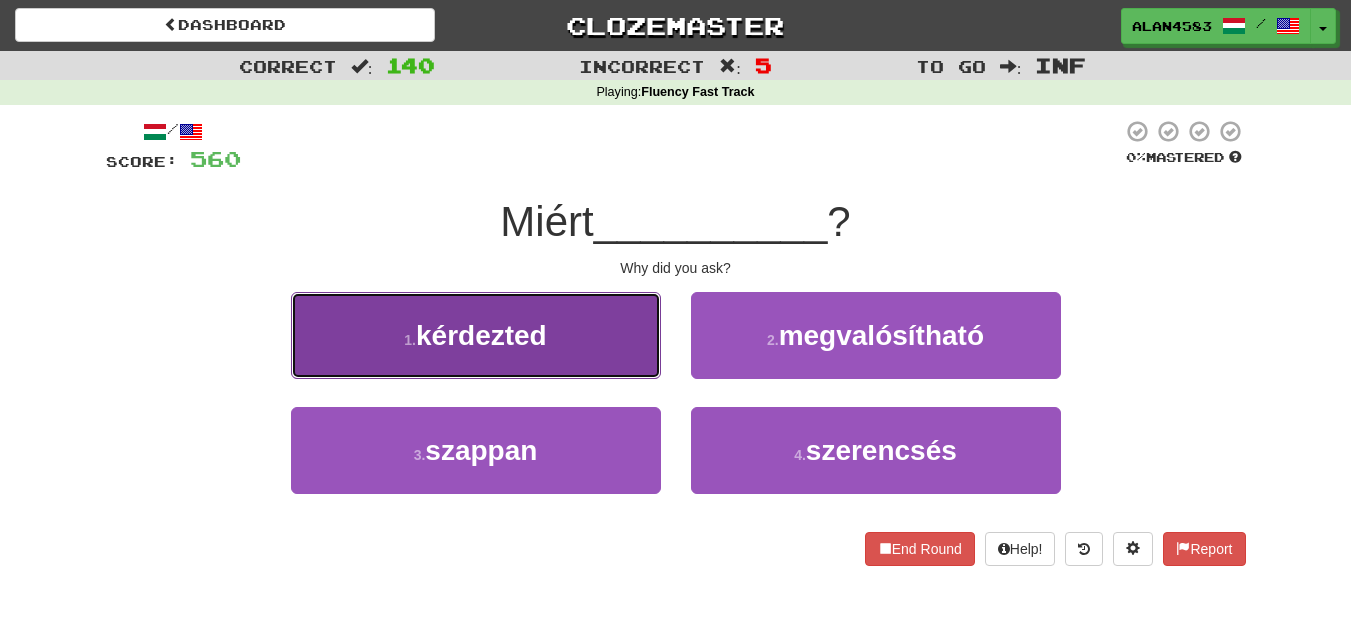 click on "kérdezted" at bounding box center [481, 335] 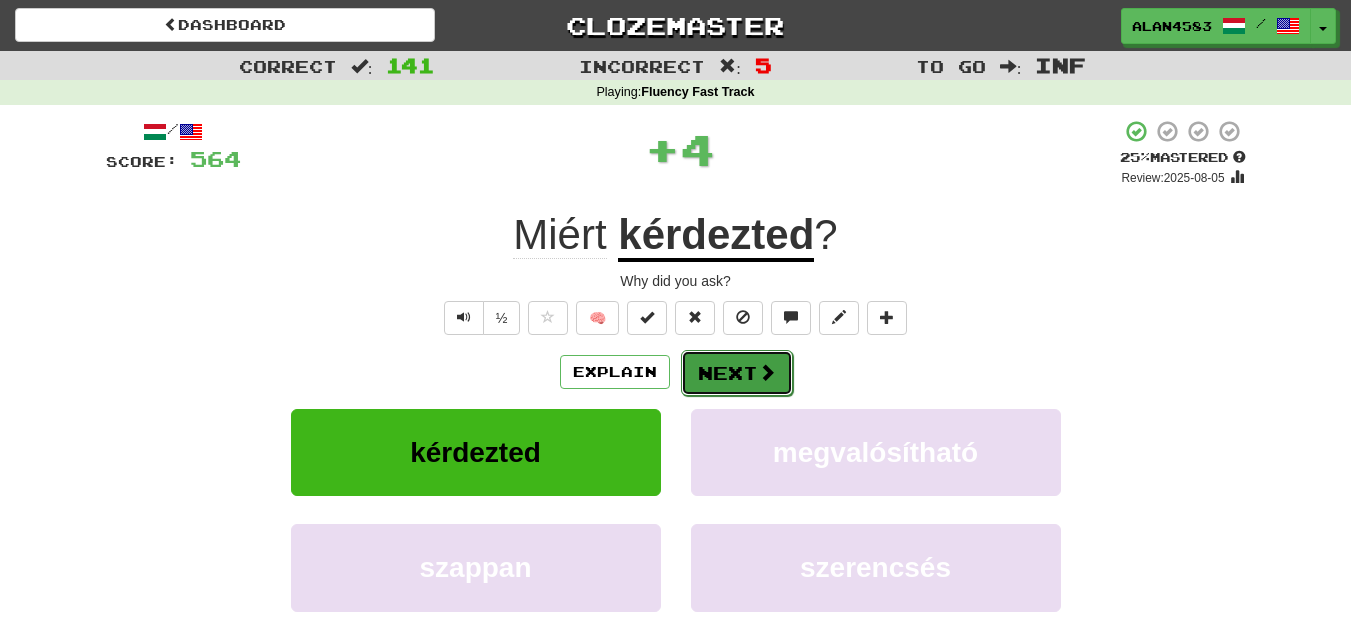 click on "Next" at bounding box center [737, 373] 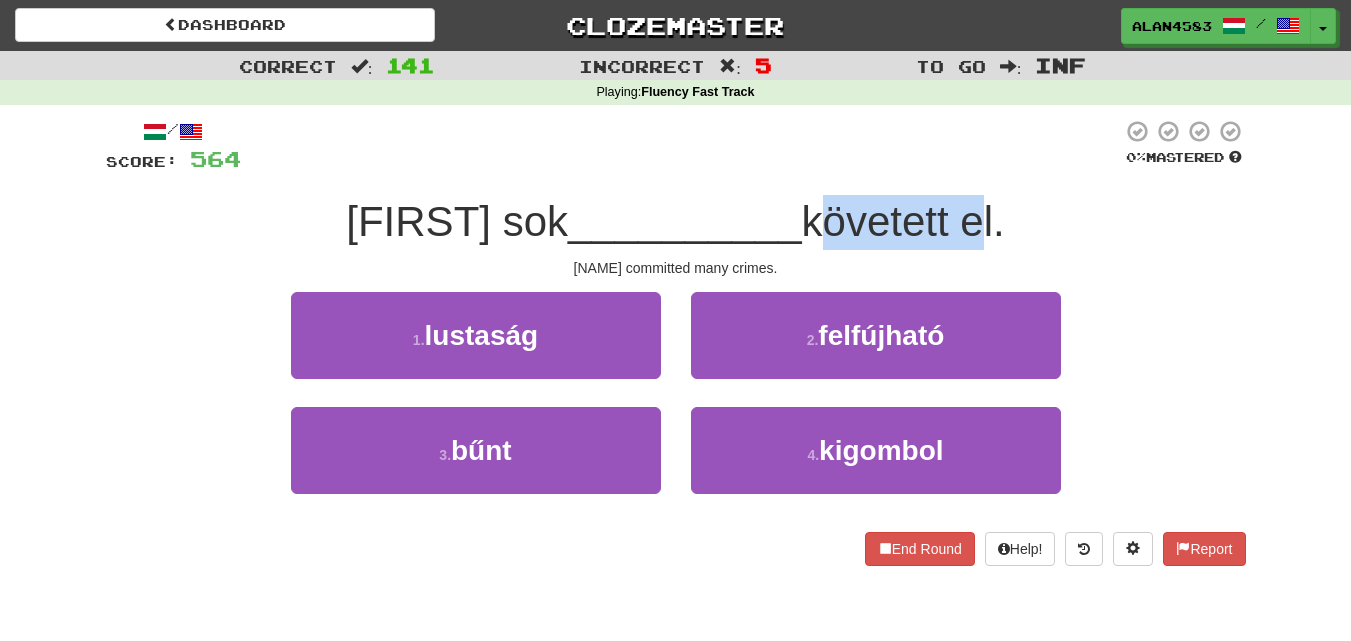 drag, startPoint x: 783, startPoint y: 224, endPoint x: 935, endPoint y: 222, distance: 152.01315 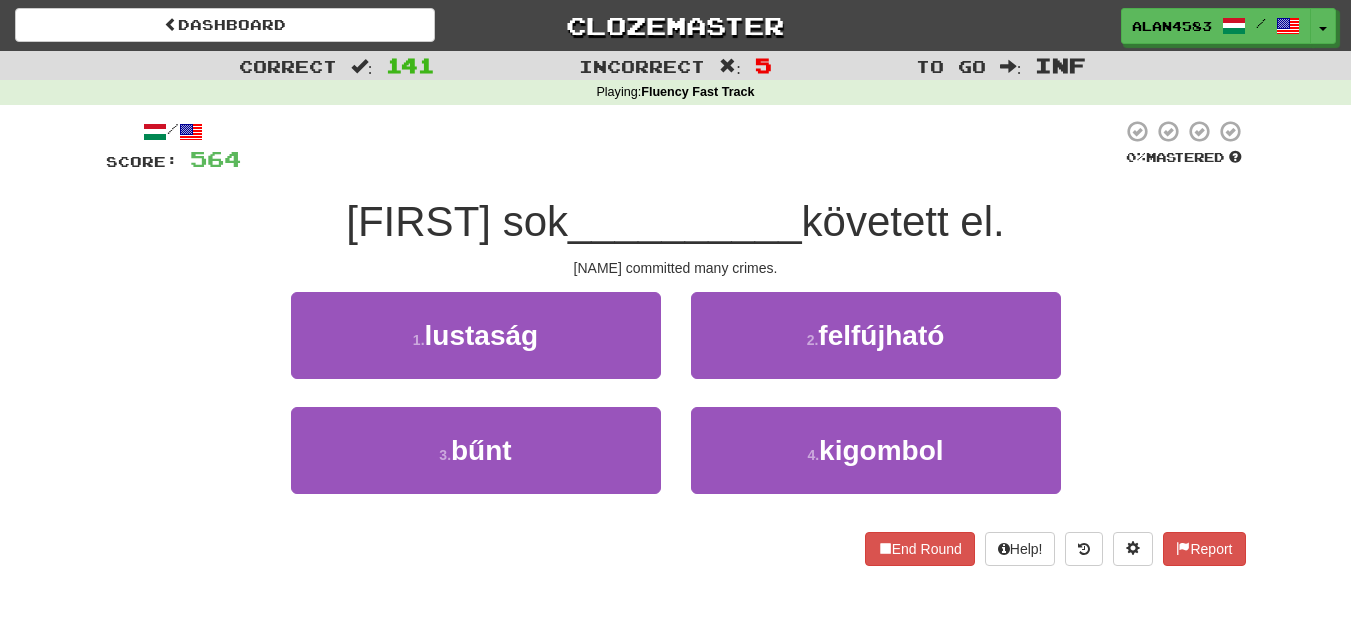 click at bounding box center [681, 146] 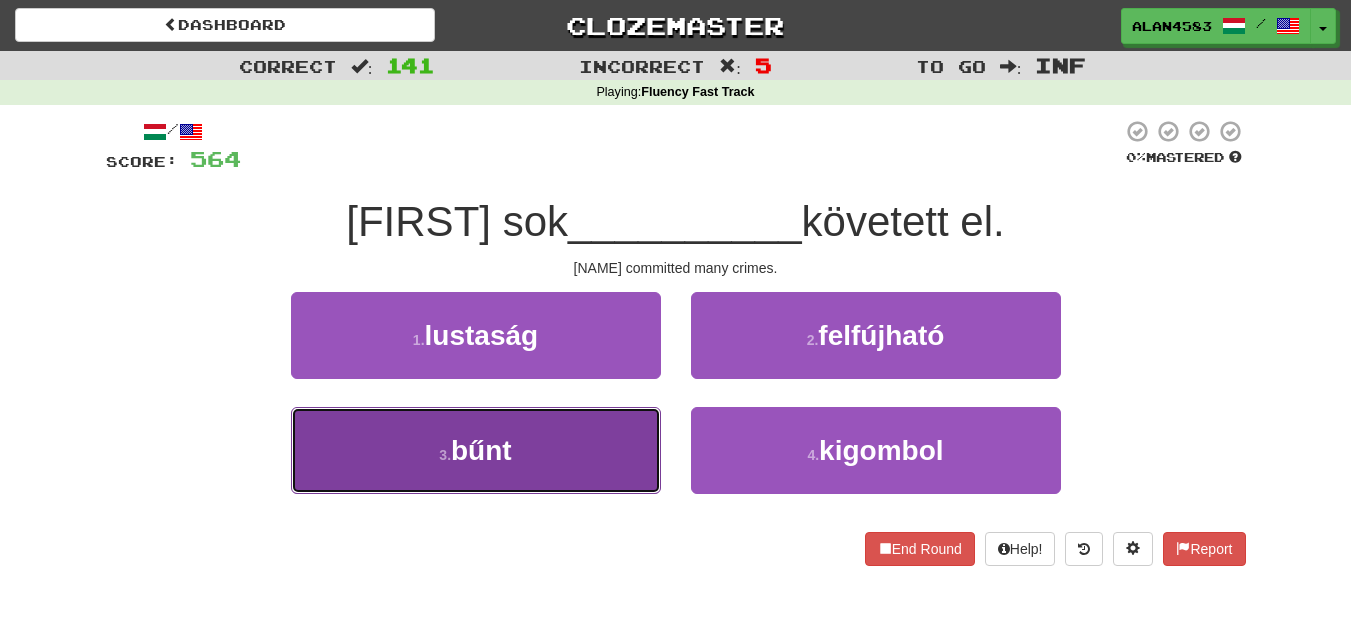 click on "3 .  bűnt" at bounding box center [476, 450] 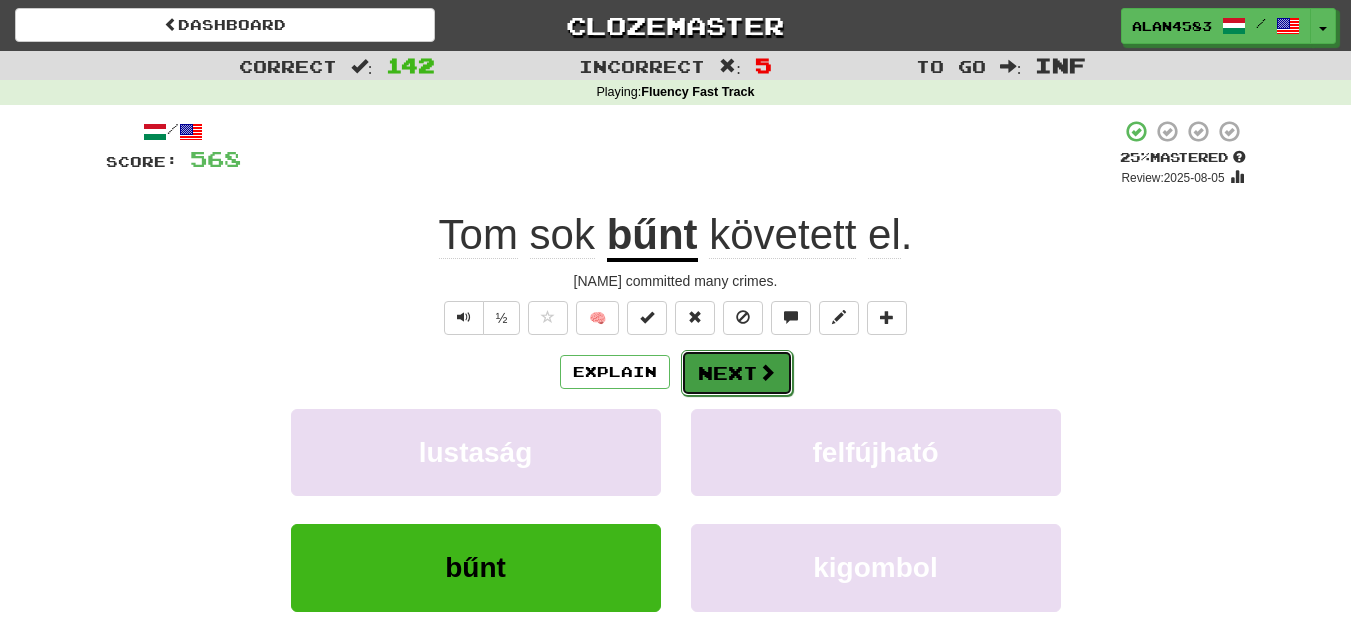 click on "Next" at bounding box center (737, 373) 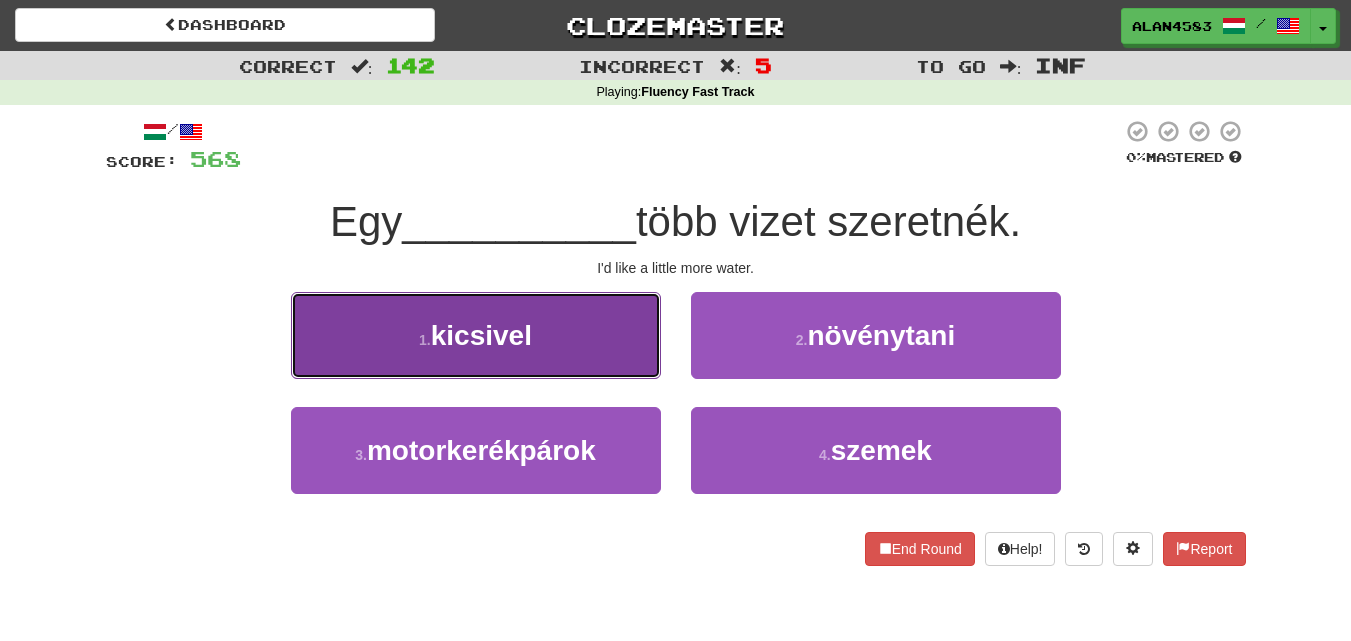 click on "1 .  kicsivel" at bounding box center [476, 335] 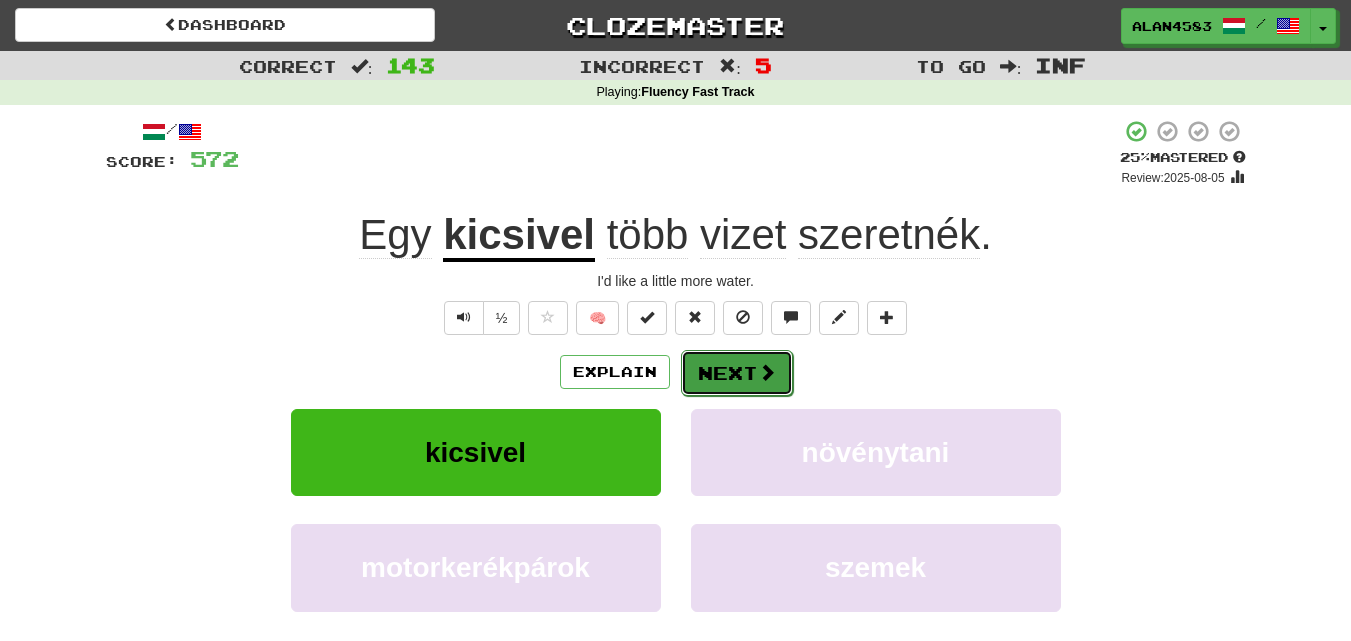 click on "Next" at bounding box center (737, 373) 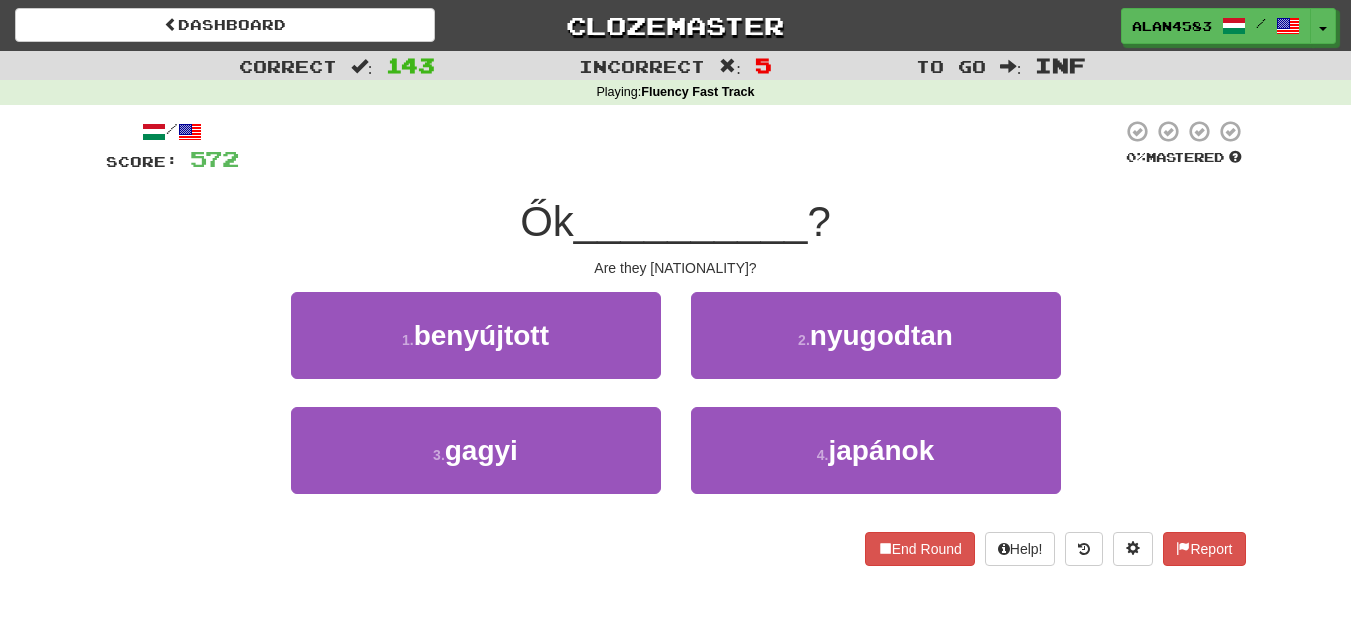 click on "4 .  japánok" at bounding box center (876, 464) 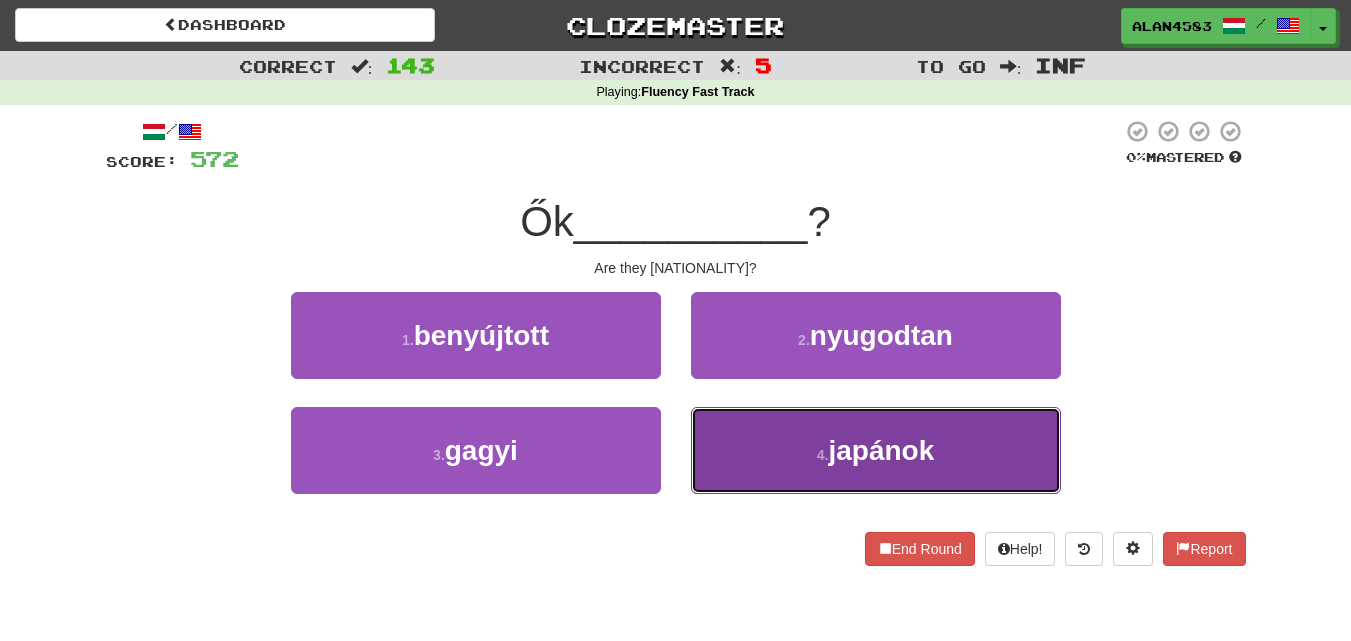 click on "4 .  japánok" at bounding box center [876, 450] 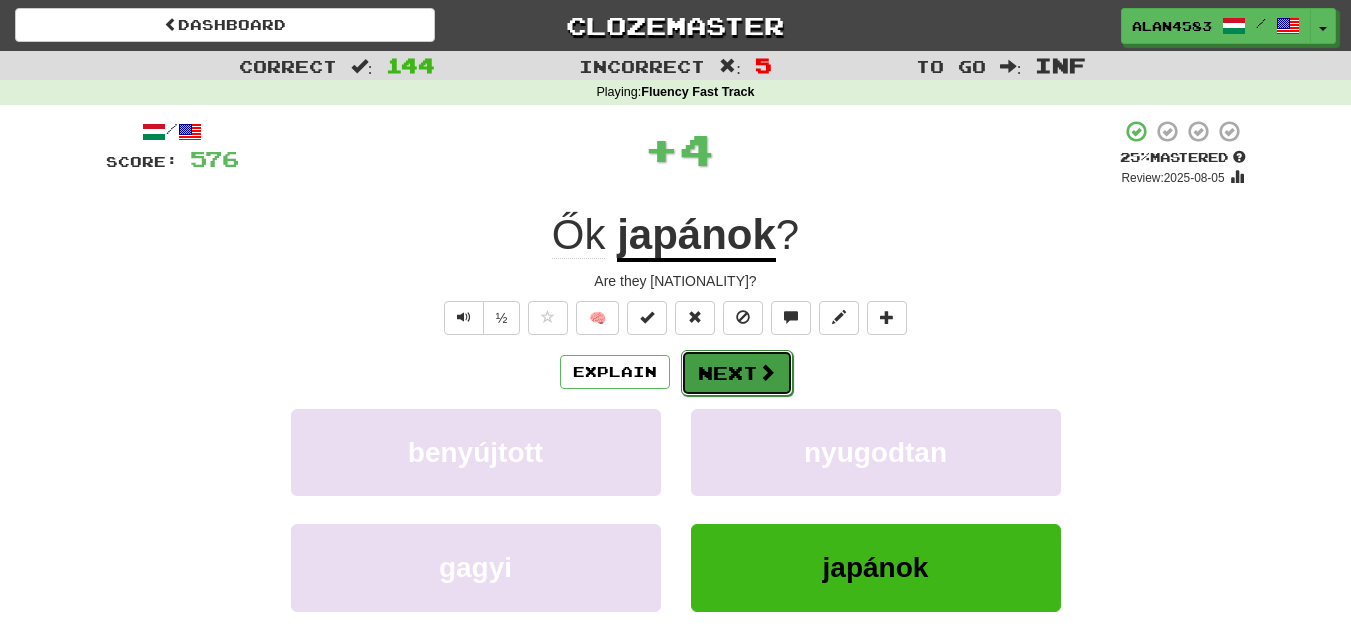 click on "Next" at bounding box center (737, 373) 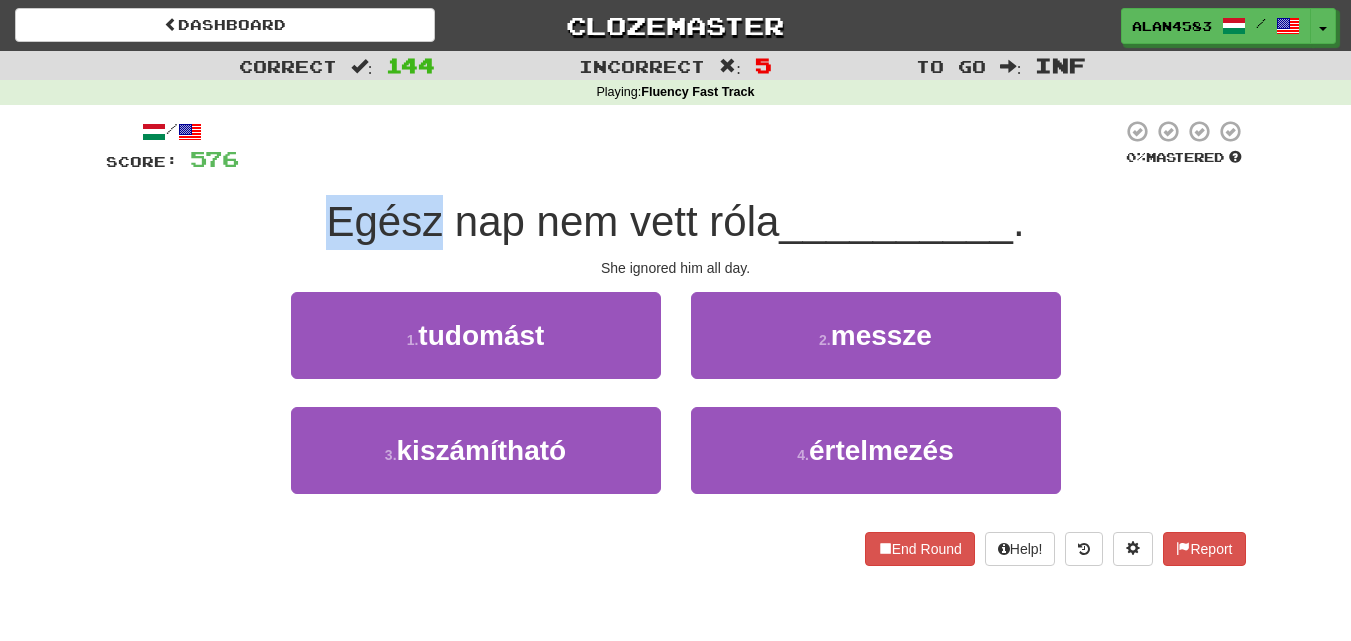 drag, startPoint x: 436, startPoint y: 210, endPoint x: 272, endPoint y: 192, distance: 164.98485 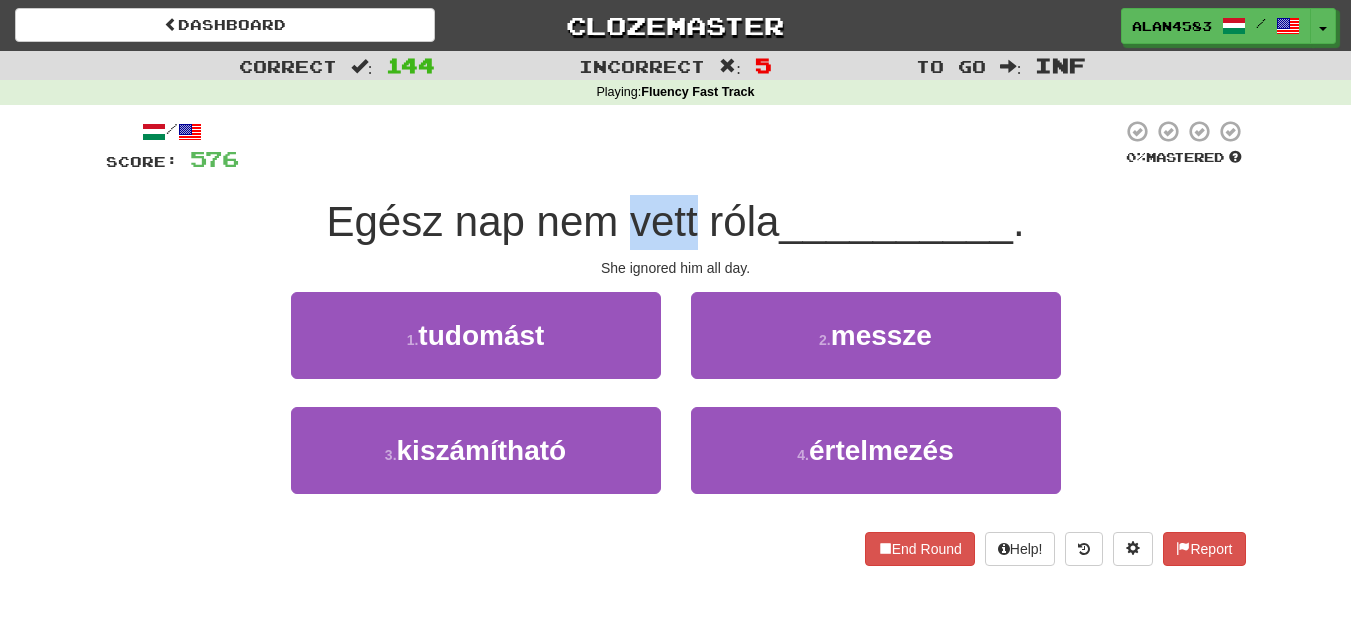 drag, startPoint x: 624, startPoint y: 218, endPoint x: 688, endPoint y: 216, distance: 64.03124 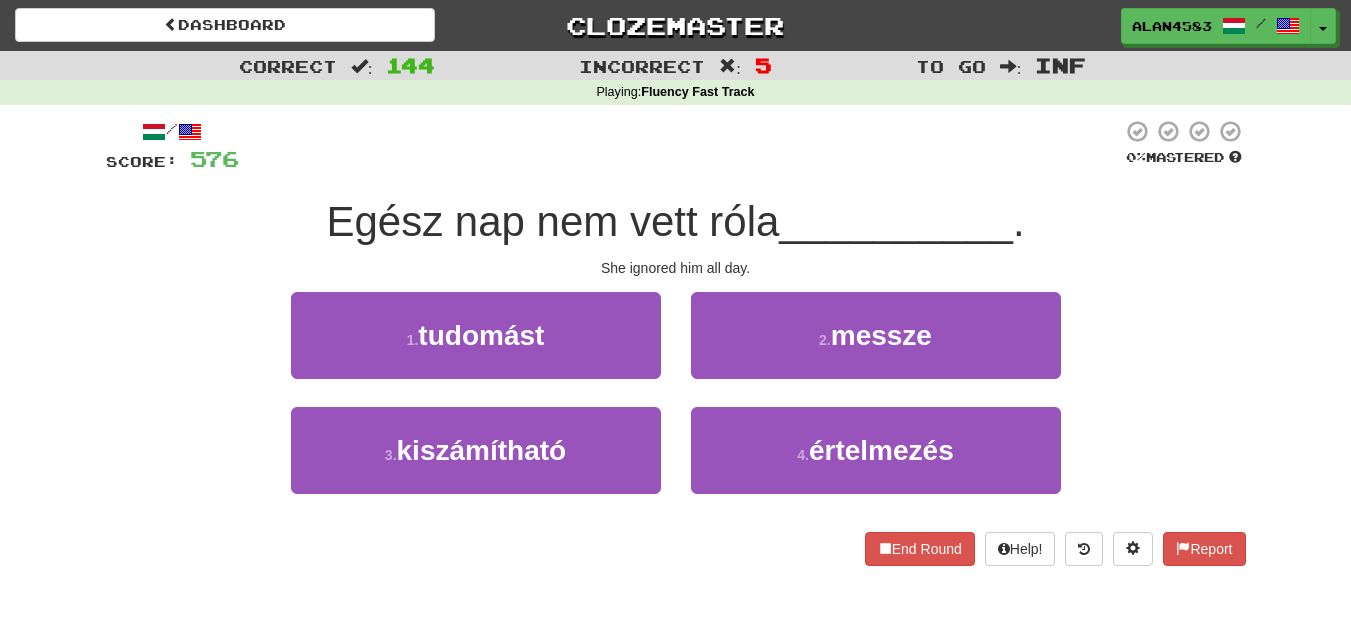 click at bounding box center [680, 146] 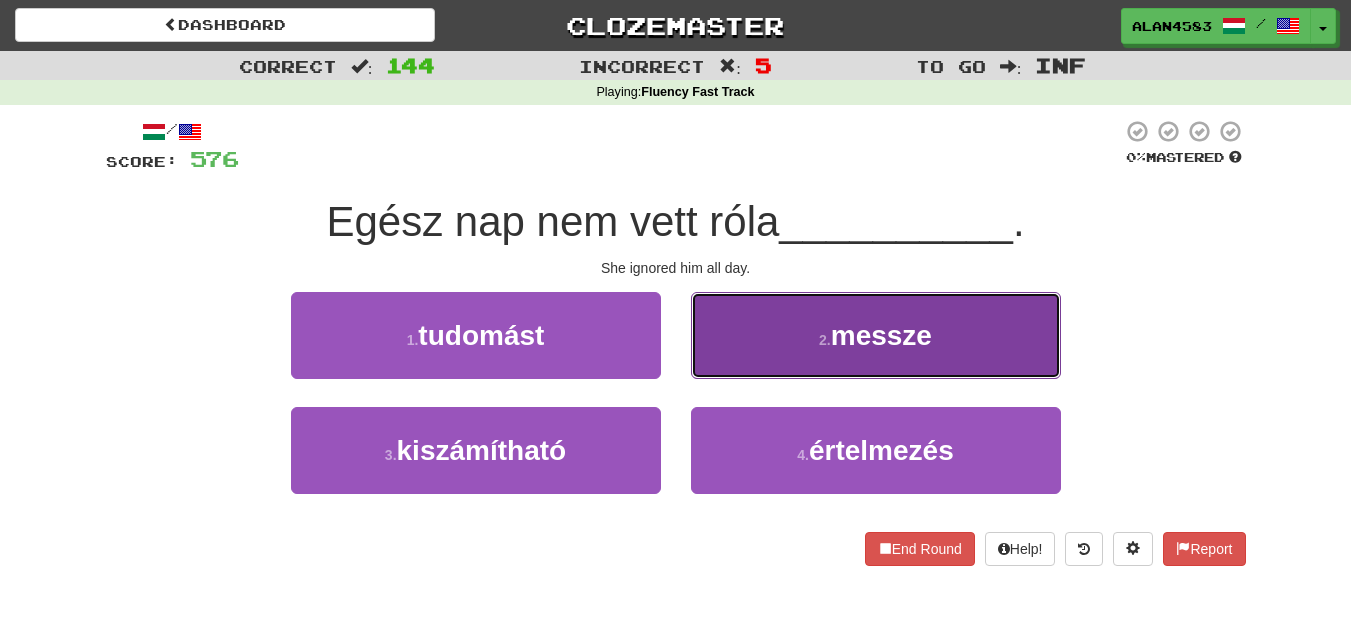 click on "2 .  messze" at bounding box center (876, 335) 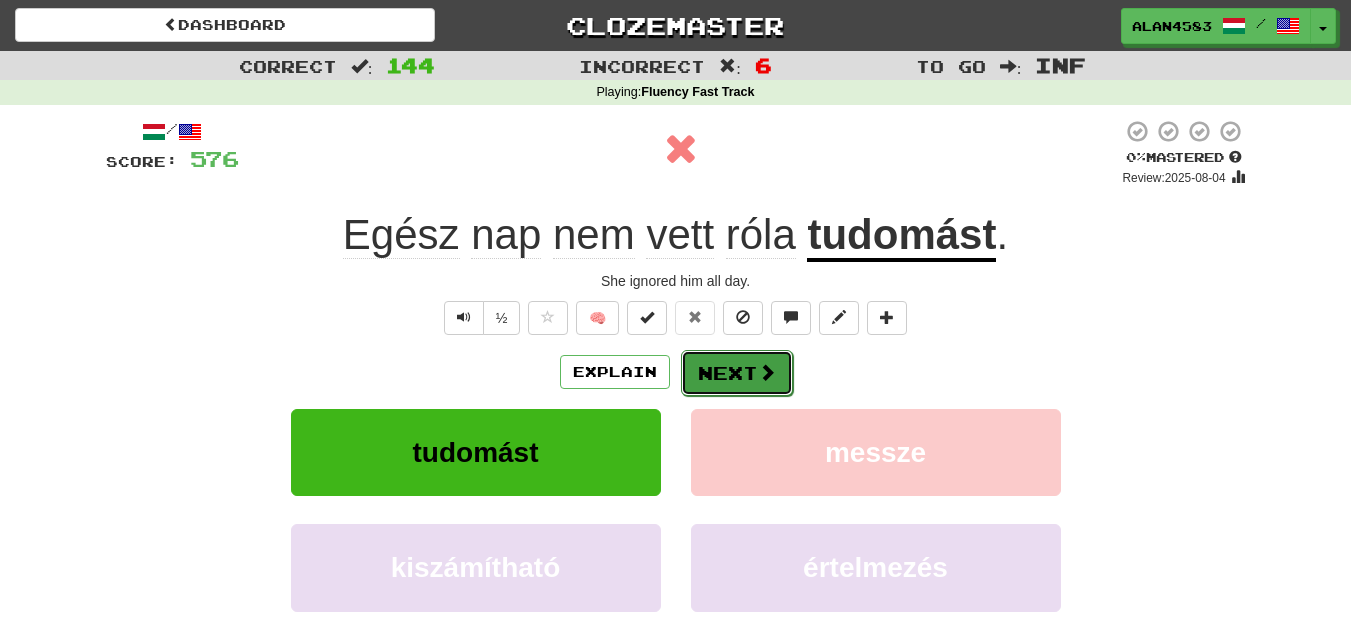 click on "Next" at bounding box center [737, 373] 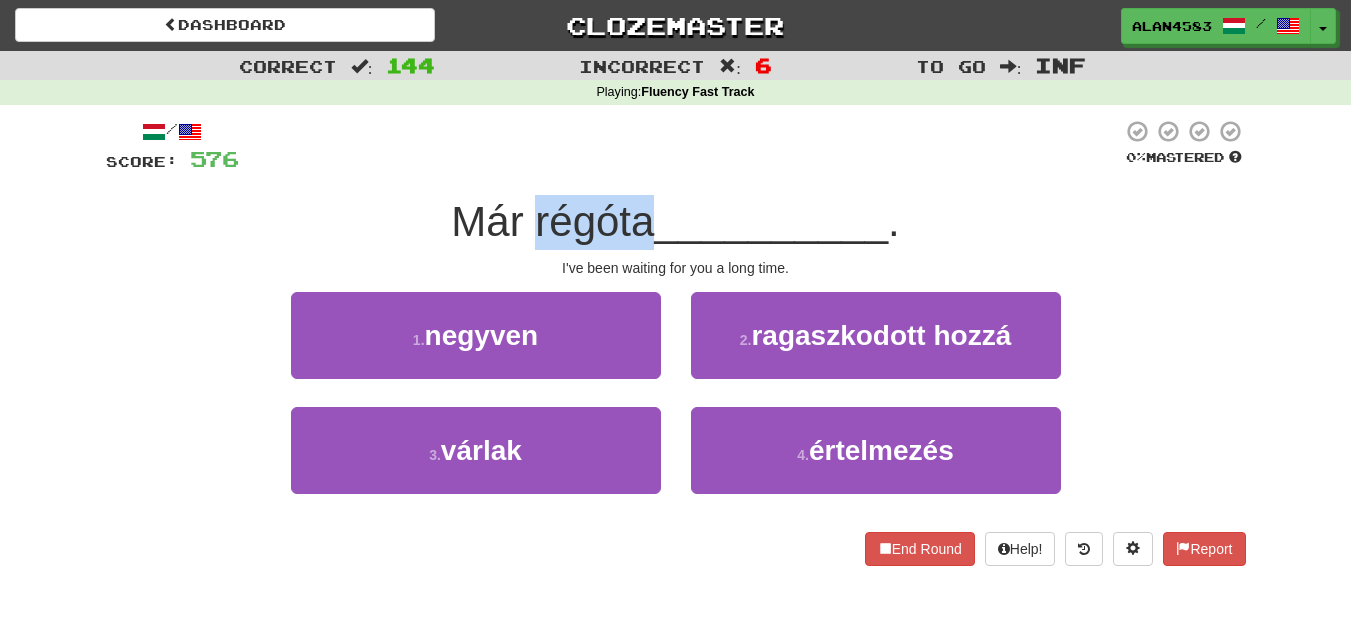 drag, startPoint x: 650, startPoint y: 217, endPoint x: 535, endPoint y: 220, distance: 115.03912 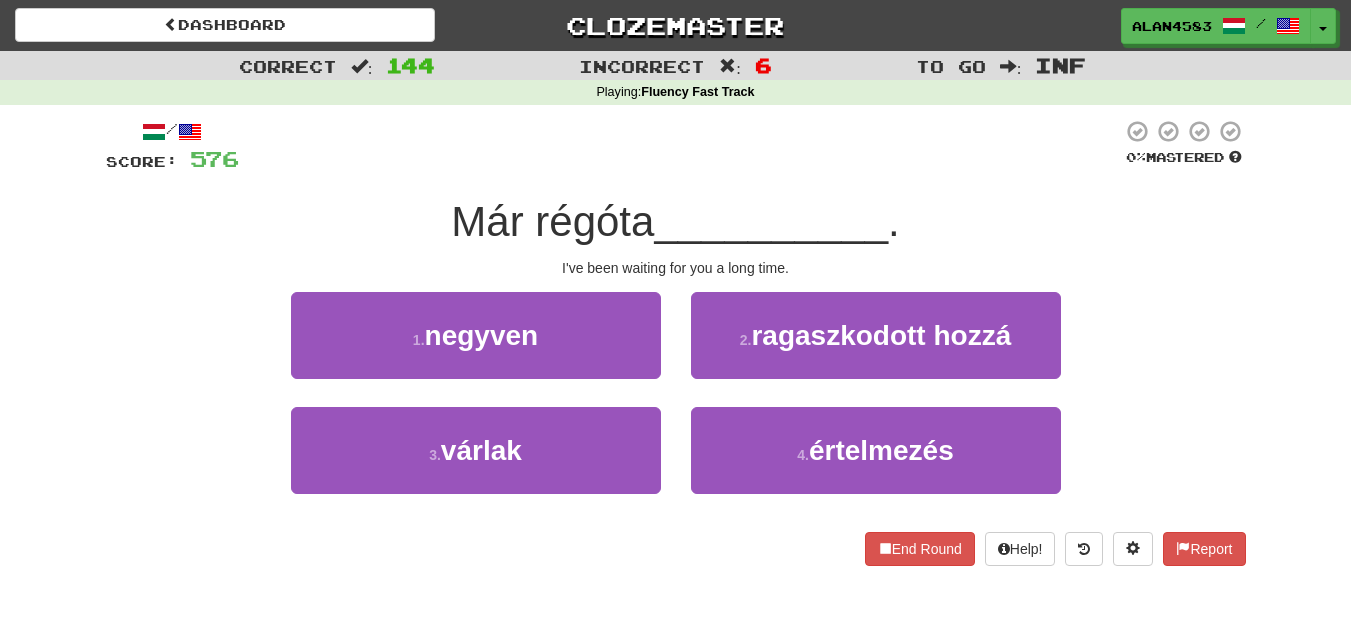 click at bounding box center [680, 146] 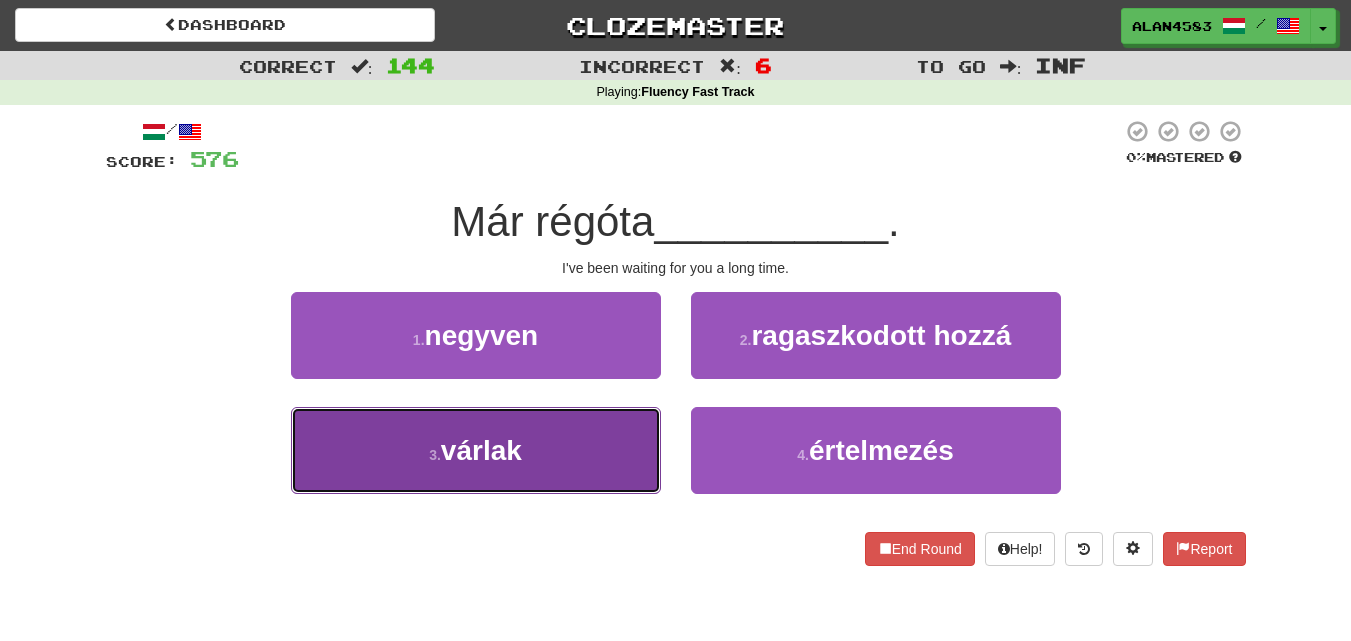 click on "várlak" at bounding box center (481, 450) 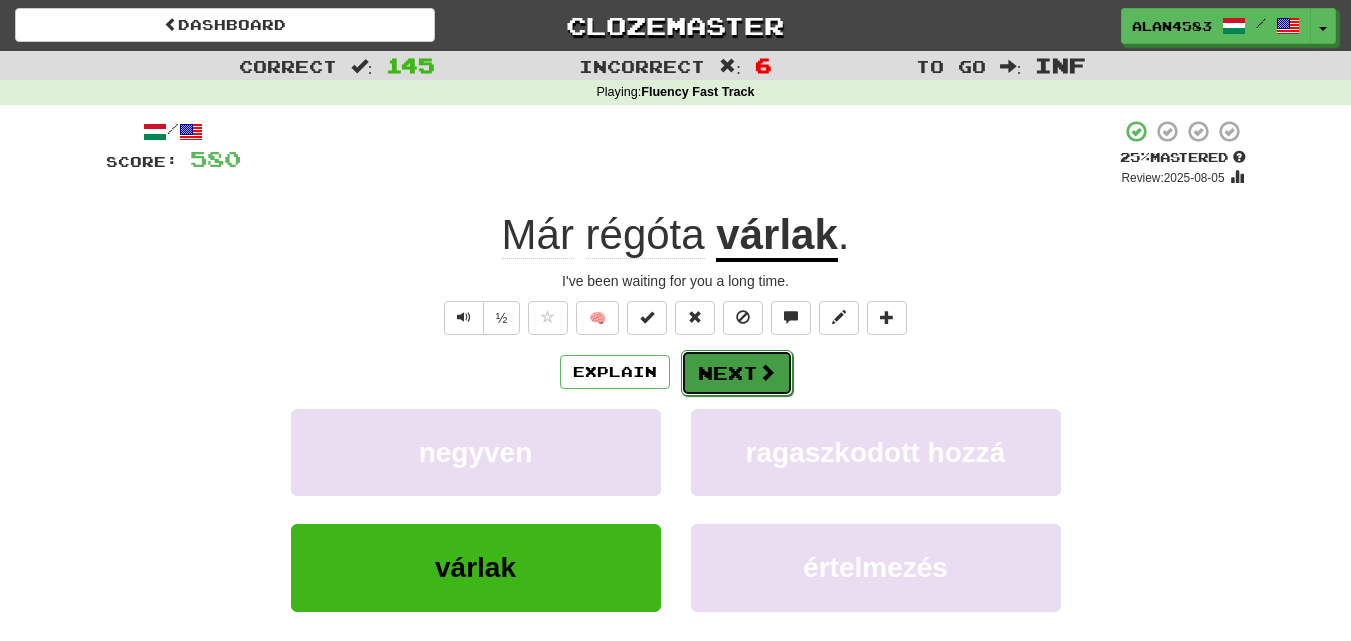 click on "Next" at bounding box center [737, 373] 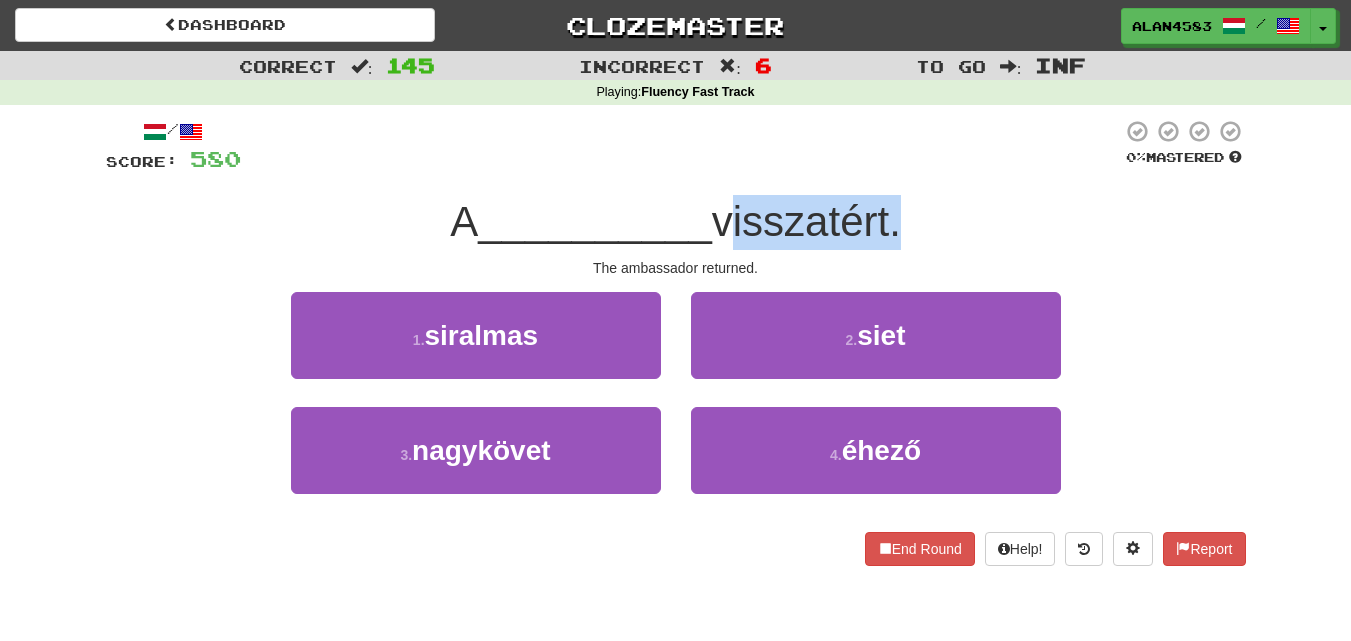 drag, startPoint x: 720, startPoint y: 221, endPoint x: 899, endPoint y: 220, distance: 179.00279 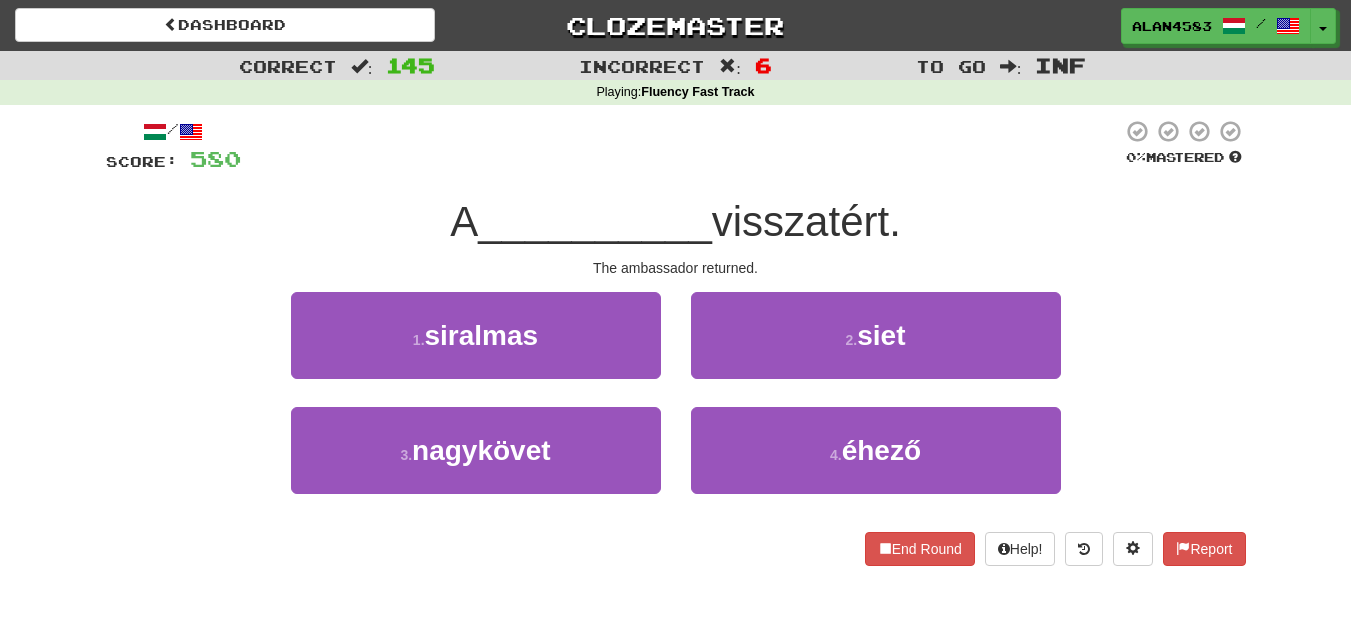 click at bounding box center [681, 146] 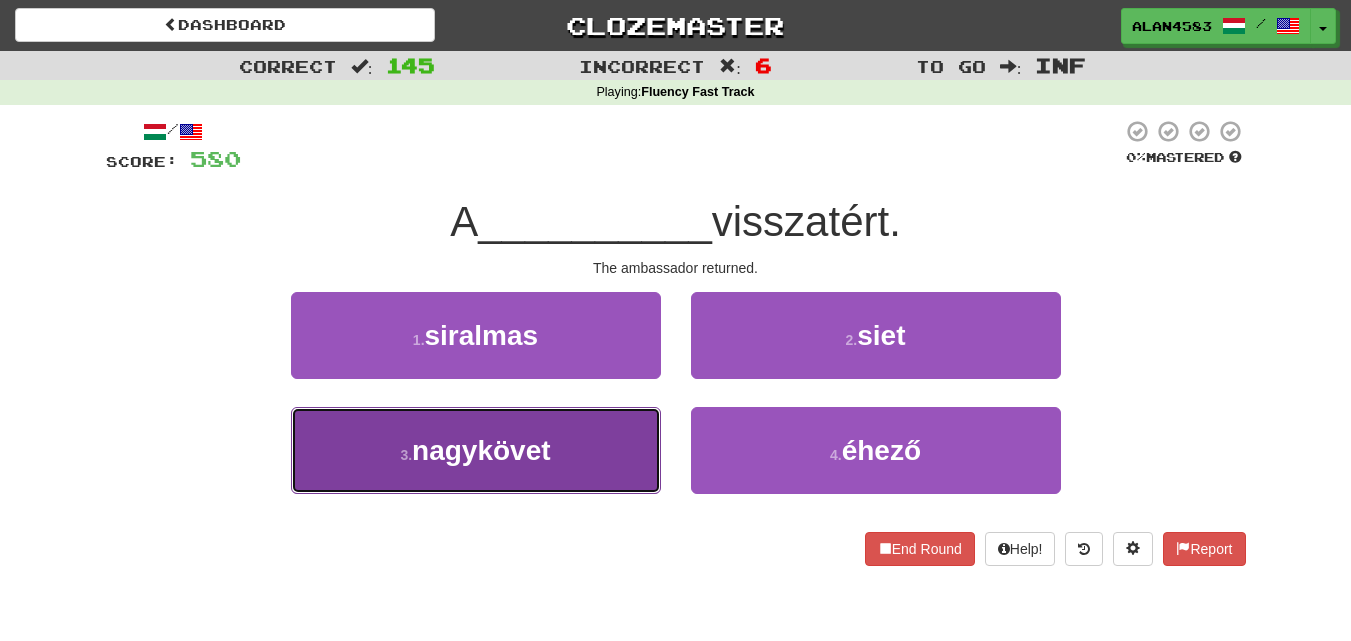 click on "3 .  nagykövet" at bounding box center [476, 450] 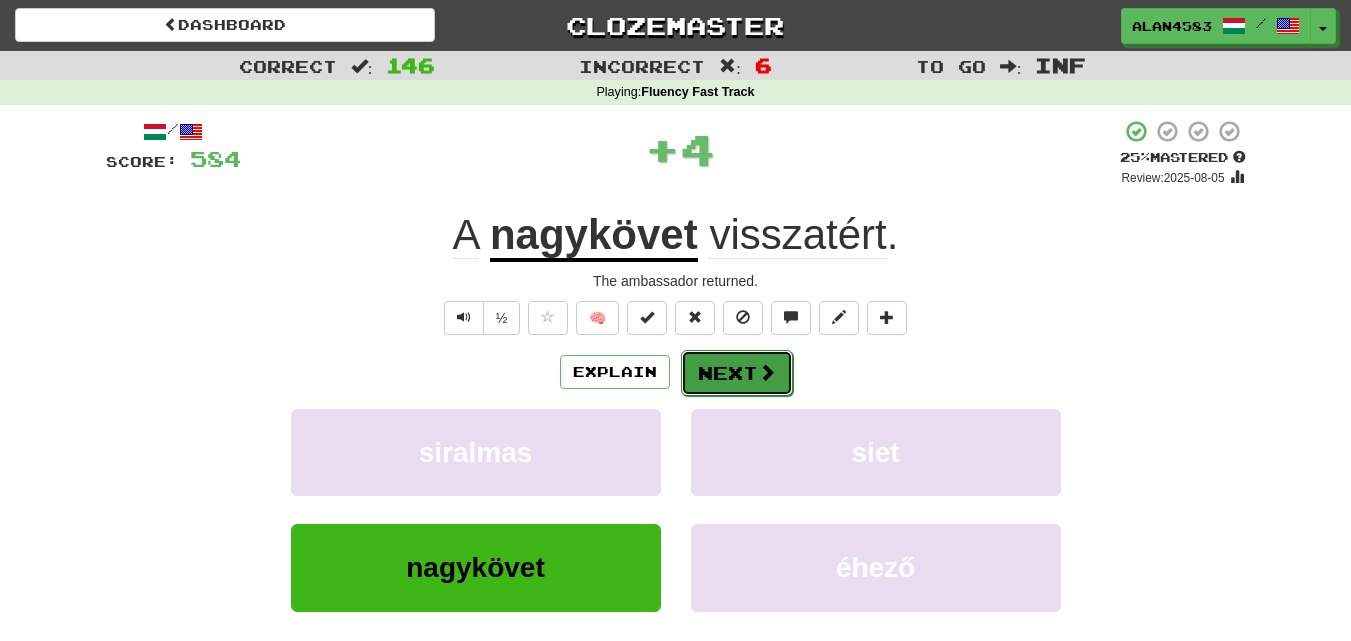 click on "Next" at bounding box center [737, 373] 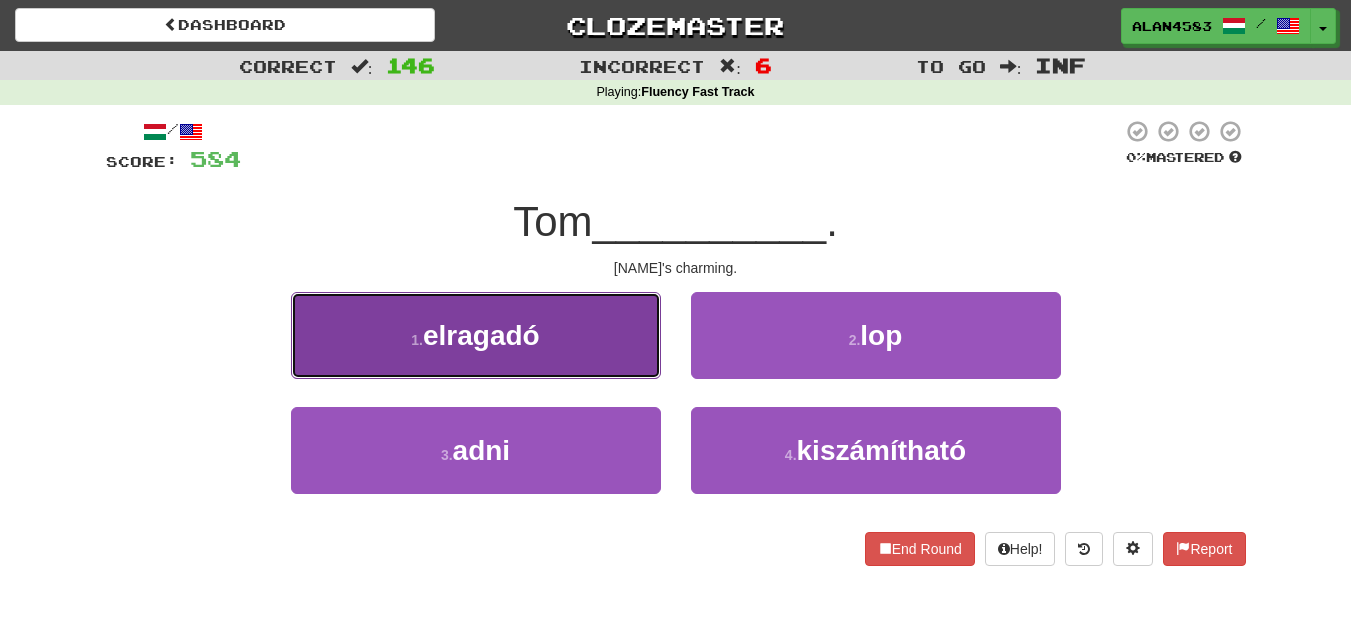 click on "1 ." at bounding box center [417, 340] 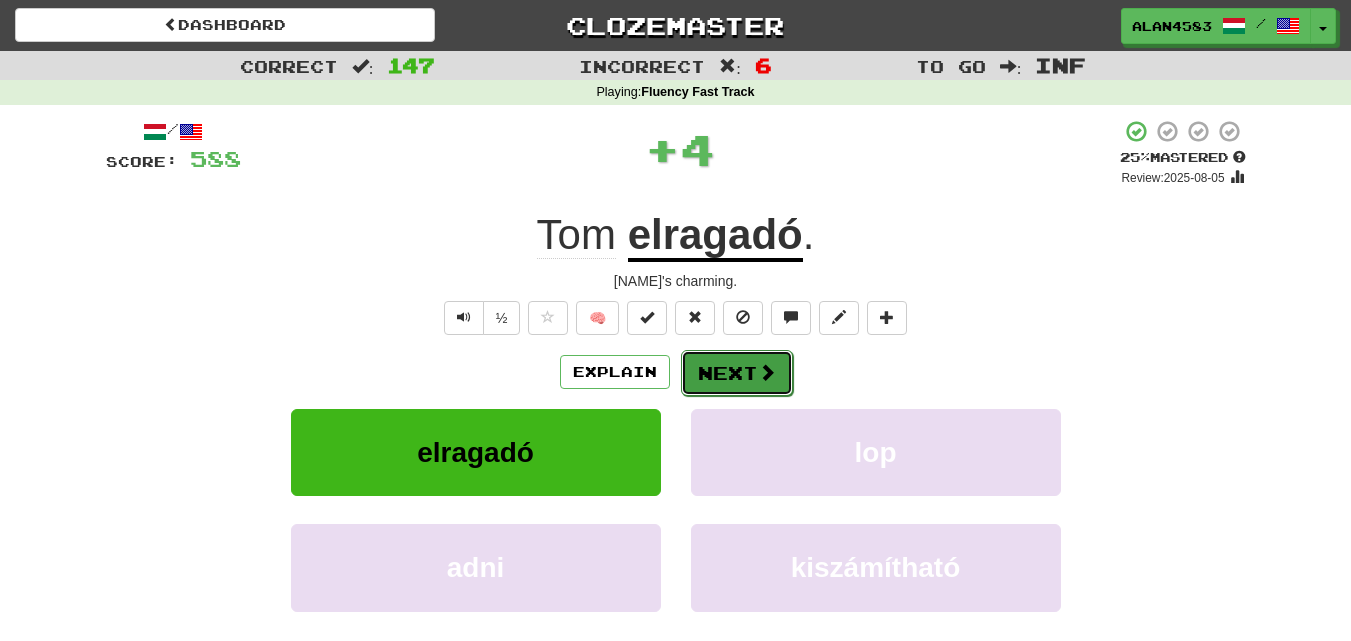 click on "Next" at bounding box center [737, 373] 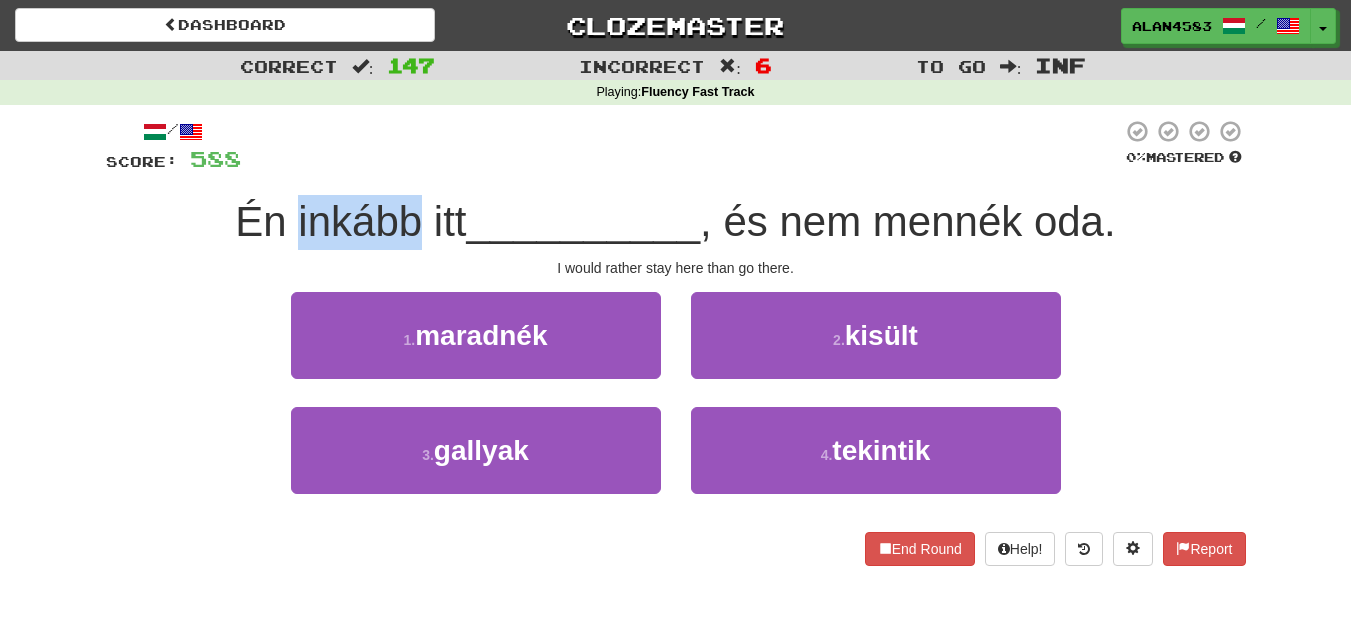 drag, startPoint x: 420, startPoint y: 212, endPoint x: 295, endPoint y: 210, distance: 125.016 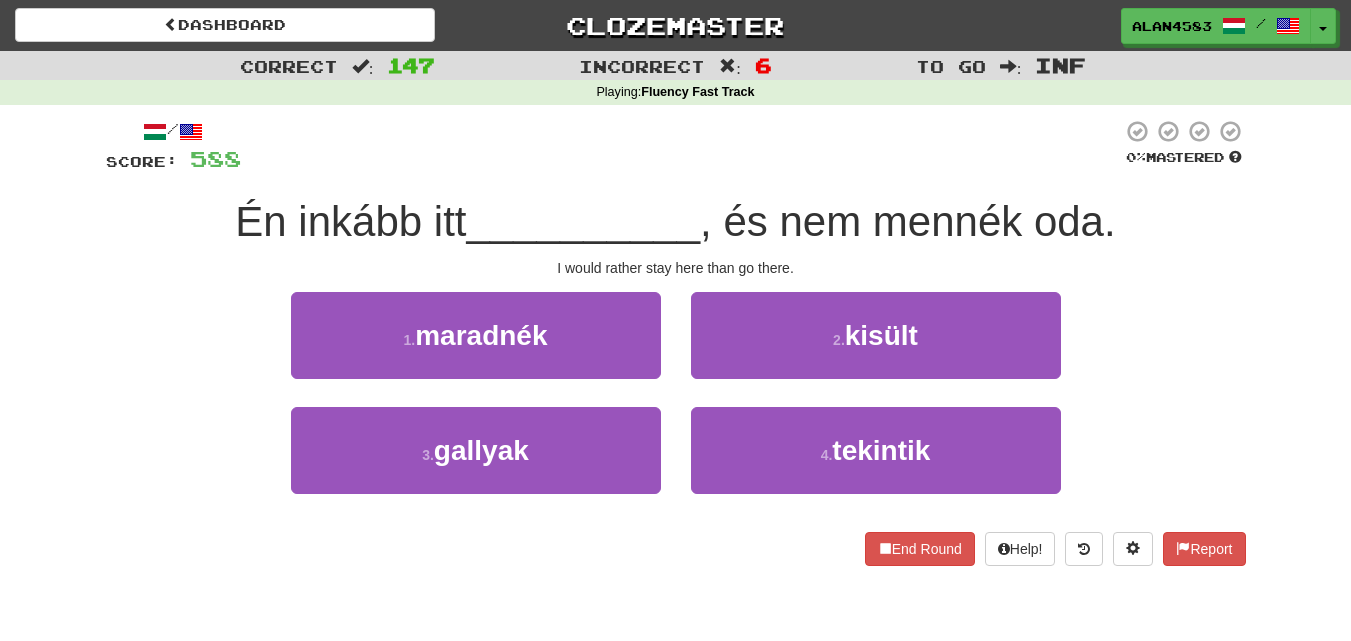 click at bounding box center [681, 146] 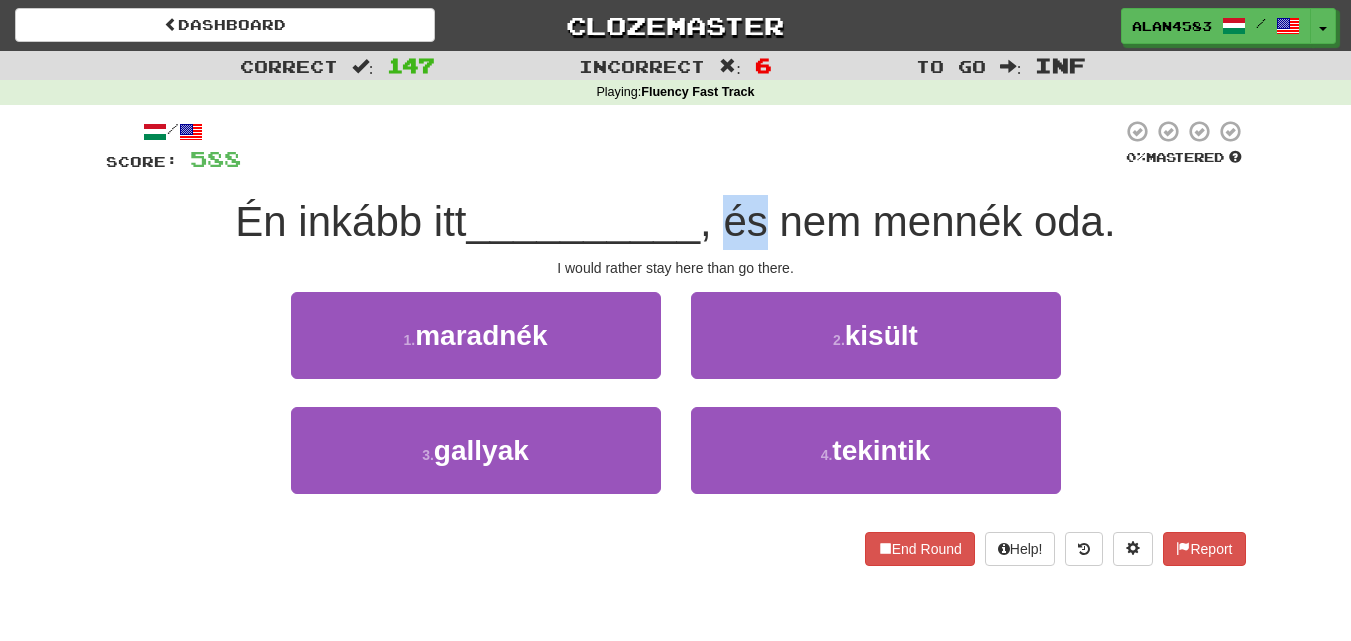 drag, startPoint x: 727, startPoint y: 226, endPoint x: 771, endPoint y: 220, distance: 44.407207 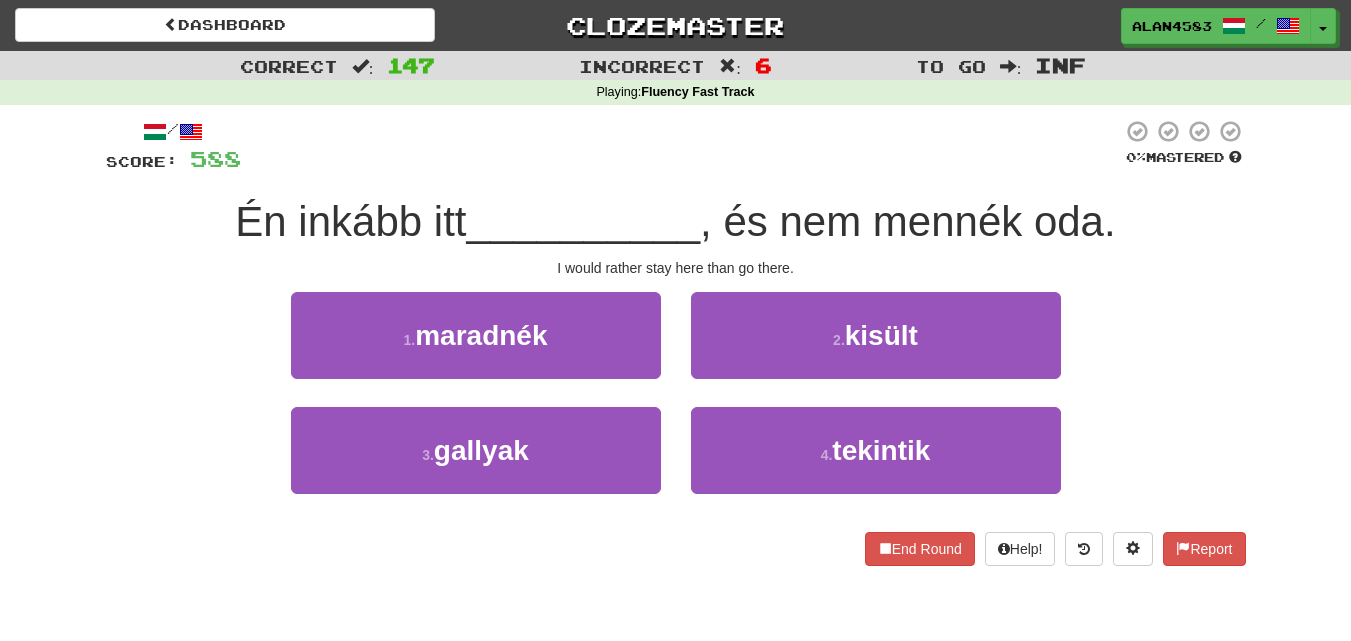click at bounding box center [681, 146] 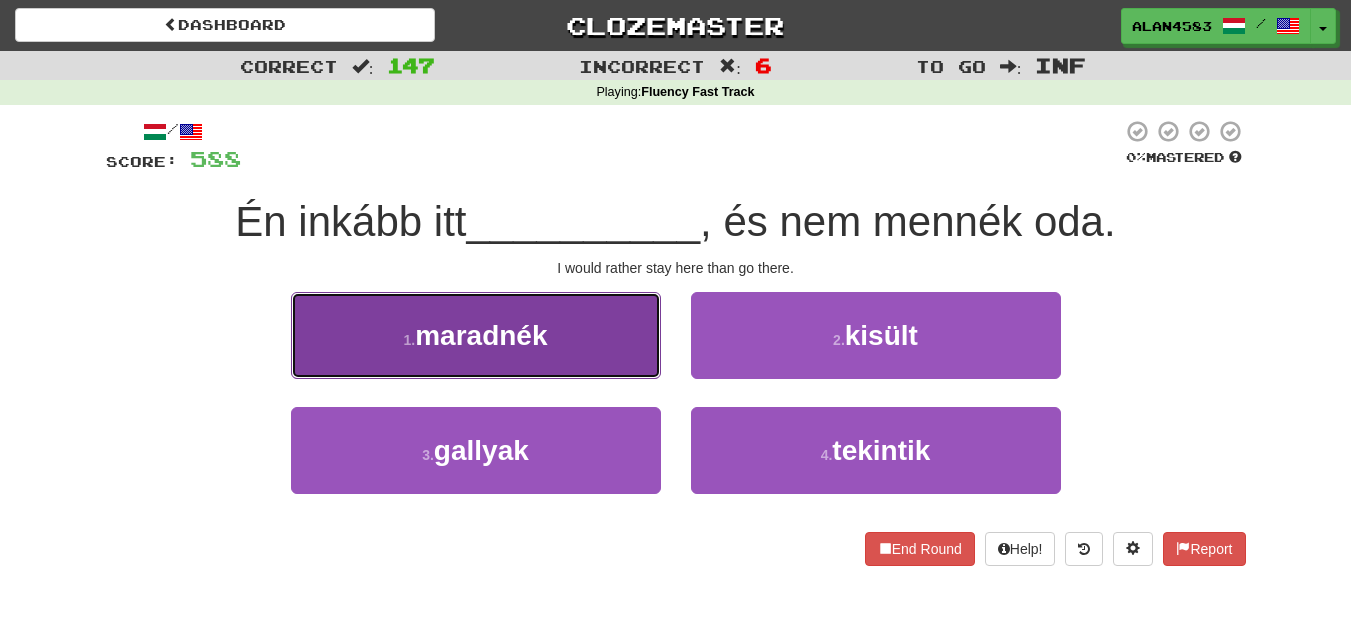 click on "maradnék" at bounding box center (481, 335) 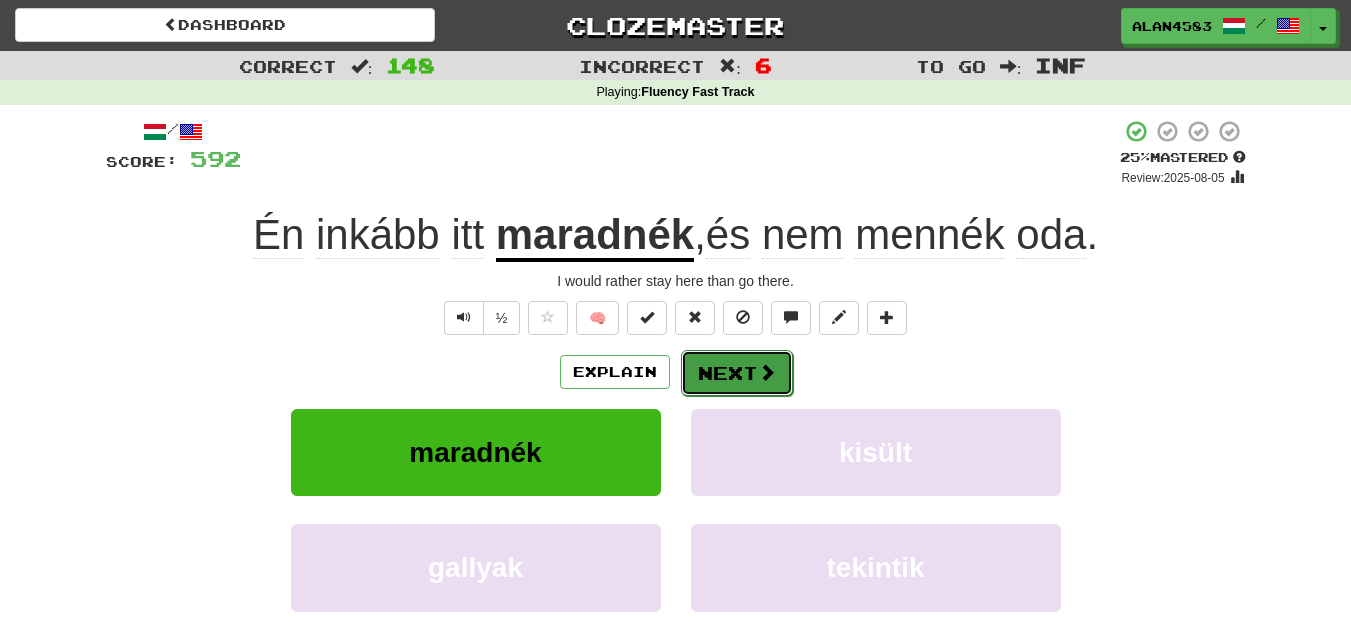 click on "Next" at bounding box center (737, 373) 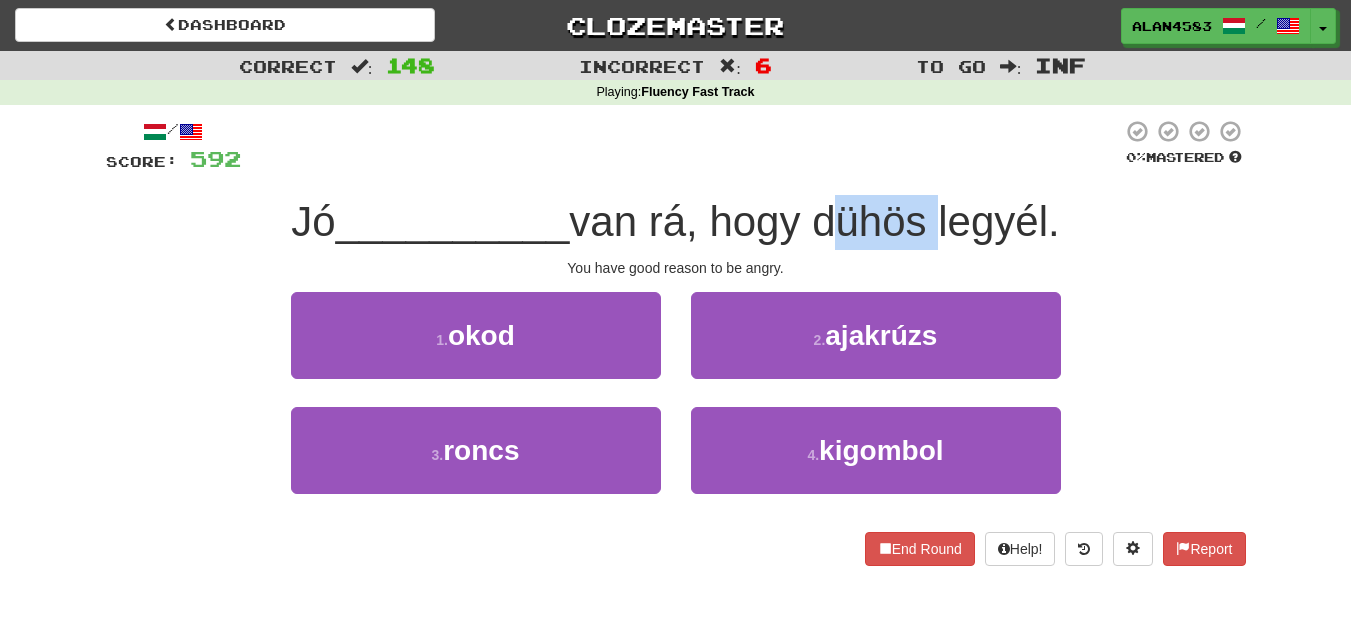 drag, startPoint x: 820, startPoint y: 224, endPoint x: 939, endPoint y: 224, distance: 119 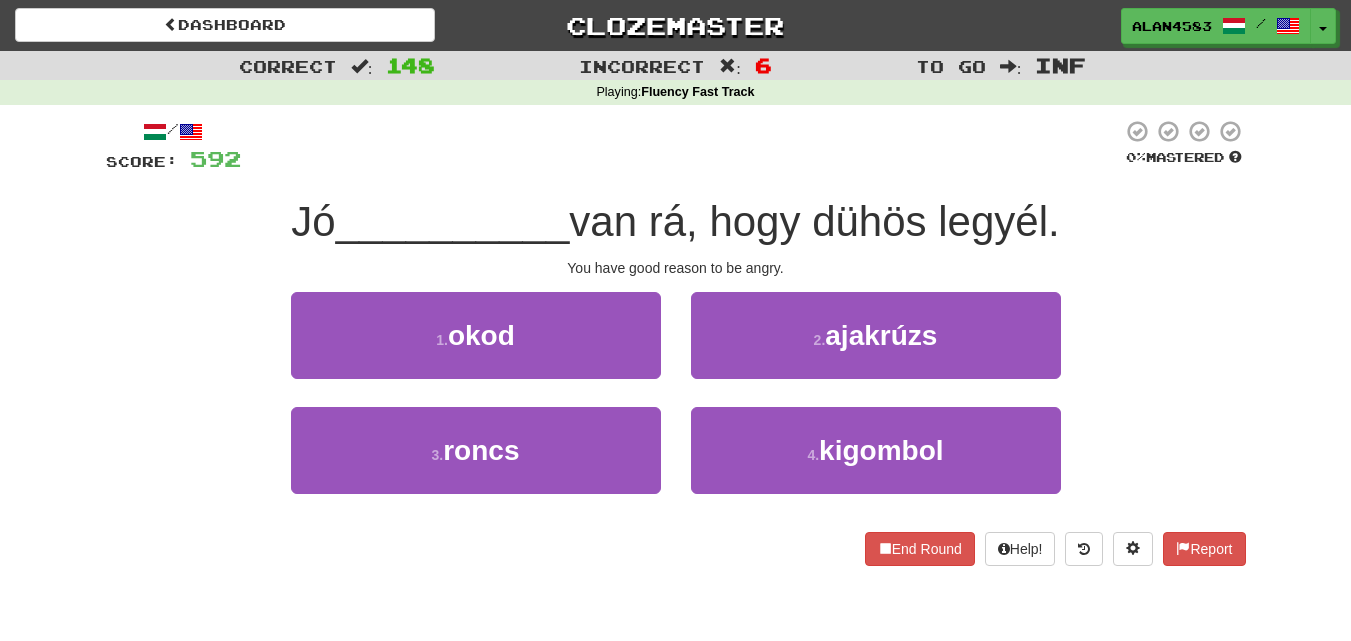 click at bounding box center [681, 146] 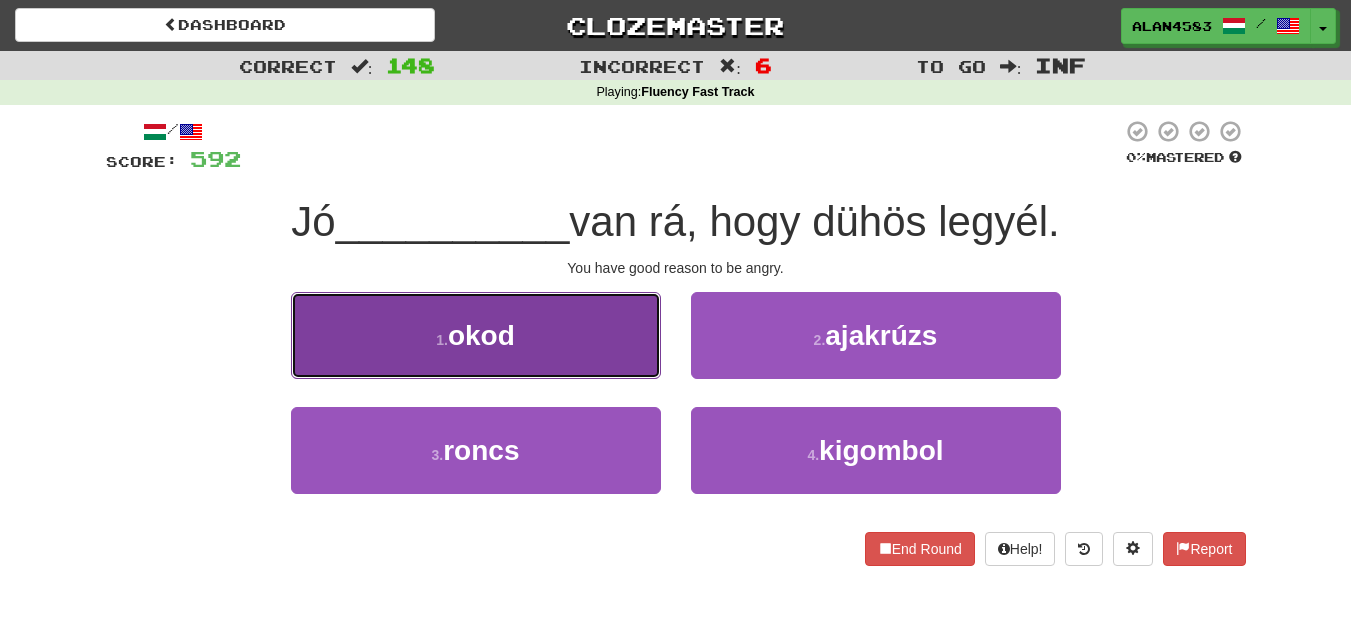 click on "1 .  okod" at bounding box center [476, 335] 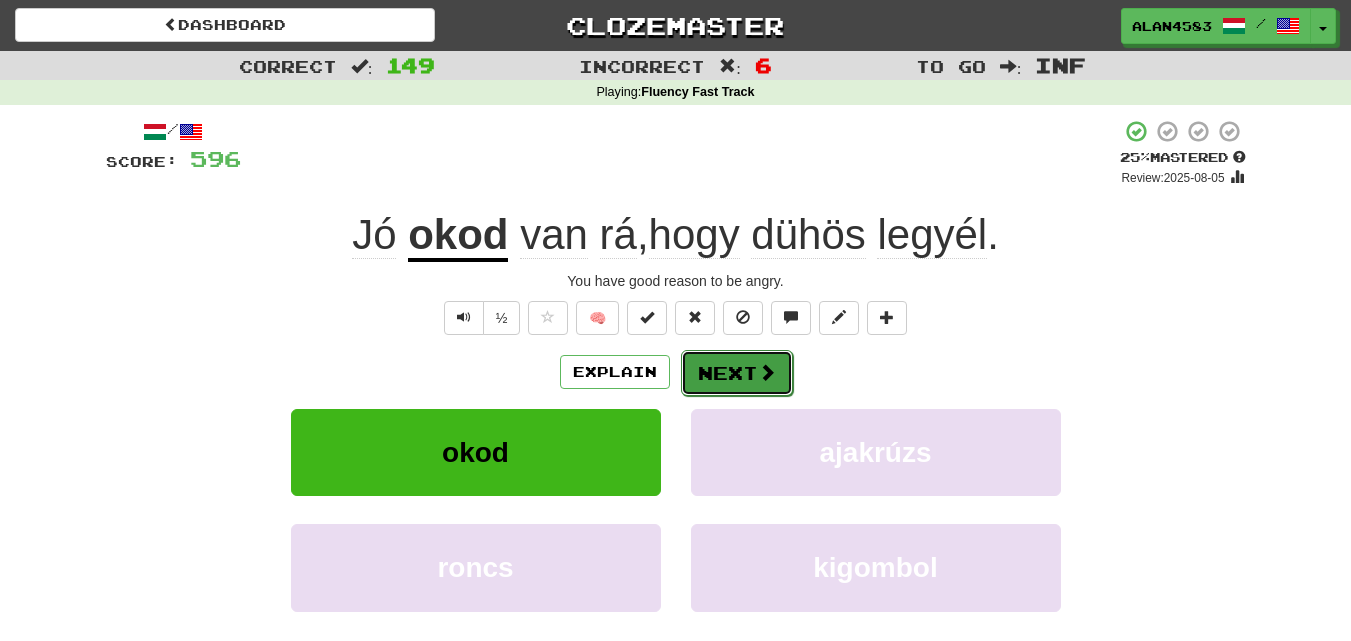 click on "Next" at bounding box center (737, 373) 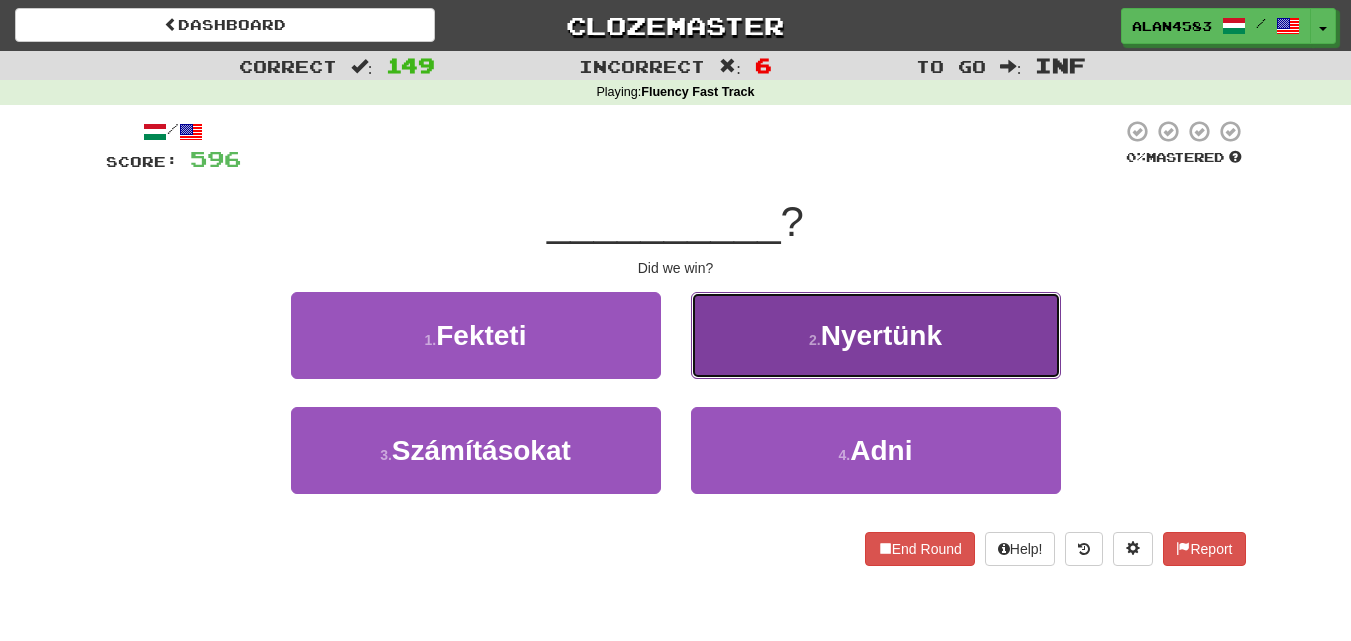 click on "2 .  Nyertünk" at bounding box center [876, 335] 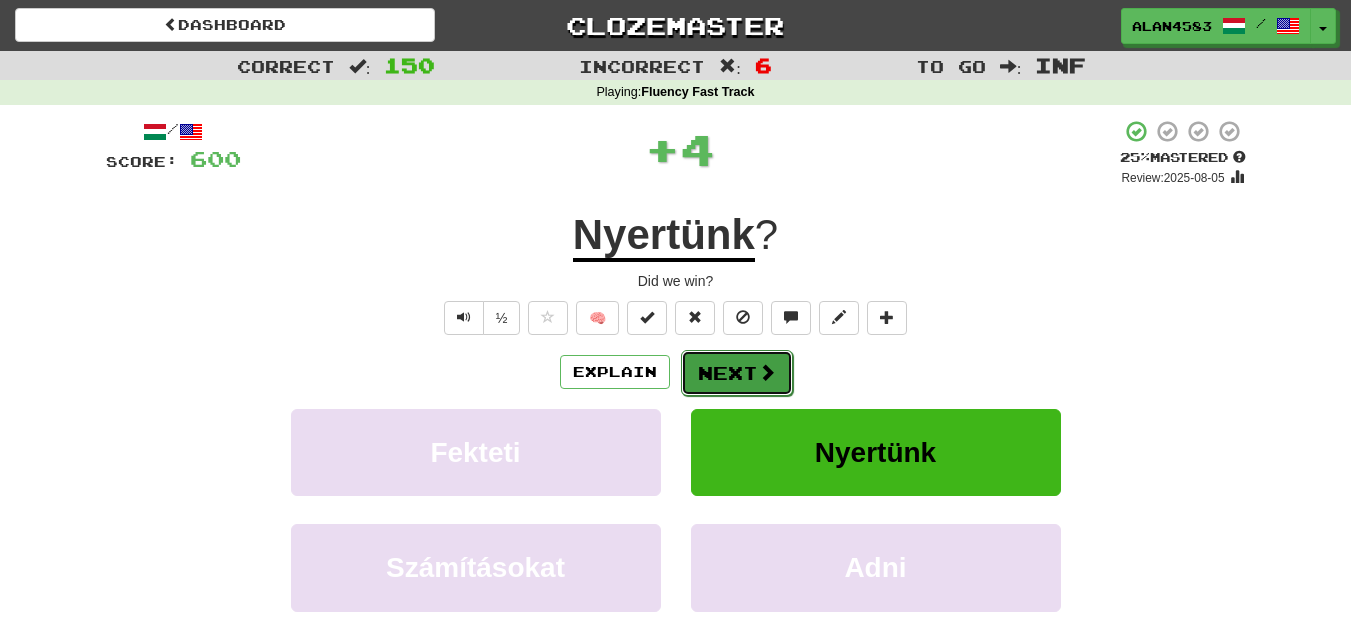 click on "Next" at bounding box center [737, 373] 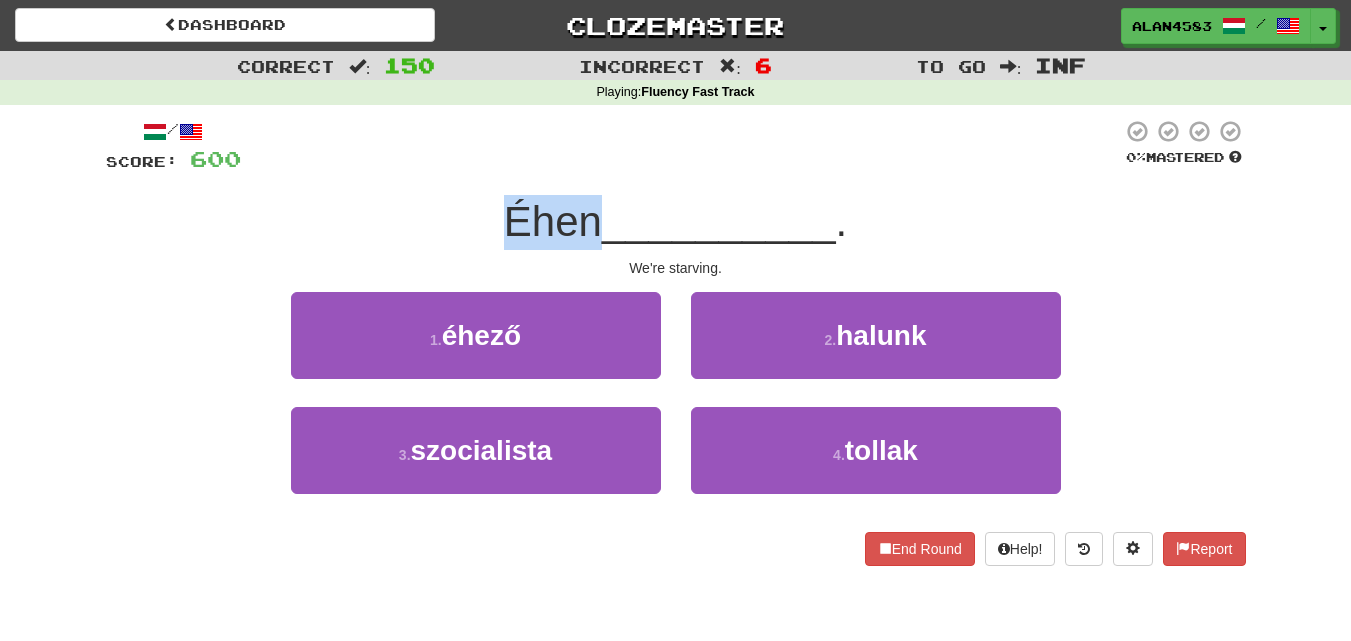 drag, startPoint x: 595, startPoint y: 214, endPoint x: 470, endPoint y: 196, distance: 126.28935 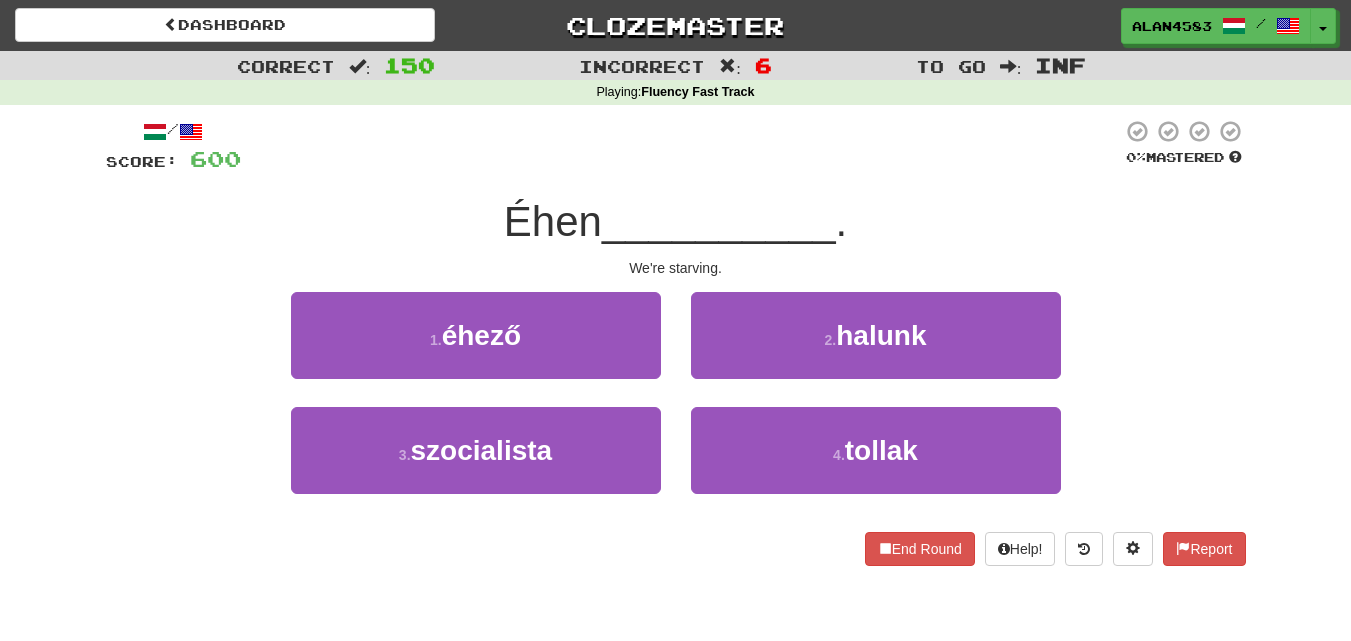 click at bounding box center (681, 146) 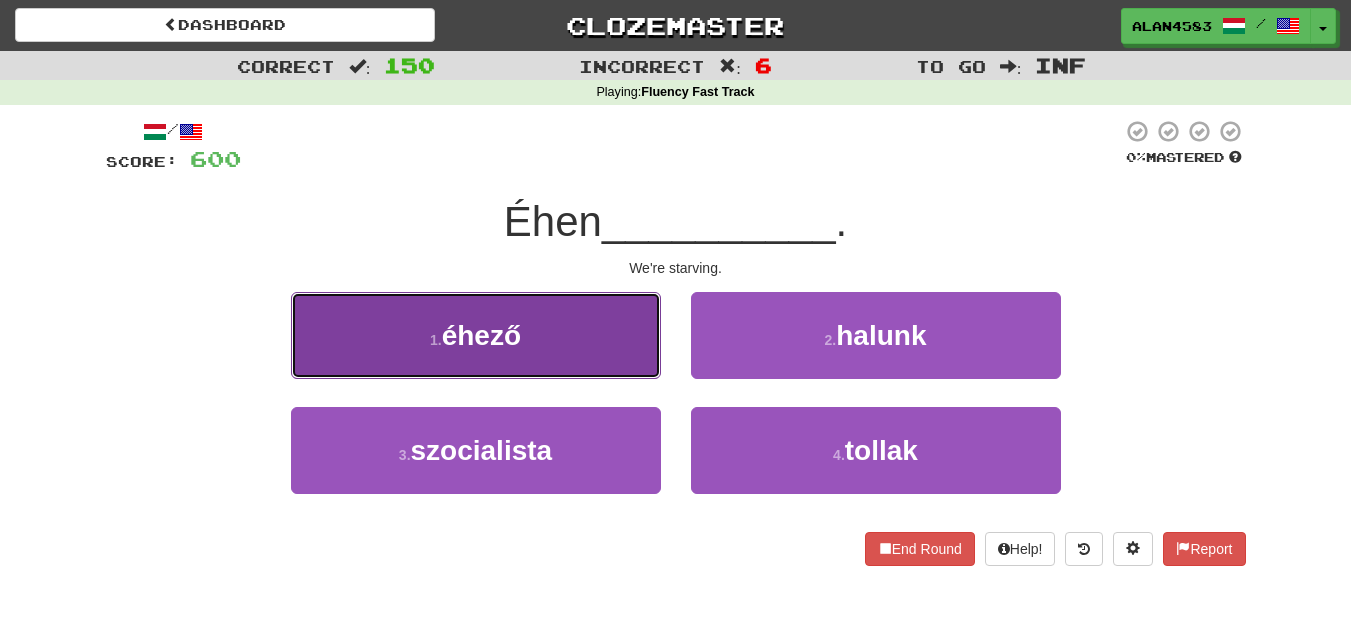 click on "1 .  éhező" at bounding box center (476, 335) 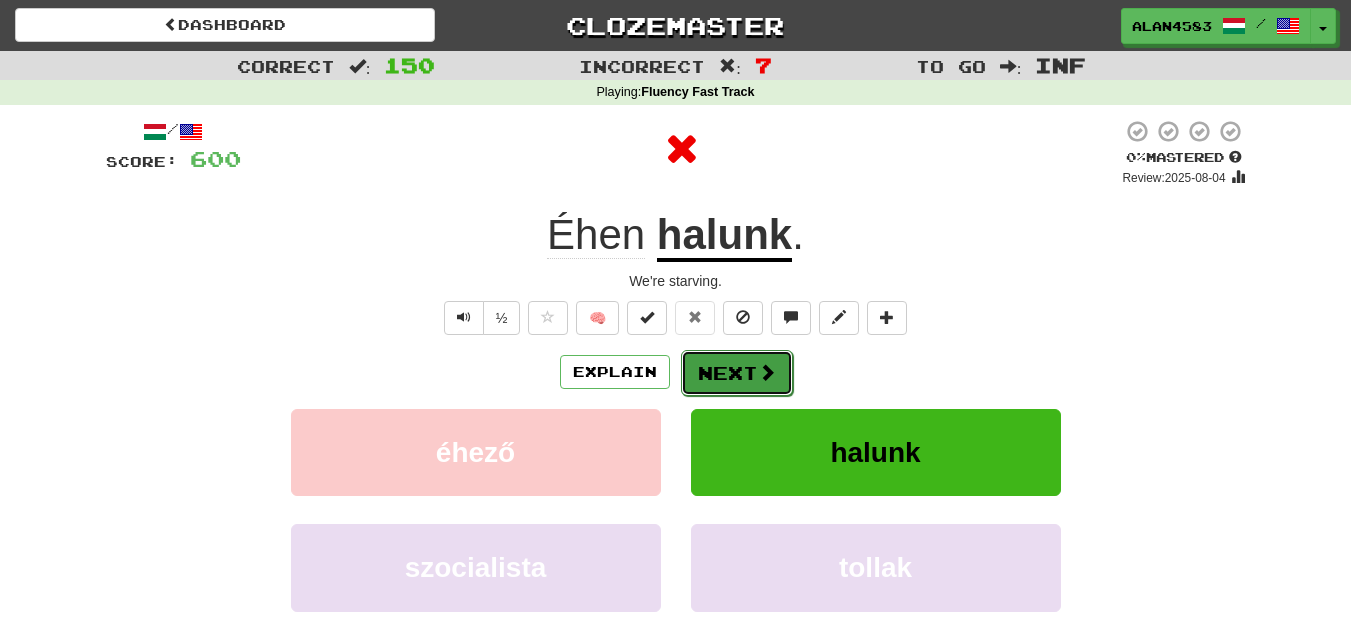 click on "Next" at bounding box center [737, 373] 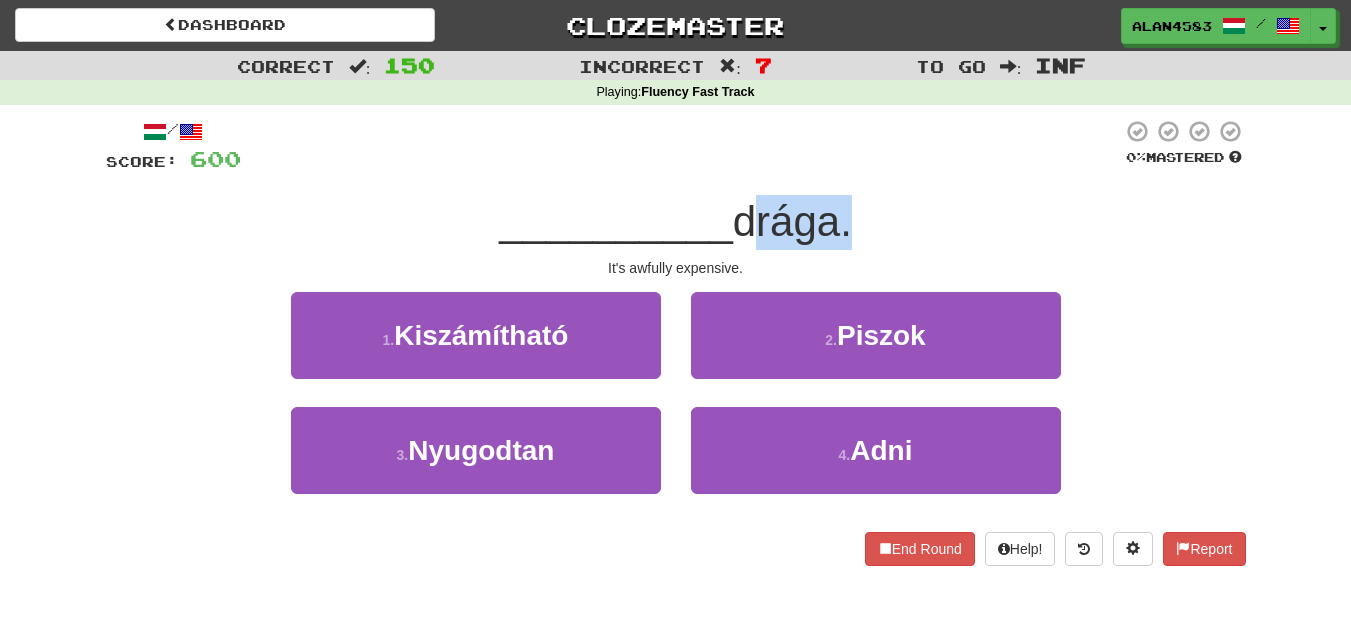 drag, startPoint x: 741, startPoint y: 225, endPoint x: 838, endPoint y: 224, distance: 97.00516 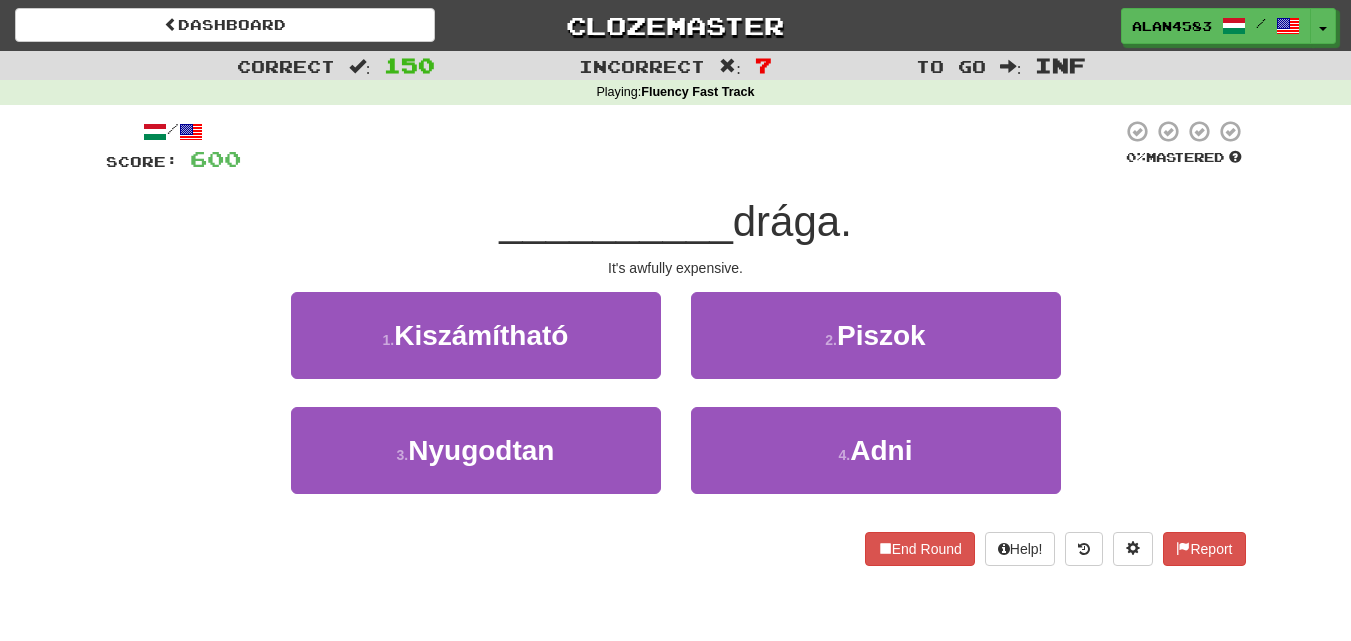 click at bounding box center (681, 146) 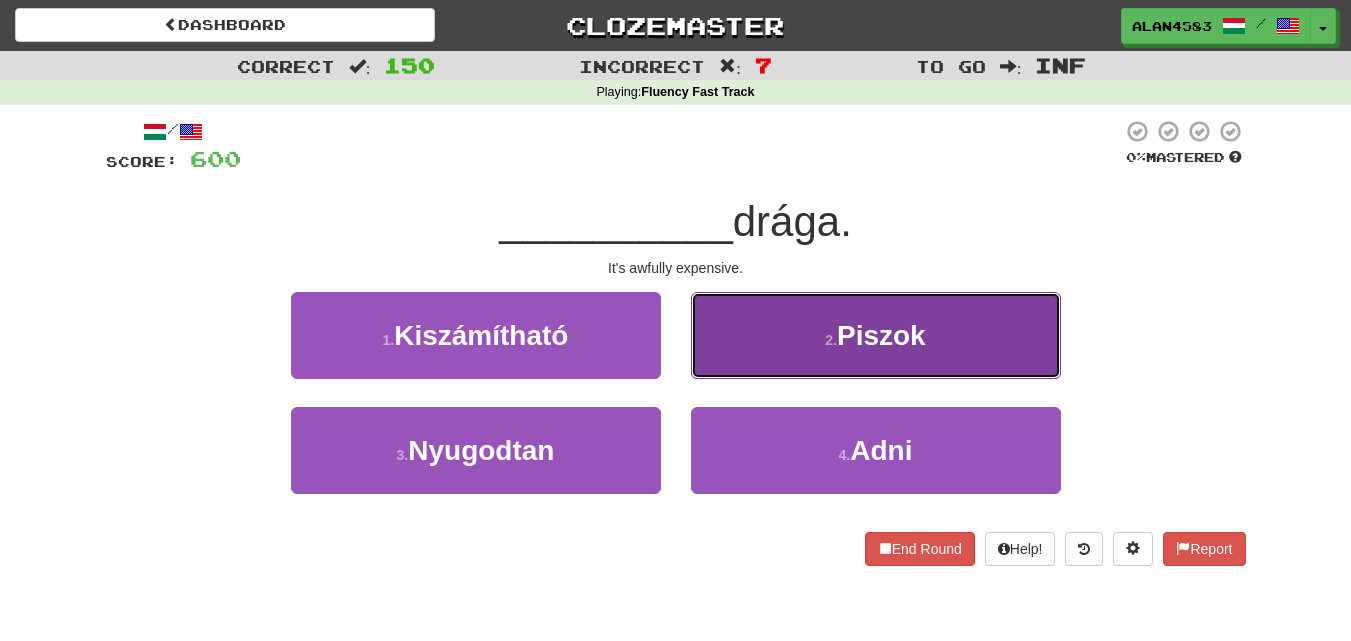 click on "Piszok" at bounding box center (881, 335) 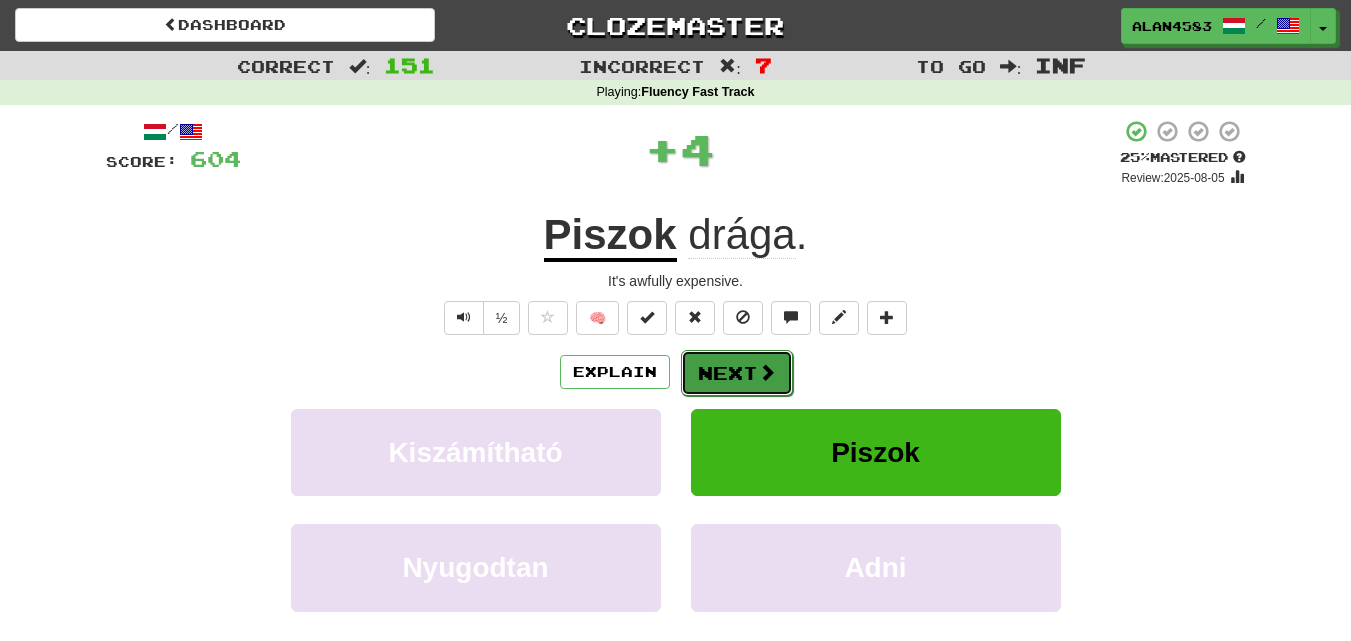 click on "Next" at bounding box center (737, 373) 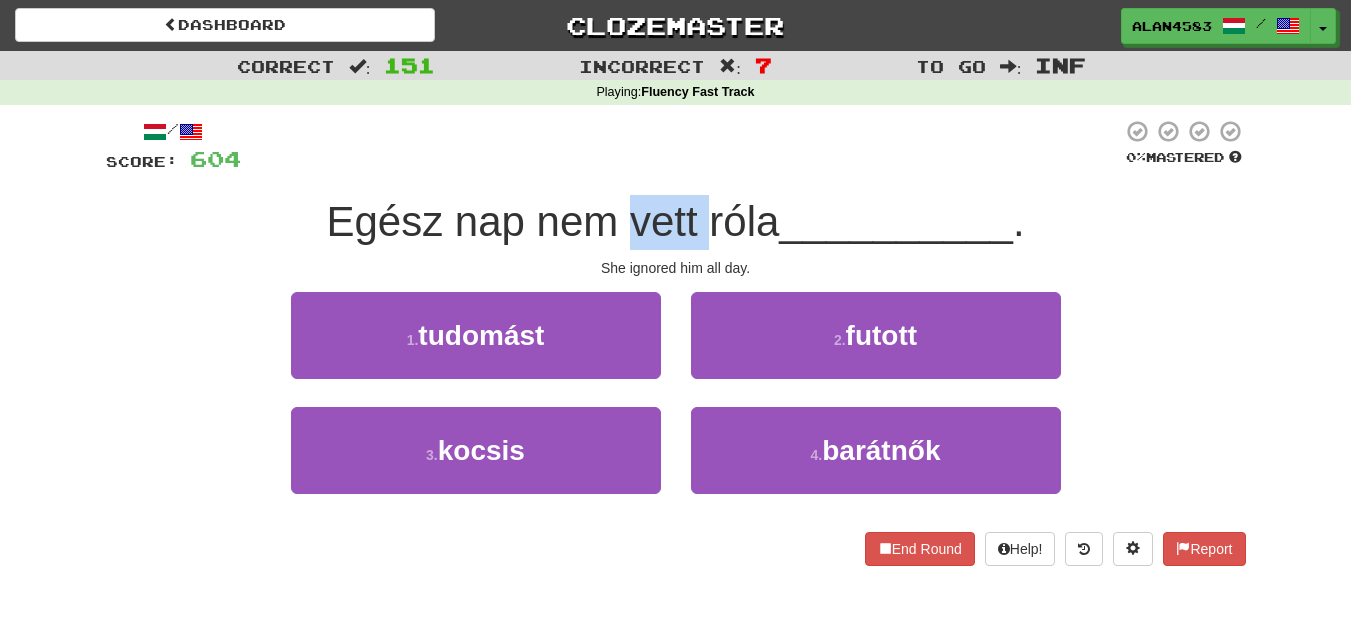 drag, startPoint x: 627, startPoint y: 234, endPoint x: 698, endPoint y: 221, distance: 72.18033 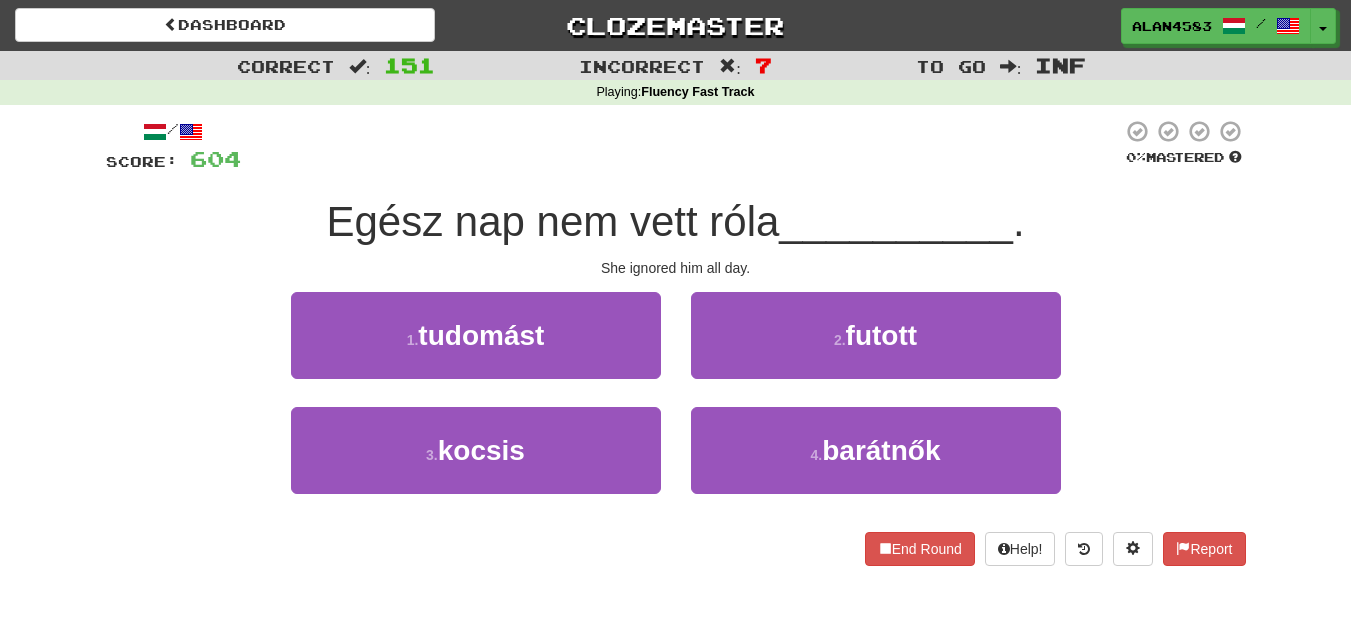 click at bounding box center (681, 146) 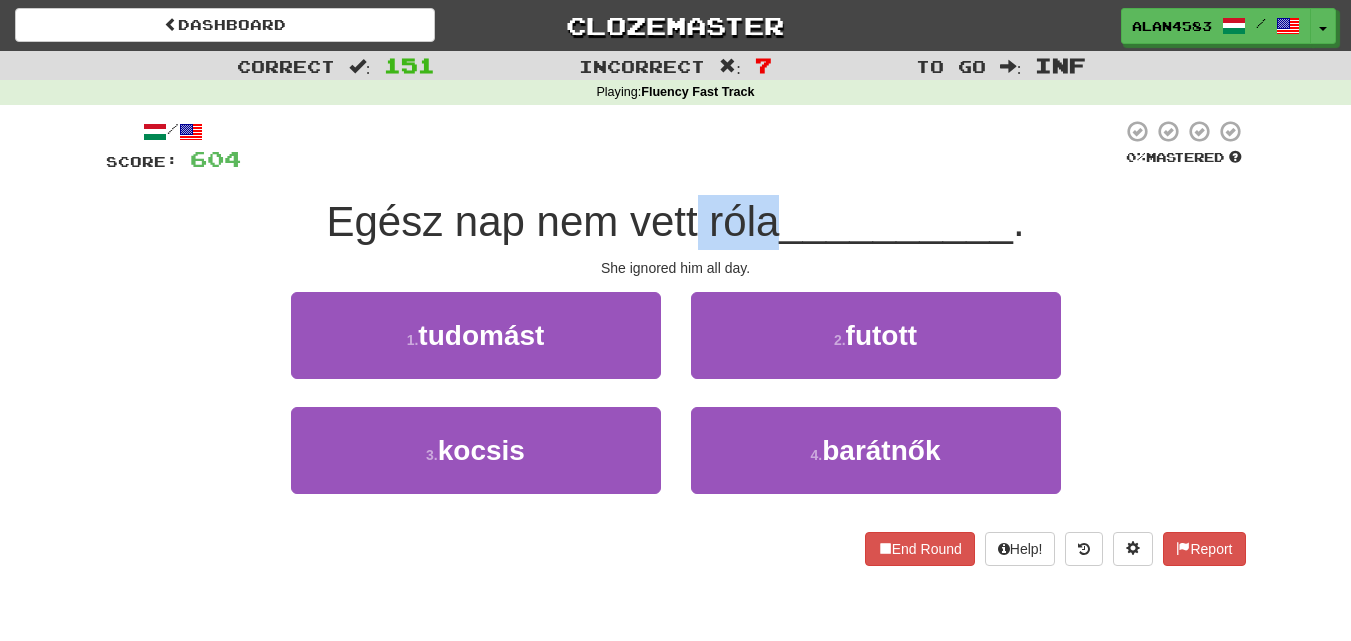 drag, startPoint x: 771, startPoint y: 216, endPoint x: 696, endPoint y: 216, distance: 75 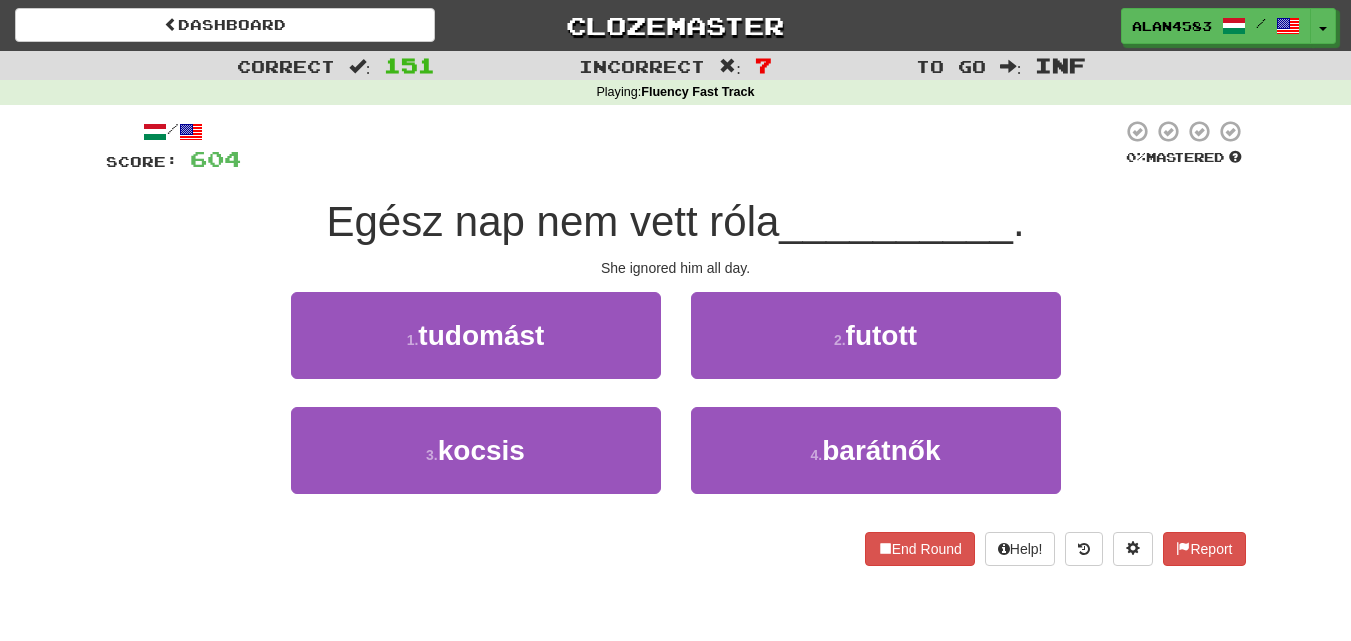 click at bounding box center [681, 146] 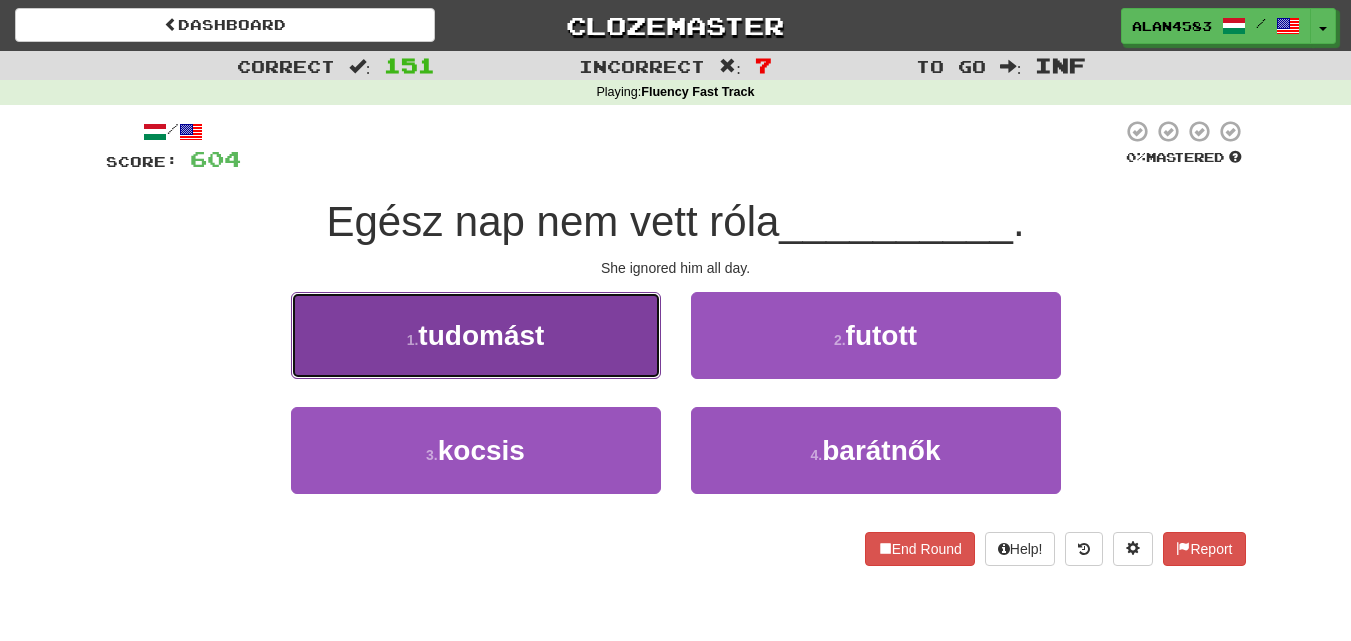 click on "1 .  tudomást" at bounding box center (476, 335) 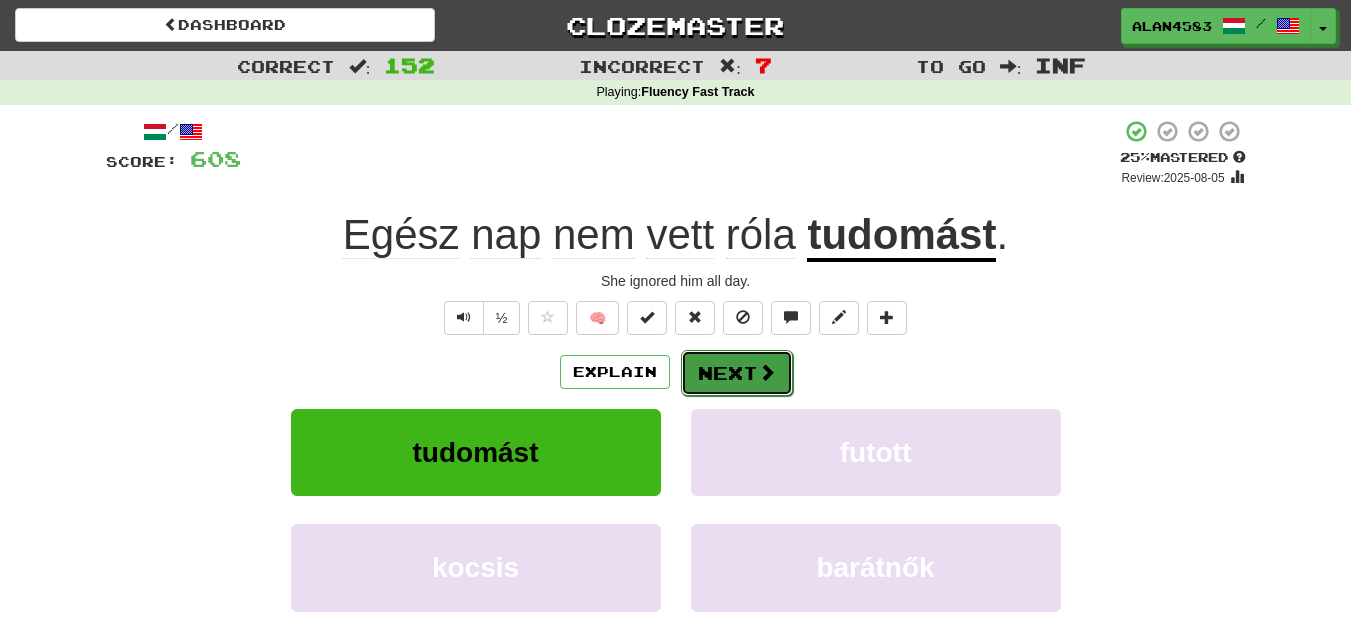 click on "Next" at bounding box center [737, 373] 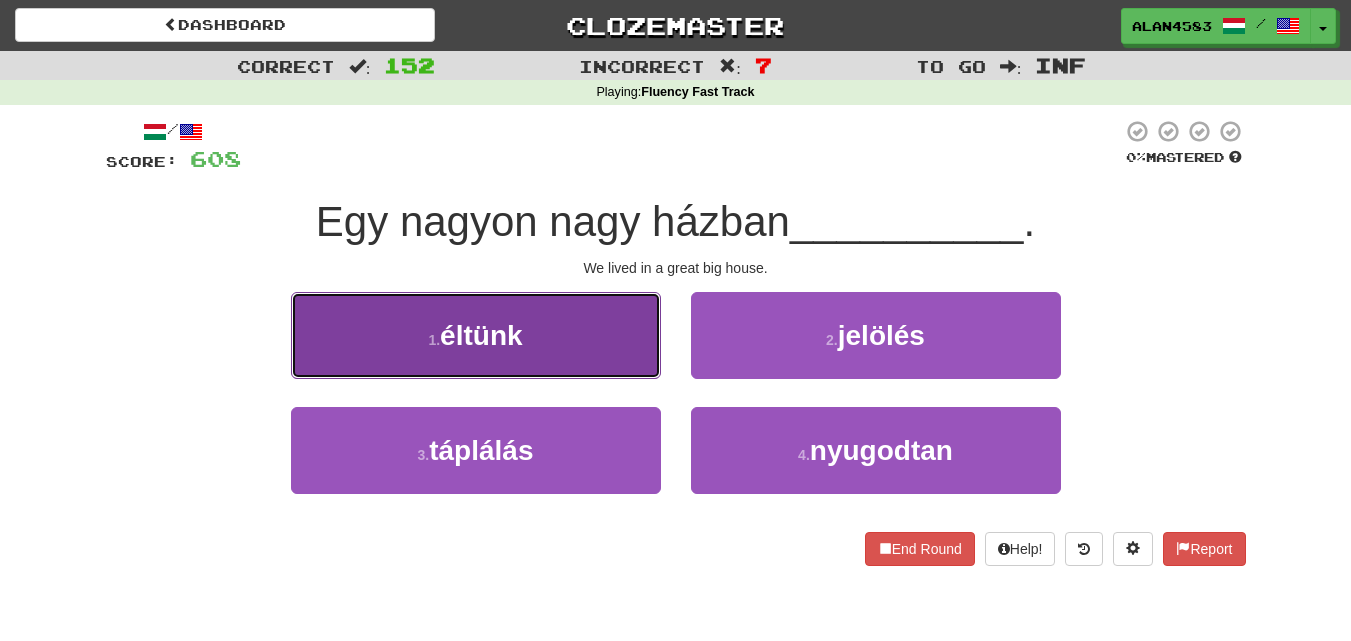 click on "1 .  éltünk" at bounding box center [476, 335] 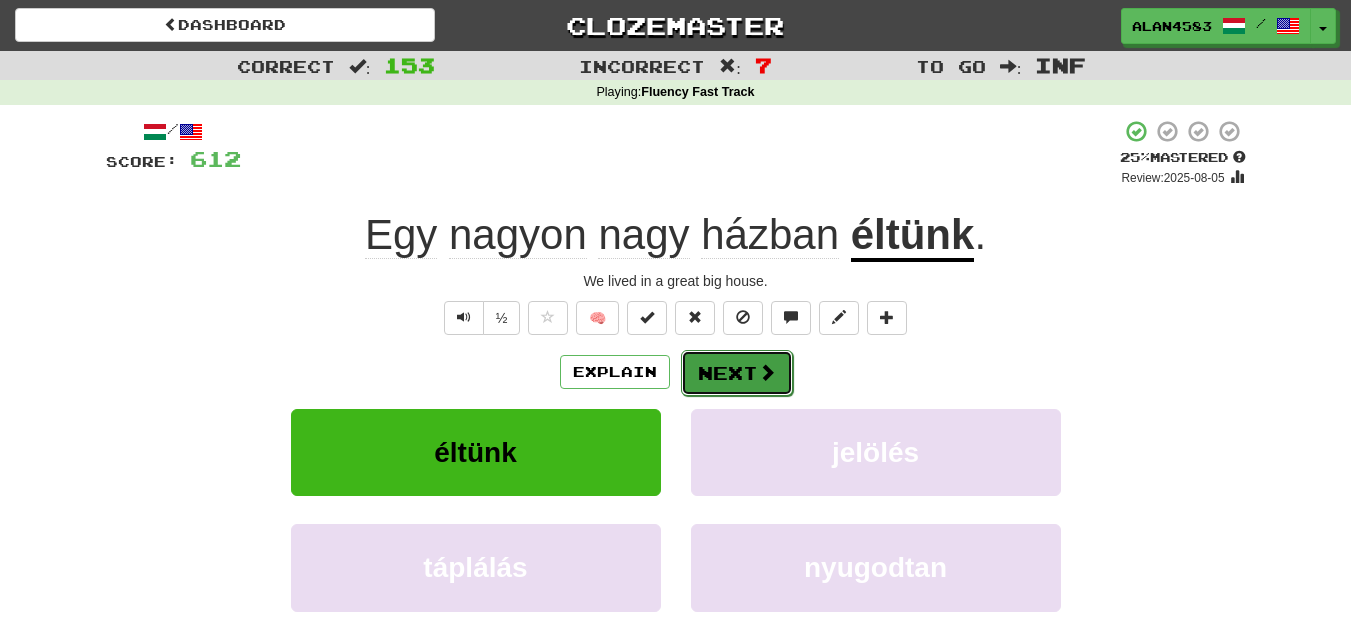 click on "Next" at bounding box center (737, 373) 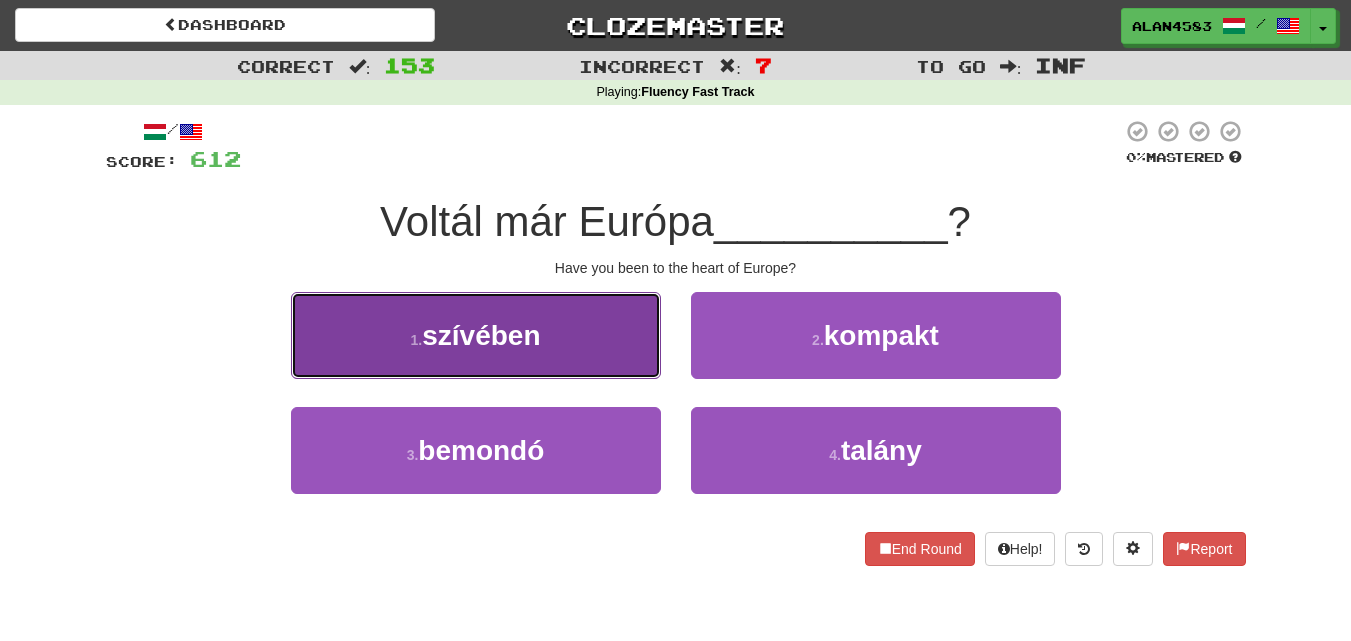 click on "1 .  szívében" at bounding box center (476, 335) 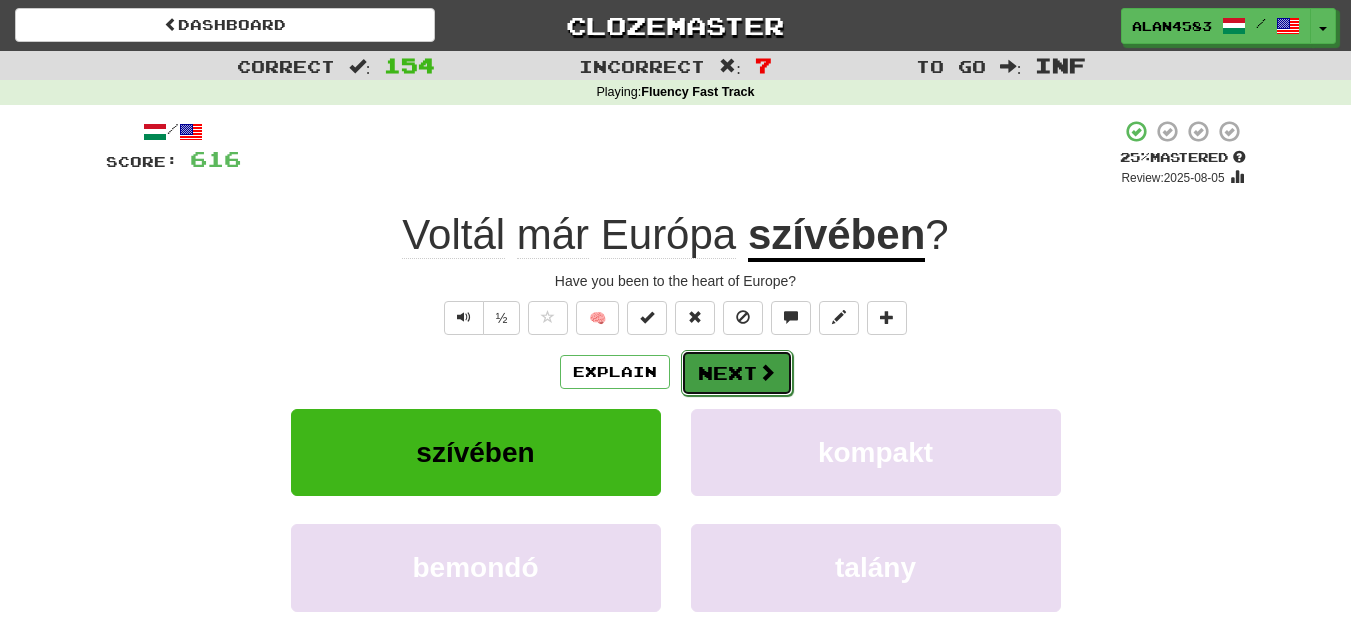 click on "Next" at bounding box center [737, 373] 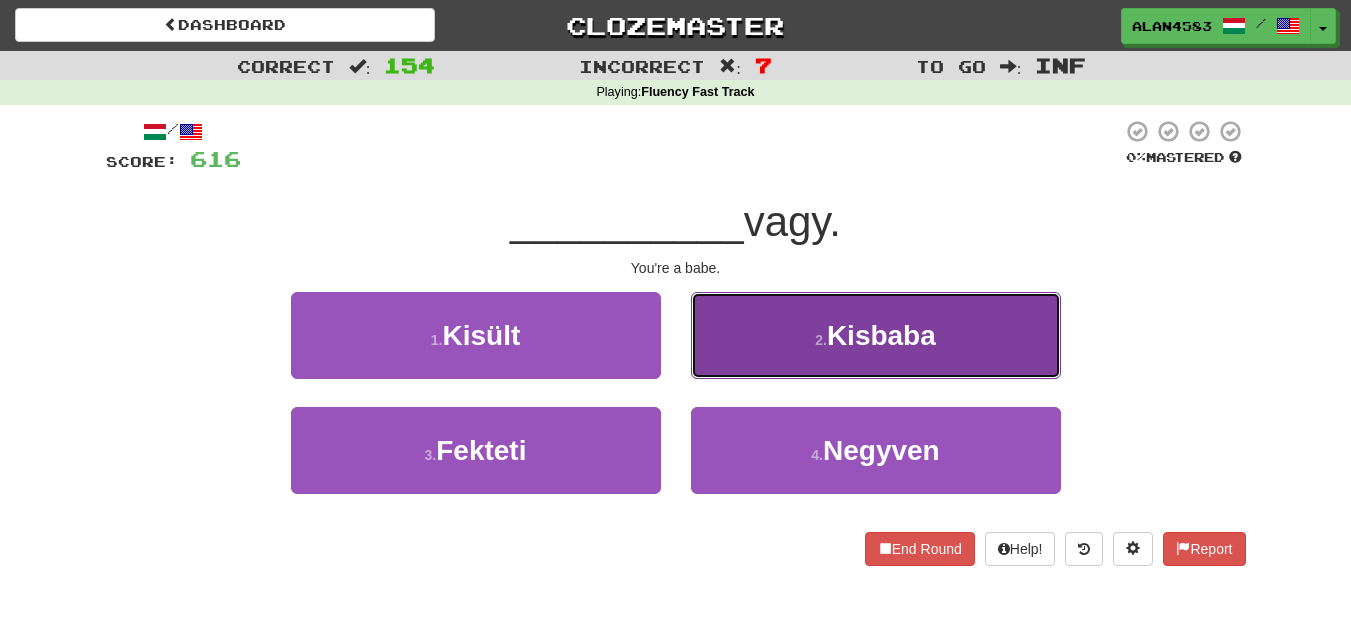 click on "2 .  Kisbaba" at bounding box center [876, 335] 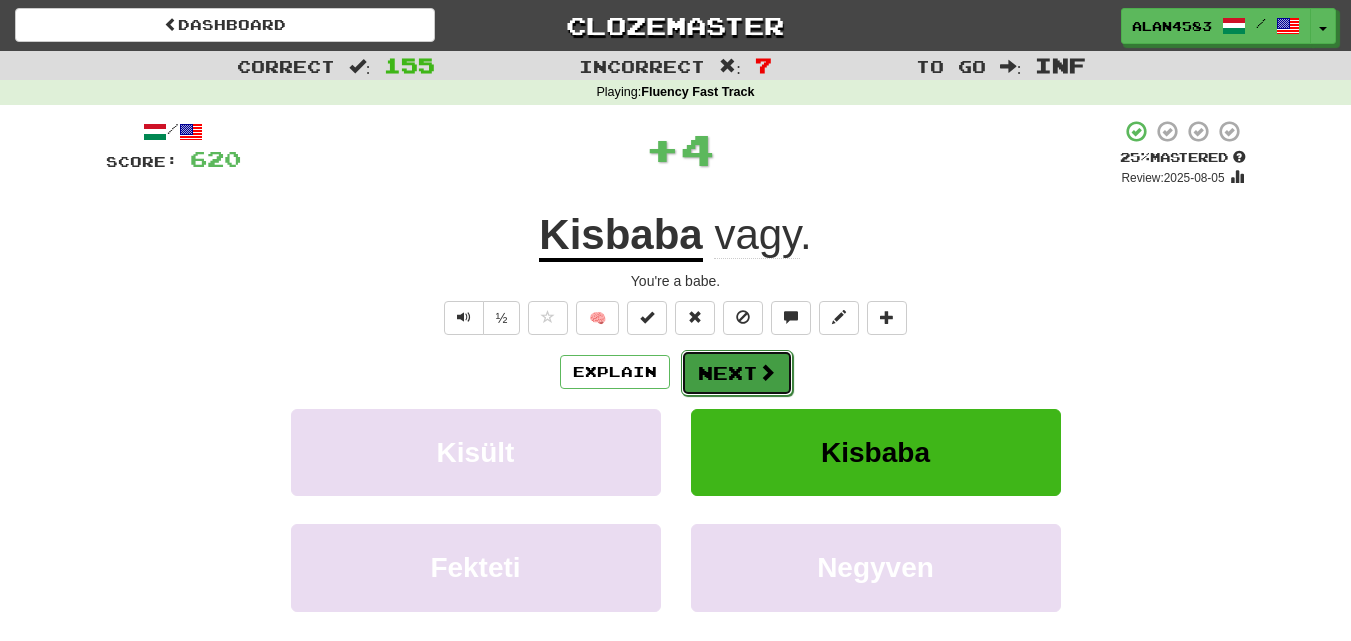 click on "Next" at bounding box center (737, 373) 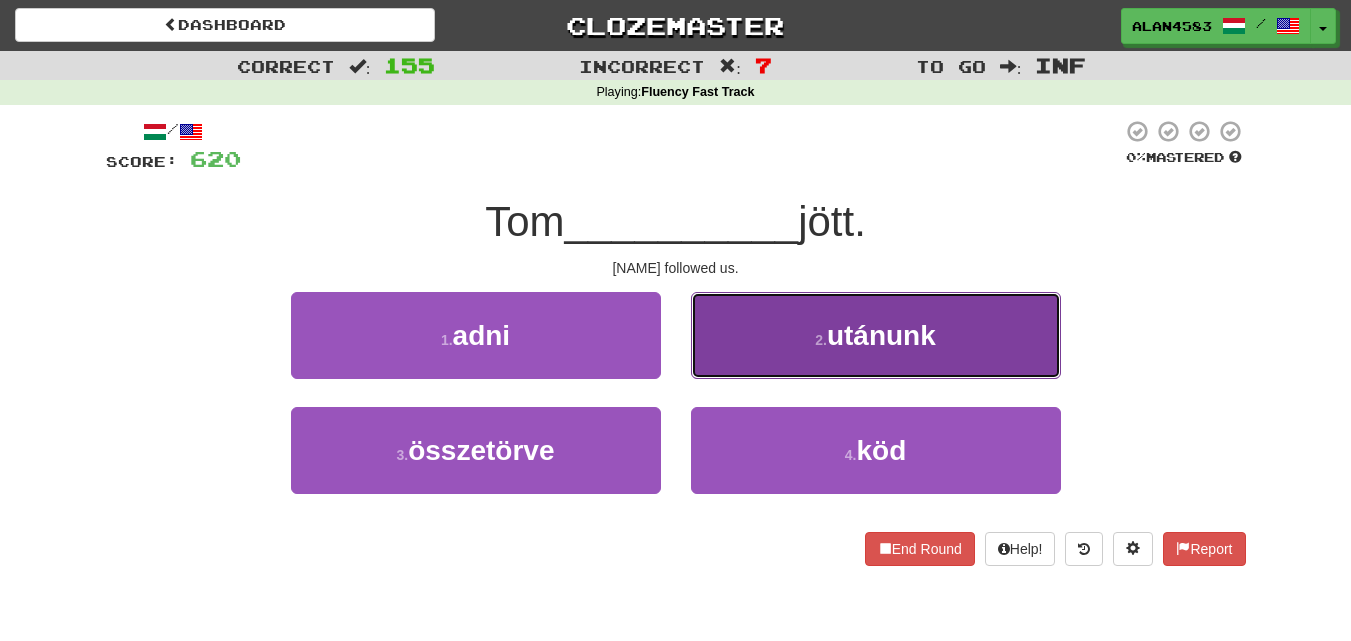 click on "2 .  utánunk" at bounding box center [876, 335] 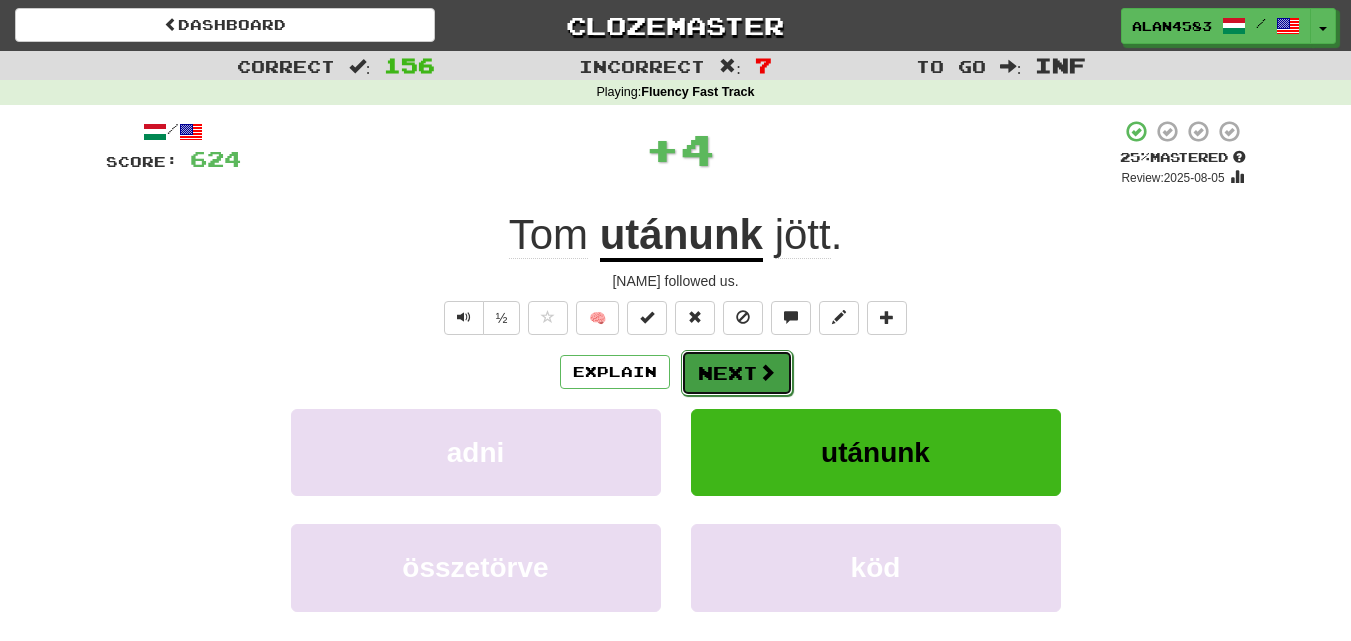 click on "Next" at bounding box center [737, 373] 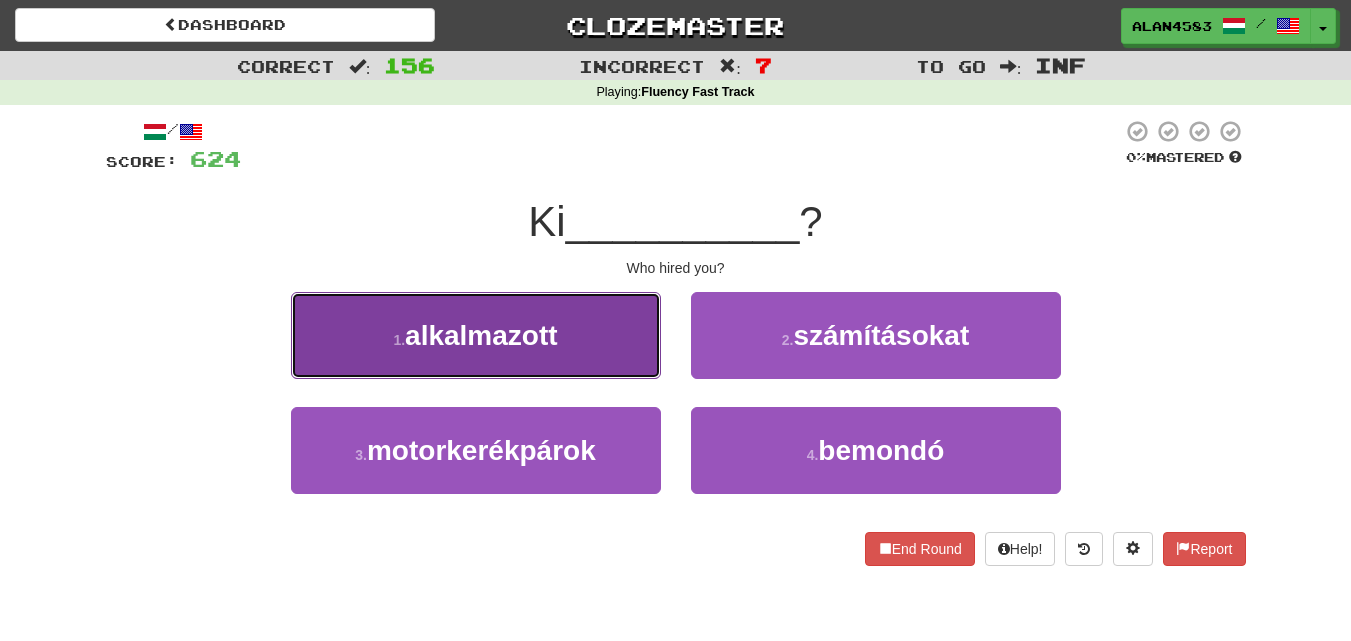 click on "1 .  alkalmazott" at bounding box center (476, 335) 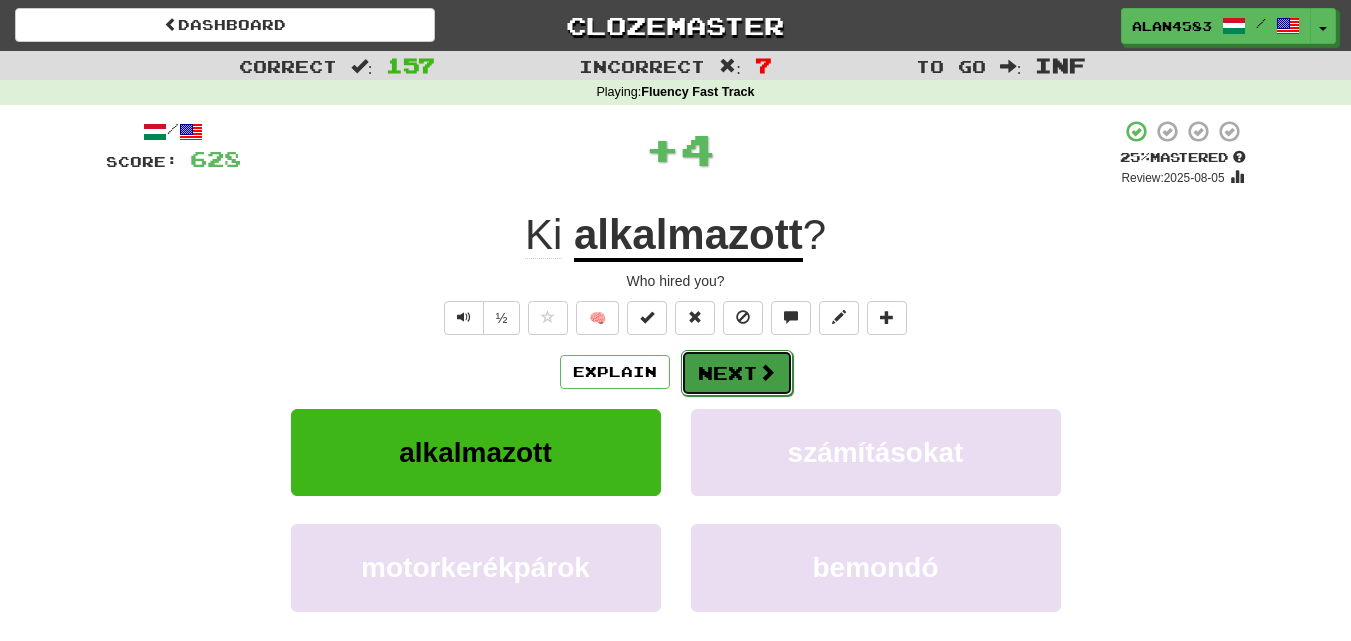 click on "Next" at bounding box center (737, 373) 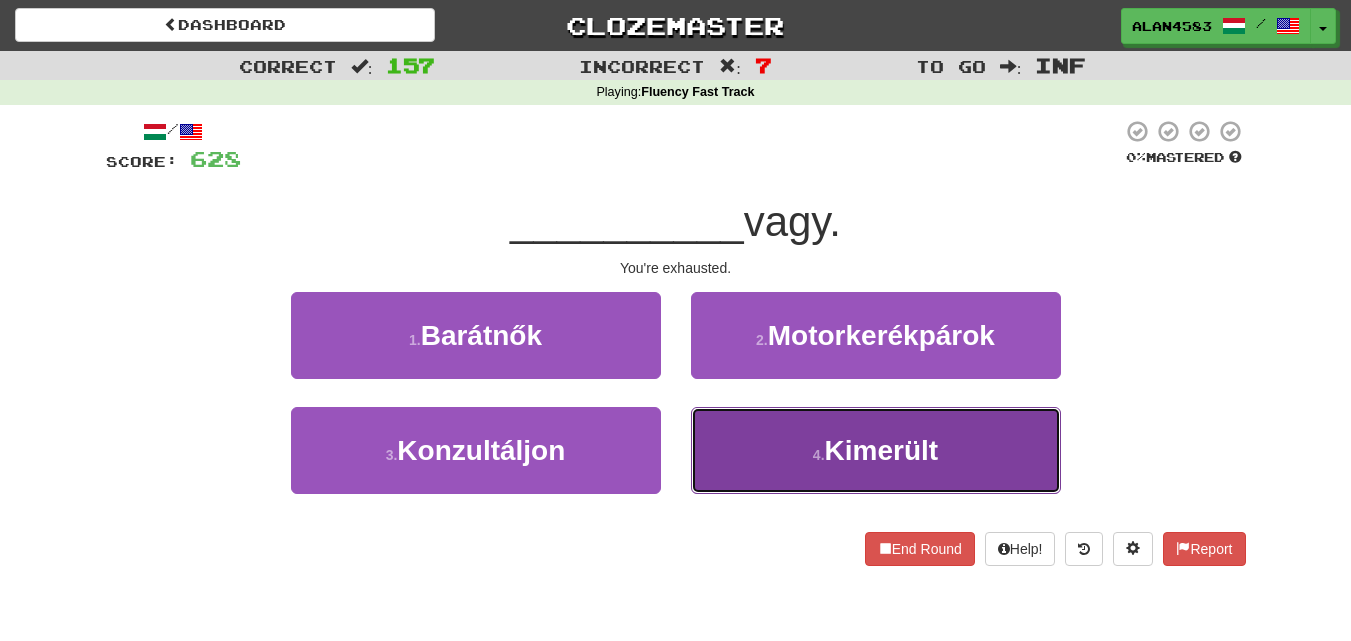 click on "4 .  Kimerült" at bounding box center [876, 450] 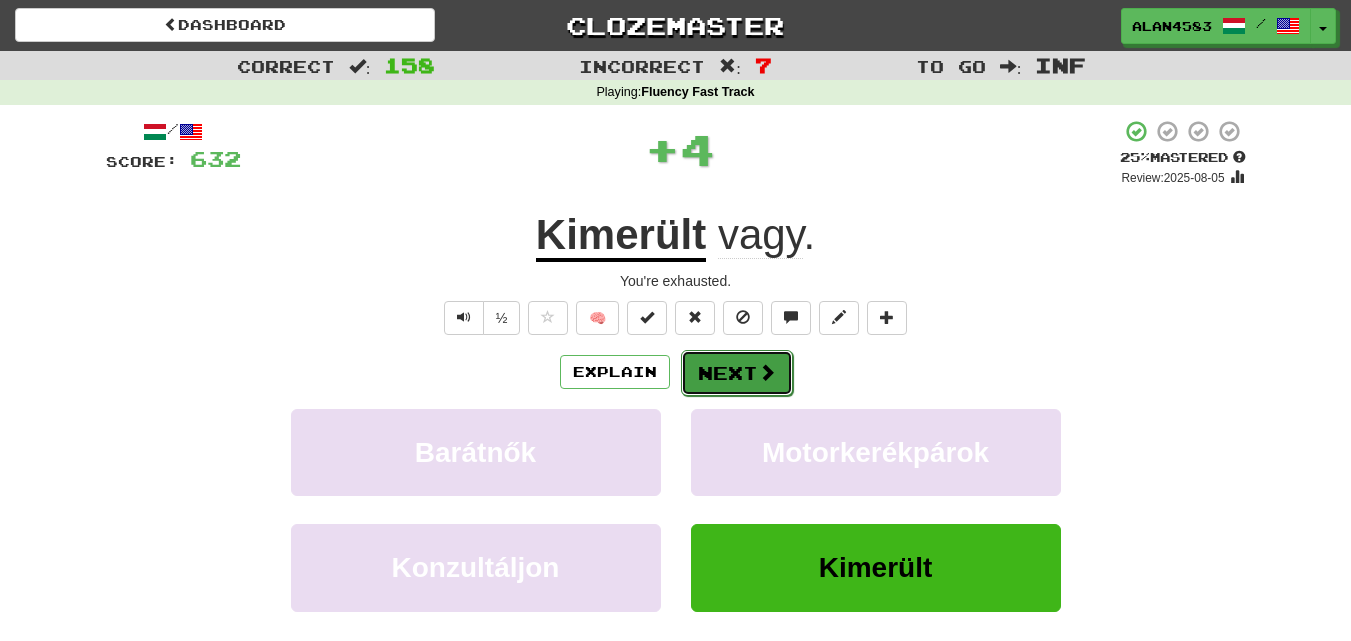 click on "Next" at bounding box center (737, 373) 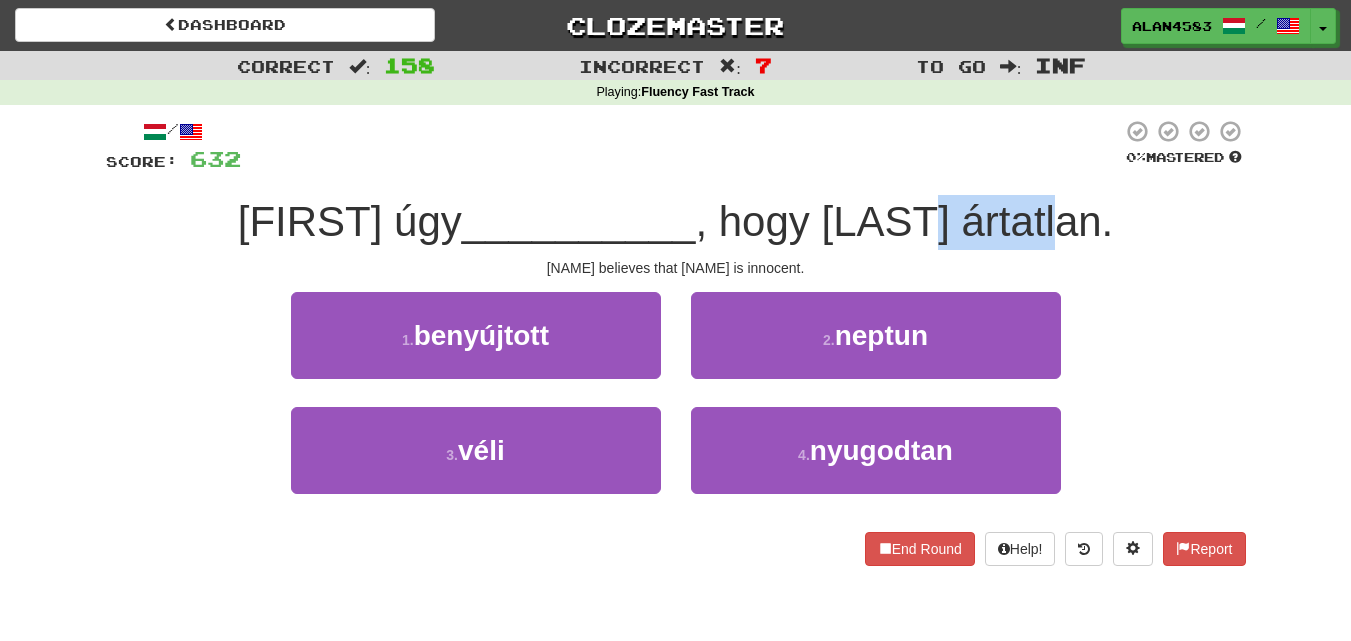 drag, startPoint x: 921, startPoint y: 216, endPoint x: 1056, endPoint y: 212, distance: 135.05925 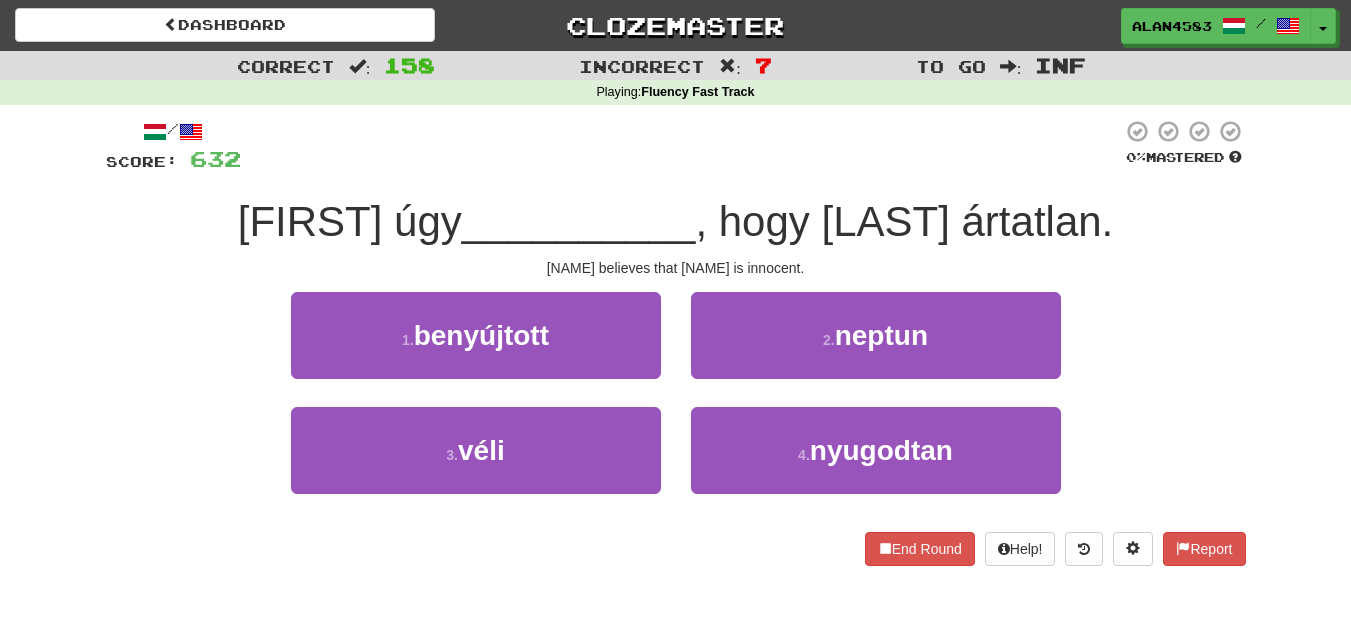click on "Fluency Fast Track" at bounding box center (697, 92) 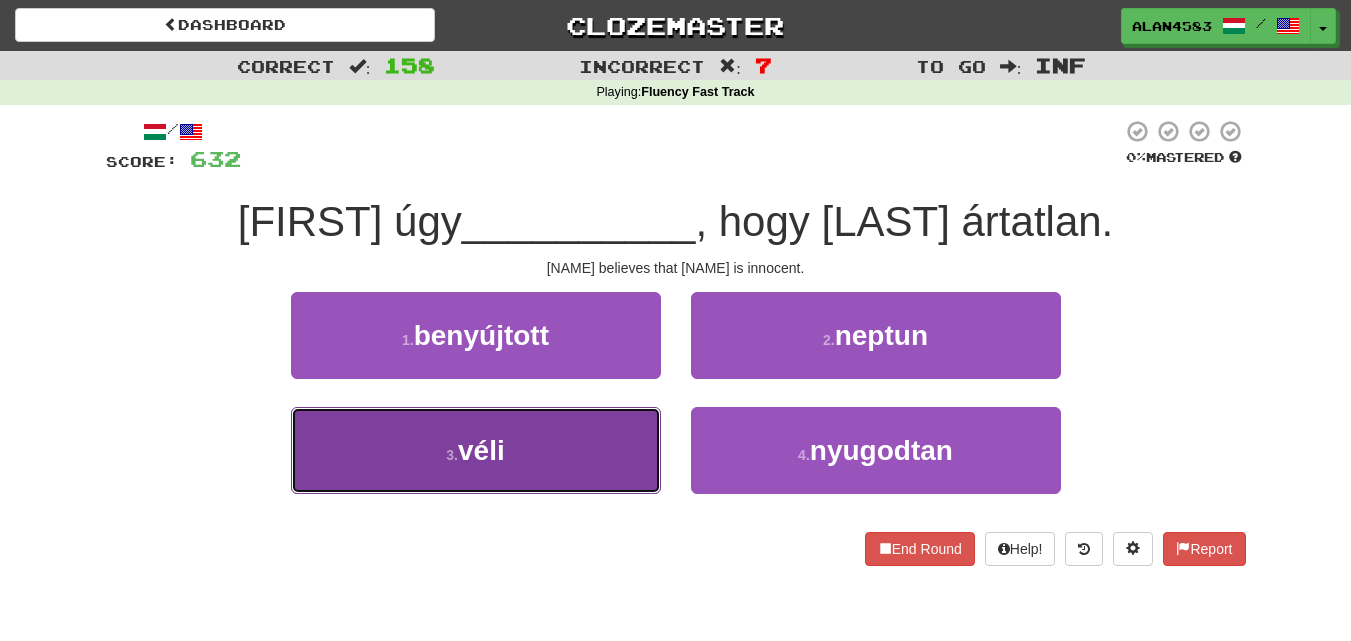 click on "3 .  véli" at bounding box center (476, 450) 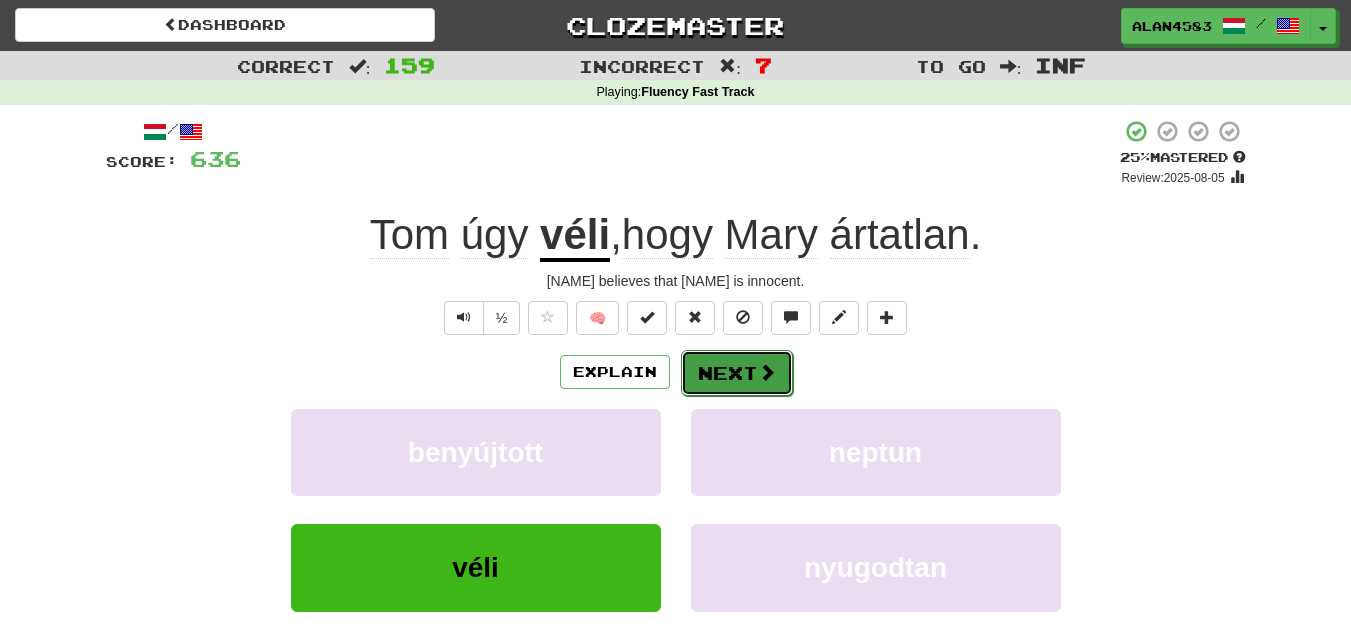 click on "Next" at bounding box center (737, 373) 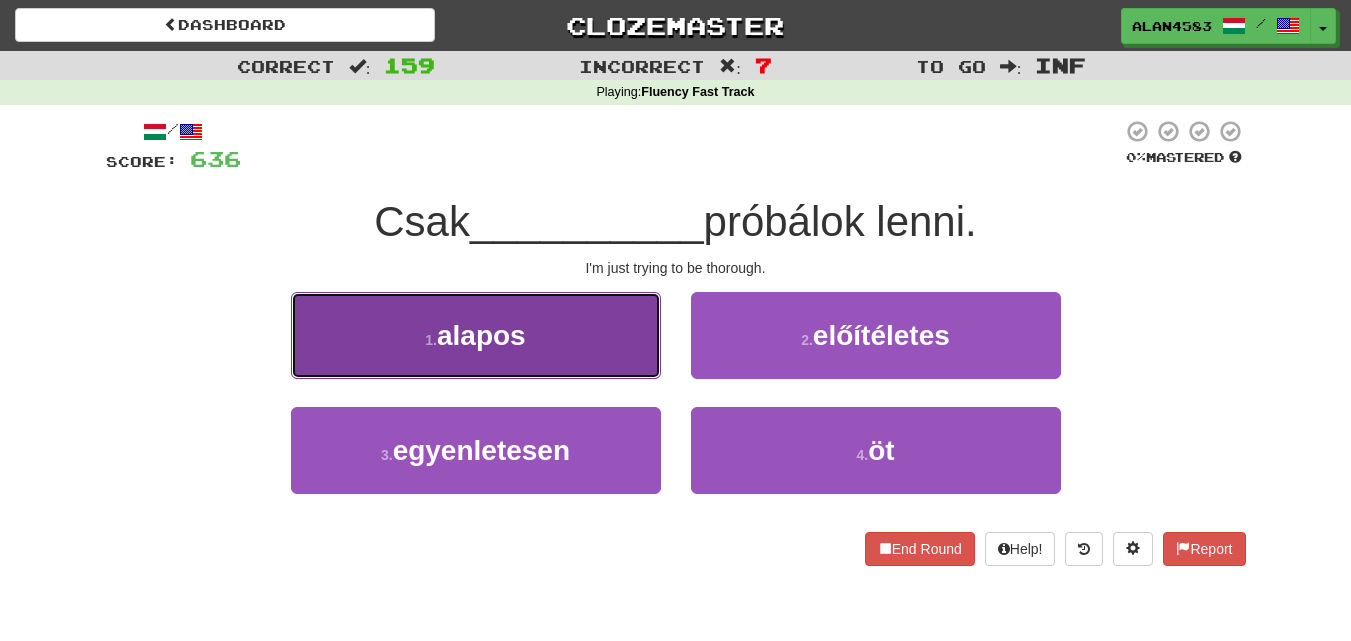 click on "1 .  alapos" at bounding box center [476, 335] 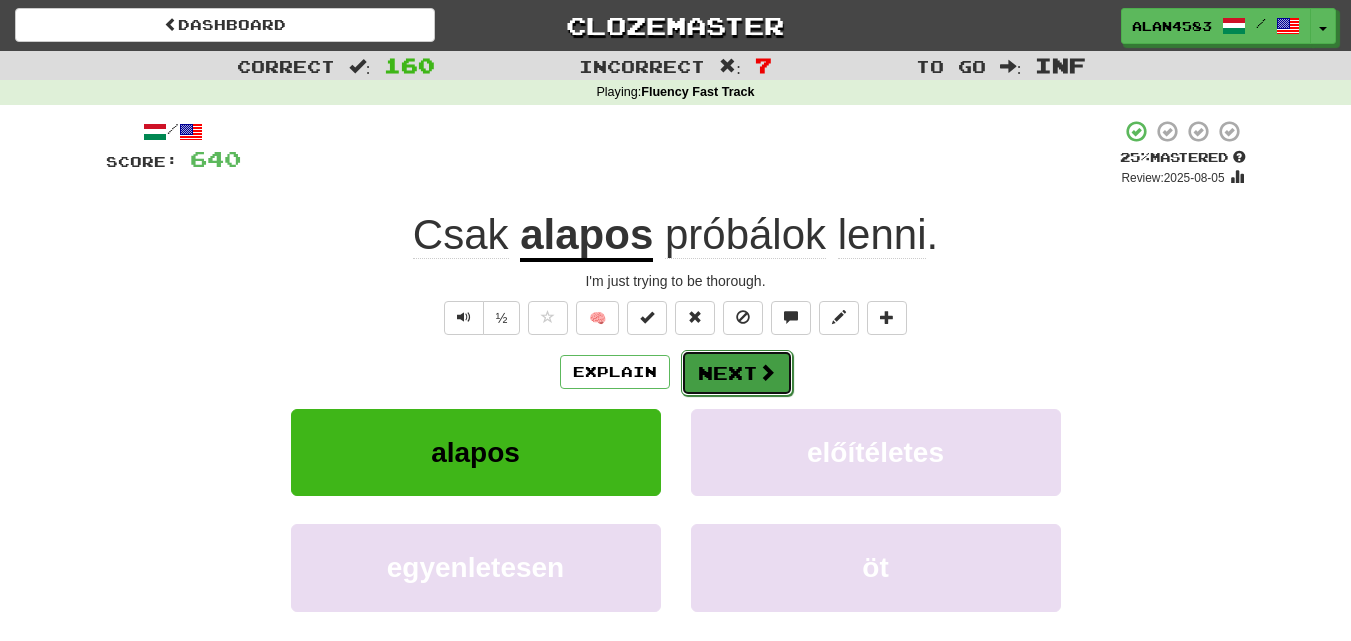 click on "Next" at bounding box center [737, 373] 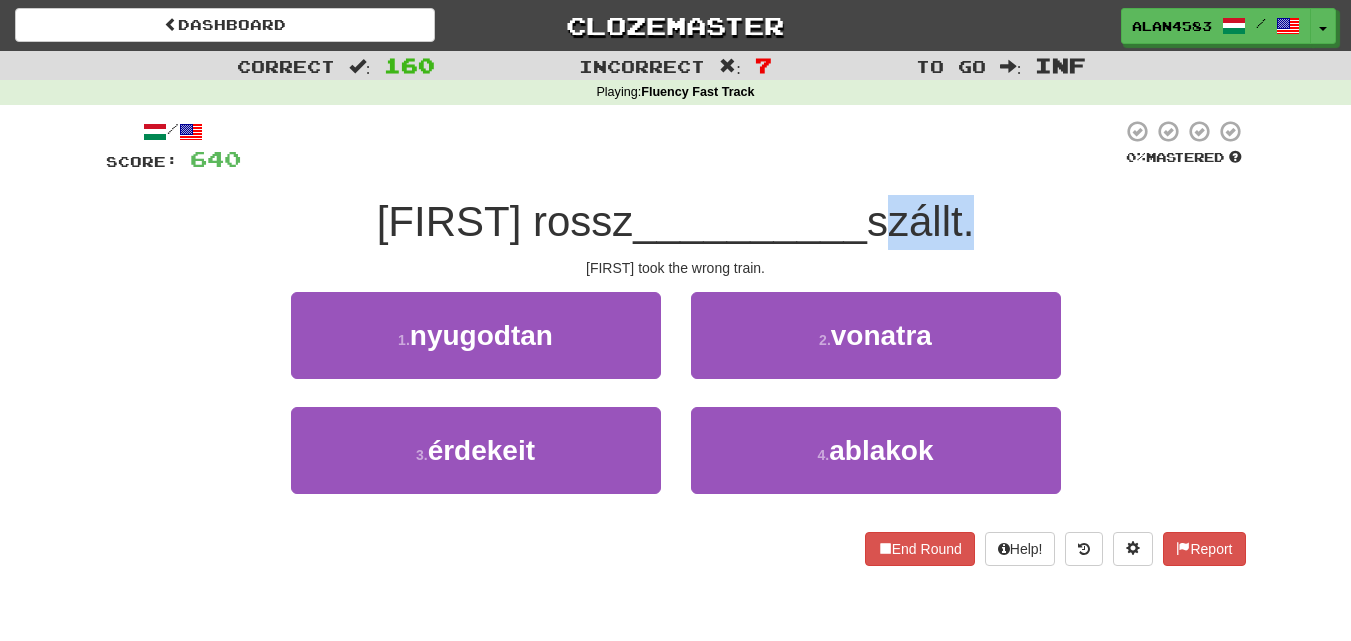 drag, startPoint x: 862, startPoint y: 224, endPoint x: 953, endPoint y: 222, distance: 91.02197 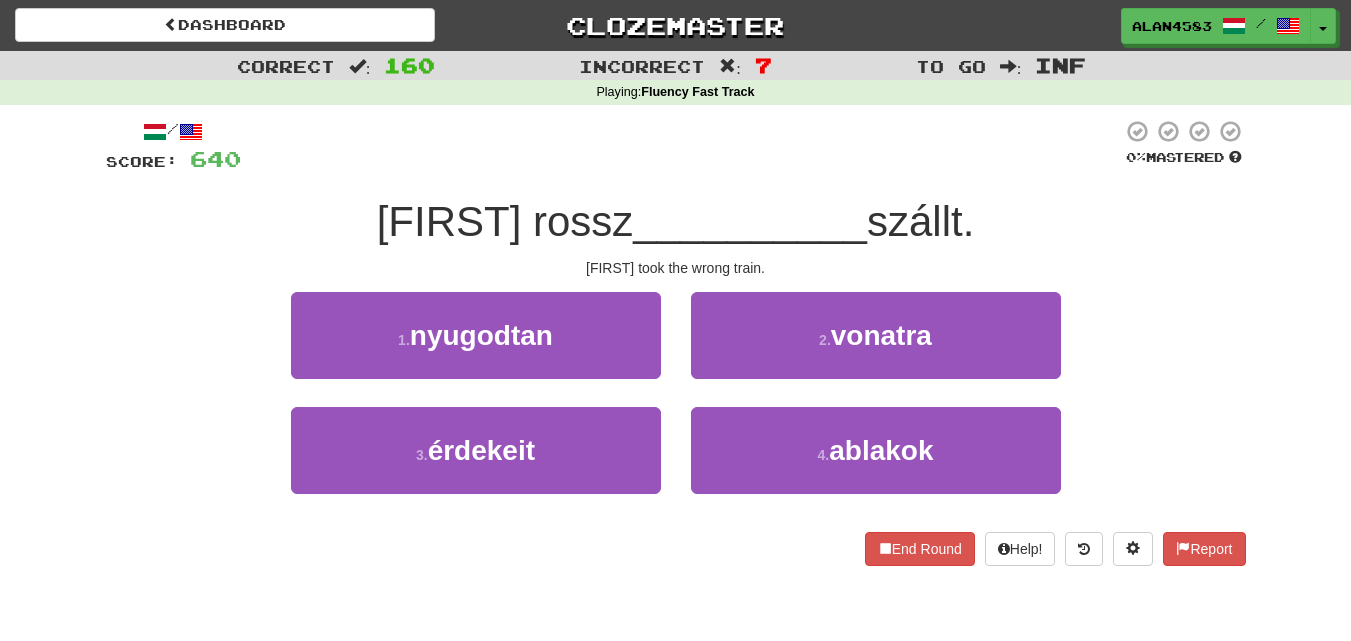 click at bounding box center [681, 146] 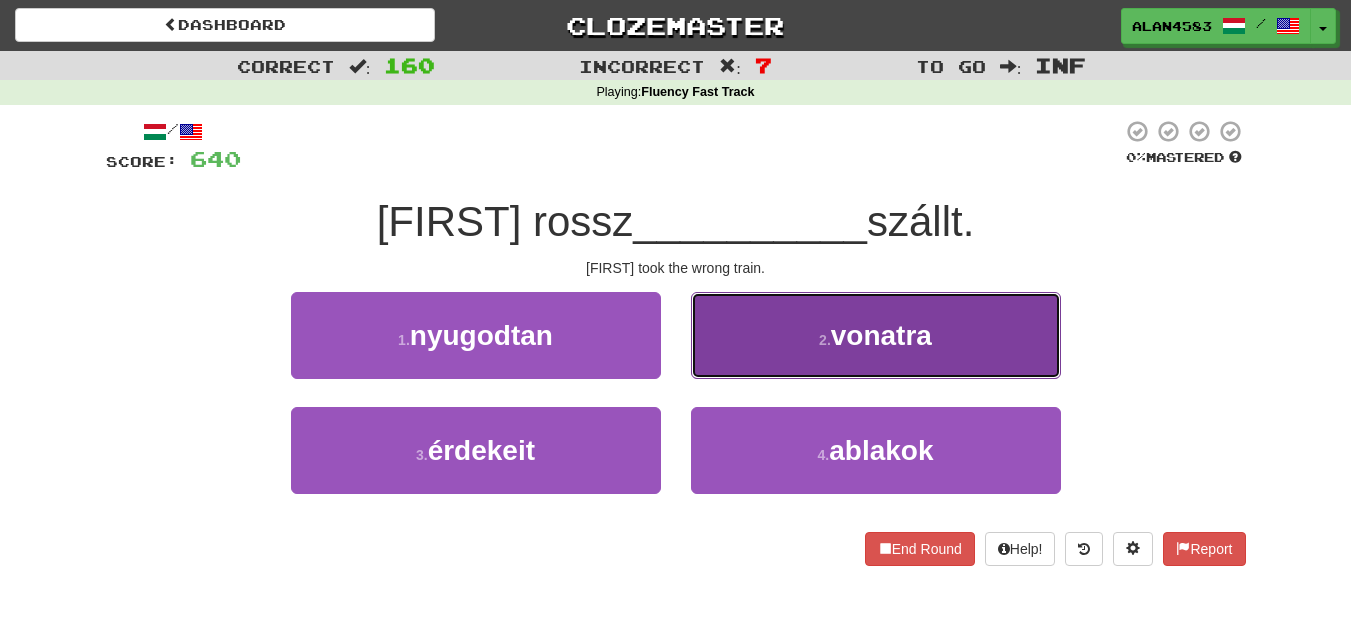 click on "2 .  vonatra" at bounding box center [876, 335] 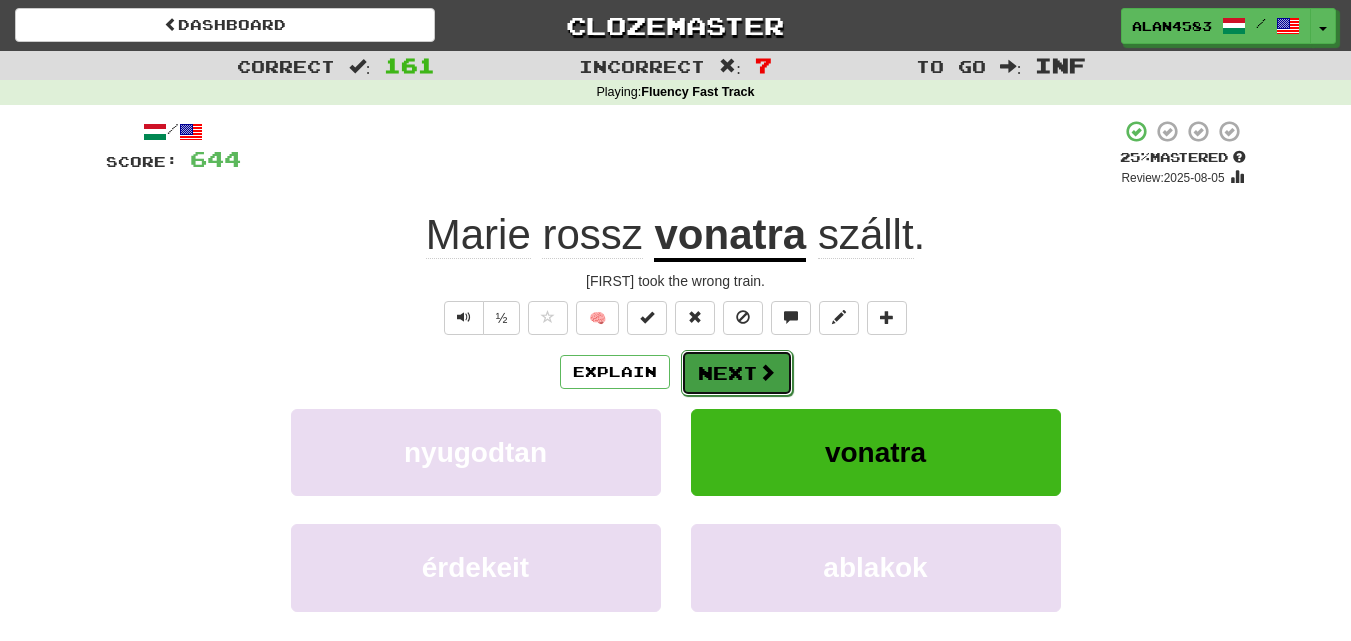 click on "Next" at bounding box center [737, 373] 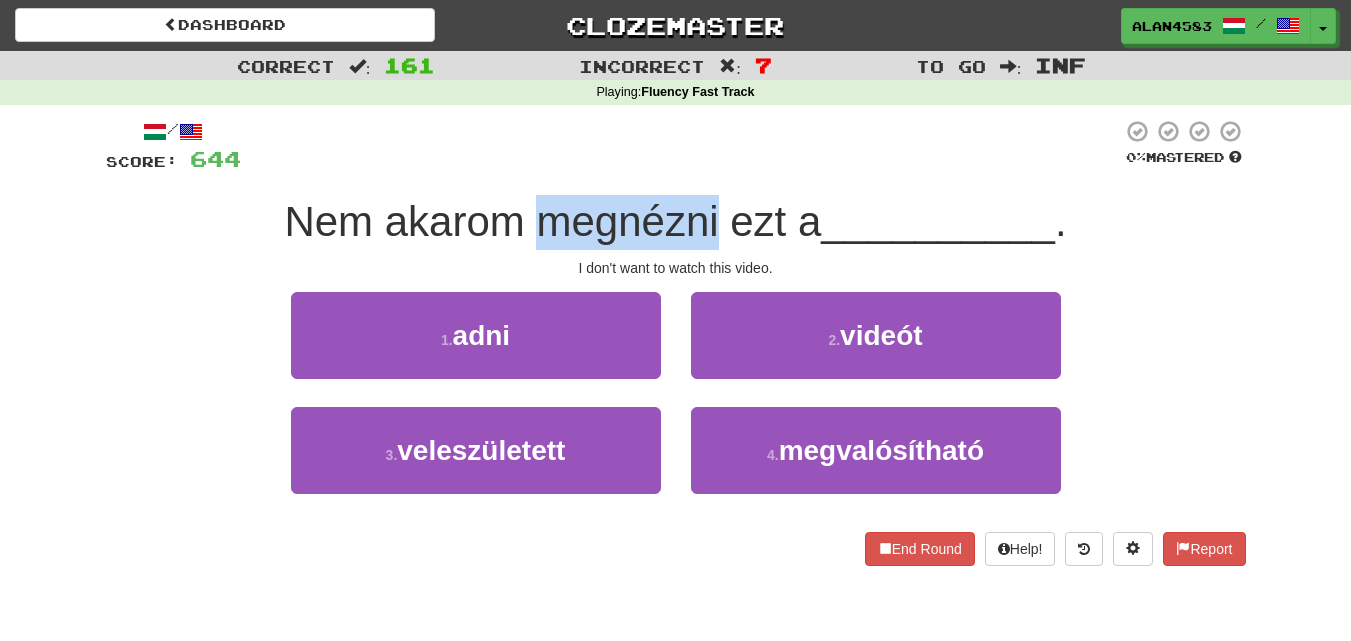 drag, startPoint x: 536, startPoint y: 216, endPoint x: 712, endPoint y: 217, distance: 176.00284 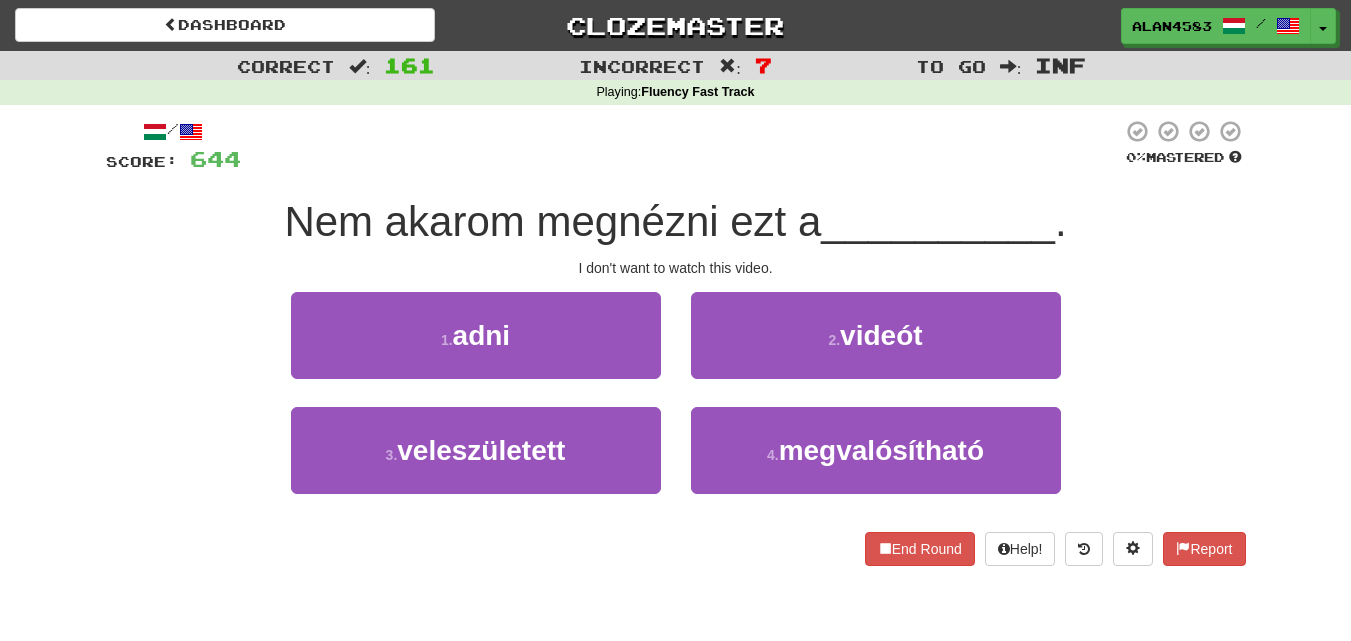 click at bounding box center (681, 146) 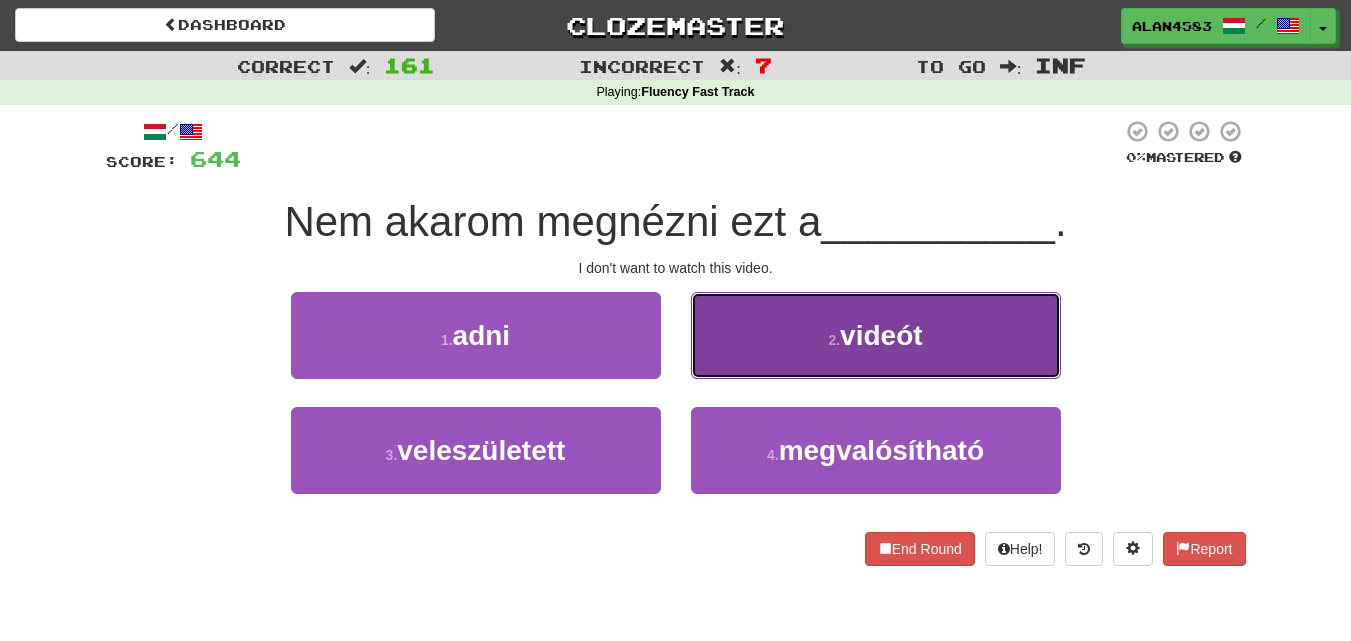 click on "2 .  videót" at bounding box center [876, 335] 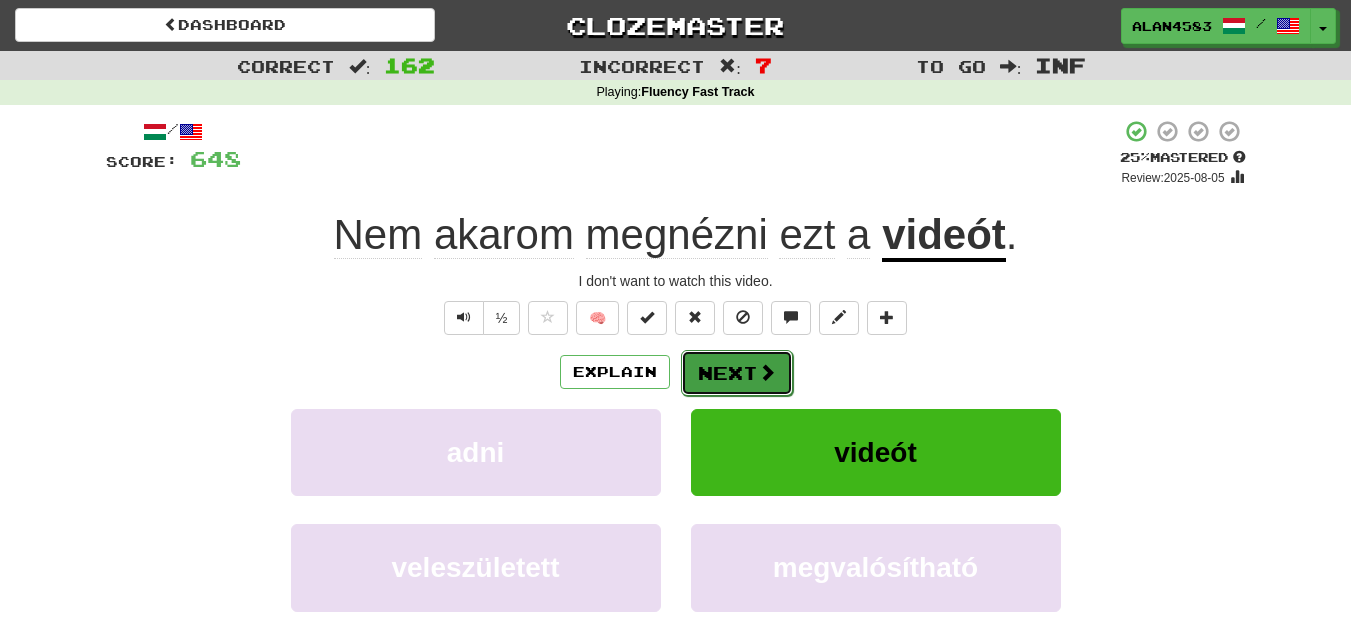click on "Next" at bounding box center (737, 373) 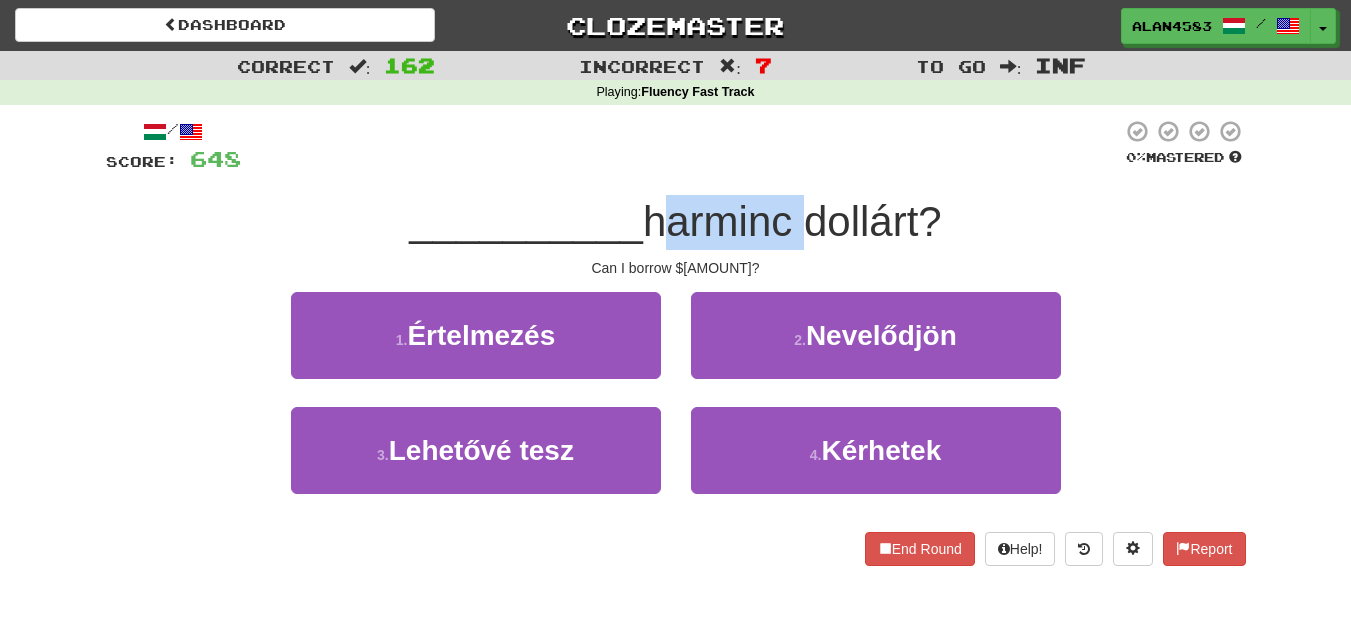 drag, startPoint x: 654, startPoint y: 228, endPoint x: 795, endPoint y: 218, distance: 141.35417 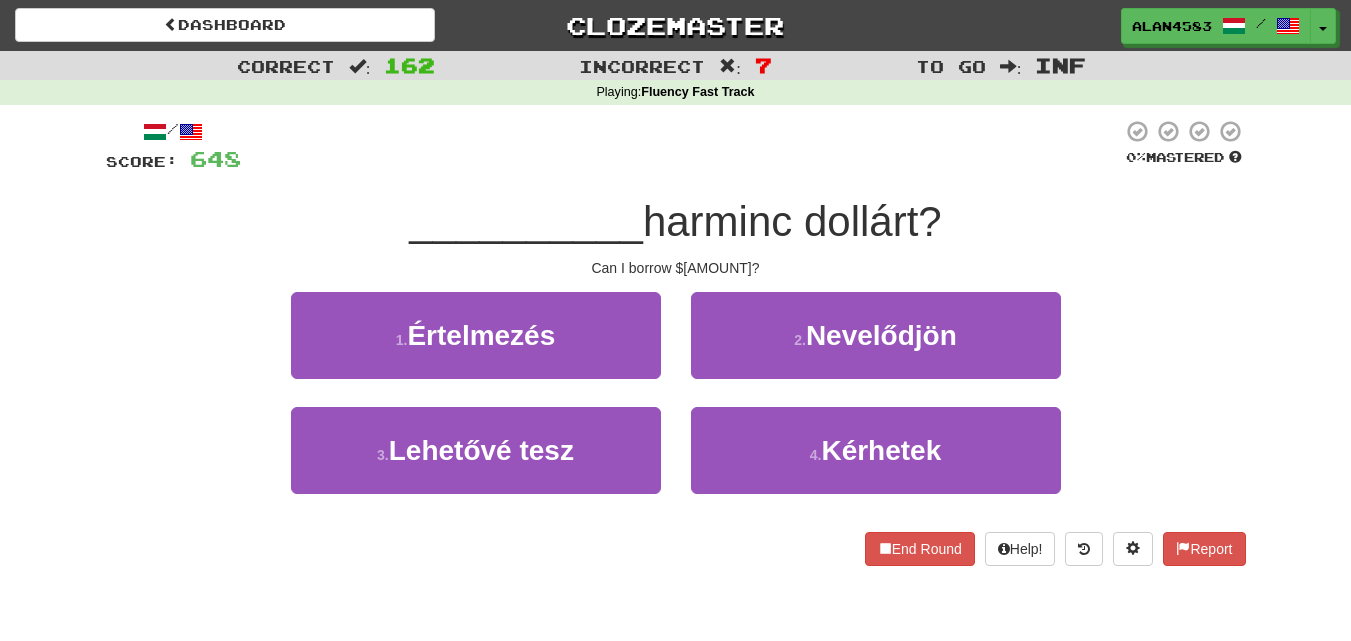 click on "/  Score:   648 0 %  Mastered [LAST]  harminc dollárt? Can I borrow $30? 1 .  Értelmezés 2 .  Nevelődjön 3 .  Lehetővé tesz 4 .  Kérhetek  End Round  Help!  Report" at bounding box center (676, 342) 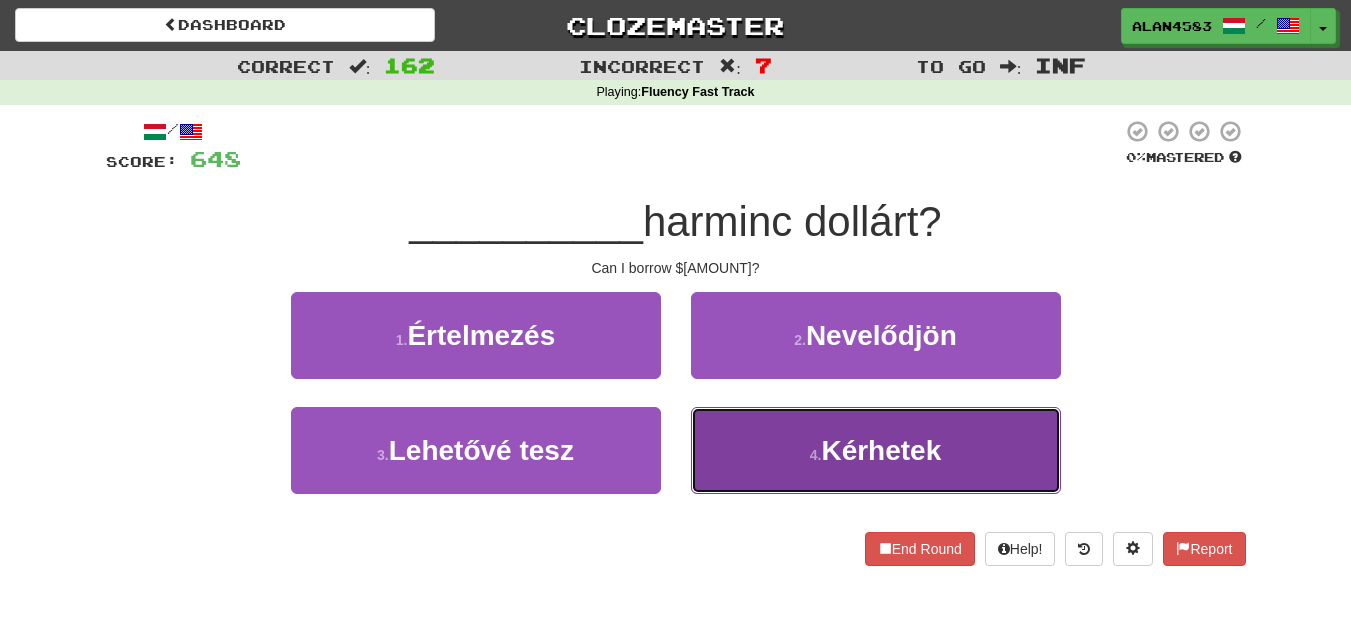 click on "4 .  Kérhetek" at bounding box center (876, 450) 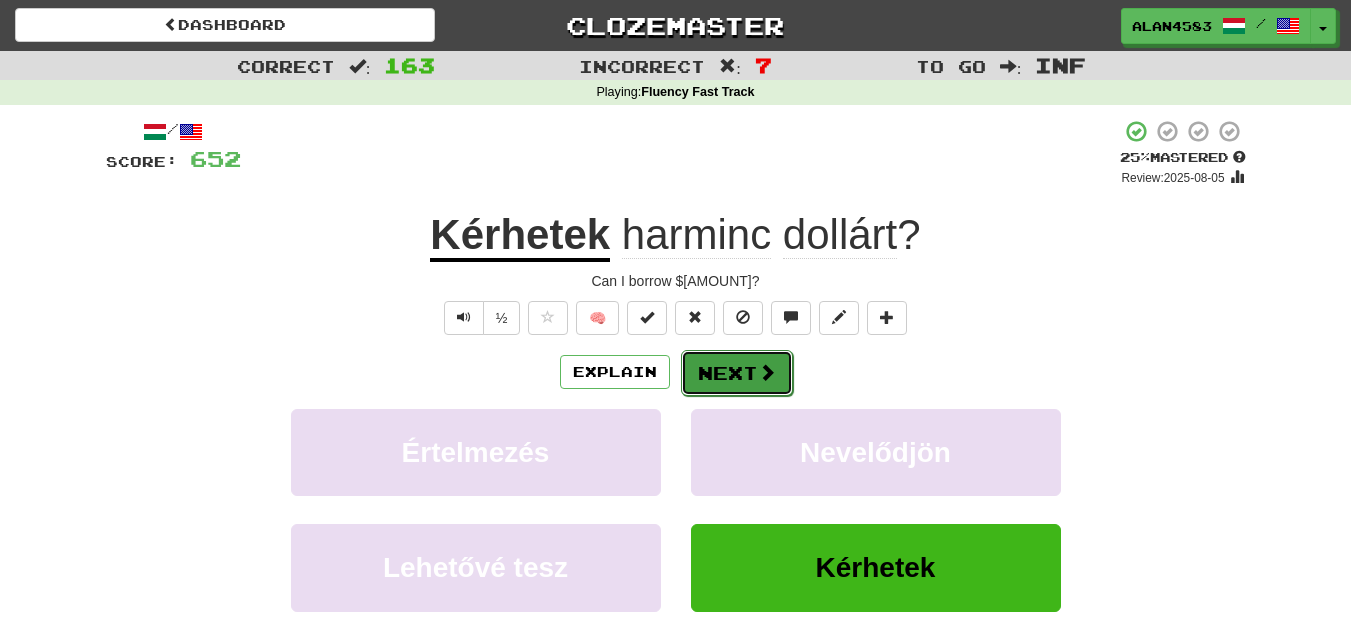 click on "Next" at bounding box center [737, 373] 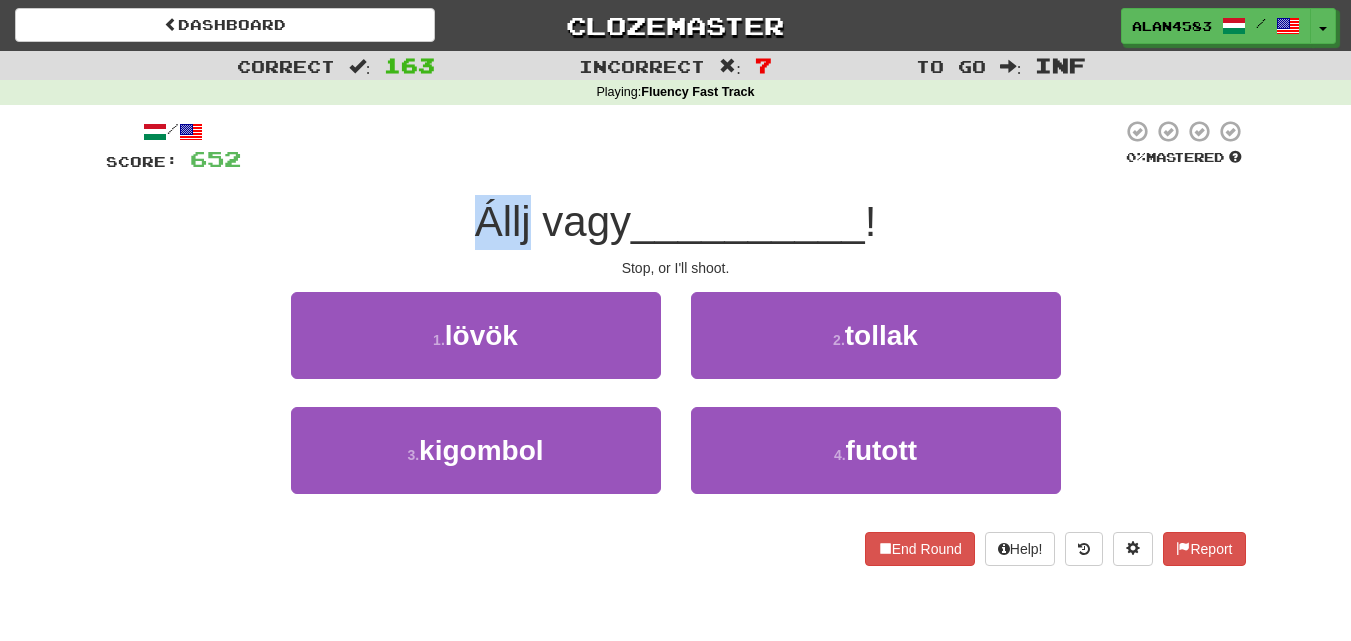 drag, startPoint x: 521, startPoint y: 203, endPoint x: 459, endPoint y: 200, distance: 62.072536 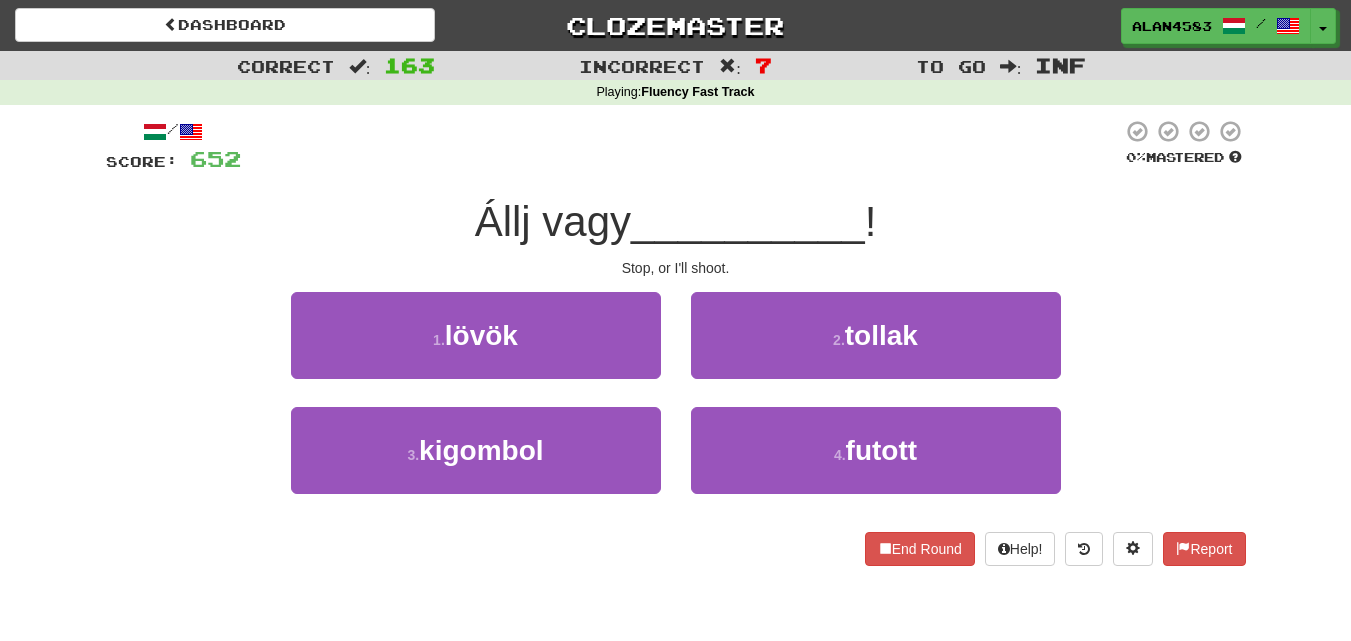 click at bounding box center [681, 146] 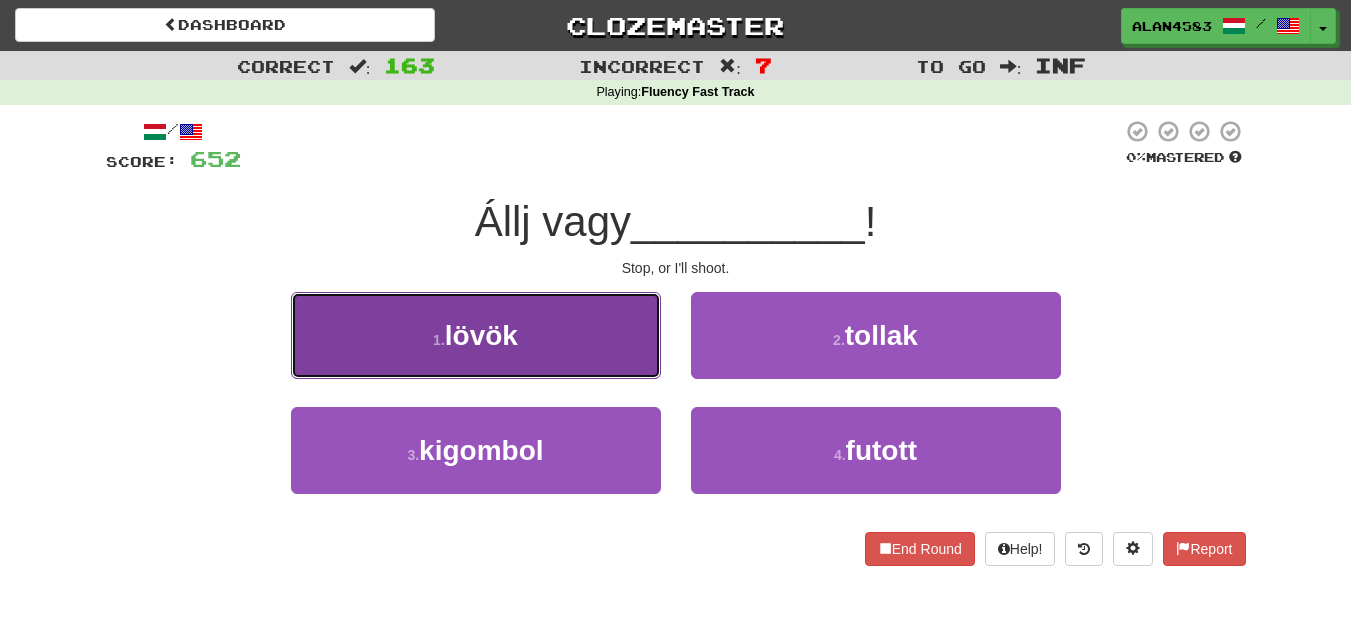 click on "1 .  lövök" at bounding box center [476, 335] 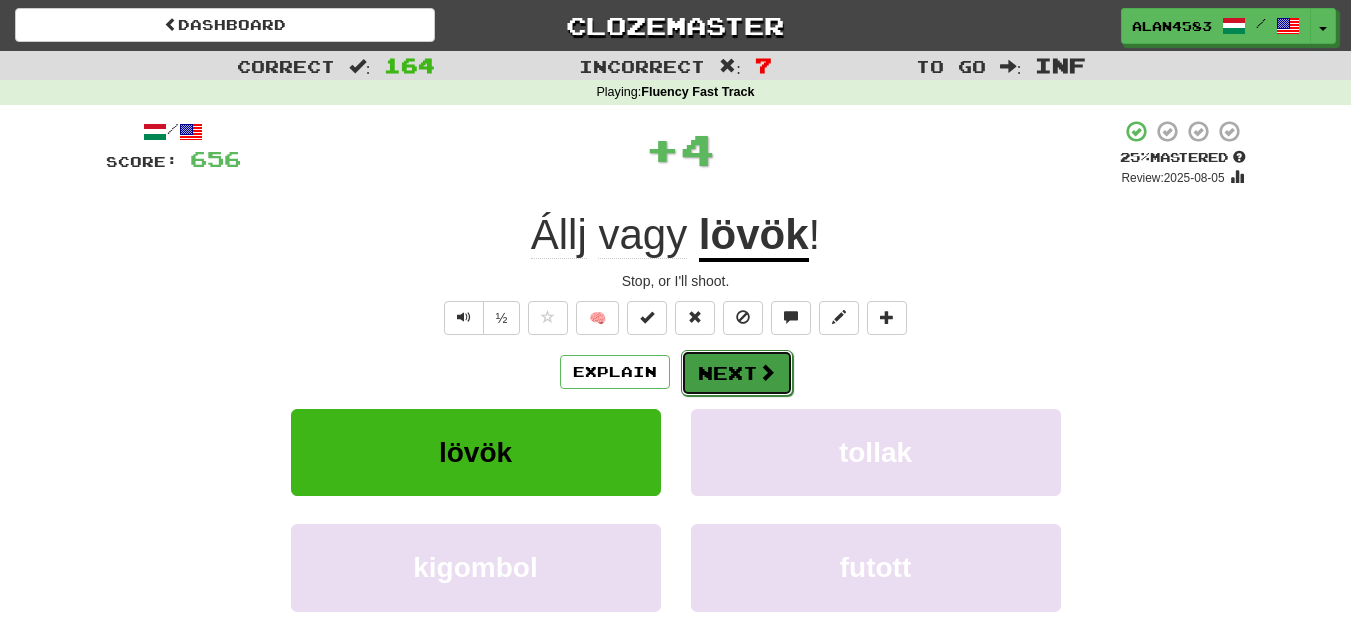 click on "Next" at bounding box center (737, 373) 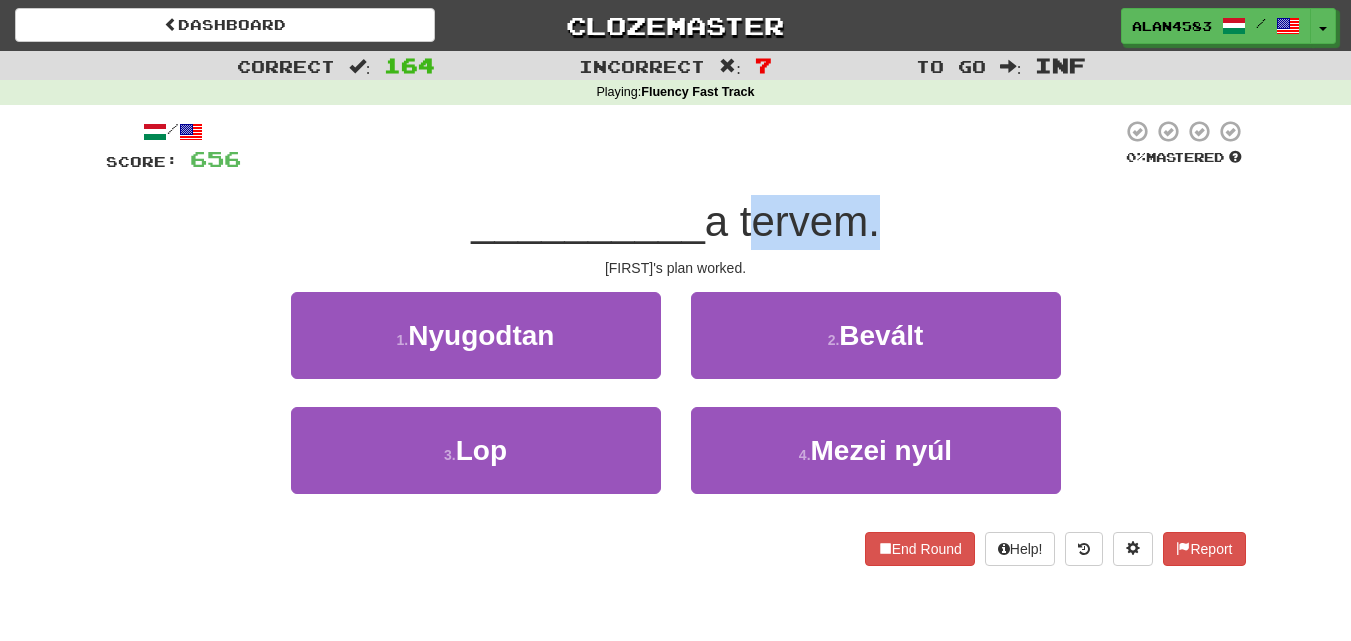 drag, startPoint x: 745, startPoint y: 225, endPoint x: 861, endPoint y: 221, distance: 116.06895 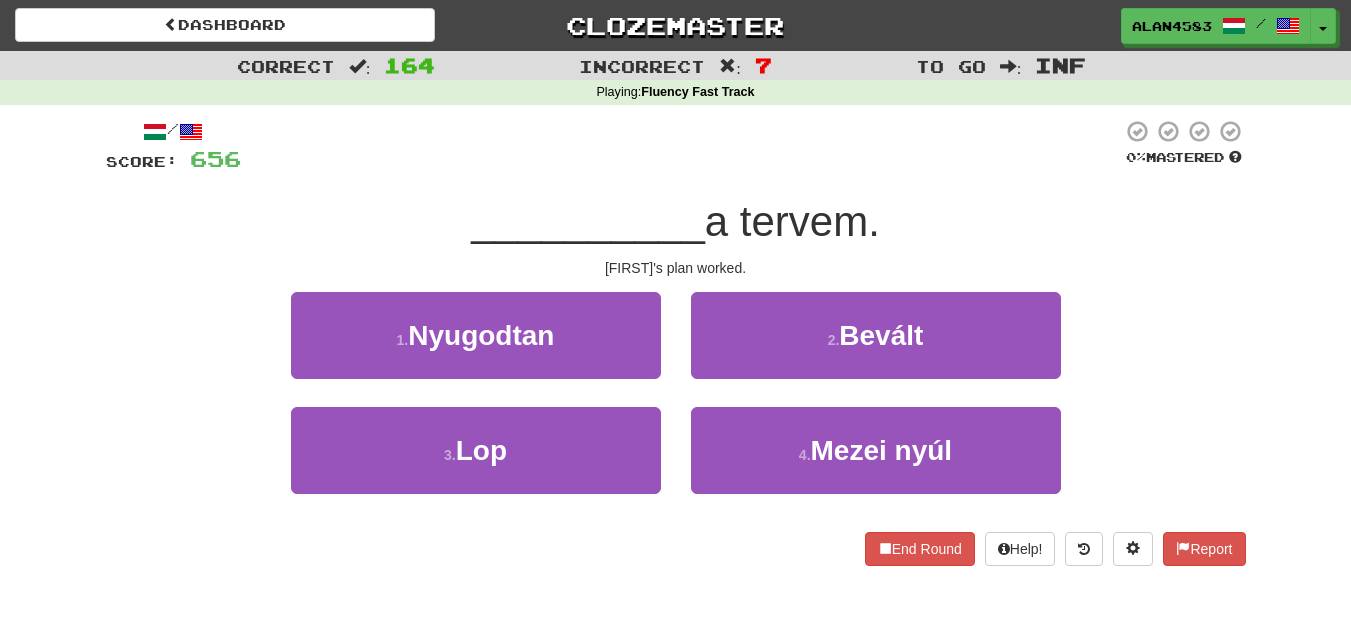 click at bounding box center [681, 146] 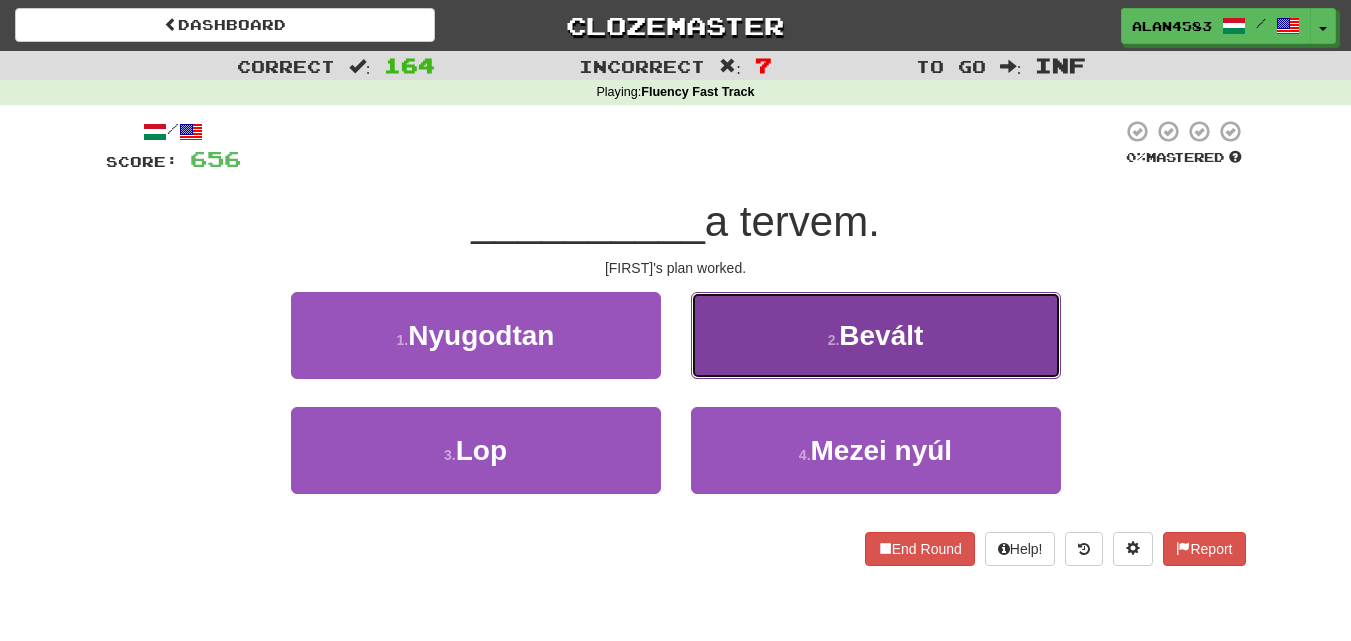 click on "2 .  Bevált" at bounding box center (876, 335) 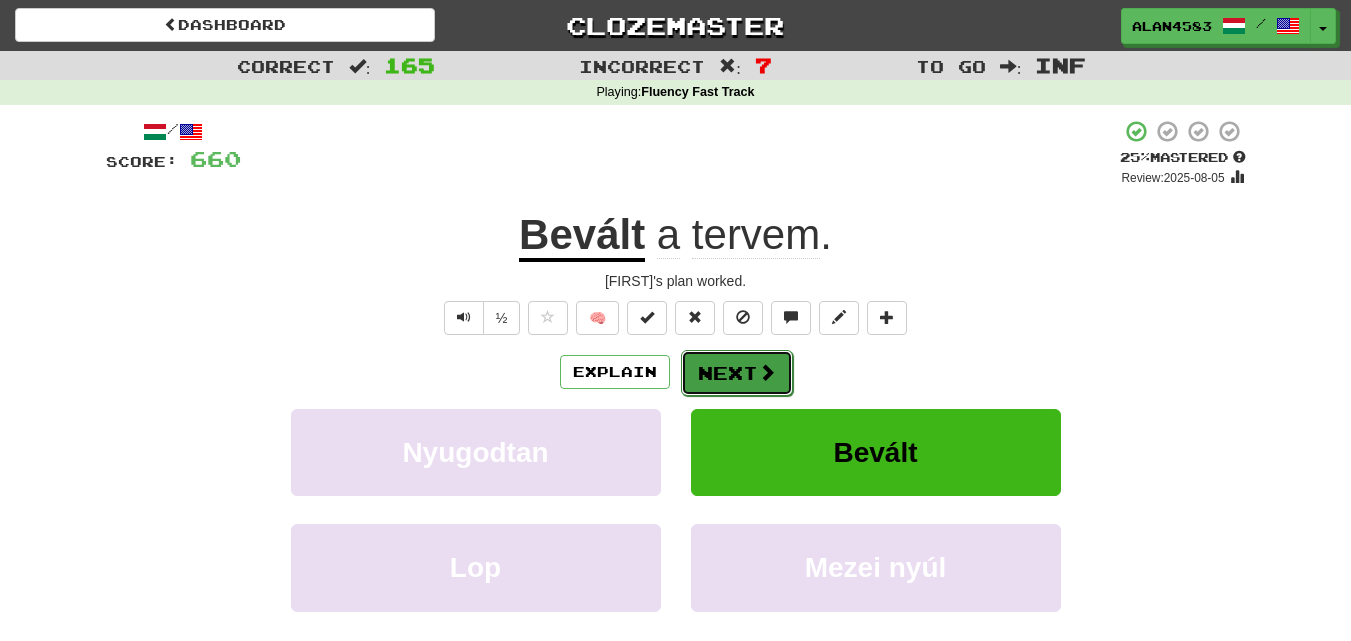 click on "Next" at bounding box center (737, 373) 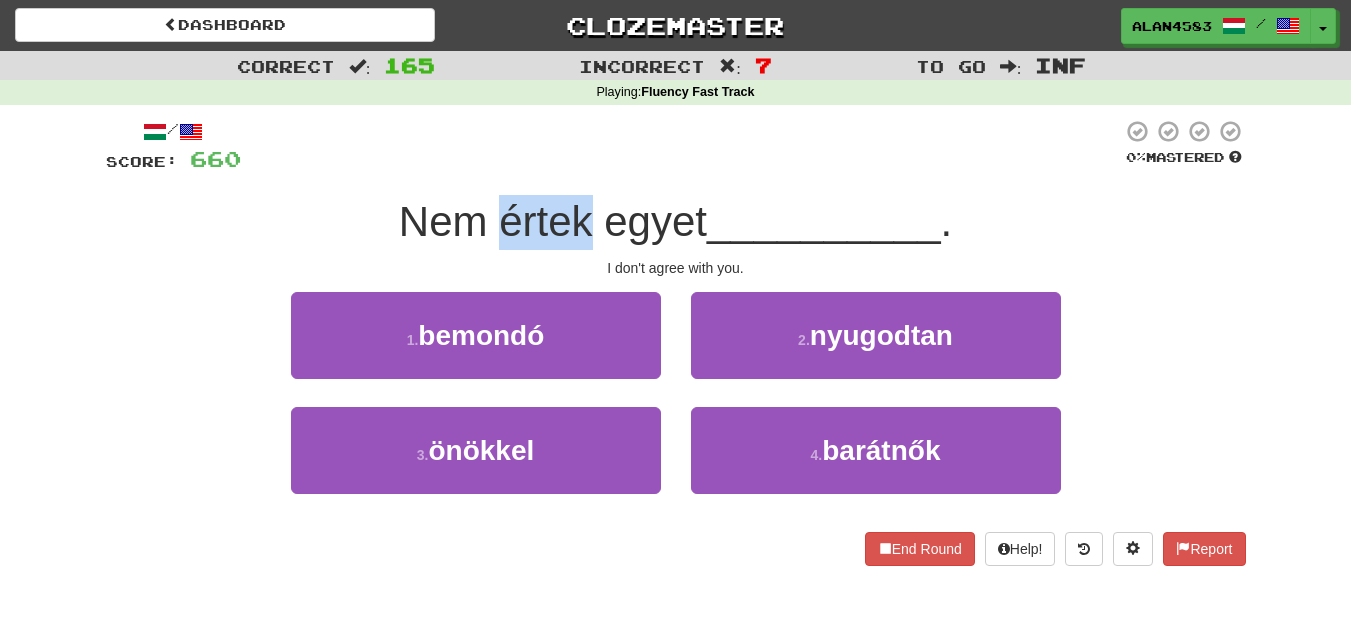 drag, startPoint x: 584, startPoint y: 220, endPoint x: 499, endPoint y: 205, distance: 86.313385 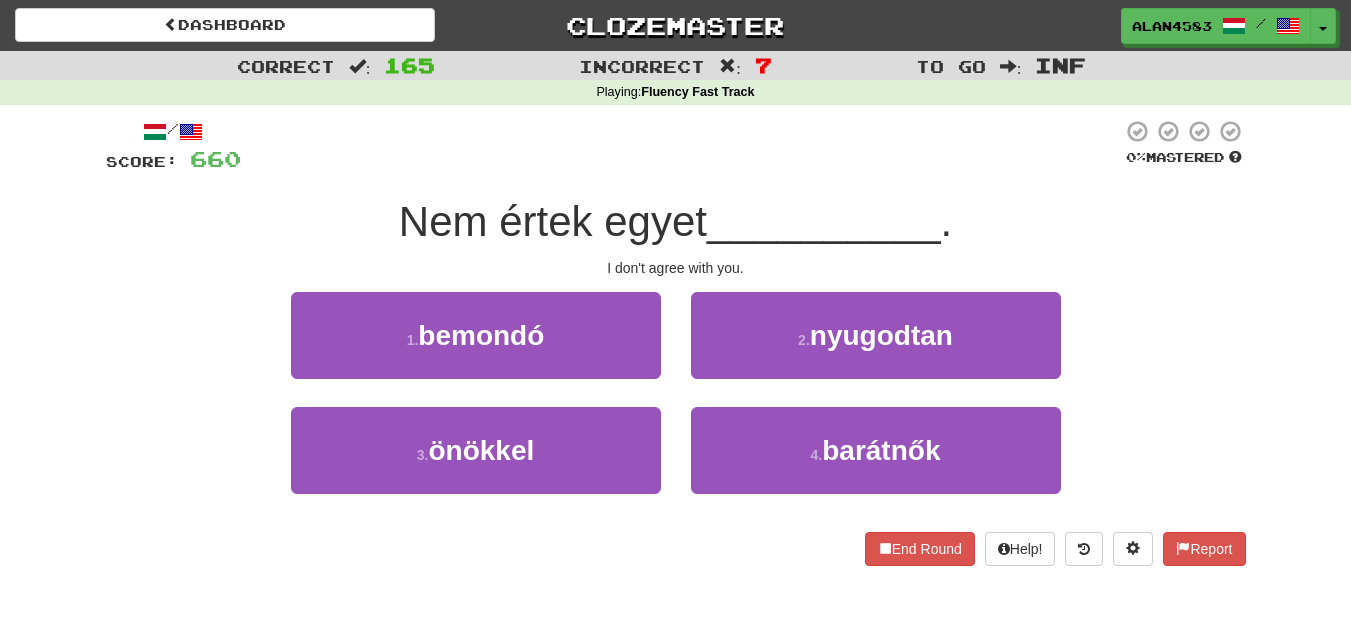 click on "/  Score:   660 0 %  Mastered Nem értek egyet  __________ . I don't agree with you. 1 .  bemondó 2 .  nyugodtan 3 .  önökkel 4 .  barátnők  End Round  Help!  Report" at bounding box center (676, 342) 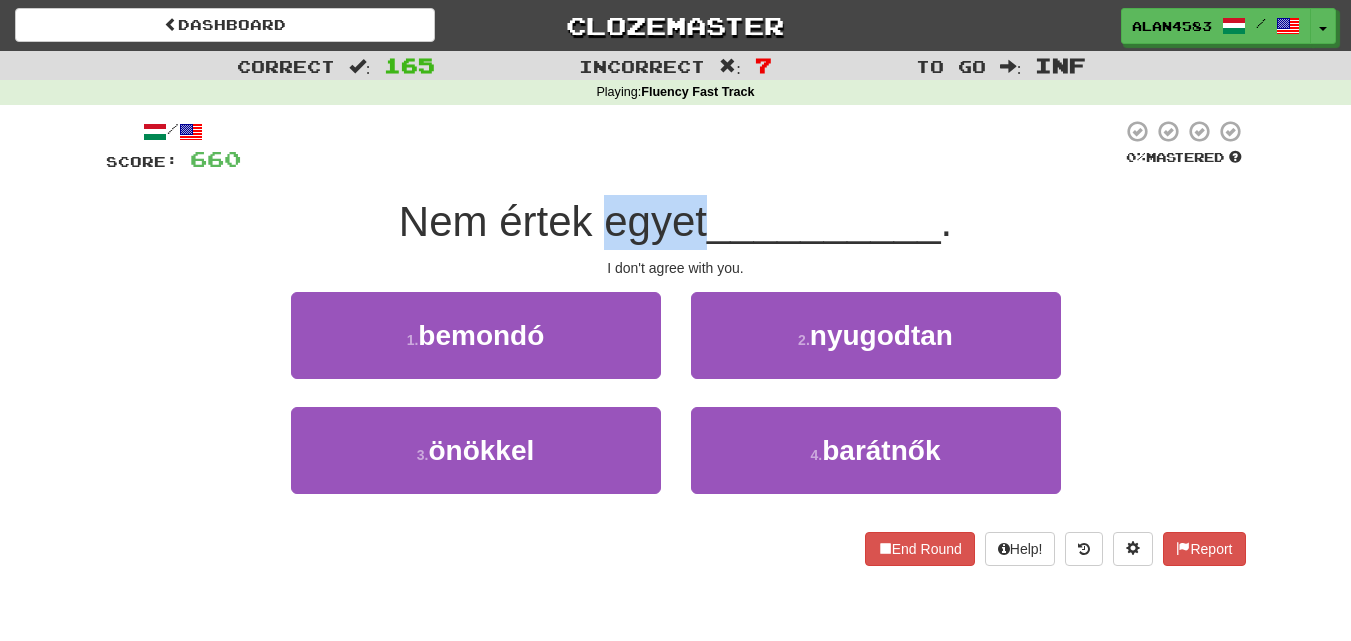 drag, startPoint x: 602, startPoint y: 221, endPoint x: 701, endPoint y: 214, distance: 99.24717 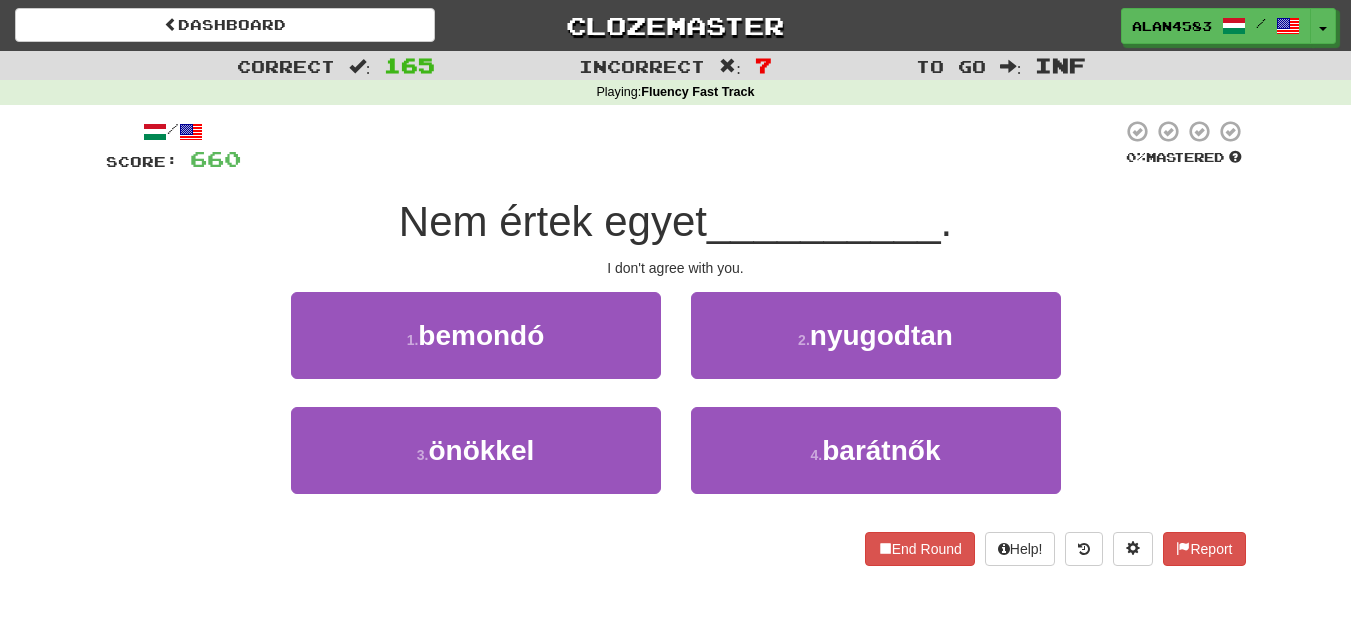 click at bounding box center [681, 146] 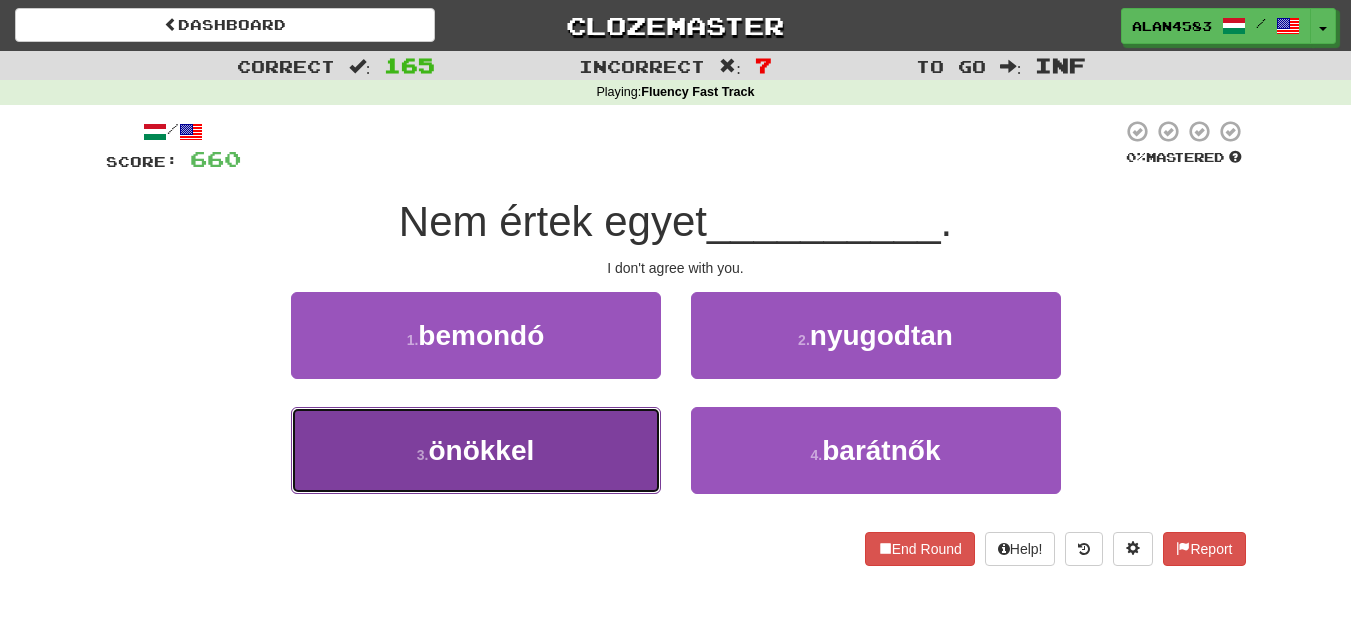 click on "3 .  önökkel" at bounding box center [476, 450] 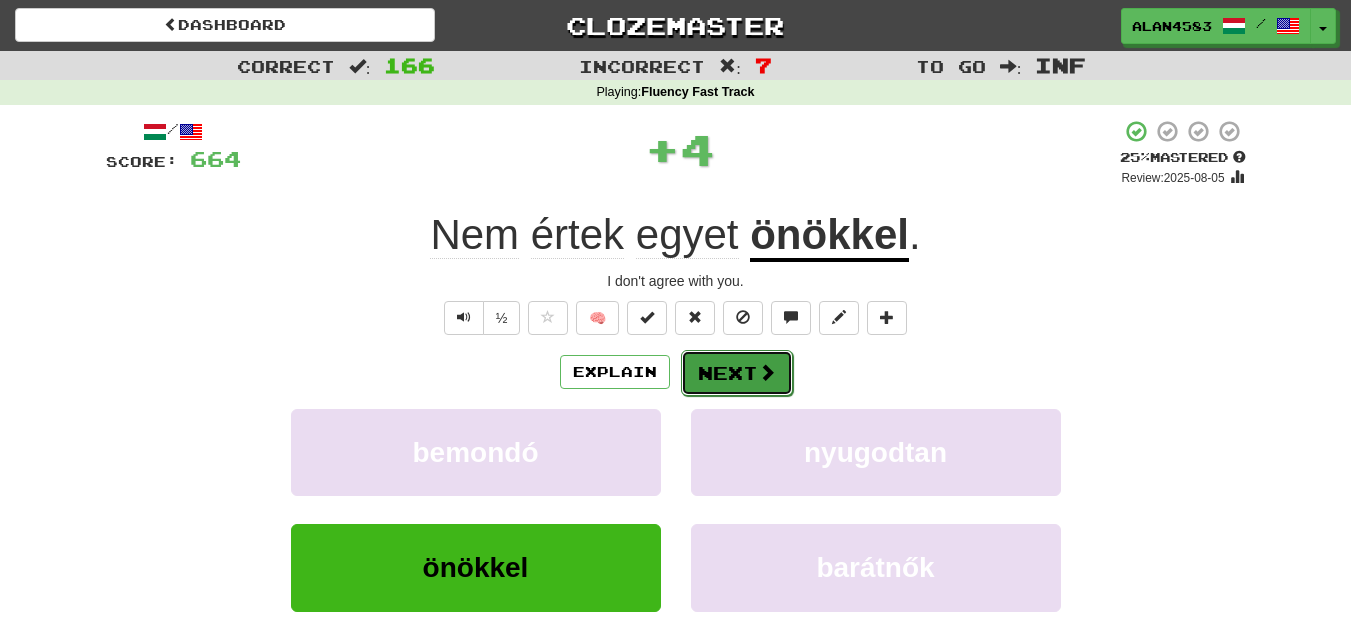 click at bounding box center (767, 372) 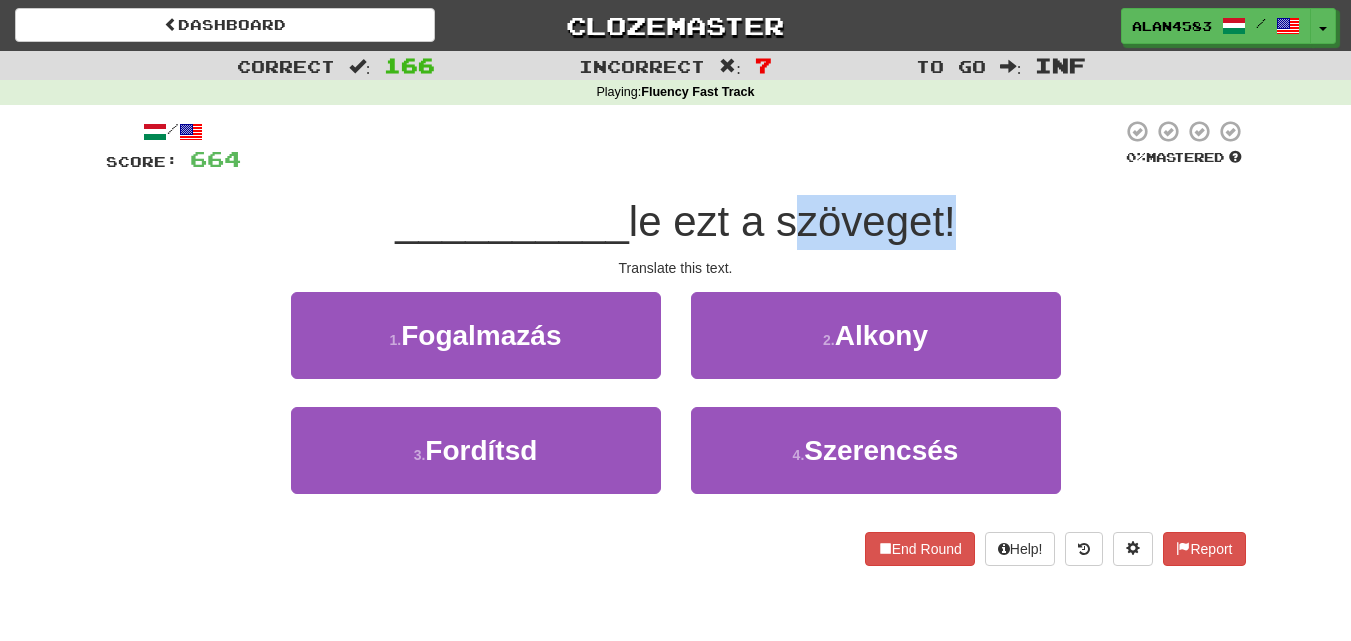 drag, startPoint x: 790, startPoint y: 213, endPoint x: 948, endPoint y: 211, distance: 158.01266 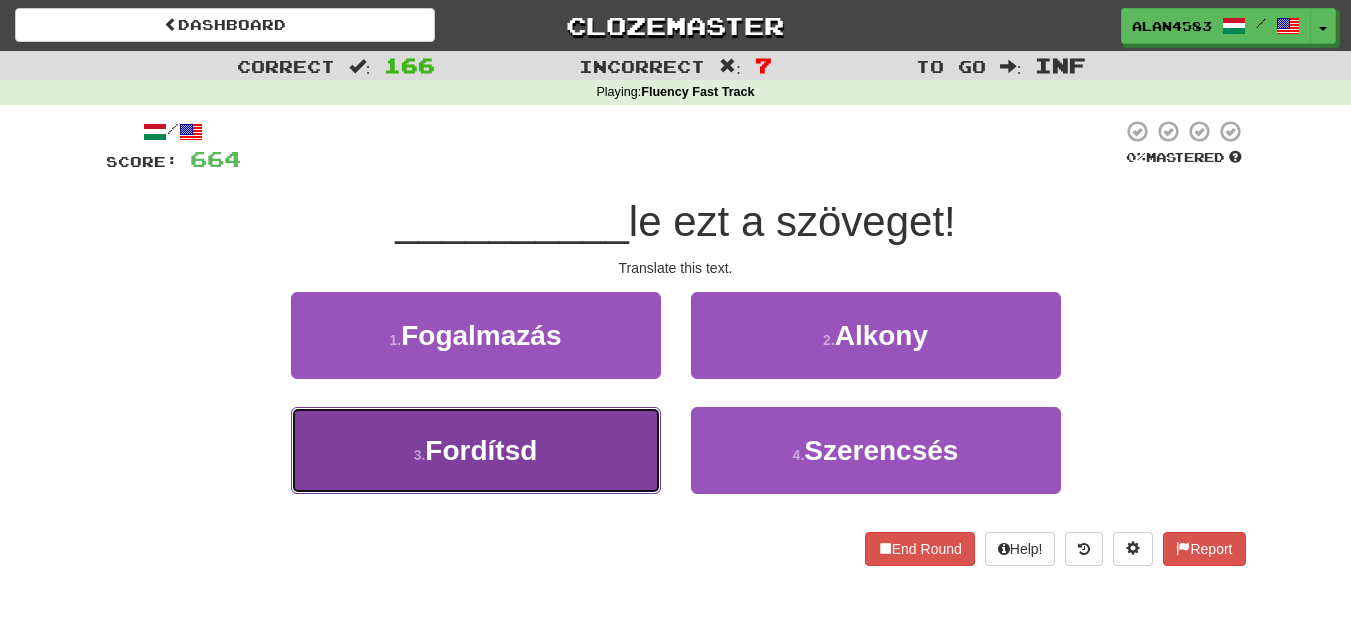 click on "3 .  Fordítsd" at bounding box center (476, 450) 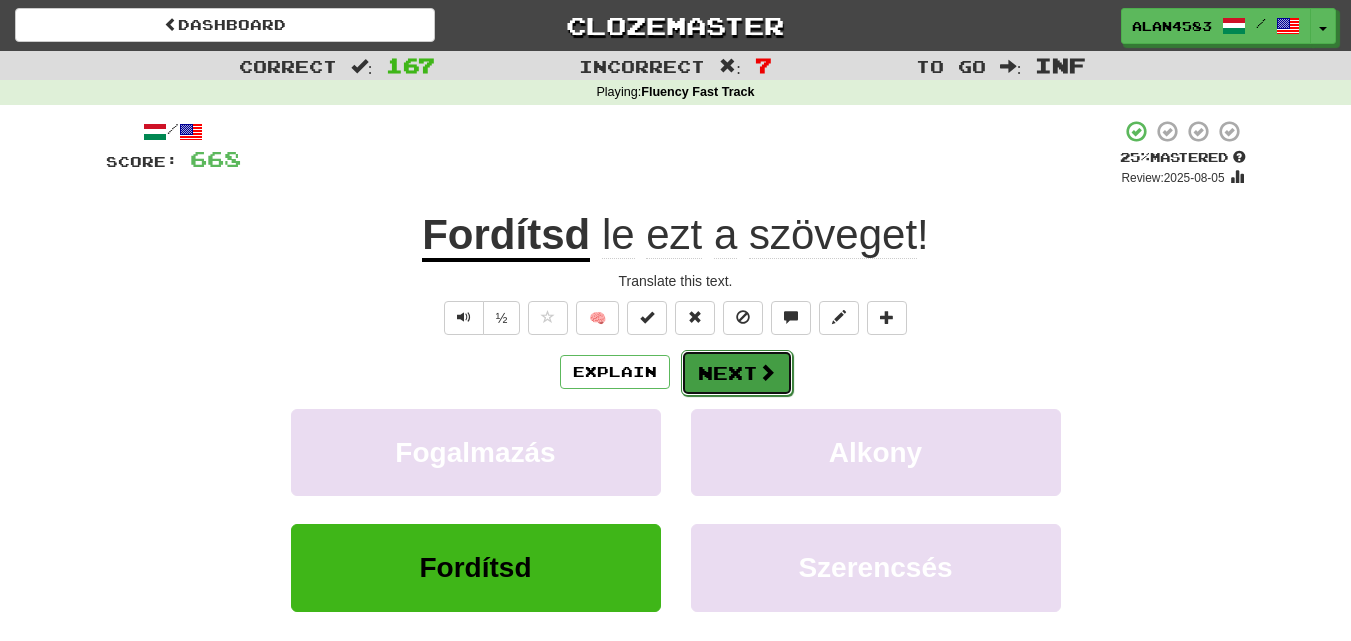 click on "Next" at bounding box center [737, 373] 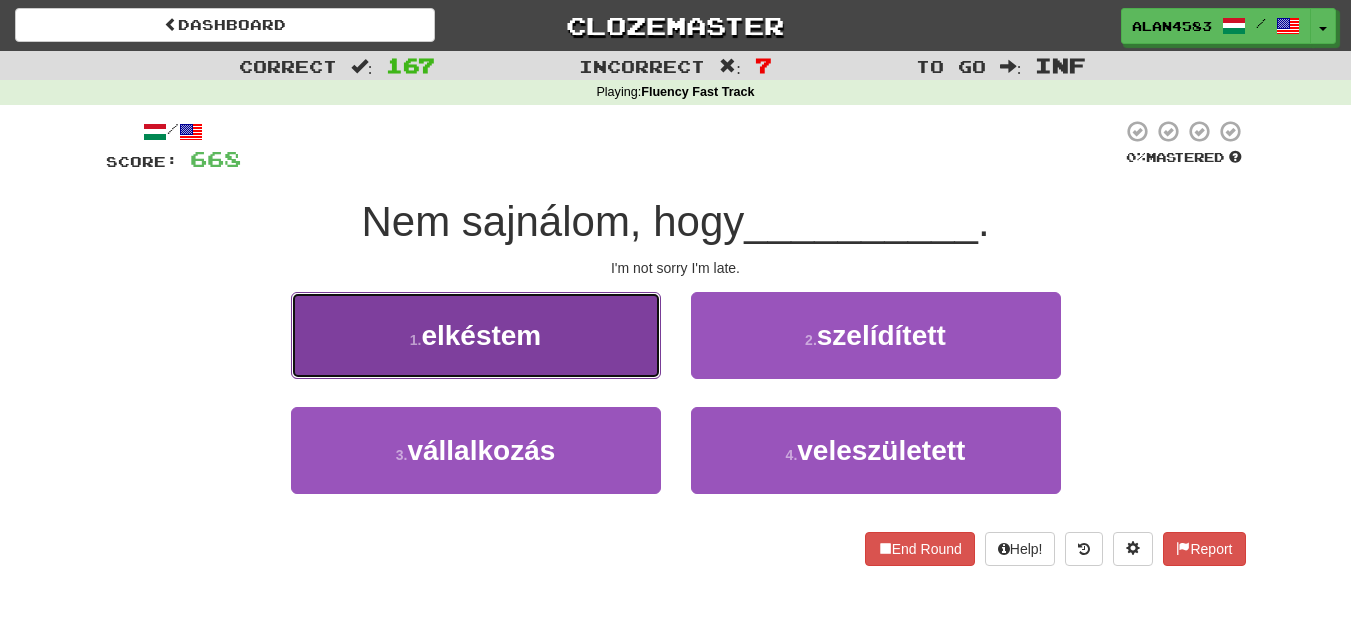 click on "1 .  elkéstem" at bounding box center (476, 335) 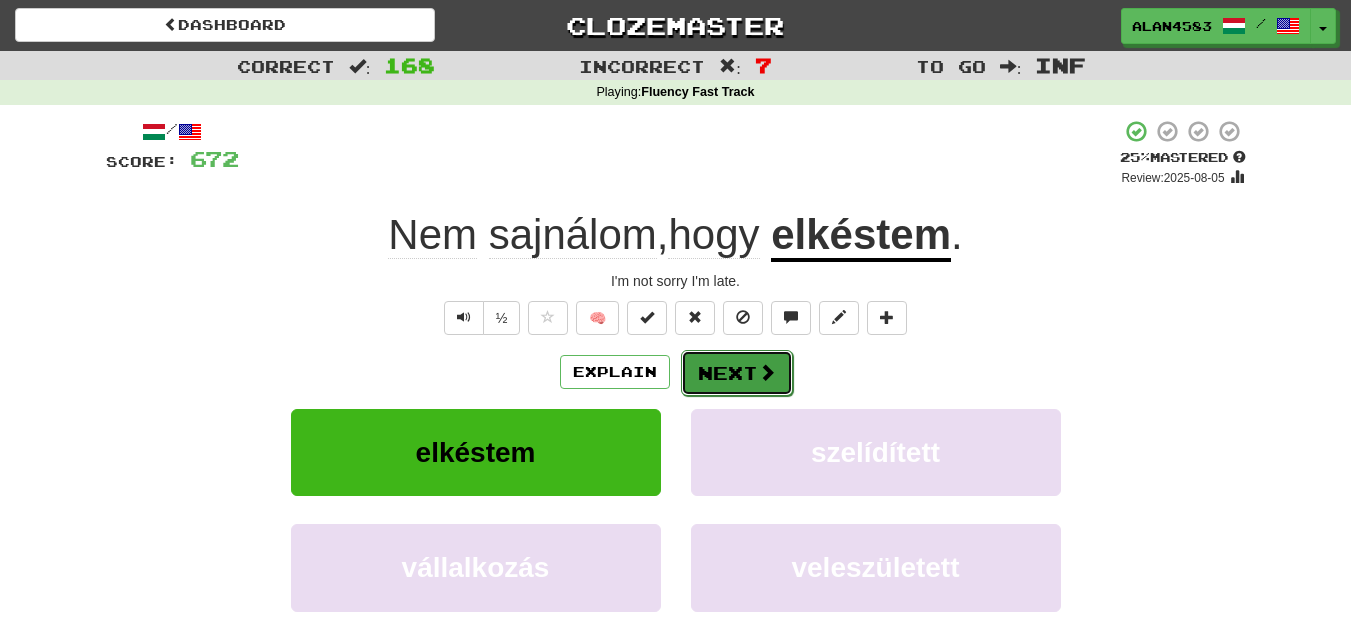 click on "Next" at bounding box center [737, 373] 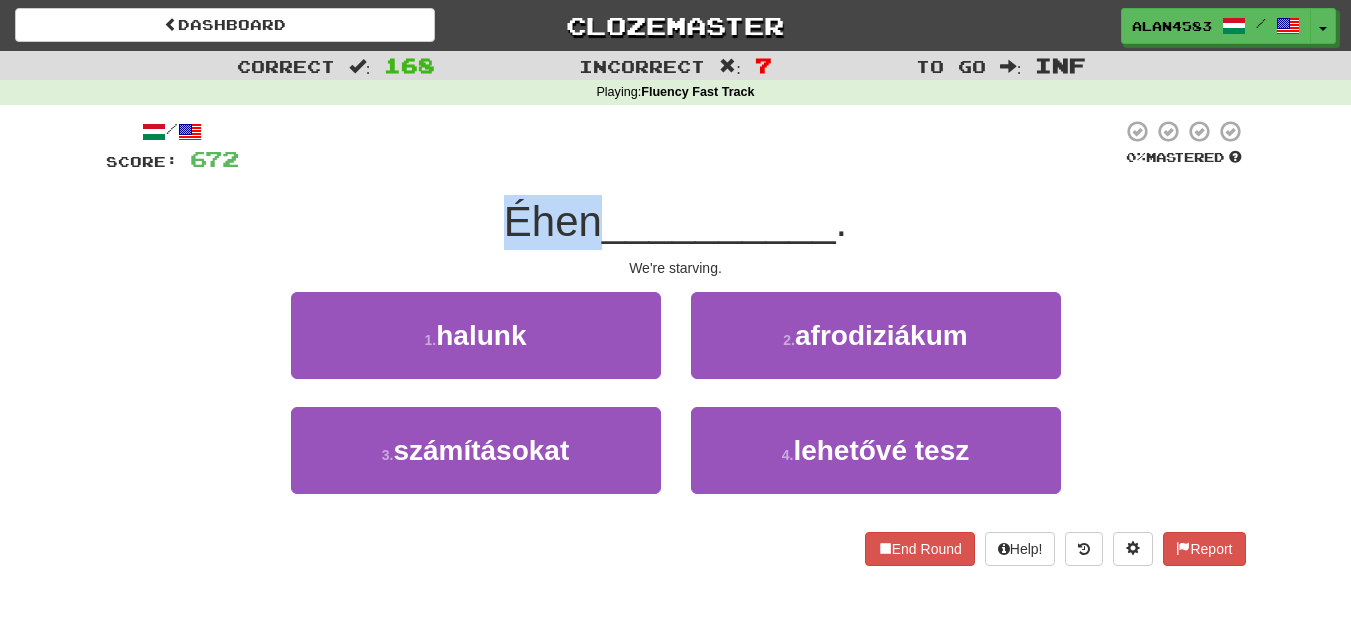 drag, startPoint x: 592, startPoint y: 218, endPoint x: 480, endPoint y: 213, distance: 112.11155 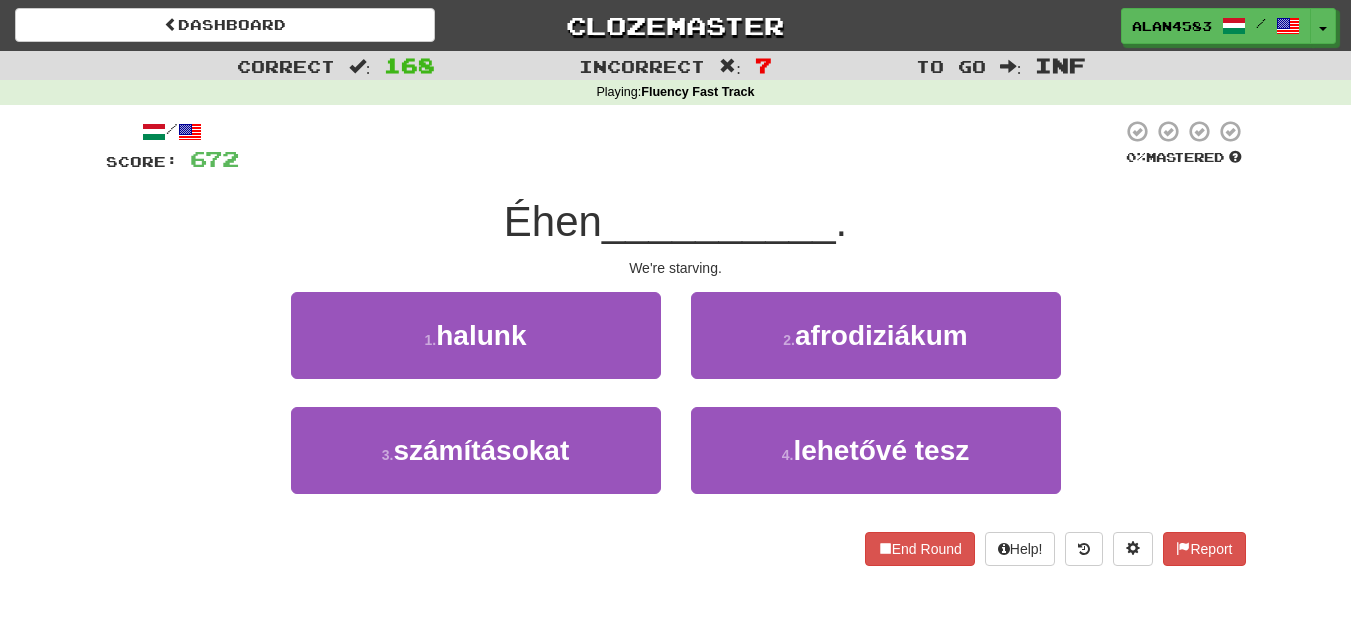 click at bounding box center [680, 146] 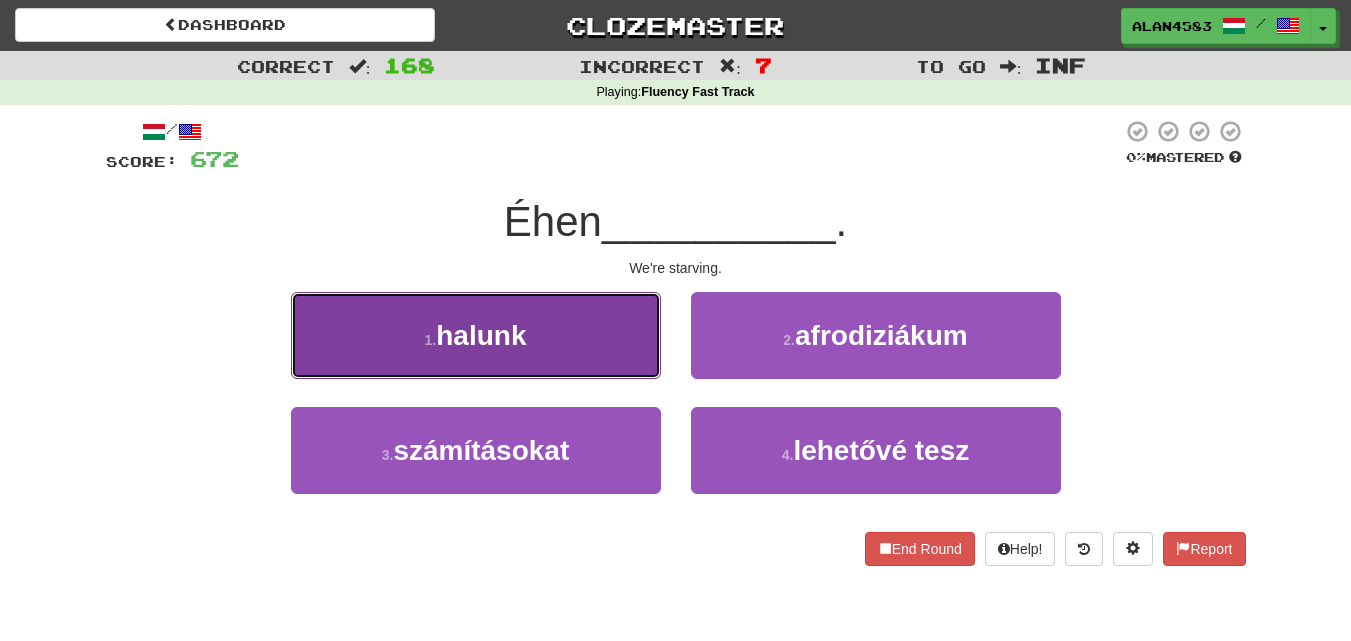 click on "1 .  halunk" at bounding box center (476, 335) 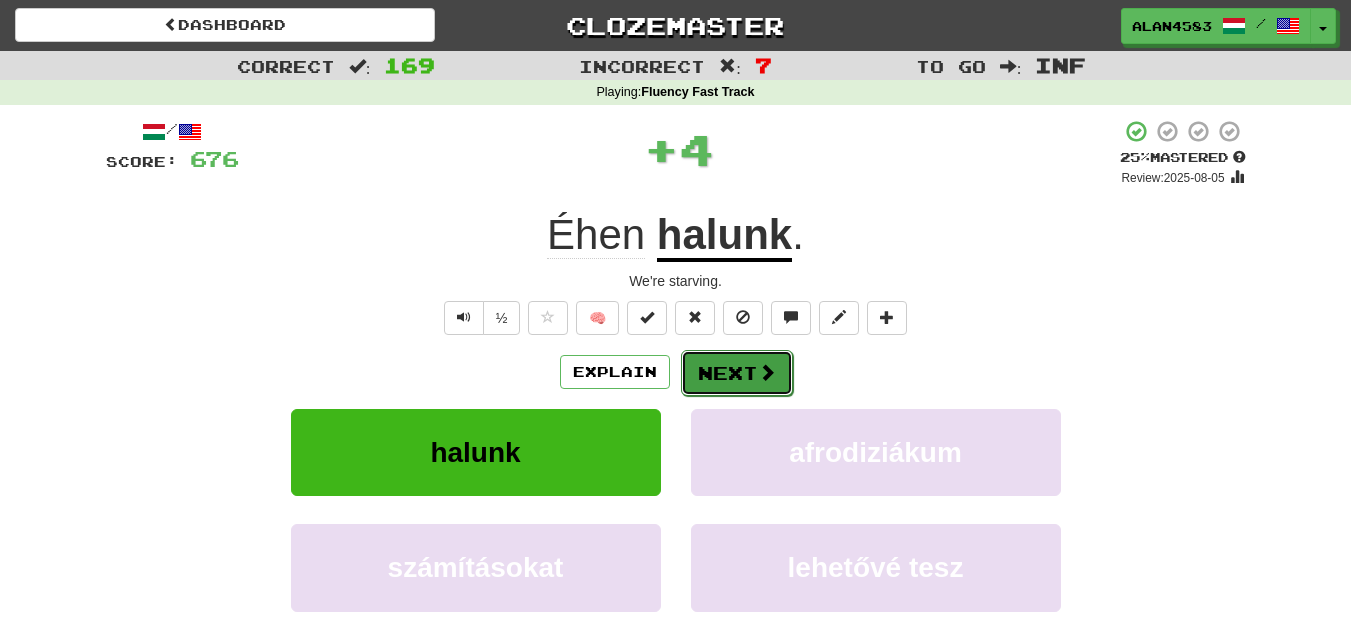 click on "Next" at bounding box center [737, 373] 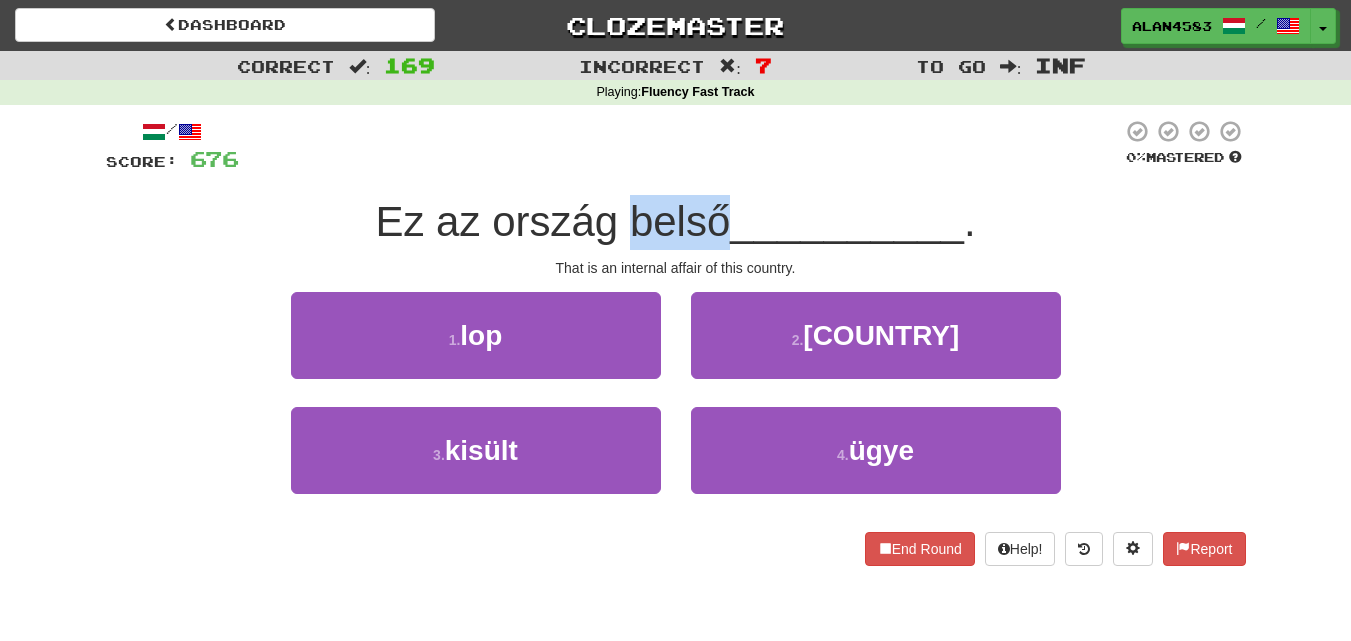 drag, startPoint x: 623, startPoint y: 209, endPoint x: 721, endPoint y: 199, distance: 98.50888 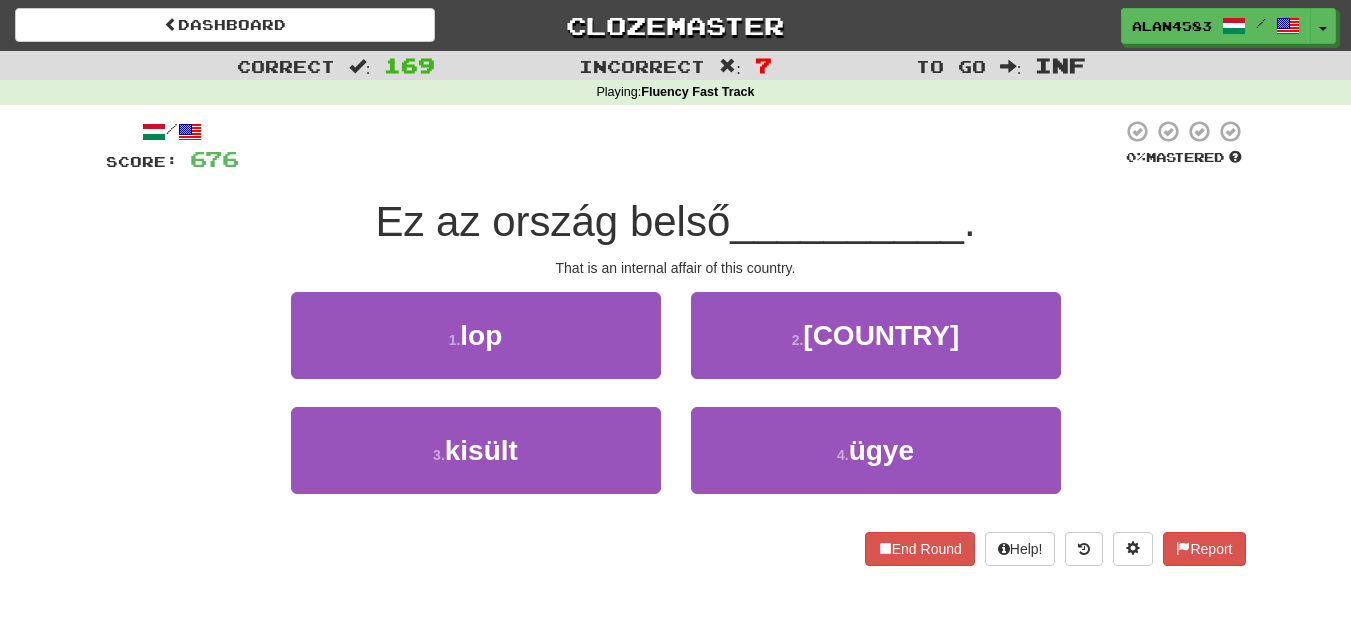 click at bounding box center [680, 146] 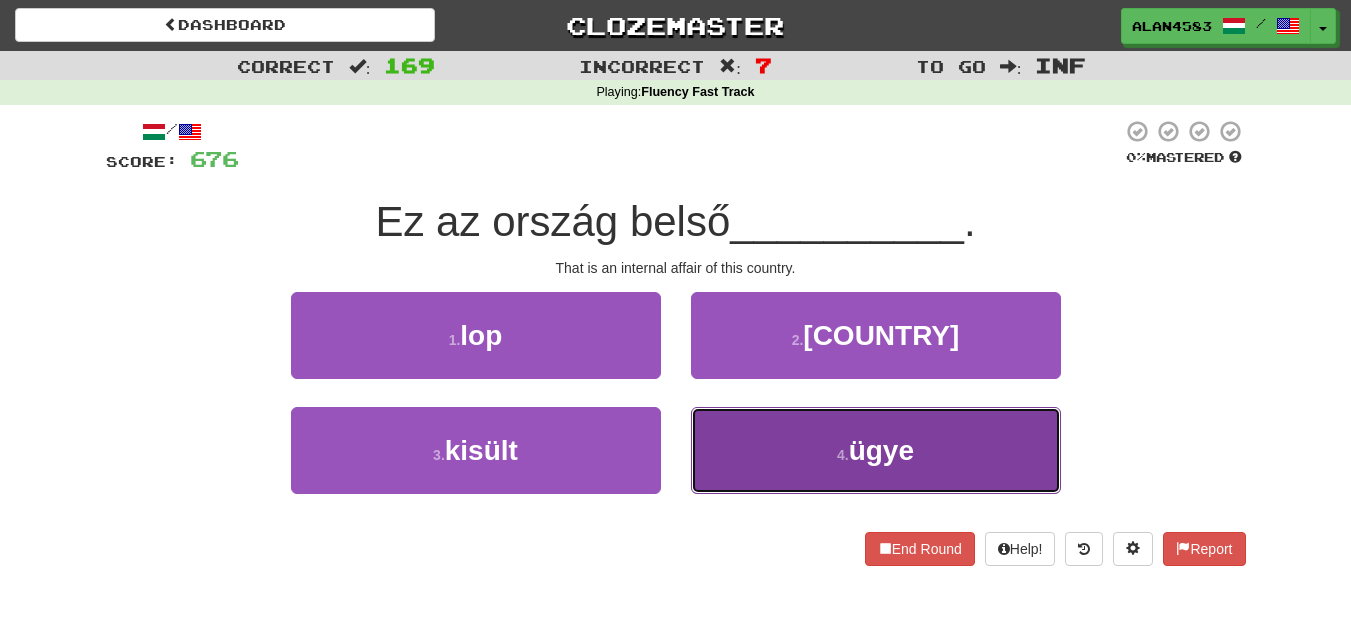 click on "4 .  ügye" at bounding box center (876, 450) 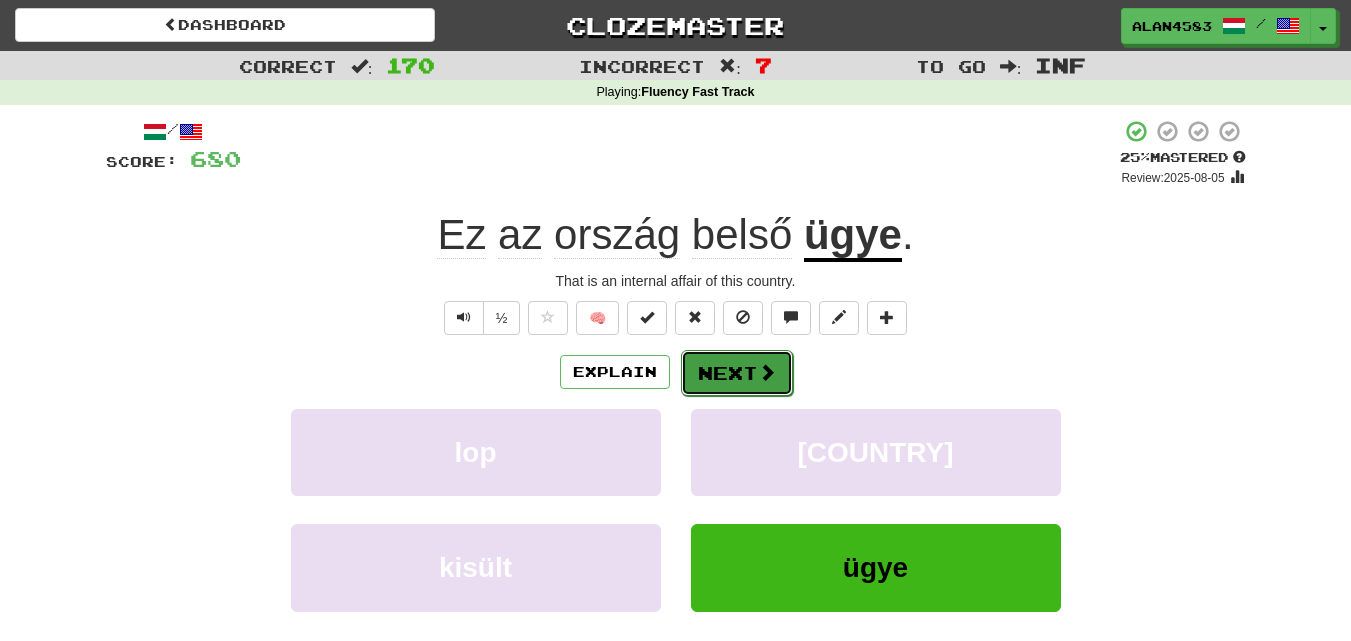 click at bounding box center [767, 372] 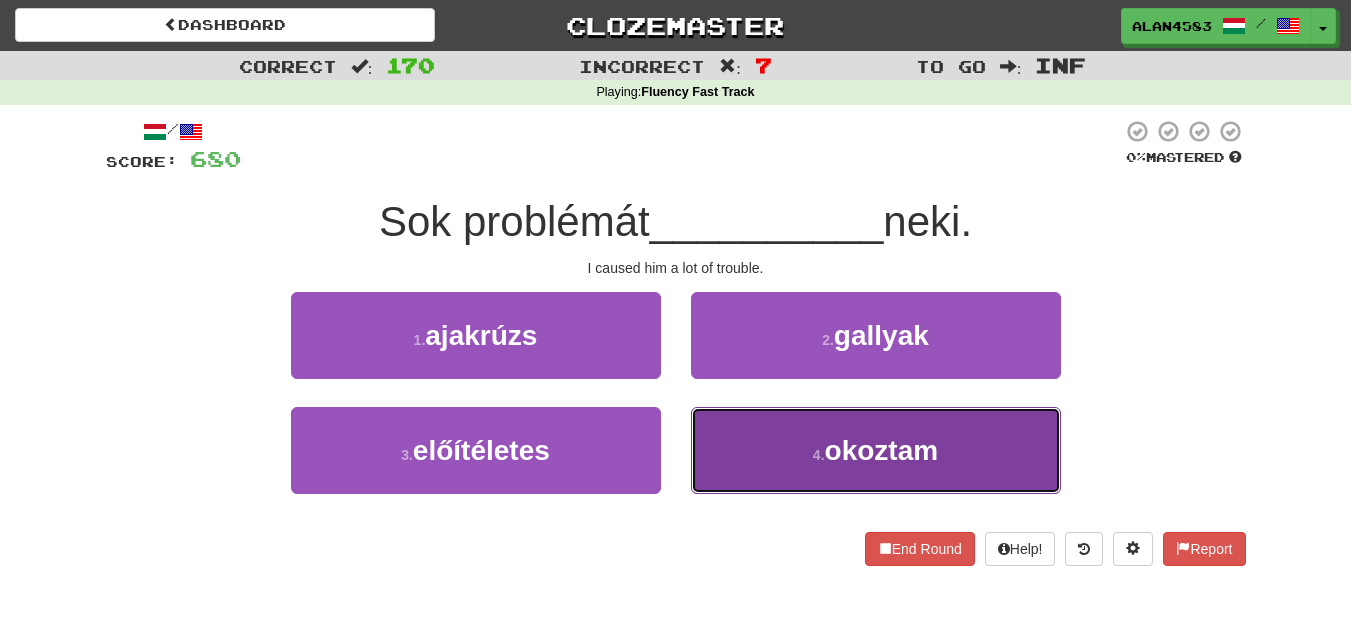 click on "4 .  okoztam" at bounding box center [876, 450] 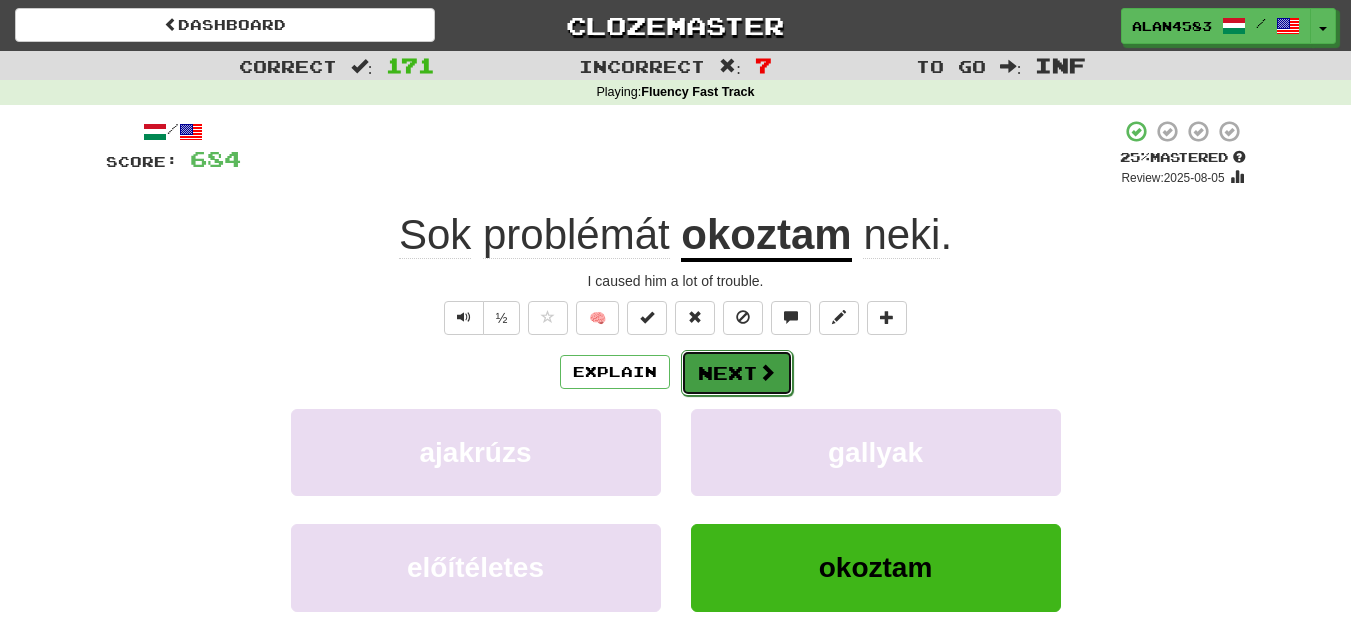 click on "Next" at bounding box center [737, 373] 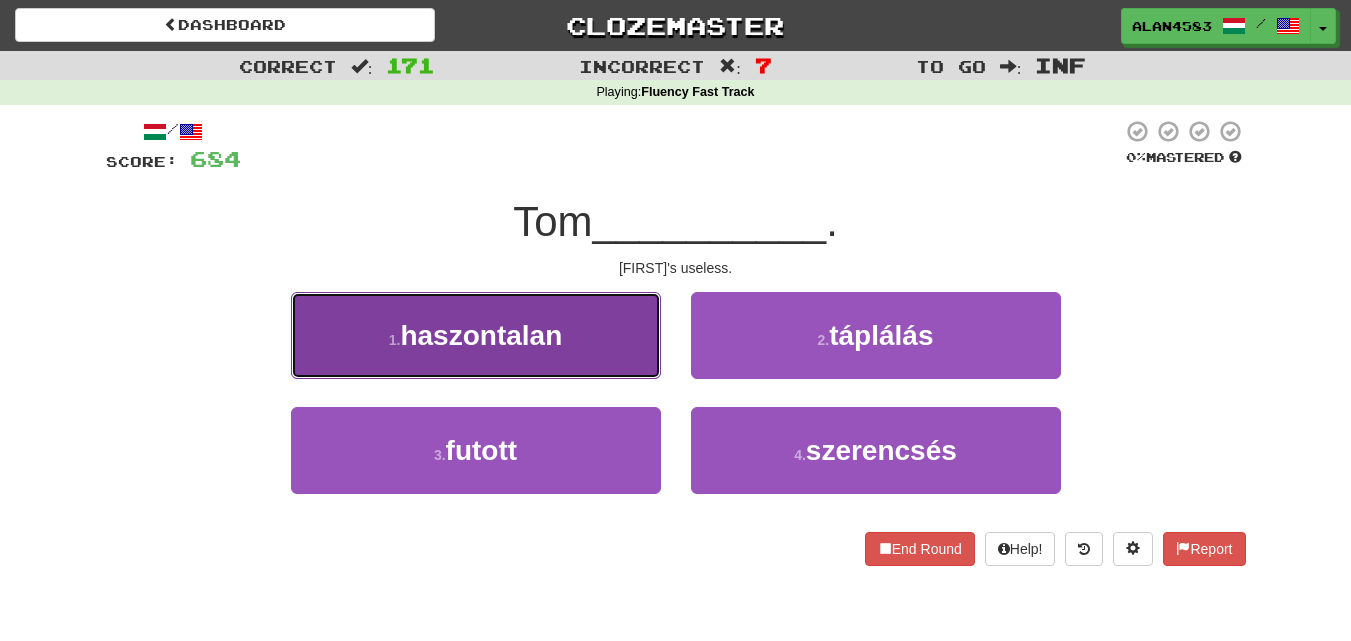 click on "1 ." at bounding box center [395, 340] 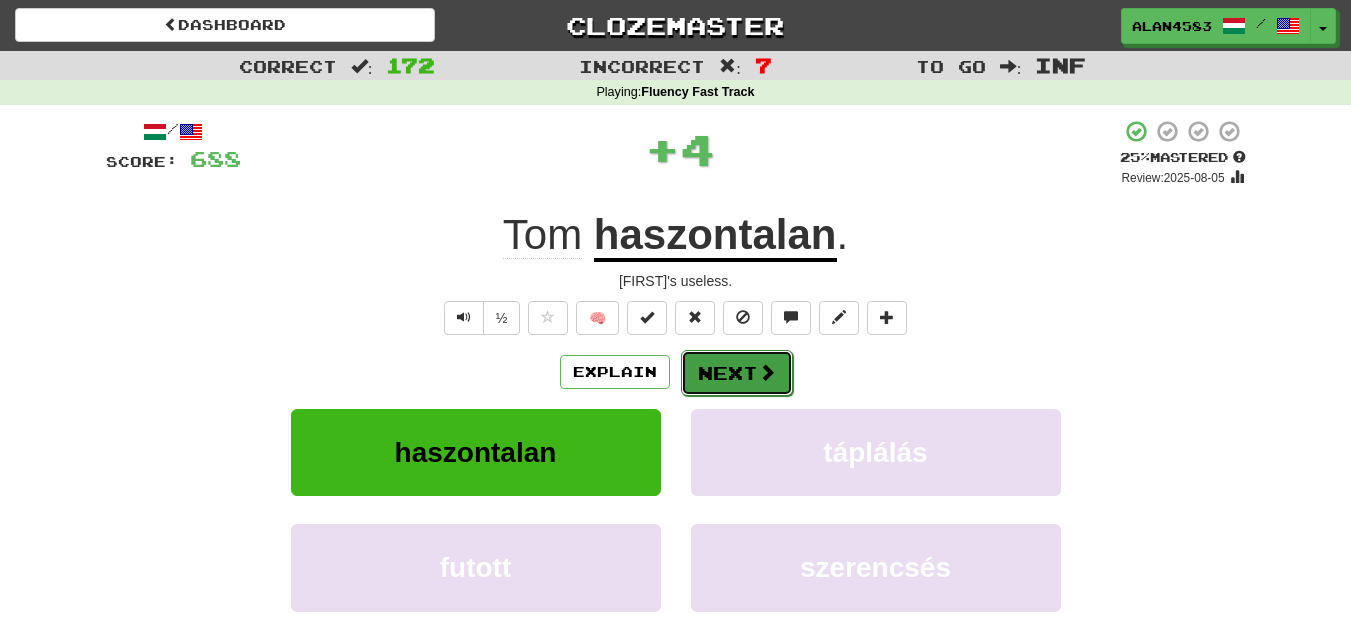 click on "Next" at bounding box center [737, 373] 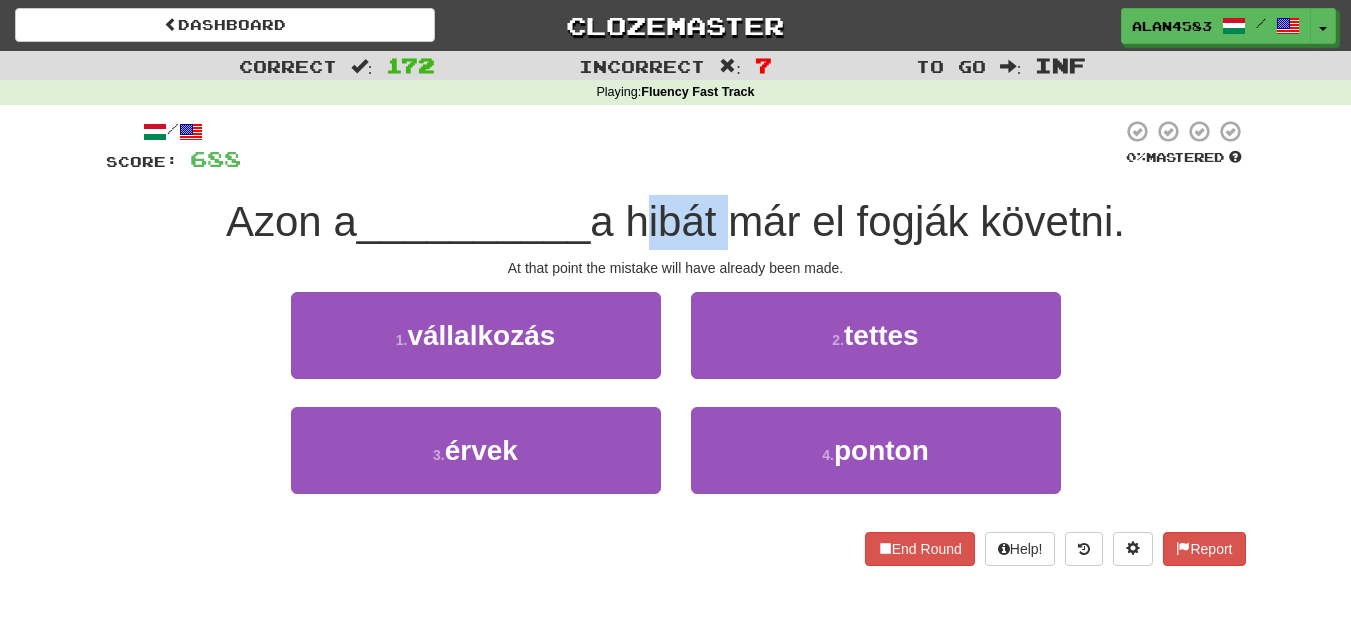 drag, startPoint x: 642, startPoint y: 226, endPoint x: 729, endPoint y: 223, distance: 87.05171 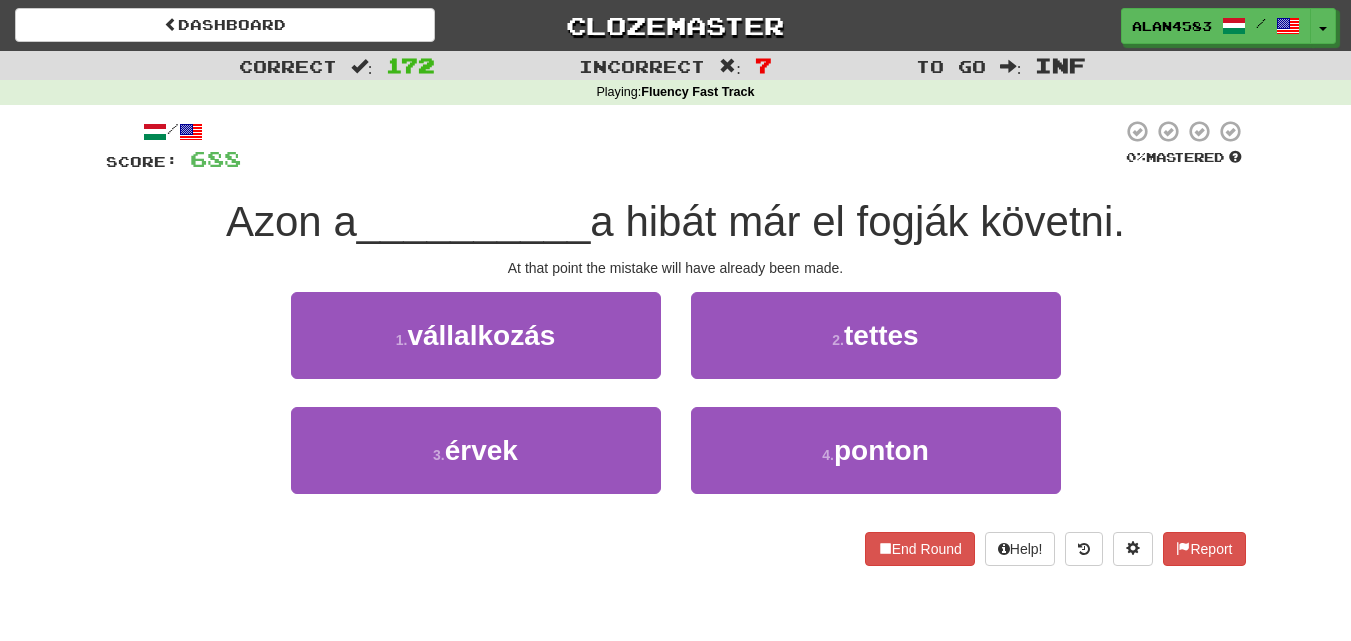 click at bounding box center (681, 146) 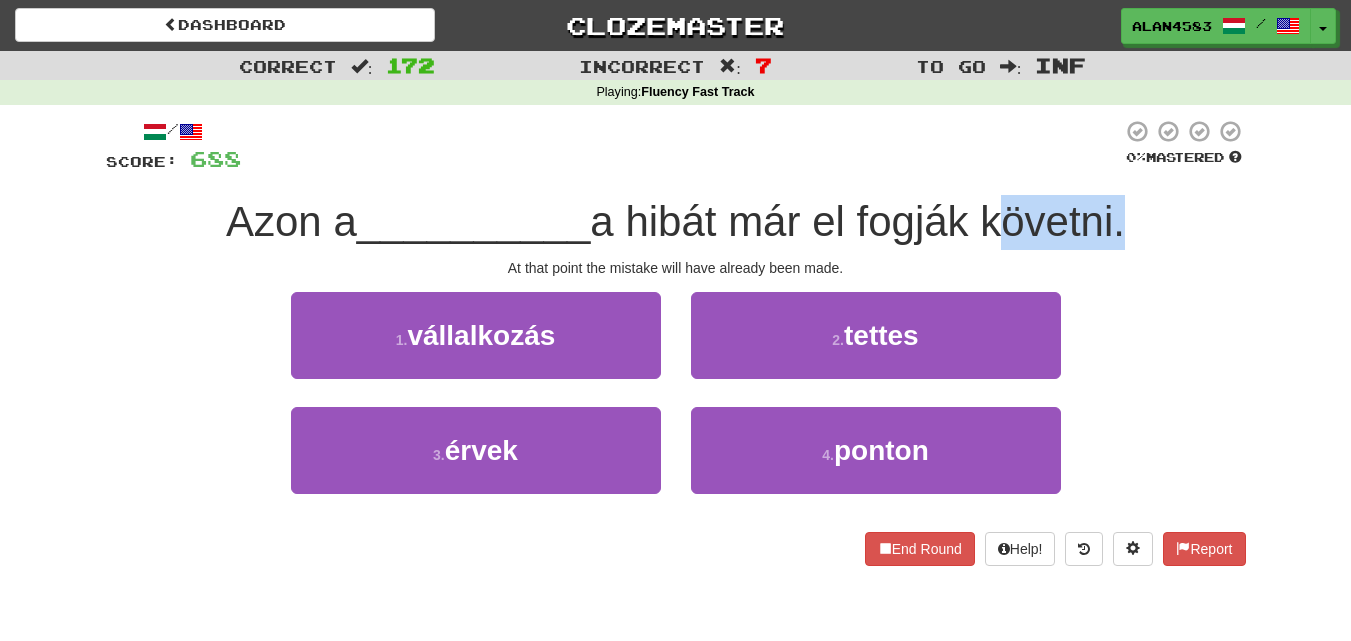 drag, startPoint x: 992, startPoint y: 212, endPoint x: 1128, endPoint y: 213, distance: 136.00368 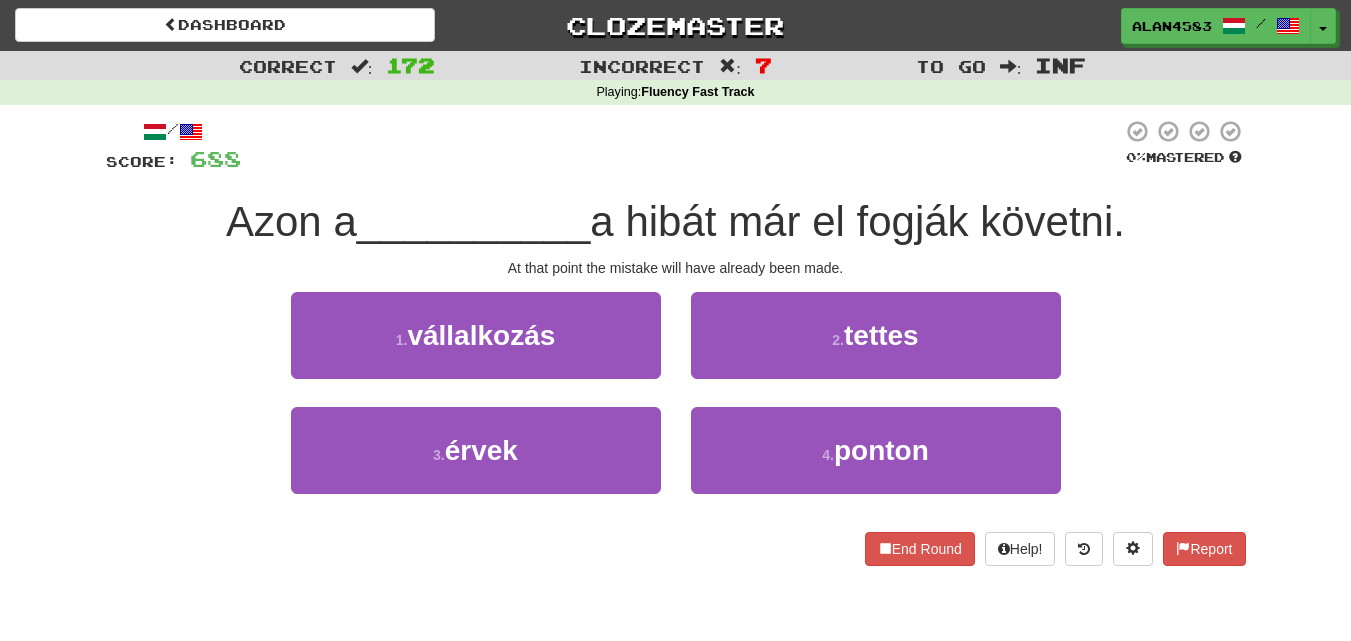 click at bounding box center (681, 146) 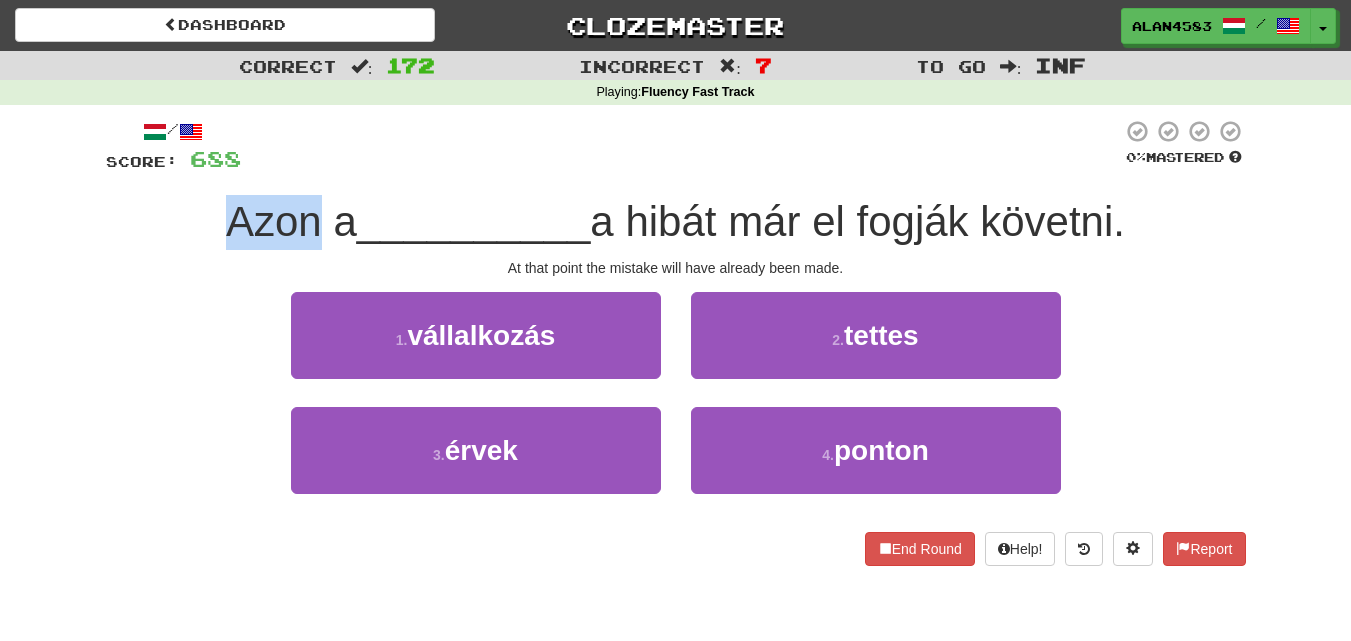 drag, startPoint x: 305, startPoint y: 220, endPoint x: 212, endPoint y: 220, distance: 93 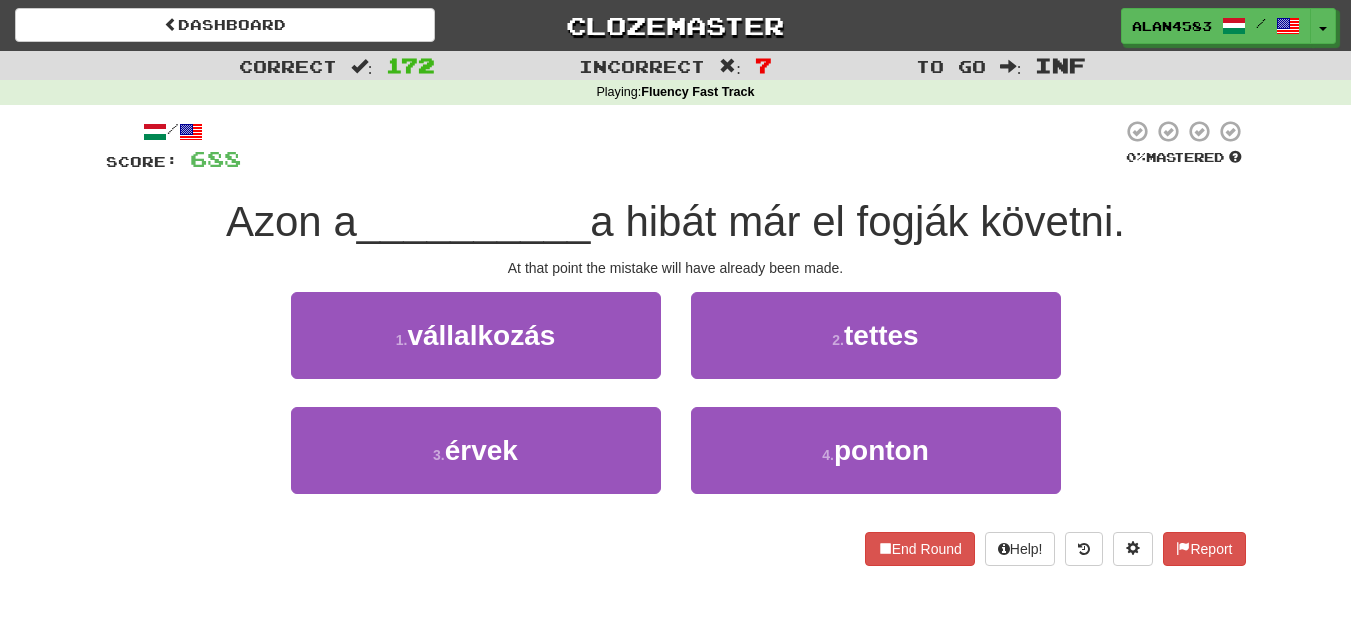 click at bounding box center (681, 146) 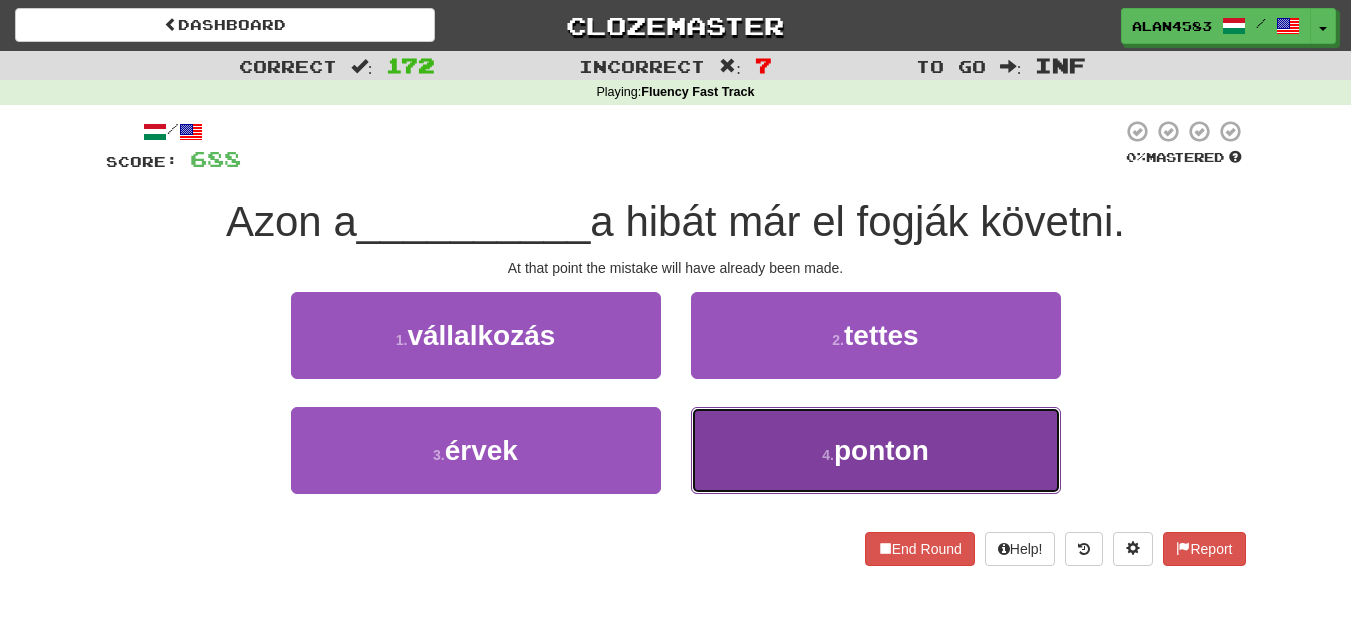 click on "4 .  ponton" at bounding box center (876, 450) 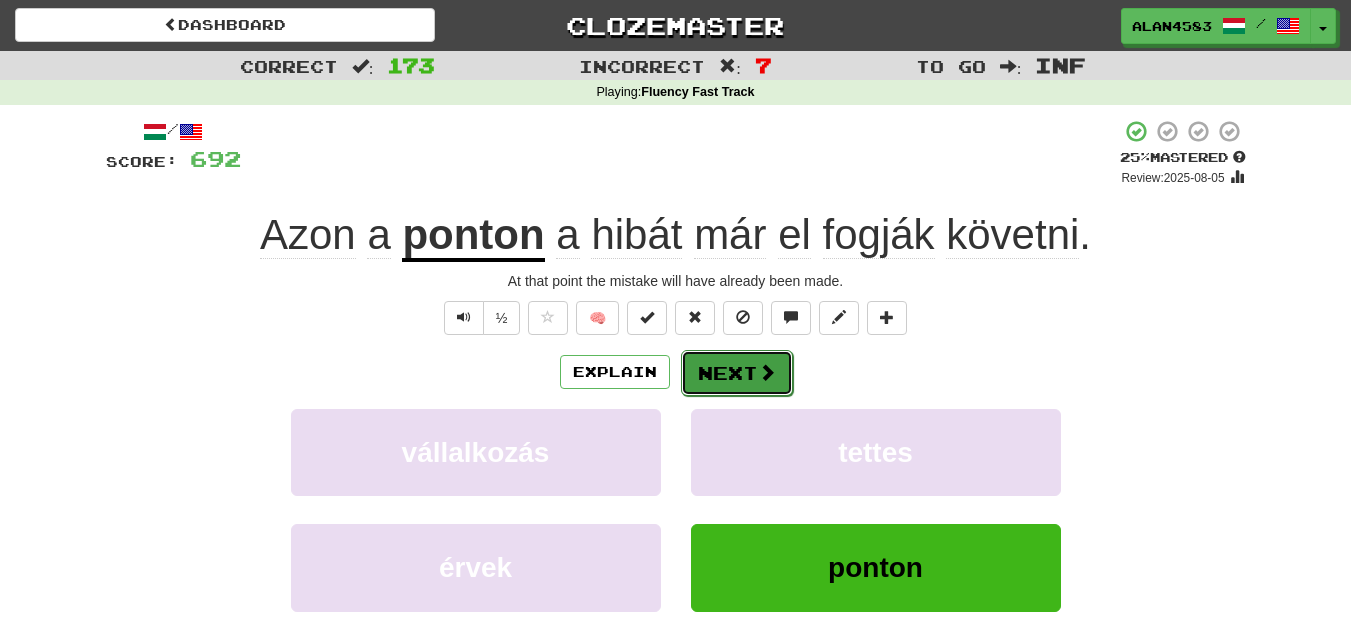 click on "Next" at bounding box center (737, 373) 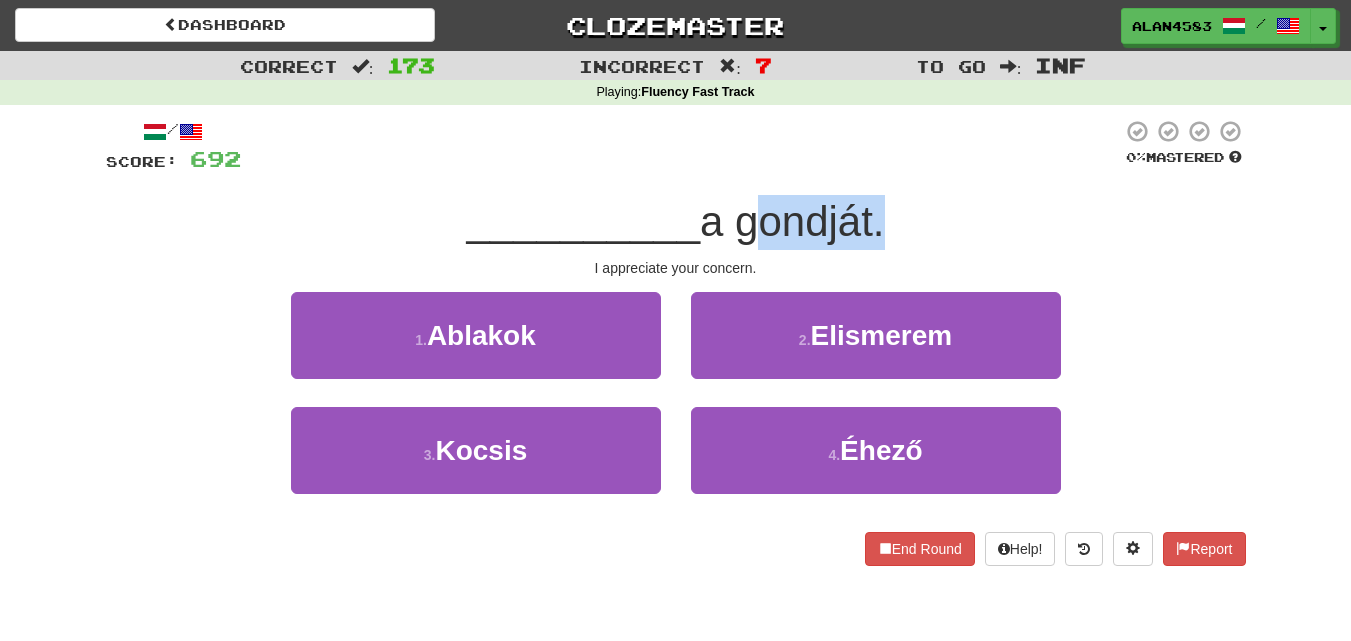 drag, startPoint x: 741, startPoint y: 226, endPoint x: 873, endPoint y: 212, distance: 132.74034 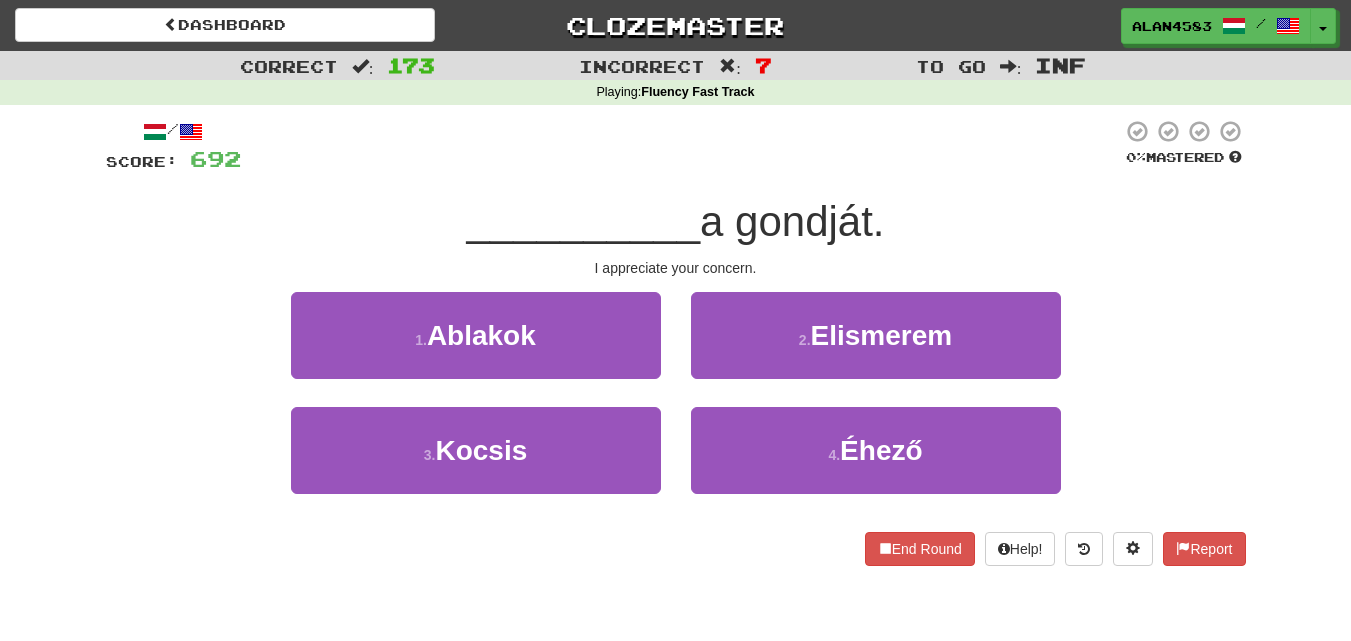 click at bounding box center [681, 146] 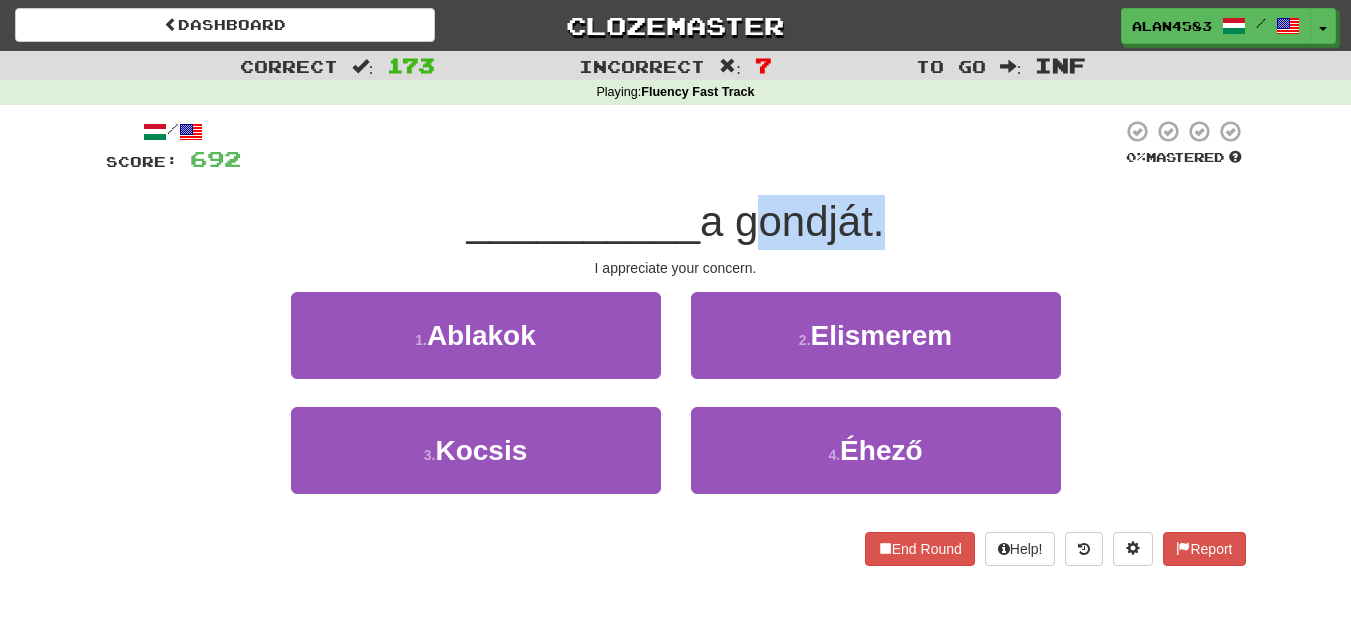drag, startPoint x: 743, startPoint y: 224, endPoint x: 876, endPoint y: 204, distance: 134.49535 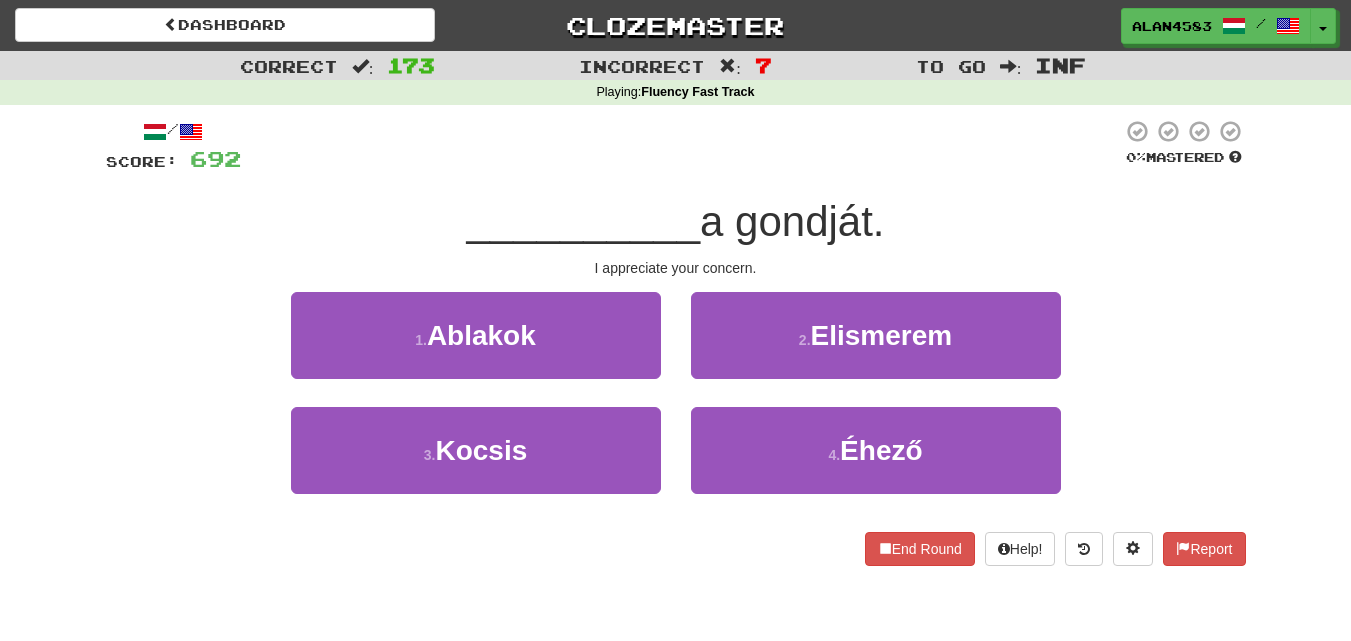 click at bounding box center [681, 146] 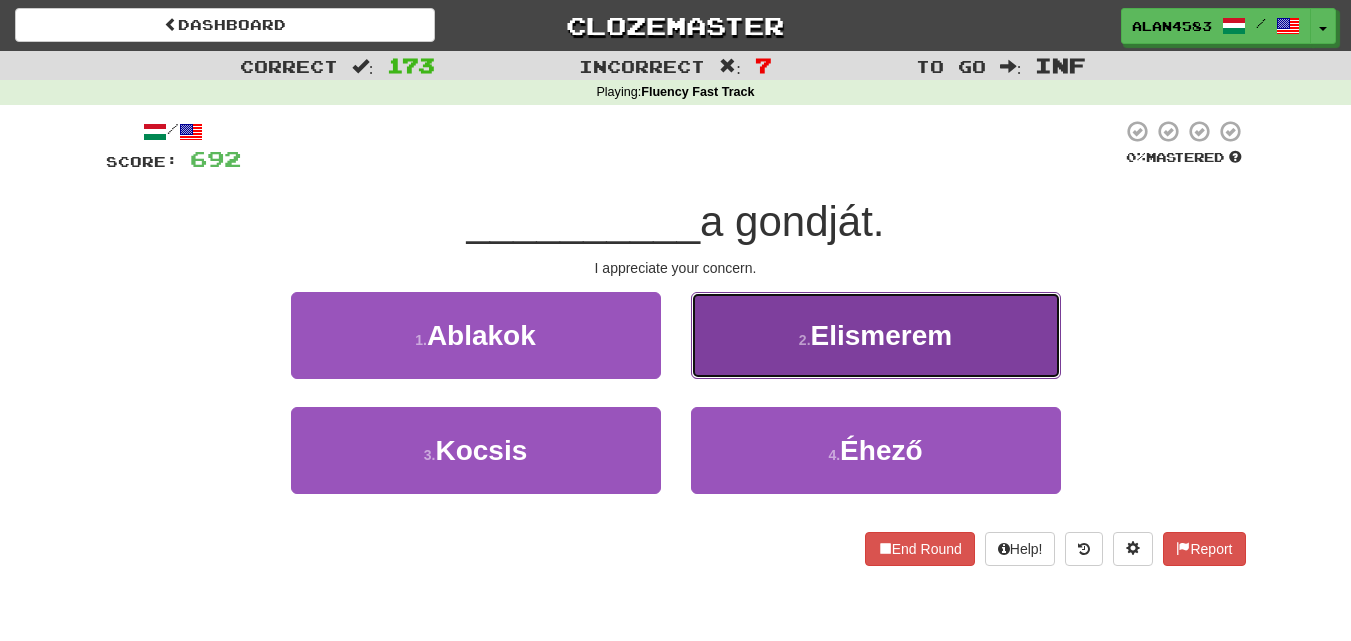 click on "Elismerem" at bounding box center [882, 335] 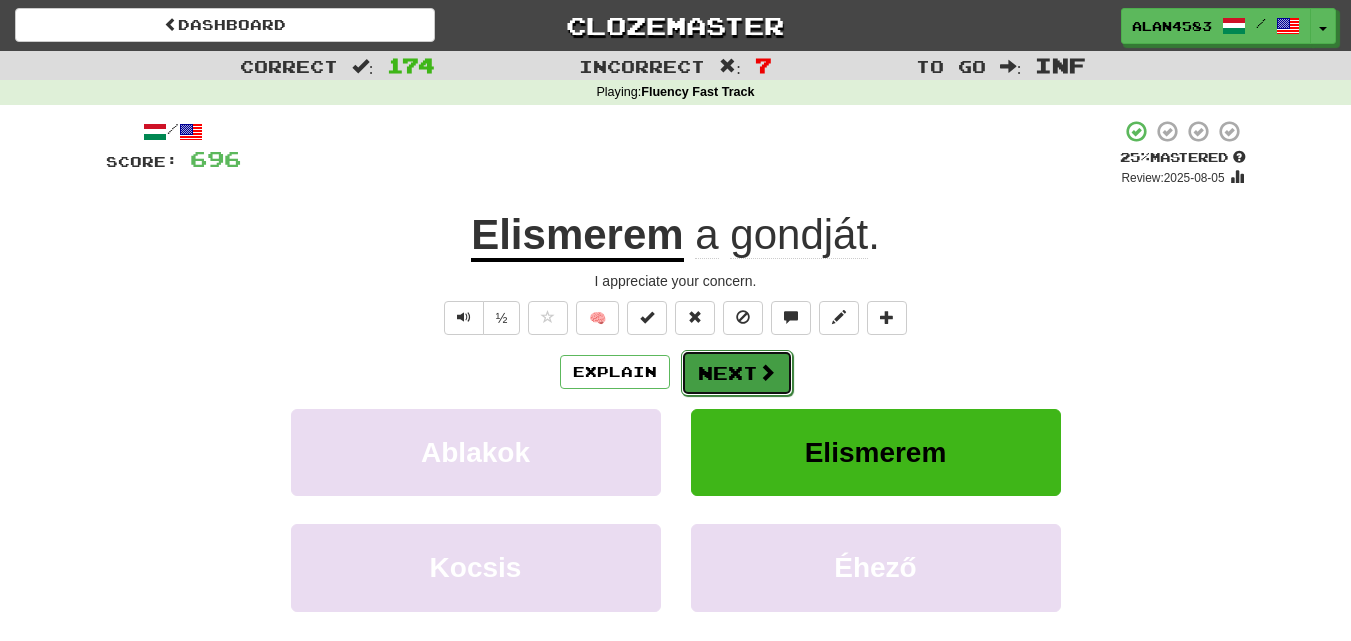 click on "Next" at bounding box center (737, 373) 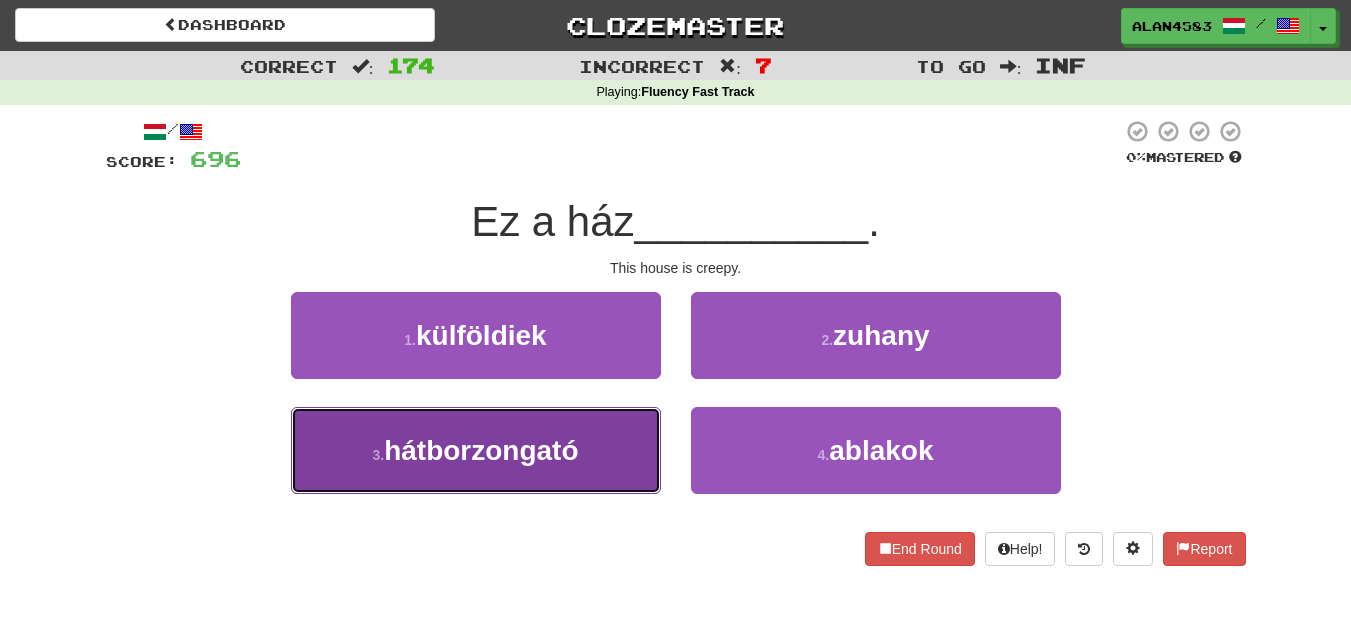 click on "3 .  hátborzongató" at bounding box center (476, 450) 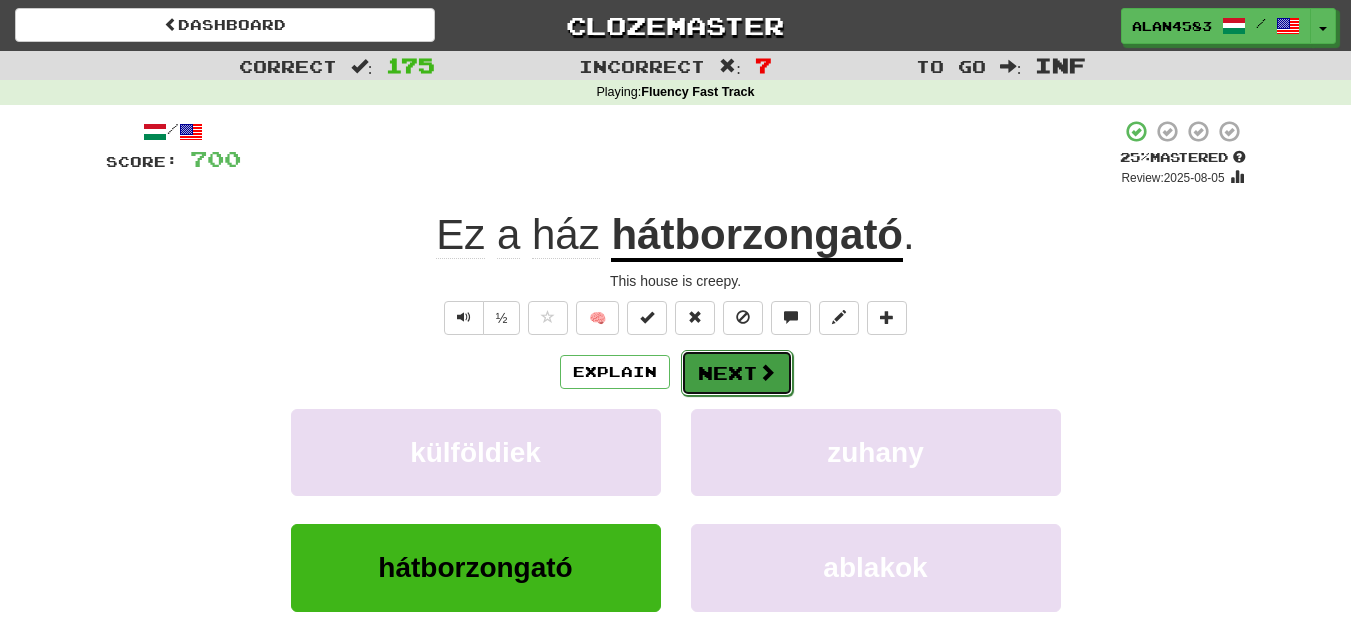 click on "Next" at bounding box center [737, 373] 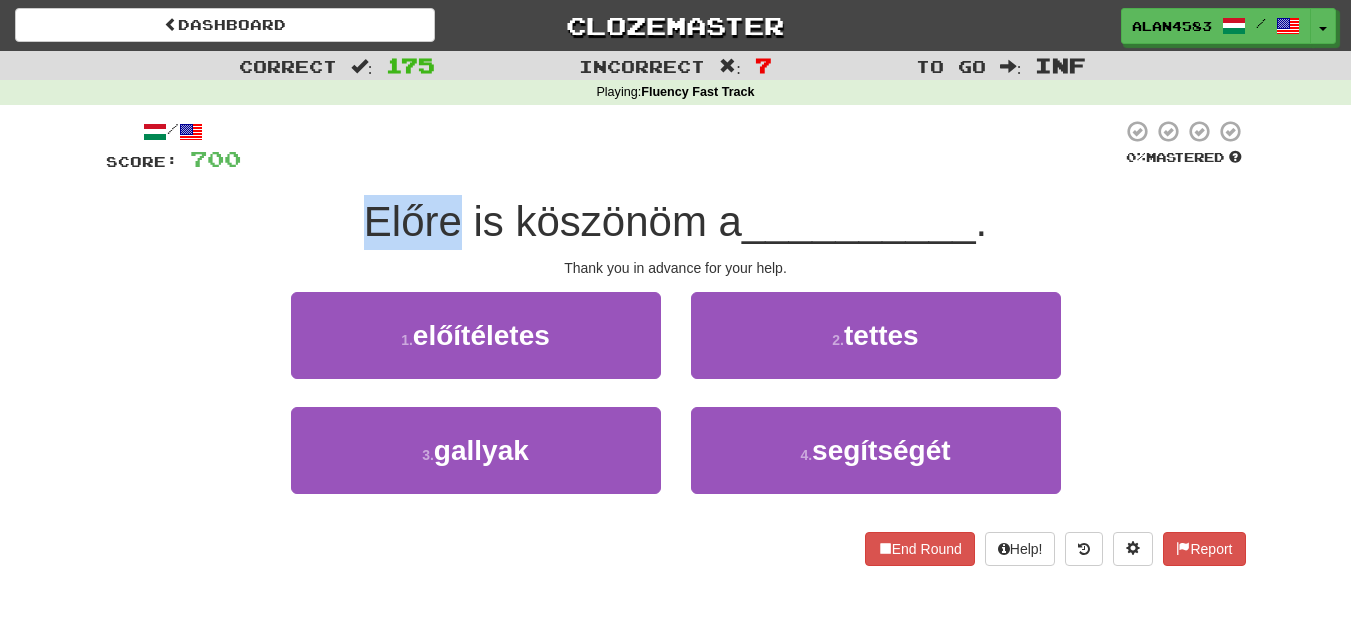drag, startPoint x: 457, startPoint y: 220, endPoint x: 369, endPoint y: 212, distance: 88.362885 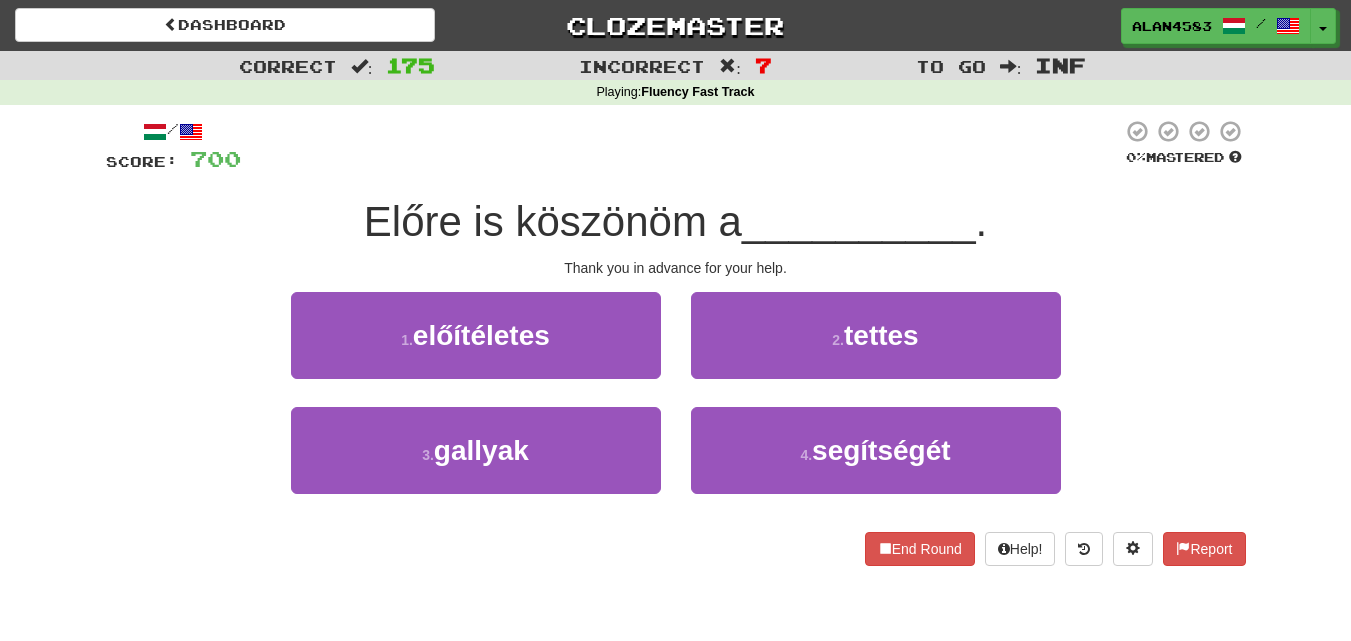 click on "700" at bounding box center (215, 158) 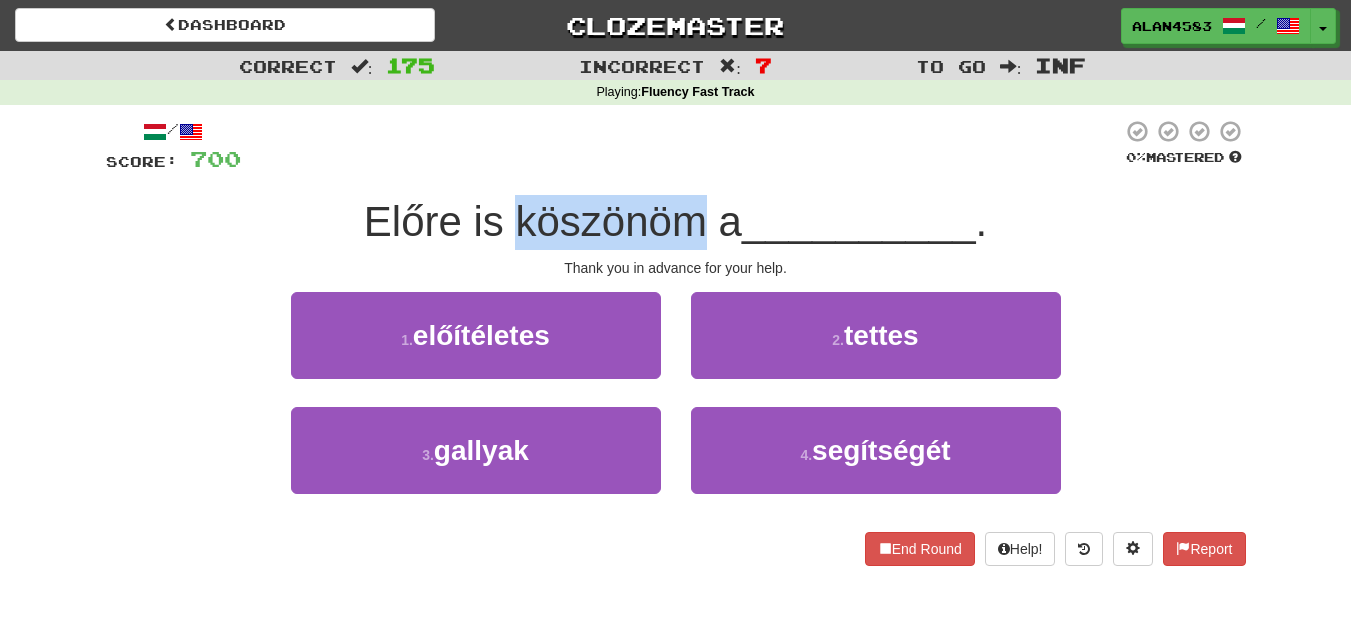 drag, startPoint x: 509, startPoint y: 213, endPoint x: 688, endPoint y: 218, distance: 179.06982 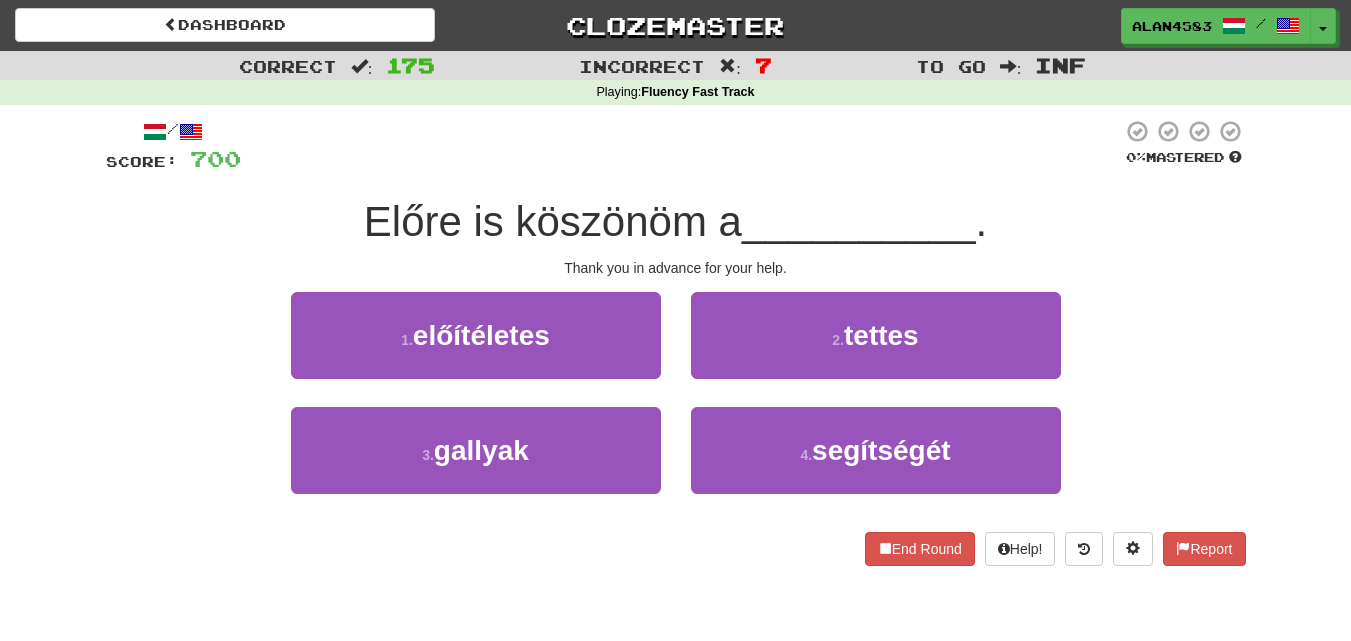 click at bounding box center (681, 146) 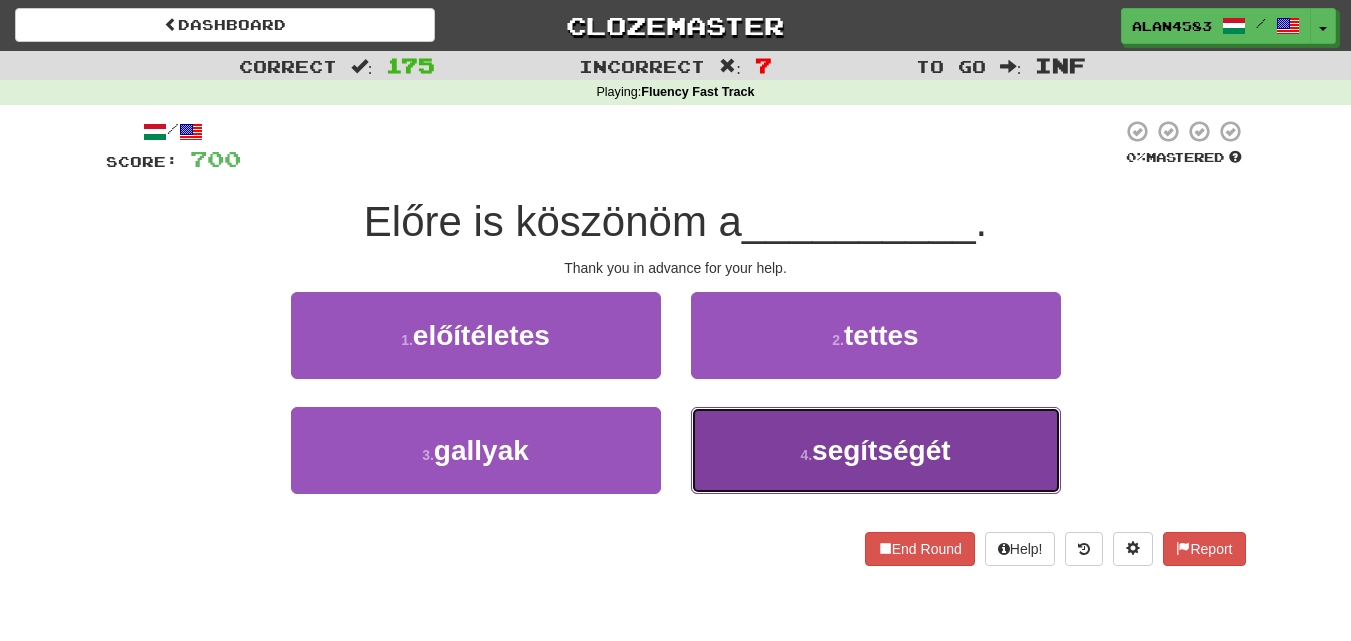 click on "4 .  segítségét" at bounding box center [876, 450] 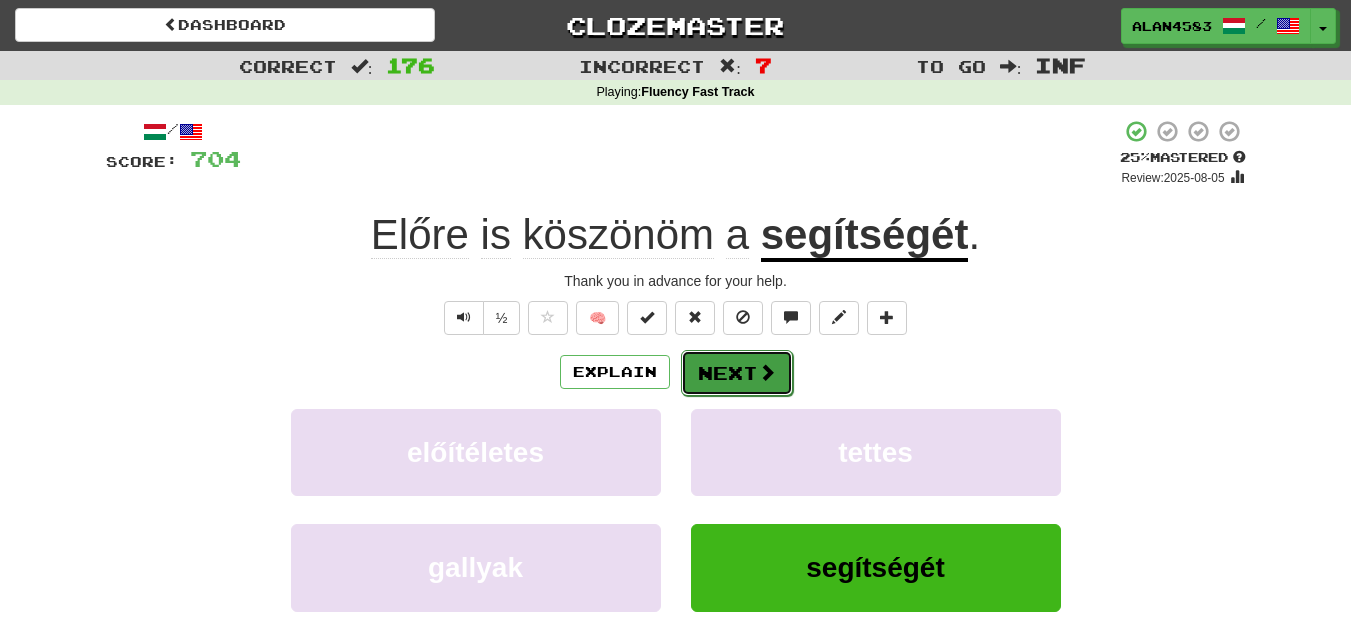 click on "Next" at bounding box center [737, 373] 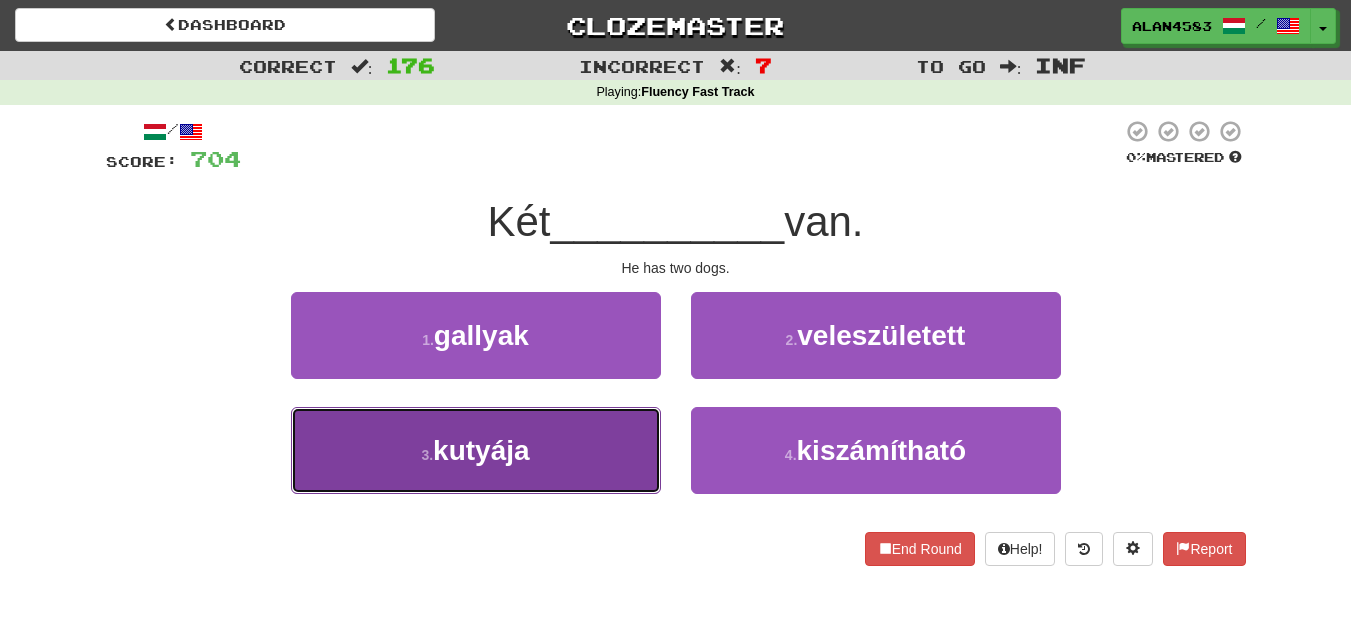 click on "kutyája" at bounding box center [481, 450] 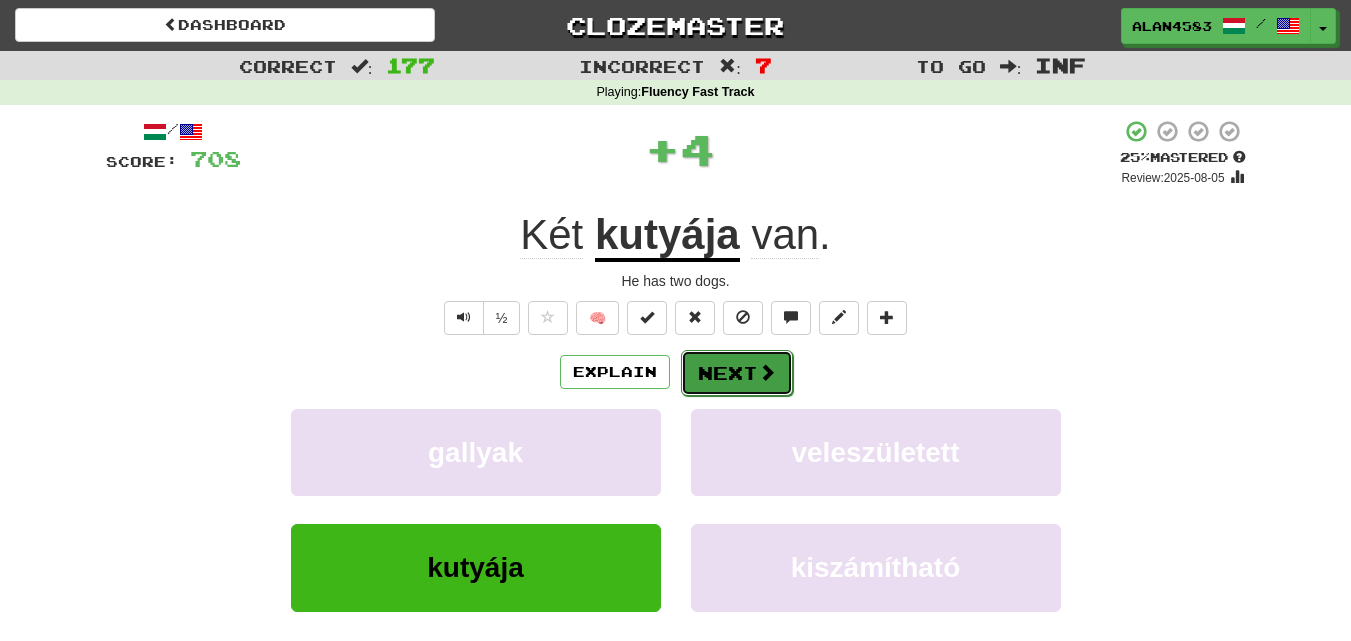 click on "Next" at bounding box center [737, 373] 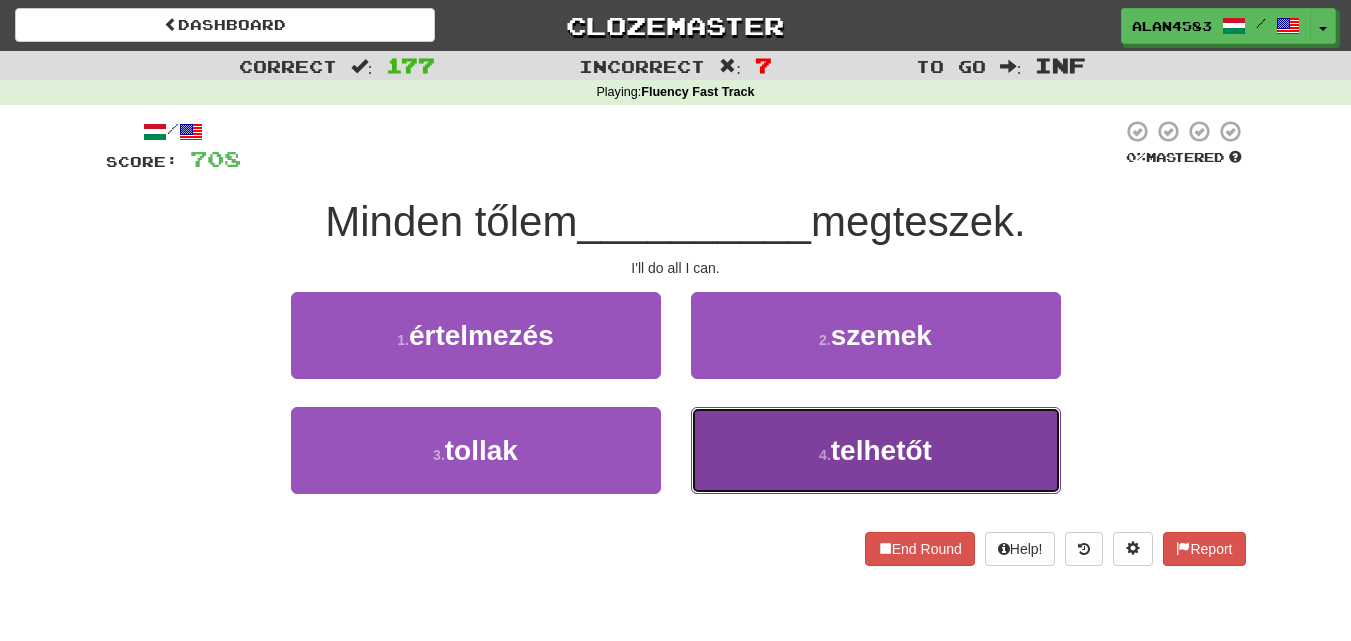 click on "4 .  telhetőt" at bounding box center (876, 450) 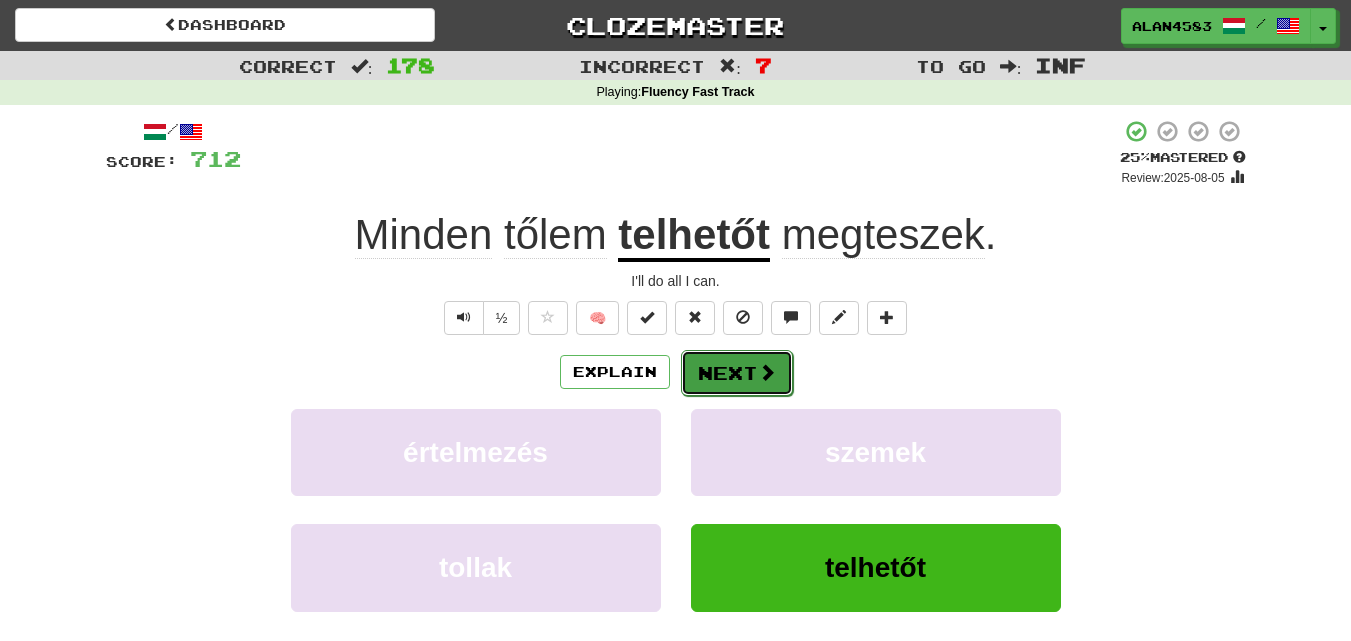 click on "Next" at bounding box center (737, 373) 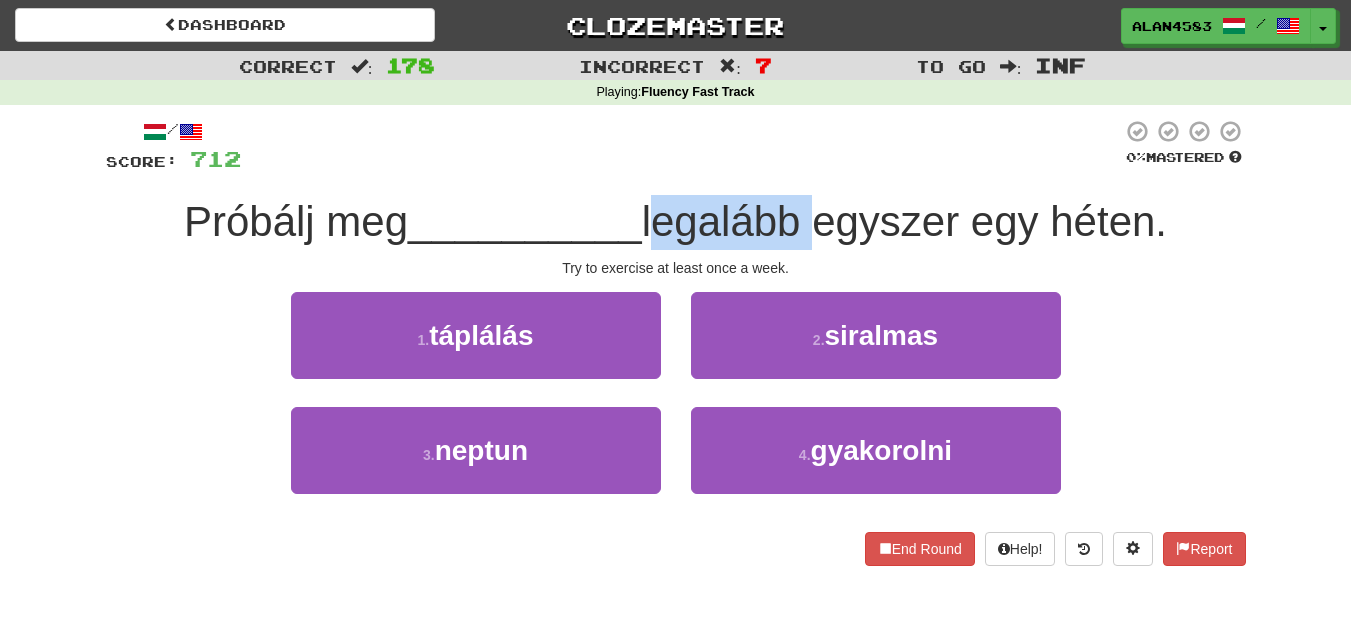 drag, startPoint x: 652, startPoint y: 214, endPoint x: 803, endPoint y: 199, distance: 151.74321 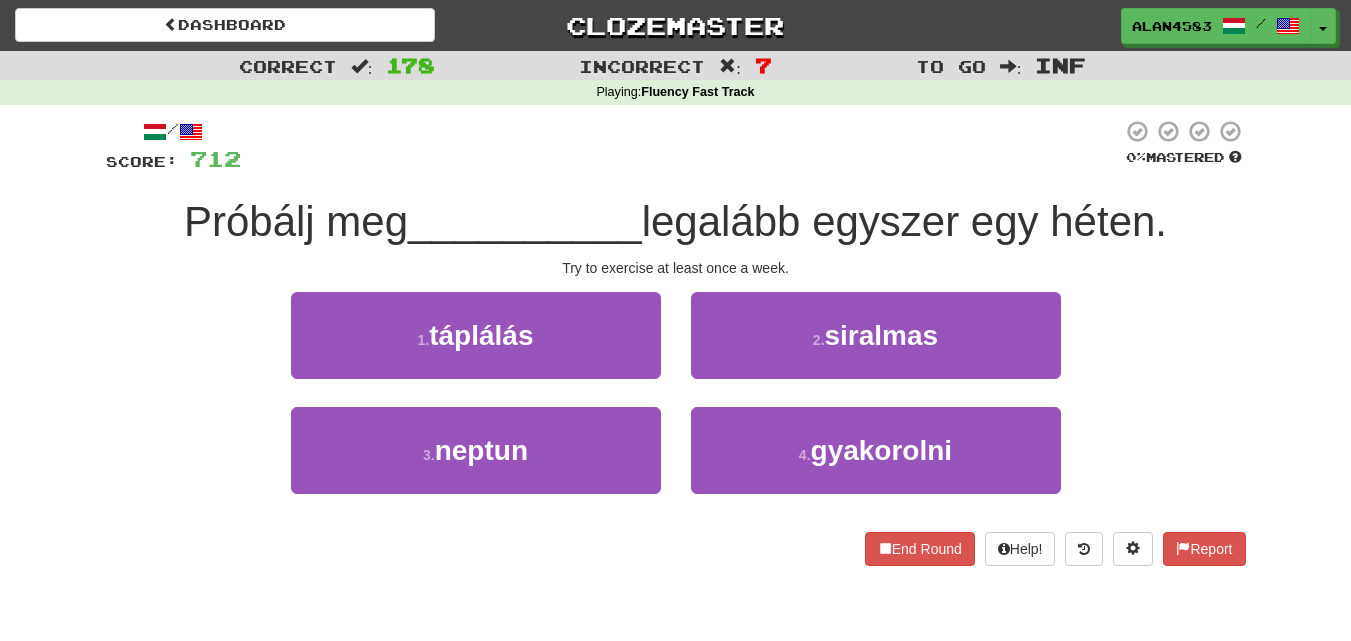click at bounding box center [681, 146] 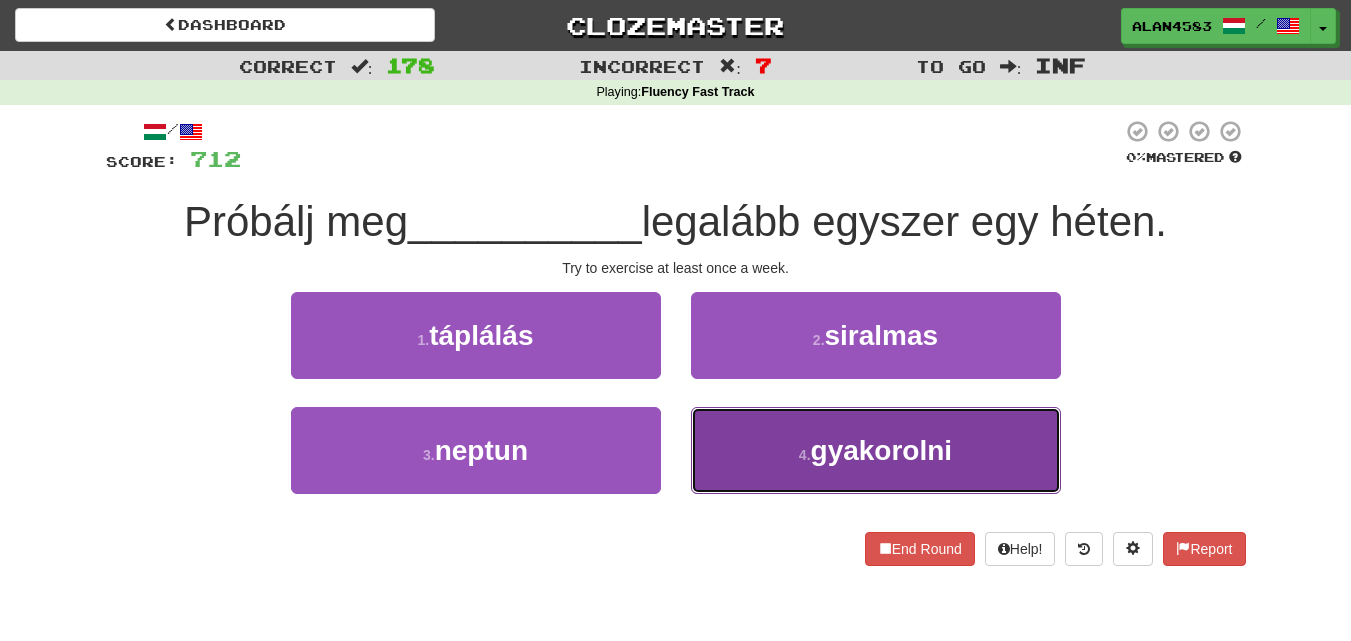 click on "4 .  gyakorolni" at bounding box center [876, 450] 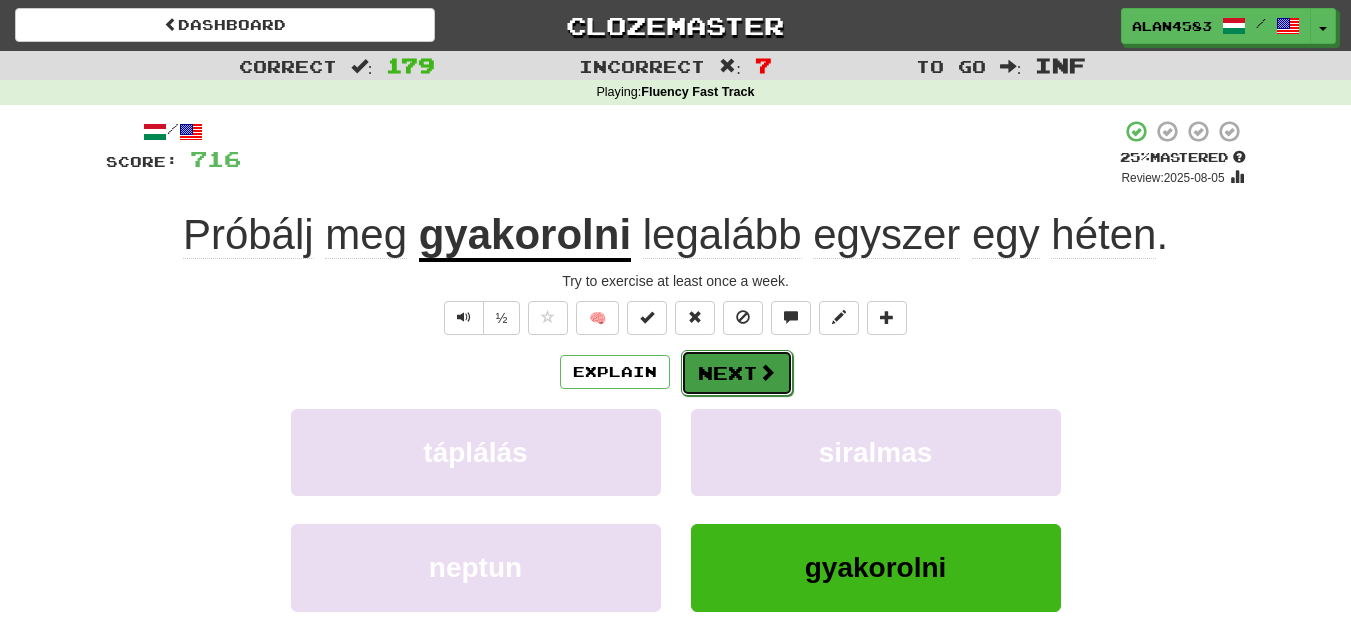 click on "Next" at bounding box center [737, 373] 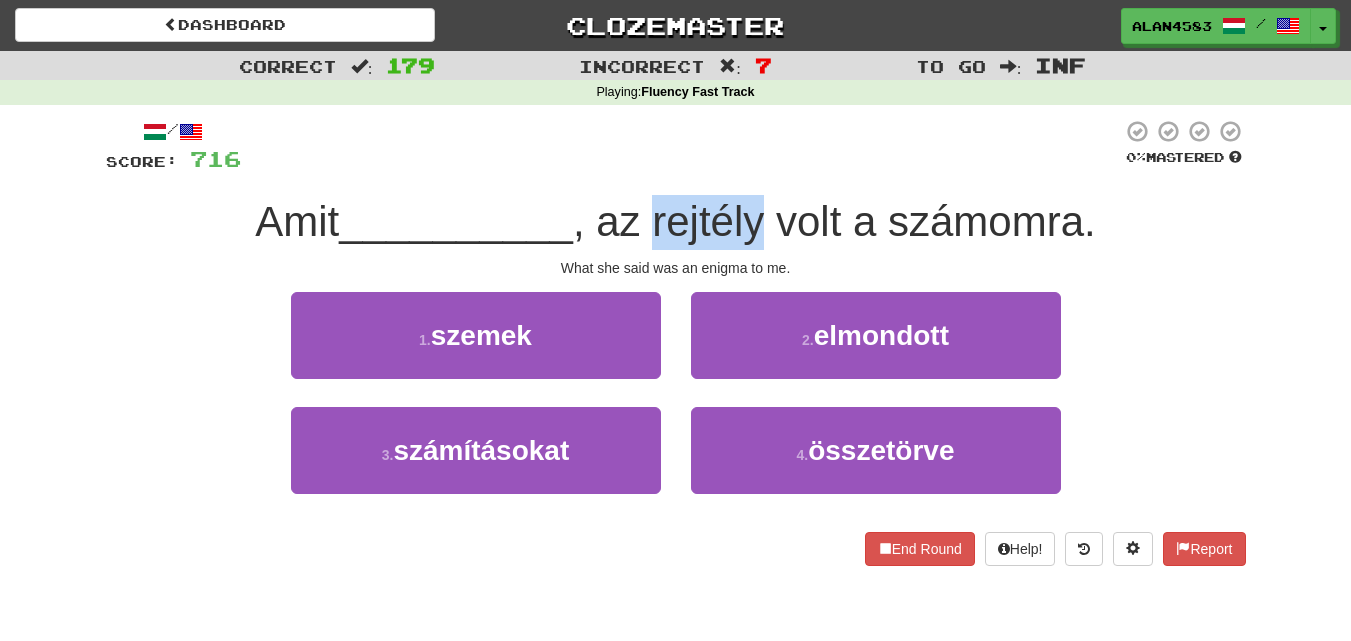 drag, startPoint x: 658, startPoint y: 224, endPoint x: 767, endPoint y: 222, distance: 109.01835 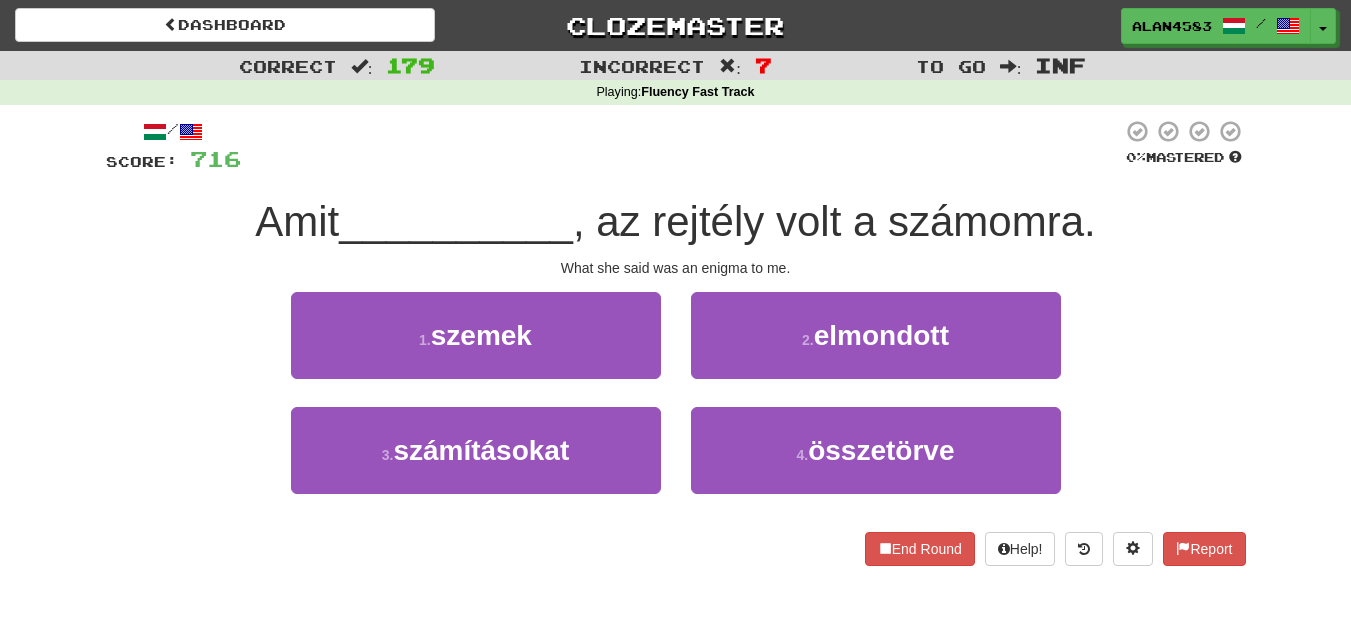 click at bounding box center (681, 146) 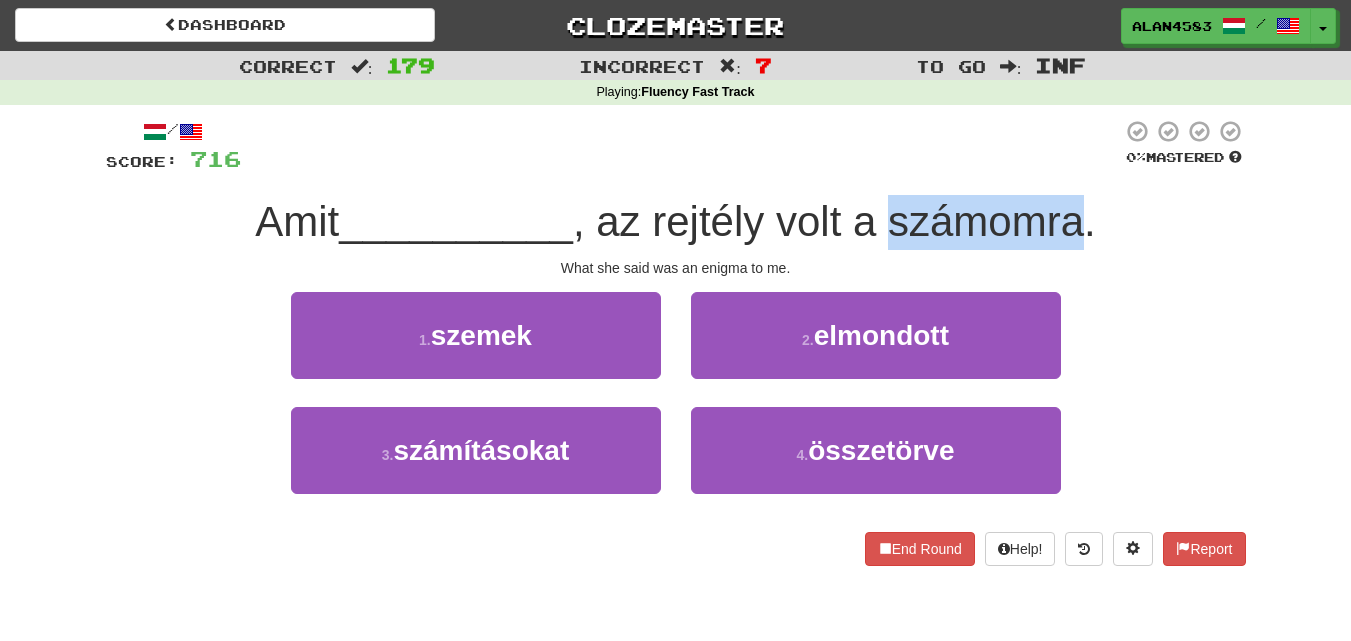 drag, startPoint x: 893, startPoint y: 221, endPoint x: 1084, endPoint y: 214, distance: 191.12823 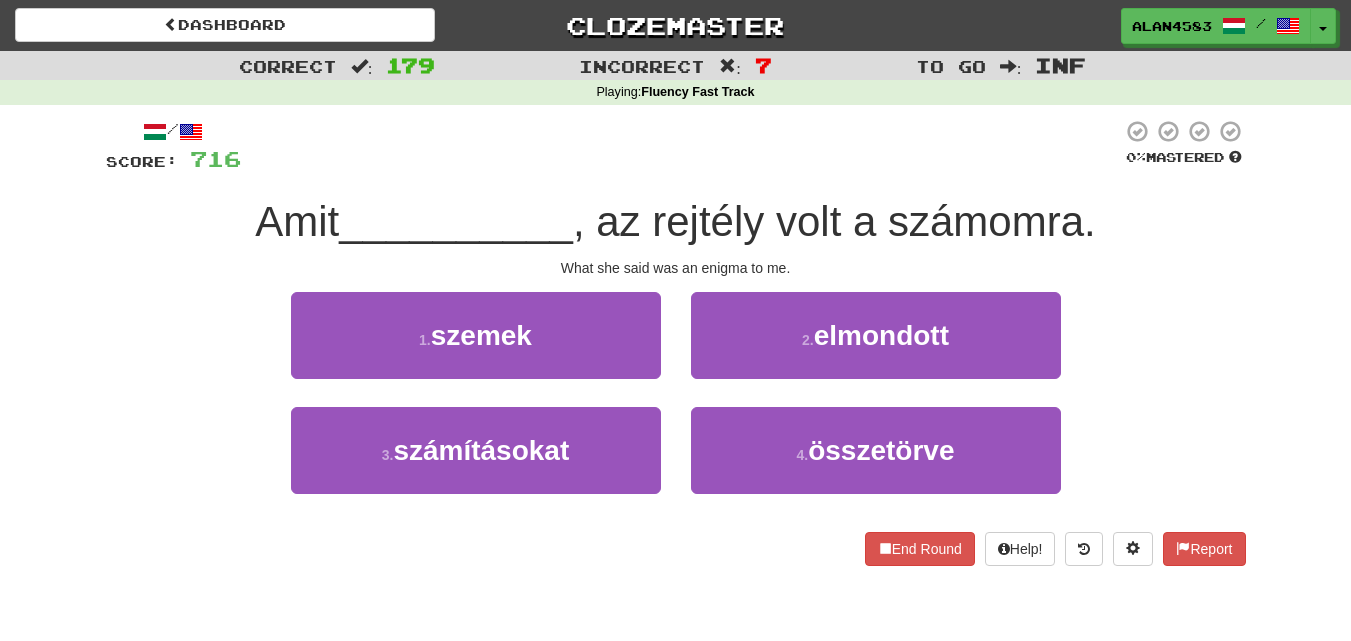 click at bounding box center [681, 146] 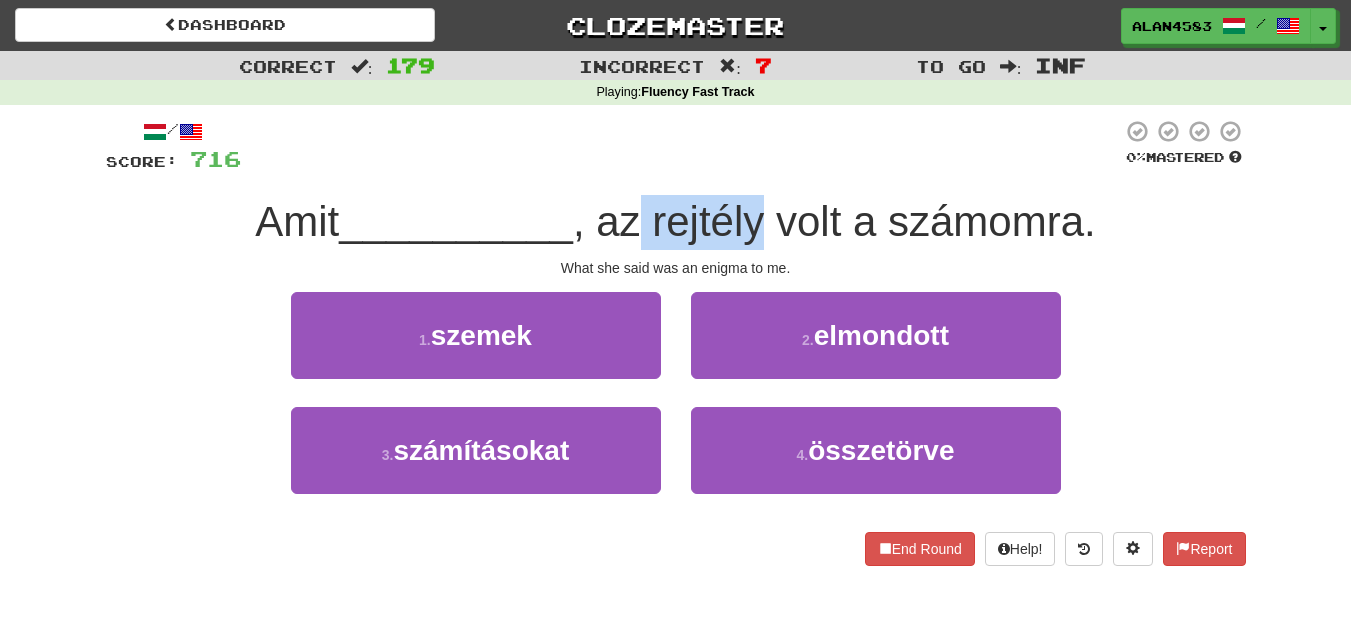 drag, startPoint x: 767, startPoint y: 216, endPoint x: 641, endPoint y: 207, distance: 126.32102 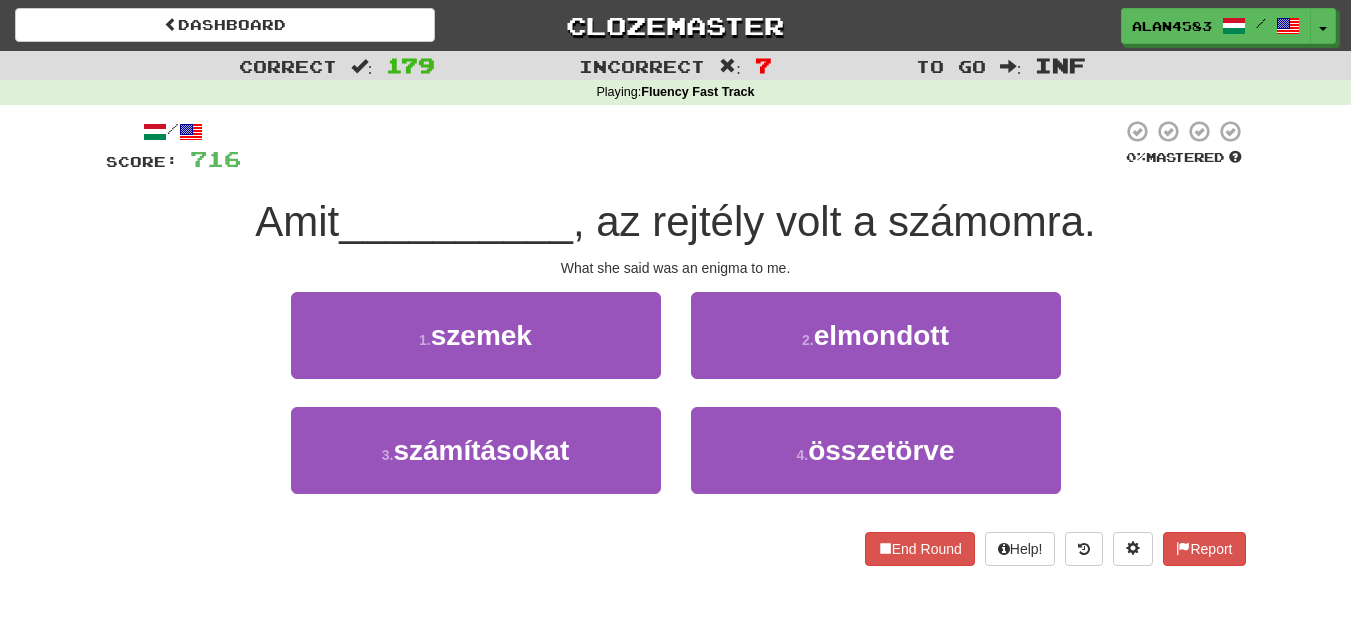 click at bounding box center [681, 146] 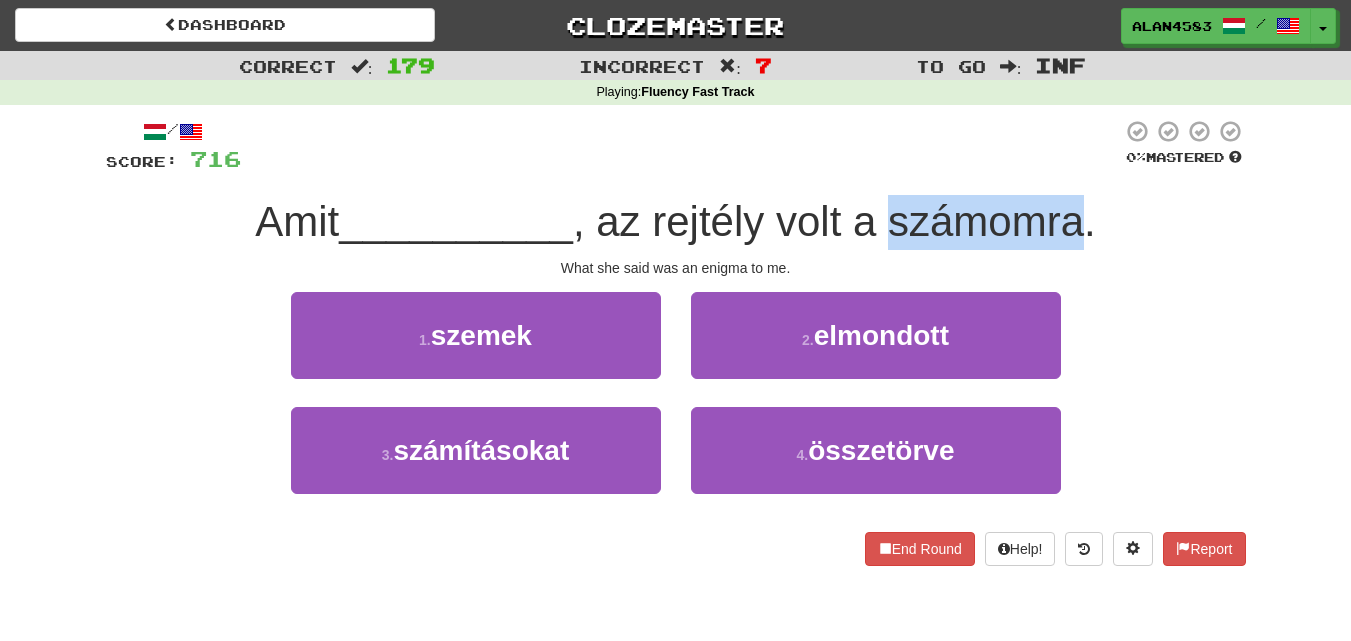 drag, startPoint x: 892, startPoint y: 218, endPoint x: 1085, endPoint y: 219, distance: 193.0026 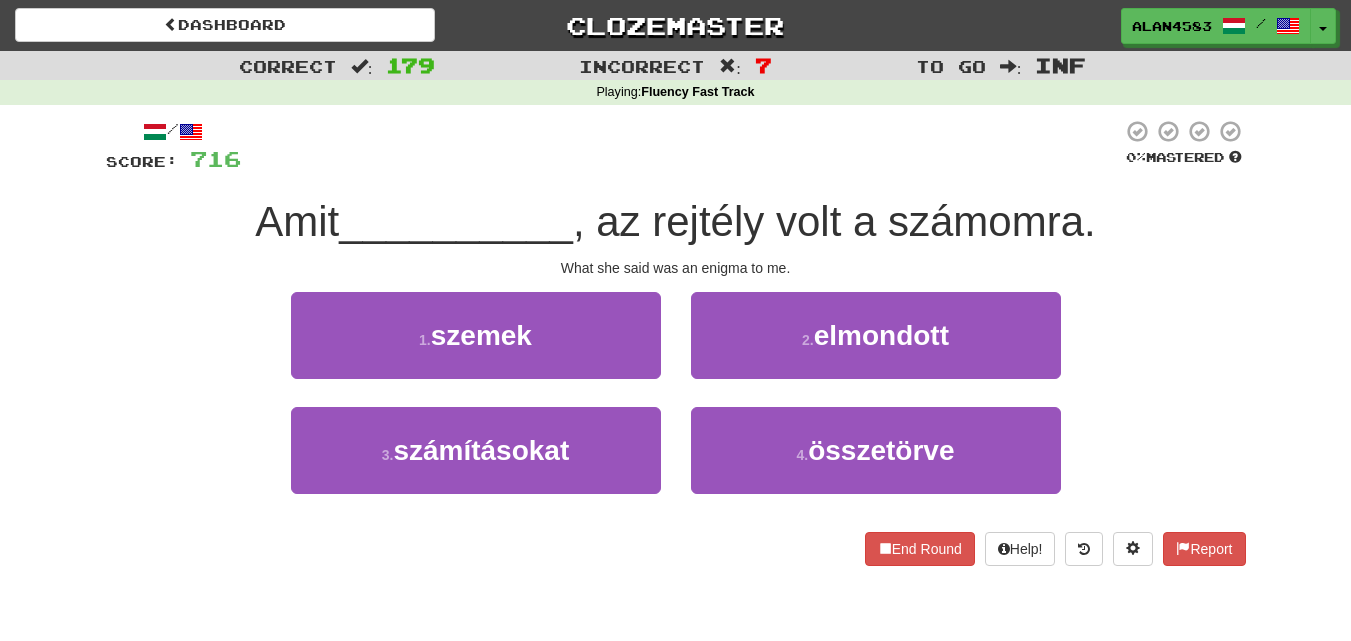 click at bounding box center (681, 146) 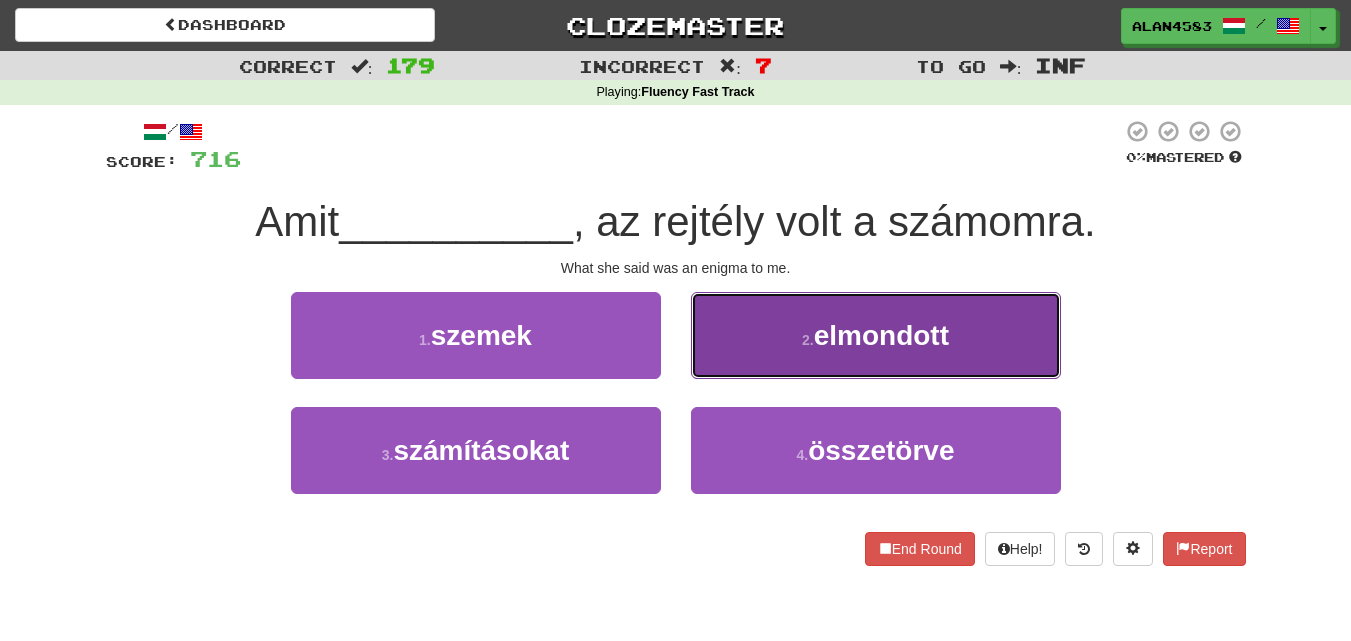 click on "2 .  elmondott" at bounding box center [876, 335] 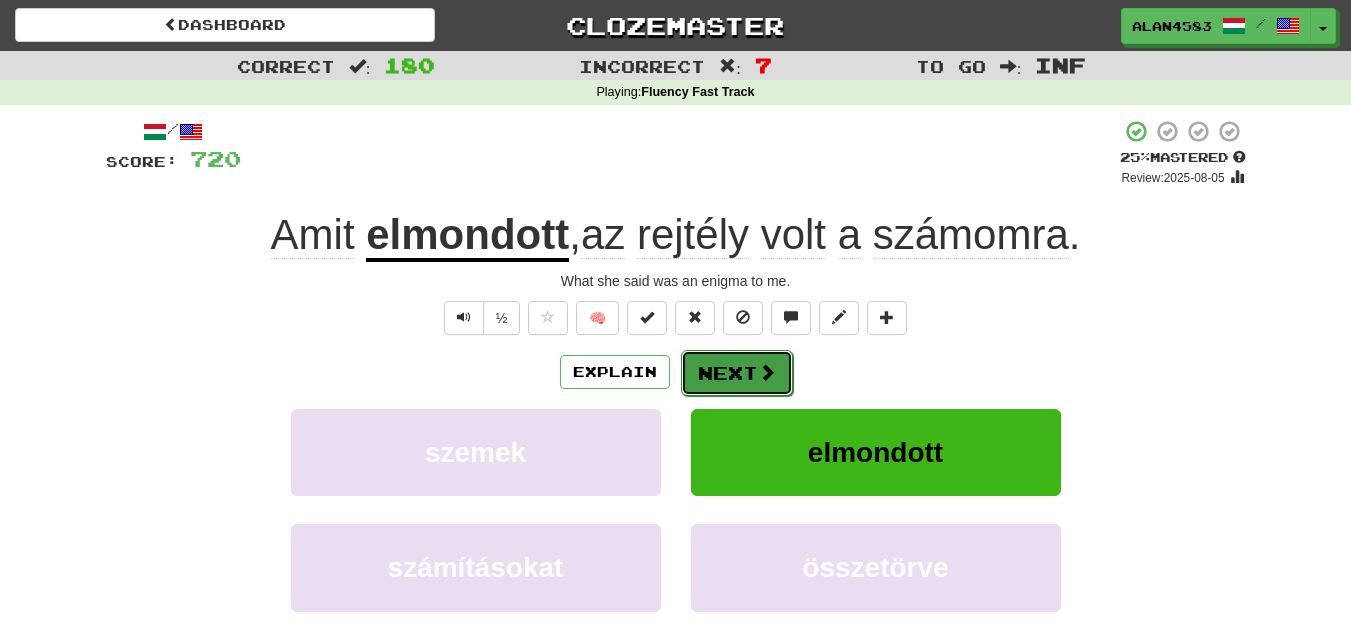 click on "Next" at bounding box center [737, 373] 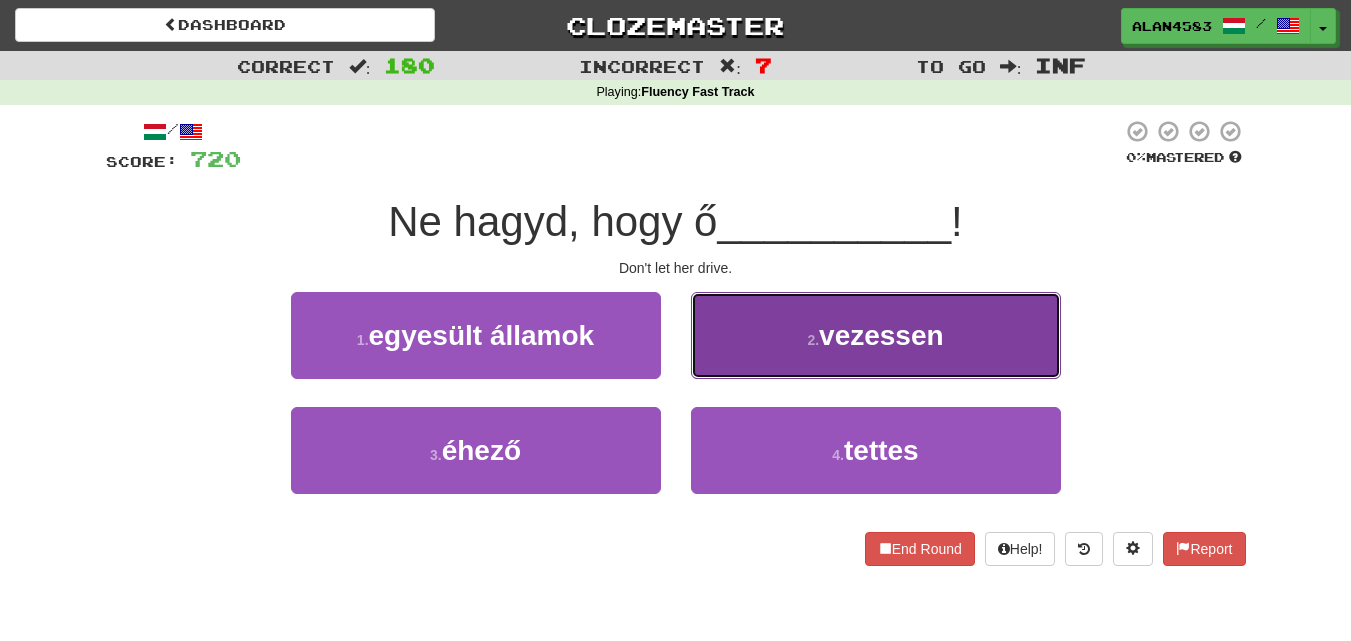 click on "2 .  vezessen" at bounding box center (876, 335) 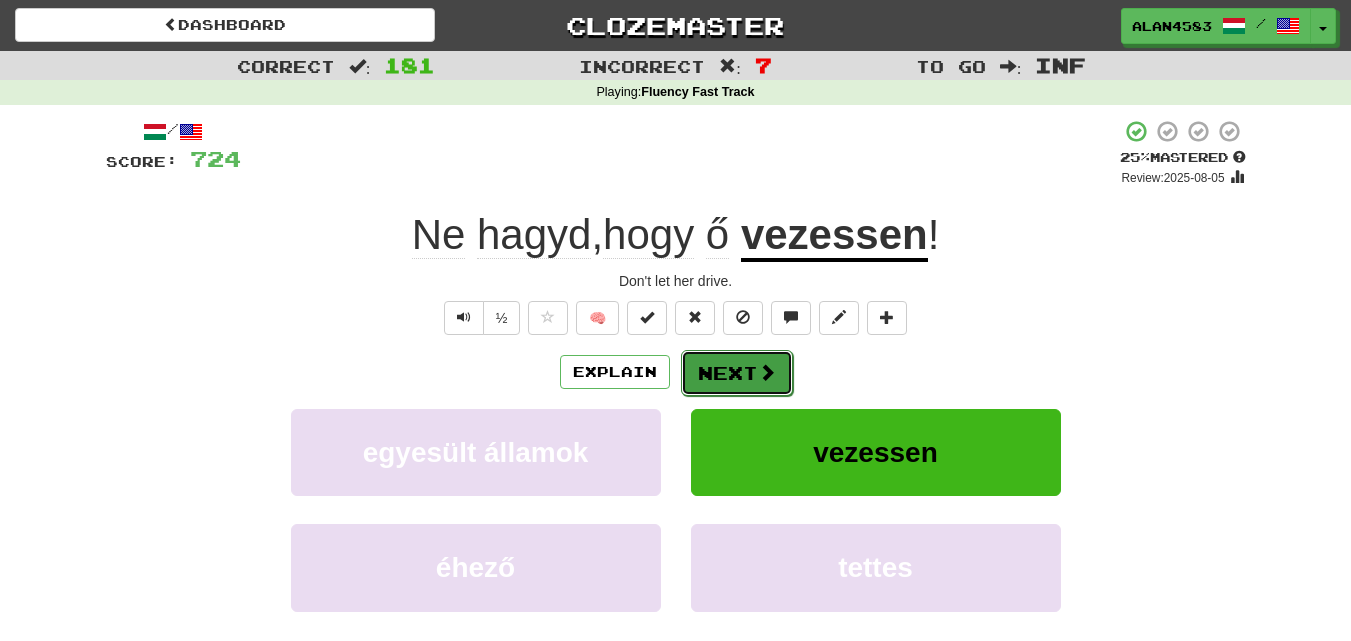 click on "Next" at bounding box center [737, 373] 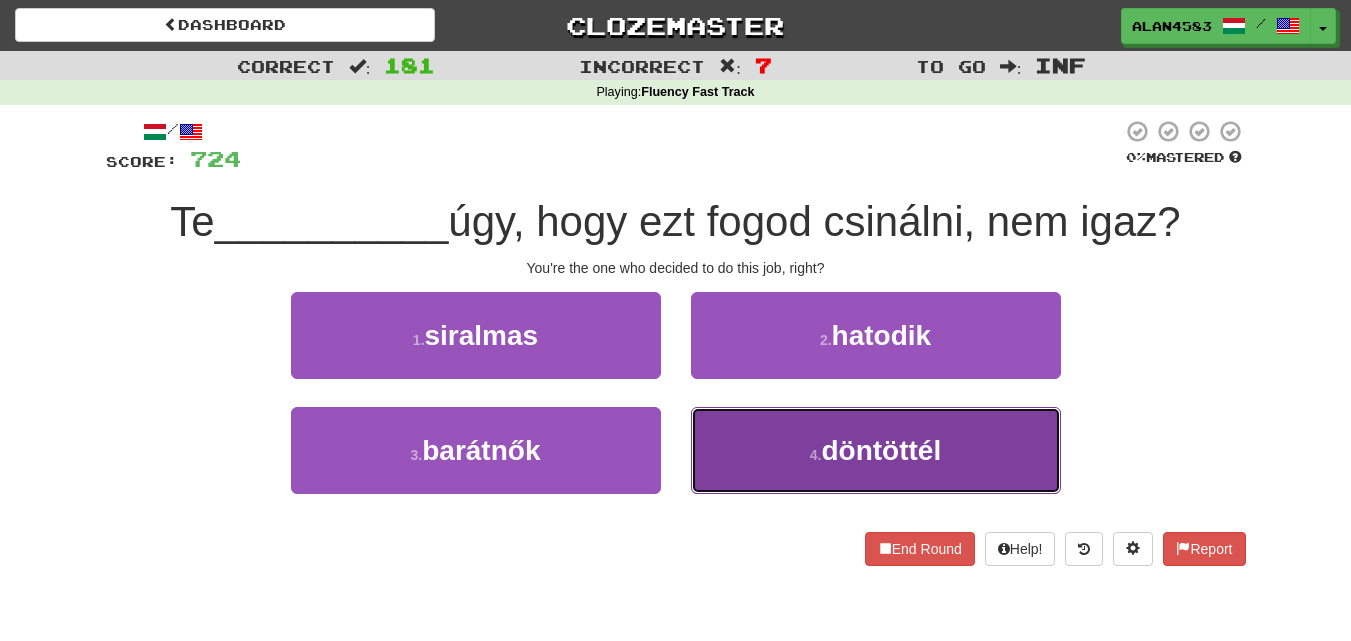 click on "4 .  döntöttél" at bounding box center [876, 450] 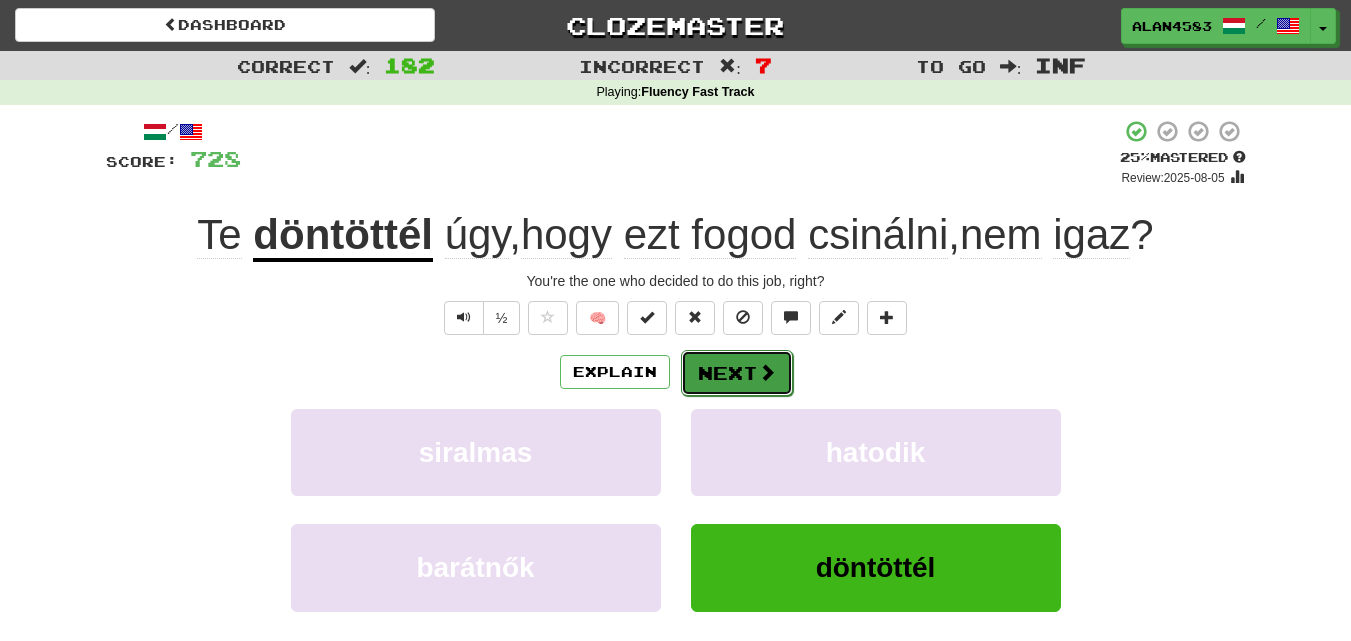 click on "Next" at bounding box center (737, 373) 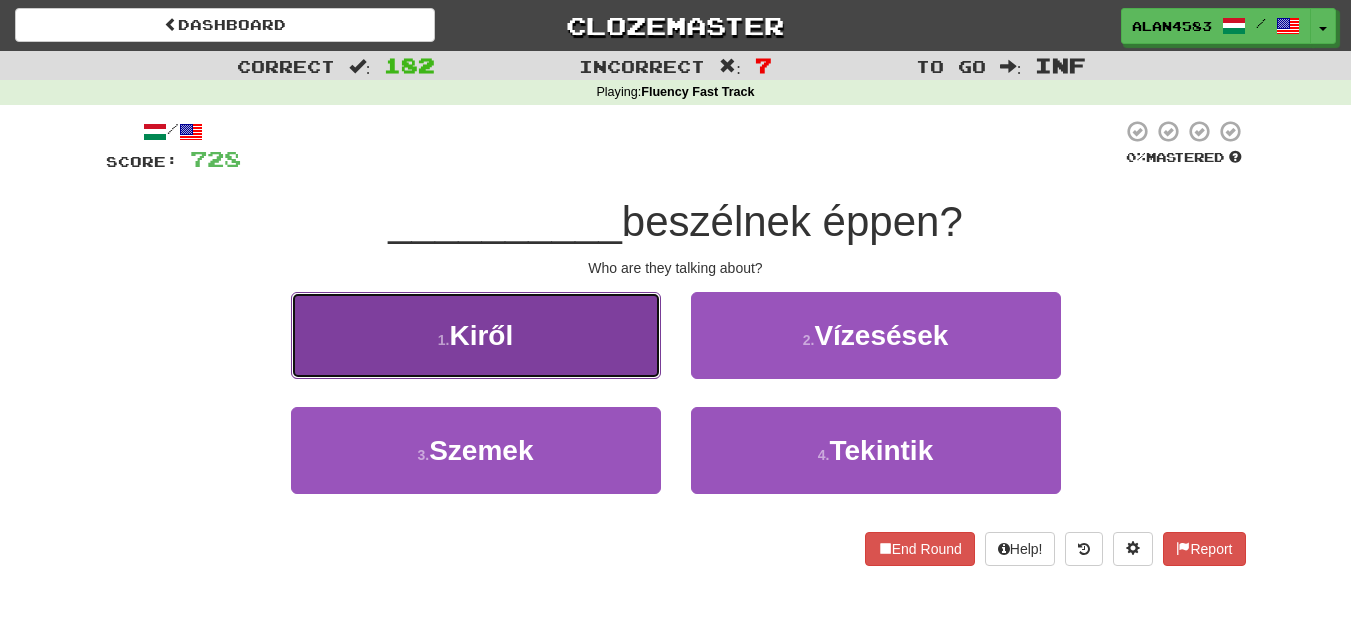click on "1 .  Kiről" at bounding box center [476, 335] 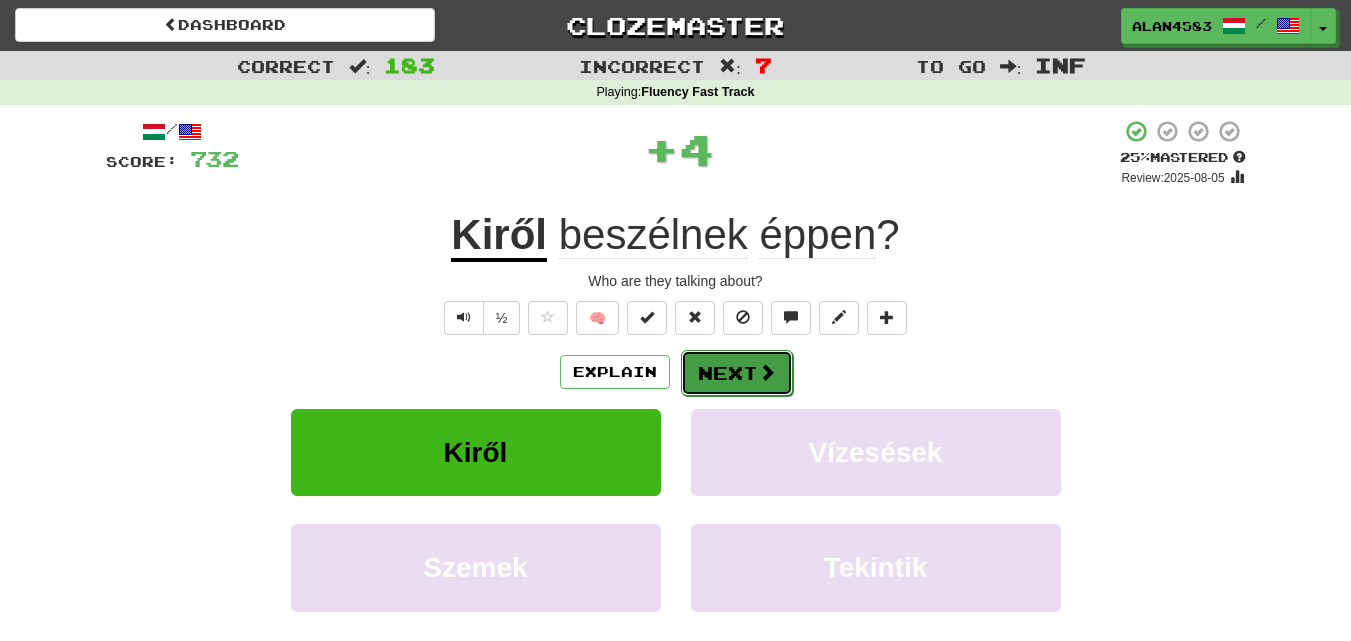 click on "Next" at bounding box center (737, 373) 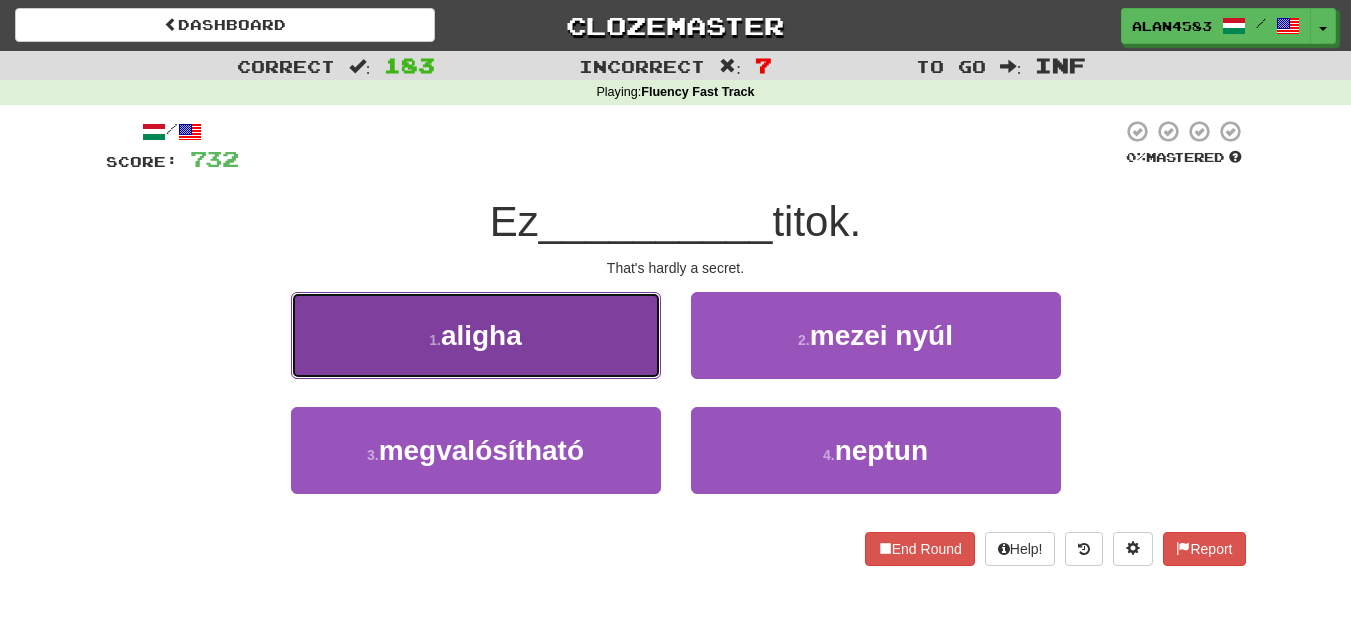 click on "1 .  aligha" at bounding box center [476, 335] 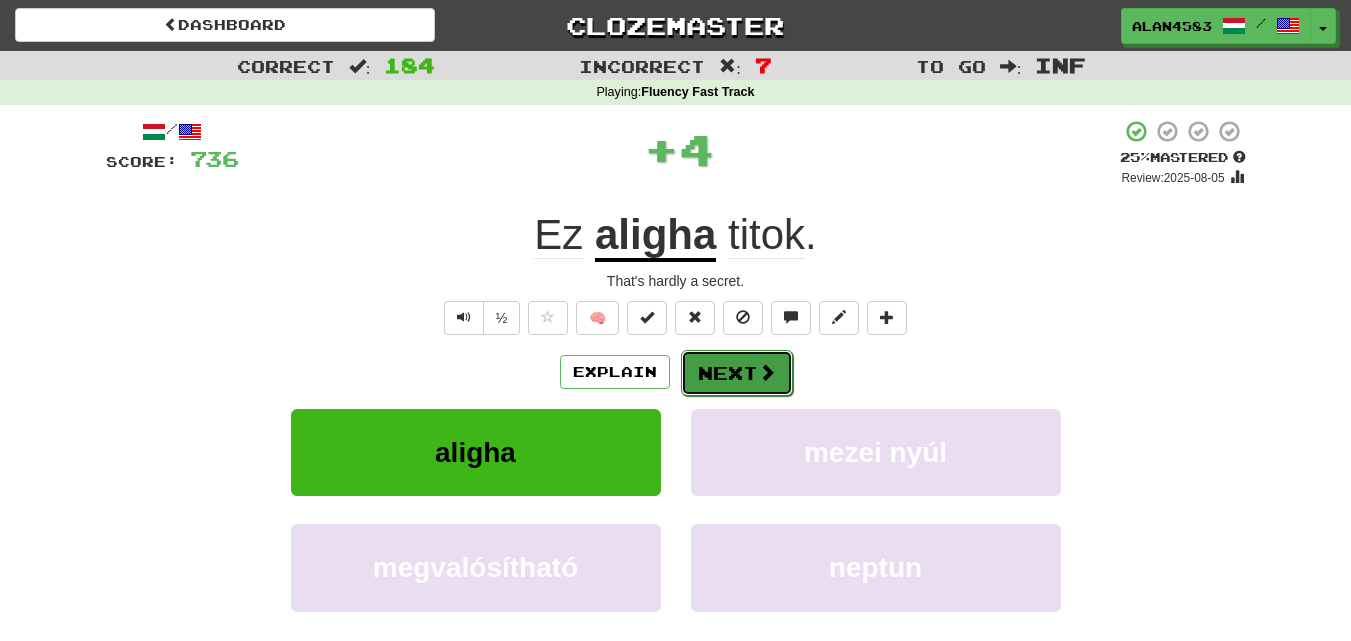 click on "Next" at bounding box center [737, 373] 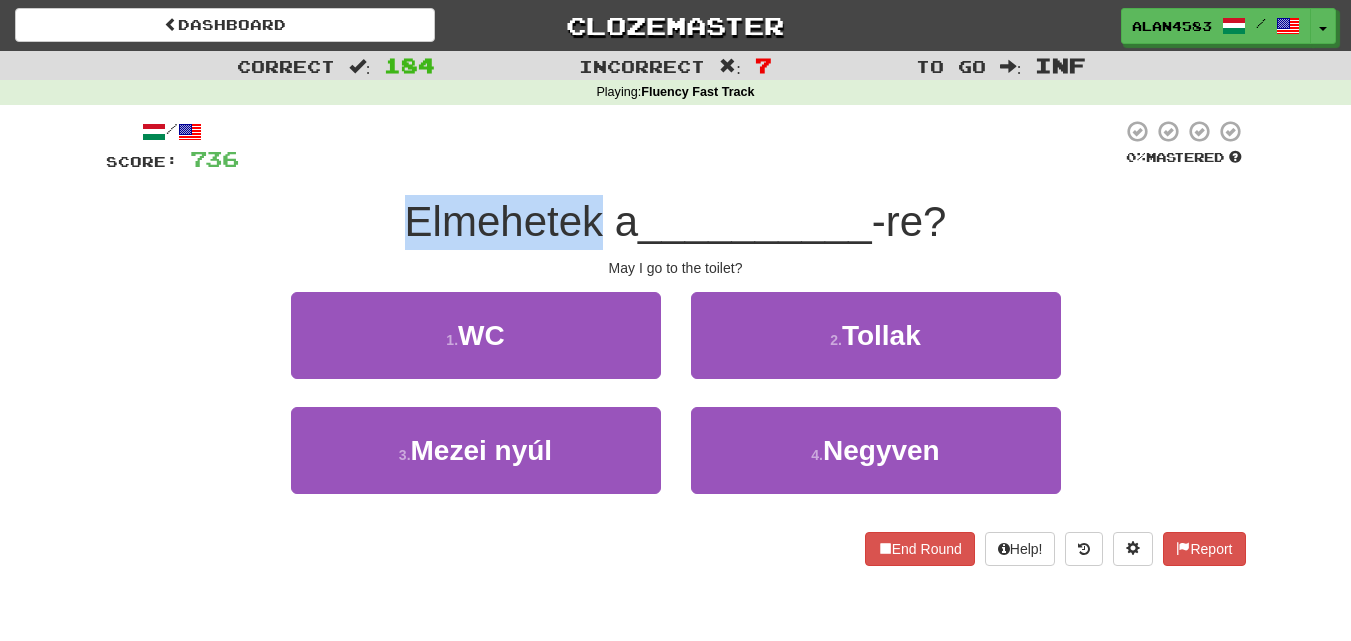 drag, startPoint x: 596, startPoint y: 215, endPoint x: 407, endPoint y: 205, distance: 189.26436 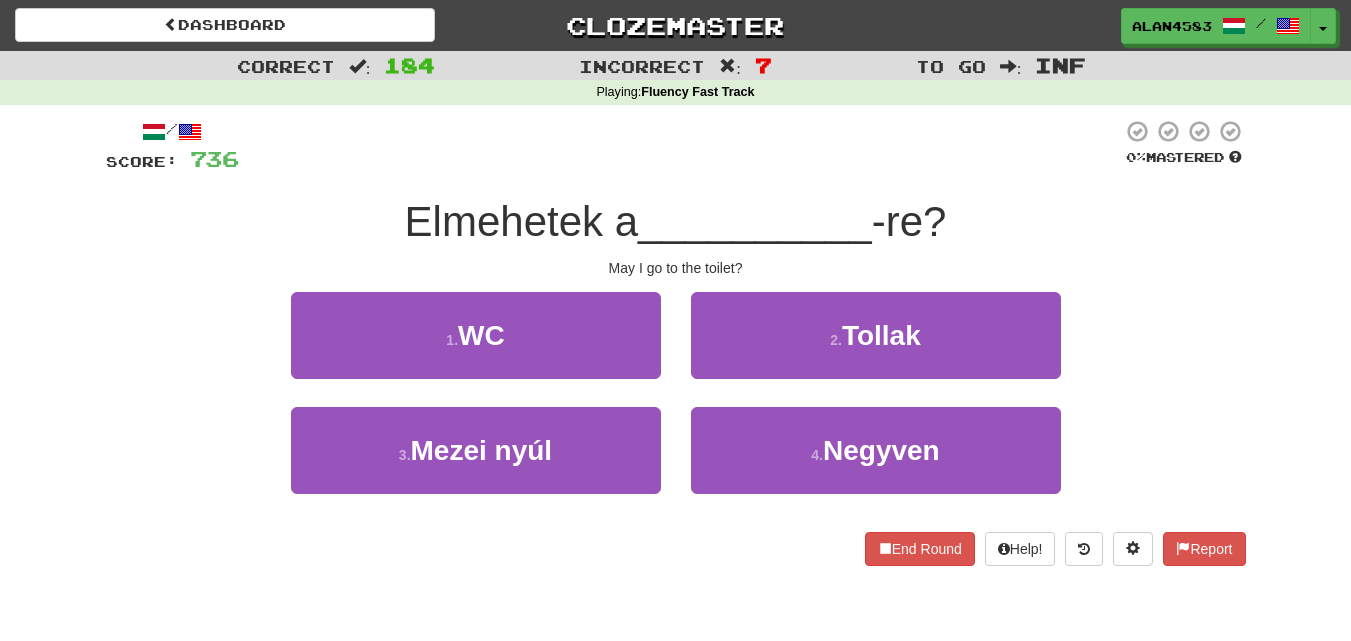 click at bounding box center (680, 146) 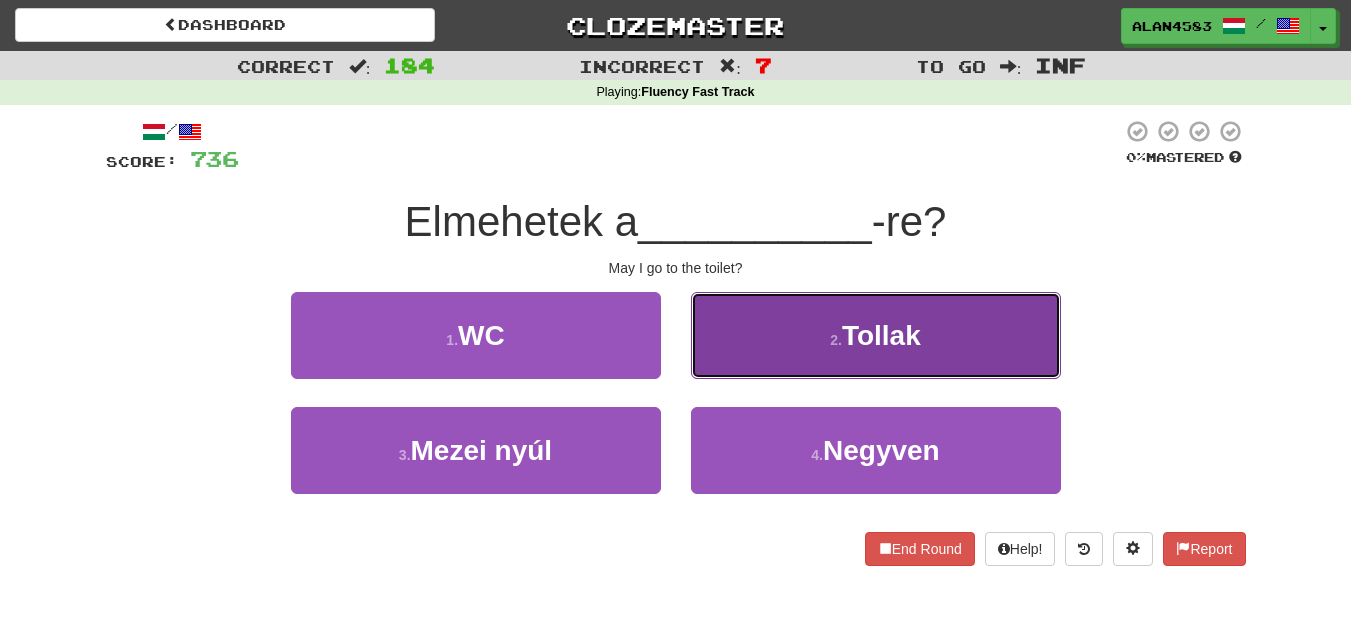 click on "2 .  Tollak" at bounding box center (876, 335) 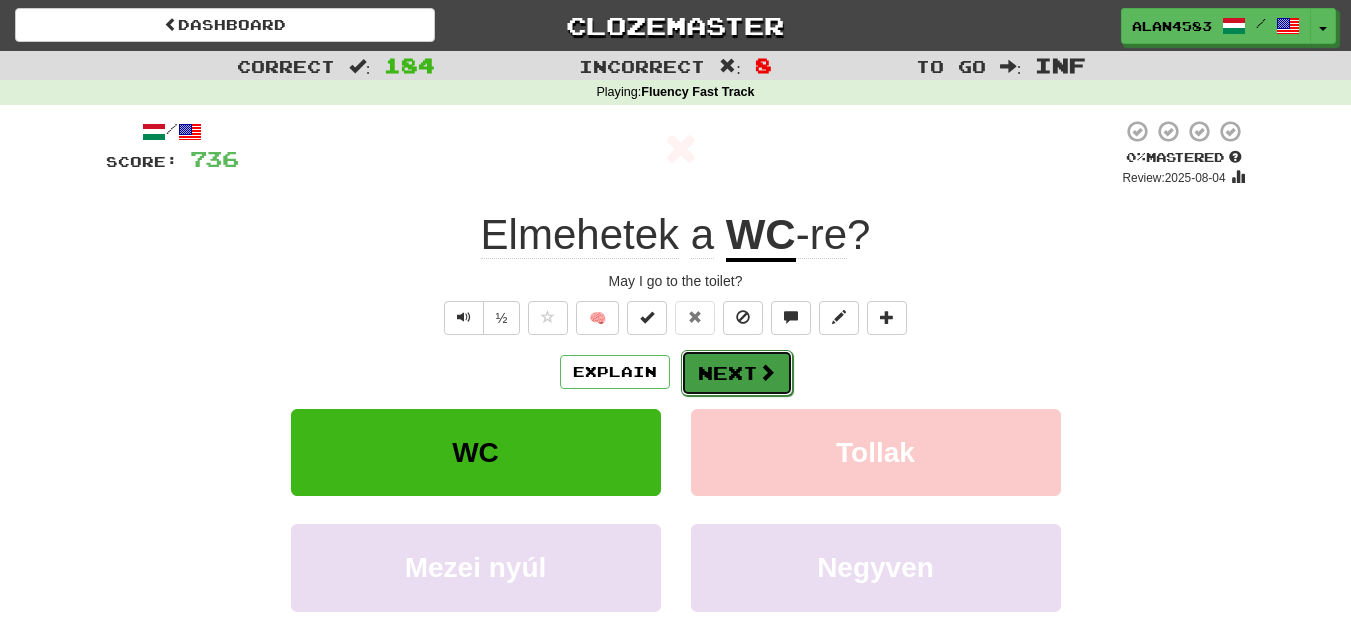 click on "Next" at bounding box center [737, 373] 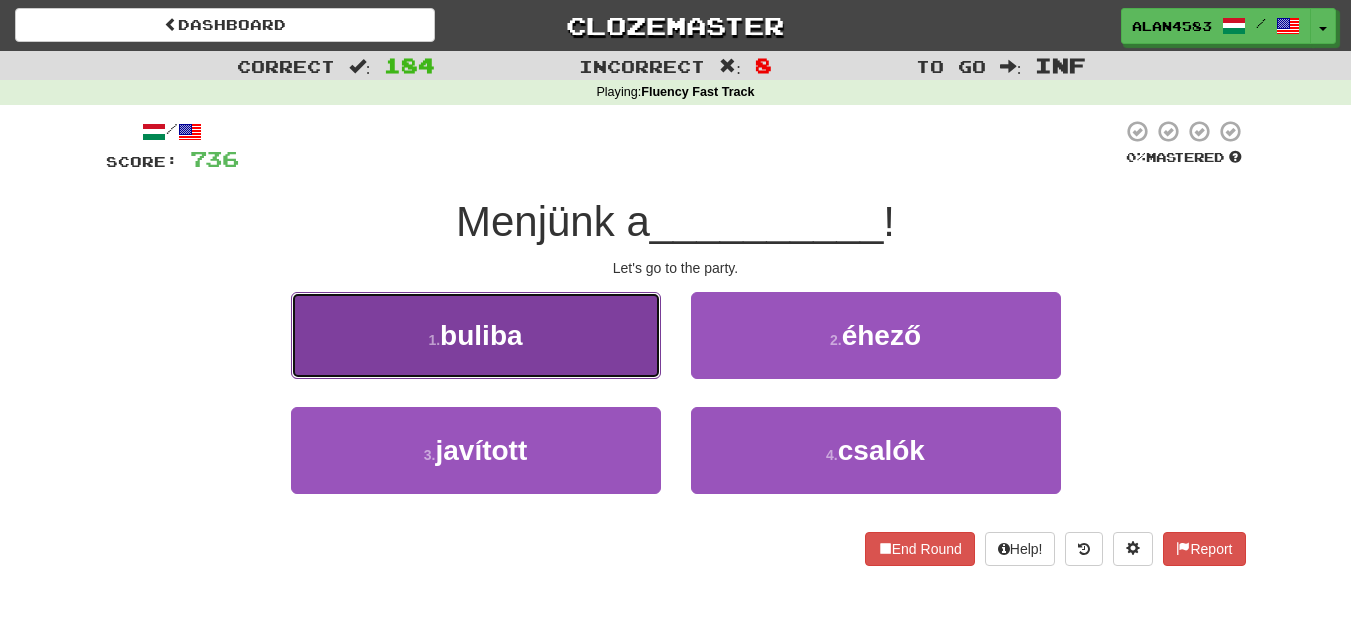 click on "1 .  buliba" at bounding box center [476, 335] 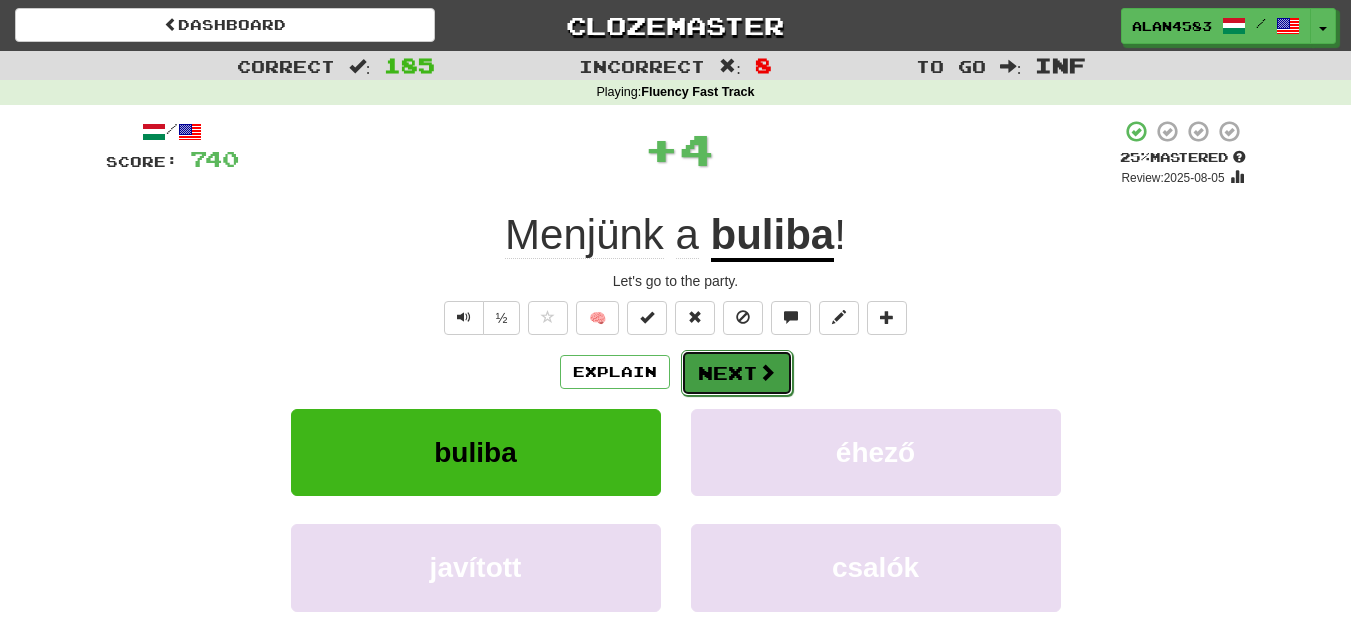 click on "Next" at bounding box center [737, 373] 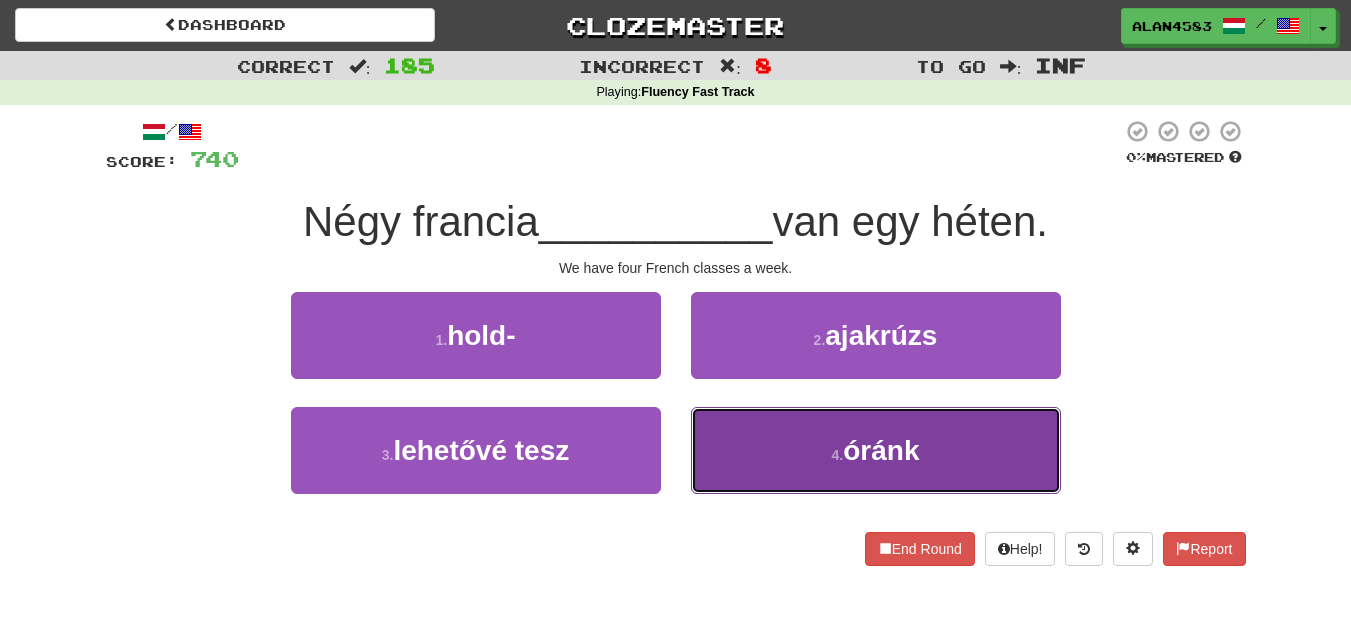 click on "4 .  óránk" at bounding box center (876, 450) 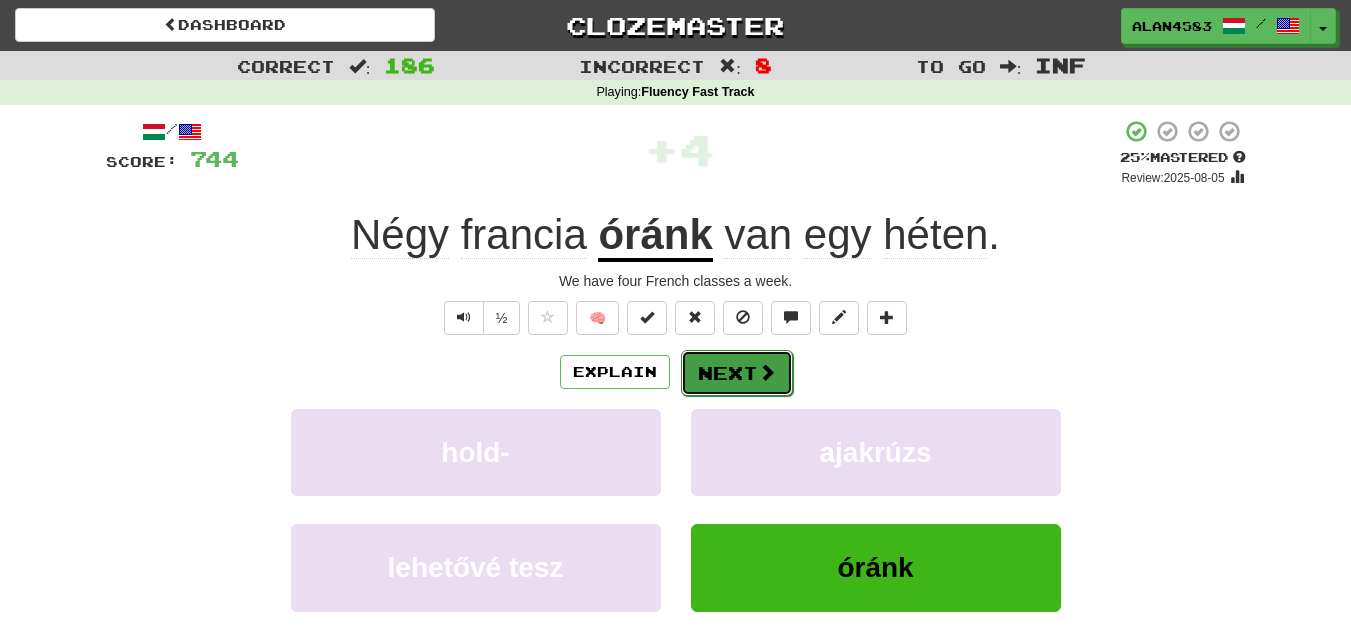 click on "Next" at bounding box center (737, 373) 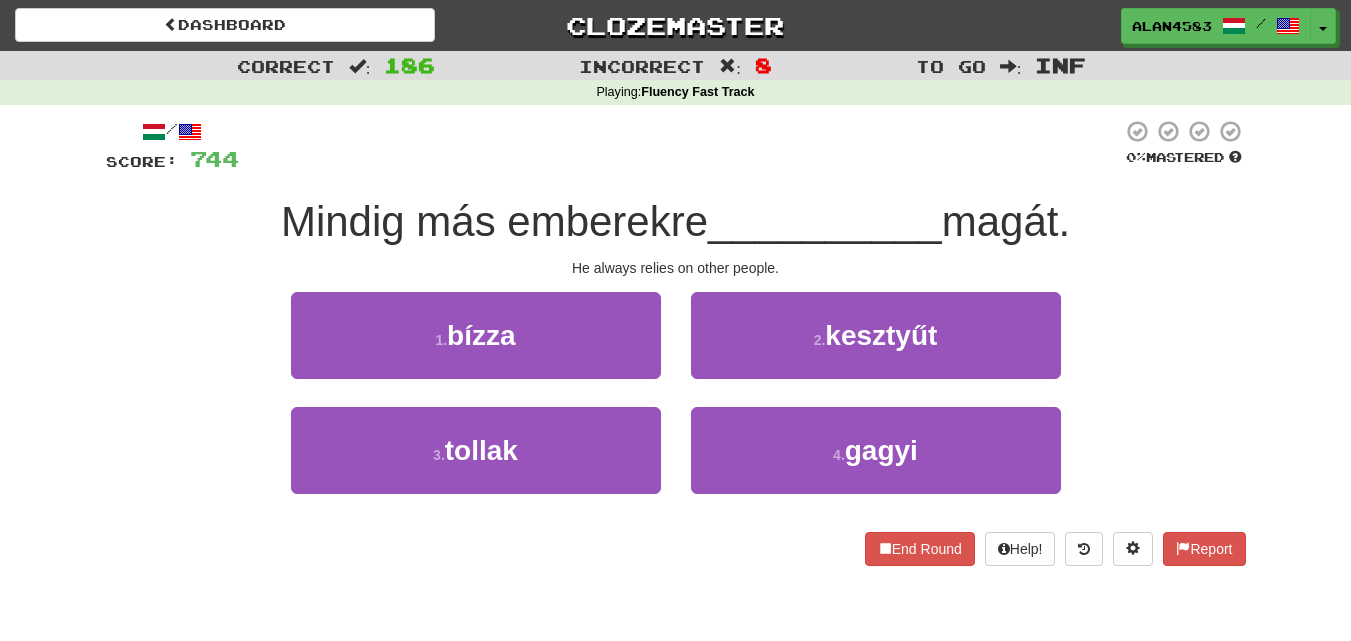 click on "Mindig más emberekre" at bounding box center [494, 221] 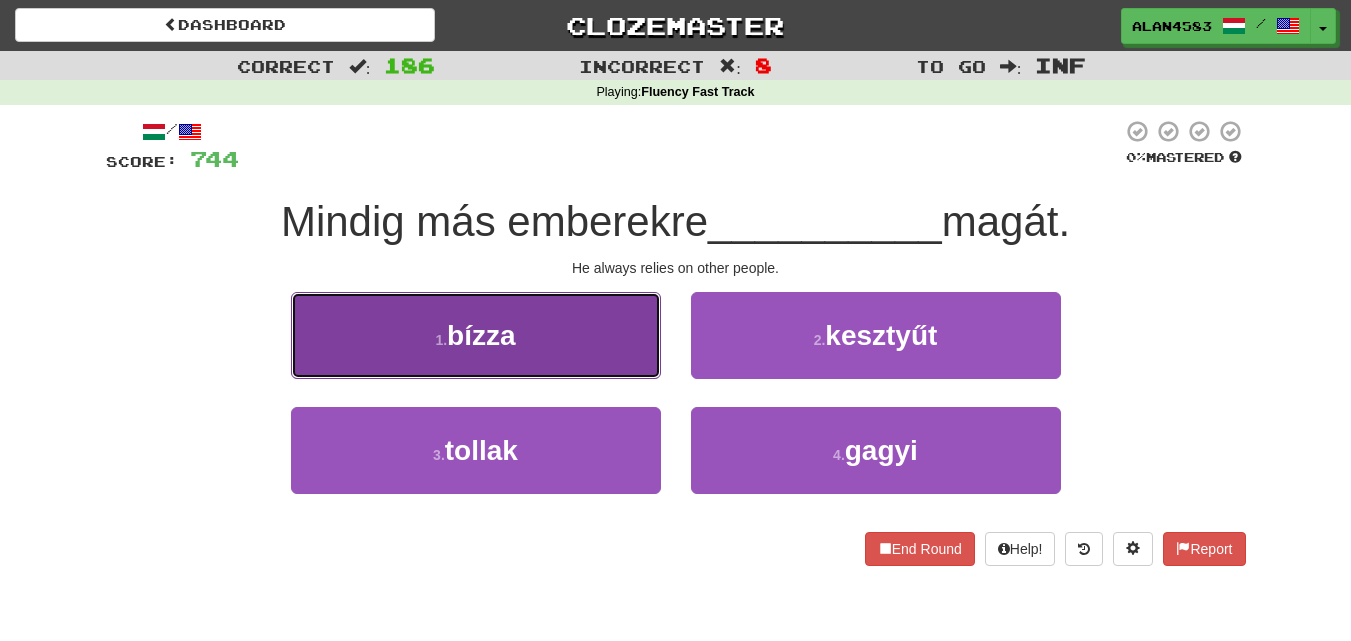 click on "1 .  bízza" at bounding box center [476, 335] 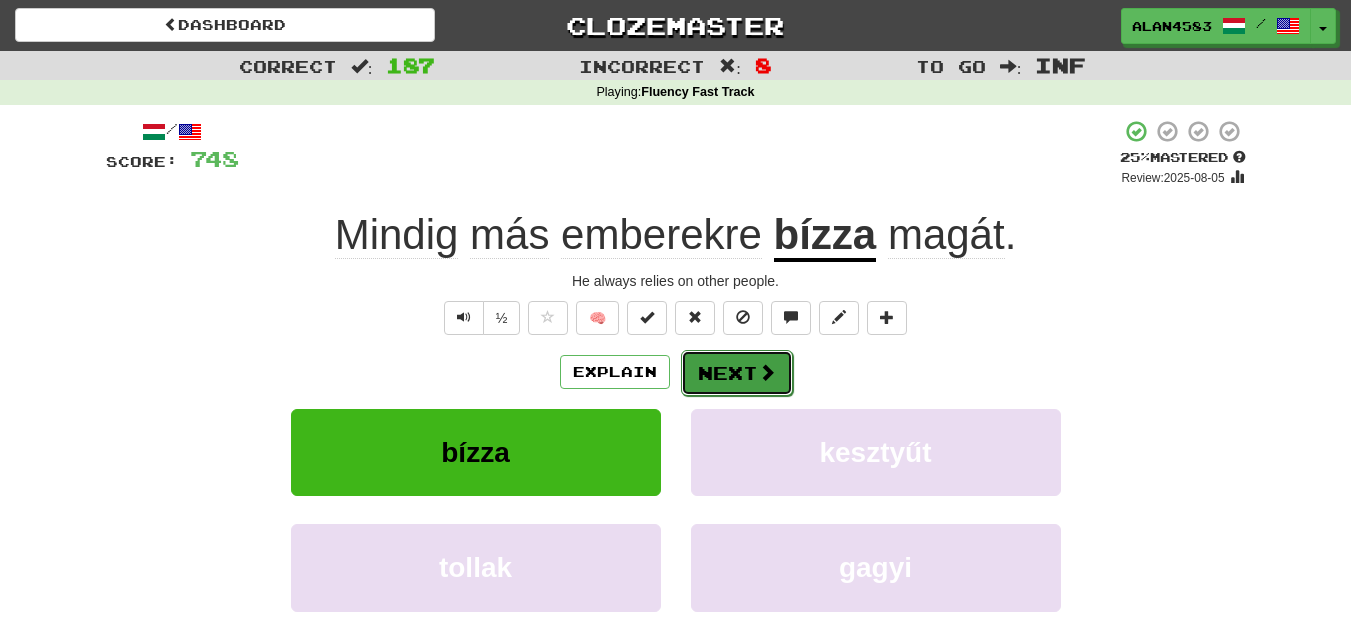 click on "Next" at bounding box center [737, 373] 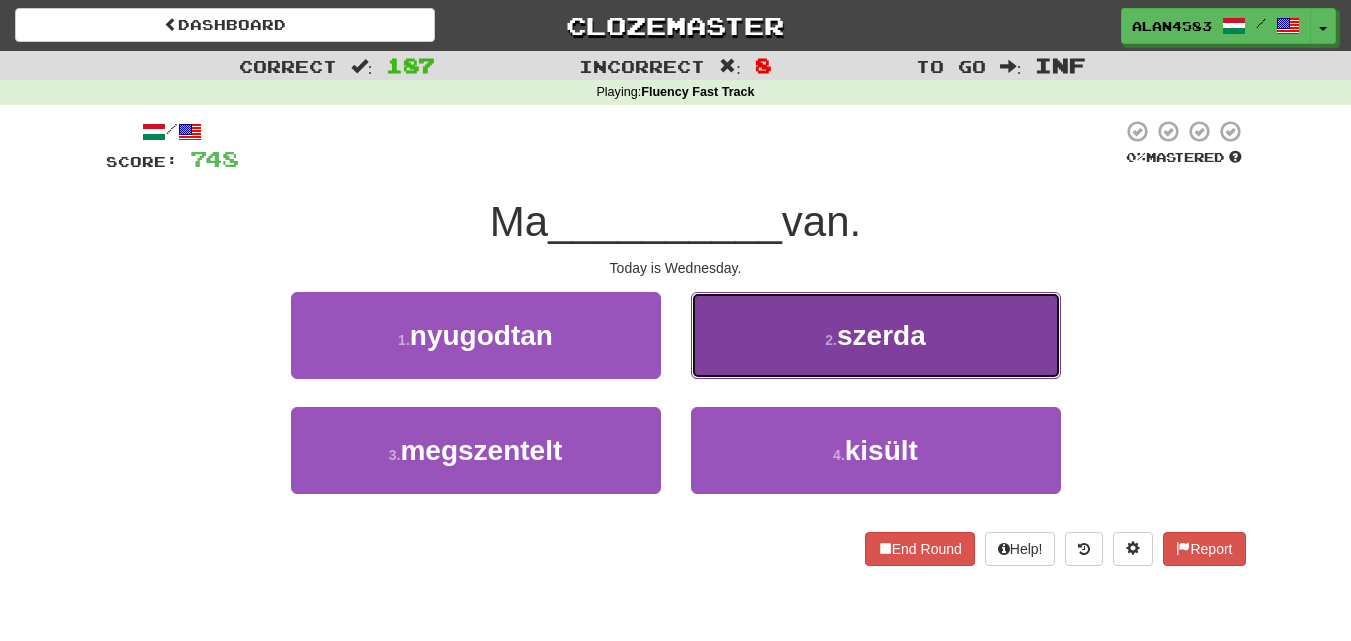 click on "2 .  szerda" at bounding box center (876, 335) 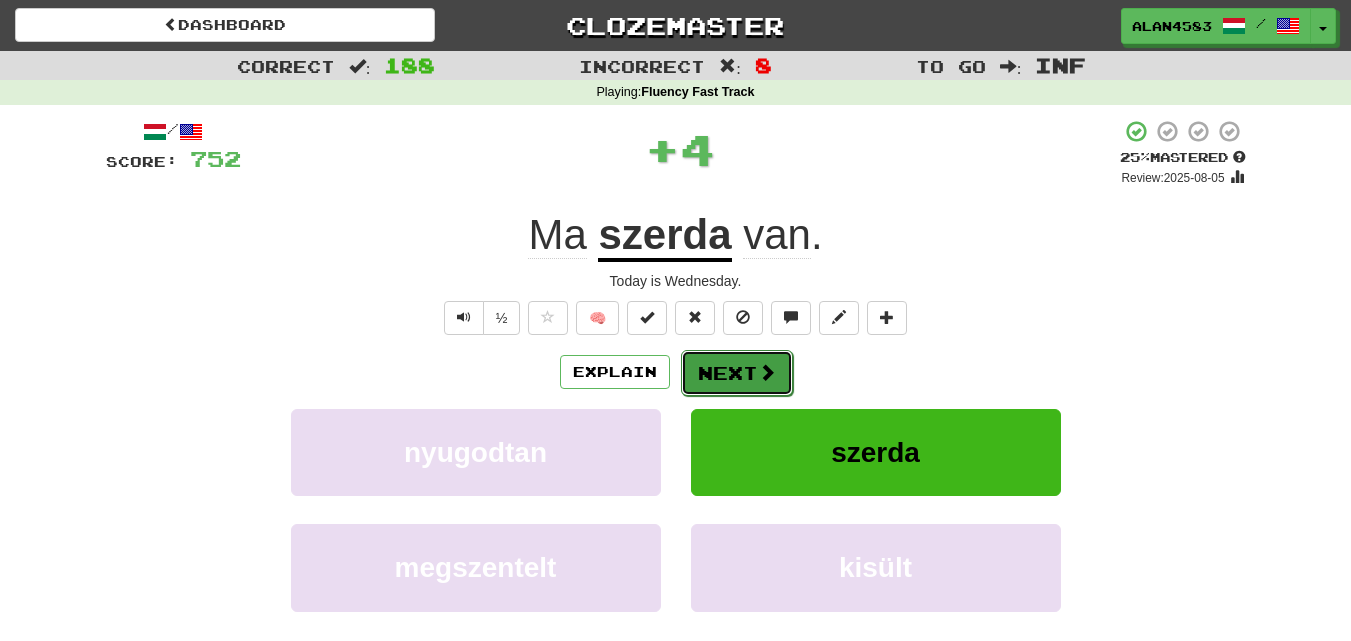 click on "Next" at bounding box center (737, 373) 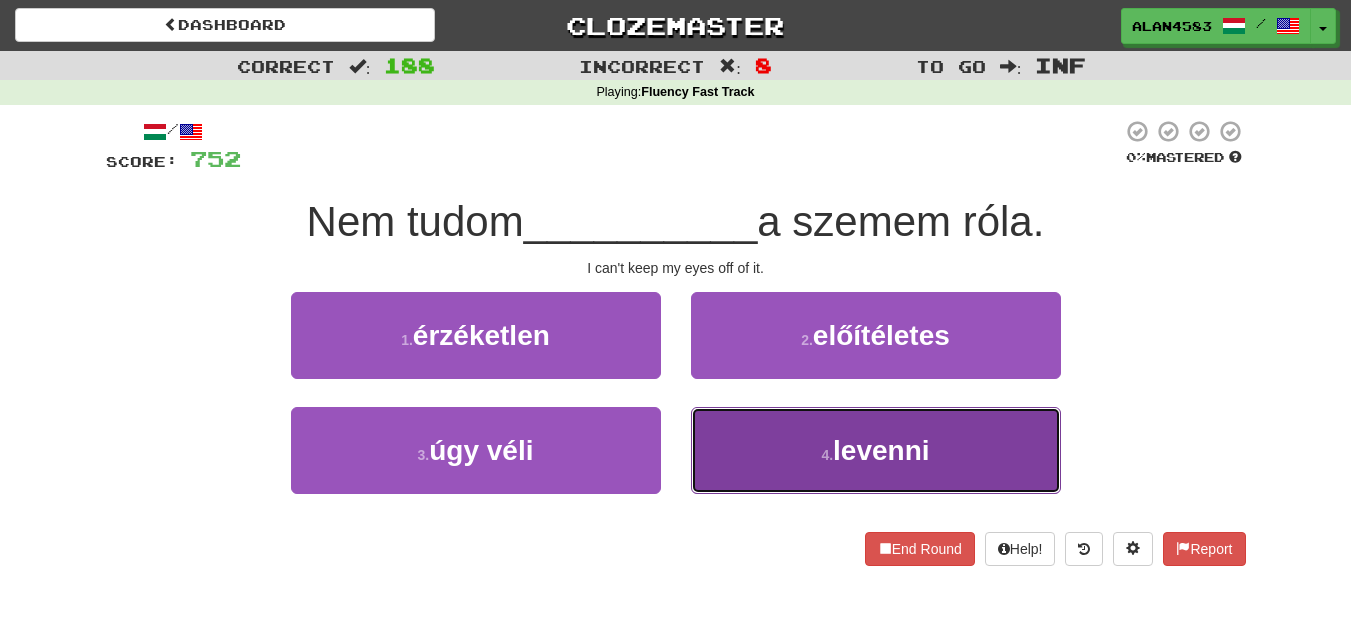 click on "levenni" at bounding box center (881, 450) 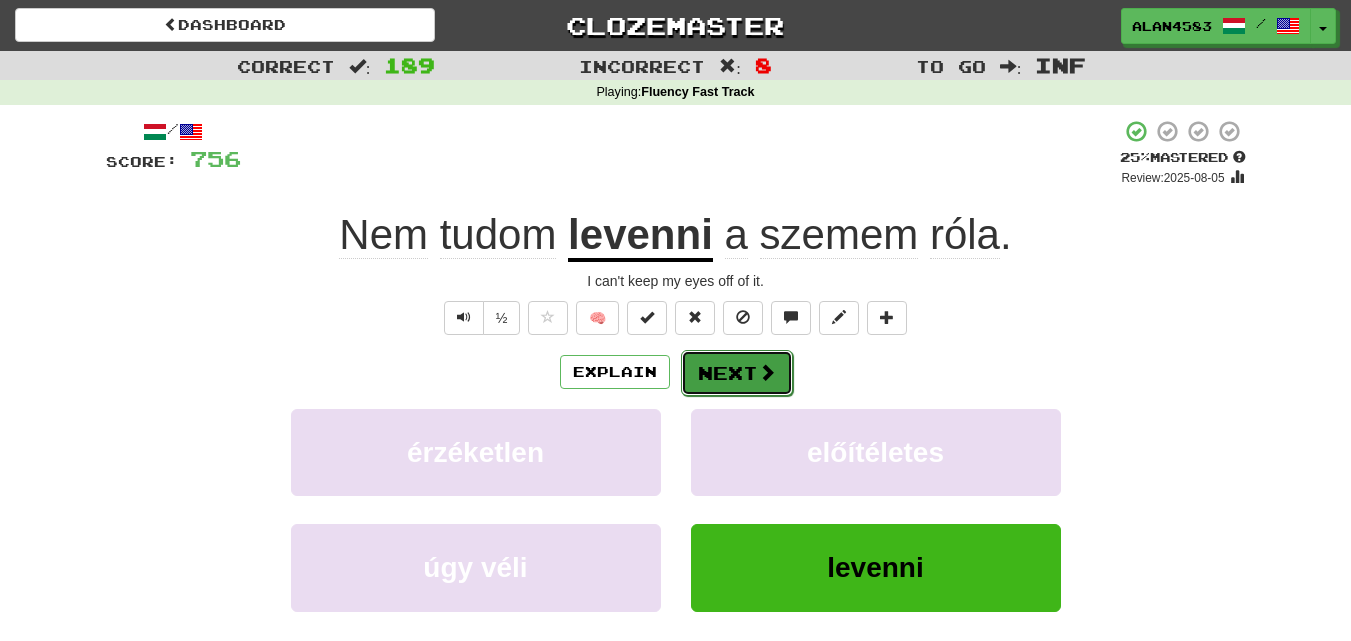 click on "Next" at bounding box center (737, 373) 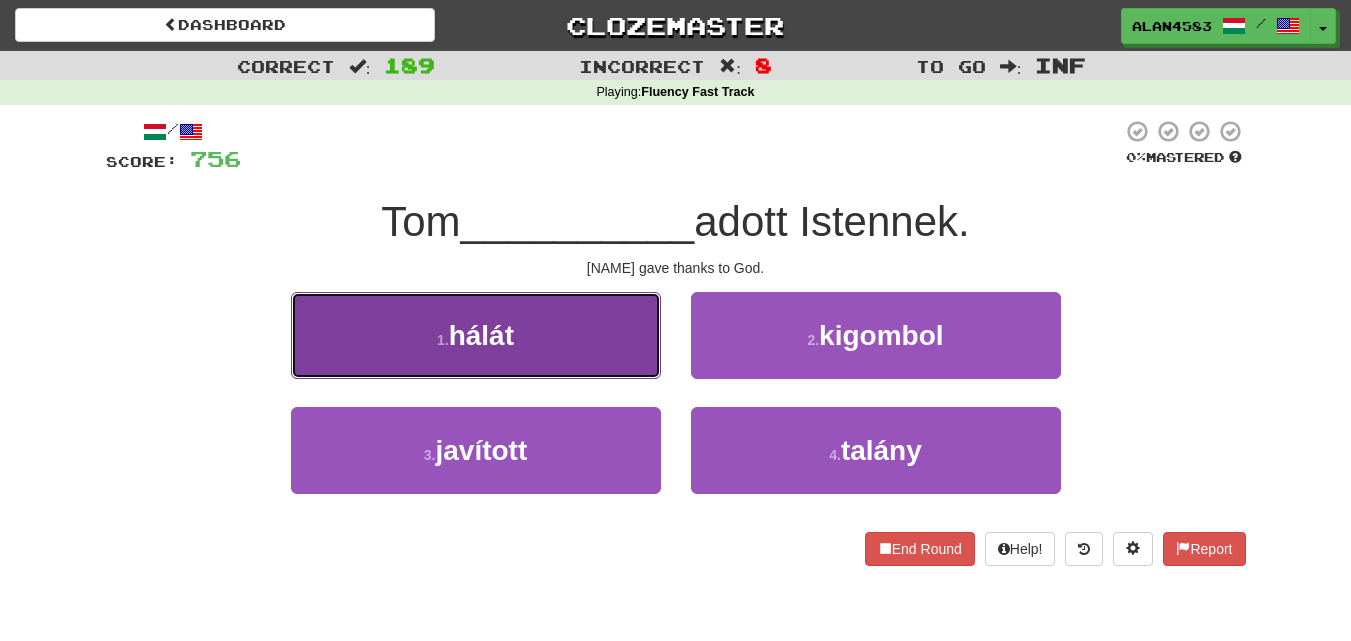click on "1 .  hálát" at bounding box center [476, 335] 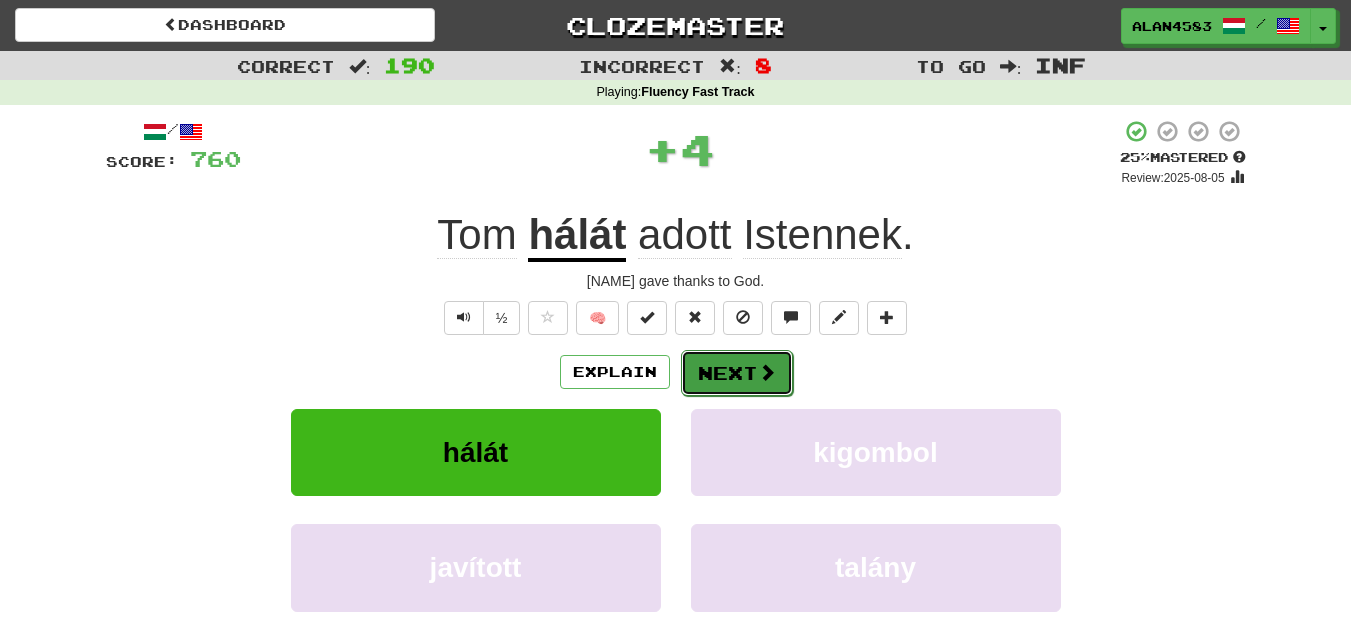 click on "Next" at bounding box center [737, 373] 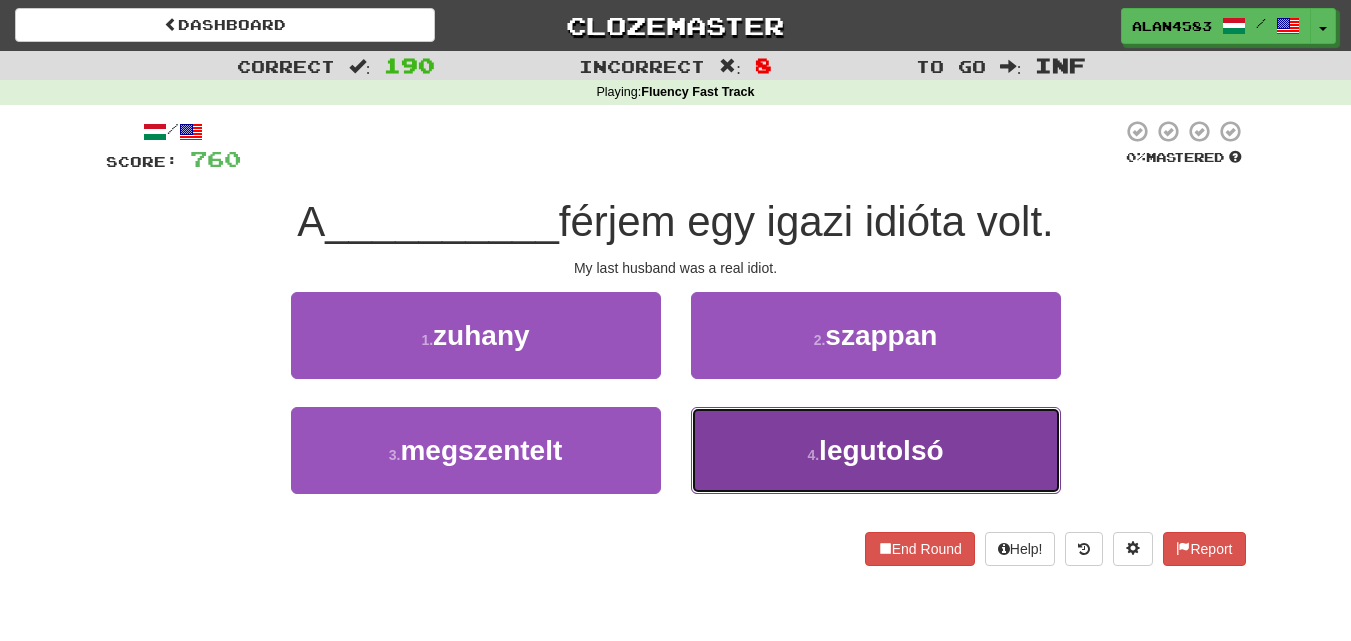 click on "legutolsó" at bounding box center (881, 450) 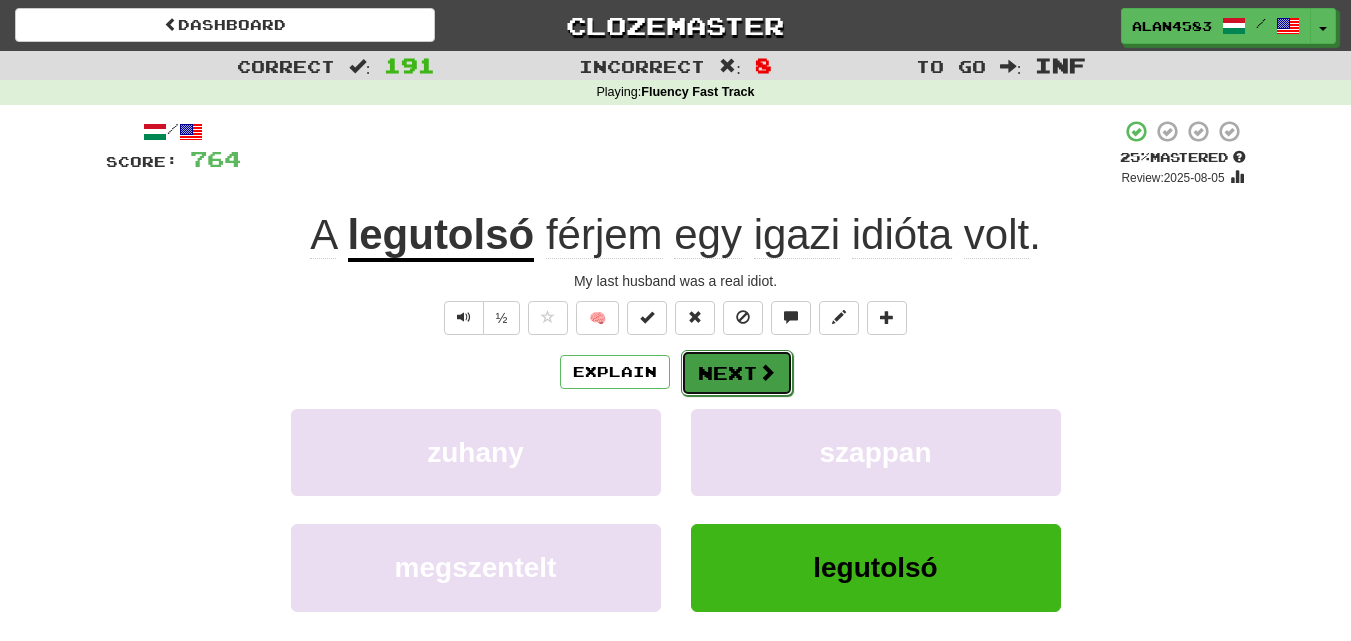 click at bounding box center (767, 372) 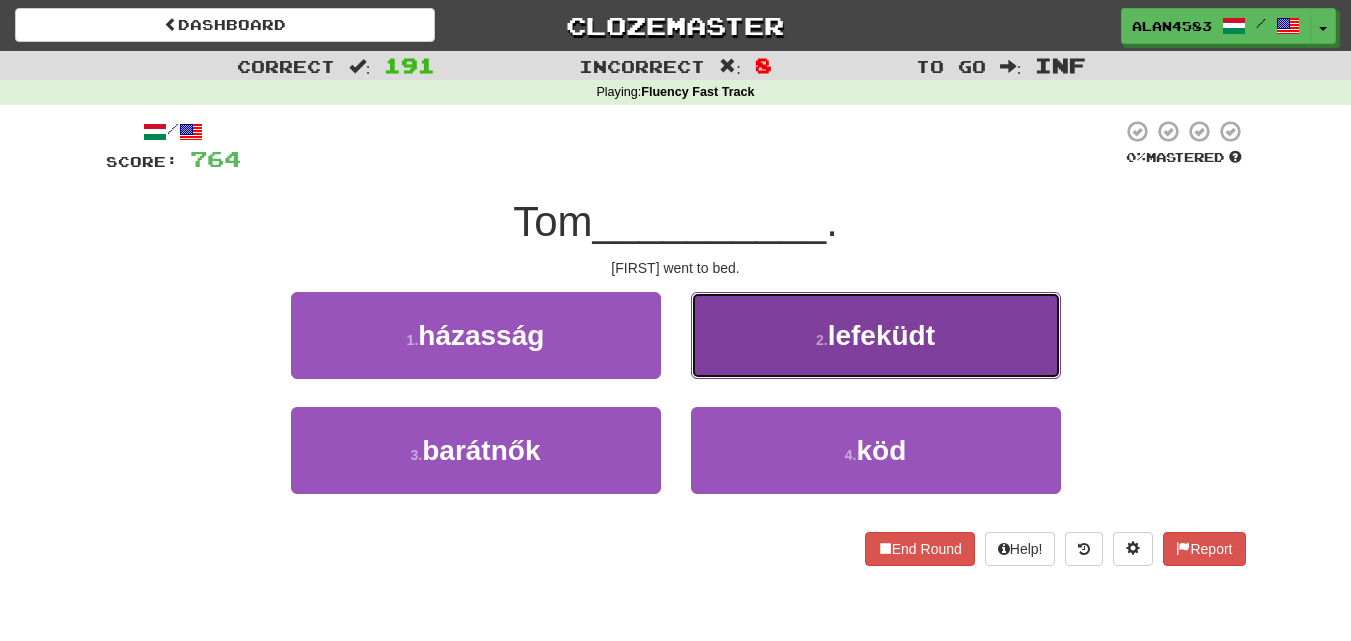 click on "2 .  lefeküdt" at bounding box center (876, 335) 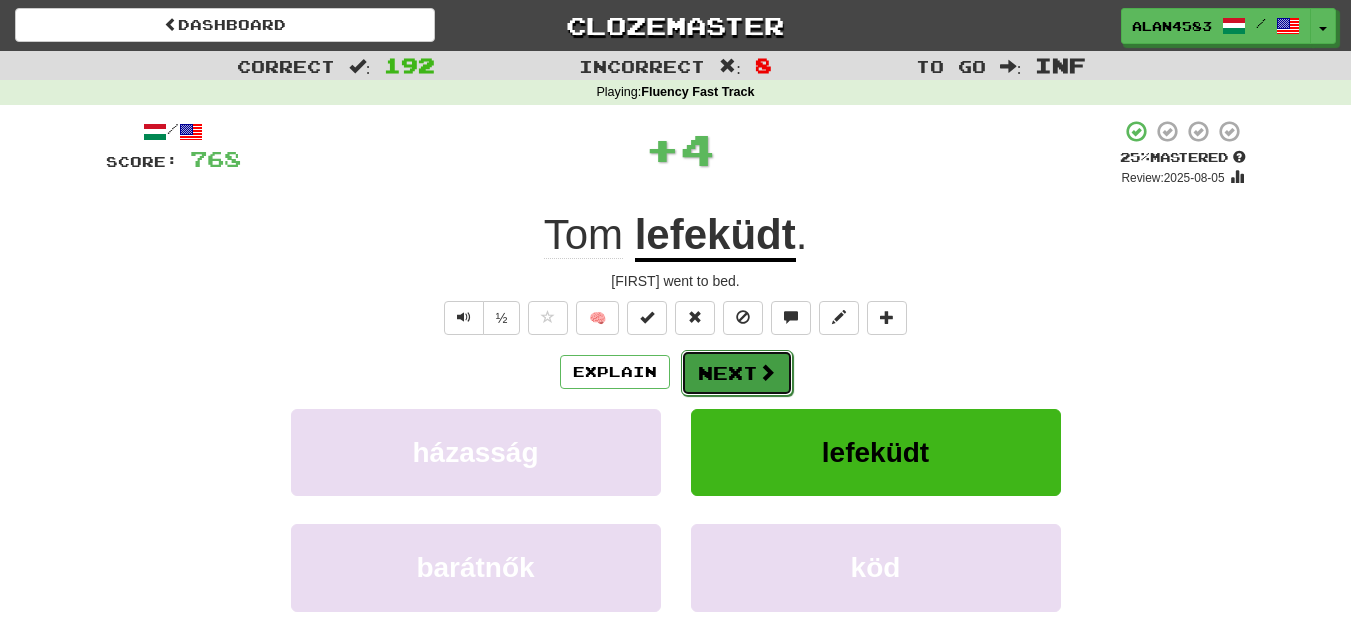 click at bounding box center [767, 372] 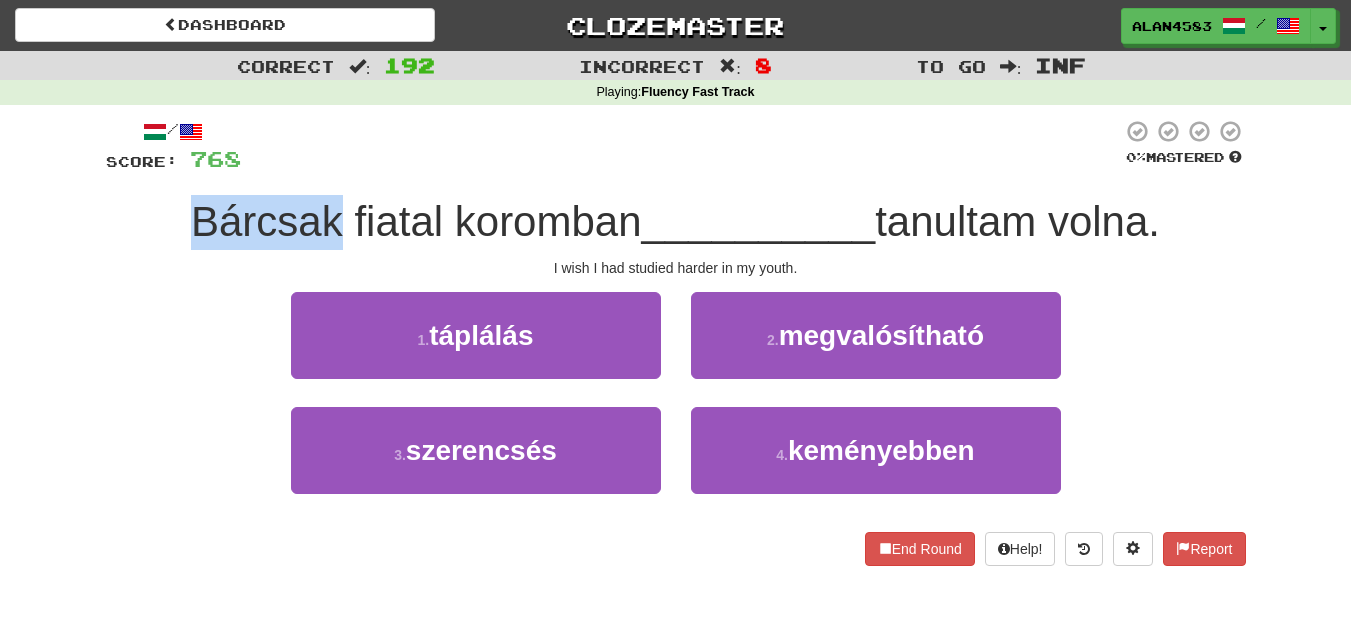 drag, startPoint x: 328, startPoint y: 223, endPoint x: 128, endPoint y: 228, distance: 200.06248 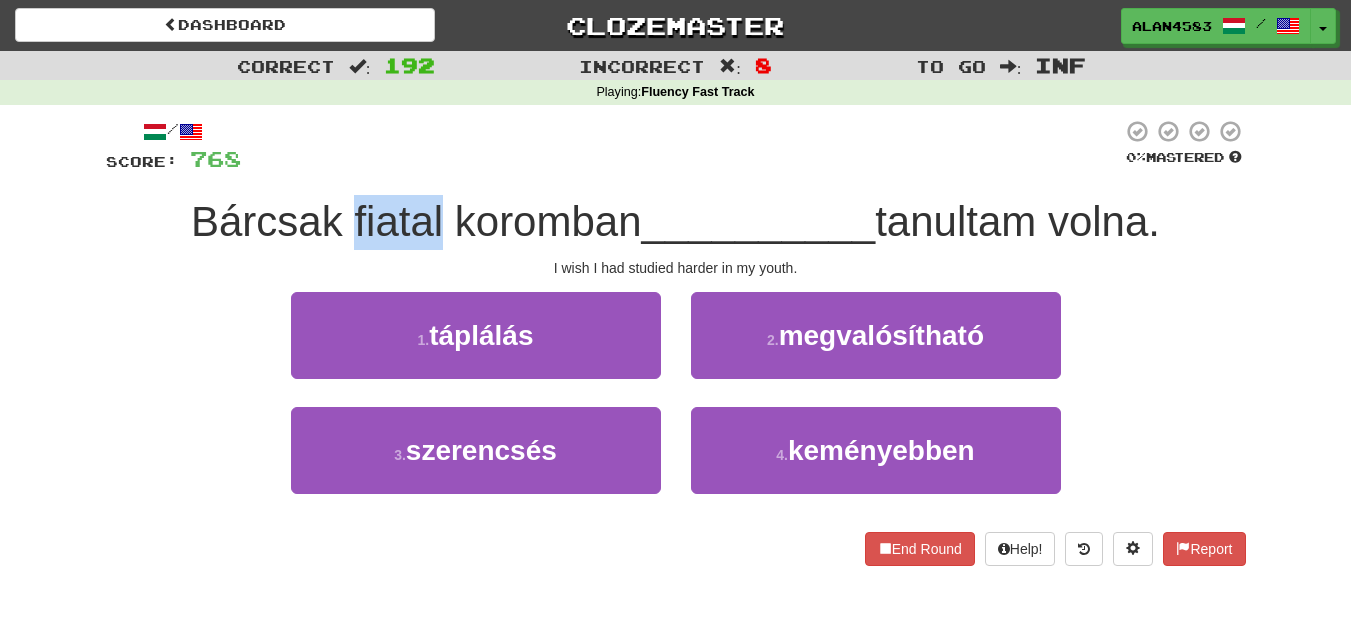 drag, startPoint x: 337, startPoint y: 215, endPoint x: 431, endPoint y: 207, distance: 94.33981 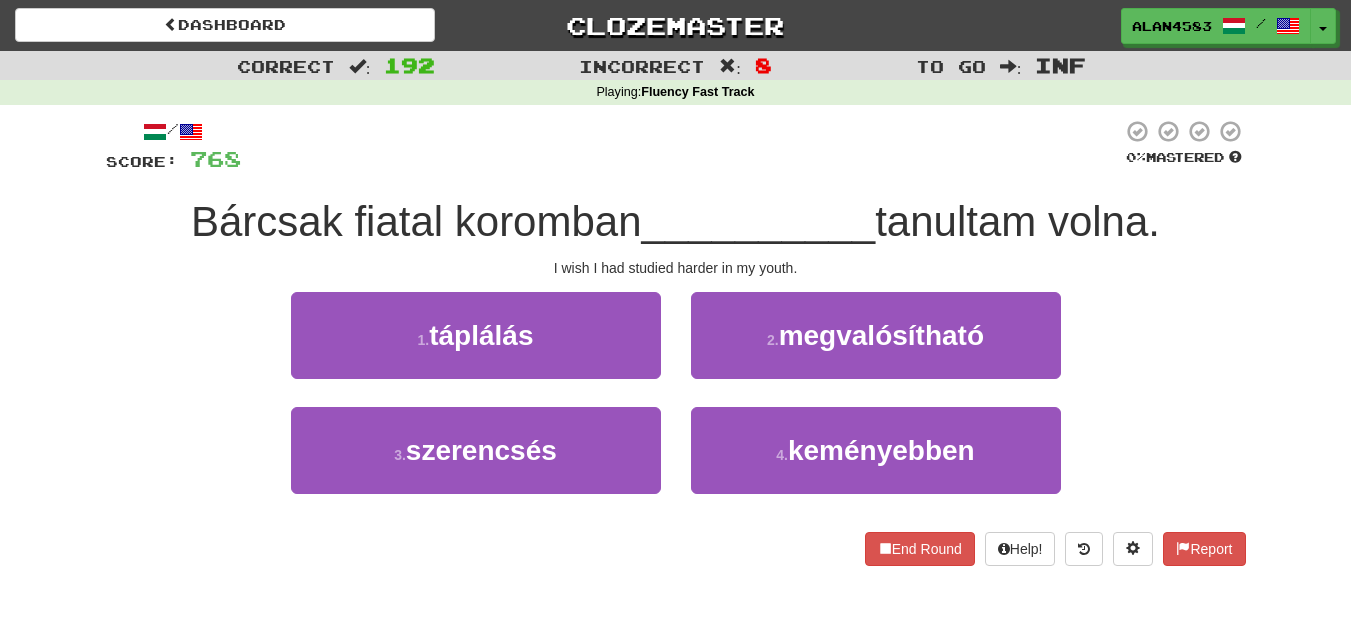click at bounding box center (681, 146) 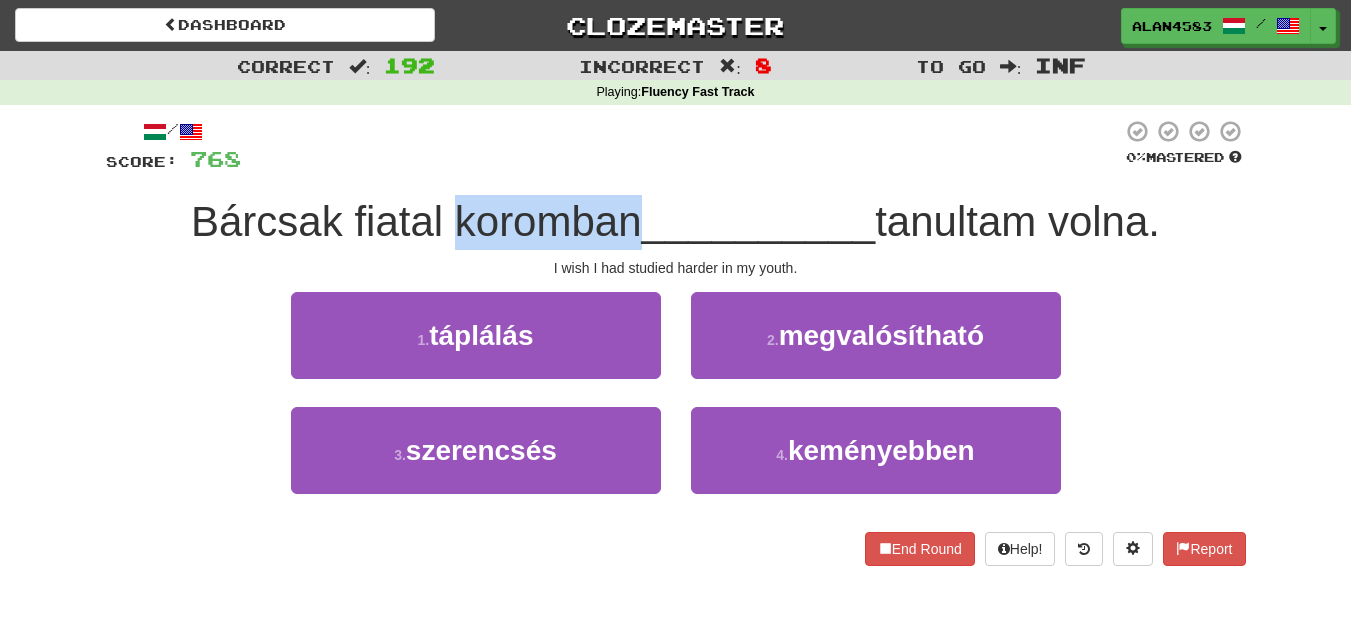 drag, startPoint x: 442, startPoint y: 223, endPoint x: 619, endPoint y: 202, distance: 178.24141 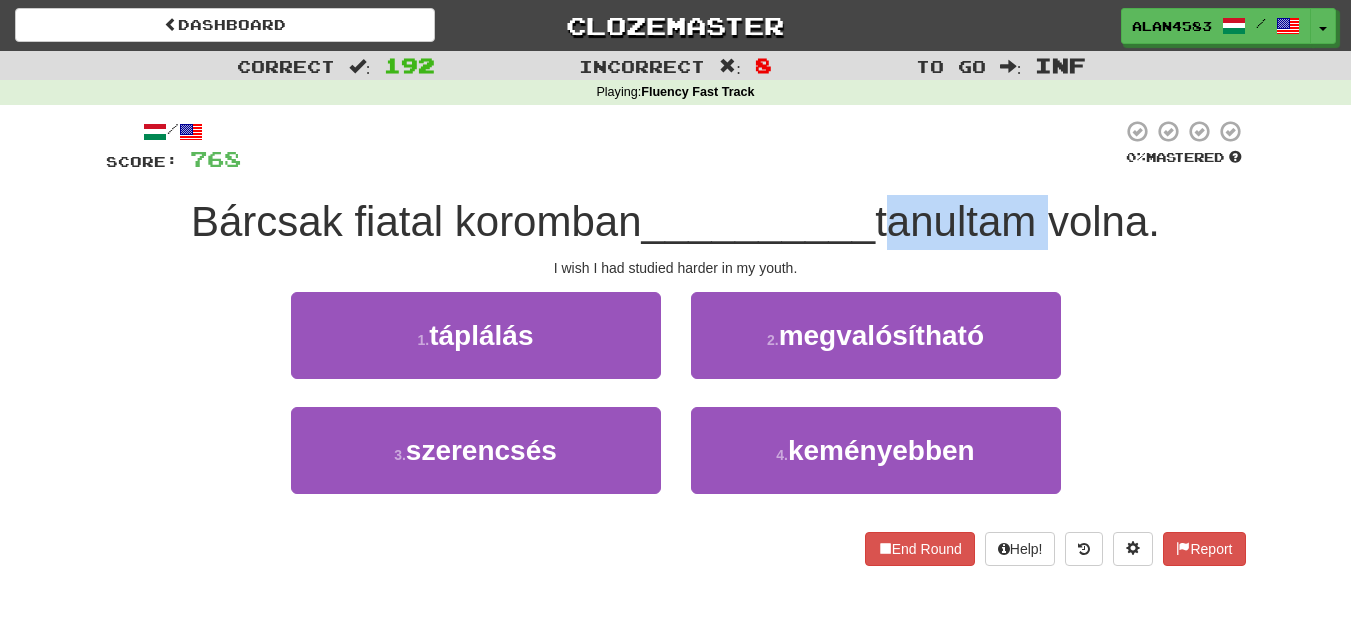 drag, startPoint x: 884, startPoint y: 220, endPoint x: 1046, endPoint y: 199, distance: 163.35544 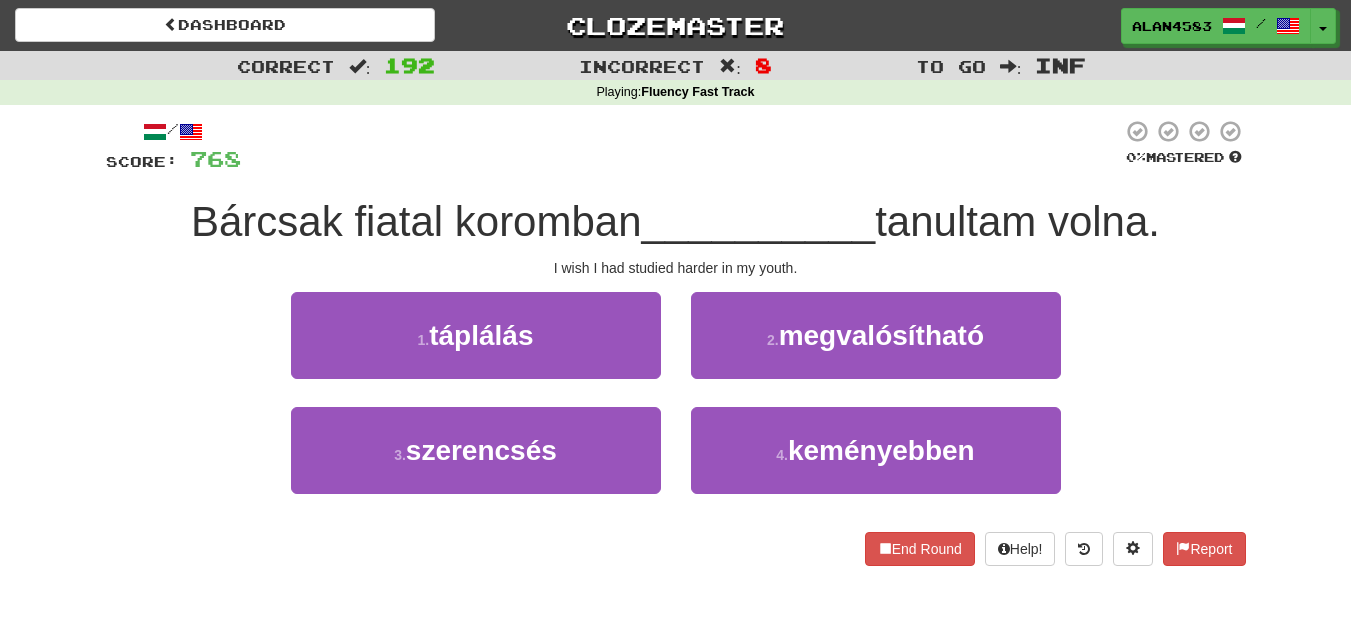 click at bounding box center (681, 146) 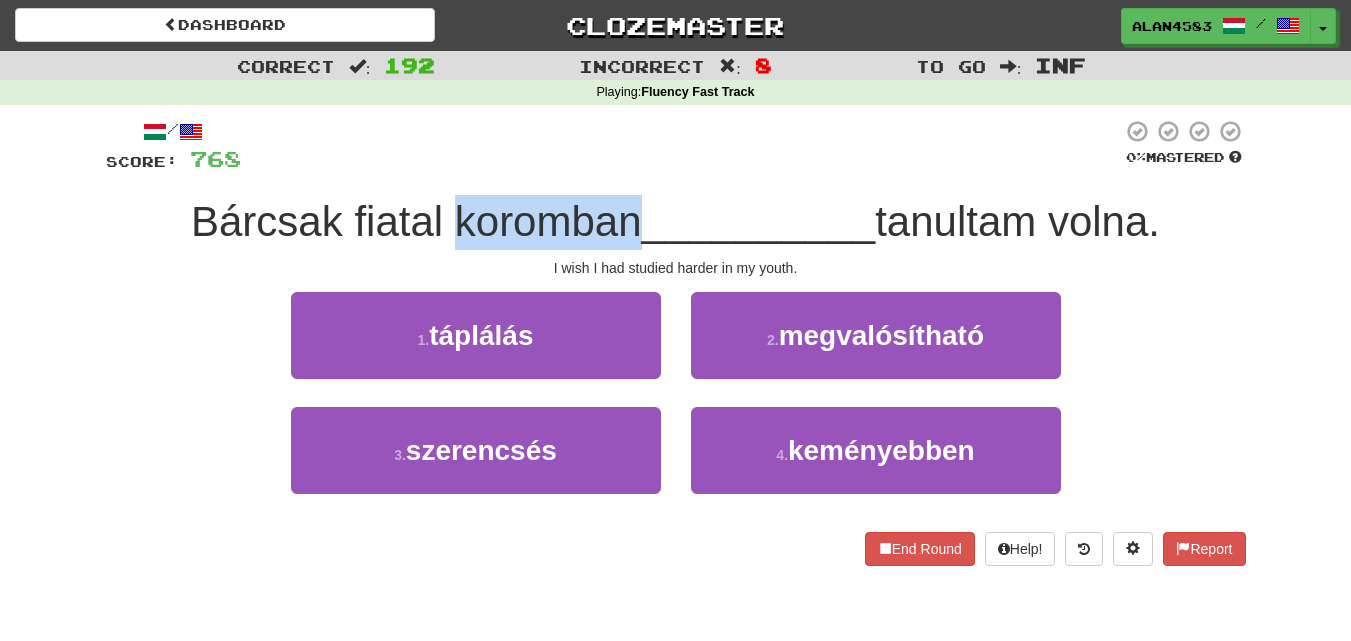 drag, startPoint x: 447, startPoint y: 226, endPoint x: 628, endPoint y: 219, distance: 181.13531 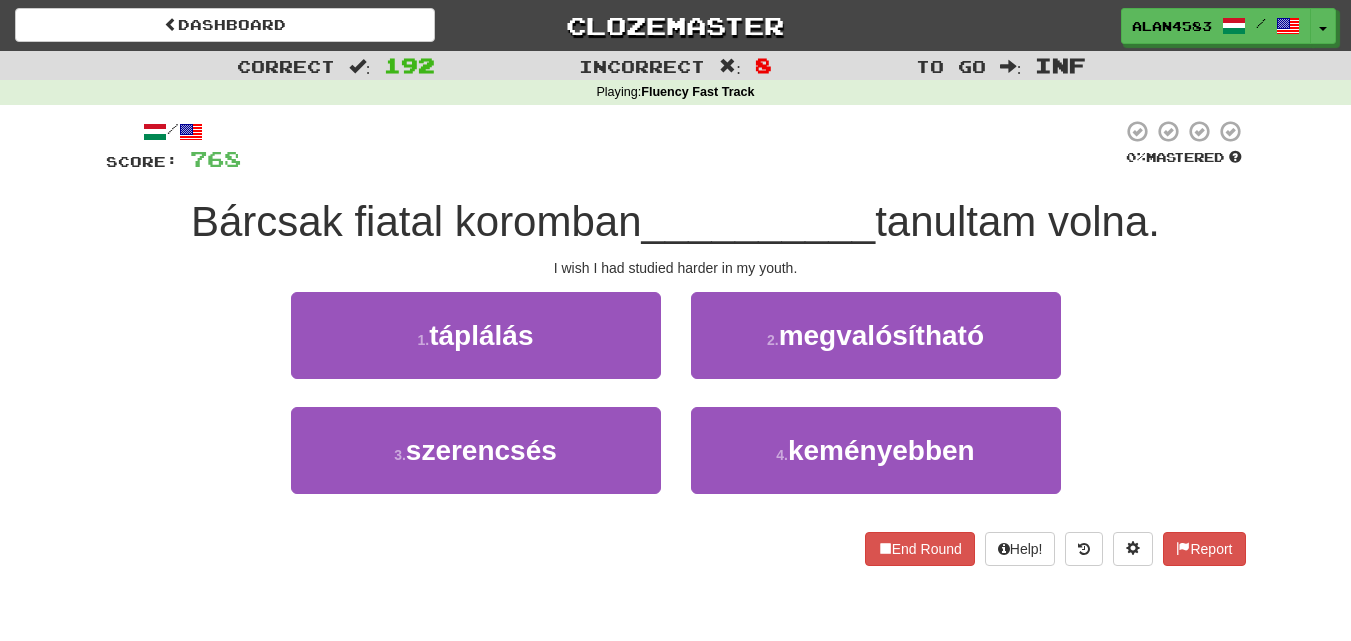 click at bounding box center [681, 146] 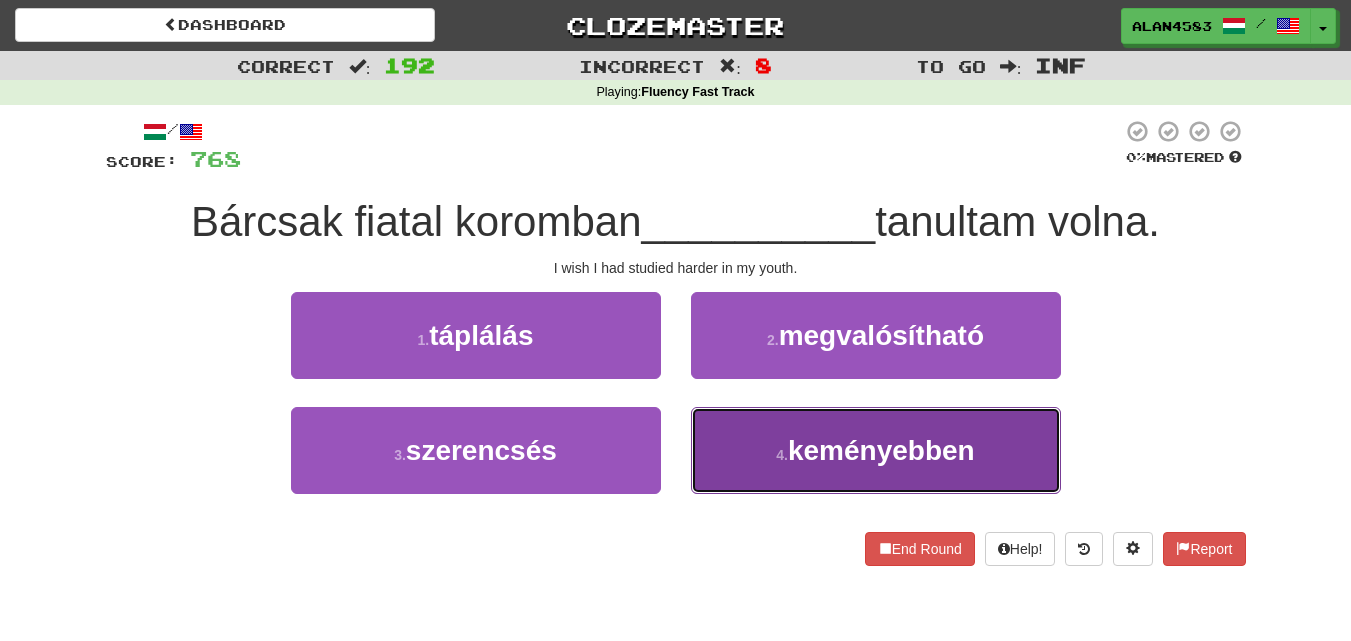 click on "4 .  keményebben" at bounding box center [876, 450] 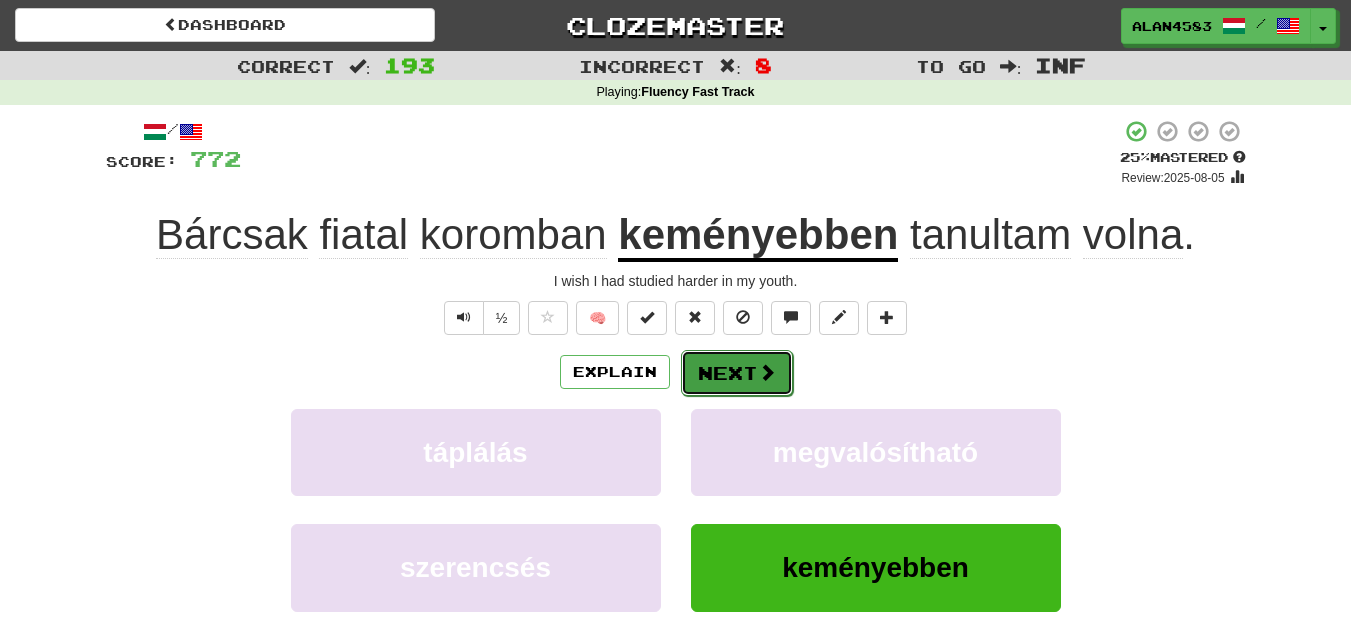 click on "Next" at bounding box center [737, 373] 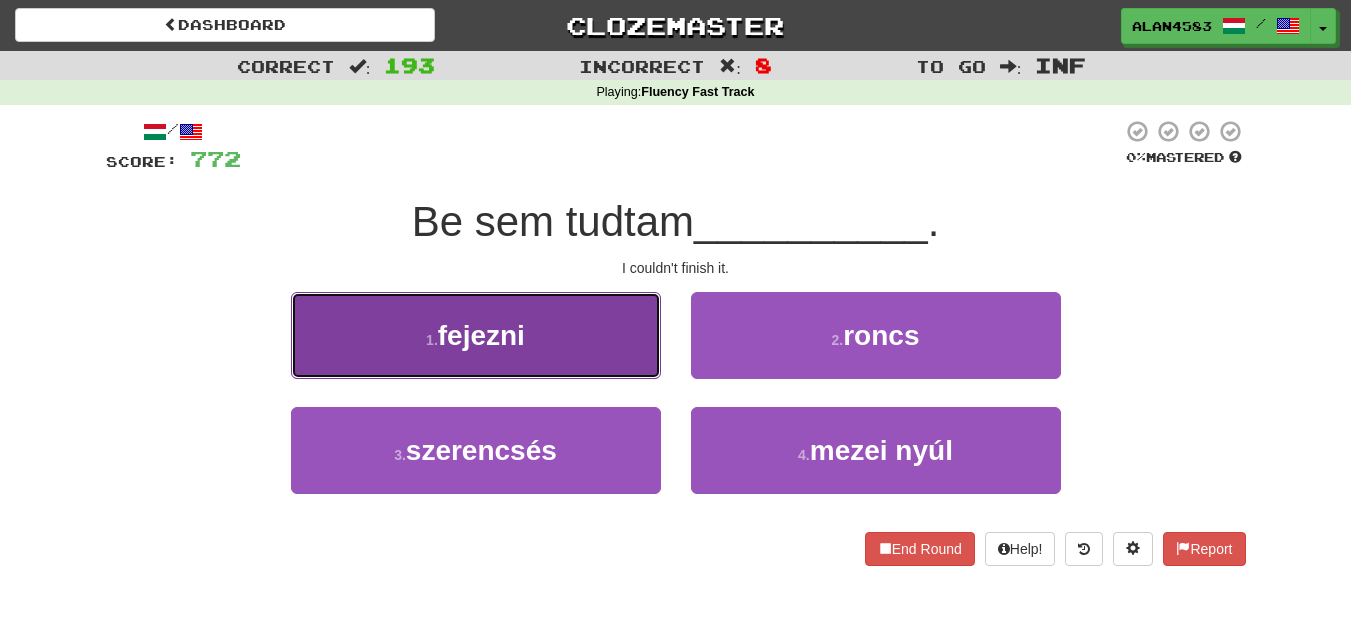 click on "fejezni" at bounding box center (481, 335) 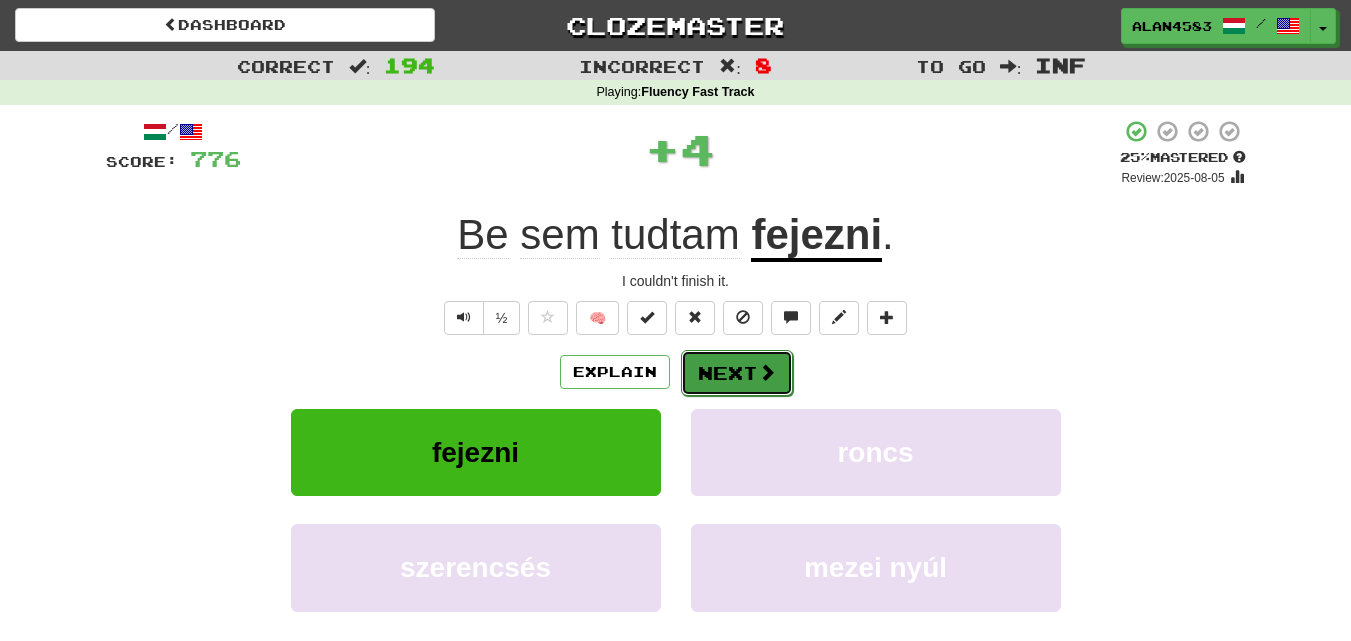 click at bounding box center (767, 372) 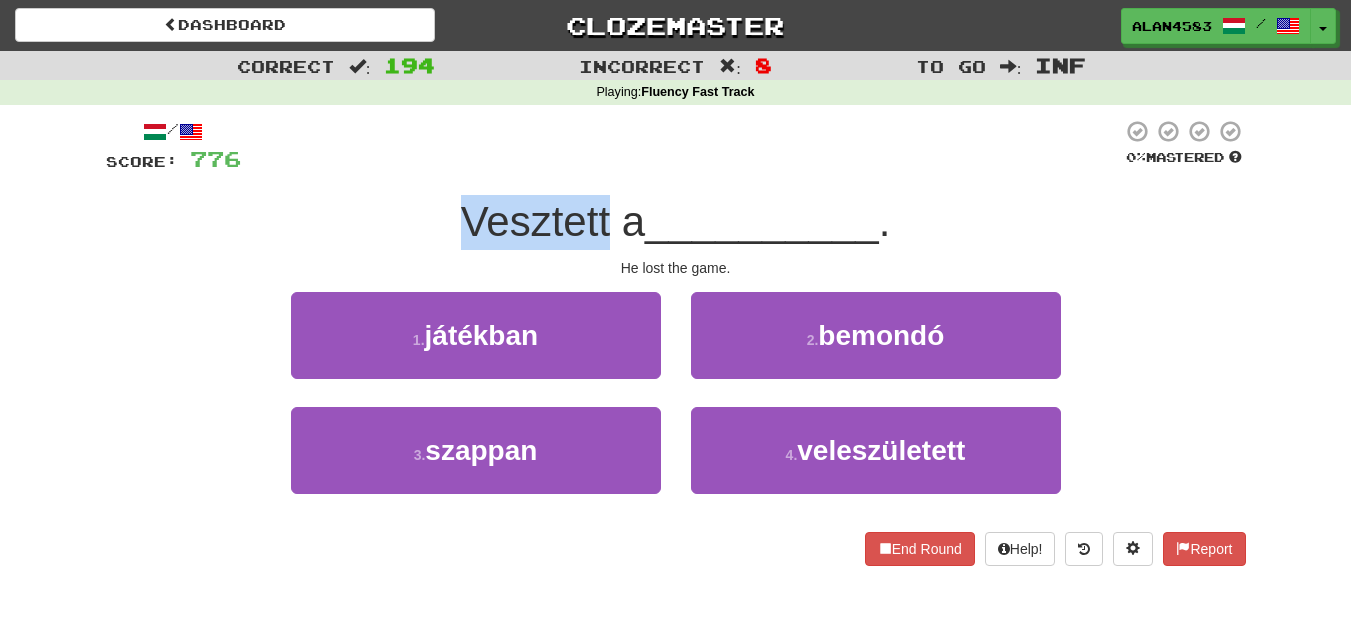 drag, startPoint x: 604, startPoint y: 213, endPoint x: 437, endPoint y: 213, distance: 167 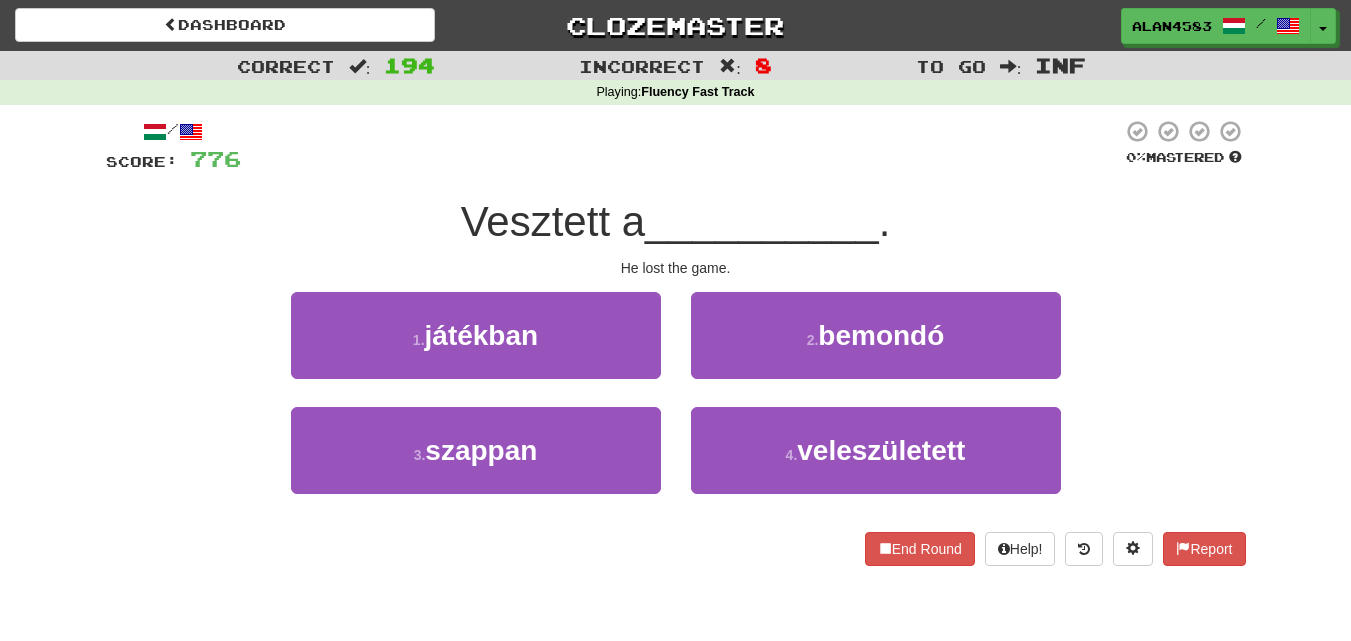 click at bounding box center [681, 146] 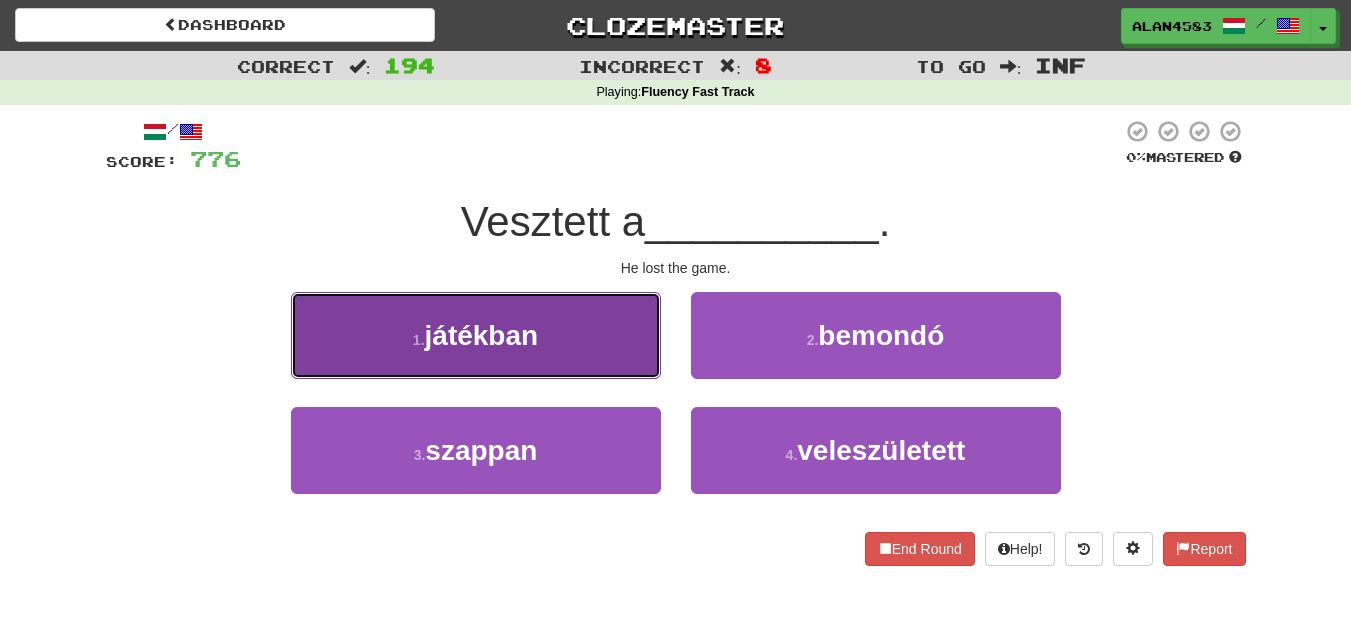 click on "1 .  játékban" at bounding box center [476, 335] 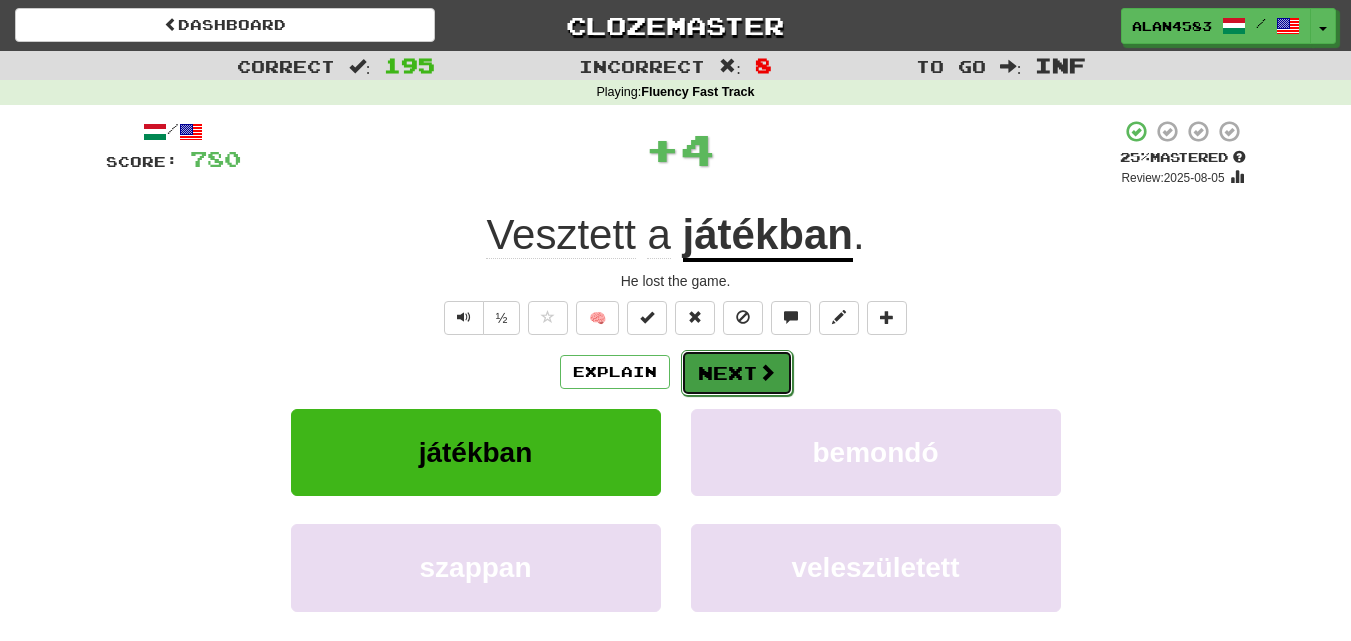 click at bounding box center (767, 372) 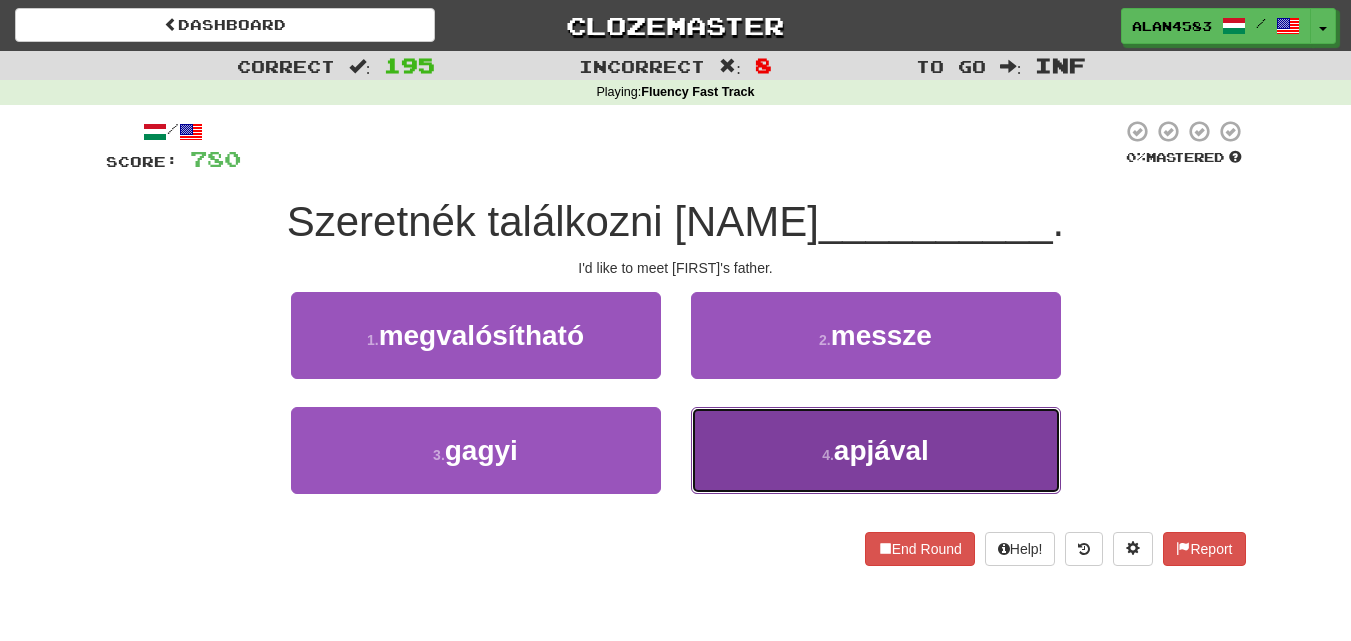 click on "4 .  apjával" at bounding box center [876, 450] 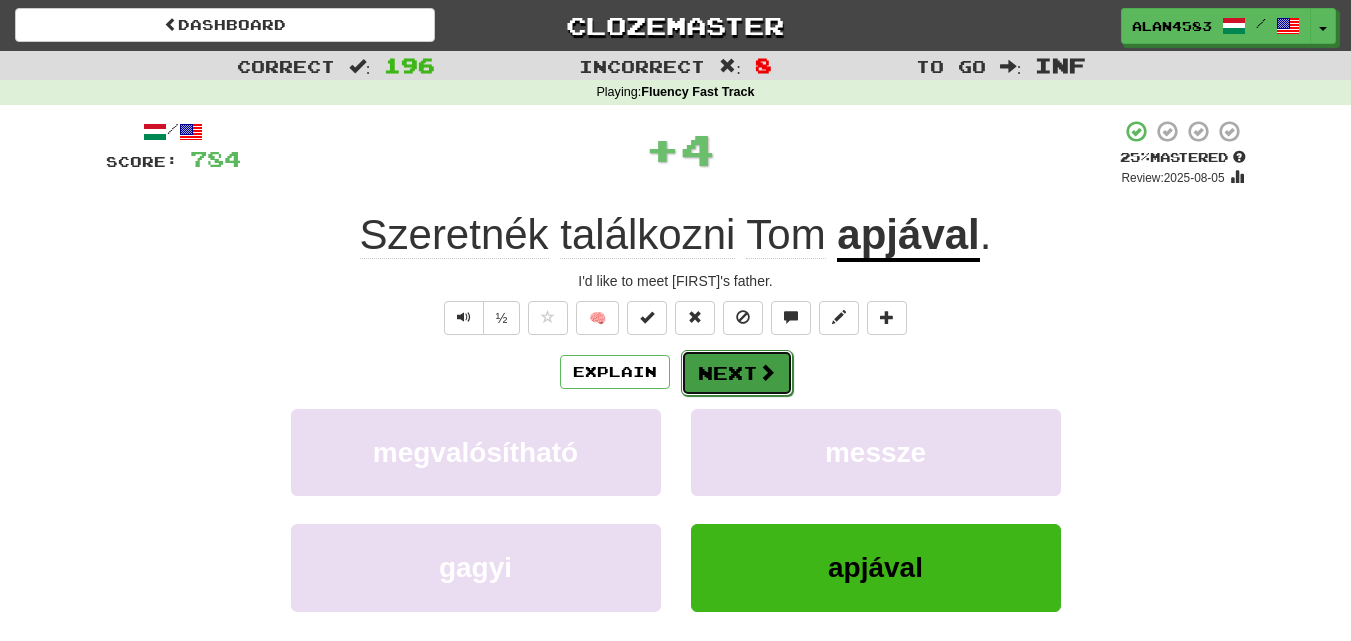 click on "Next" at bounding box center [737, 373] 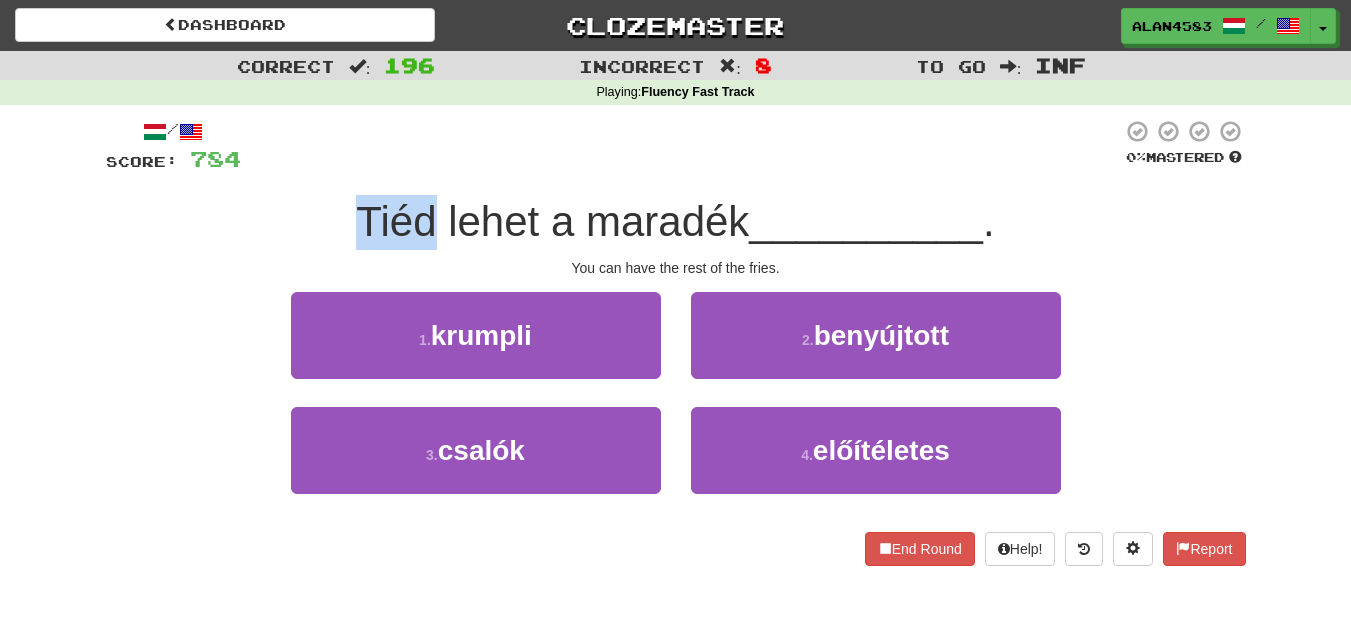 drag, startPoint x: 428, startPoint y: 216, endPoint x: 320, endPoint y: 214, distance: 108.01852 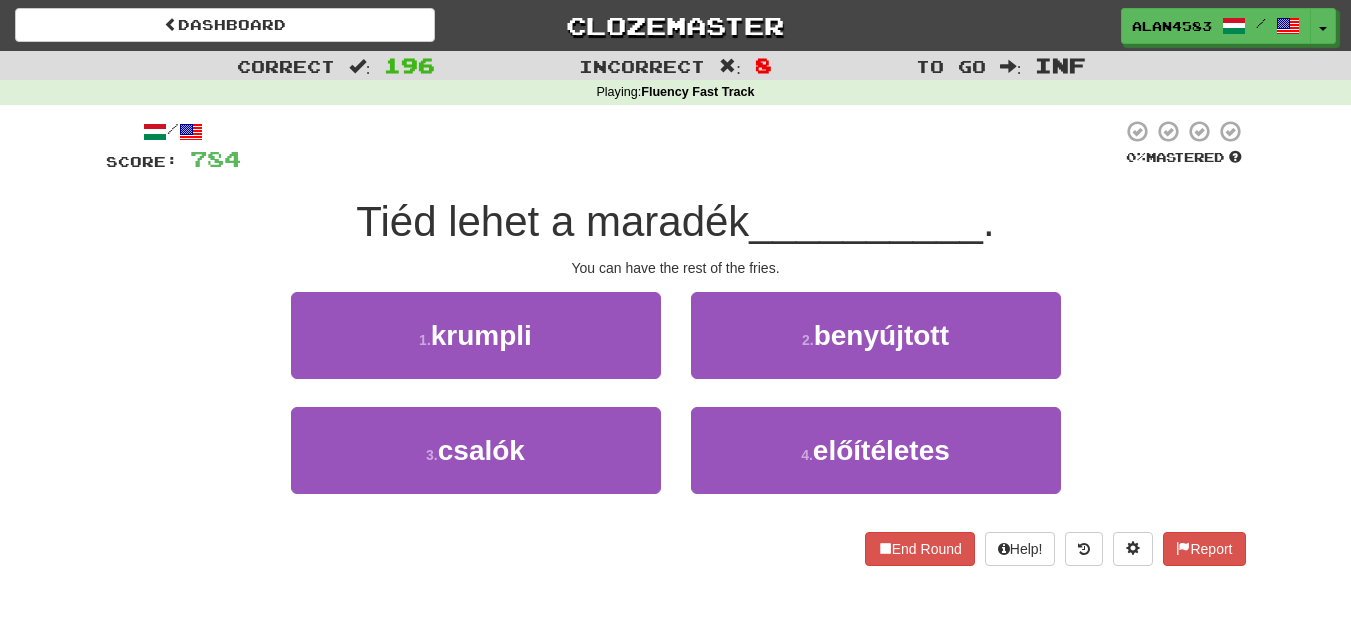 click at bounding box center [681, 146] 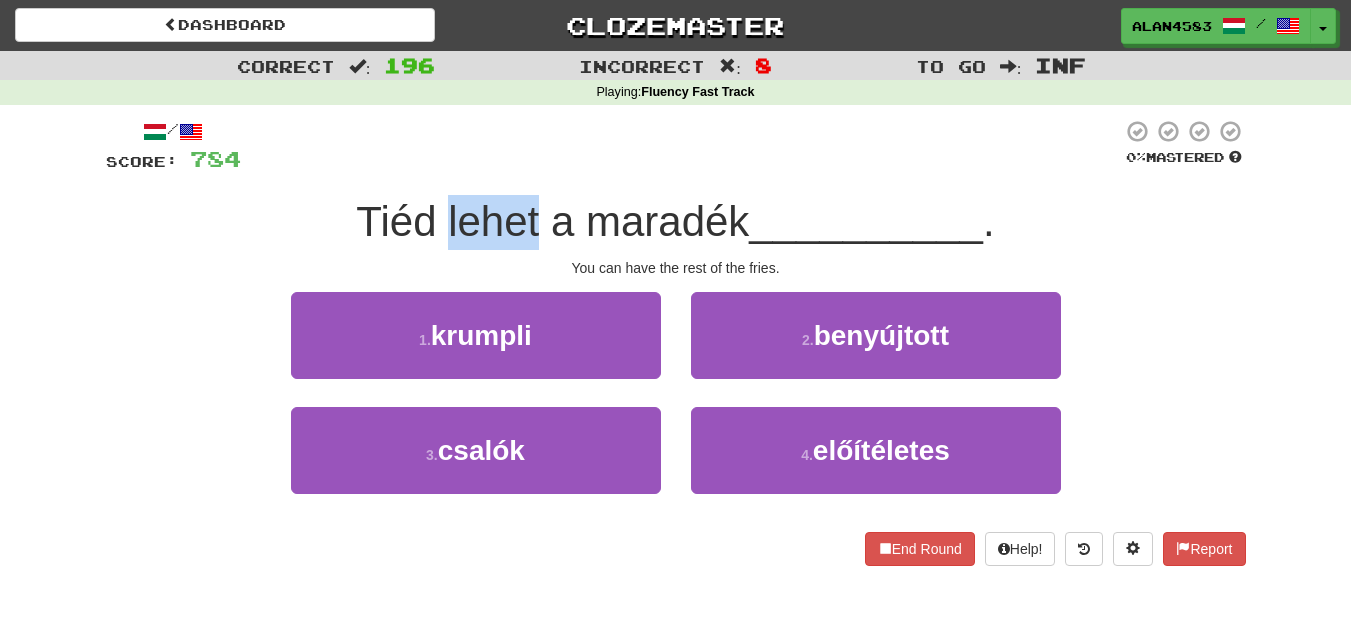 drag, startPoint x: 531, startPoint y: 218, endPoint x: 445, endPoint y: 221, distance: 86.05231 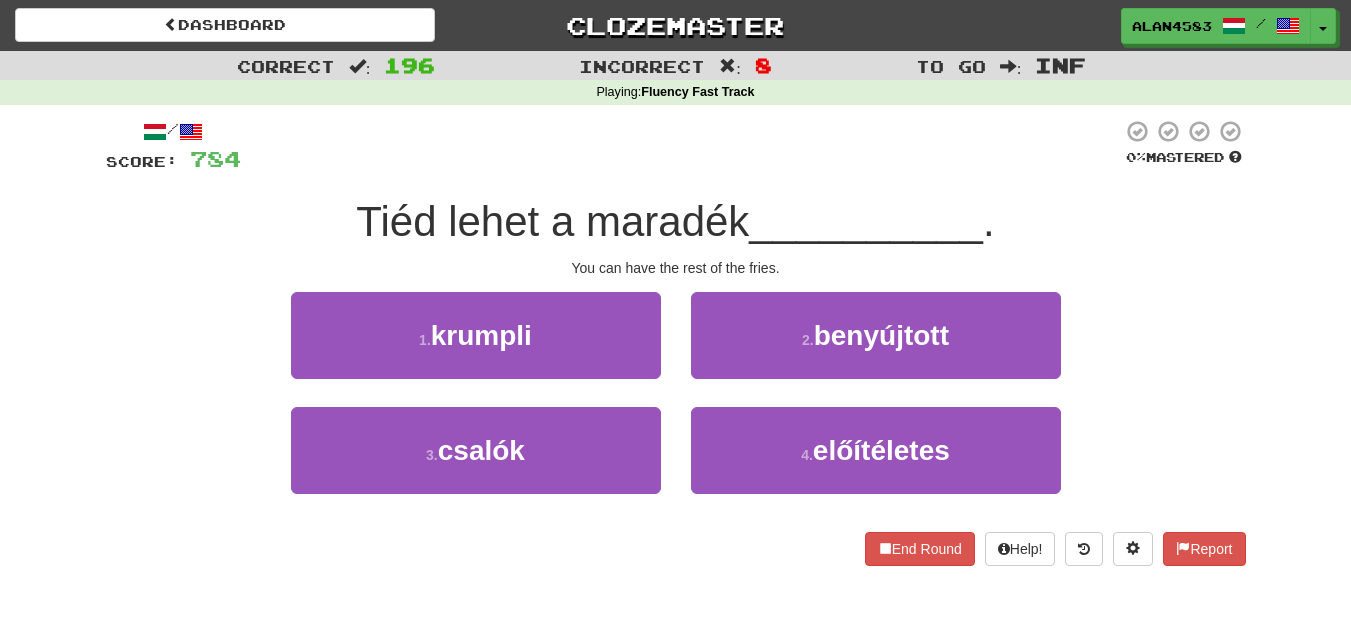 click at bounding box center [681, 146] 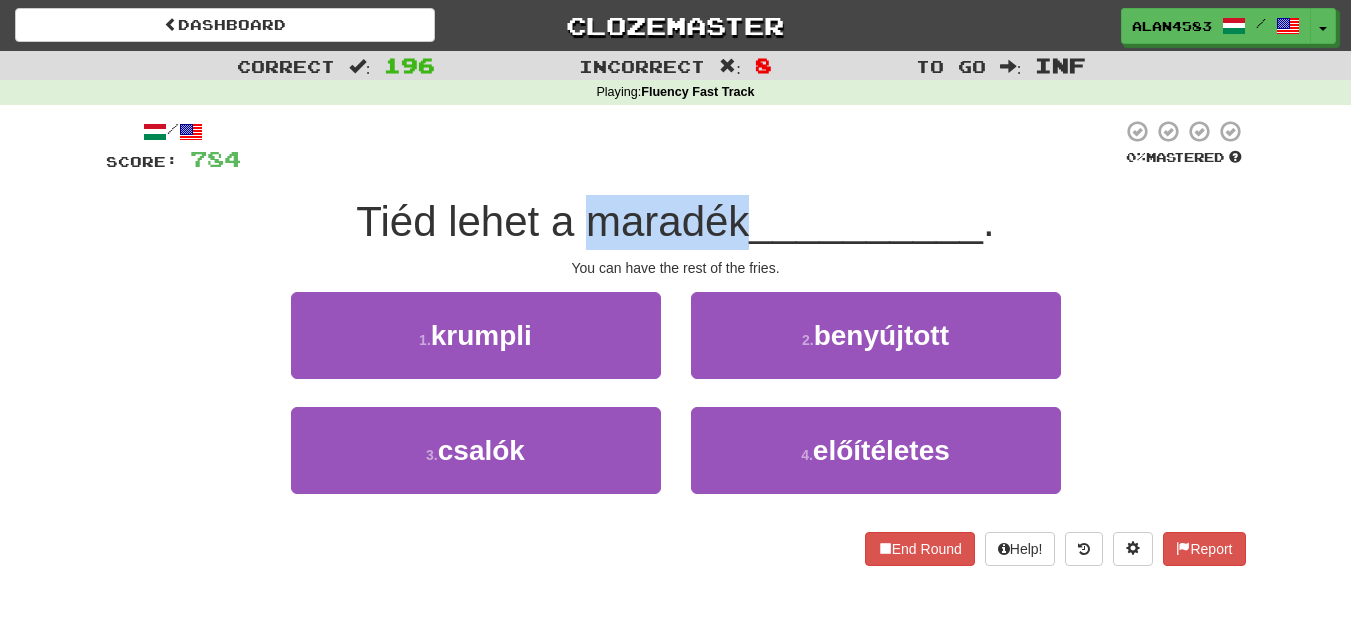 drag, startPoint x: 582, startPoint y: 210, endPoint x: 744, endPoint y: 208, distance: 162.01234 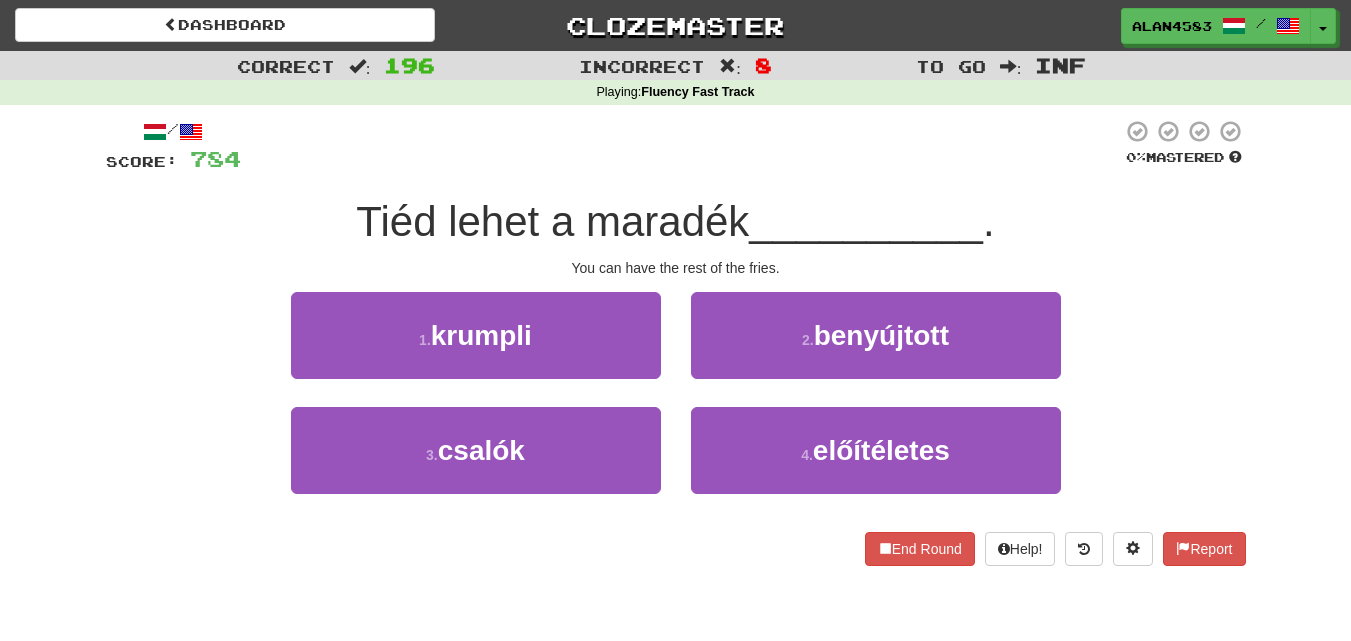 click at bounding box center [681, 146] 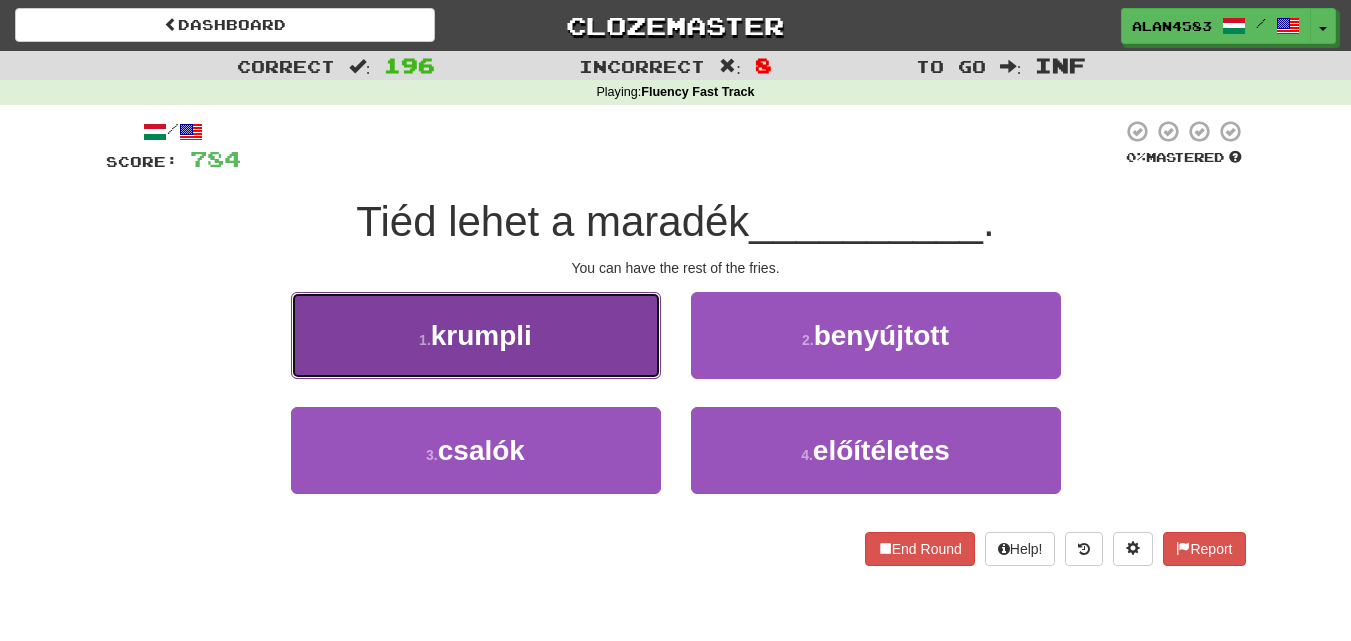 click on "1 .  krumpli" at bounding box center (476, 335) 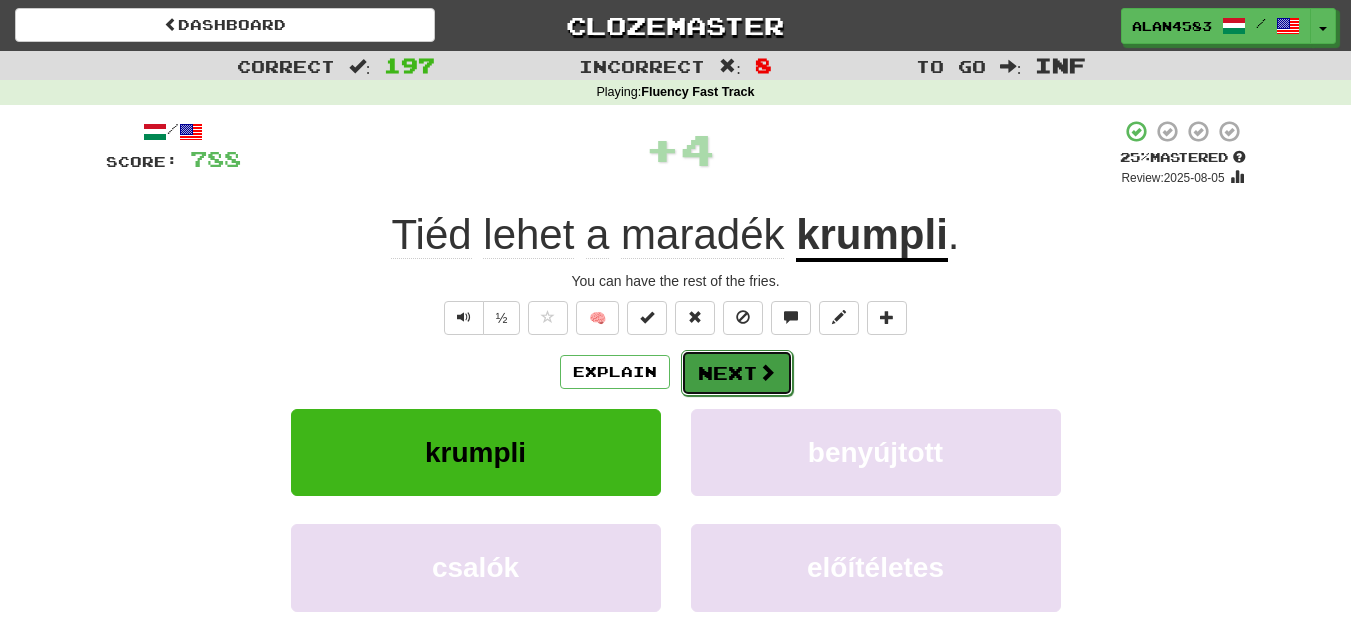 click on "Next" at bounding box center (737, 373) 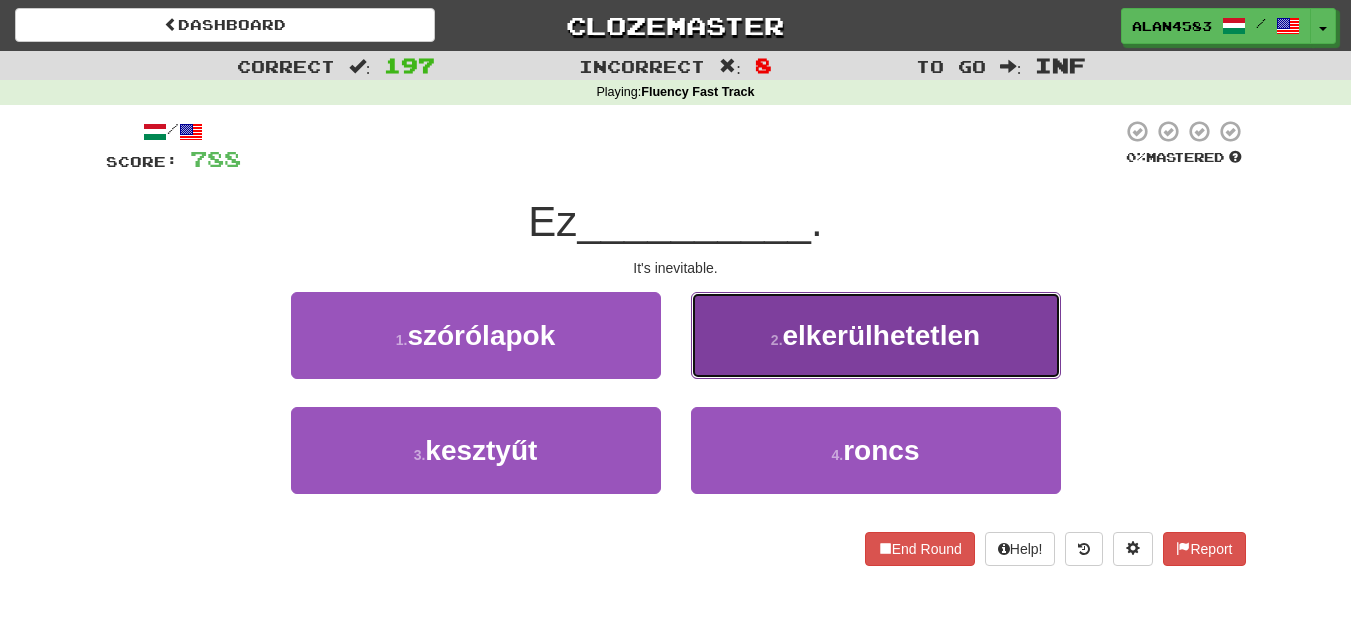 click on "2 .  elkerülhetetlen" at bounding box center [876, 335] 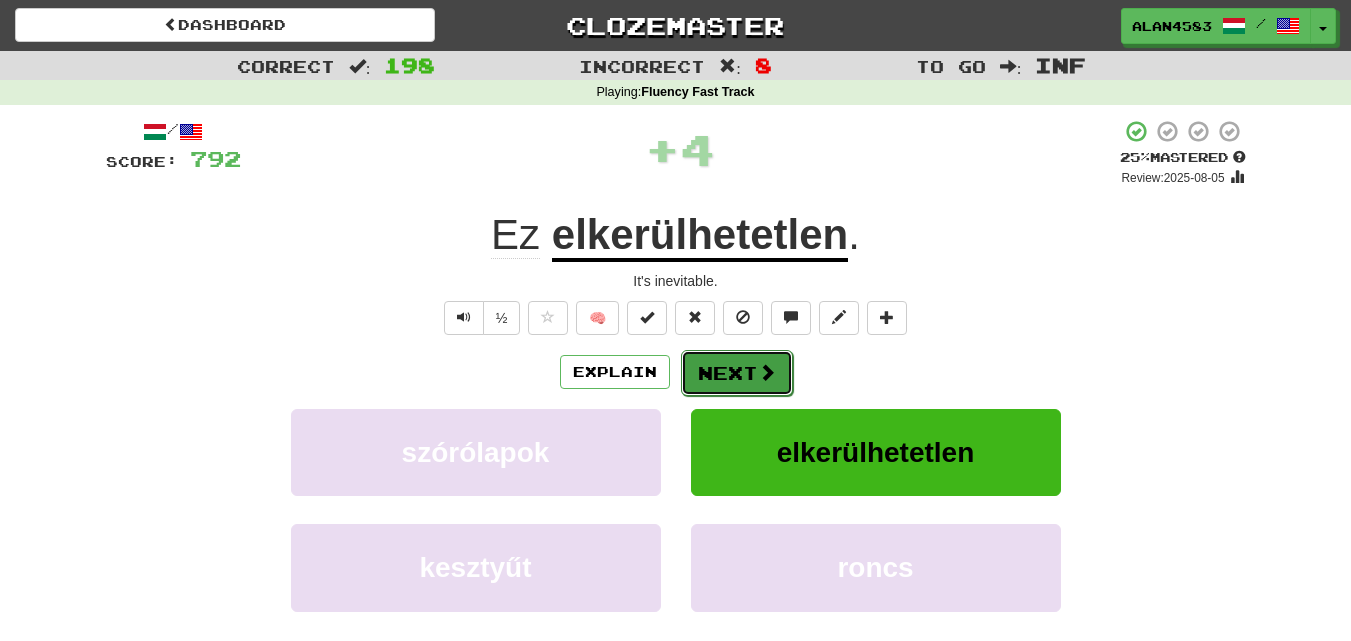 click at bounding box center [767, 372] 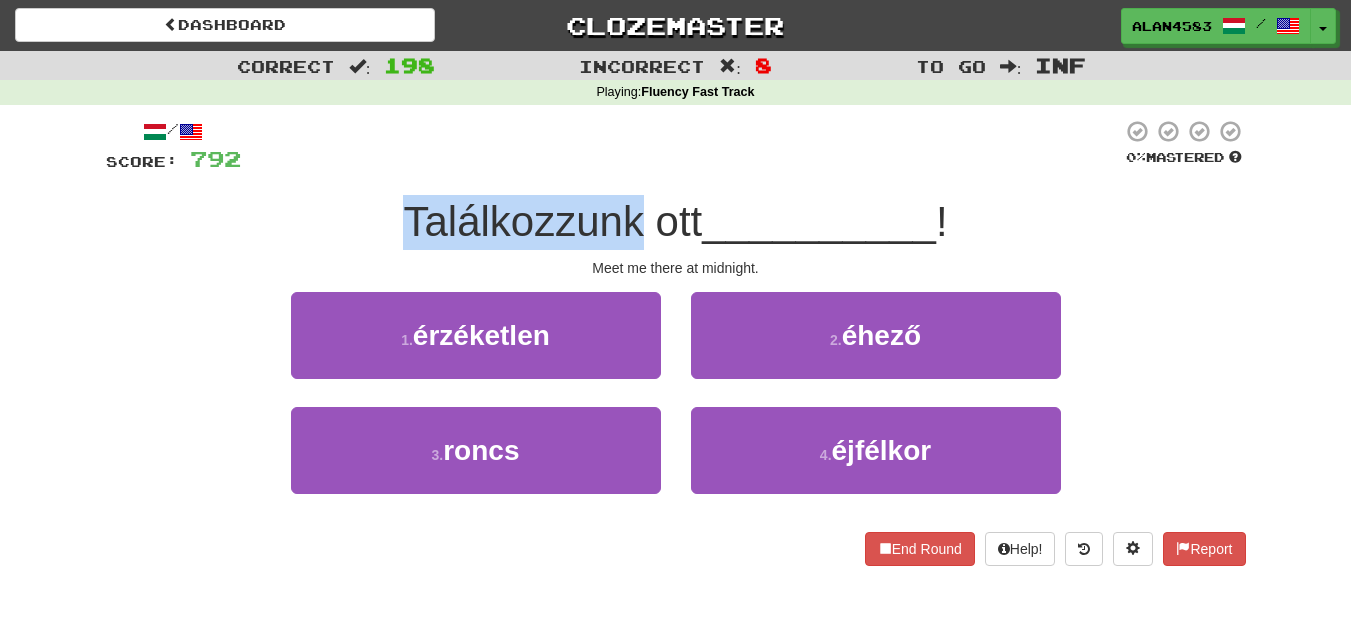 drag, startPoint x: 636, startPoint y: 208, endPoint x: 378, endPoint y: 213, distance: 258.04843 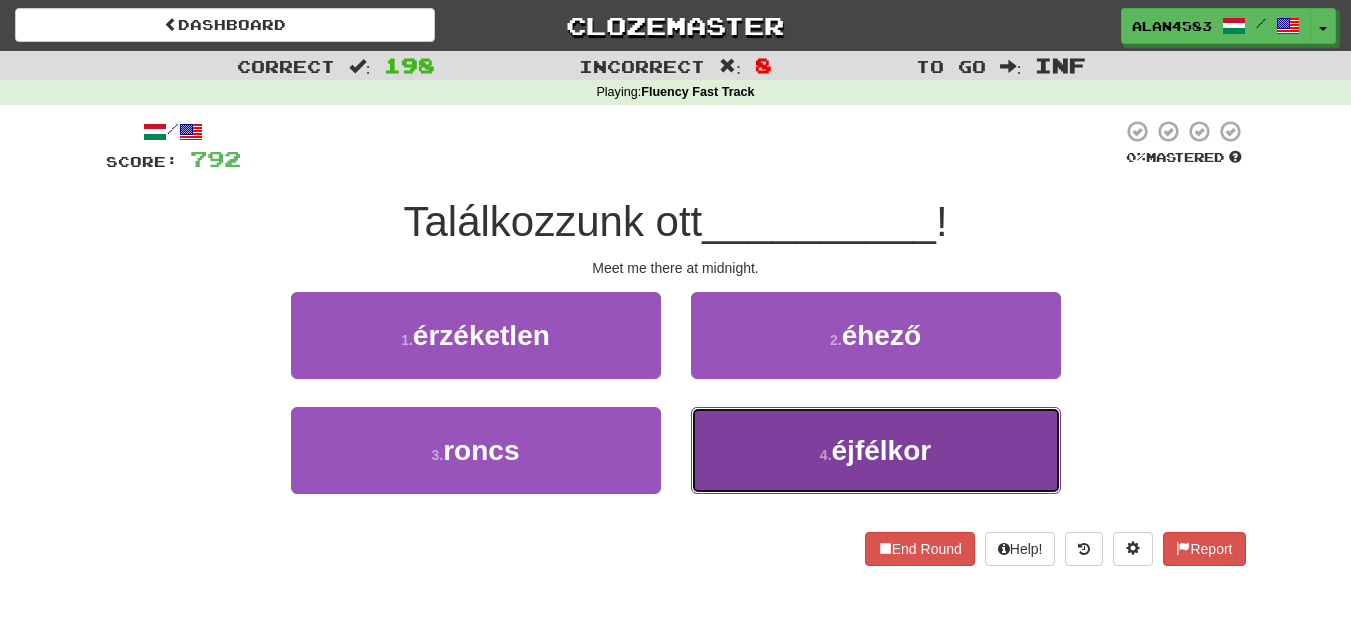 click on "4 .  éjfélkor" at bounding box center (876, 450) 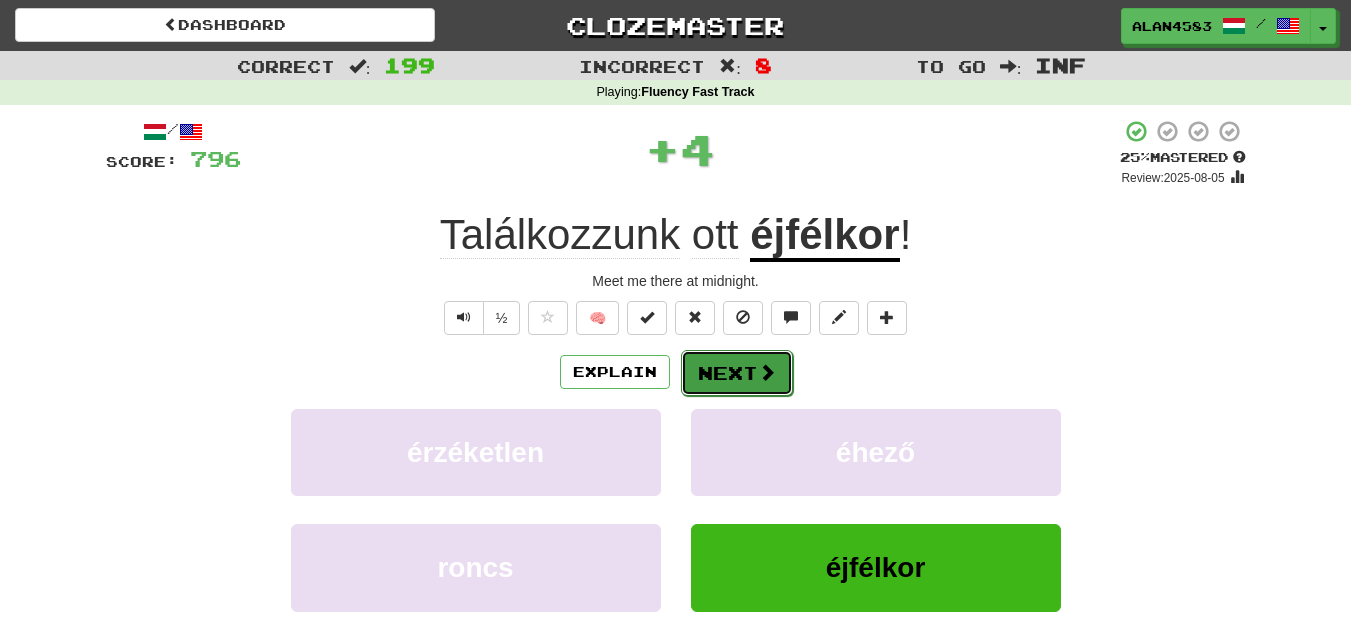 click on "Next" at bounding box center [737, 373] 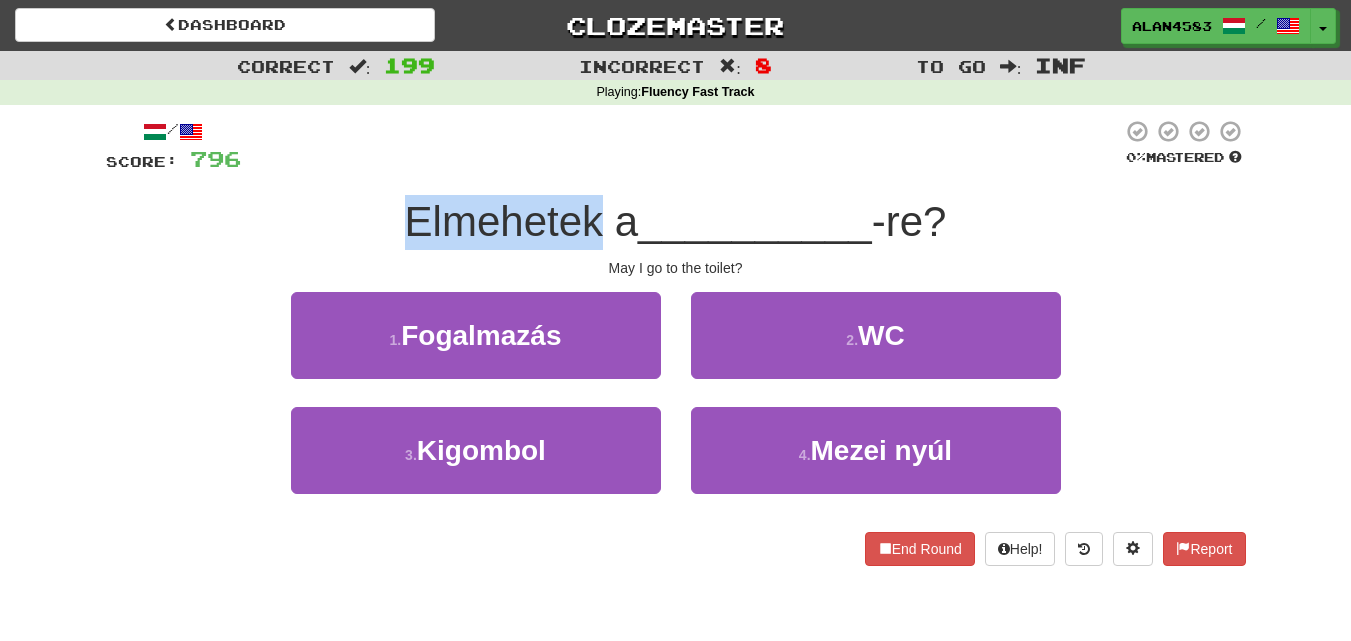 drag, startPoint x: 593, startPoint y: 212, endPoint x: 362, endPoint y: 220, distance: 231.13849 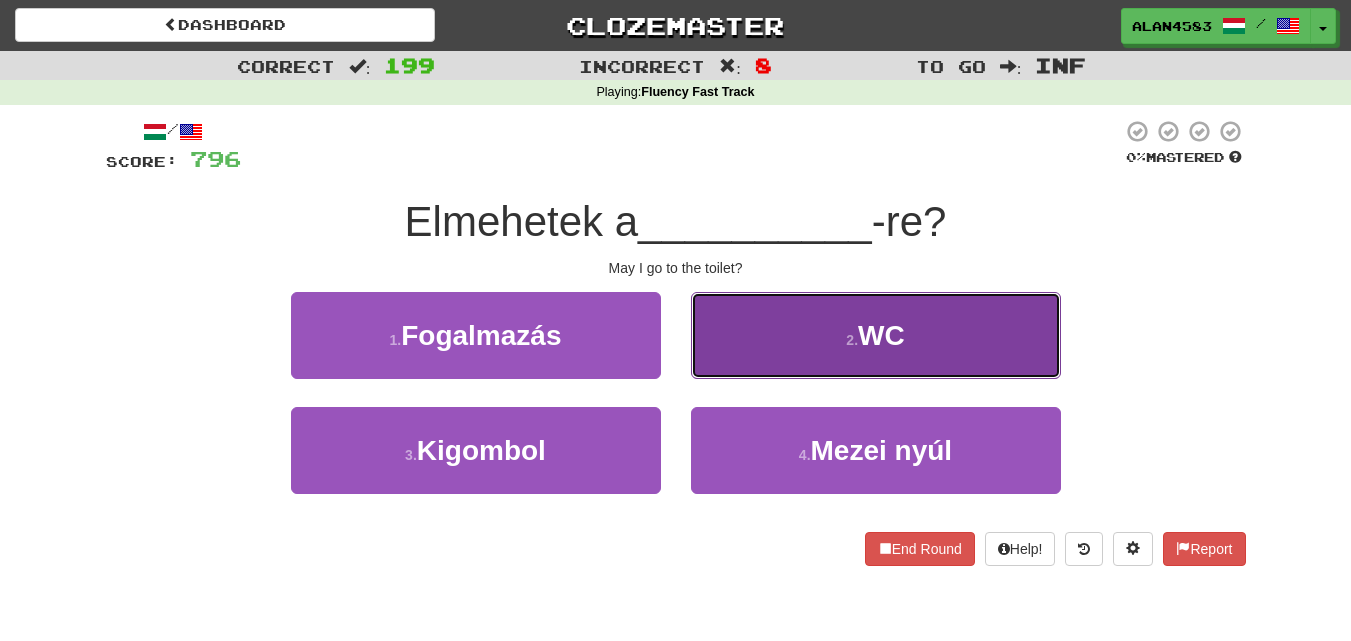 click on "2 .  WC" at bounding box center [876, 335] 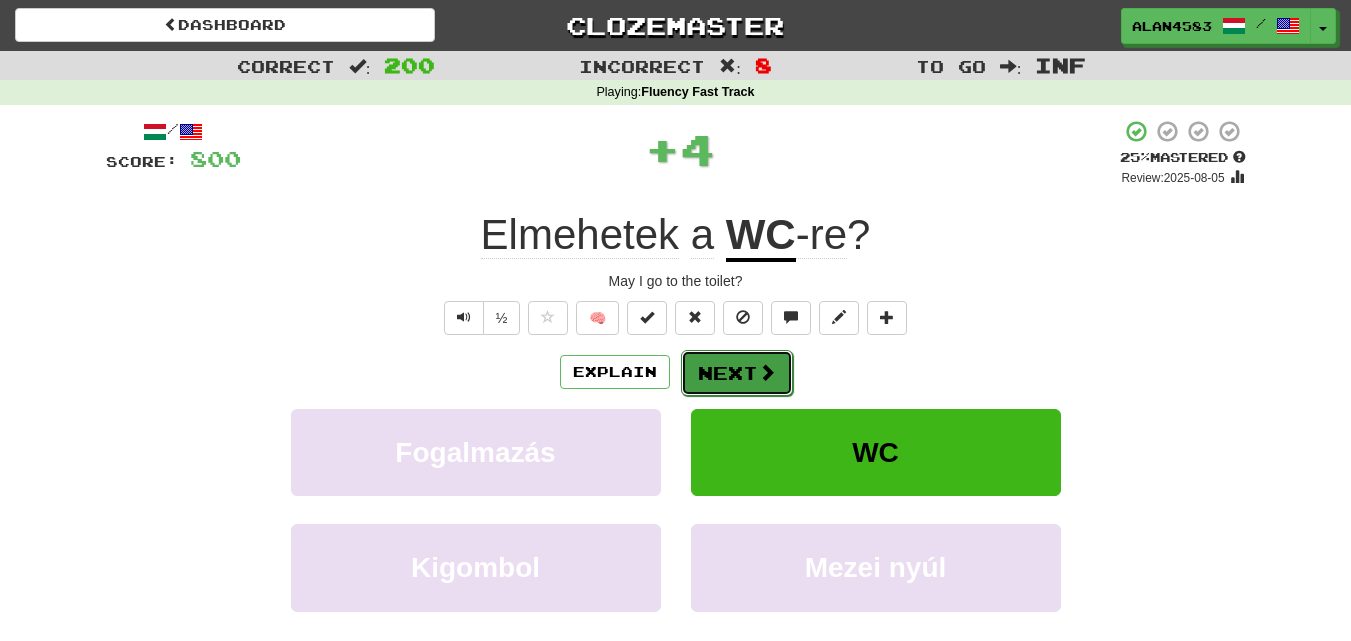 click on "Next" at bounding box center [737, 373] 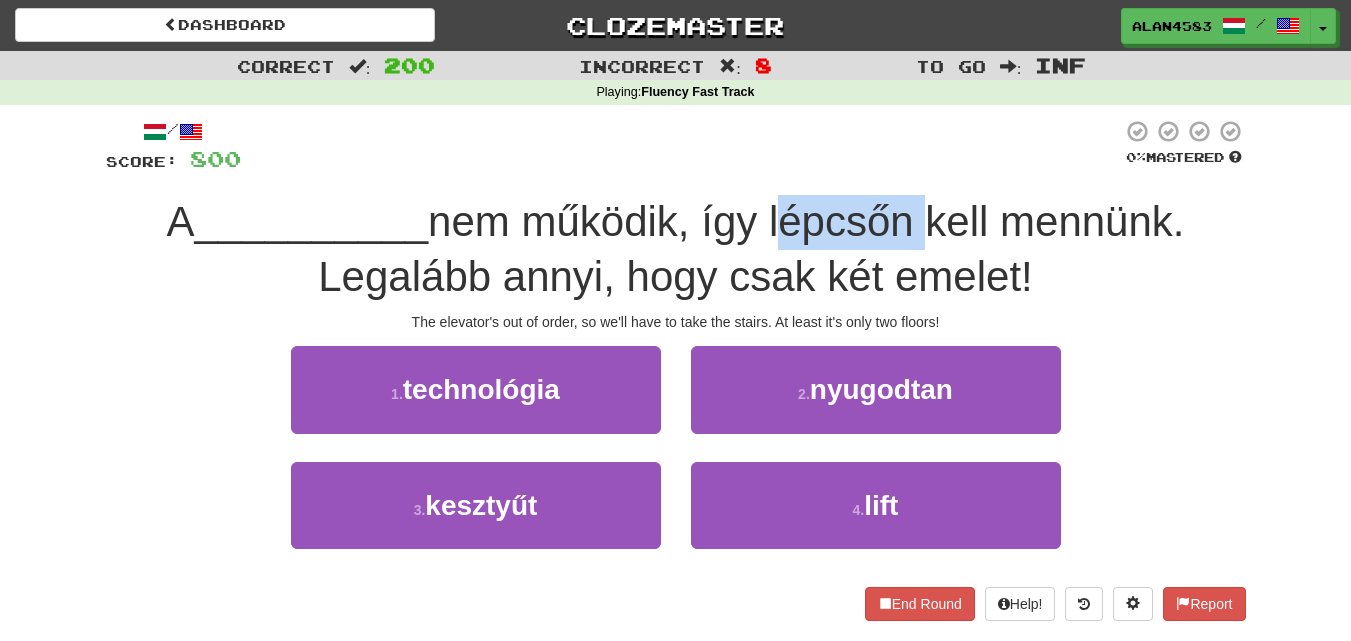drag, startPoint x: 774, startPoint y: 213, endPoint x: 914, endPoint y: 213, distance: 140 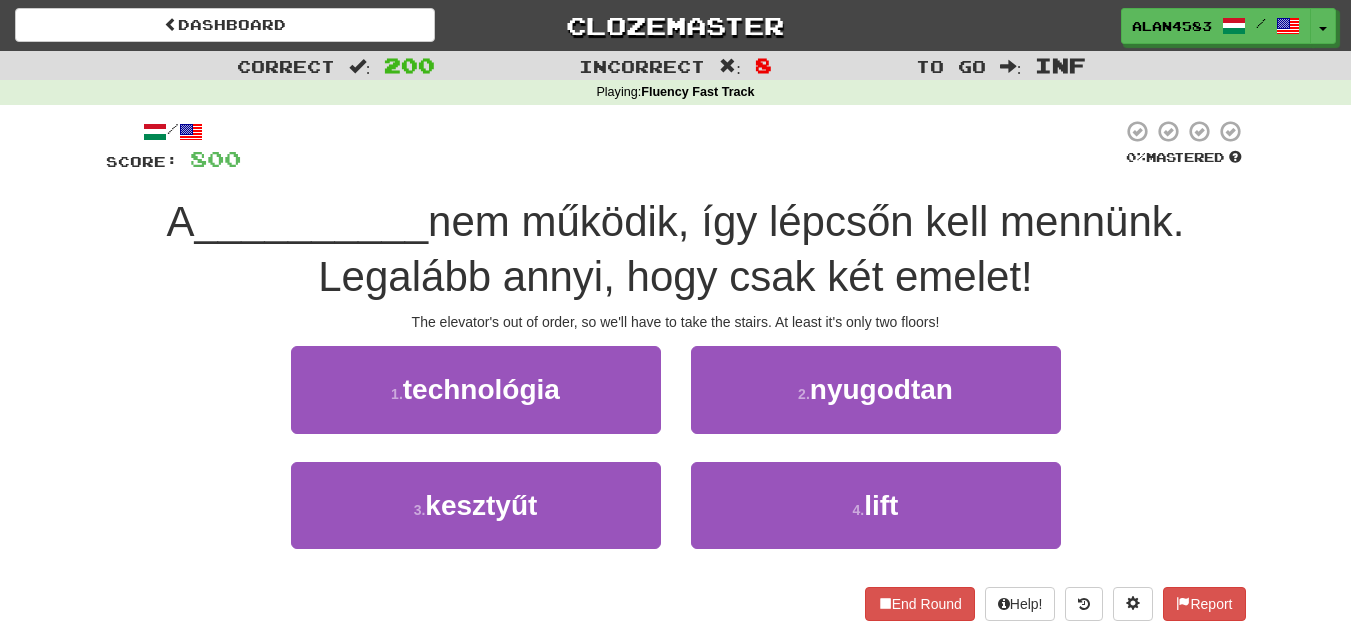 click at bounding box center (681, 146) 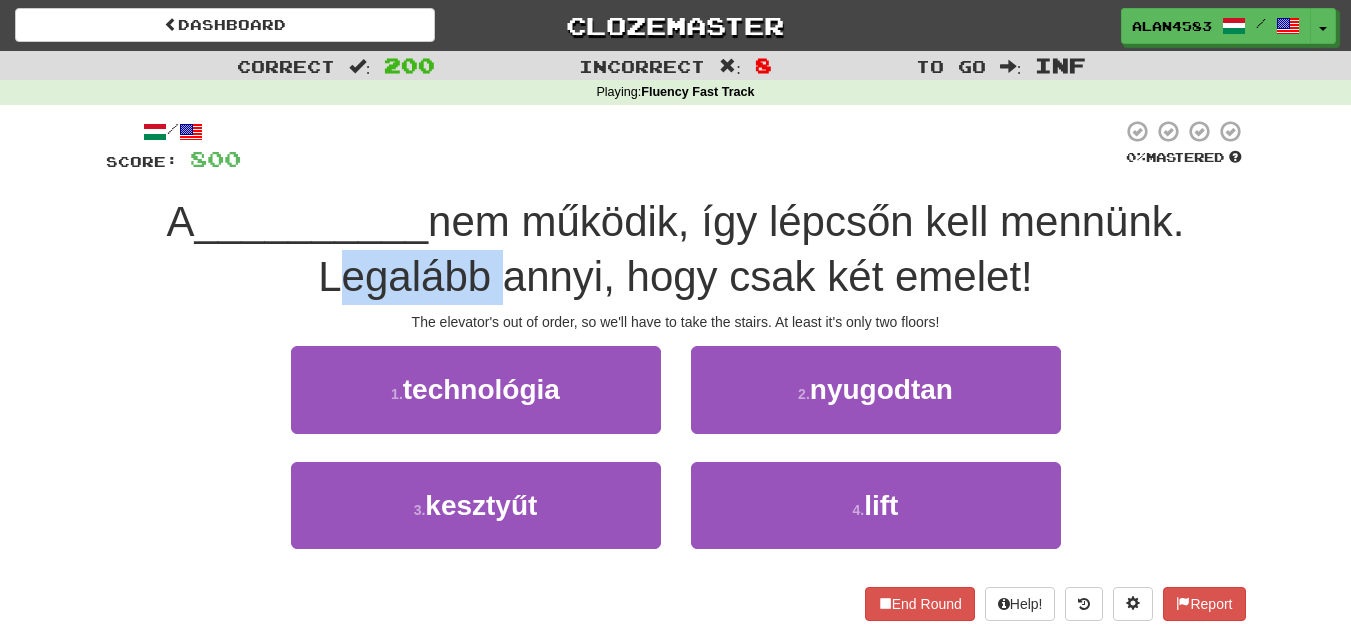 drag, startPoint x: 490, startPoint y: 275, endPoint x: 296, endPoint y: 278, distance: 194.0232 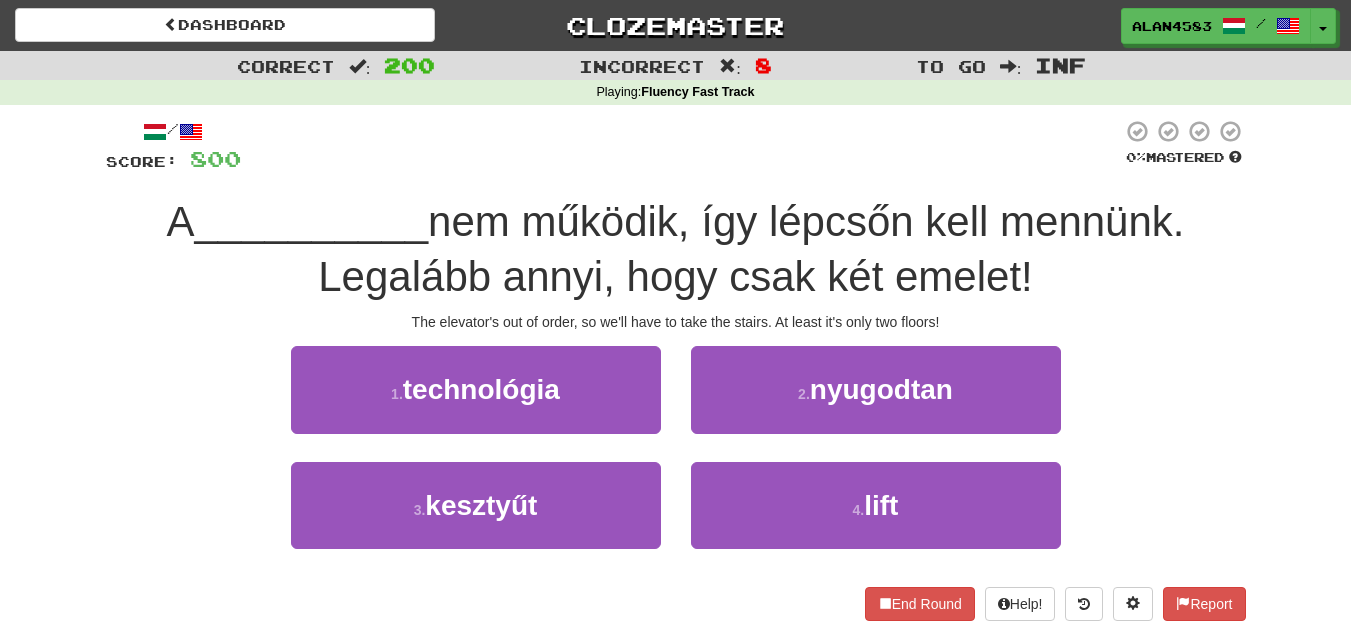 click on "/  Score:   800 0 %  Mastered A  [TRANSPORTATION_METHOD]  nem működik, így lépcsőn kell mennünk. Legalább annyi, hogy csak két emelet! The elevator's out of order, so we'll have to take the stairs. At least it's only two floors! 1 .  technológia 2 .  nyugodtan 3 .  kesztyűt 4 .  lift  End Round  Help!  Report" at bounding box center (676, 369) 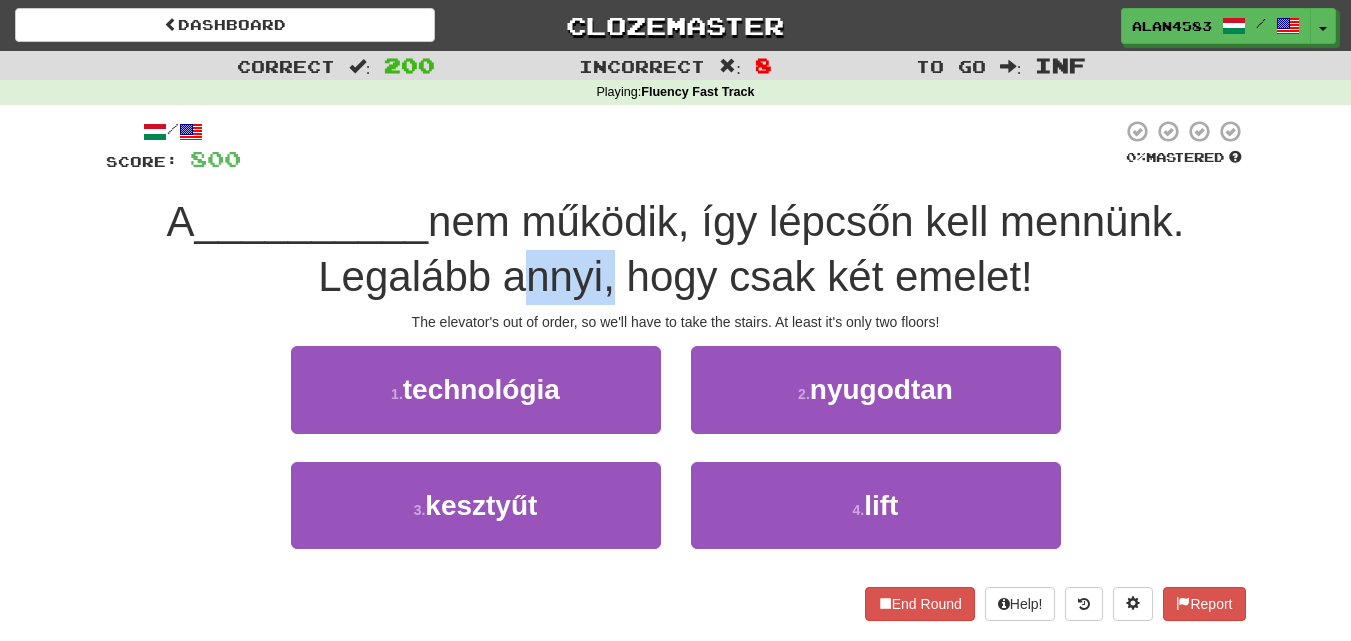 drag, startPoint x: 506, startPoint y: 274, endPoint x: 603, endPoint y: 265, distance: 97.41663 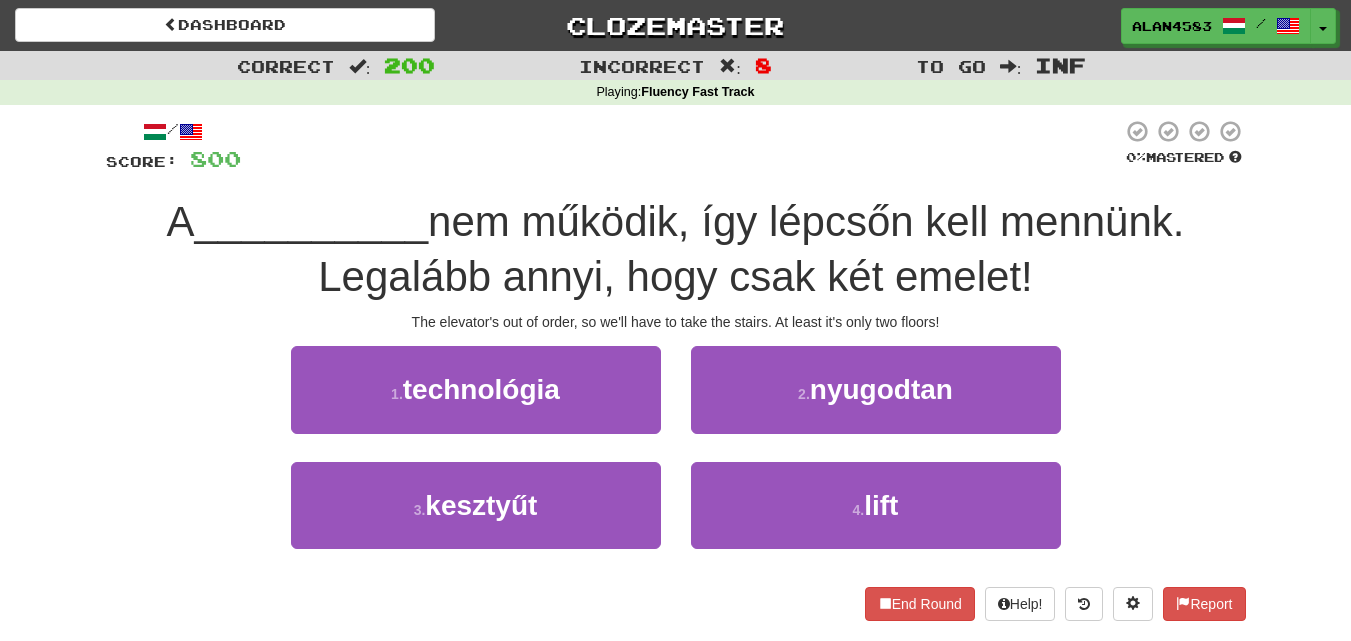 click on "/  Score:   800 0 %  Mastered A  [TRANSPORTATION_METHOD]  nem működik, így lépcsőn kell mennünk. Legalább annyi, hogy csak két emelet! The elevator's out of order, so we'll have to take the stairs. At least it's only two floors! 1 .  technológia 2 .  nyugodtan 3 .  kesztyűt 4 .  lift  End Round  Help!  Report" at bounding box center [676, 369] 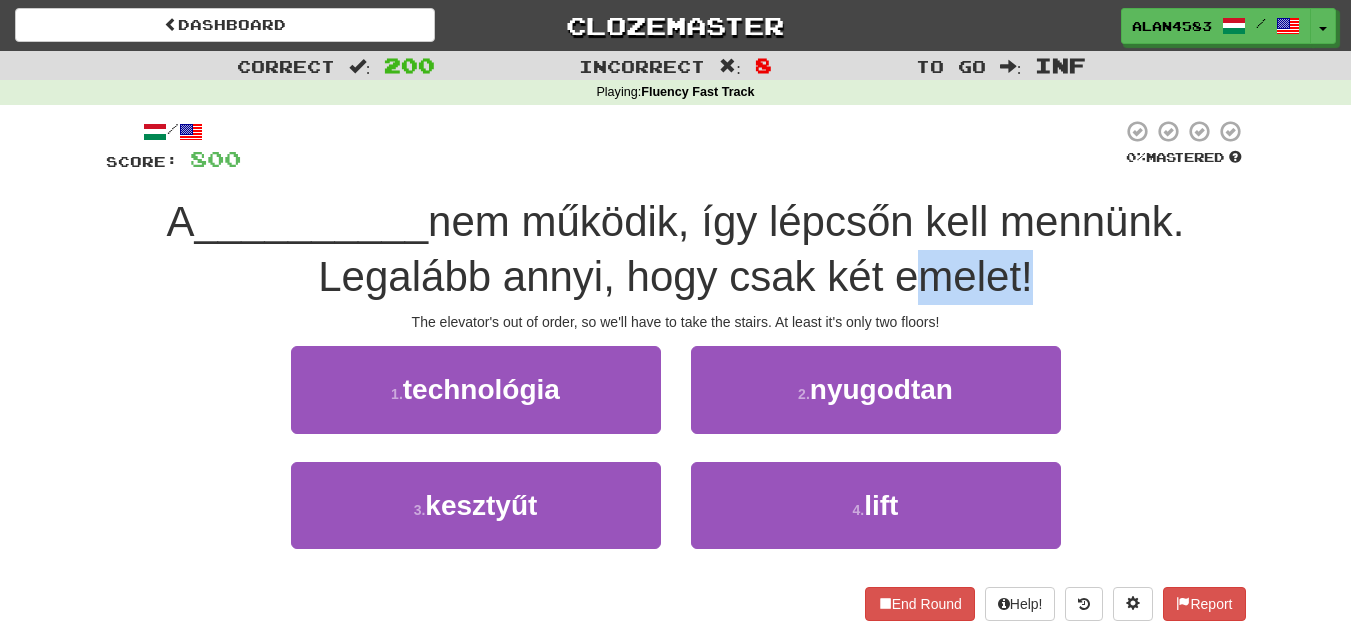 drag, startPoint x: 891, startPoint y: 272, endPoint x: 1024, endPoint y: 260, distance: 133.54025 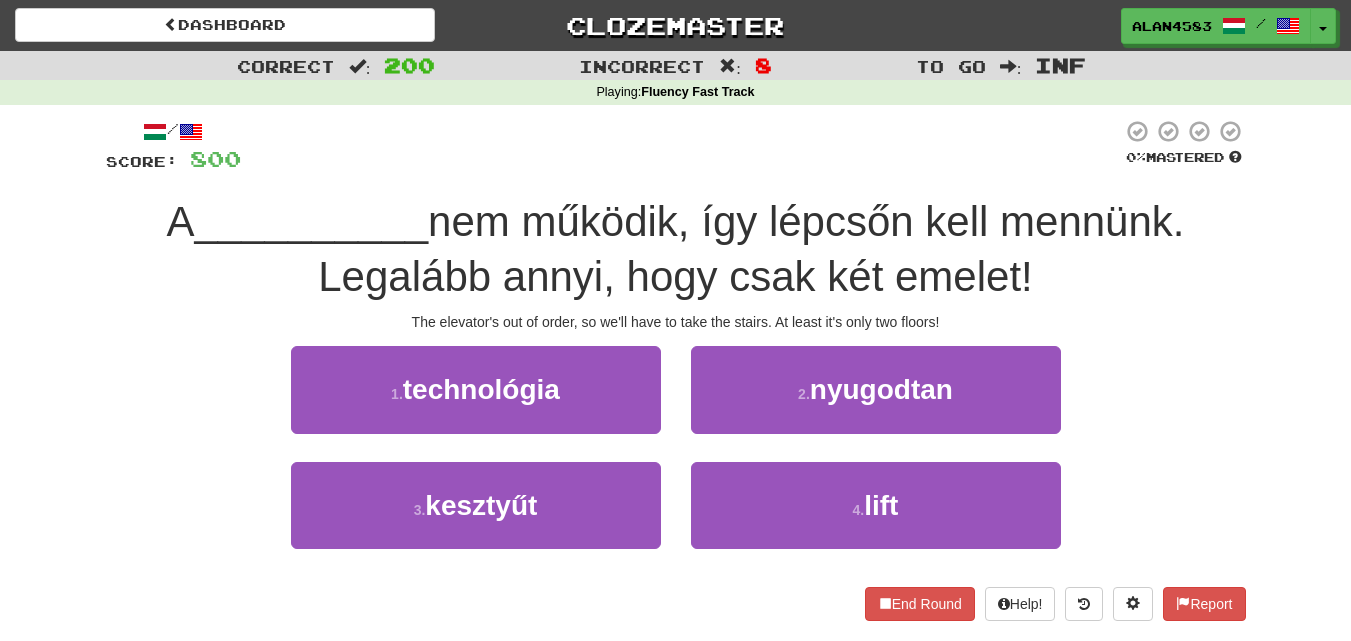 click on "nem működik, így lépcsőn kell mennünk. Legalább annyi, hogy csak két emelet!" at bounding box center [751, 249] 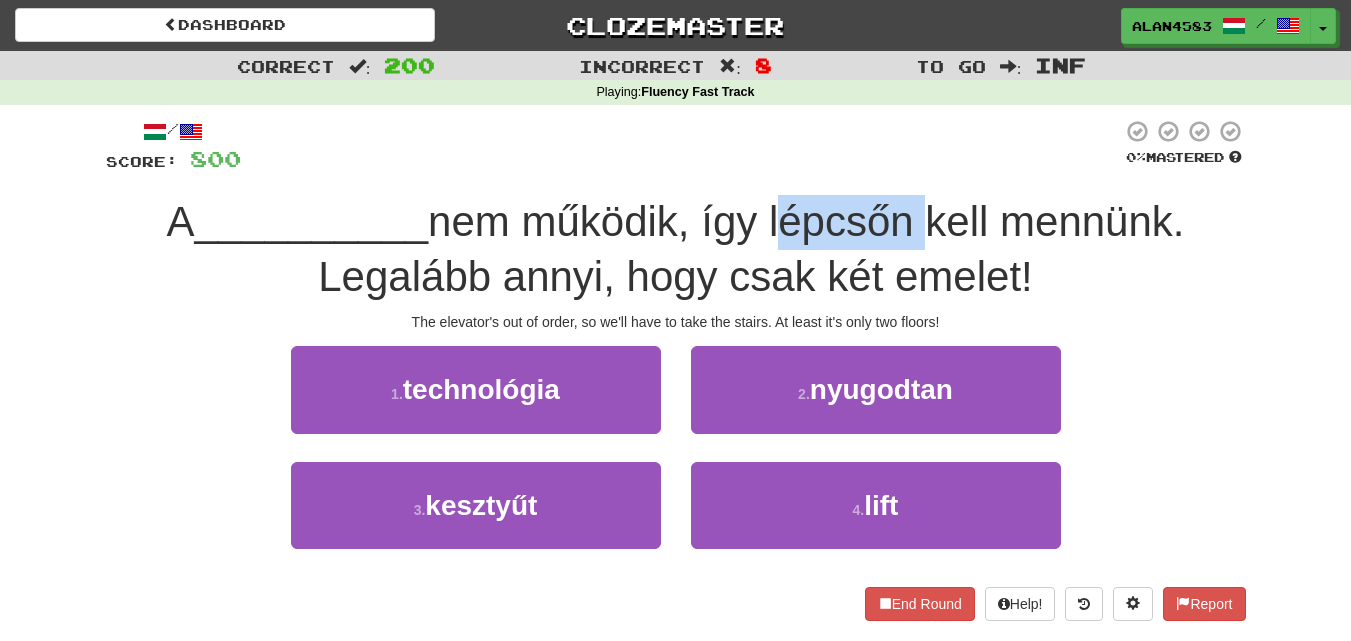 drag, startPoint x: 780, startPoint y: 213, endPoint x: 915, endPoint y: 200, distance: 135.62448 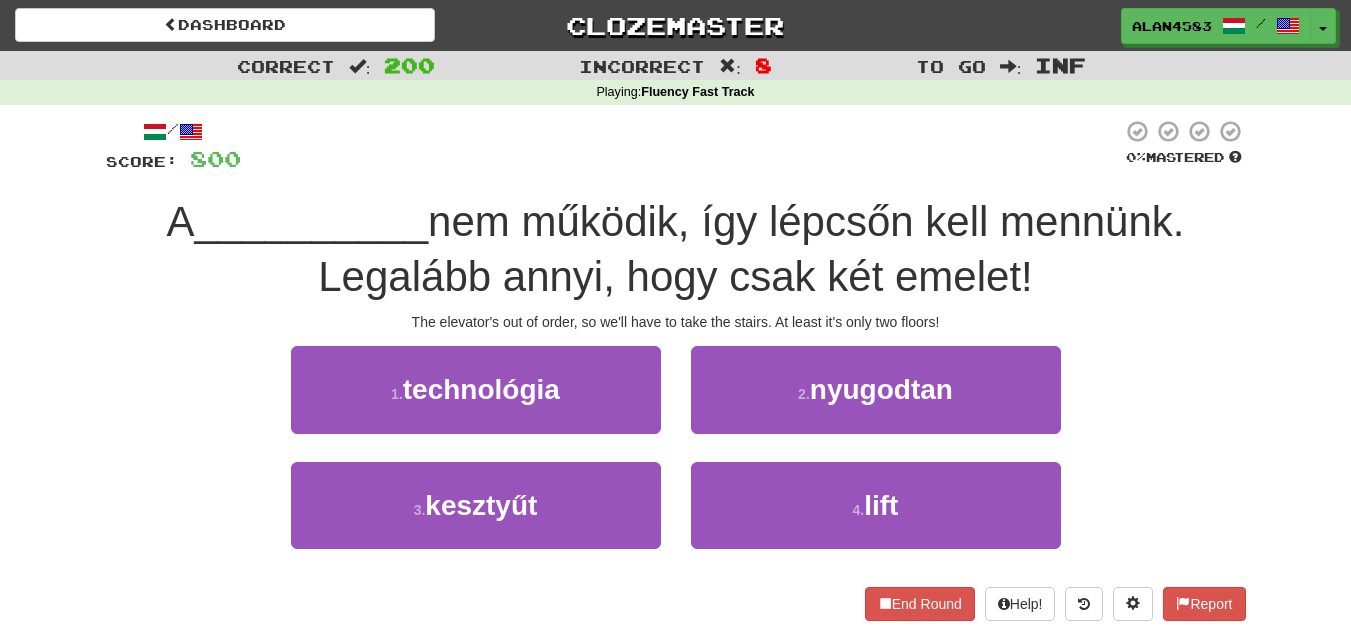 click at bounding box center (681, 146) 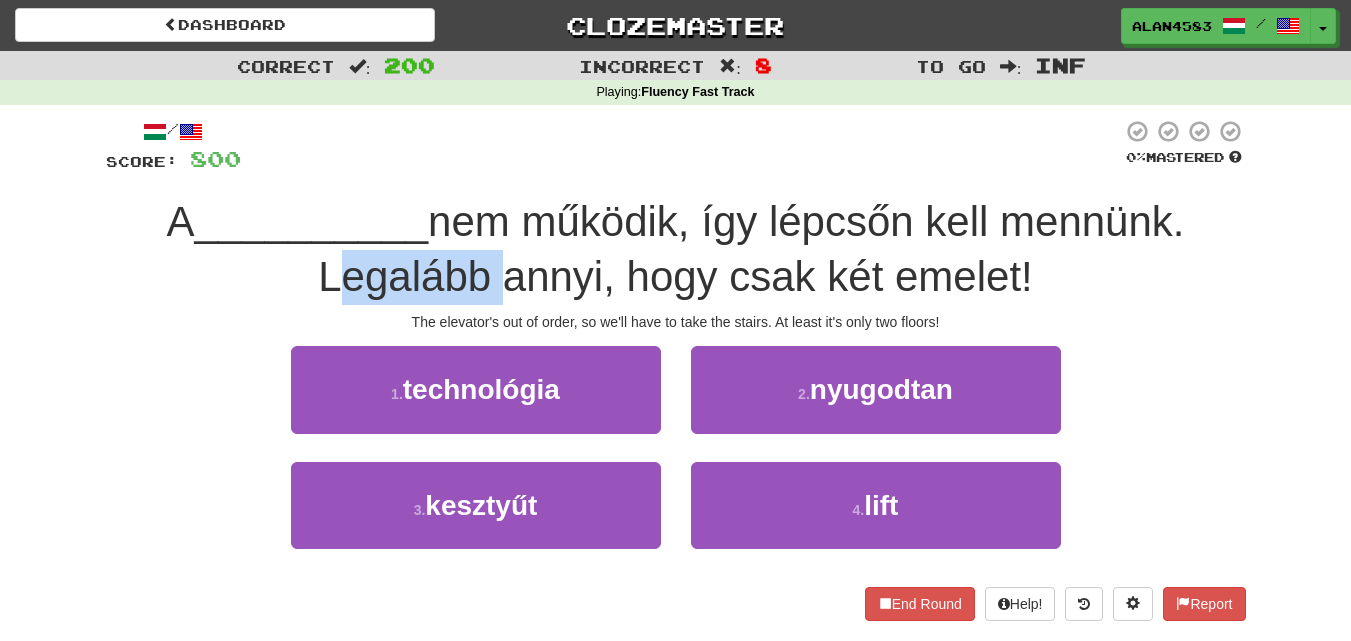 drag, startPoint x: 491, startPoint y: 268, endPoint x: 325, endPoint y: 276, distance: 166.19266 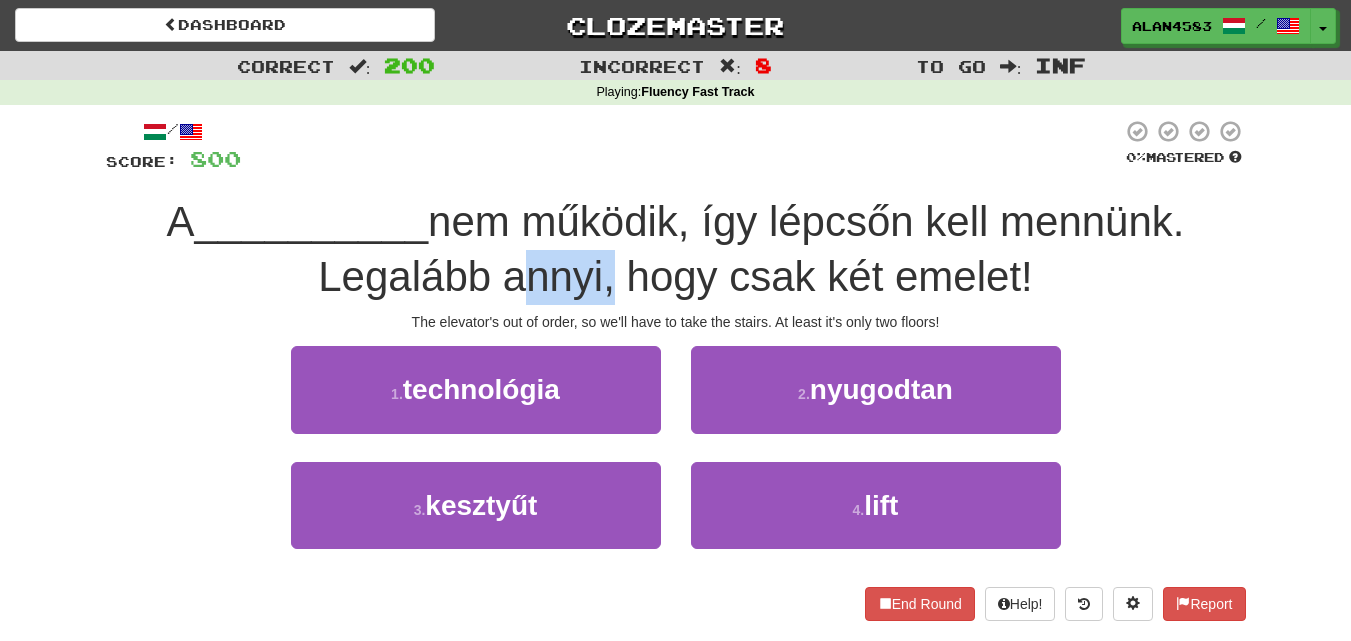 drag, startPoint x: 500, startPoint y: 274, endPoint x: 603, endPoint y: 267, distance: 103.23759 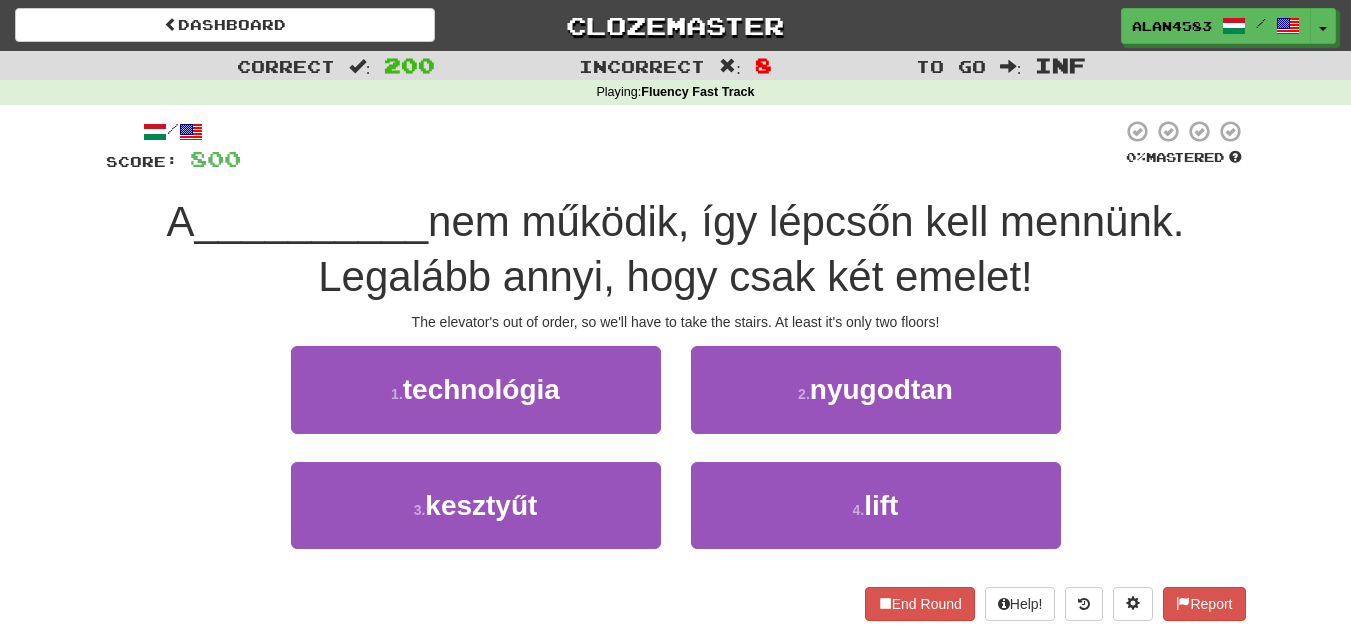 click on "nem működik, így lépcsőn kell mennünk. Legalább annyi, hogy csak két emelet!" at bounding box center [751, 249] 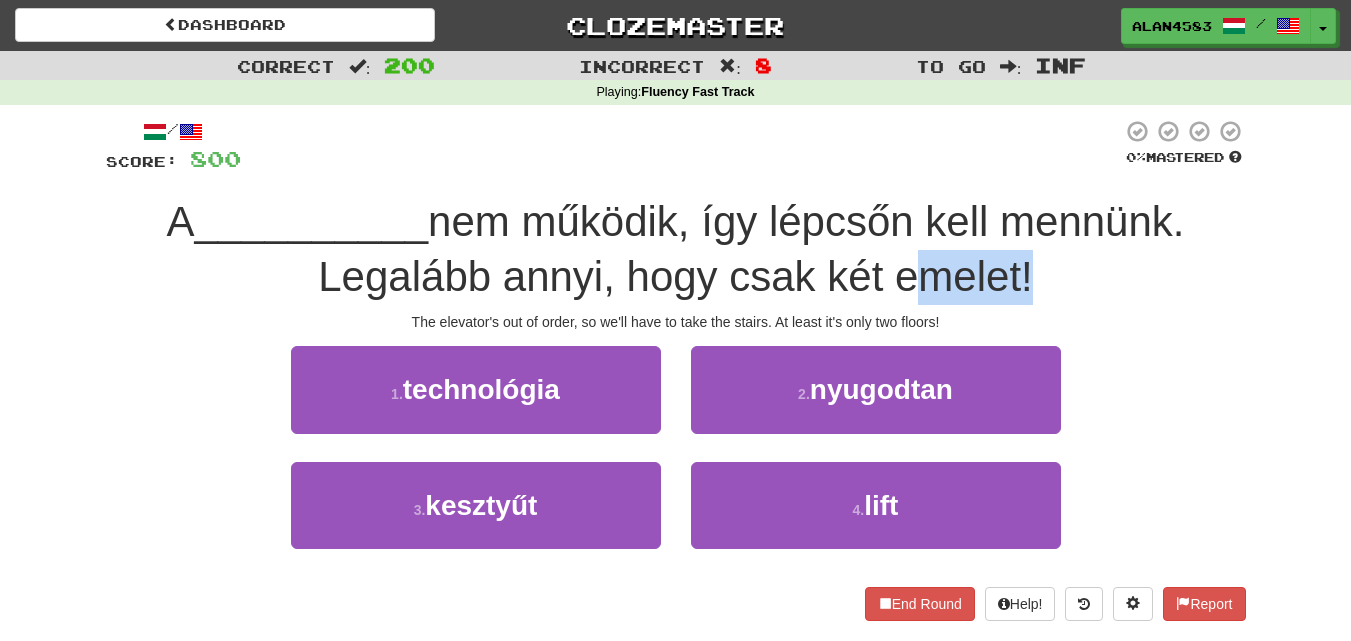 drag, startPoint x: 900, startPoint y: 269, endPoint x: 1026, endPoint y: 255, distance: 126.77539 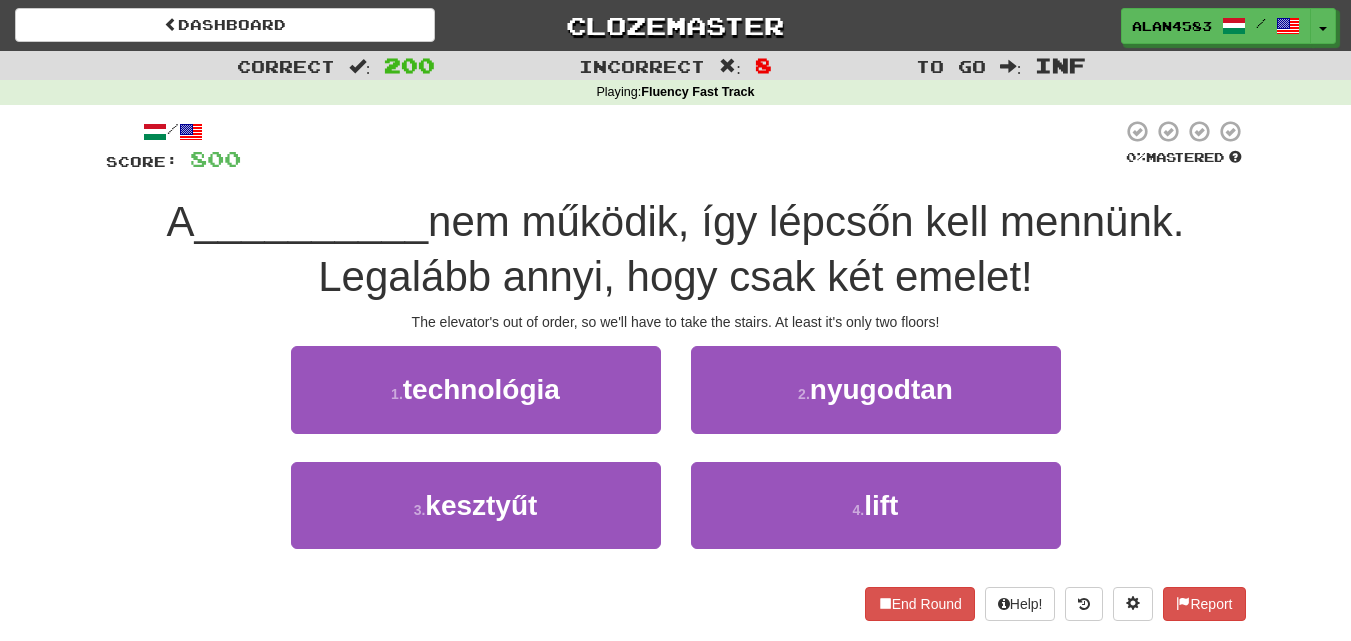 click on "/  Score:   800 0 %  Mastered A  [TRANSPORTATION_METHOD]  nem működik, így lépcsőn kell mennünk. Legalább annyi, hogy csak két emelet! The elevator's out of order, so we'll have to take the stairs. At least it's only two floors! 1 .  technológia 2 .  nyugodtan 3 .  kesztyűt 4 .  lift  End Round  Help!  Report" at bounding box center [676, 369] 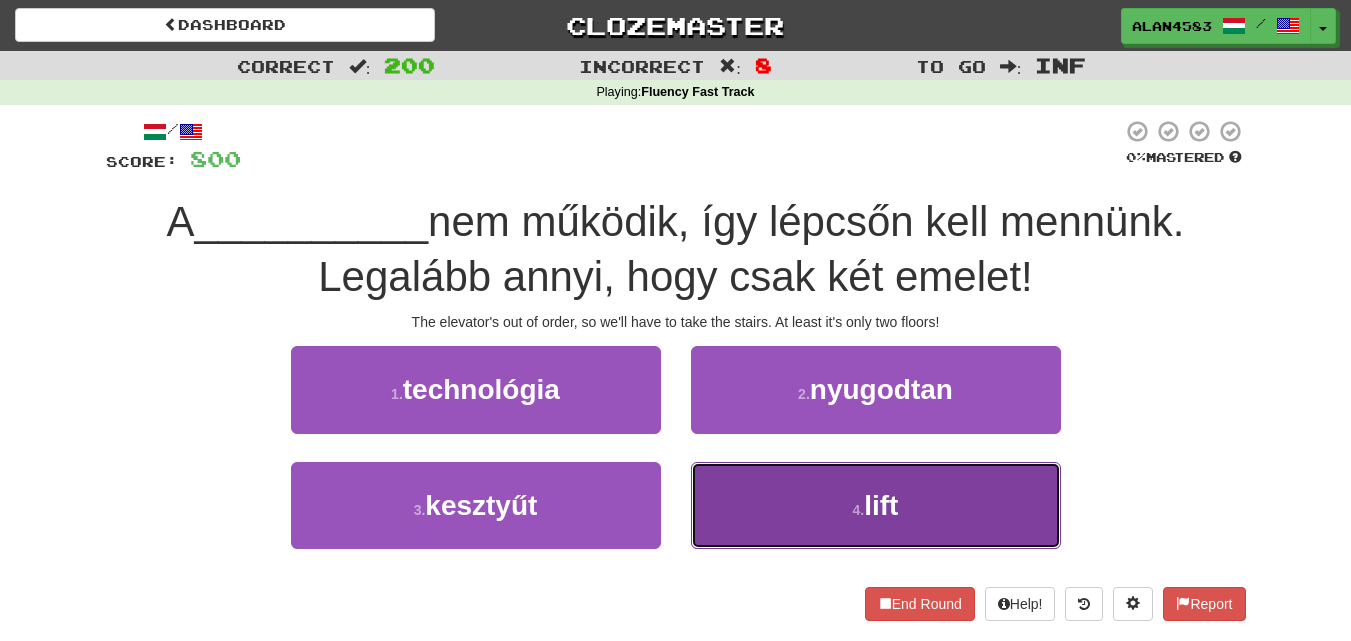 click on "4 .  lift" at bounding box center [876, 505] 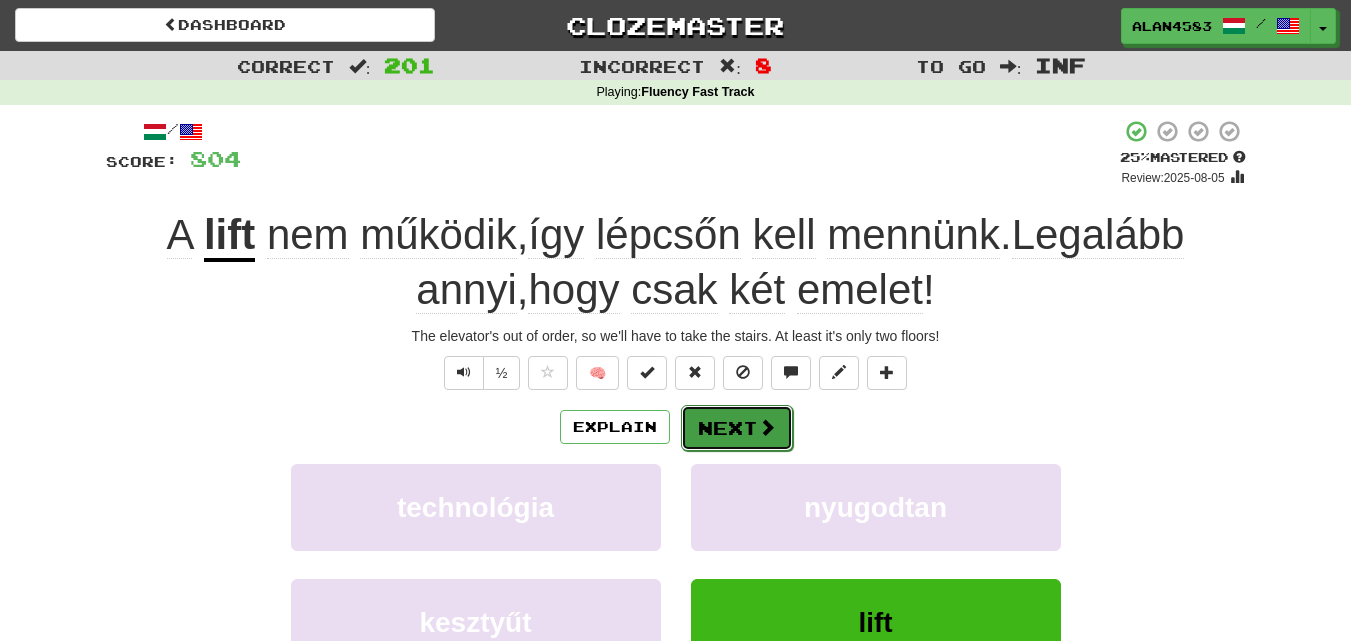 click on "Next" at bounding box center [737, 428] 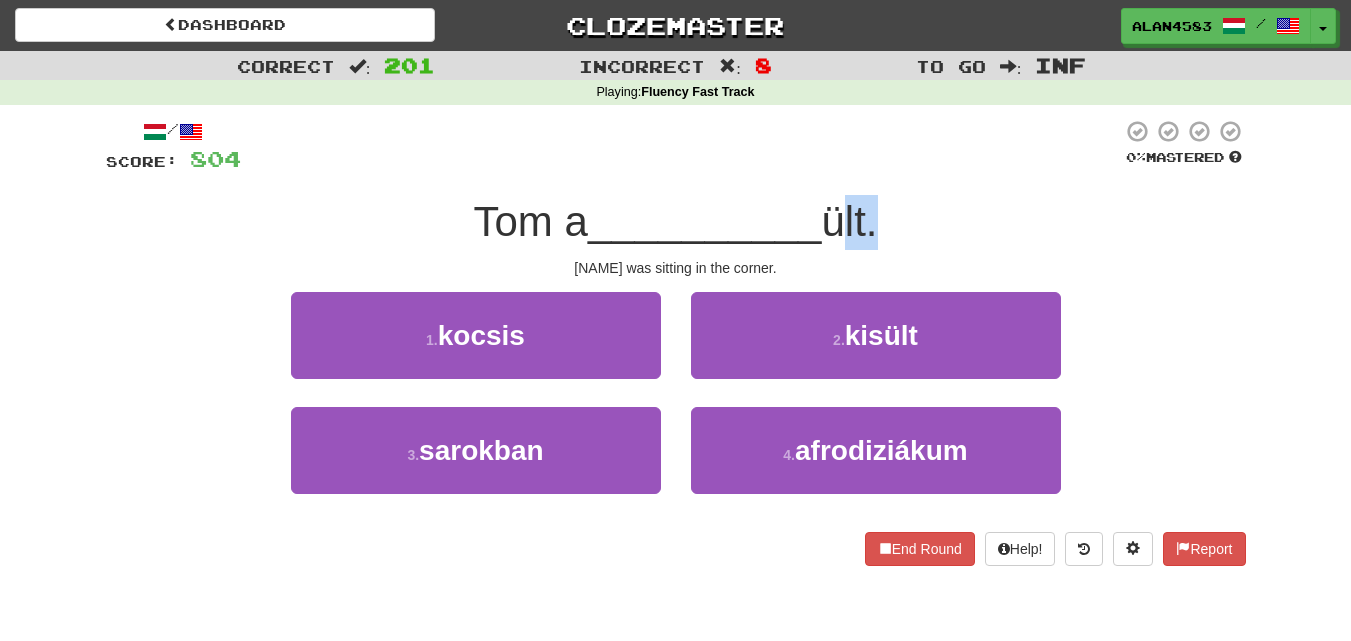 drag, startPoint x: 836, startPoint y: 209, endPoint x: 877, endPoint y: 203, distance: 41.4367 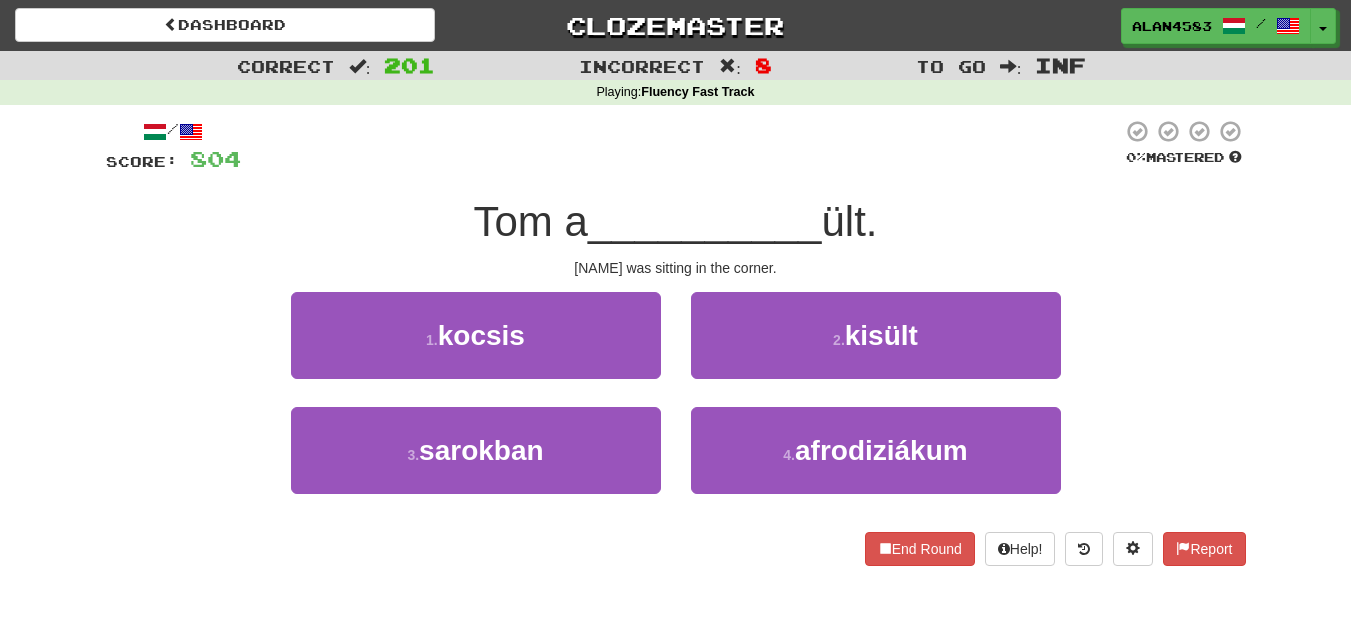 click at bounding box center [681, 146] 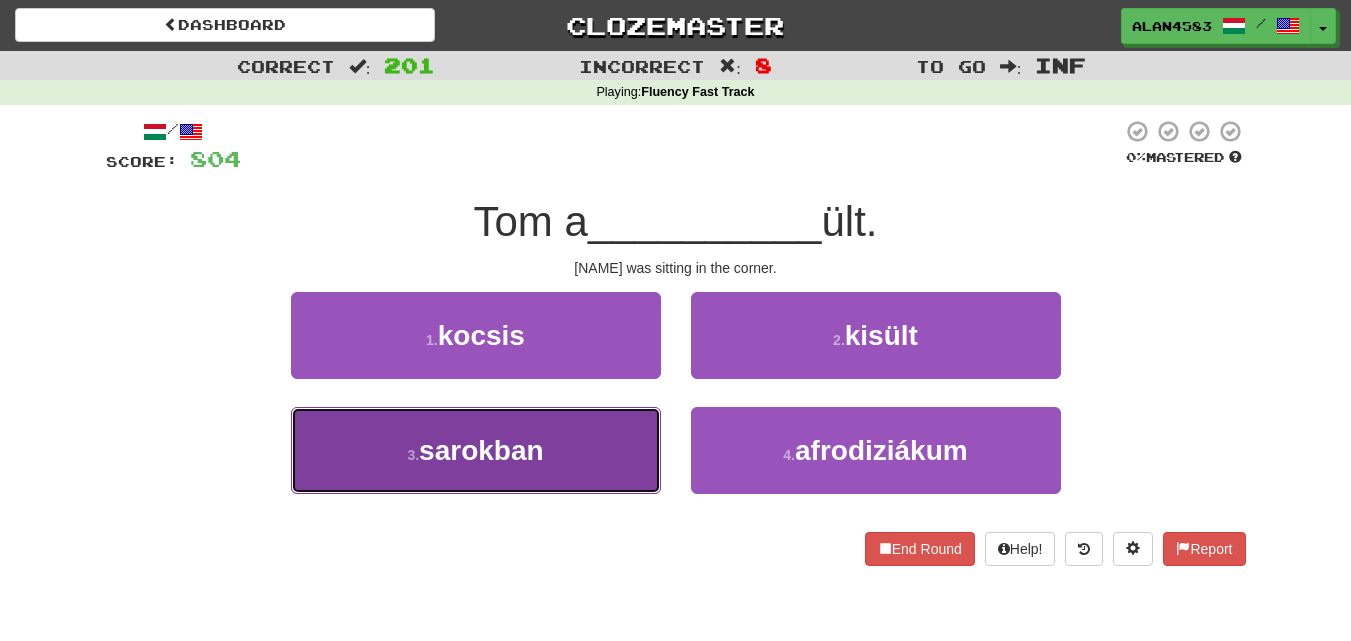 click on "3 .  sarokban" at bounding box center (476, 450) 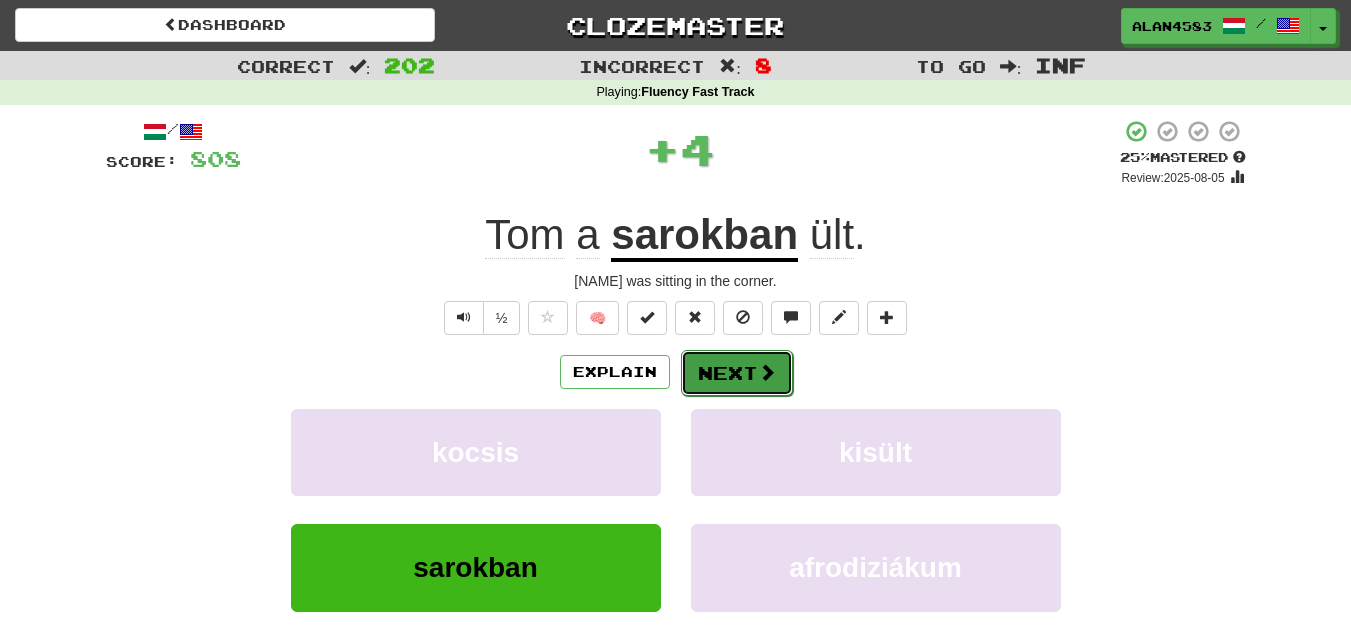 click on "Next" at bounding box center (737, 373) 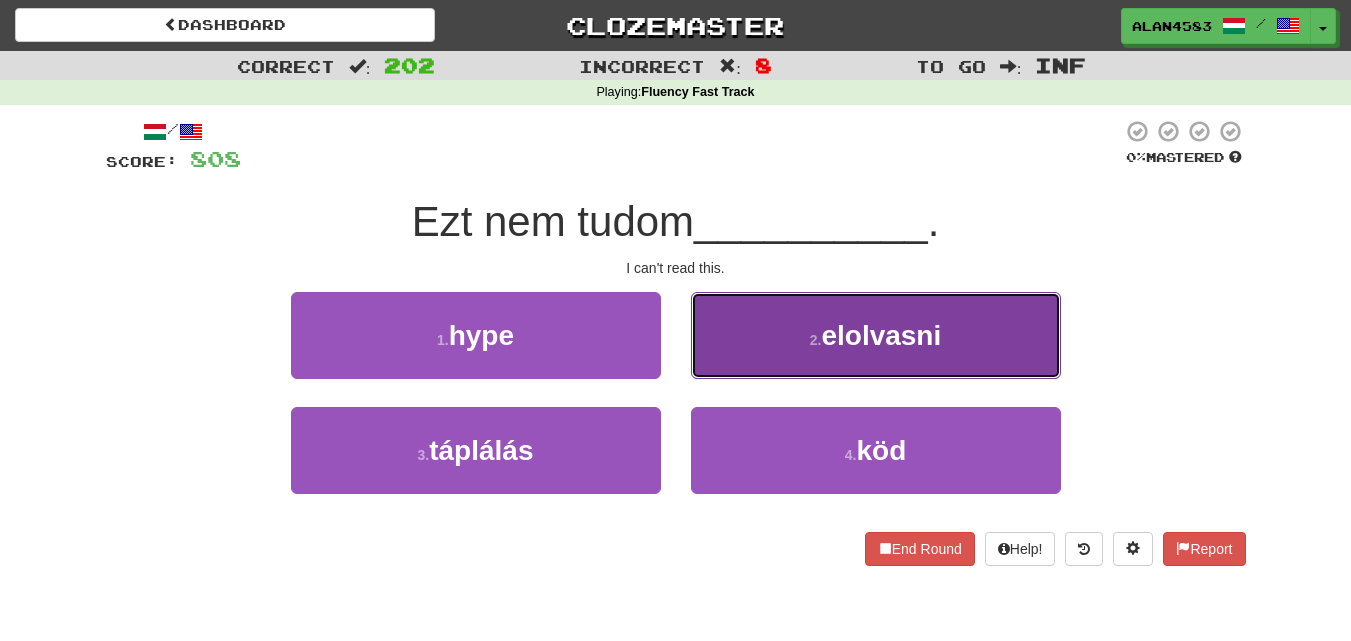 click on "elolvasni" at bounding box center [881, 335] 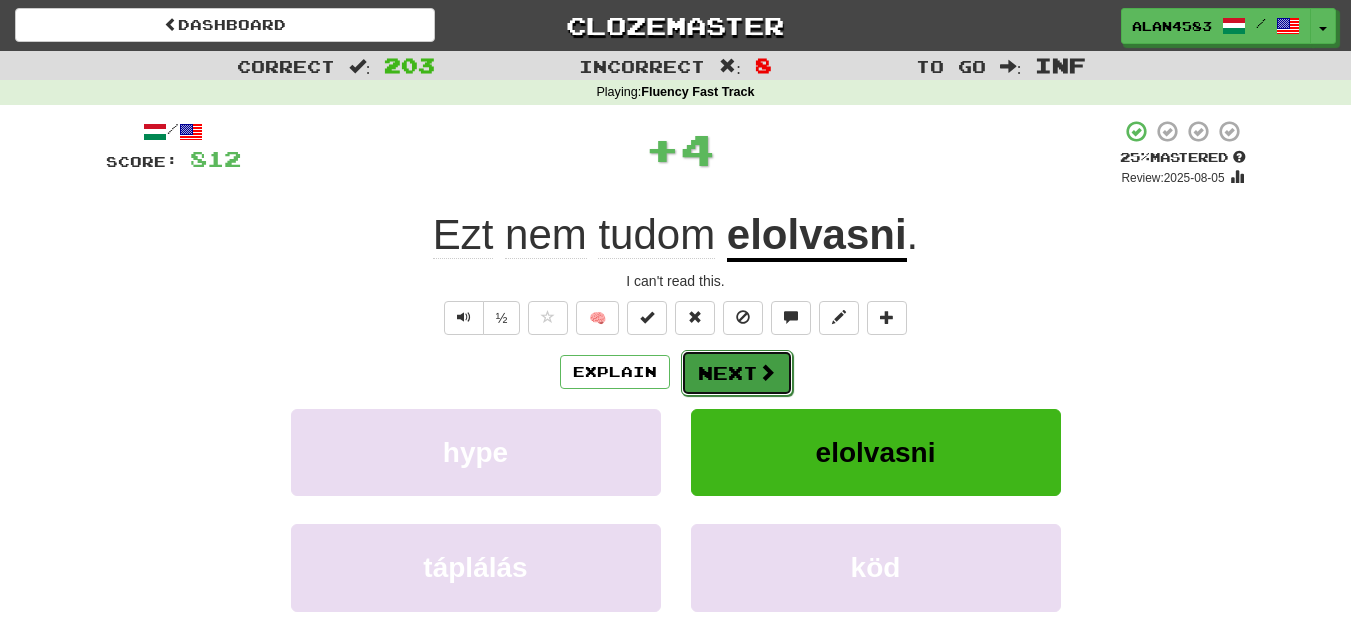 click on "Next" at bounding box center (737, 373) 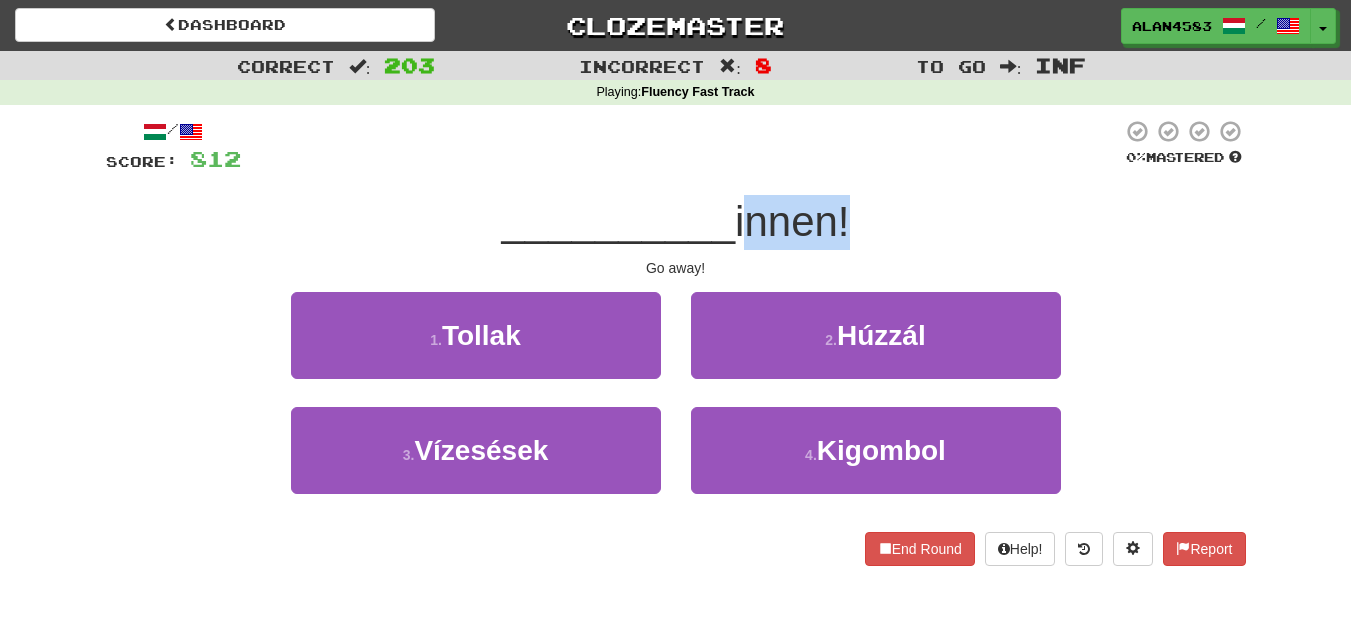 drag, startPoint x: 745, startPoint y: 210, endPoint x: 839, endPoint y: 204, distance: 94.19129 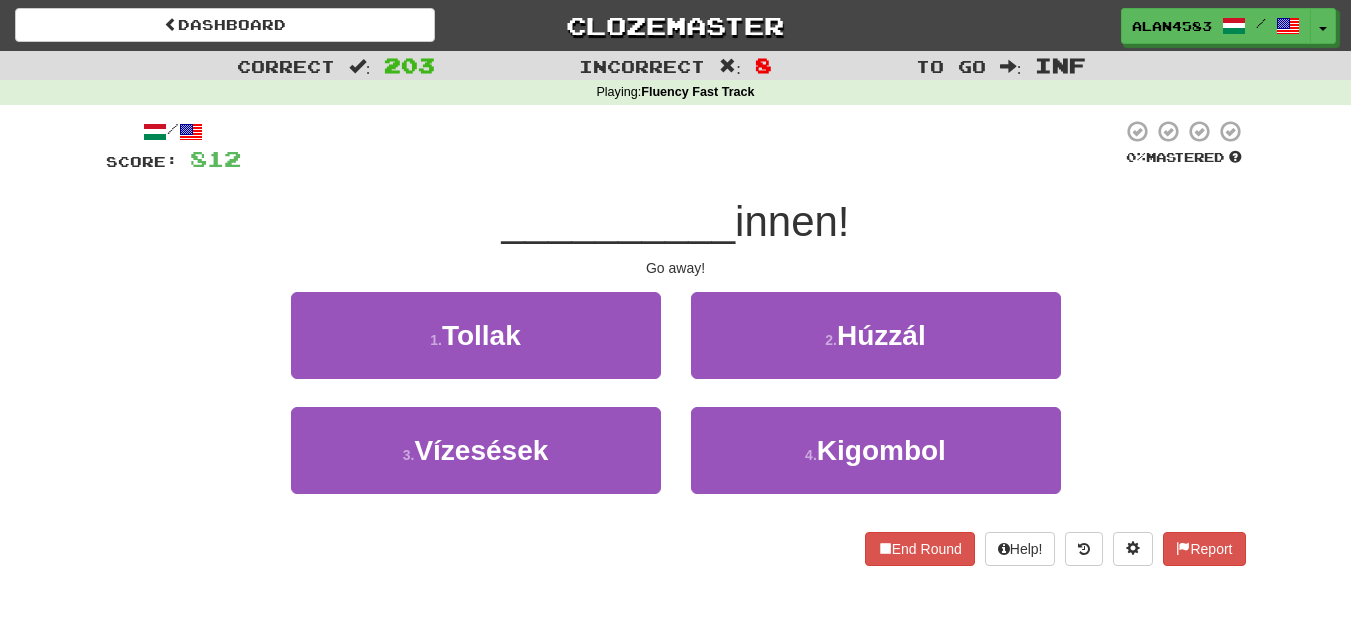 click on "/  Score:   812 0 %  Mastered [LAST]  innen! Go away! 1 .  Tollak 2 .  Húzzál 3 .  Vízesések 4 .  Kigombol  End Round  Help!  Report" at bounding box center (676, 349) 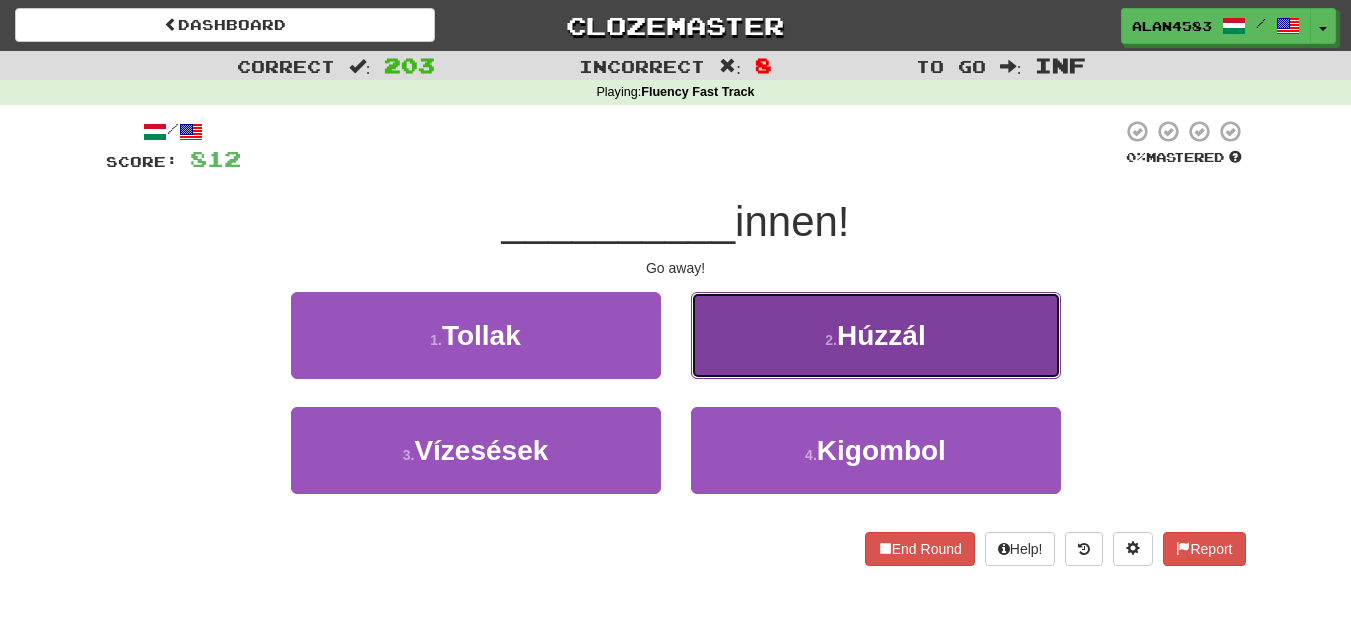 click on "2 ." at bounding box center (831, 340) 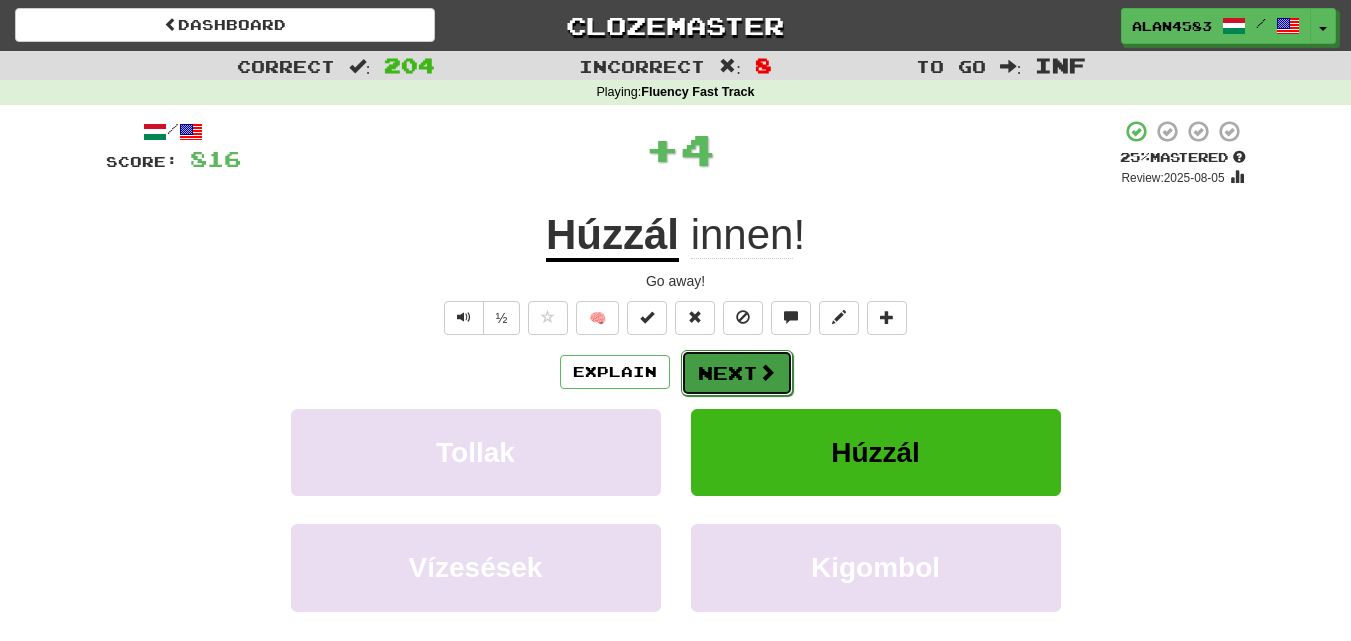 click on "Next" at bounding box center (737, 373) 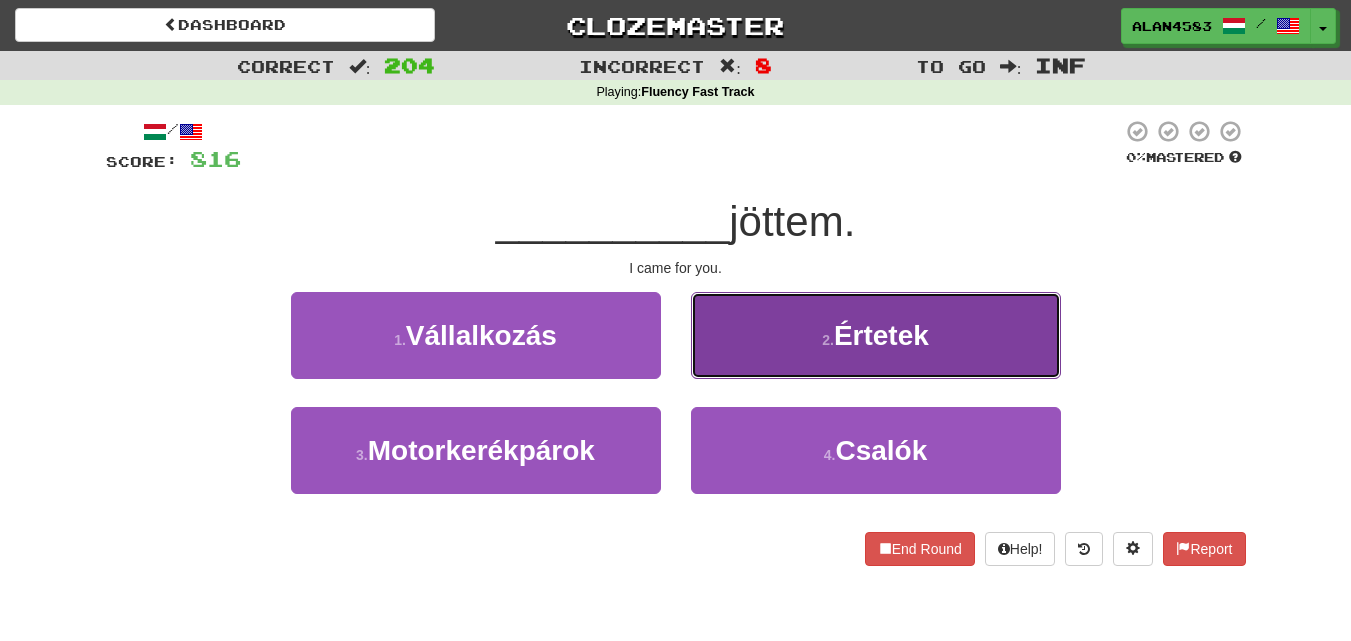 click on "2 .  Értetek" at bounding box center [876, 335] 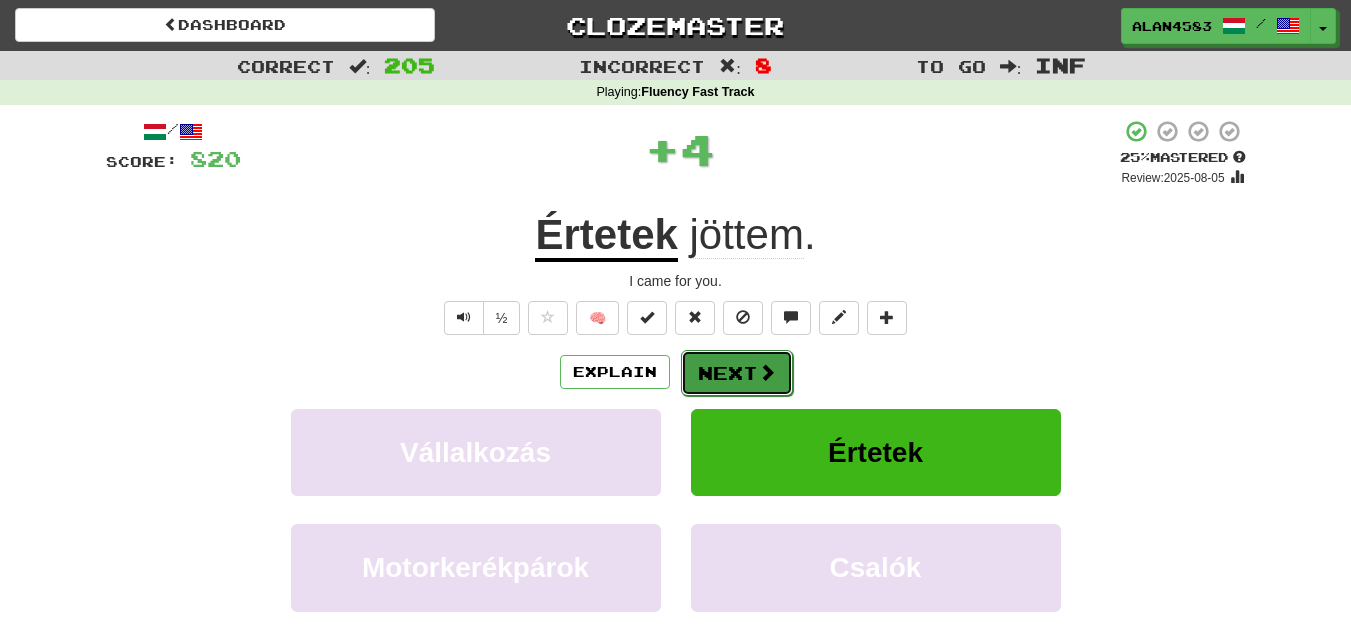 click on "Next" at bounding box center (737, 373) 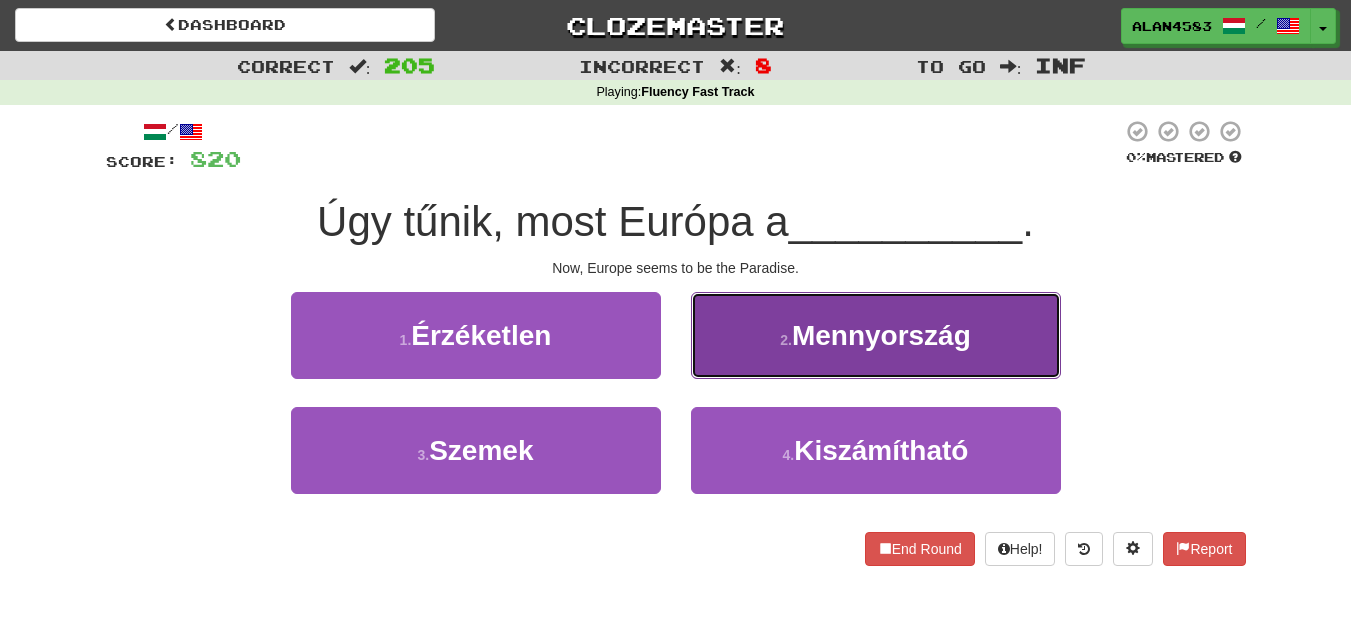 click on "Mennyország" at bounding box center [881, 335] 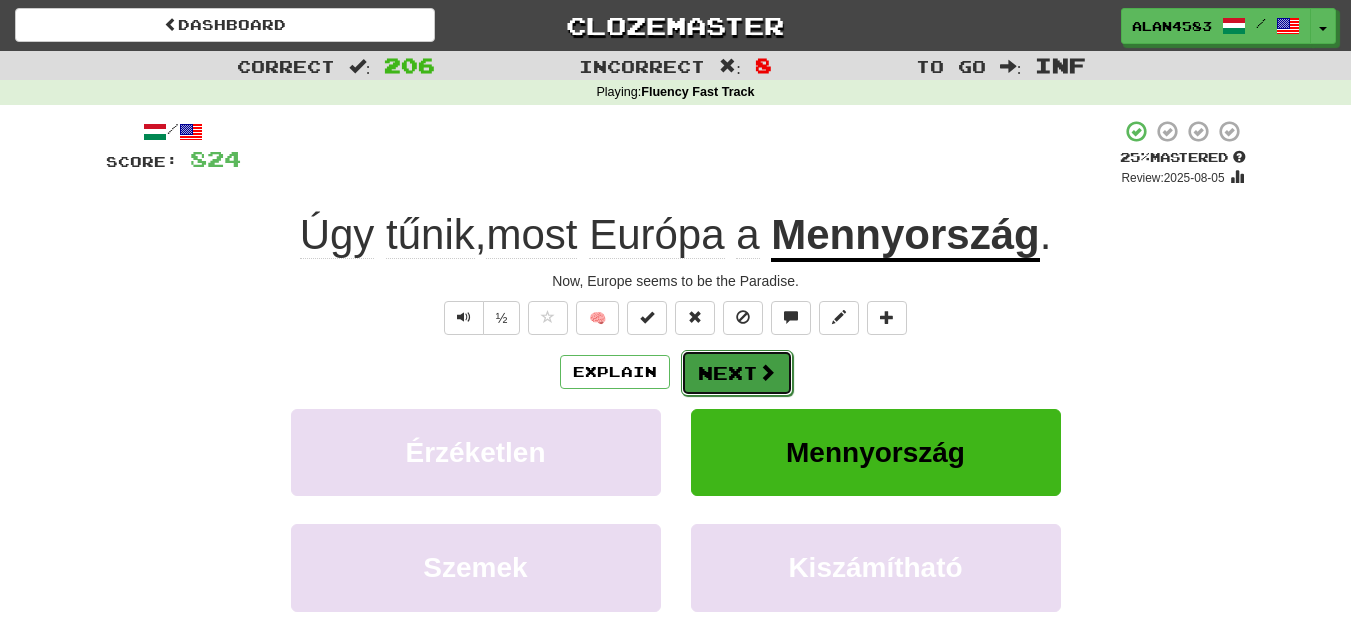 click on "Next" at bounding box center [737, 373] 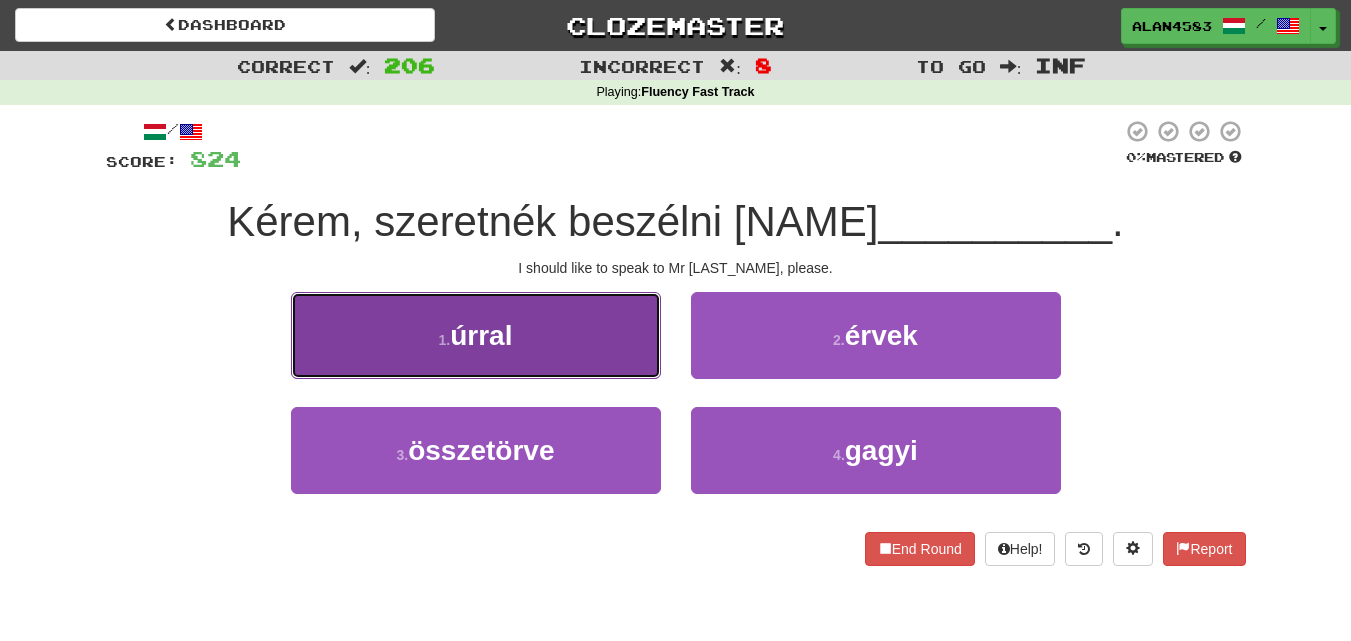 click on "1 .  úrral" at bounding box center (476, 335) 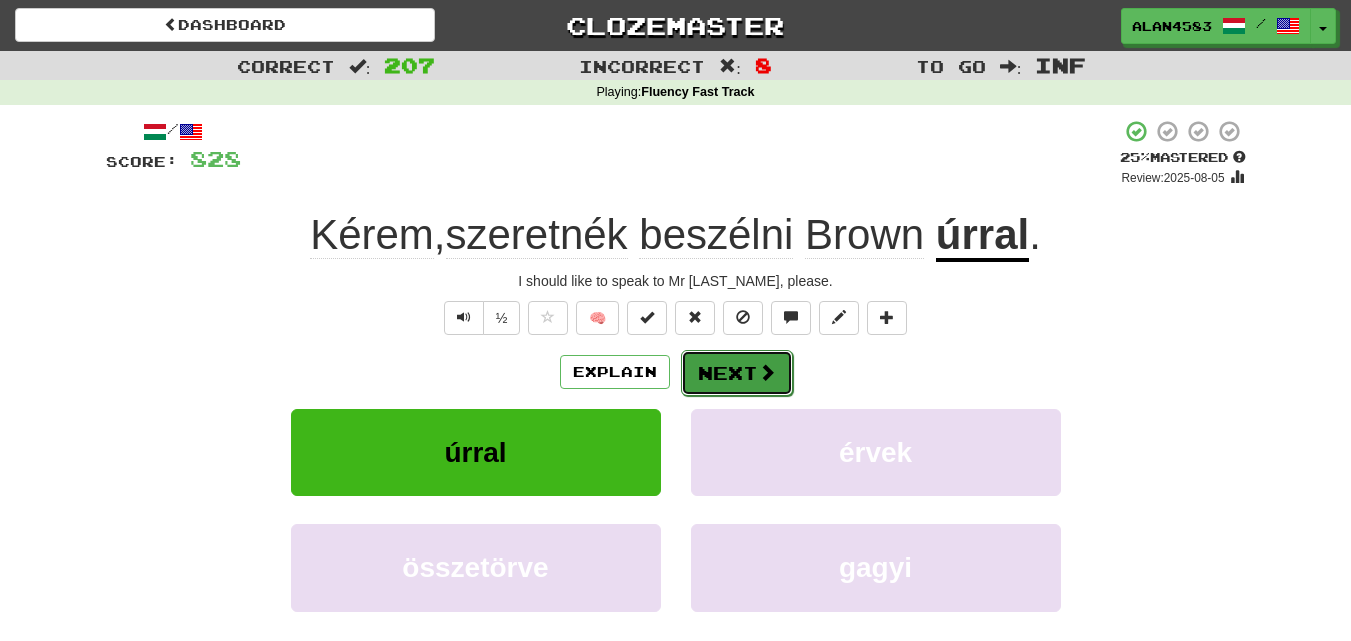 click on "Next" at bounding box center (737, 373) 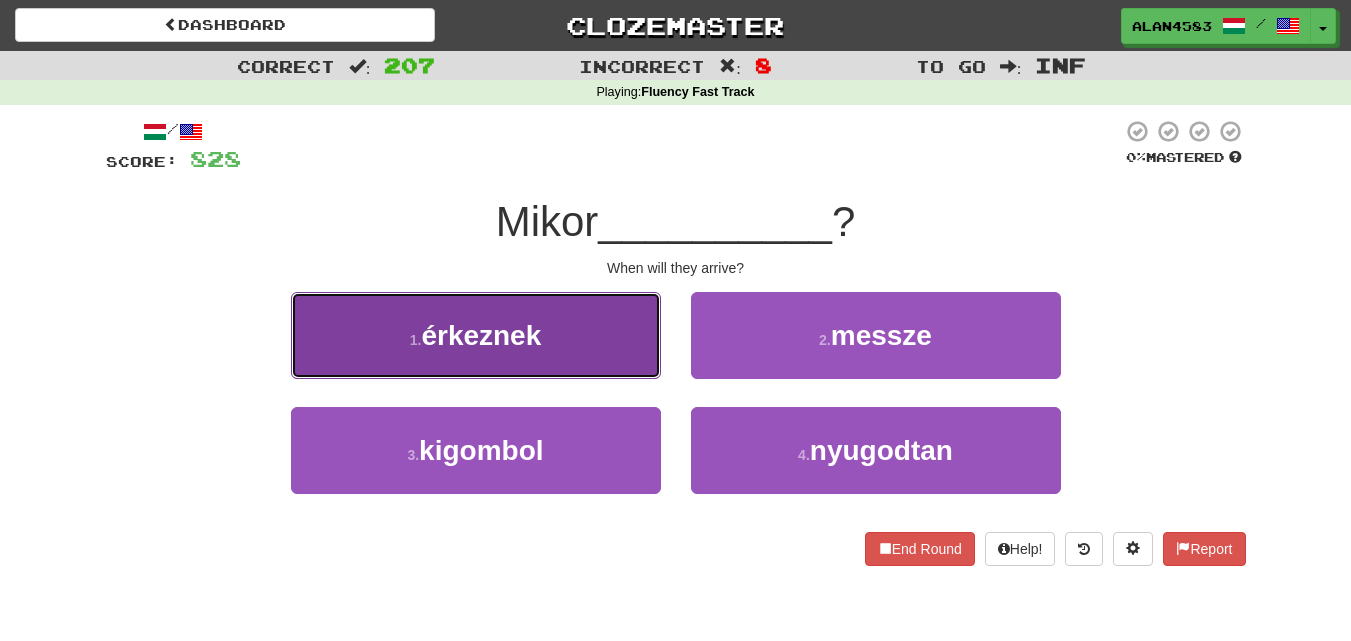 click on "érkeznek" at bounding box center [481, 335] 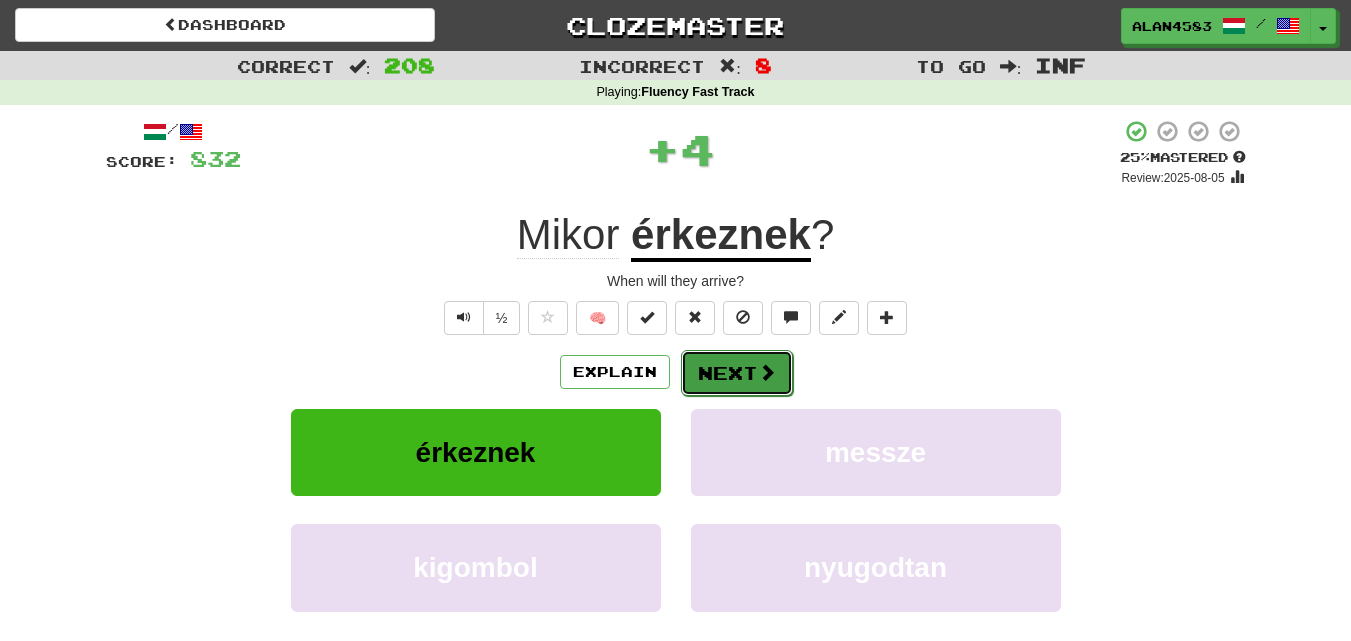 click on "Next" at bounding box center (737, 373) 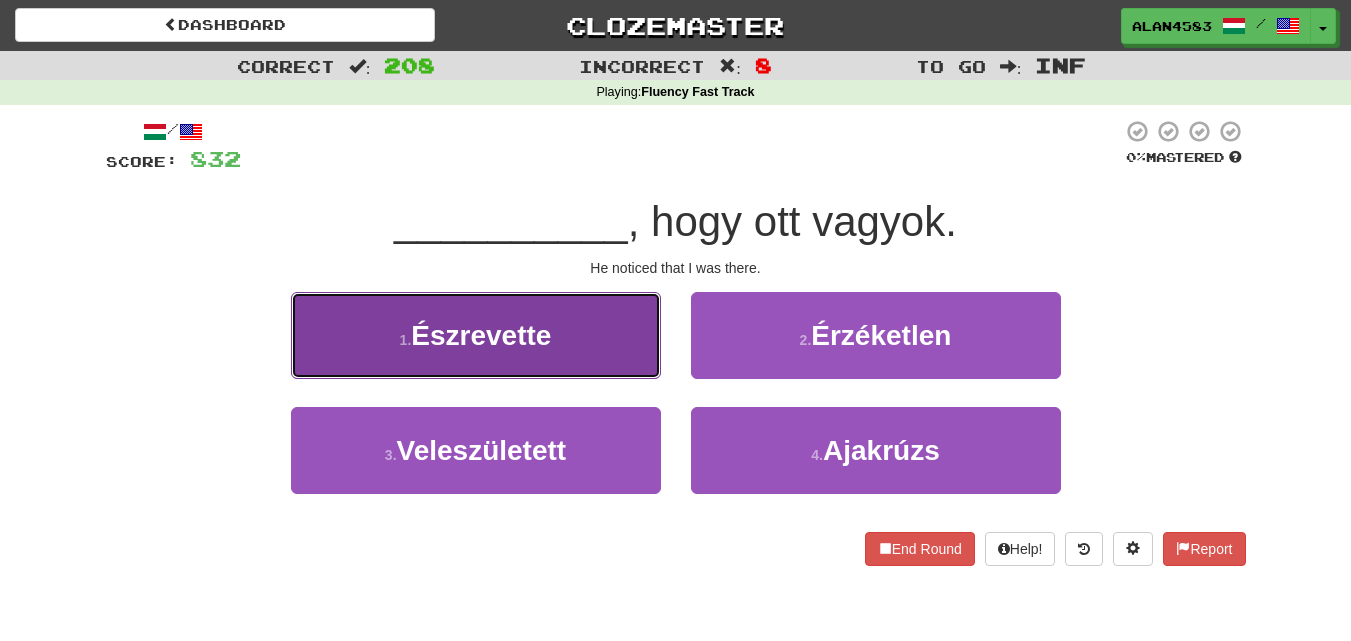 click on "1 .  Észrevette" at bounding box center [476, 335] 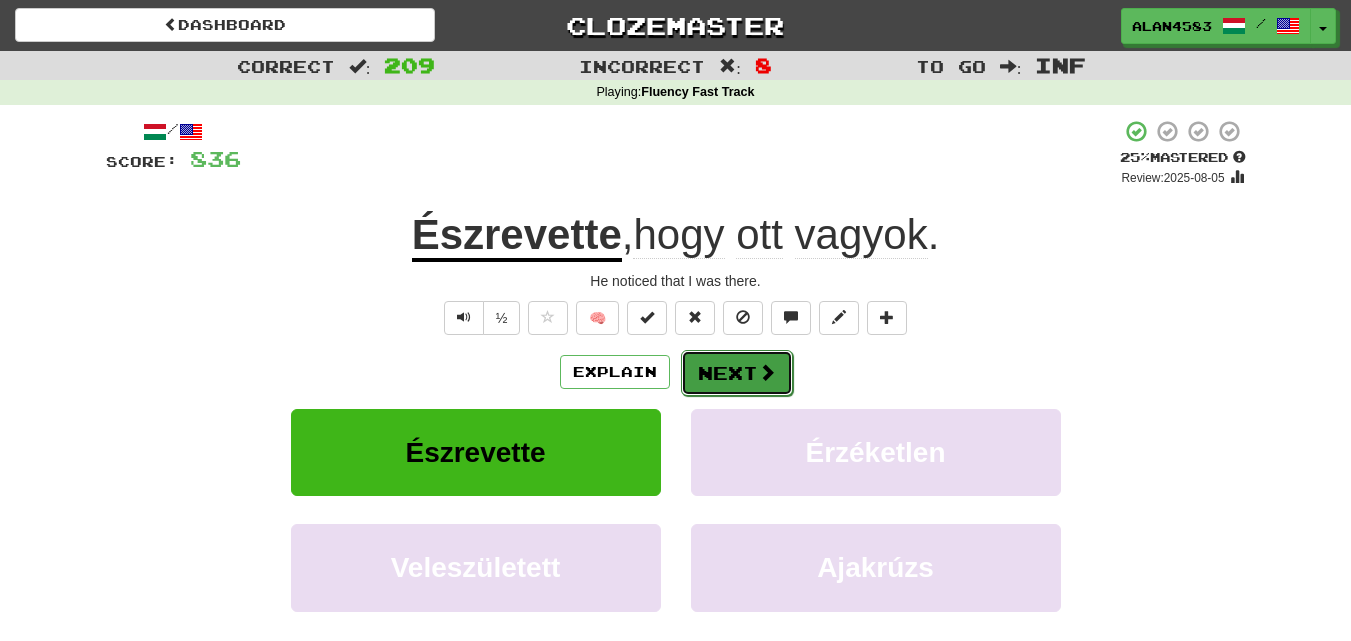 click on "Next" at bounding box center [737, 373] 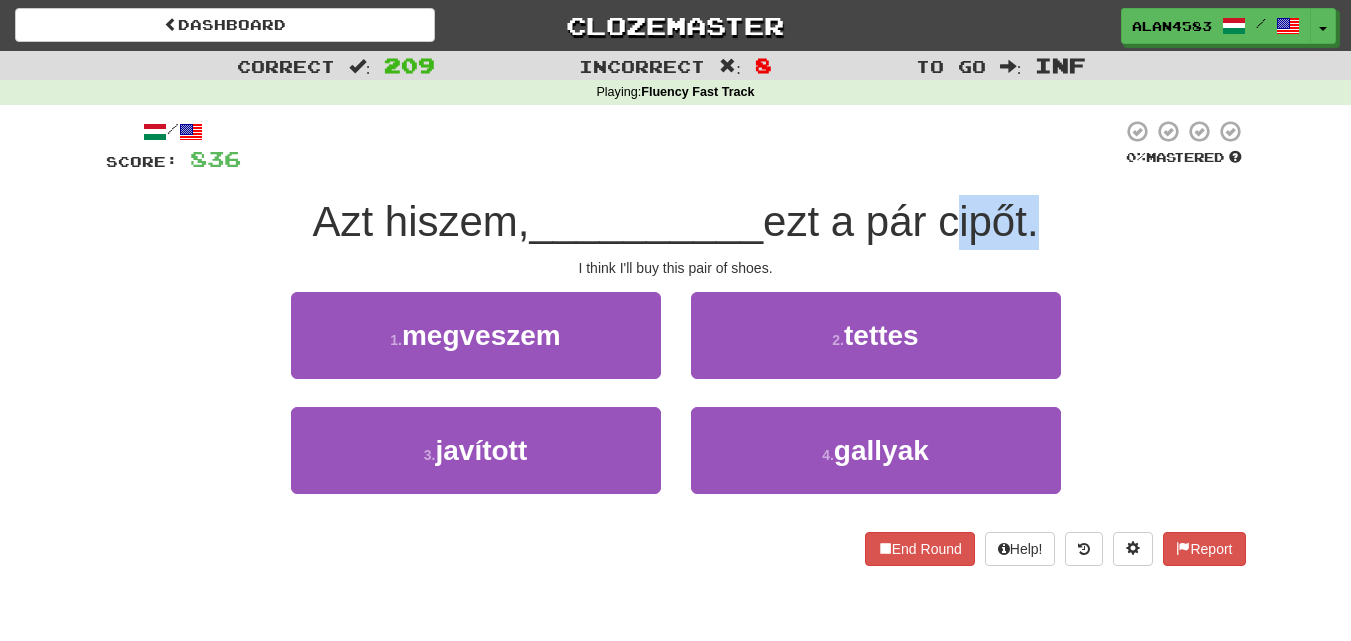drag, startPoint x: 949, startPoint y: 223, endPoint x: 1033, endPoint y: 214, distance: 84.48077 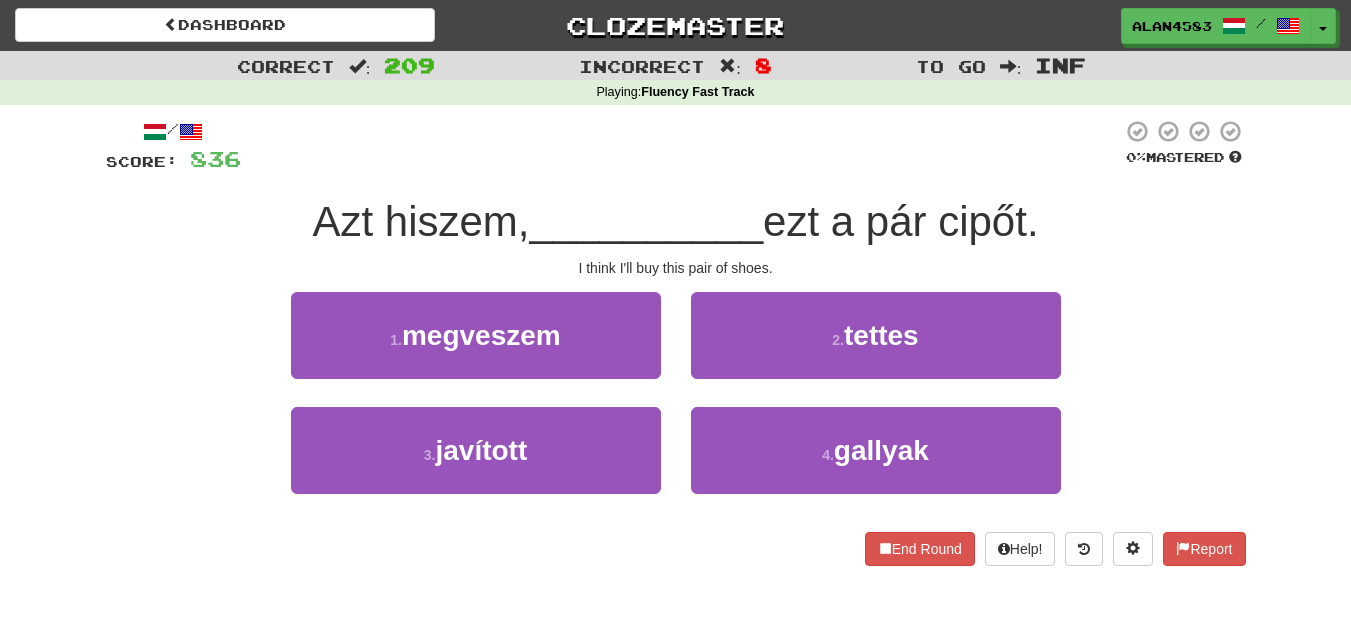 click on "/  Score:   836 0 %  Mastered Azt hiszem,  __________  ezt a pár cipőt. I think I'll buy this pair of shoes. 1 .  megveszem 2 .  tettes 3 .  javított 4 .  gallyak  End Round  Help!  Report" at bounding box center [676, 342] 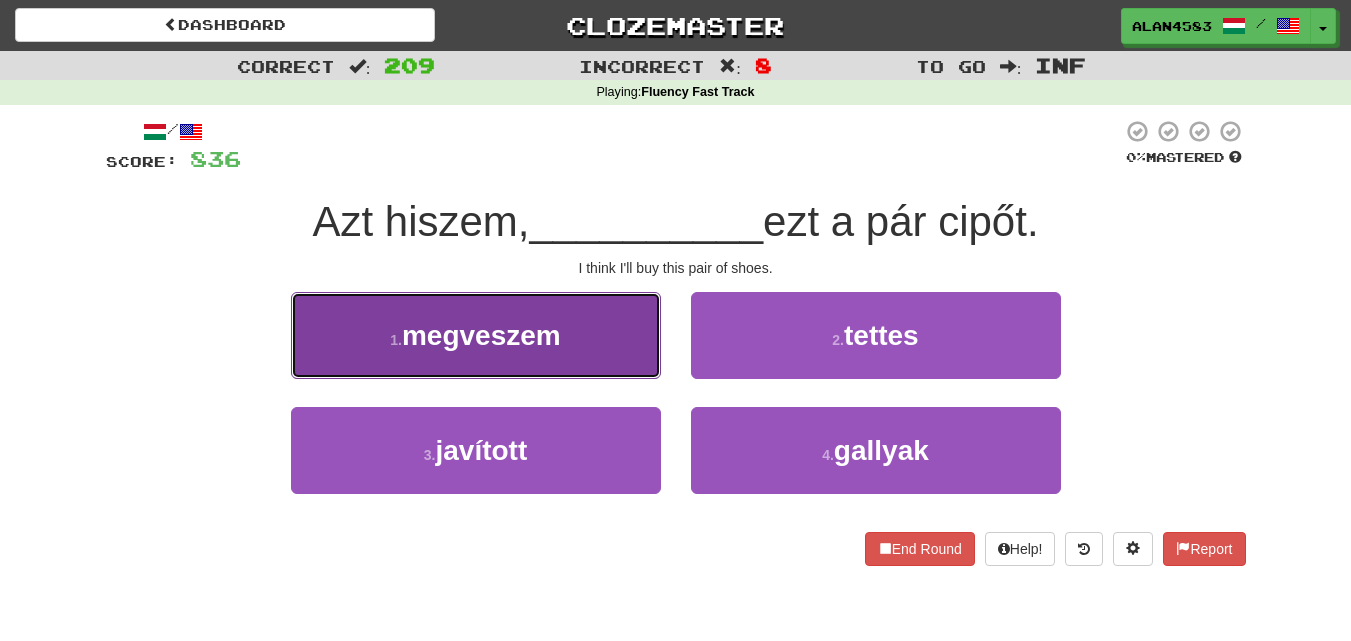 click on "megveszem" at bounding box center (481, 335) 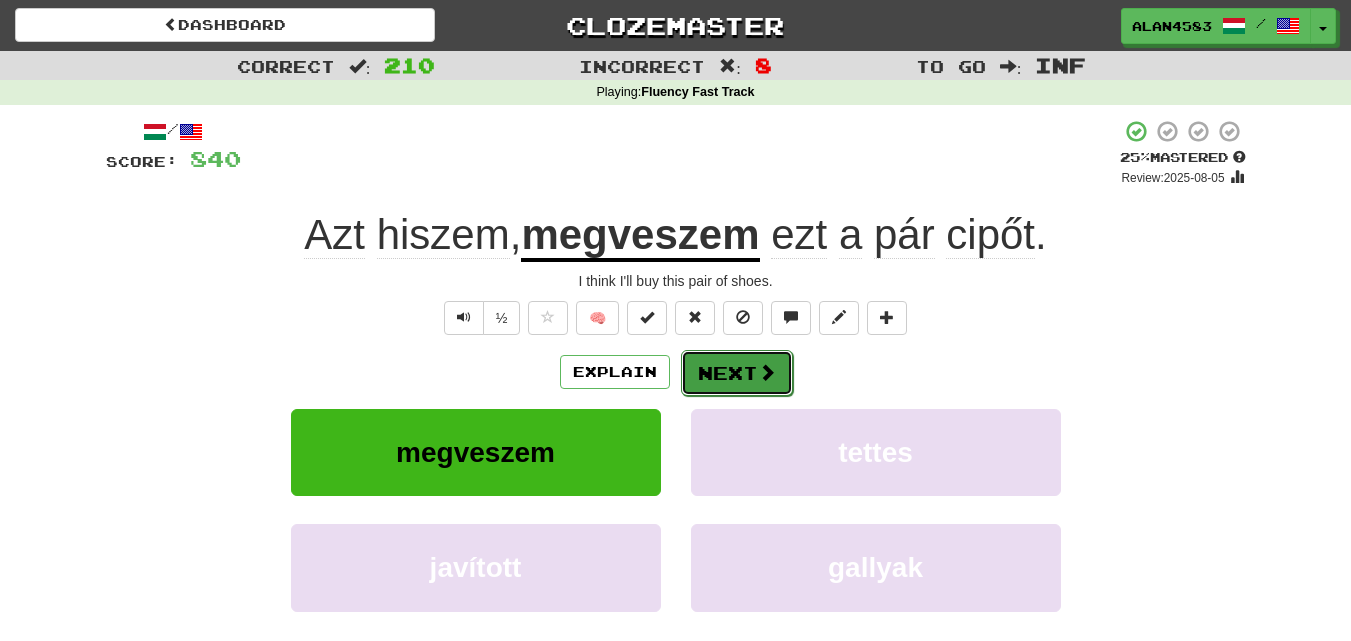click on "Next" at bounding box center [737, 373] 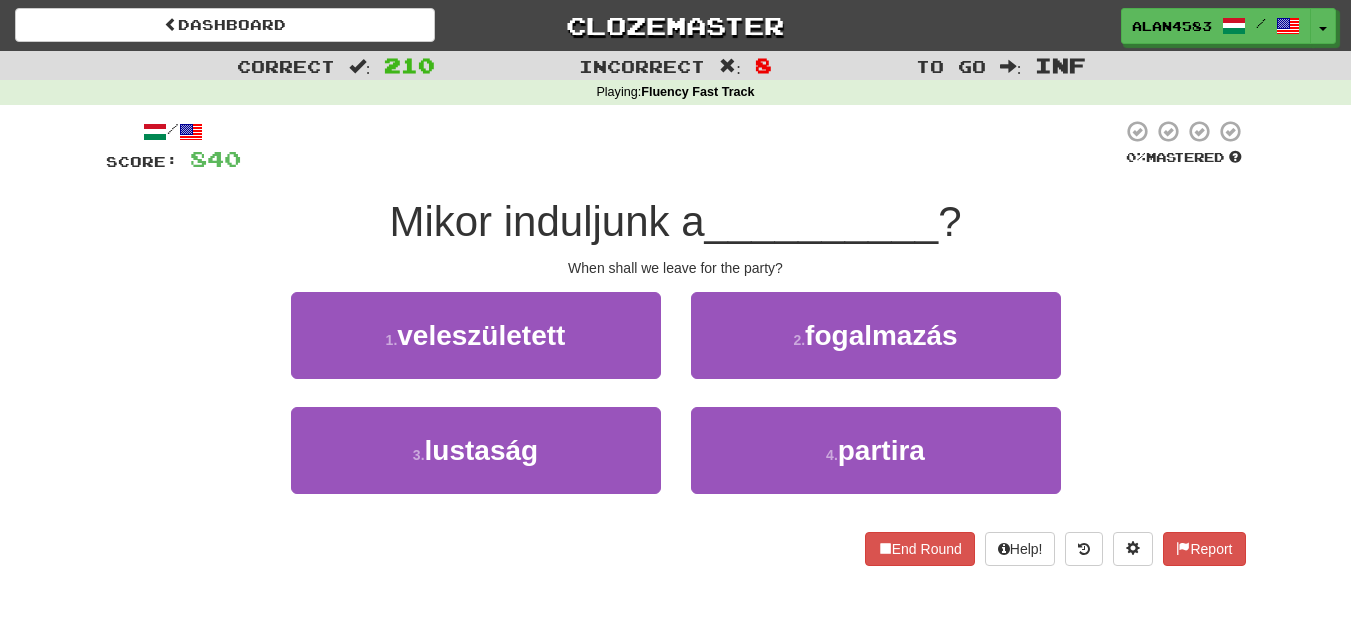 click on "2 .  fogalmazás" at bounding box center [876, 335] 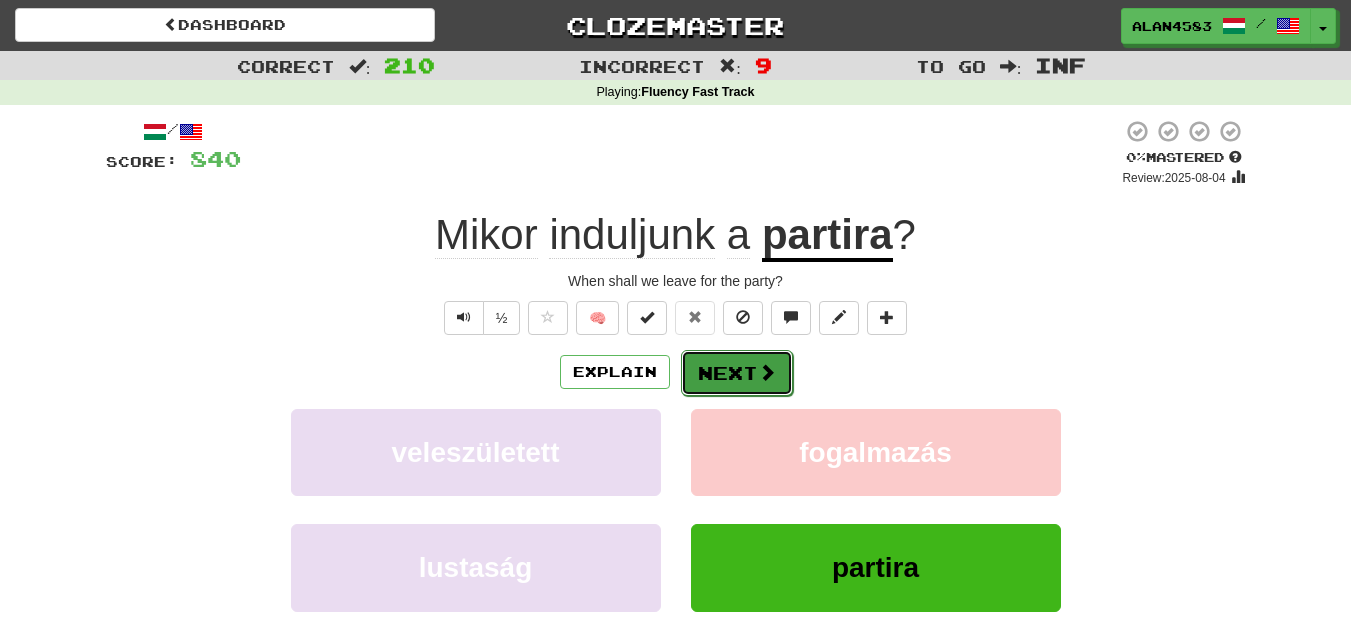 click on "Next" at bounding box center (737, 373) 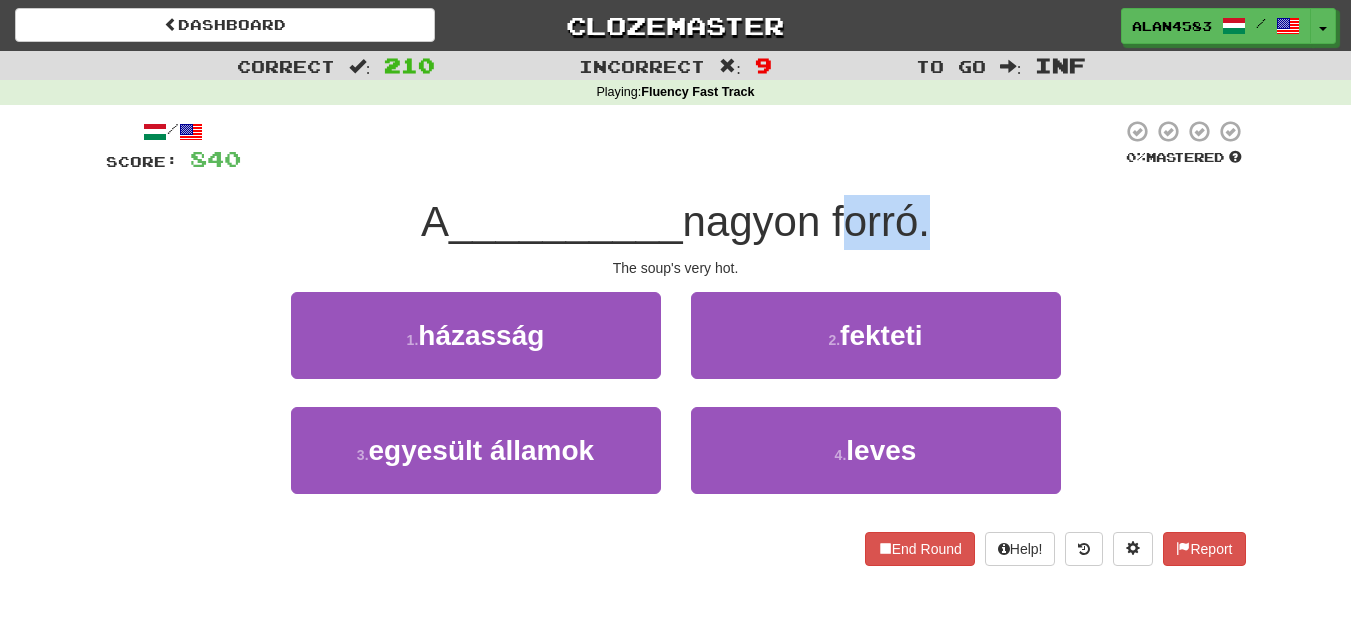drag, startPoint x: 842, startPoint y: 219, endPoint x: 919, endPoint y: 217, distance: 77.02597 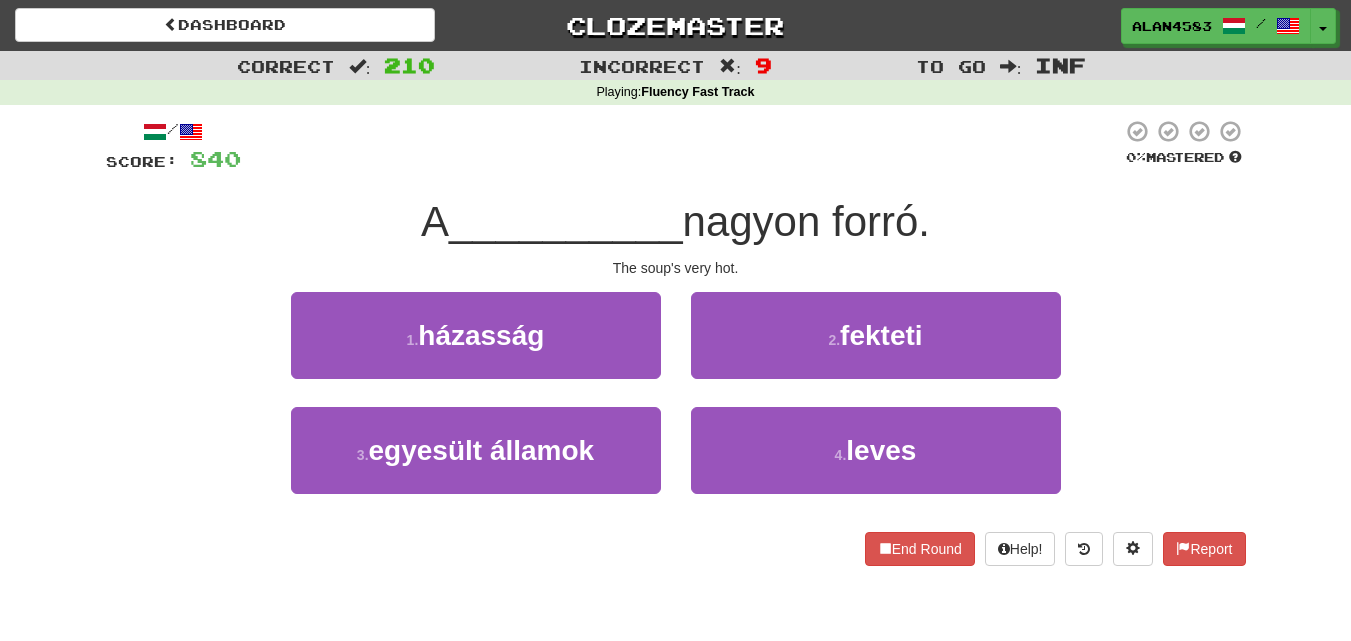 click at bounding box center [681, 146] 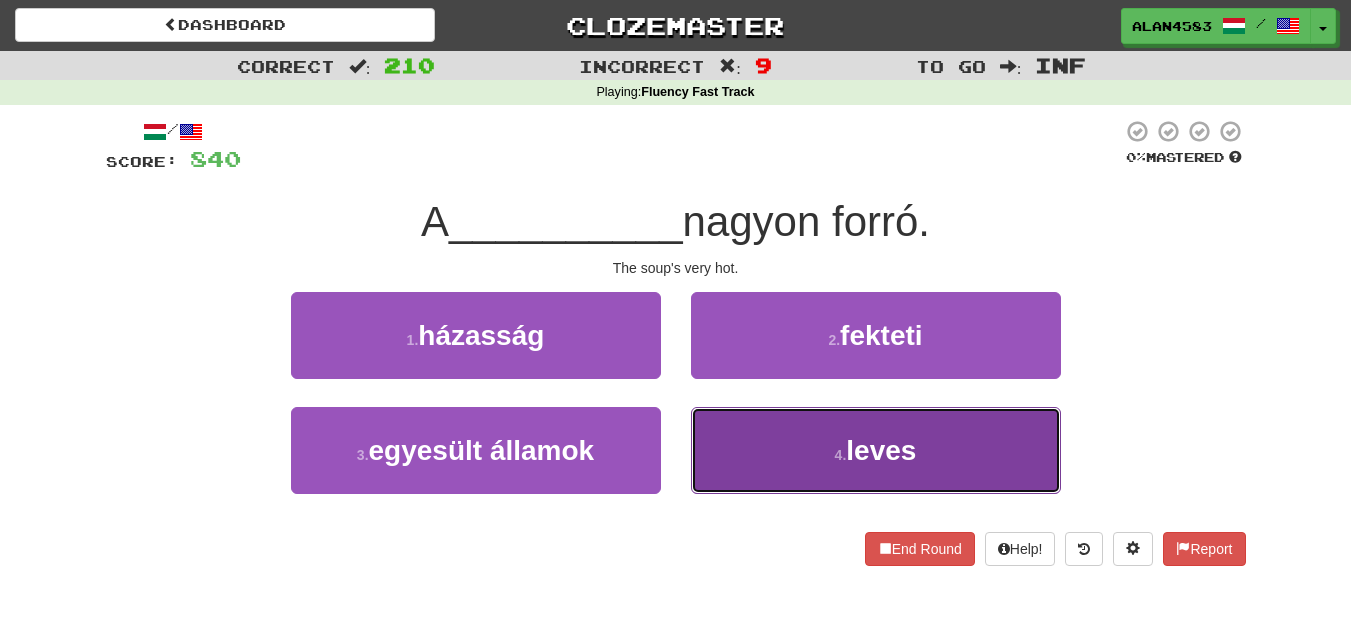 click on "4 .  leves" at bounding box center [876, 450] 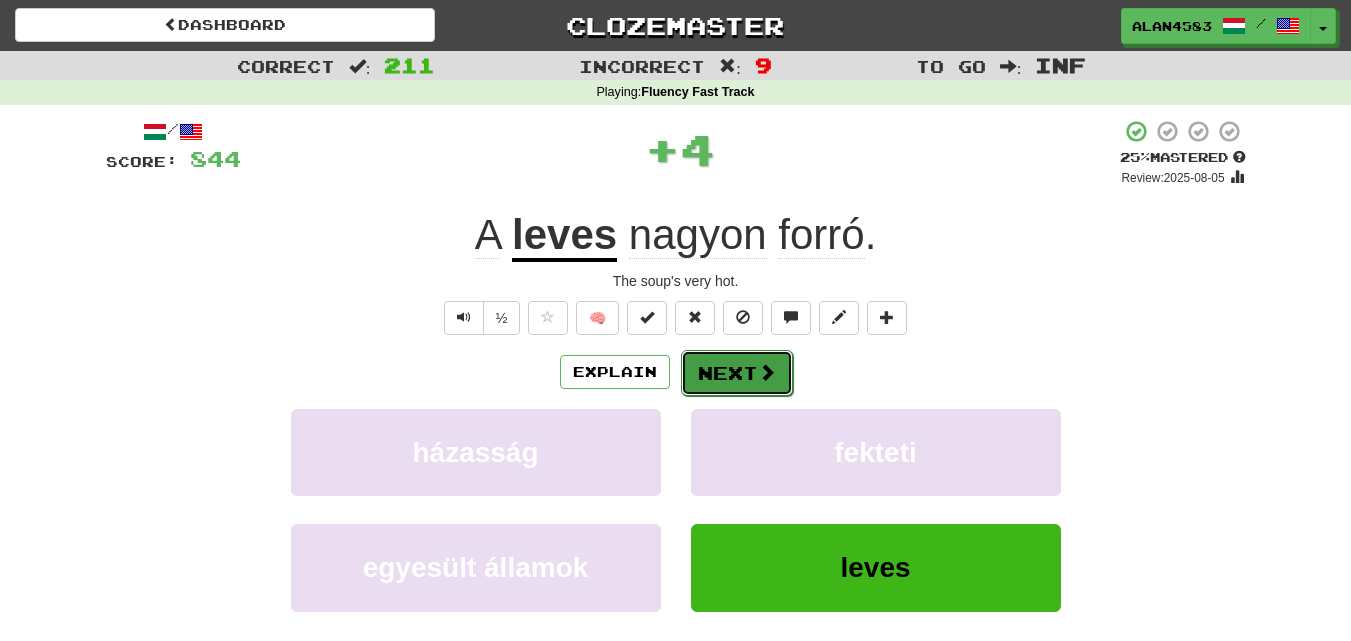 click on "Next" at bounding box center (737, 373) 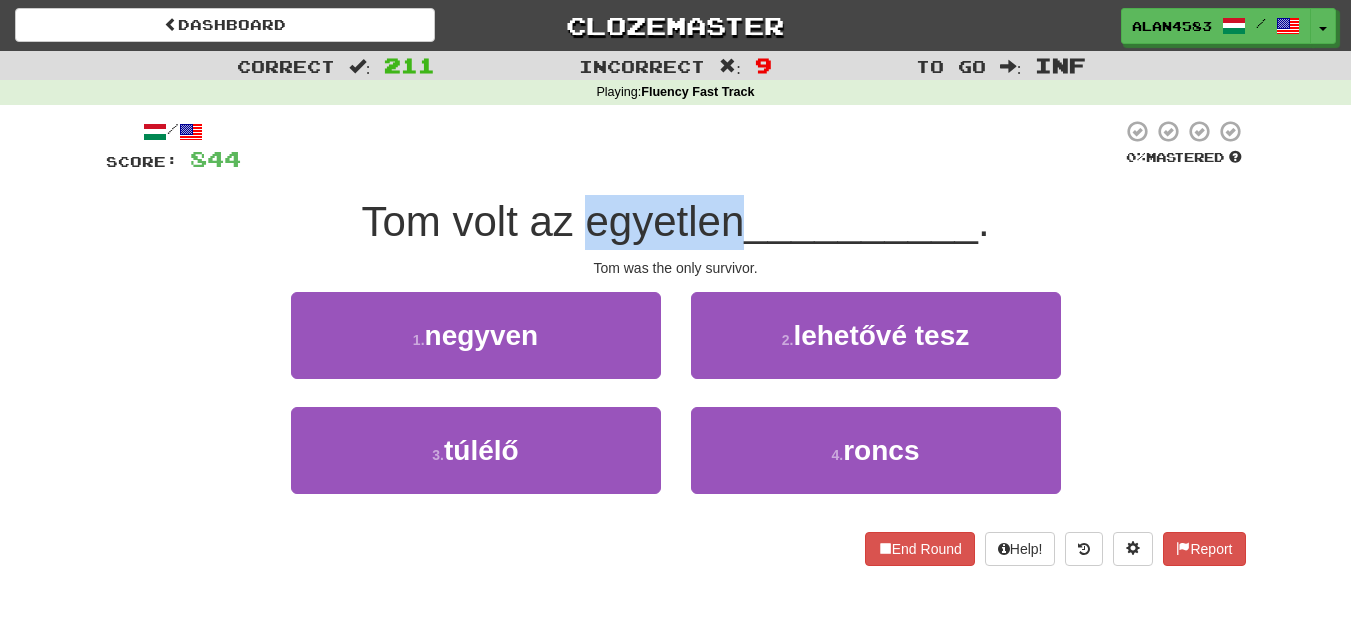drag, startPoint x: 580, startPoint y: 225, endPoint x: 731, endPoint y: 207, distance: 152.06906 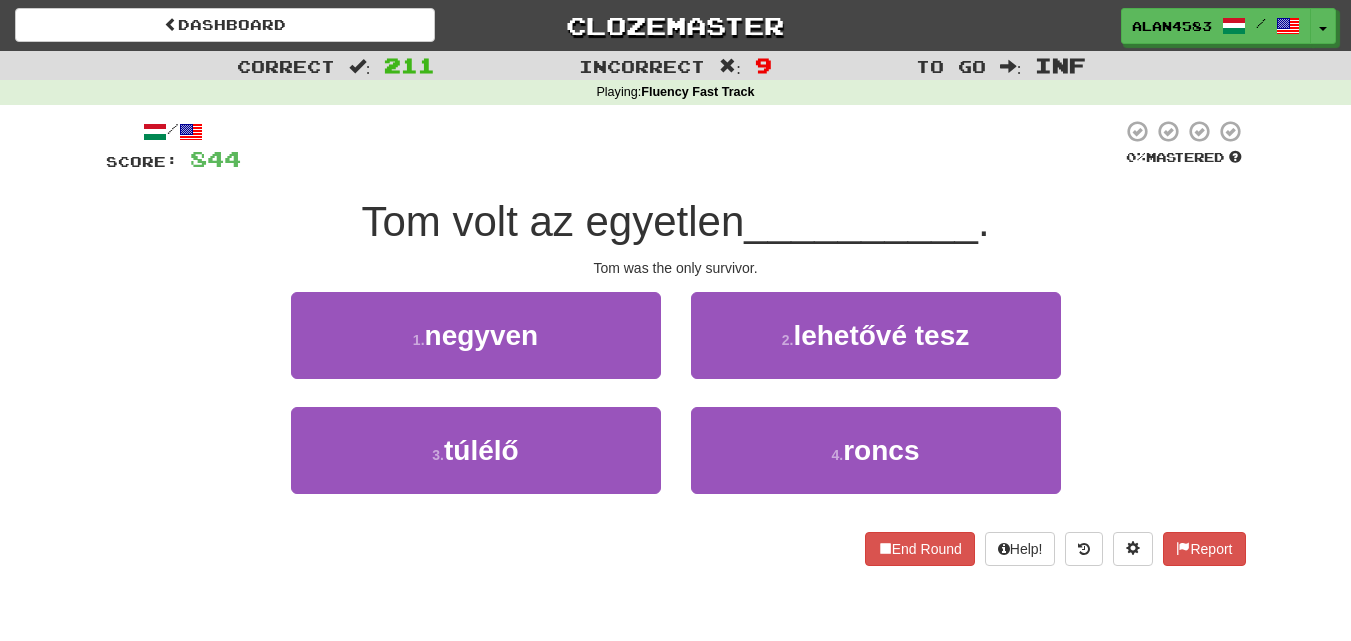 click at bounding box center (681, 146) 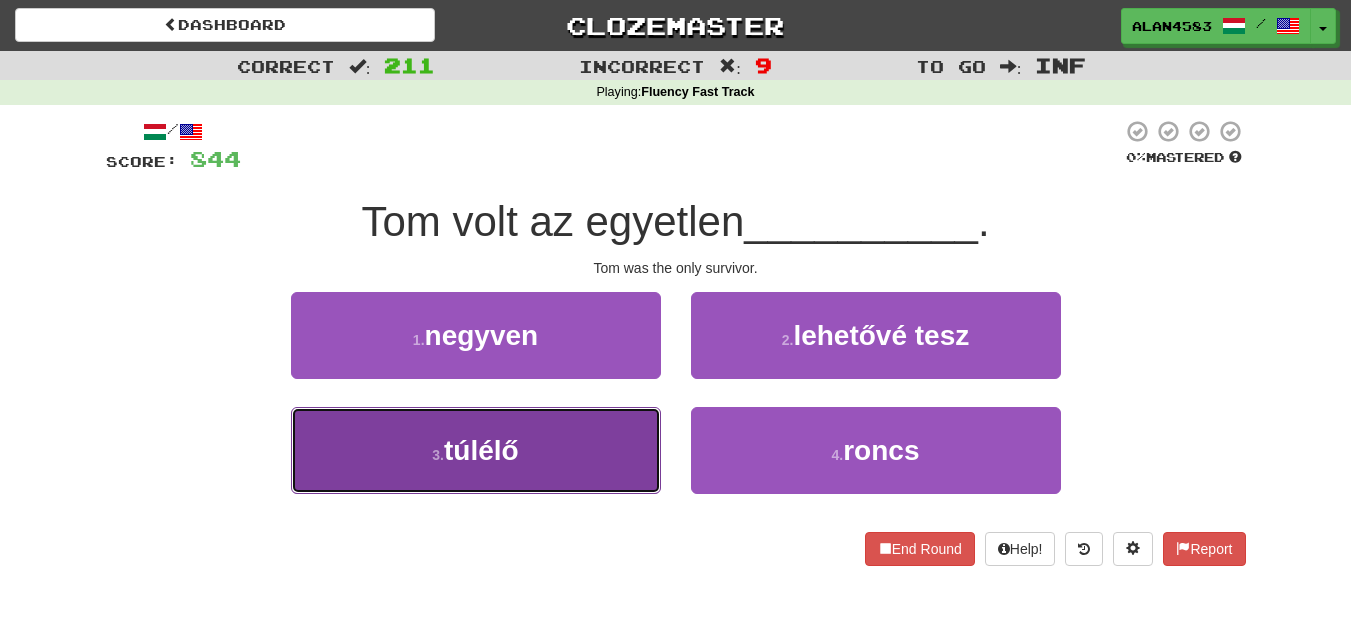 click on "3 .  túlélő" at bounding box center (476, 450) 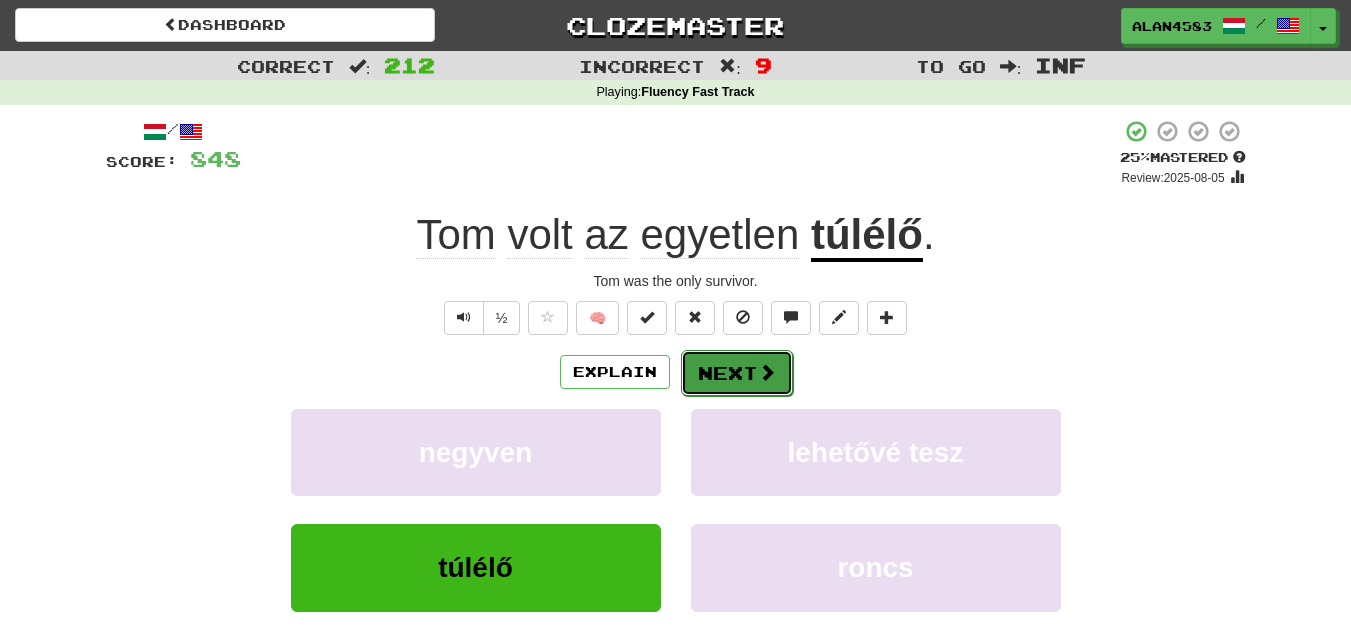 click on "Next" at bounding box center (737, 373) 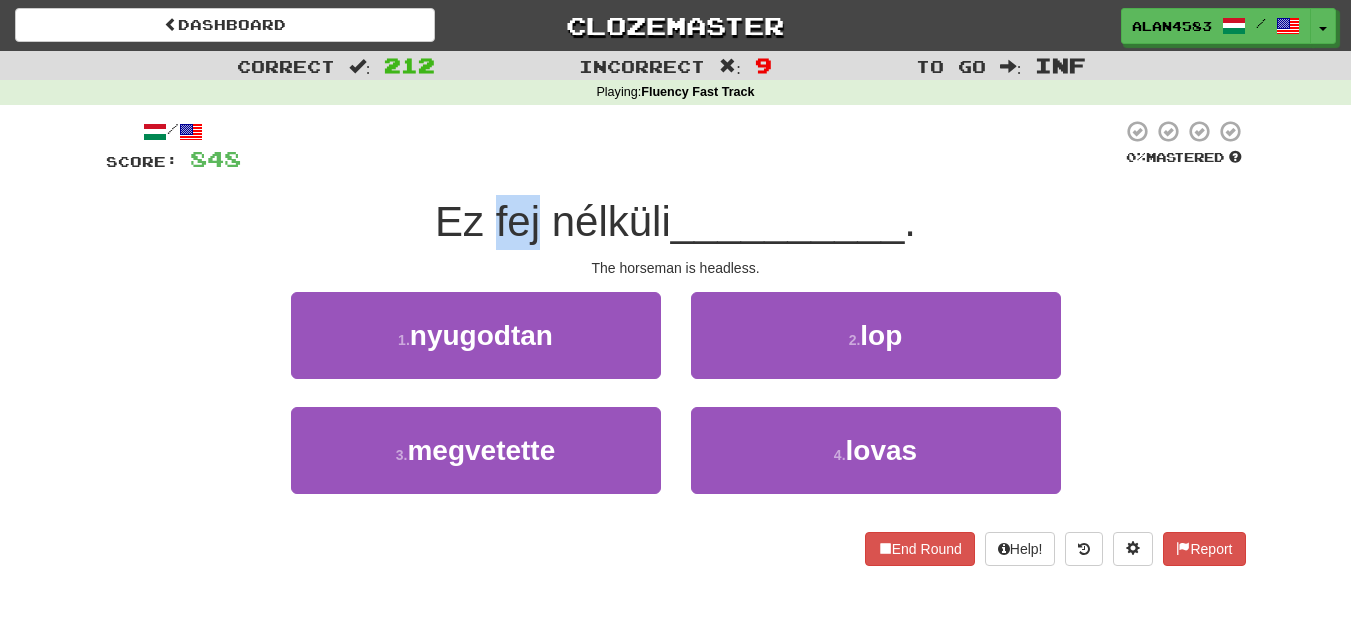 drag, startPoint x: 532, startPoint y: 220, endPoint x: 490, endPoint y: 220, distance: 42 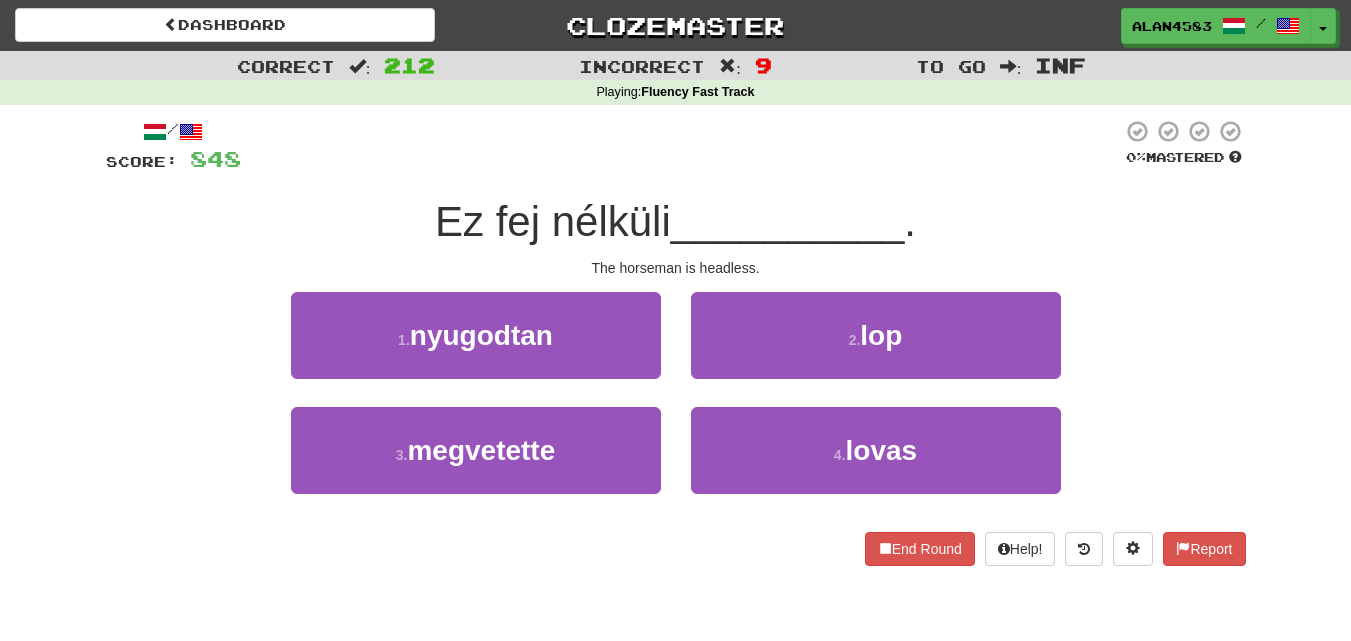 click on "/  Score:   848 0 %  Mastered Ez fej nélküli  [LAST] . The horseman is headless. 1 .  nyugodtan 2 .  lop 3 .  megvetette 4 .  lovas  End Round  Help!  Report" at bounding box center [676, 342] 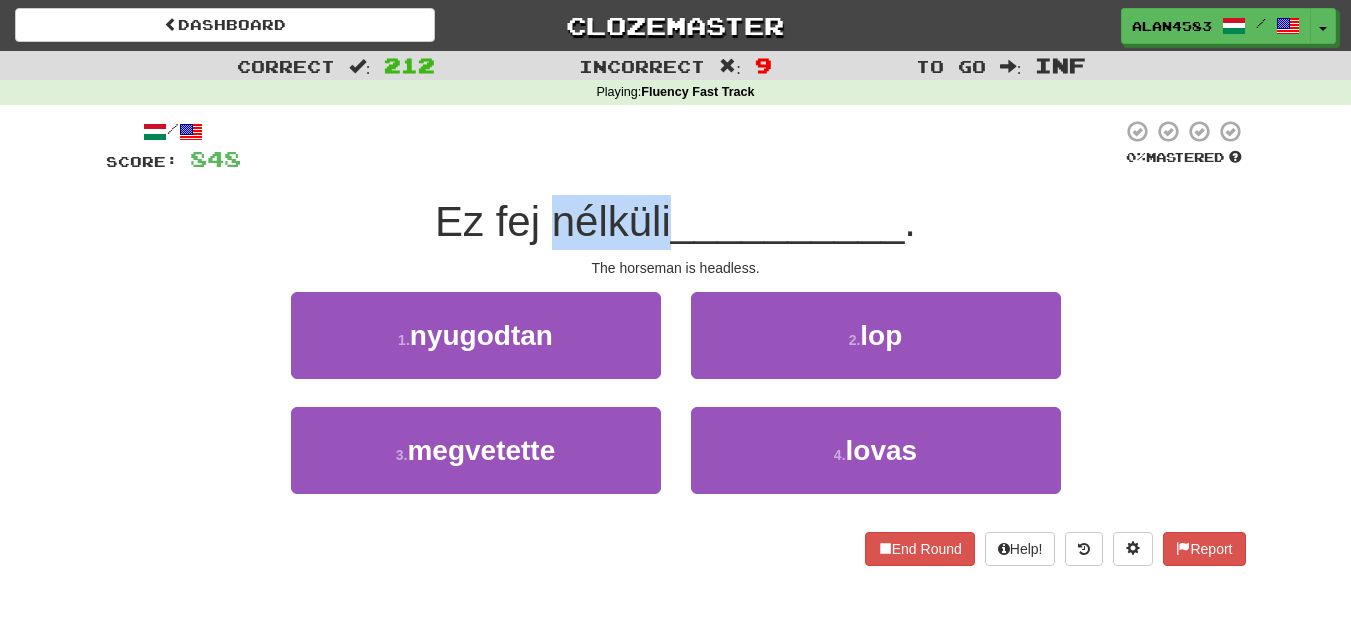 drag, startPoint x: 552, startPoint y: 213, endPoint x: 669, endPoint y: 210, distance: 117.03845 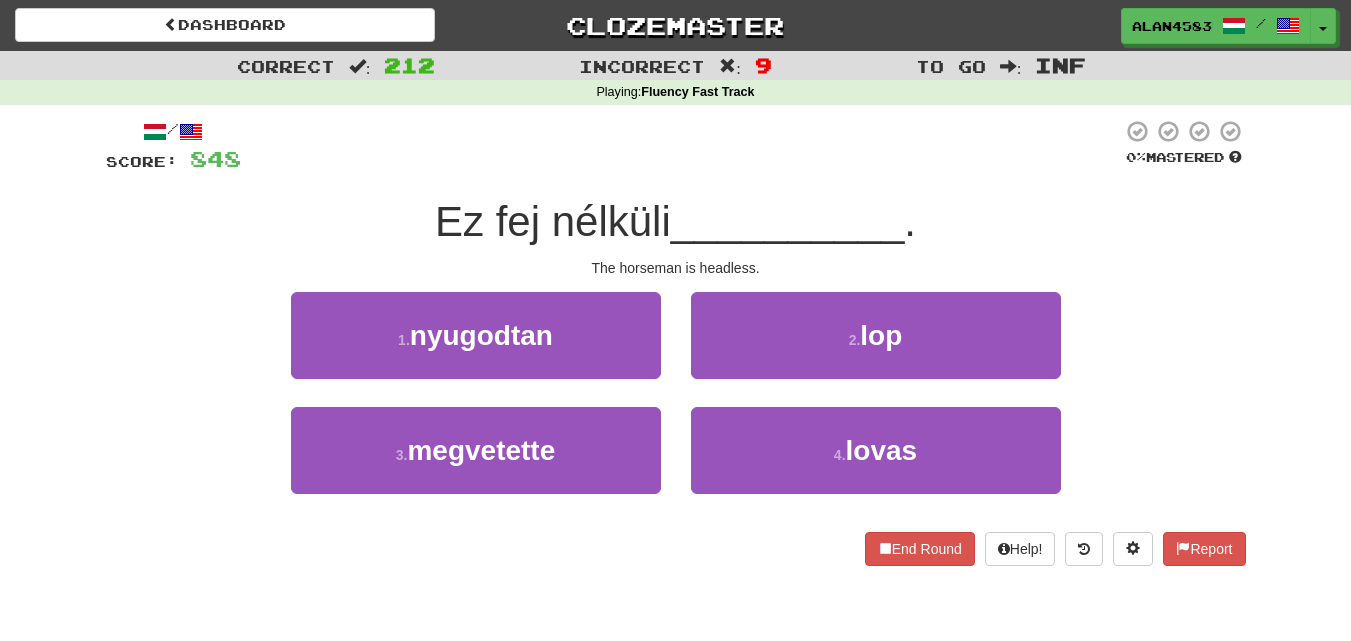 click at bounding box center (681, 146) 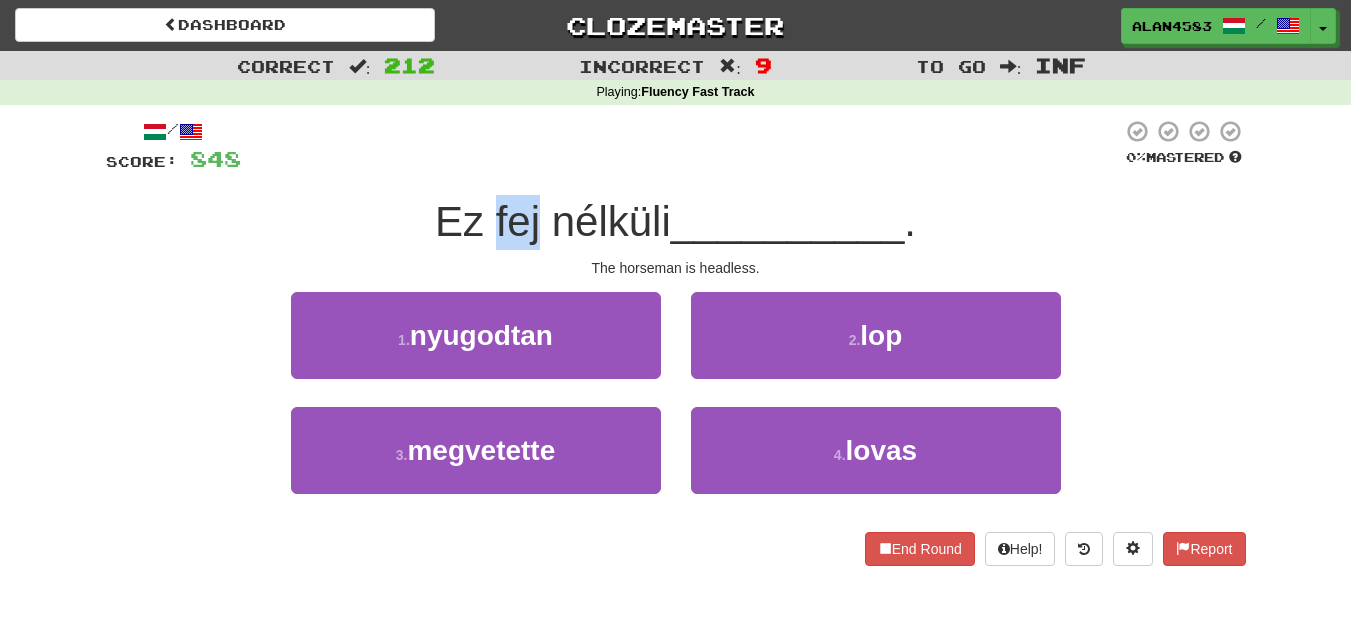drag, startPoint x: 530, startPoint y: 208, endPoint x: 487, endPoint y: 208, distance: 43 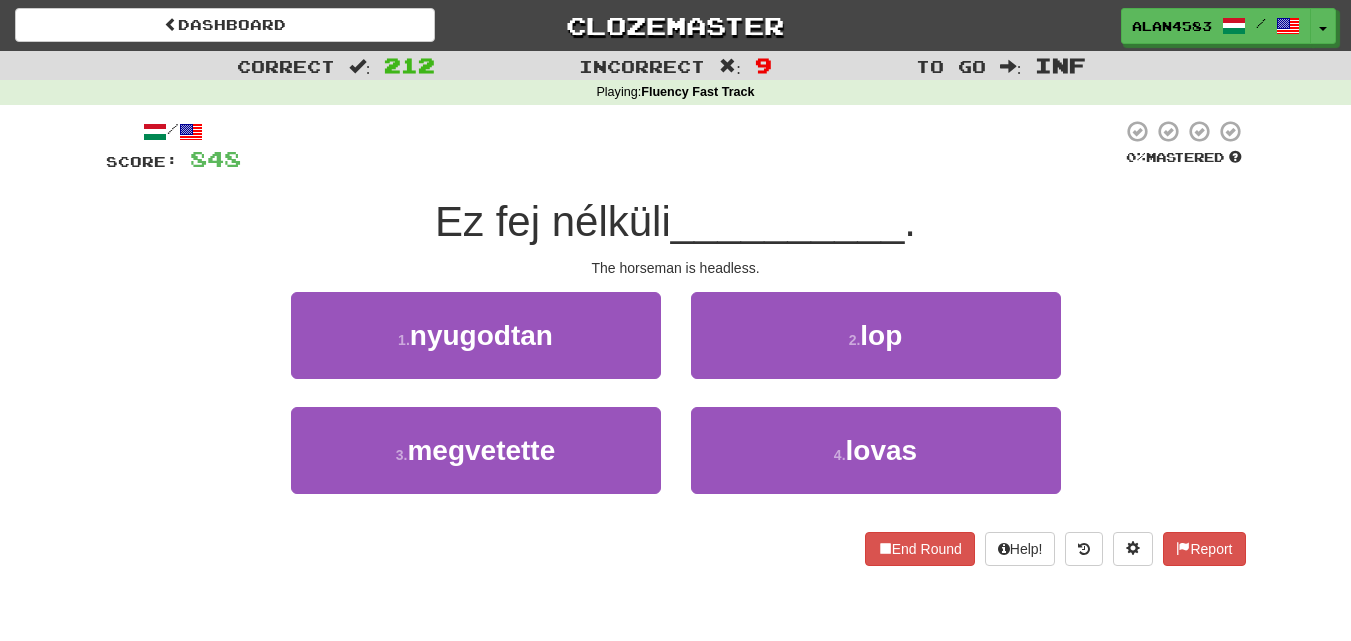 click at bounding box center [681, 146] 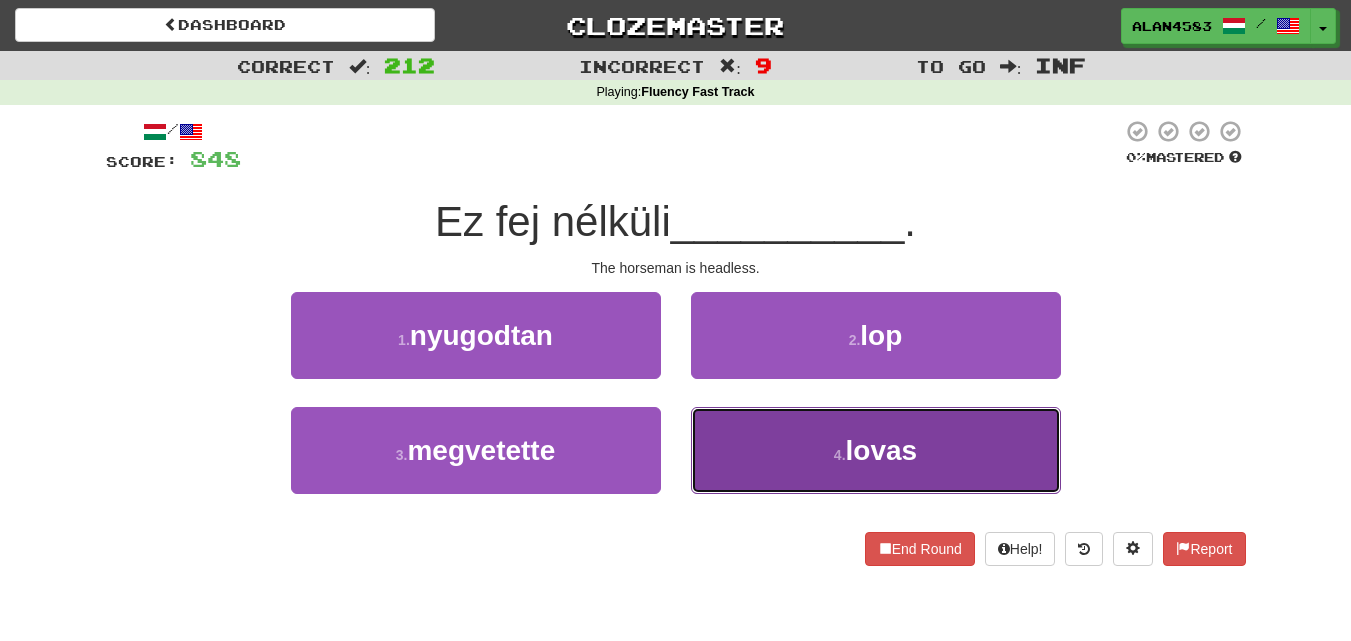 click on "4 .  lovas" at bounding box center (876, 450) 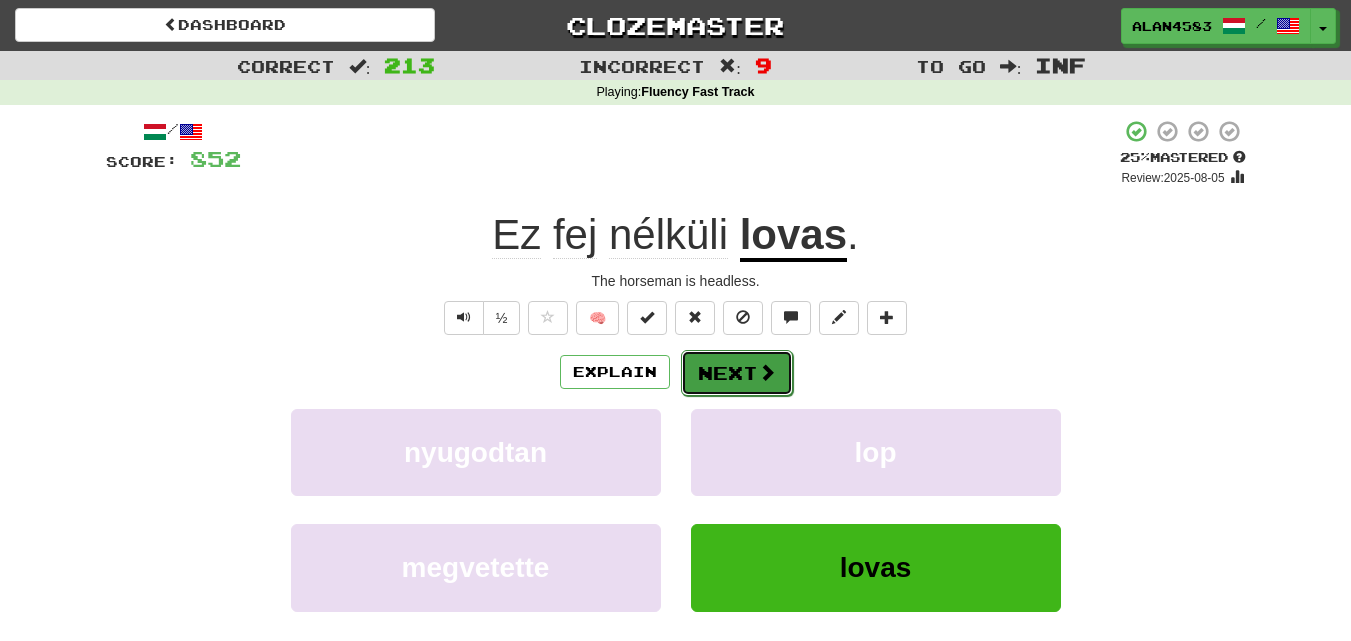 click on "Next" at bounding box center (737, 373) 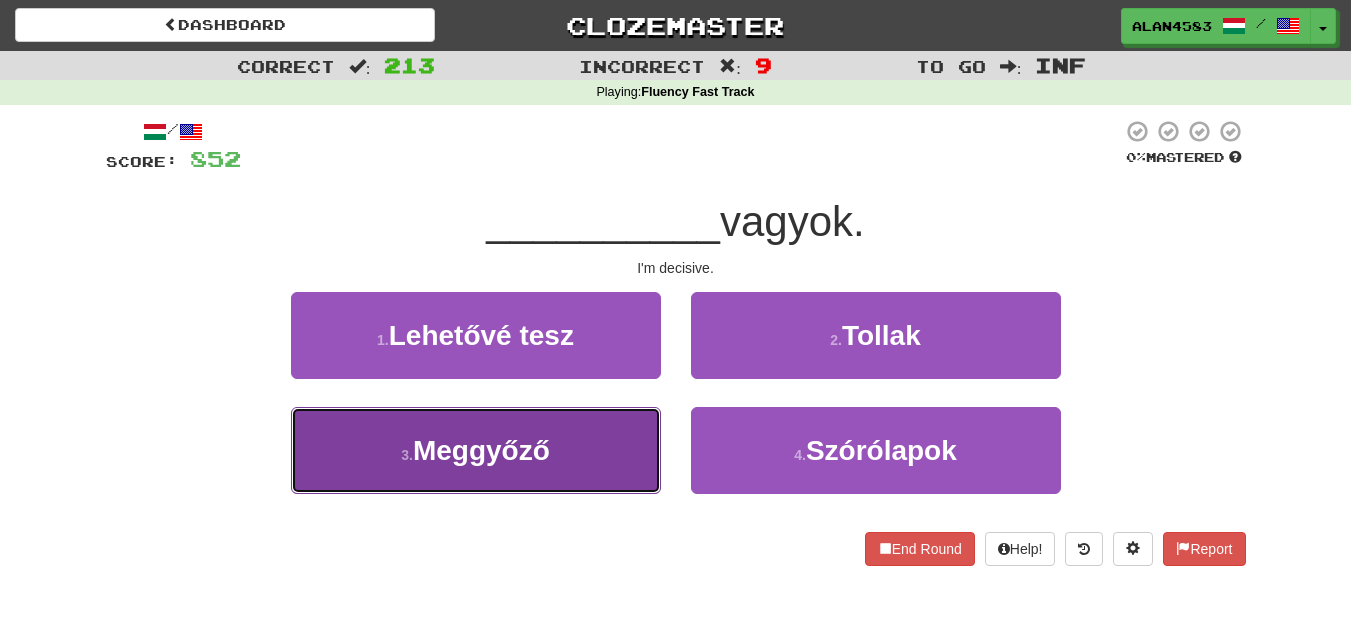 click on "Meggyőző" at bounding box center (481, 450) 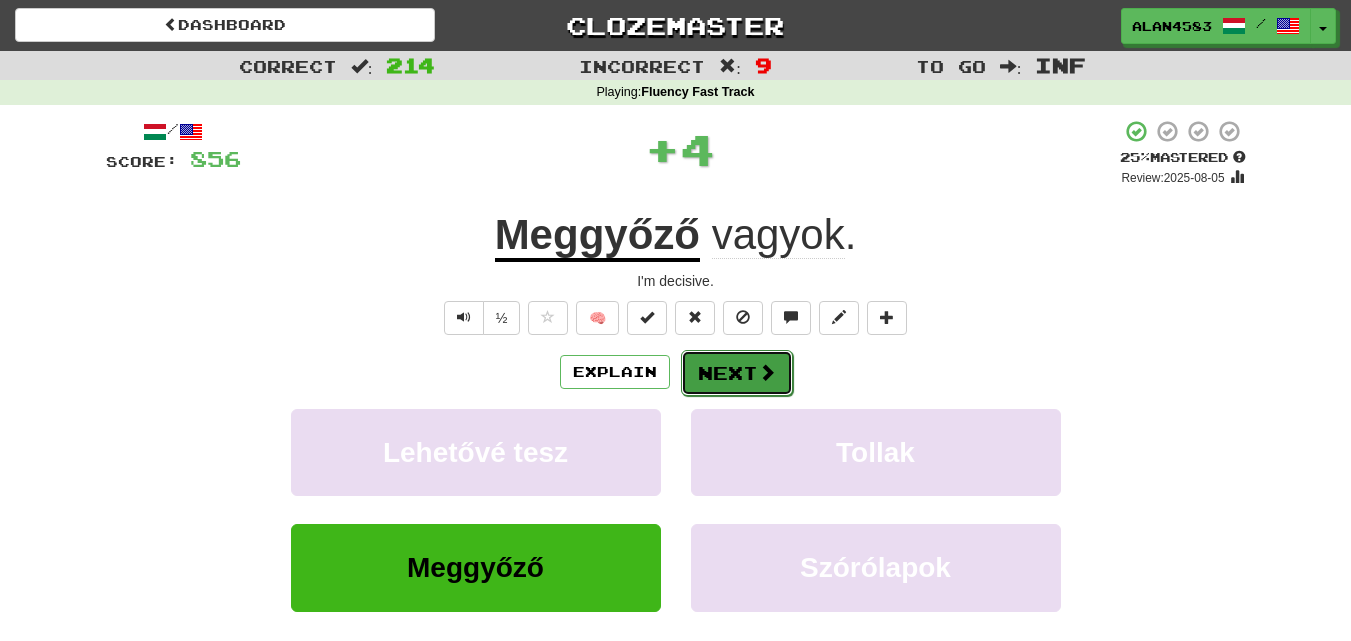 click on "Next" at bounding box center (737, 373) 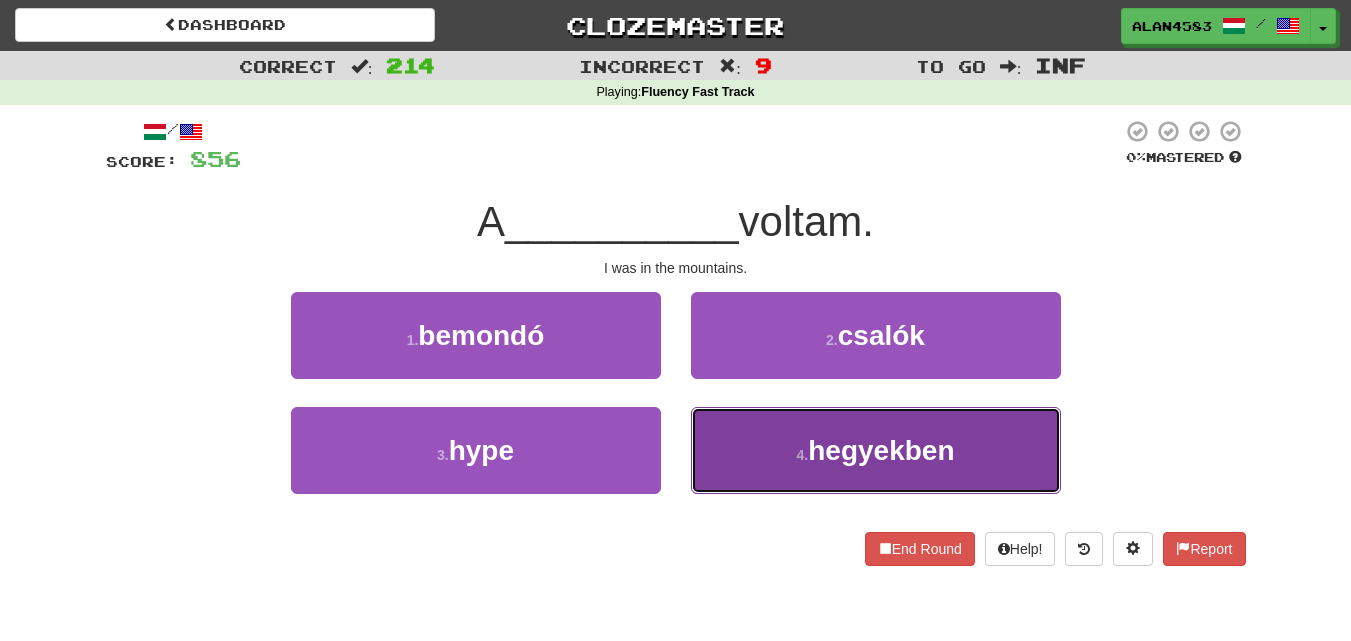 click on "4 .  hegyekben" at bounding box center (876, 450) 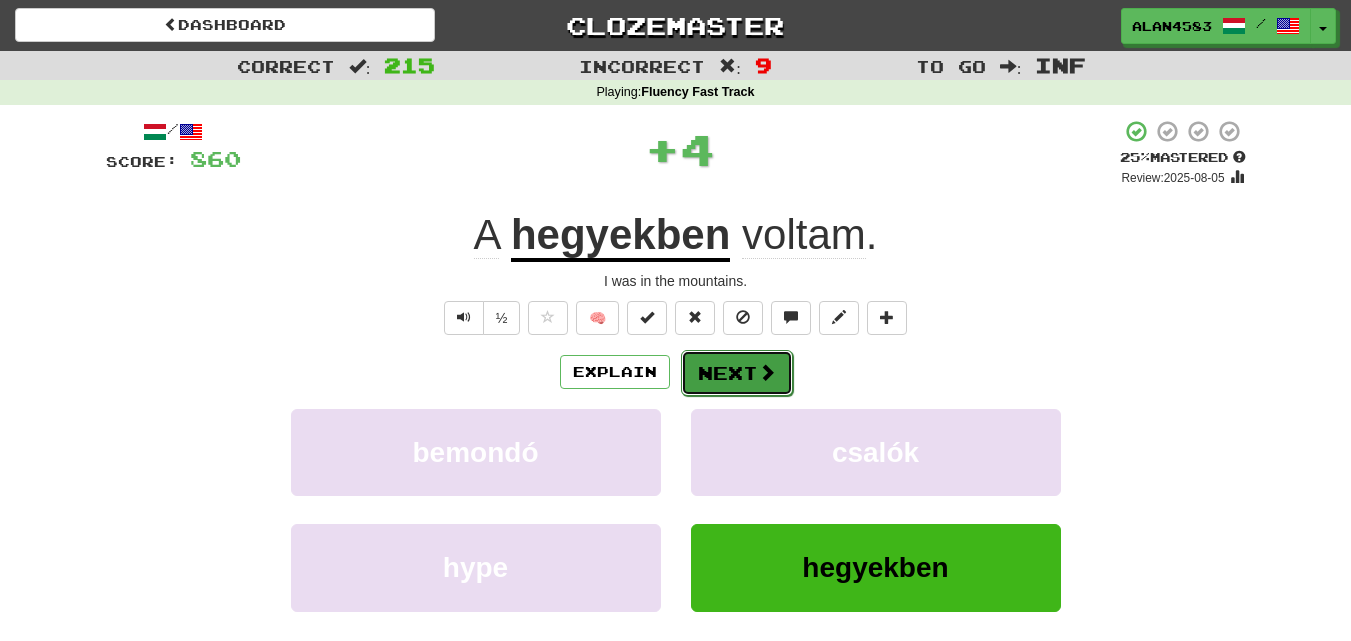 click on "Next" at bounding box center (737, 373) 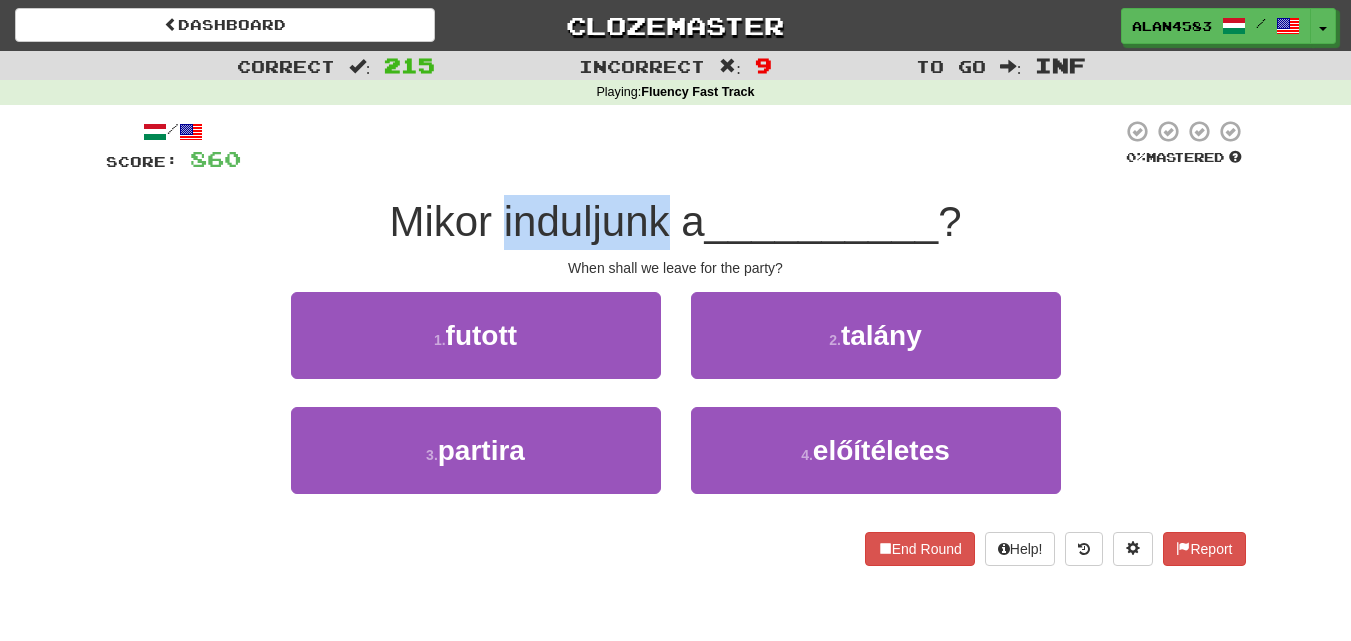 drag, startPoint x: 660, startPoint y: 217, endPoint x: 494, endPoint y: 220, distance: 166.0271 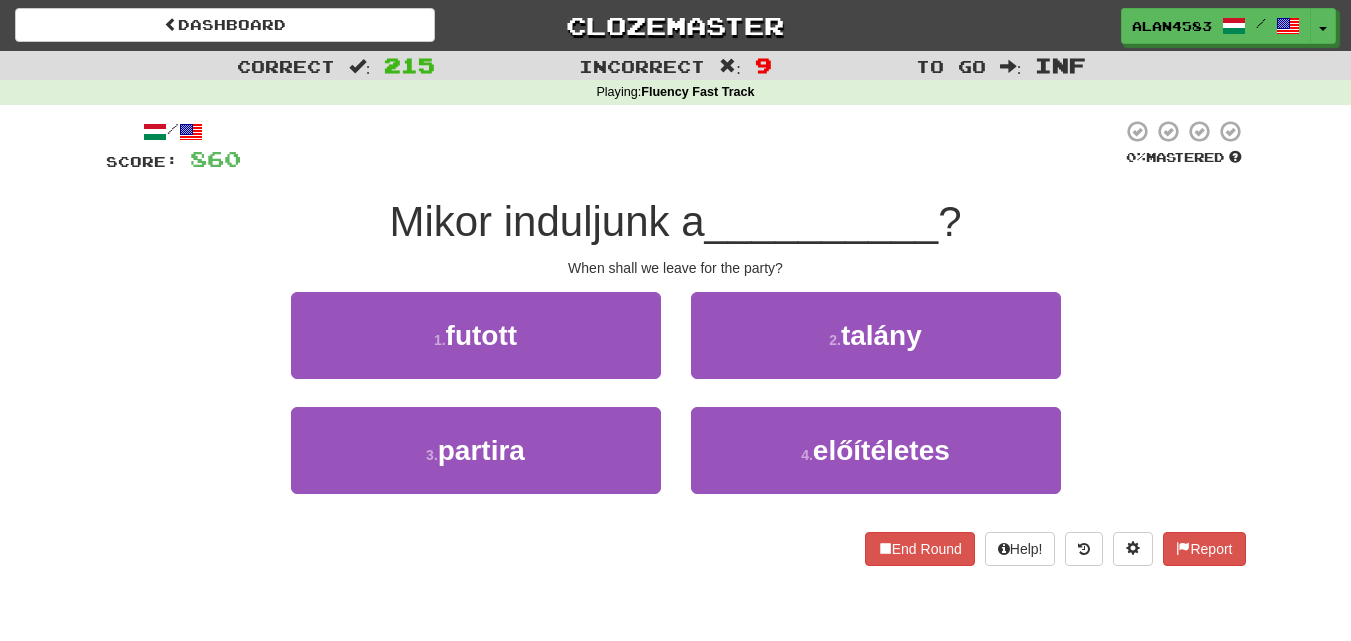 click on "/  Score:   860 0 %  Mastered Mikor induljunk a  [LAST] ? When shall we leave for the party? 1 .  futott 2 .  talány 3 .  partira 4 .  előítéletes  End Round  Help!  Report" at bounding box center [676, 349] 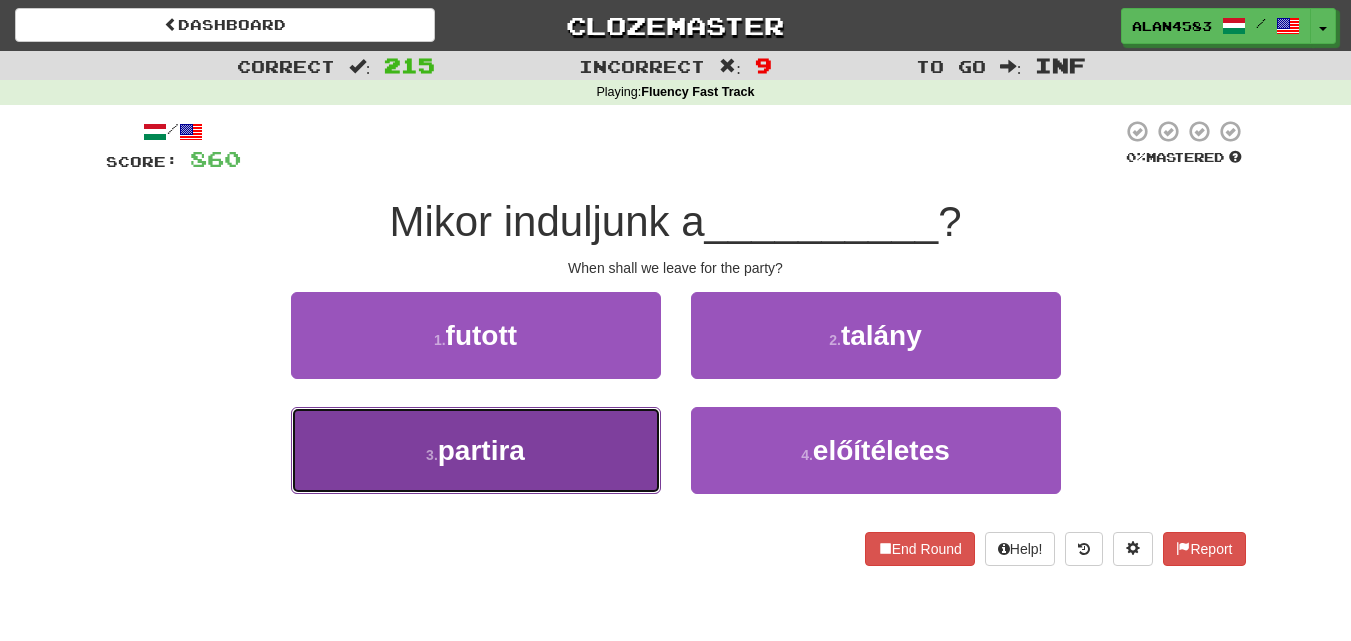 click on "3 .  partira" at bounding box center [476, 450] 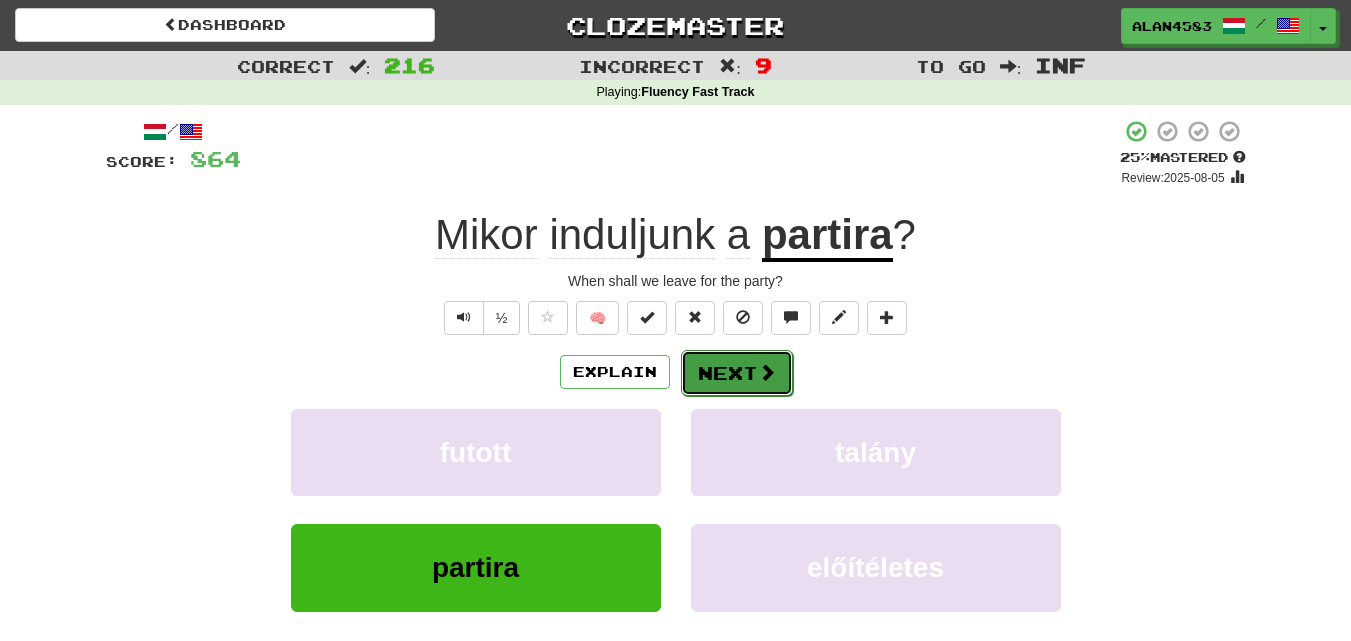 click on "Next" at bounding box center (737, 373) 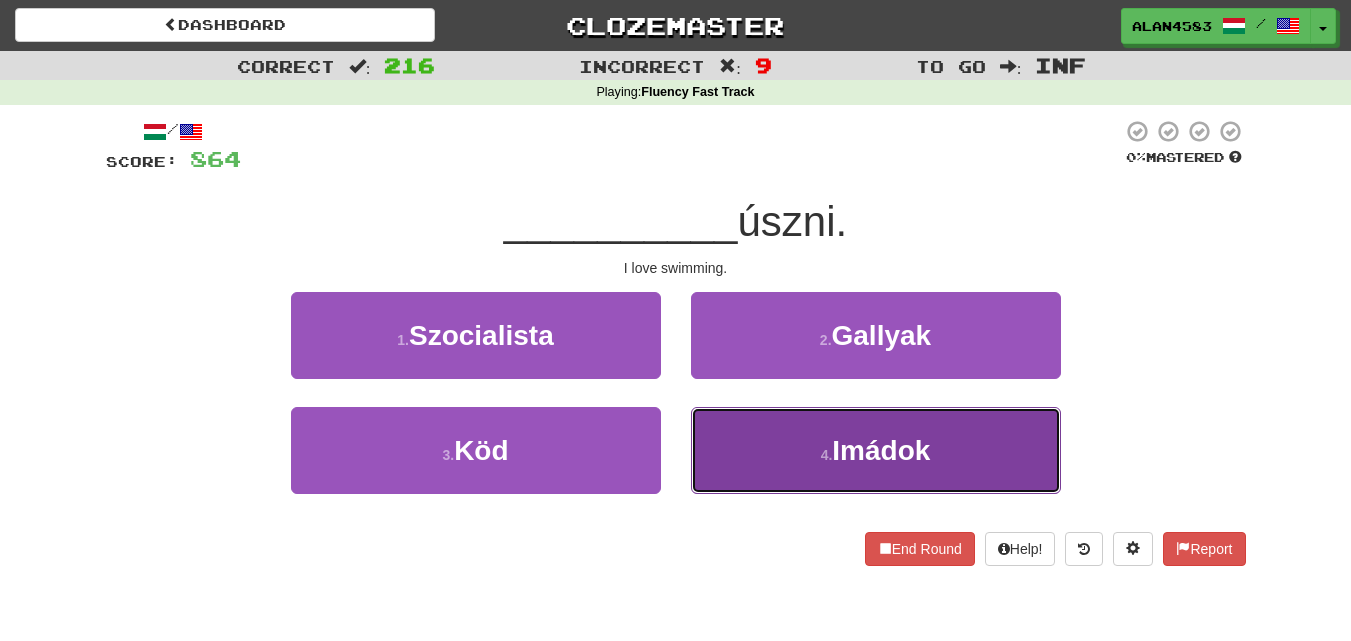 click on "4 .  Imádok" at bounding box center [876, 450] 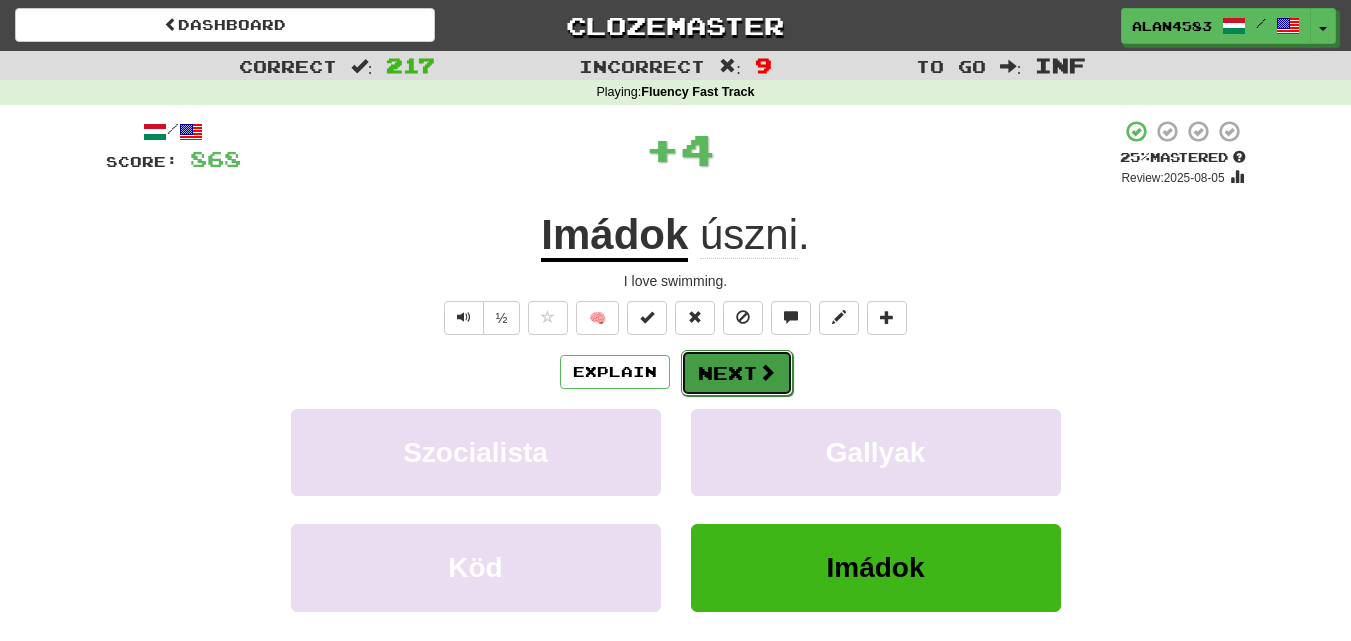click at bounding box center (767, 372) 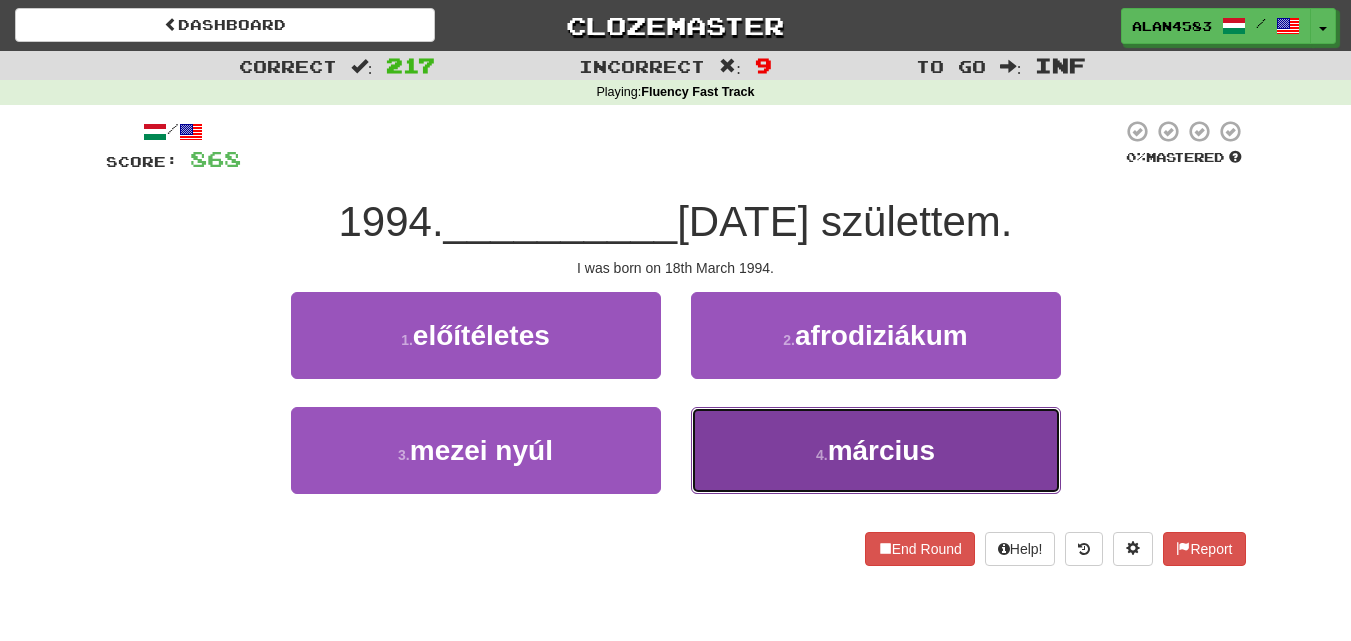 click on "4 .  március" at bounding box center (876, 450) 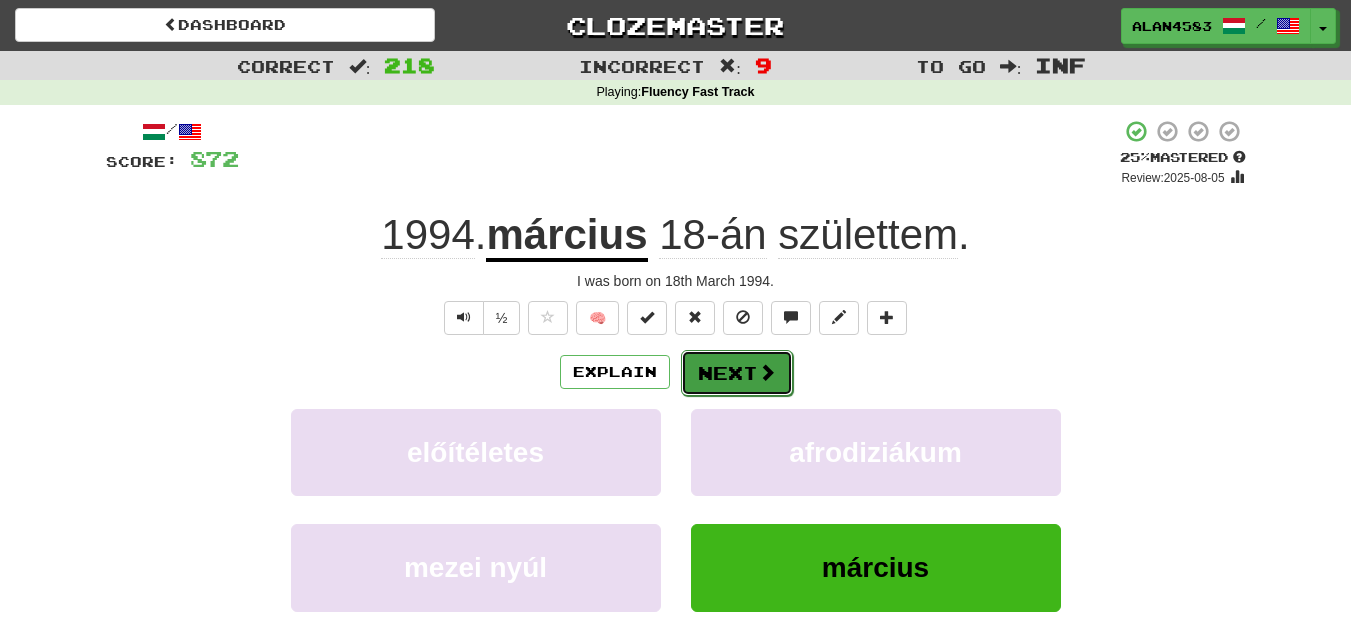 click at bounding box center (767, 372) 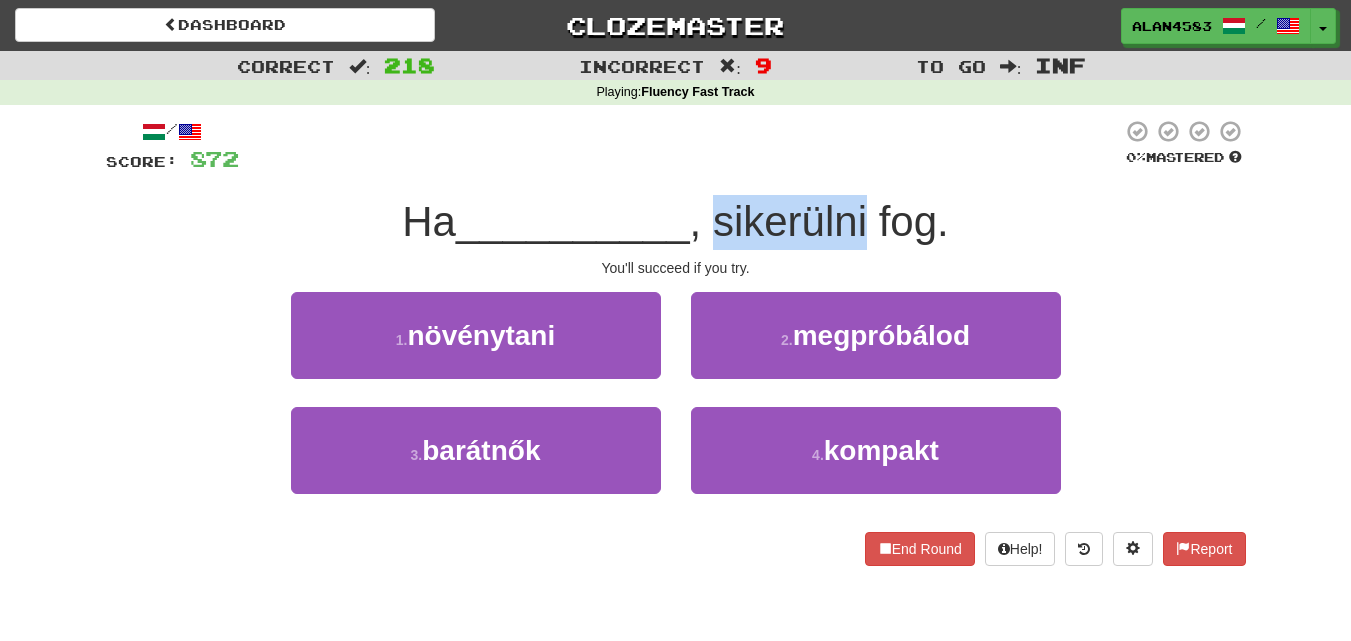 drag, startPoint x: 722, startPoint y: 218, endPoint x: 872, endPoint y: 208, distance: 150.33296 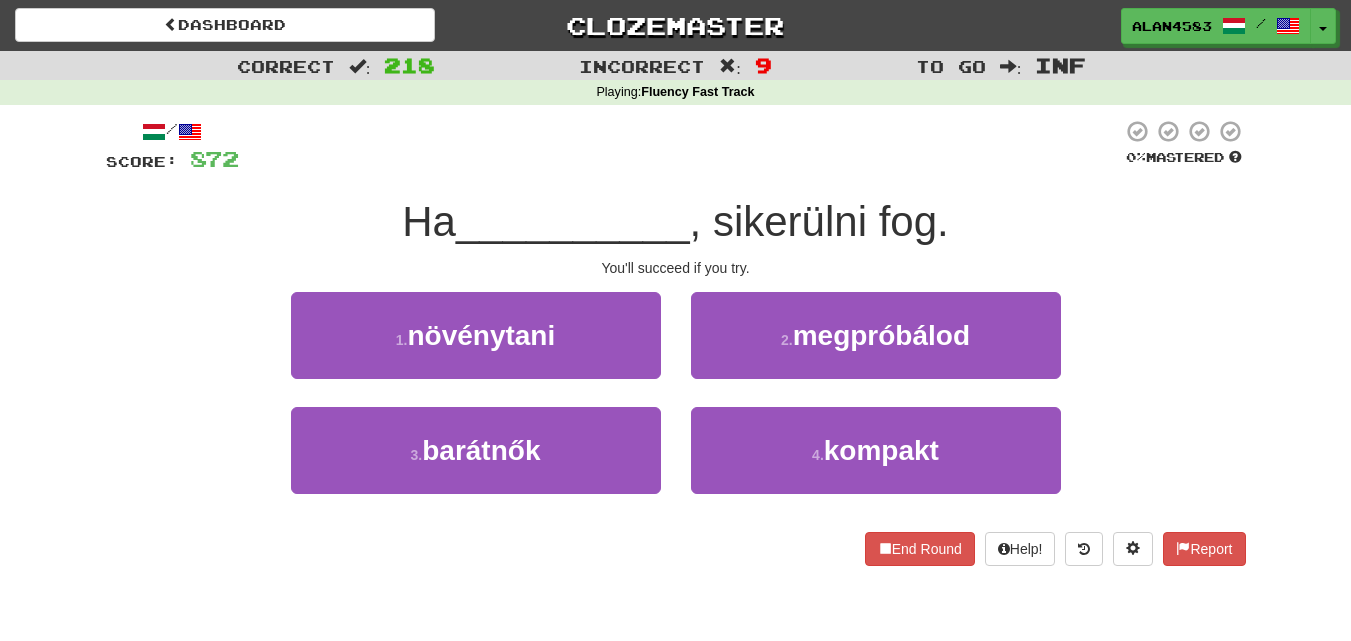 click at bounding box center (680, 146) 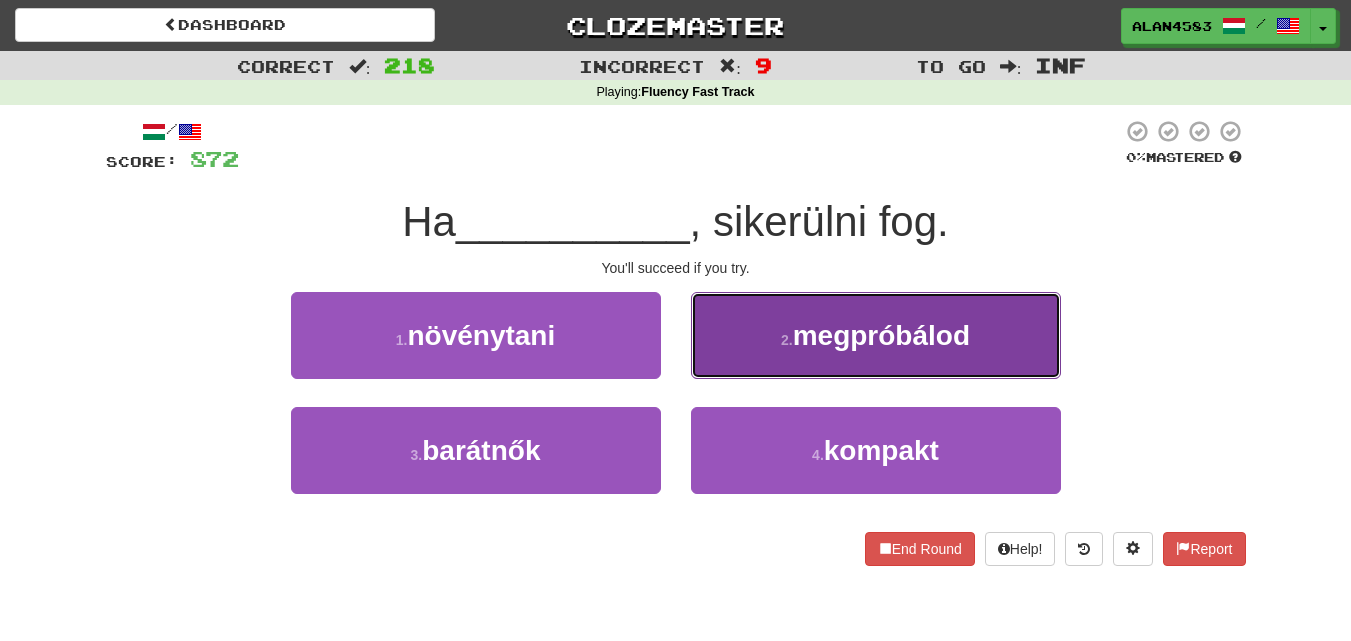 click on "2 .  megpróbálod" at bounding box center [876, 335] 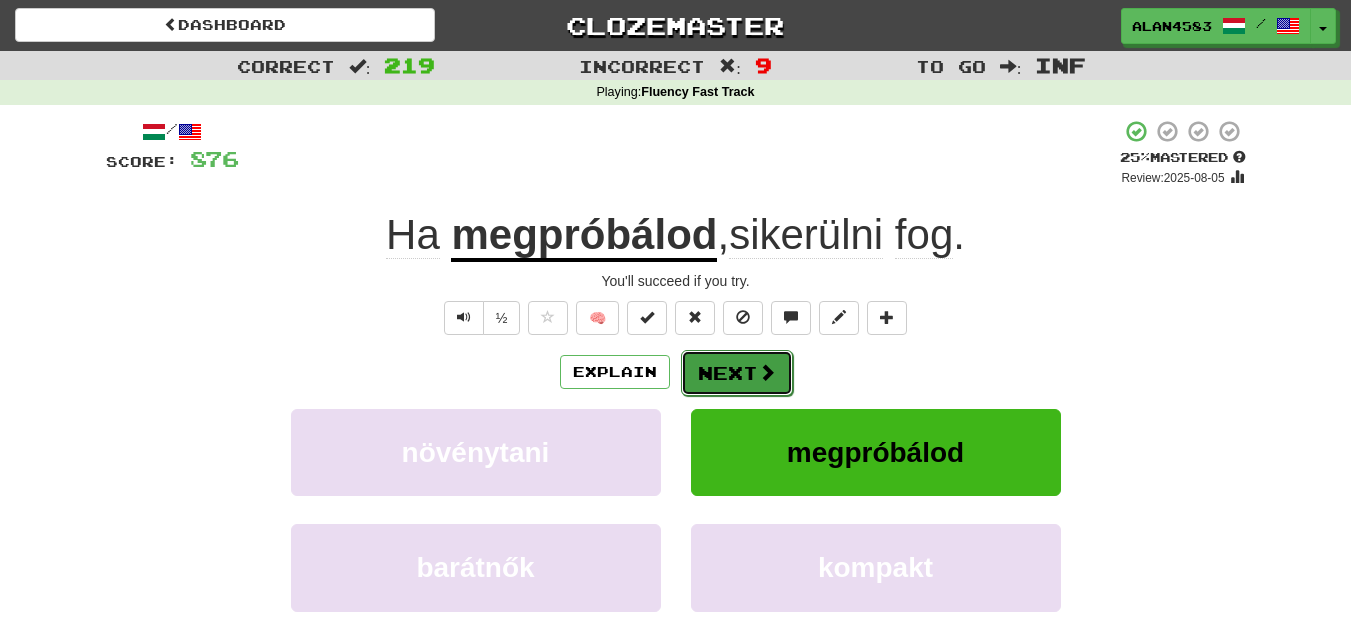click at bounding box center (767, 372) 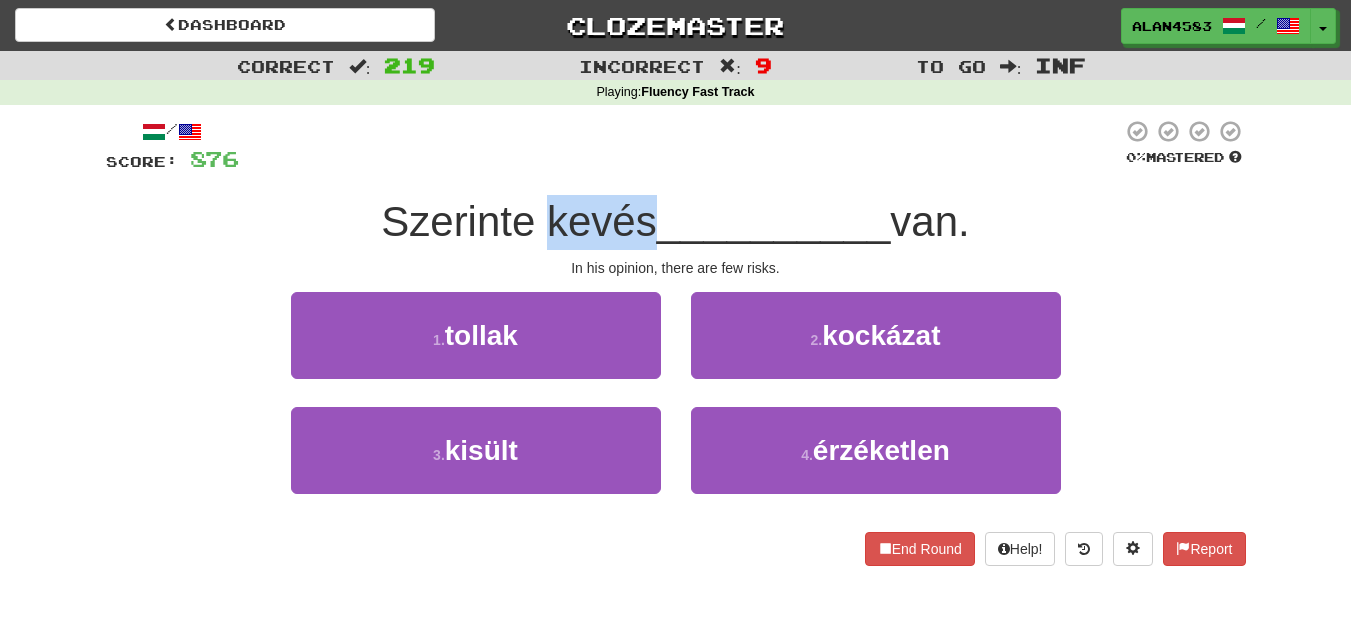 drag, startPoint x: 534, startPoint y: 208, endPoint x: 639, endPoint y: 199, distance: 105.38501 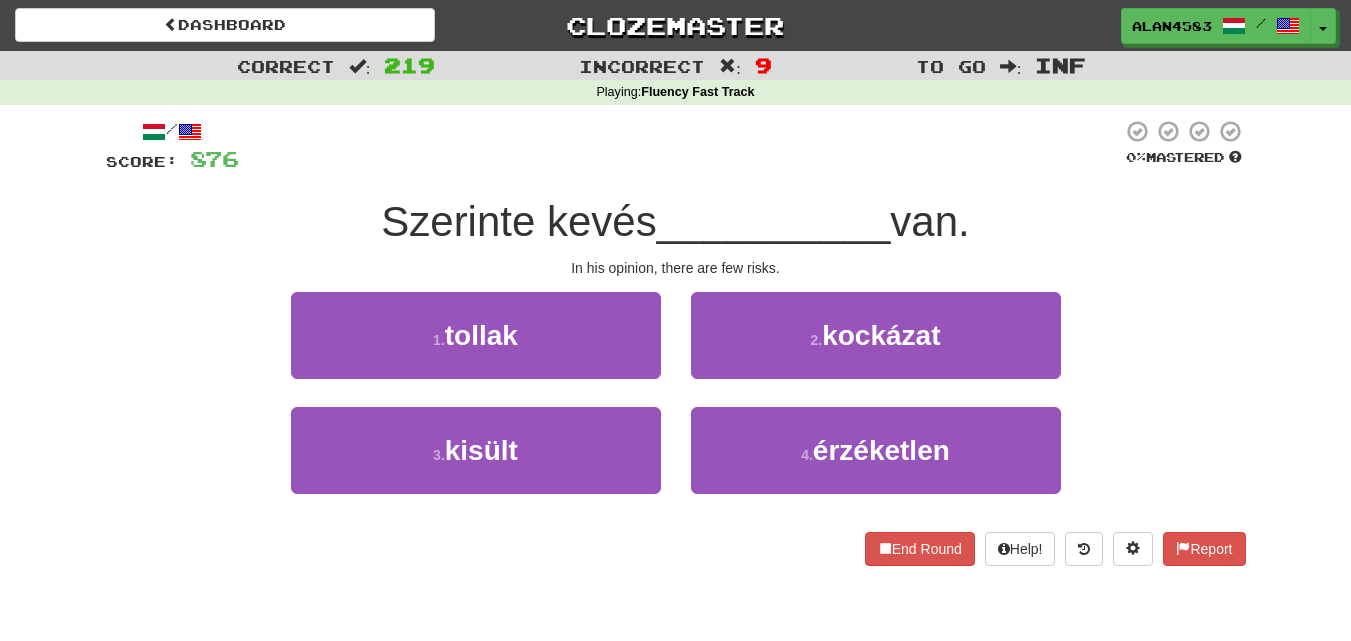 click at bounding box center (680, 146) 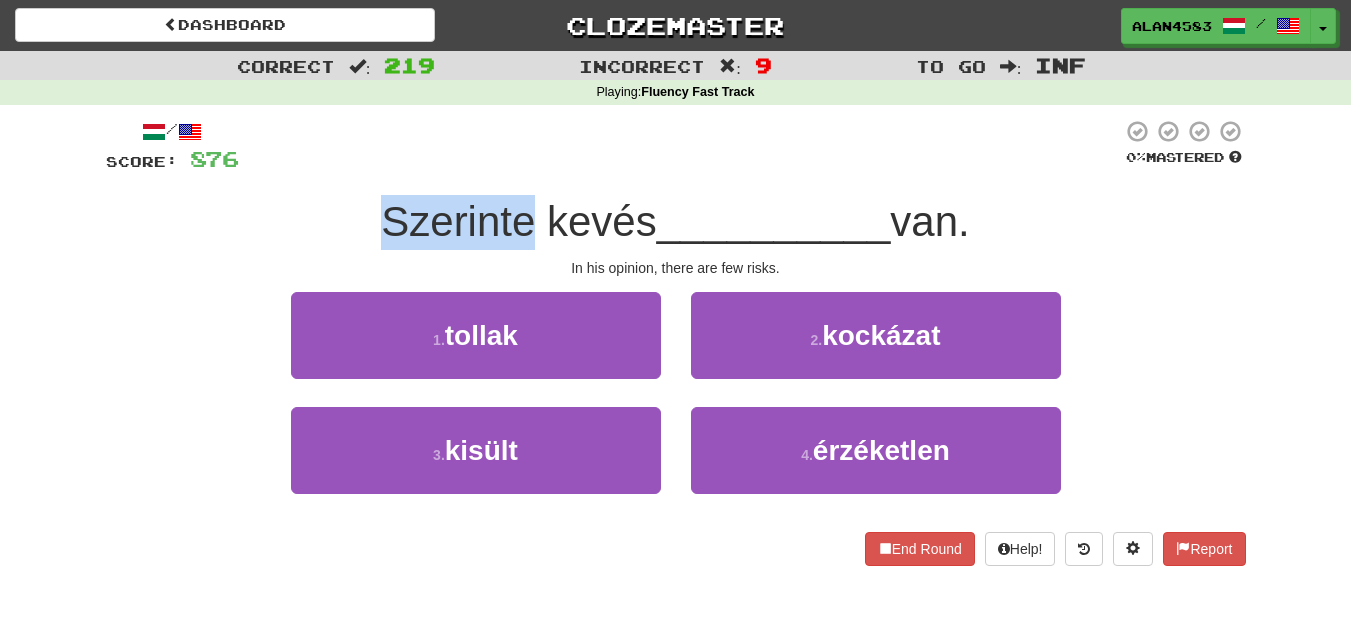drag, startPoint x: 524, startPoint y: 218, endPoint x: 300, endPoint y: 199, distance: 224.80435 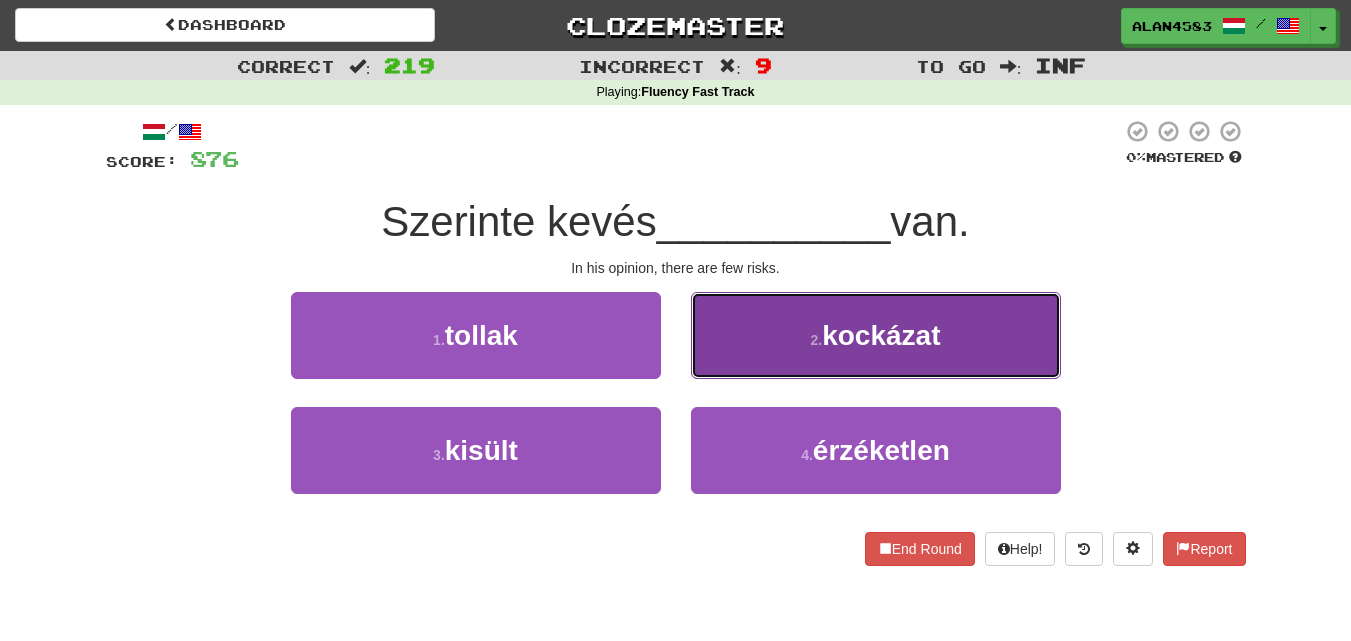 click on "kockázat" at bounding box center [881, 335] 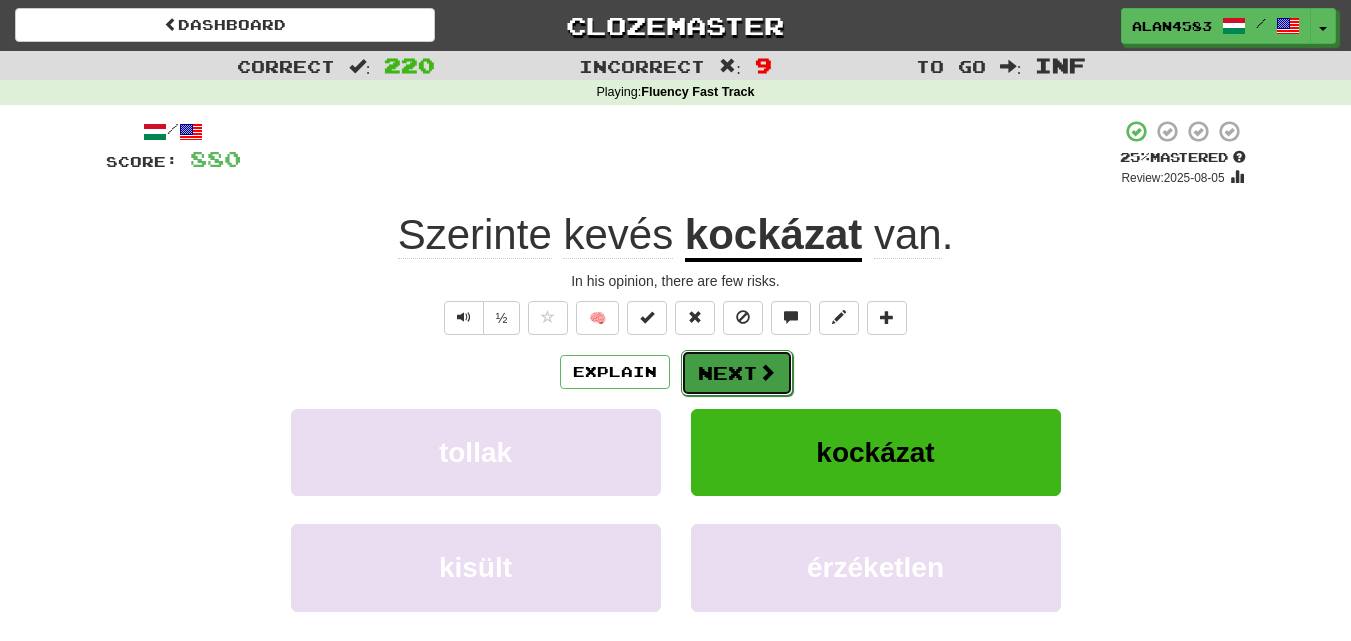 click on "Next" at bounding box center (737, 373) 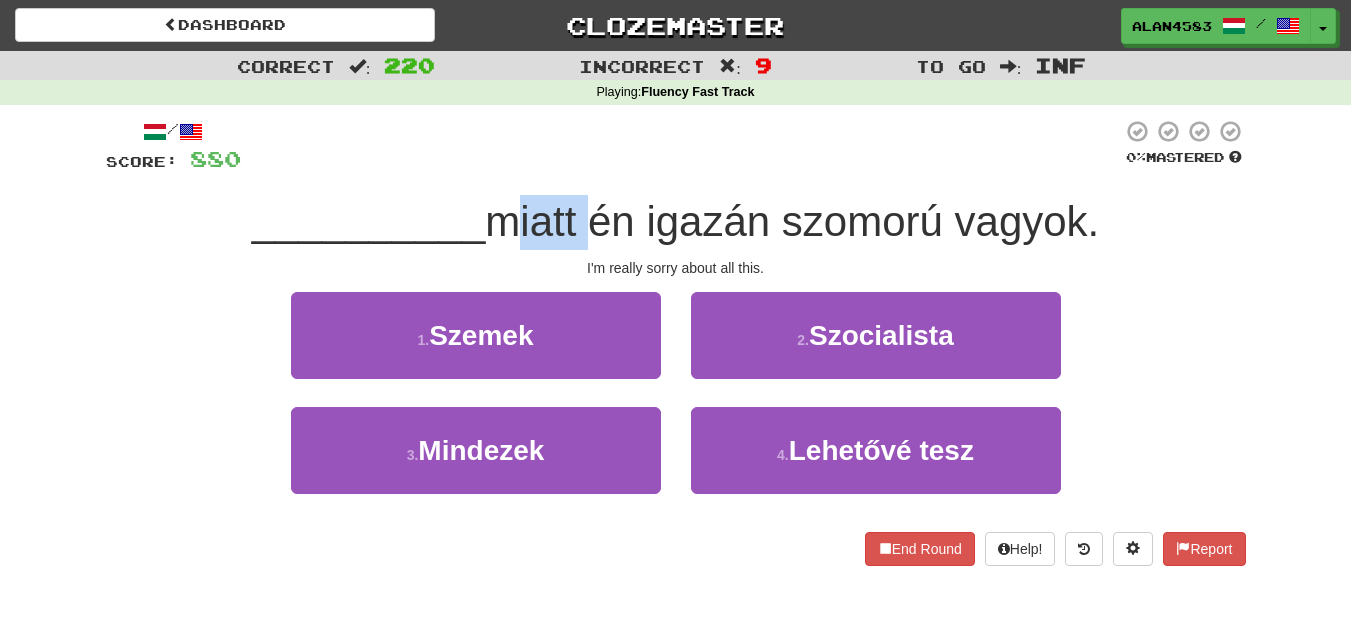 drag, startPoint x: 584, startPoint y: 222, endPoint x: 503, endPoint y: 222, distance: 81 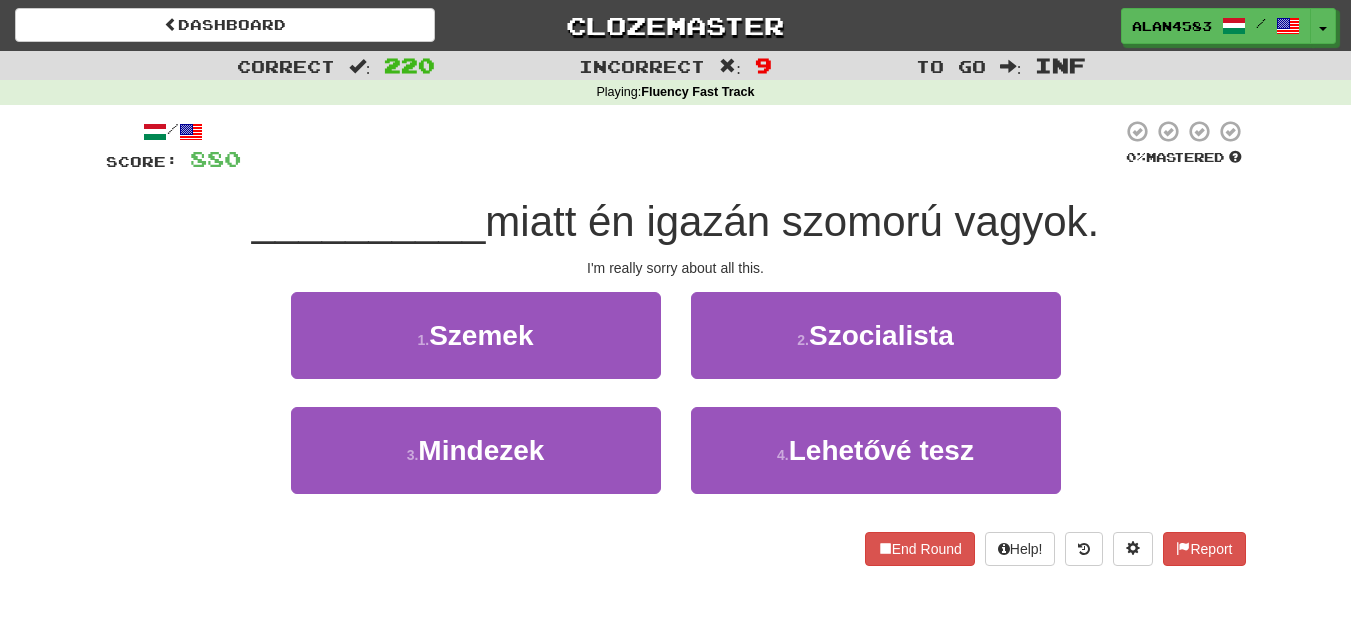 click at bounding box center (681, 146) 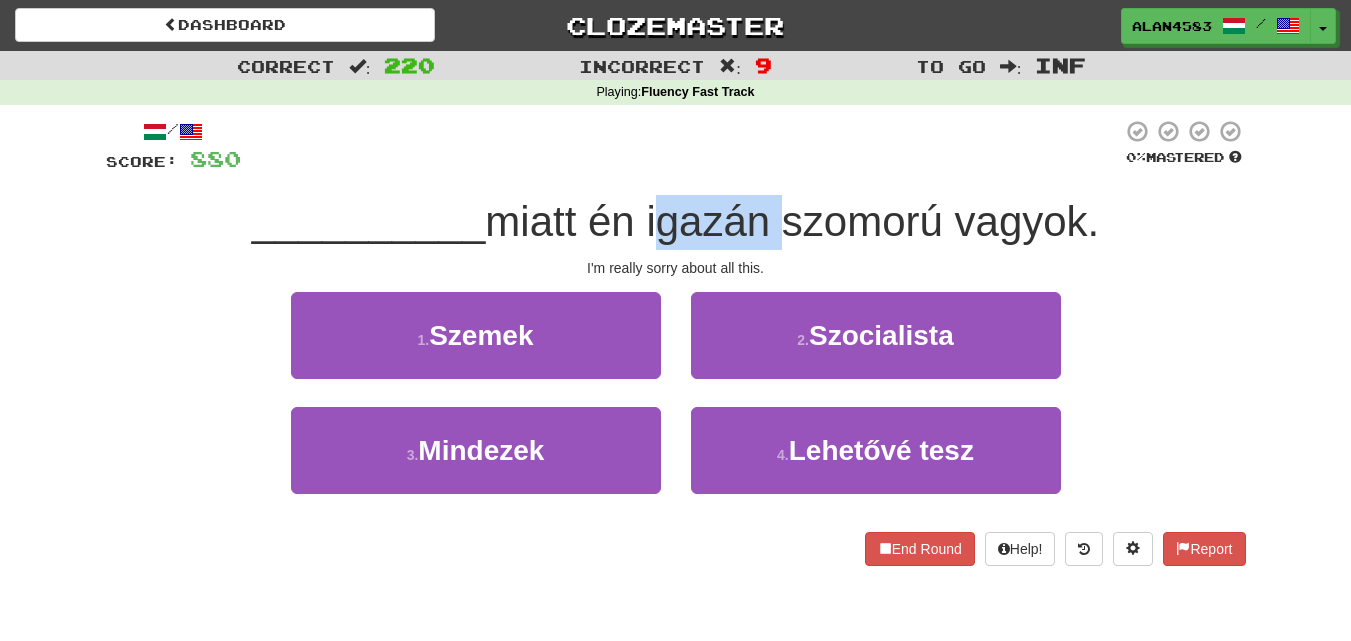 drag, startPoint x: 654, startPoint y: 219, endPoint x: 779, endPoint y: 206, distance: 125.67418 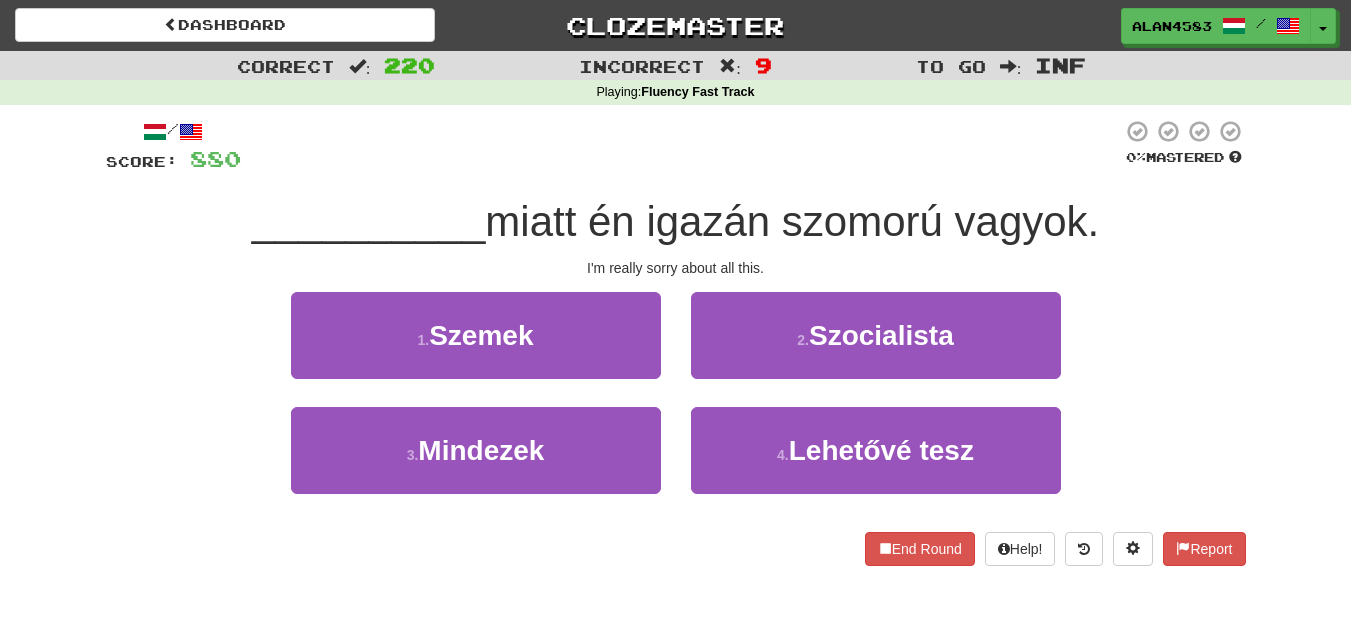click on "miatt én igazán szomorú vagyok." at bounding box center [792, 221] 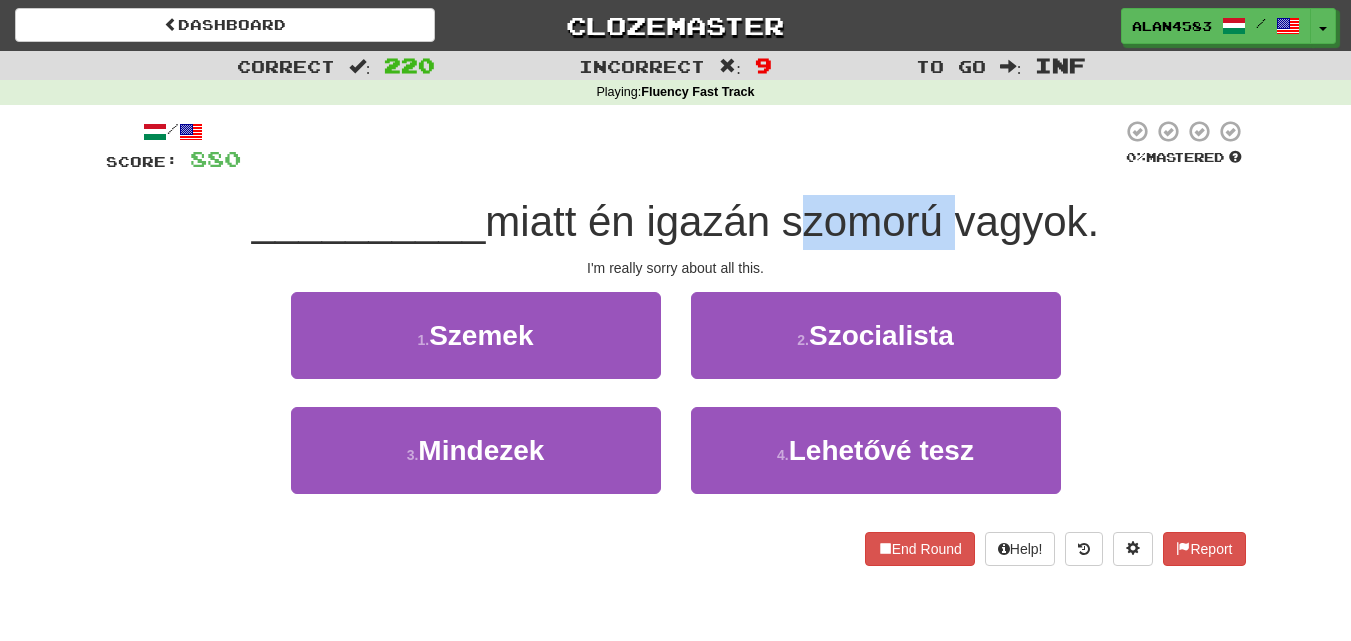 drag, startPoint x: 786, startPoint y: 227, endPoint x: 954, endPoint y: 206, distance: 169.30742 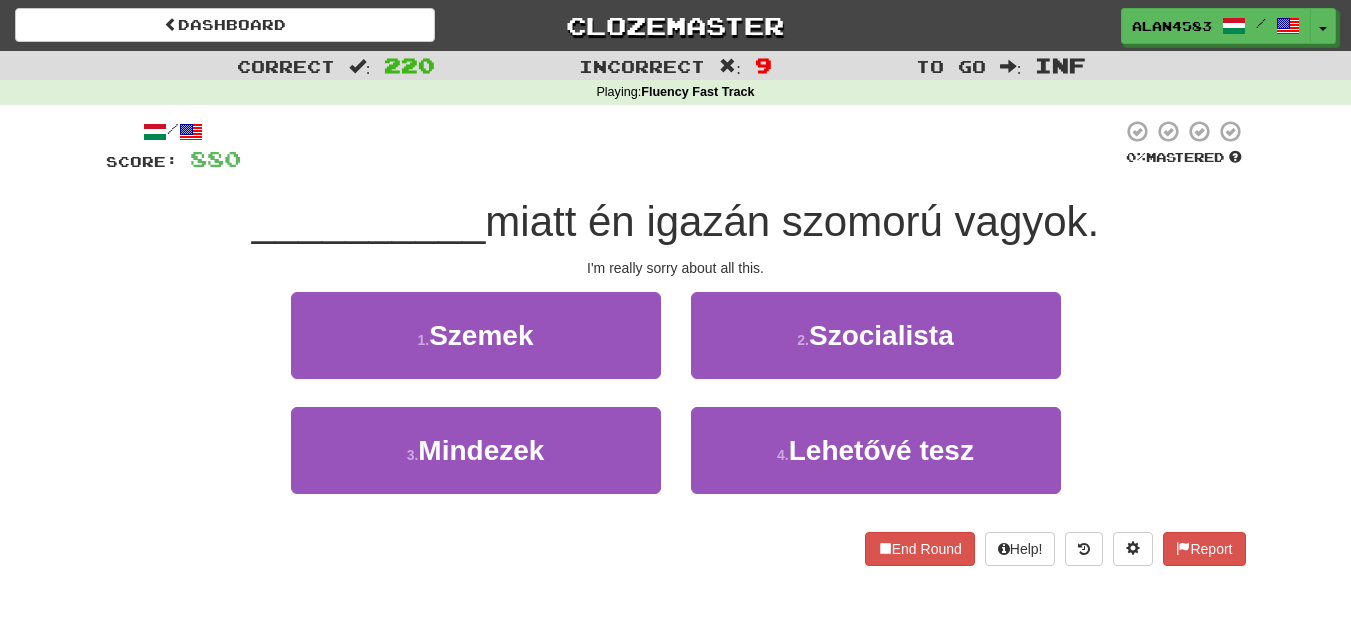 click at bounding box center [681, 146] 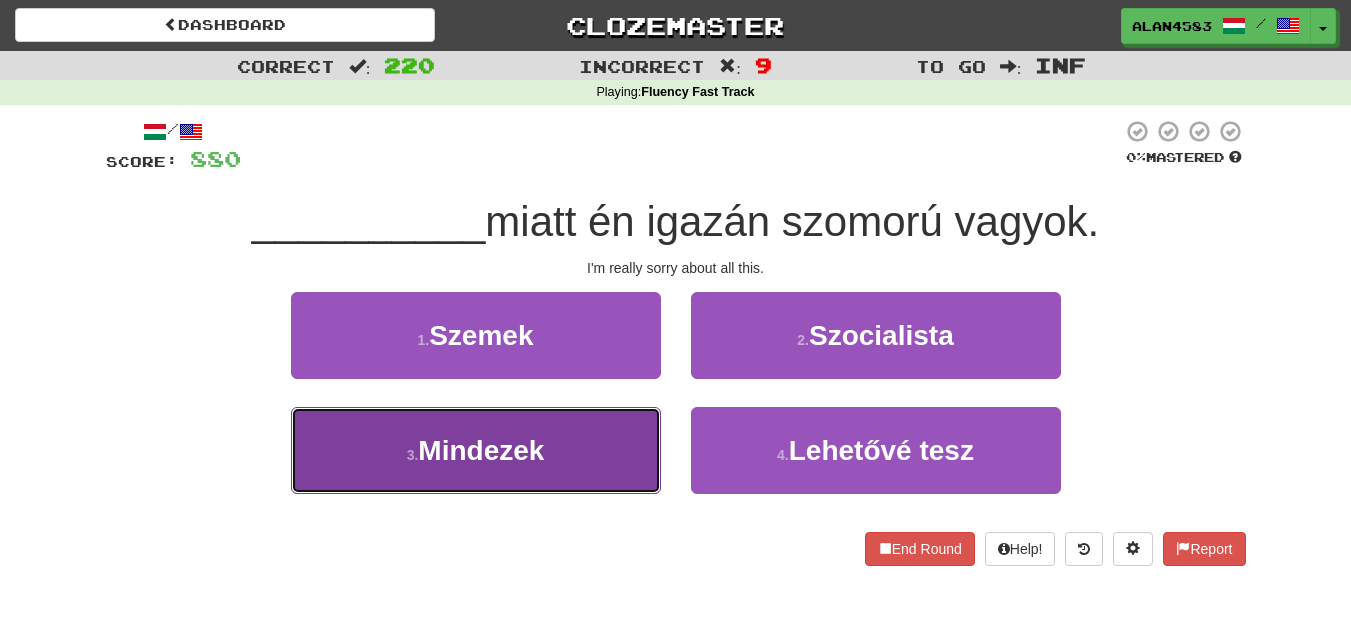 click on "3 .  Mindezek" at bounding box center [476, 450] 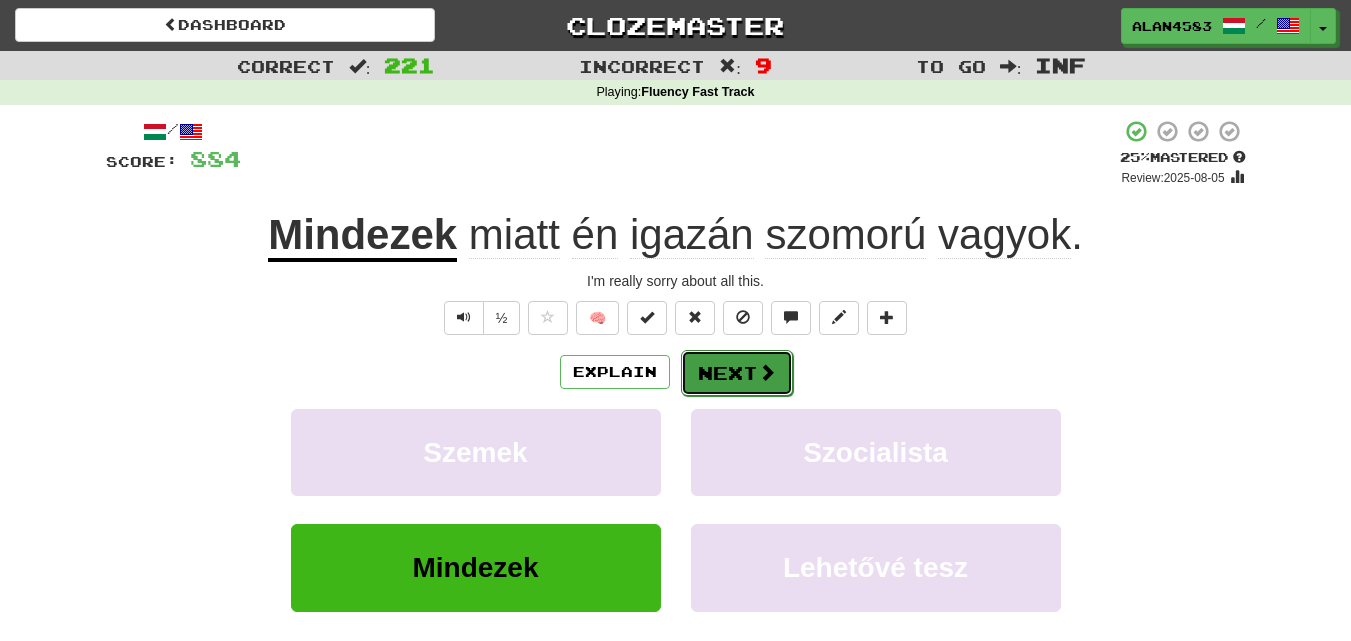 click on "Next" at bounding box center [737, 373] 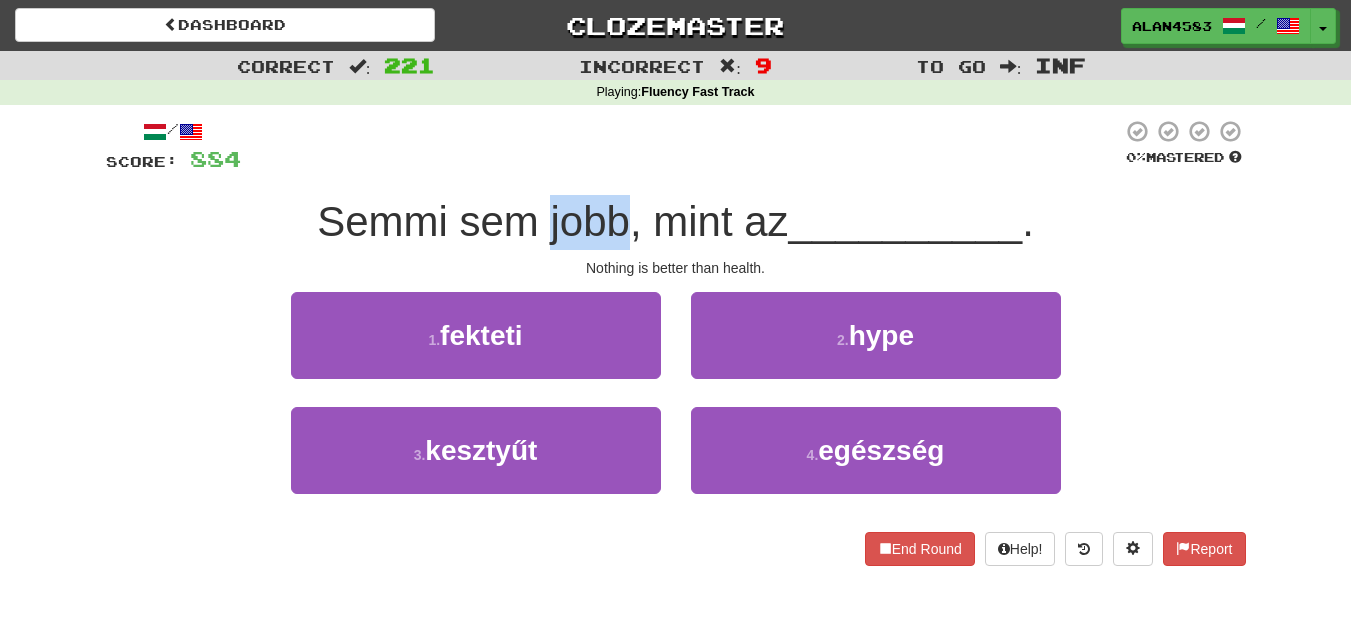 drag, startPoint x: 623, startPoint y: 223, endPoint x: 544, endPoint y: 221, distance: 79.025314 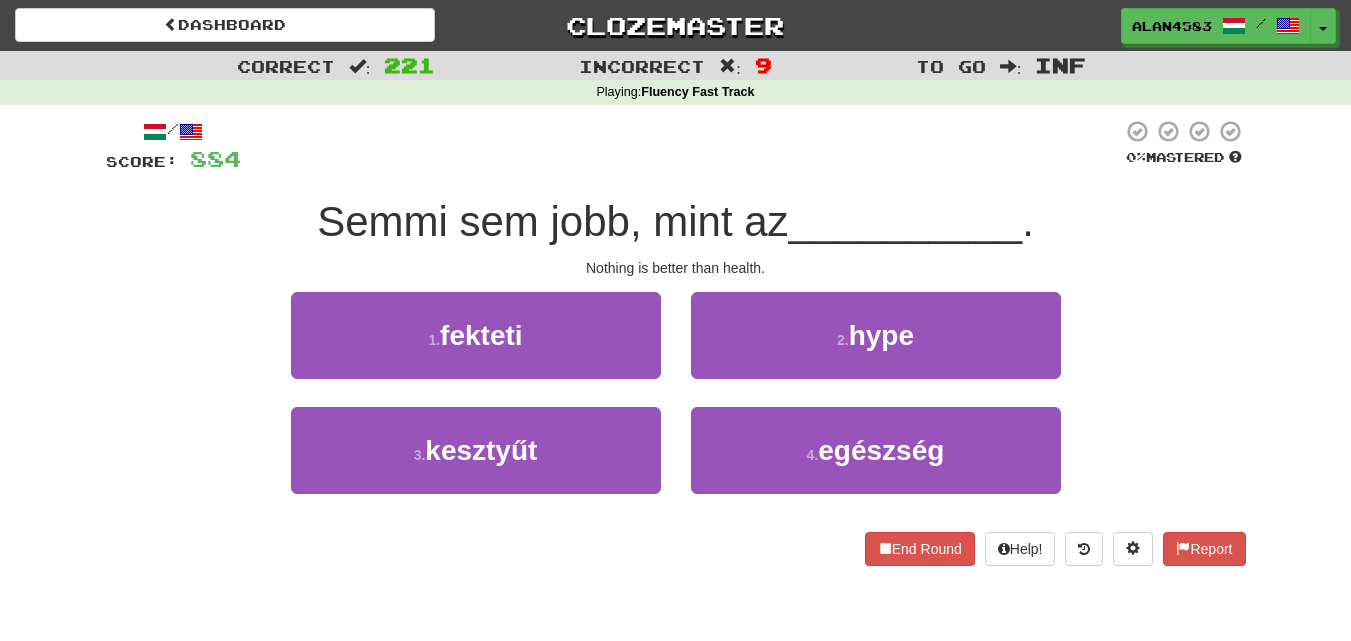 click at bounding box center (681, 146) 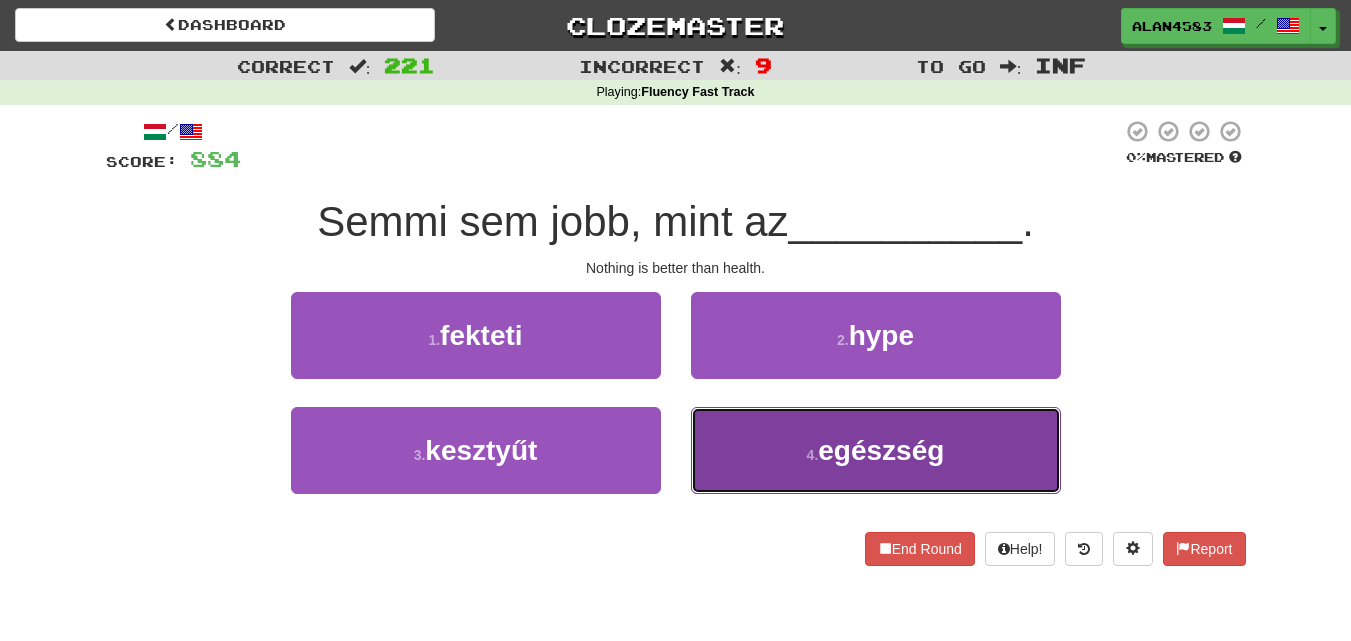 click on "egészség" at bounding box center [881, 450] 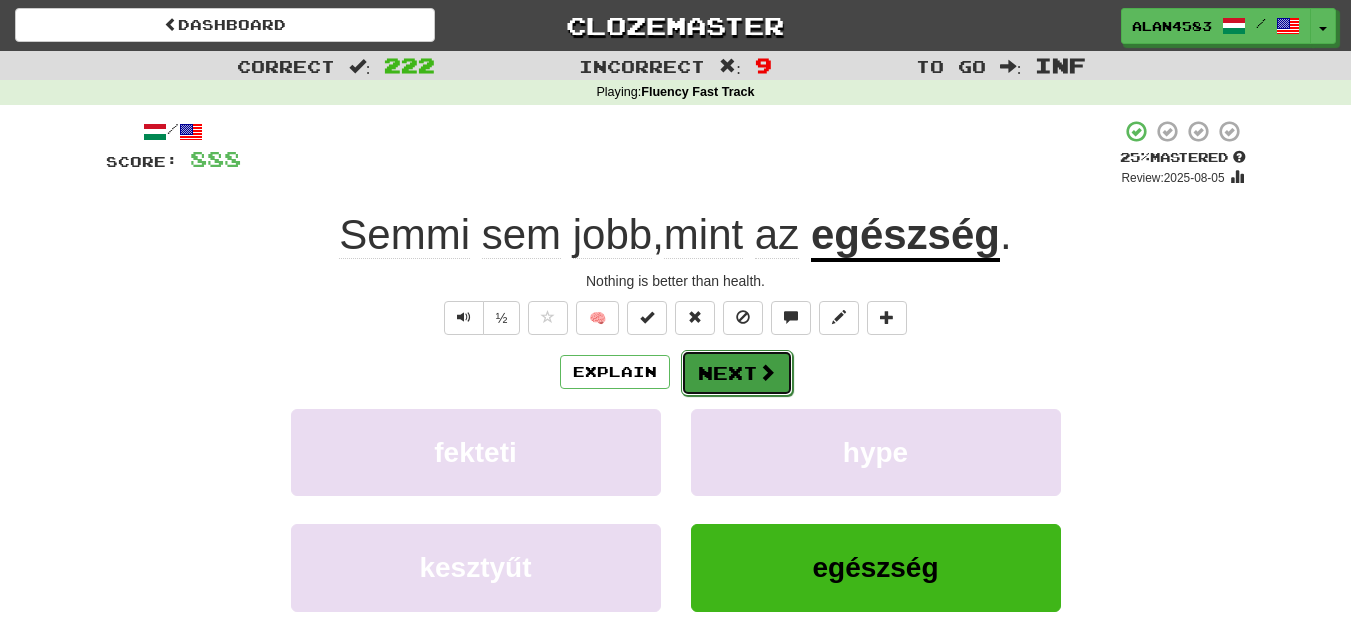 click on "Next" at bounding box center (737, 373) 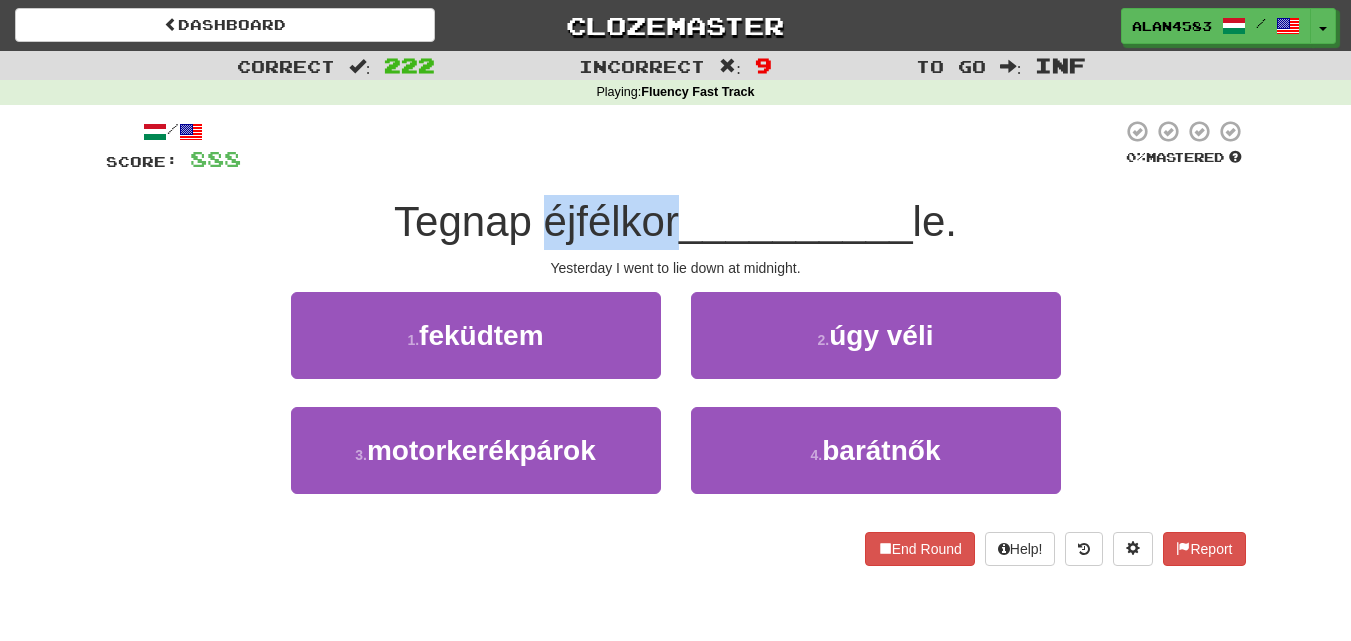 drag, startPoint x: 538, startPoint y: 213, endPoint x: 665, endPoint y: 199, distance: 127.769325 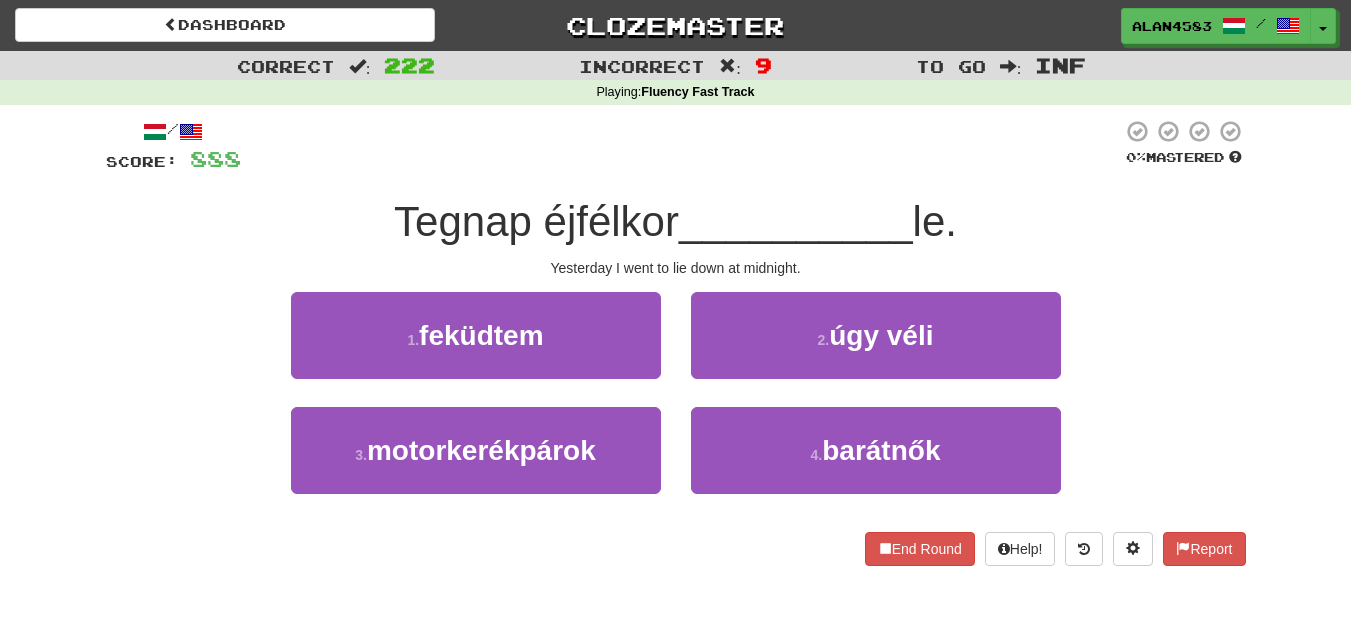 click at bounding box center [681, 146] 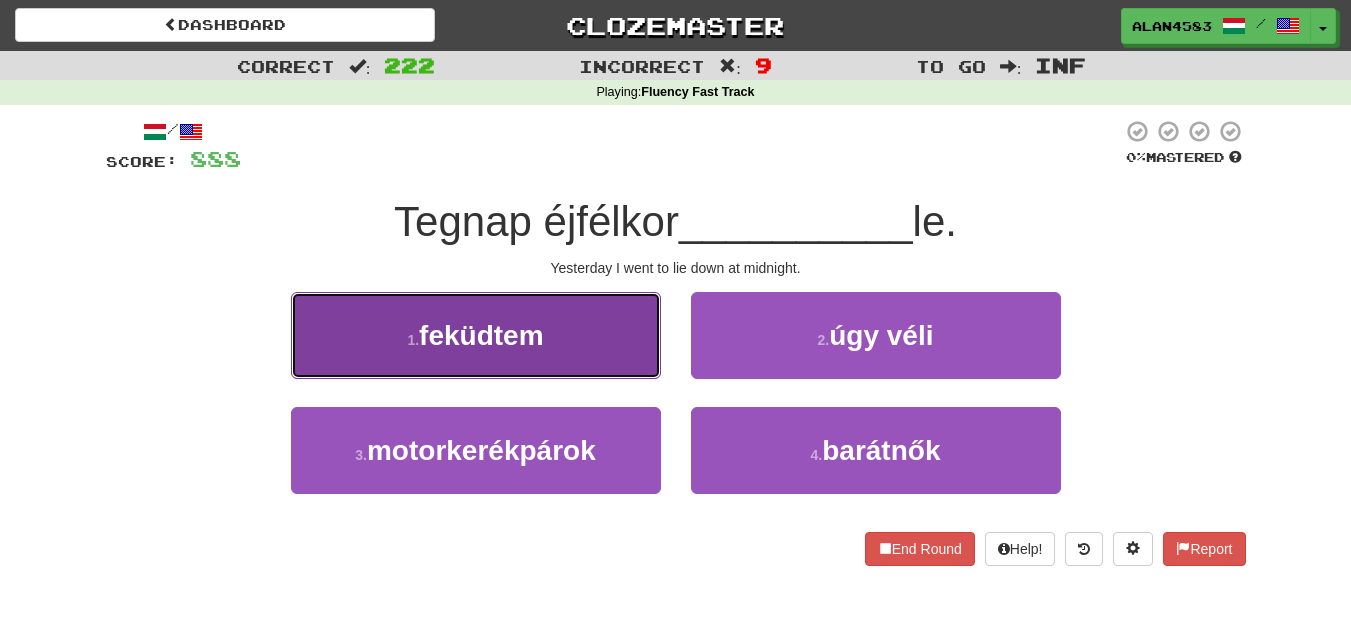 click on "1 .  feküdtem" at bounding box center (476, 335) 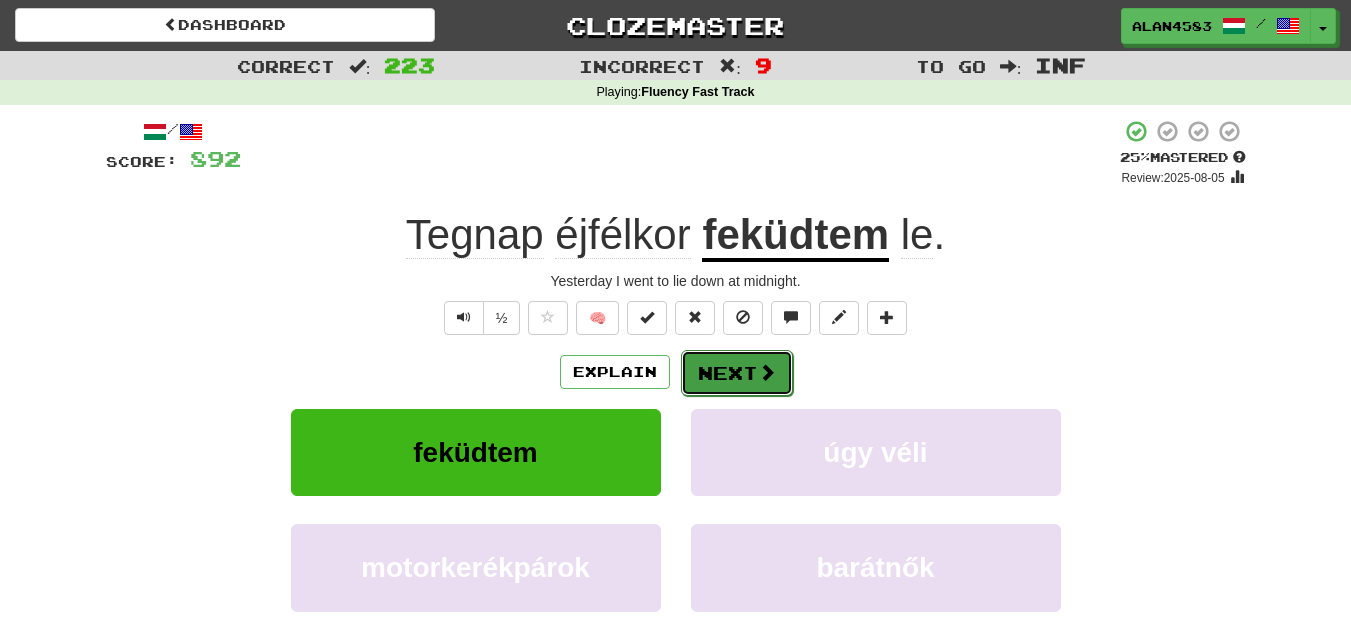 click on "Next" at bounding box center [737, 373] 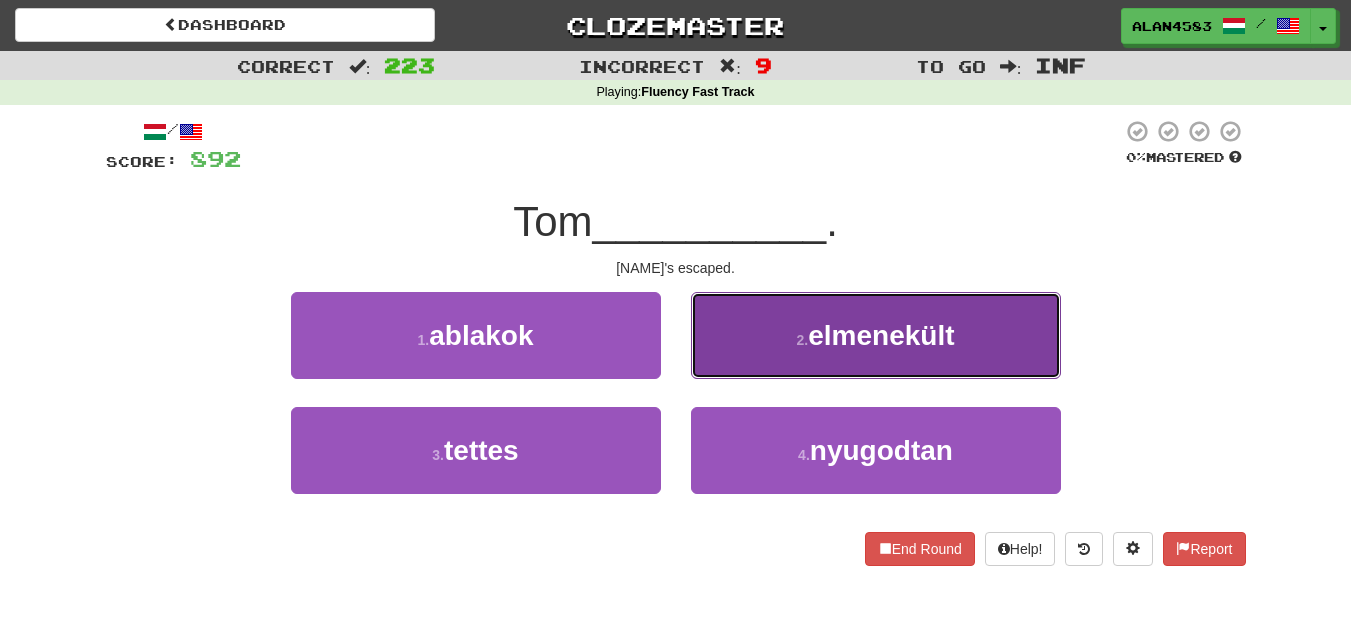 click on "elmenekült" at bounding box center (881, 335) 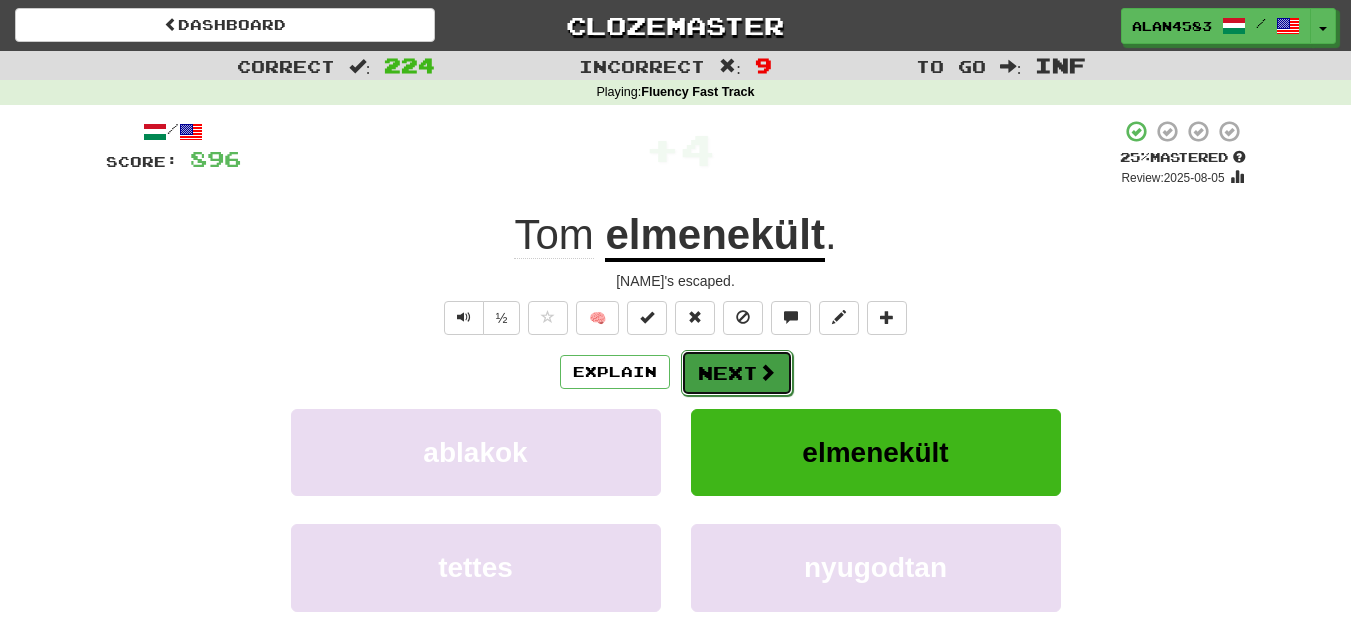 click on "Next" at bounding box center [737, 373] 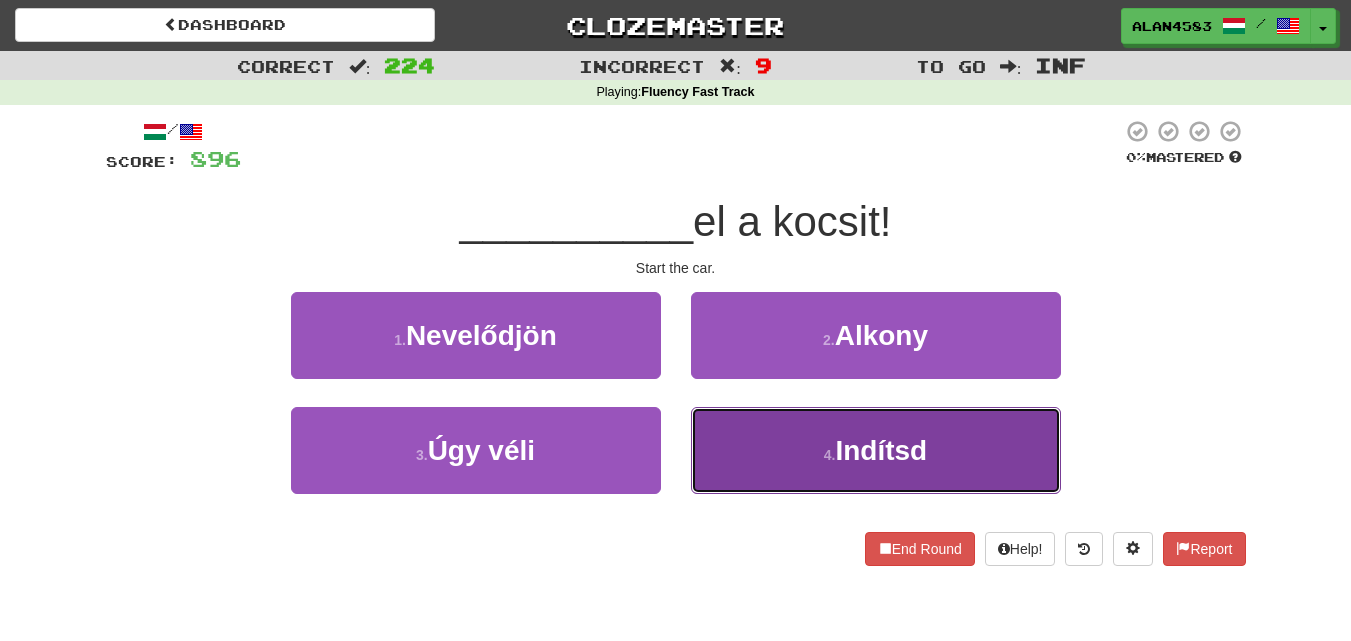 click on "4 .  Indítsd" at bounding box center [876, 450] 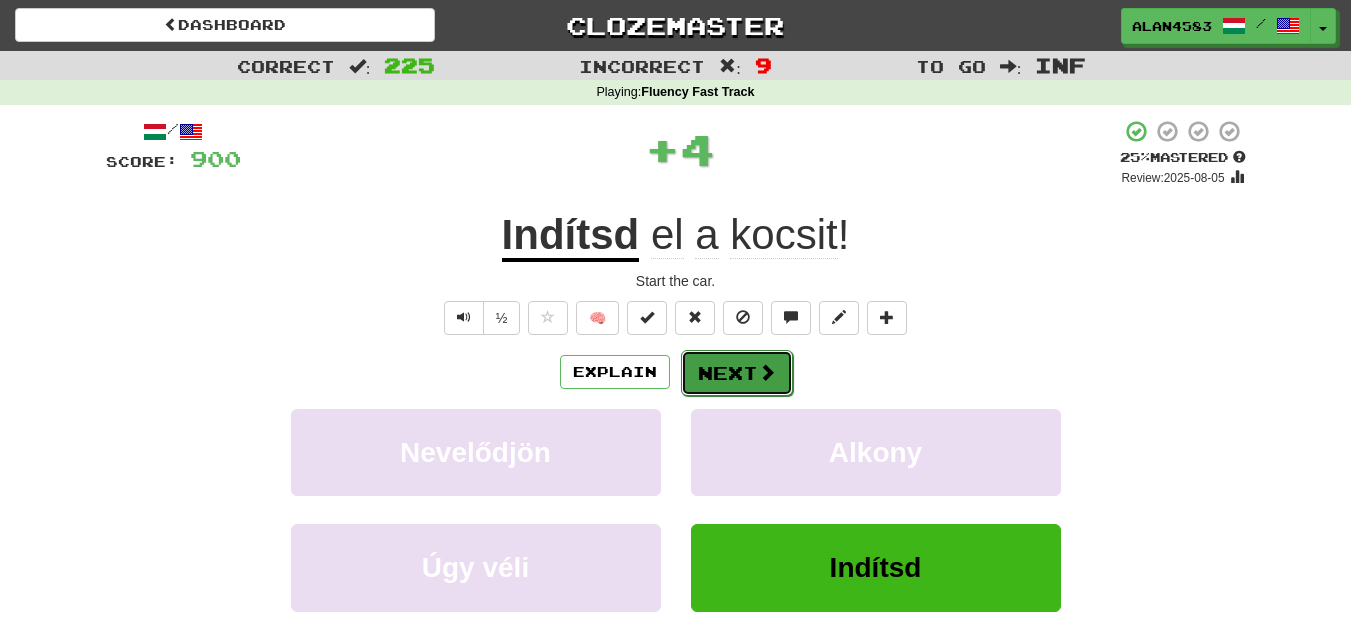 click on "Next" at bounding box center [737, 373] 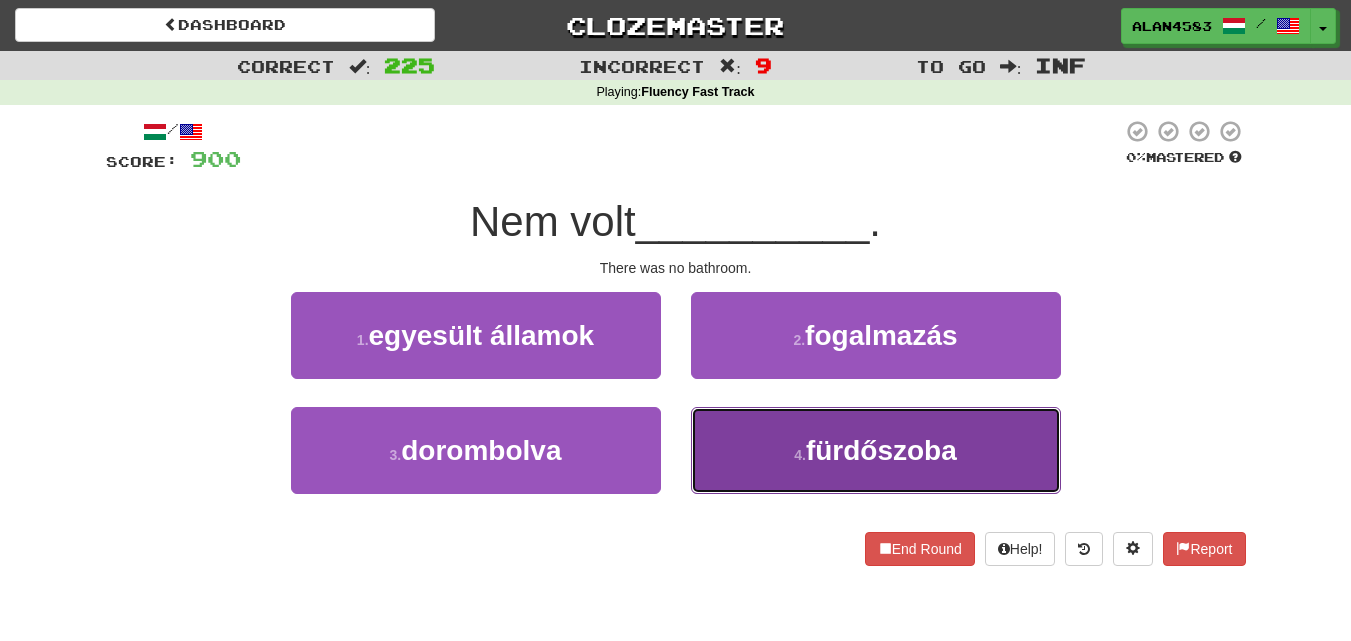 click on "fürdőszoba" at bounding box center [881, 450] 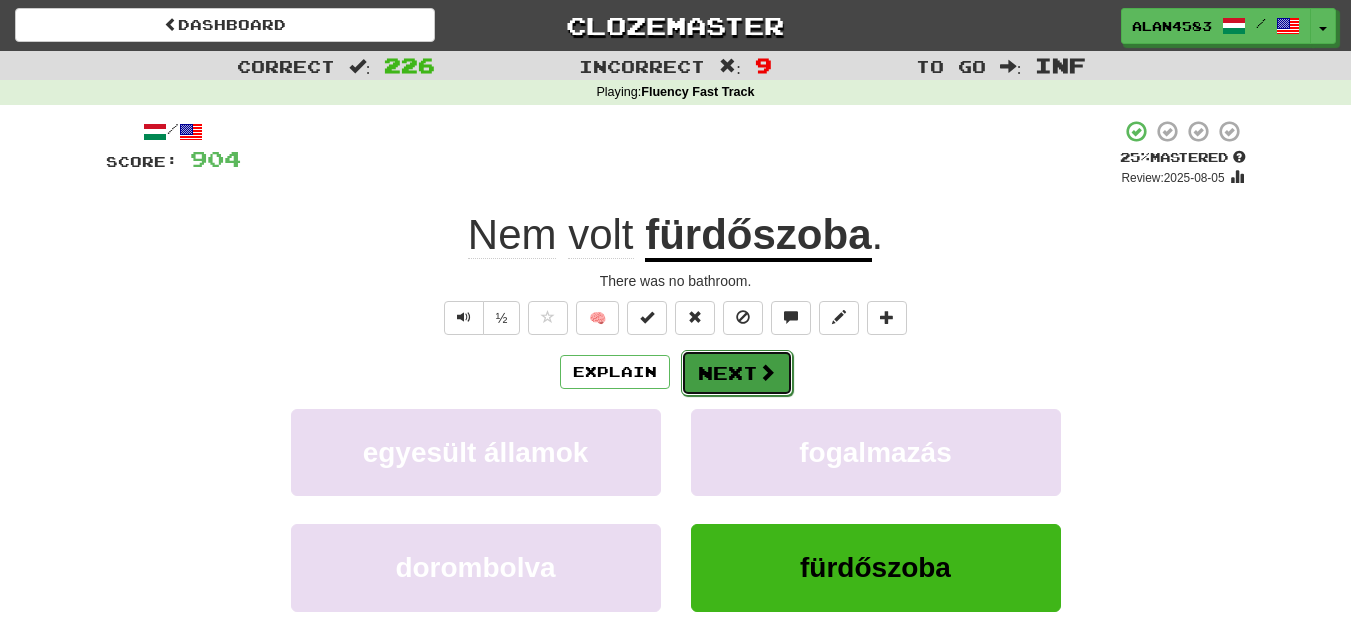 click on "Next" at bounding box center (737, 373) 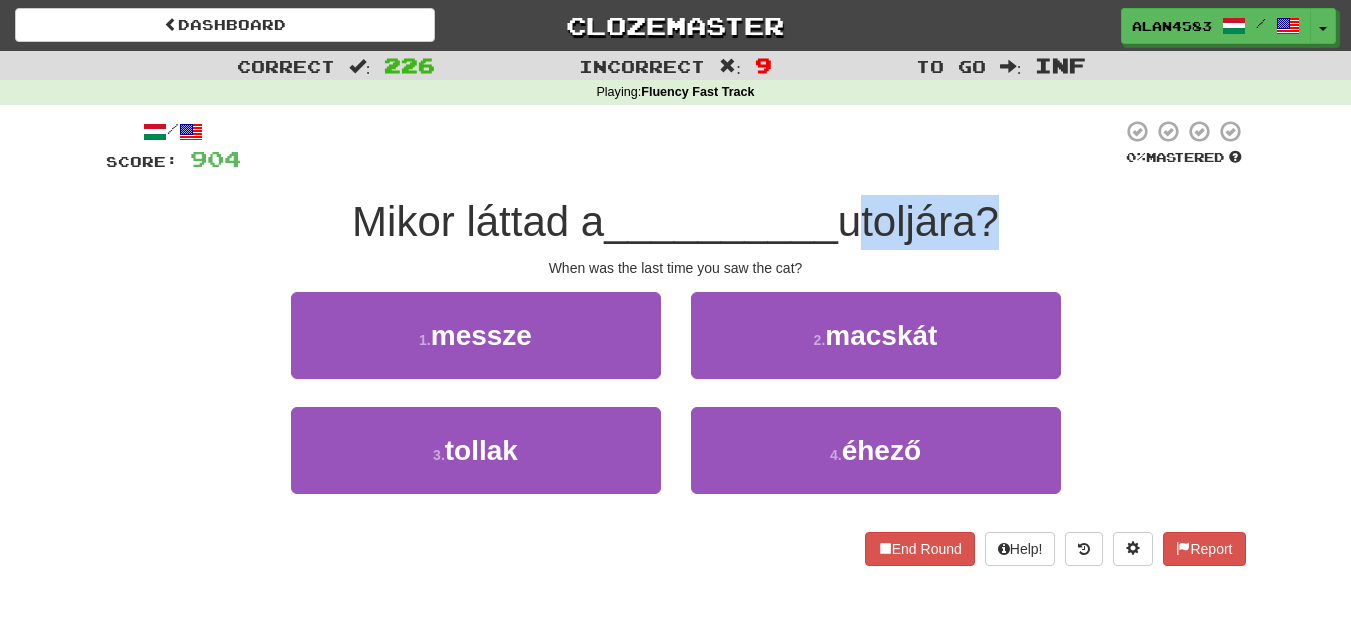 drag, startPoint x: 854, startPoint y: 222, endPoint x: 986, endPoint y: 209, distance: 132.63861 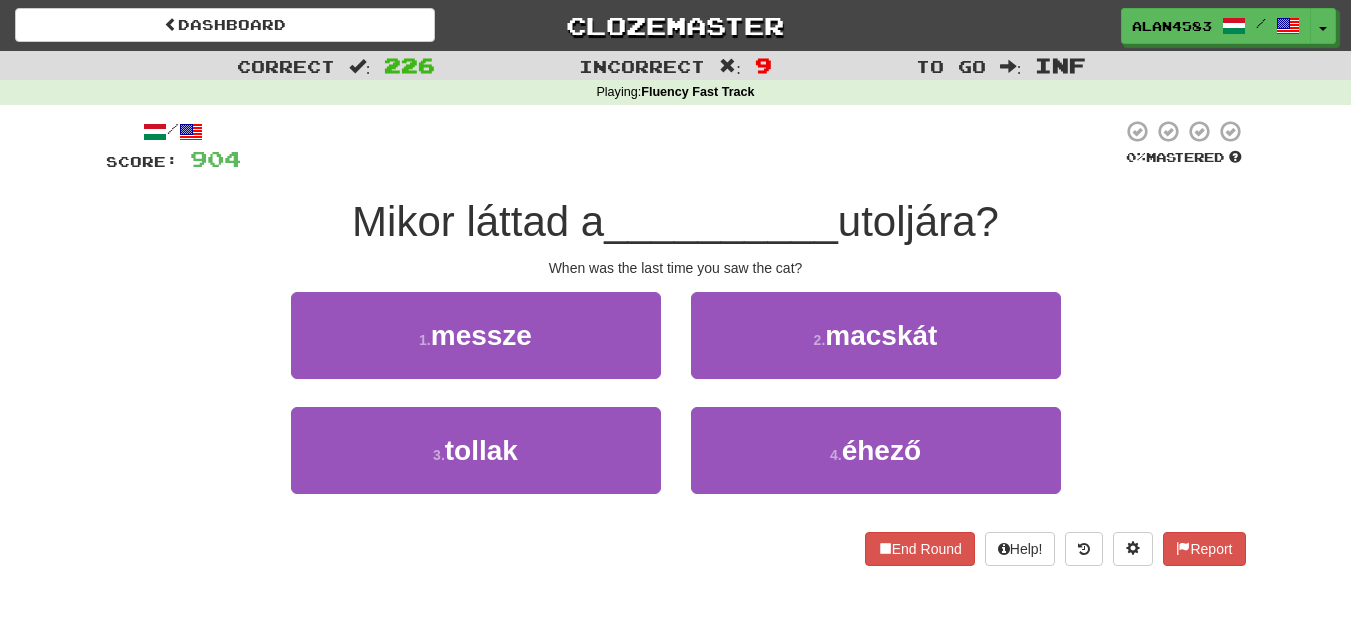 click on "/  Score:   904 0 %  Mastered Mikor láttad a  [ANIMAL]  utoljára? When was the last time you saw the cat? 1 .  messze 2 .  macskát 3 .  tollak 4 .  éhező  End Round  Help!  Report" at bounding box center (676, 349) 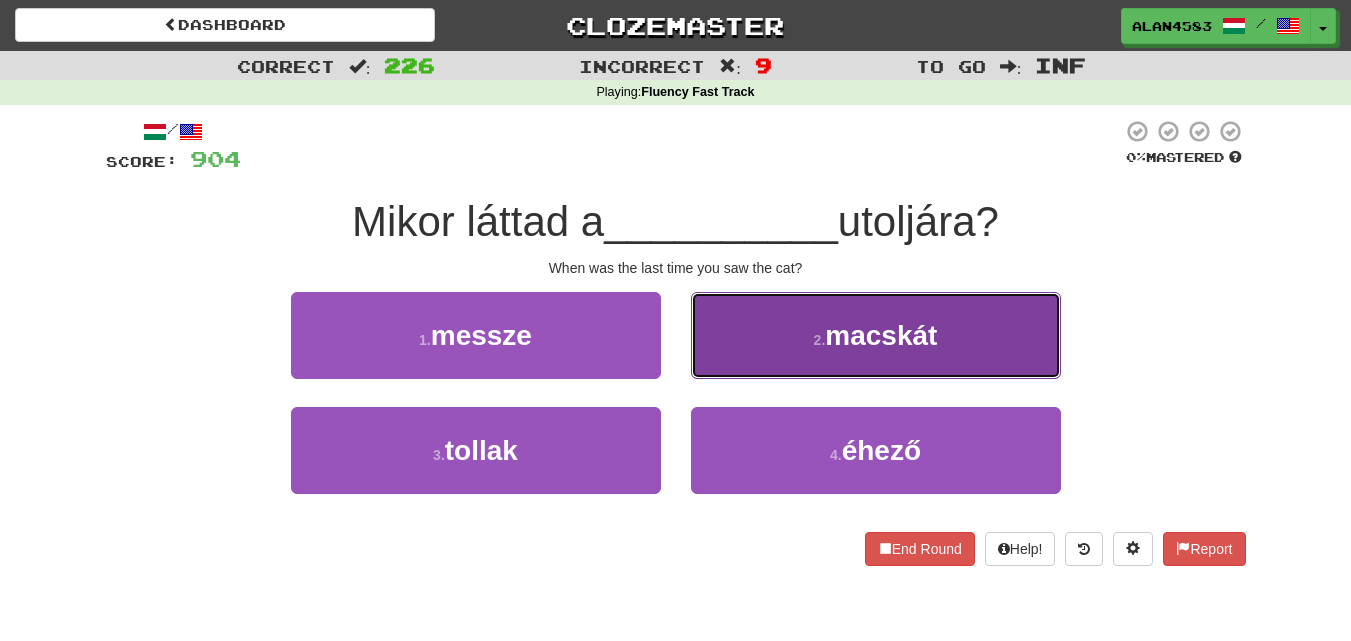 click on "2 .  macskát" at bounding box center (876, 335) 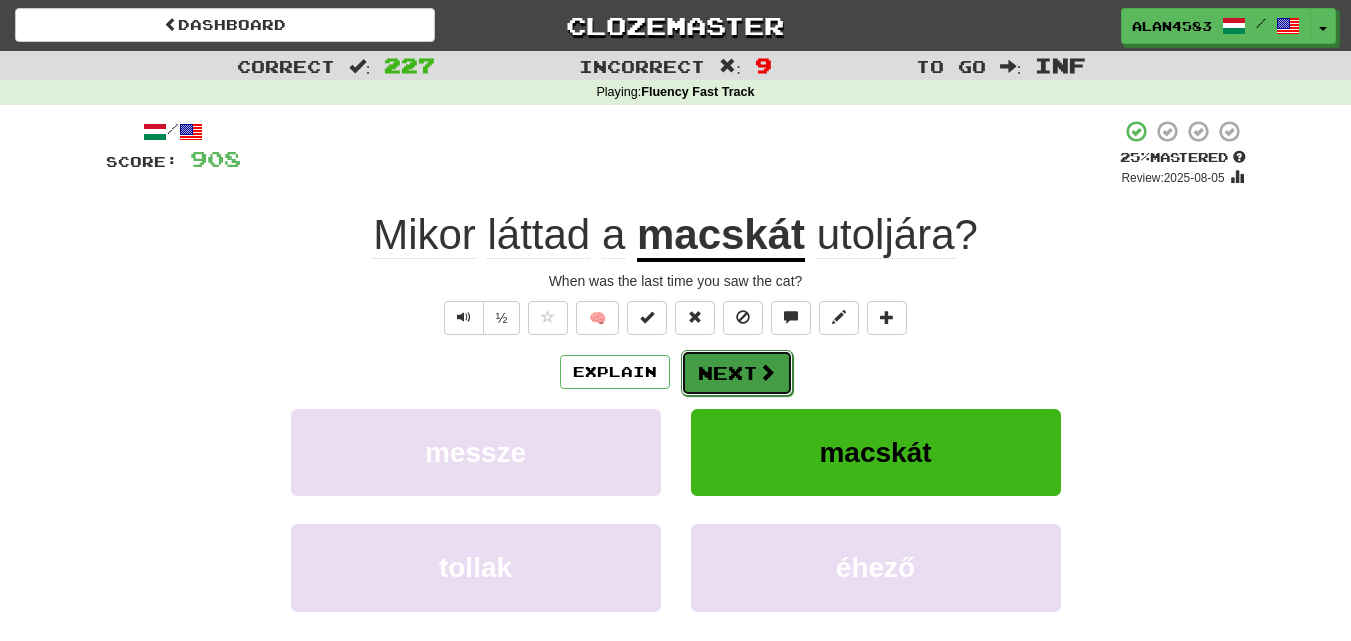 click on "Next" at bounding box center (737, 373) 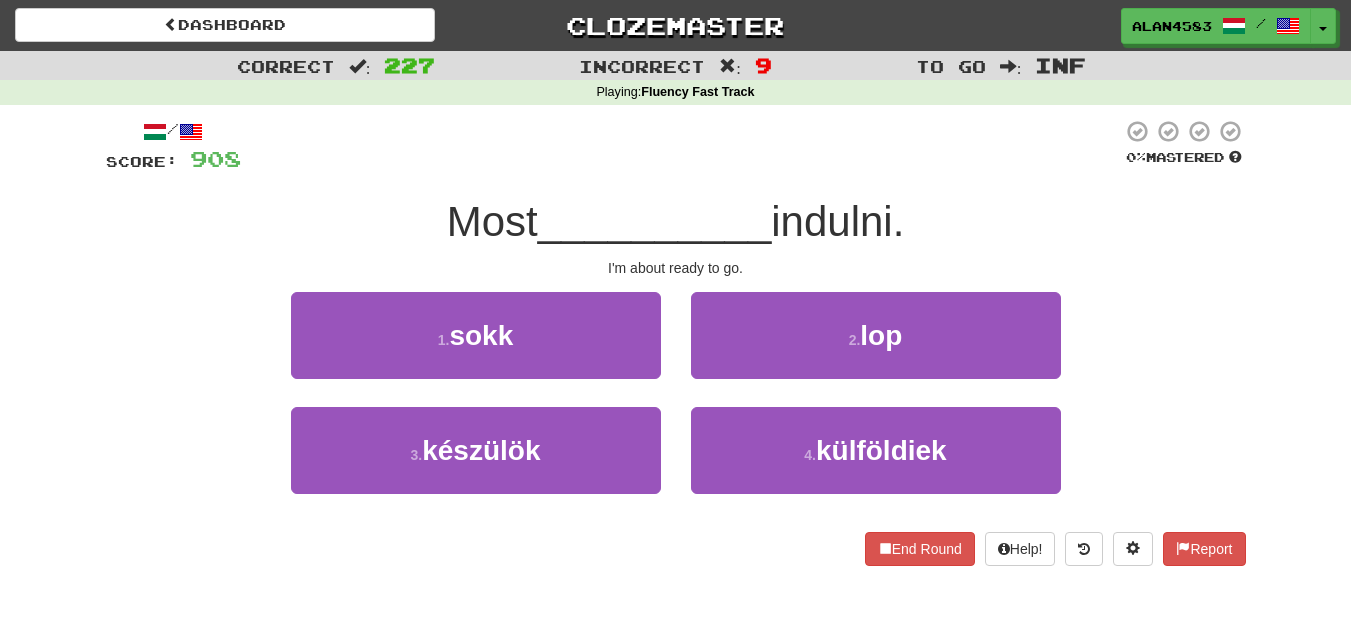 drag, startPoint x: 779, startPoint y: 210, endPoint x: 911, endPoint y: 193, distance: 133.0902 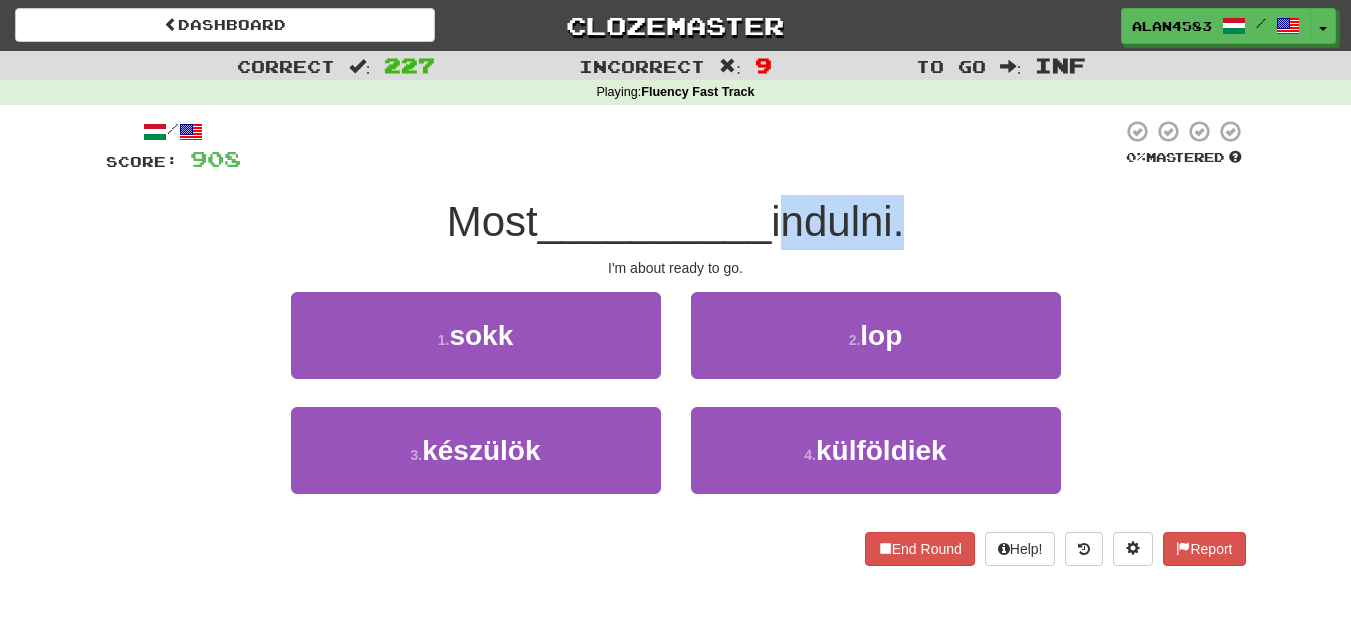 drag, startPoint x: 902, startPoint y: 219, endPoint x: 784, endPoint y: 225, distance: 118.15244 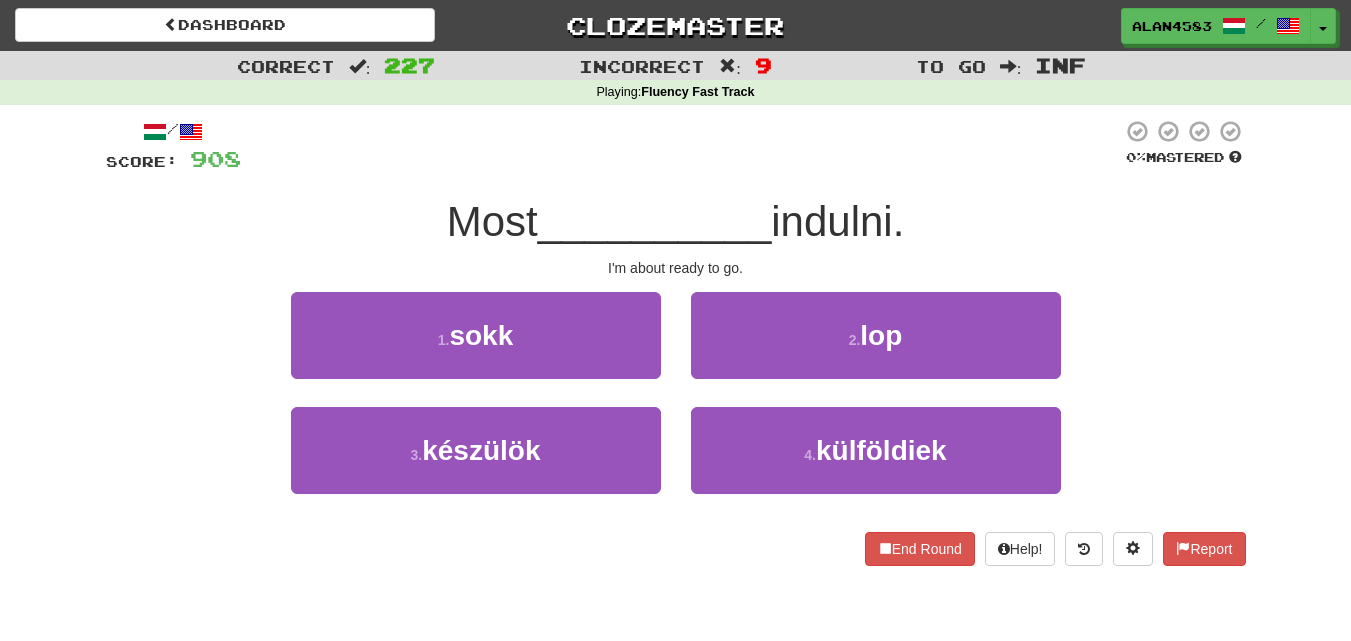 click at bounding box center [681, 146] 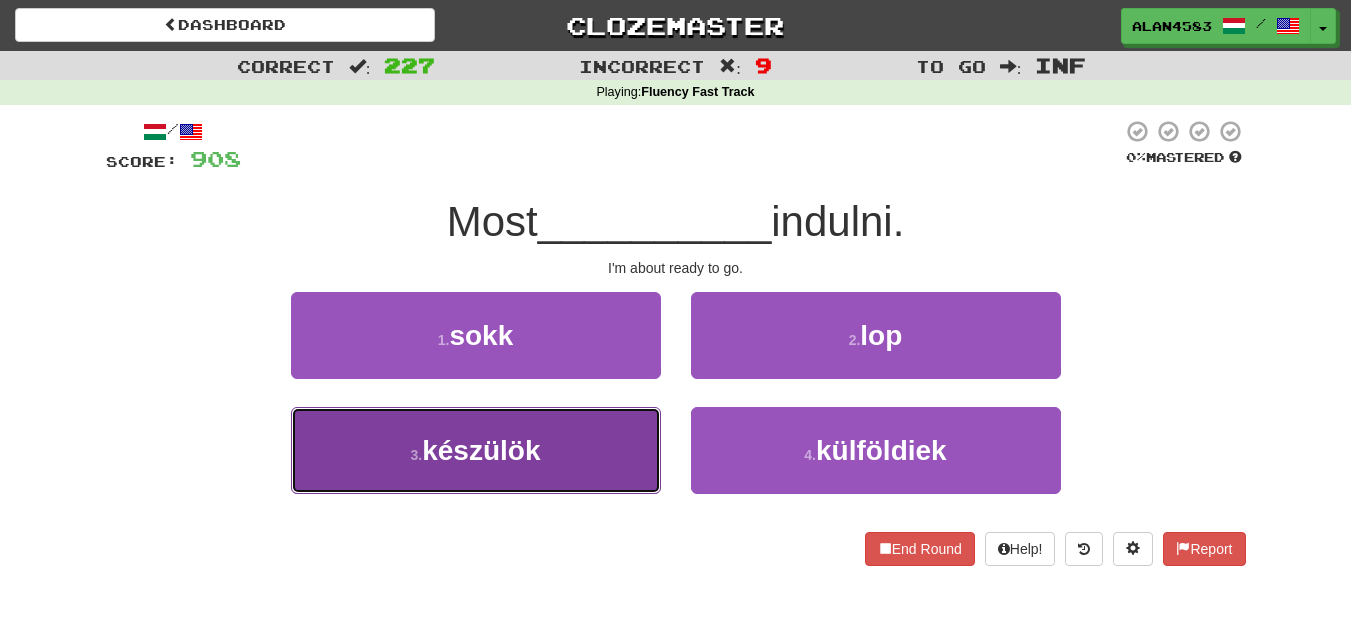 click on "3 .  készülök" at bounding box center (476, 450) 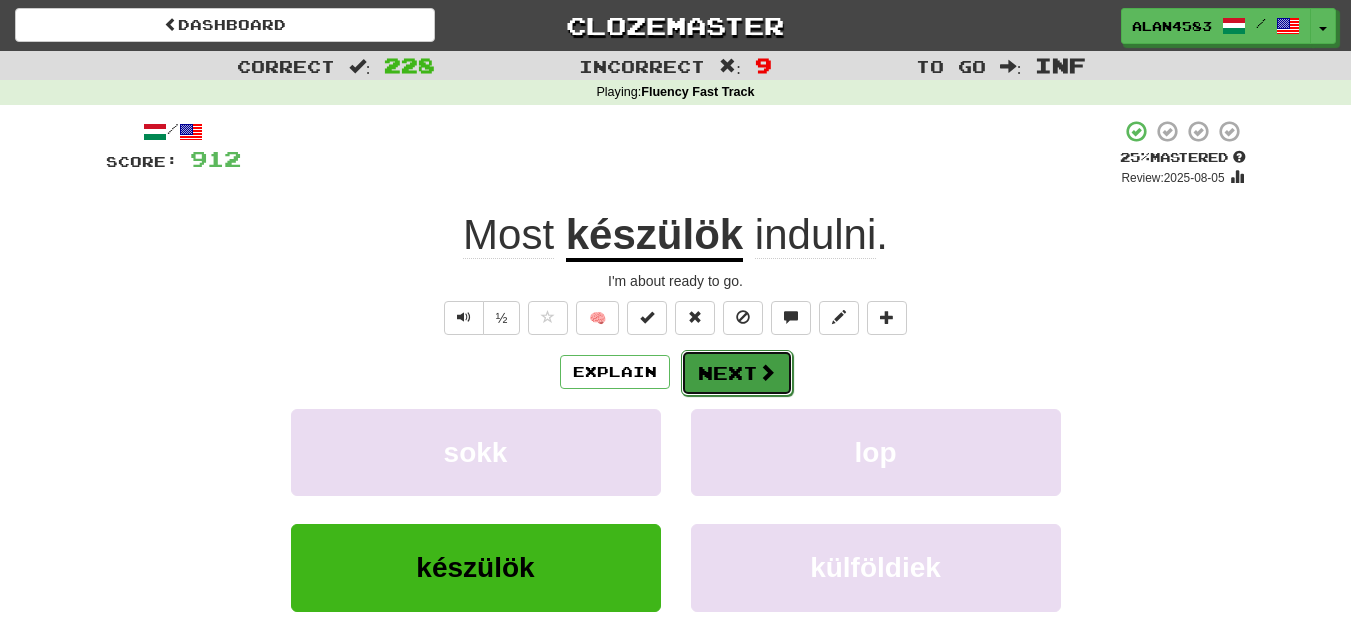 click on "Next" at bounding box center [737, 373] 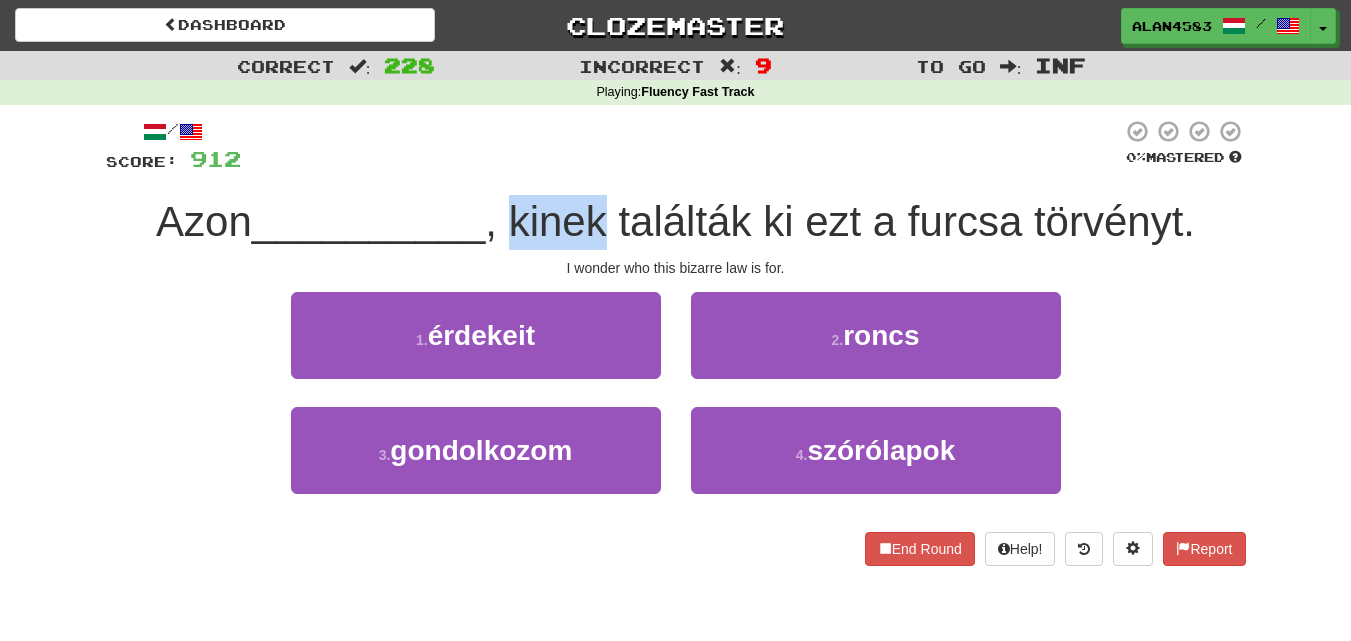 drag, startPoint x: 614, startPoint y: 214, endPoint x: 521, endPoint y: 215, distance: 93.00538 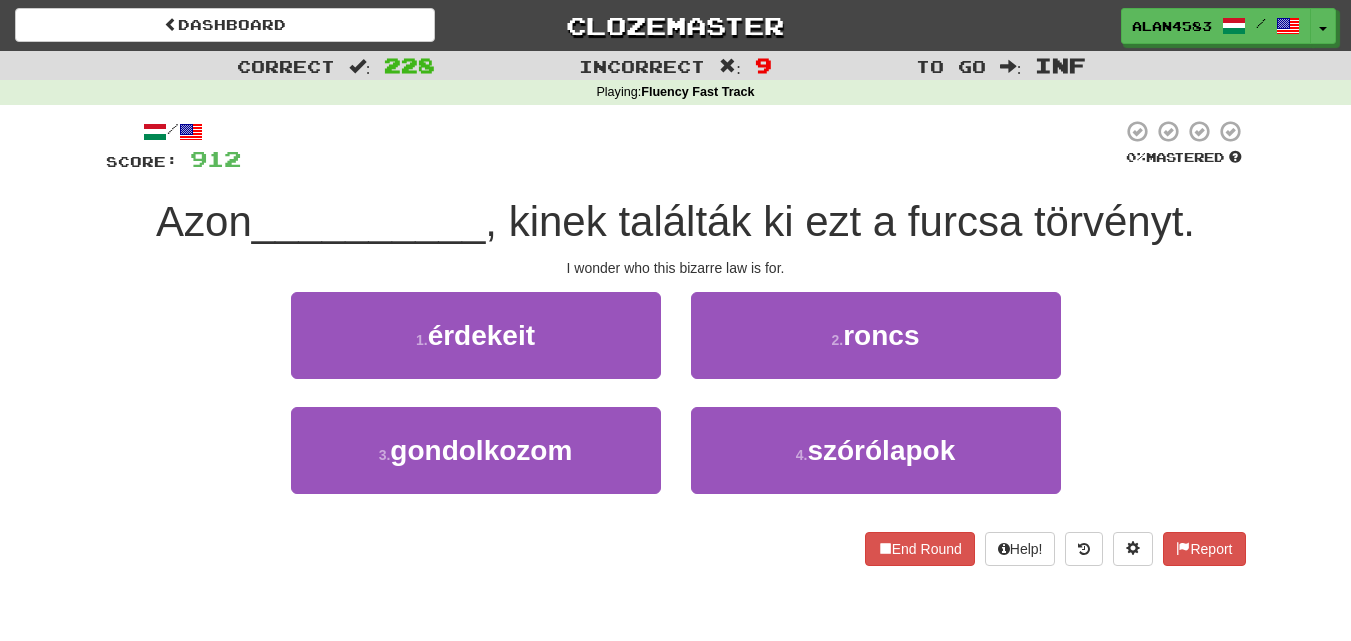 click on "/  Score:   912 0 %  Mastered Azon  __________ , kinek találták ki ezt a furcsa törvényt. I wonder who this bizarre law is for. 1 .  érdekeit 2 .  roncs 3 .  gondolkozom 4 .  szórólapok  End Round  Help!  Report" at bounding box center (676, 342) 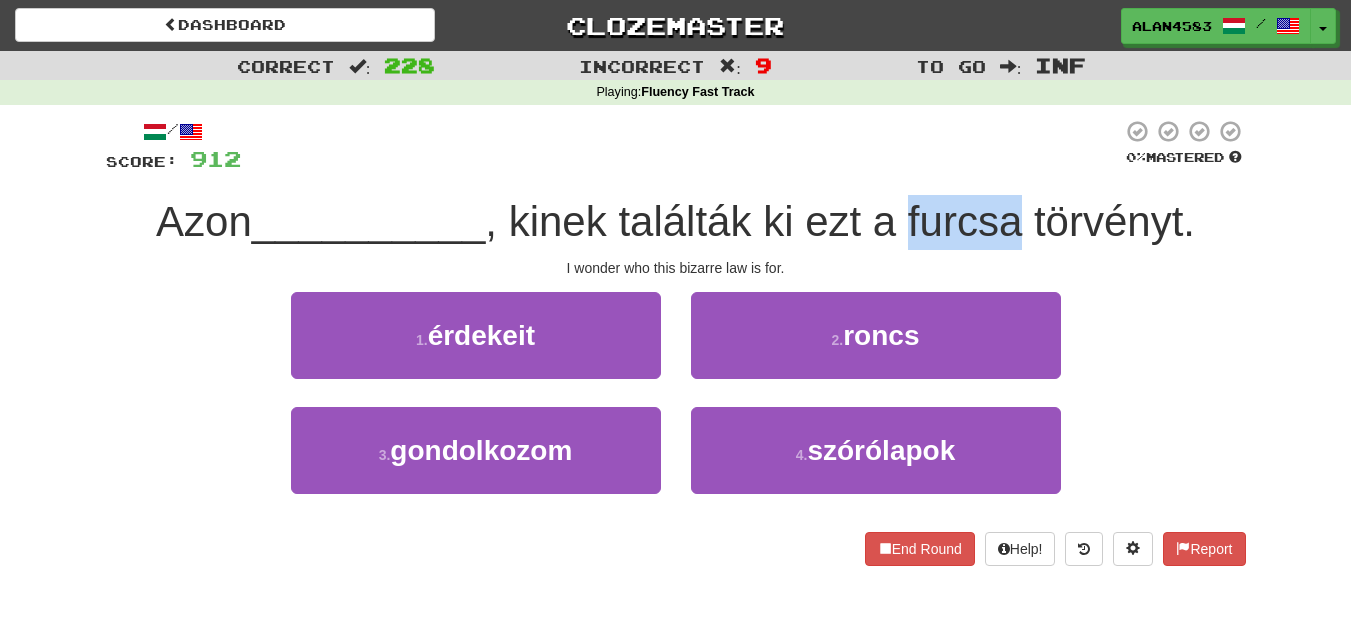 drag, startPoint x: 912, startPoint y: 209, endPoint x: 1026, endPoint y: 214, distance: 114.1096 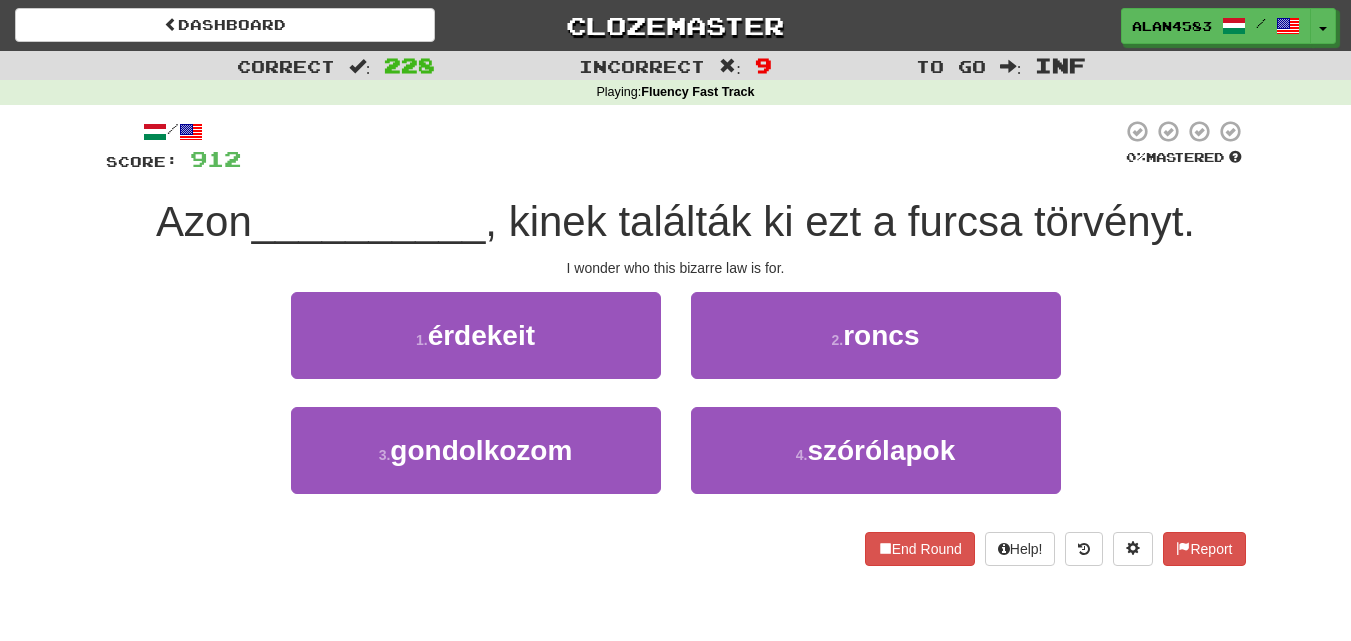 click at bounding box center [681, 146] 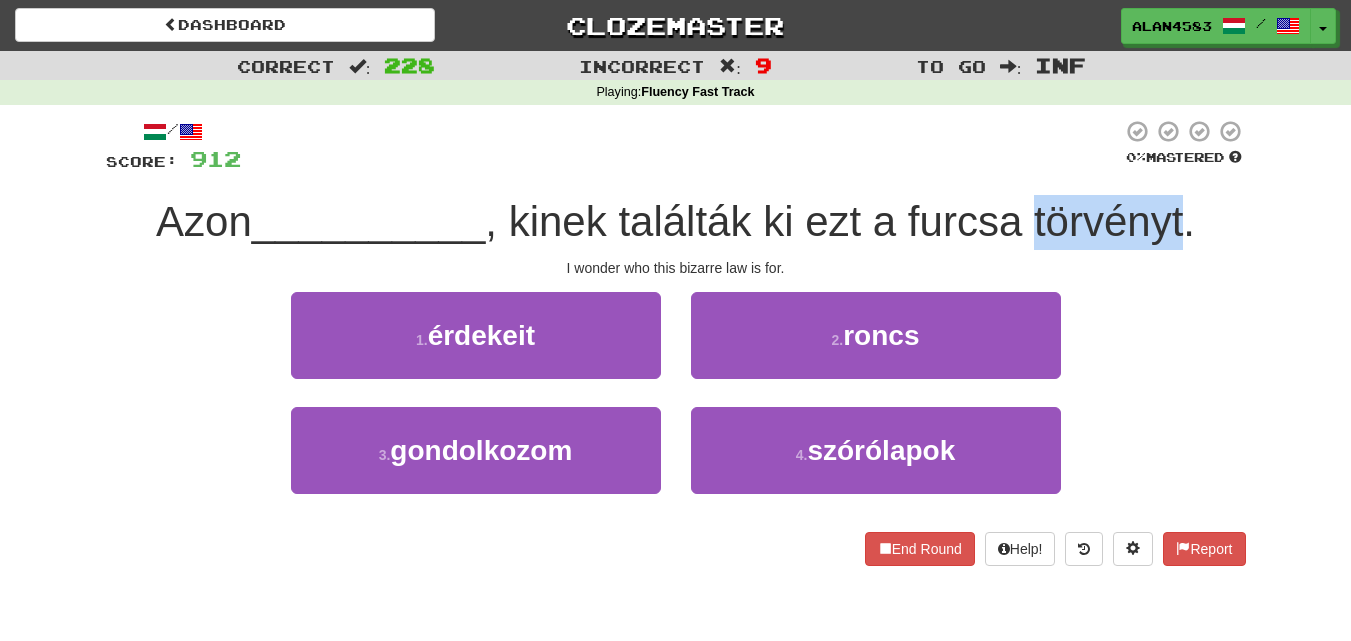 drag, startPoint x: 1040, startPoint y: 227, endPoint x: 1189, endPoint y: 218, distance: 149.27156 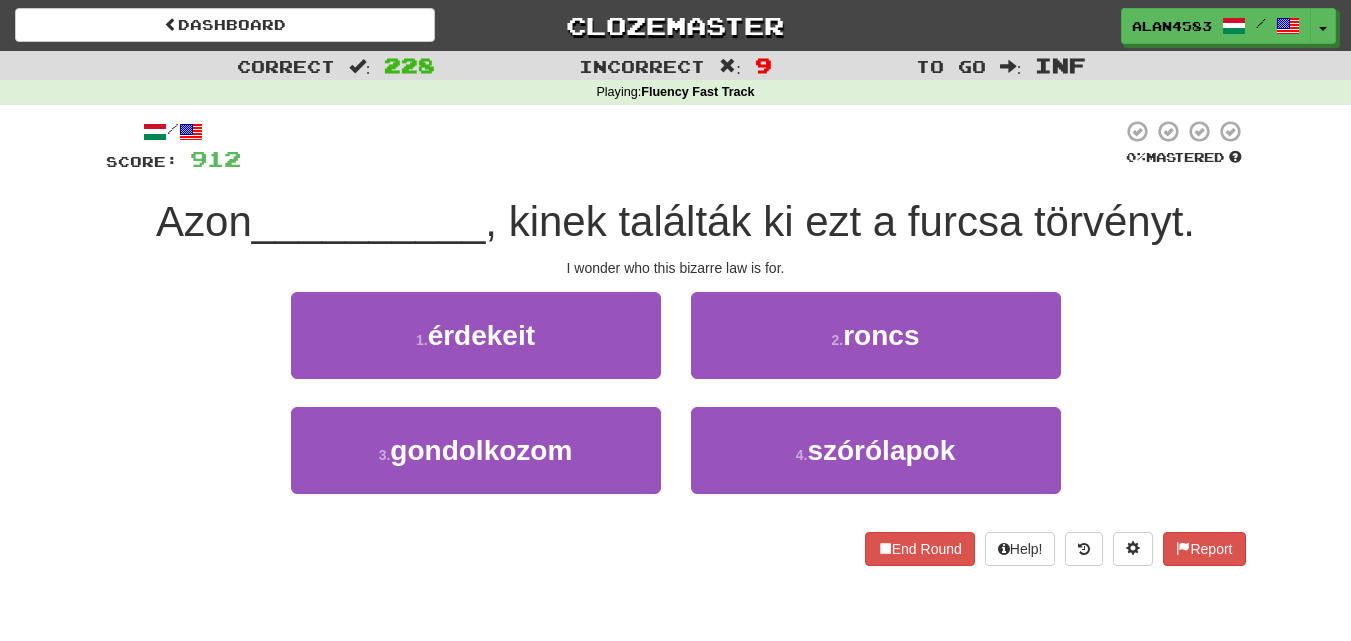 click at bounding box center (681, 146) 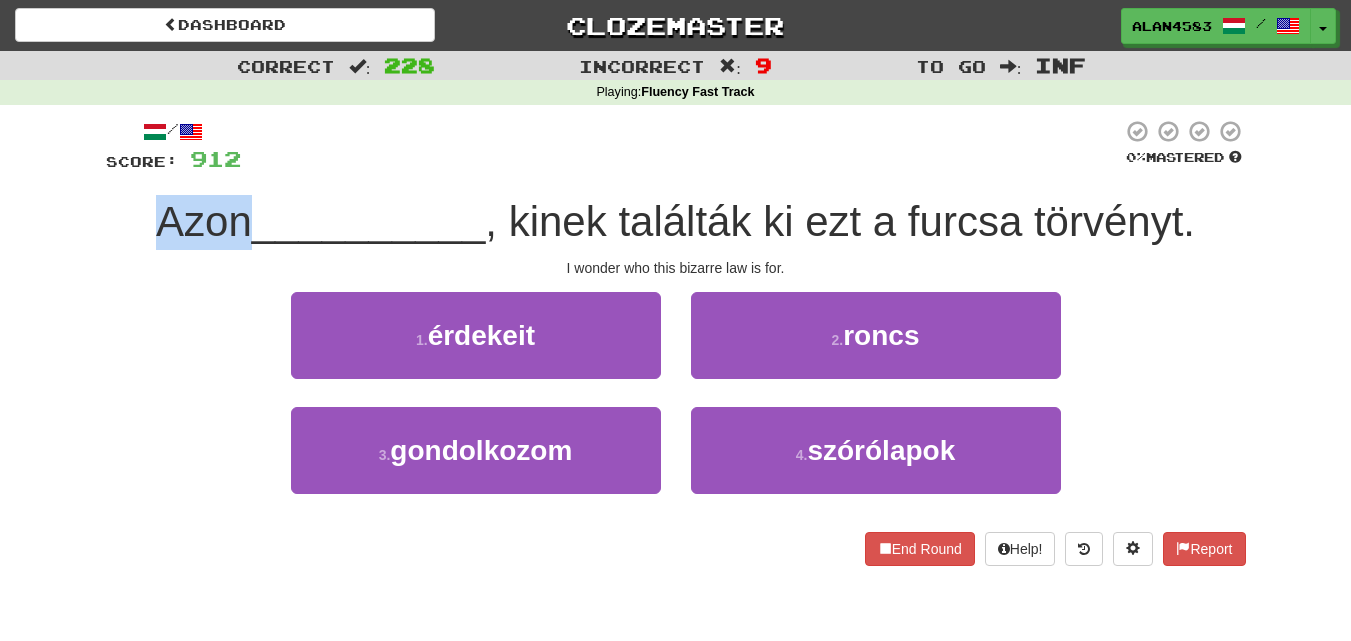 drag, startPoint x: 238, startPoint y: 211, endPoint x: 118, endPoint y: 211, distance: 120 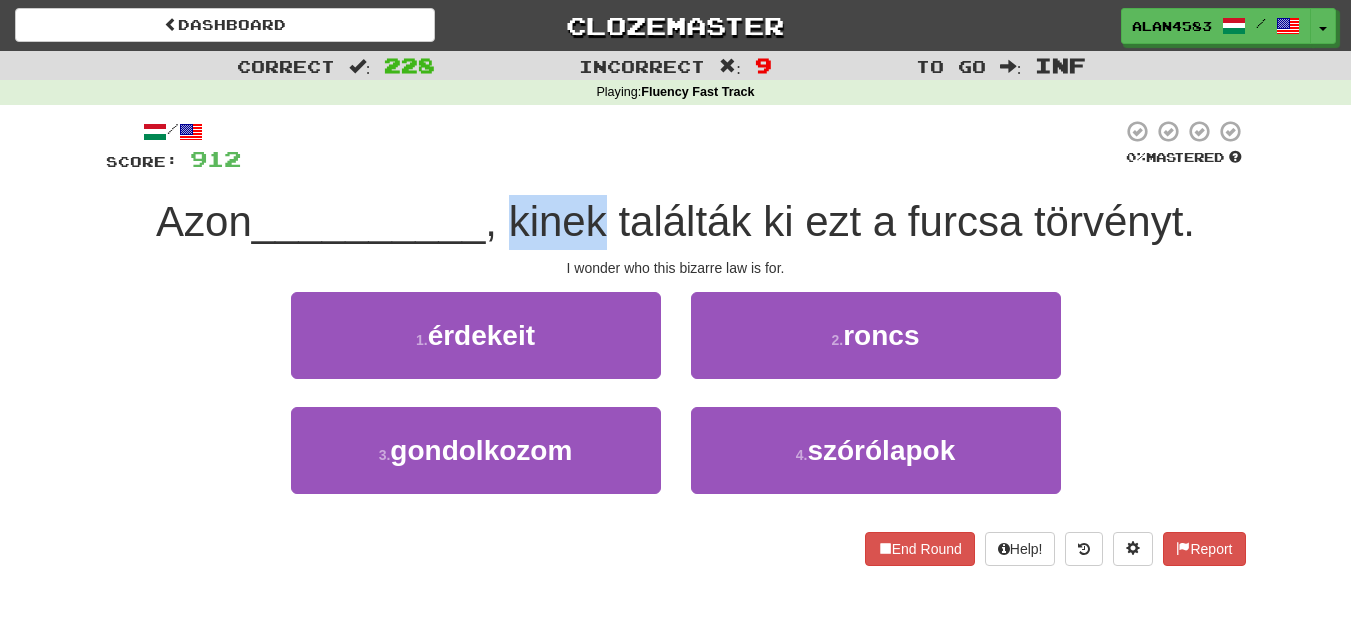 drag, startPoint x: 510, startPoint y: 215, endPoint x: 613, endPoint y: 204, distance: 103.58572 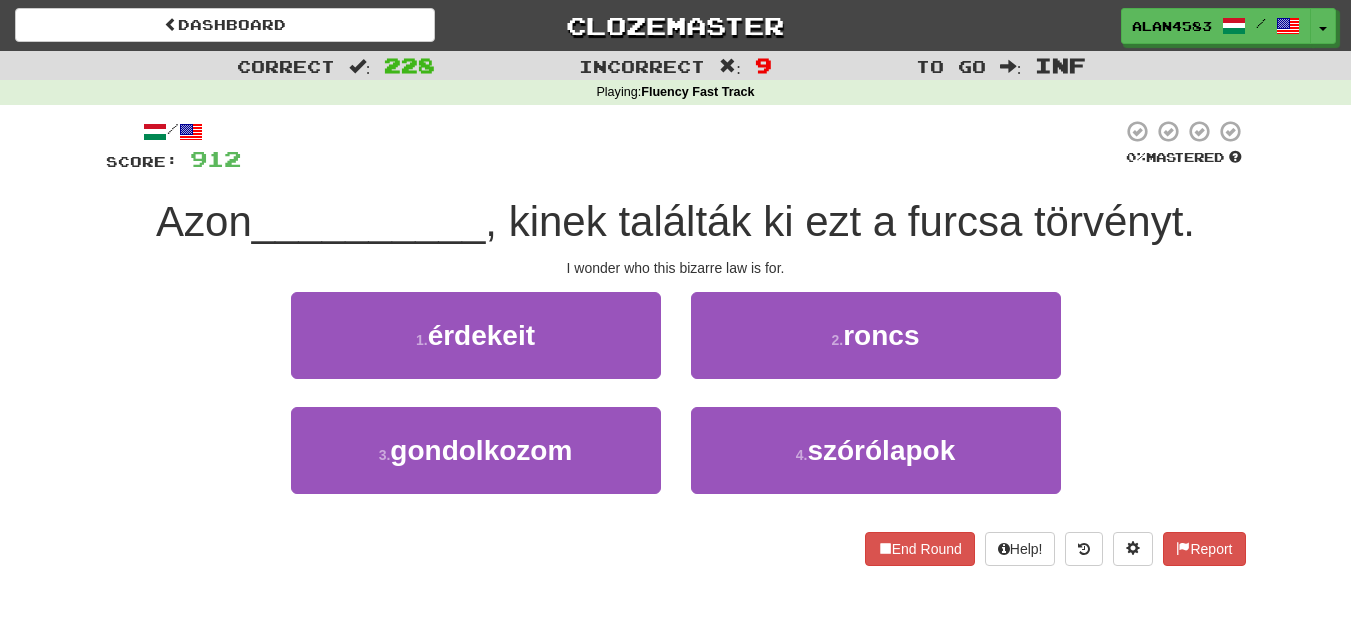click at bounding box center [681, 146] 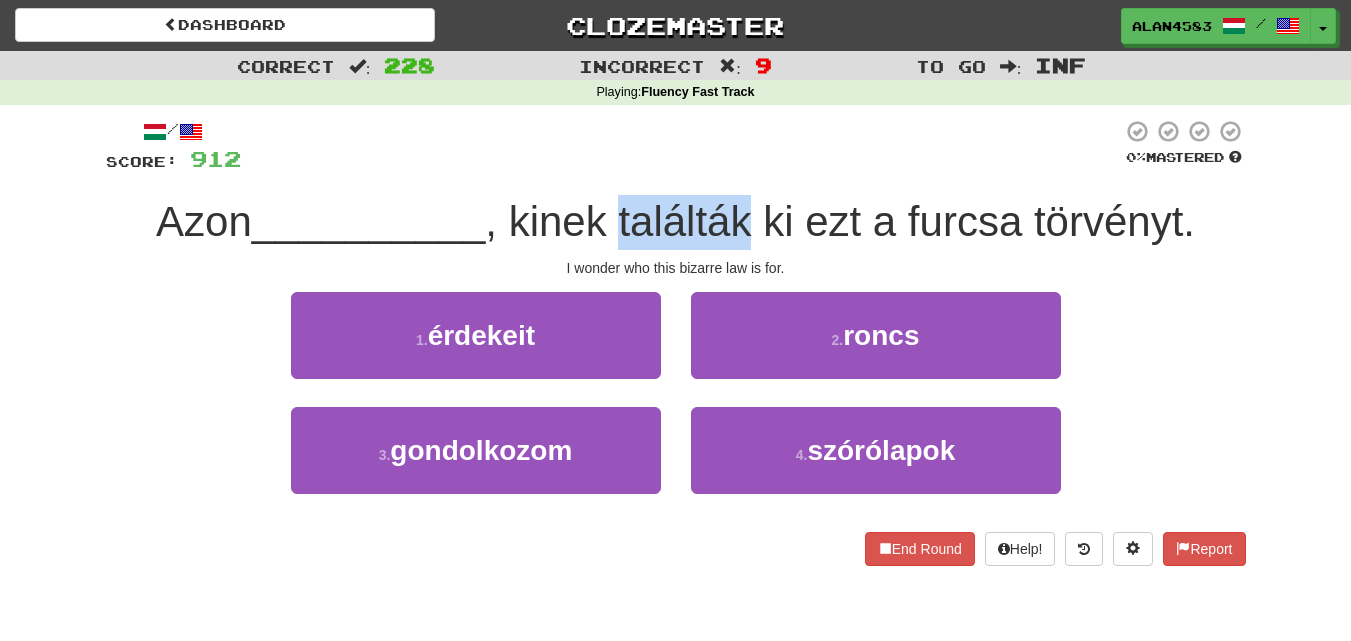 drag, startPoint x: 621, startPoint y: 216, endPoint x: 753, endPoint y: 200, distance: 132.96616 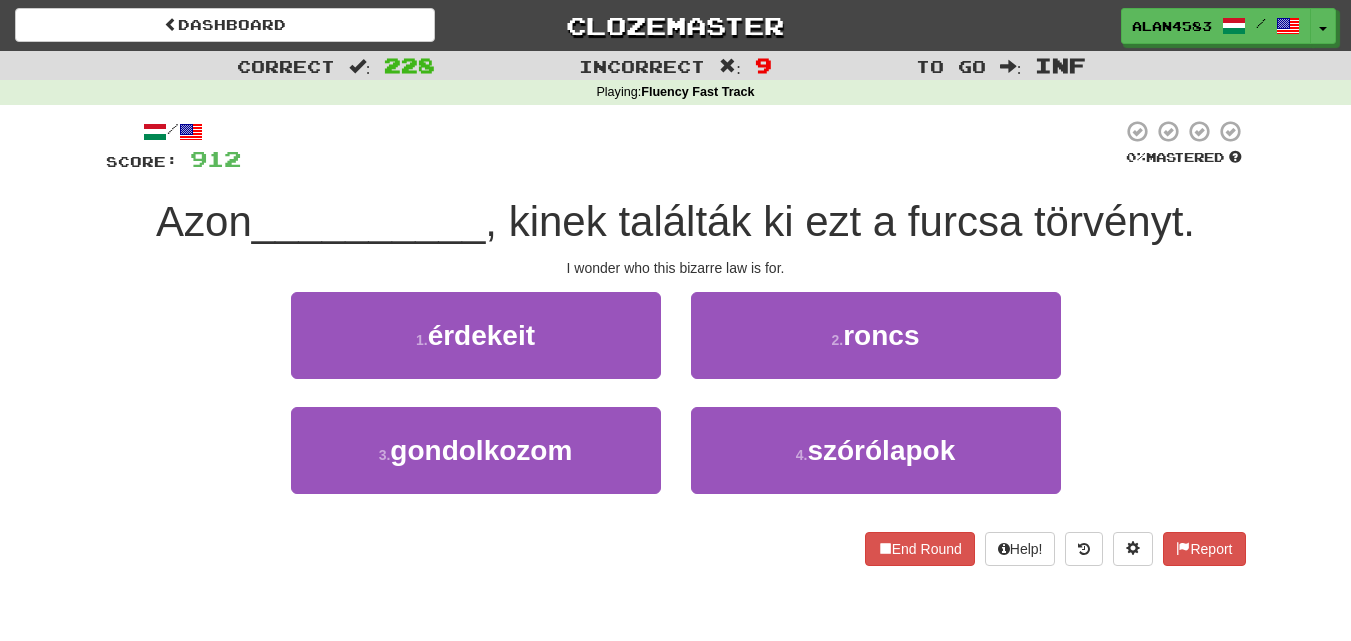 click at bounding box center [681, 146] 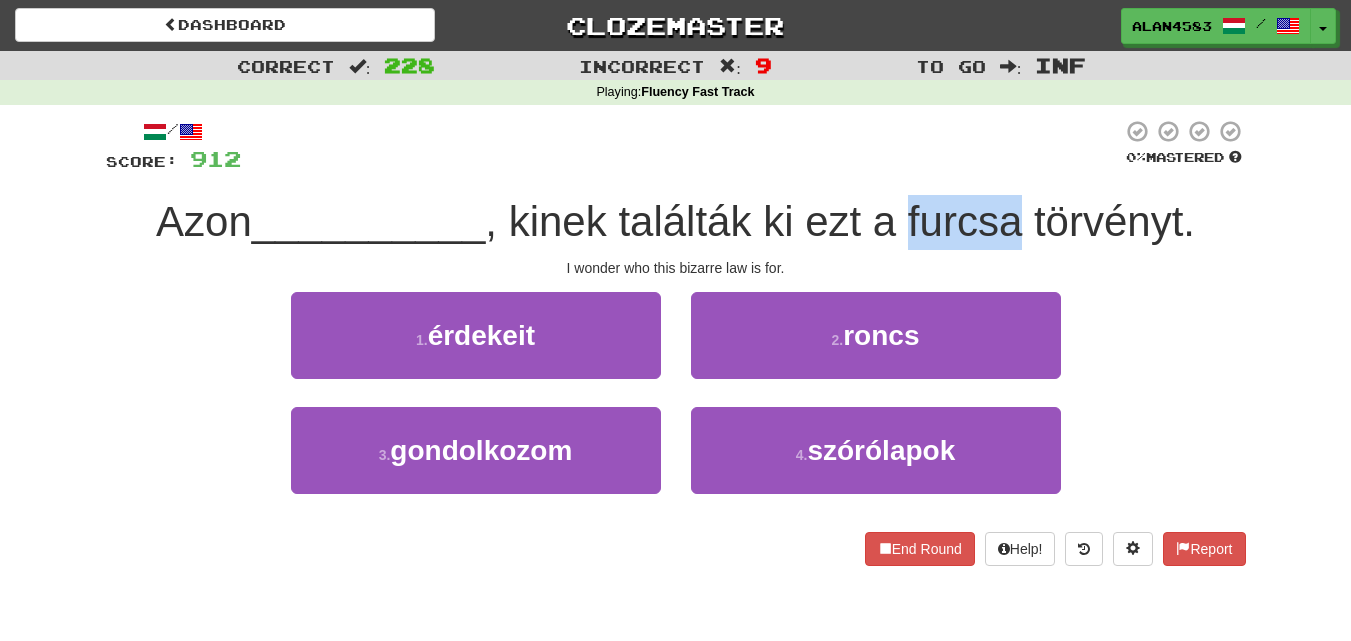 drag, startPoint x: 912, startPoint y: 205, endPoint x: 1028, endPoint y: 205, distance: 116 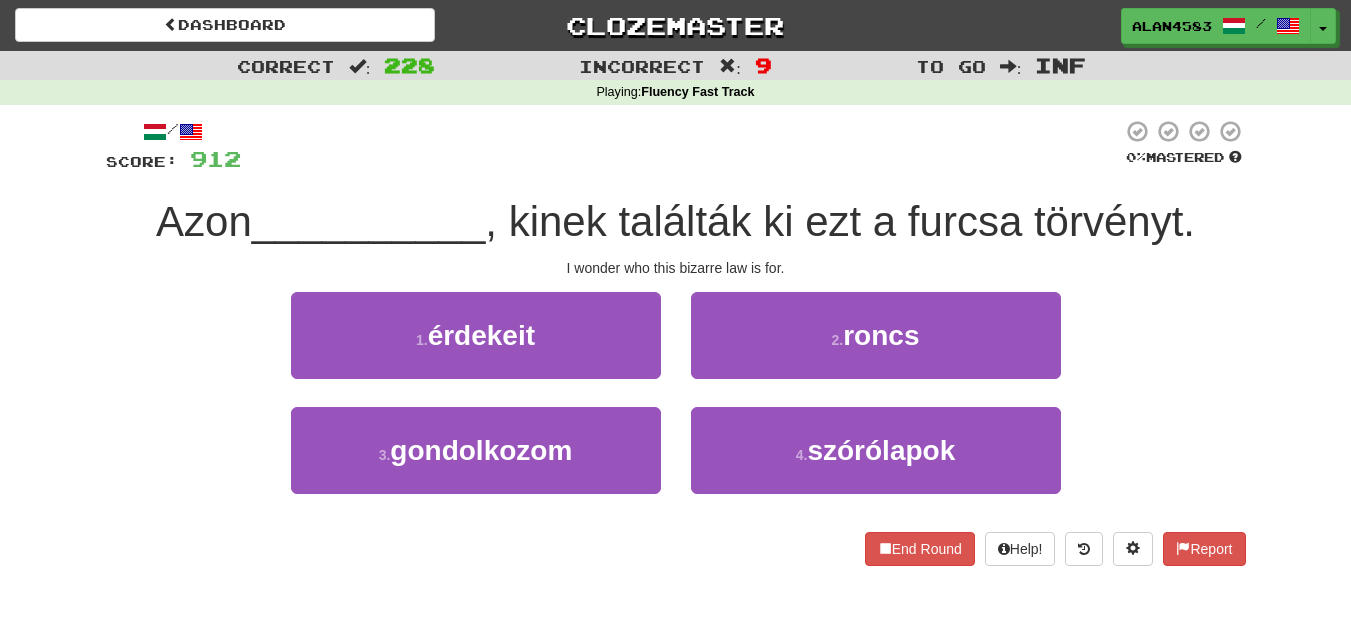 click at bounding box center [681, 146] 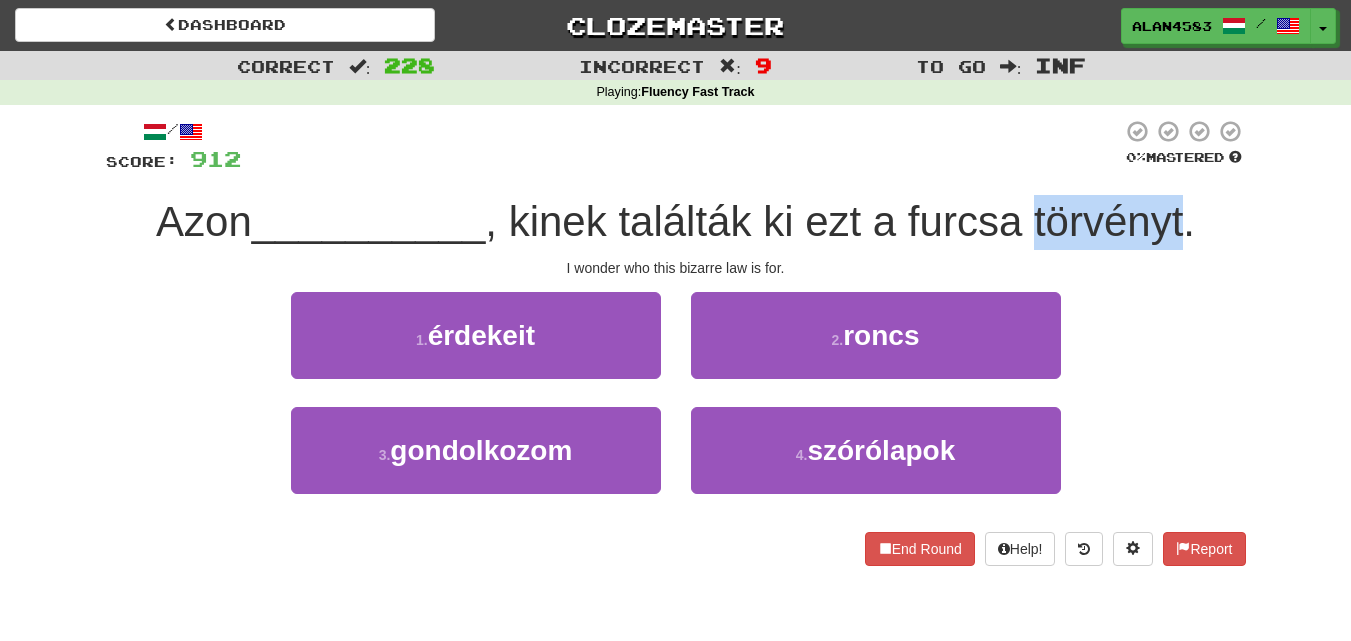 drag, startPoint x: 1040, startPoint y: 215, endPoint x: 1186, endPoint y: 202, distance: 146.57762 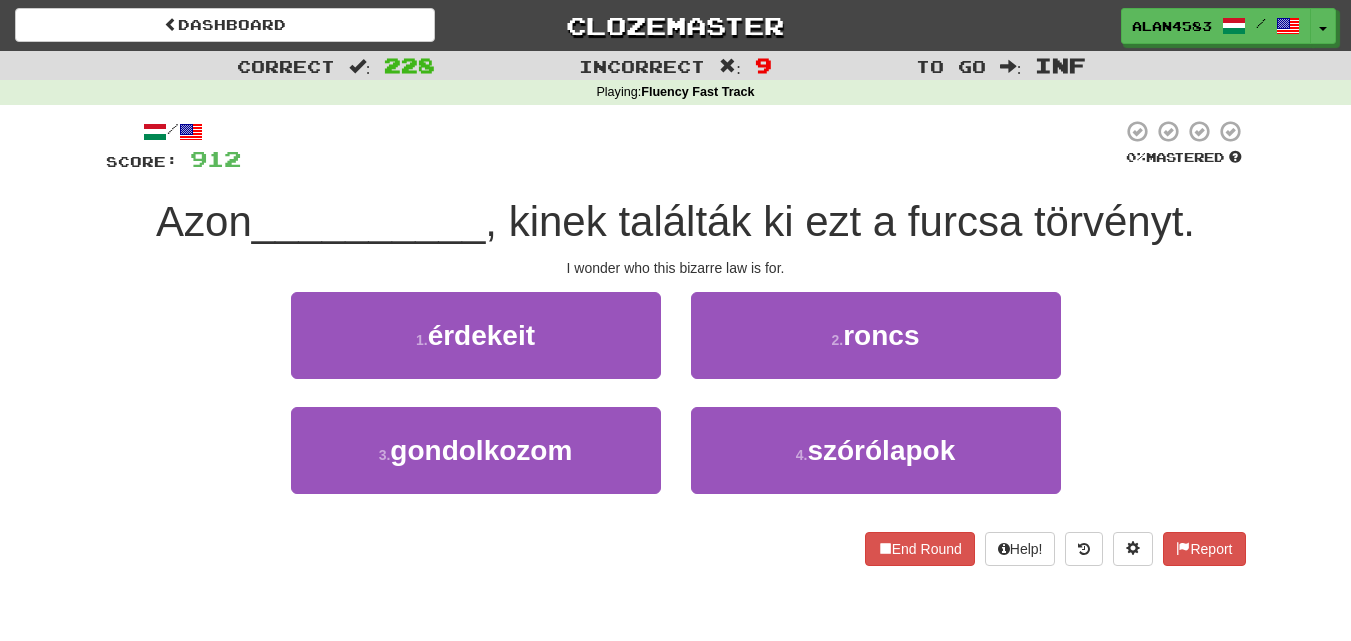 click on "/  Score:   912 0 %  Mastered Azon  __________ , kinek találták ki ezt a furcsa törvényt. I wonder who this bizarre law is for. 1 .  érdekeit 2 .  roncs 3 .  gondolkozom 4 .  szórólapok  End Round  Help!  Report" at bounding box center [676, 349] 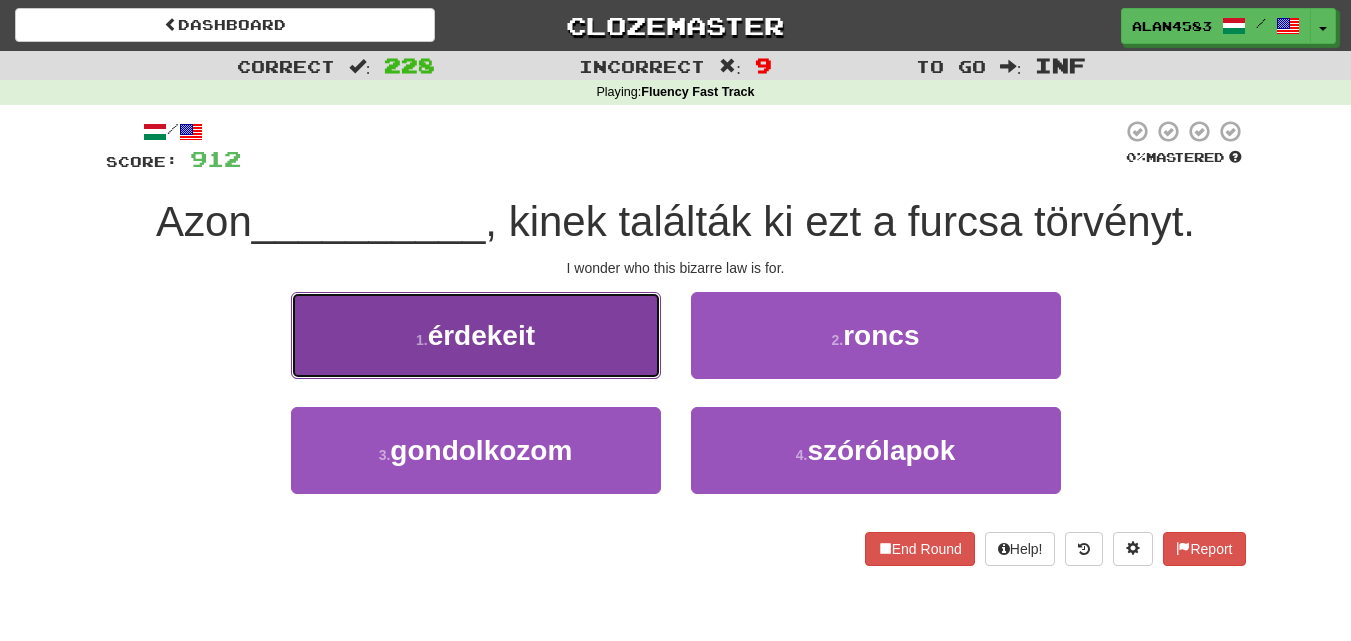 click on "1 .  érdekeit" at bounding box center (476, 335) 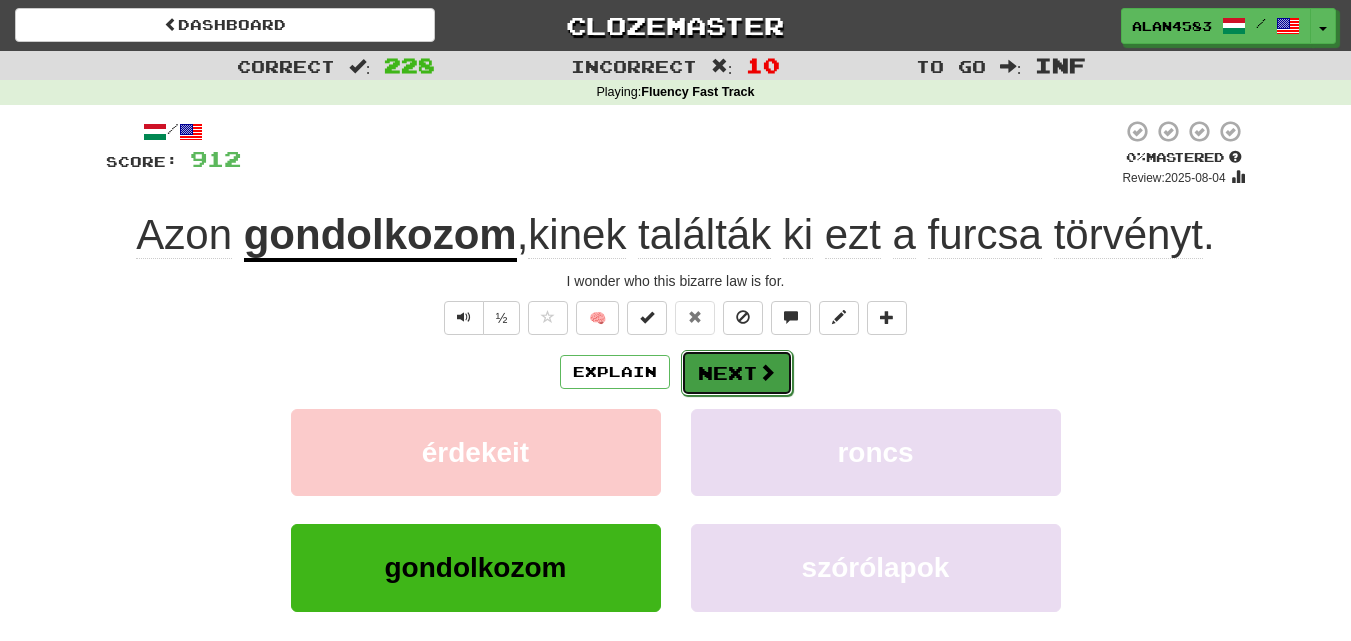 click on "Next" at bounding box center (737, 373) 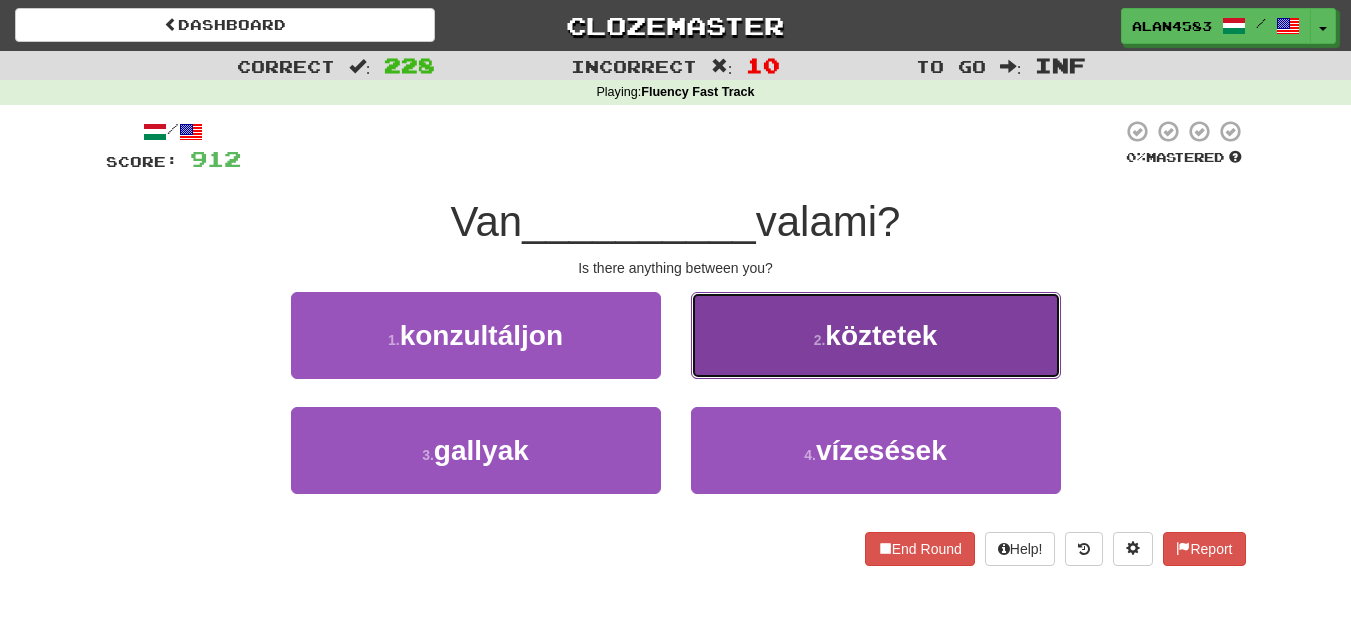 click on "2 .  köztetek" at bounding box center [876, 335] 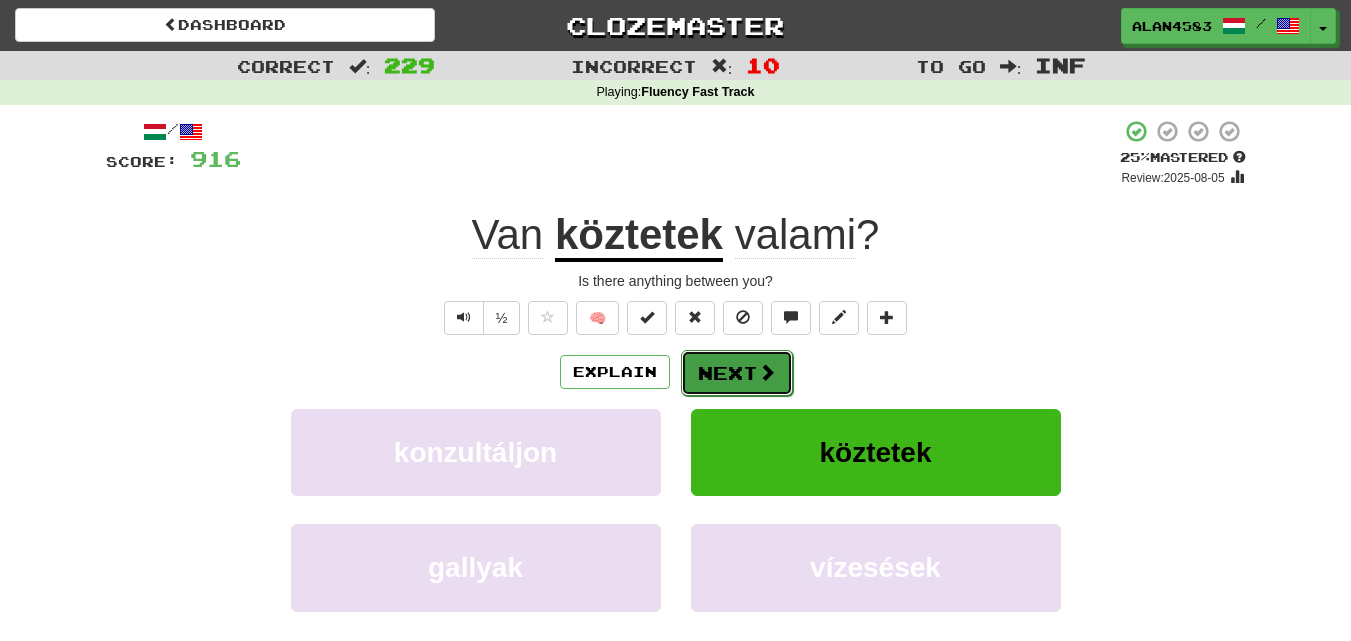 click on "Next" at bounding box center (737, 373) 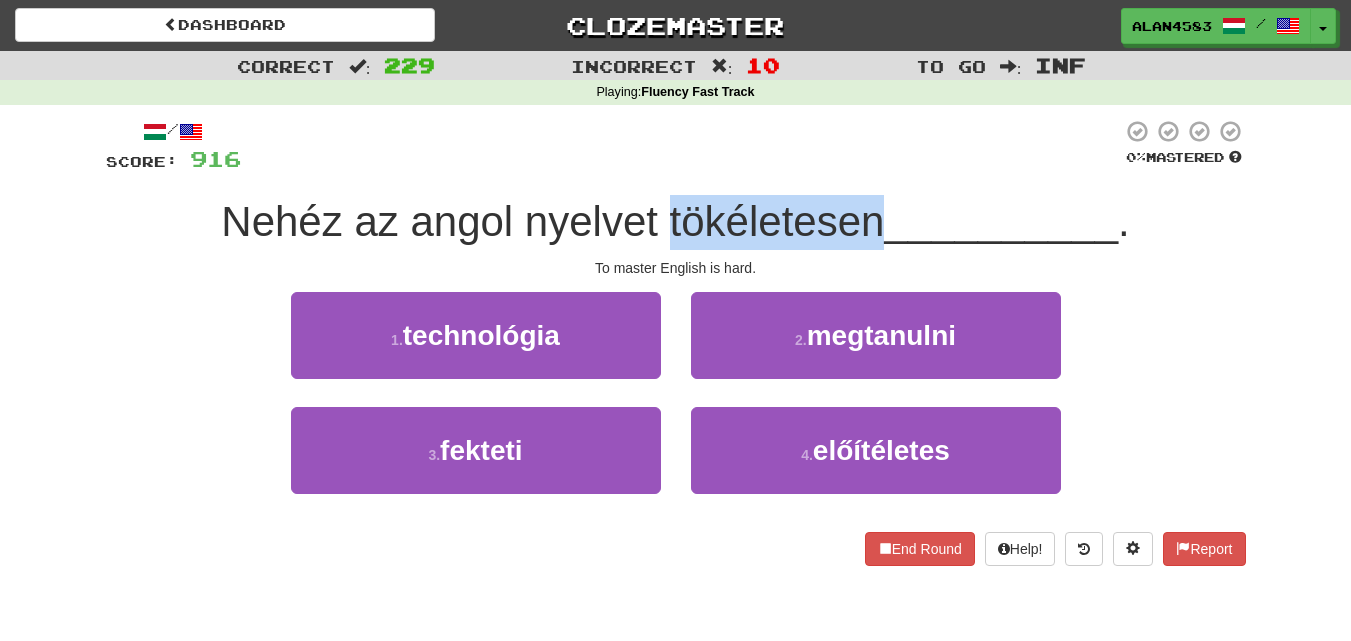 drag, startPoint x: 663, startPoint y: 222, endPoint x: 869, endPoint y: 204, distance: 206.78491 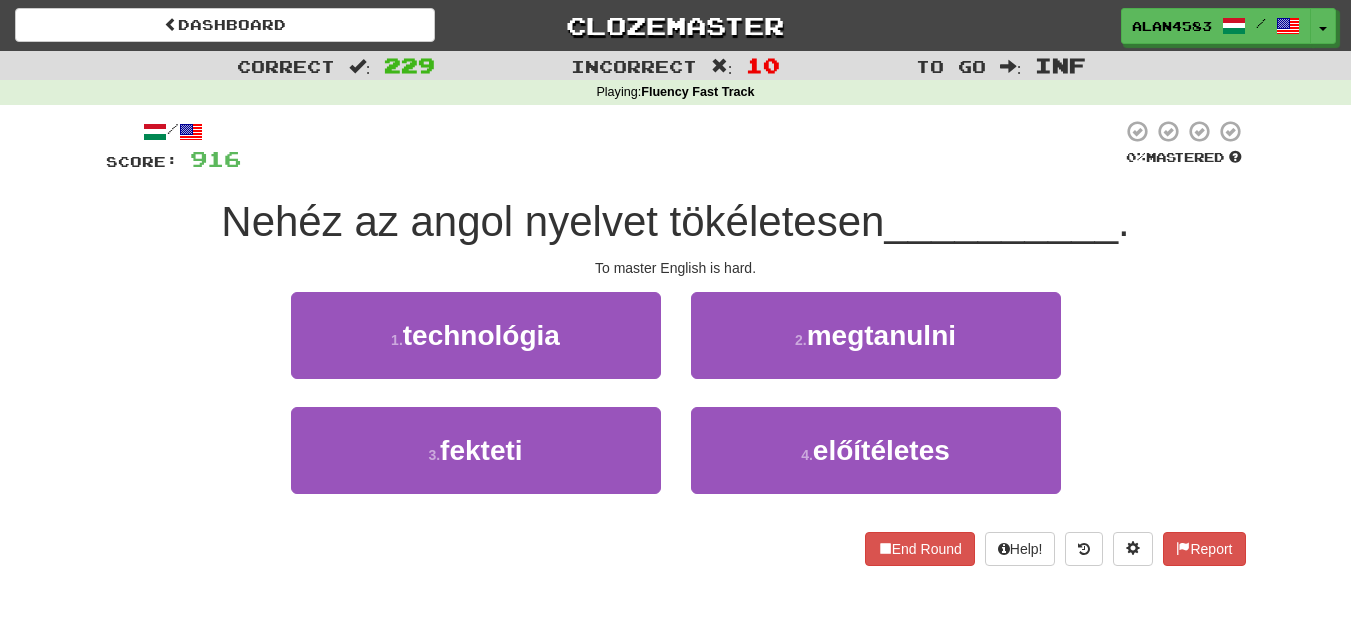 click at bounding box center (681, 146) 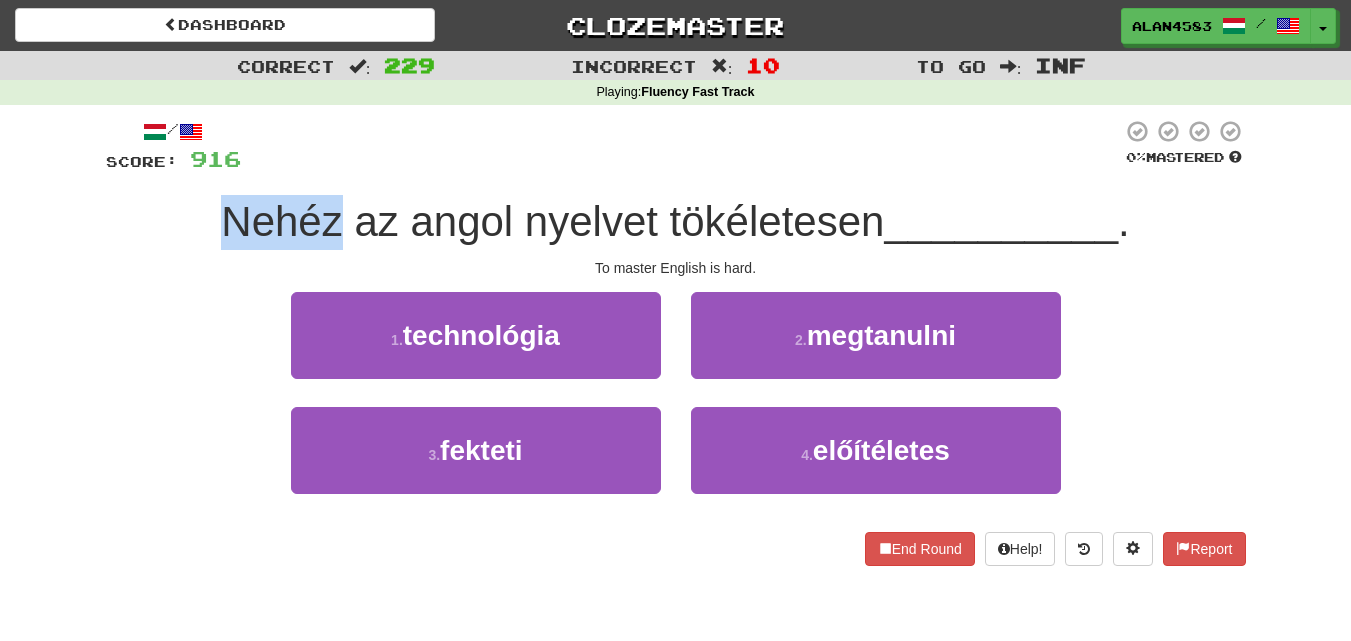 drag, startPoint x: 335, startPoint y: 216, endPoint x: 191, endPoint y: 218, distance: 144.01389 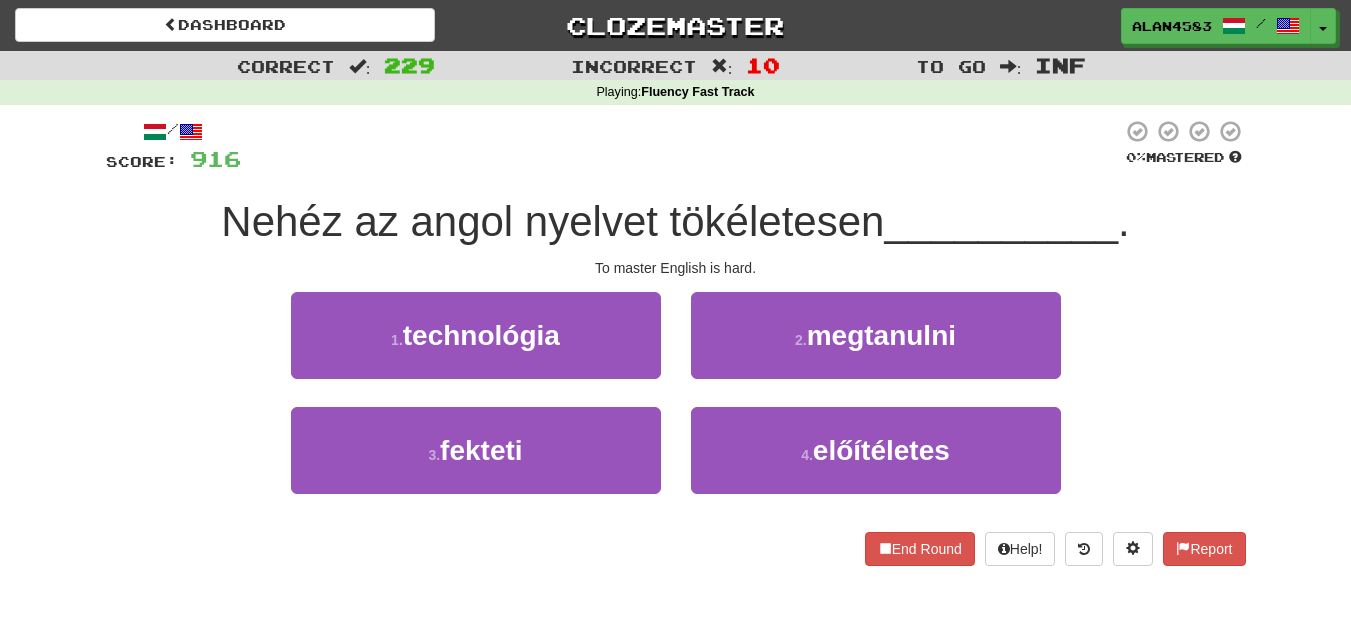 click on "Correct   :   229" at bounding box center [225, 65] 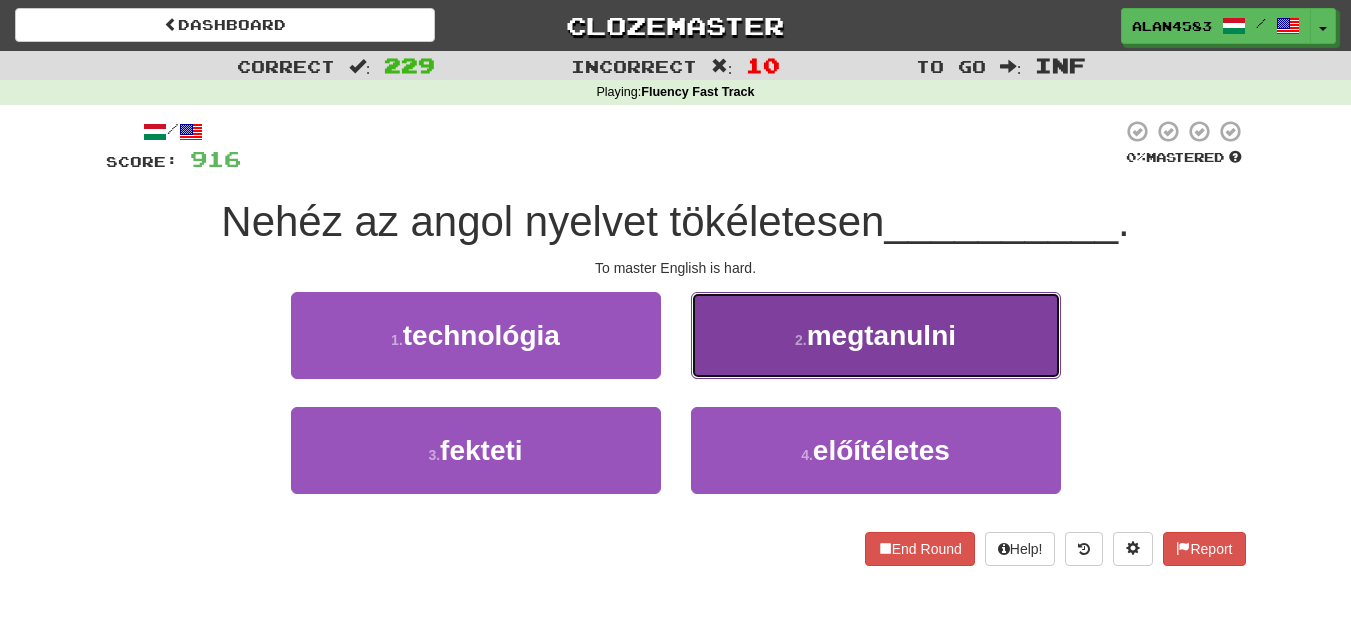 click on "megtanulni" at bounding box center (881, 335) 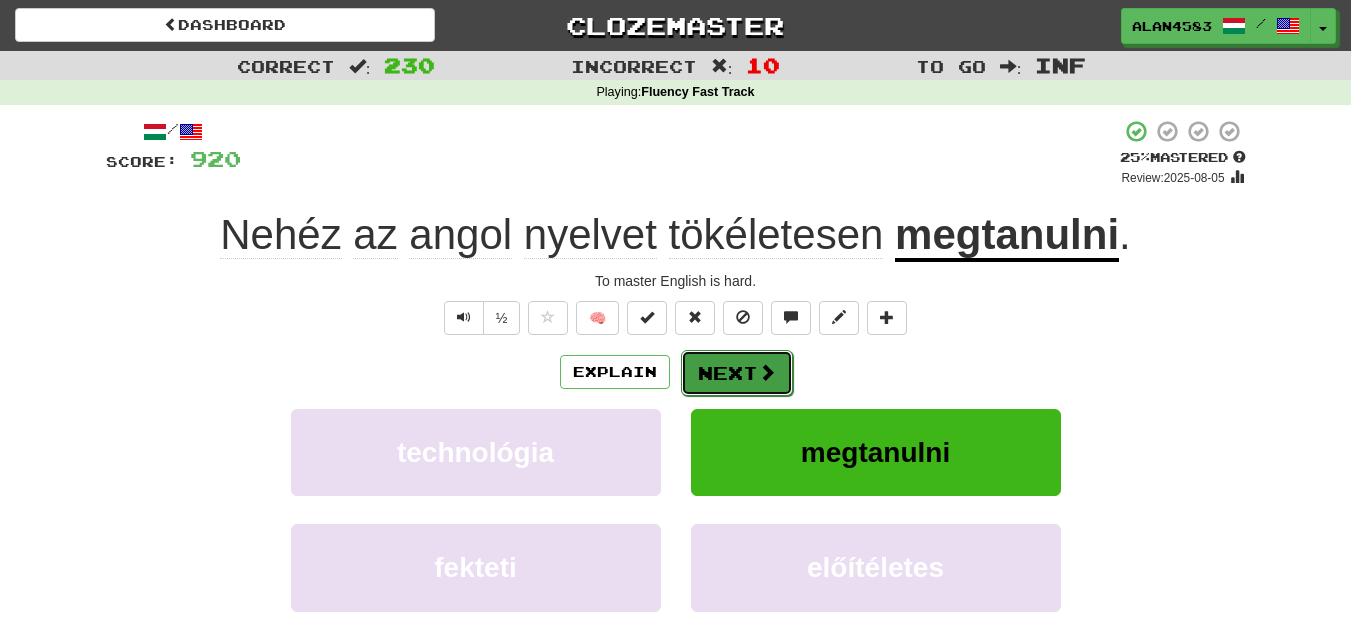 click on "Next" at bounding box center (737, 373) 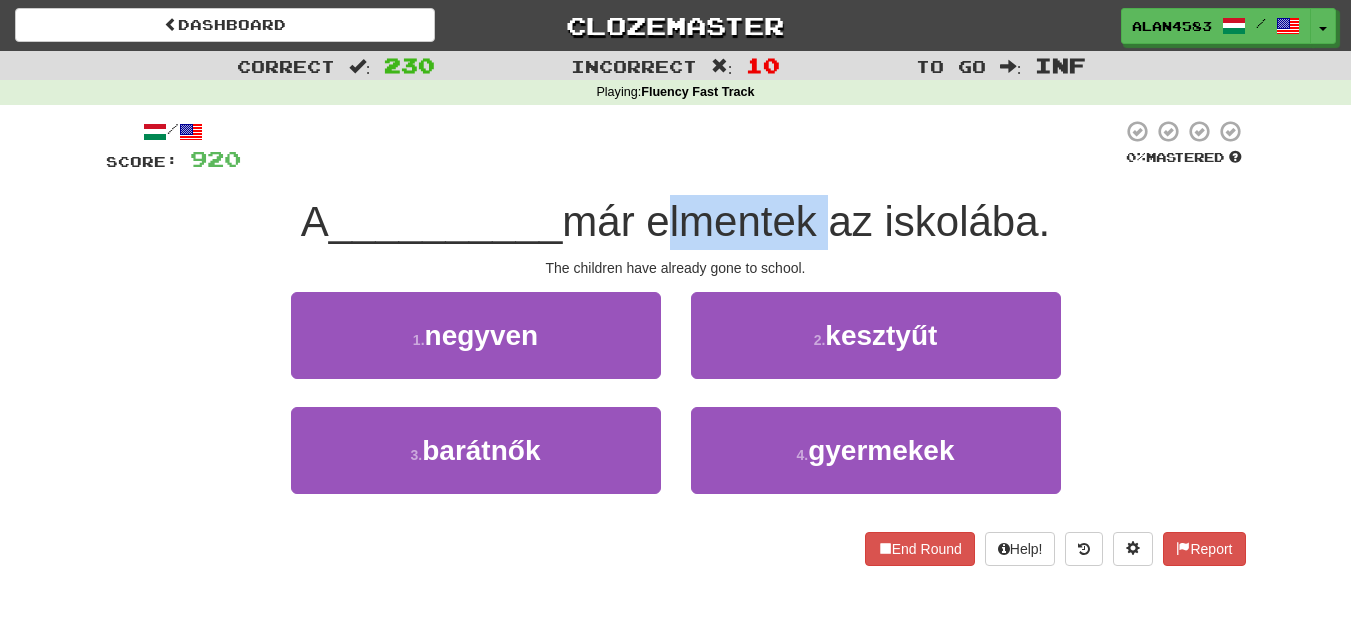 drag, startPoint x: 657, startPoint y: 223, endPoint x: 828, endPoint y: 201, distance: 172.4094 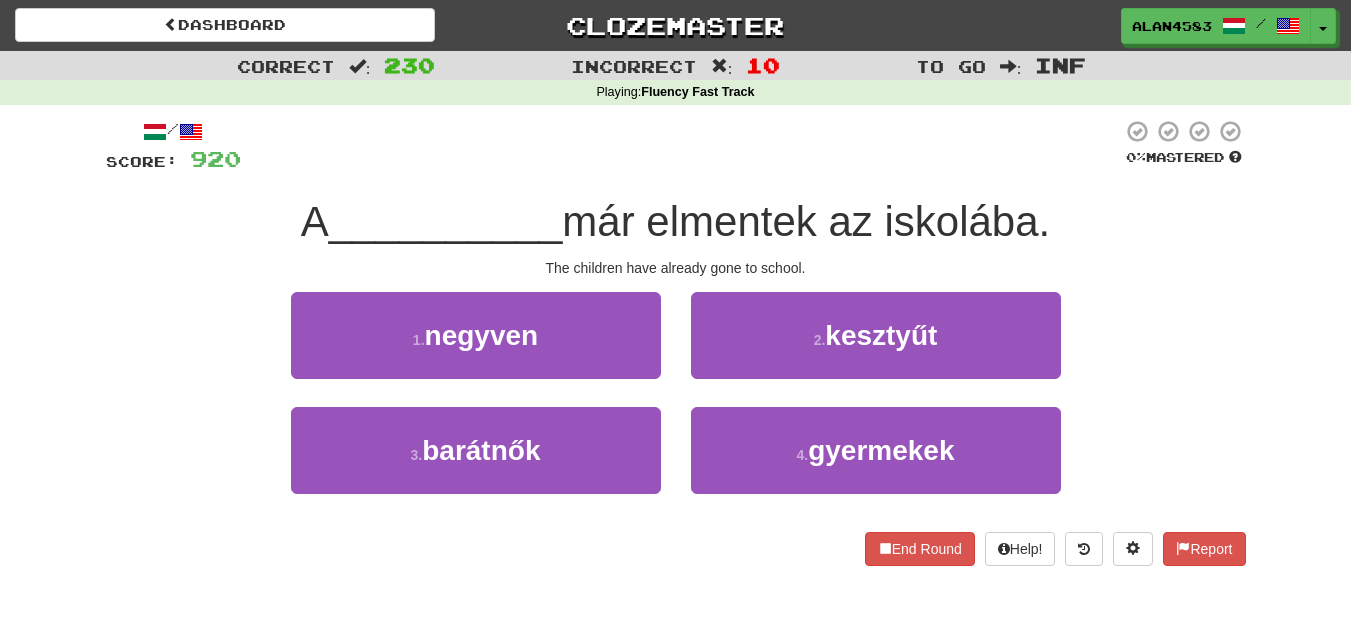 click at bounding box center (681, 146) 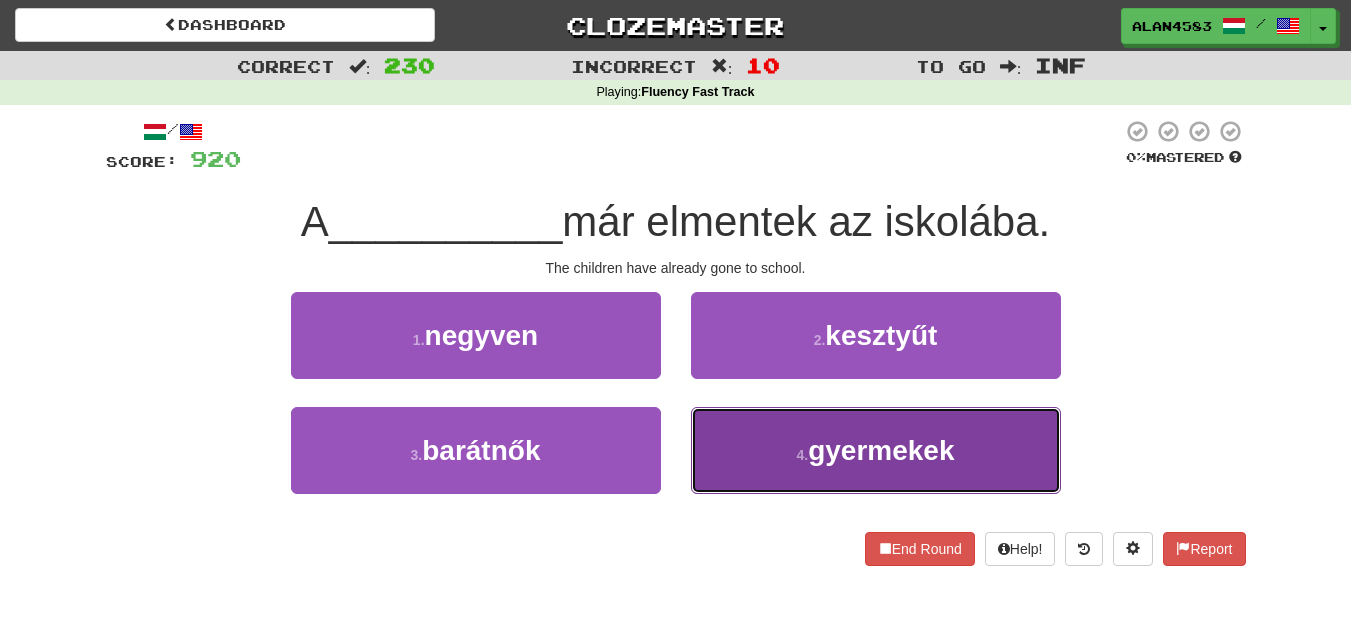 click on "4 .  gyermekek" at bounding box center (876, 450) 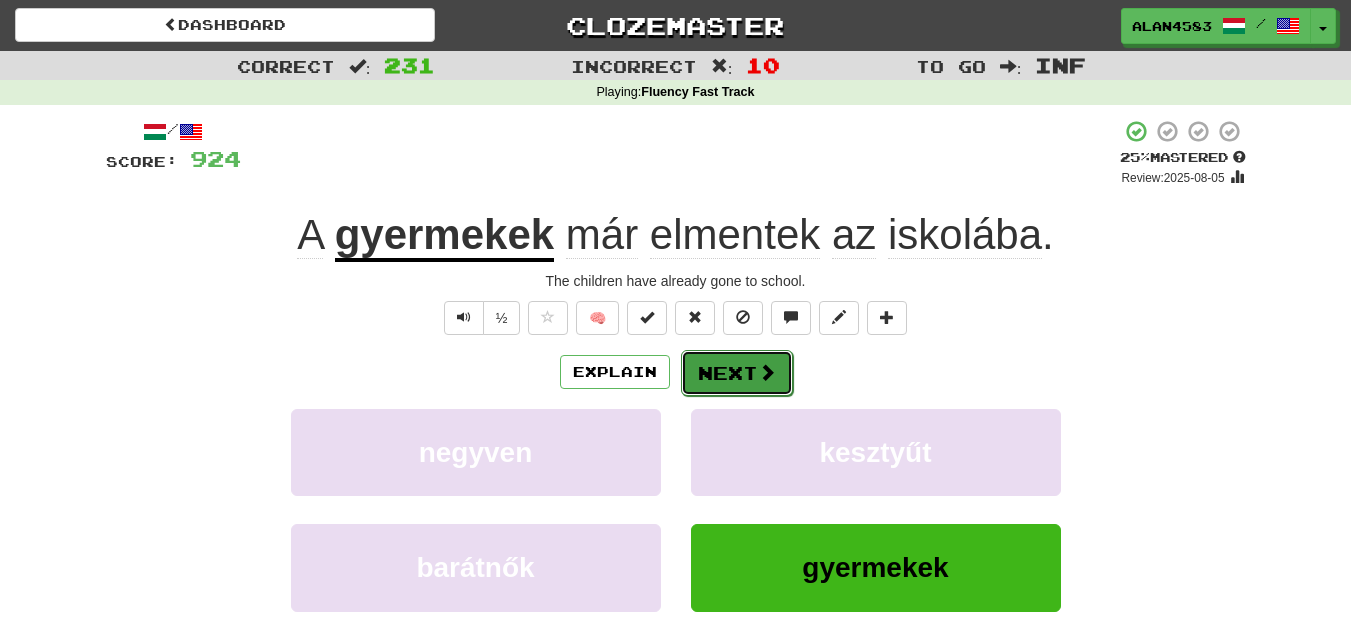 click on "Next" at bounding box center [737, 373] 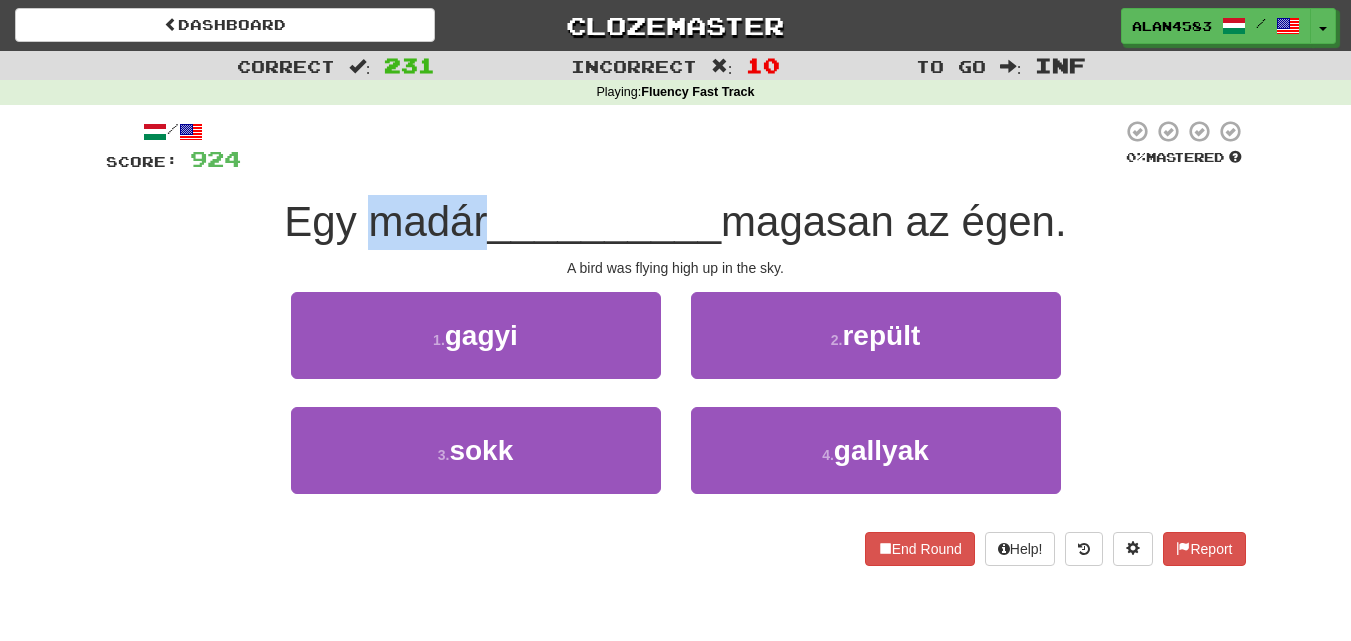 drag, startPoint x: 476, startPoint y: 216, endPoint x: 356, endPoint y: 216, distance: 120 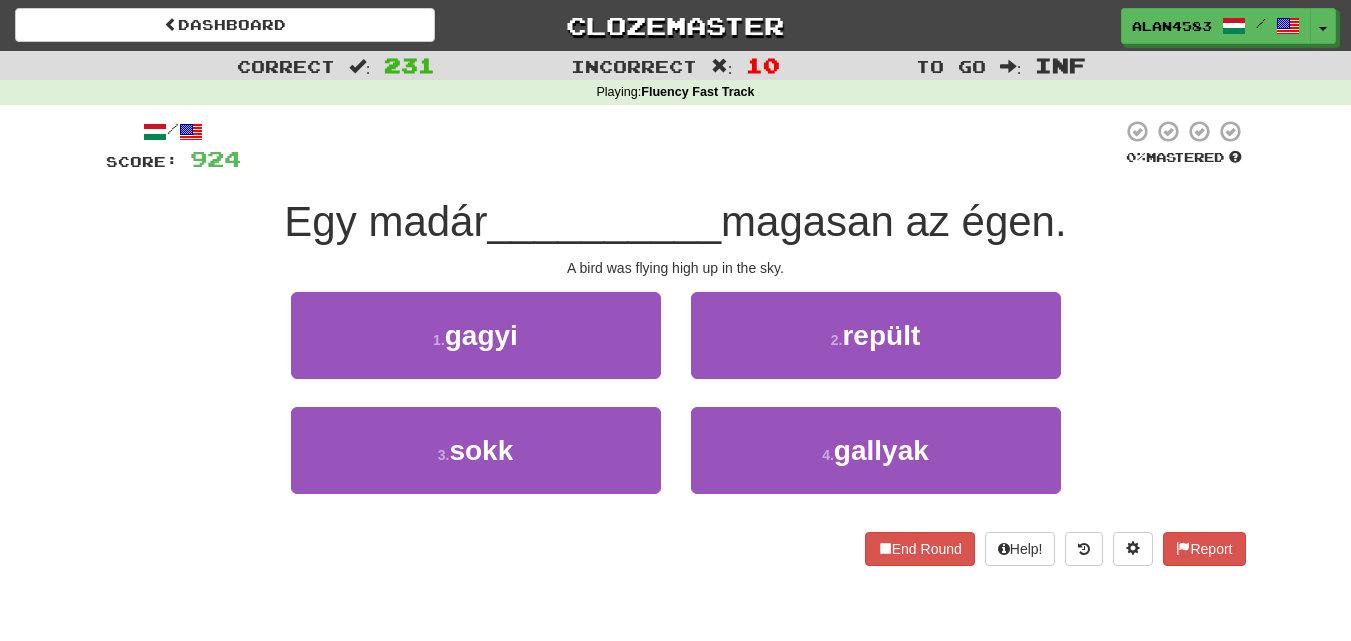 click at bounding box center (681, 146) 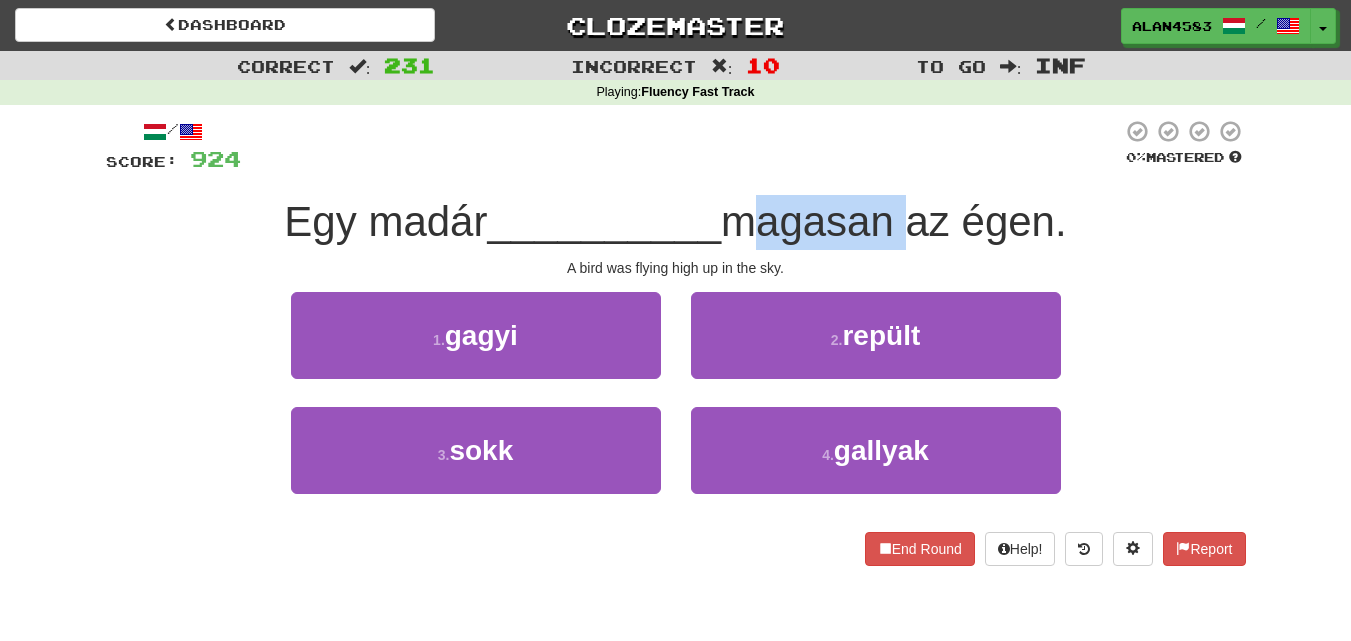 drag, startPoint x: 734, startPoint y: 224, endPoint x: 897, endPoint y: 204, distance: 164.22241 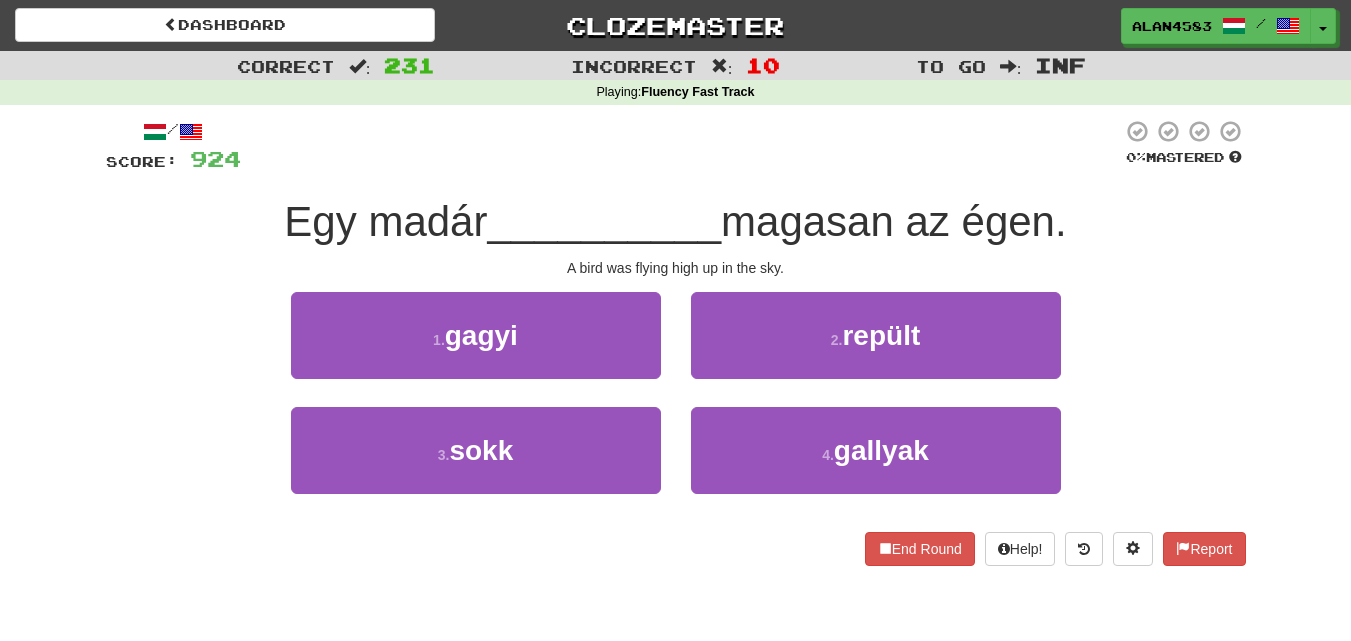 click at bounding box center (681, 146) 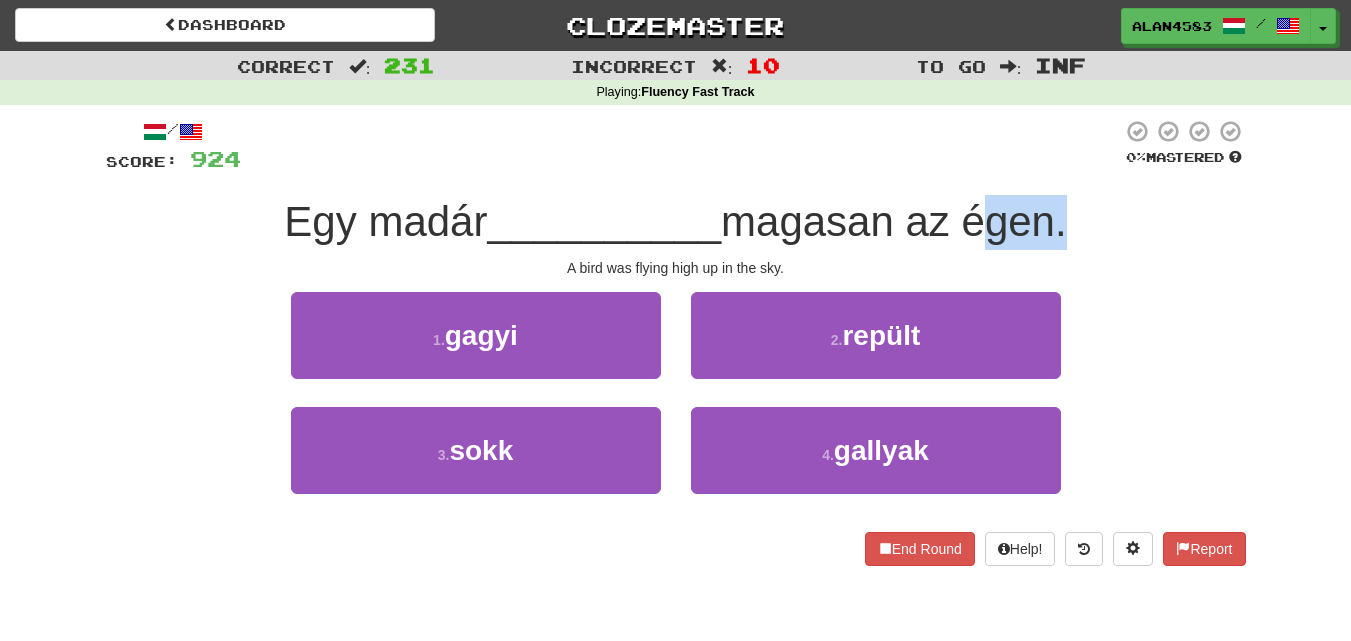 drag, startPoint x: 975, startPoint y: 216, endPoint x: 1062, endPoint y: 206, distance: 87.57283 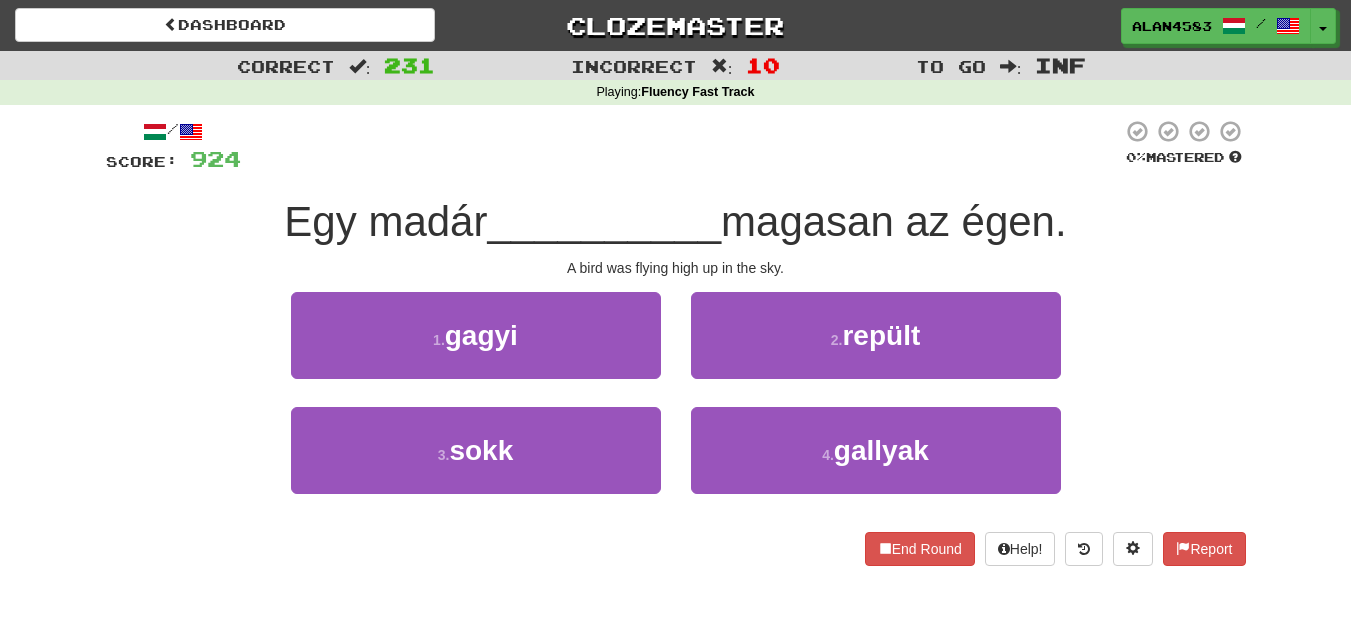 click at bounding box center [681, 146] 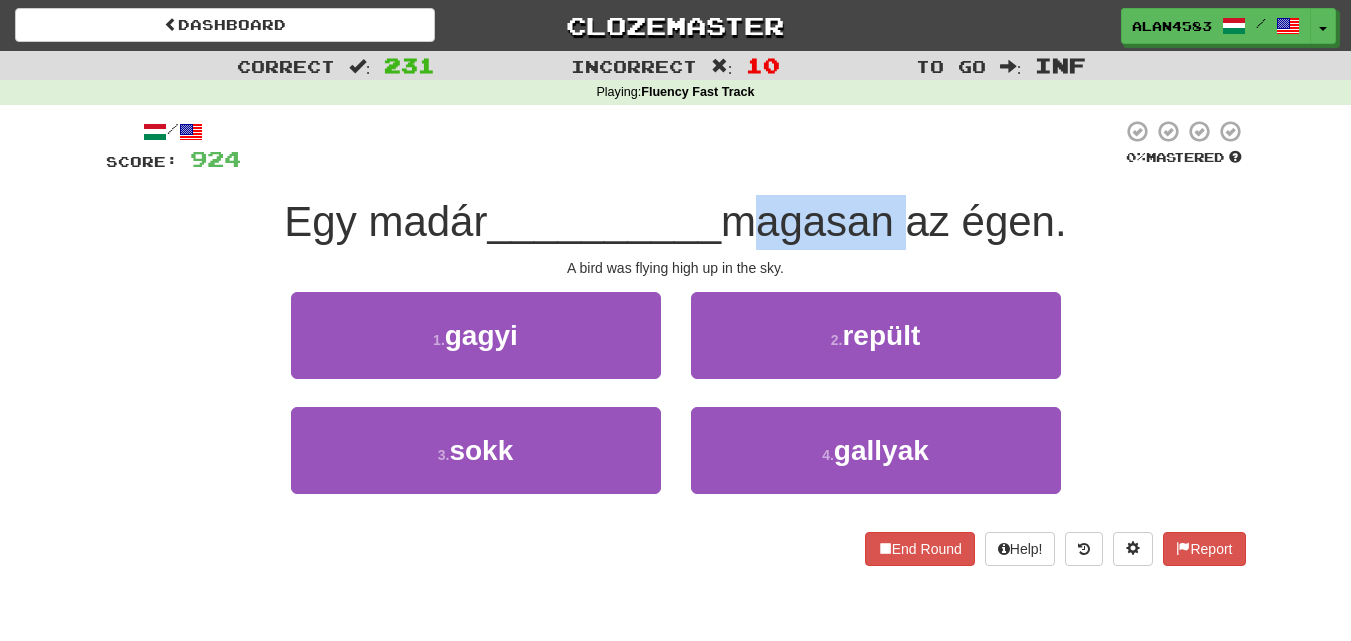 drag, startPoint x: 899, startPoint y: 207, endPoint x: 739, endPoint y: 215, distance: 160.19987 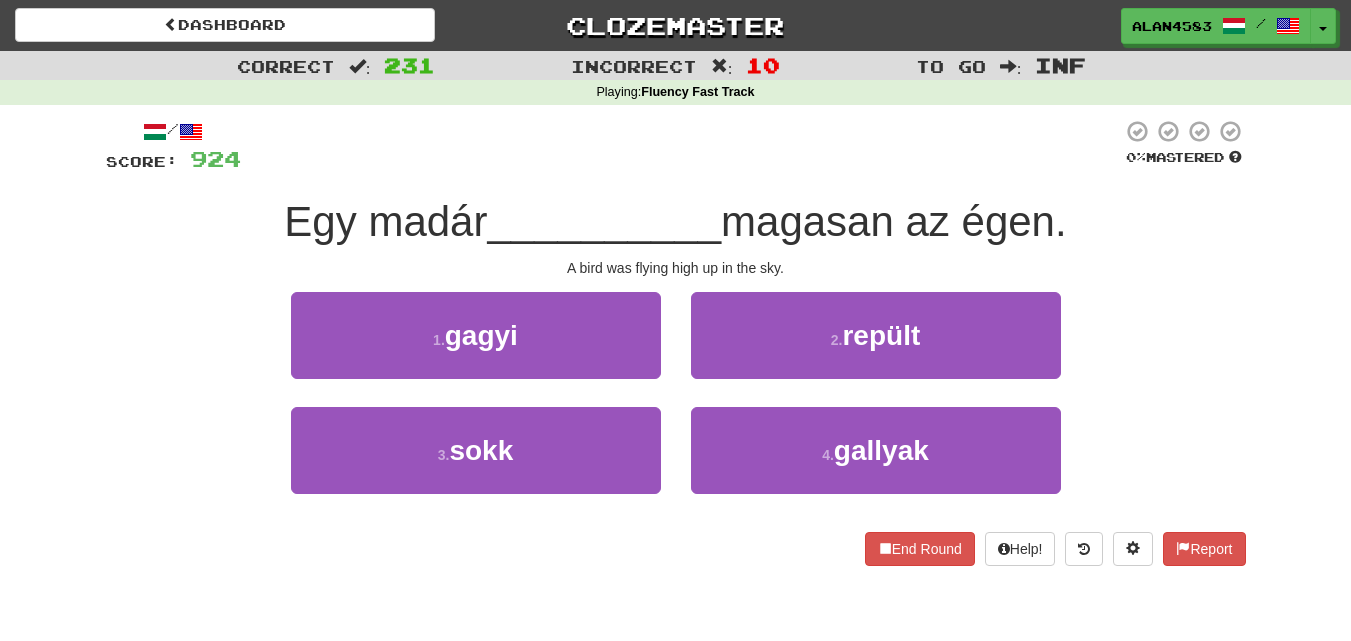 click at bounding box center [681, 146] 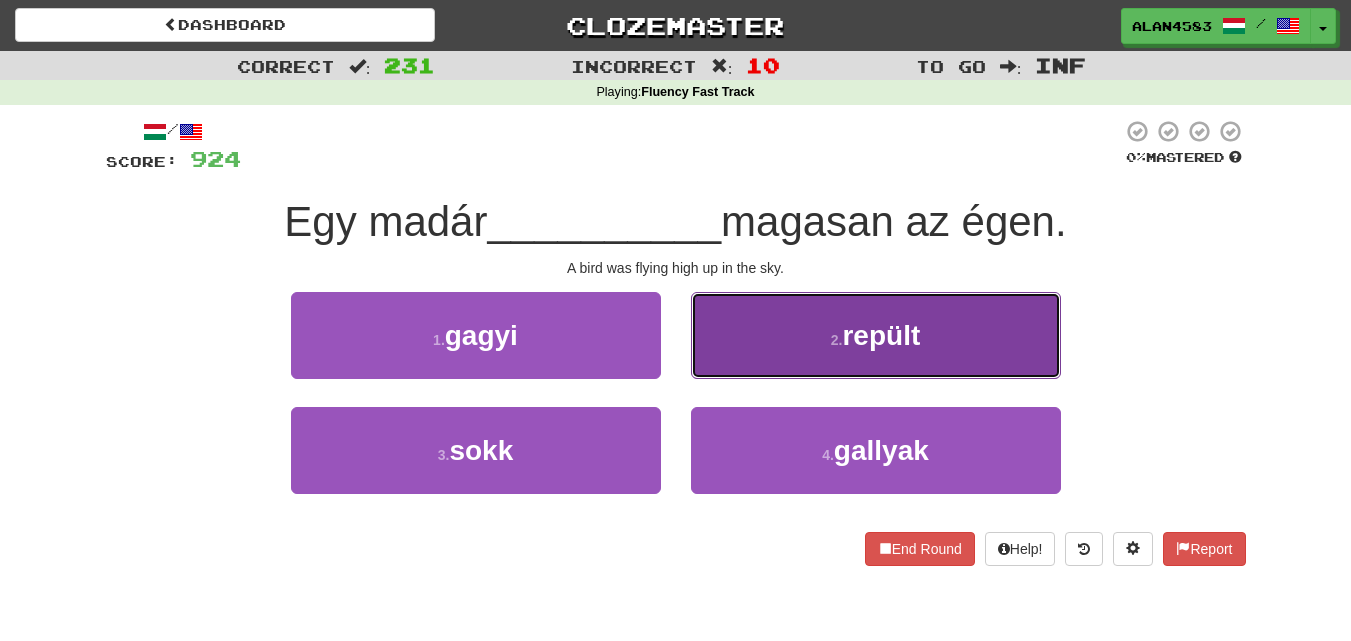 click on "2 .  repült" at bounding box center [876, 335] 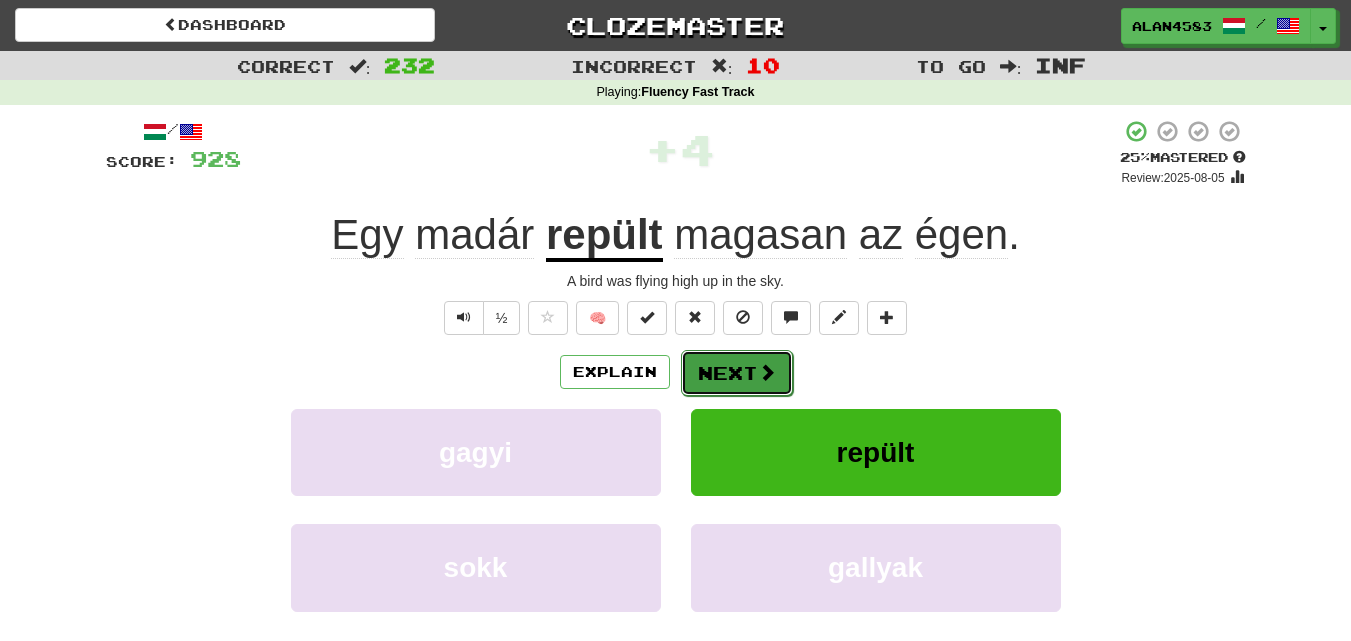 click on "Next" at bounding box center [737, 373] 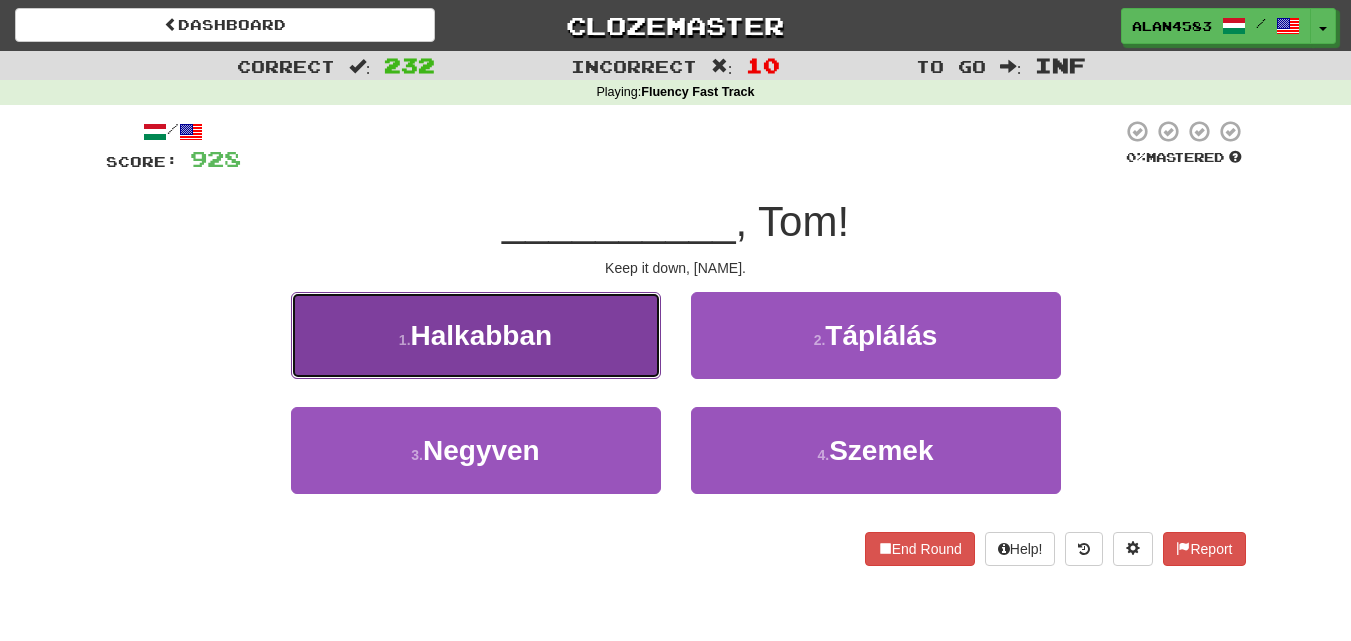 click on "Halkabban" at bounding box center [482, 335] 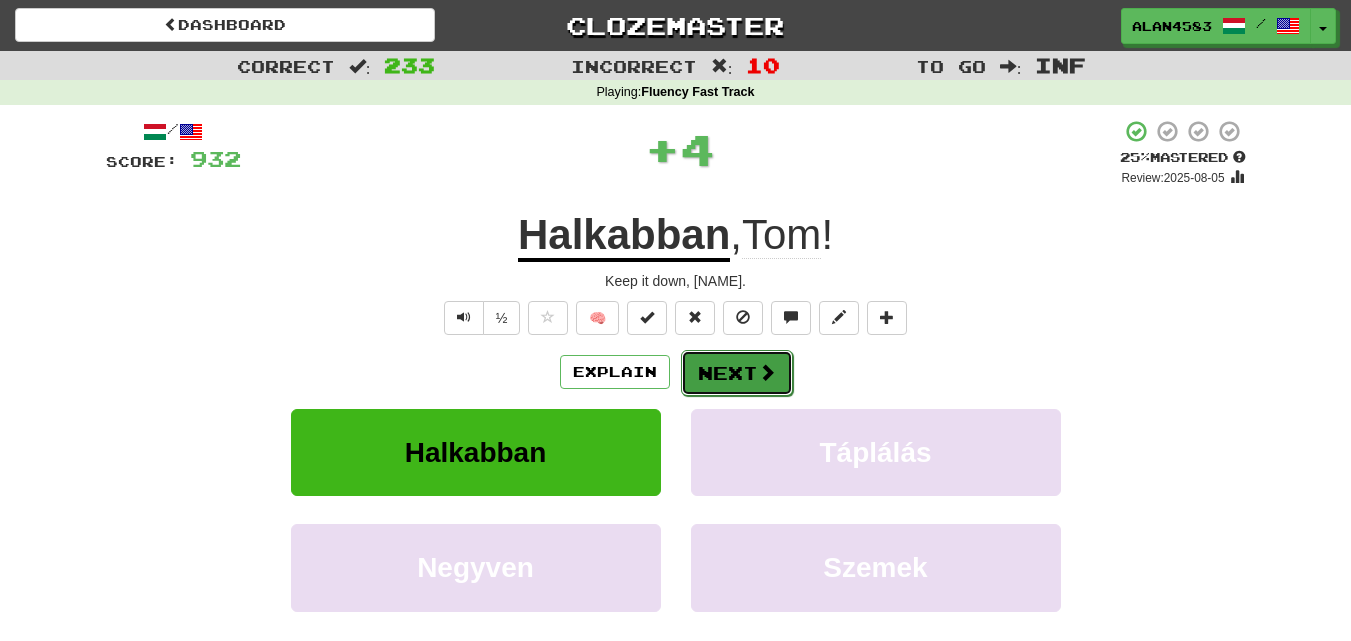 click on "Next" at bounding box center (737, 373) 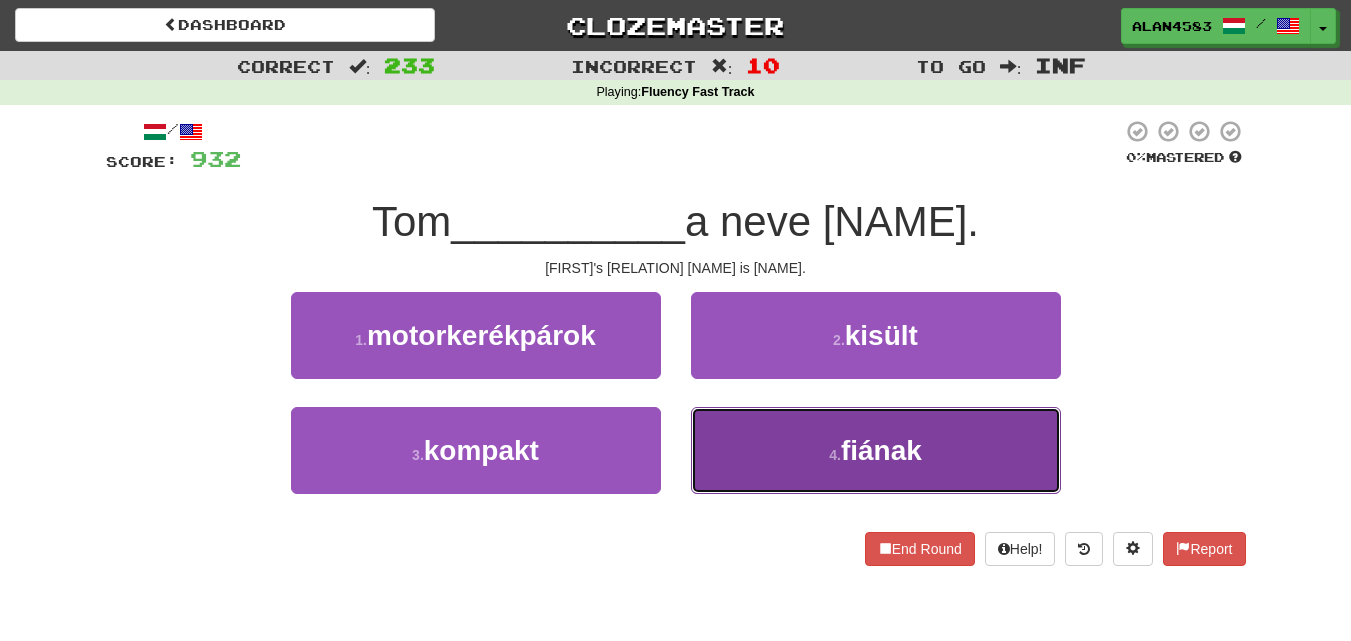 click on "4 .  fiának" at bounding box center [876, 450] 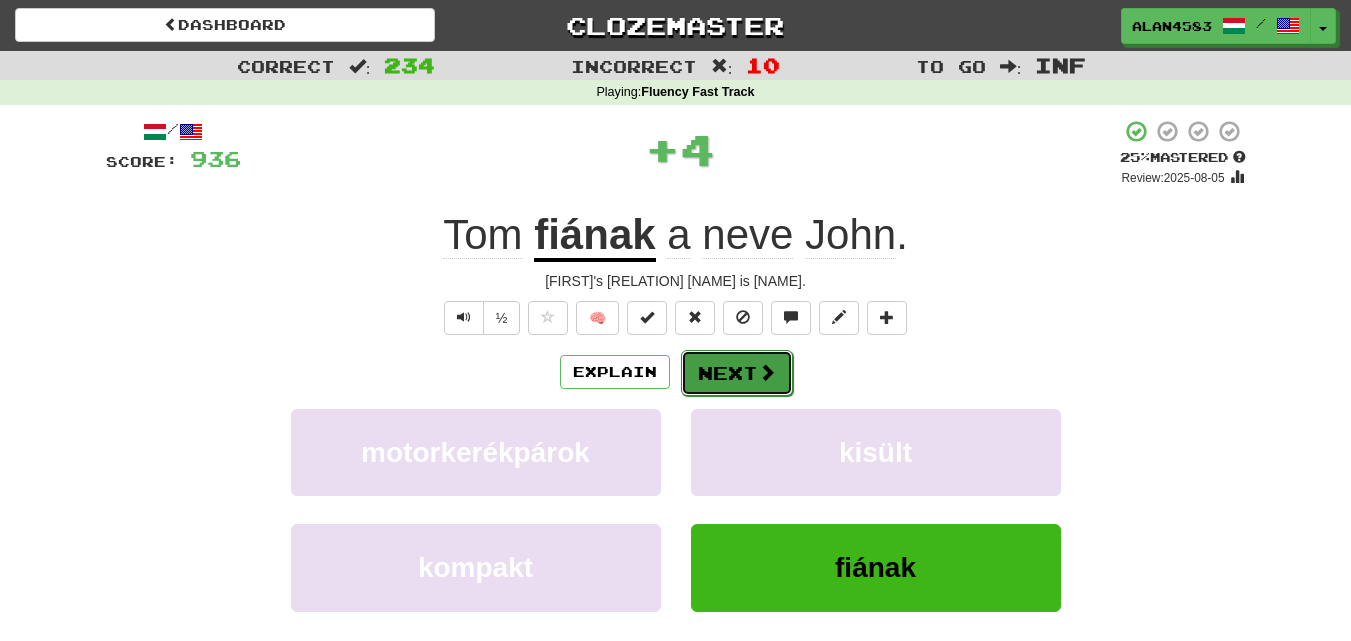 click on "Next" at bounding box center (737, 373) 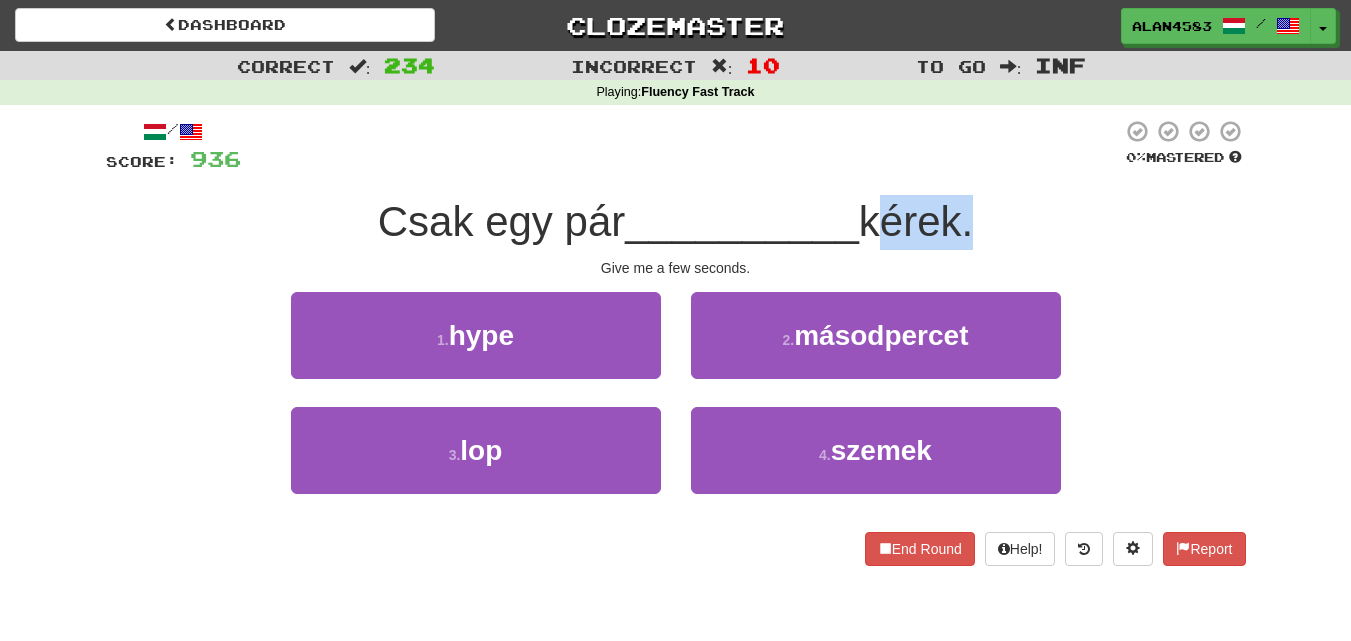 drag, startPoint x: 872, startPoint y: 212, endPoint x: 973, endPoint y: 202, distance: 101.49384 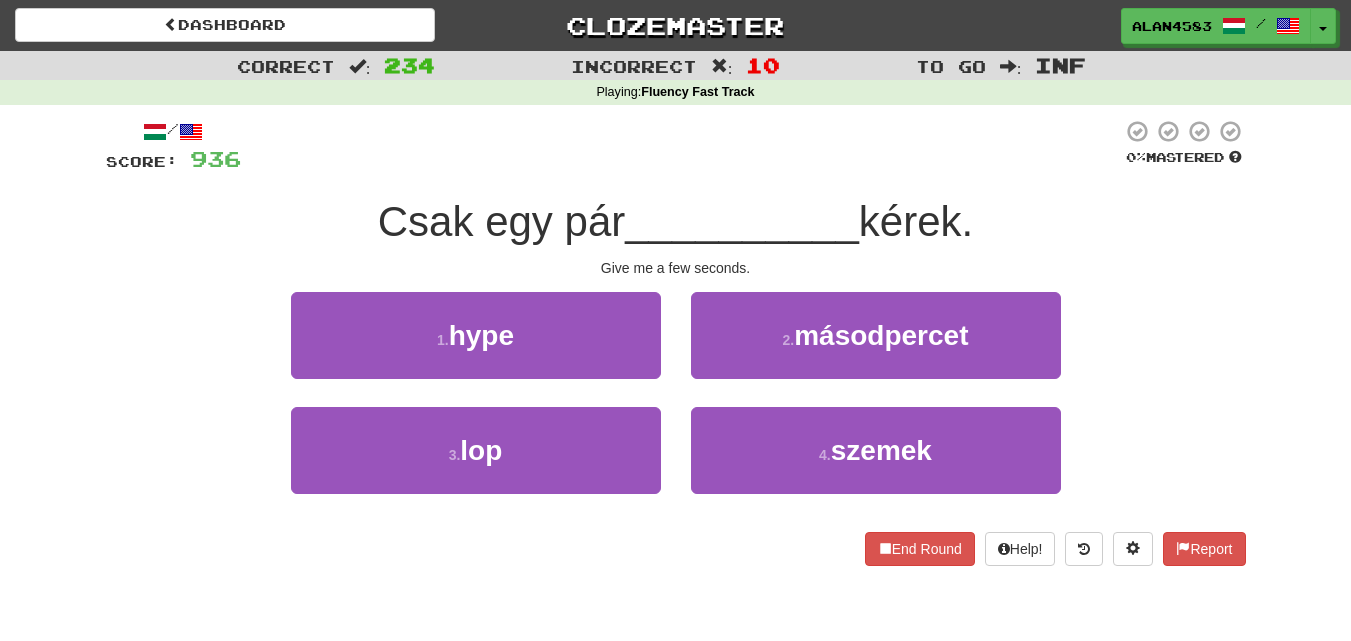 click at bounding box center [681, 146] 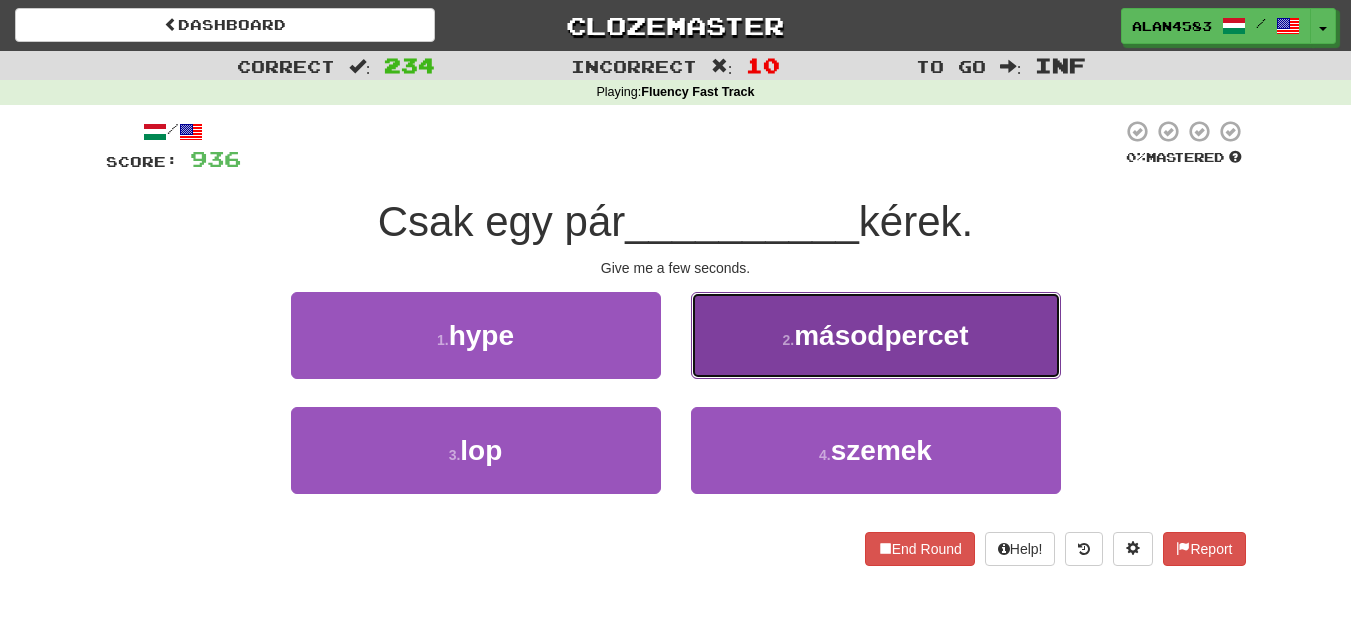 click on "2 .  másodpercet" at bounding box center [876, 335] 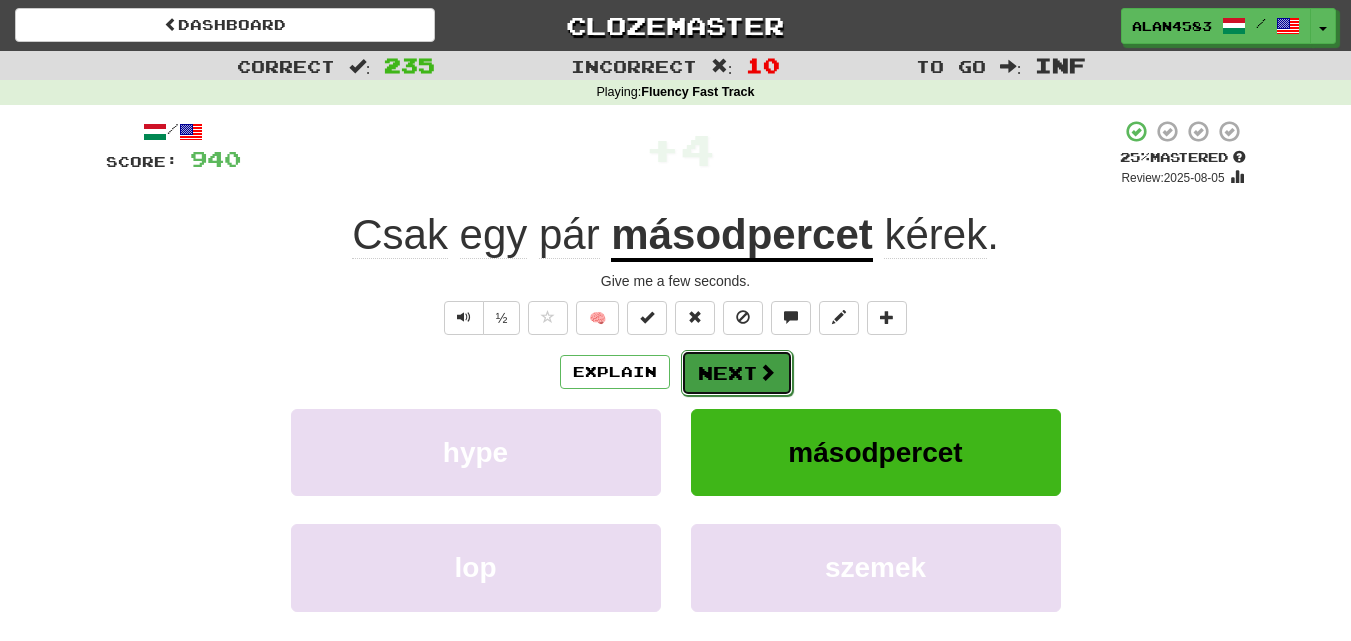 click on "Next" at bounding box center [737, 373] 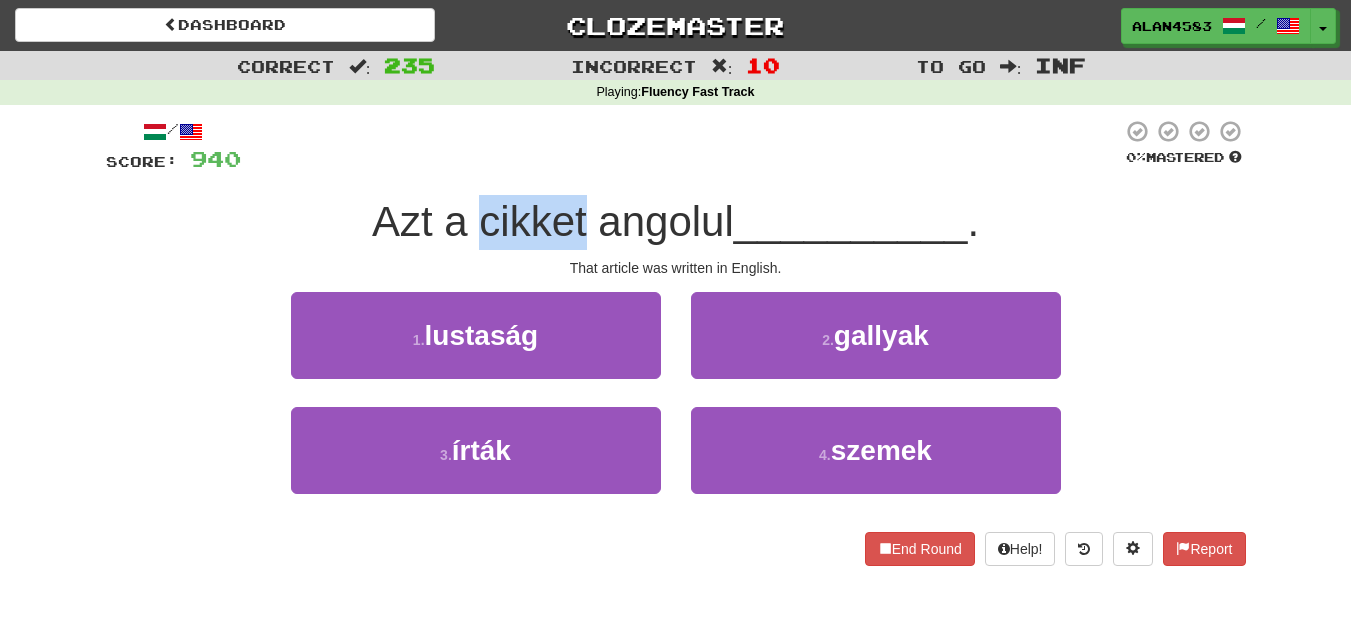 drag, startPoint x: 577, startPoint y: 222, endPoint x: 476, endPoint y: 223, distance: 101.00495 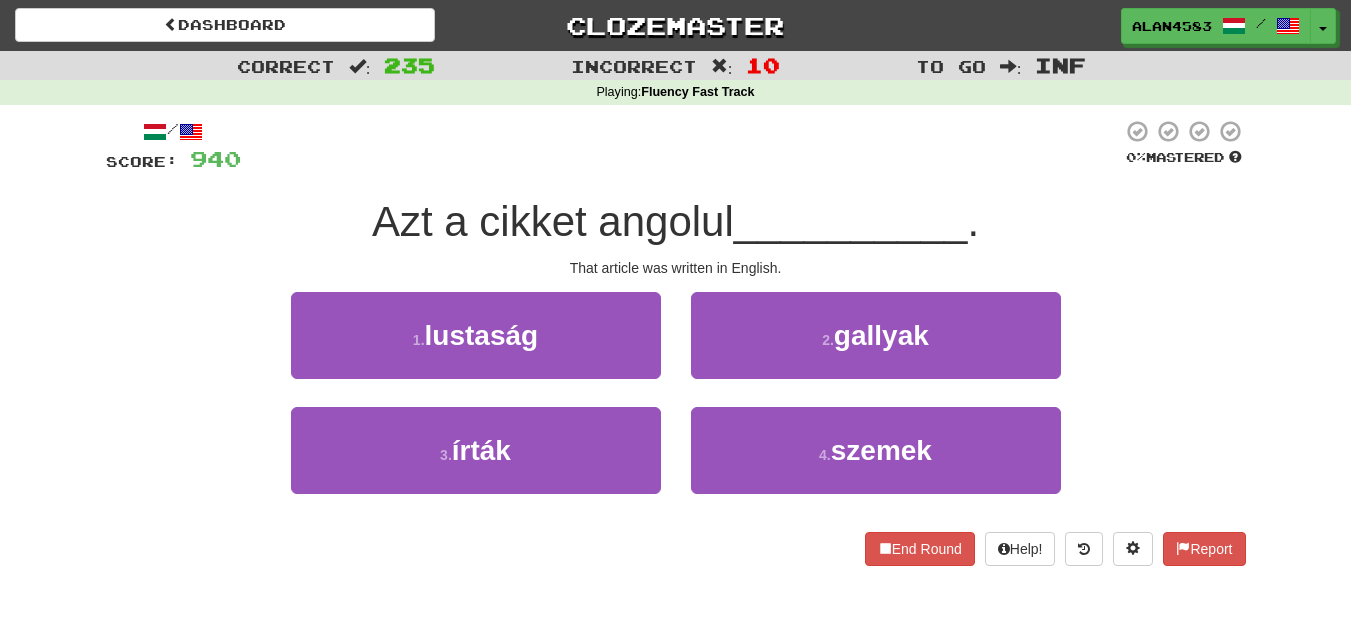 click on "/  Score:   940 0 %  Mastered Azt a cikket angolul  __________ . That article was written in English. 1 .  lustaság 2 .  gallyak 3 .  írták 4 .  szemek  End Round  Help!  Report" at bounding box center [676, 342] 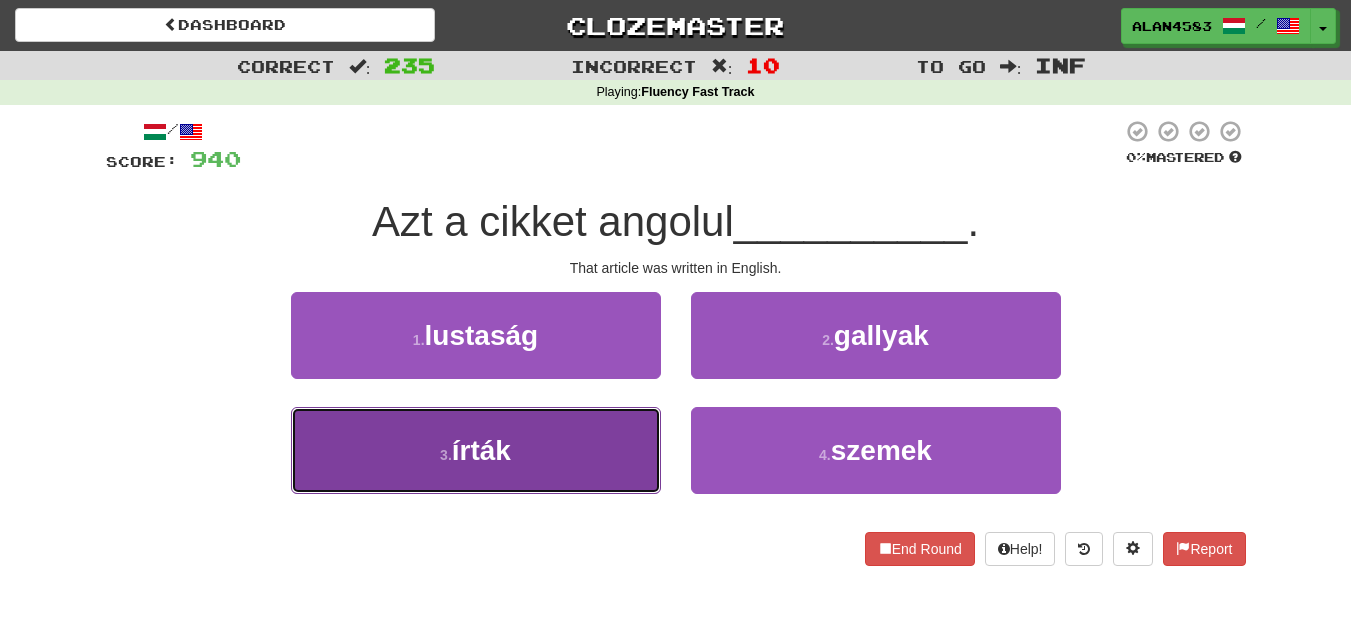 click on "3 .  írták" at bounding box center [476, 450] 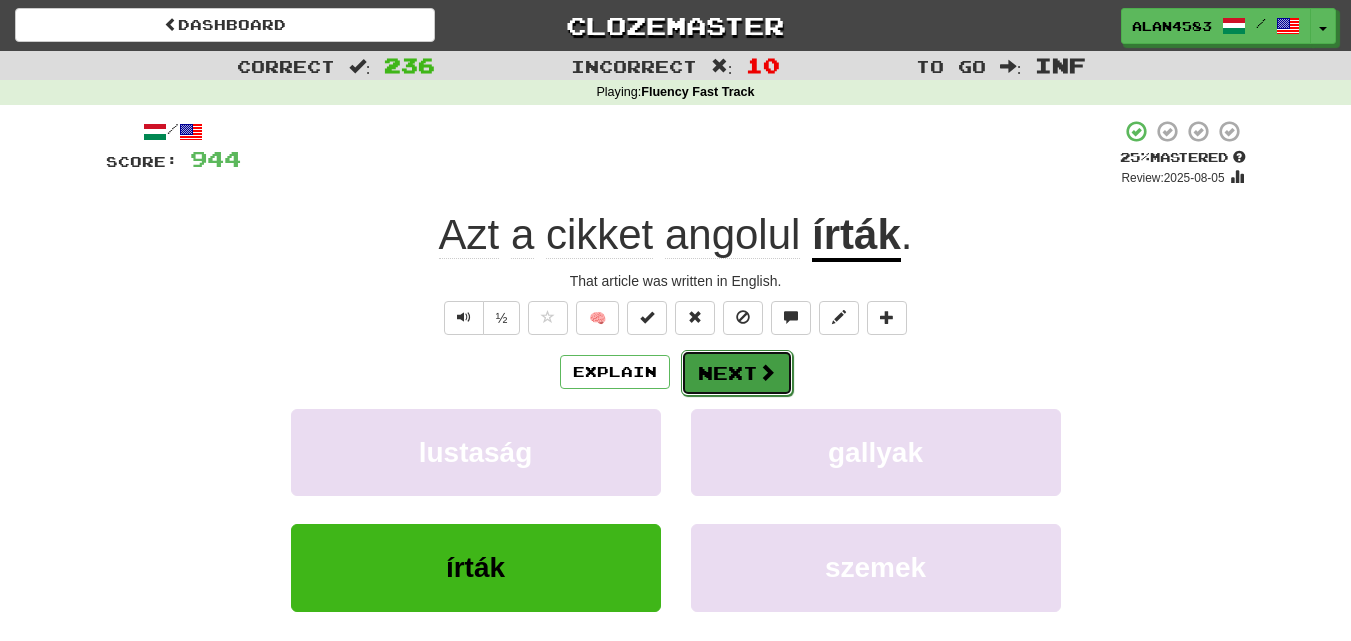 click on "Next" at bounding box center (737, 373) 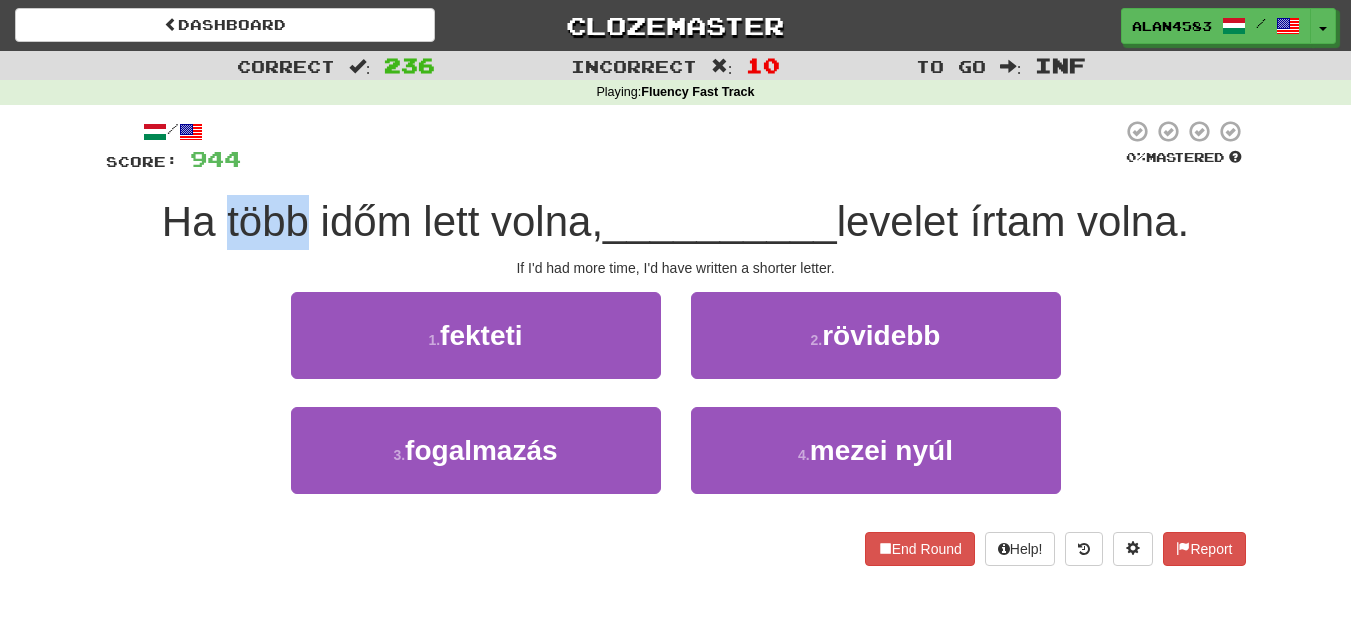 drag, startPoint x: 298, startPoint y: 218, endPoint x: 216, endPoint y: 216, distance: 82.02438 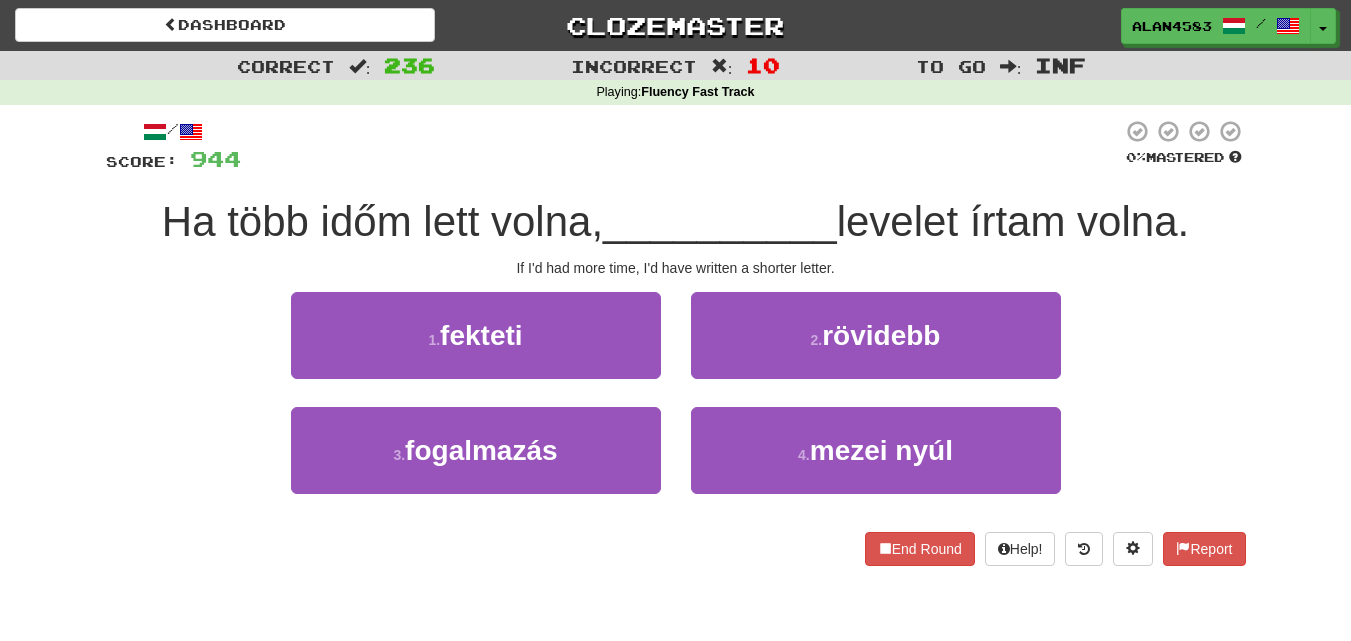 click at bounding box center [681, 146] 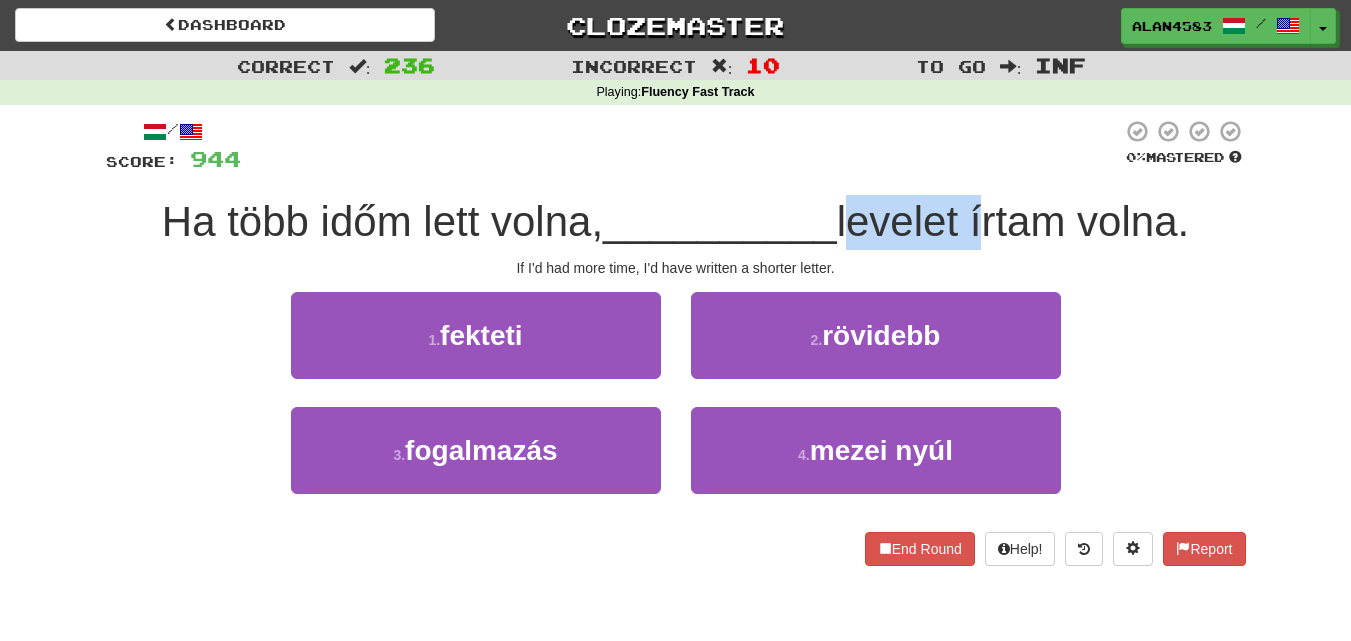 drag, startPoint x: 849, startPoint y: 215, endPoint x: 980, endPoint y: 199, distance: 131.97348 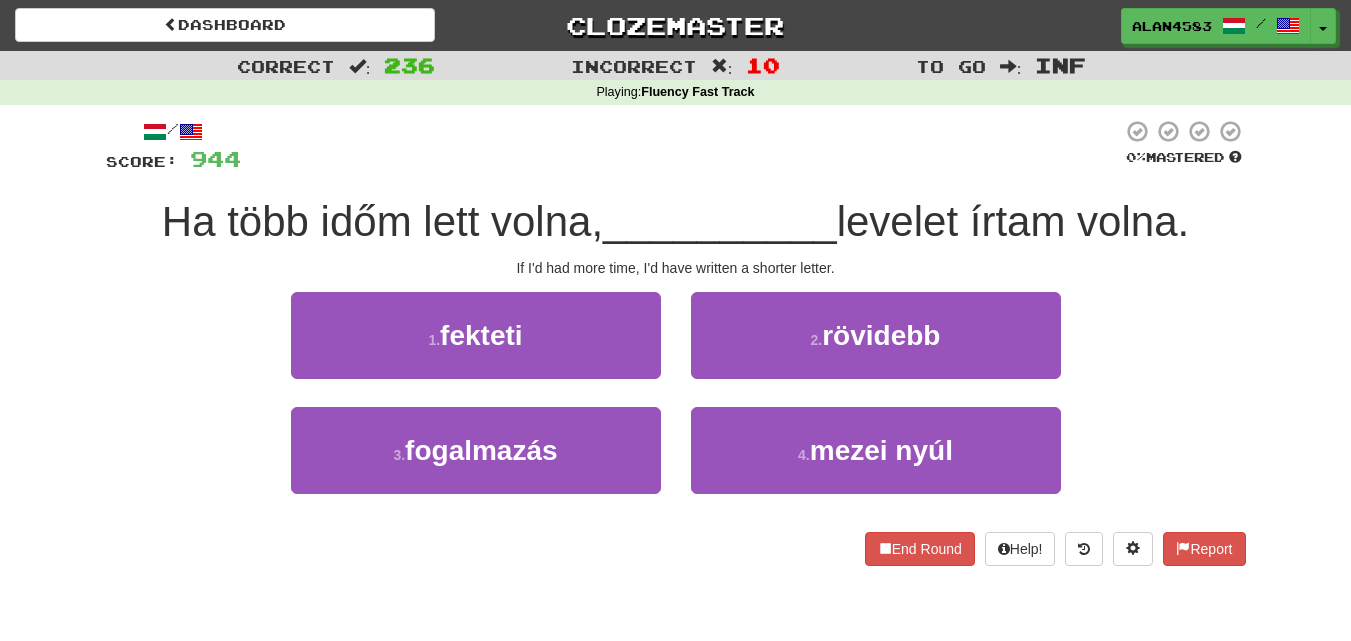 click at bounding box center (681, 146) 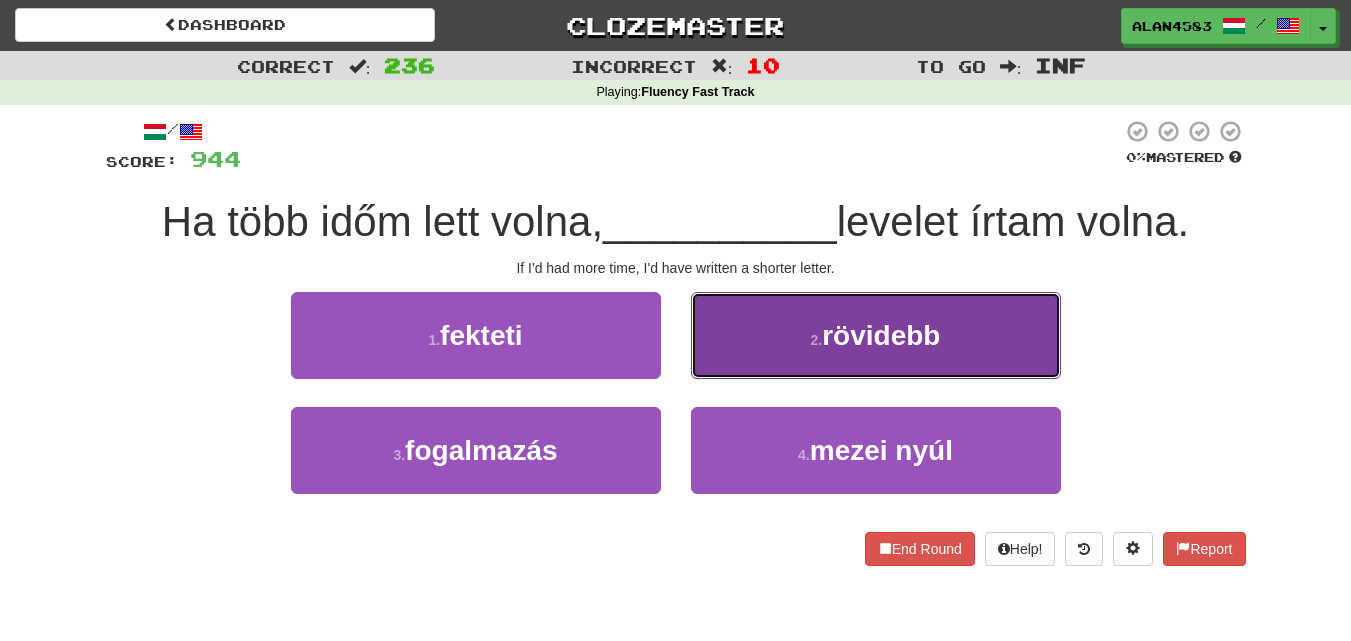 click on "2 .  rövidebb" at bounding box center (876, 335) 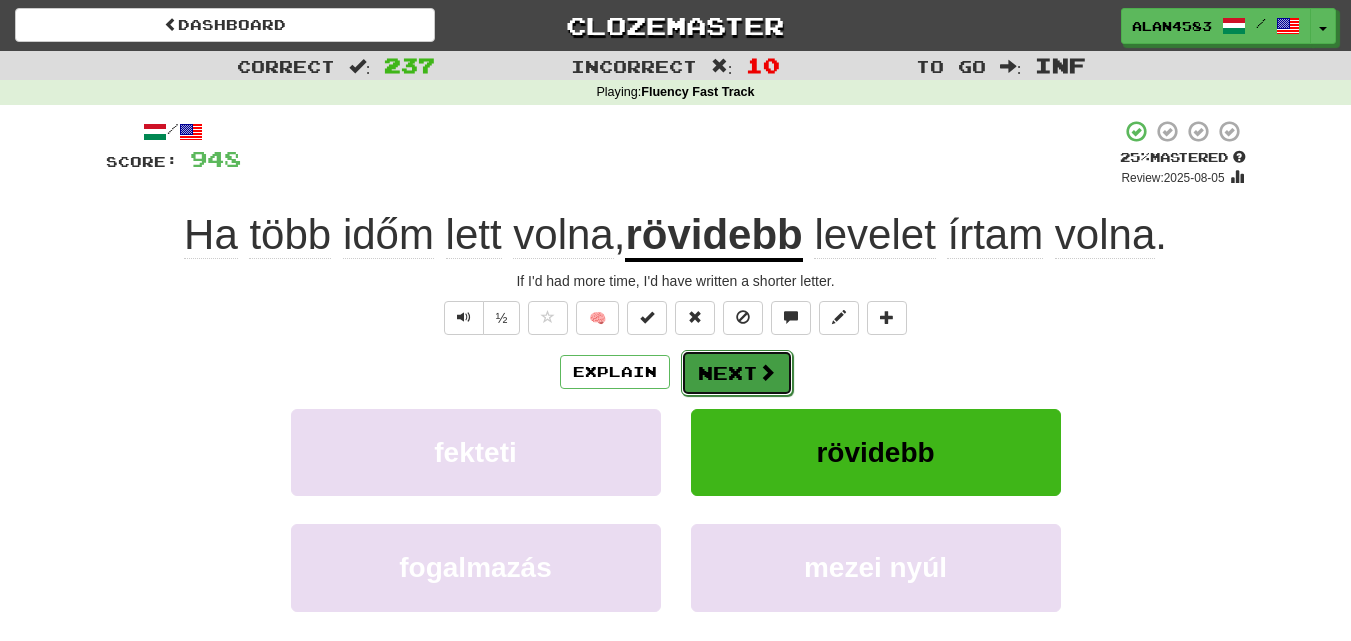 click on "Next" at bounding box center [737, 373] 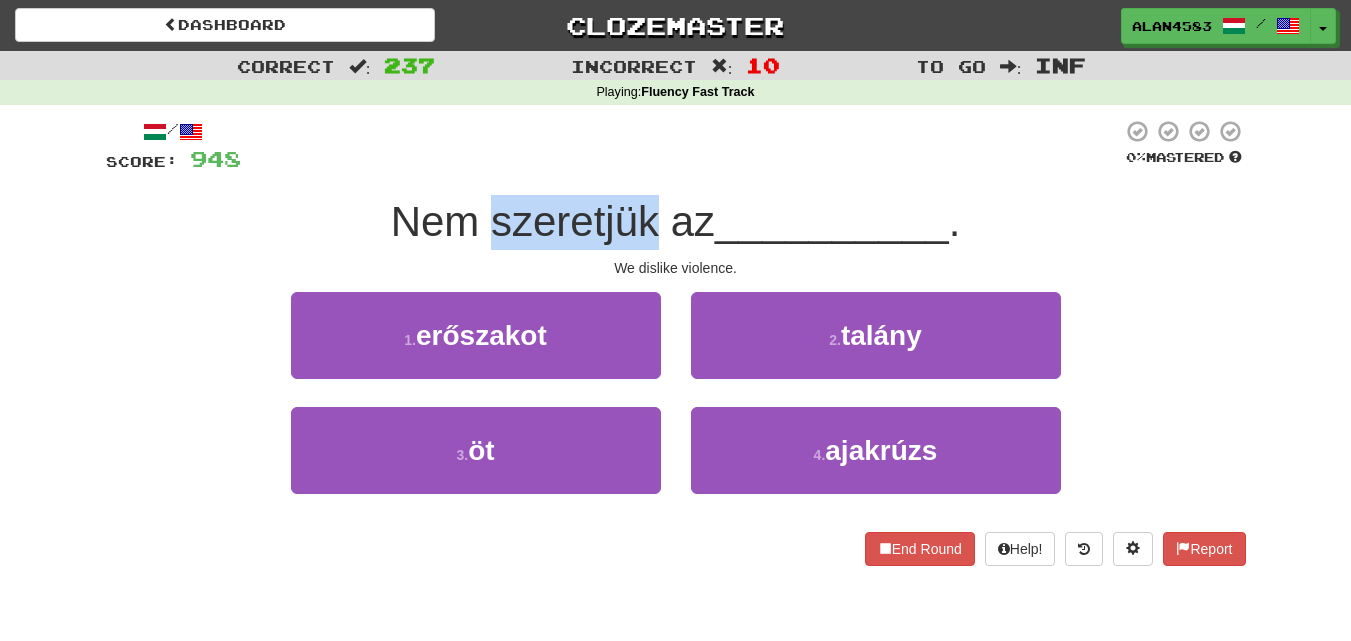 drag, startPoint x: 484, startPoint y: 223, endPoint x: 648, endPoint y: 209, distance: 164.59648 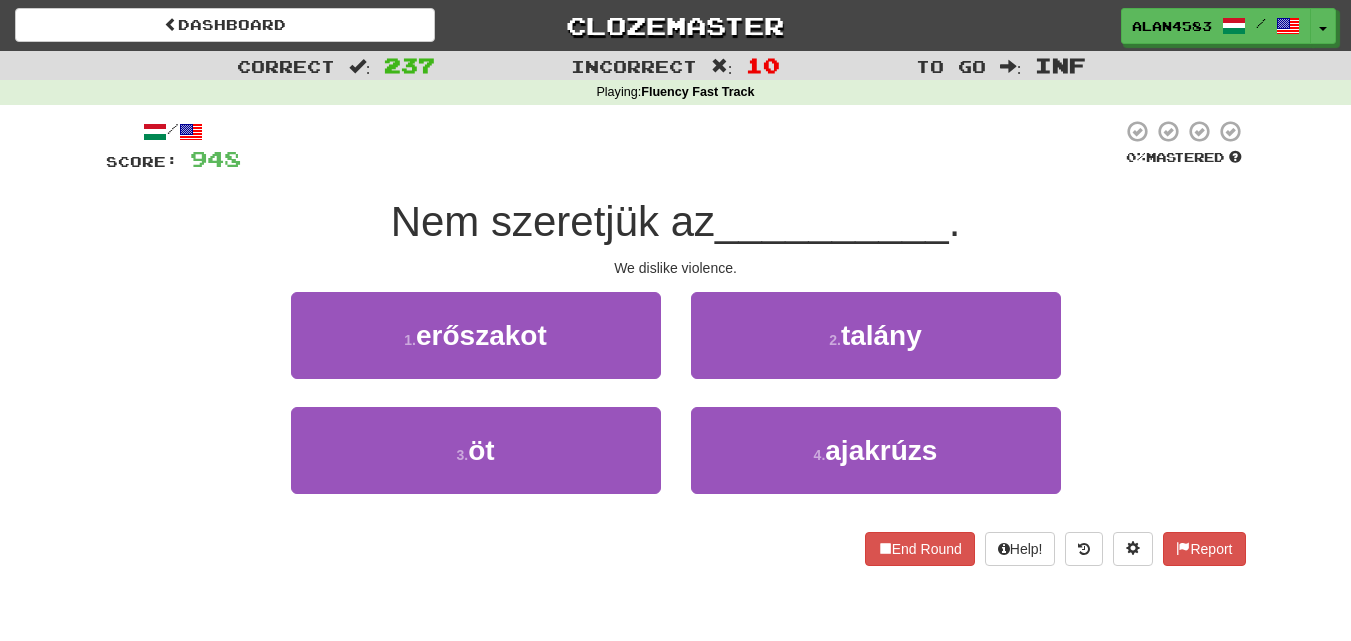 click at bounding box center [681, 146] 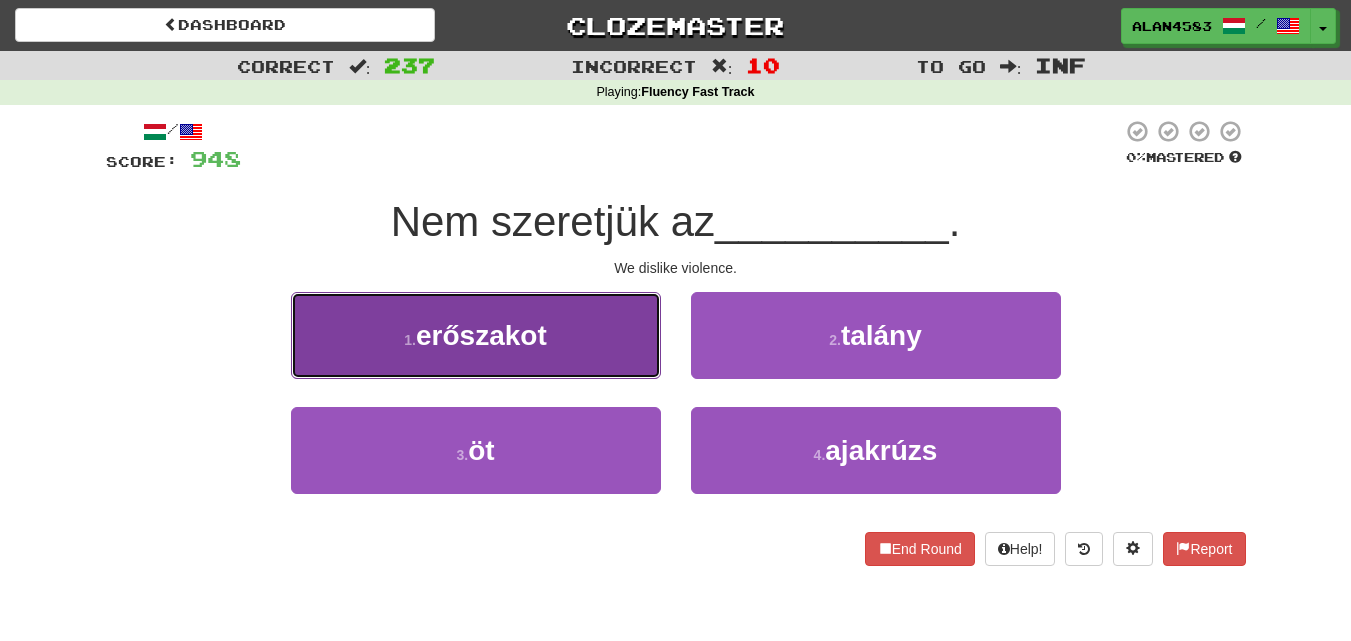 click on "1 .  erőszakot" at bounding box center [476, 335] 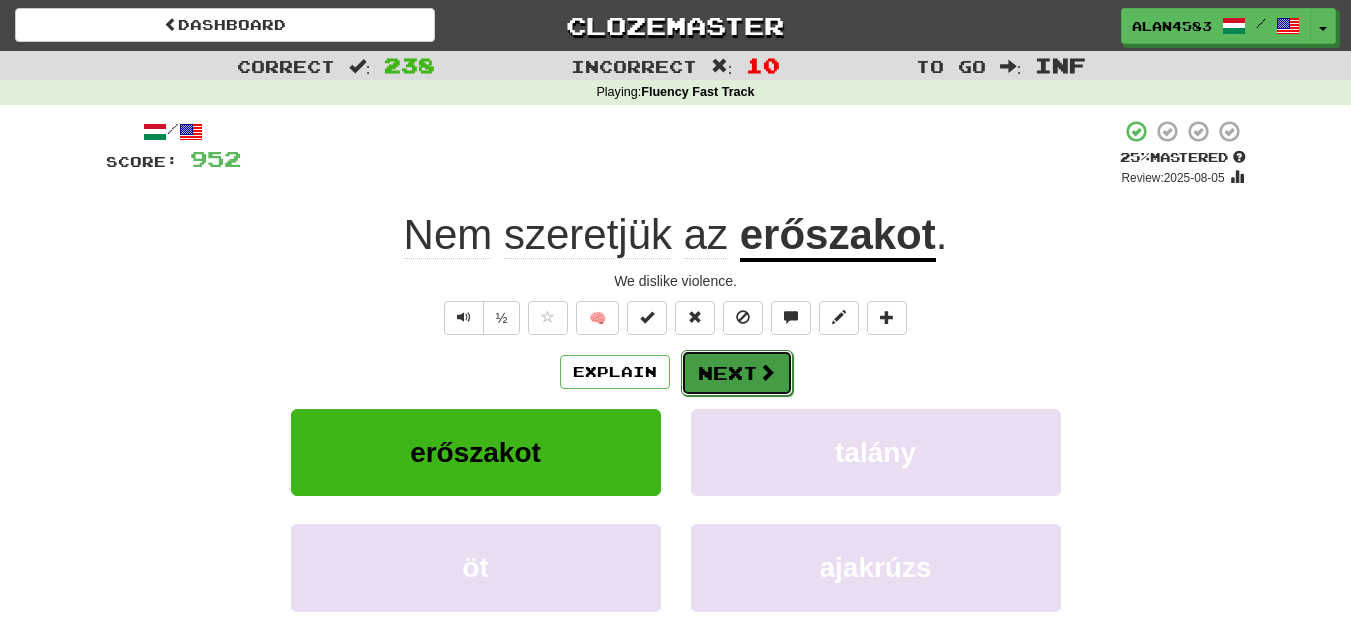 click on "Next" at bounding box center (737, 373) 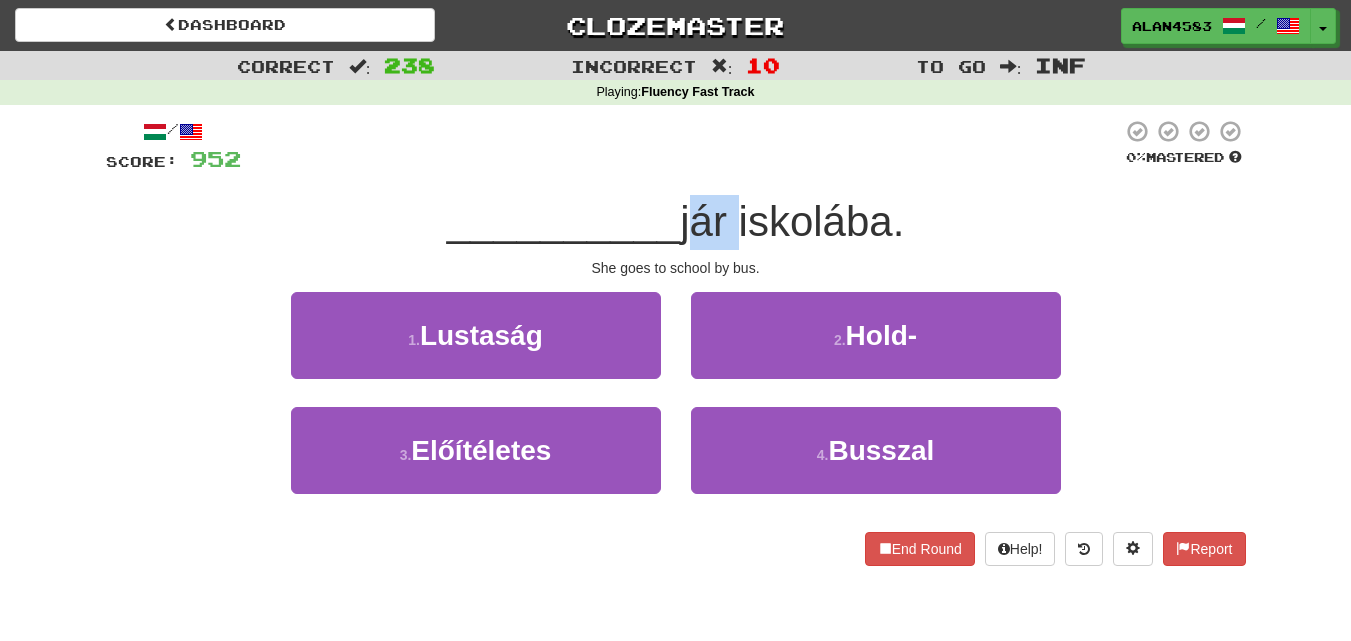 drag, startPoint x: 684, startPoint y: 219, endPoint x: 728, endPoint y: 213, distance: 44.407207 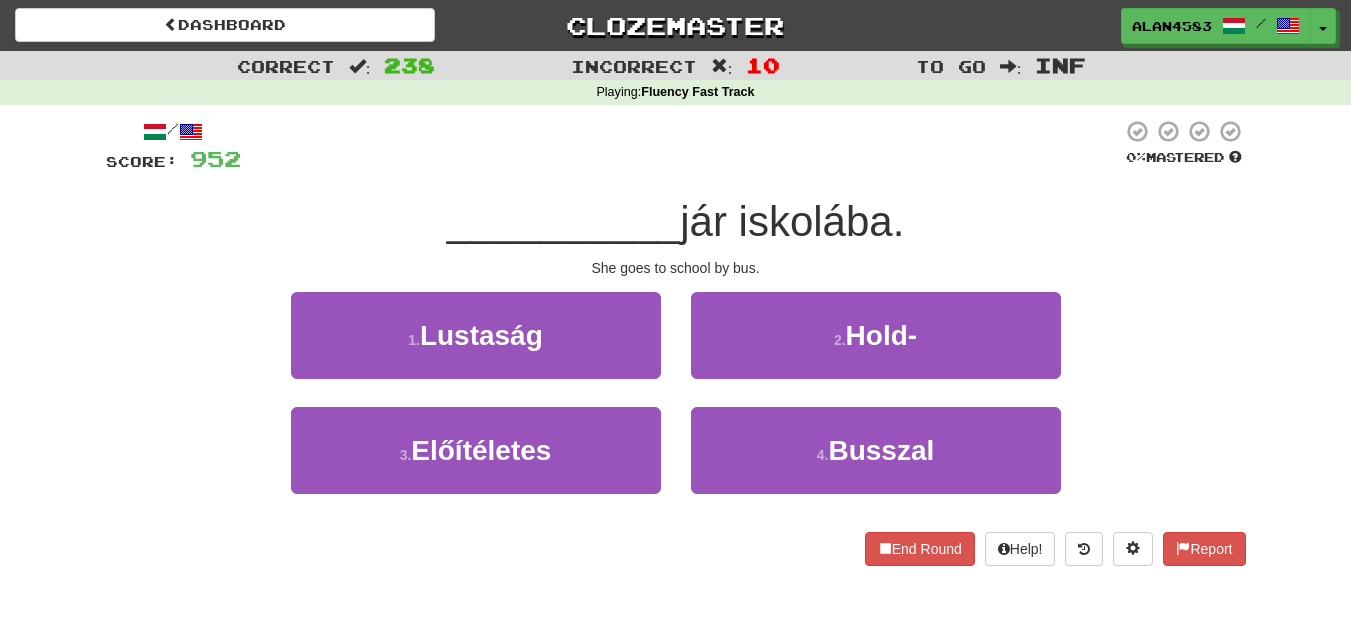 click at bounding box center (681, 146) 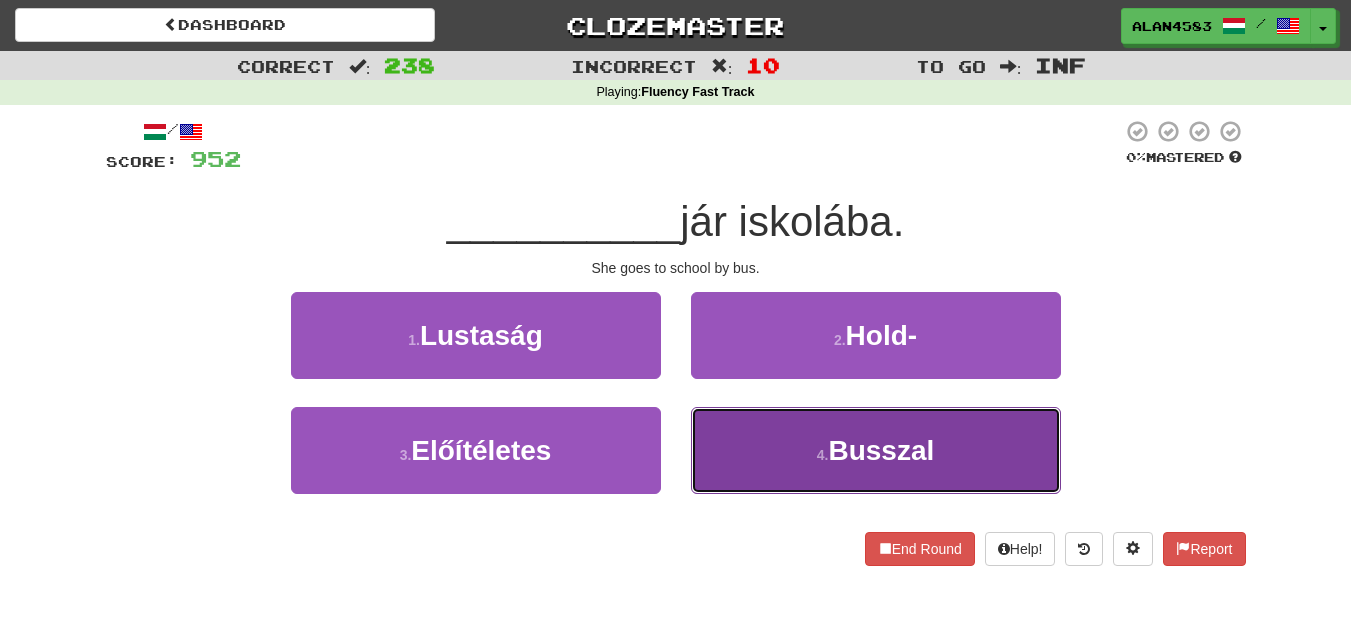 click on "4 .  Busszal" at bounding box center (876, 450) 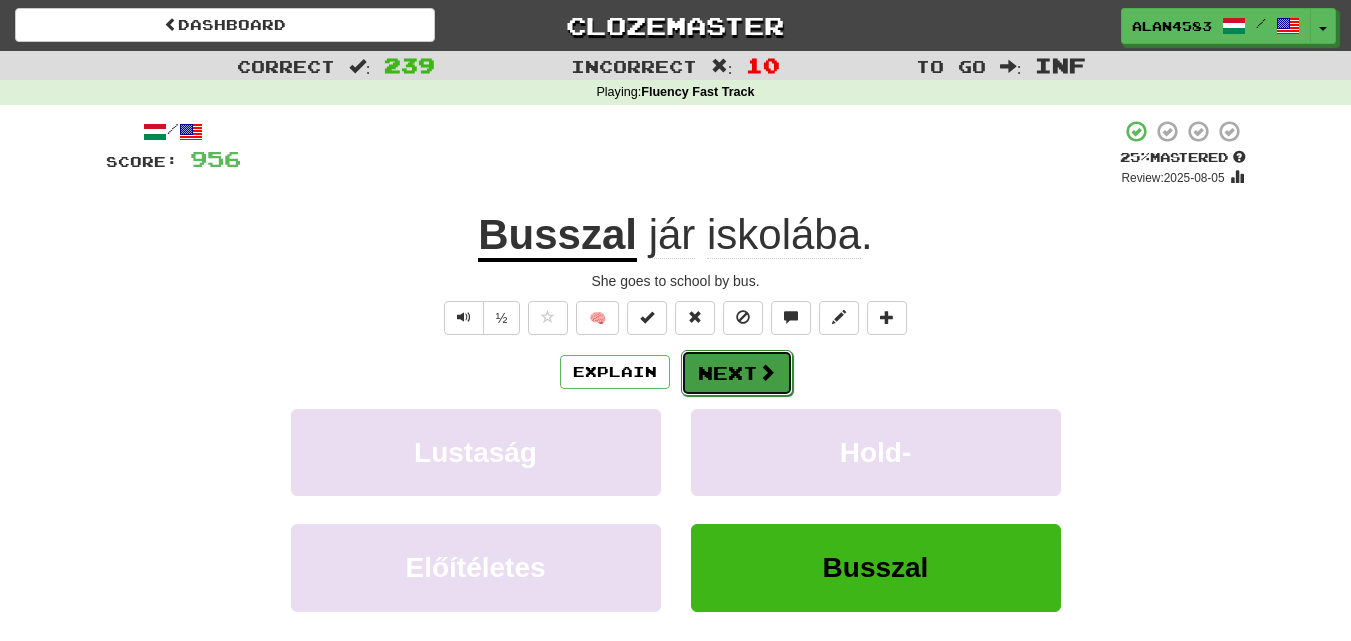 click on "Next" at bounding box center (737, 373) 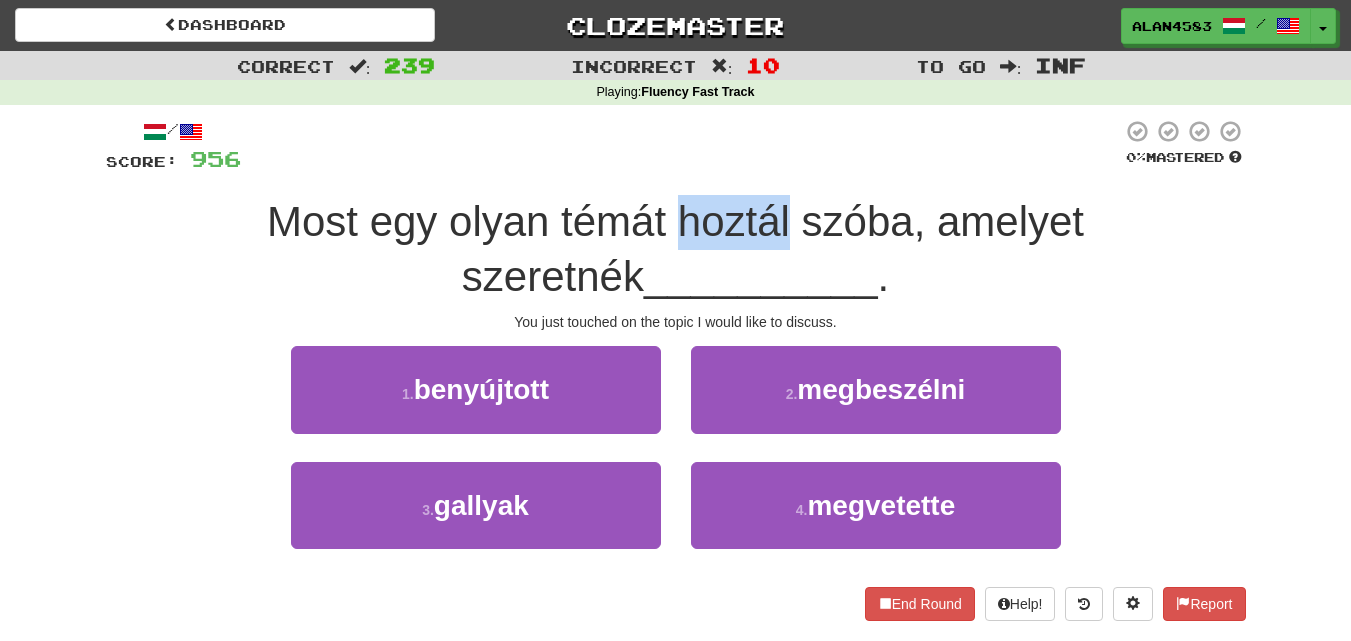 drag, startPoint x: 579, startPoint y: 212, endPoint x: 694, endPoint y: 200, distance: 115.62439 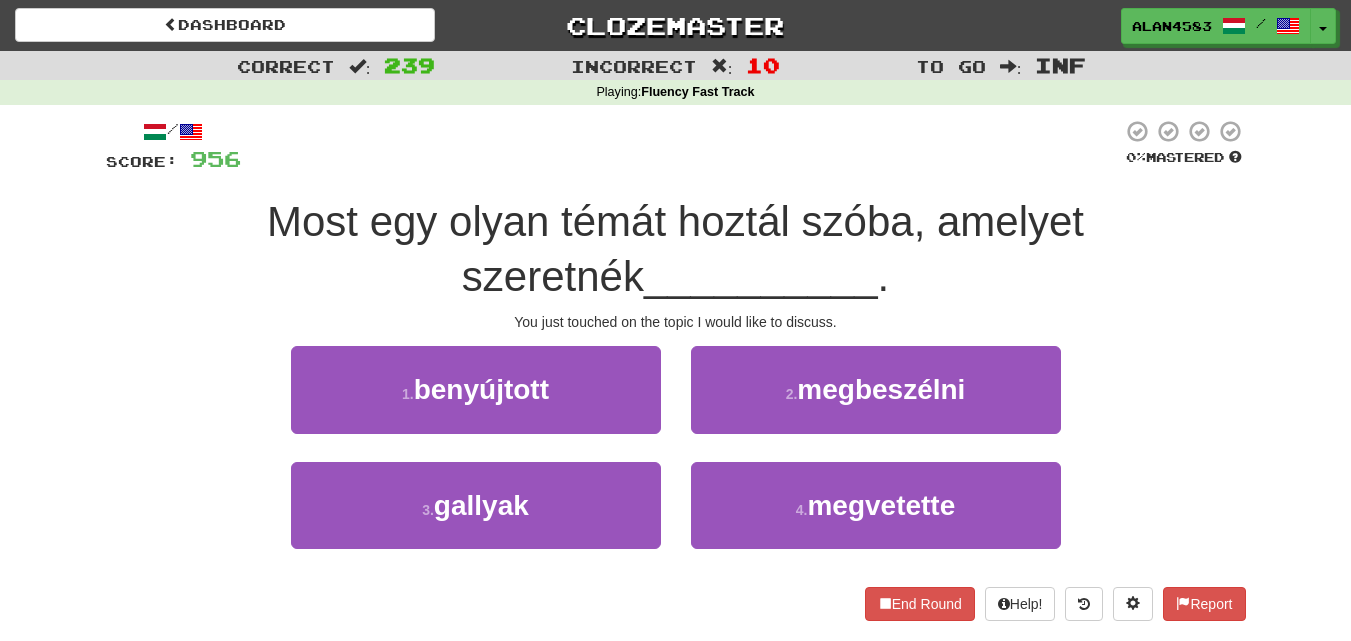 click at bounding box center [681, 146] 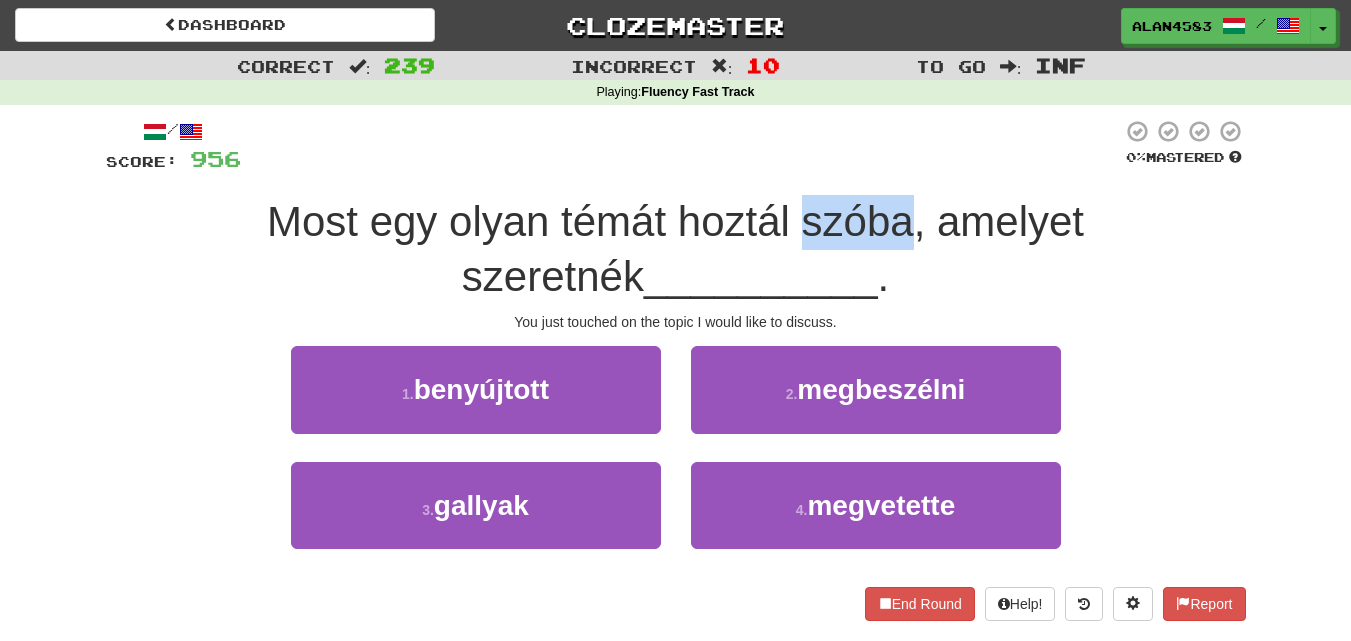drag, startPoint x: 707, startPoint y: 222, endPoint x: 806, endPoint y: 206, distance: 100.28459 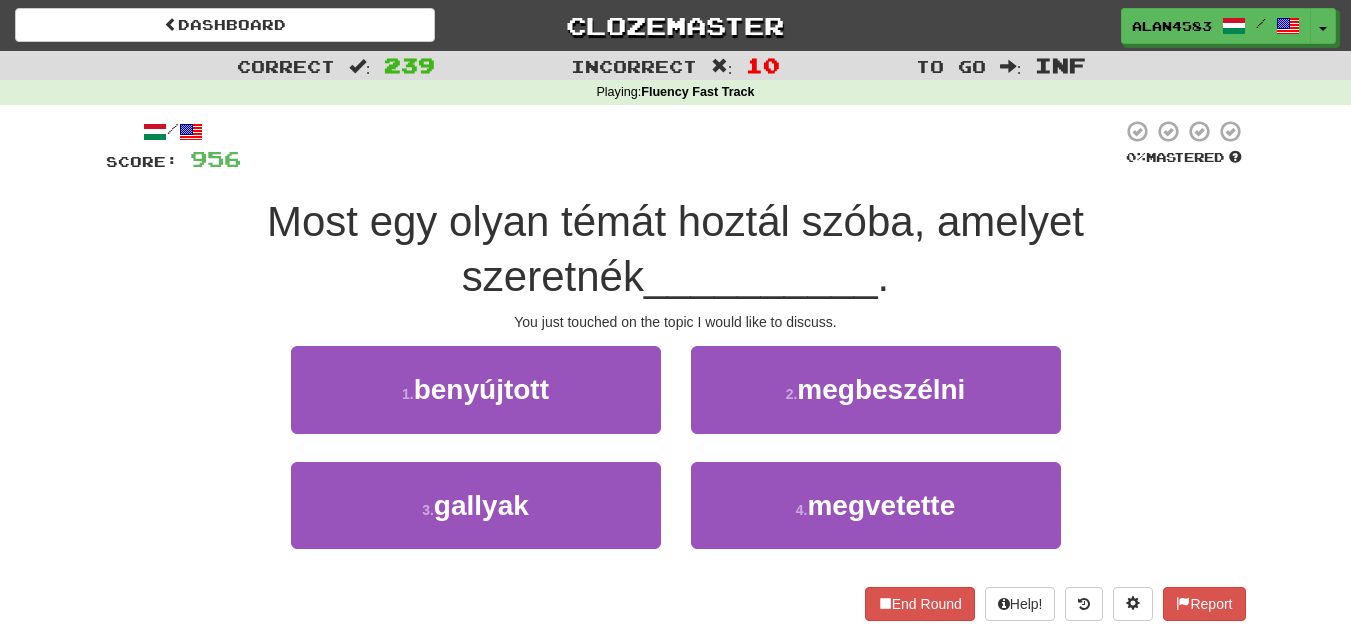 click at bounding box center [681, 146] 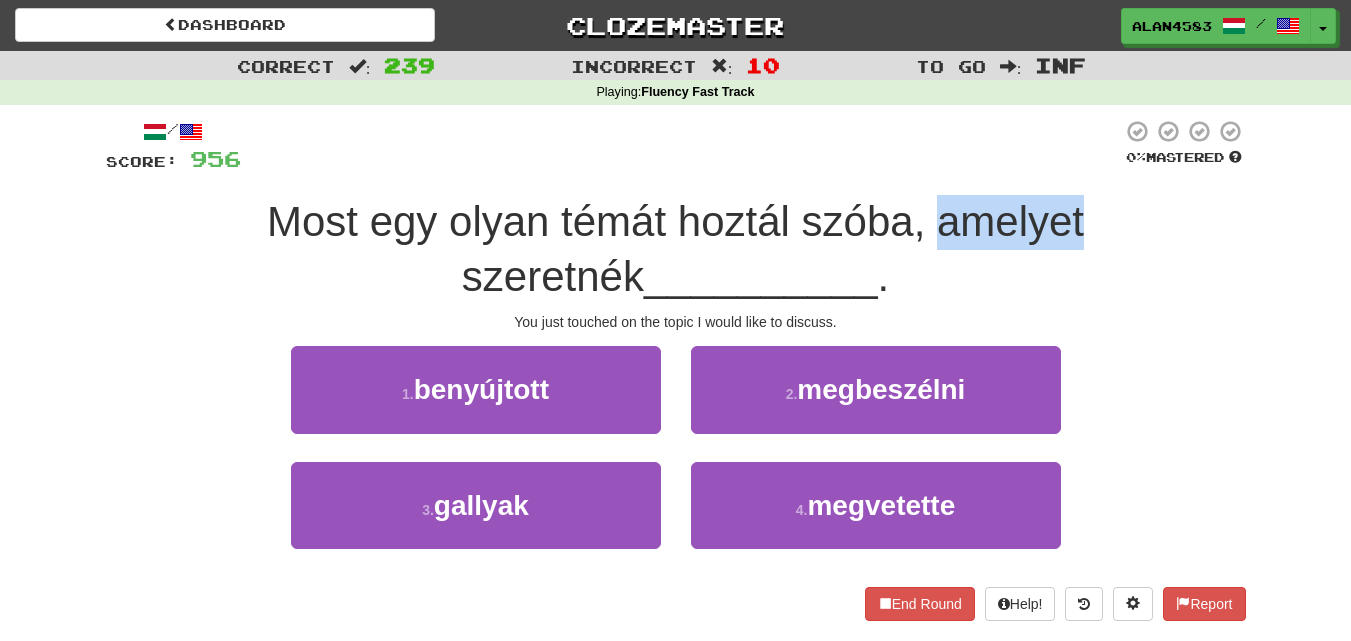 drag, startPoint x: 843, startPoint y: 221, endPoint x: 982, endPoint y: 213, distance: 139.23003 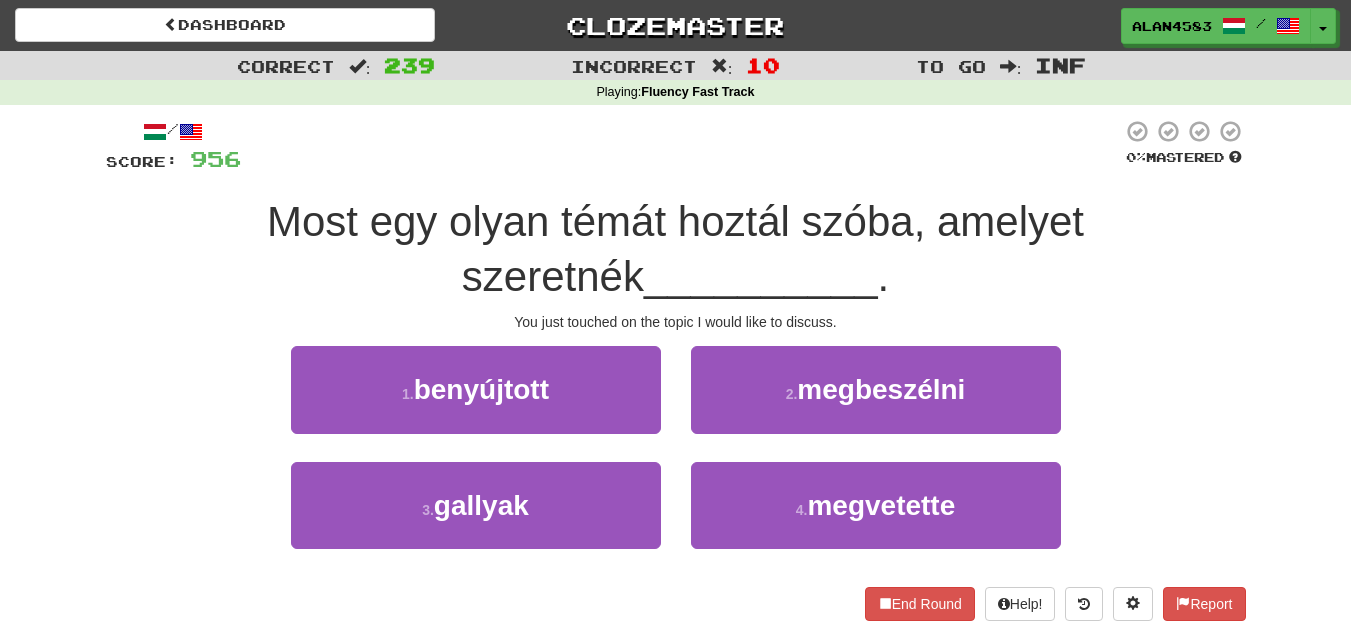 click at bounding box center (681, 146) 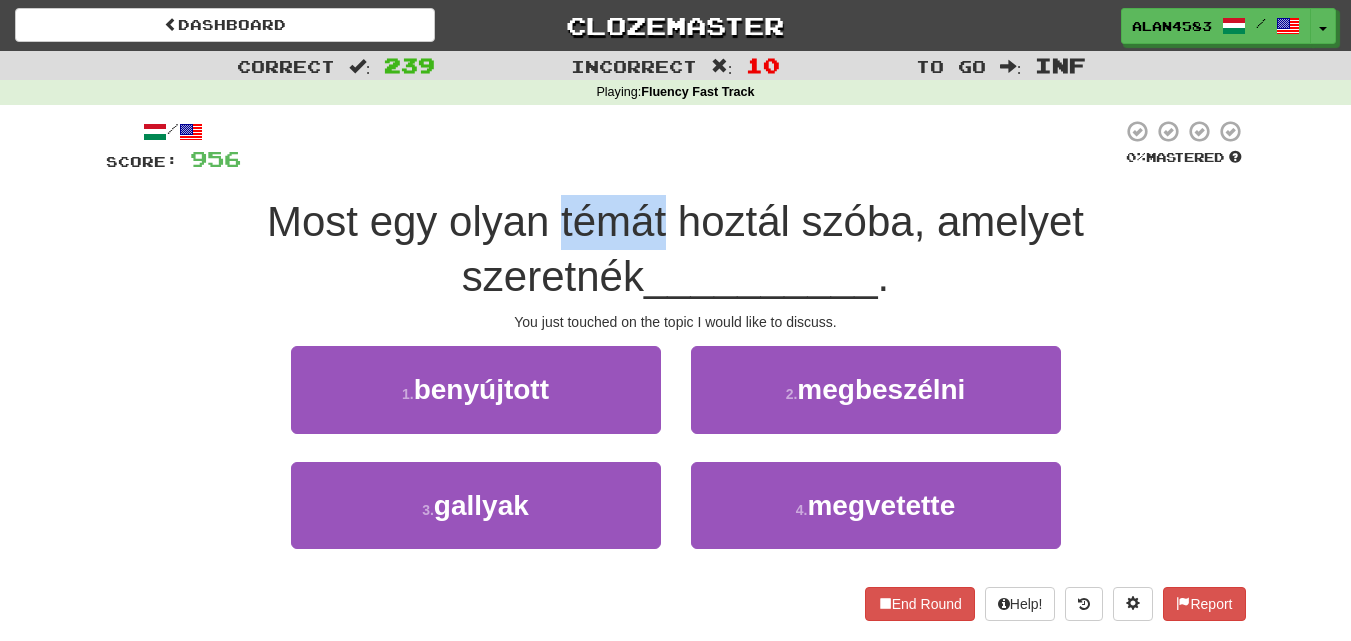 drag, startPoint x: 467, startPoint y: 220, endPoint x: 568, endPoint y: 211, distance: 101.4002 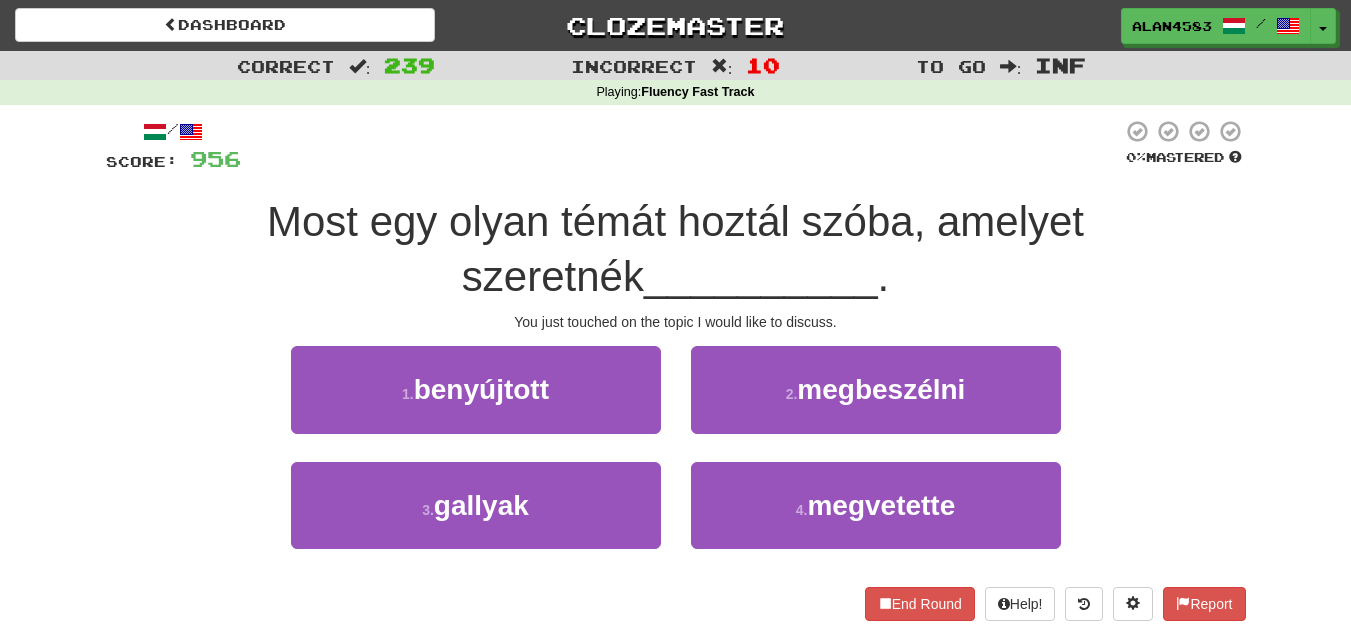 click at bounding box center [681, 146] 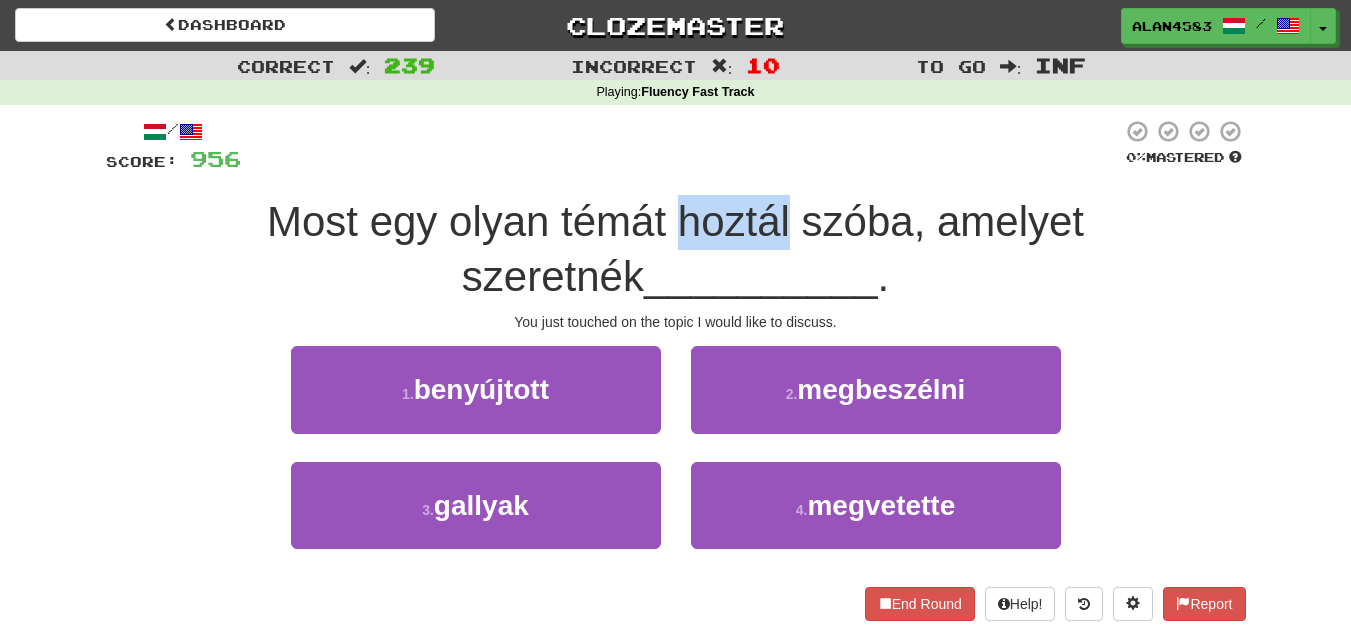 drag, startPoint x: 581, startPoint y: 213, endPoint x: 691, endPoint y: 208, distance: 110.11358 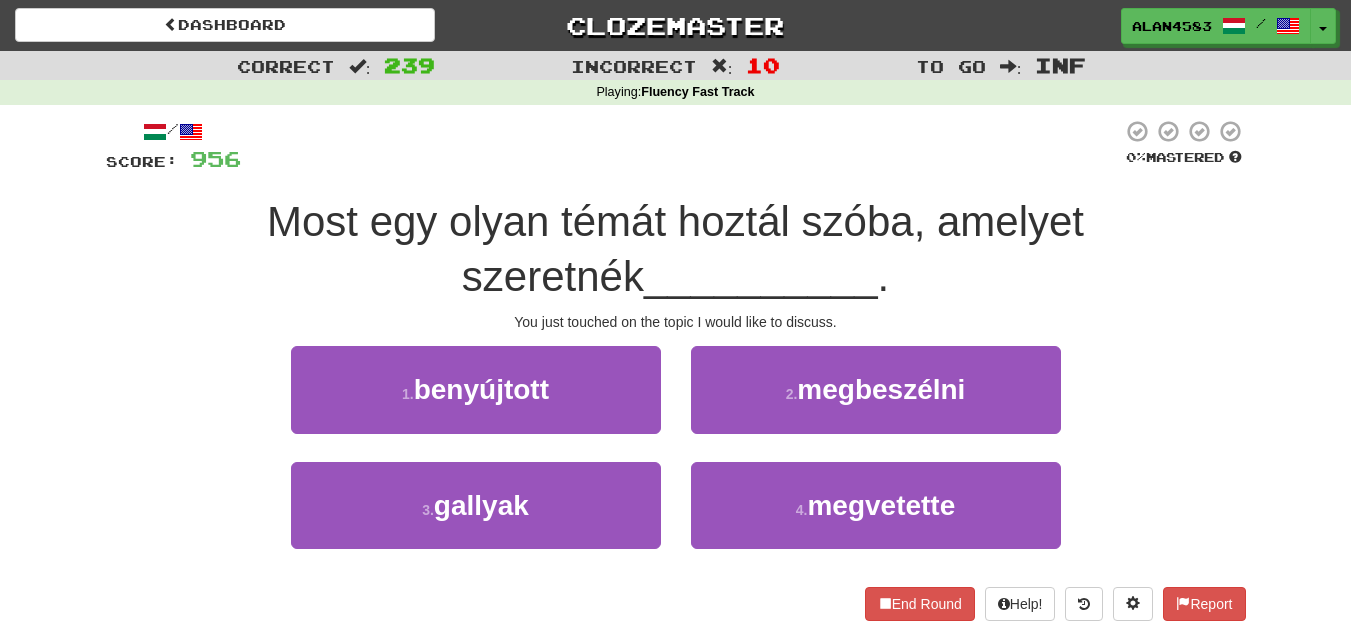 click at bounding box center (681, 146) 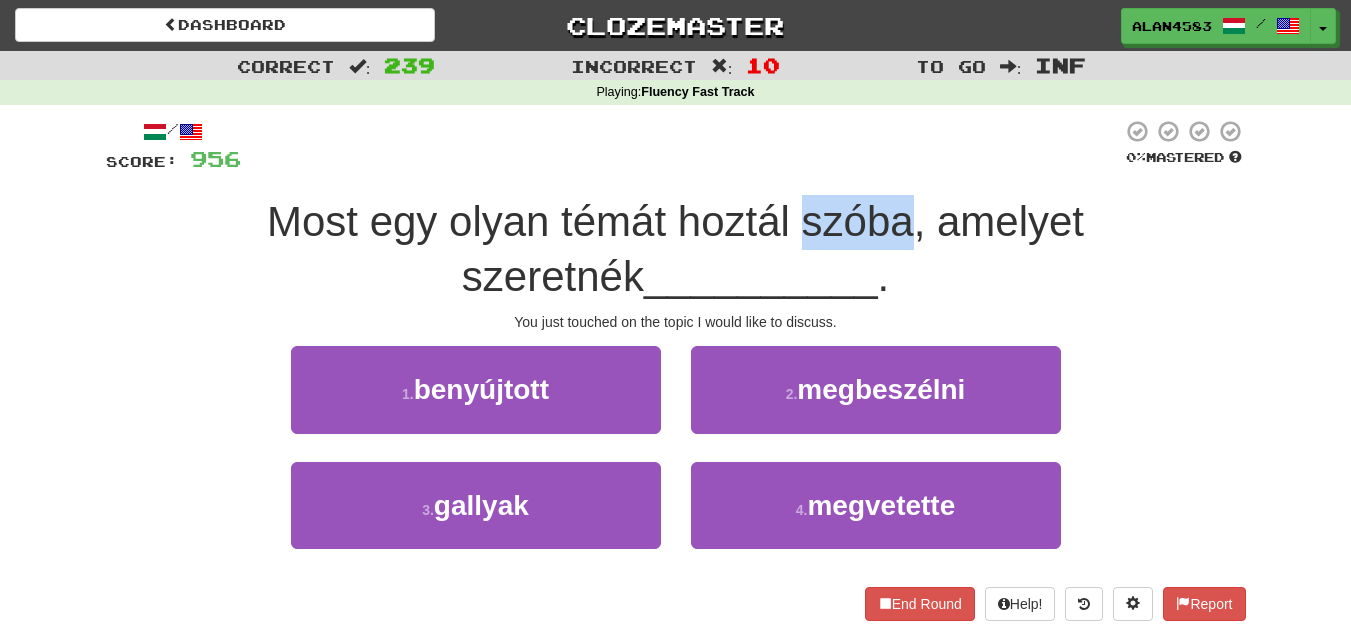 drag, startPoint x: 708, startPoint y: 220, endPoint x: 816, endPoint y: 211, distance: 108.37435 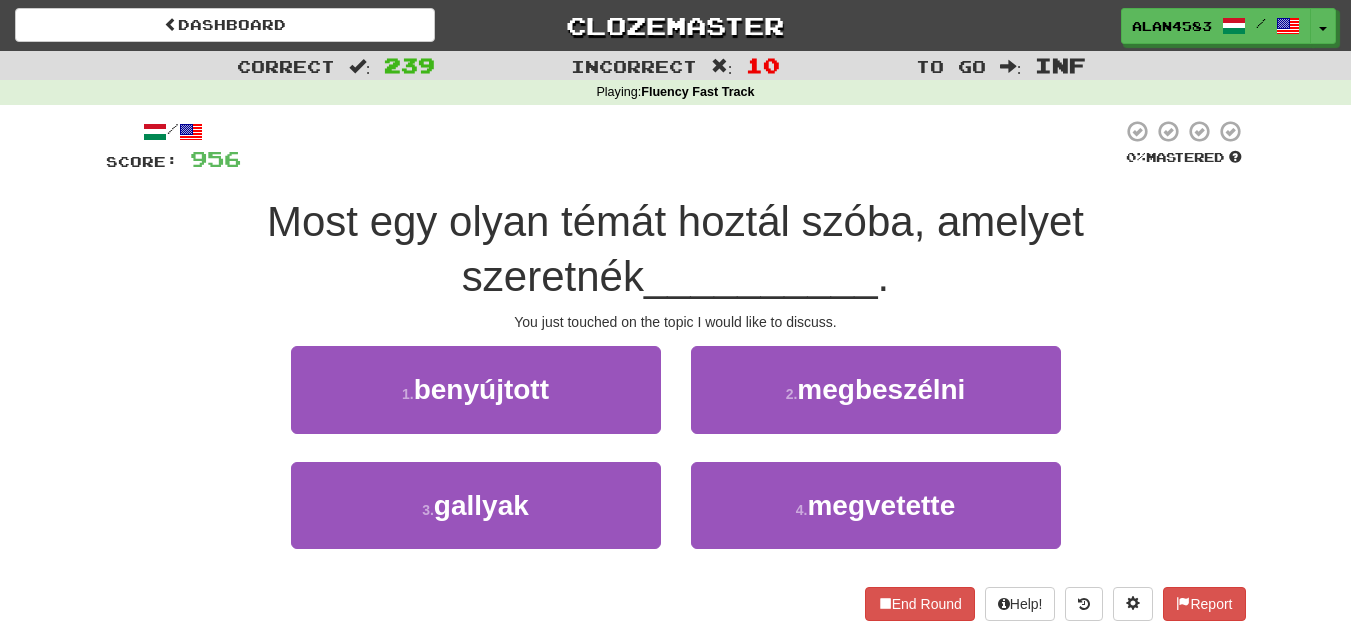 click at bounding box center [681, 146] 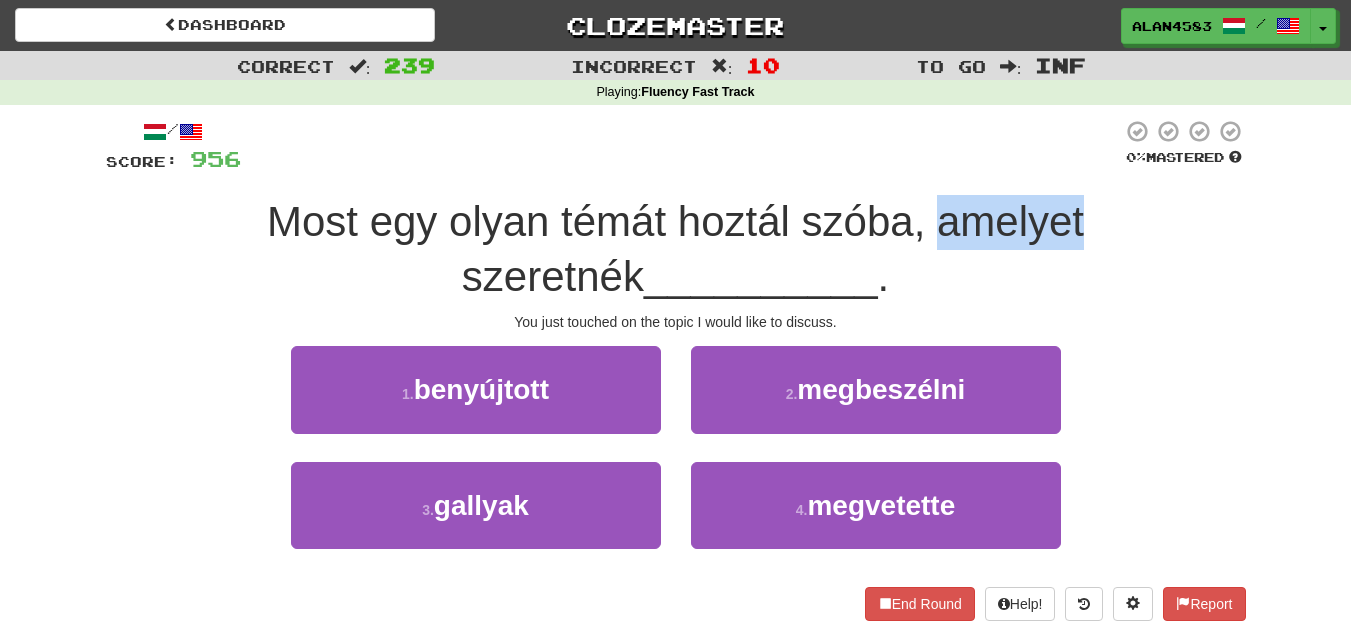 drag, startPoint x: 840, startPoint y: 233, endPoint x: 985, endPoint y: 222, distance: 145.41664 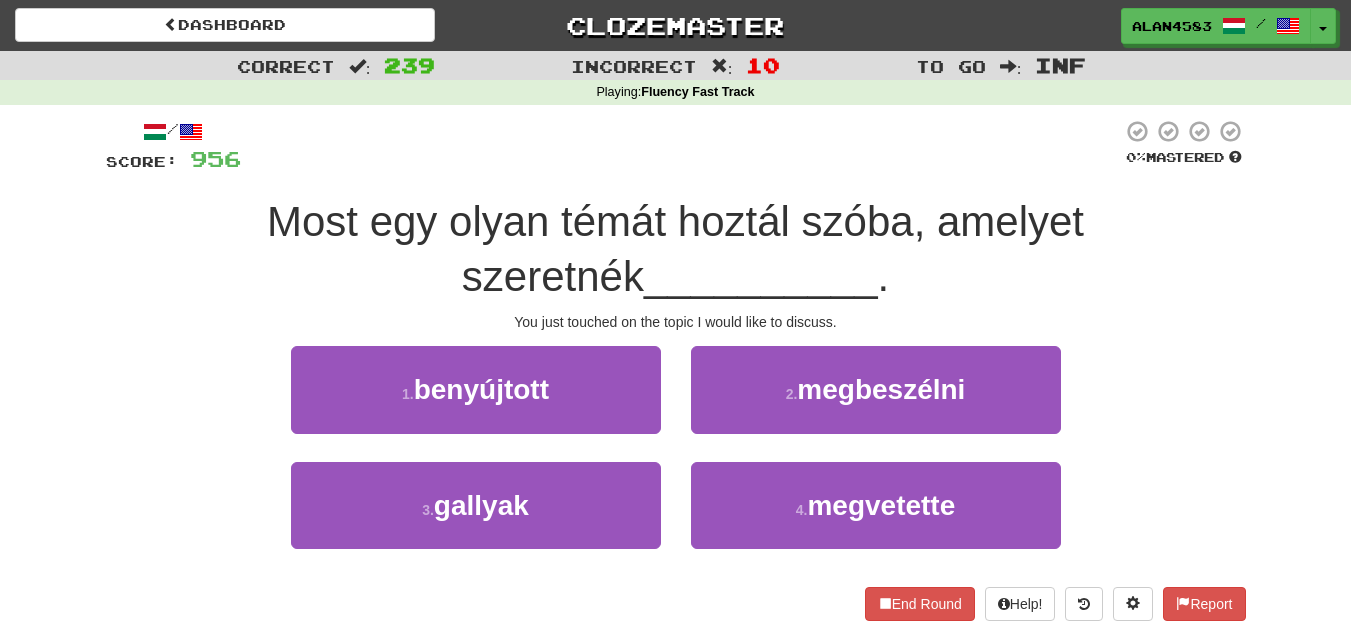 click at bounding box center (681, 146) 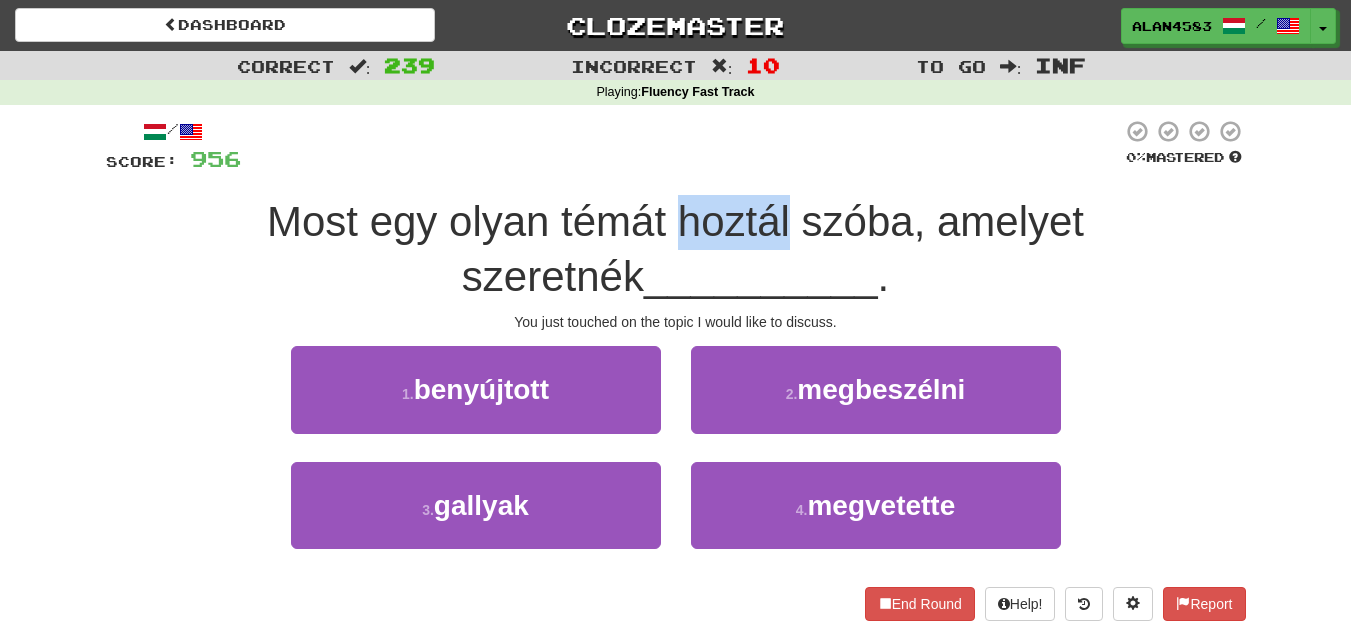 drag, startPoint x: 581, startPoint y: 213, endPoint x: 692, endPoint y: 207, distance: 111.16204 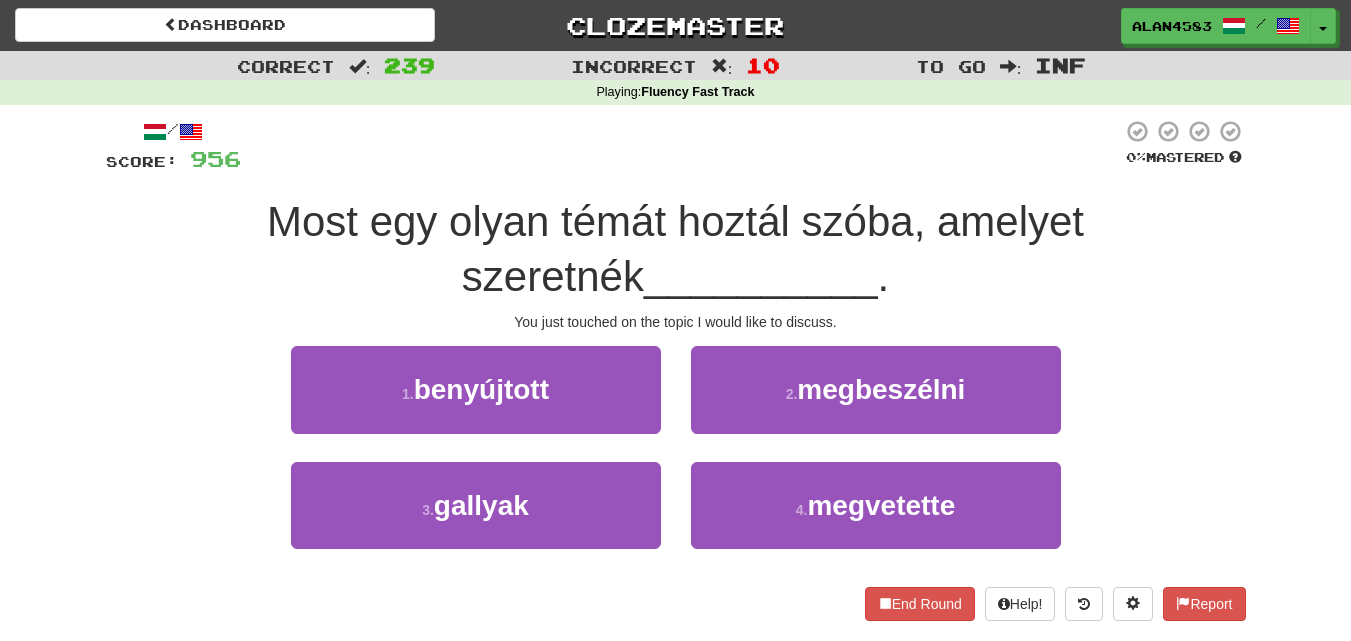 click at bounding box center (681, 146) 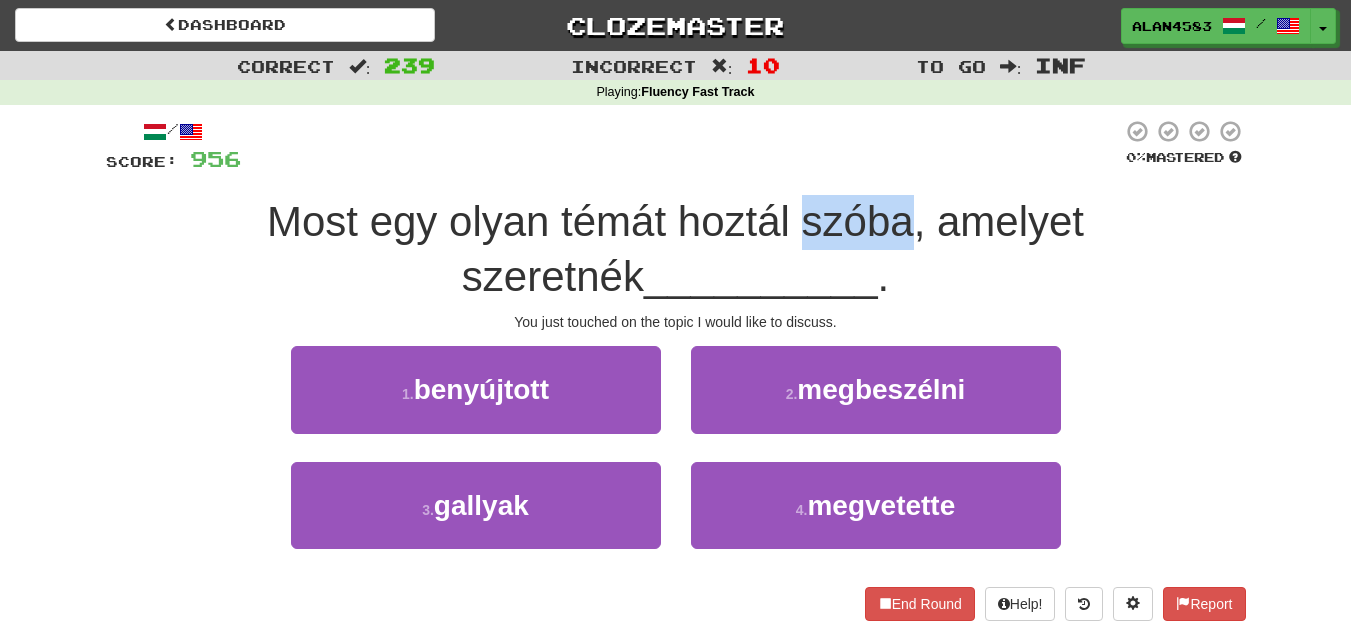 drag, startPoint x: 709, startPoint y: 215, endPoint x: 812, endPoint y: 212, distance: 103.04368 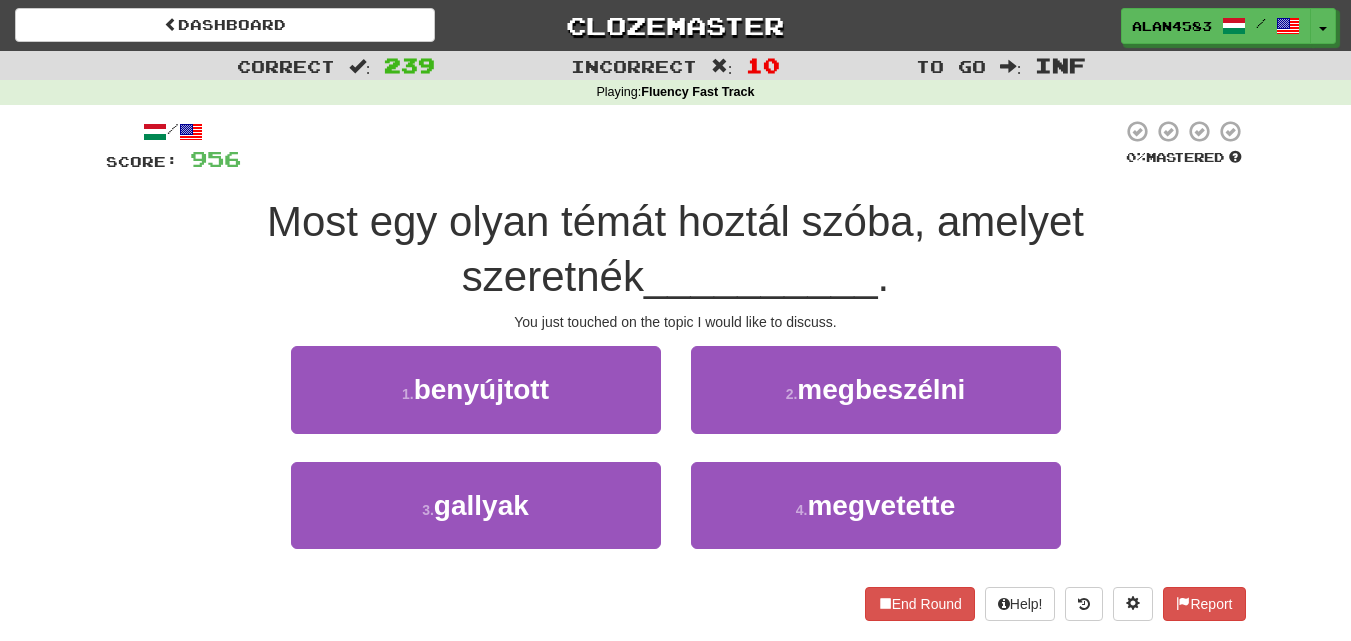click at bounding box center (681, 146) 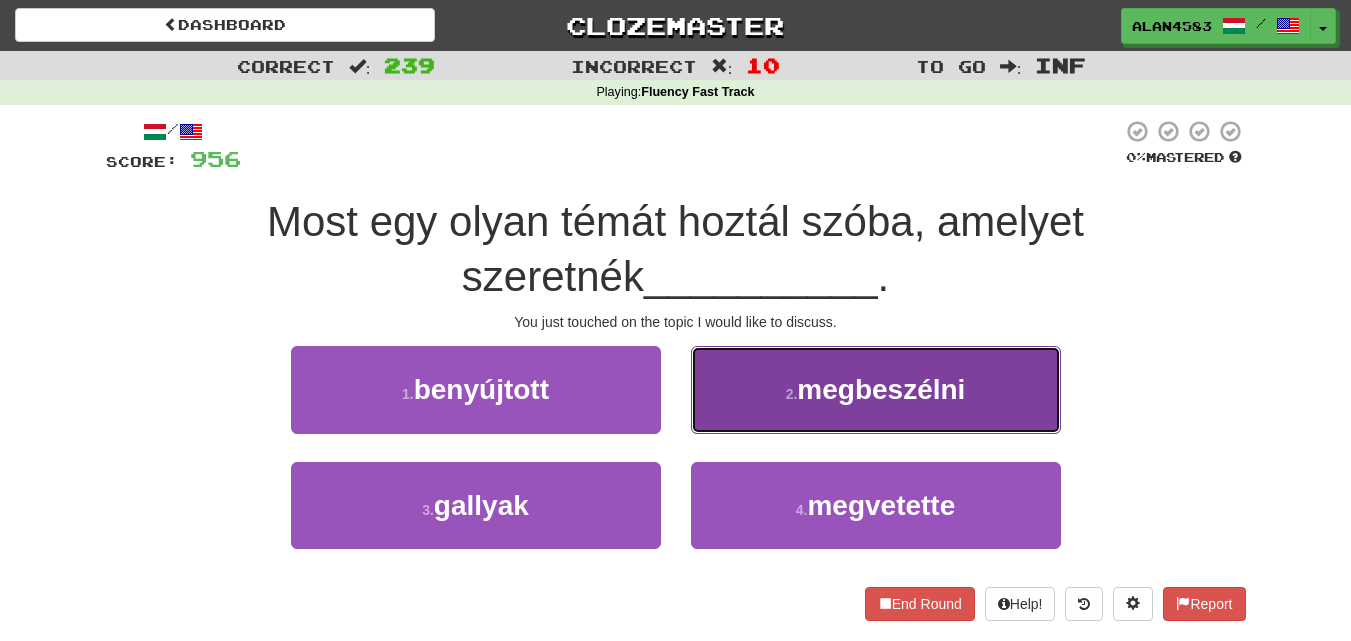 click on "2 .  megbeszélni" at bounding box center (876, 389) 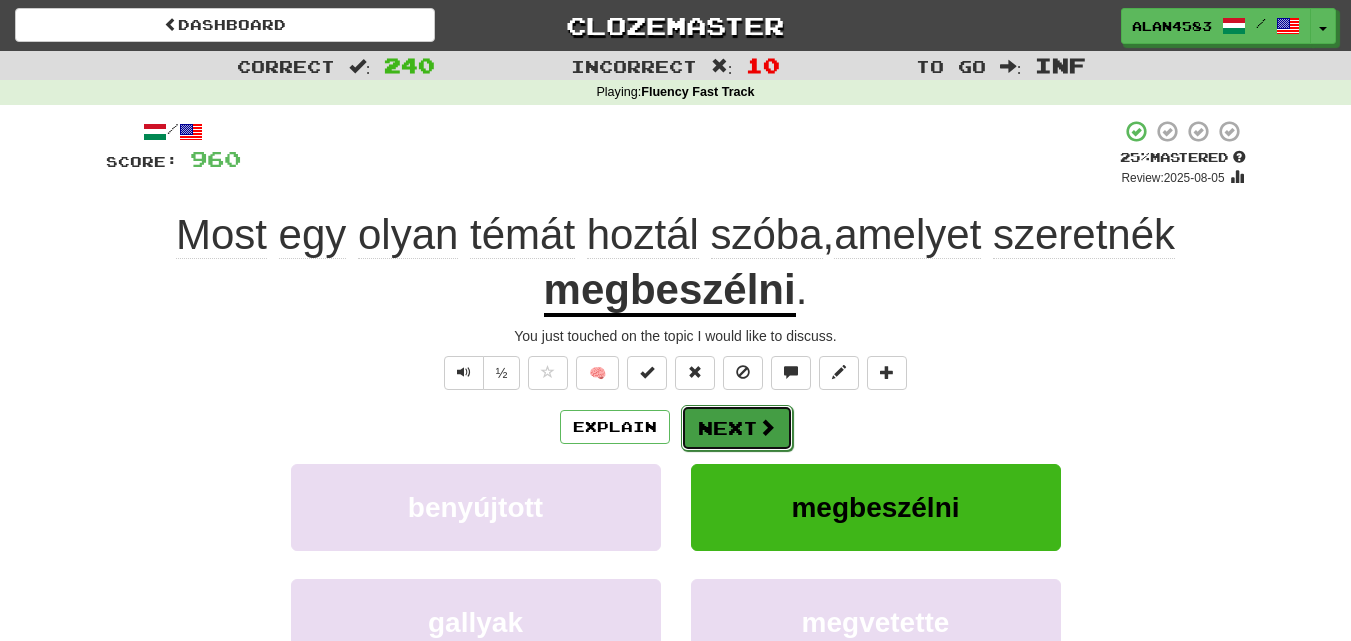 click on "Next" at bounding box center (737, 428) 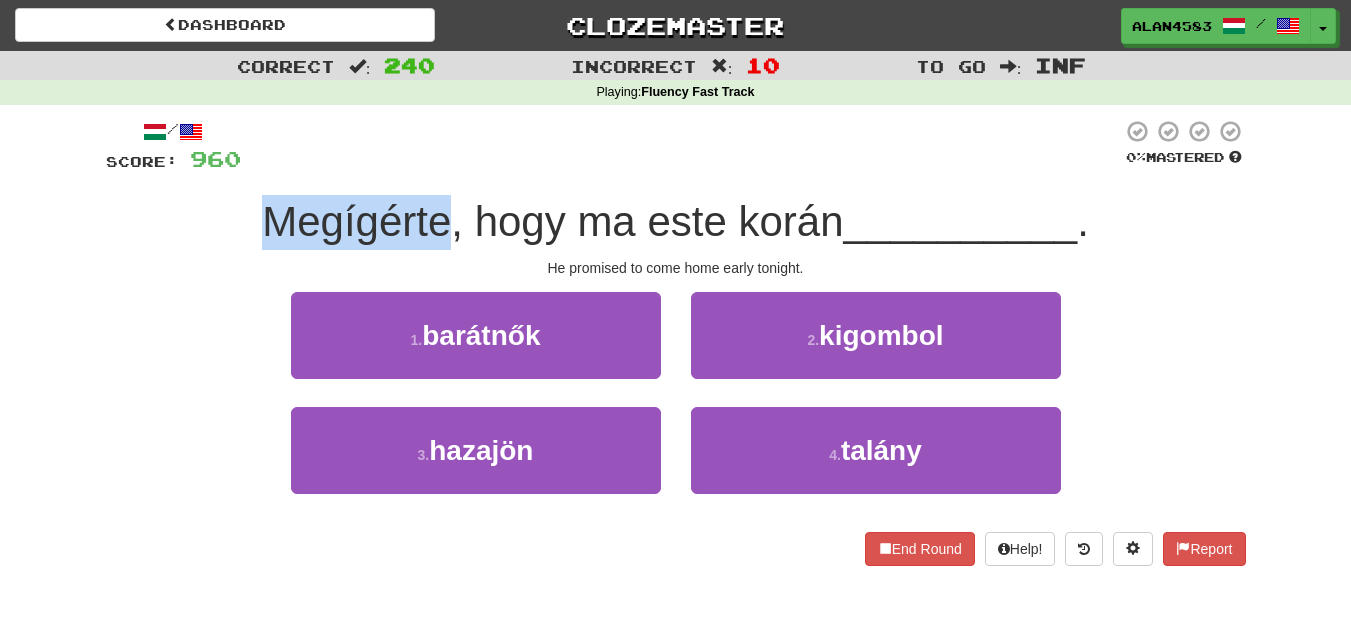 drag, startPoint x: 443, startPoint y: 218, endPoint x: 265, endPoint y: 218, distance: 178 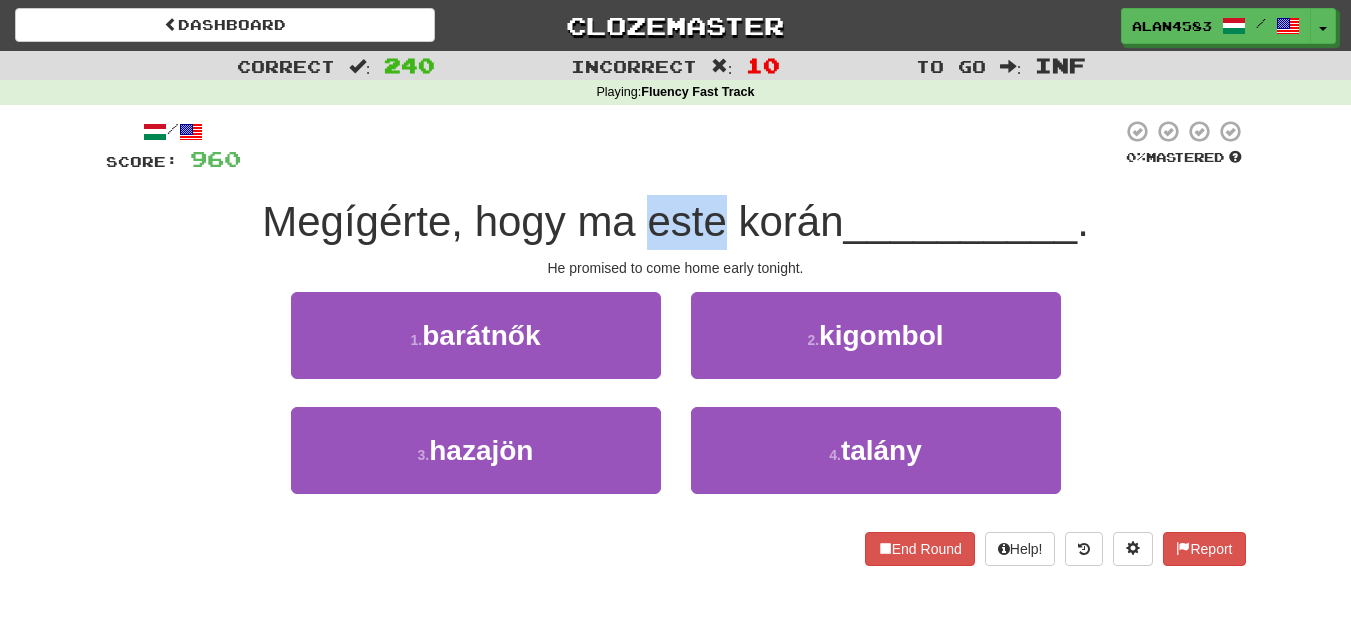 drag, startPoint x: 719, startPoint y: 216, endPoint x: 648, endPoint y: 216, distance: 71 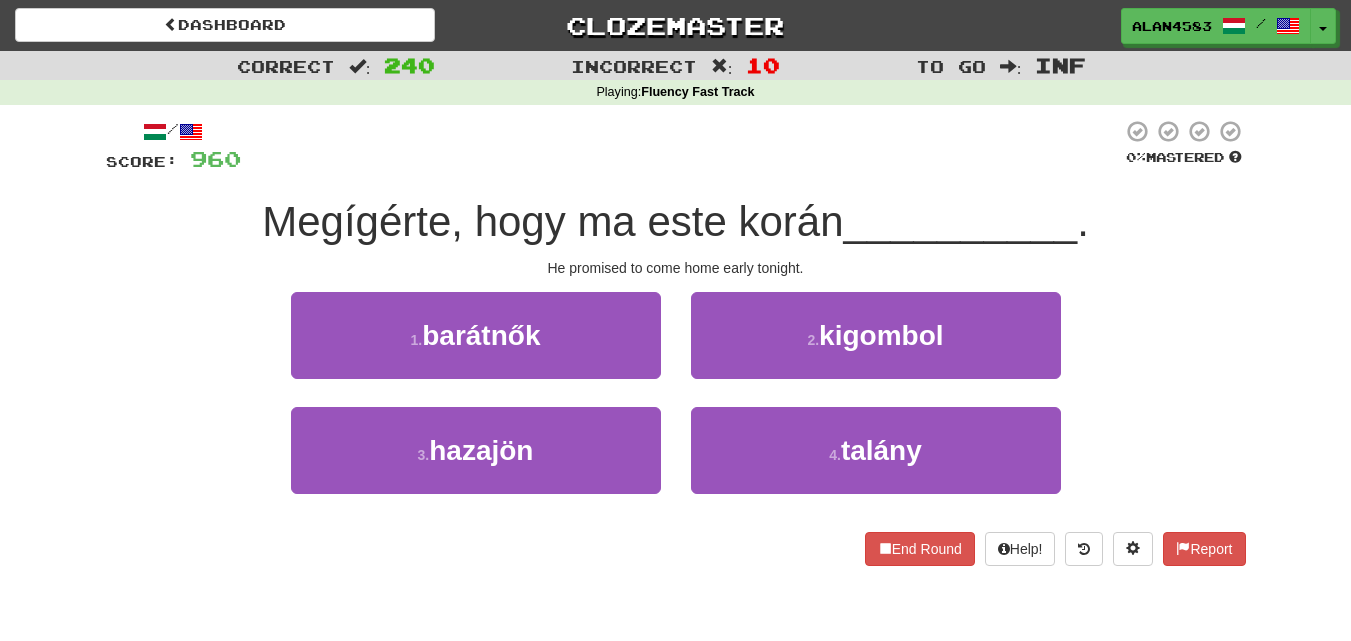 click at bounding box center [681, 146] 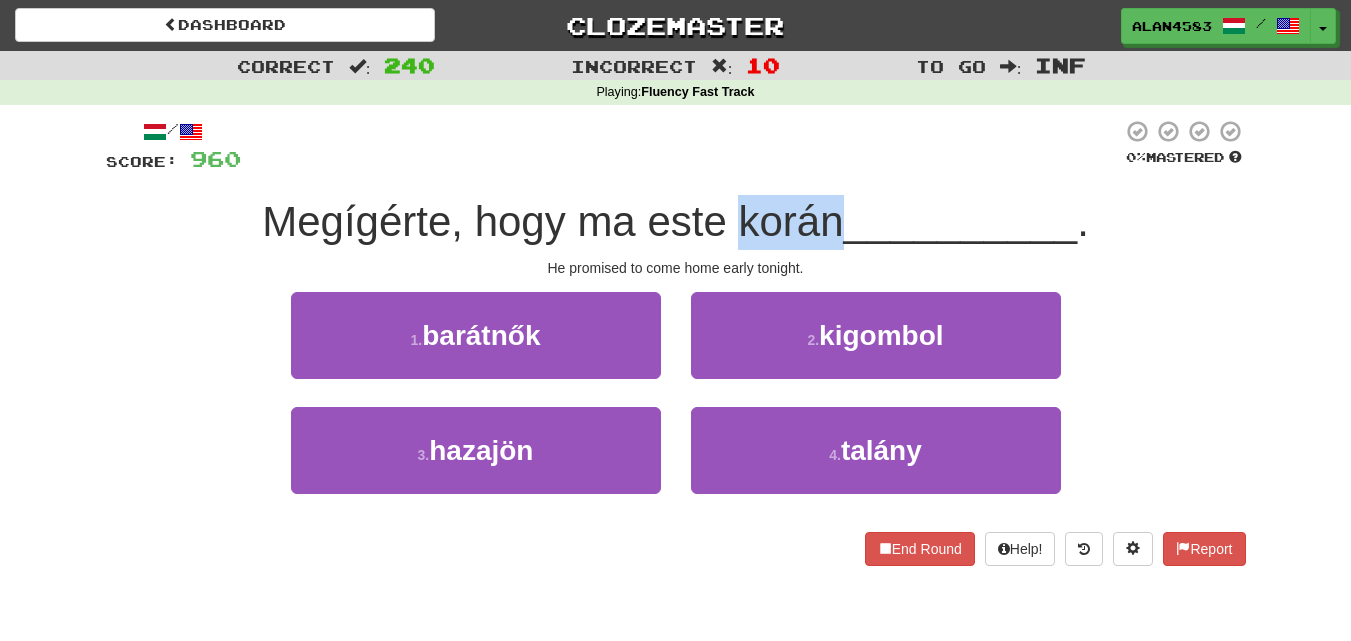 drag, startPoint x: 737, startPoint y: 222, endPoint x: 829, endPoint y: 213, distance: 92.43917 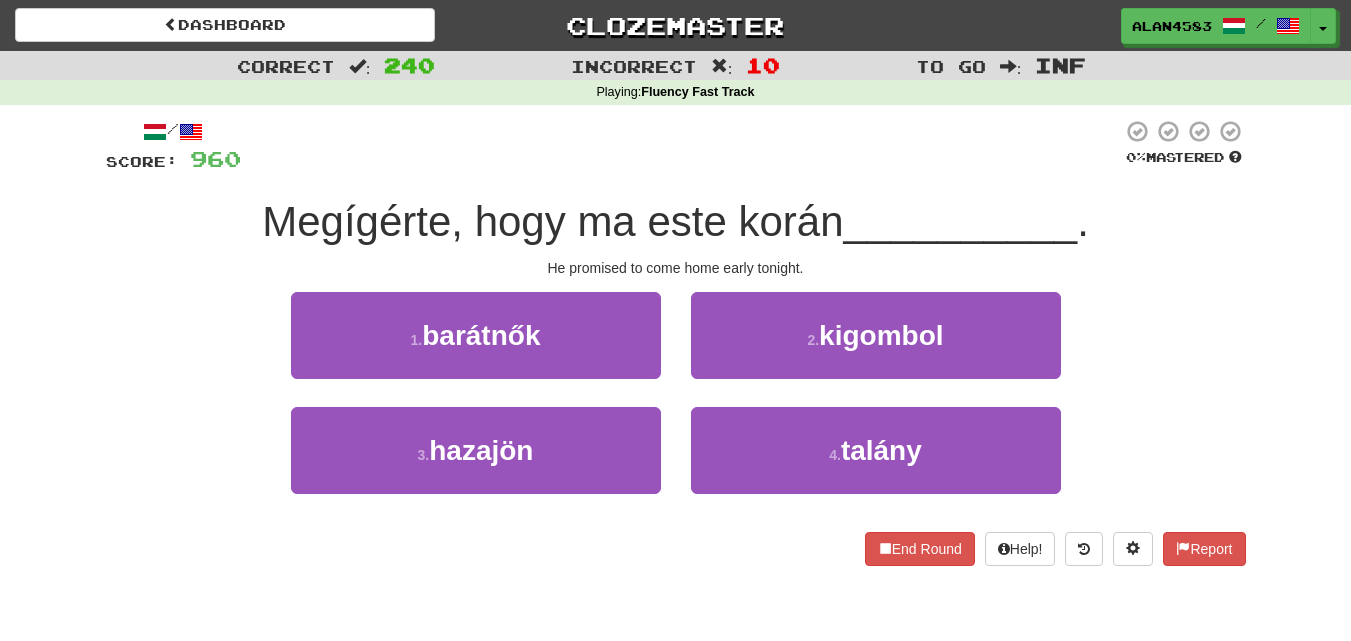 click at bounding box center (681, 146) 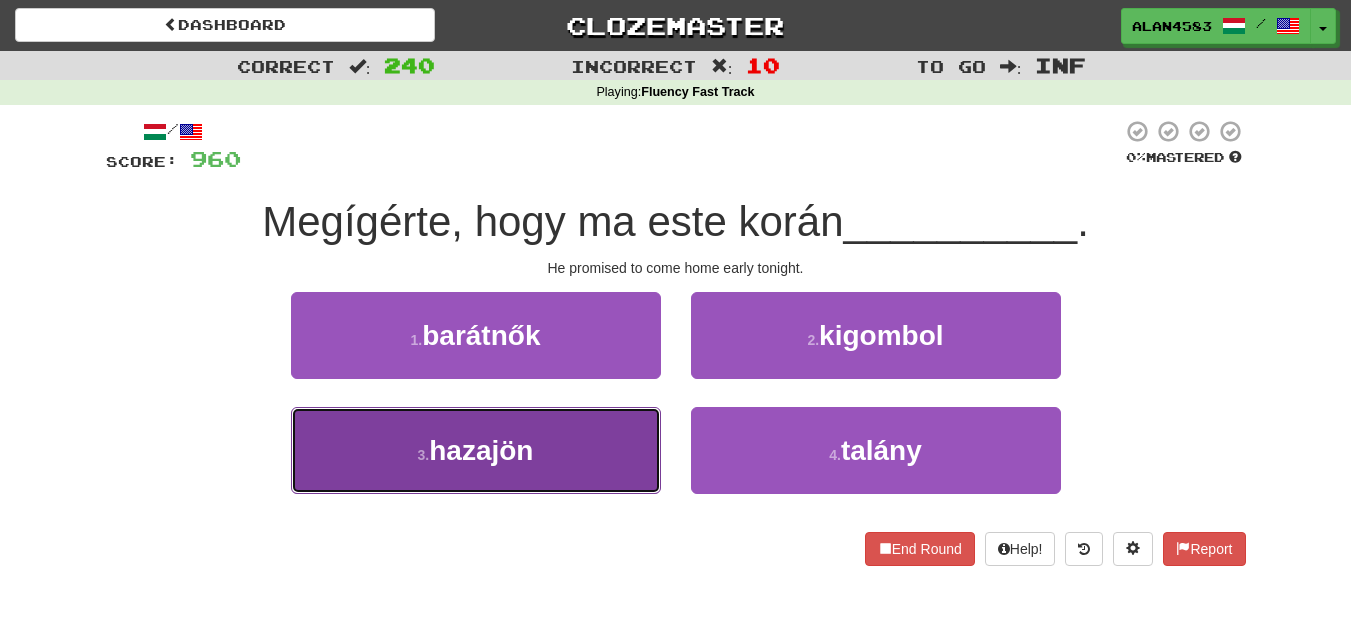 click on "3 .  hazajön" at bounding box center [476, 450] 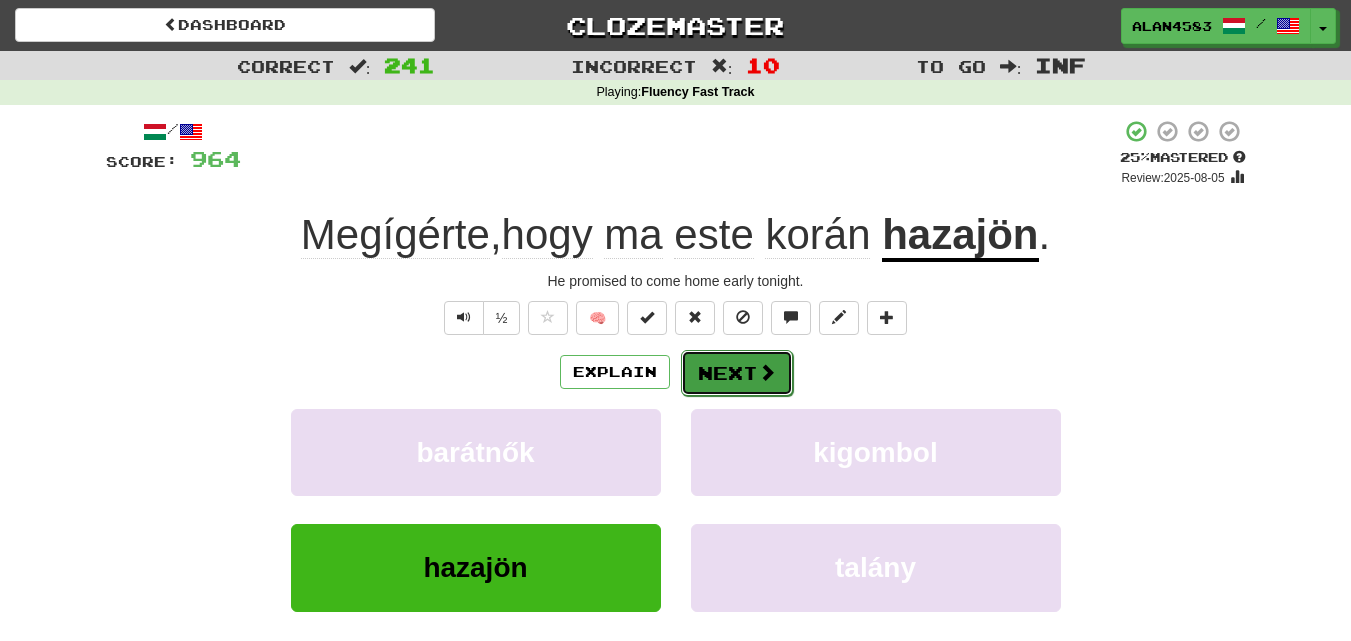 click at bounding box center [767, 372] 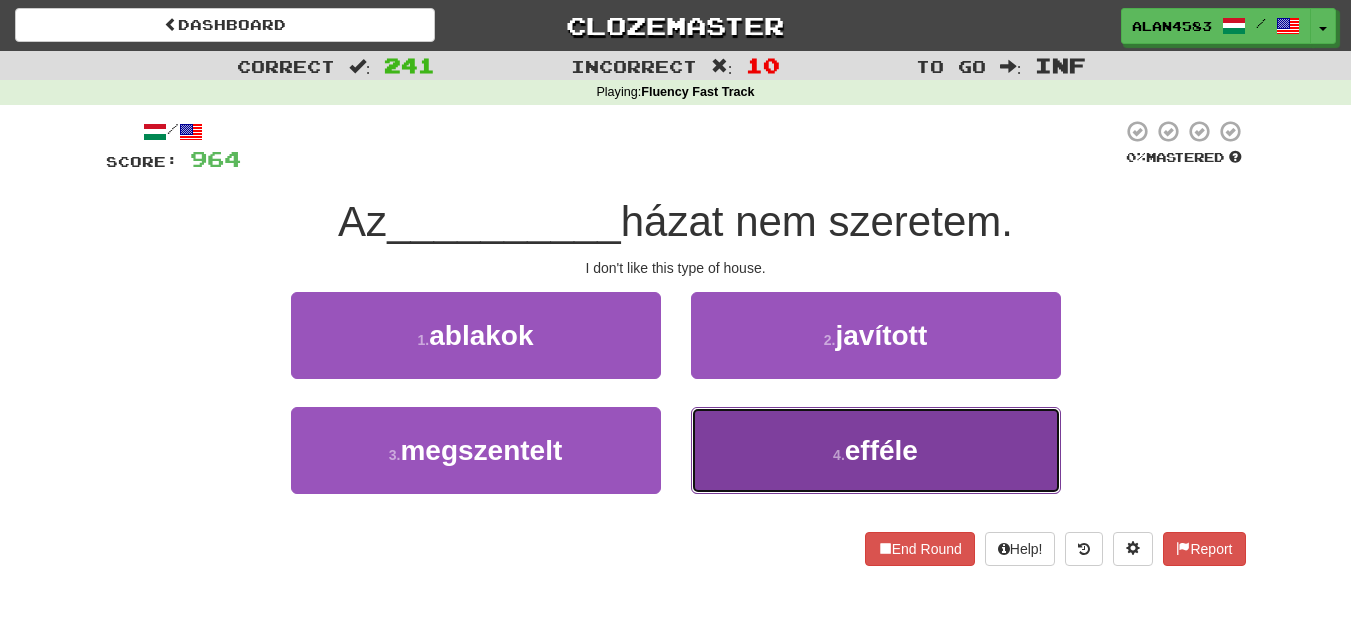 click on "4 .  efféle" at bounding box center [876, 450] 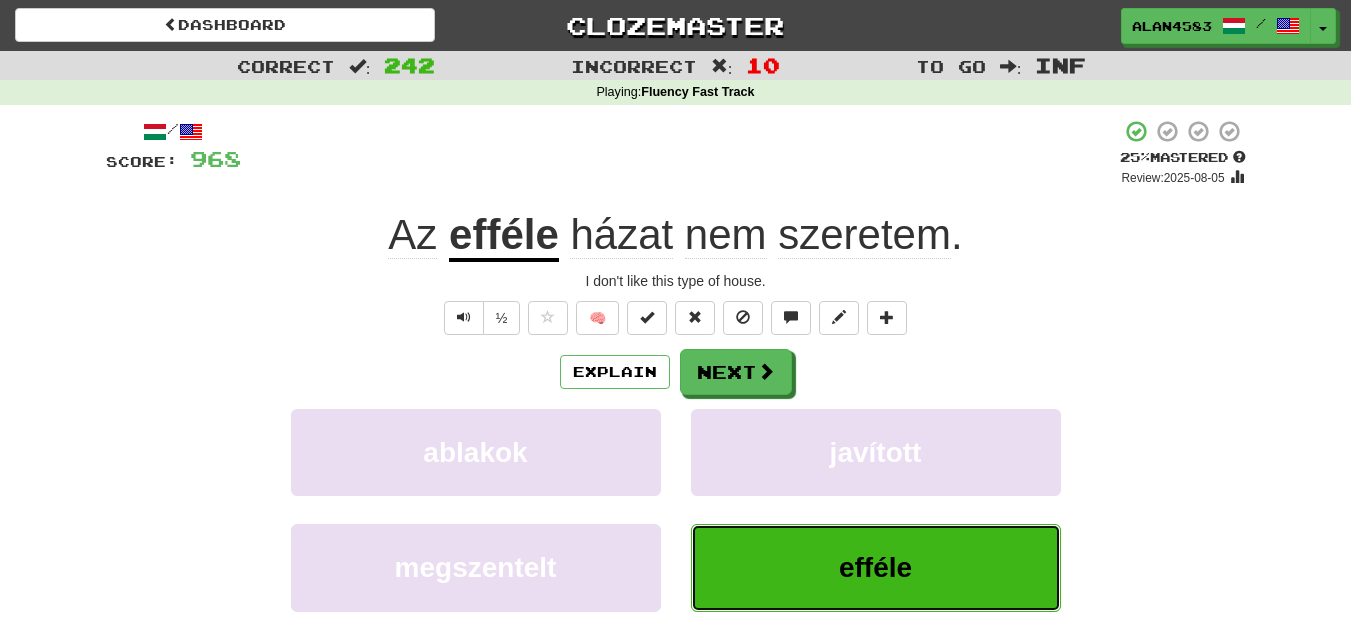 scroll, scrollTop: 0, scrollLeft: 0, axis: both 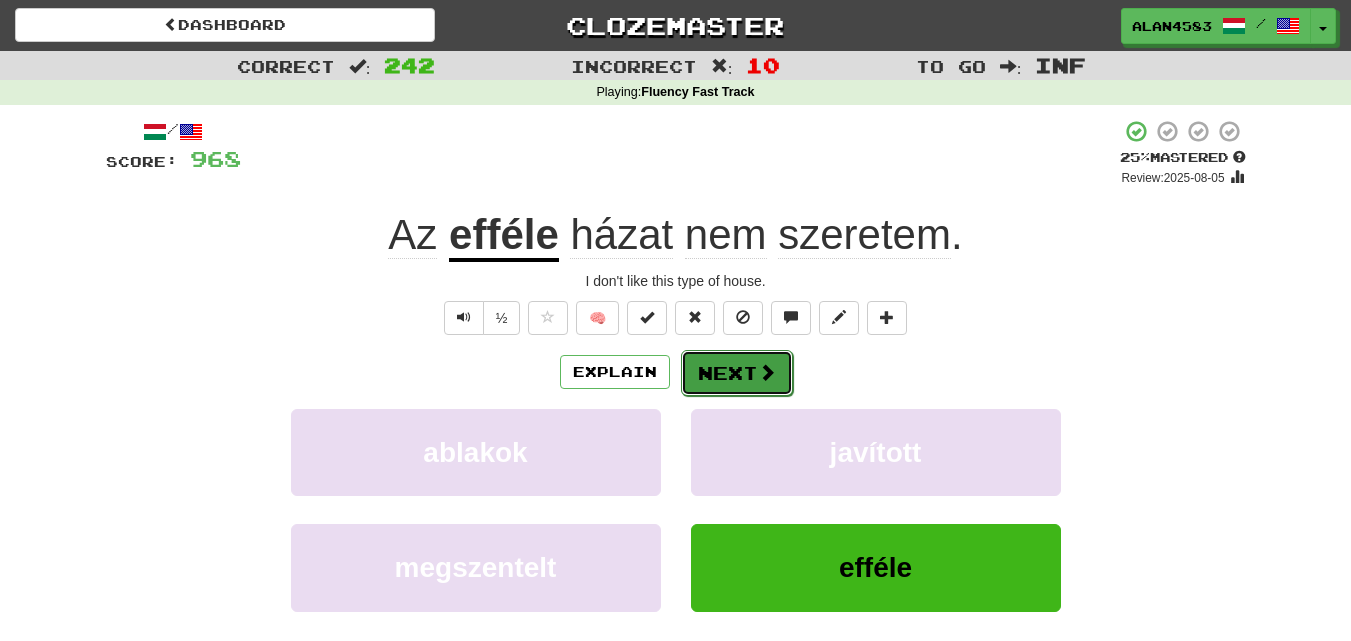 click on "Next" at bounding box center [737, 373] 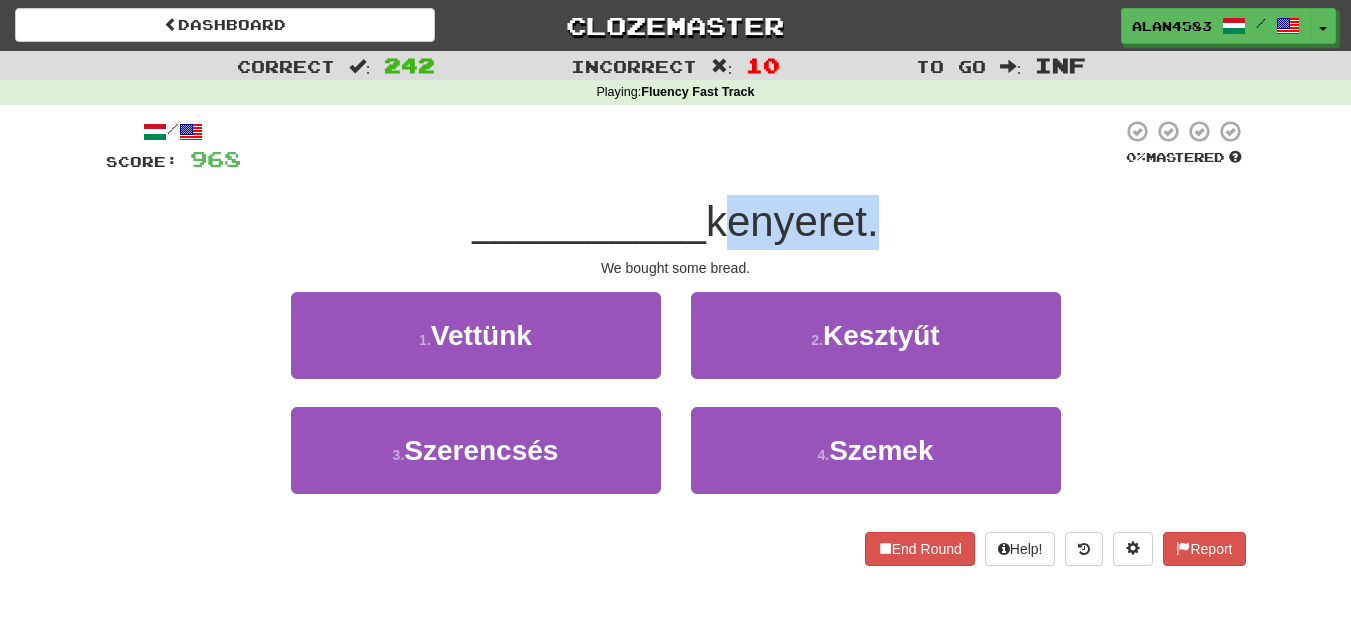 drag, startPoint x: 710, startPoint y: 217, endPoint x: 871, endPoint y: 203, distance: 161.60754 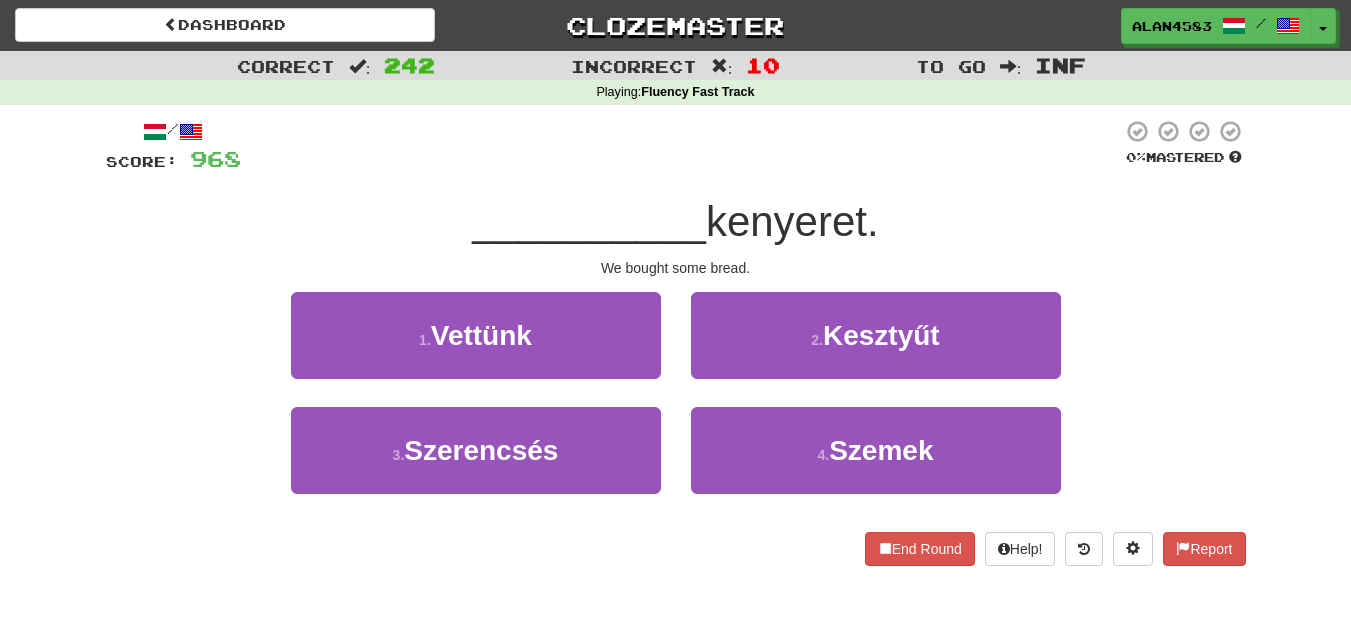 click at bounding box center (681, 146) 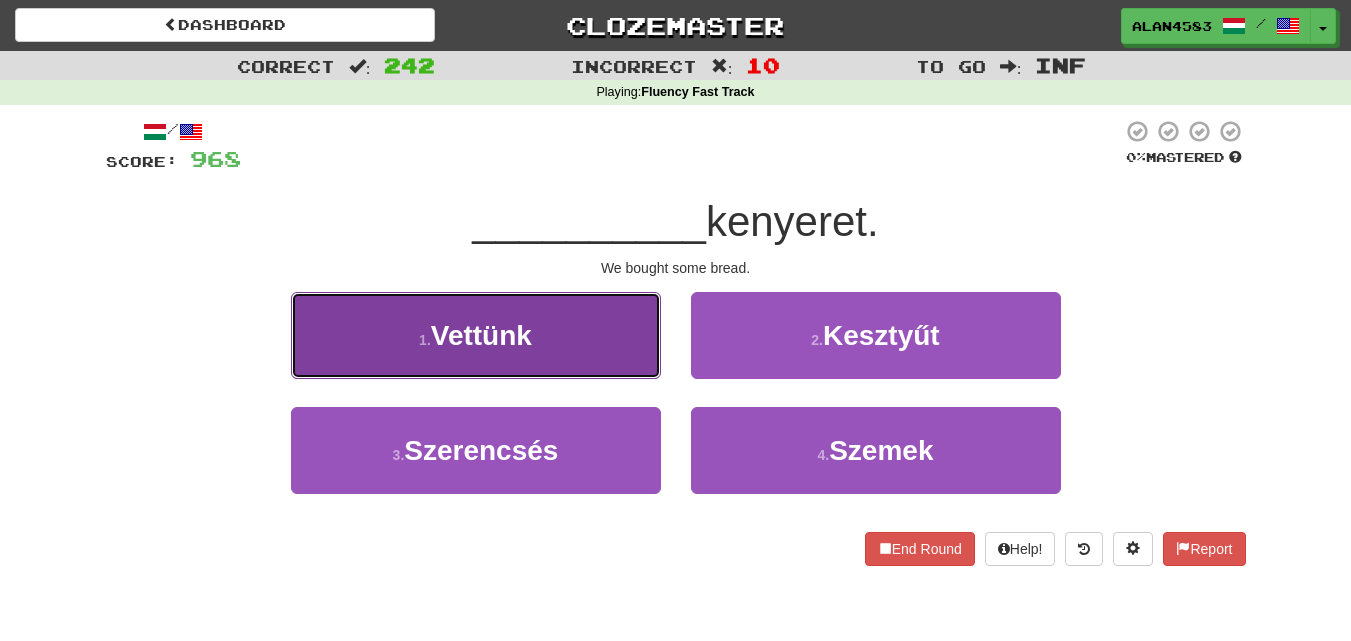 click on "1 .  Vettünk" at bounding box center (476, 335) 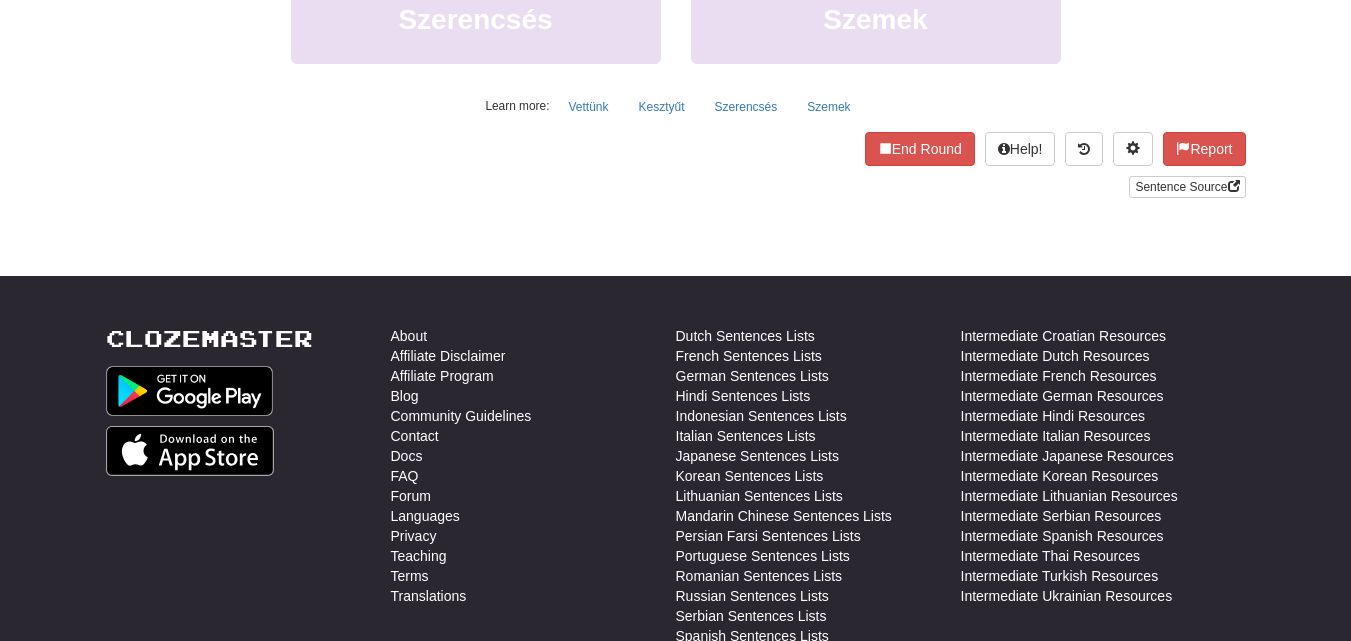 scroll, scrollTop: 560, scrollLeft: 0, axis: vertical 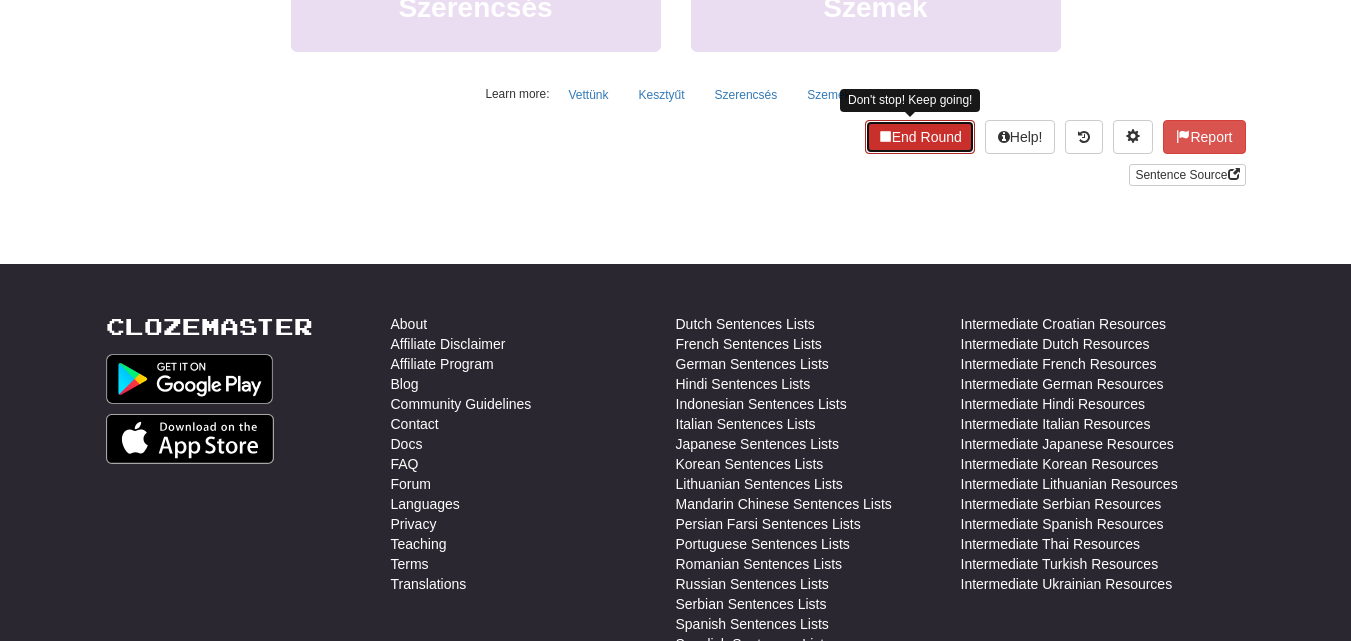 click on "End Round" at bounding box center [920, 137] 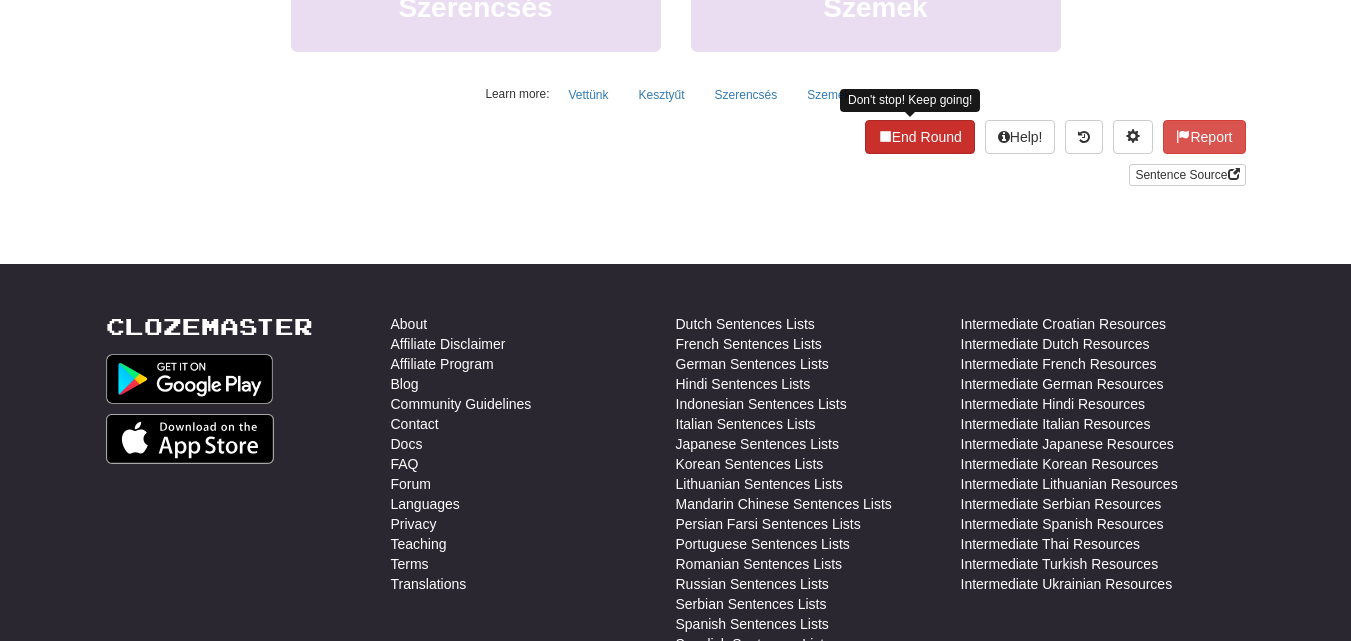scroll, scrollTop: 446, scrollLeft: 0, axis: vertical 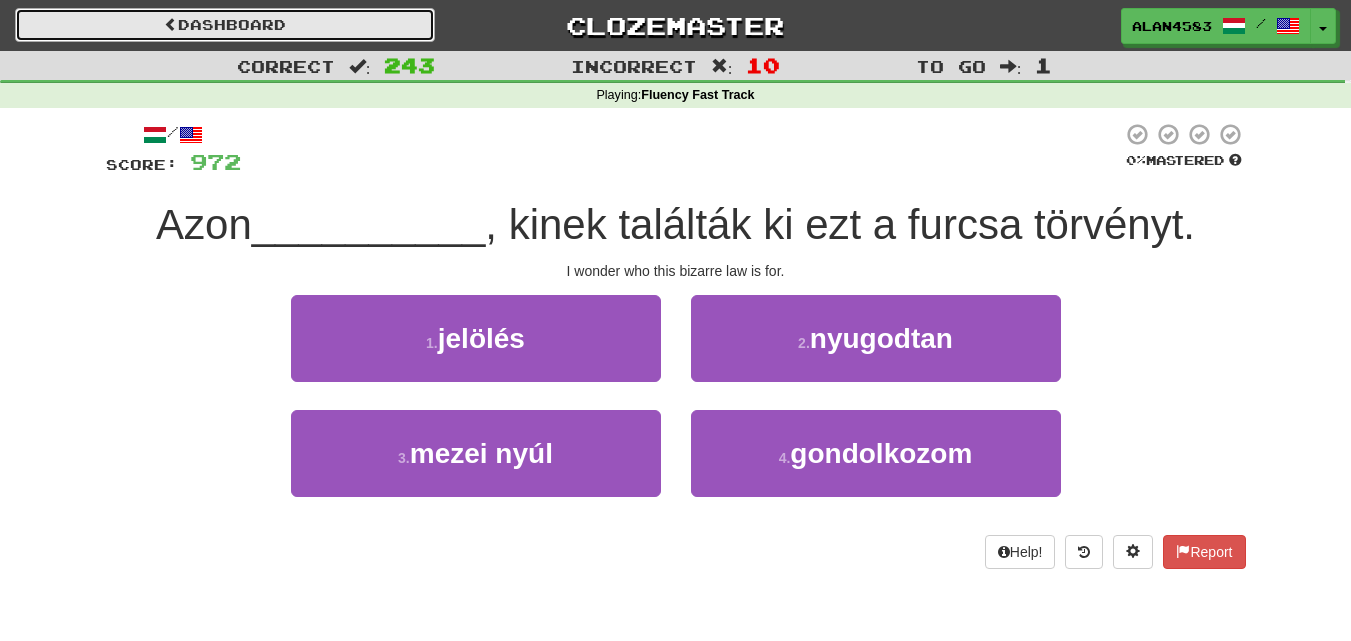 click on "Dashboard" at bounding box center [225, 25] 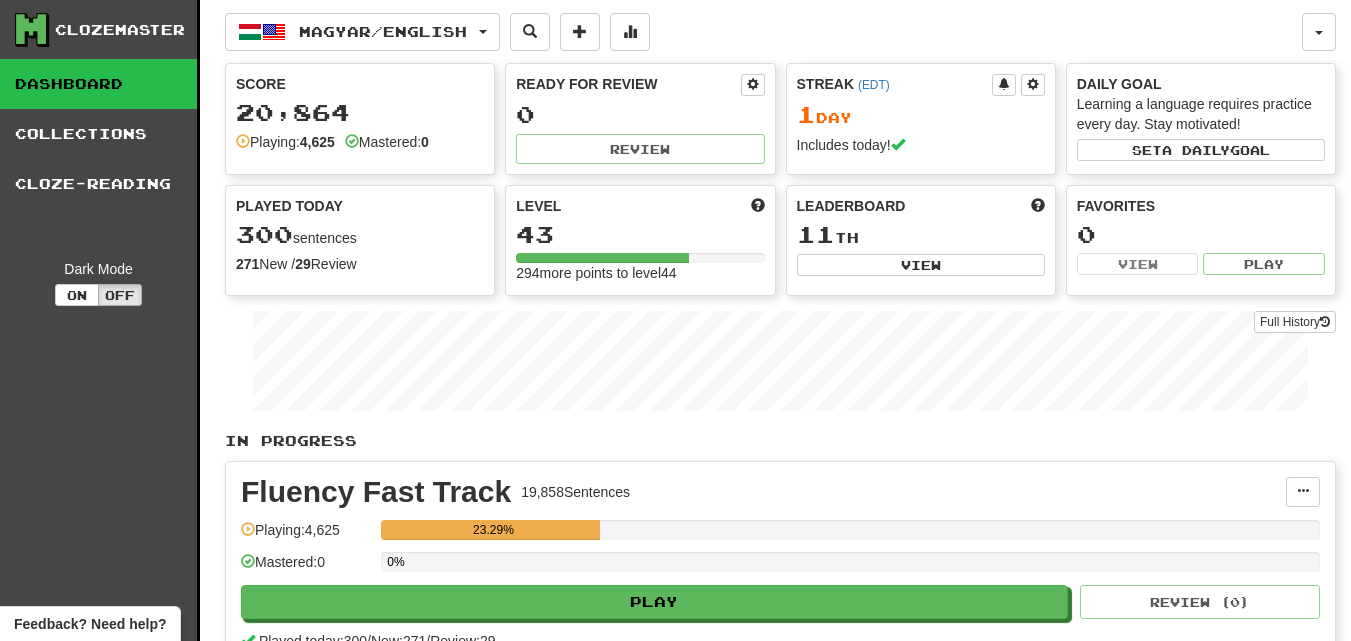 scroll, scrollTop: 0, scrollLeft: 0, axis: both 